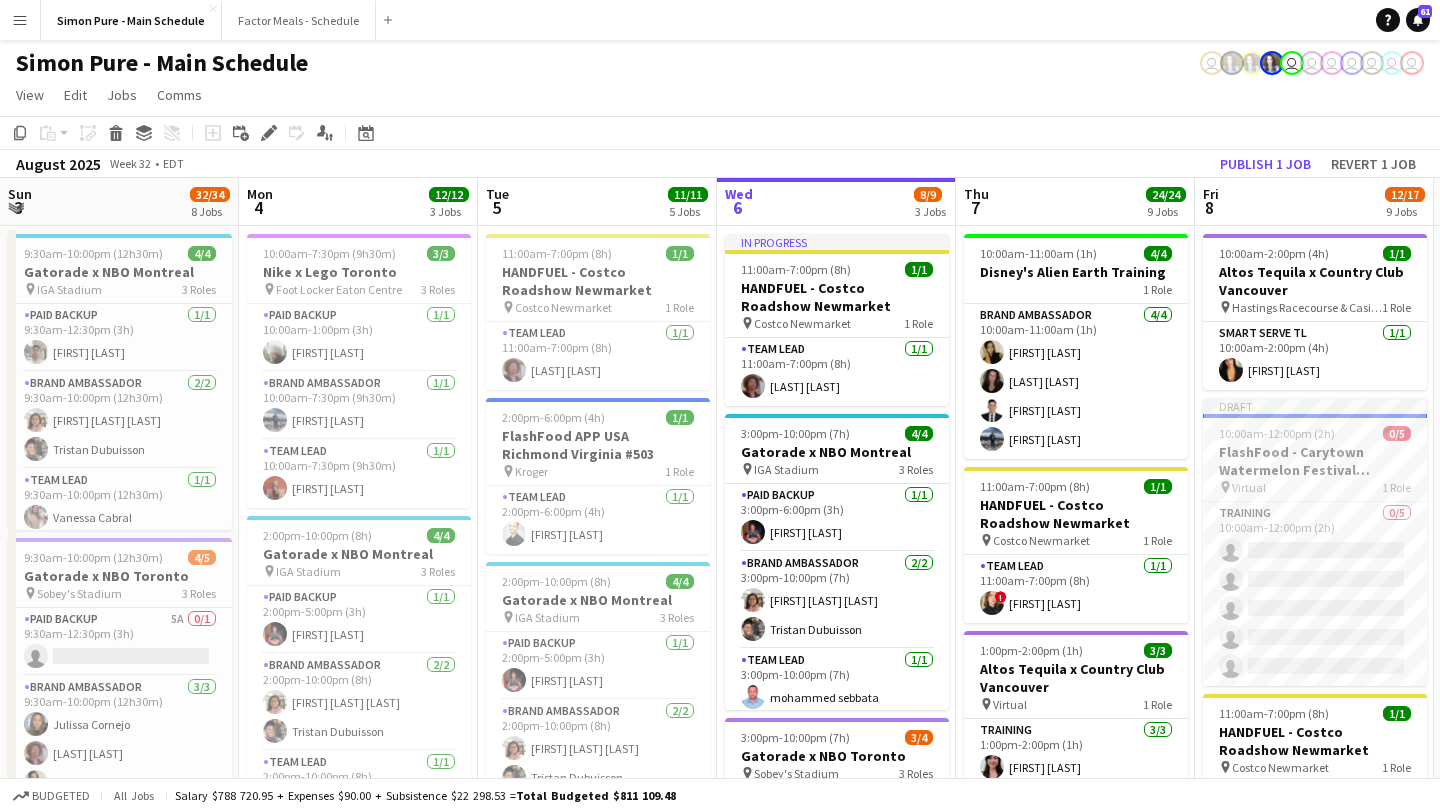 scroll, scrollTop: 0, scrollLeft: 0, axis: both 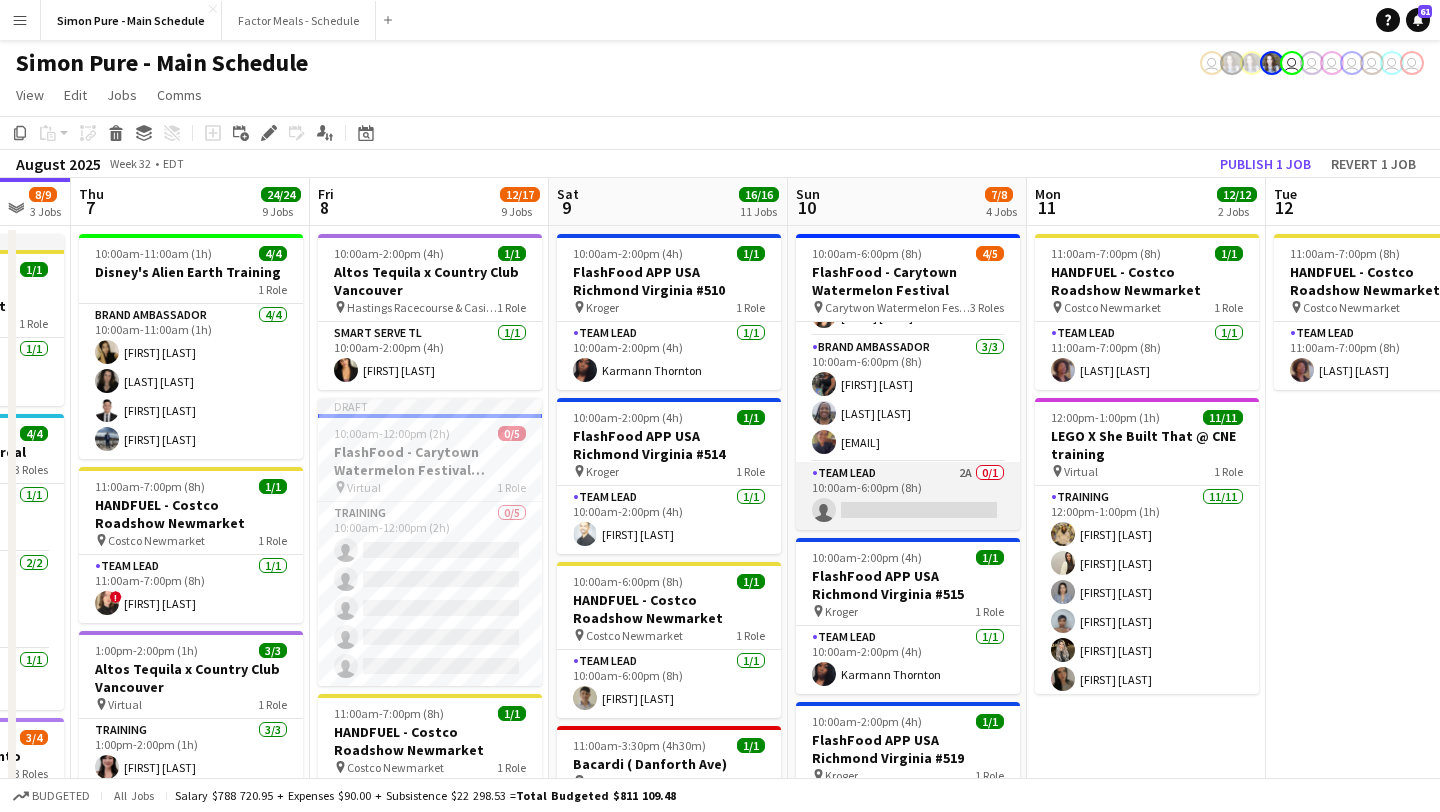 click on "Team Lead   2A   0/1   10:00am-6:00pm (8h)
single-neutral-actions" at bounding box center (908, 496) 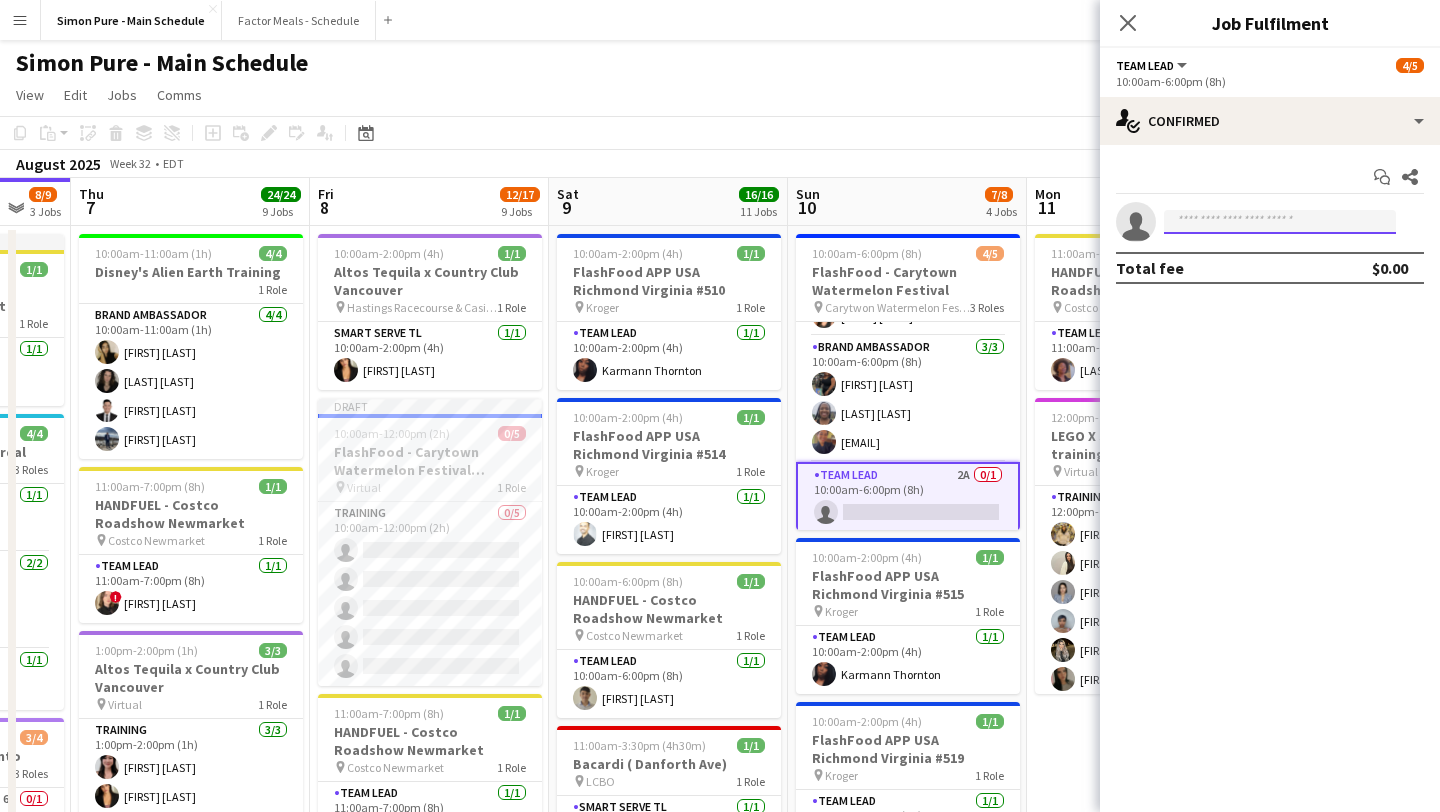 click on "single-neutral-actions" at bounding box center [1270, 222] 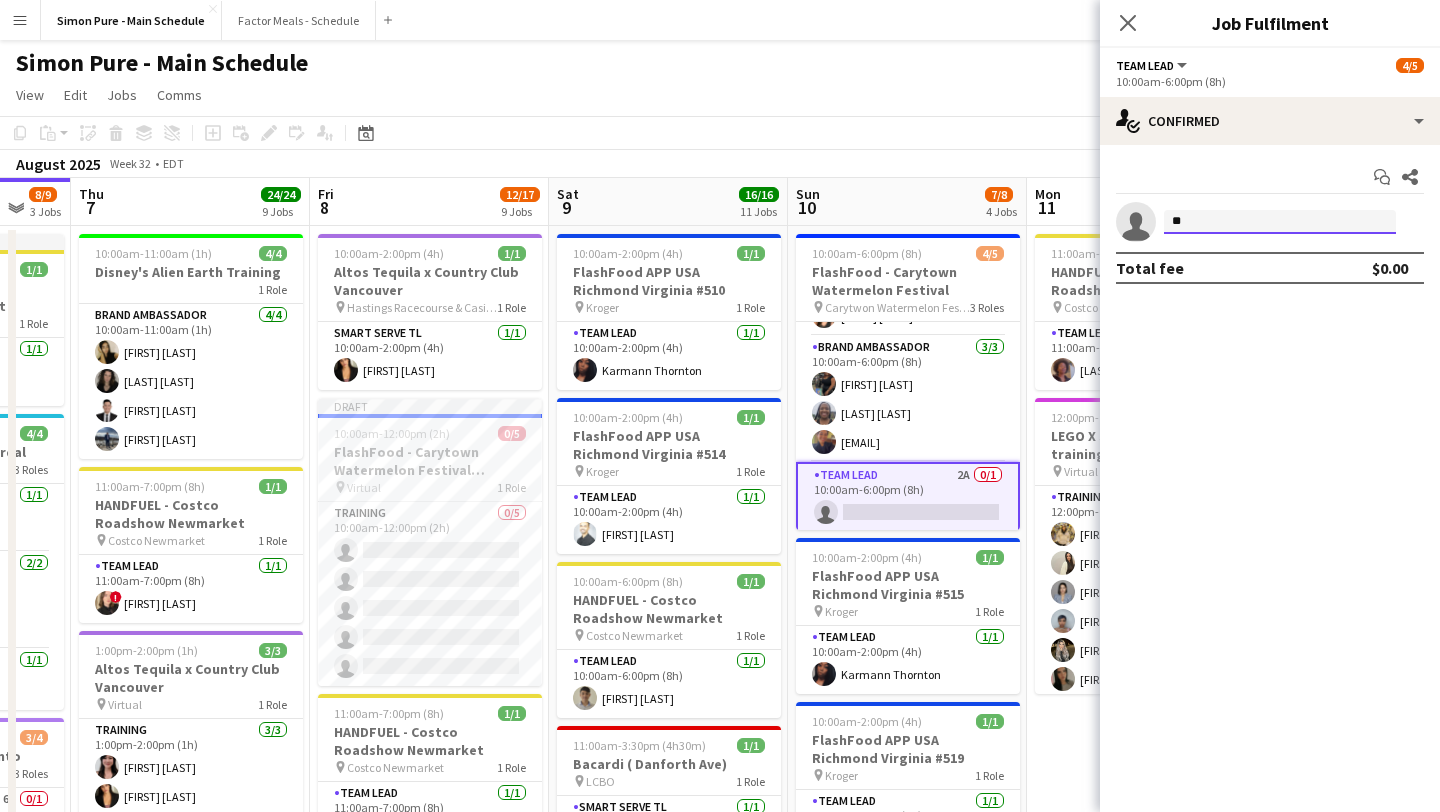 type on "*" 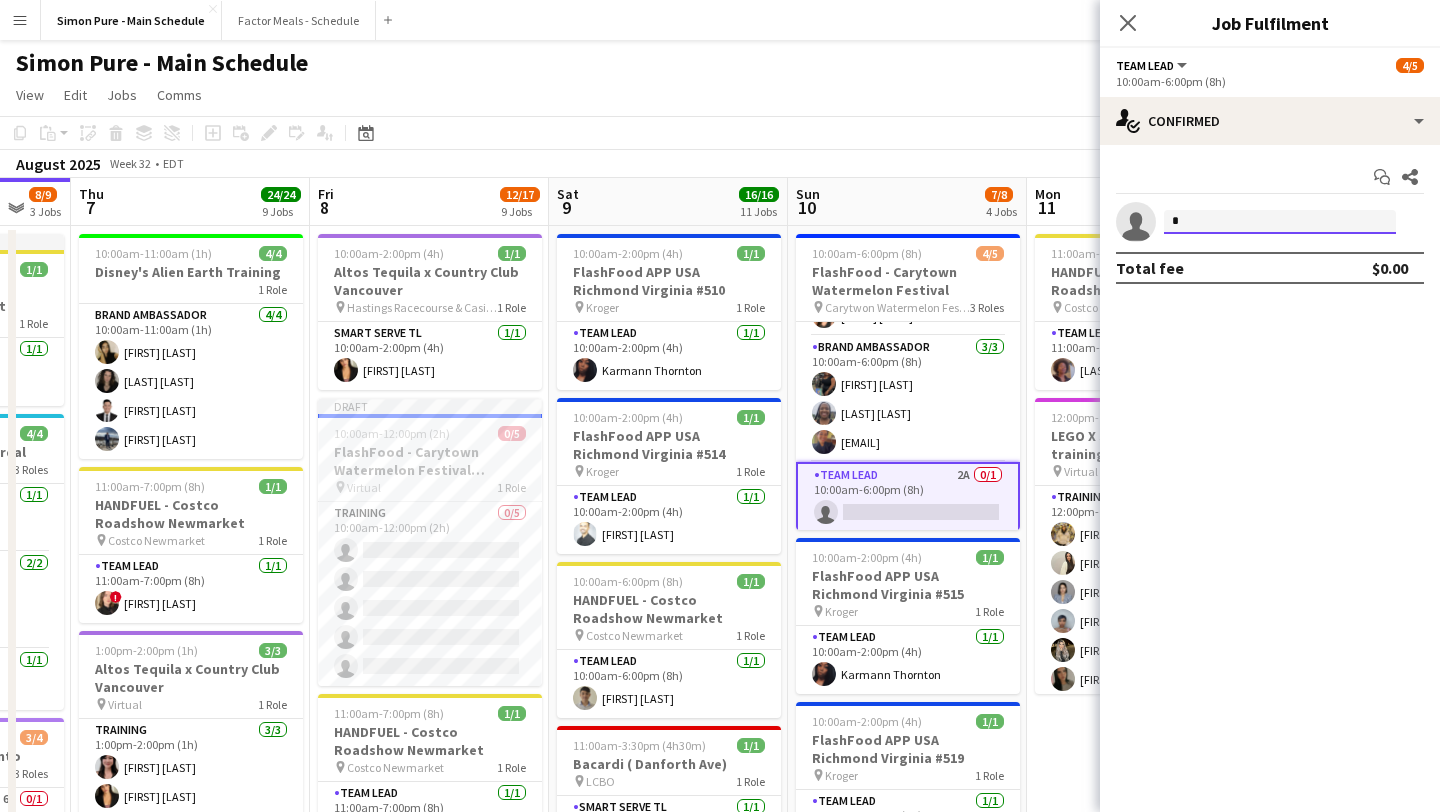 type 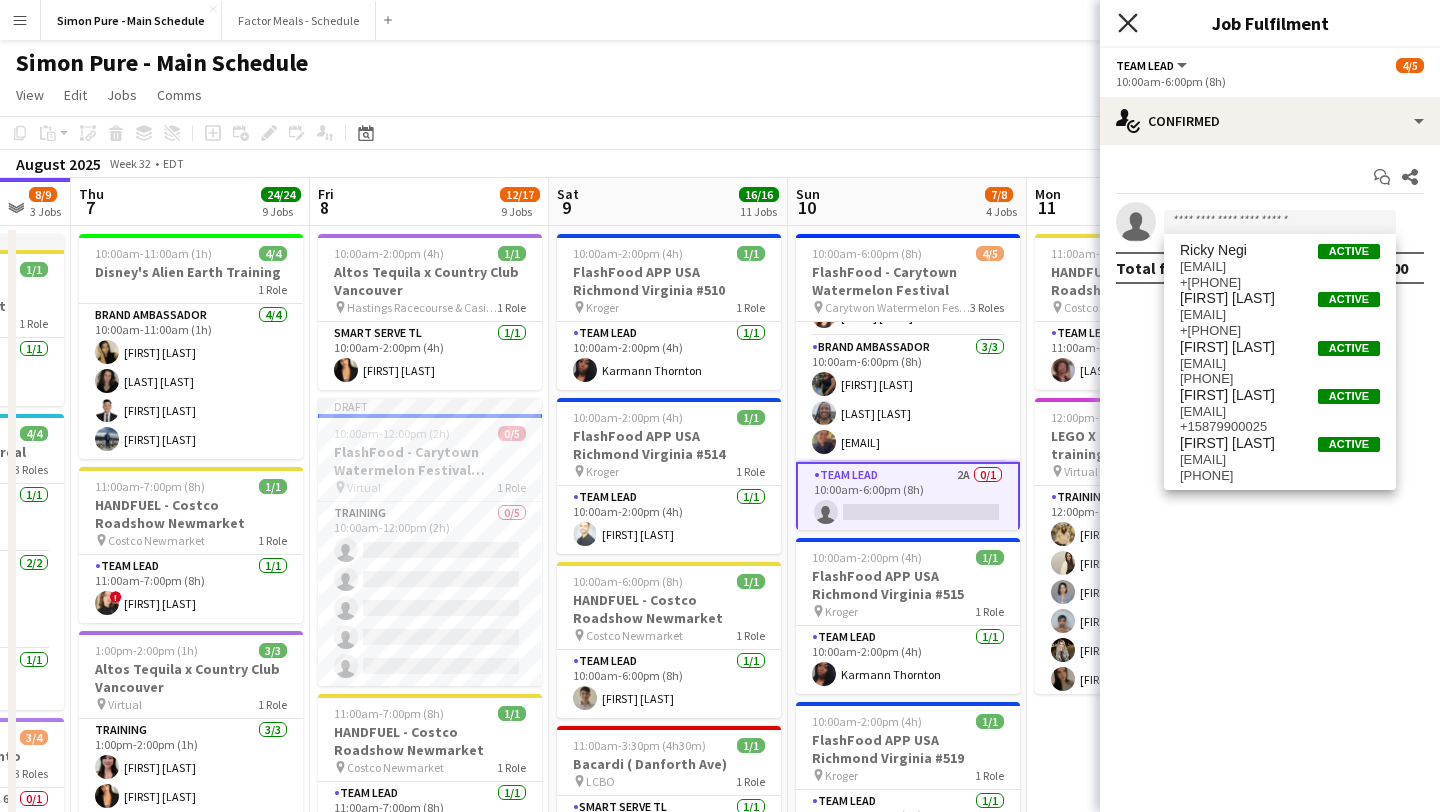 click on "Close pop-in" 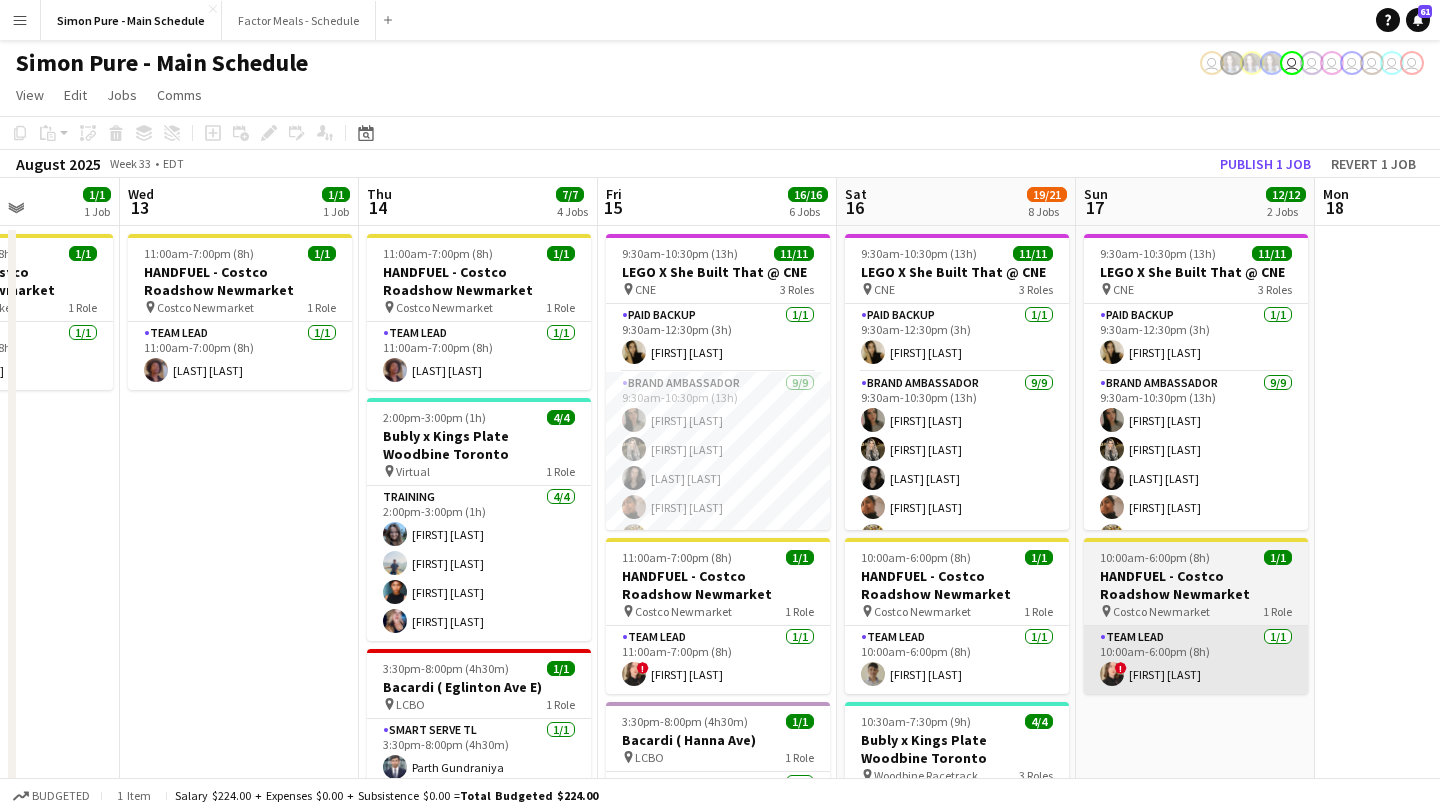 scroll, scrollTop: 0, scrollLeft: 589, axis: horizontal 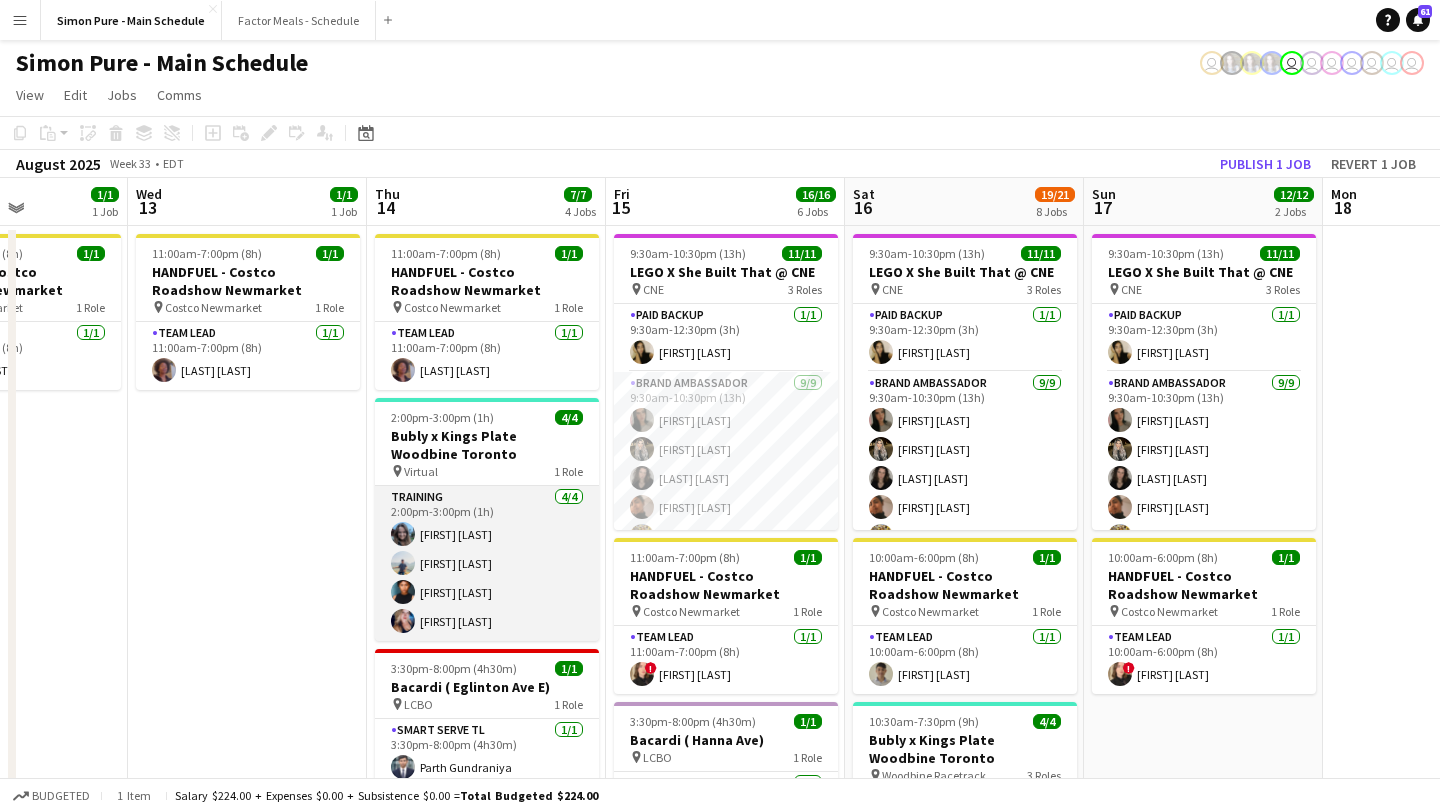 click on "Training   [NUM]/[NUM]   [TIME]-[TIME] ([DURATION])
[FIRST] [LAST] [FIRST] [LAST] [FIRST] [LAST]" at bounding box center [487, 563] 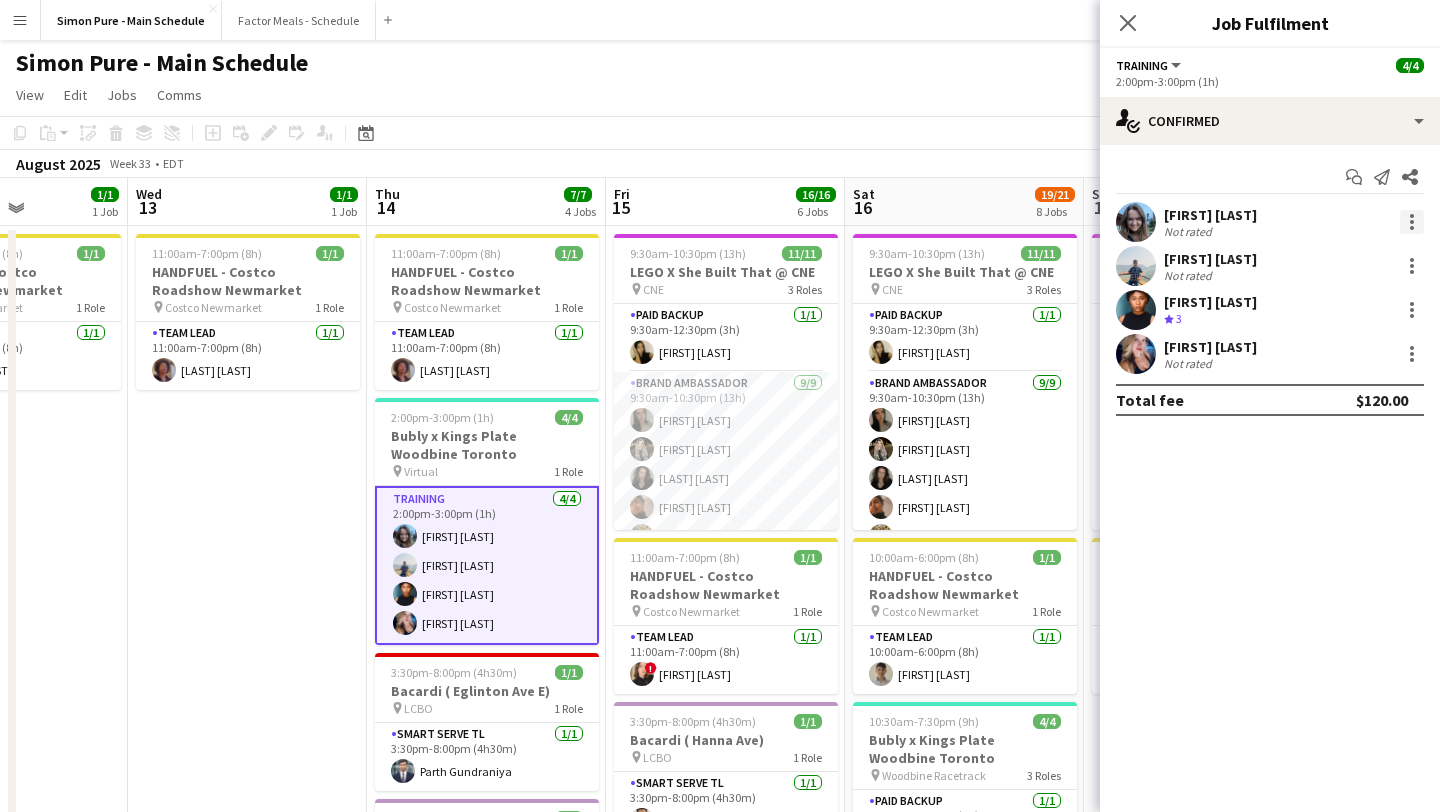 click at bounding box center (1412, 222) 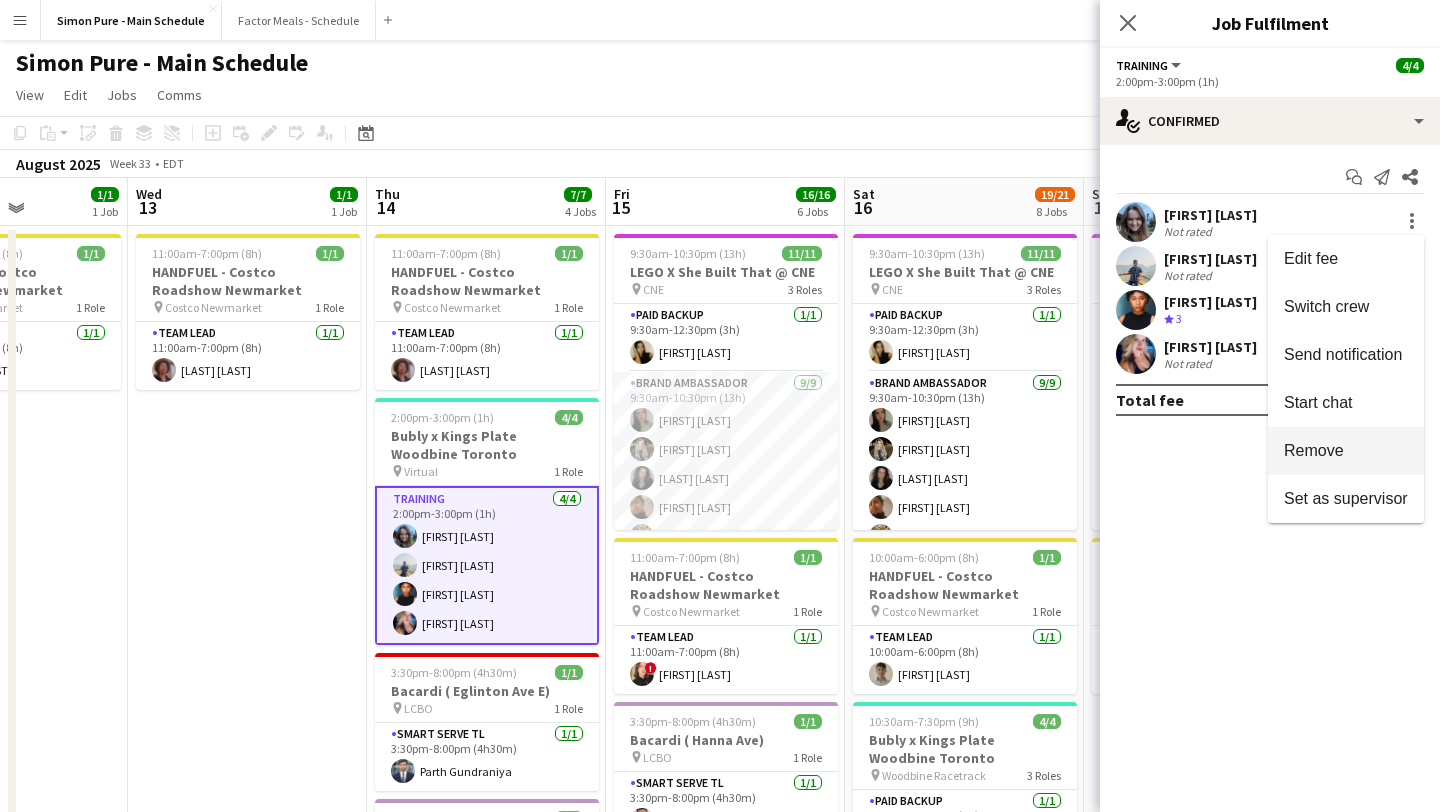 click on "Remove" at bounding box center [1314, 450] 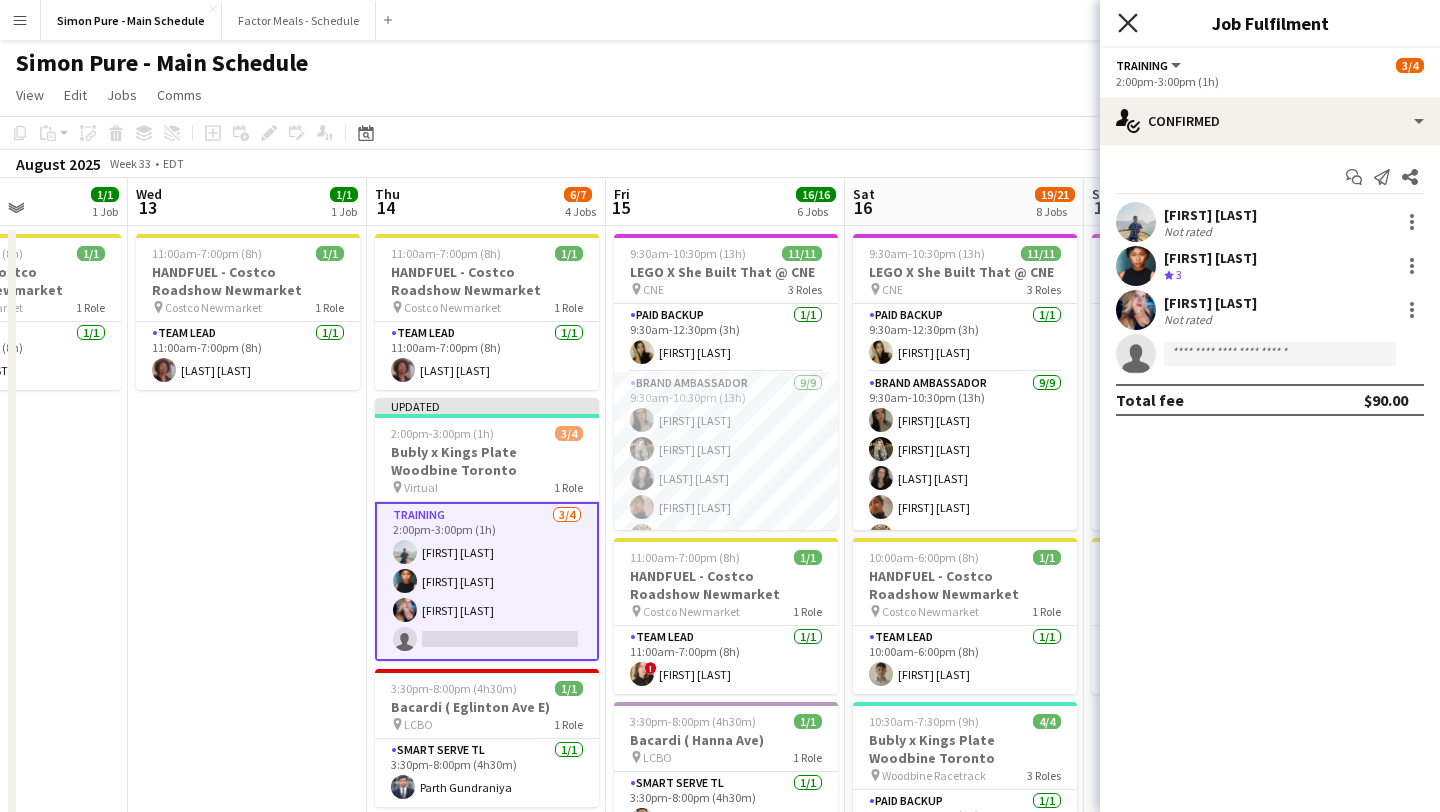 click 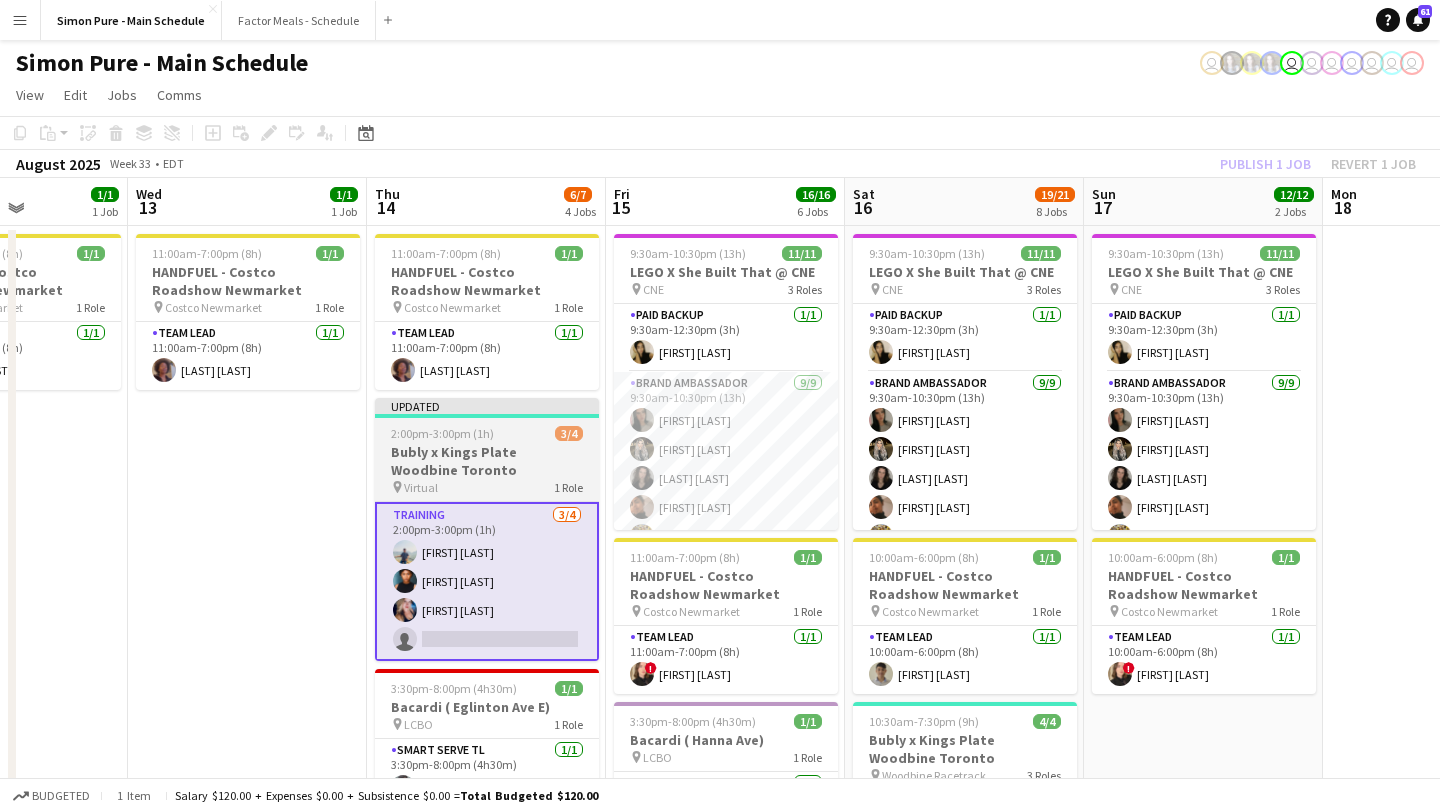 click on "2:00pm-3:00pm (1h)" at bounding box center (442, 433) 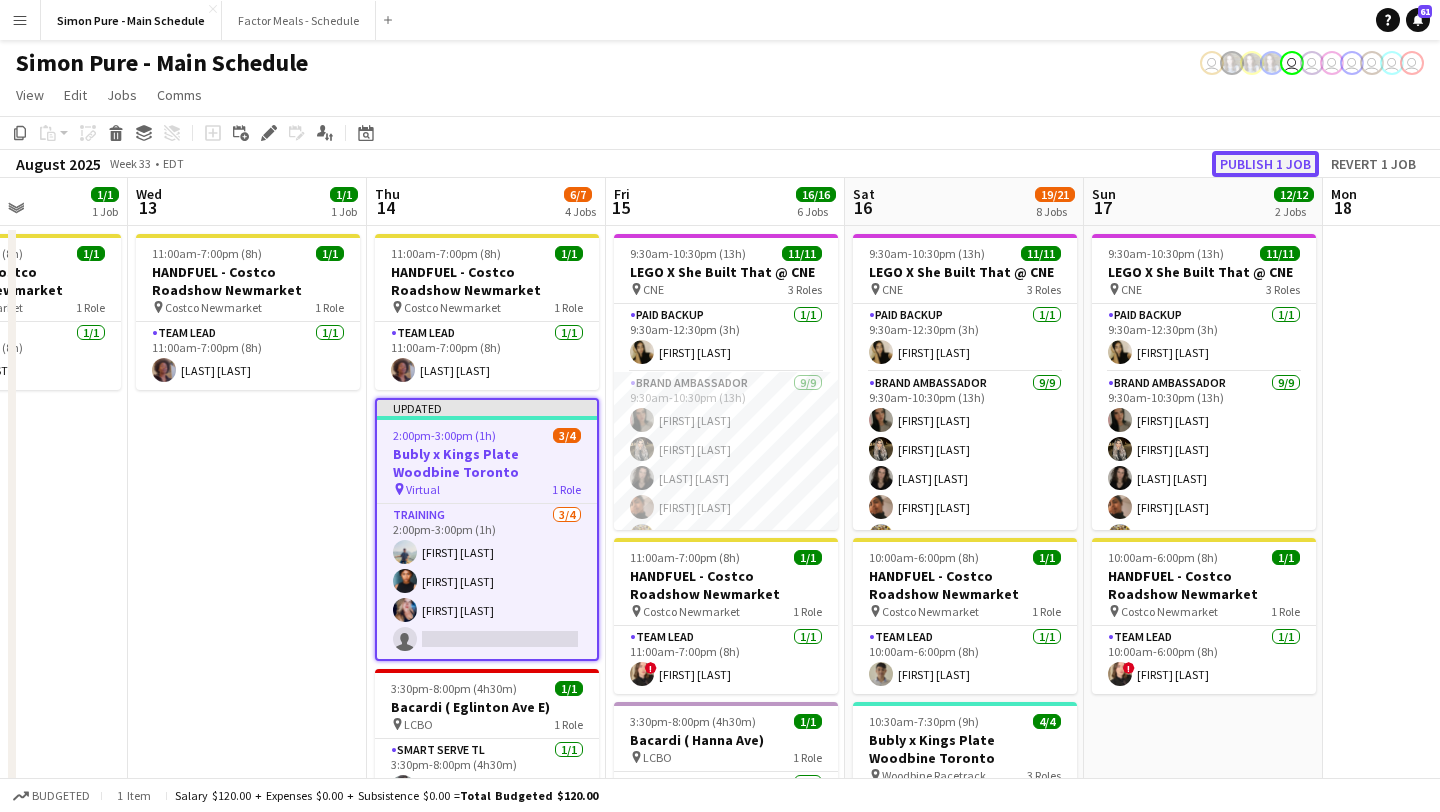 click on "Publish 1 job" 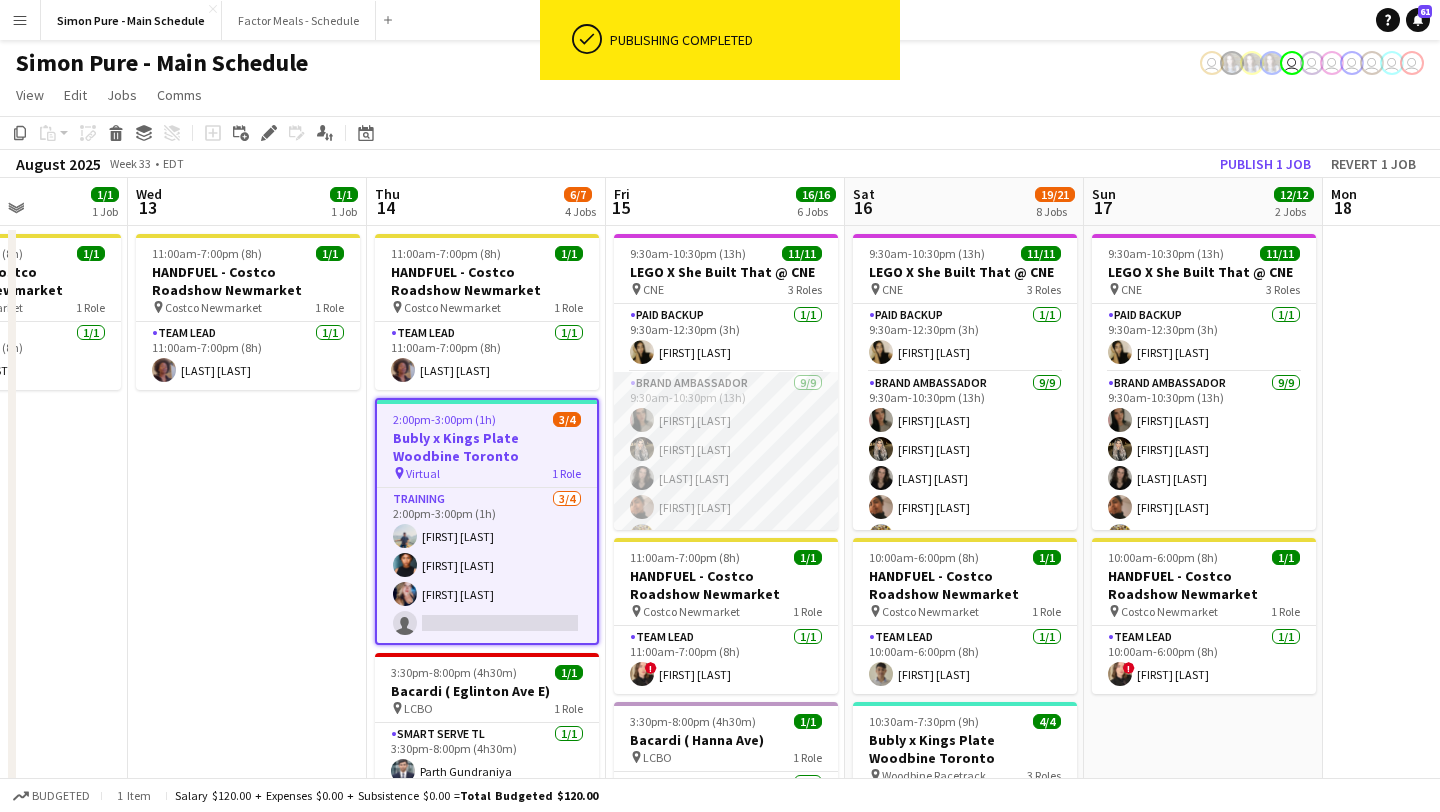 scroll, scrollTop: 210, scrollLeft: 0, axis: vertical 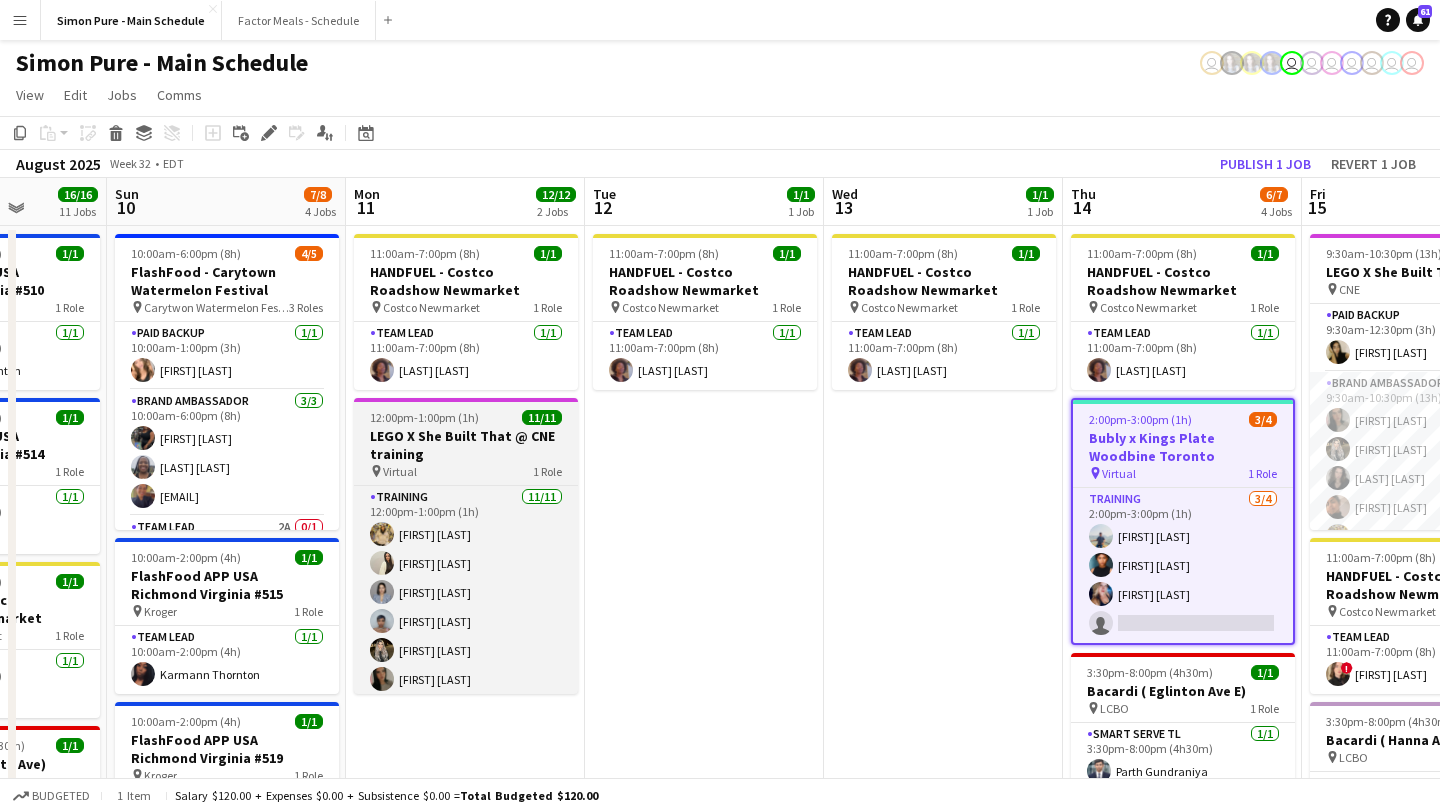 click on "LEGO X She Built That @ CNE training" at bounding box center (466, 445) 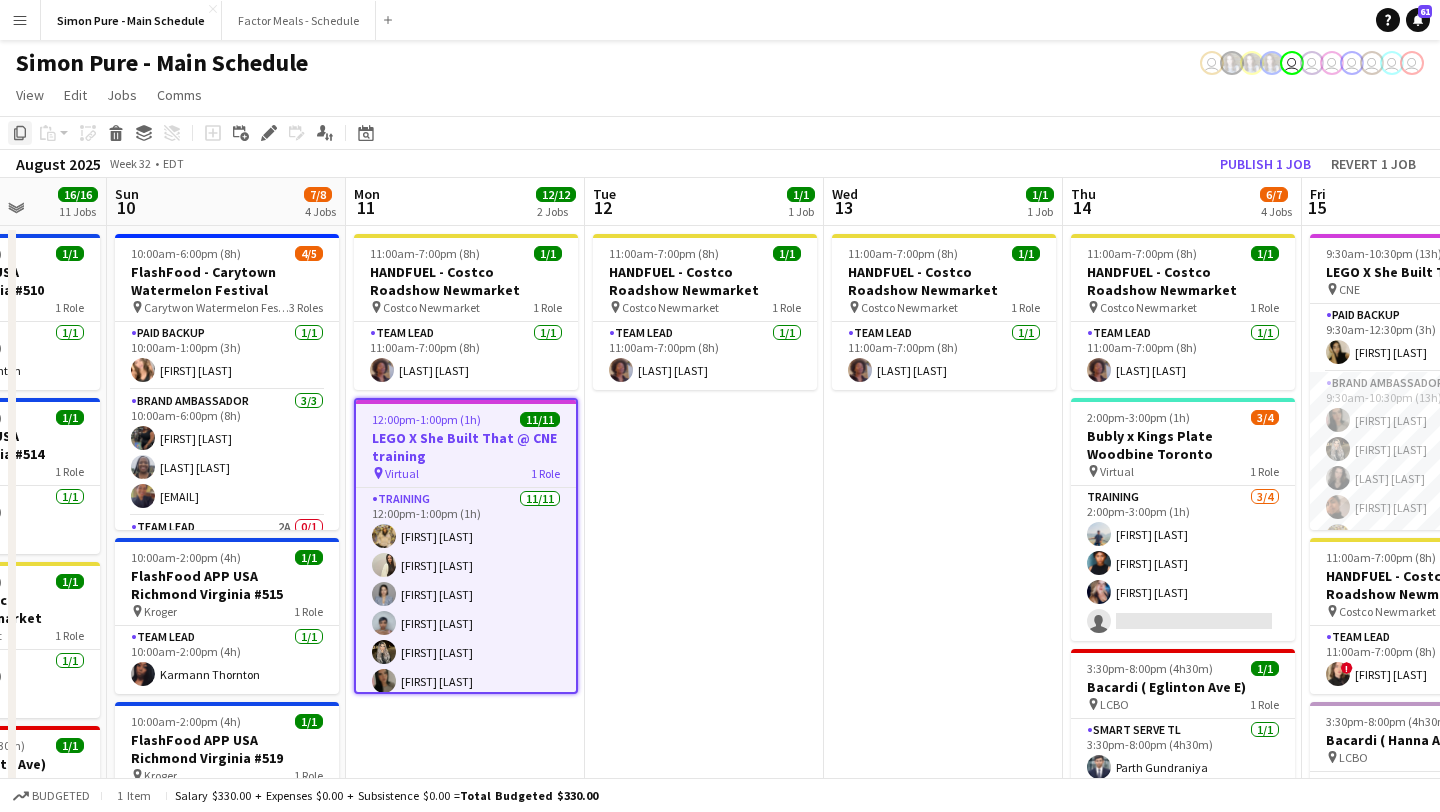 click on "Copy" 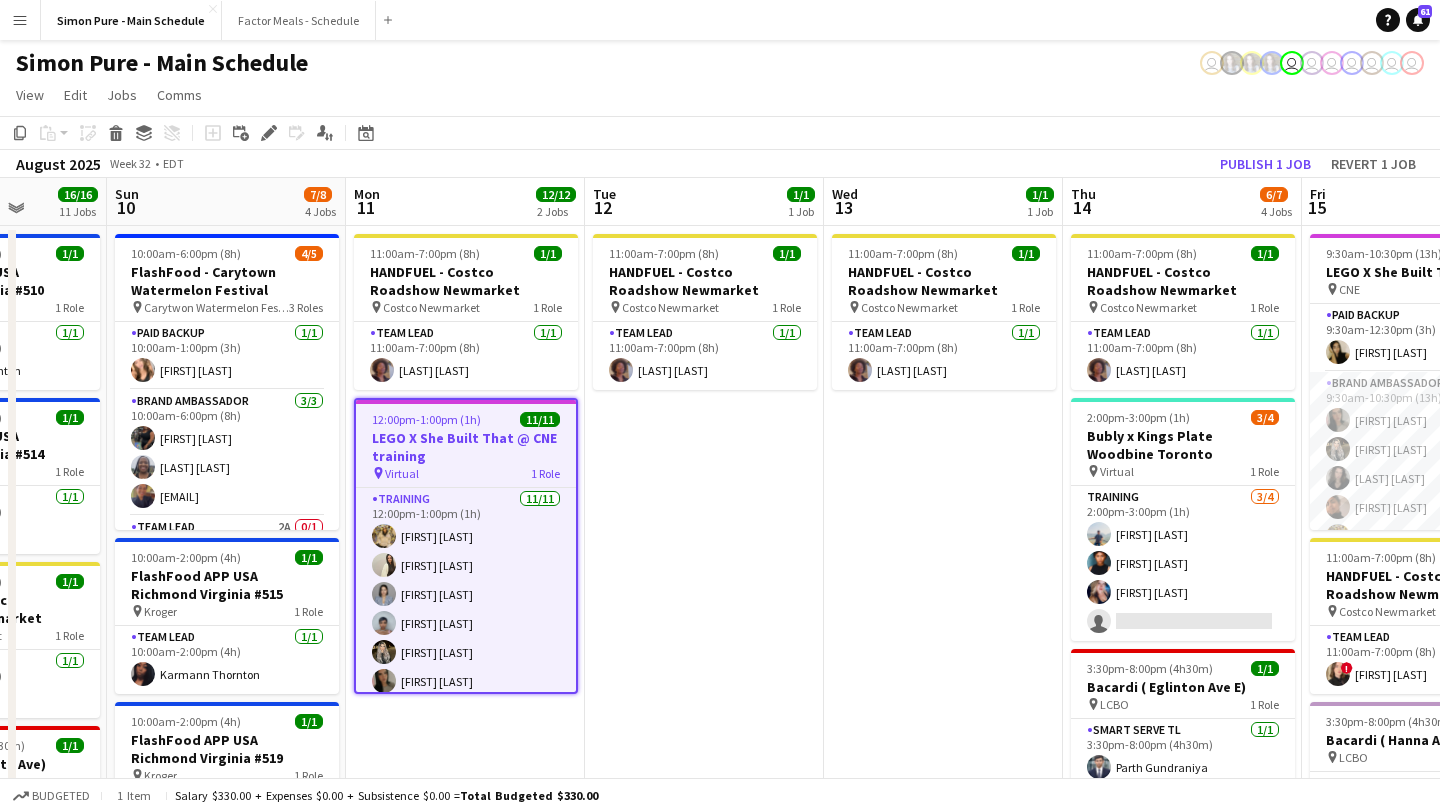 click on "11:00am-7:00pm (8h)    1/1   HANDFUEL - Costco Roadshow Newmarket
pin
Costco Newmarket   1 Role   Team Lead   1/1   11:00am-7:00pm (8h)
Destiny Kondell" at bounding box center [704, 1295] 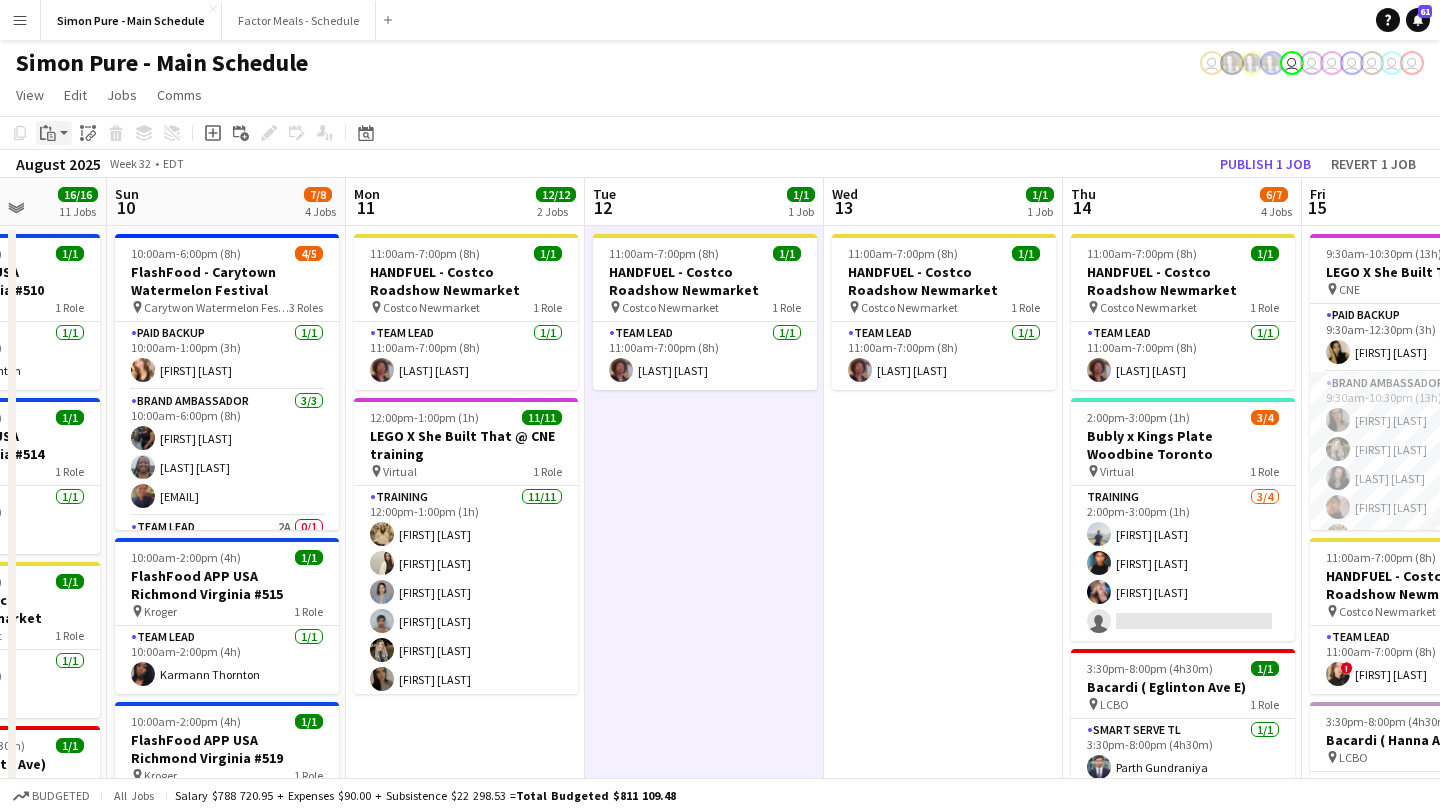 click 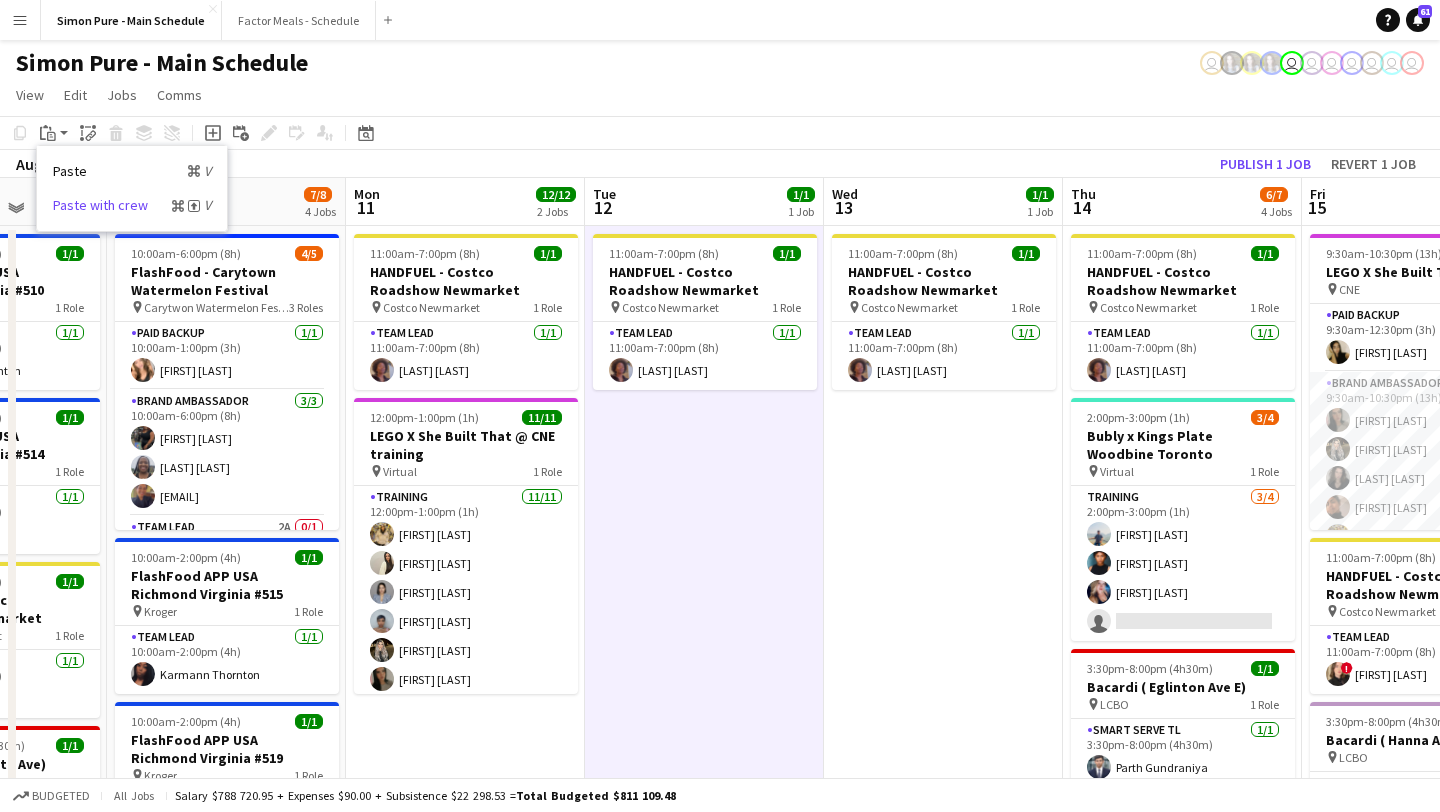 click on "Paste with crew
Command
Shift
V" at bounding box center [132, 205] 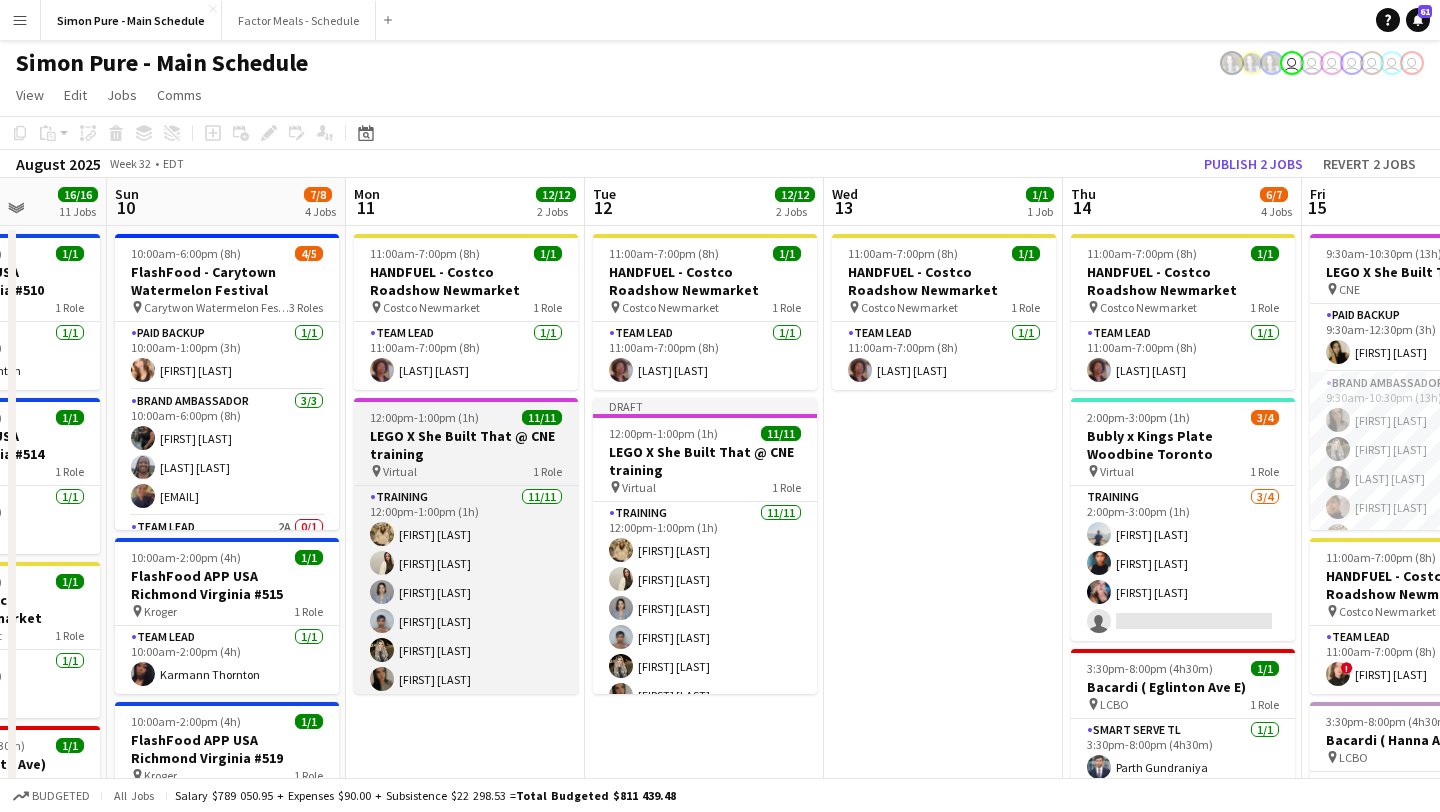 click on "12:00pm-1:00pm (1h)" at bounding box center (424, 417) 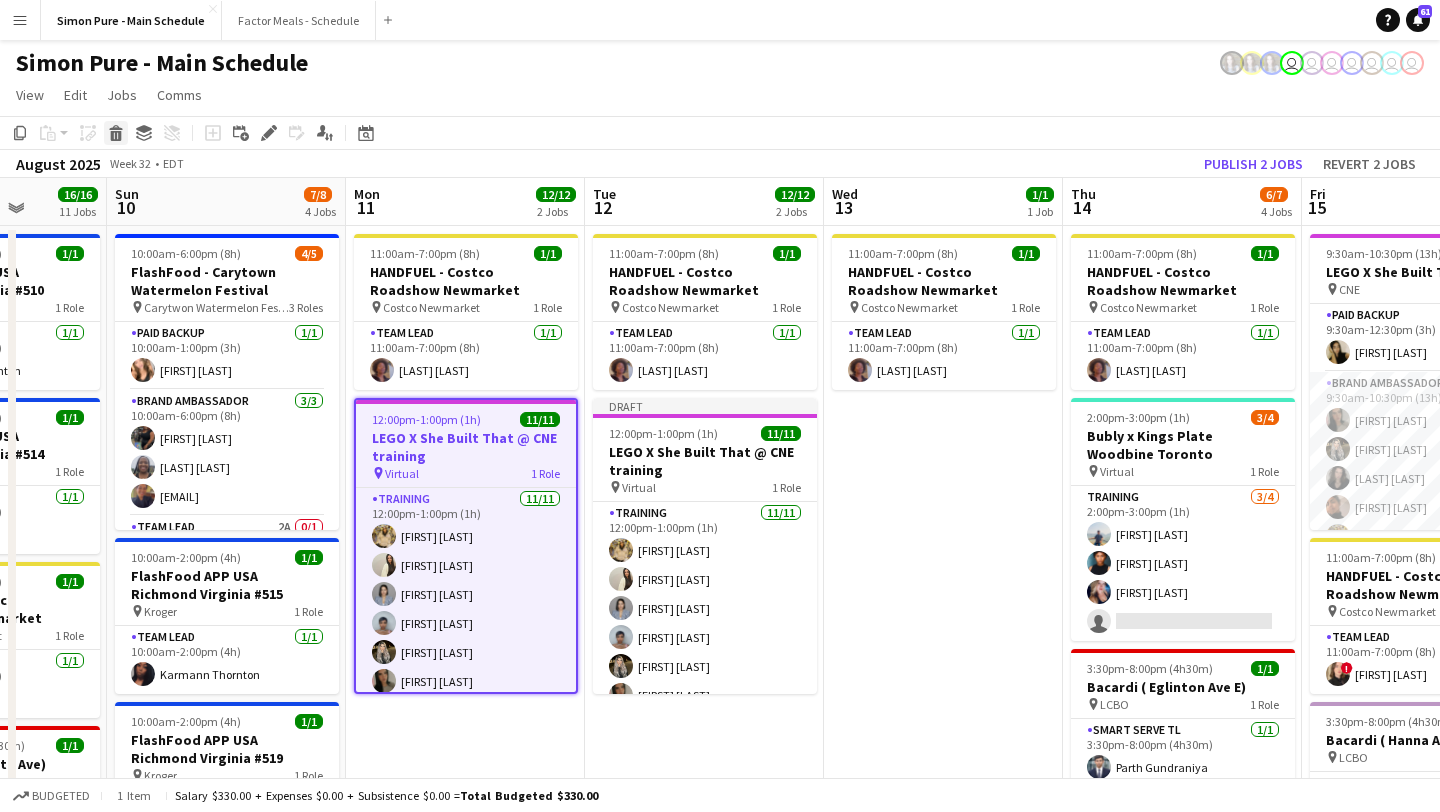 click on "Delete" 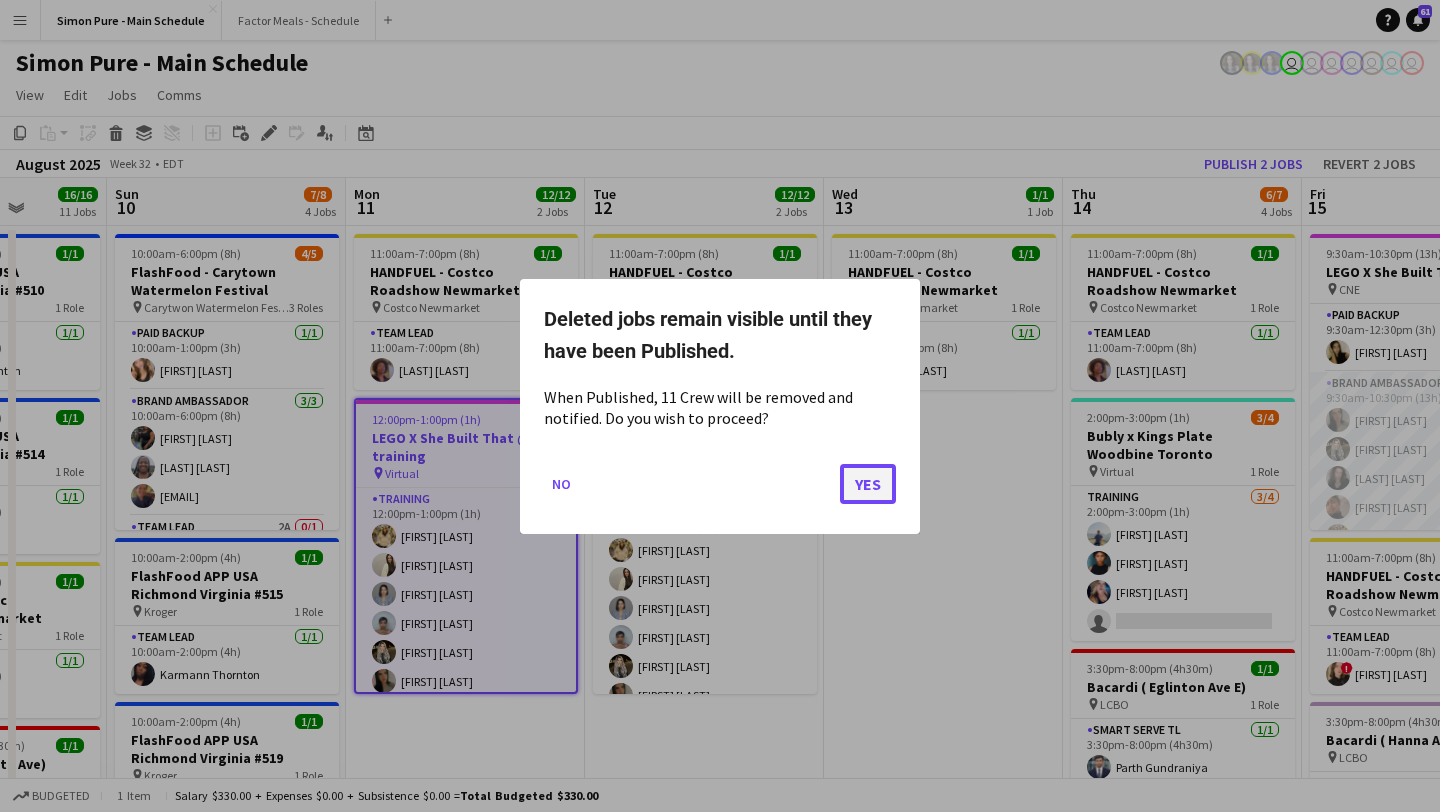 click on "Yes" 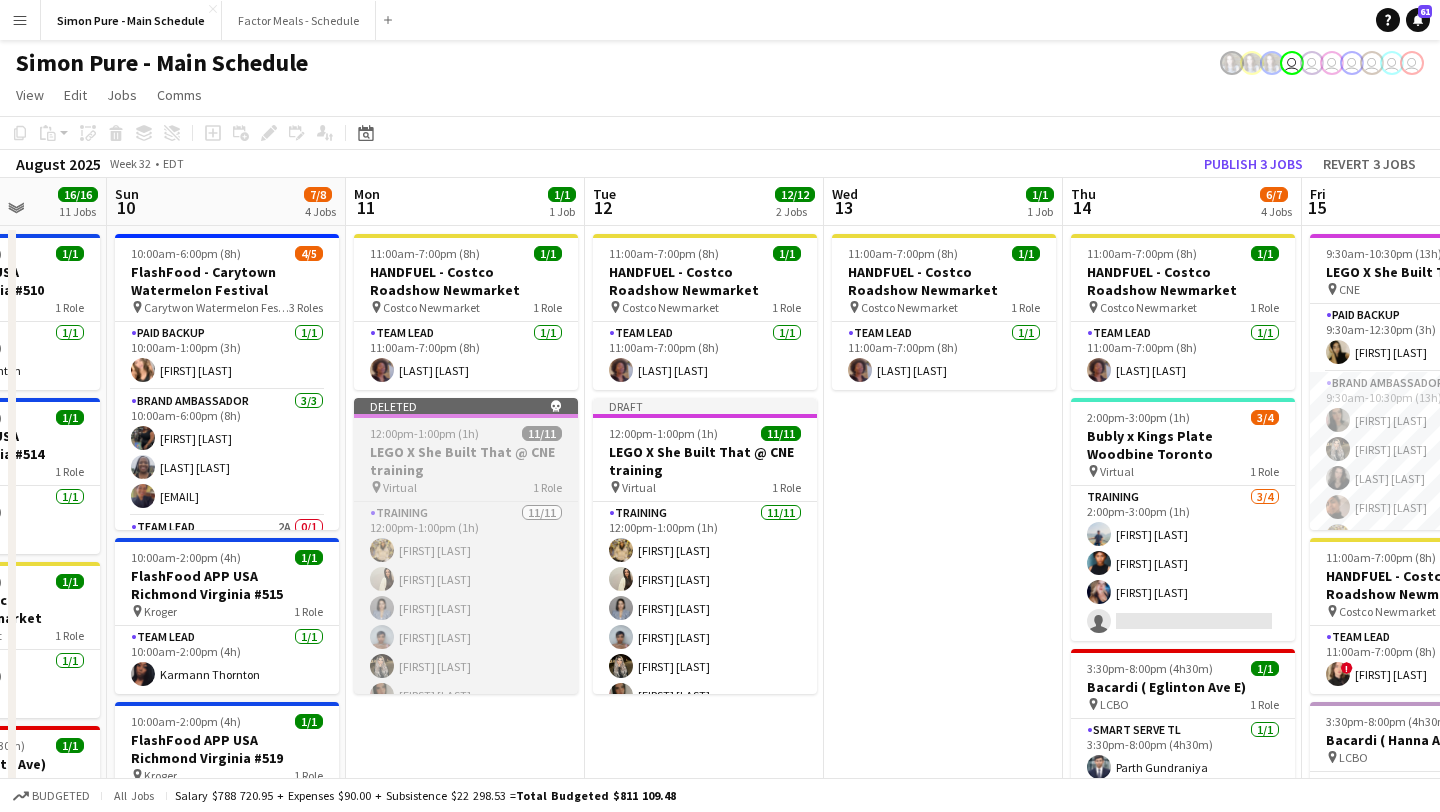 click on "LEGO X She Built That @ CNE training" at bounding box center [466, 461] 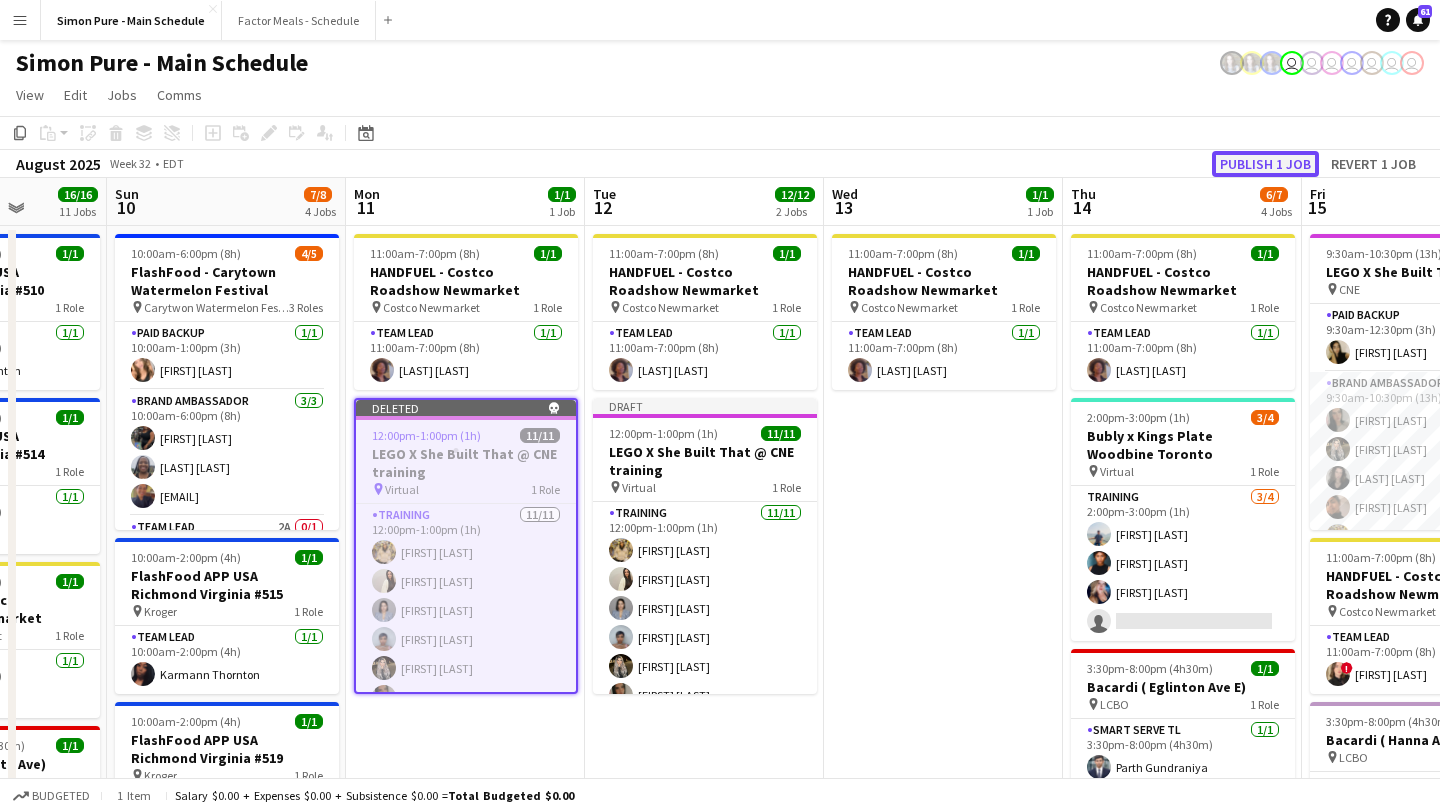 click on "Publish 1 job" 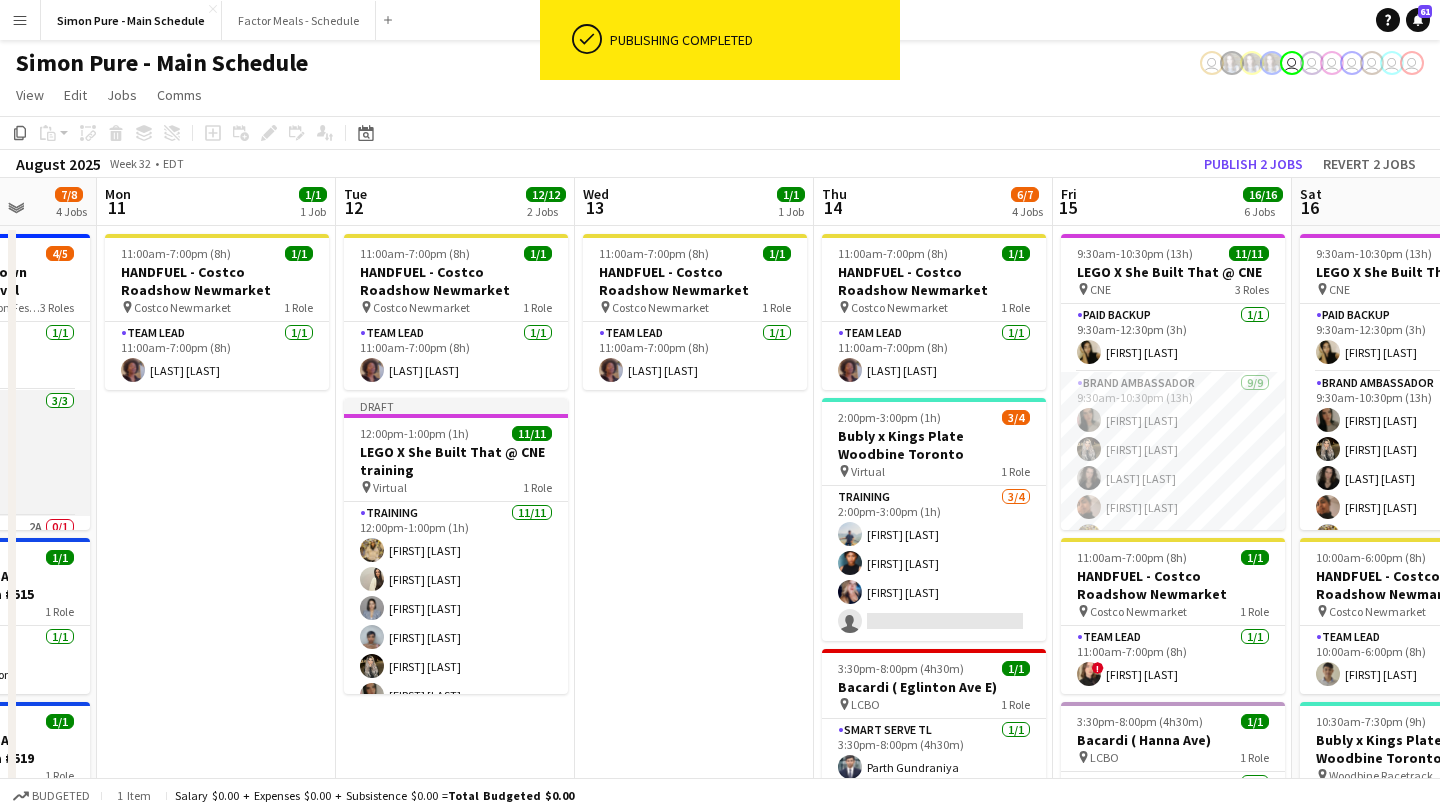 scroll, scrollTop: 0, scrollLeft: 955, axis: horizontal 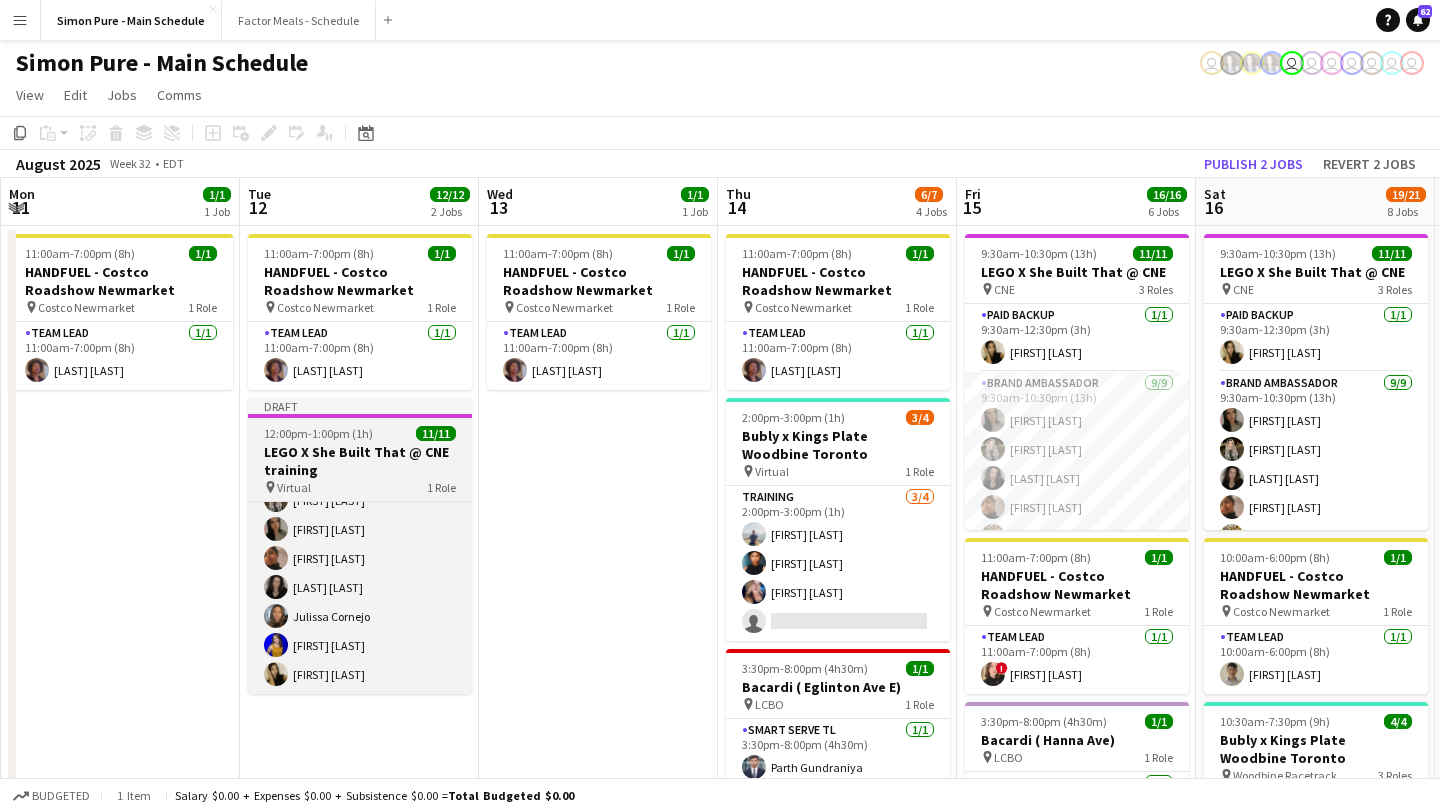 click on "LEGO X She Built That @ CNE training" at bounding box center [360, 461] 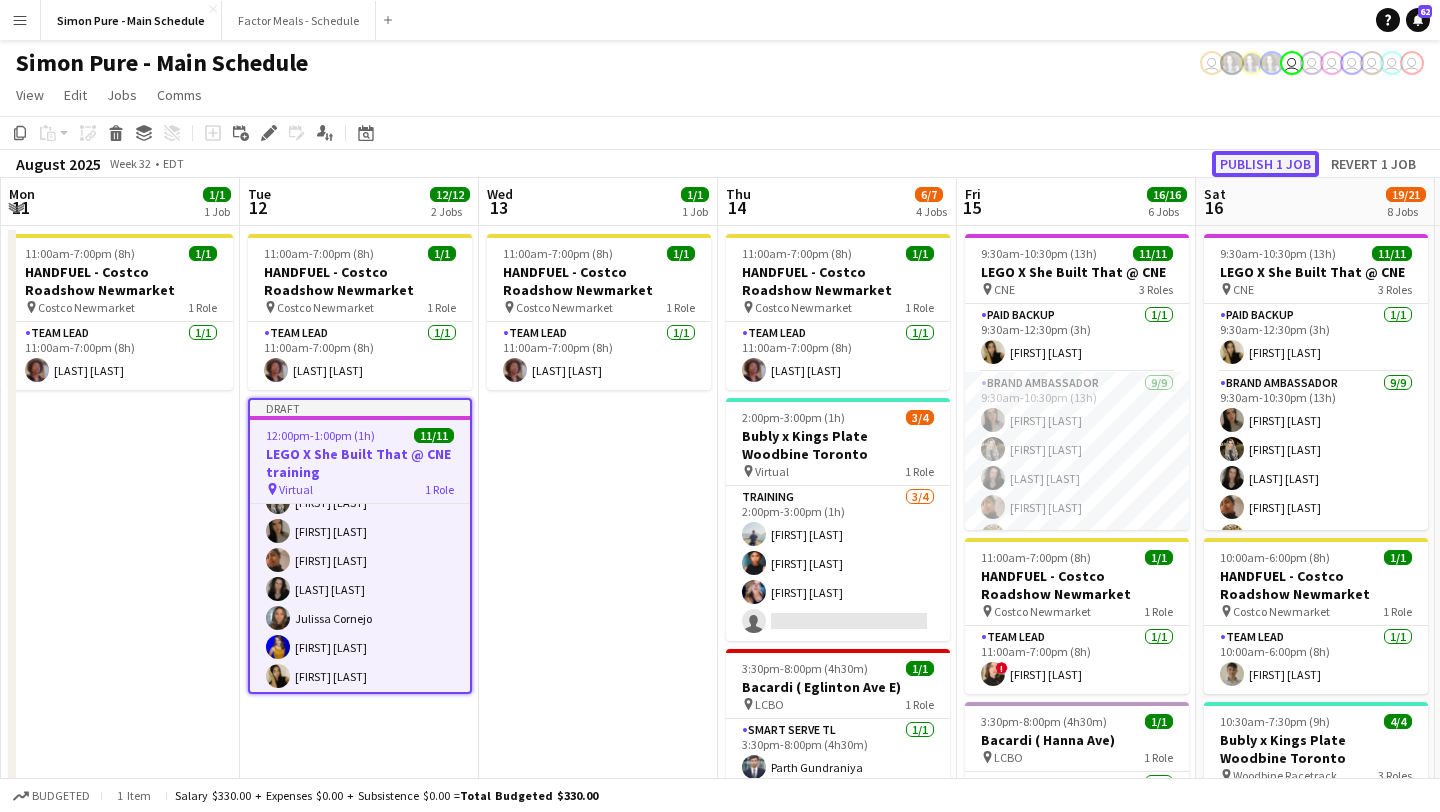 click on "Publish 1 job" 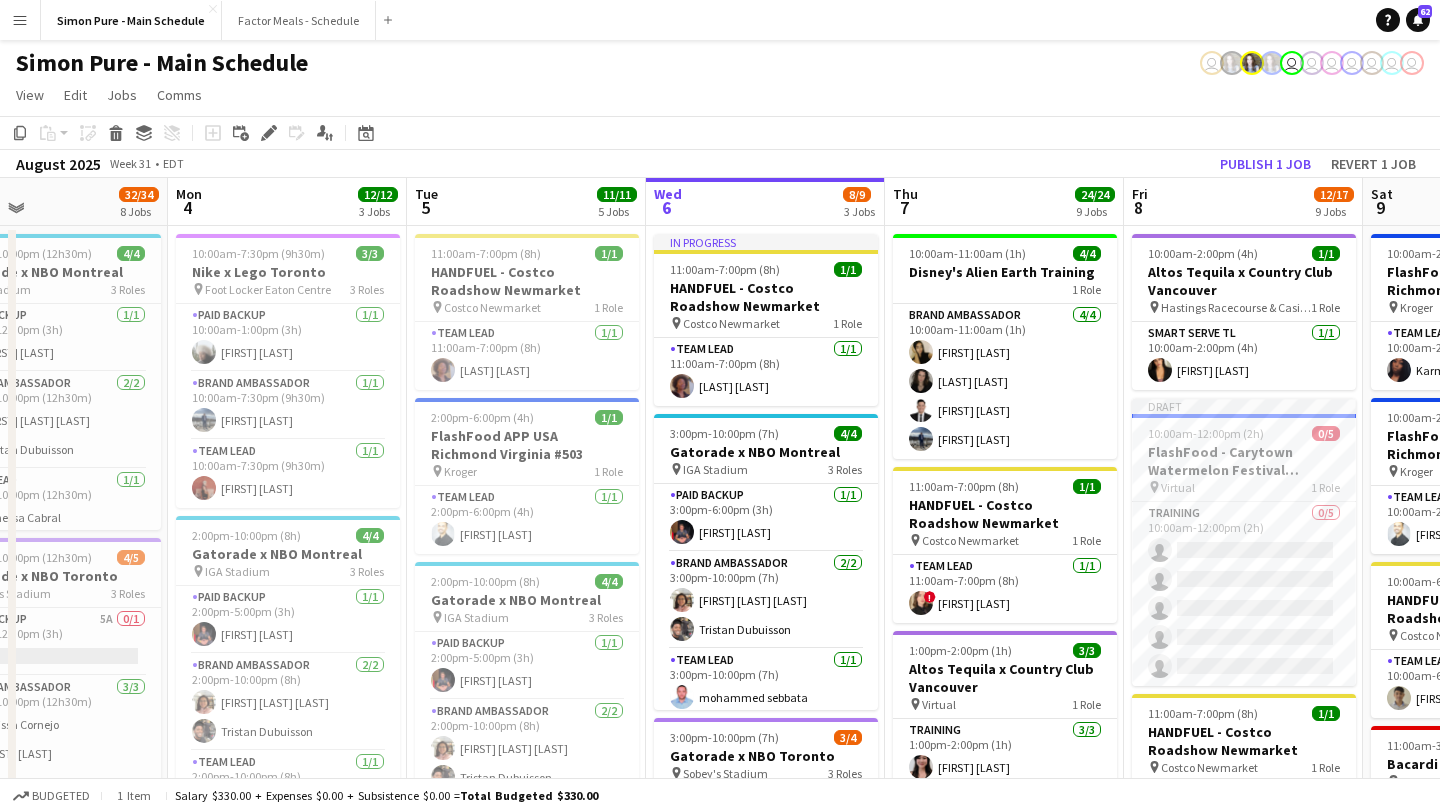 scroll, scrollTop: 0, scrollLeft: 624, axis: horizontal 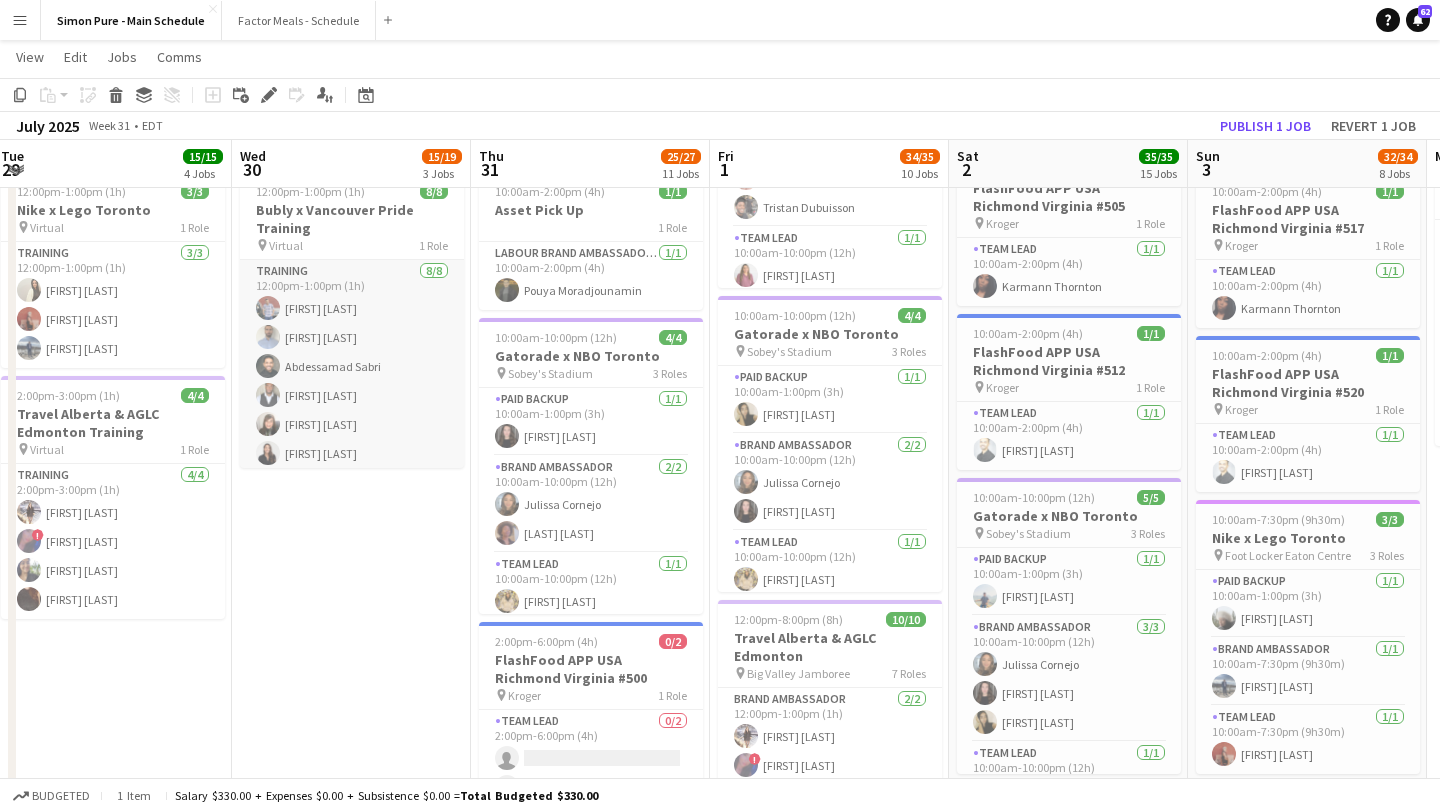 click on "Training   8/8   12:00pm-1:00pm (1h)
Chirag Joshi Will Vitale Abdessamad Sabri Michael Keita Leticia Gisela Gamarra Angelique Maingot Gavin Turnbull Morvarid Salehi" at bounding box center [352, 395] 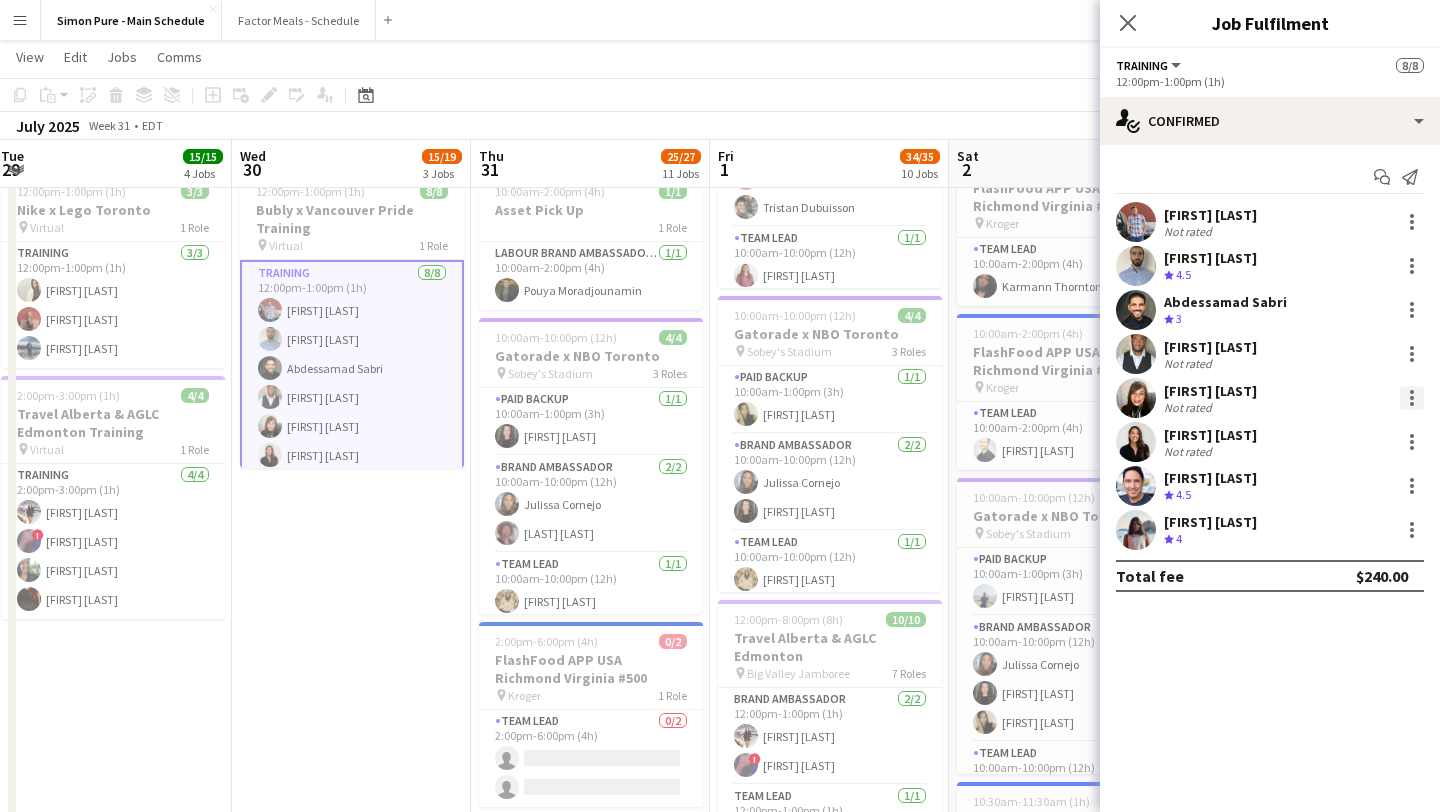 click at bounding box center (1412, 398) 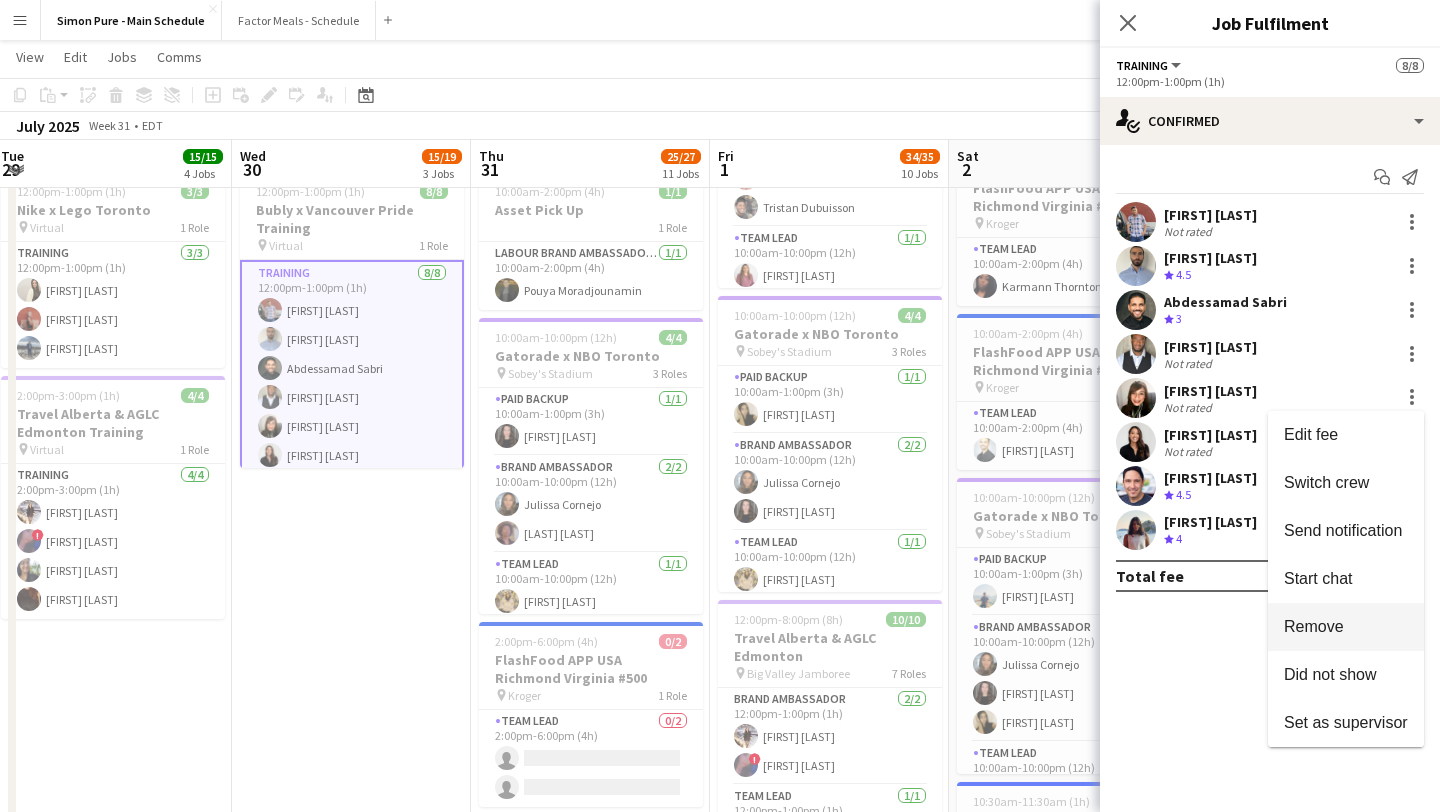 click on "Remove" at bounding box center (1346, 627) 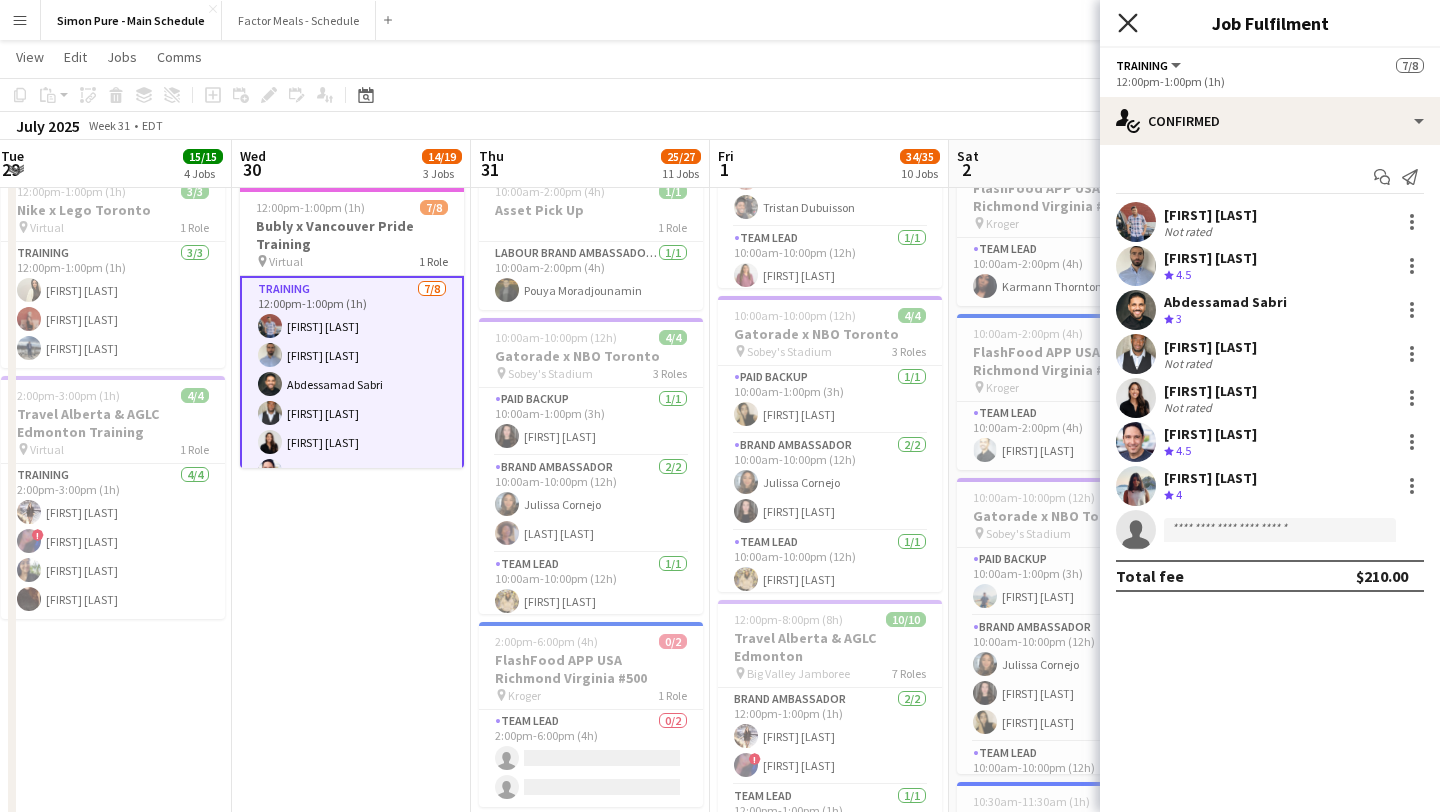 click on "Close pop-in" 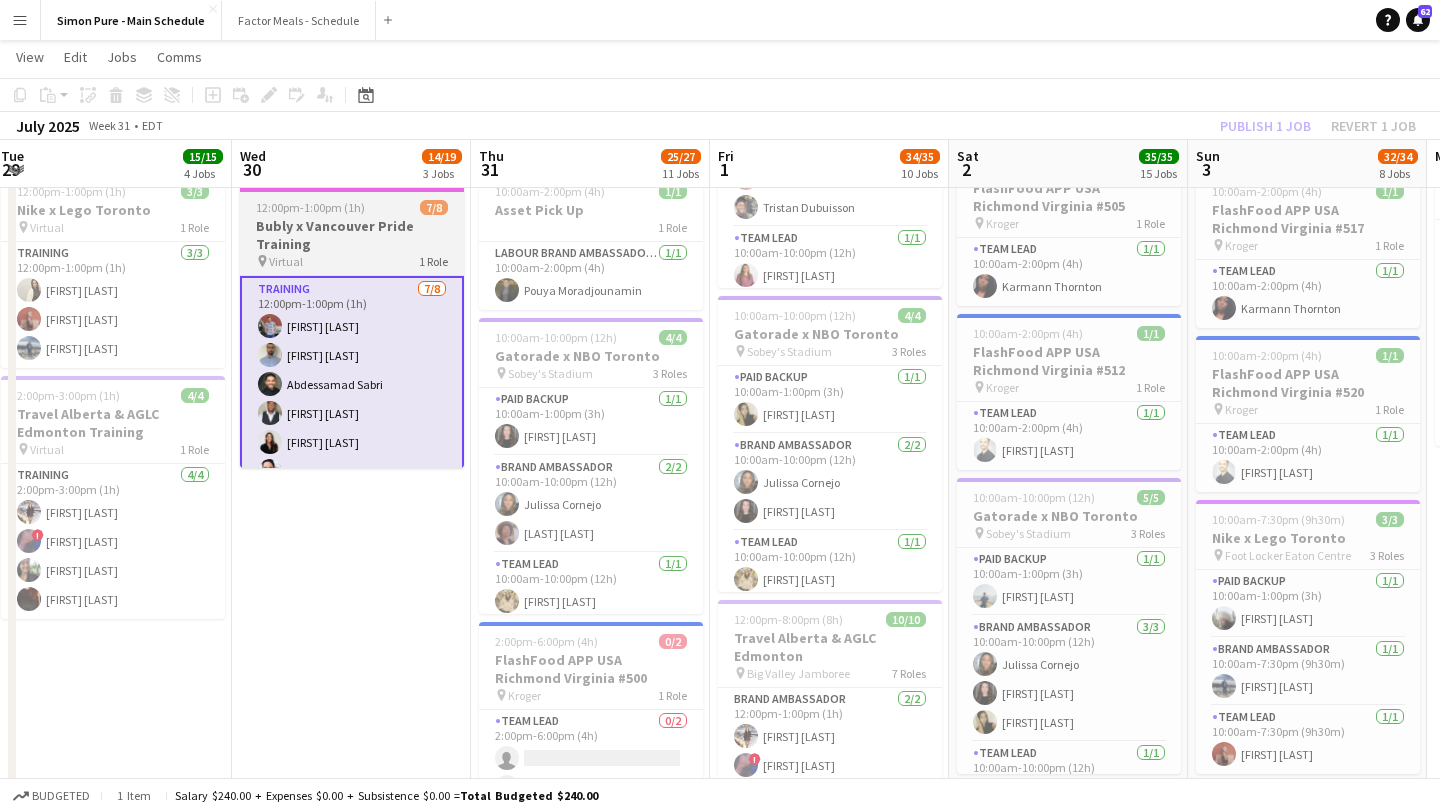 click on "12:00pm-1:00pm (1h)" at bounding box center [310, 207] 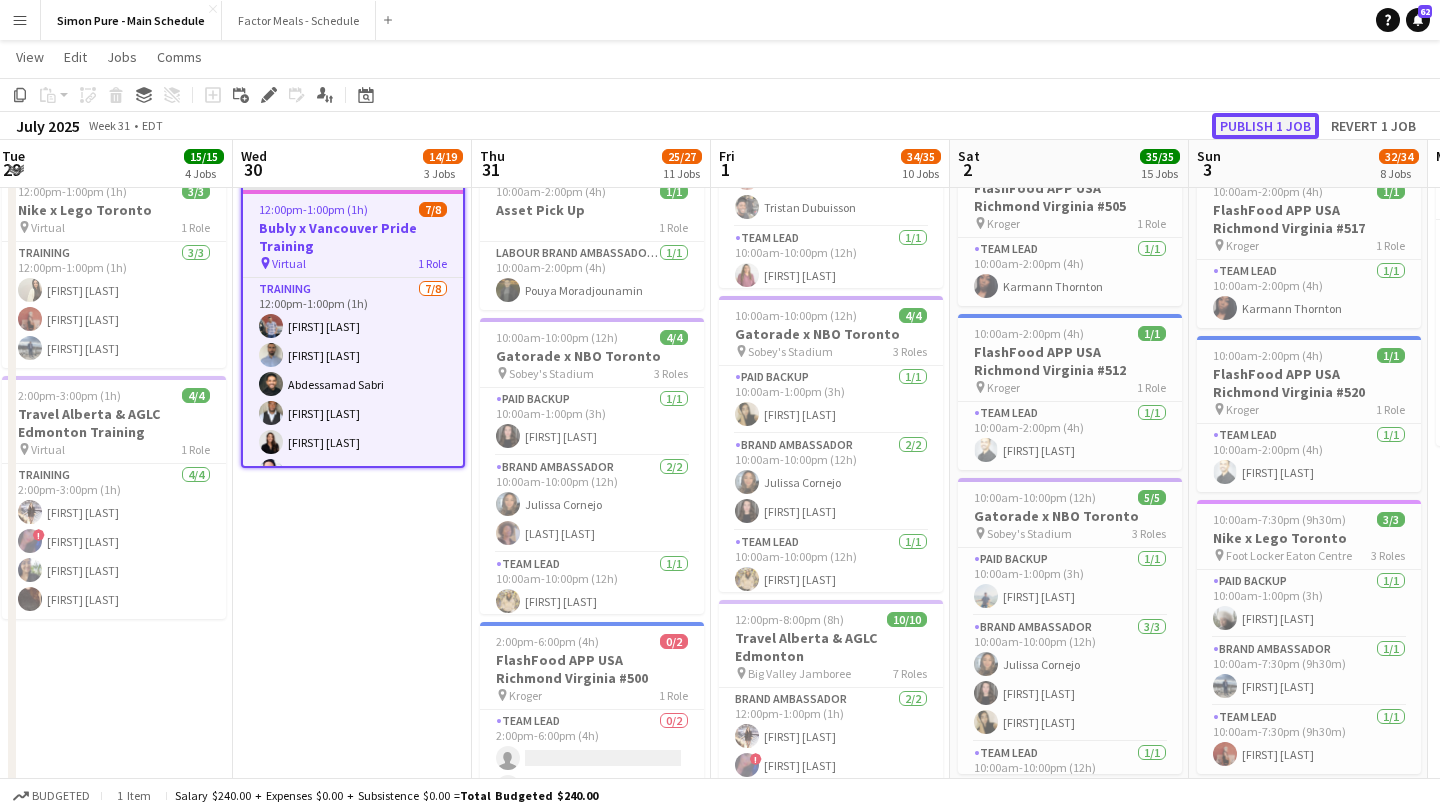 click on "Publish 1 job" 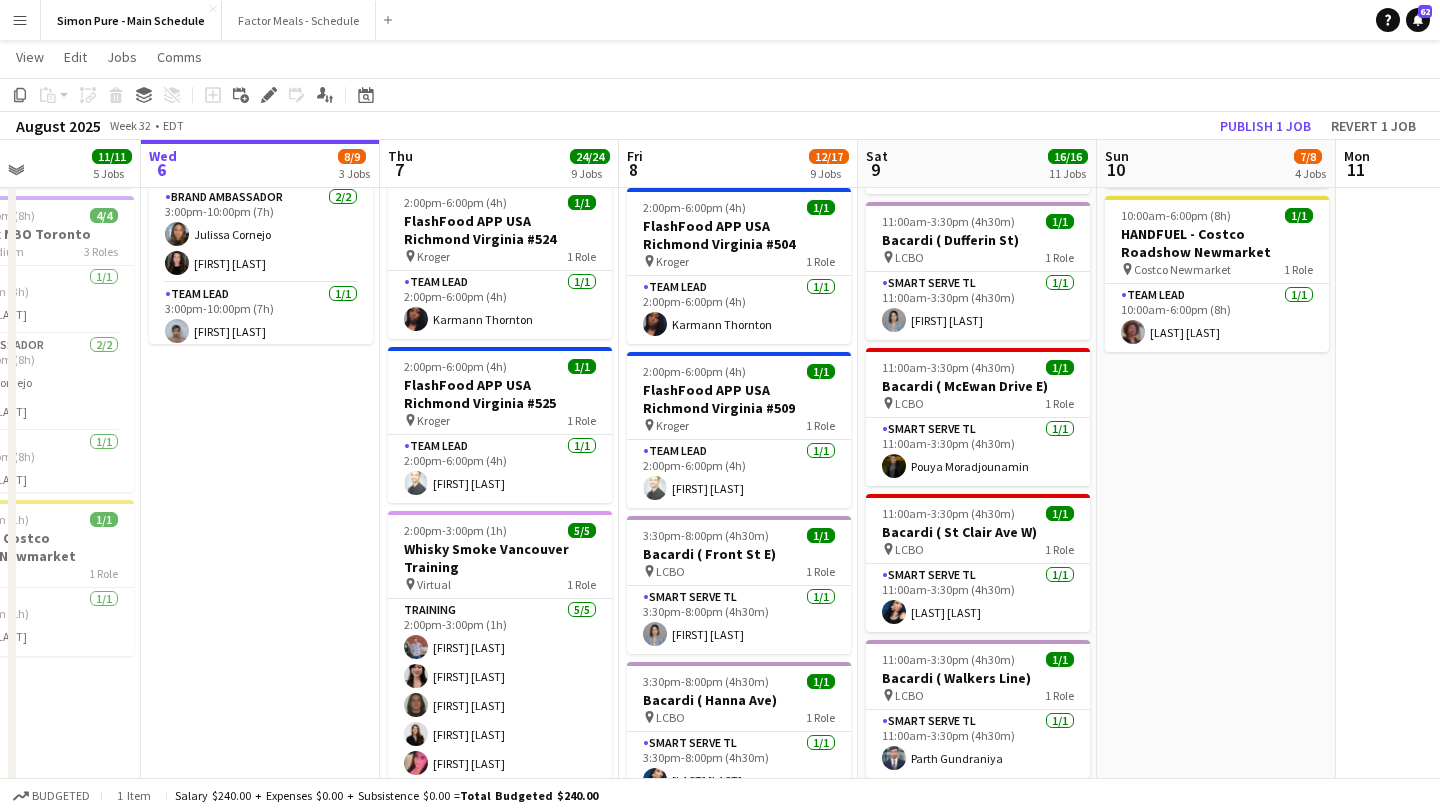 scroll, scrollTop: 0, scrollLeft: 1024, axis: horizontal 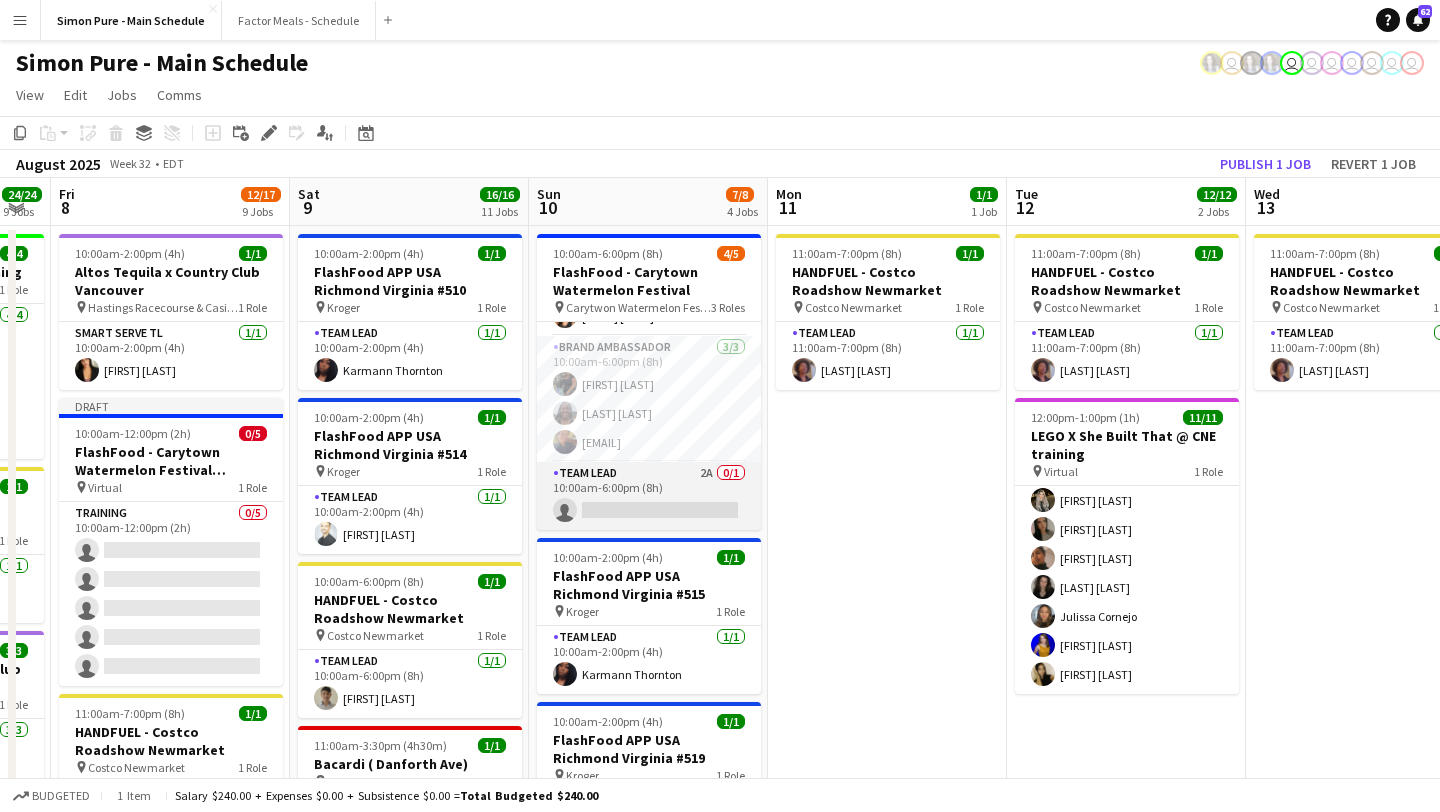 click on "Team Lead   2A   0/1   10:00am-6:00pm (8h)
single-neutral-actions" at bounding box center [649, 496] 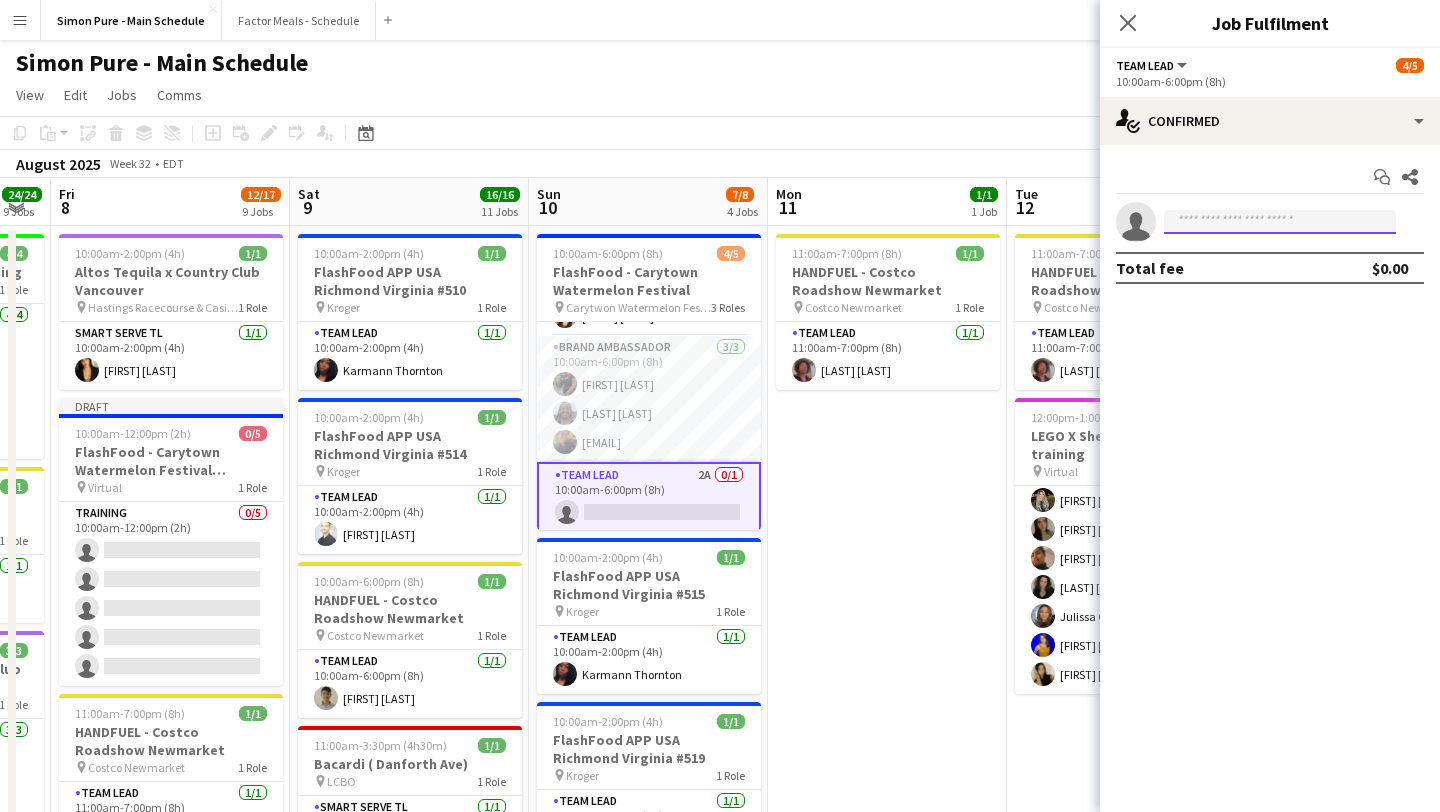 click at bounding box center (1280, 222) 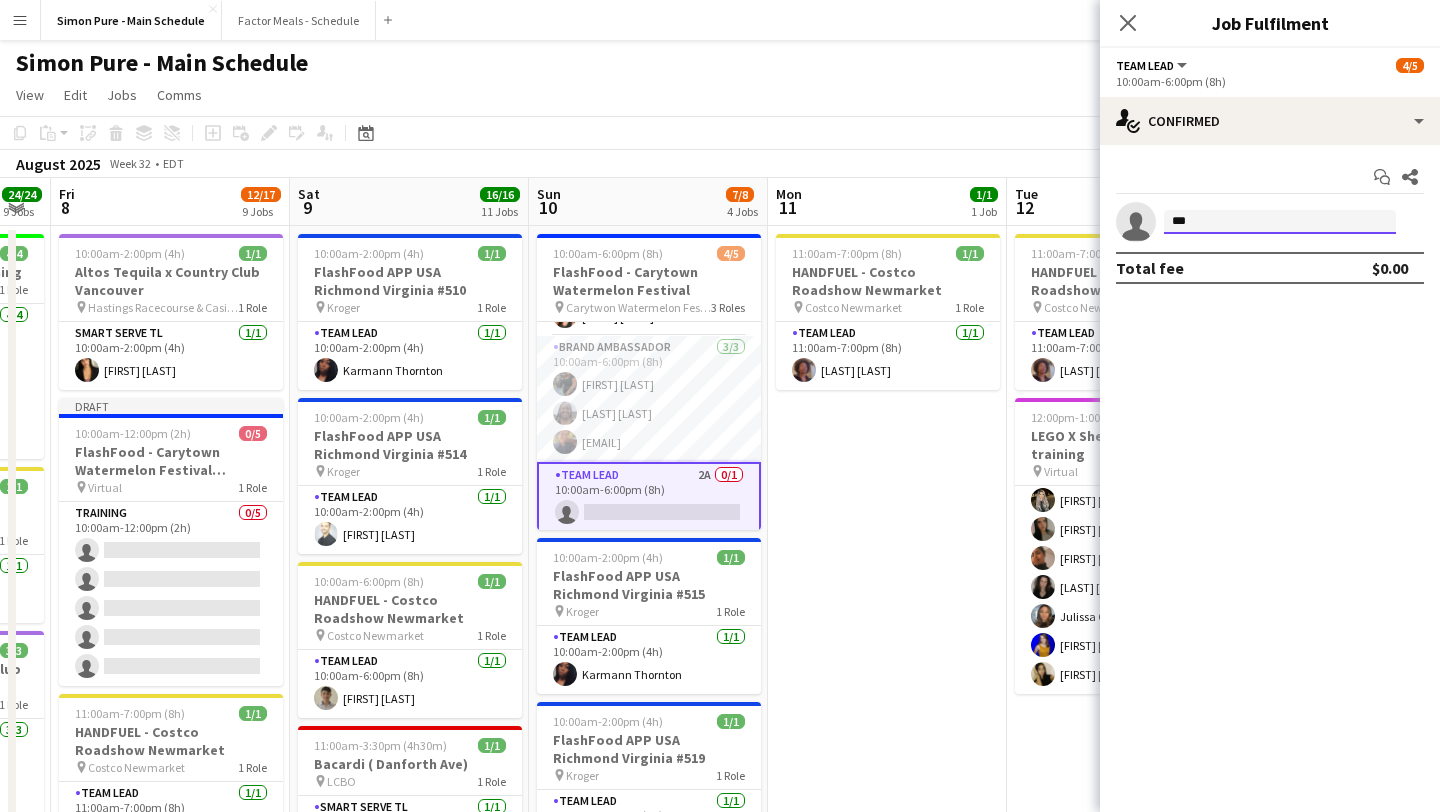 drag, startPoint x: 1202, startPoint y: 223, endPoint x: 992, endPoint y: 223, distance: 210 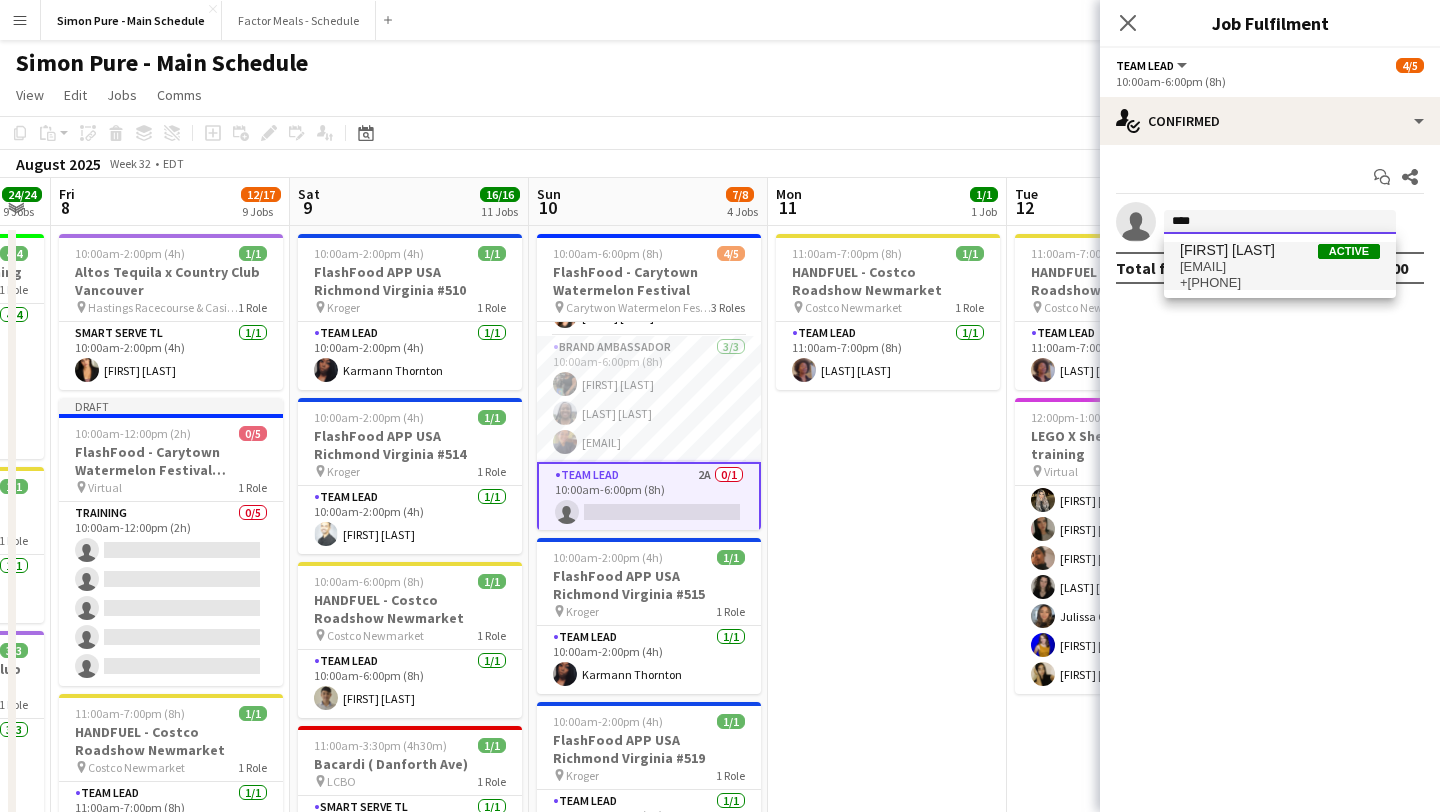 type on "****" 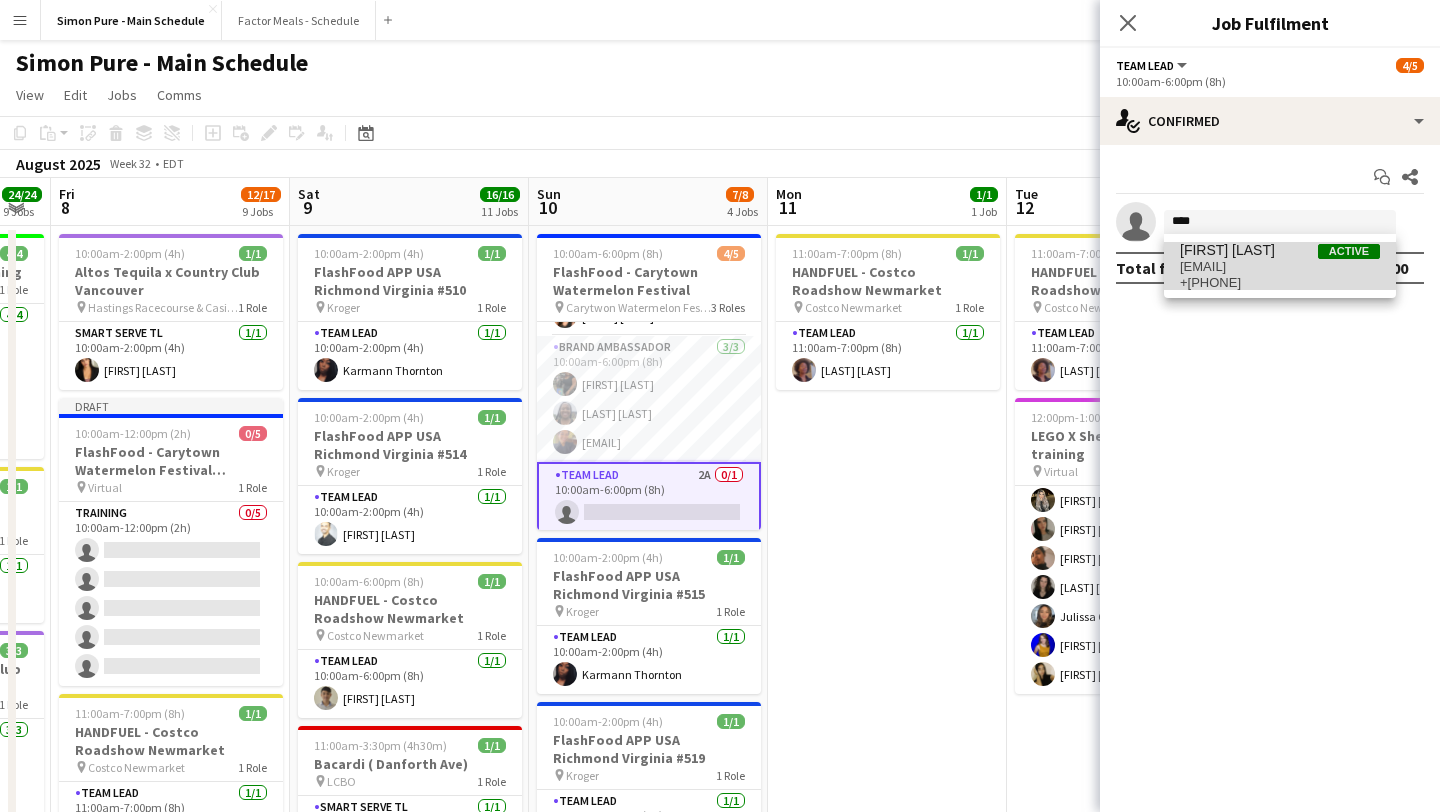 click on "evathornn@gmail.com" at bounding box center [1280, 267] 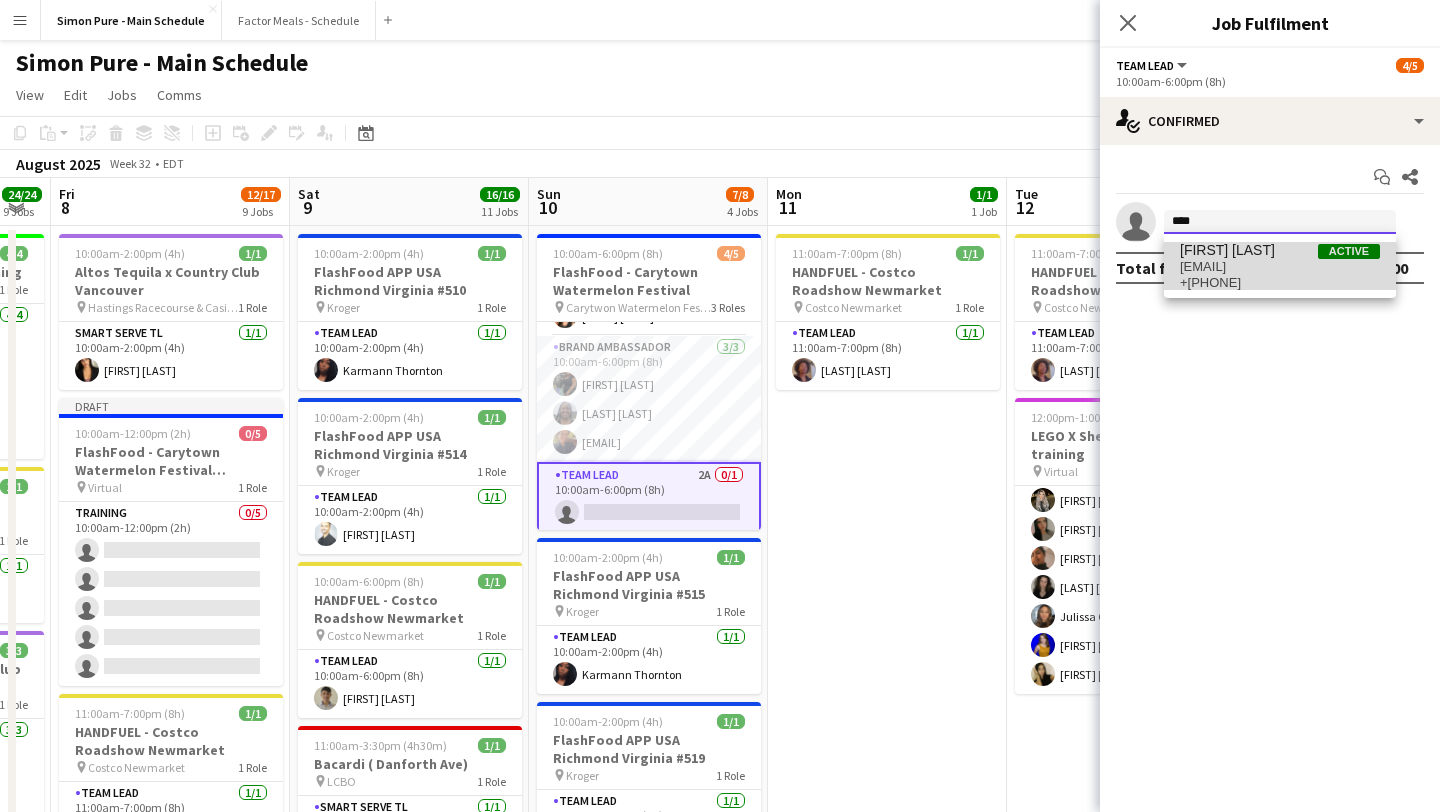 type 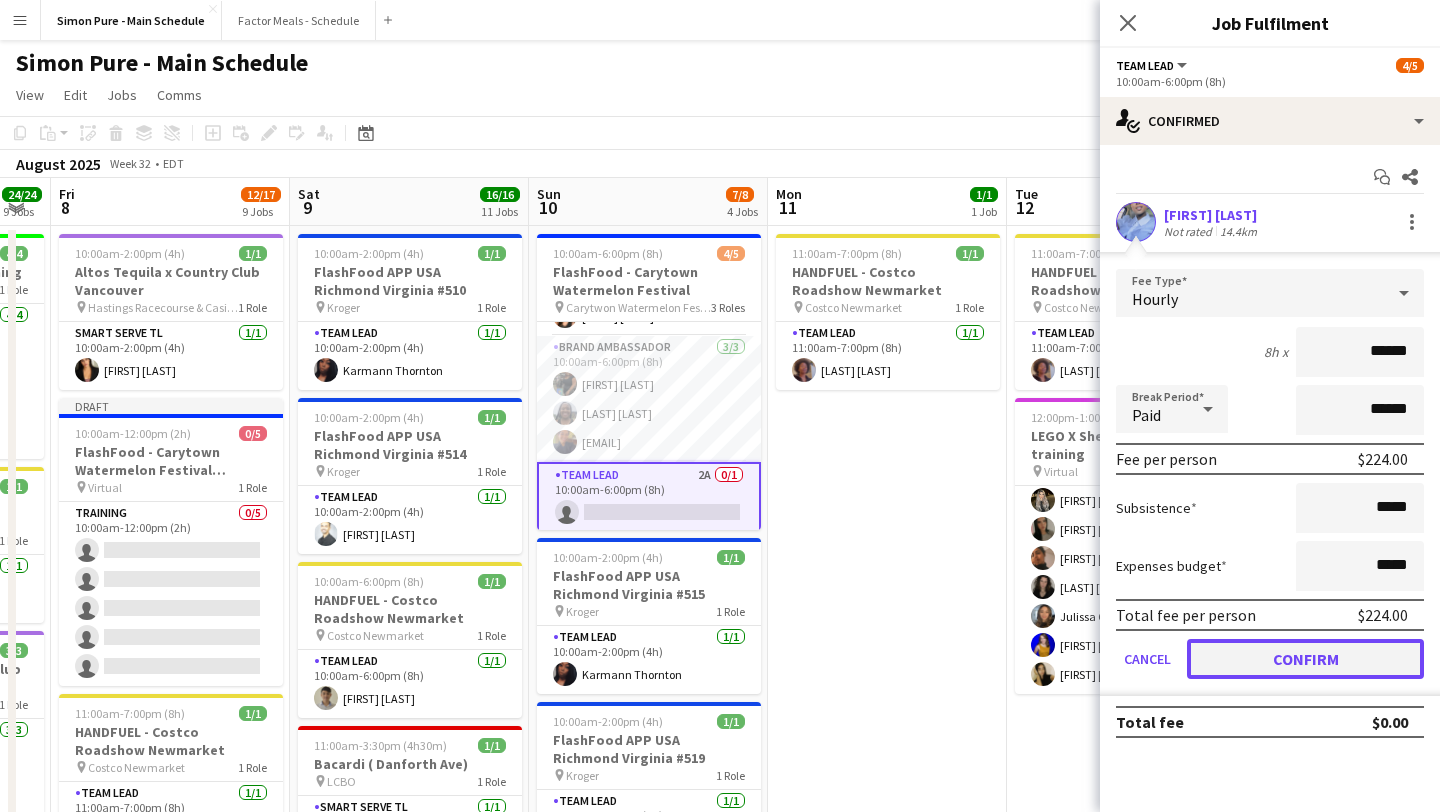 click on "Confirm" at bounding box center (1305, 659) 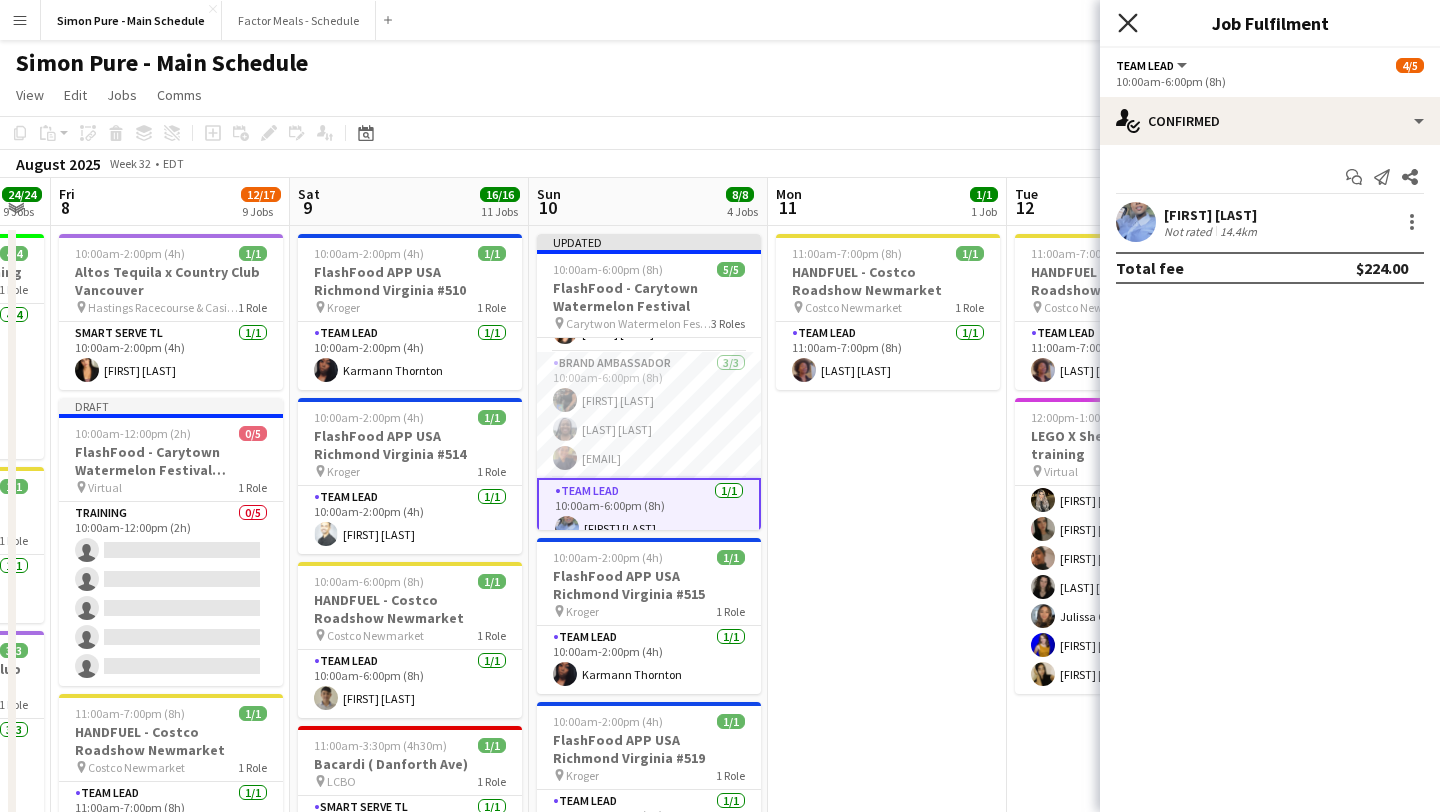 click 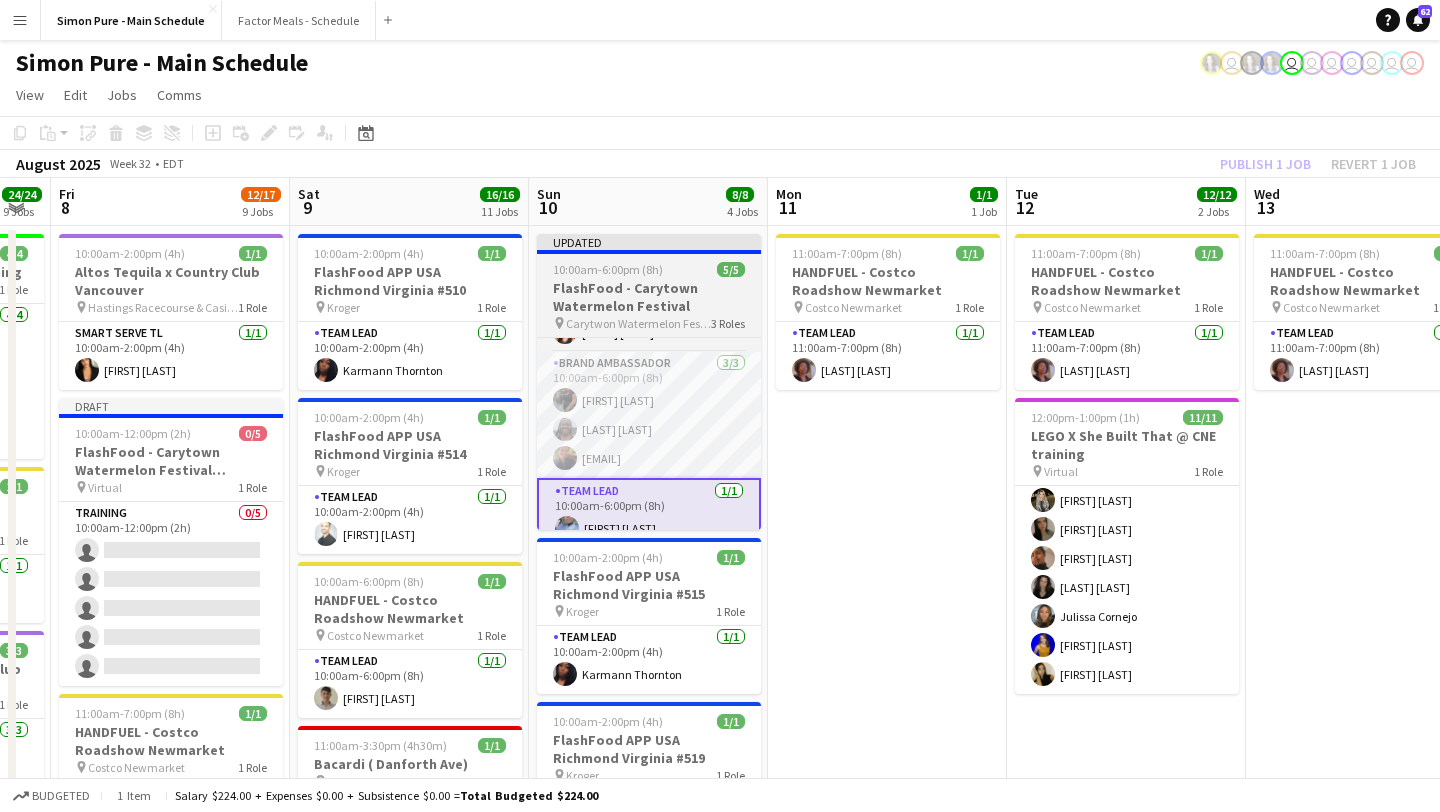 click on "10:00am-6:00pm (8h)" at bounding box center (608, 269) 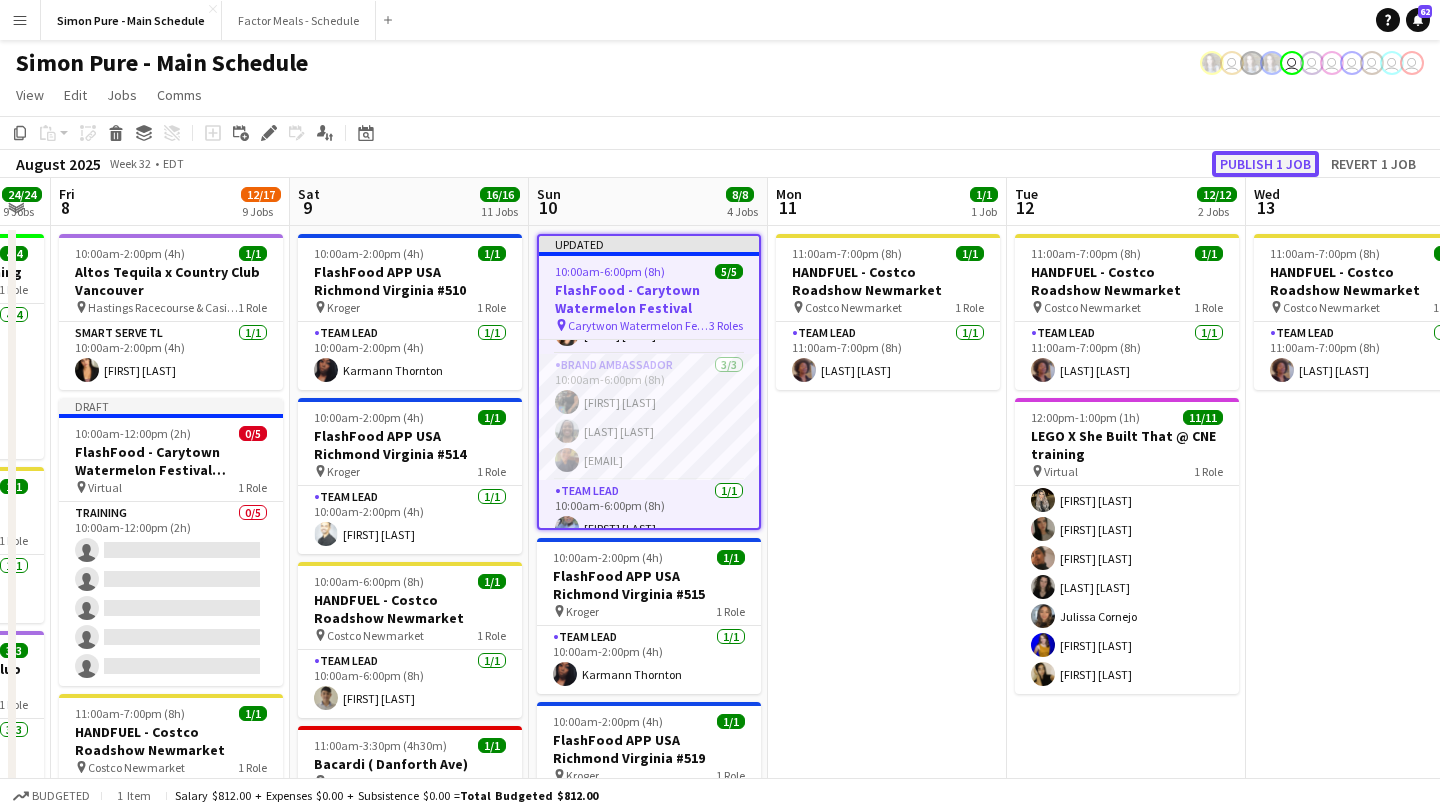 click on "Publish 1 job" 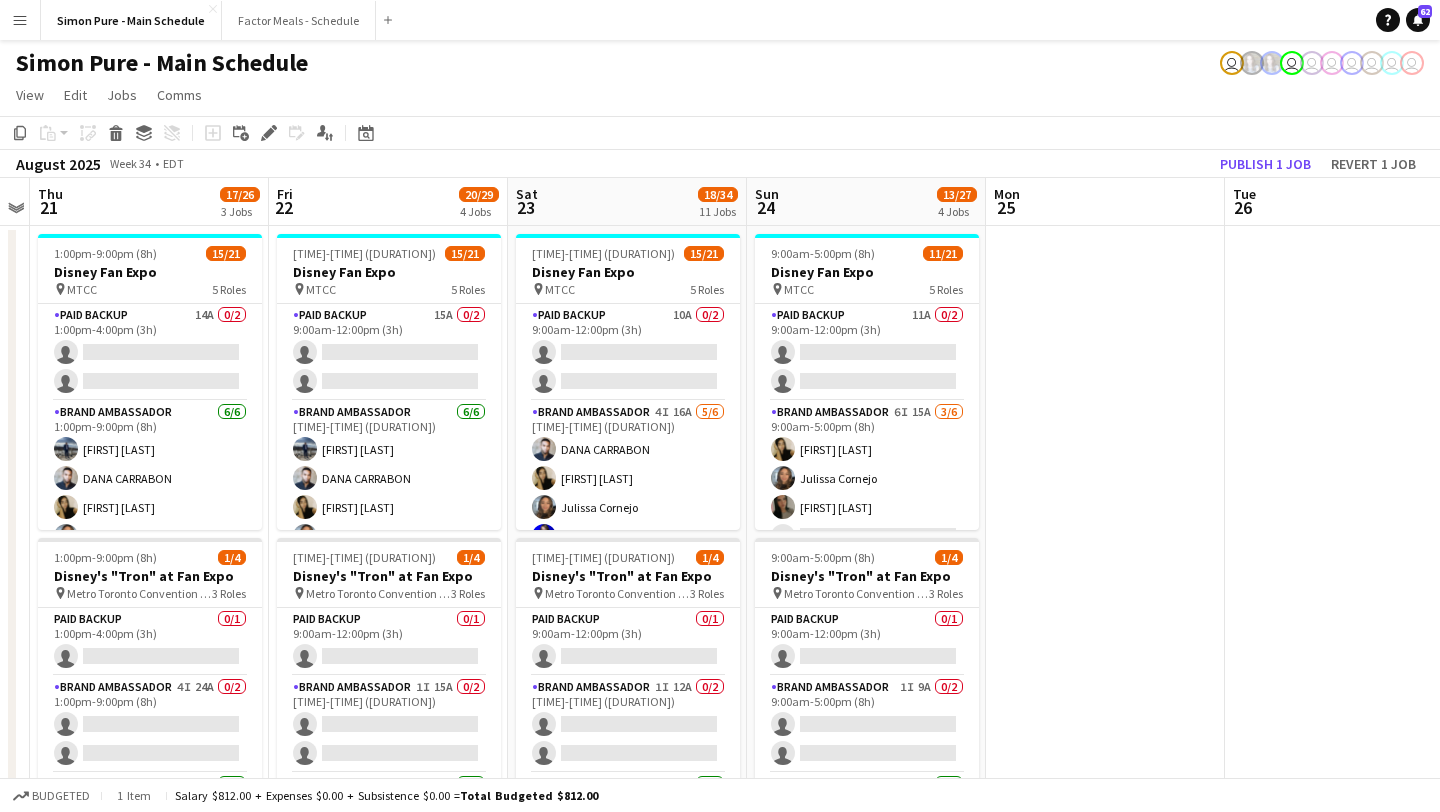 scroll, scrollTop: 0, scrollLeft: 733, axis: horizontal 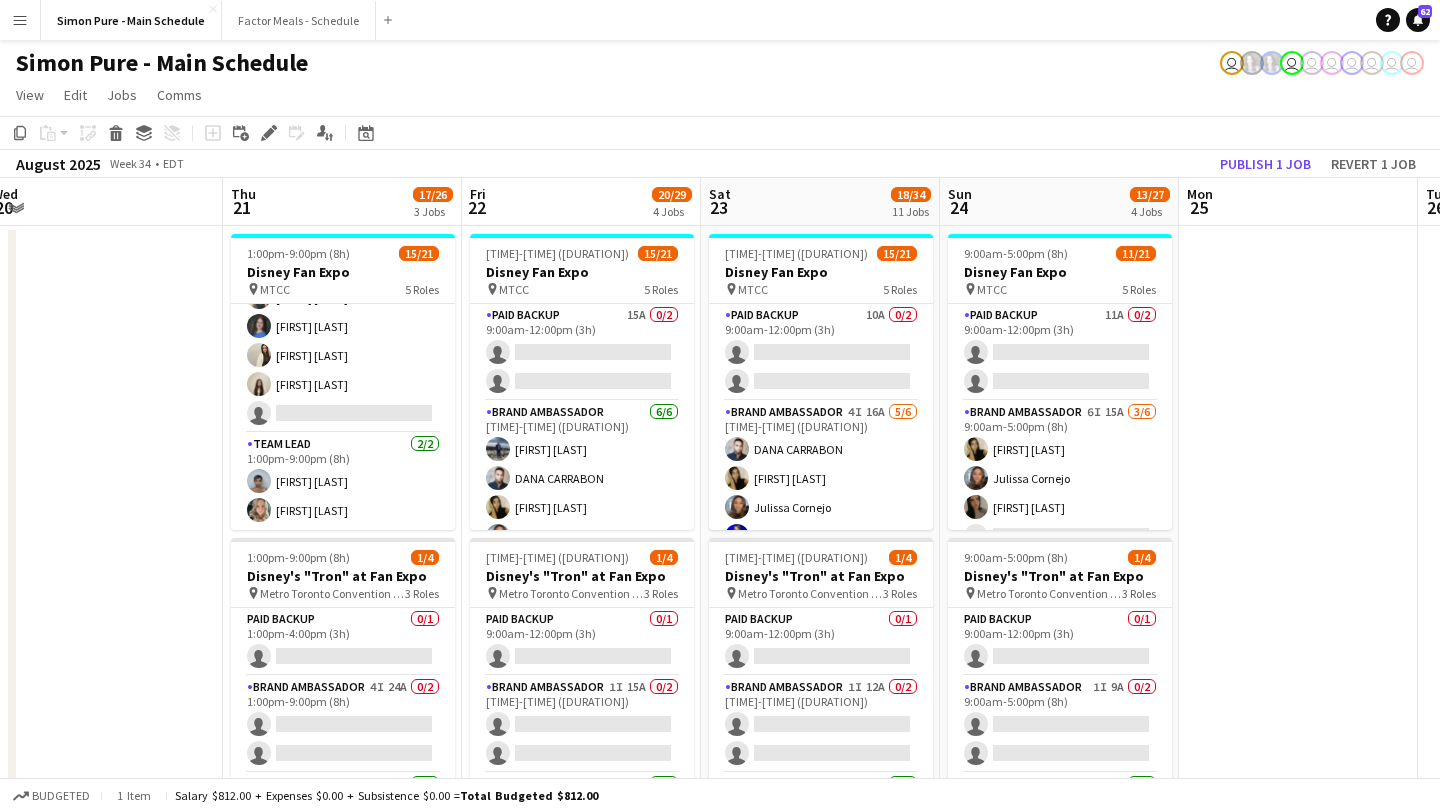 click on "Menu" at bounding box center (20, 20) 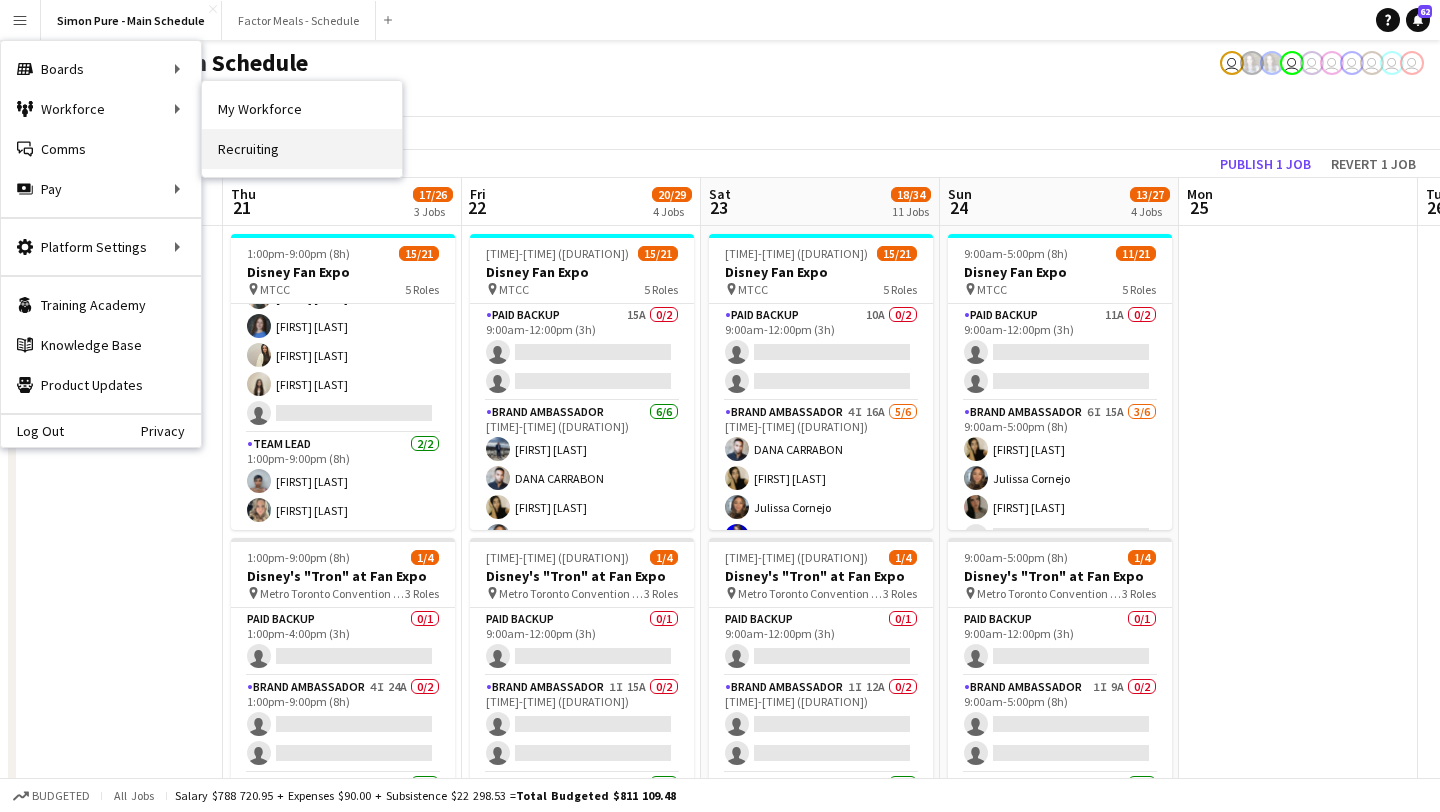 click on "Recruiting" at bounding box center [302, 149] 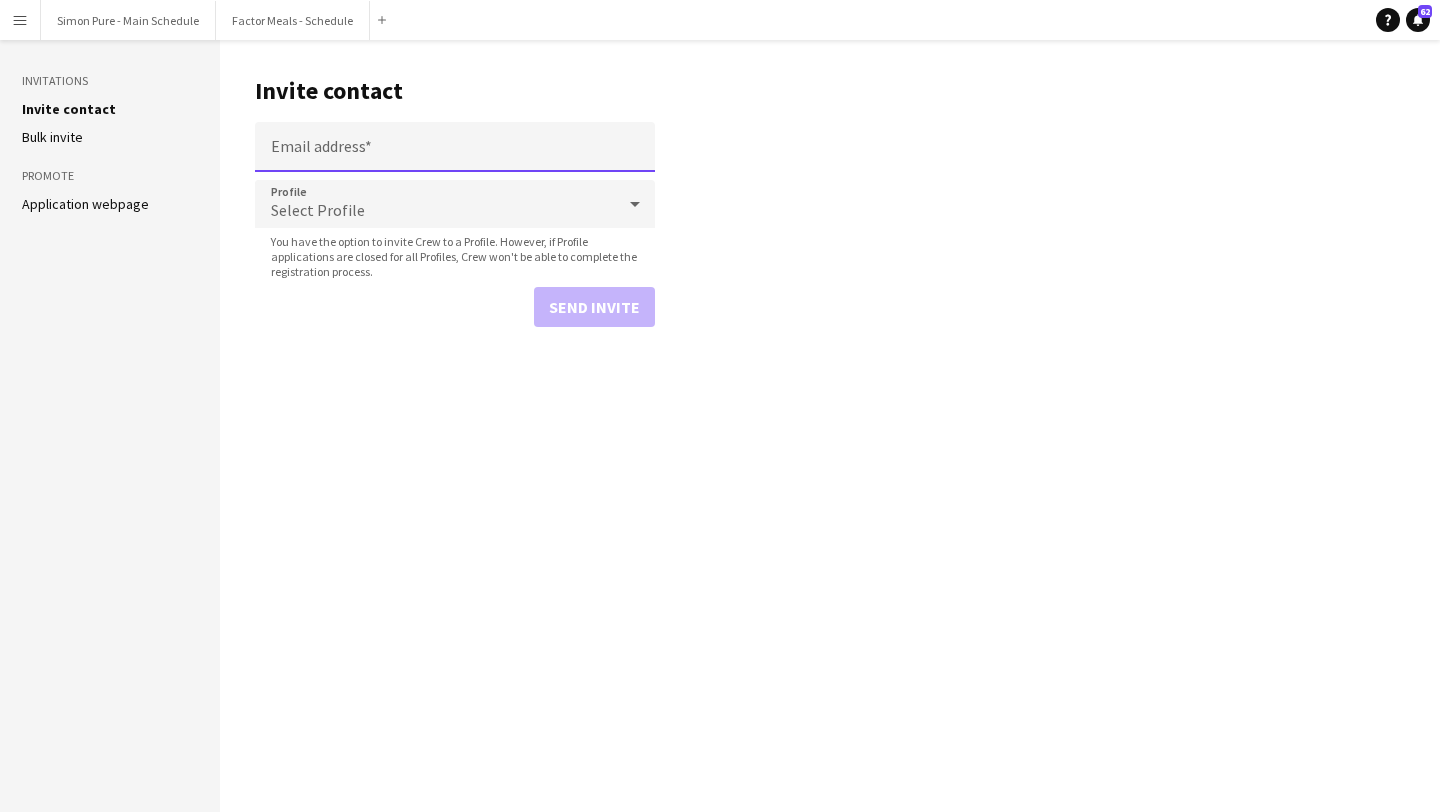 click on "Email address" at bounding box center (455, 147) 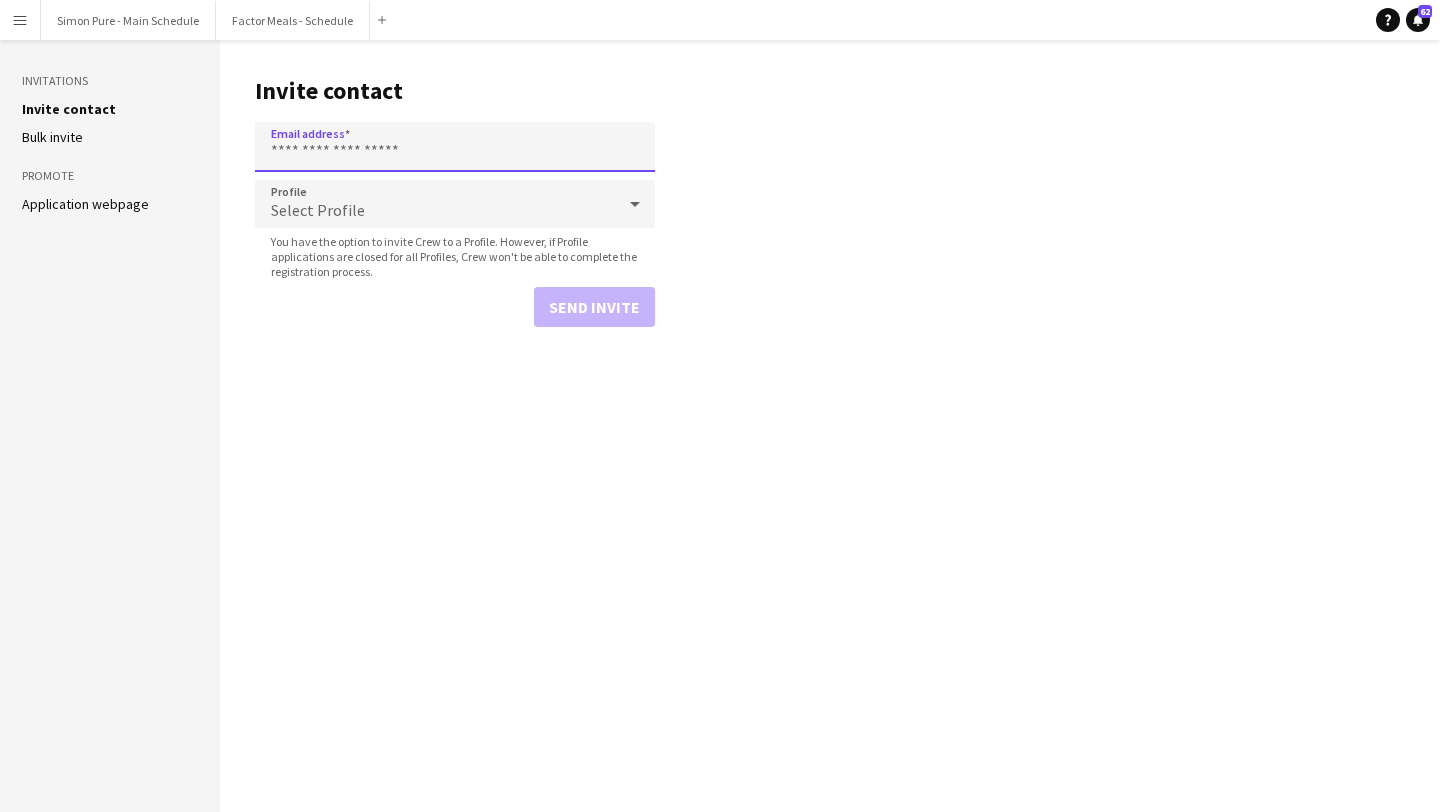 paste on "**********" 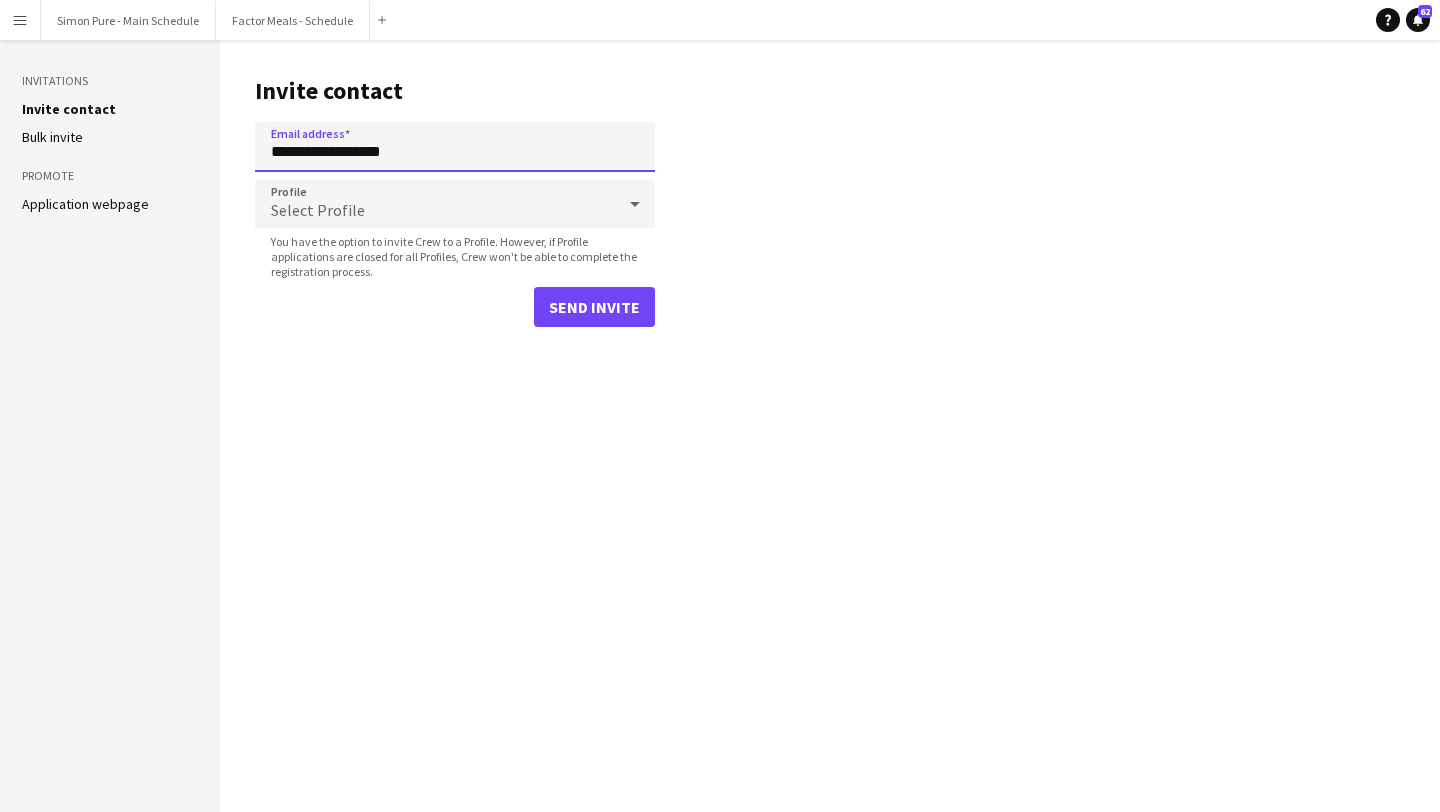 type on "**********" 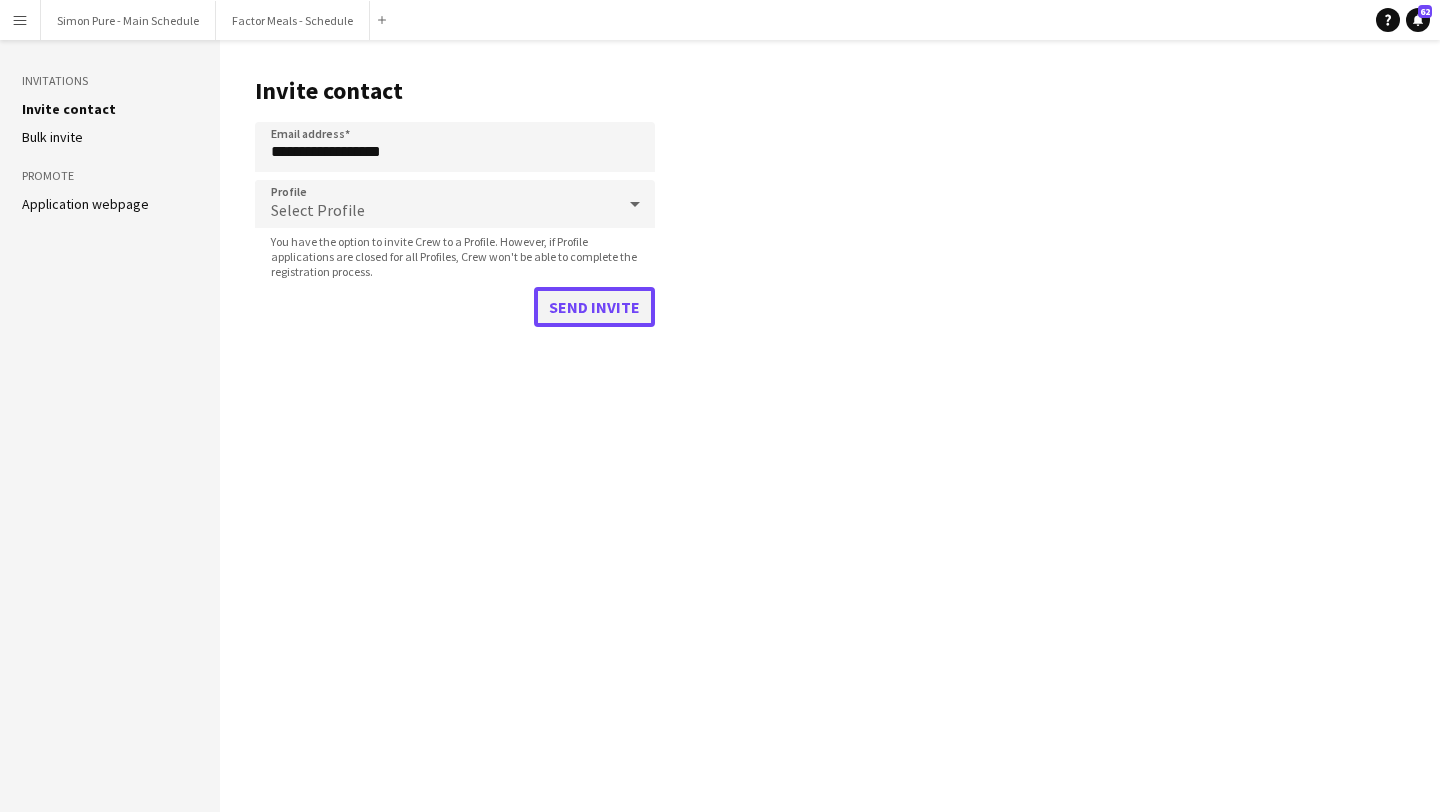 click on "Send invite" 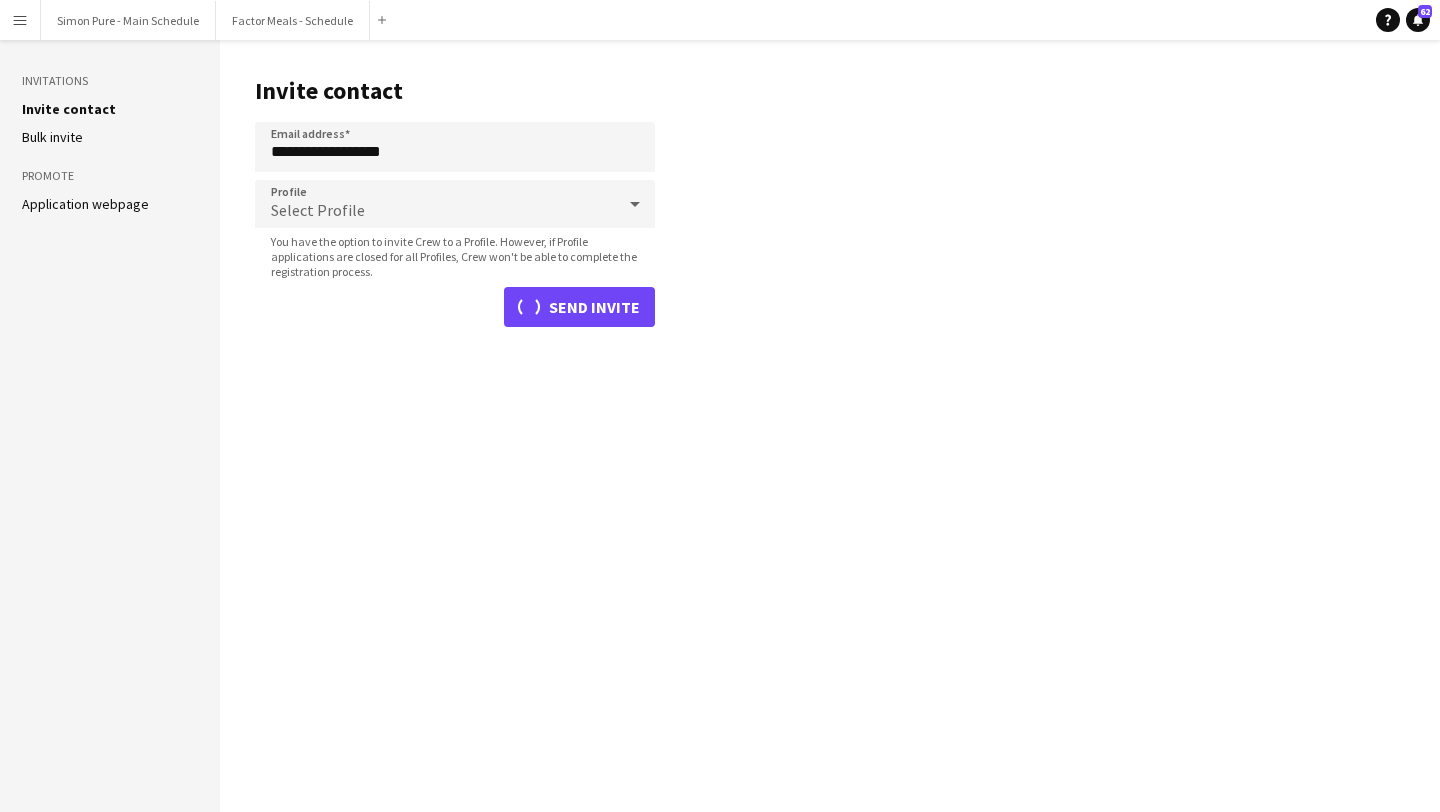 type 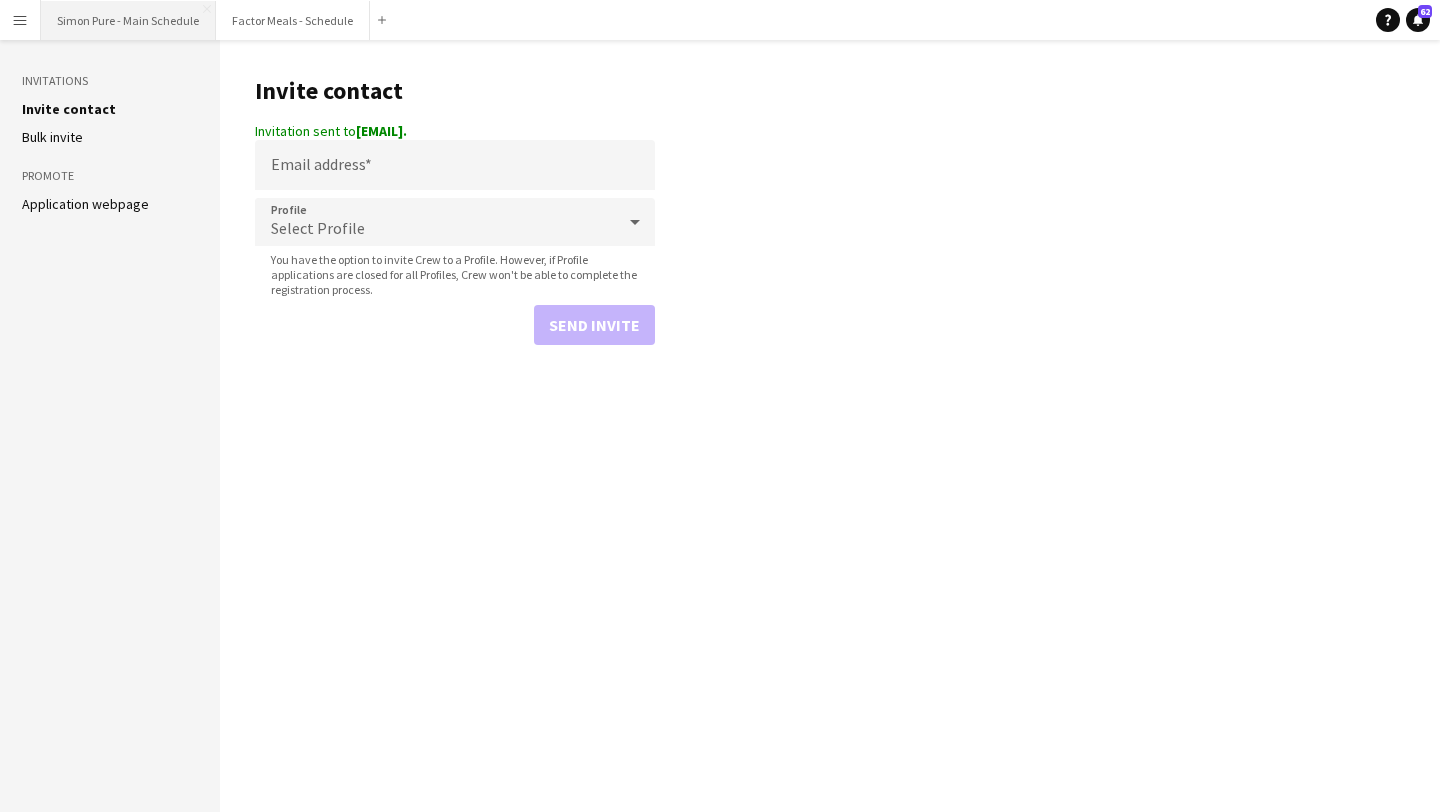 click on "Simon Pure - Main Schedule
Close" at bounding box center (128, 20) 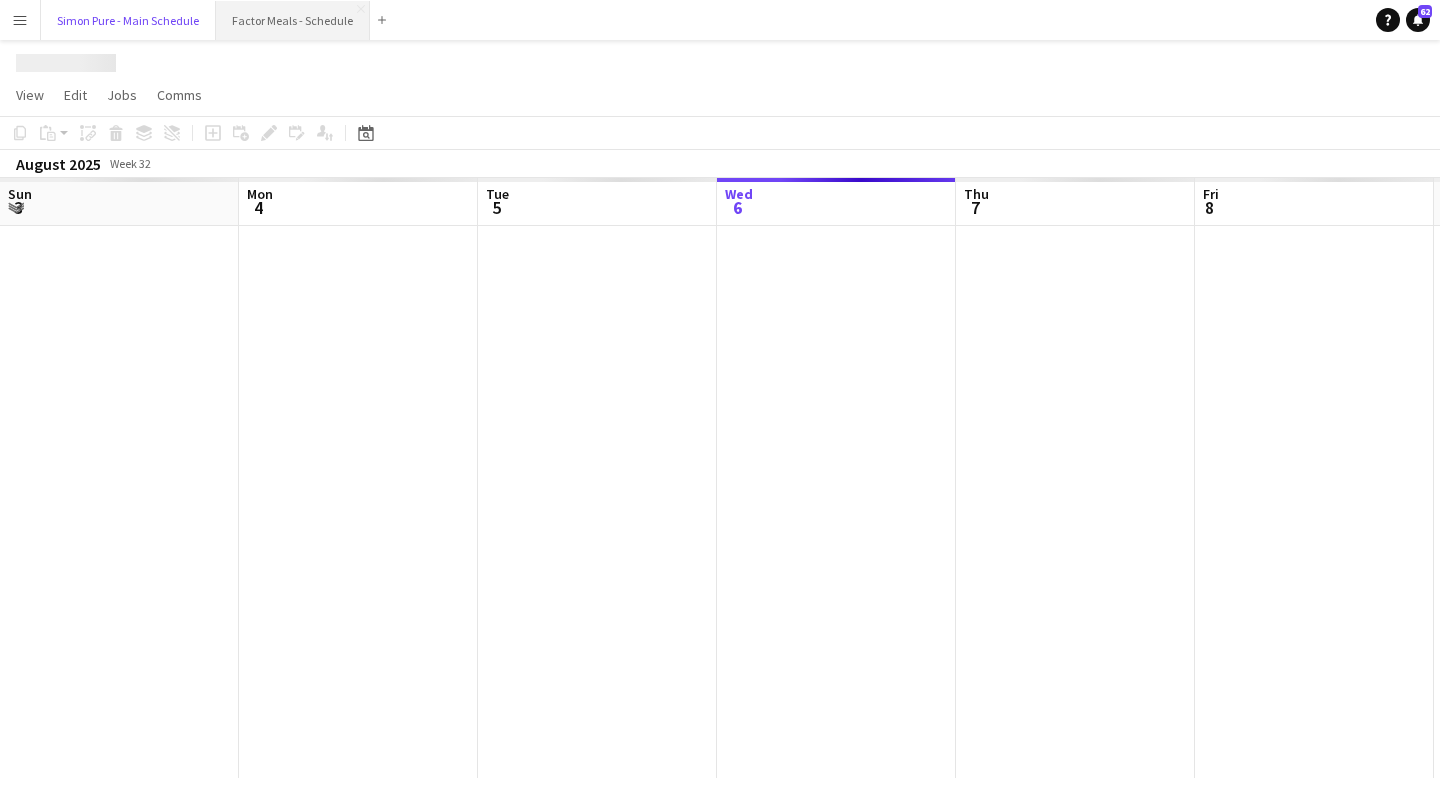 scroll, scrollTop: 0, scrollLeft: 478, axis: horizontal 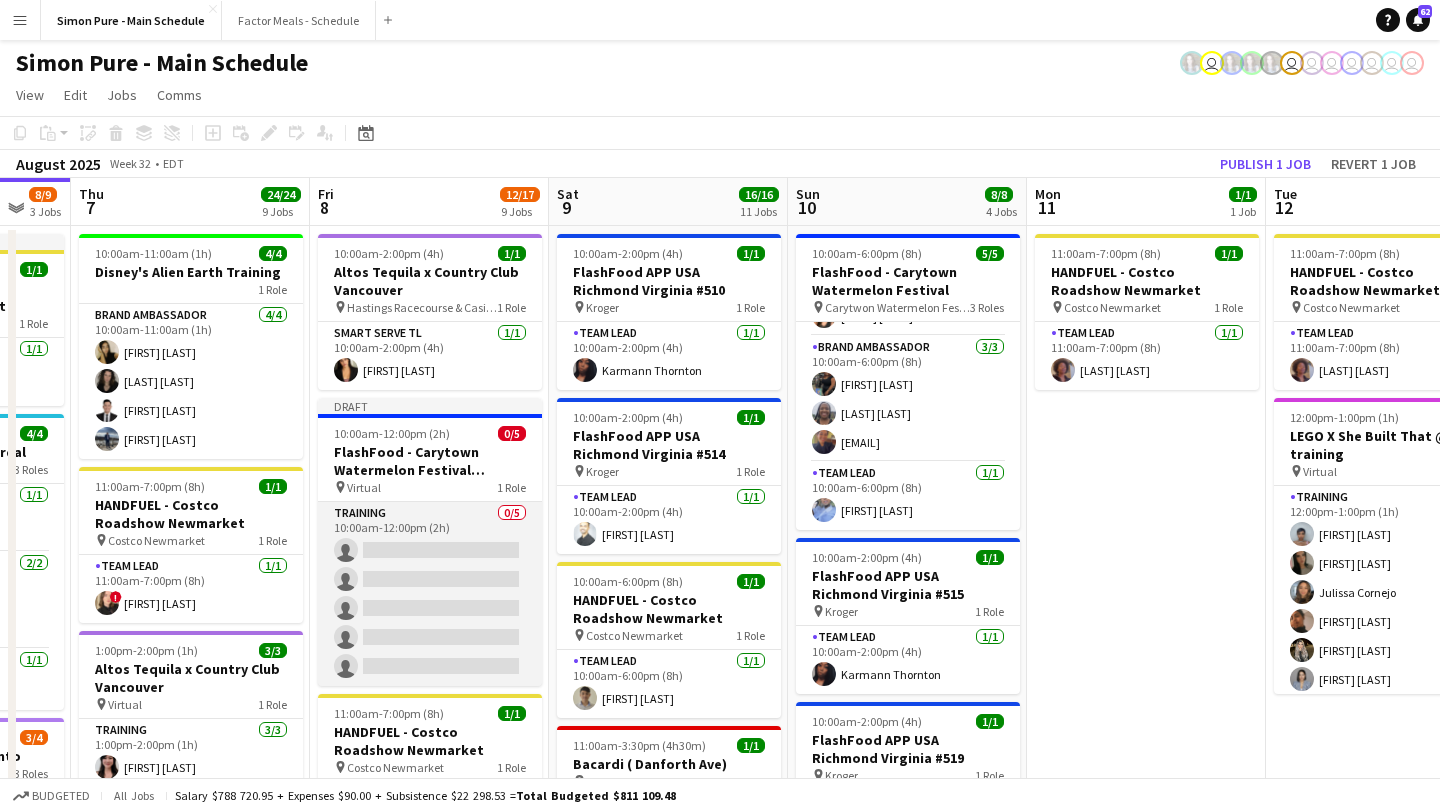 click on "Training   0/5   10:00am-12:00pm (2h)
single-neutral-actions
single-neutral-actions
single-neutral-actions
single-neutral-actions
single-neutral-actions" at bounding box center (430, 594) 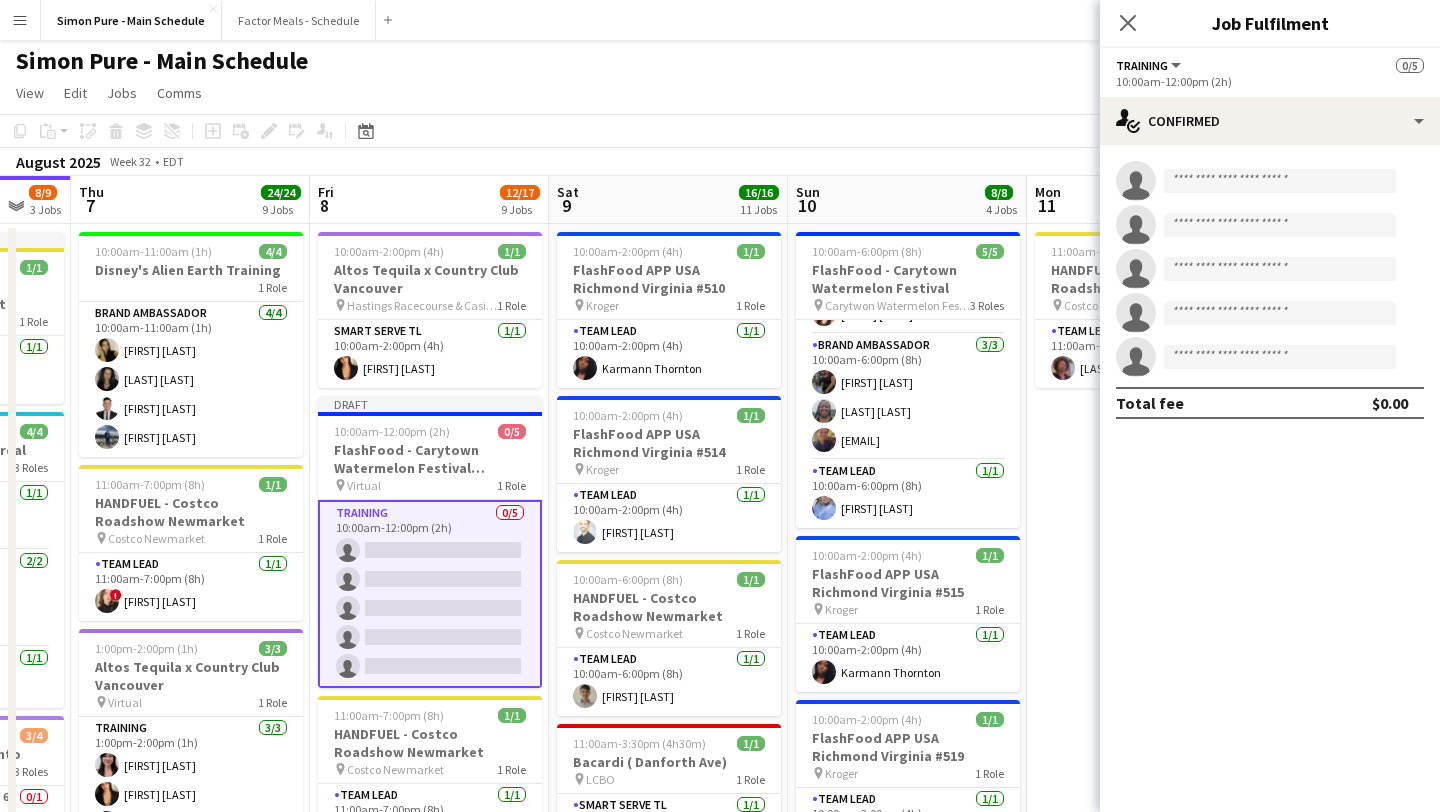 scroll, scrollTop: 0, scrollLeft: 0, axis: both 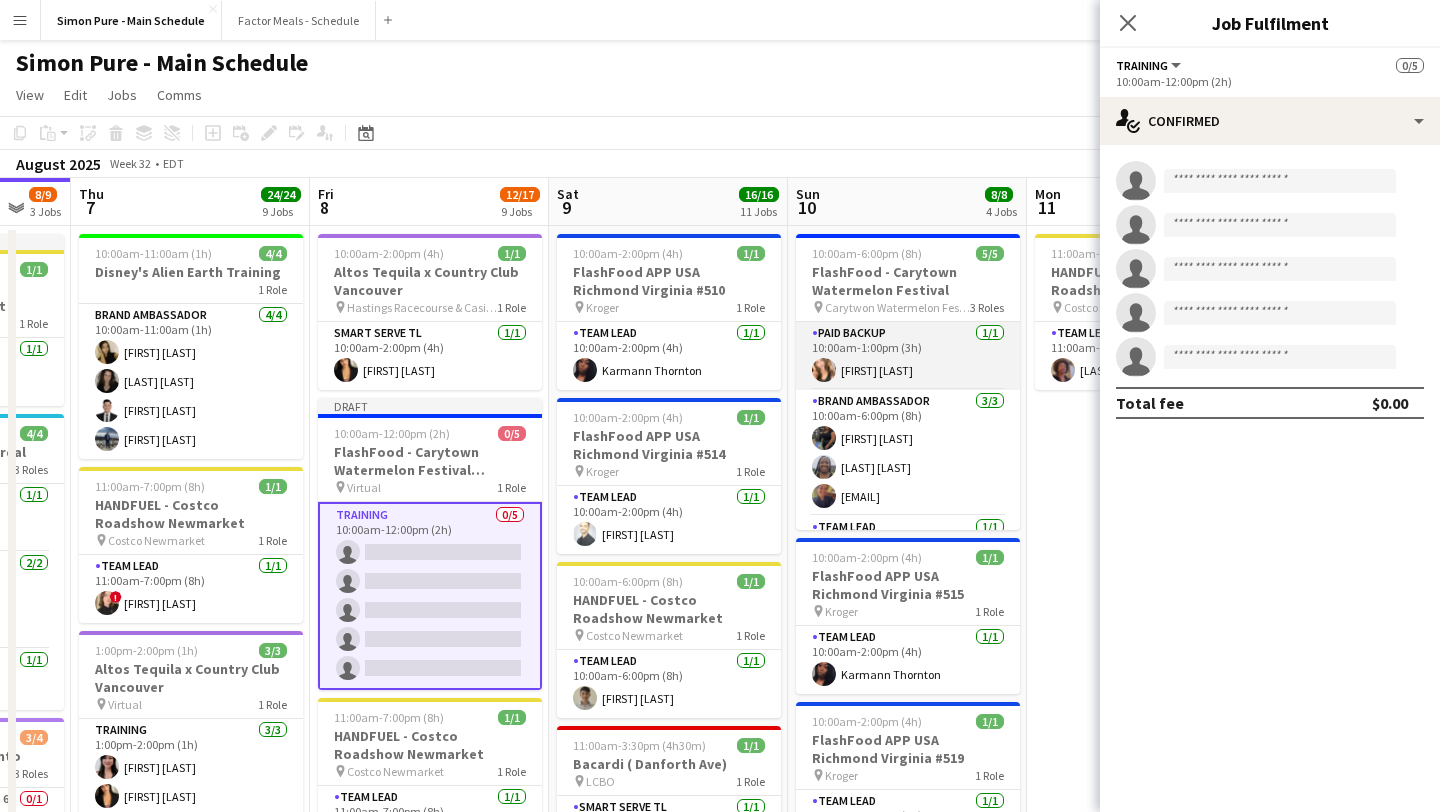 click at bounding box center (824, 370) 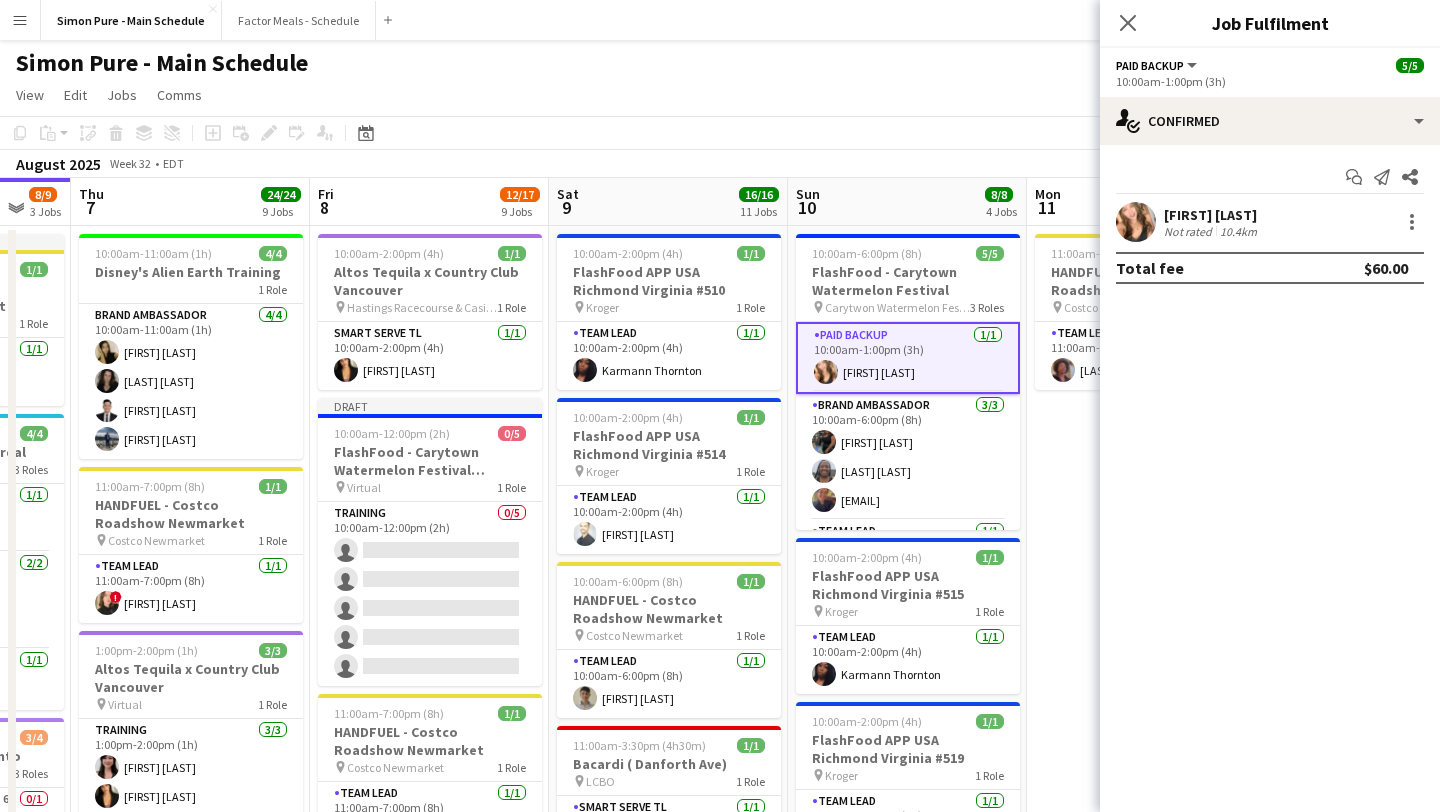 click at bounding box center (1136, 222) 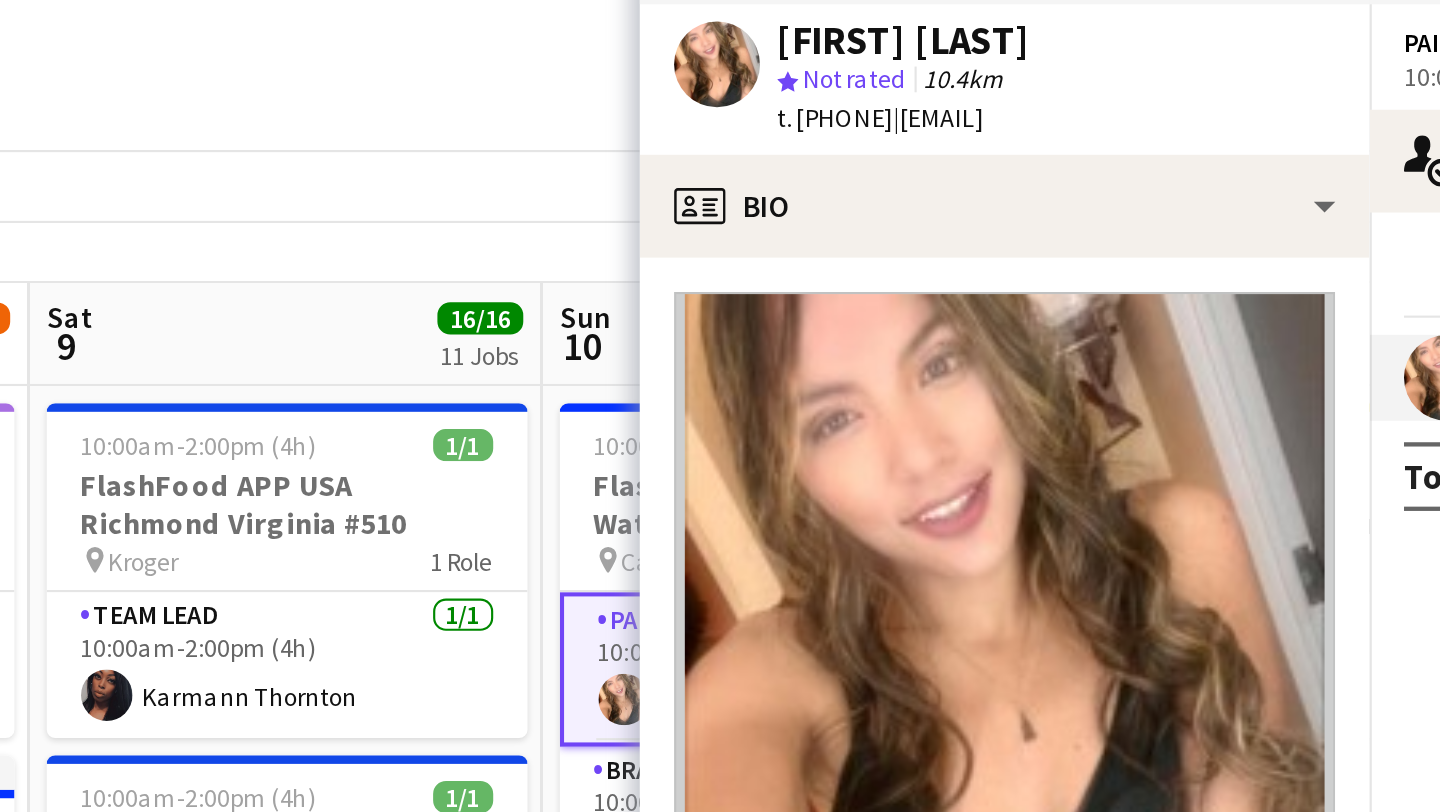 scroll, scrollTop: 0, scrollLeft: 979, axis: horizontal 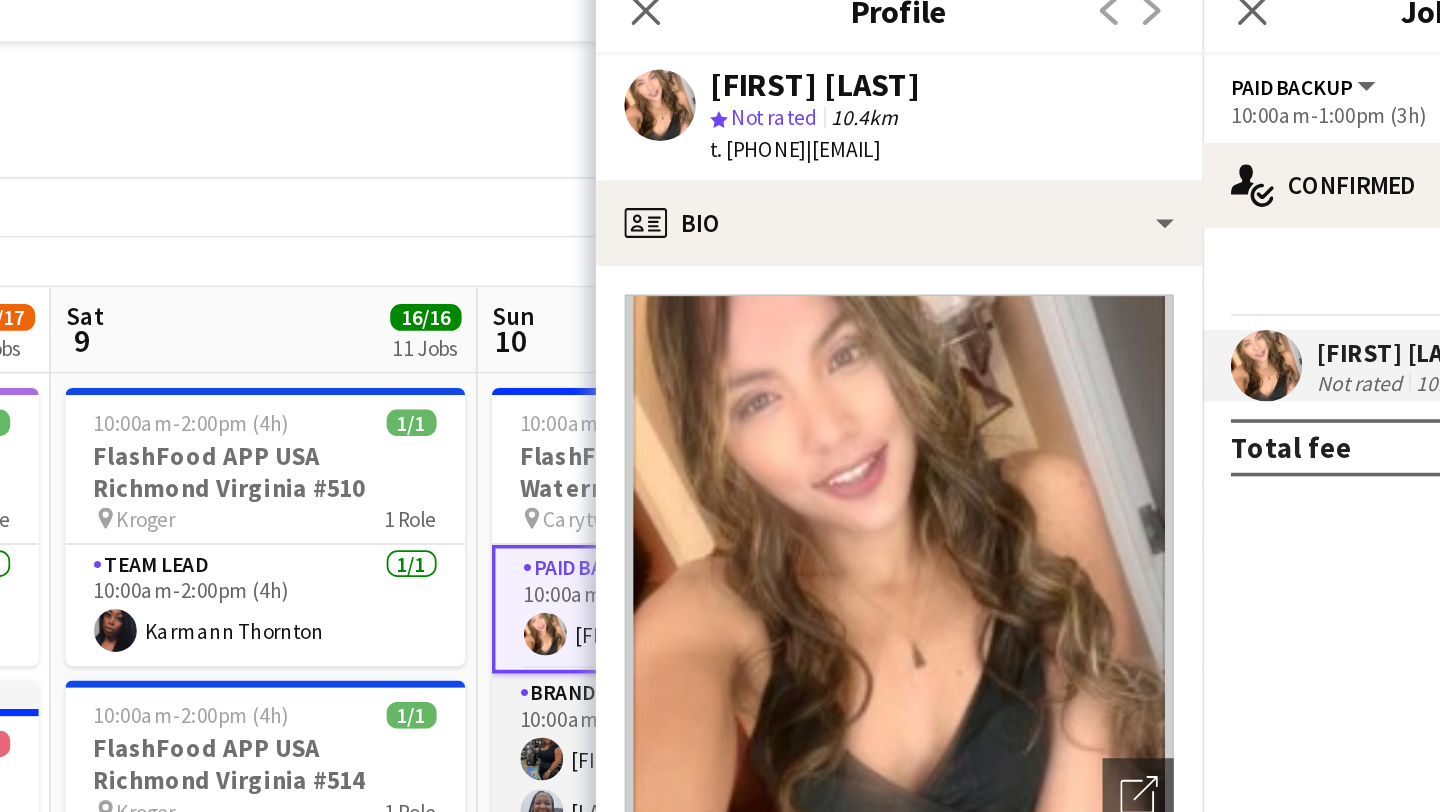 click on "Brand Ambassador    3/3   10:00am-6:00pm (8h)
Victoria Byrd Lashawnda Gary Scarleth_01@yahoo.com Perez" at bounding box center (814, 457) 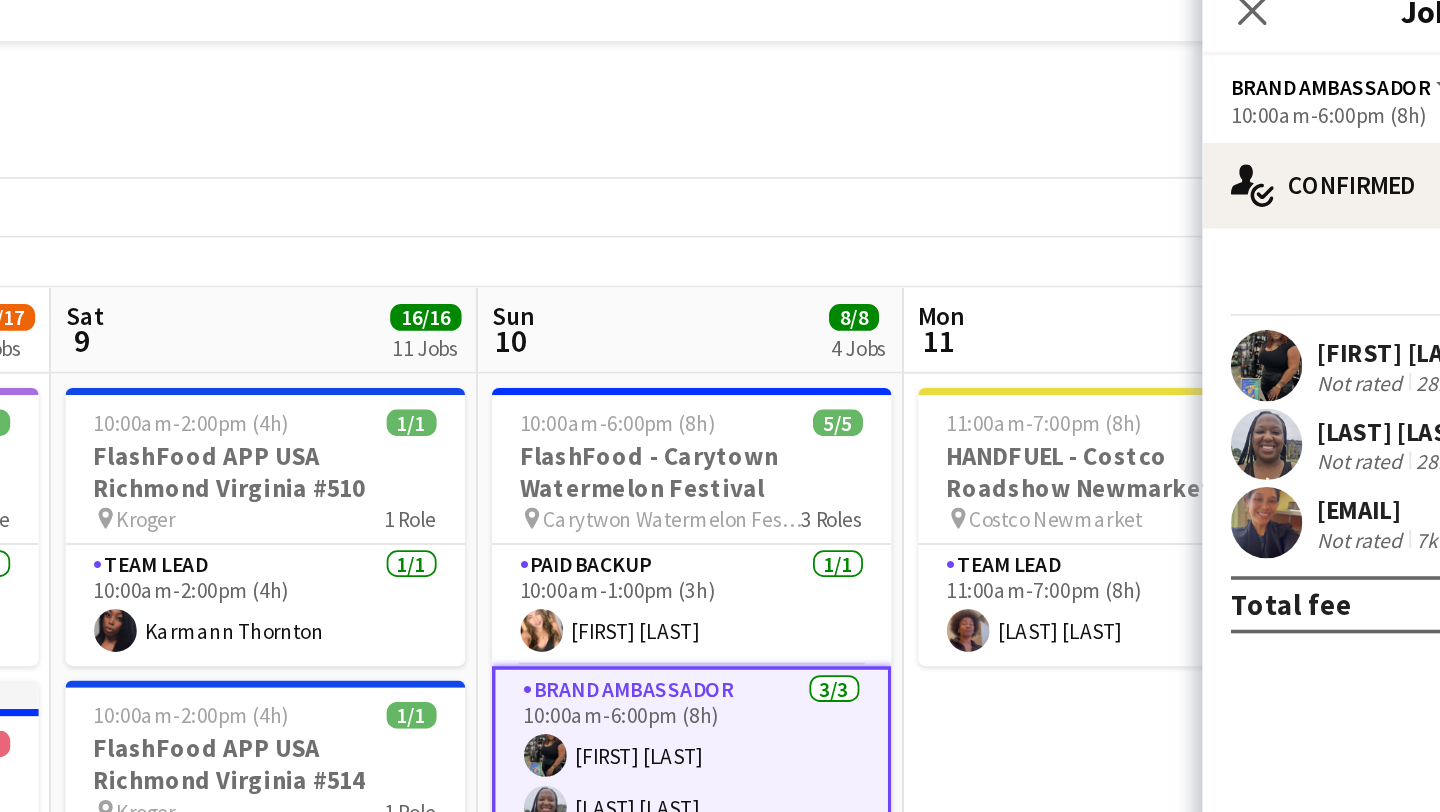 click at bounding box center [1136, 266] 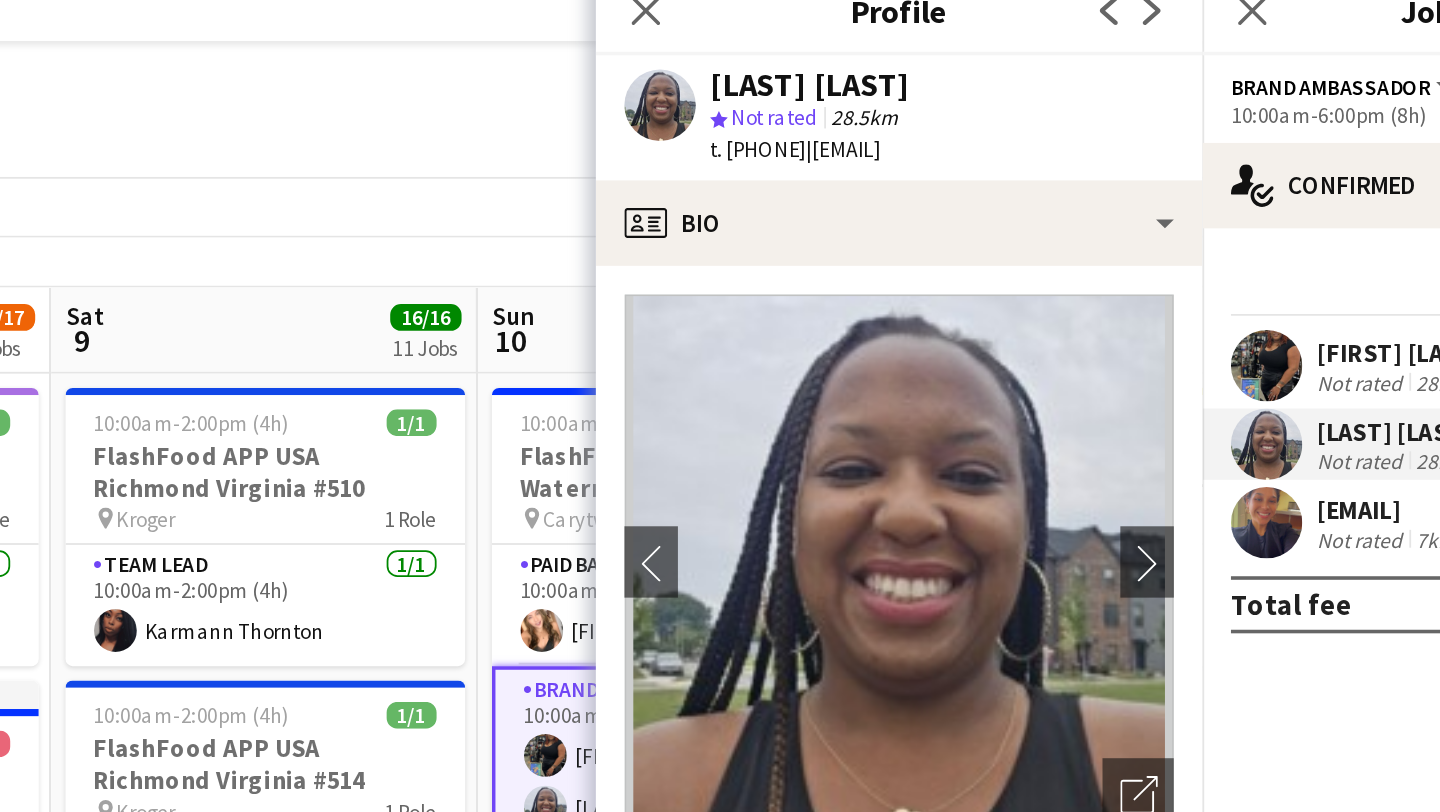 click at bounding box center (1136, 222) 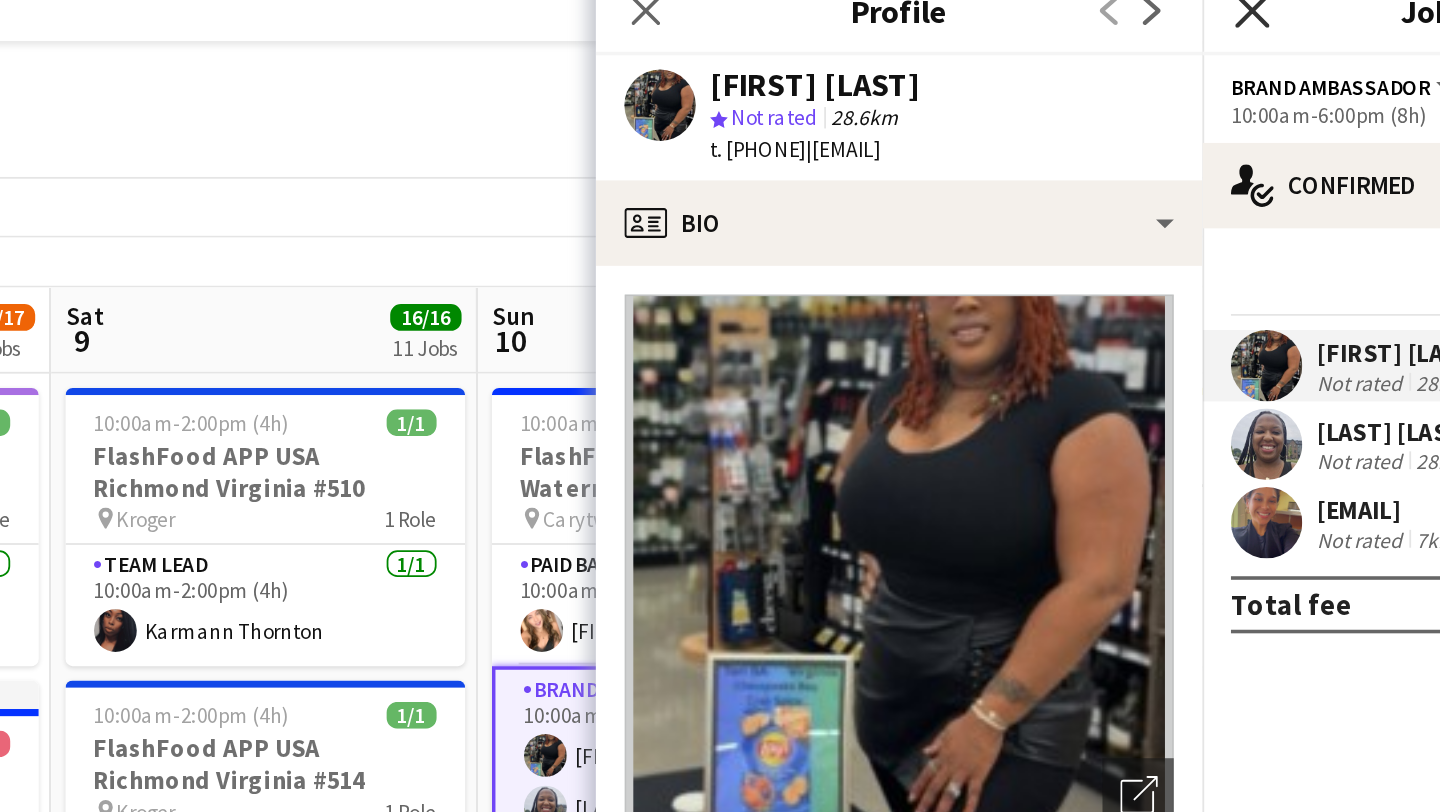 click 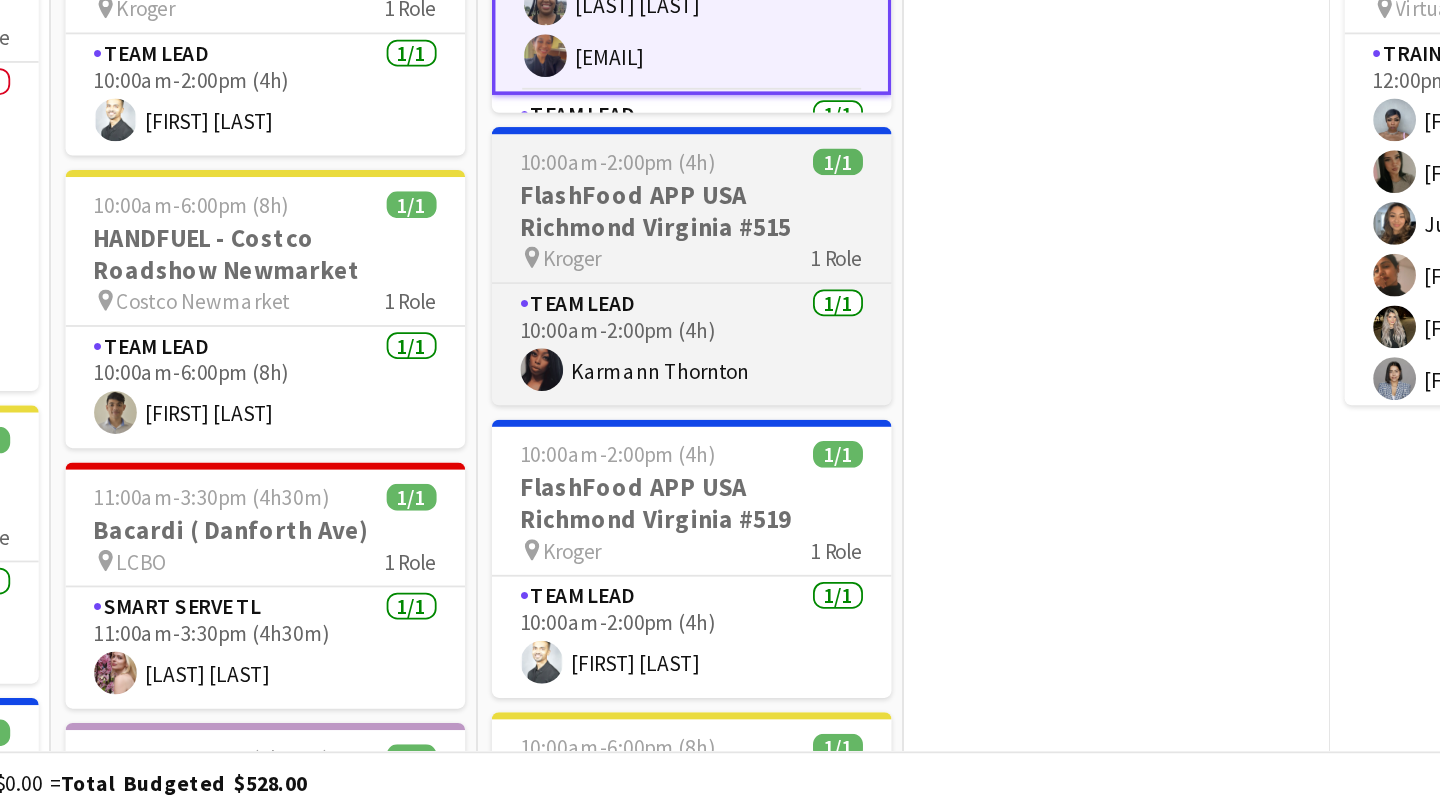 scroll, scrollTop: 107, scrollLeft: 0, axis: vertical 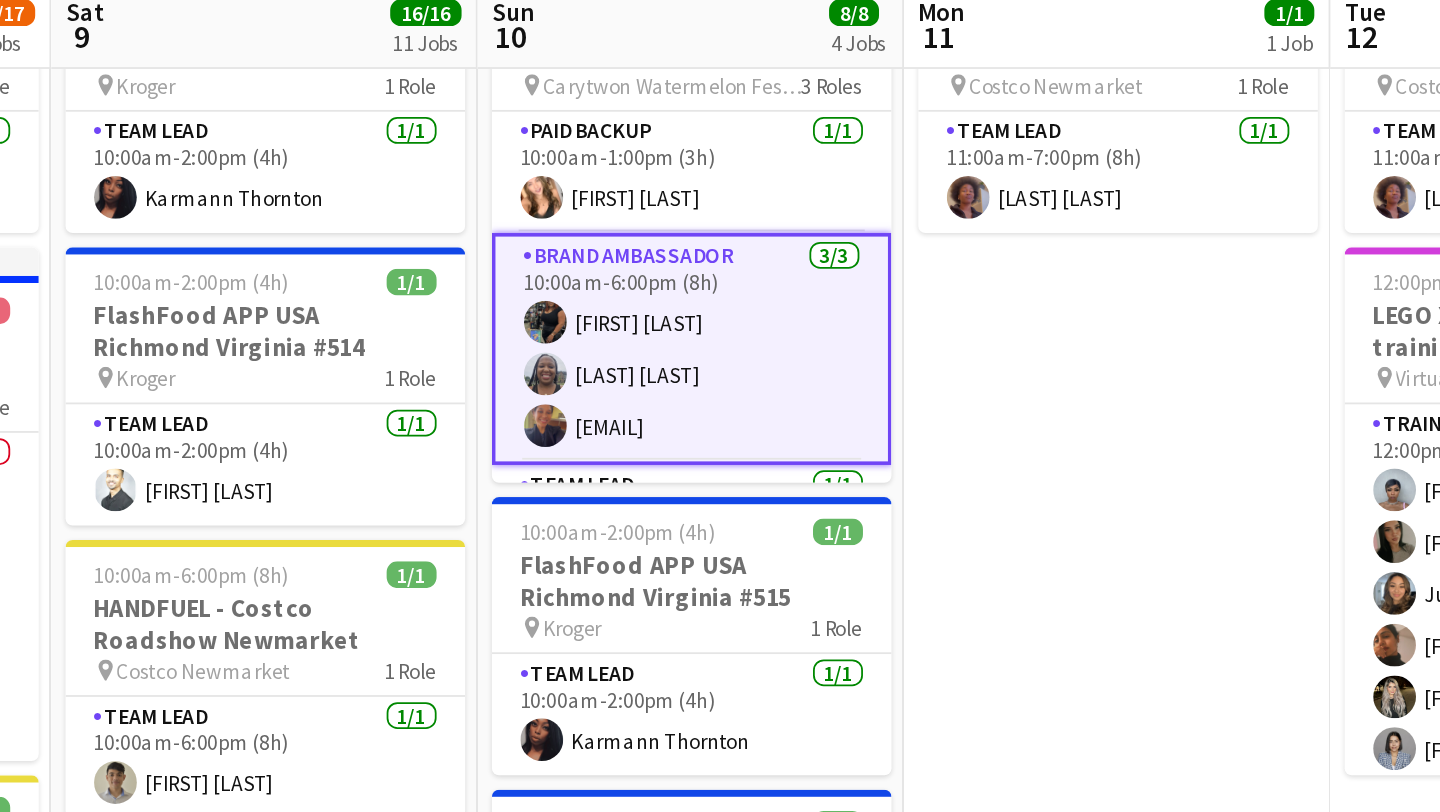 click on "11:00am-7:00pm (8h)    1/1   HANDFUEL - Costco Roadshow Newmarket
pin
Costco Newmarket   1 Role   Team Lead   1/1   11:00am-7:00pm (8h)
Destiny Kondell" at bounding box center [1052, 1184] 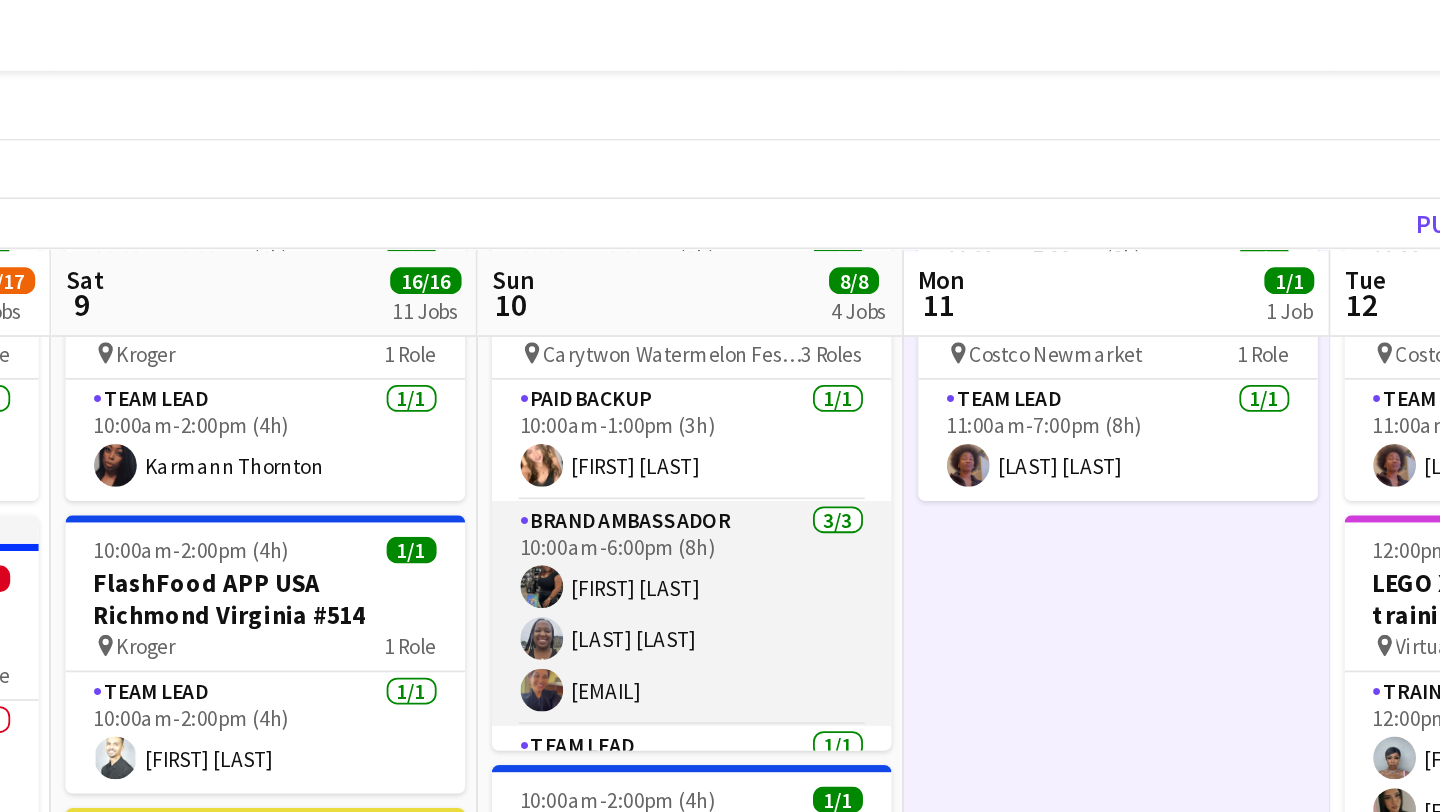 scroll, scrollTop: 99, scrollLeft: 0, axis: vertical 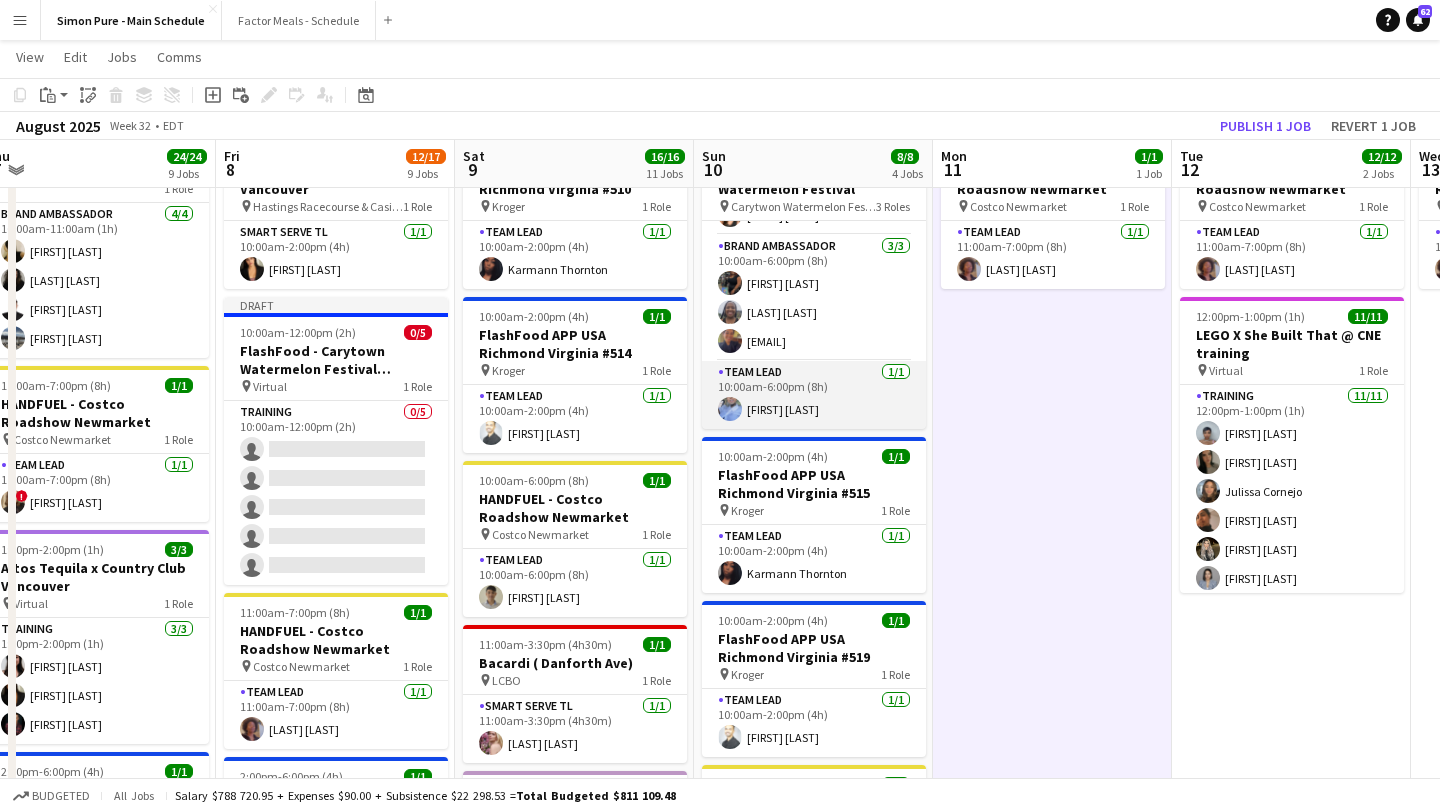 click at bounding box center (730, 409) 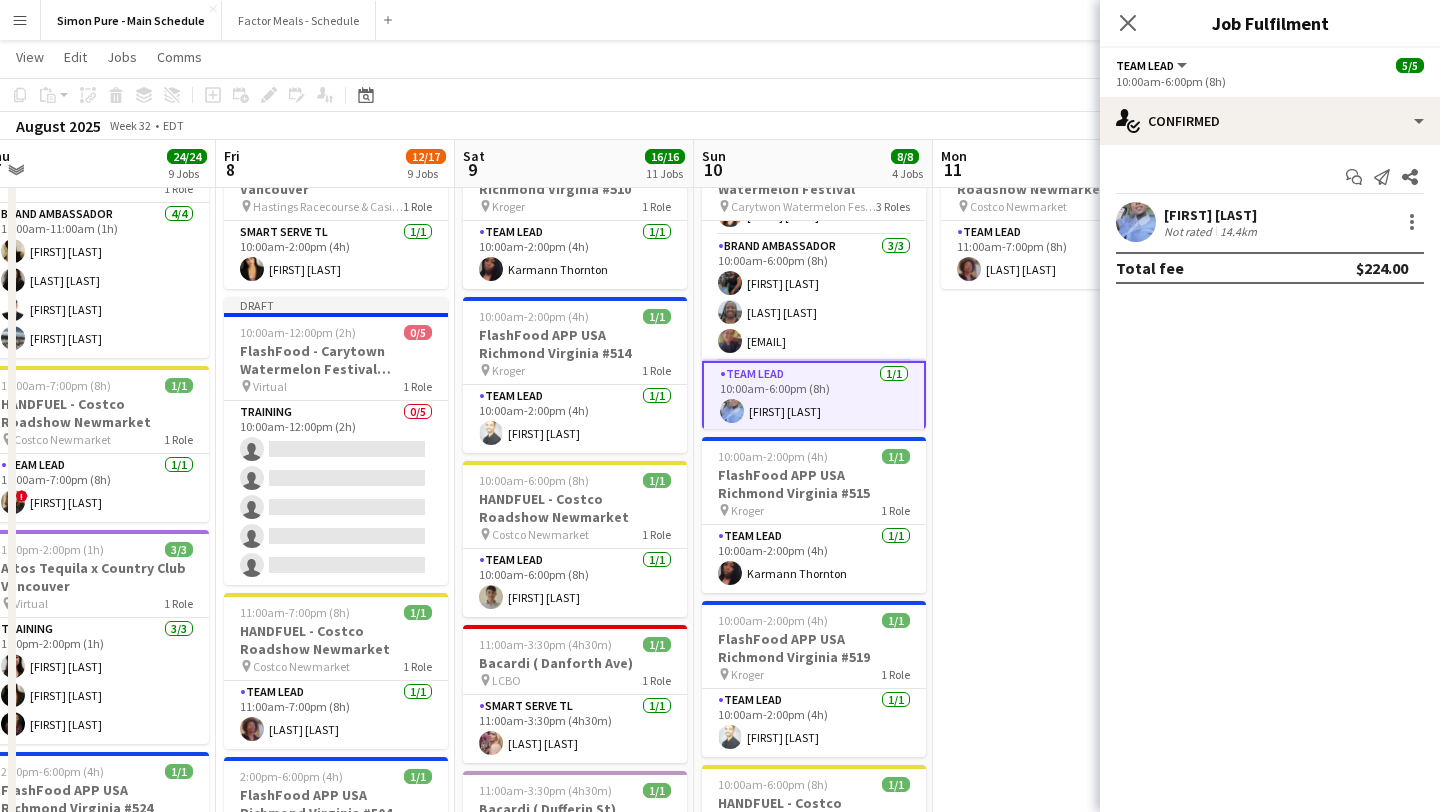 click at bounding box center [1136, 222] 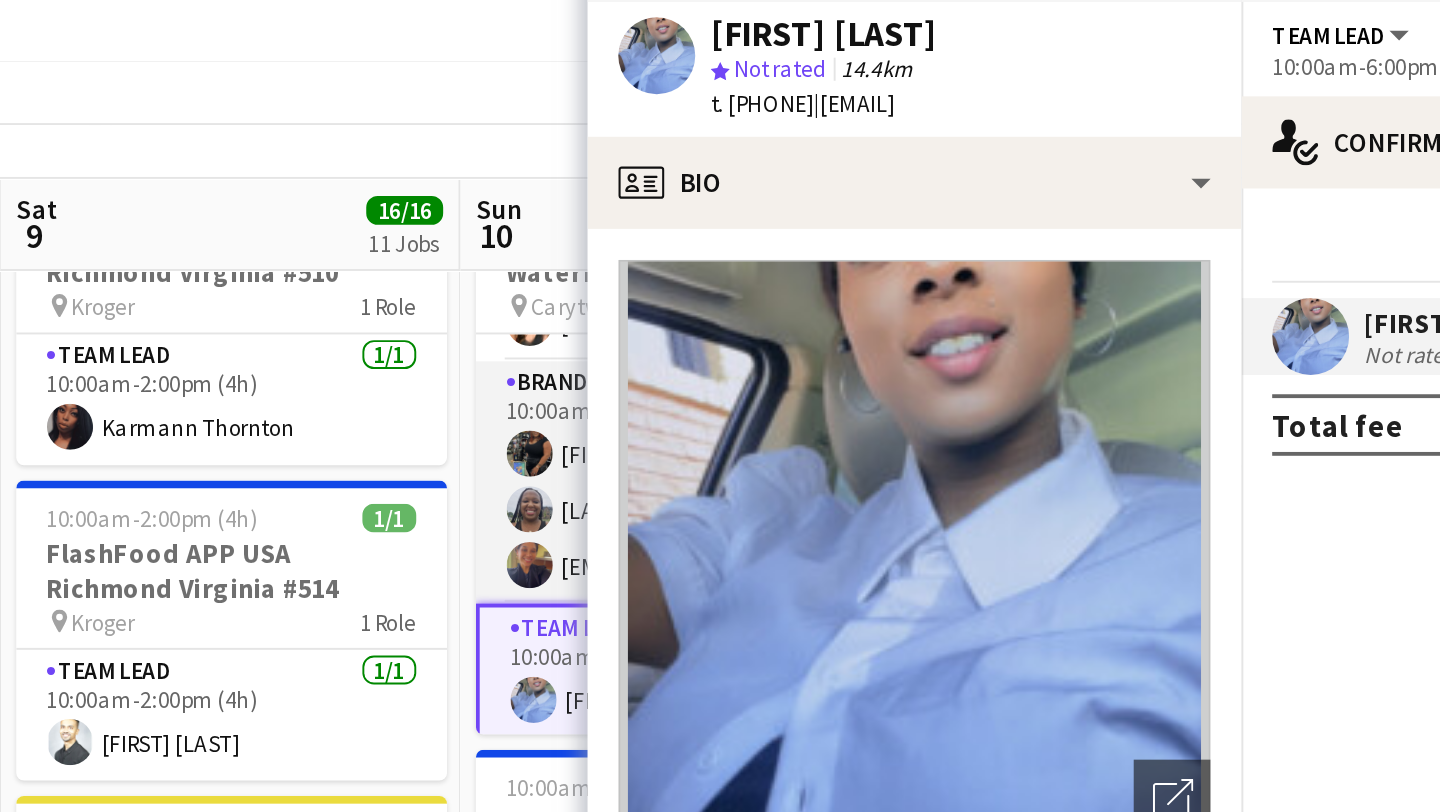 click at bounding box center (730, 312) 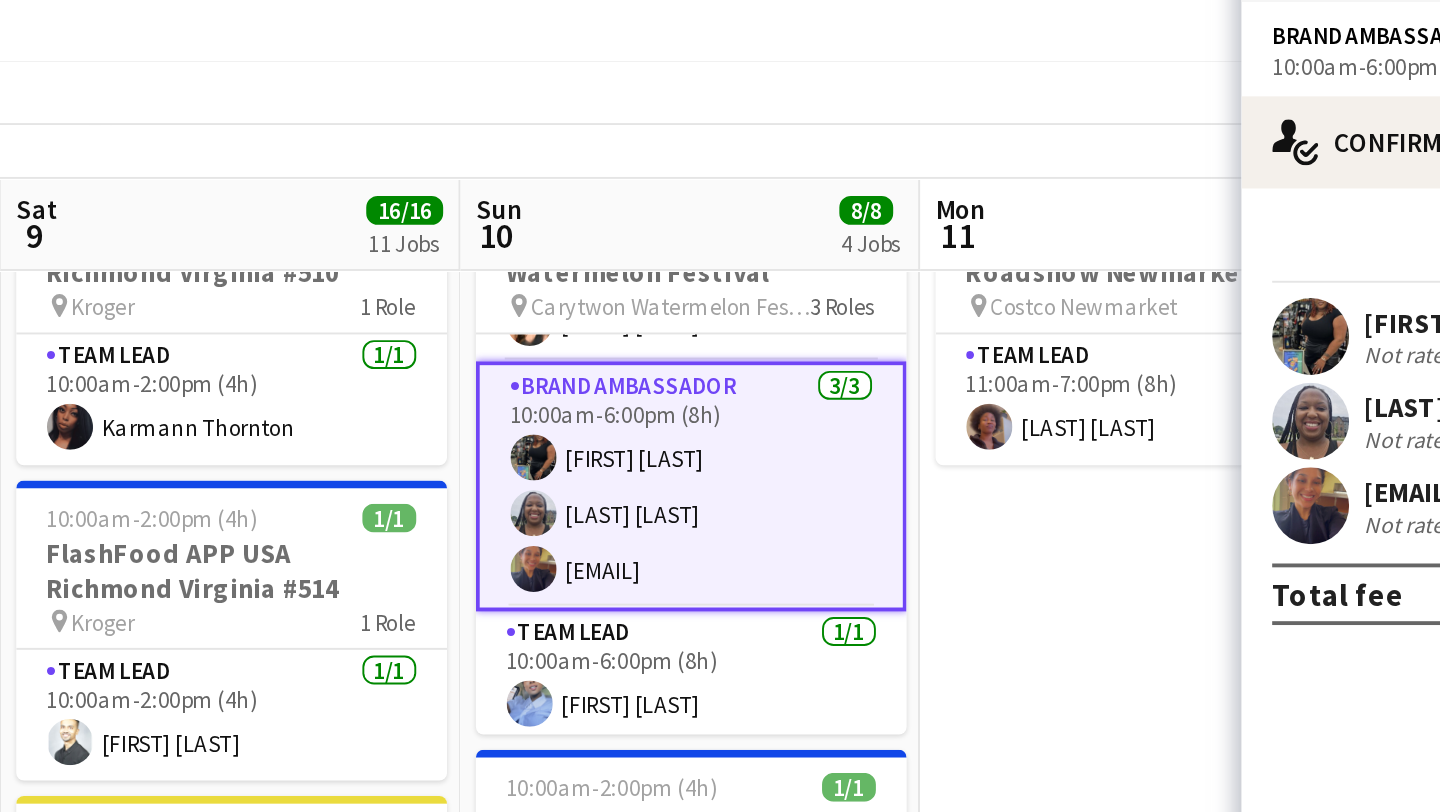 click at bounding box center (1136, 266) 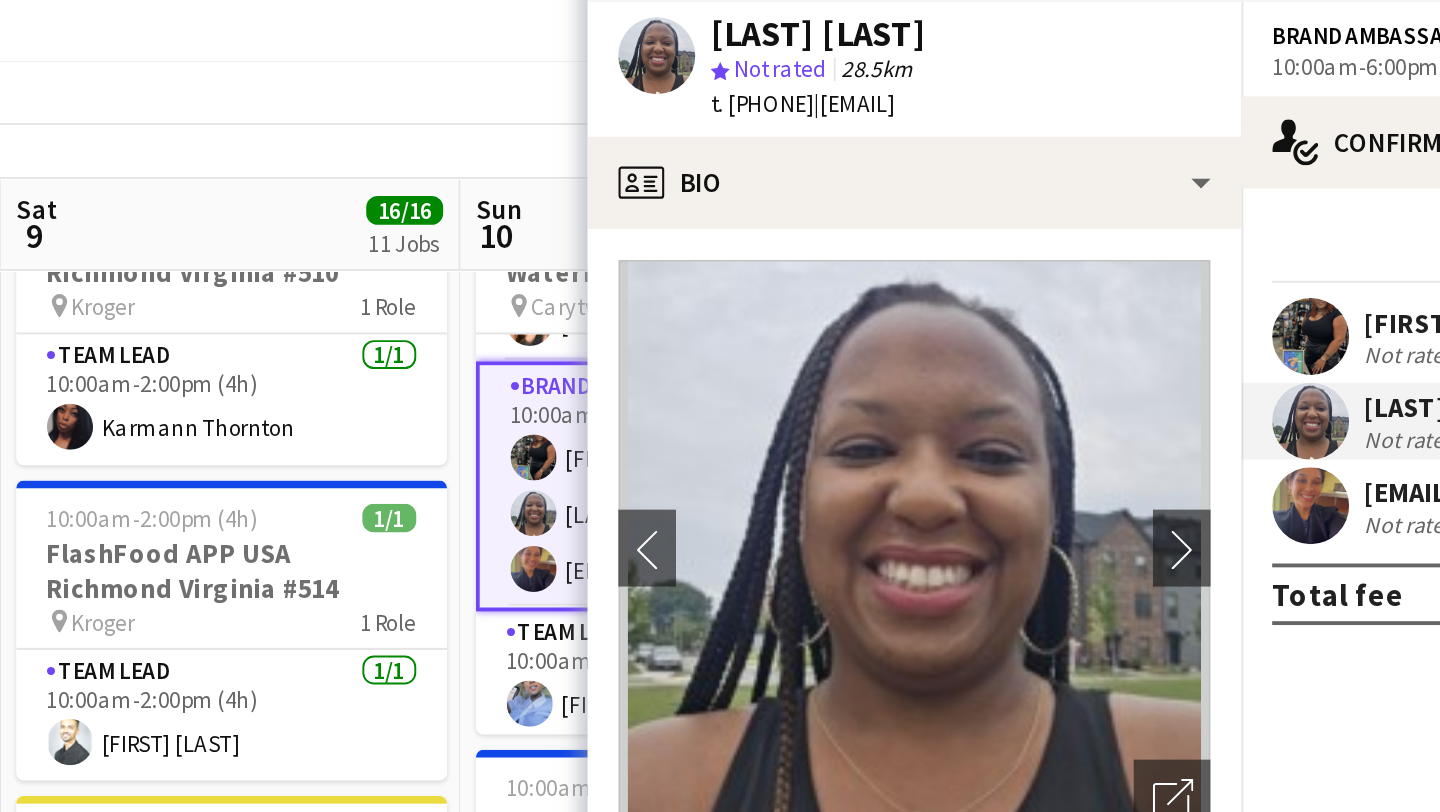 click at bounding box center (1136, 222) 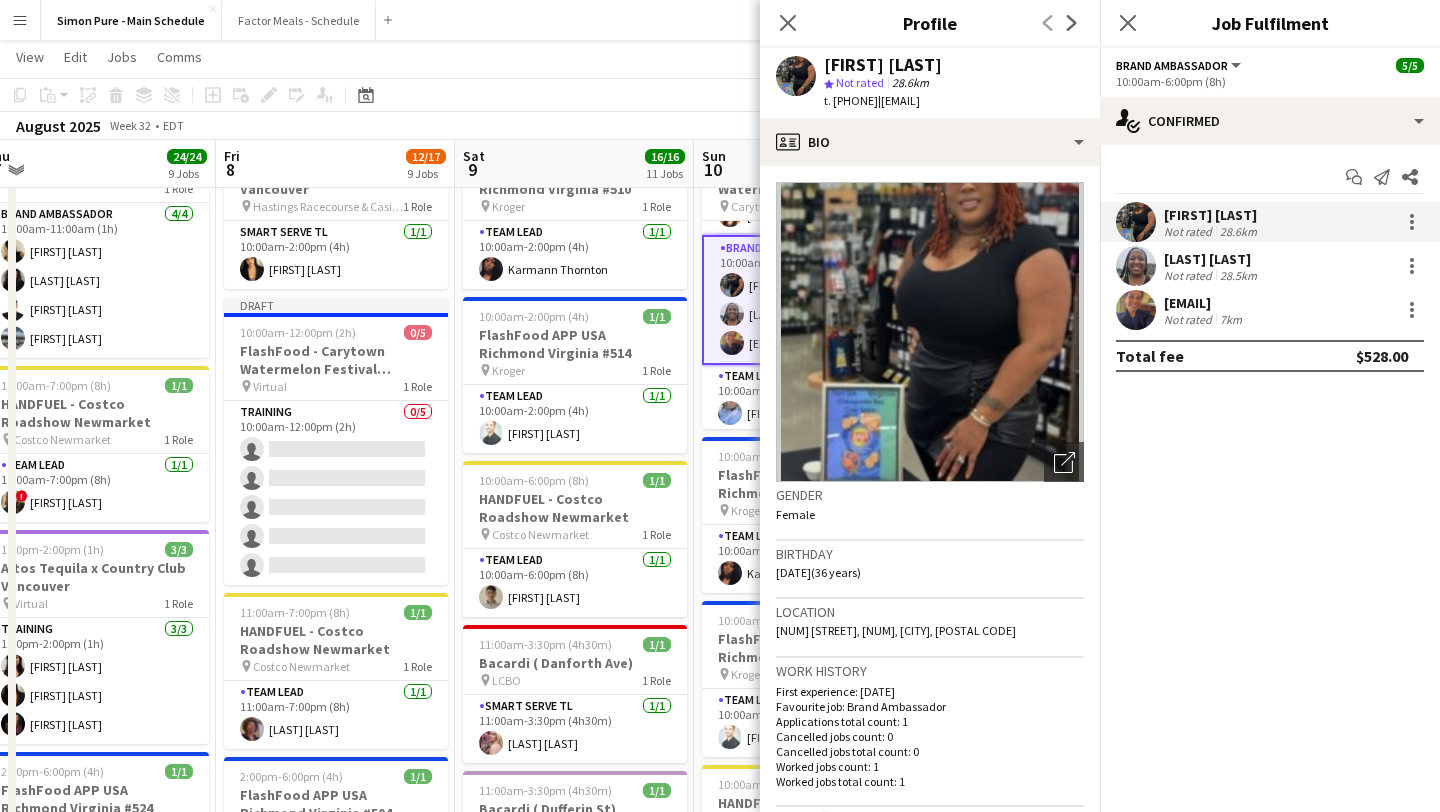 click on "Close pop-in" 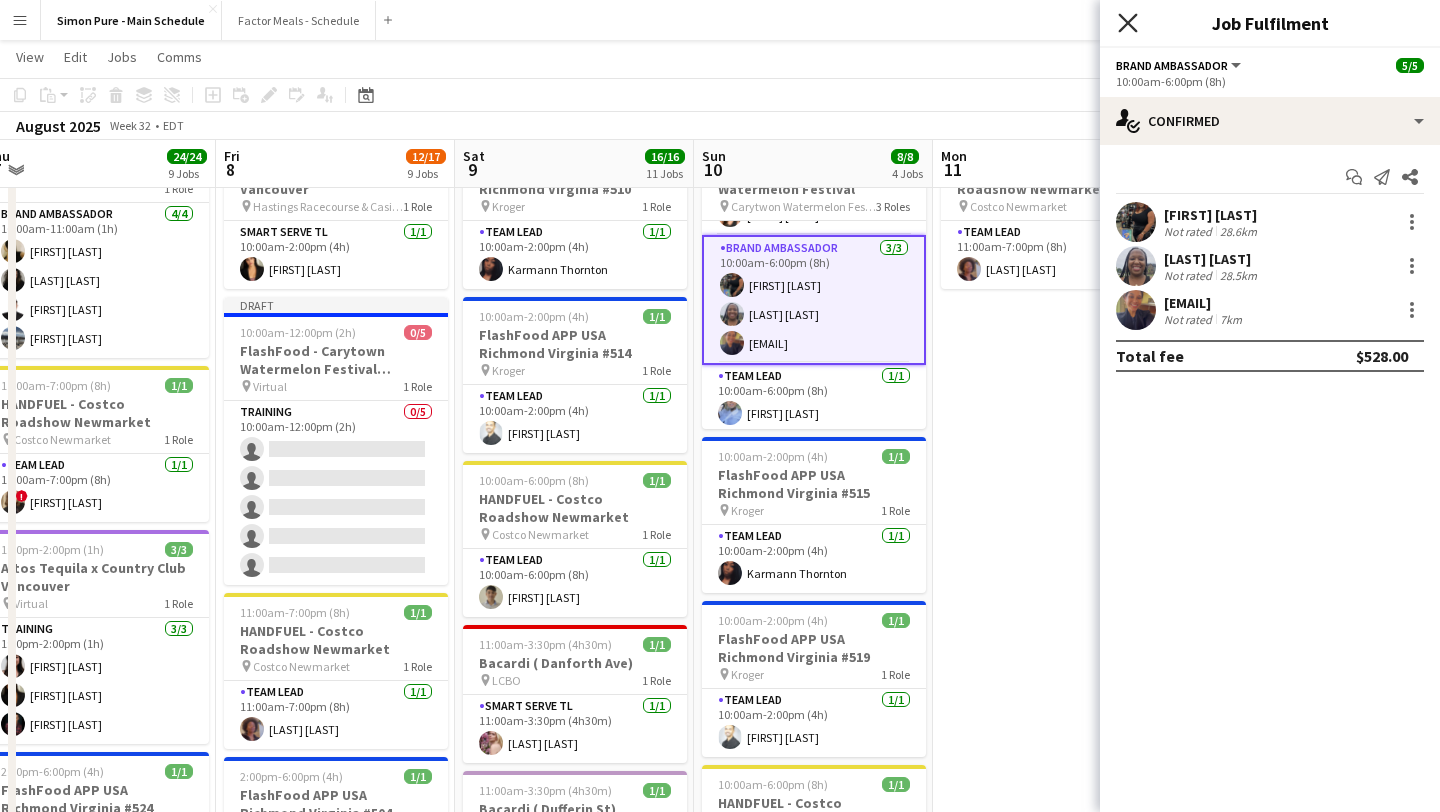 click 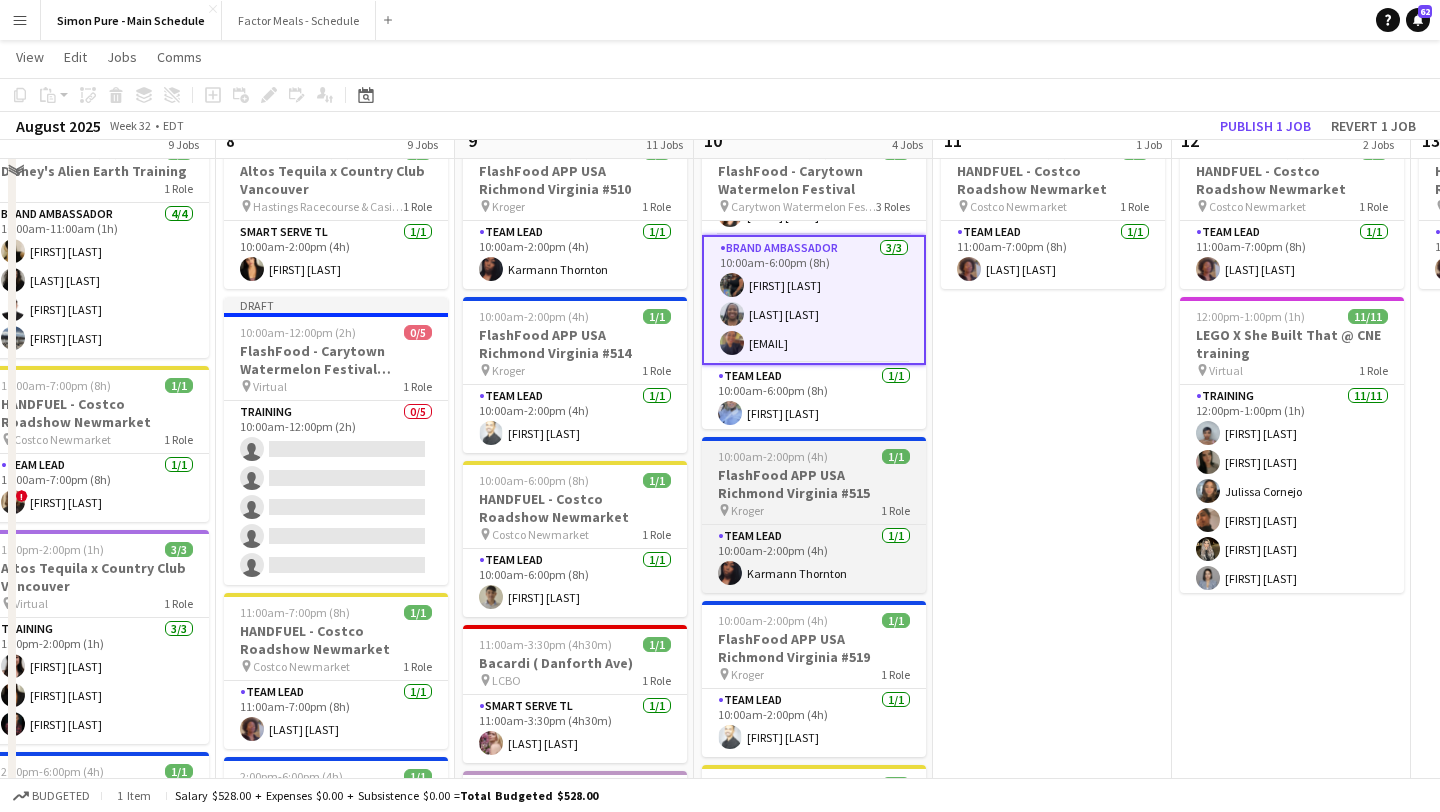 scroll, scrollTop: 0, scrollLeft: 0, axis: both 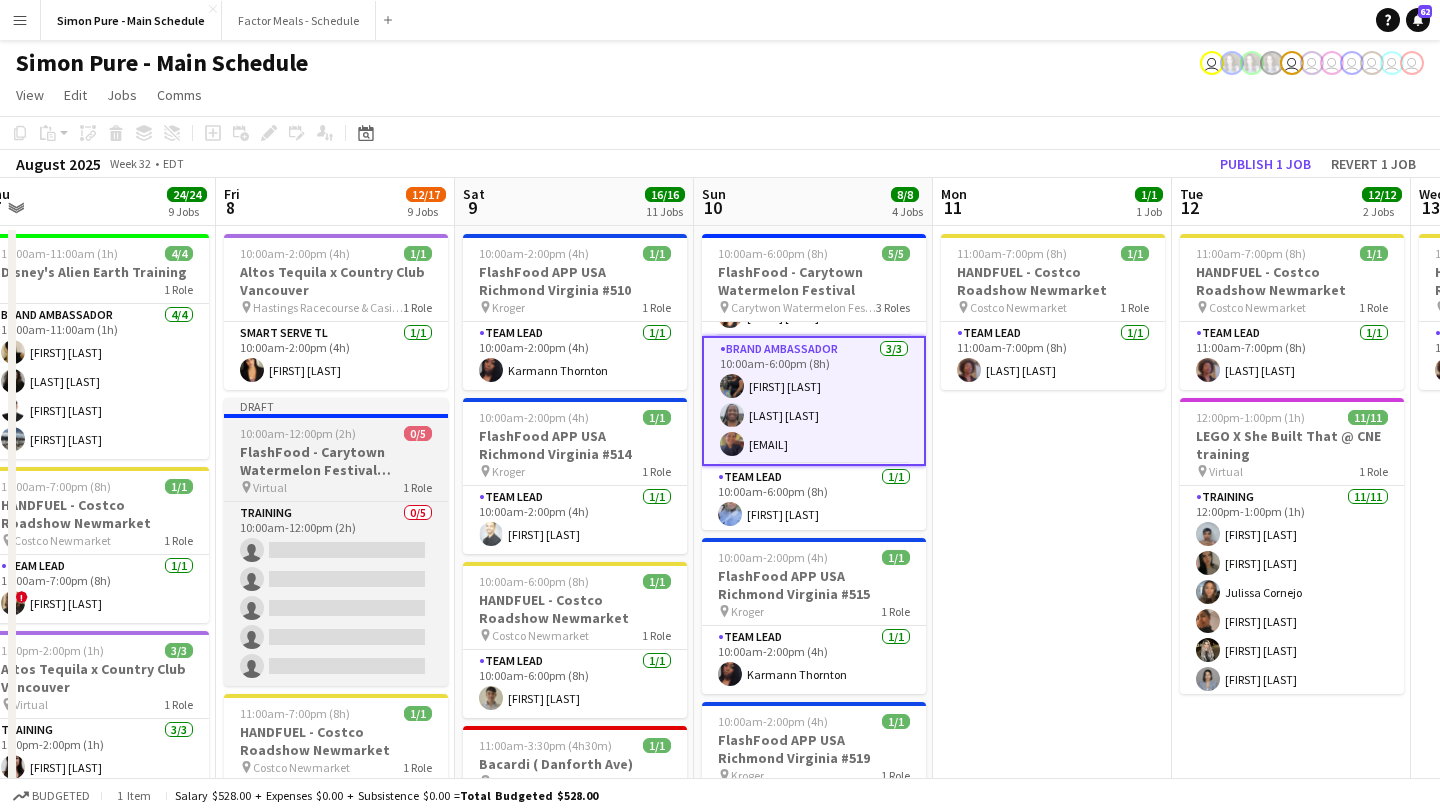 click on "10:00am-12:00pm (2h)" at bounding box center (298, 433) 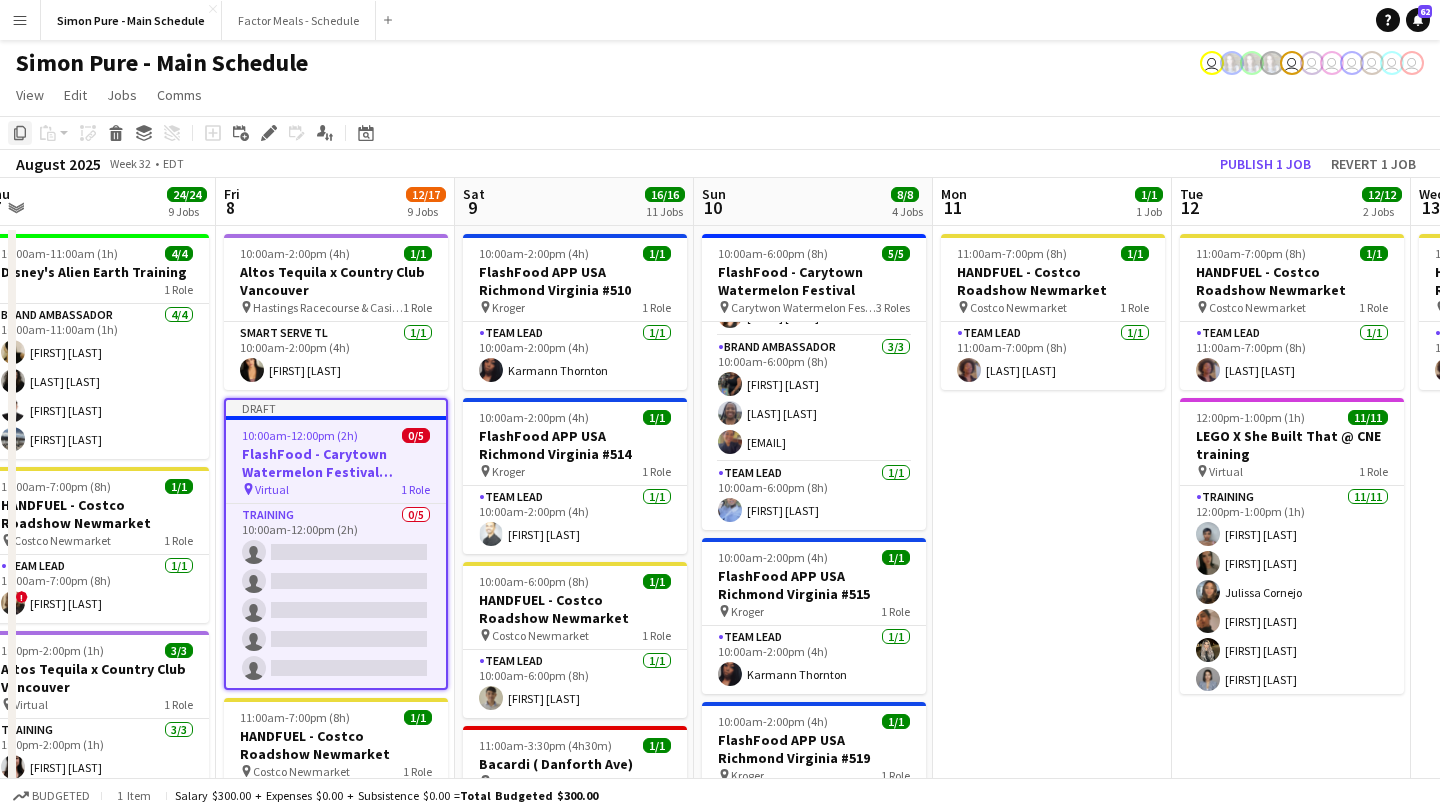 click 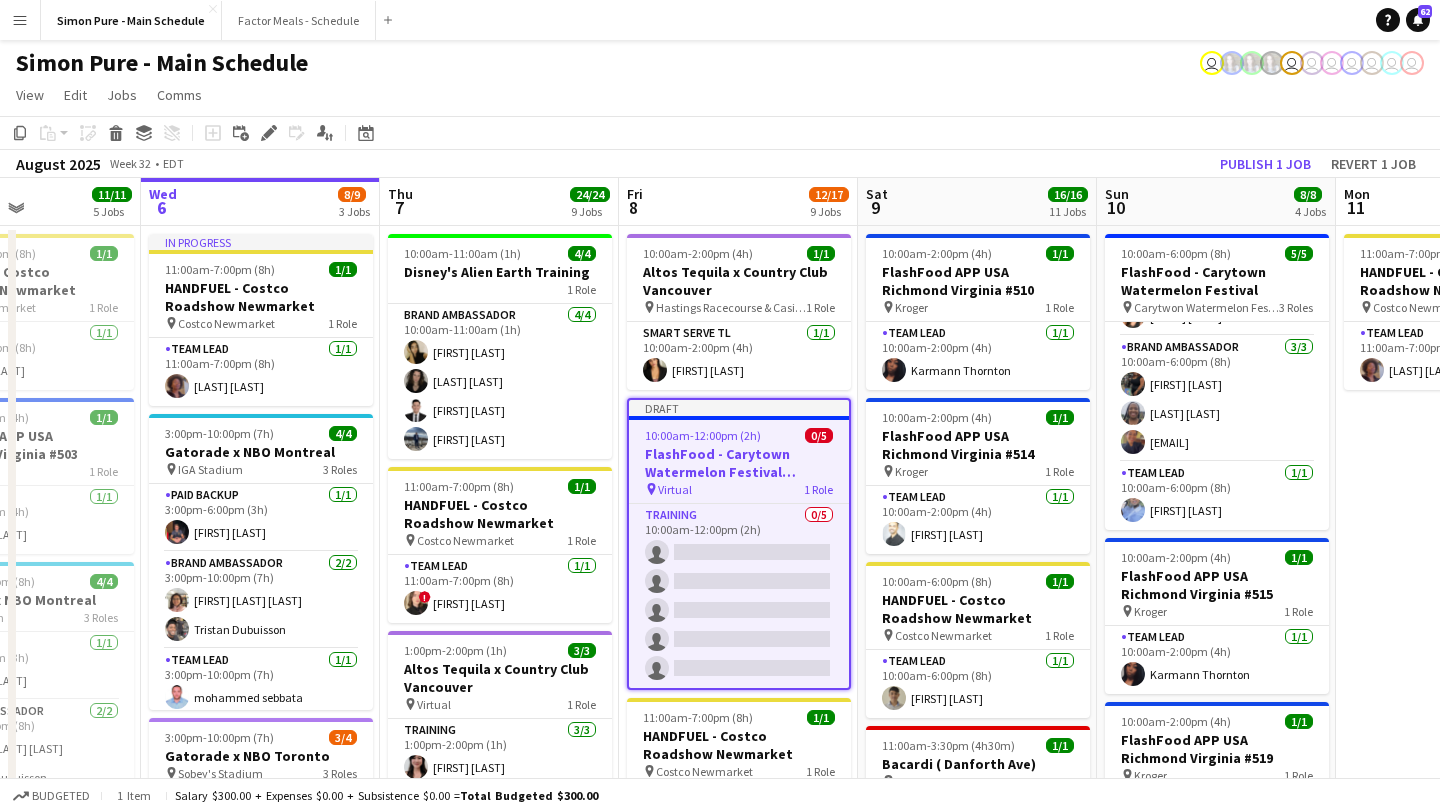 scroll, scrollTop: 0, scrollLeft: 578, axis: horizontal 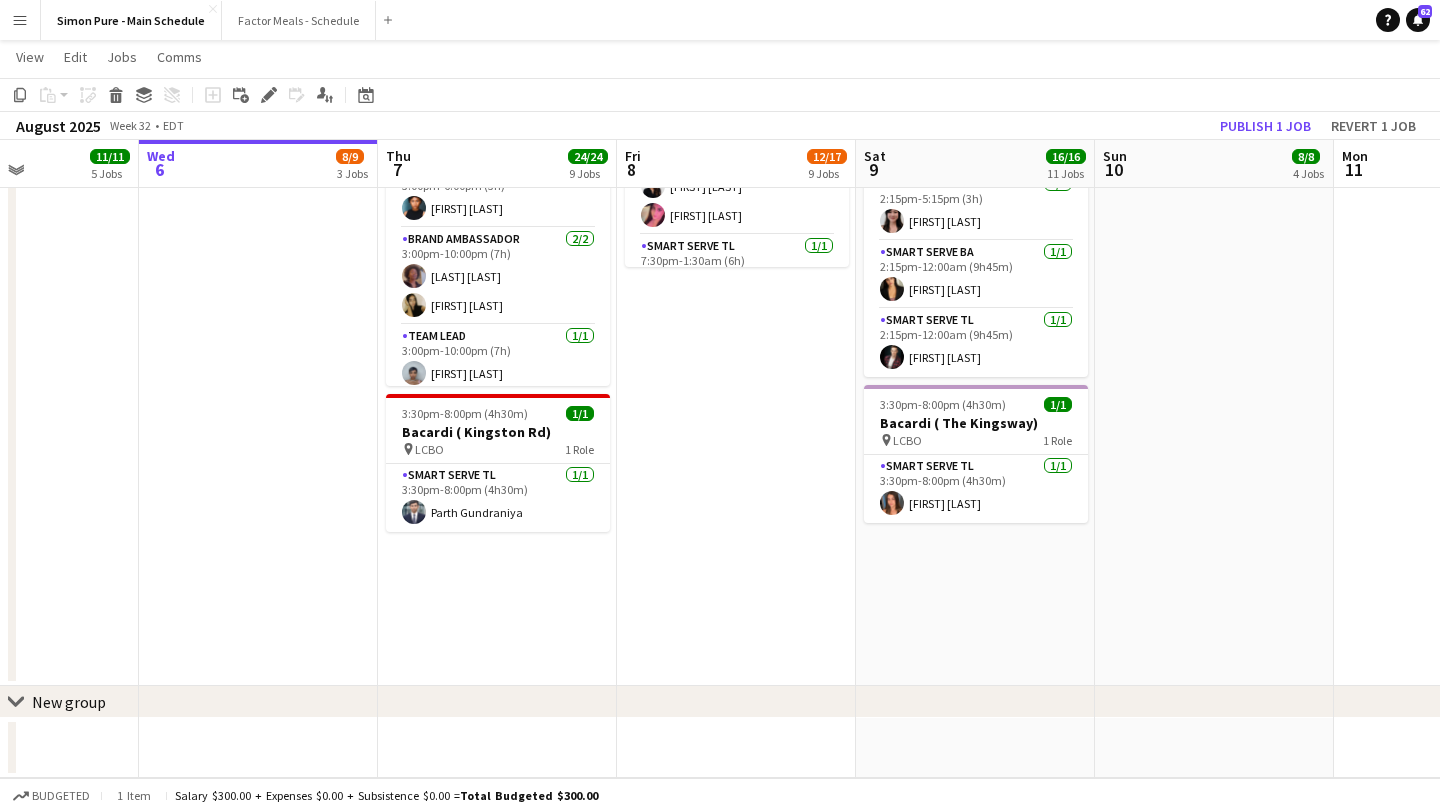 click on "10:00am-11:00am (1h)    4/4   Disney's Alien Earth Training   1 Role   Brand Ambassador    4/4   10:00am-11:00am (1h)
ameerah nuri Emily Callaghan Angel III Reyes William Bui     11:00am-7:00pm (8h)    1/1   HANDFUEL - Costco Roadshow Newmarket
pin
Costco Newmarket   1 Role   Team Lead   1/1   11:00am-7:00pm (8h)
! Gillian Wetherald     1:00pm-2:00pm (1h)    3/3   Altos Tequila x Country Club Vancouver
pin
Virtual   1 Role   Training   3/3   1:00pm-2:00pm (1h)
Eloise Chiew Sayna Sadres Ron Wear     2:00pm-6:00pm (4h)    1/1   FlashFood APP USA Richmond Virginia #524
pin
Kroger   1 Role   Team Lead   1/1   2:00pm-6:00pm (4h)
Karmann Thornton     2:00pm-6:00pm (4h)    1/1   FlashFood APP USA Richmond Virginia #525
pin
Kroger   1 Role   Team Lead   1/1   2:00pm-6:00pm (4h)
Kareem Mir     2:00pm-3:00pm (1h)    5/5   Whisky Smoke Vancouver Training" at bounding box center (497, -382) 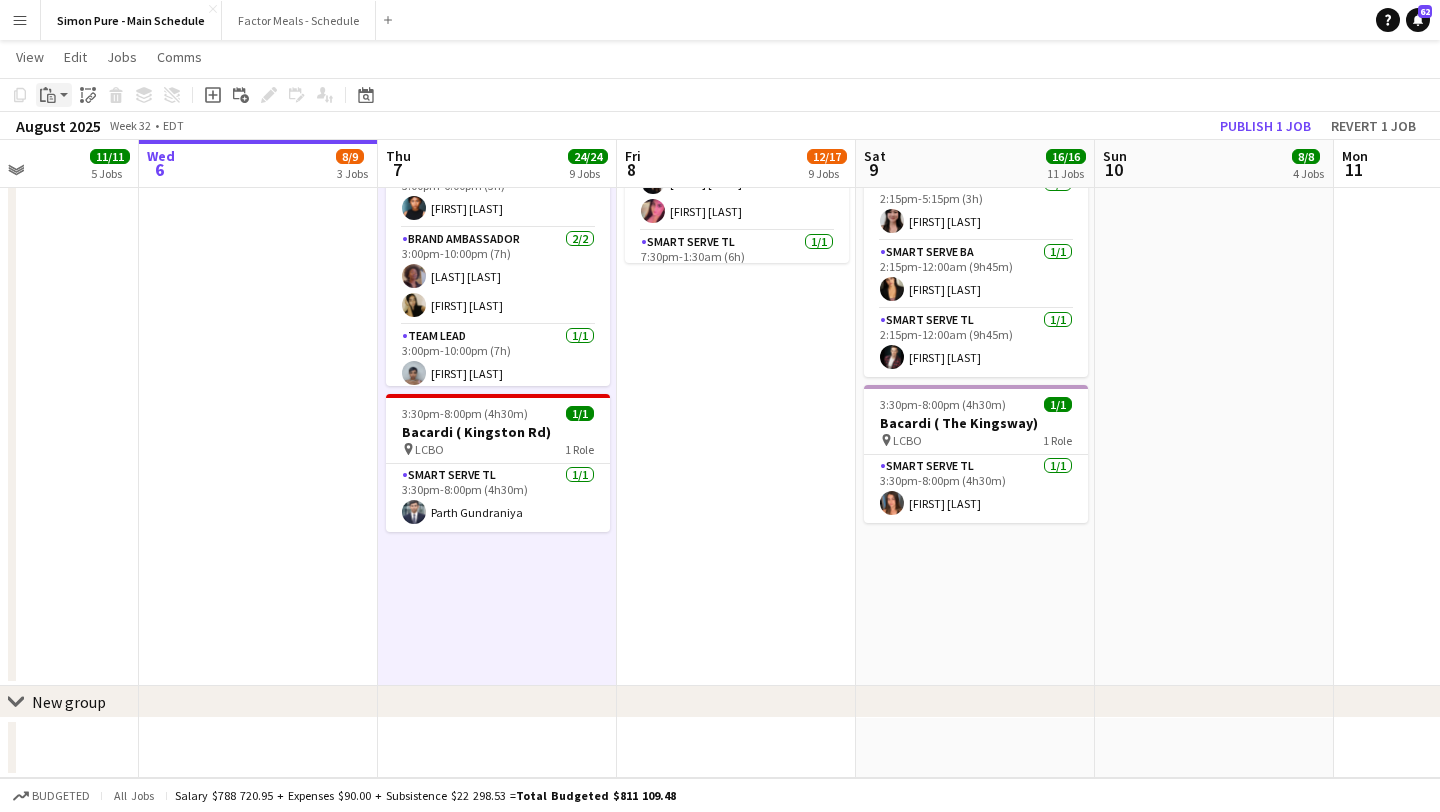 click on "Paste" at bounding box center [48, 95] 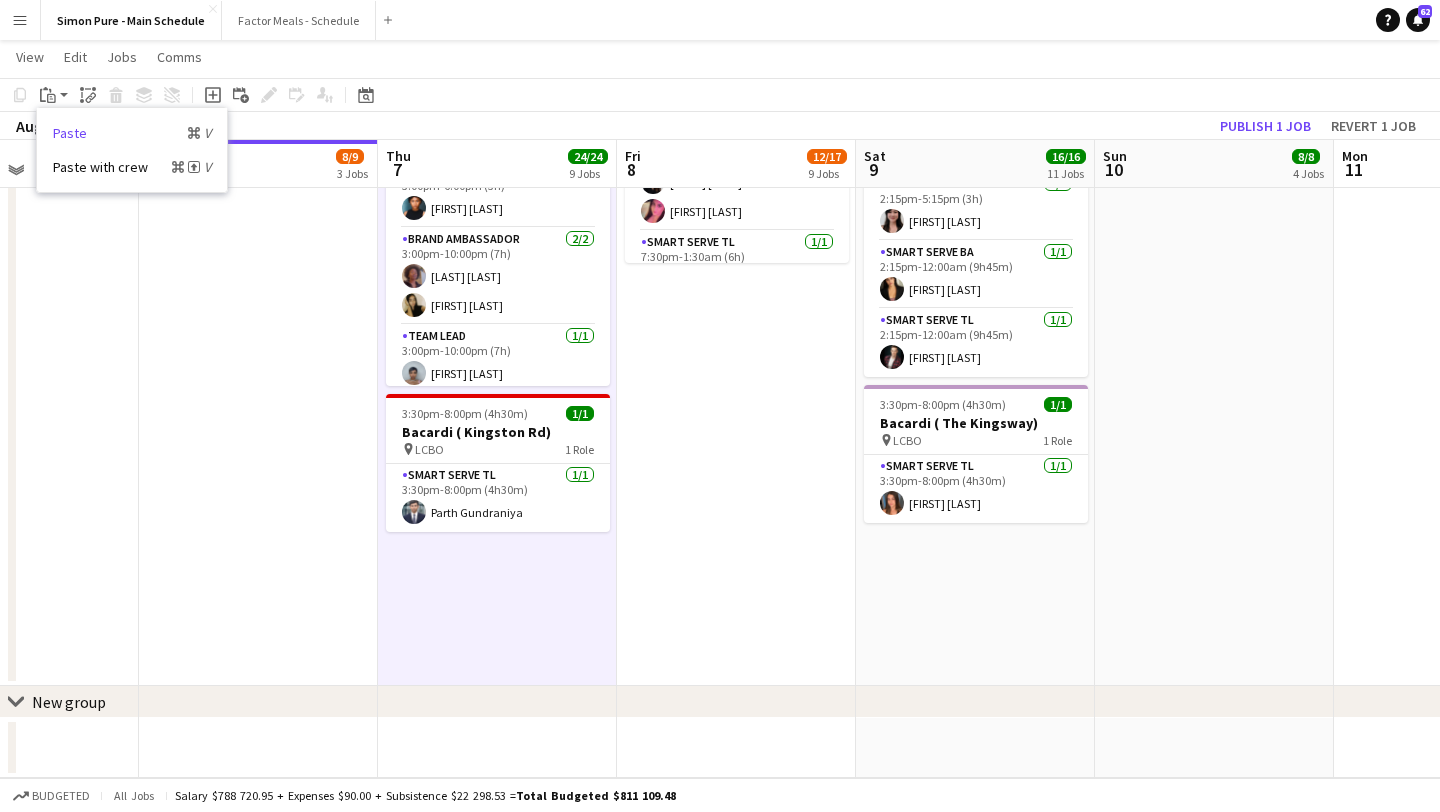 click on "Paste
Command
V" at bounding box center [132, 133] 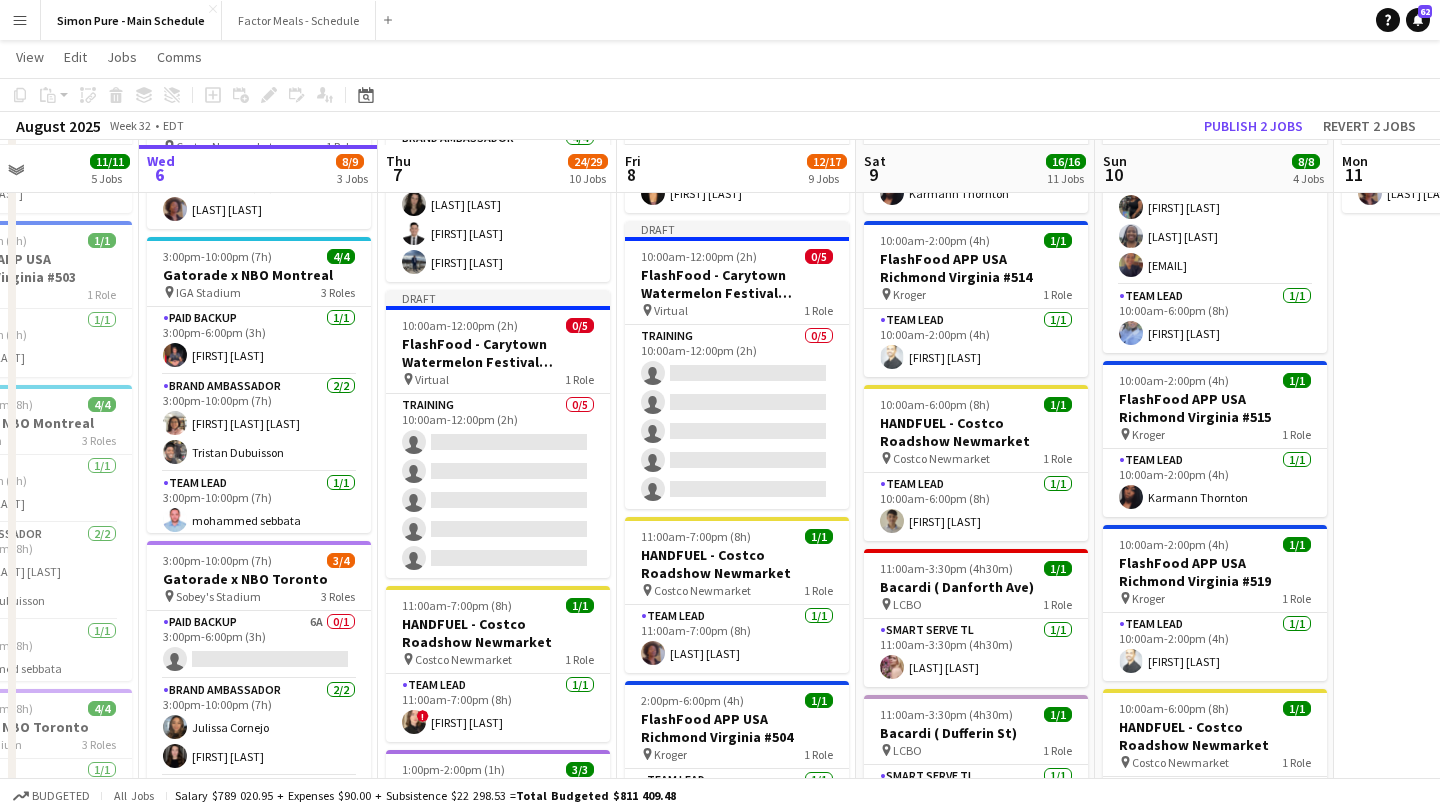 scroll, scrollTop: 180, scrollLeft: 0, axis: vertical 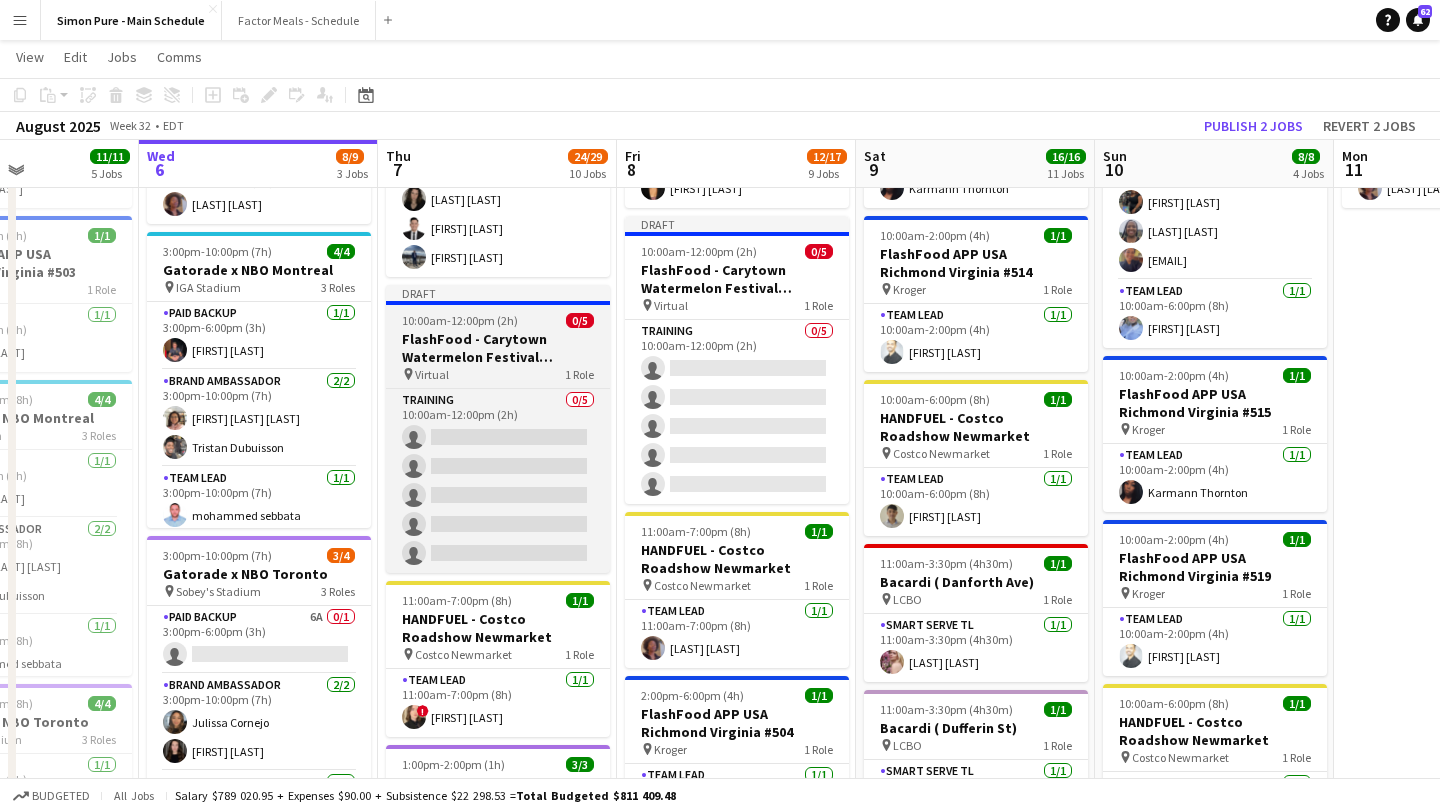 click on "FlashFood - Carytown Watermelon Festival Training" at bounding box center (498, 348) 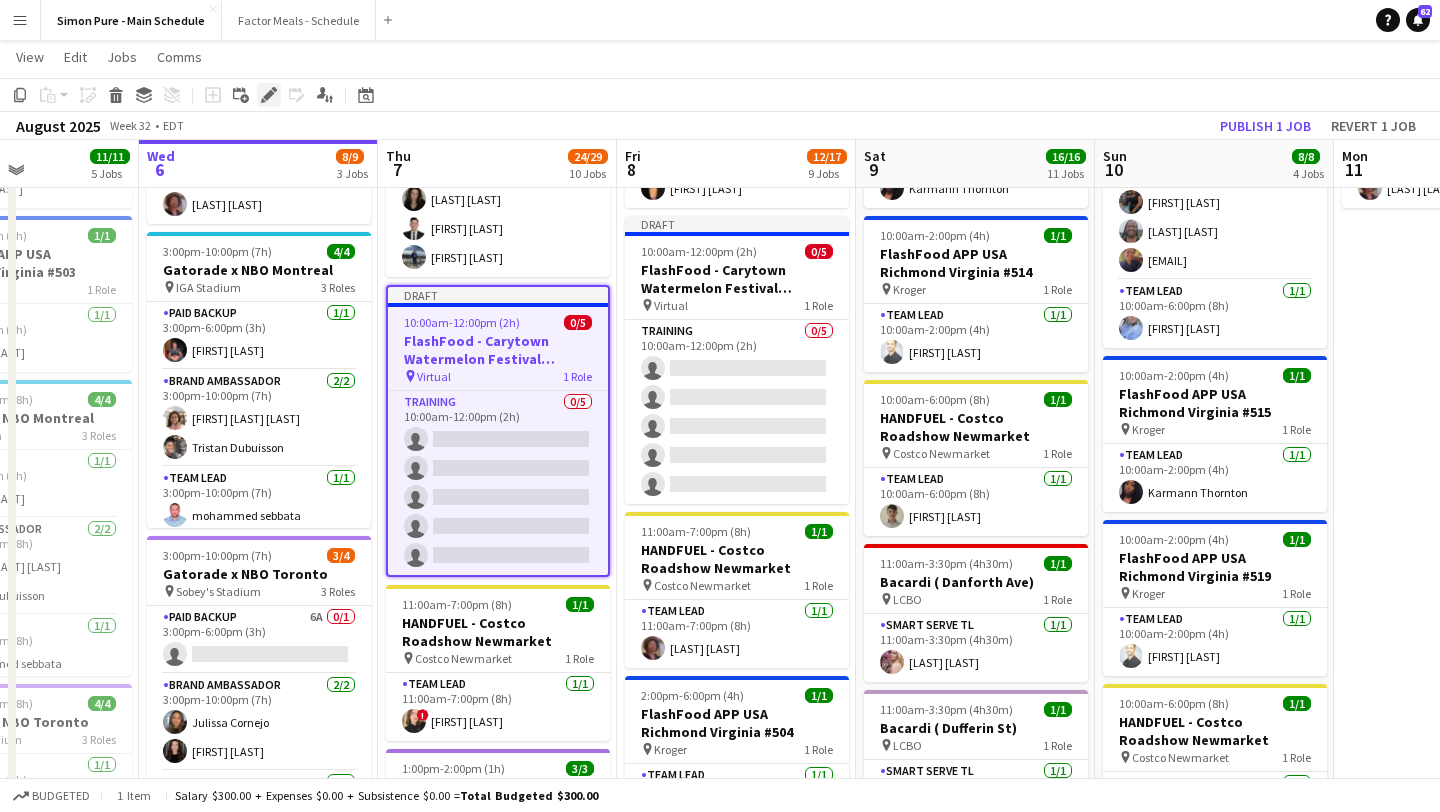 click on "Edit" 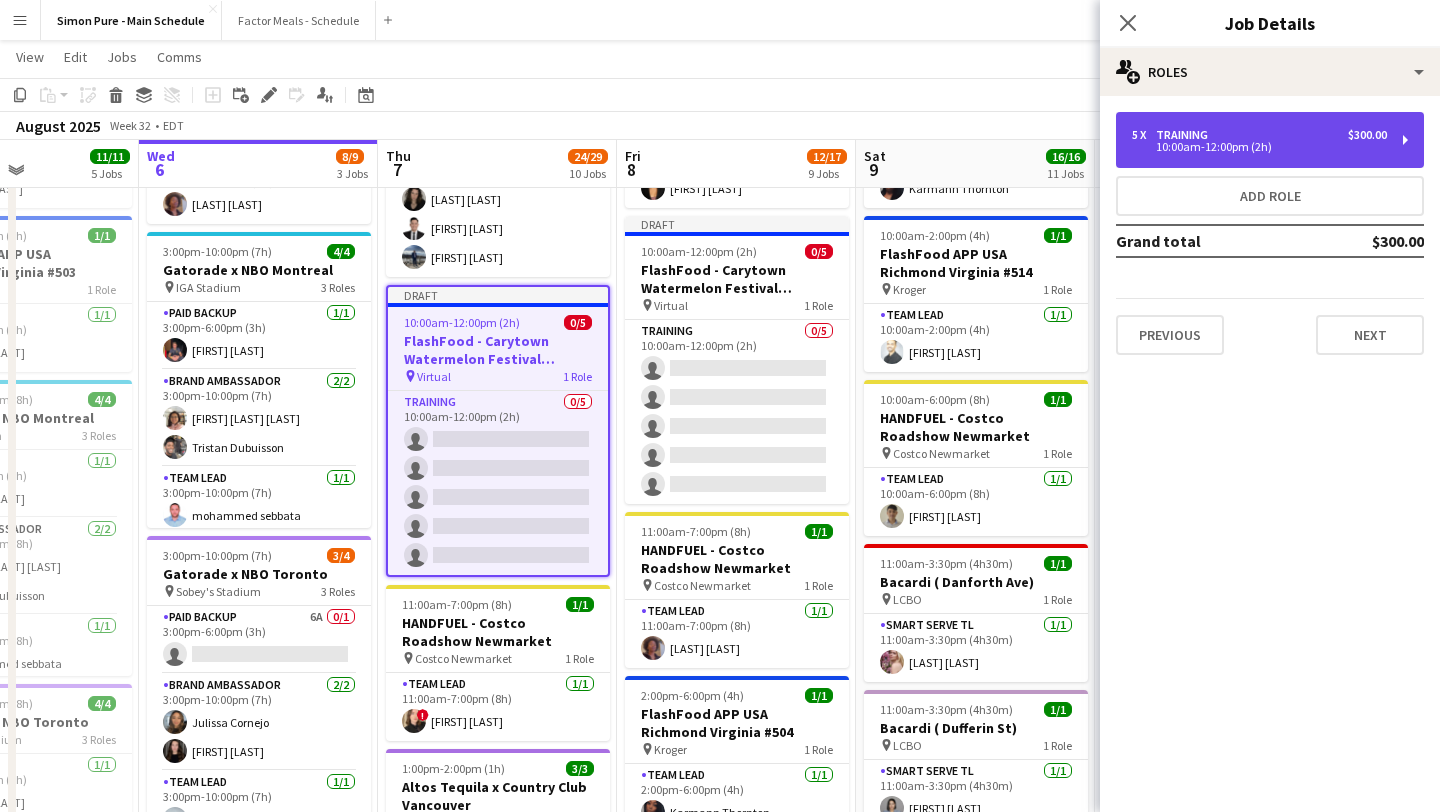 click on "10:00am-12:00pm (2h)" at bounding box center (1259, 147) 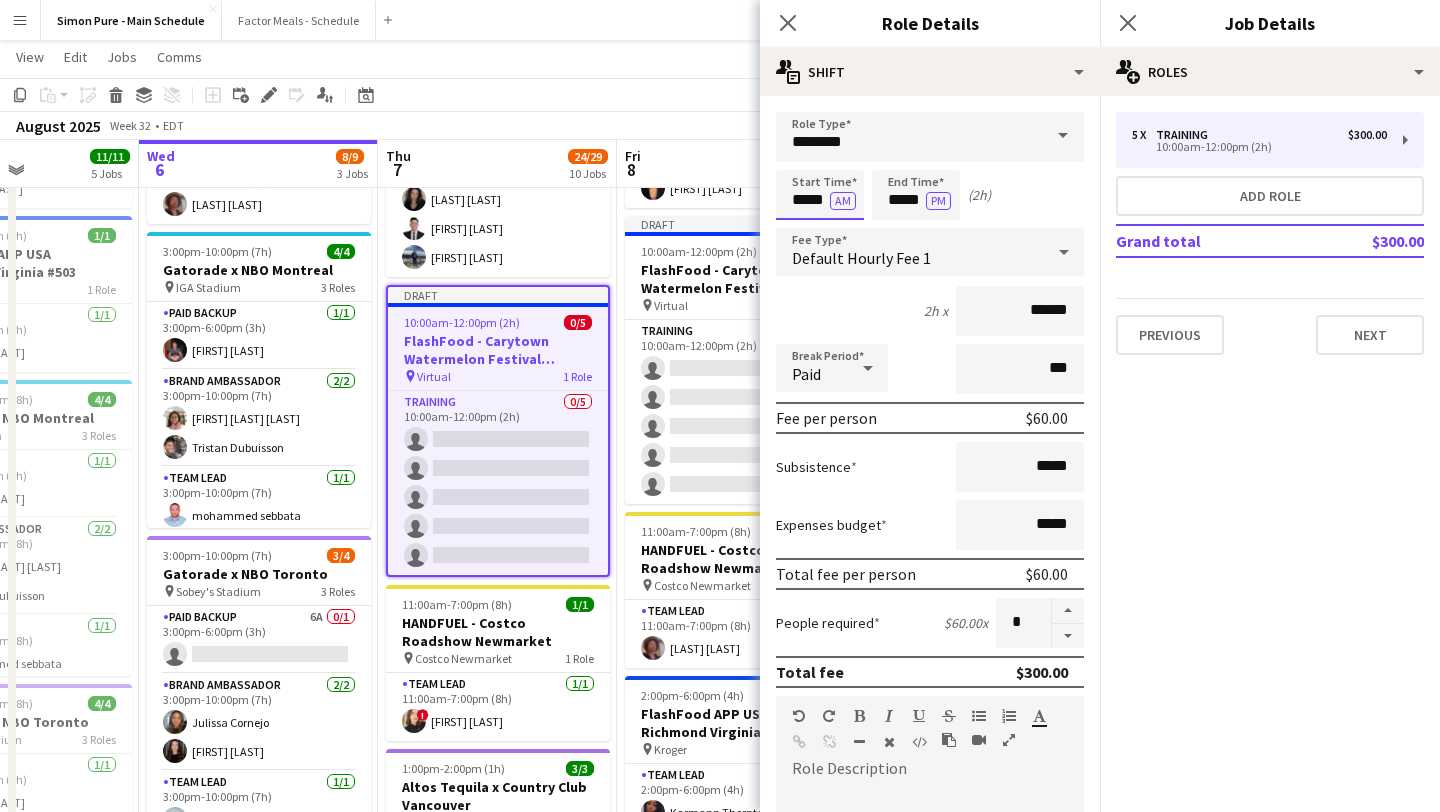 click on "*****" at bounding box center [820, 195] 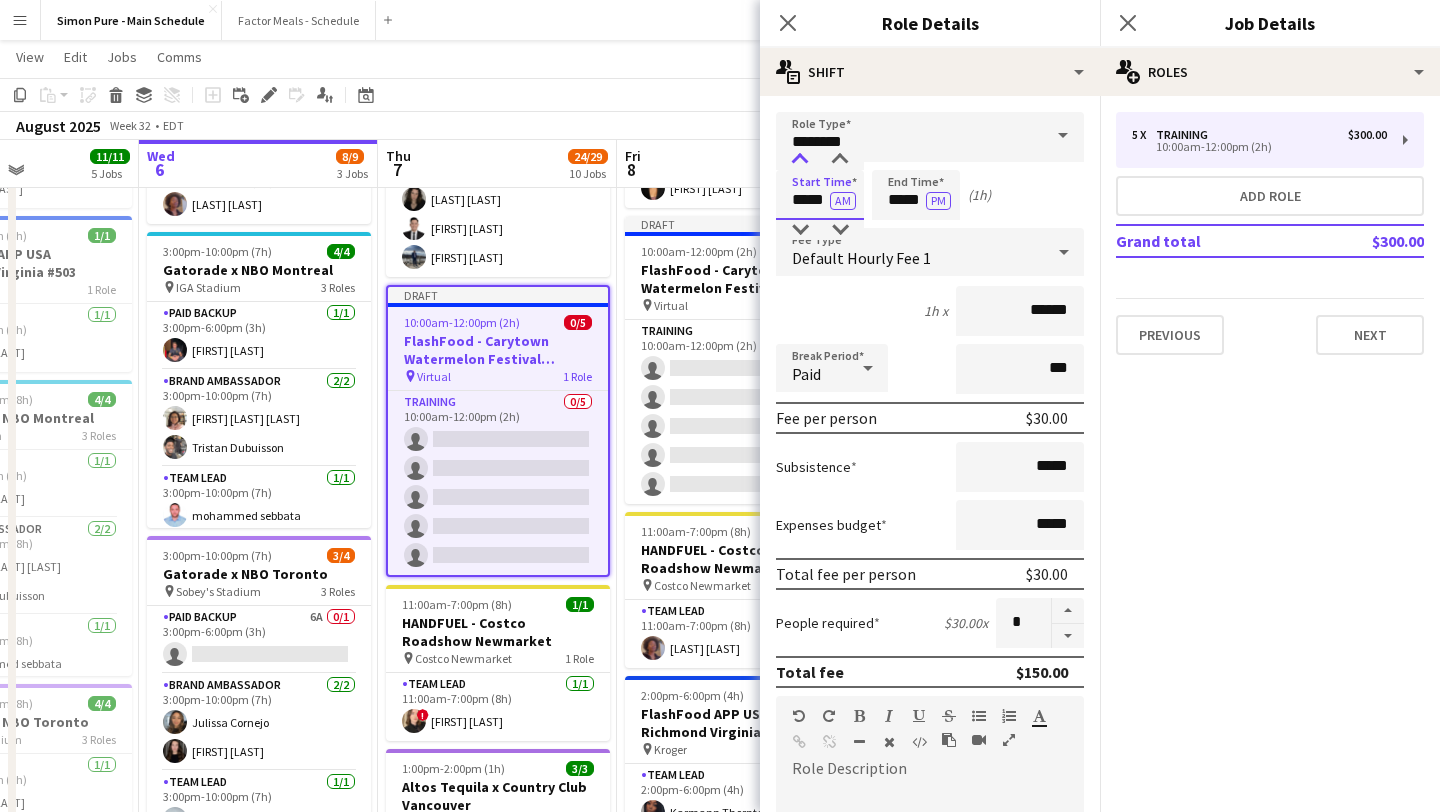 click at bounding box center [800, 160] 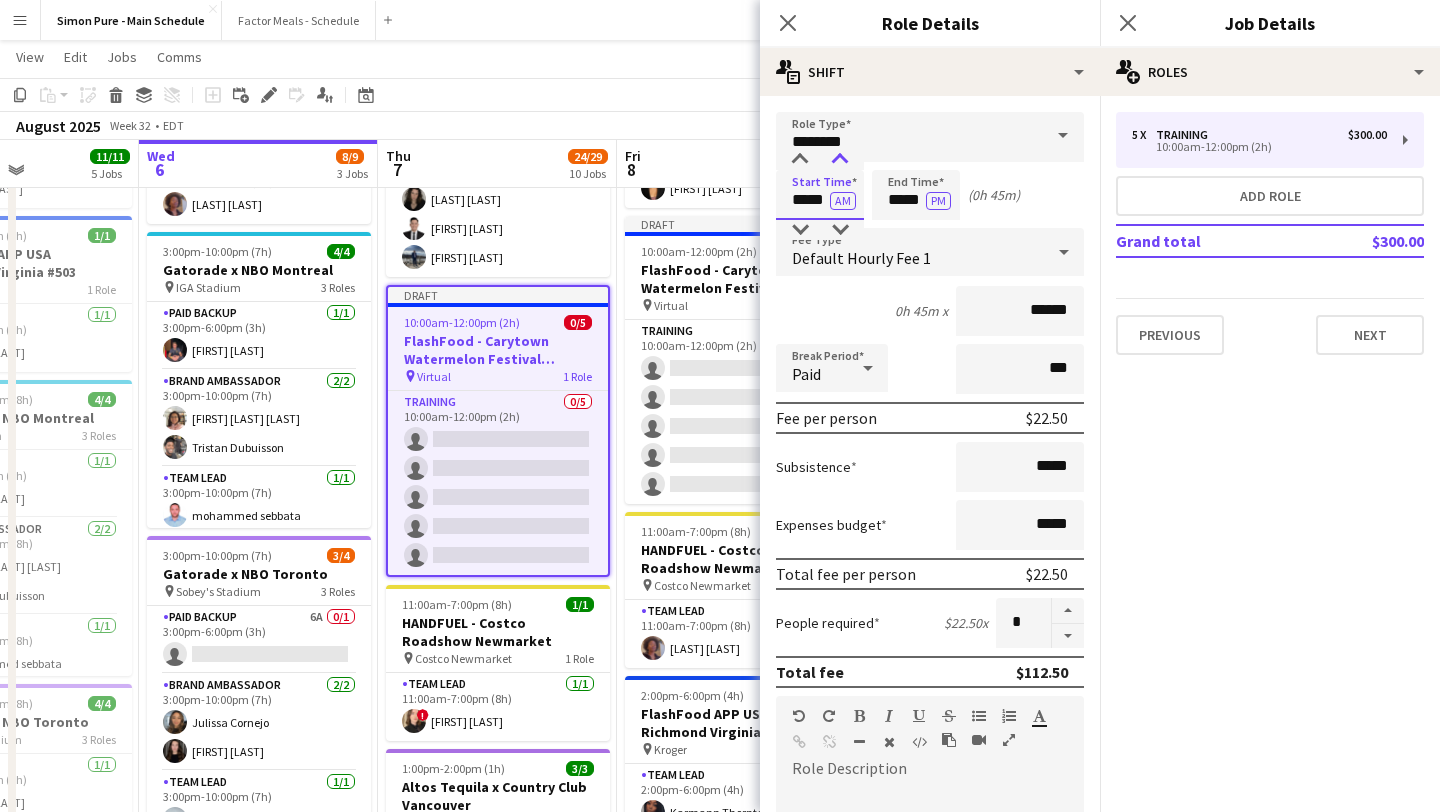click at bounding box center (840, 160) 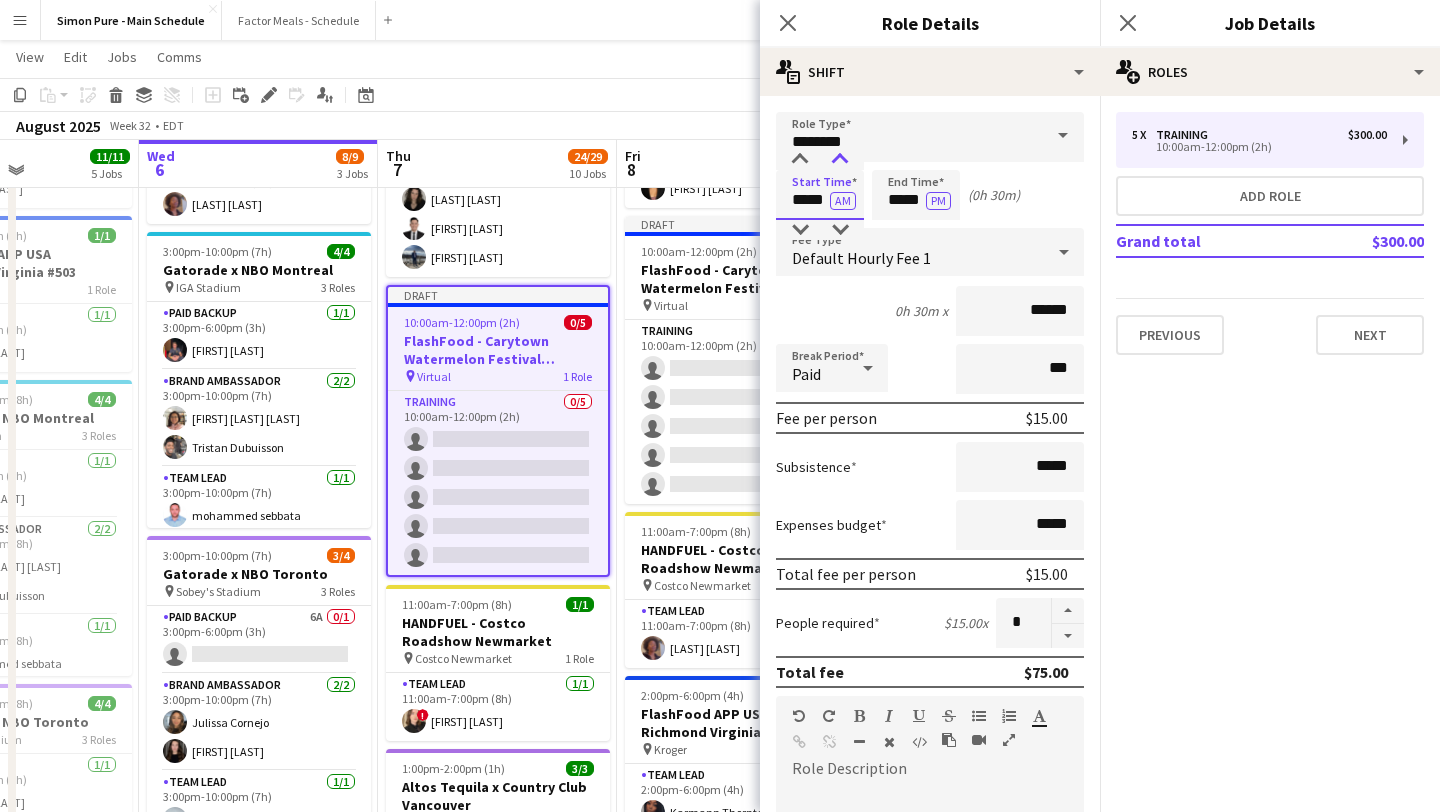 click at bounding box center (840, 160) 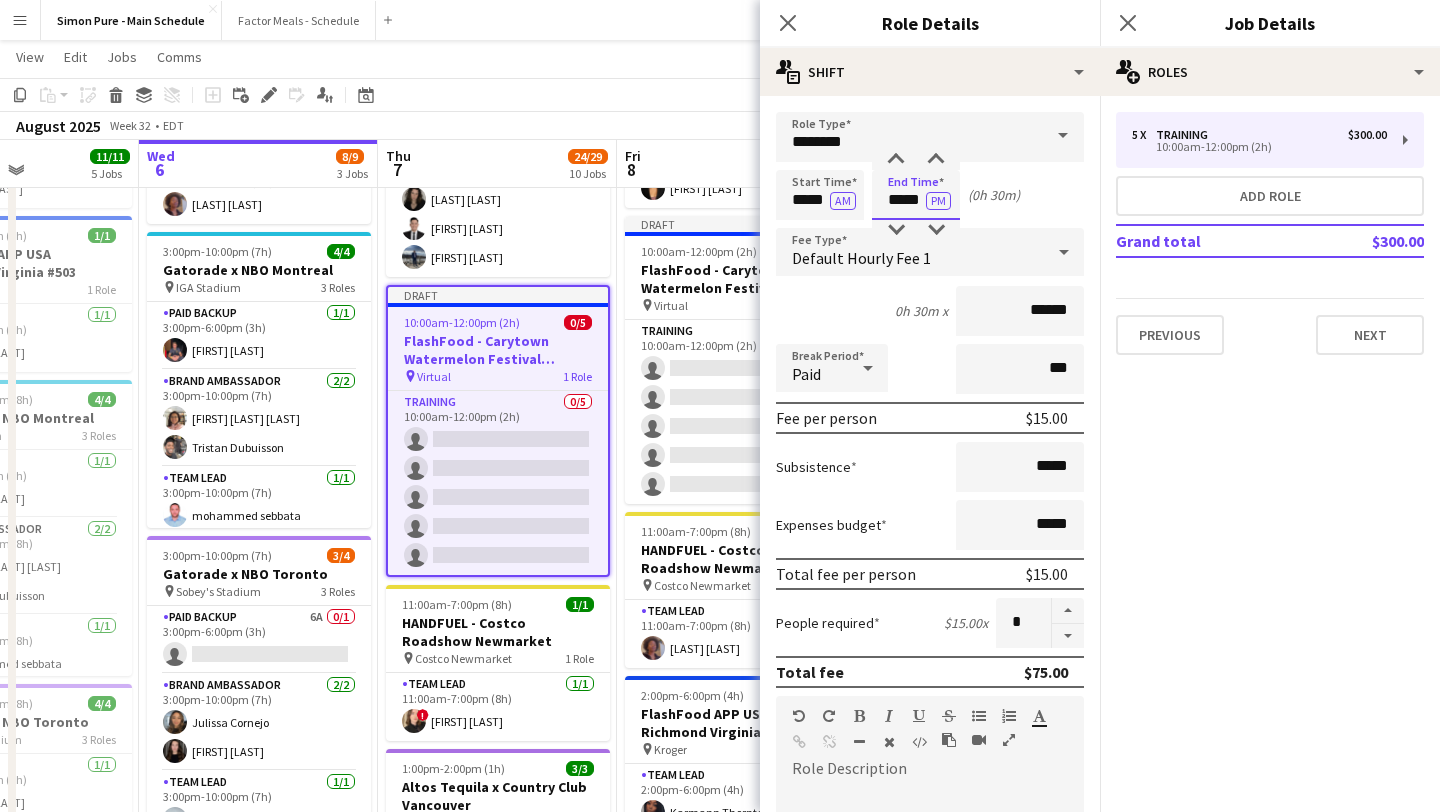 click on "*****" at bounding box center (916, 195) 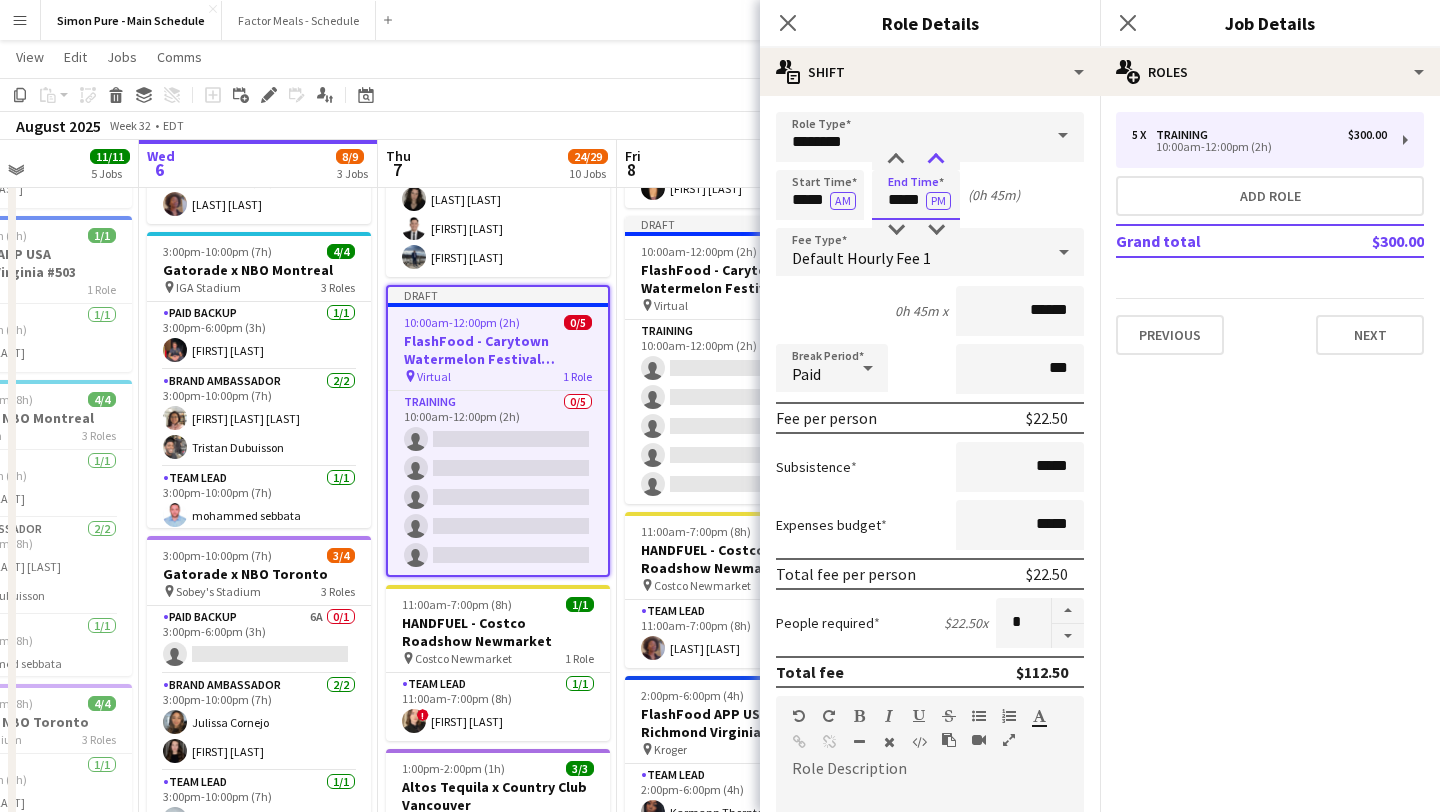 click at bounding box center (936, 160) 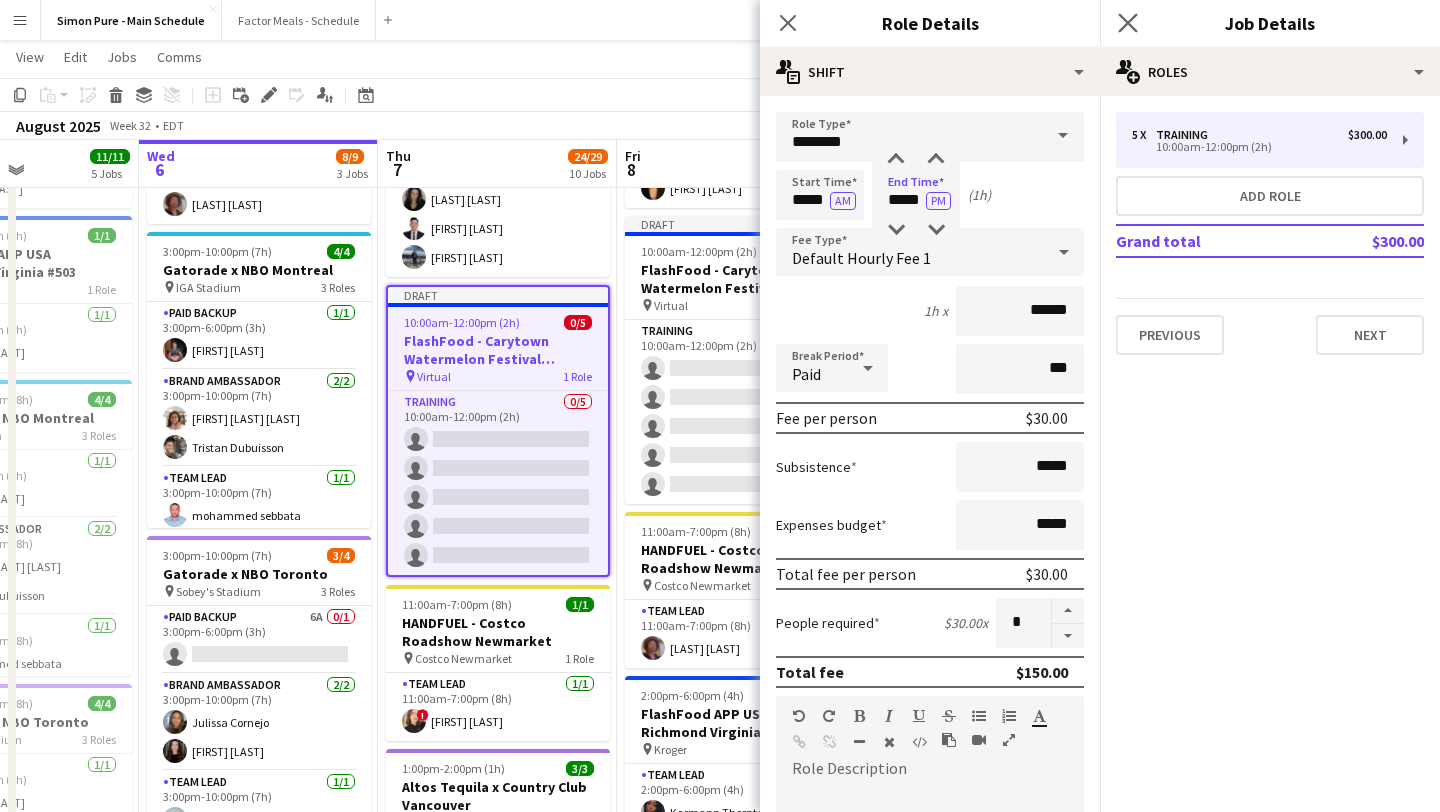 click on "Close pop-in" 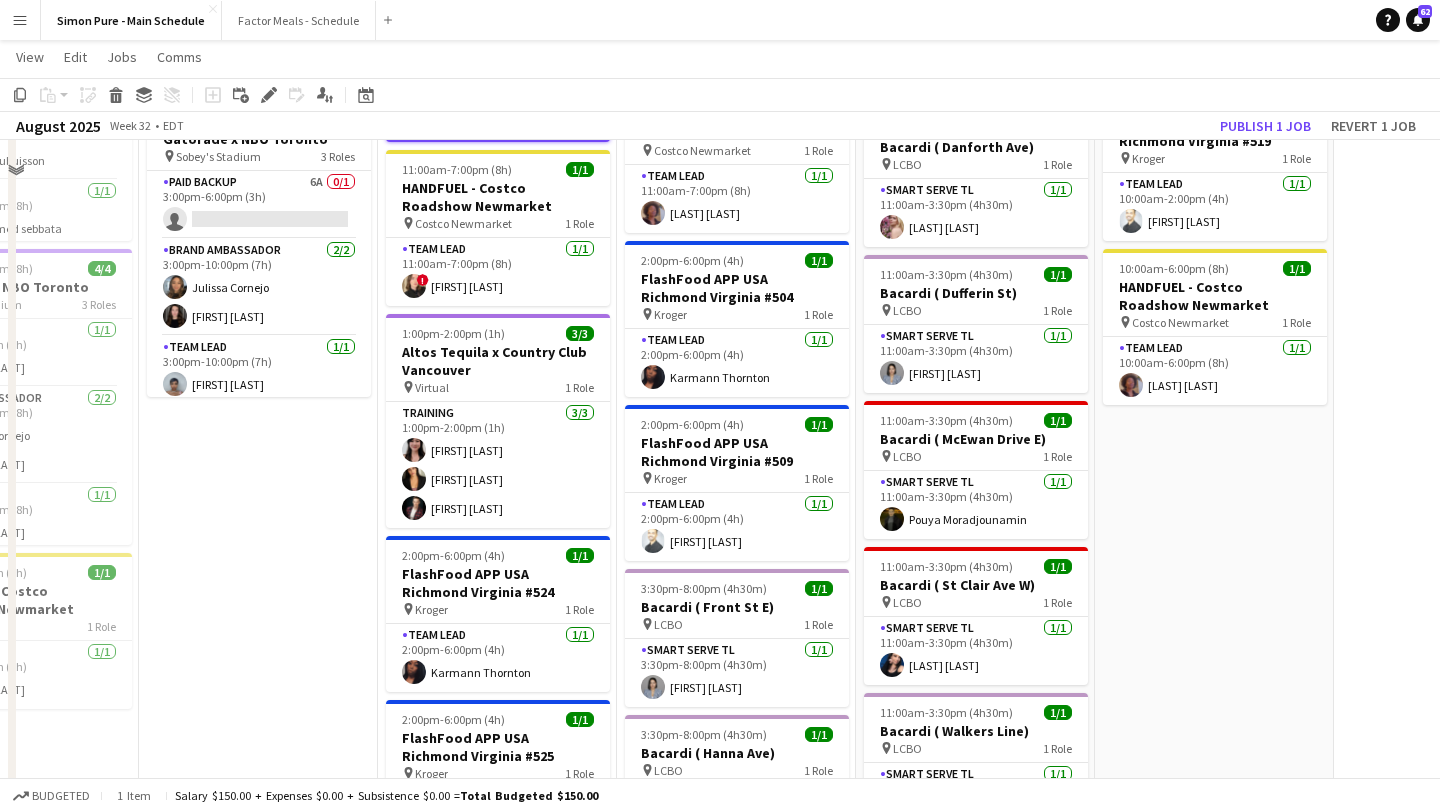 scroll, scrollTop: 0, scrollLeft: 0, axis: both 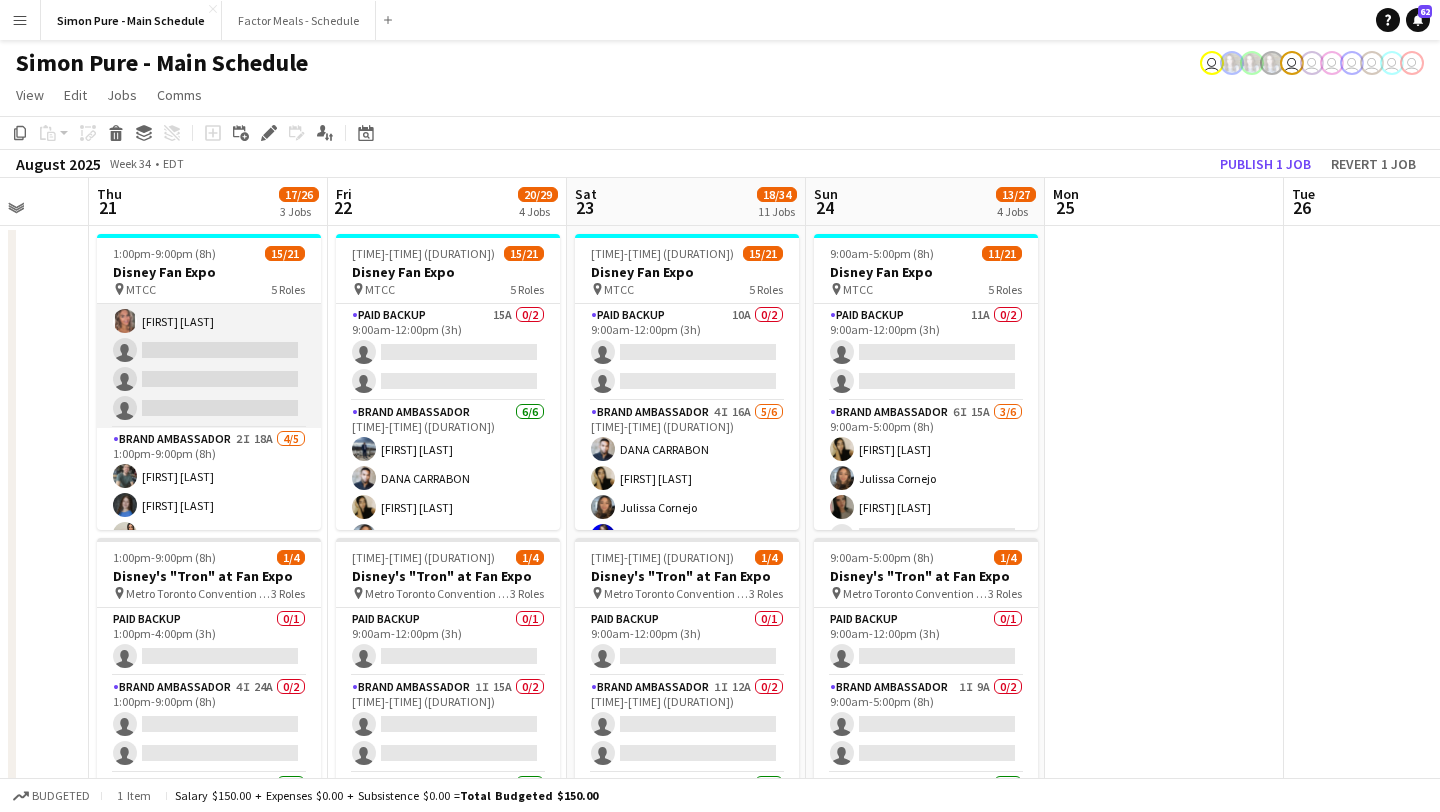 click on "Brand Ambassador    7I   30A   3/6   1:00pm-9:00pm (8h)
! Anthony Kerr Ritish Nagpal Danielle Hreljac
single-neutral-actions
single-neutral-actions
single-neutral-actions" at bounding box center (209, 321) 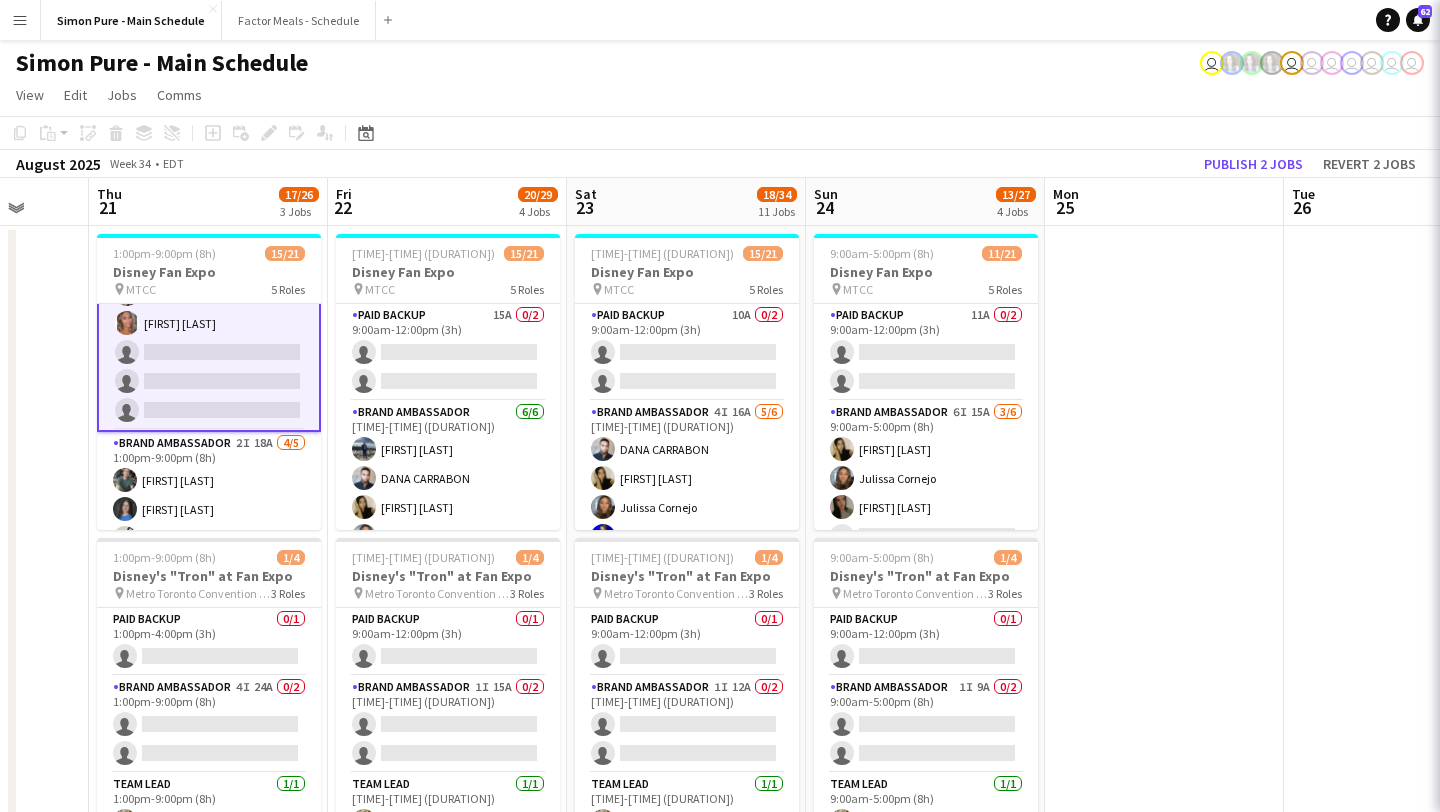 scroll, scrollTop: 401, scrollLeft: 0, axis: vertical 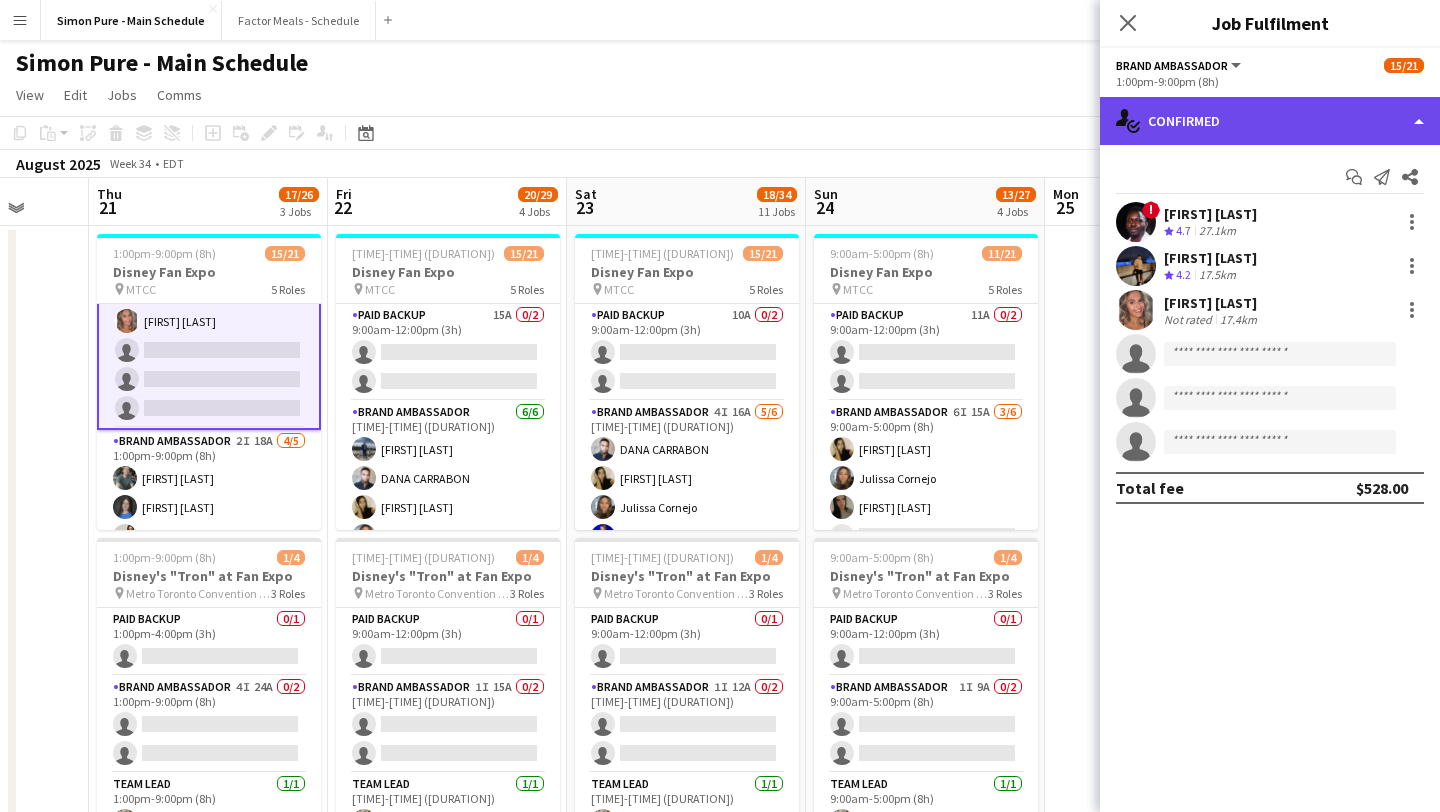 click on "single-neutral-actions-check-2
Confirmed" 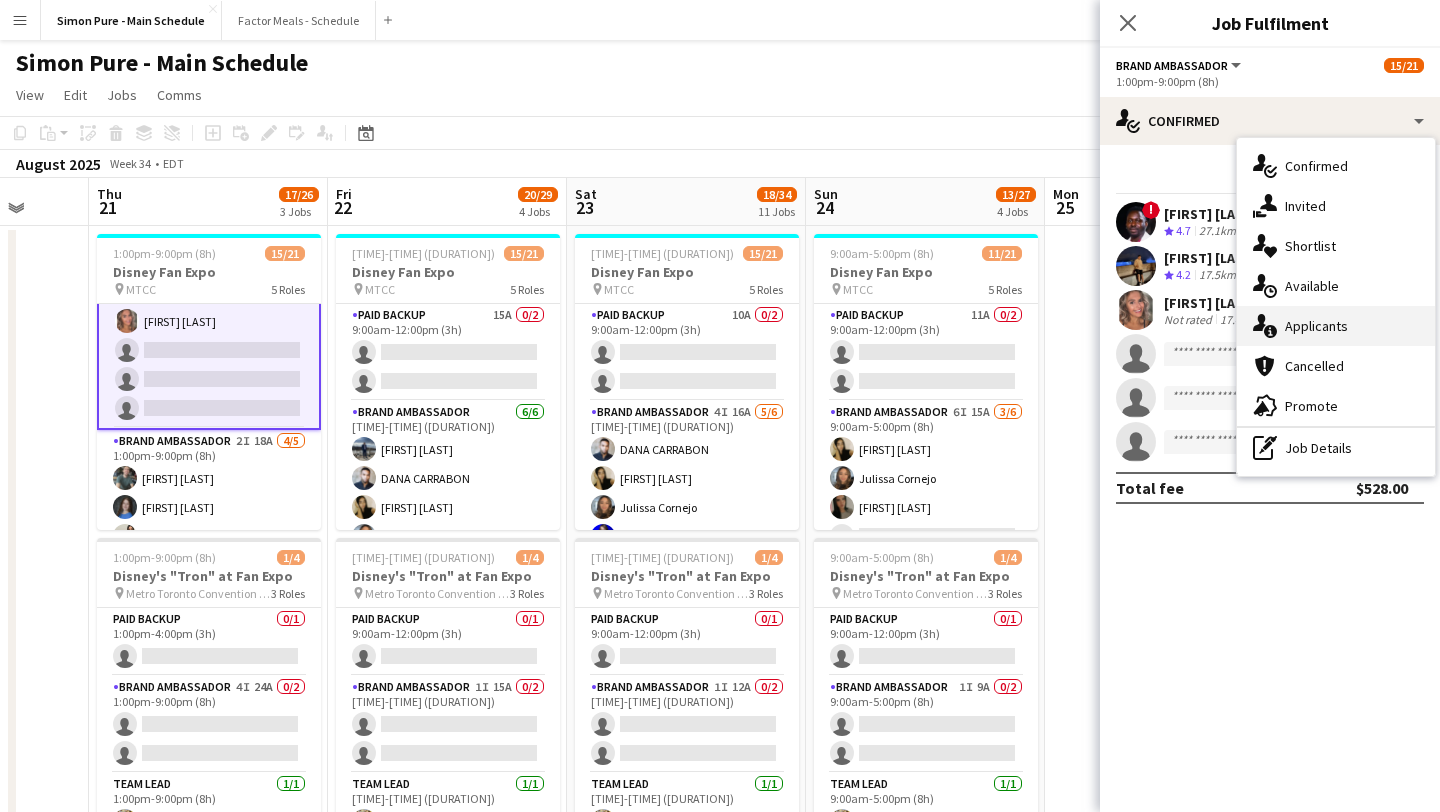 click on "single-neutral-actions-information
Applicants" at bounding box center (1336, 326) 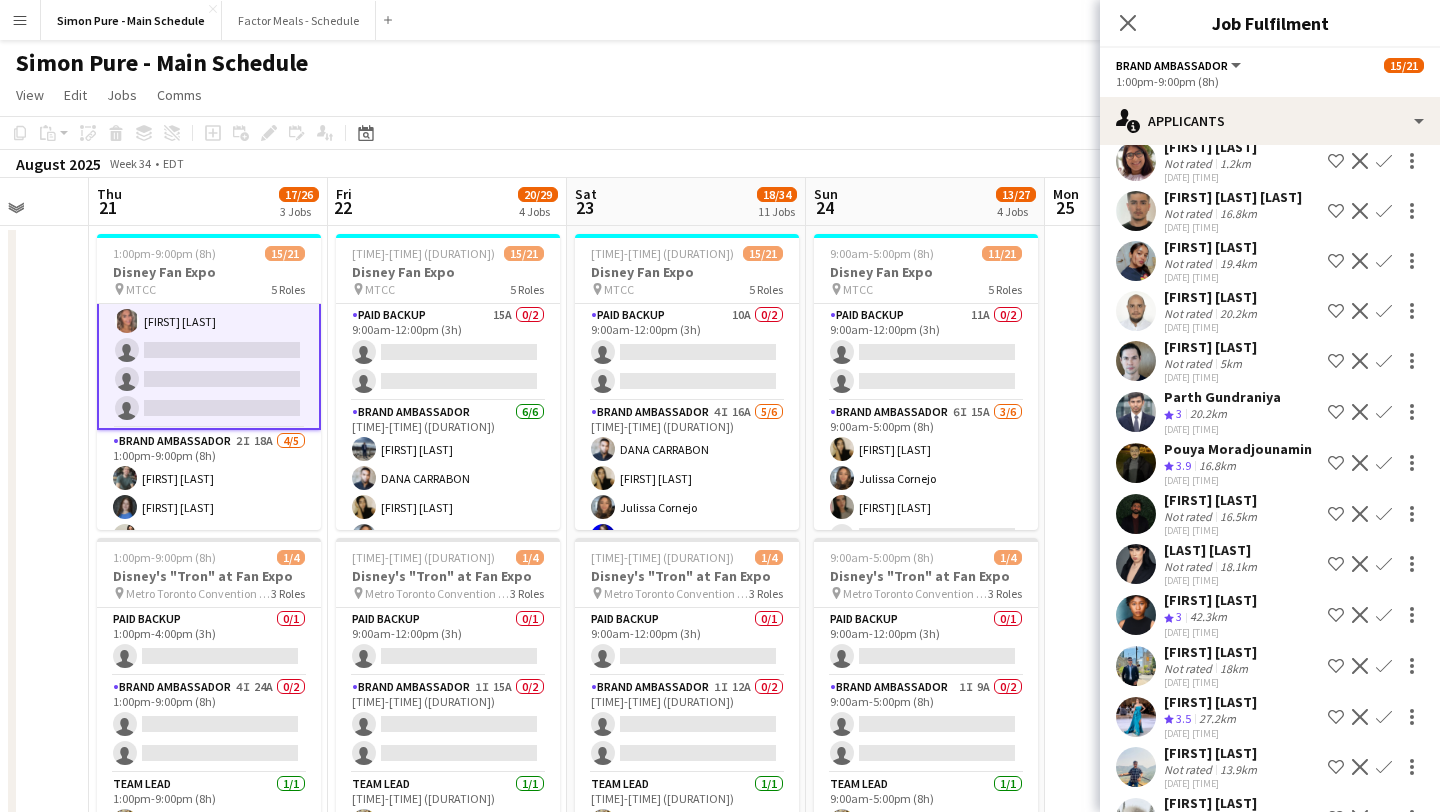 scroll, scrollTop: 706, scrollLeft: 0, axis: vertical 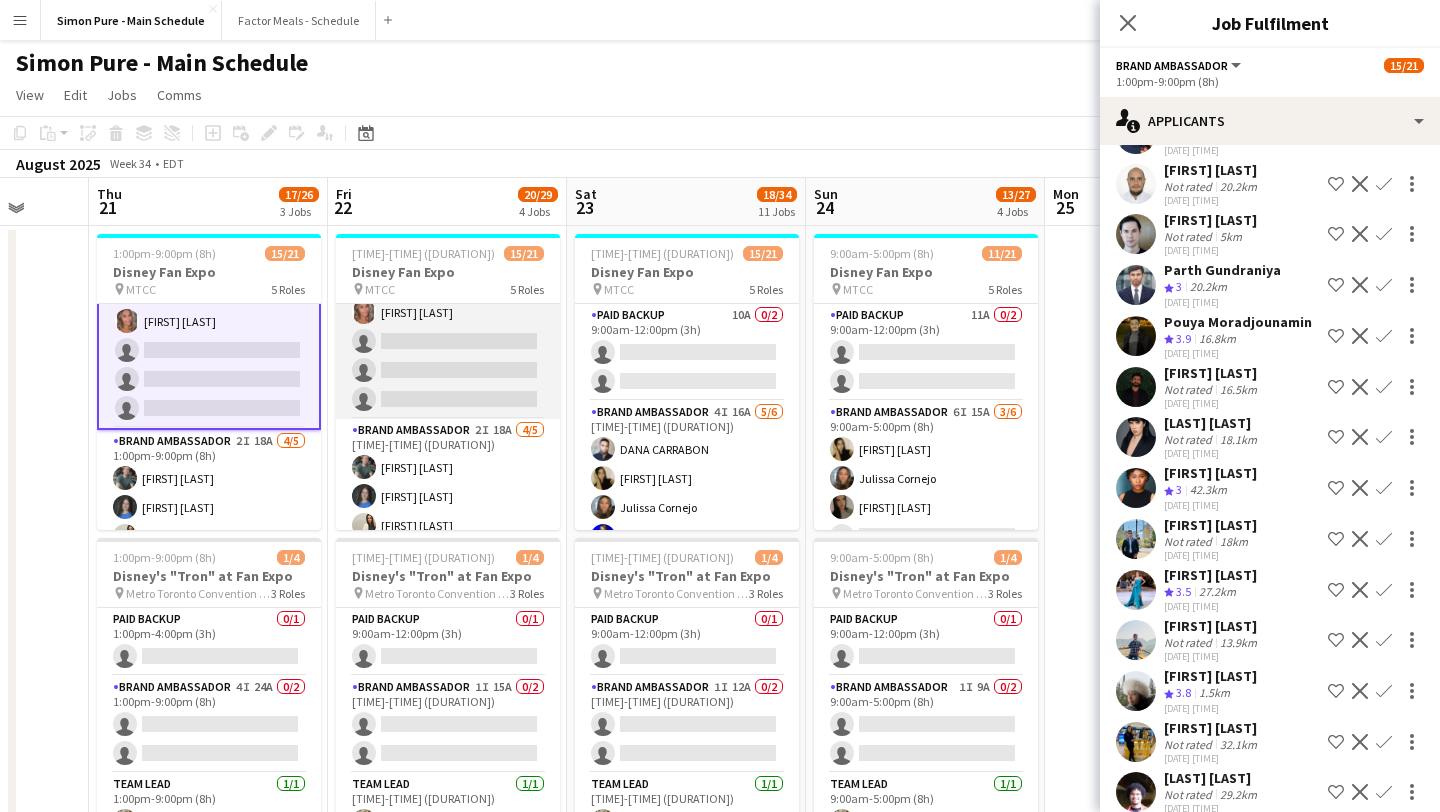 click on "Brand Ambassador    8I   22A   3/6   9:00am-7:00pm (10h)
! Anthony Kerr Ritish Nagpal Danielle Hreljac
single-neutral-actions
single-neutral-actions
single-neutral-actions" at bounding box center [448, 312] 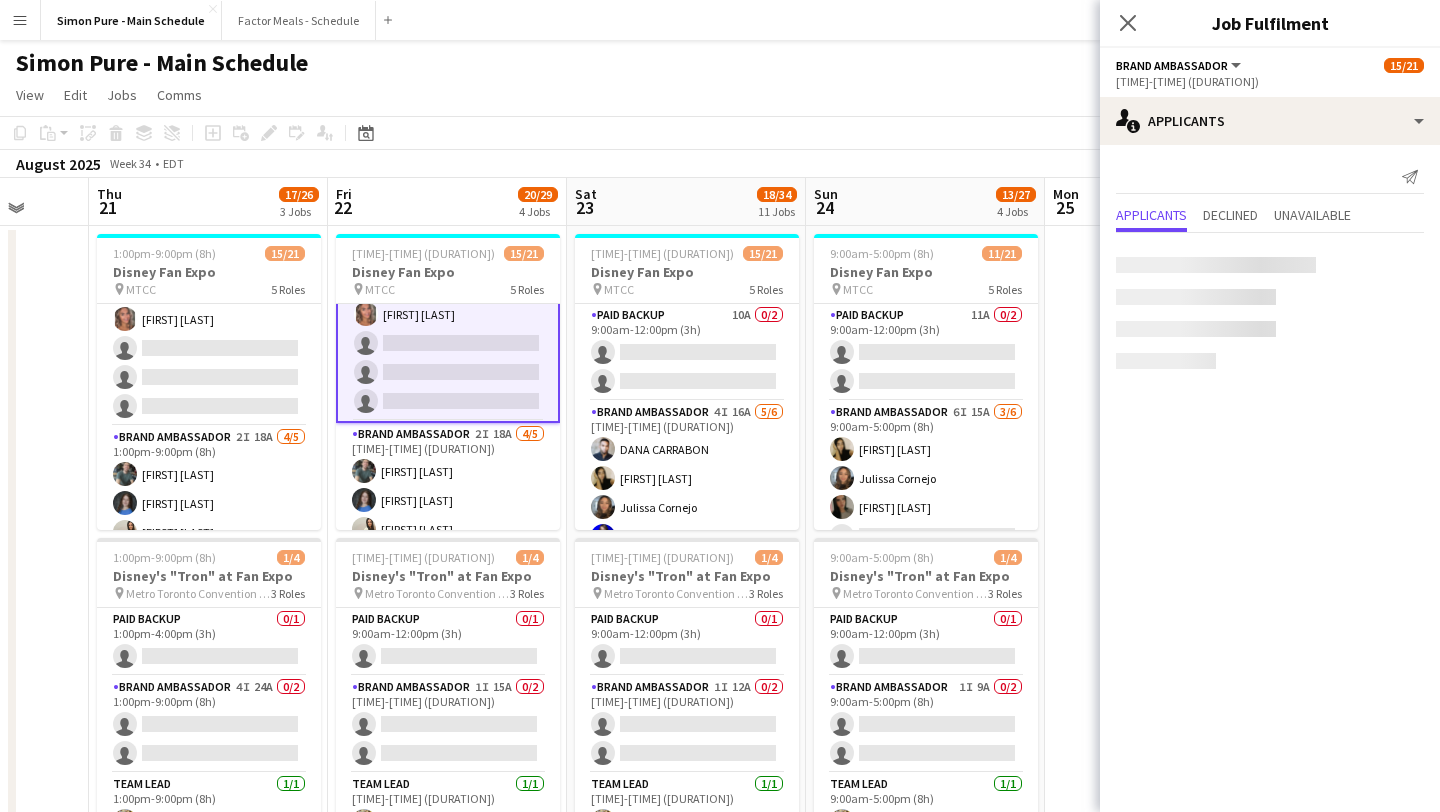 scroll, scrollTop: 0, scrollLeft: 0, axis: both 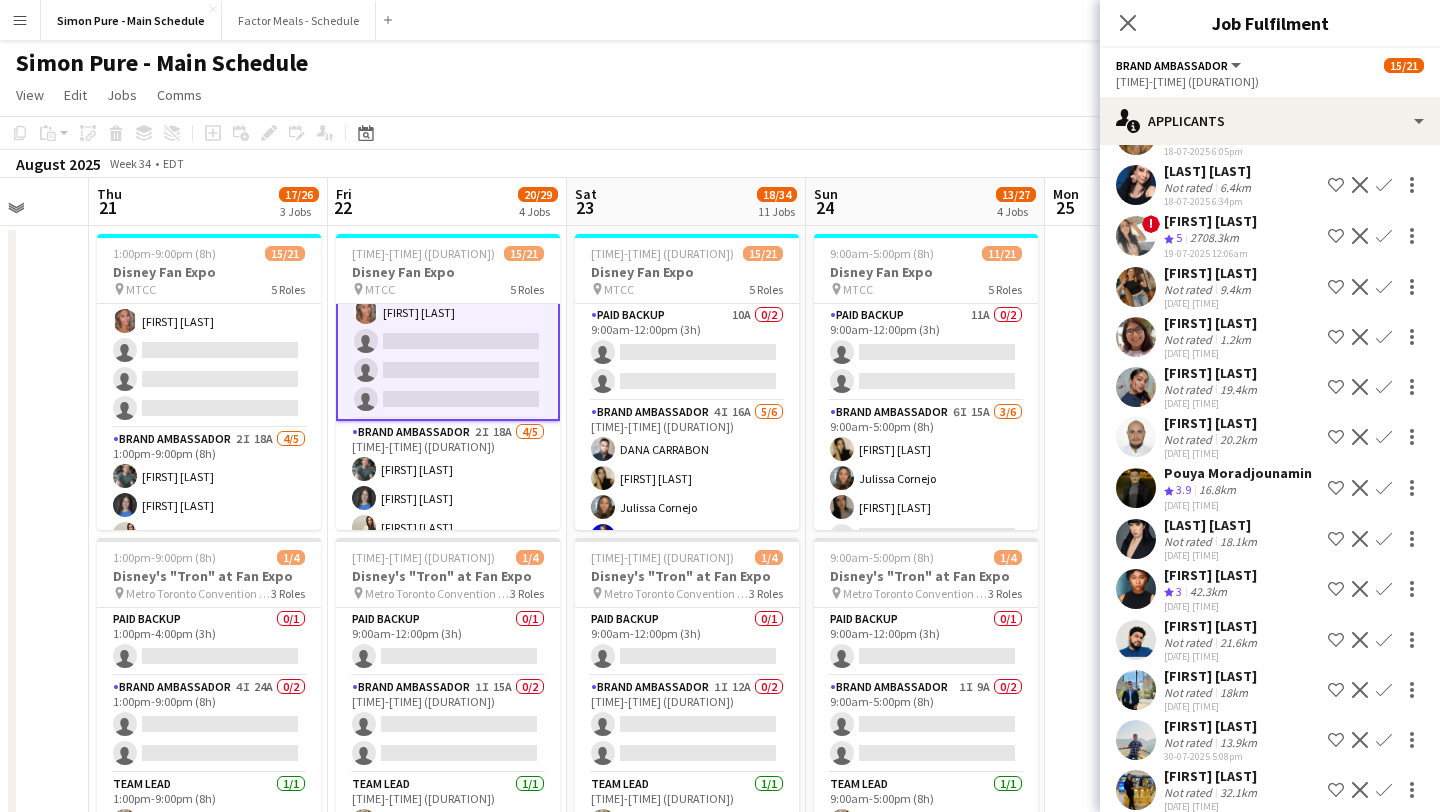 click 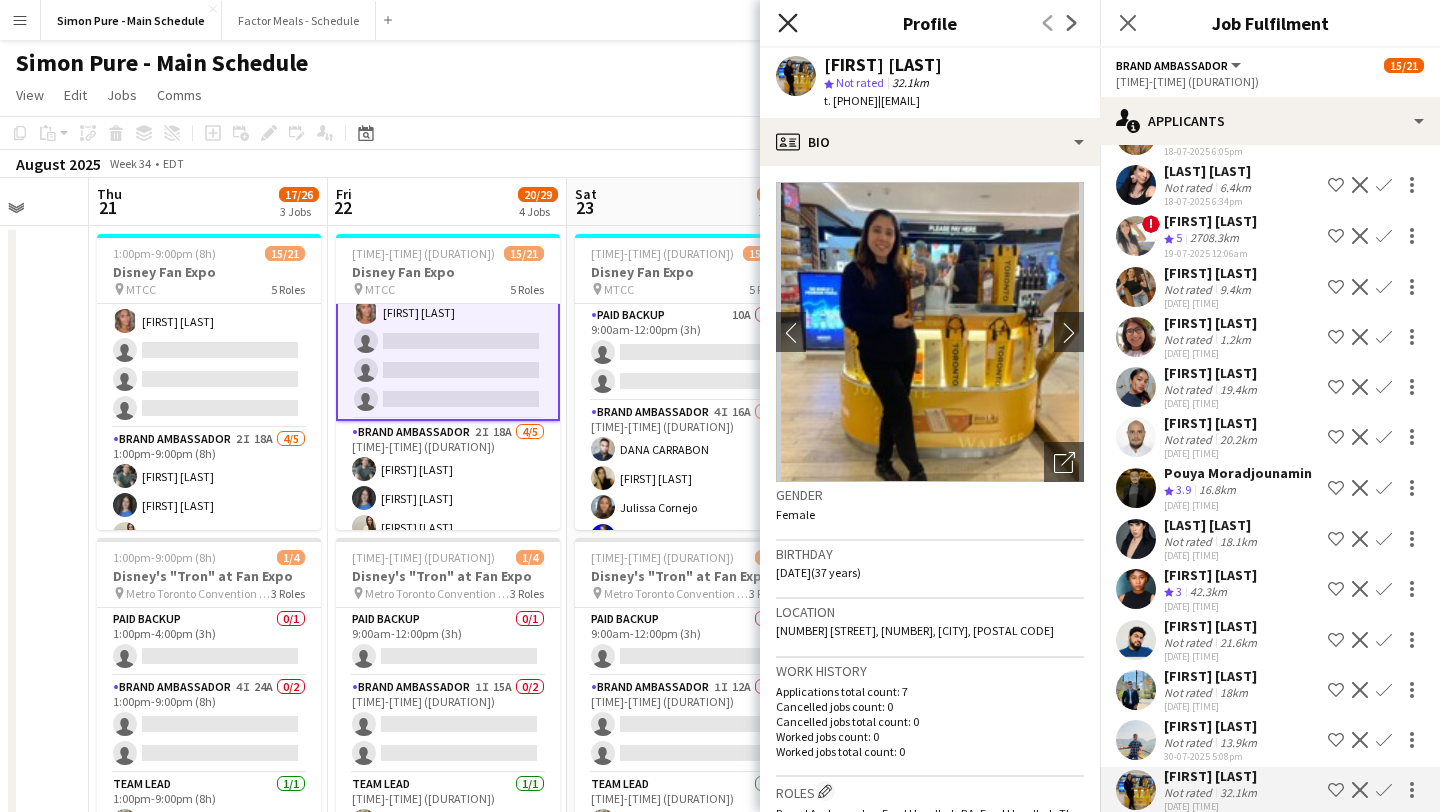 click 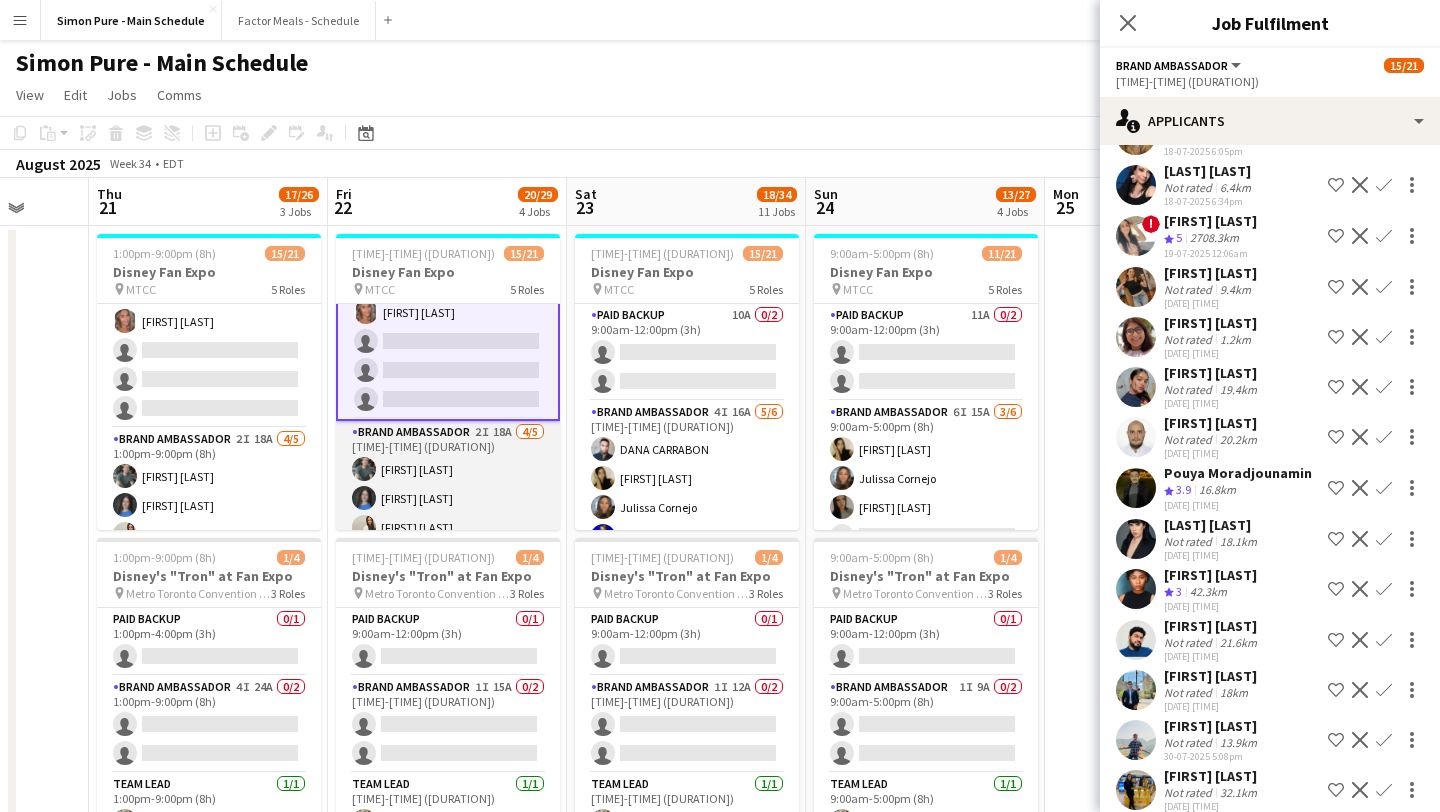scroll, scrollTop: 582, scrollLeft: 0, axis: vertical 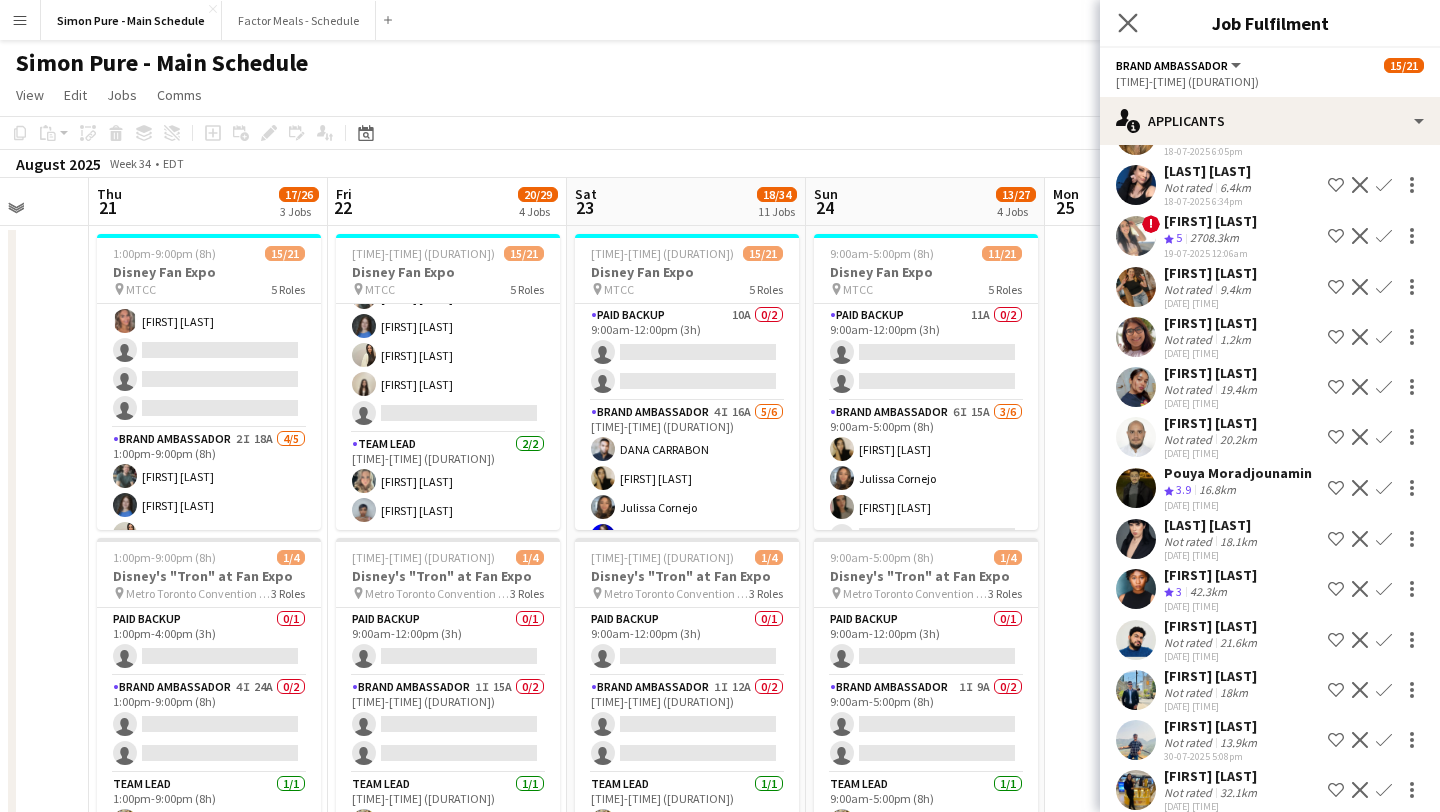 click on "Close pop-in" 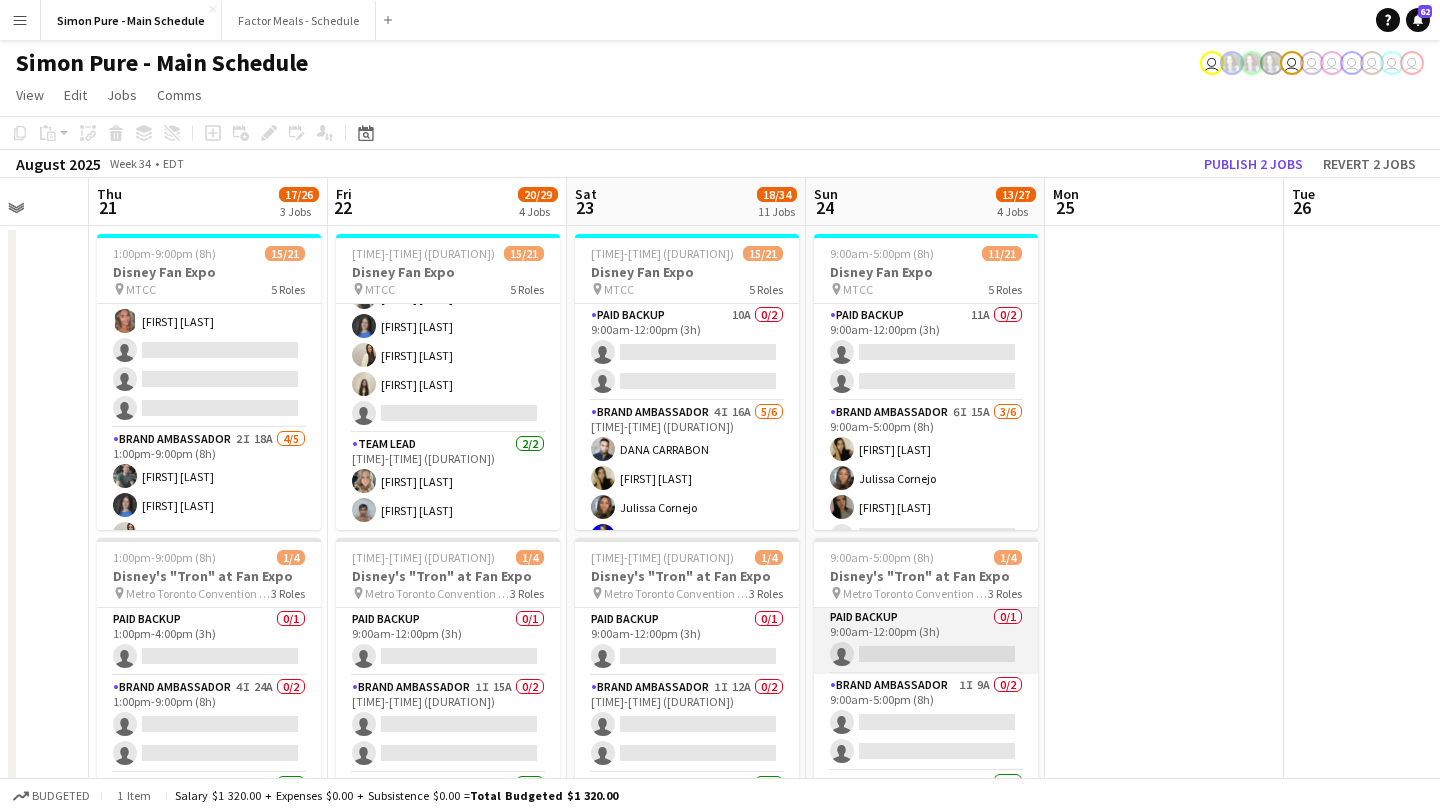 scroll, scrollTop: 7, scrollLeft: 0, axis: vertical 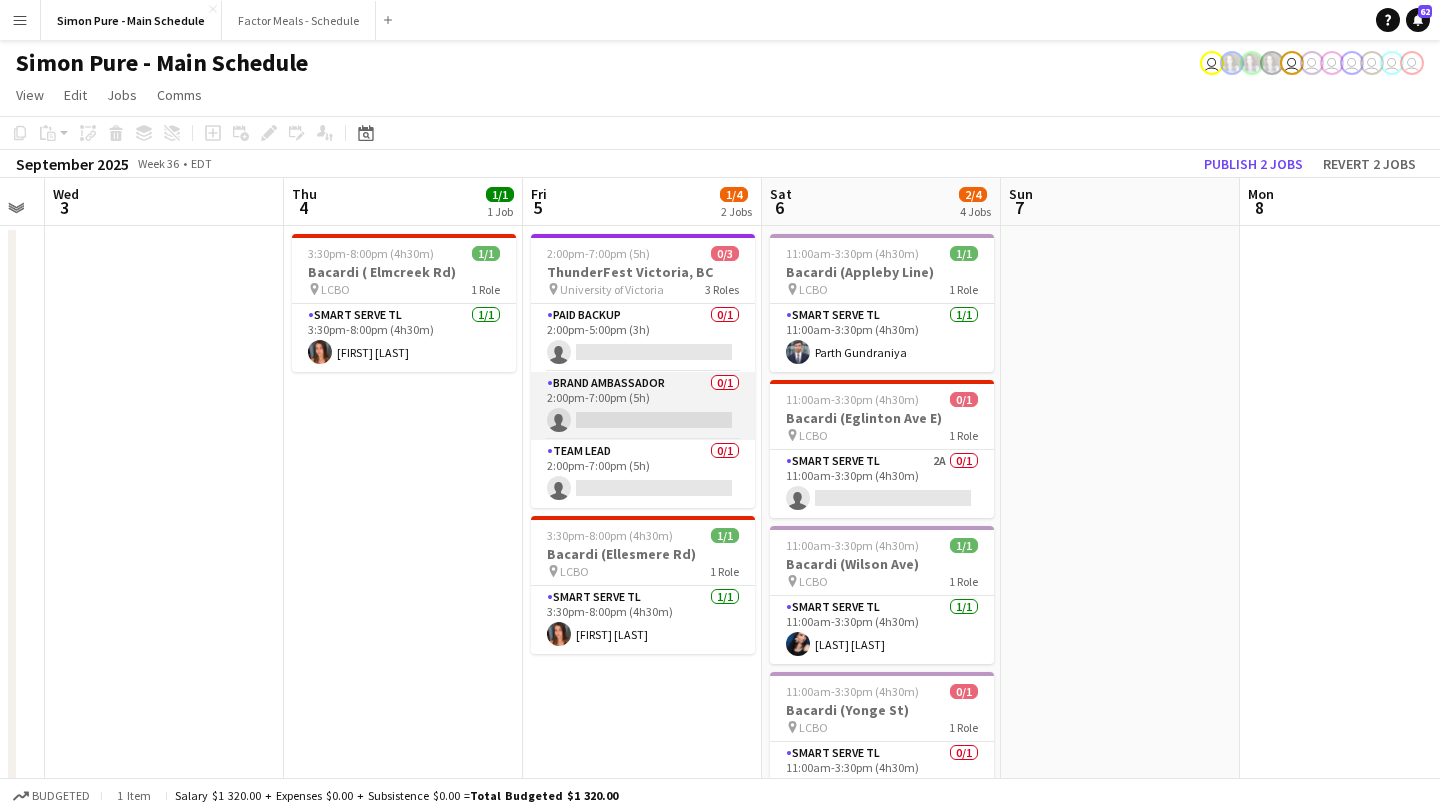 click on "Brand Ambassador    0/1   2:00pm-7:00pm (5h)
single-neutral-actions" at bounding box center (643, 406) 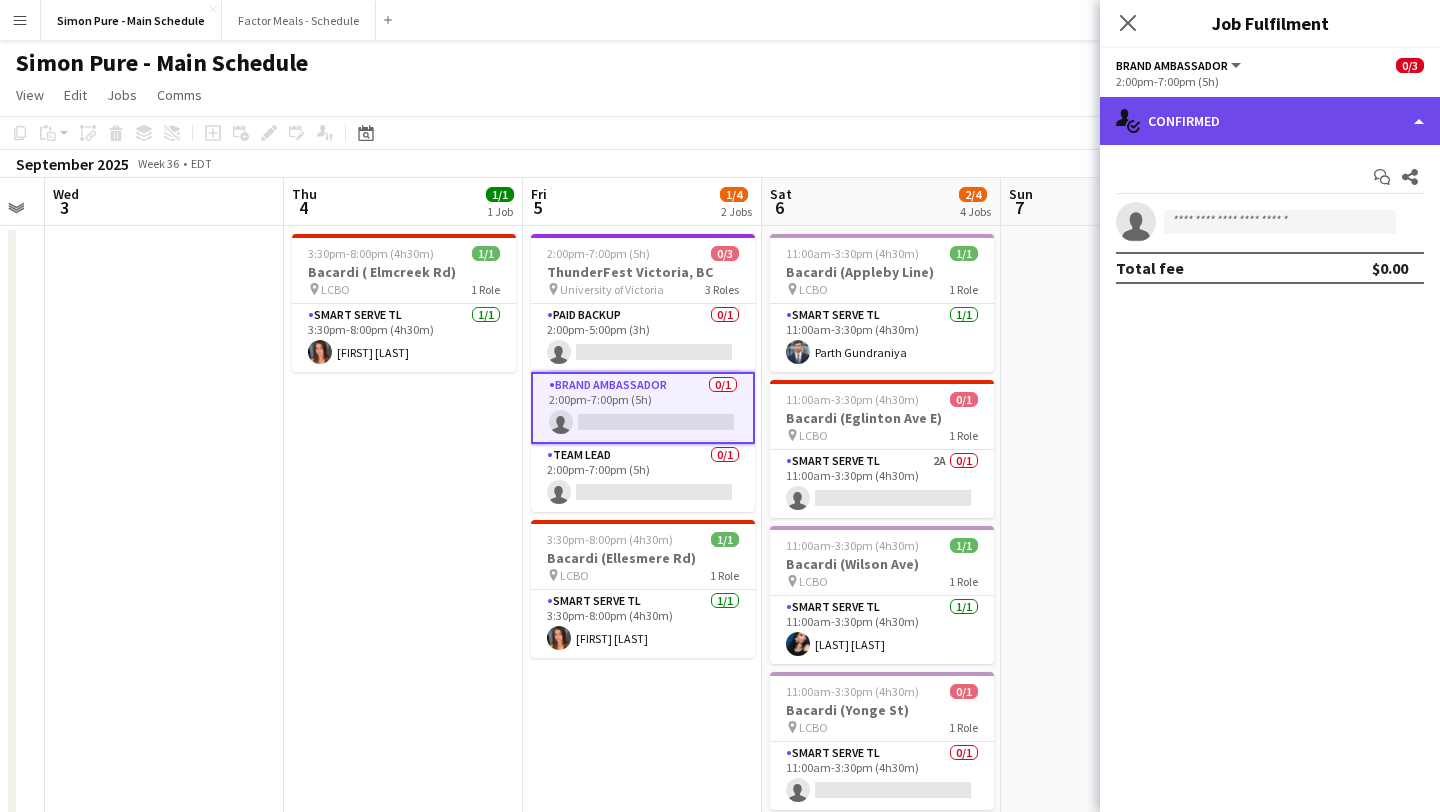 click on "single-neutral-actions-check-2
Confirmed" 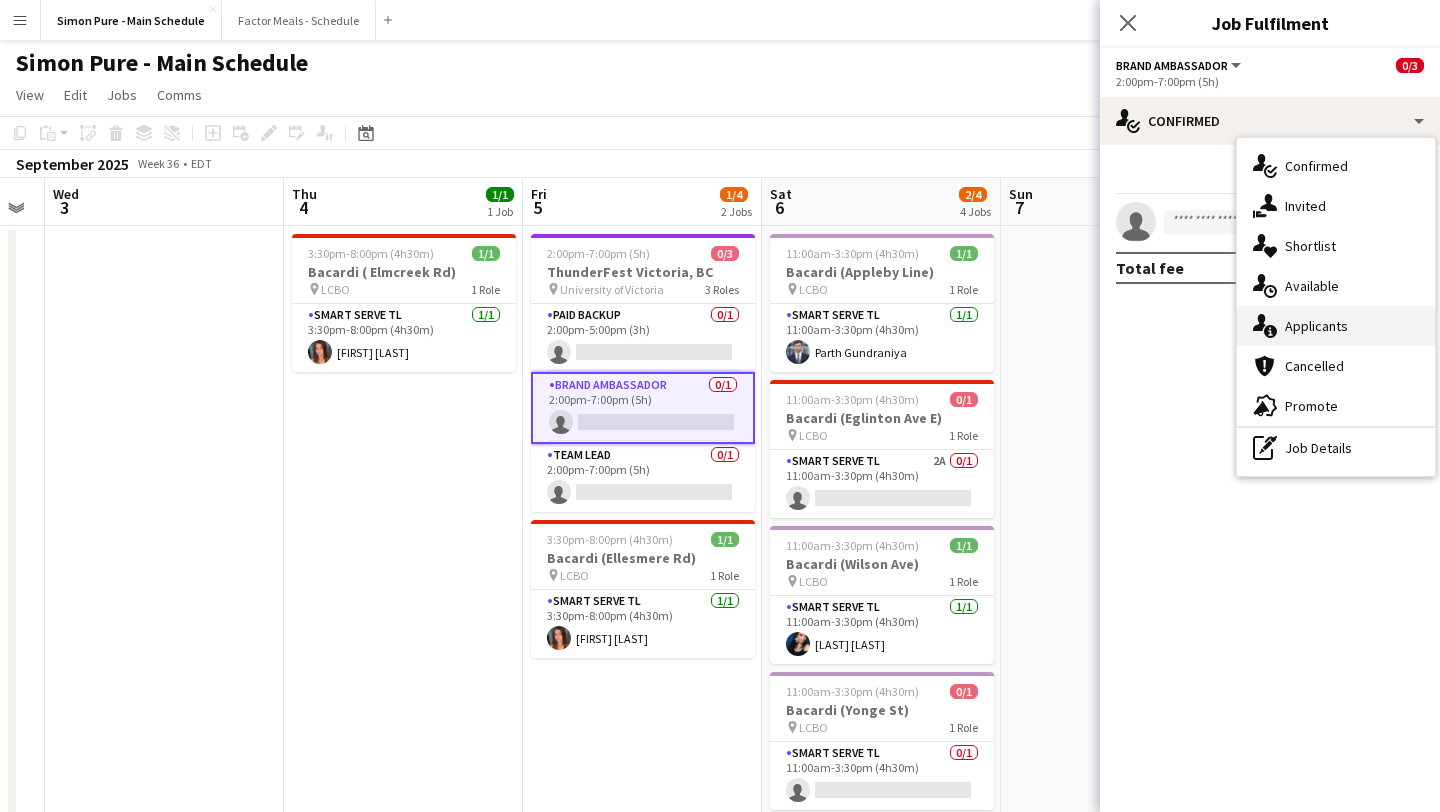 click on "single-neutral-actions-information
Applicants" at bounding box center [1336, 326] 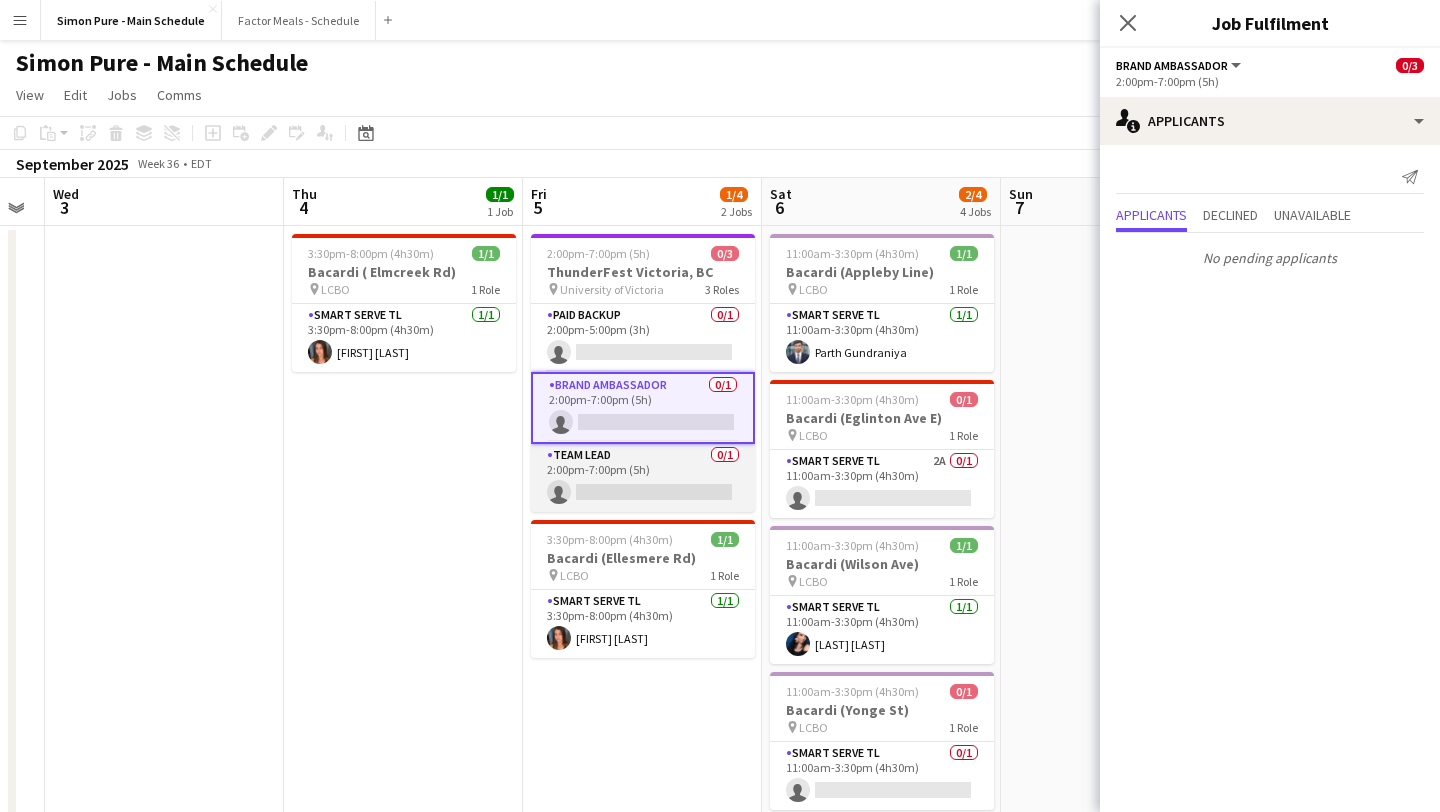 click on "Team Lead   0/1   2:00pm-7:00pm (5h)
single-neutral-actions" at bounding box center [643, 478] 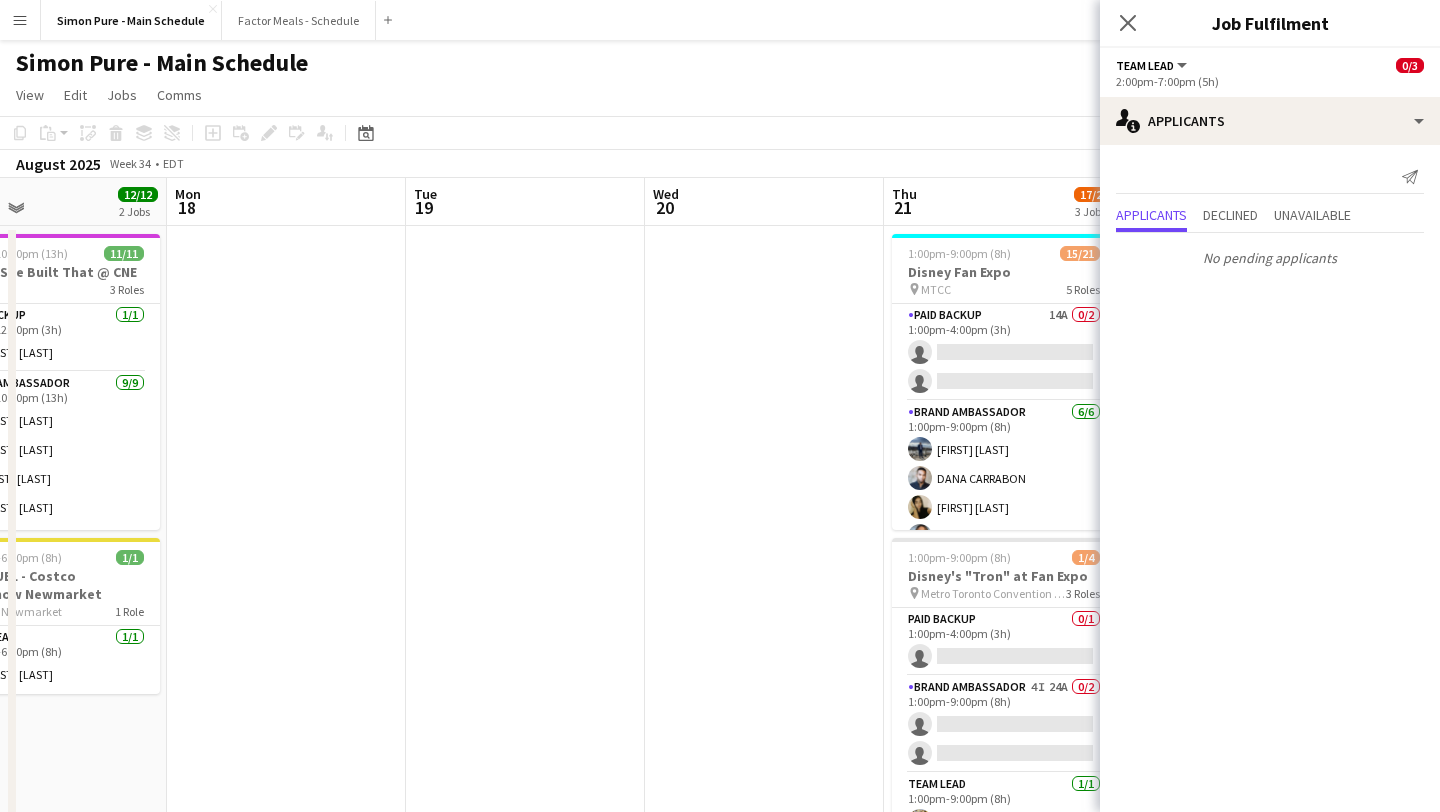 scroll, scrollTop: 0, scrollLeft: 556, axis: horizontal 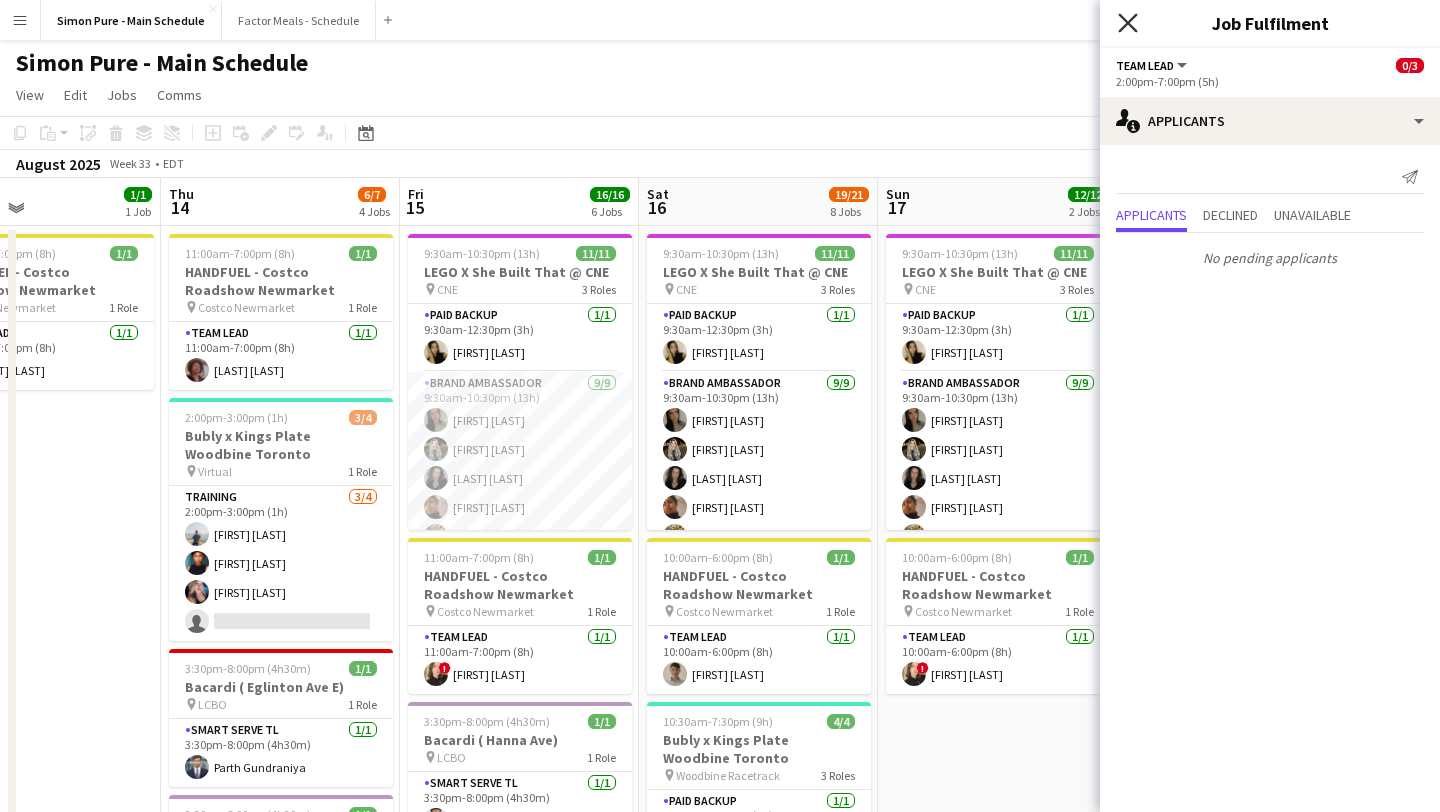 click on "Close pop-in" 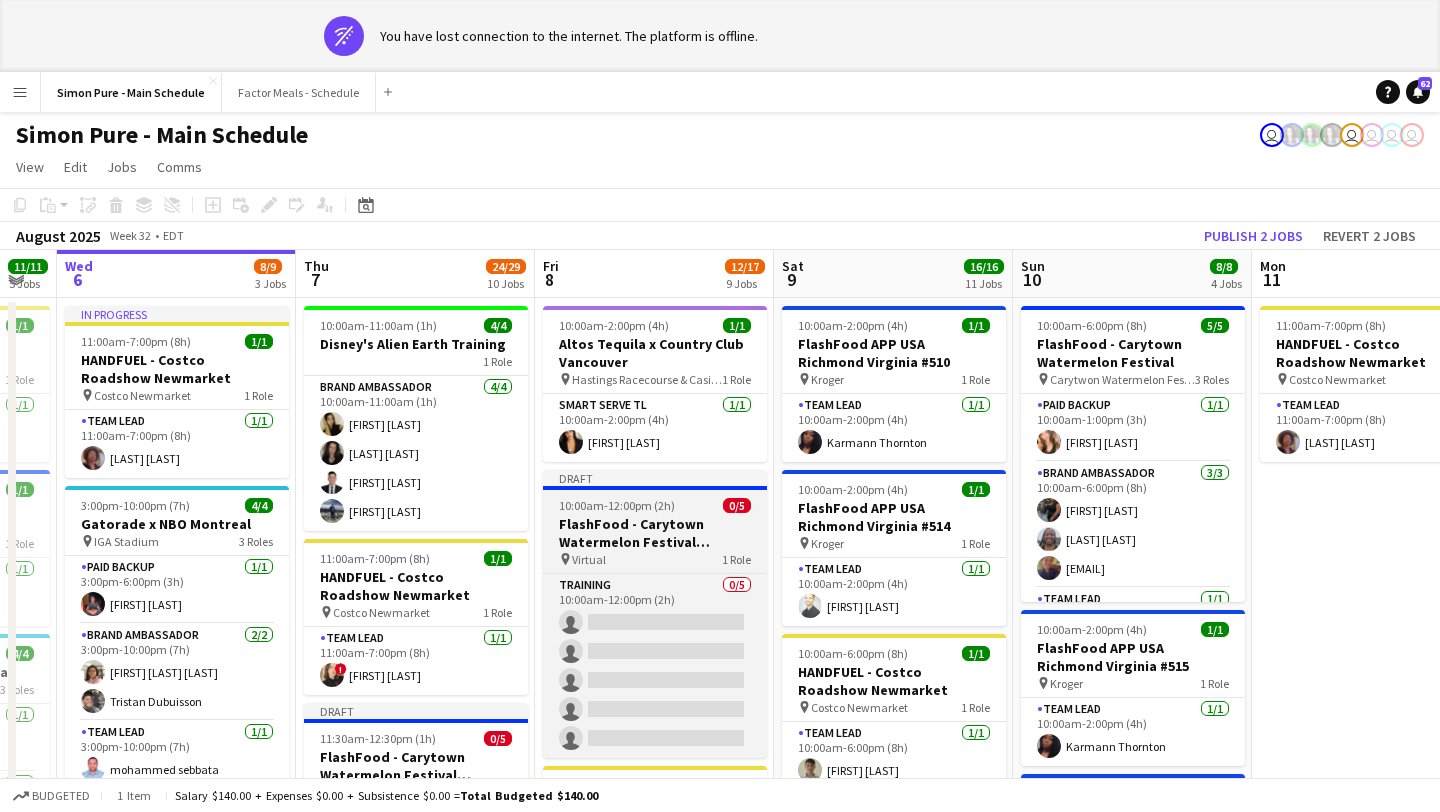 scroll, scrollTop: 0, scrollLeft: 961, axis: horizontal 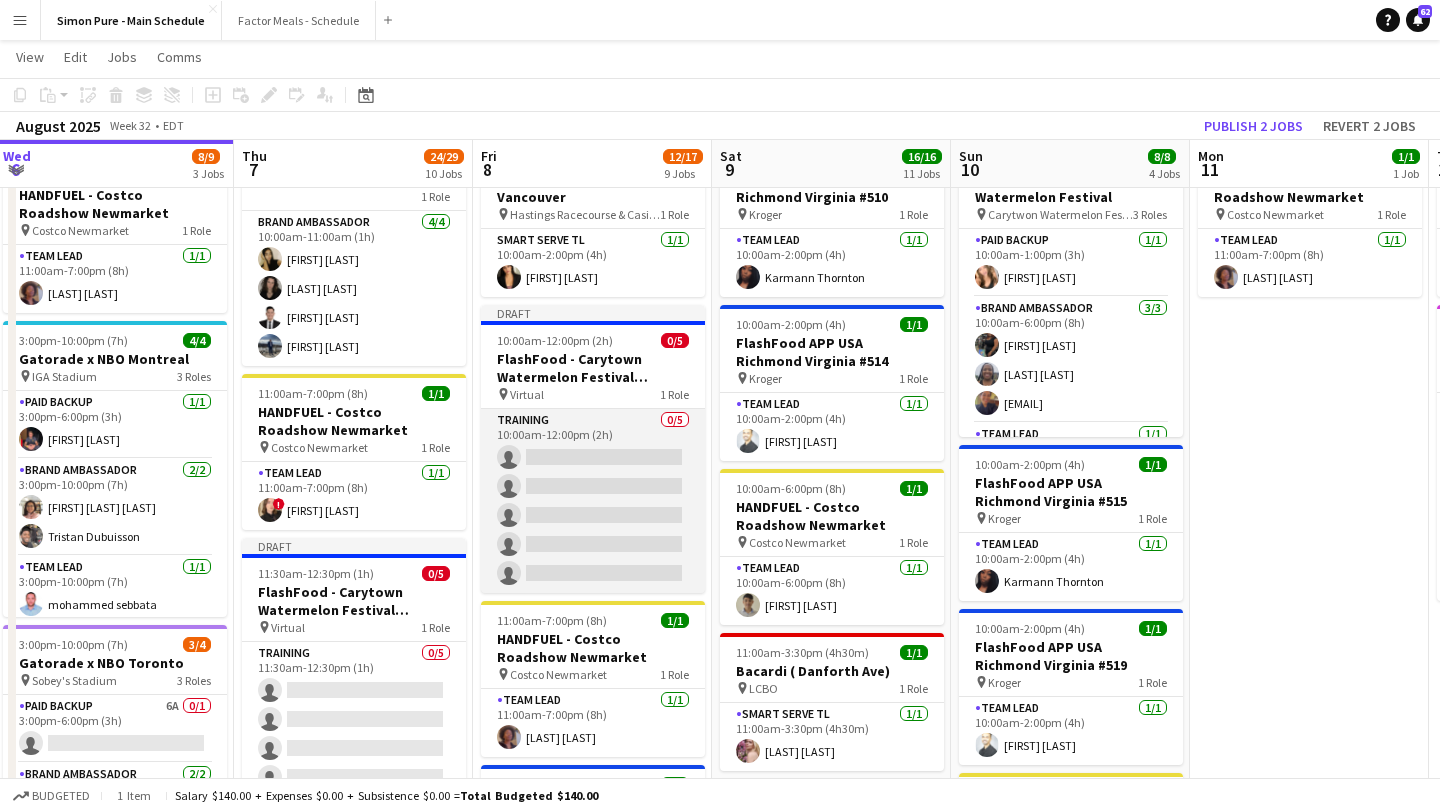 click on "Training   0/5   10:00am-12:00pm (2h)
single-neutral-actions
single-neutral-actions
single-neutral-actions
single-neutral-actions
single-neutral-actions" at bounding box center (593, 501) 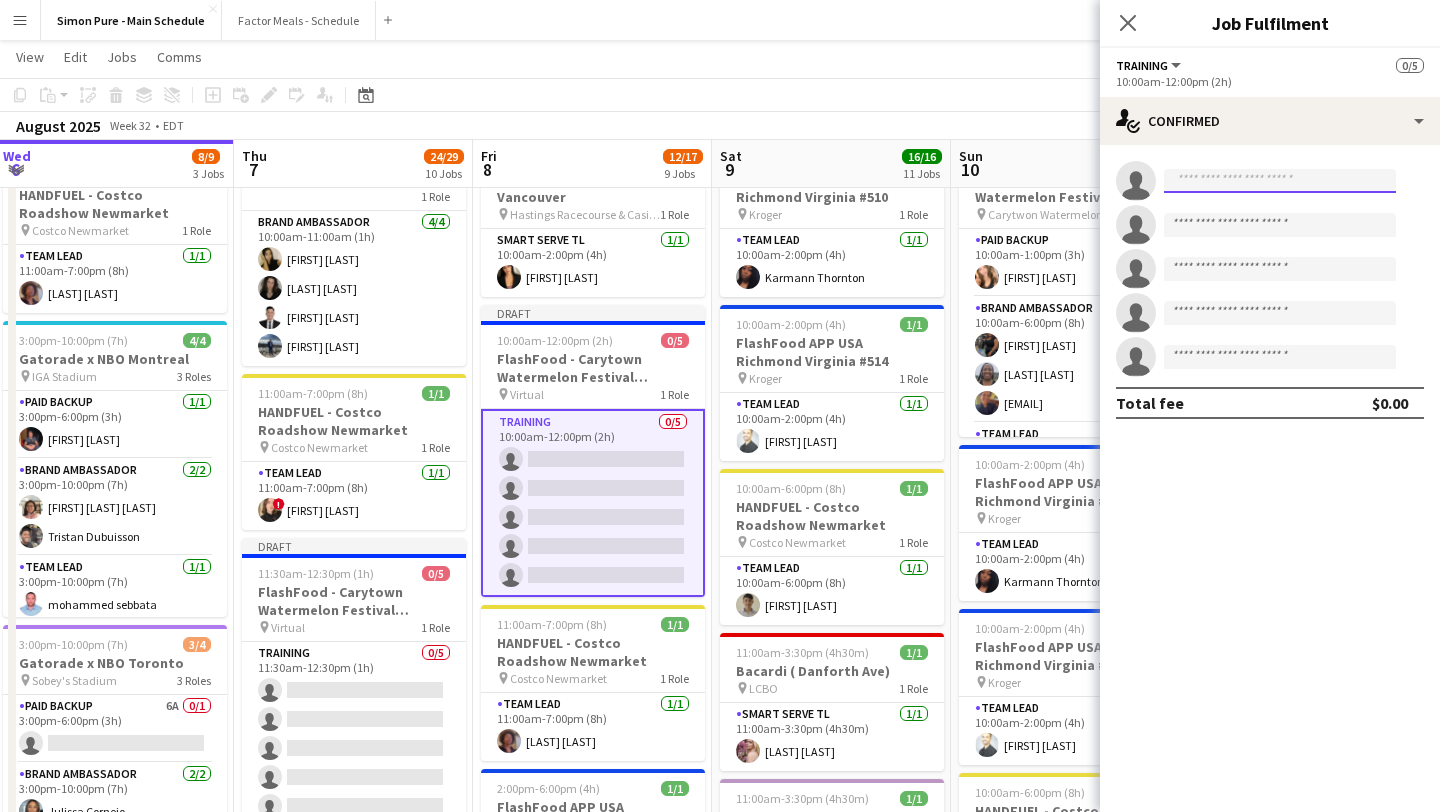 click at bounding box center [1280, 181] 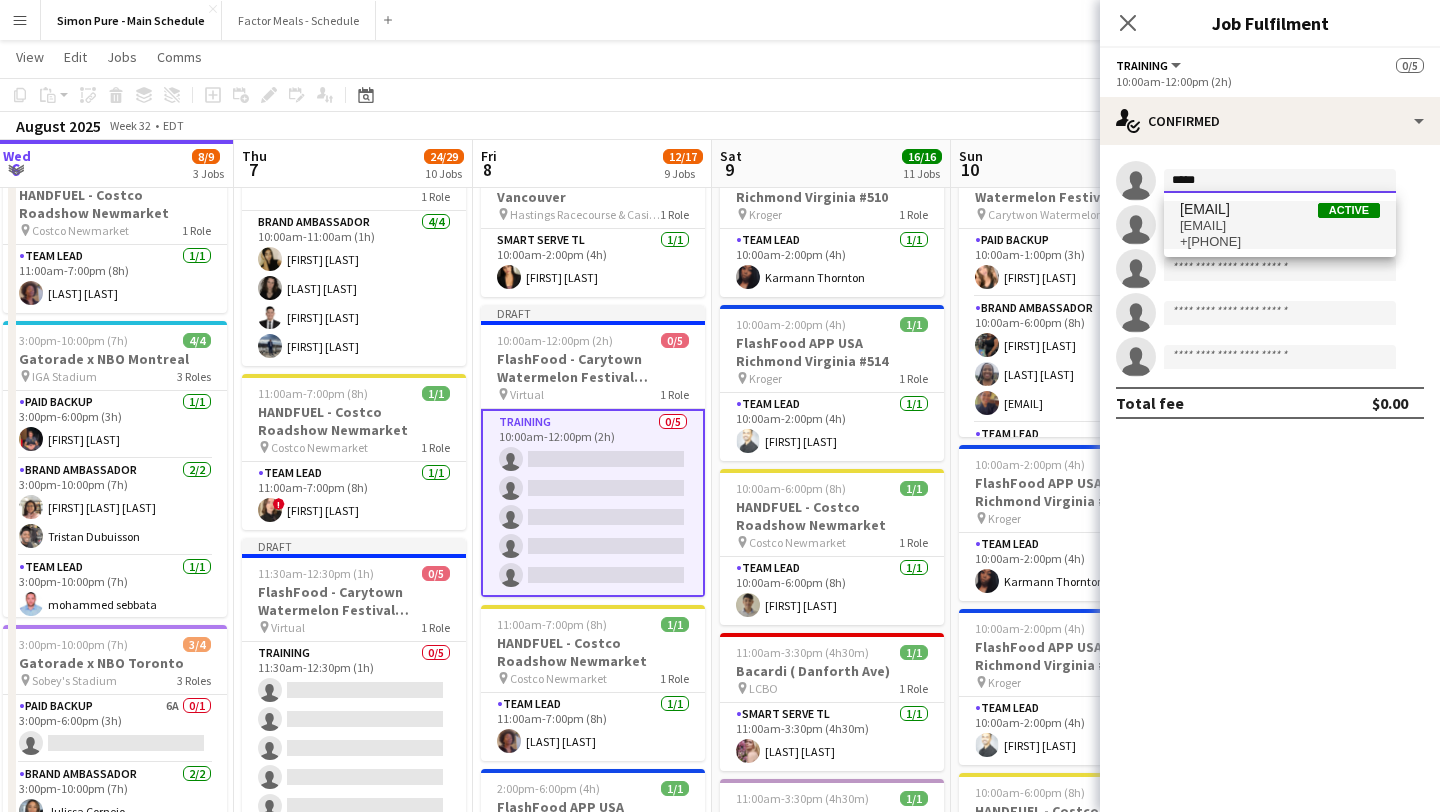 type on "*****" 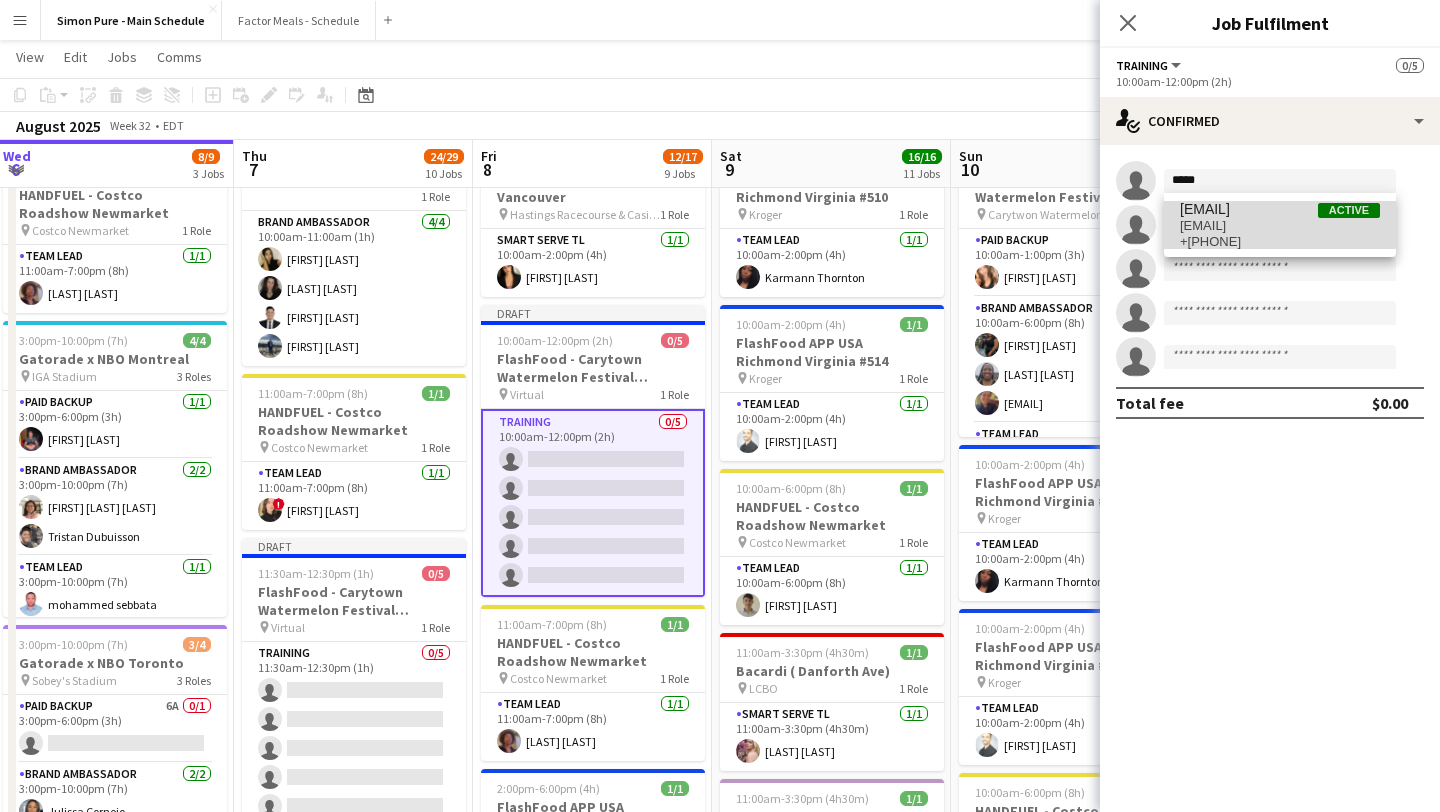 click on "Scarleth_01@yahoo.com Perez" at bounding box center (1205, 209) 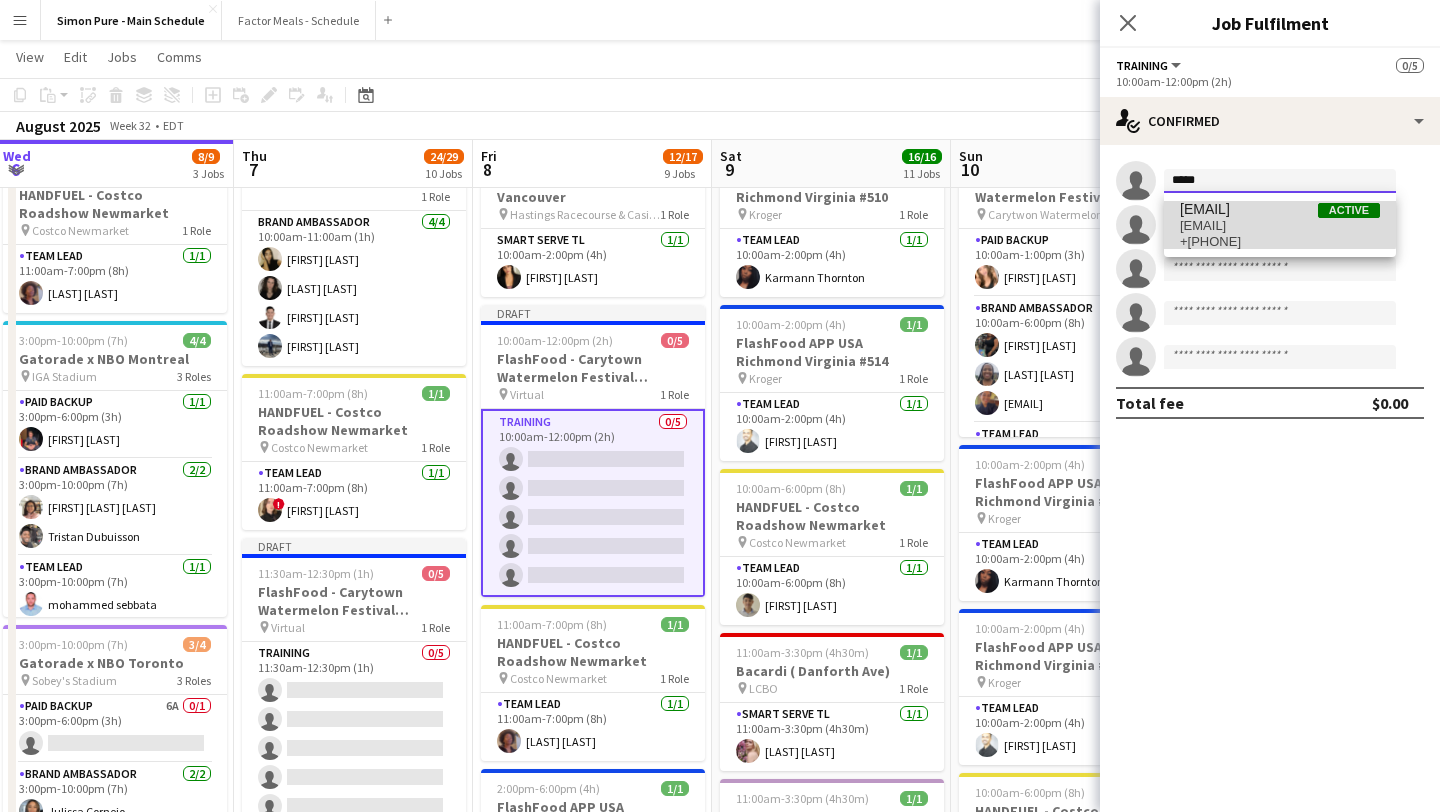 type 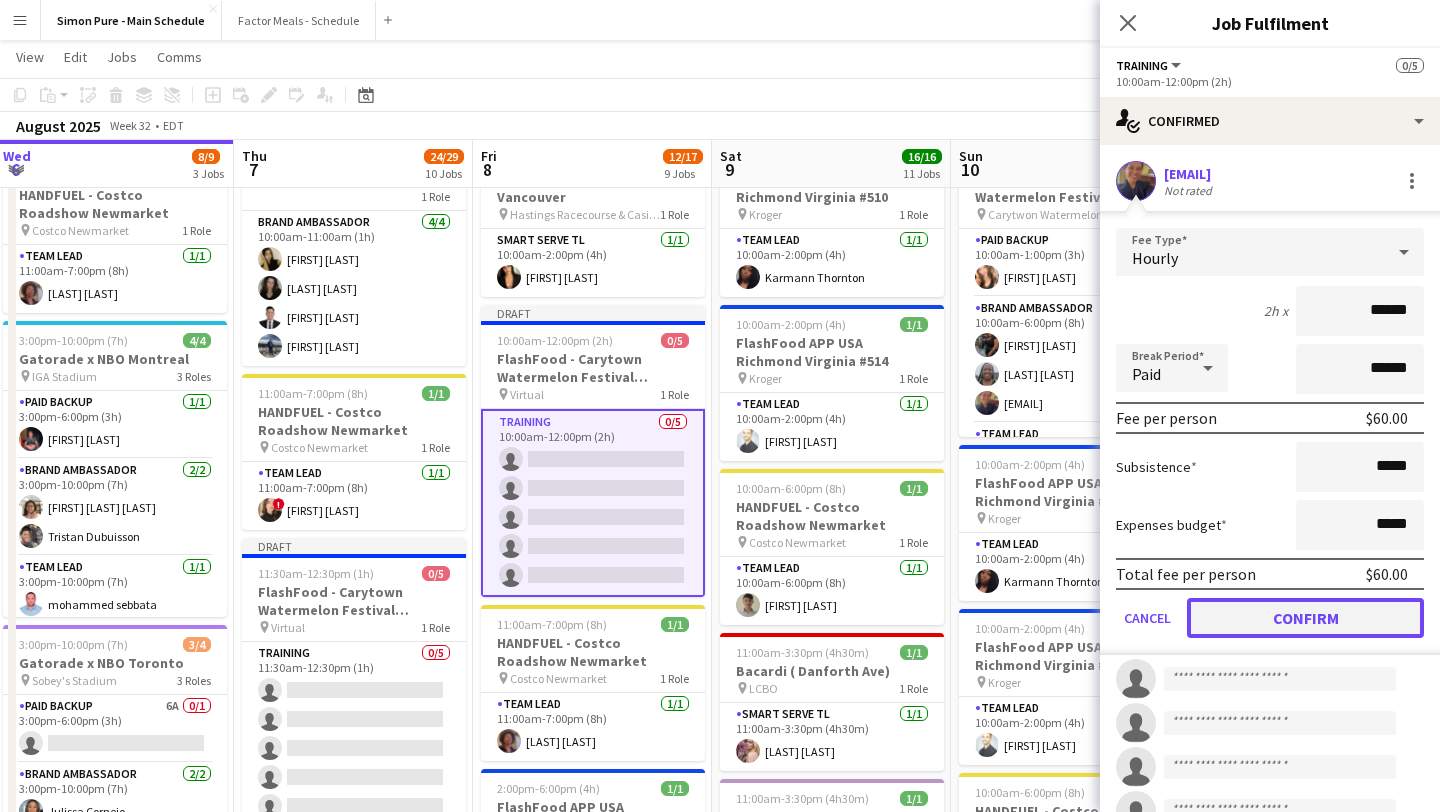 click on "Confirm" at bounding box center [1305, 618] 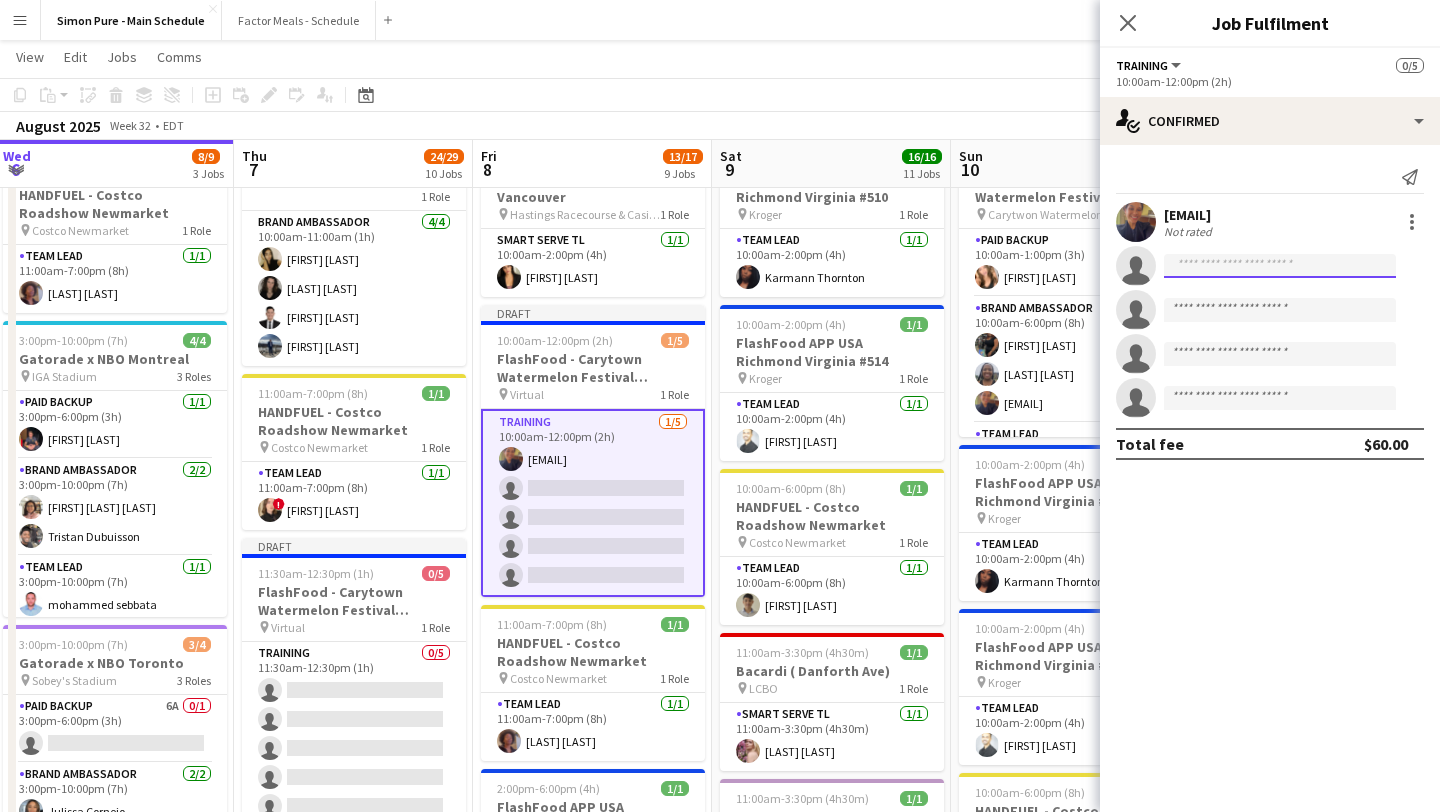 click at bounding box center [1280, 310] 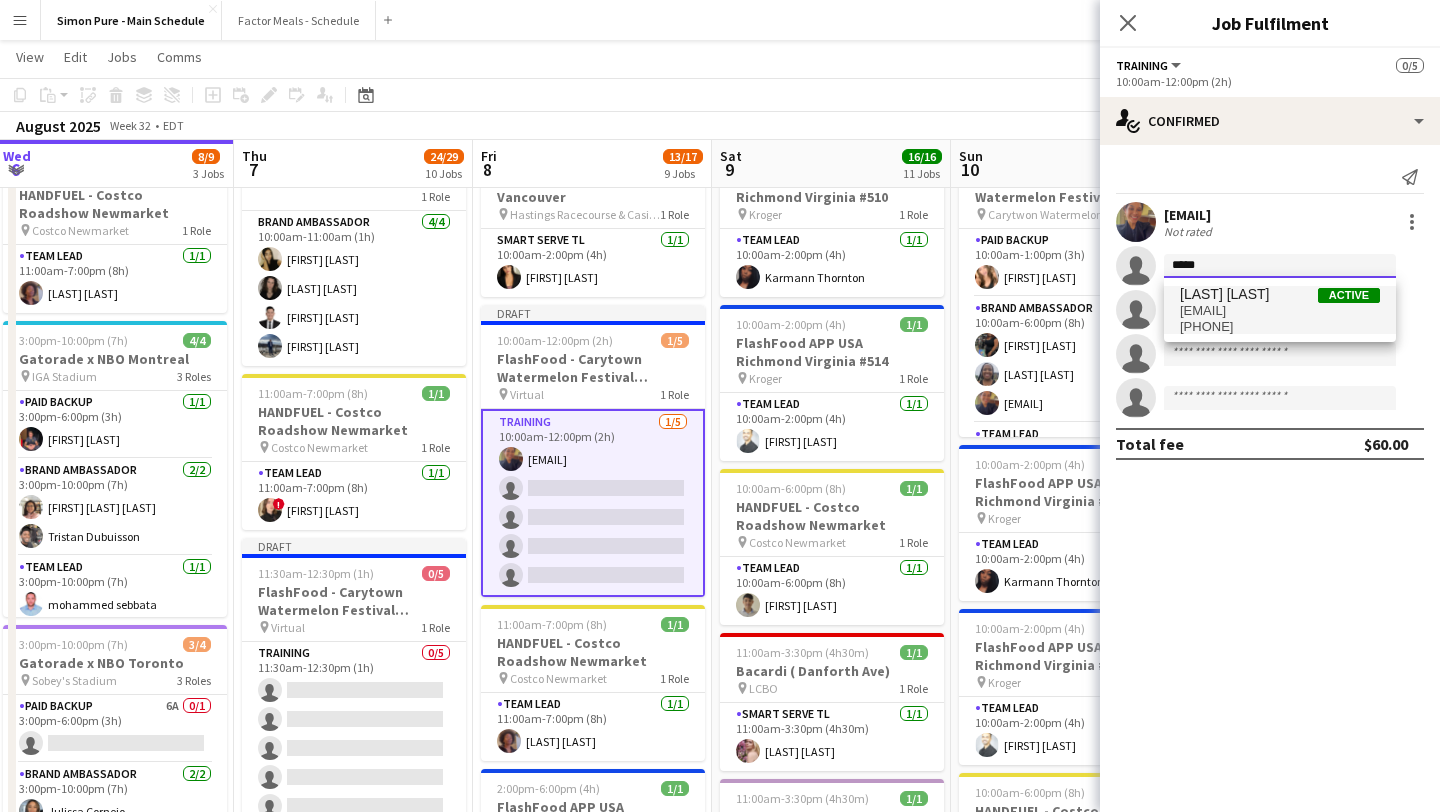 type on "*****" 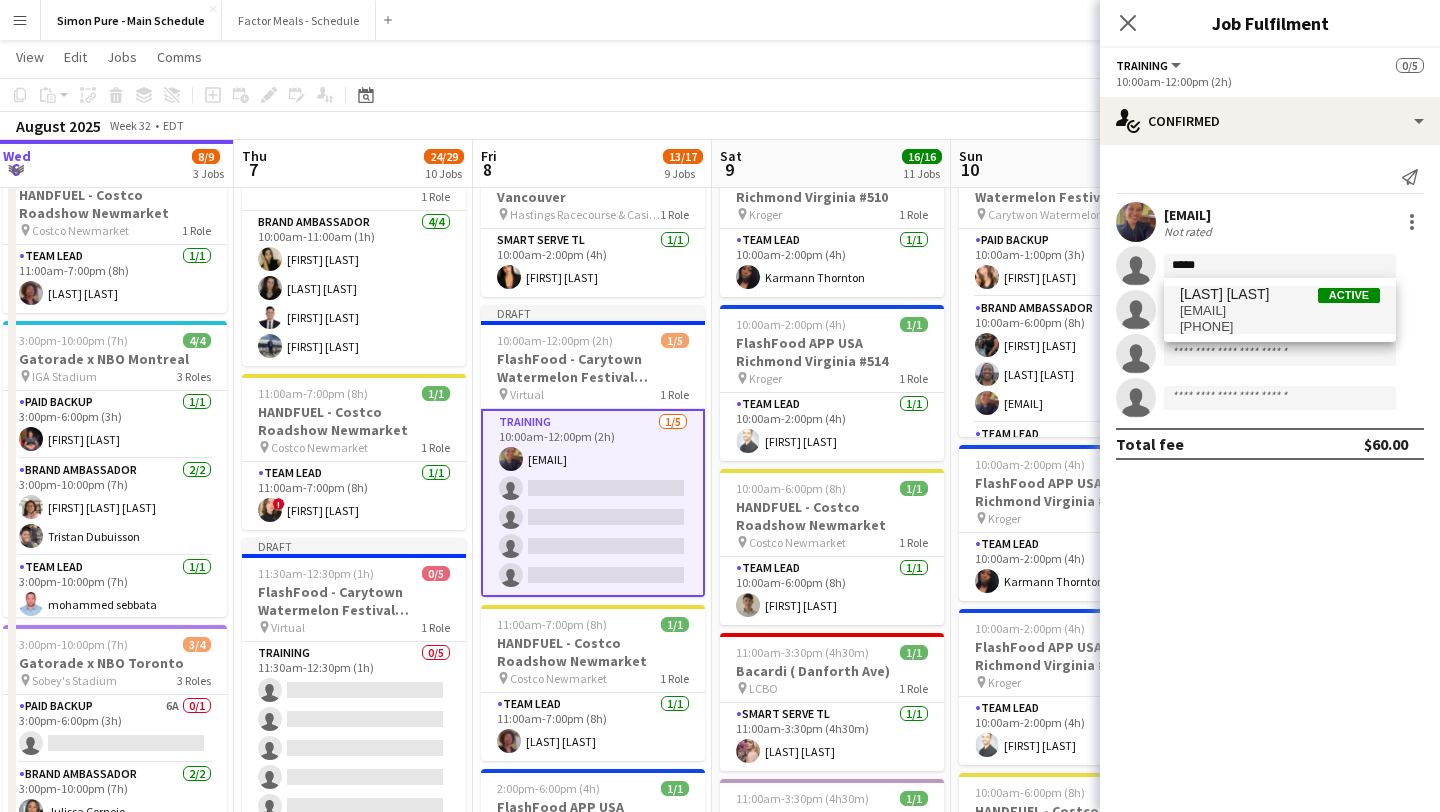 click on "lsgary@yahoo.com" at bounding box center [1280, 311] 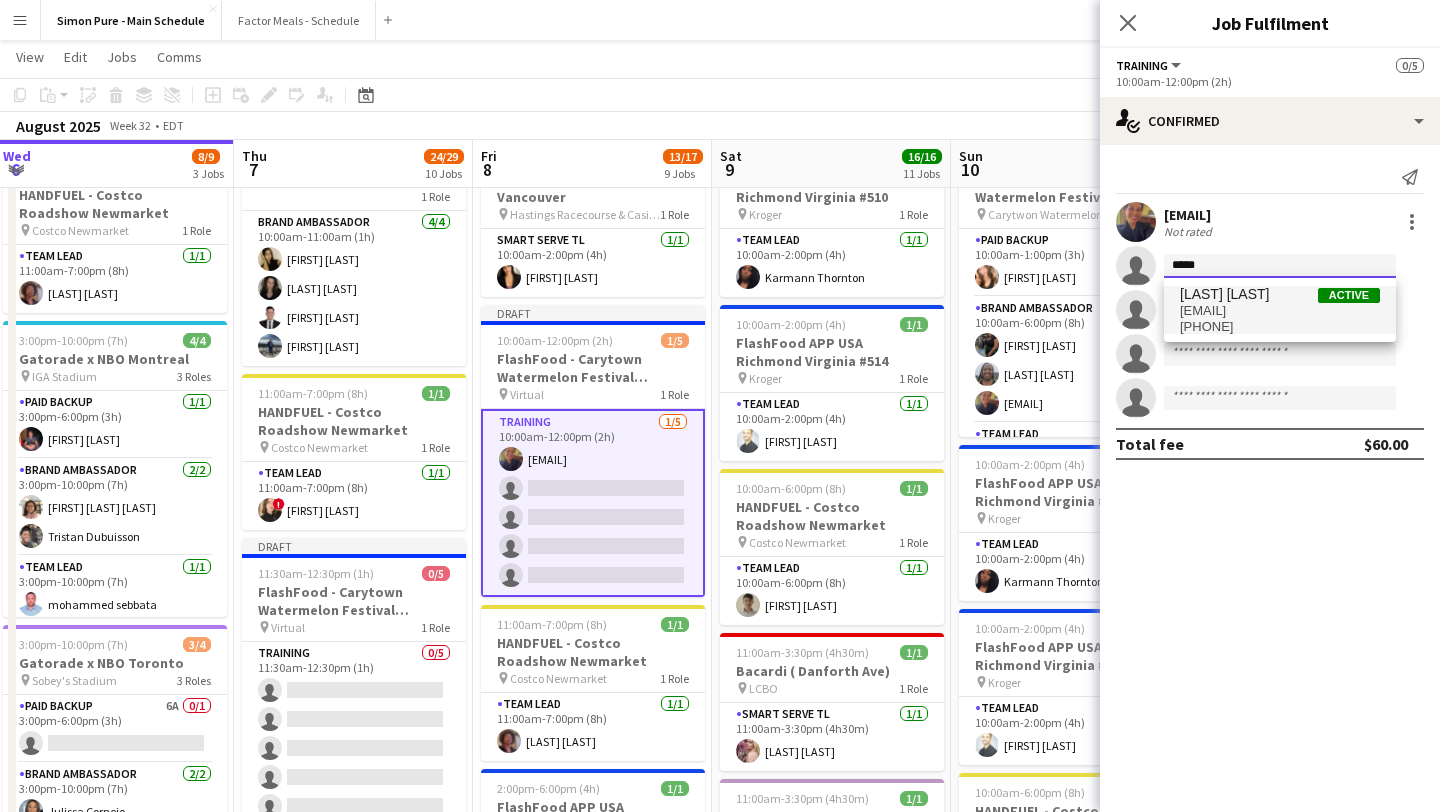 type 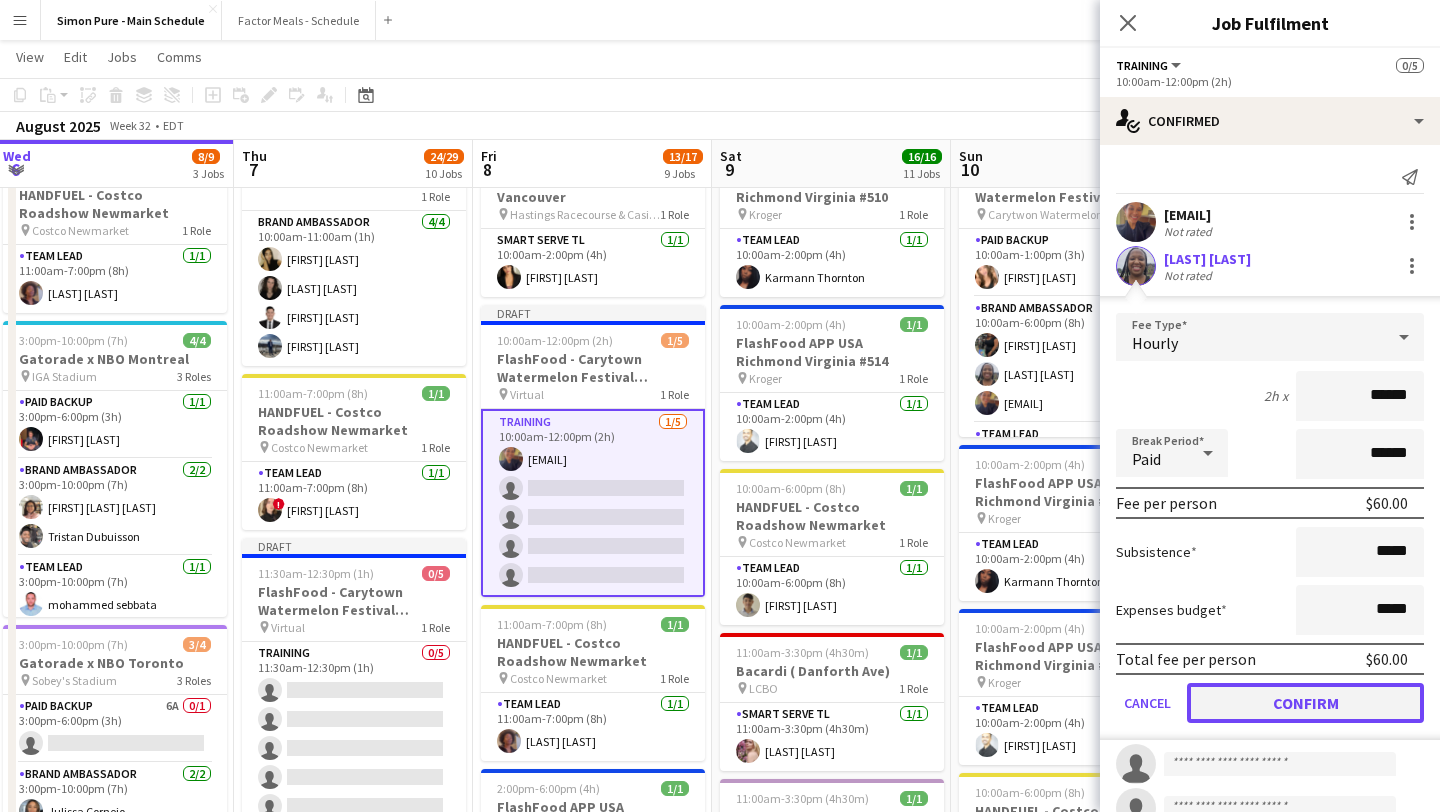 click on "Confirm" at bounding box center [1305, 703] 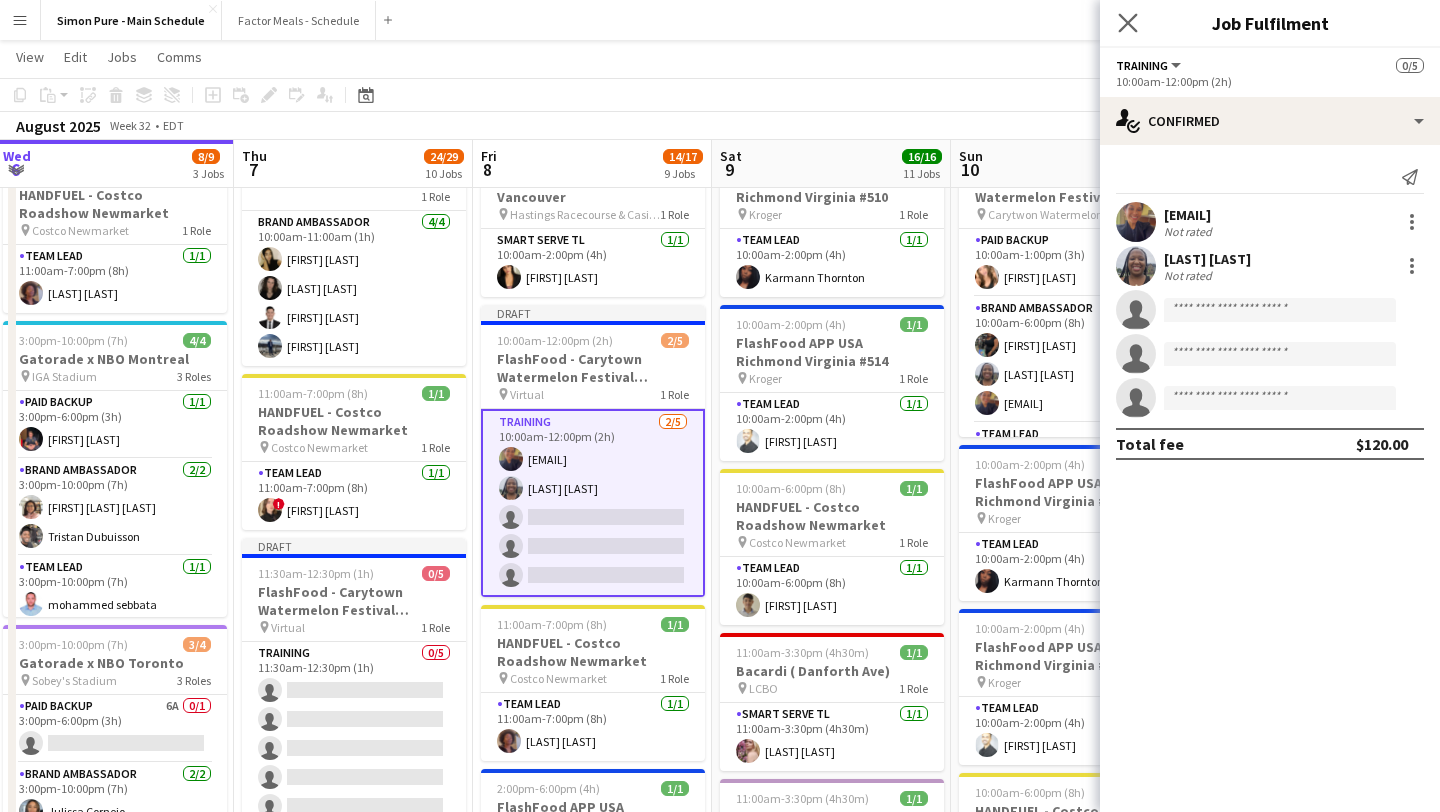click on "Close pop-in" 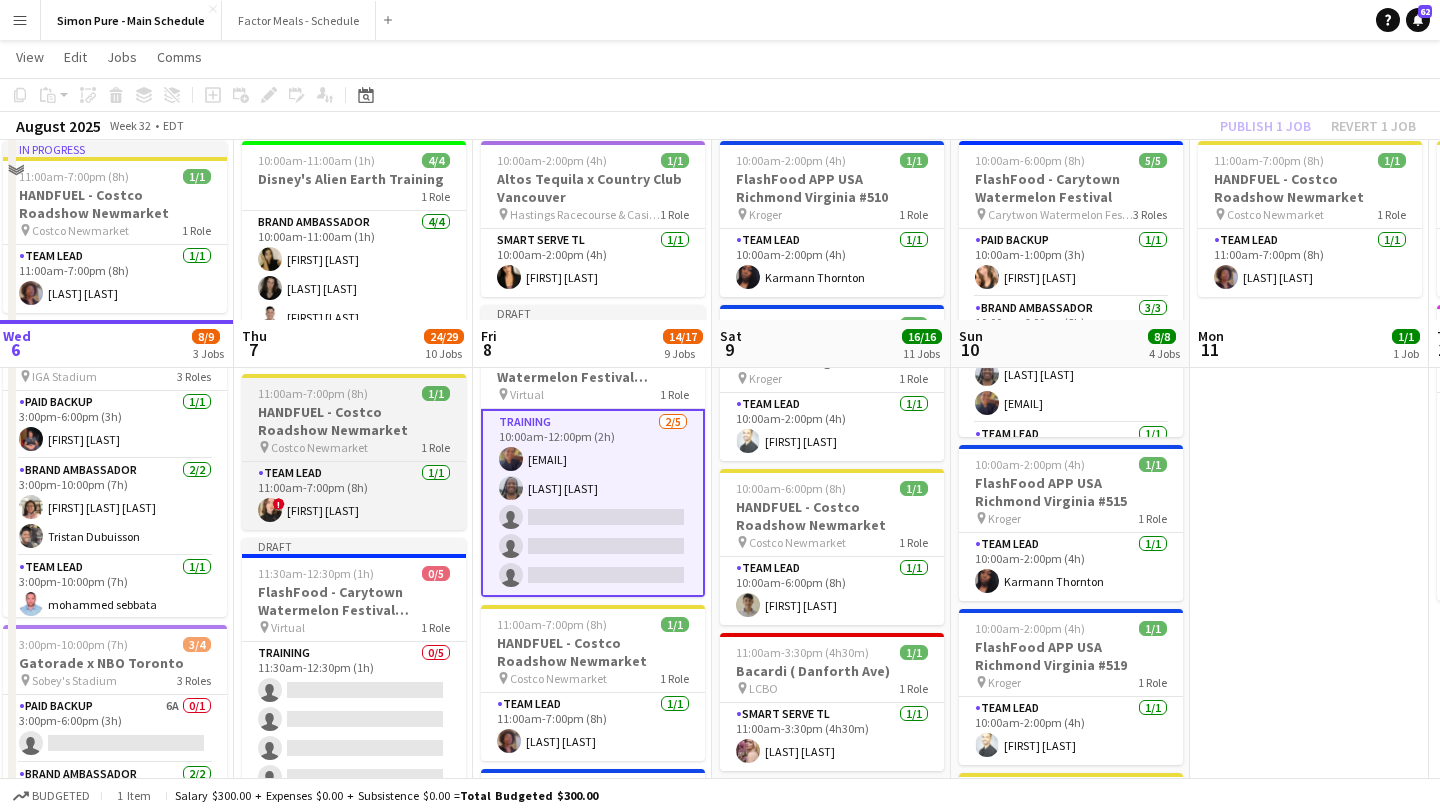 scroll, scrollTop: 298, scrollLeft: 0, axis: vertical 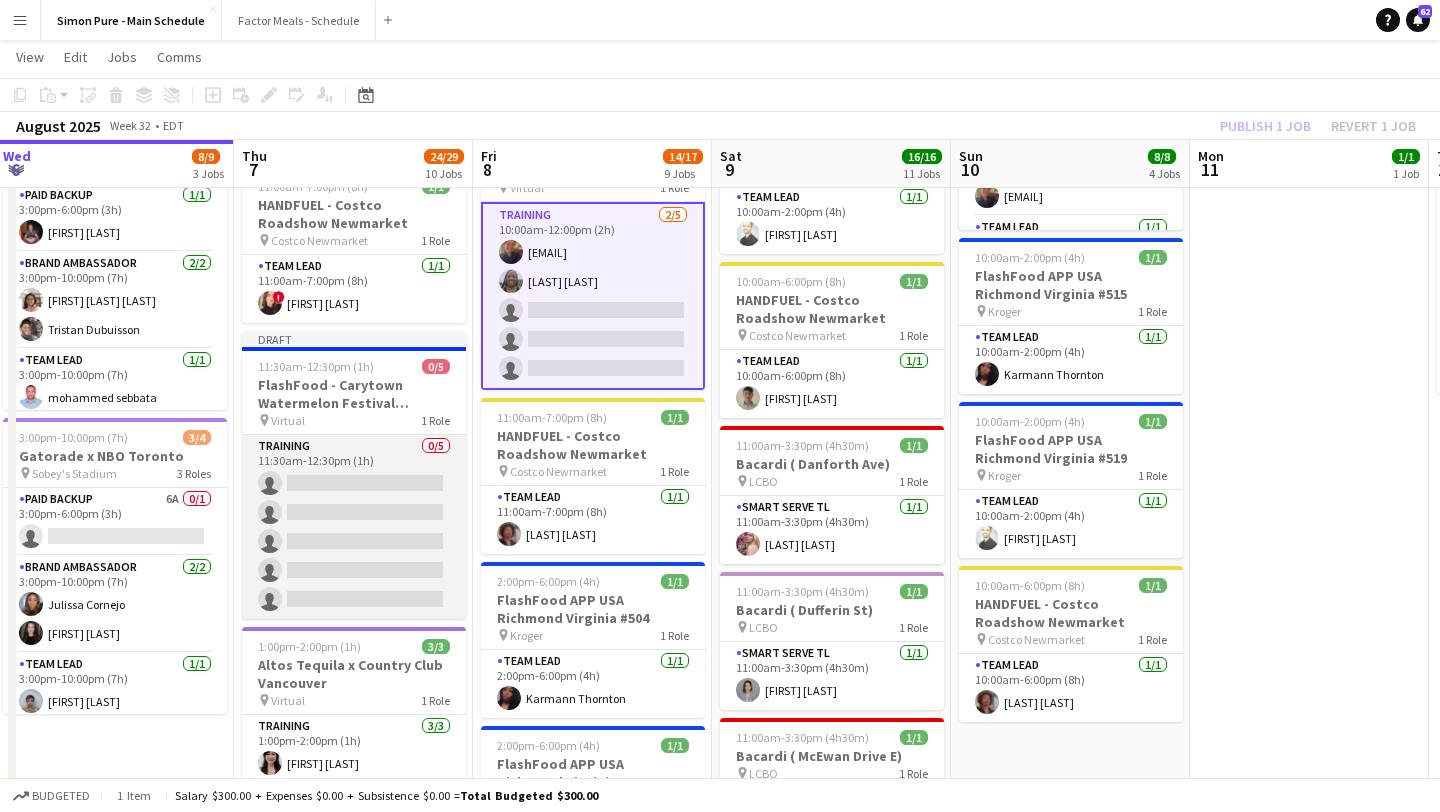 click on "Training   0/5   11:30am-12:30pm (1h)
single-neutral-actions
single-neutral-actions
single-neutral-actions
single-neutral-actions
single-neutral-actions" at bounding box center (354, 527) 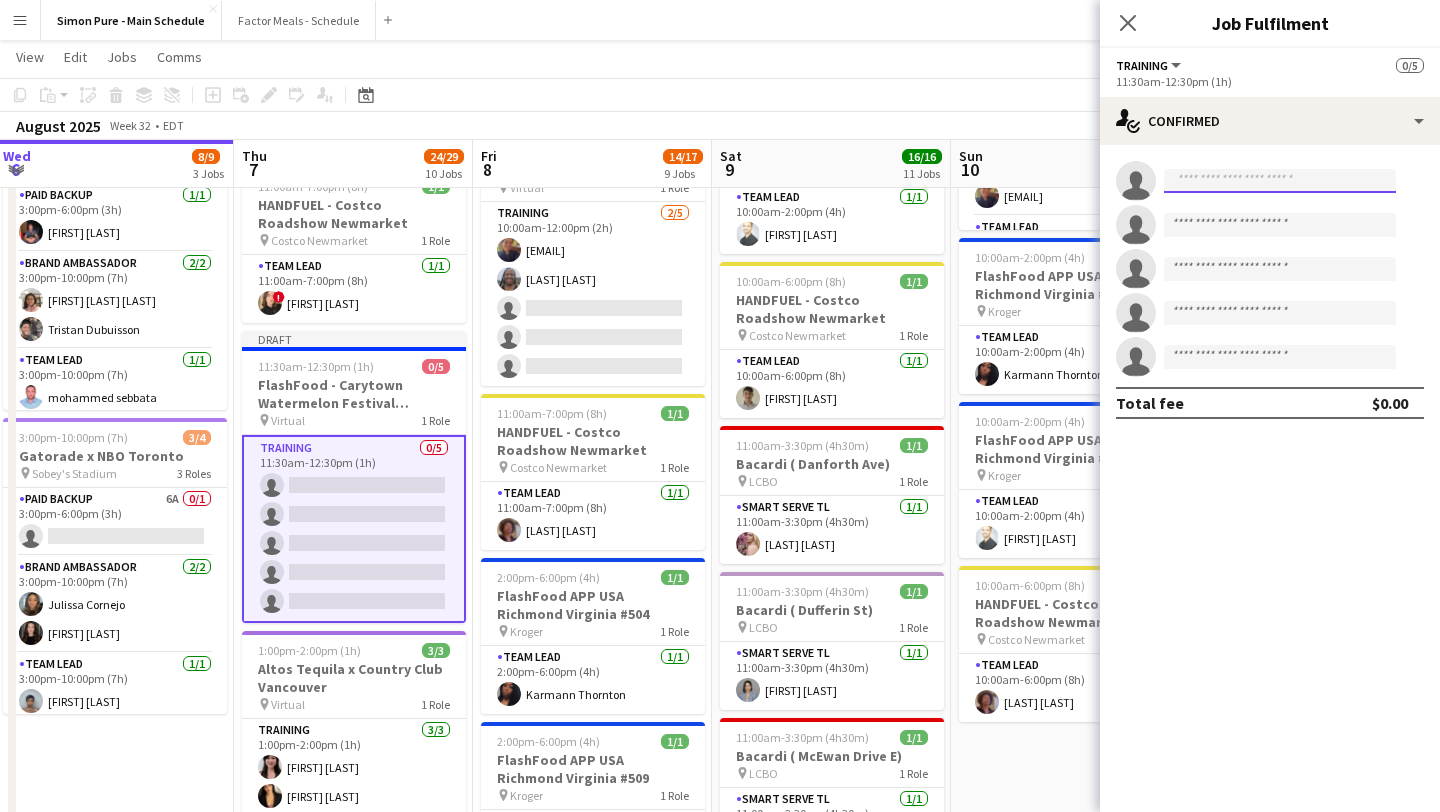 click at bounding box center (1280, 181) 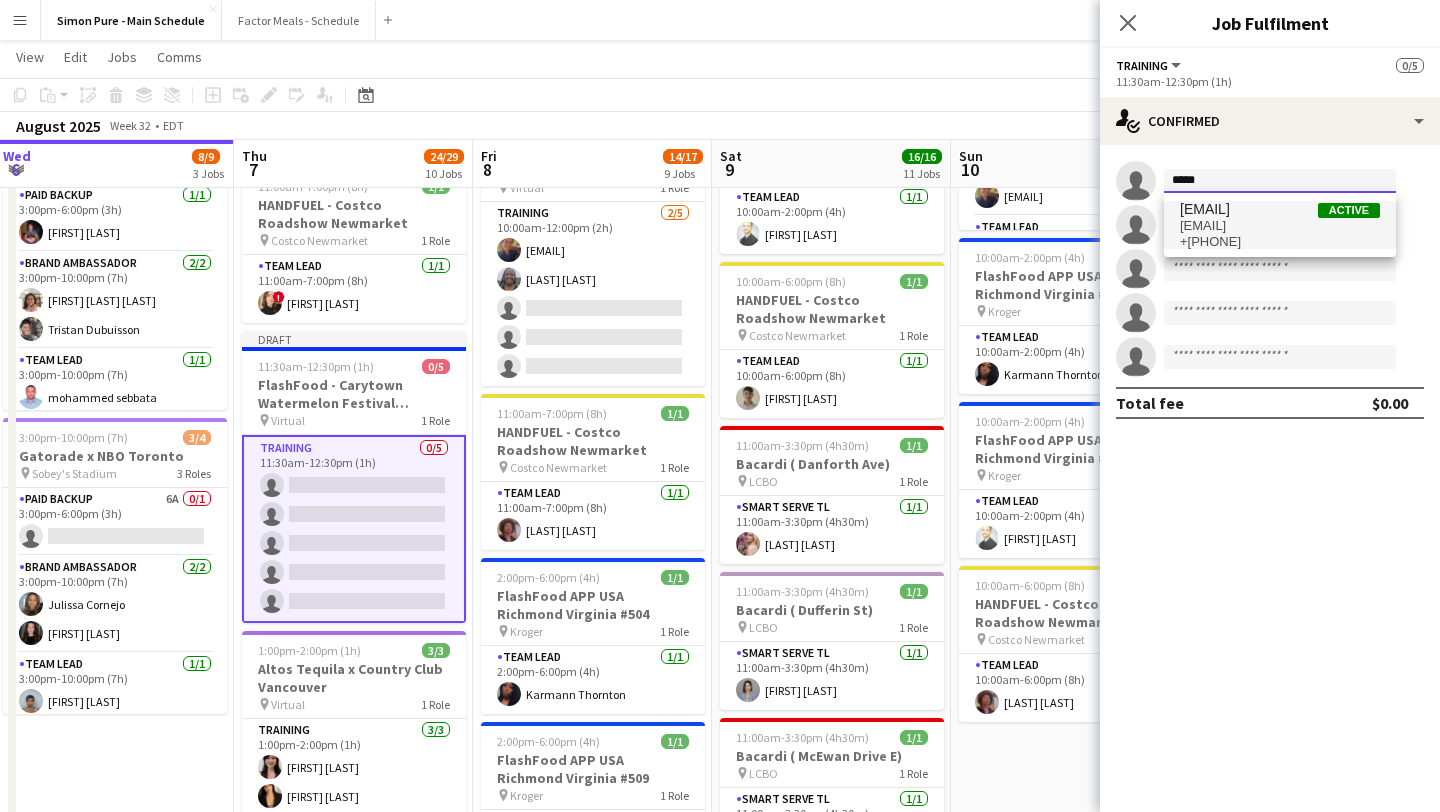 type on "*****" 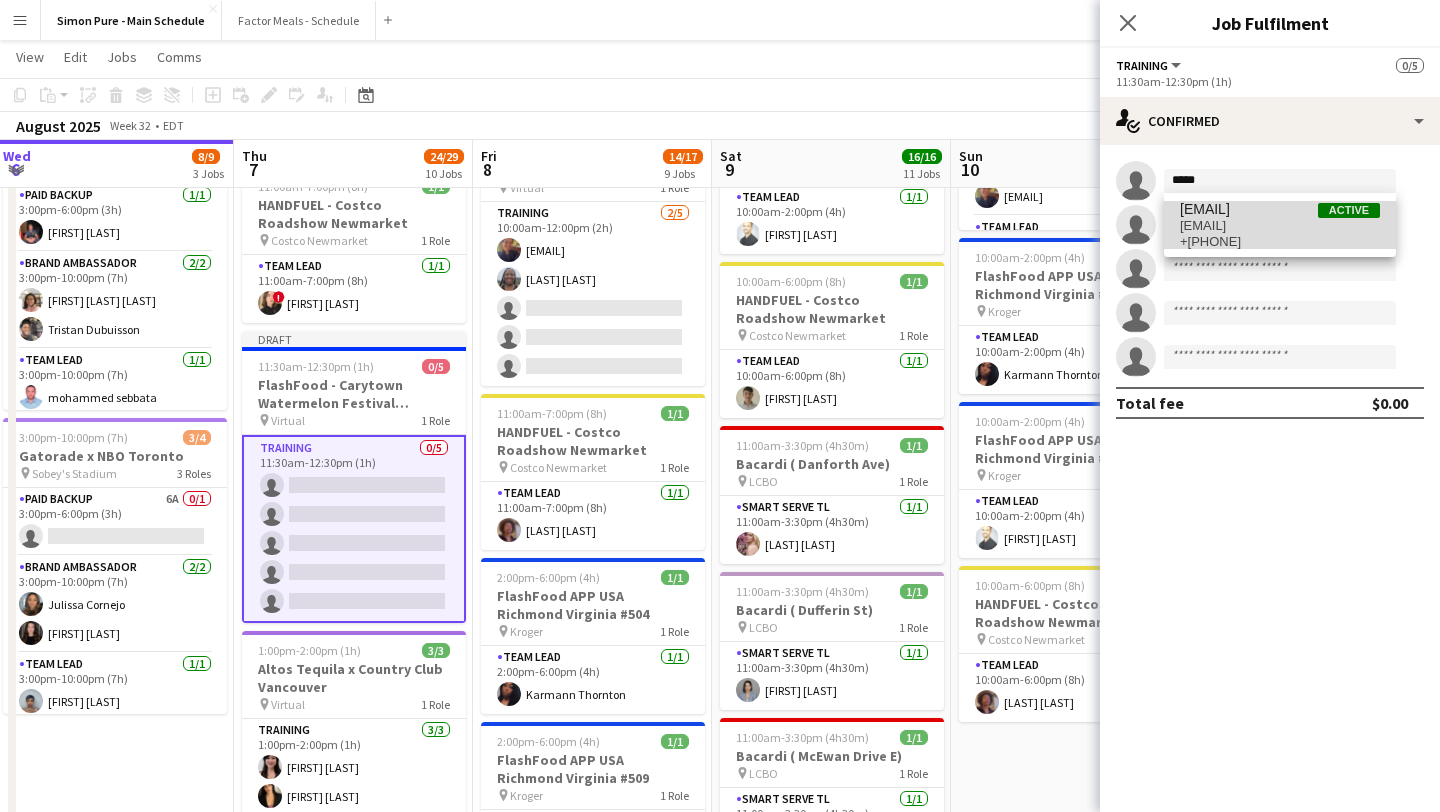 click on "Scarleth_01@yahoo.com Perez" at bounding box center [1205, 209] 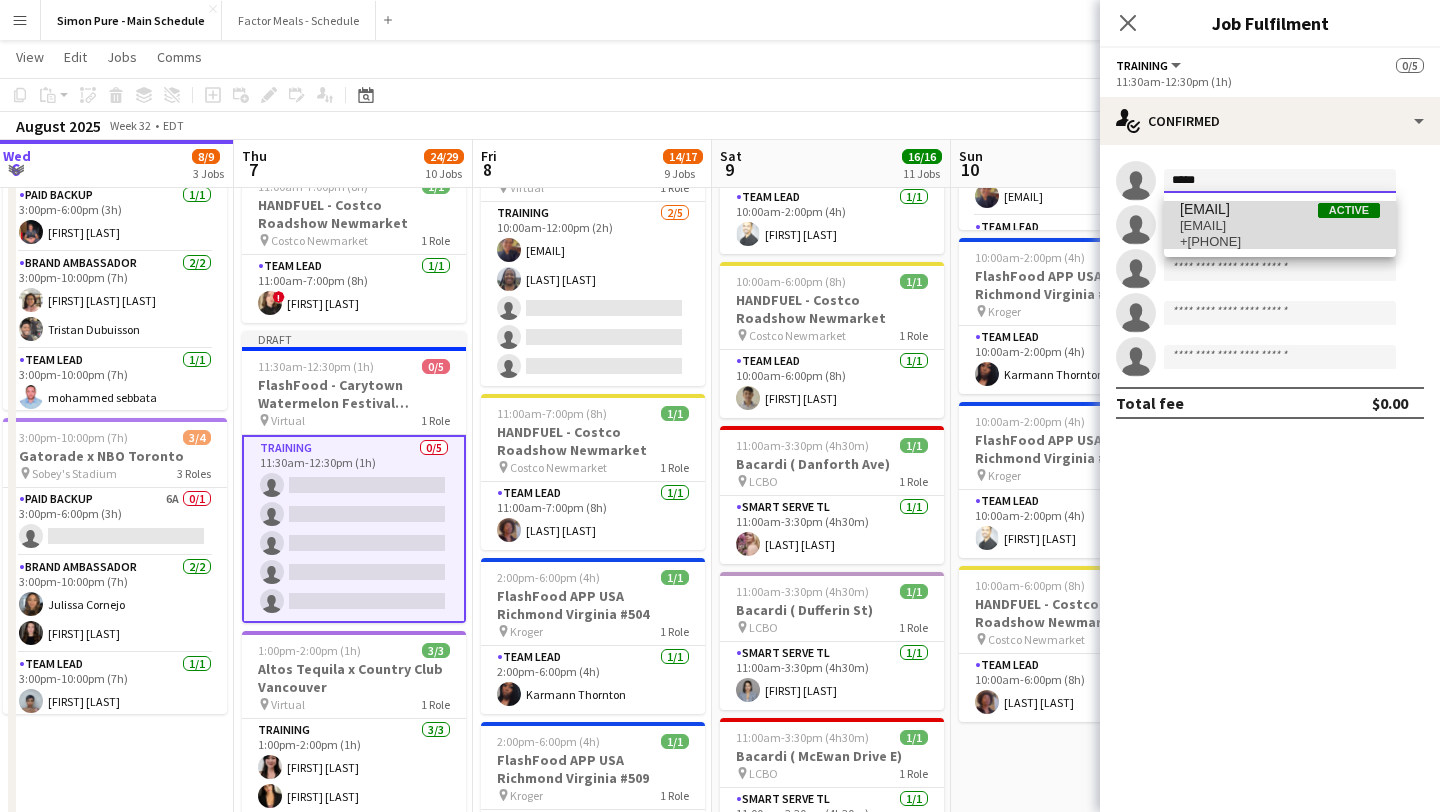 type 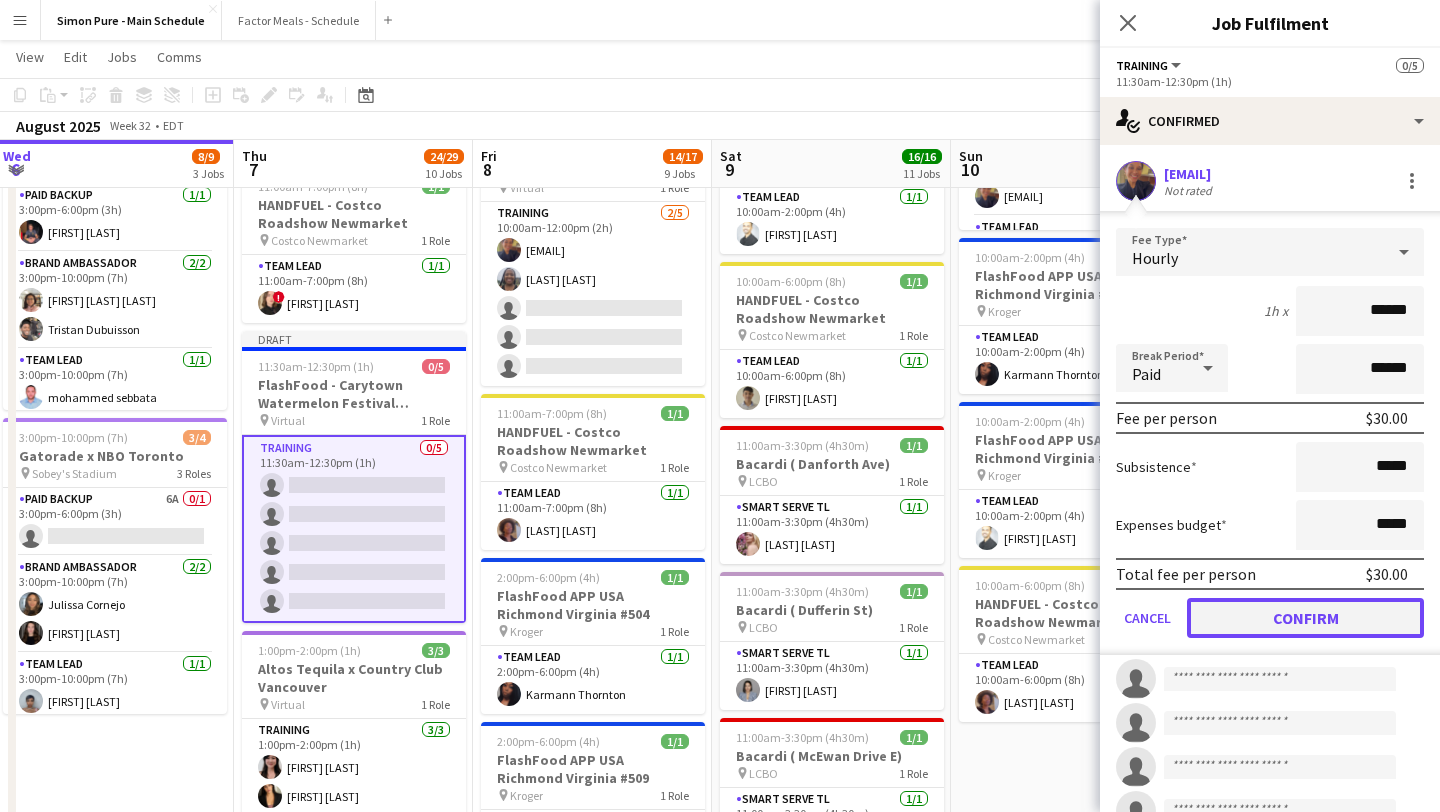 click on "Confirm" at bounding box center [1305, 618] 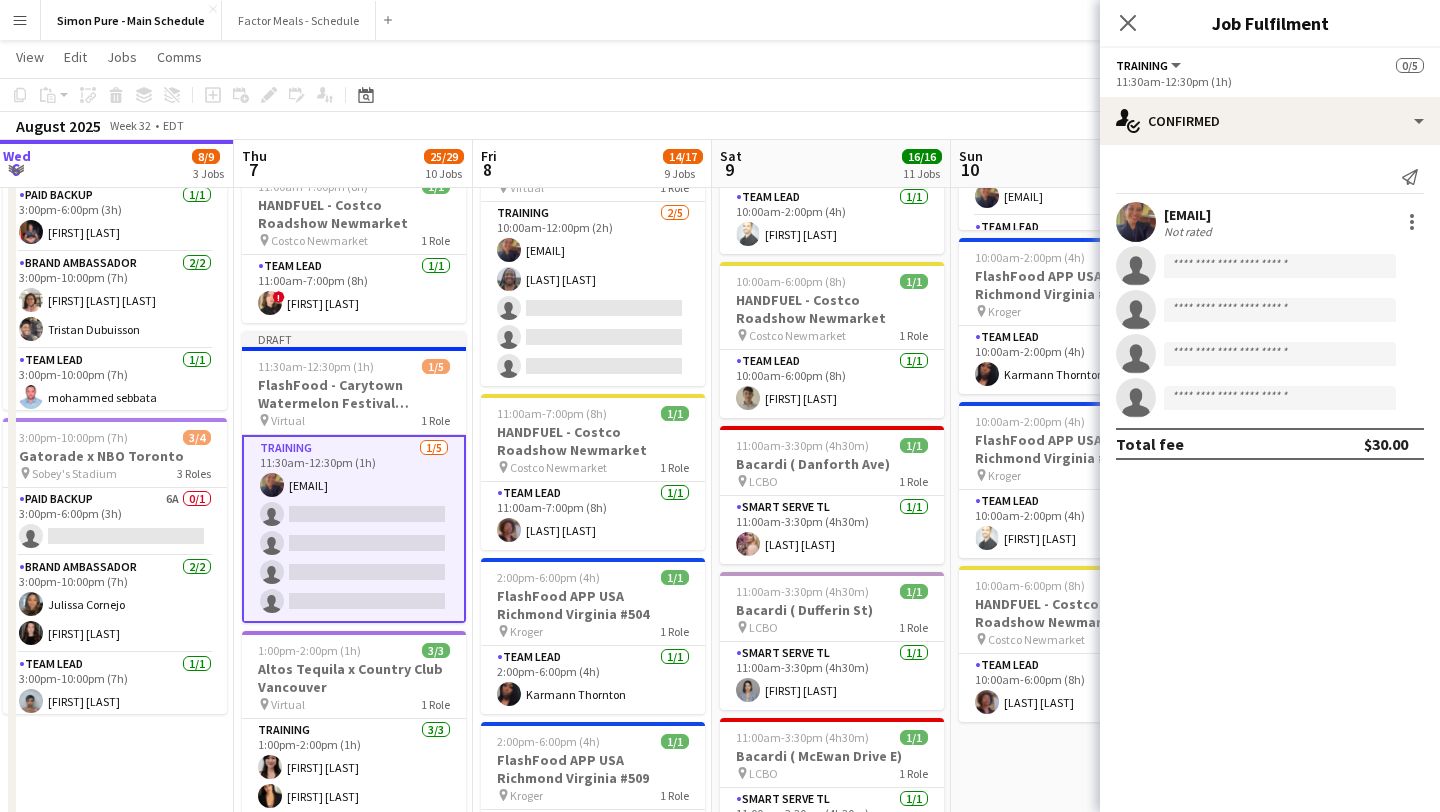 click on "Training   1/5   11:30am-12:30pm (1h)
Scarleth_01@yahoo.com Perez
single-neutral-actions
single-neutral-actions
single-neutral-actions
single-neutral-actions" at bounding box center [354, 529] 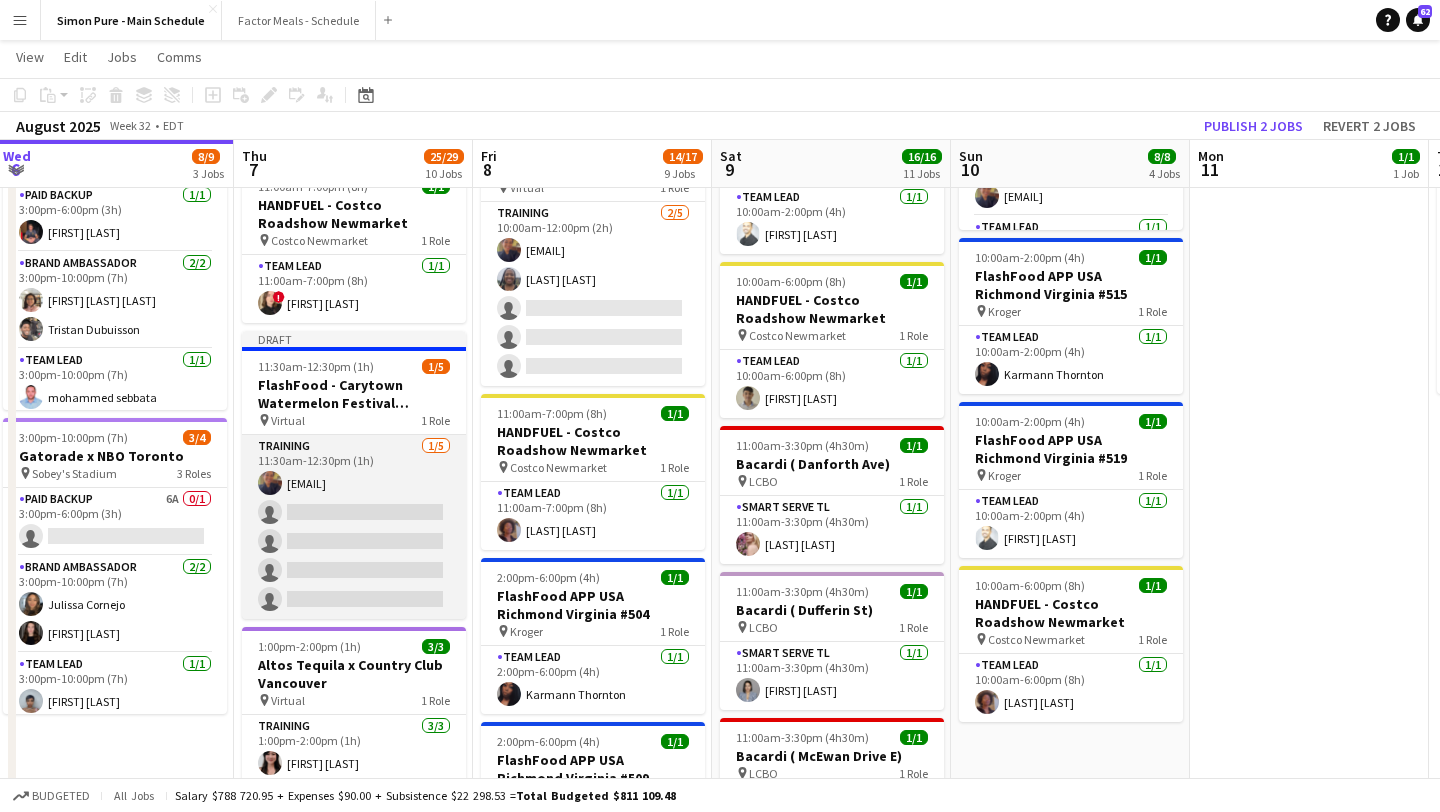 click on "Training   1/5   11:30am-12:30pm (1h)
Scarleth_01@yahoo.com Perez
single-neutral-actions
single-neutral-actions
single-neutral-actions
single-neutral-actions" at bounding box center (354, 527) 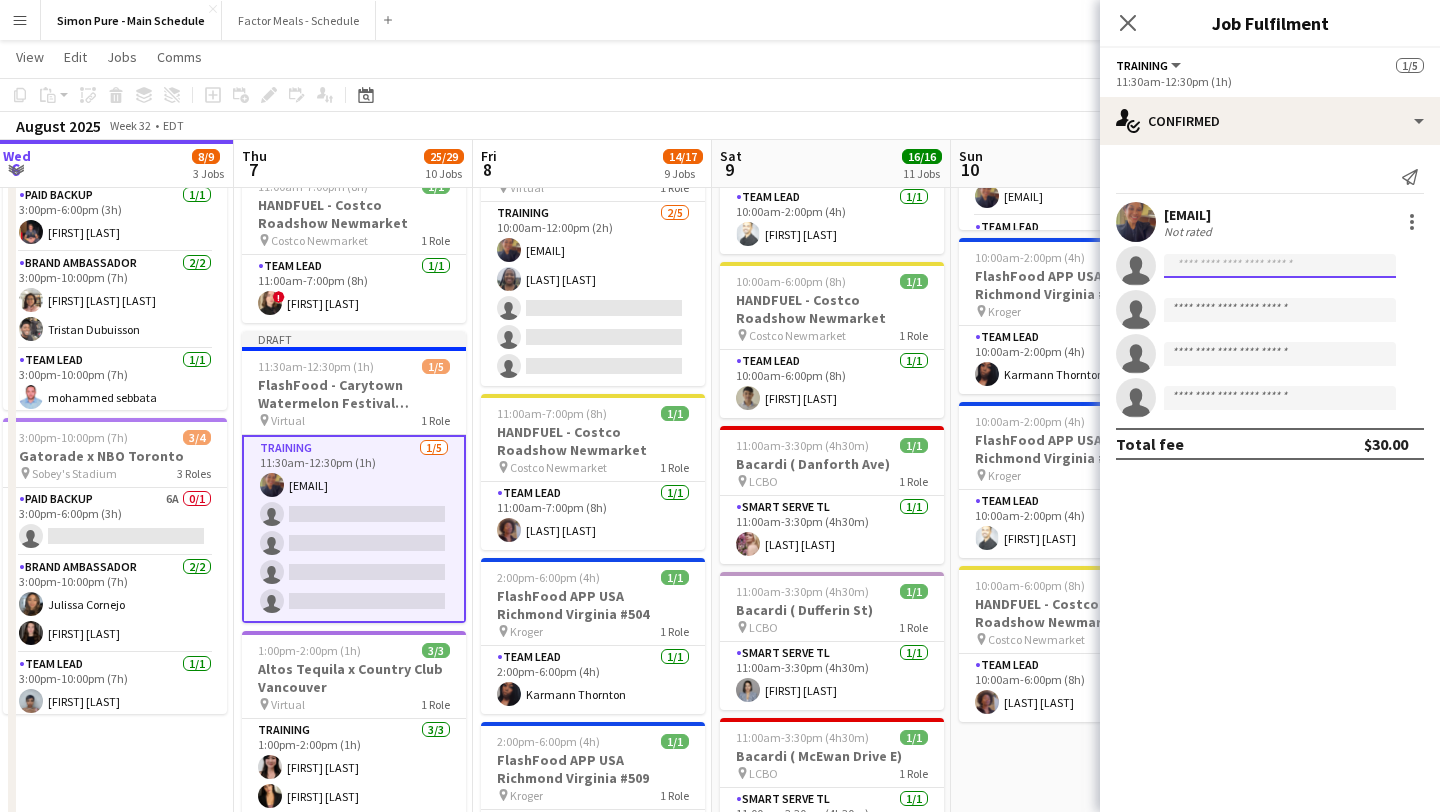 click at bounding box center (1280, 310) 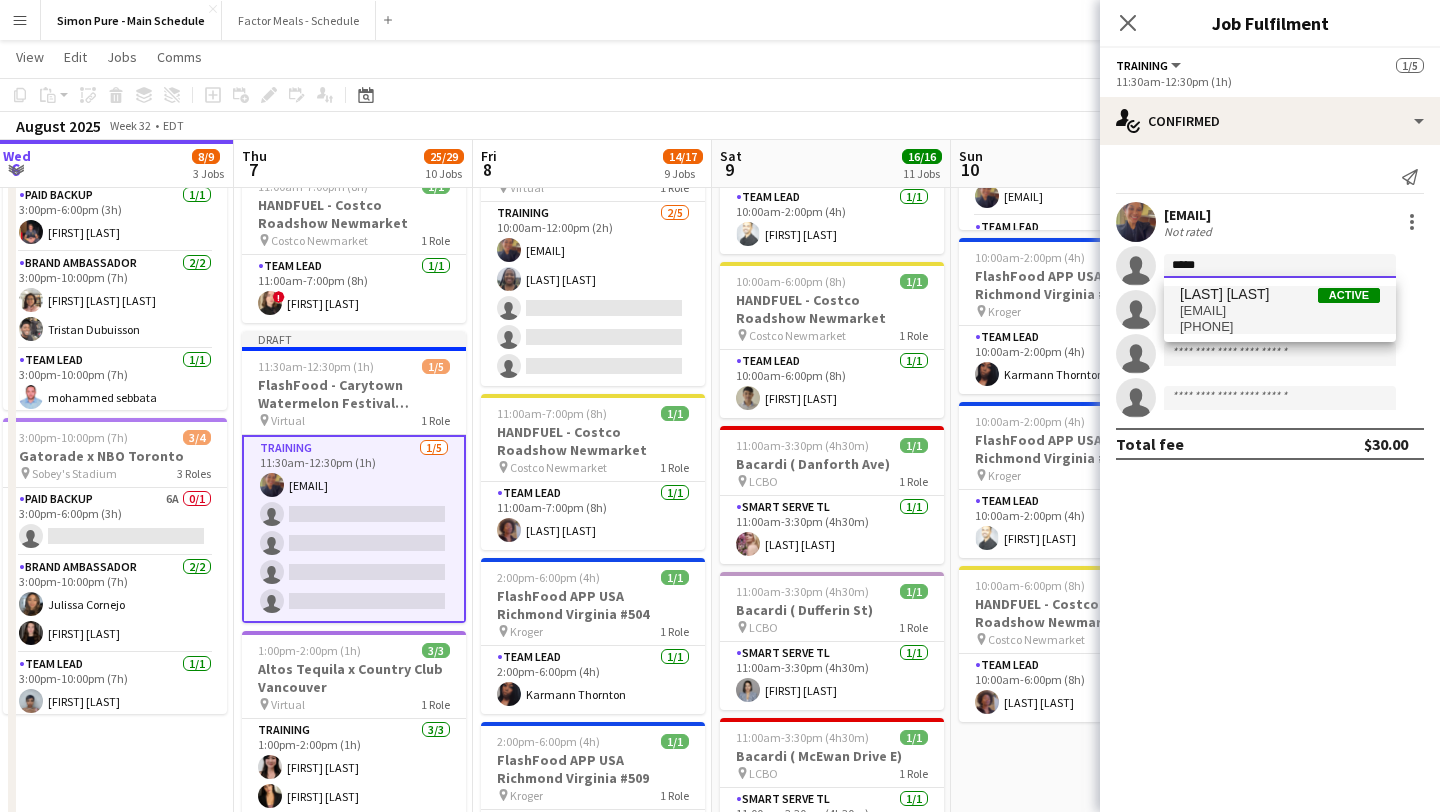 type on "*****" 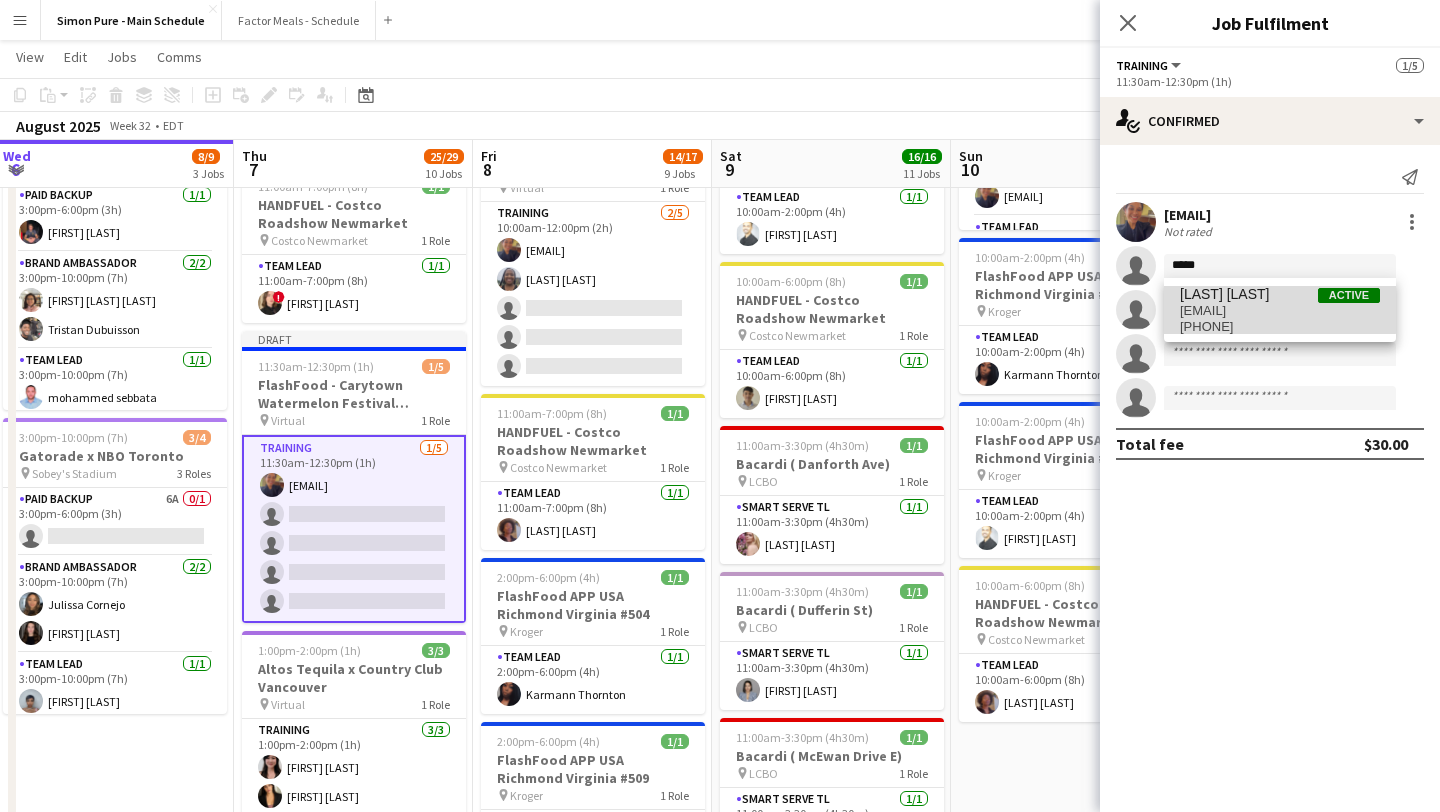 click on "Lashawnda Gary" at bounding box center [1224, 294] 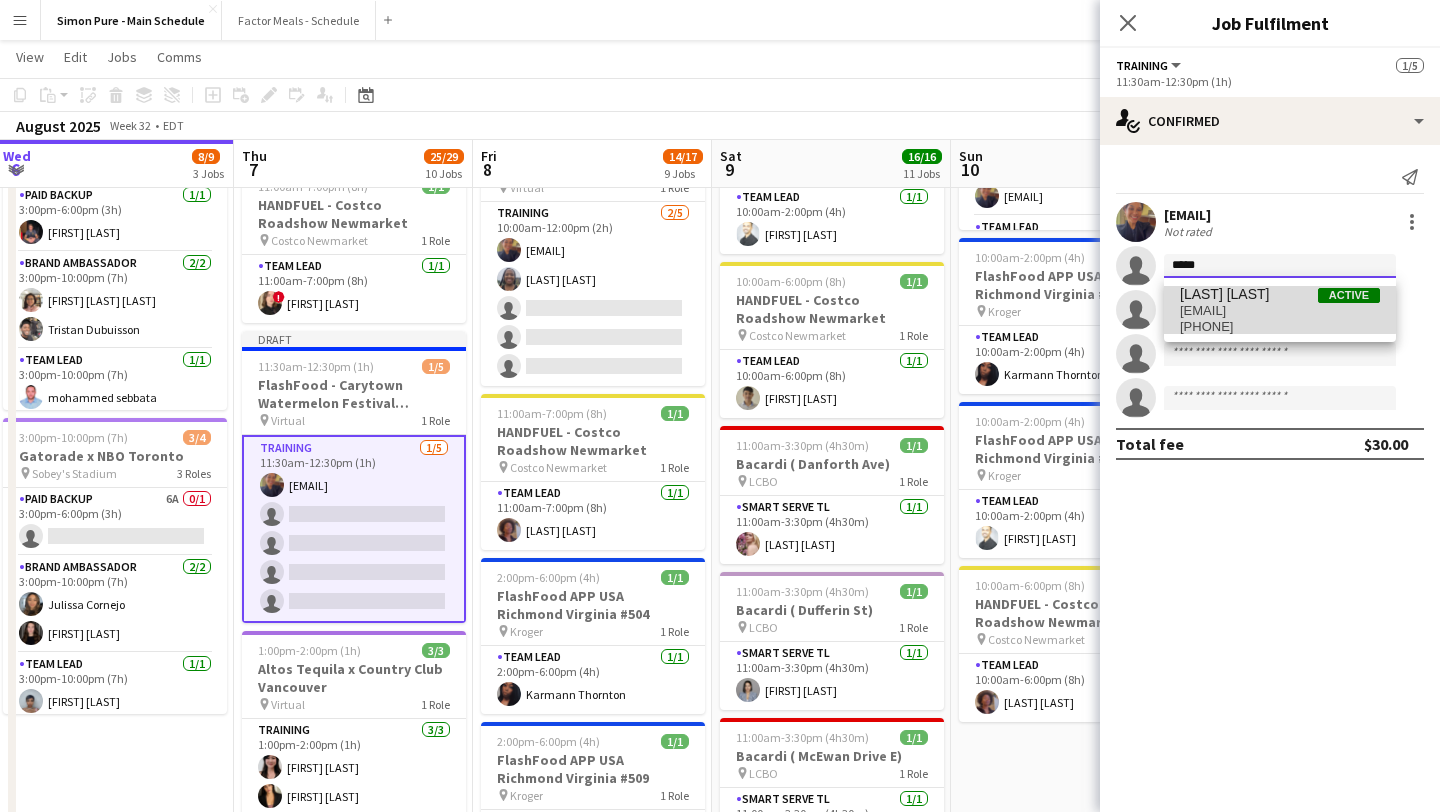 type 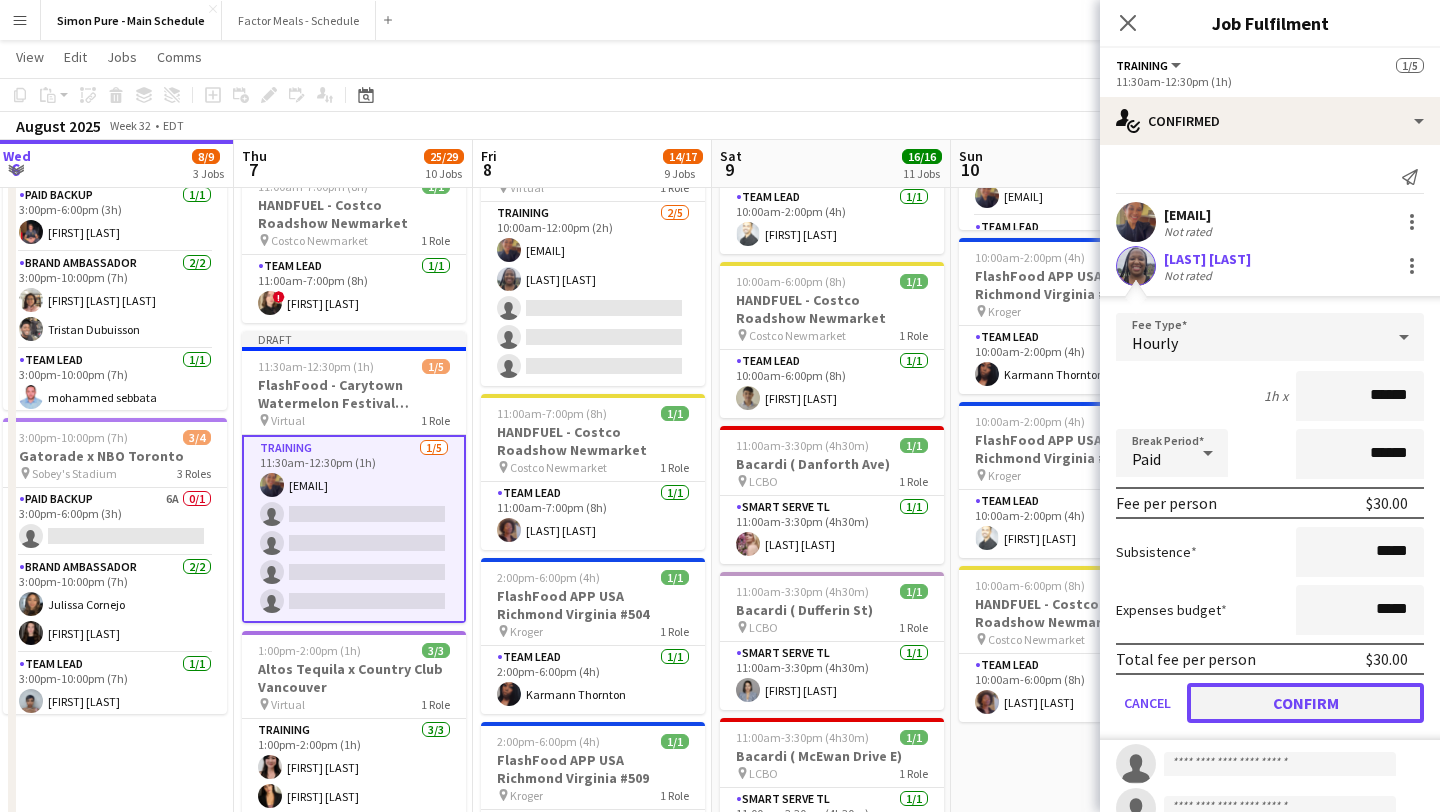 click on "Confirm" at bounding box center (1305, 703) 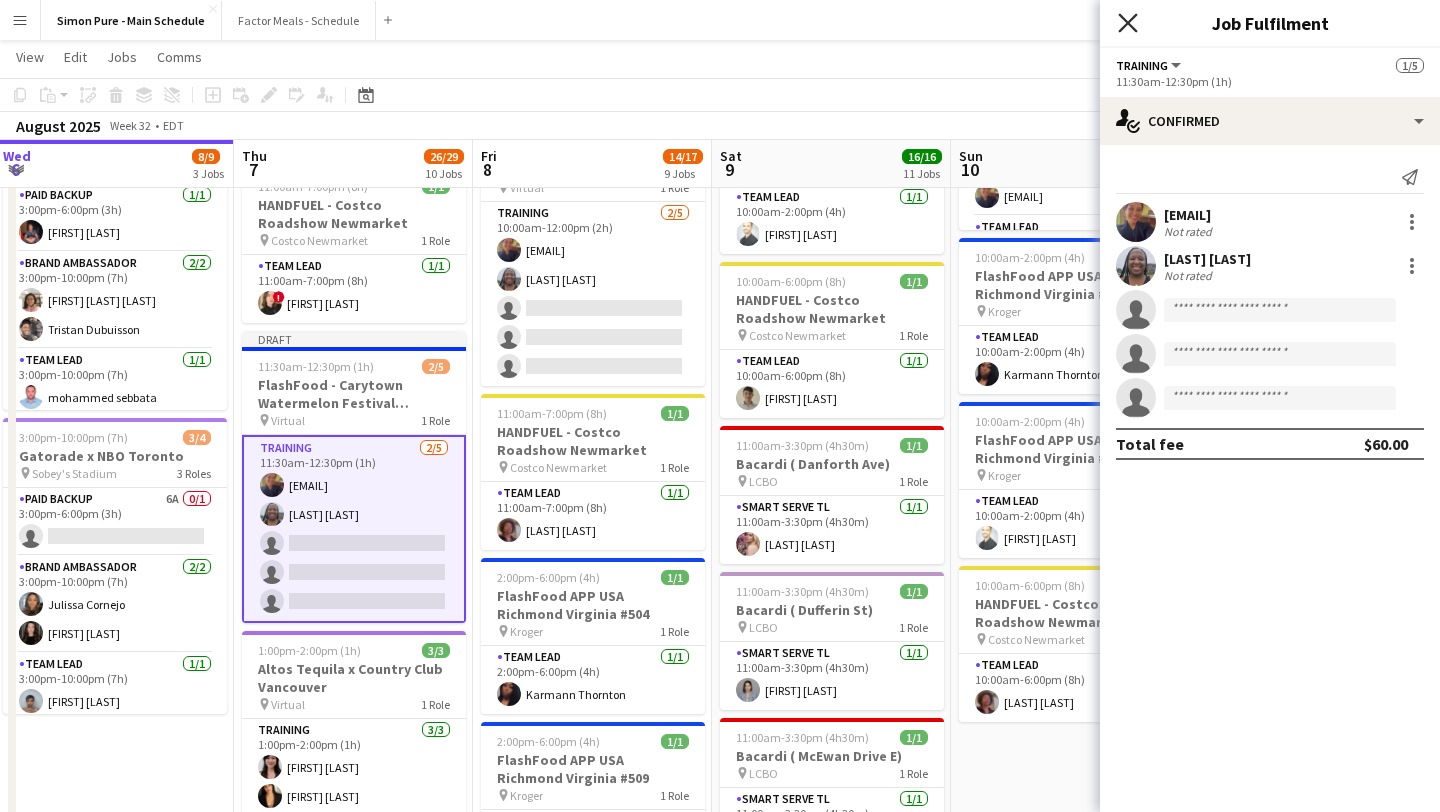 click 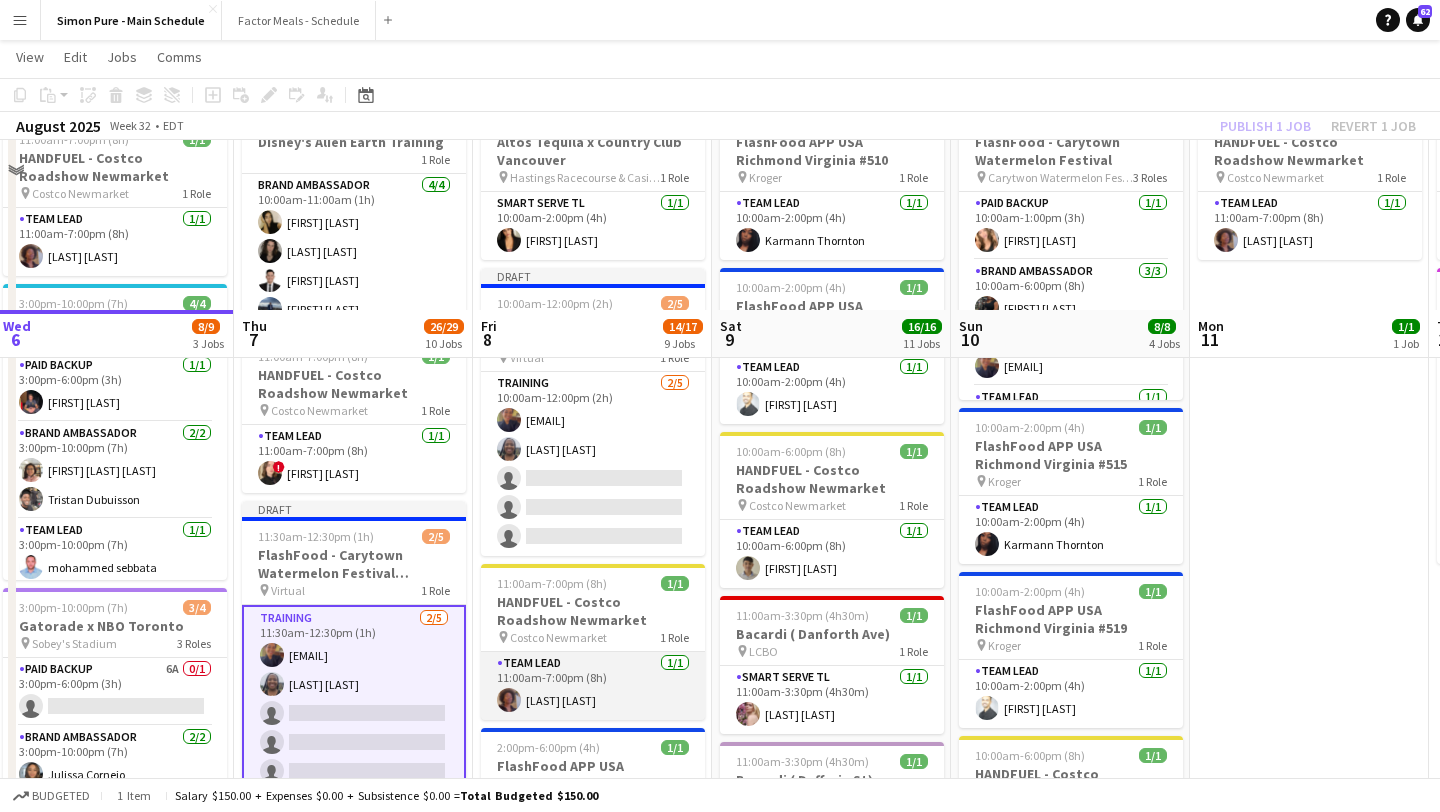 scroll, scrollTop: 112, scrollLeft: 0, axis: vertical 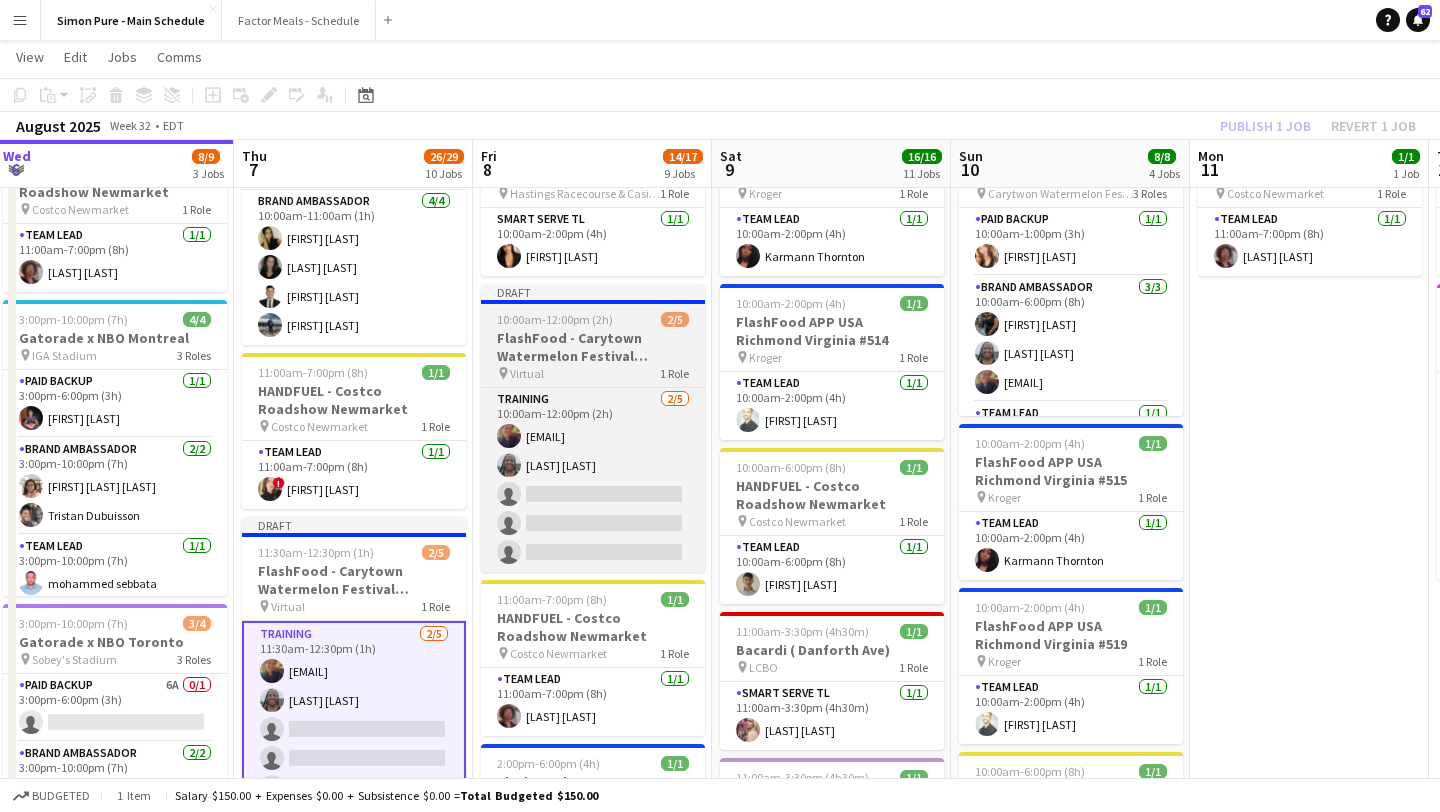 click on "FlashFood - Carytown Watermelon Festival Training" at bounding box center (593, 347) 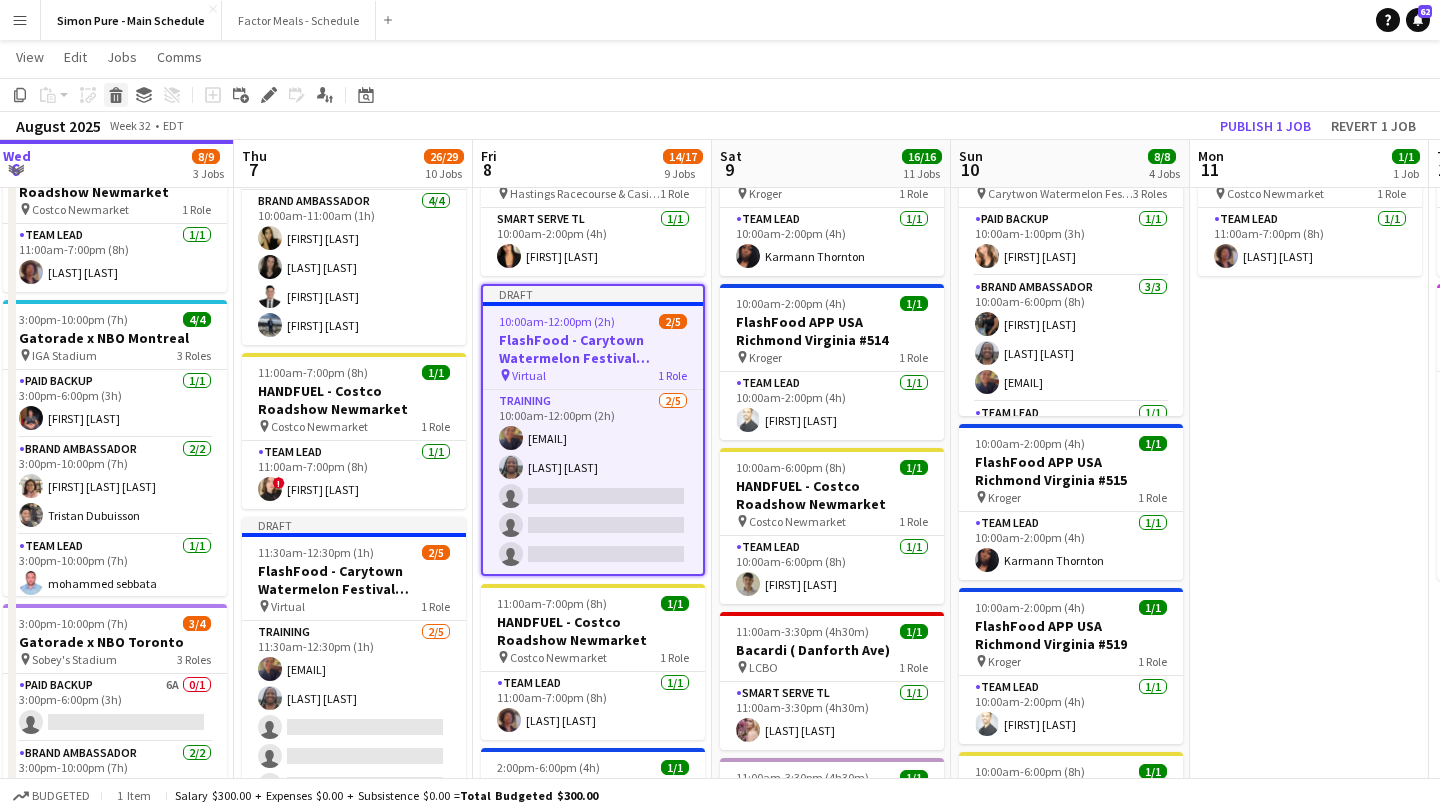 click on "Delete" at bounding box center [116, 95] 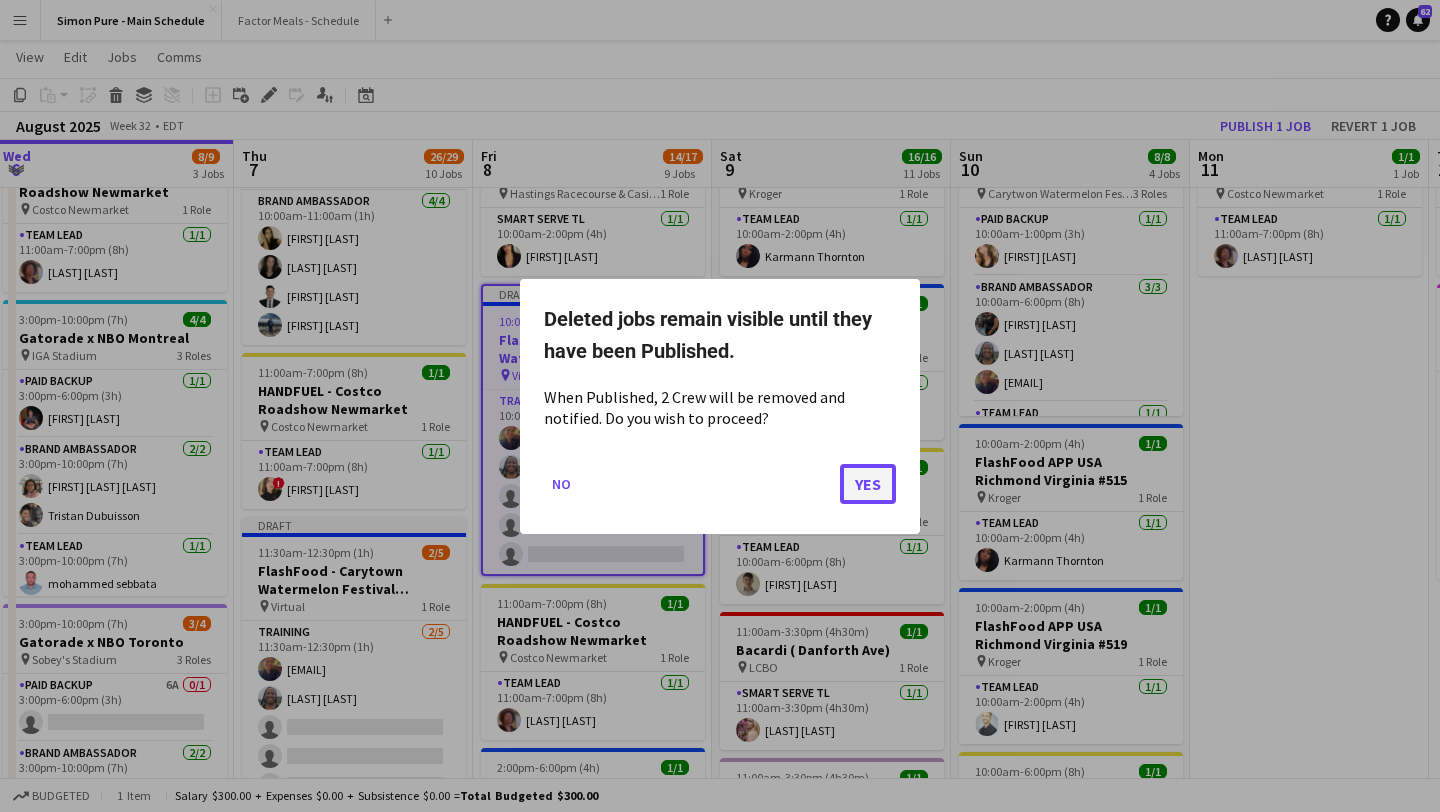 click on "Yes" 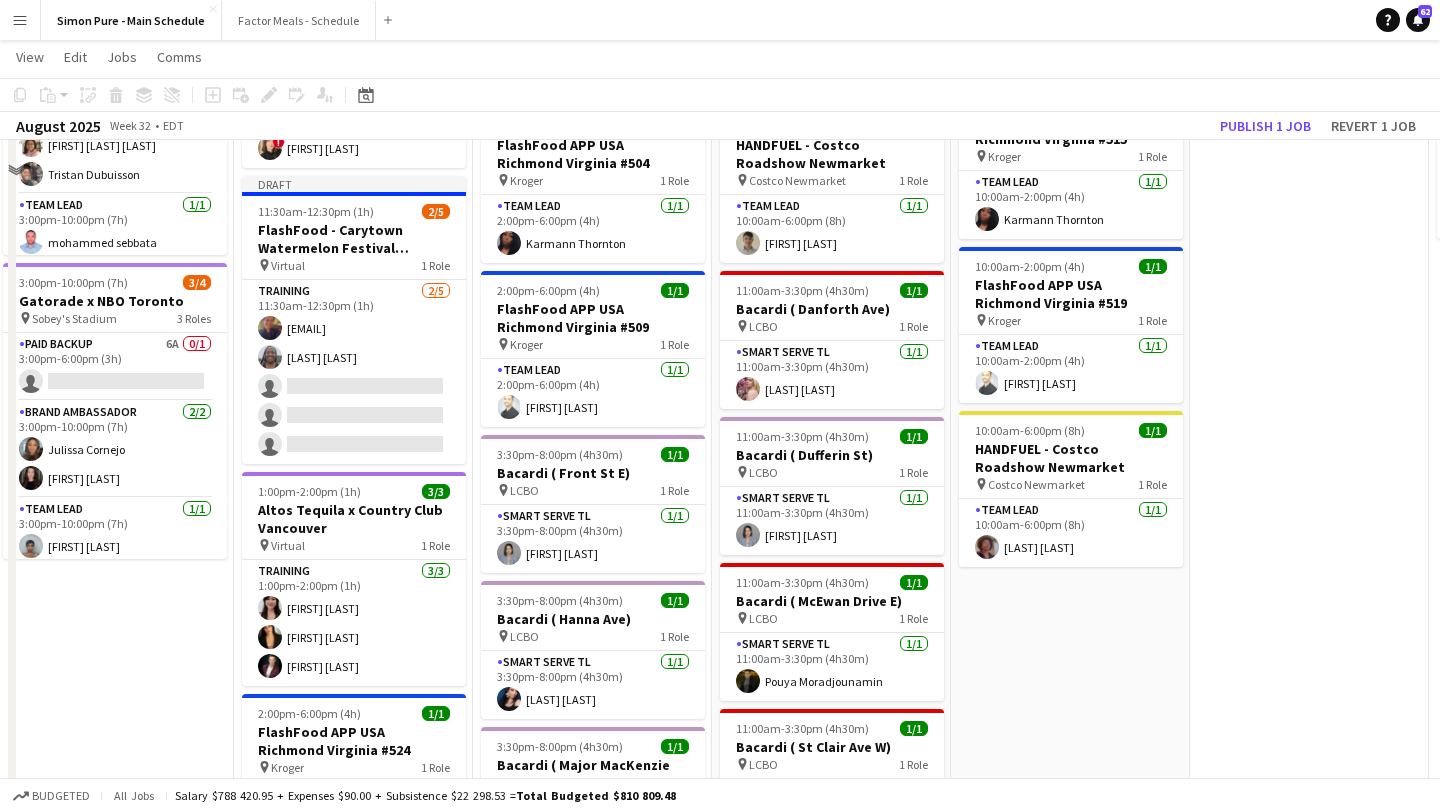 scroll, scrollTop: 0, scrollLeft: 0, axis: both 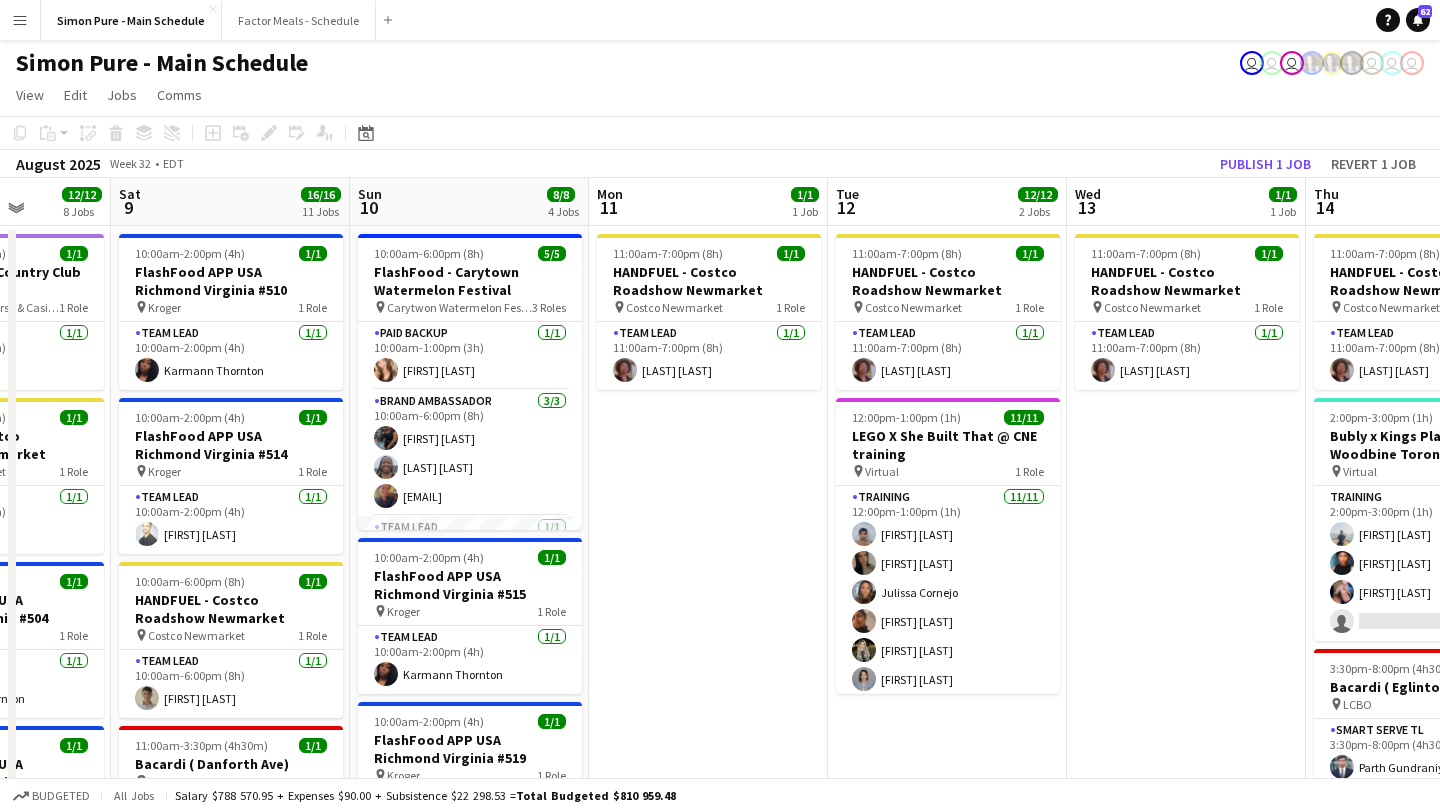 click on "Menu" at bounding box center [20, 20] 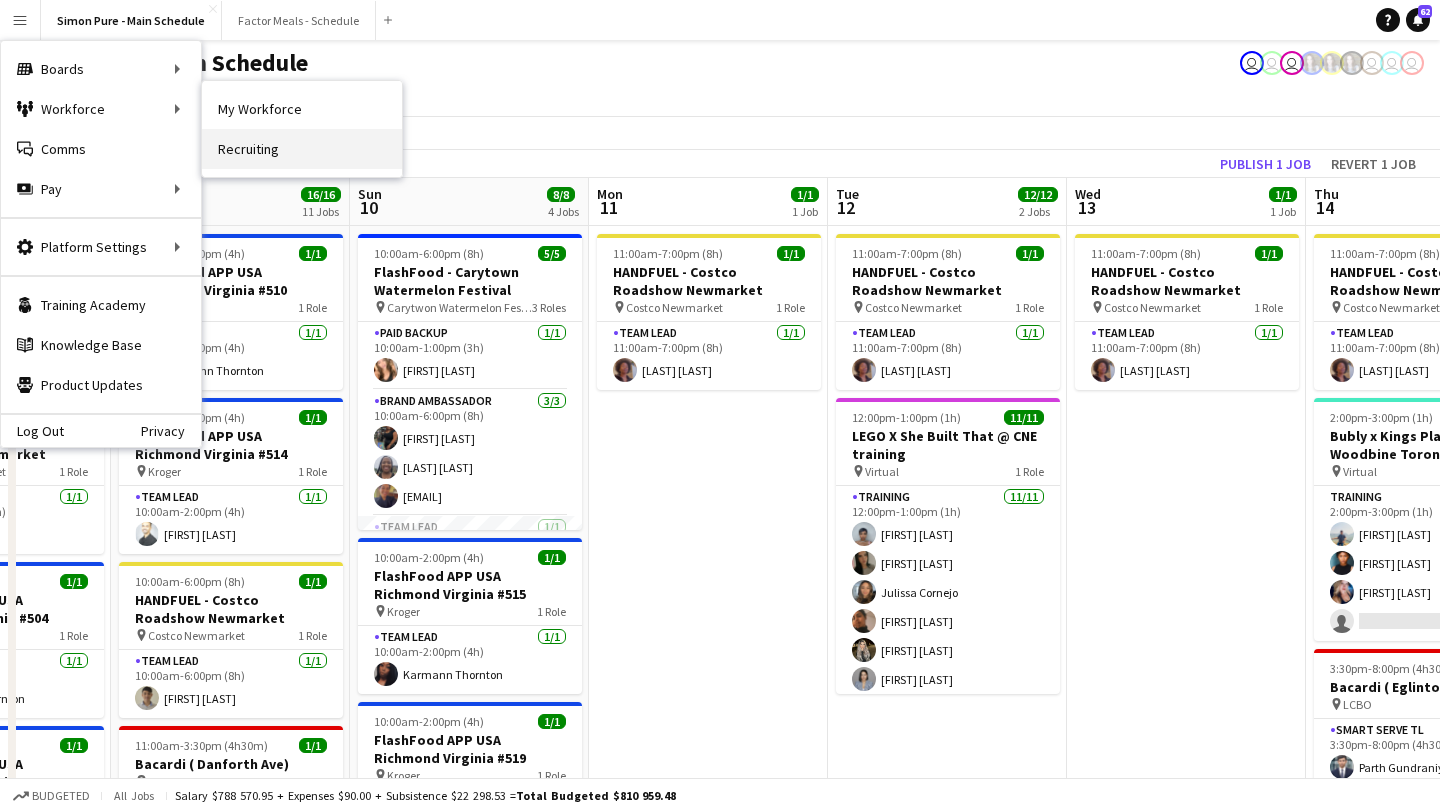 click on "Recruiting" at bounding box center (302, 149) 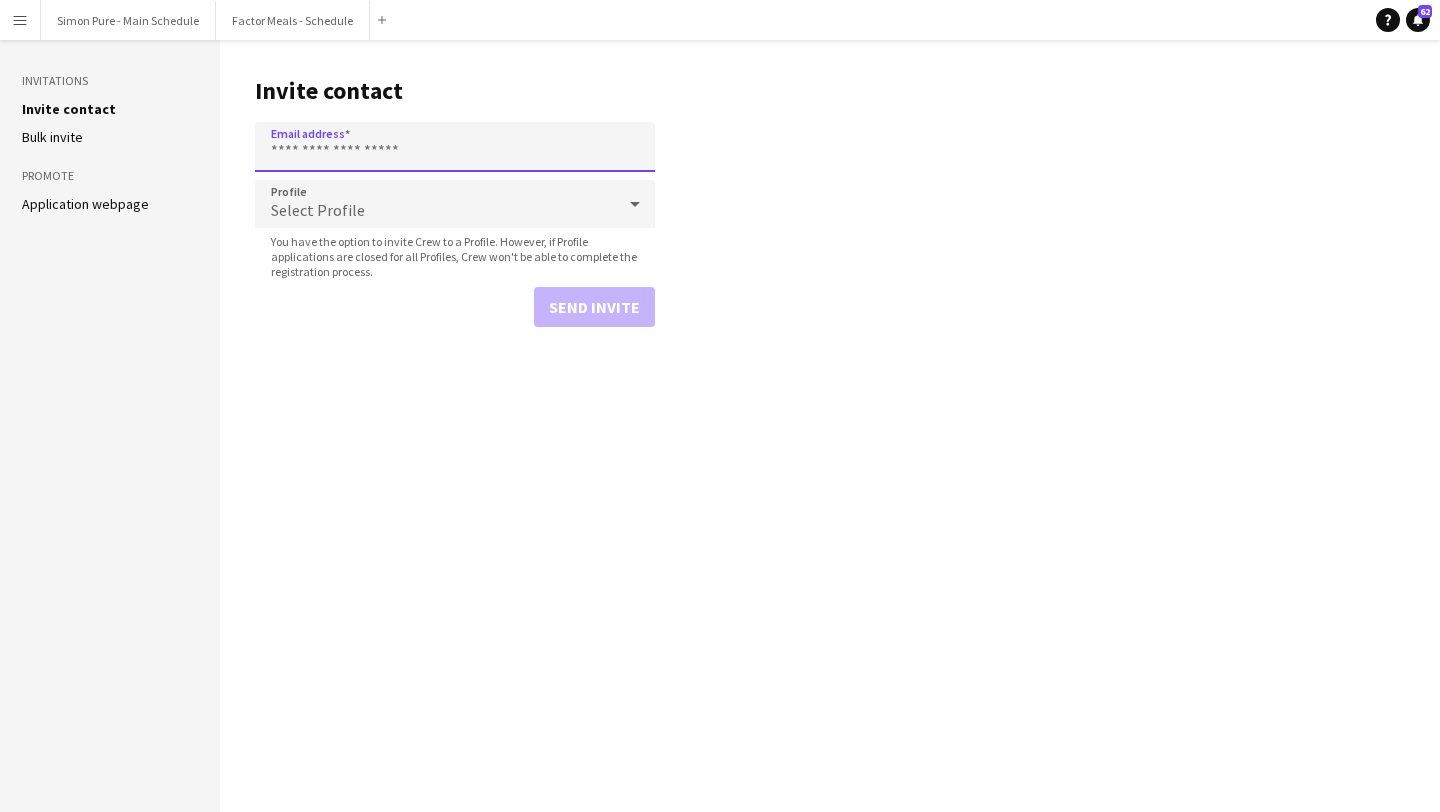 click on "Email address" at bounding box center [455, 147] 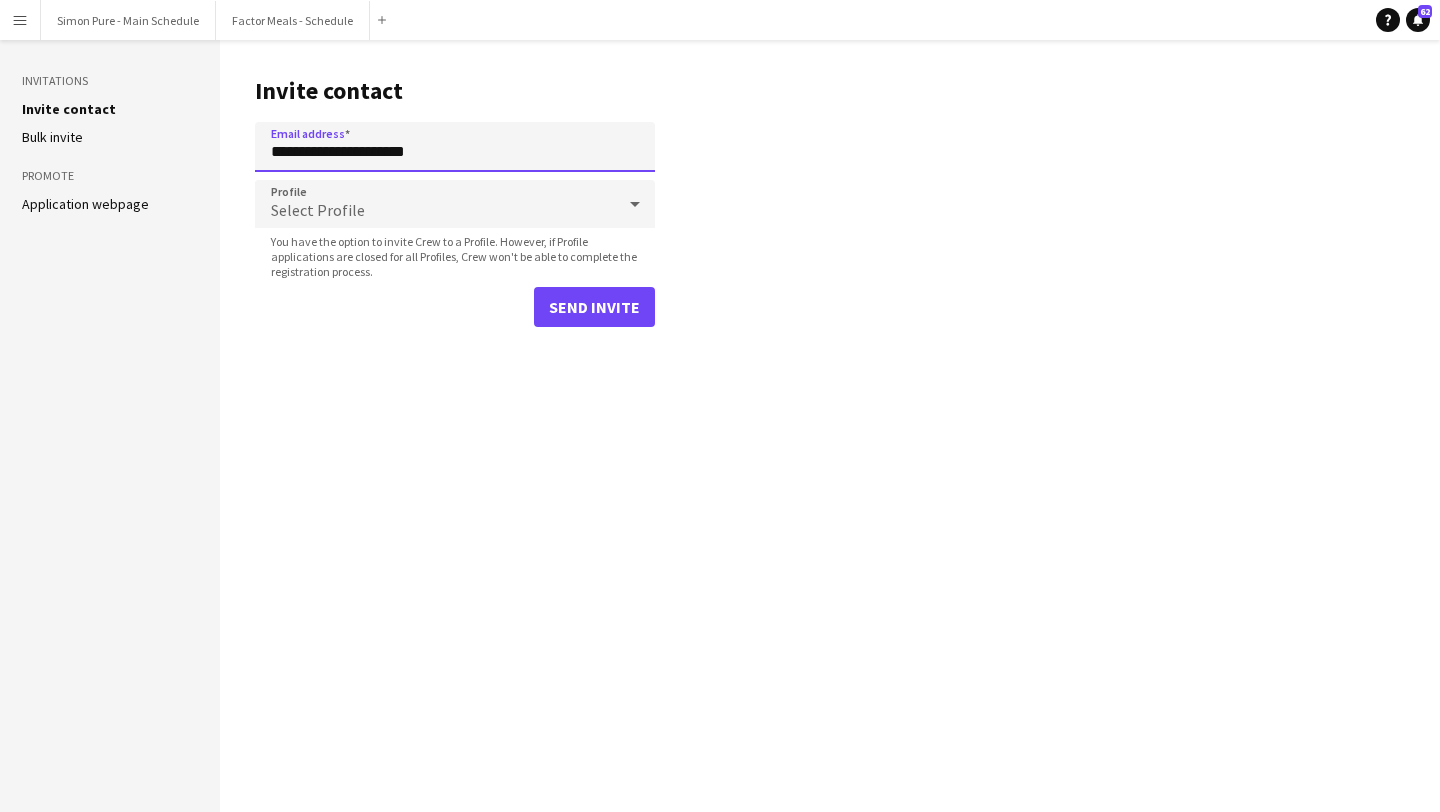 type on "**********" 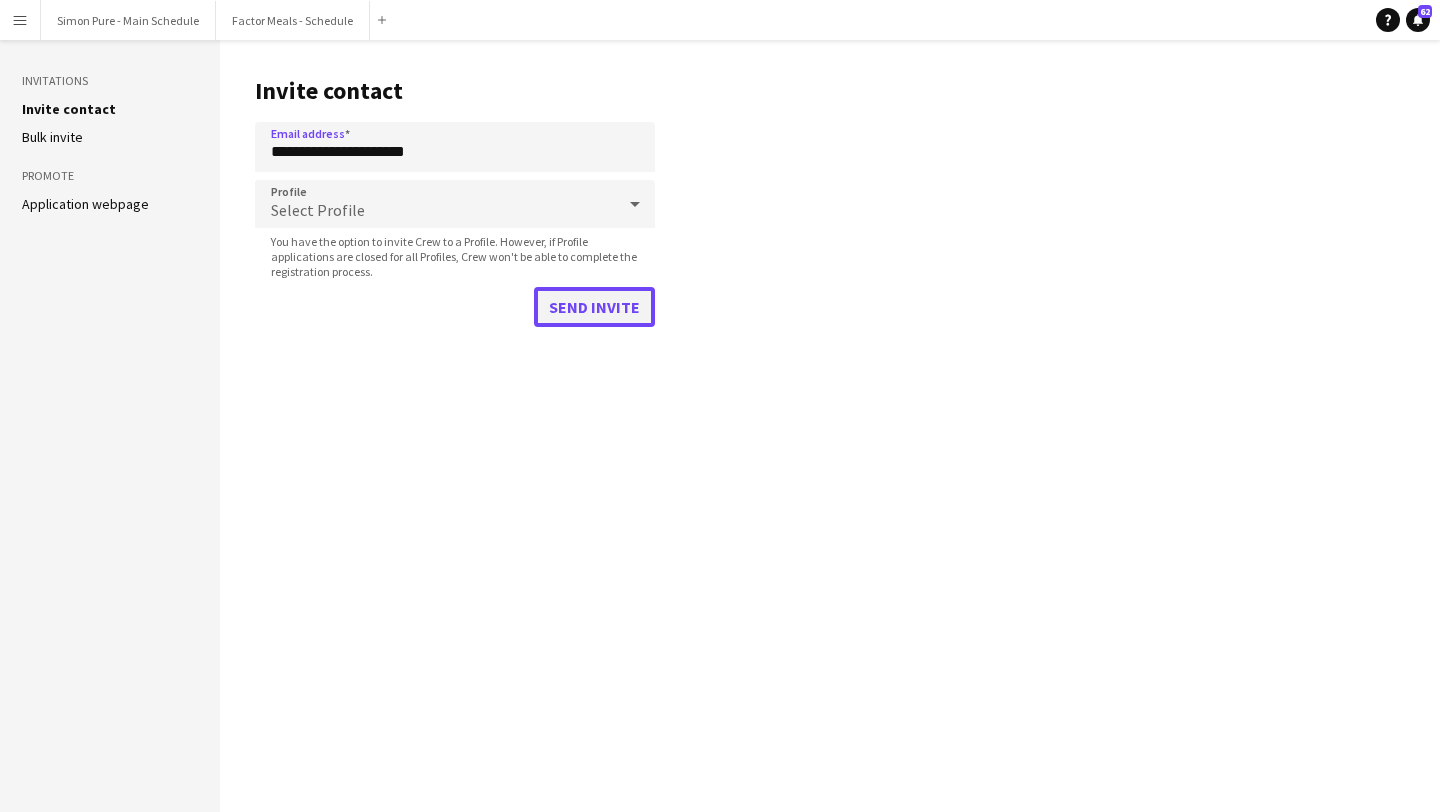 click on "Send invite" 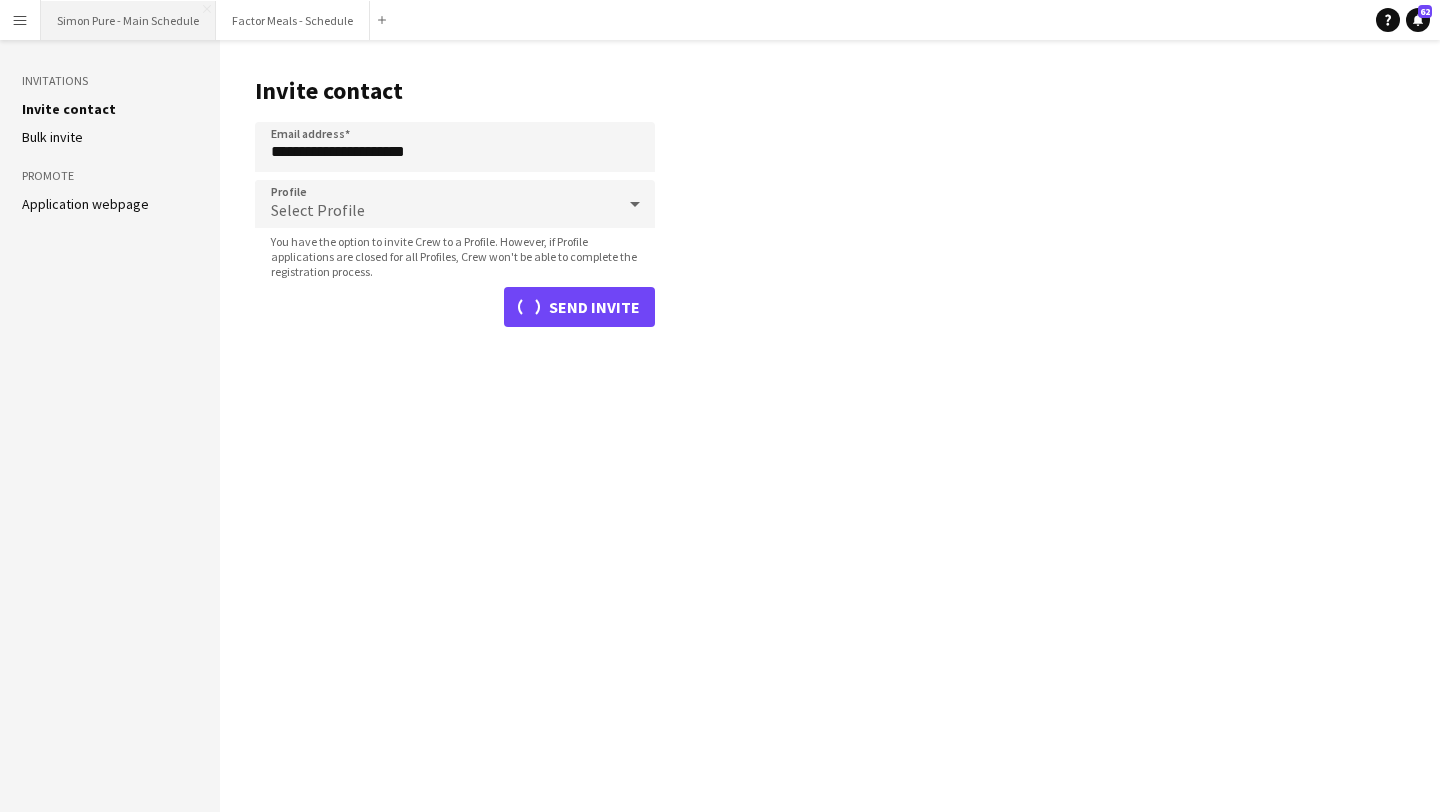 type 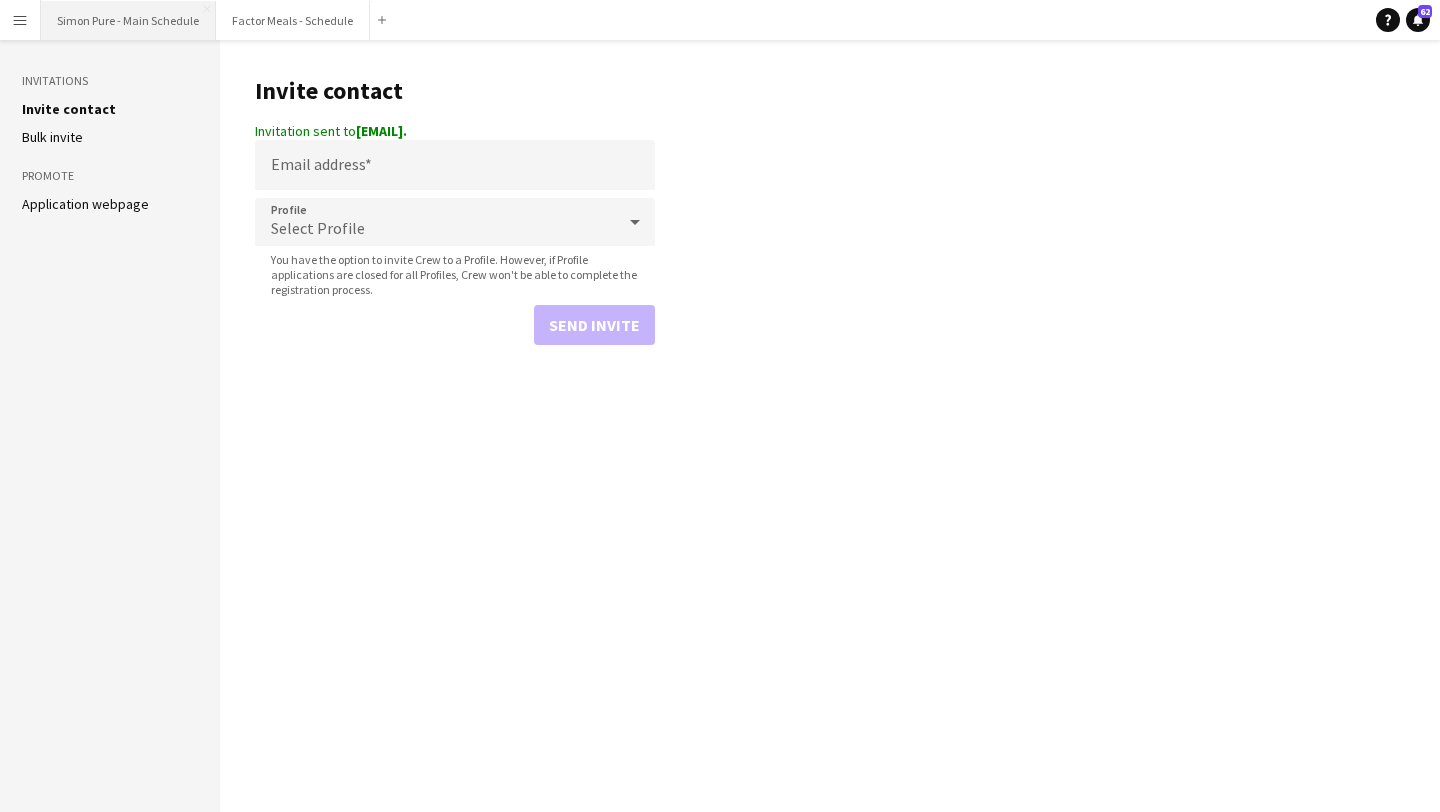 click on "Simon Pure - Main Schedule
Close" at bounding box center [128, 20] 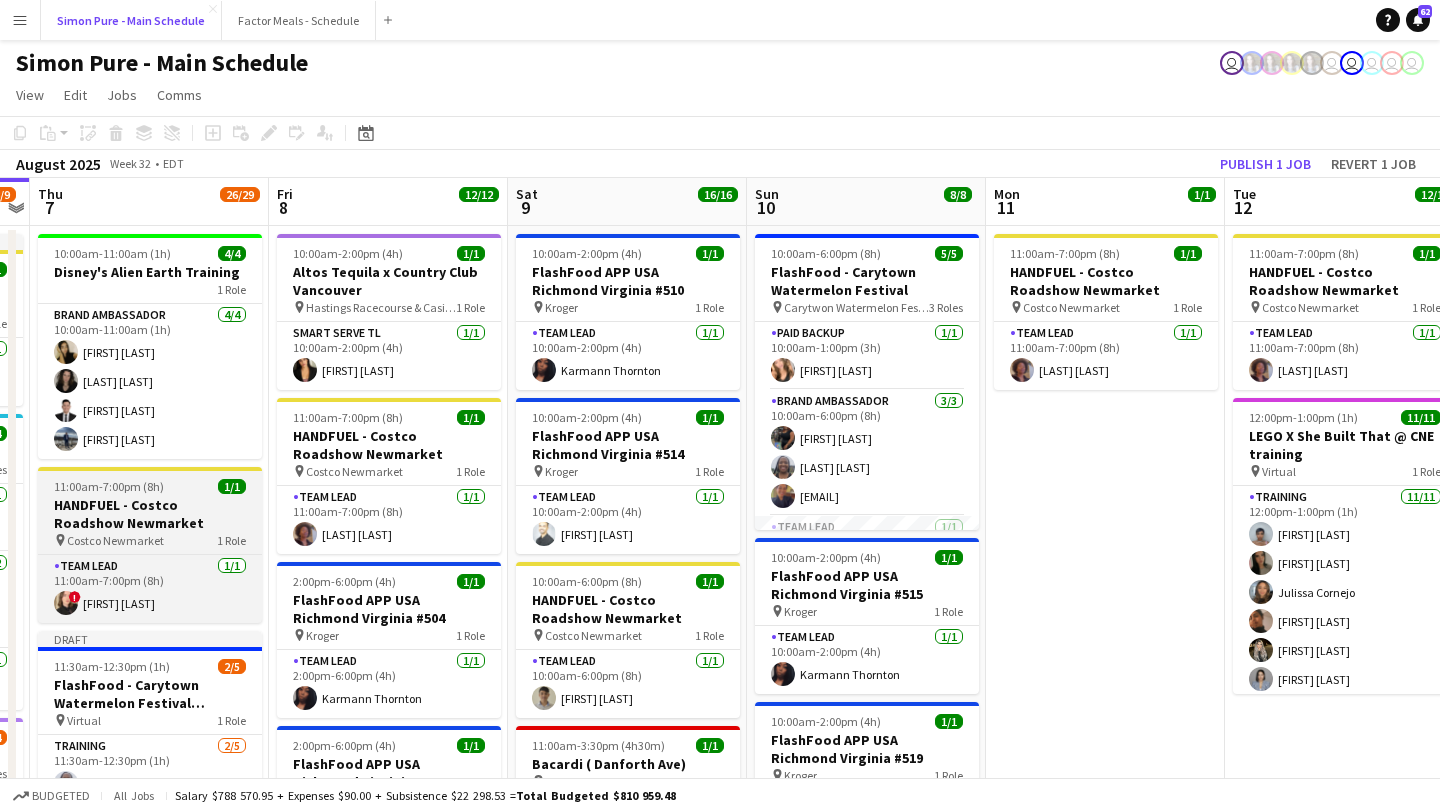 scroll, scrollTop: 0, scrollLeft: 929, axis: horizontal 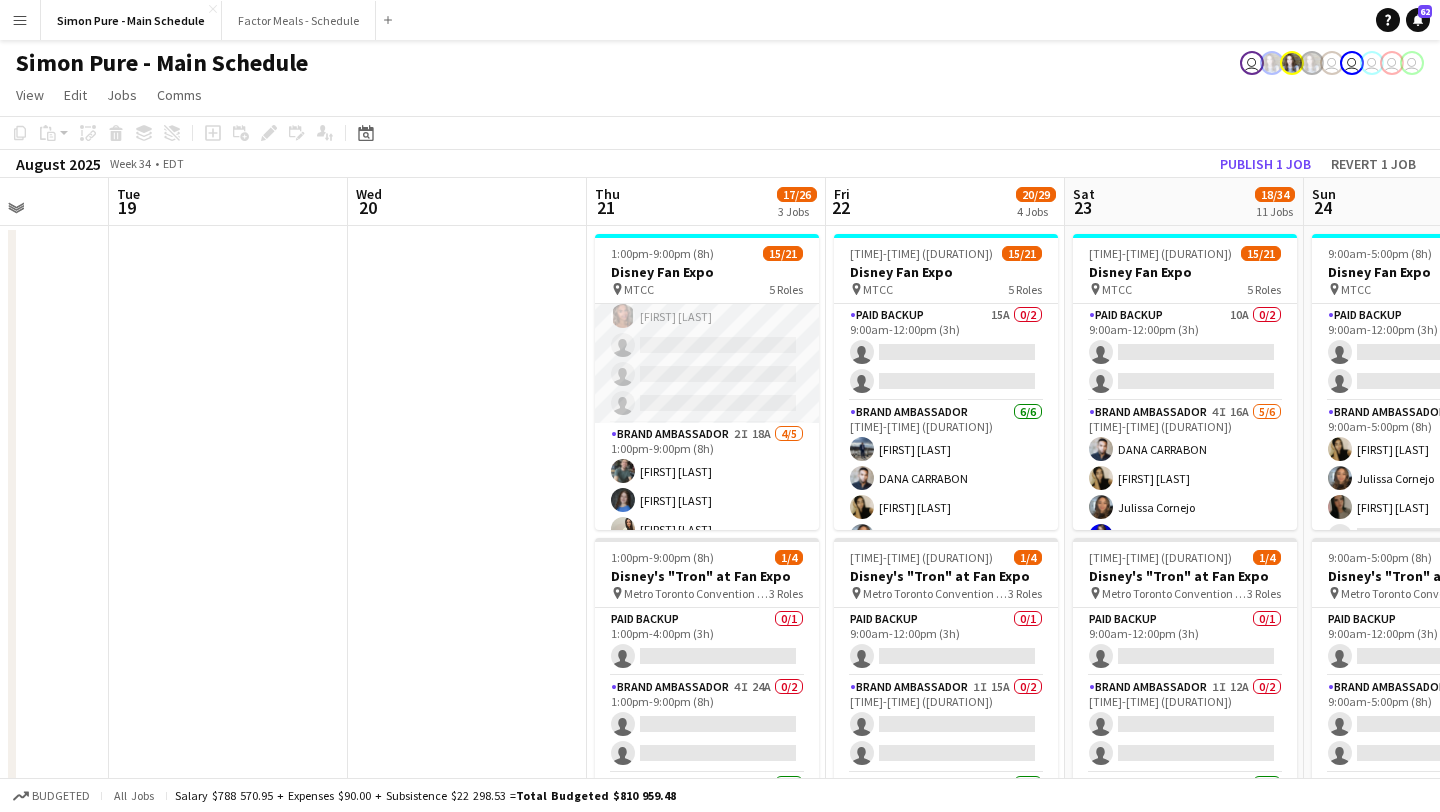 click on "Brand Ambassador    7I   30A   3/6   1:00pm-9:00pm (8h)
! Anthony Kerr Ritish Nagpal Danielle Hreljac
single-neutral-actions
single-neutral-actions
single-neutral-actions" at bounding box center (707, 316) 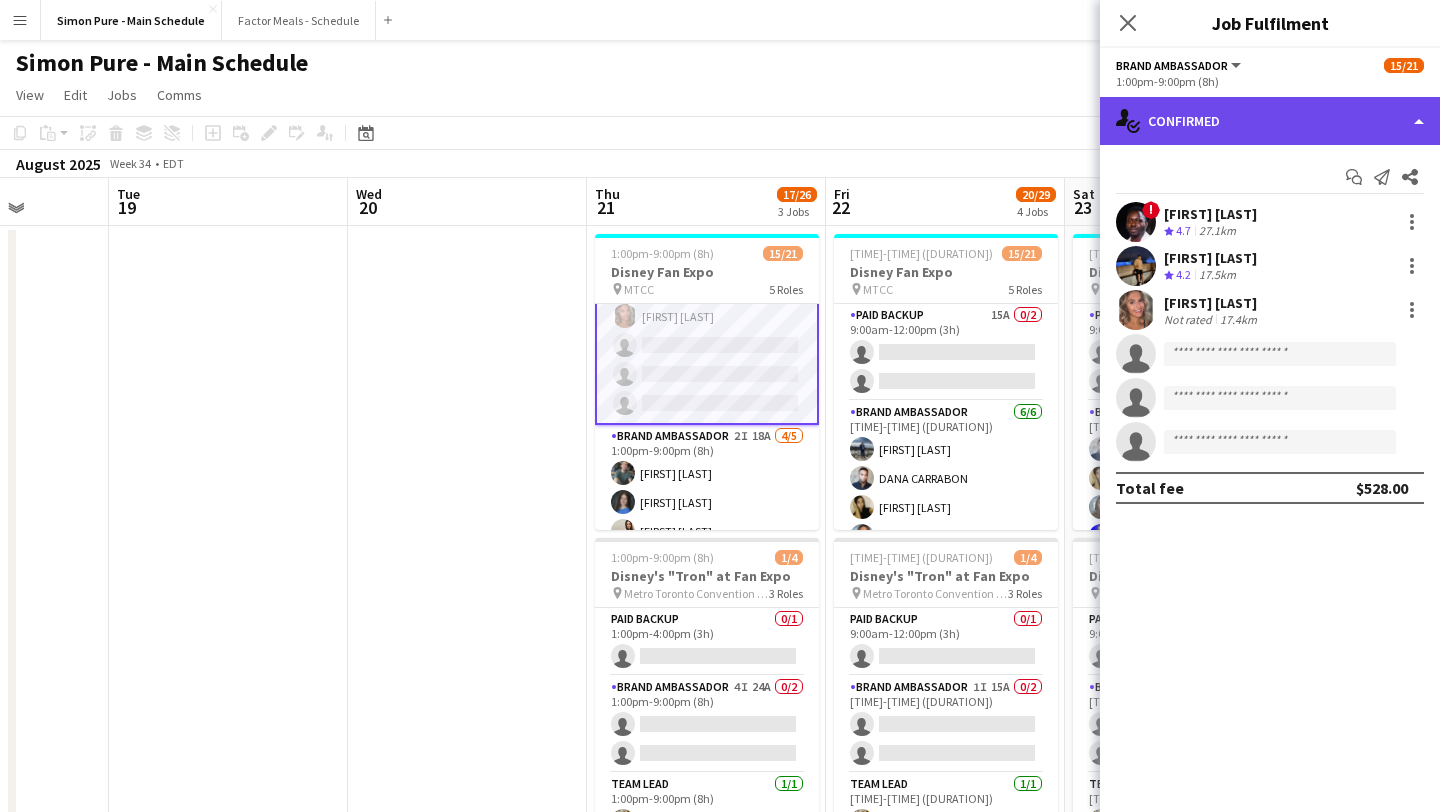 click on "single-neutral-actions-check-2
Confirmed" 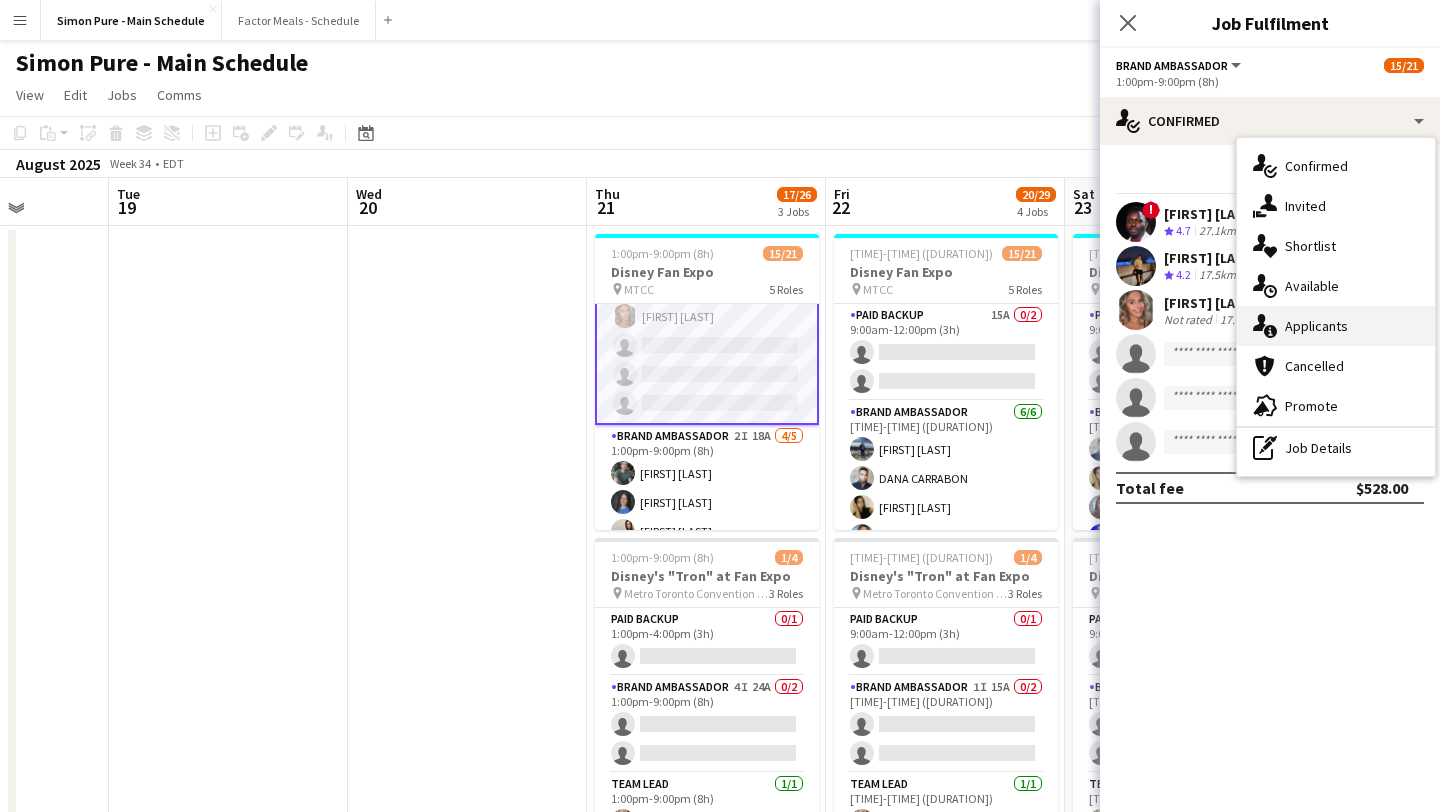 click on "single-neutral-actions-information
Applicants" at bounding box center (1336, 326) 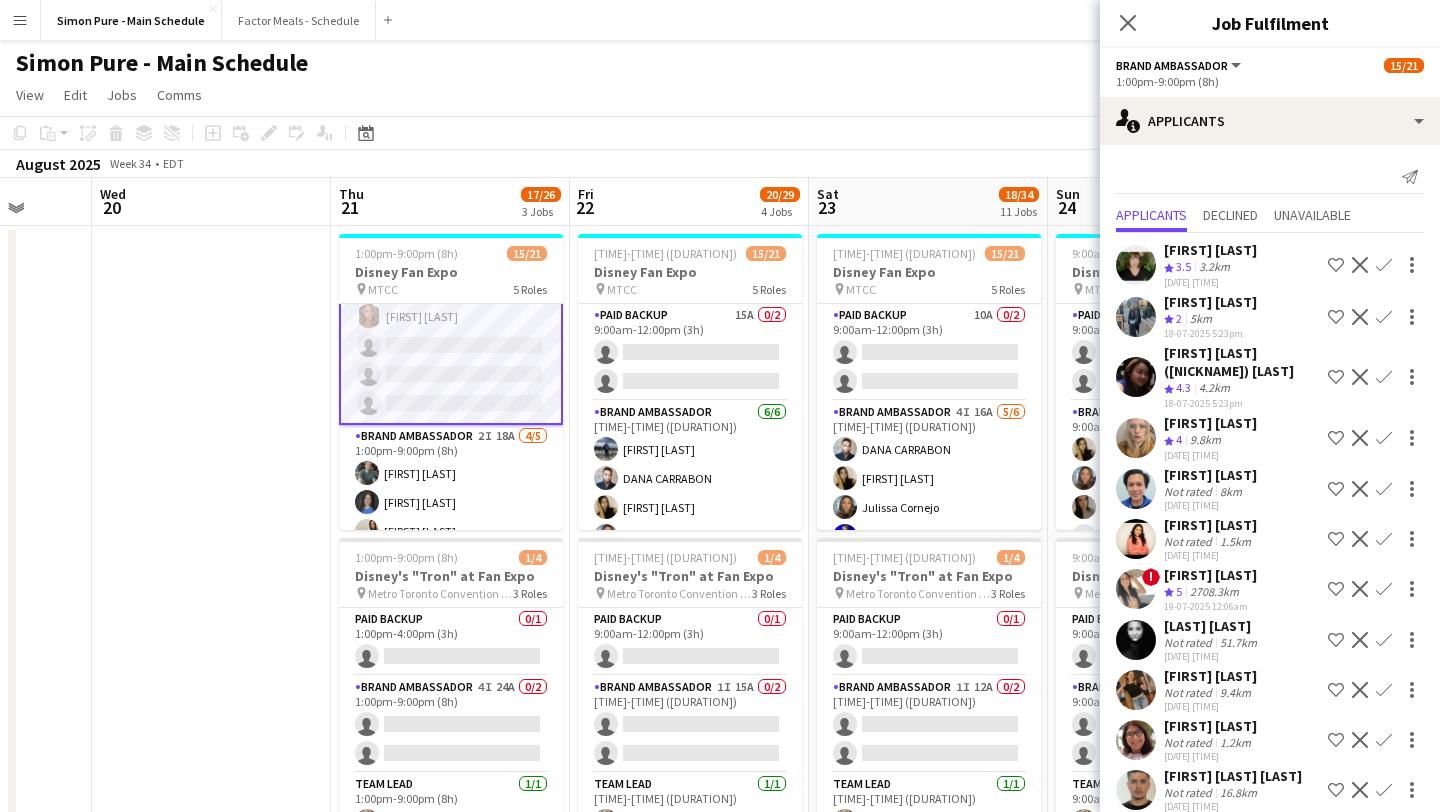 scroll, scrollTop: 0, scrollLeft: 629, axis: horizontal 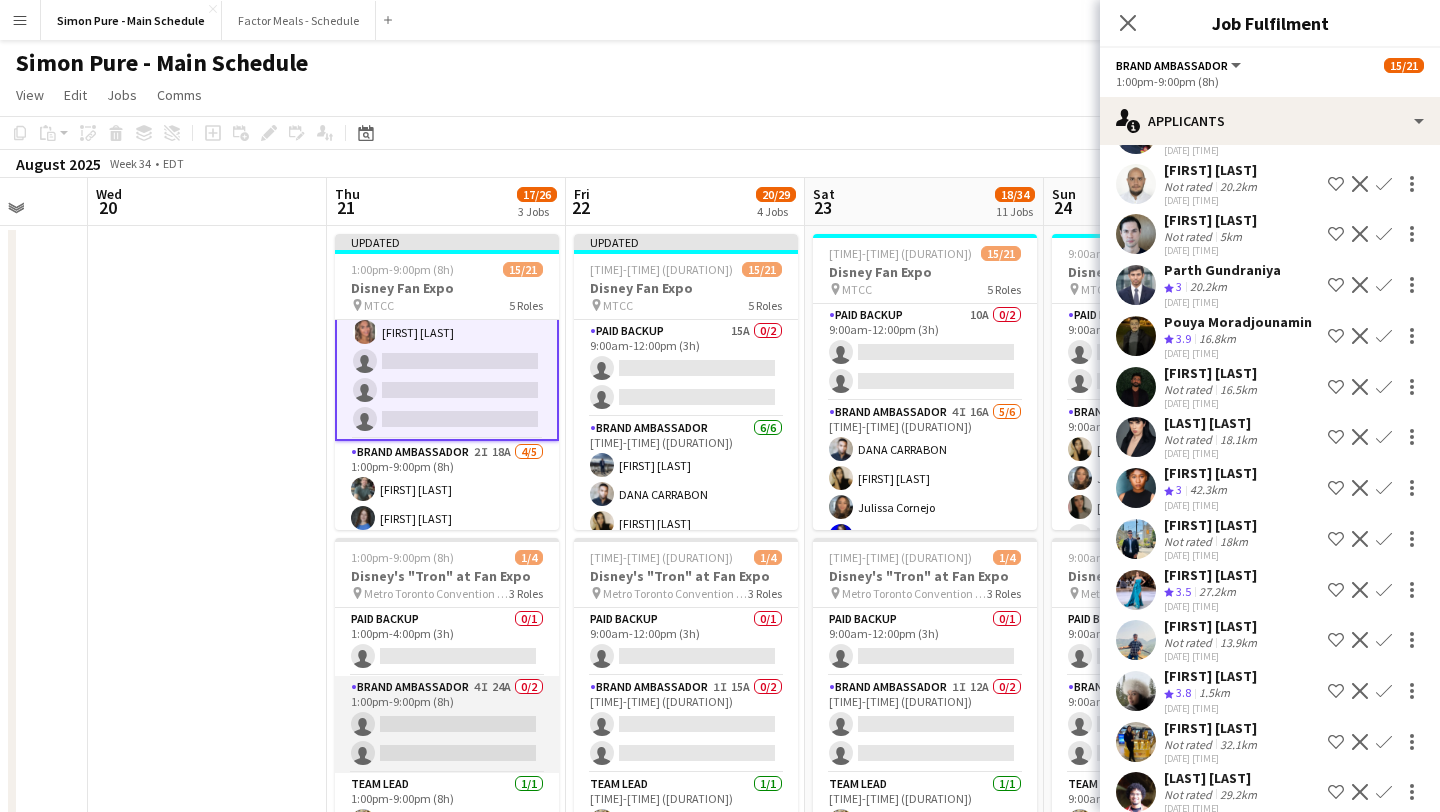click on "Brand Ambassador    4I   24A   0/2   1:00pm-9:00pm (8h)
single-neutral-actions
single-neutral-actions" at bounding box center [447, 724] 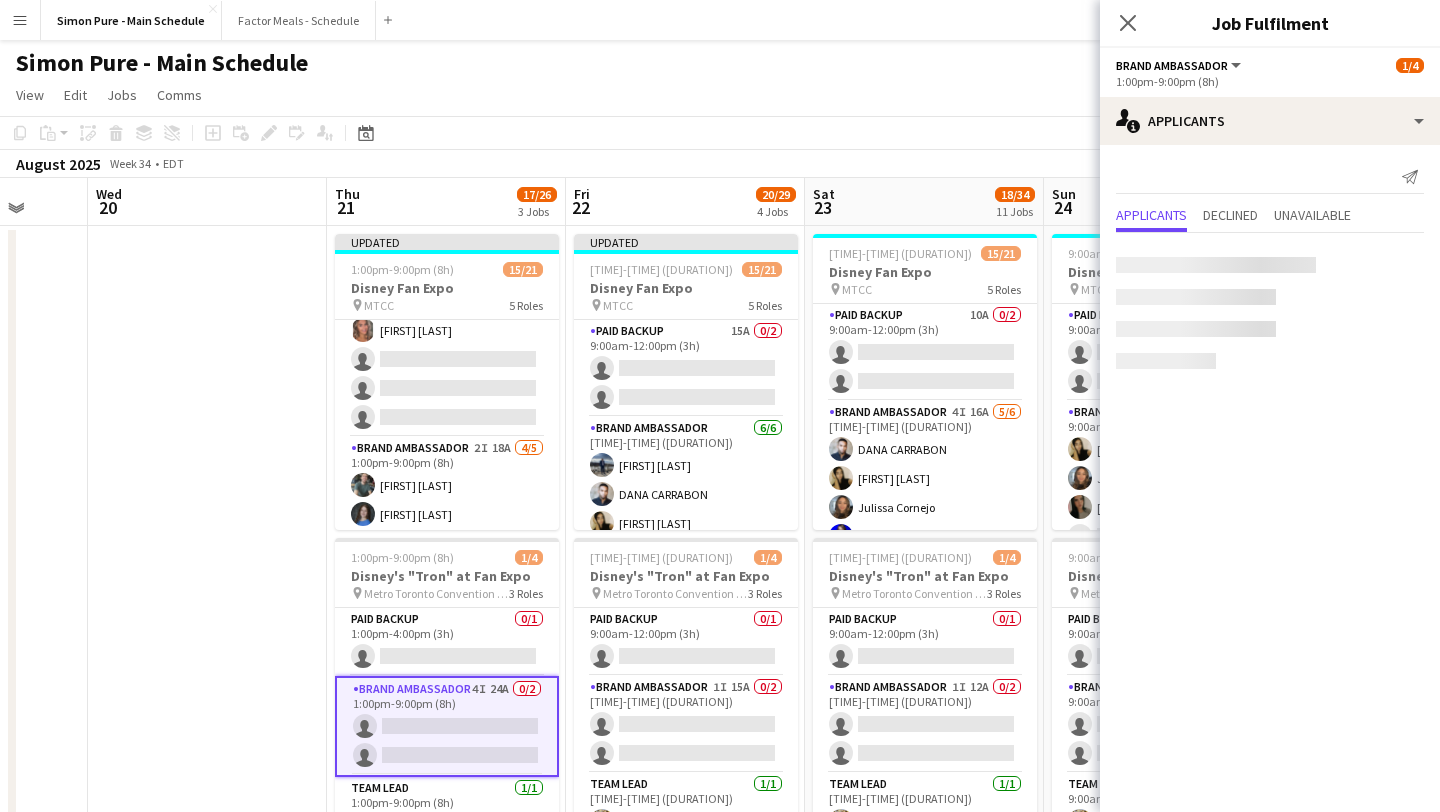 scroll, scrollTop: 0, scrollLeft: 0, axis: both 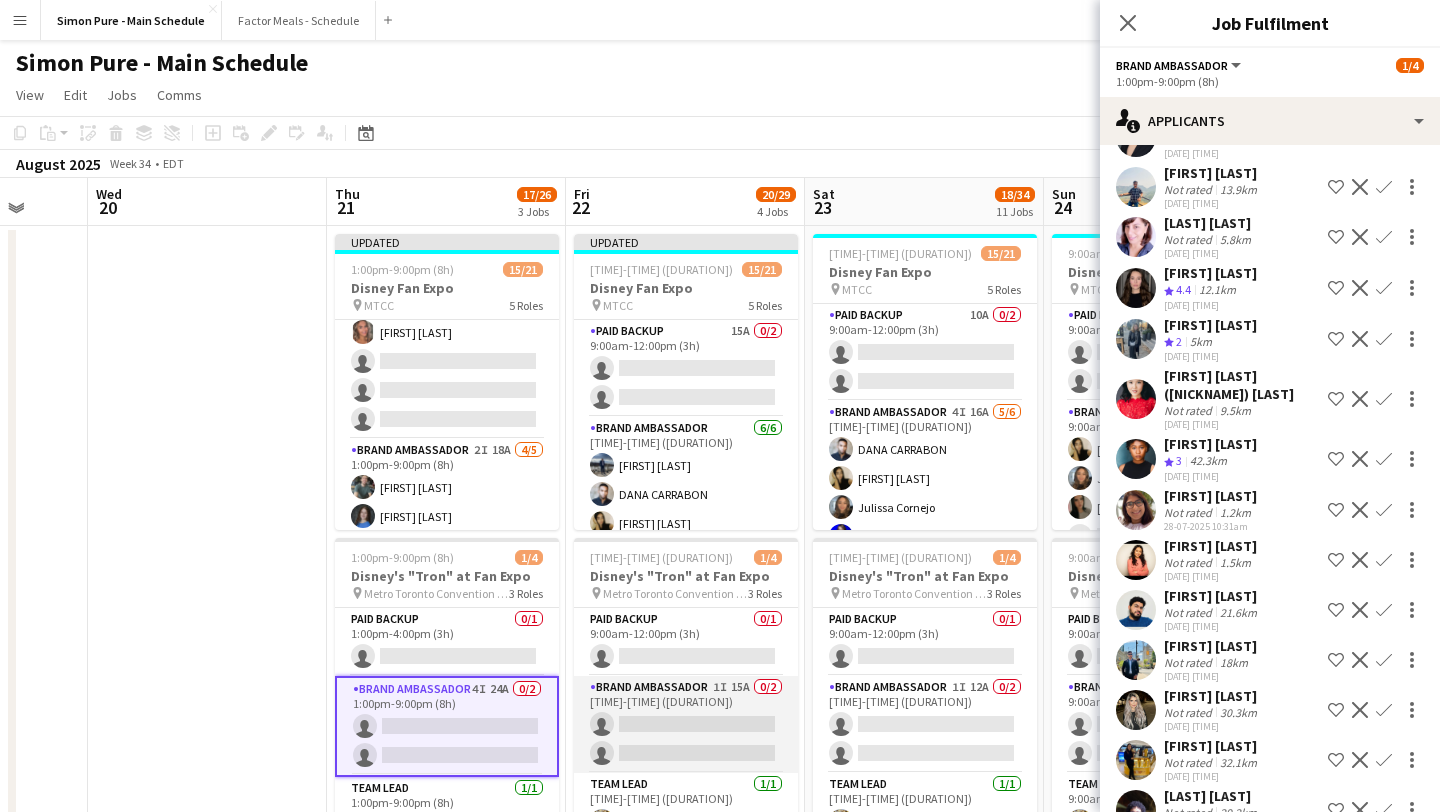 click on "Brand Ambassador    1I   15A   0/2   9:00am-7:00pm (10h)
single-neutral-actions
single-neutral-actions" at bounding box center (686, 724) 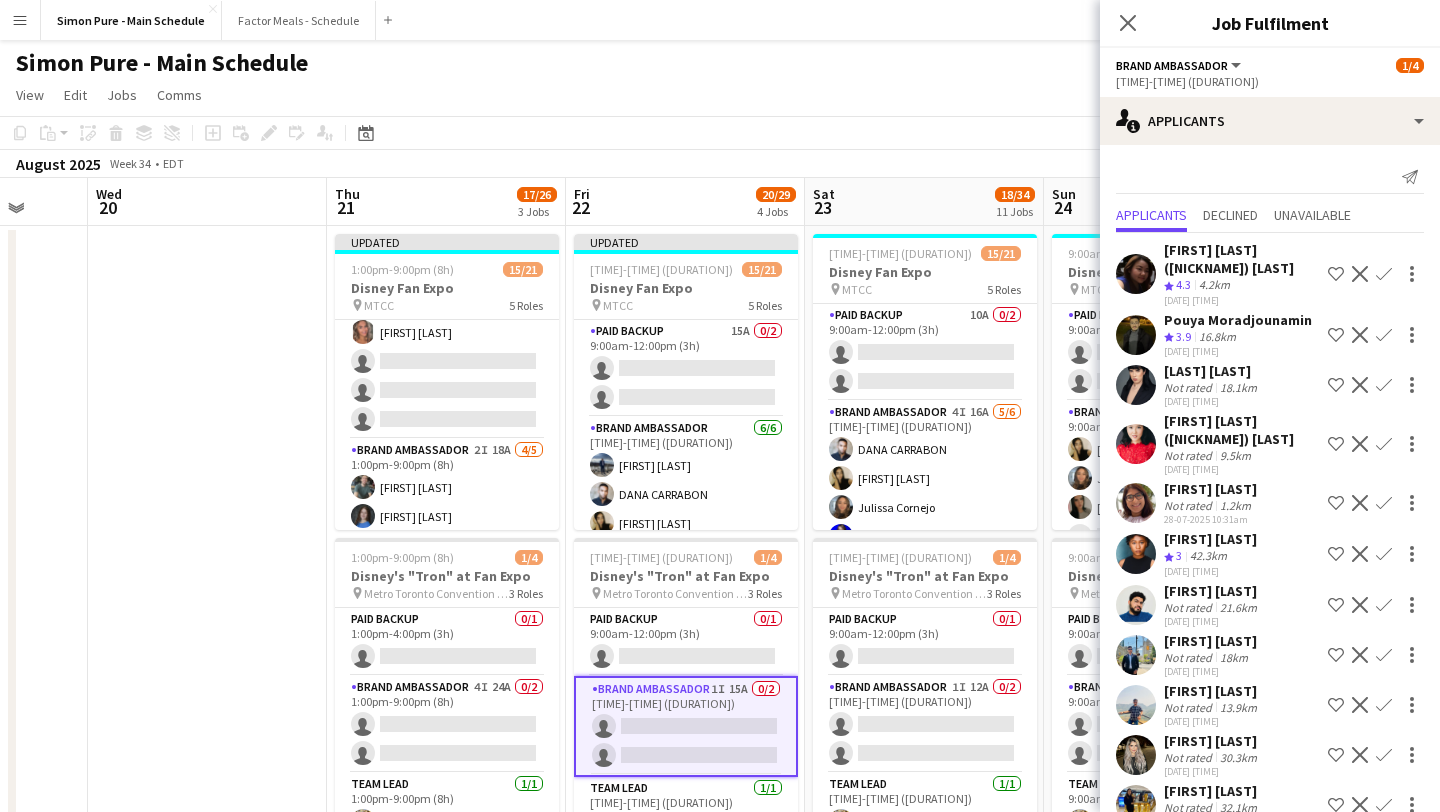 scroll, scrollTop: 49, scrollLeft: 0, axis: vertical 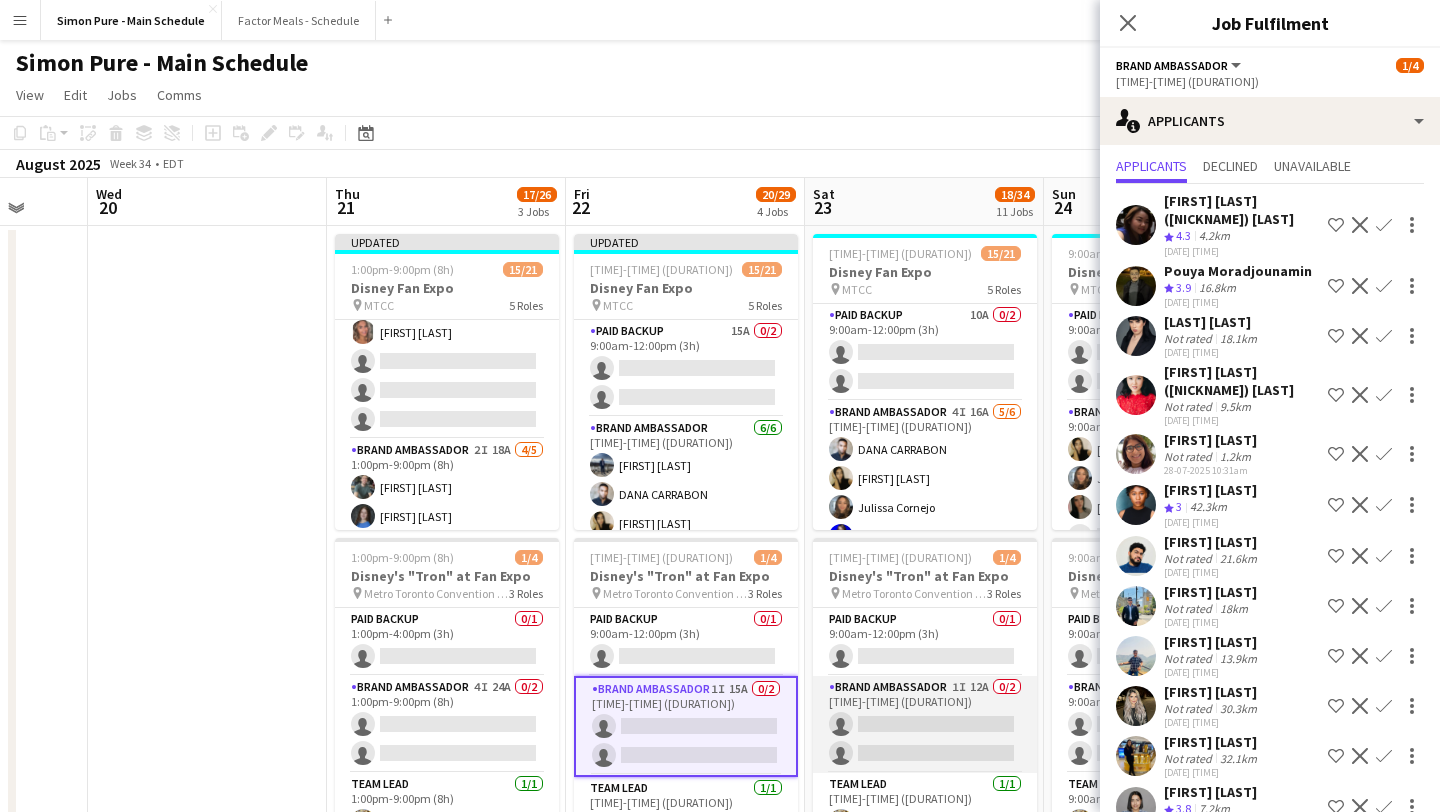 click on "Brand Ambassador    1I   12A   0/2   9:00am-7:00pm (10h)
single-neutral-actions
single-neutral-actions" at bounding box center [925, 724] 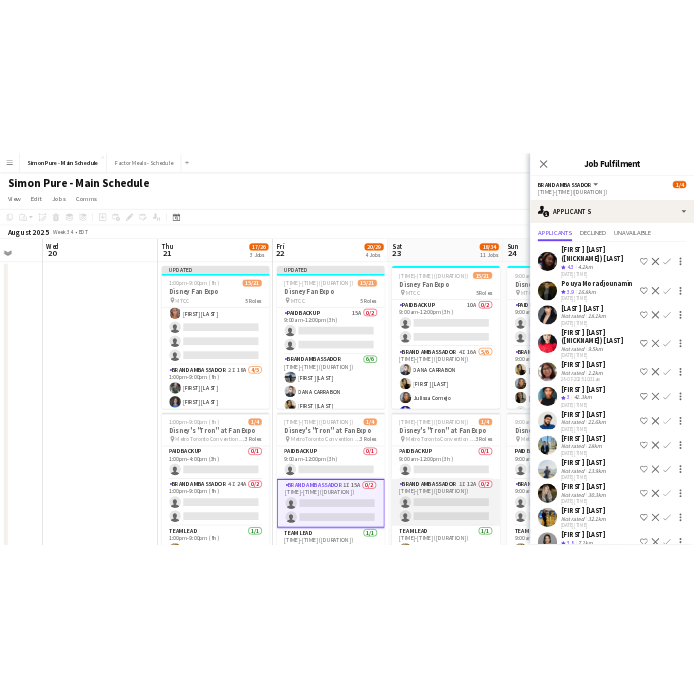 scroll, scrollTop: 0, scrollLeft: 0, axis: both 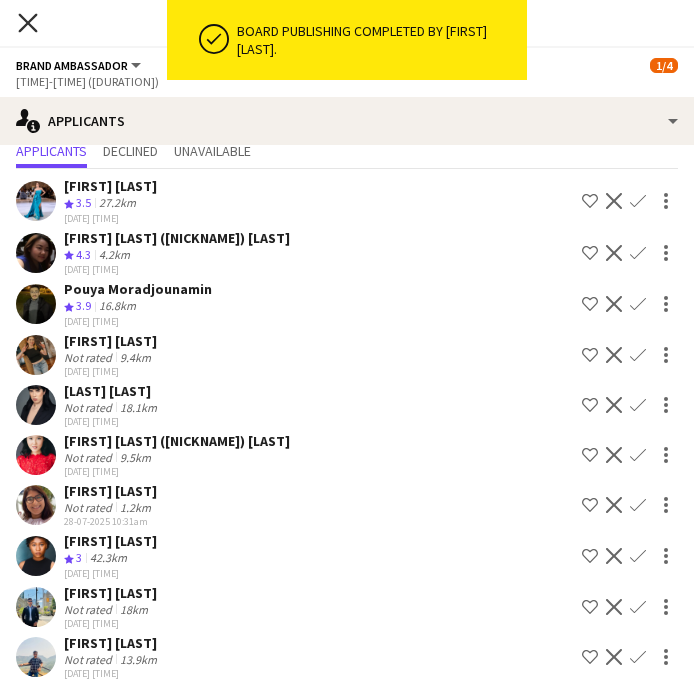 click on "Close pop-in" 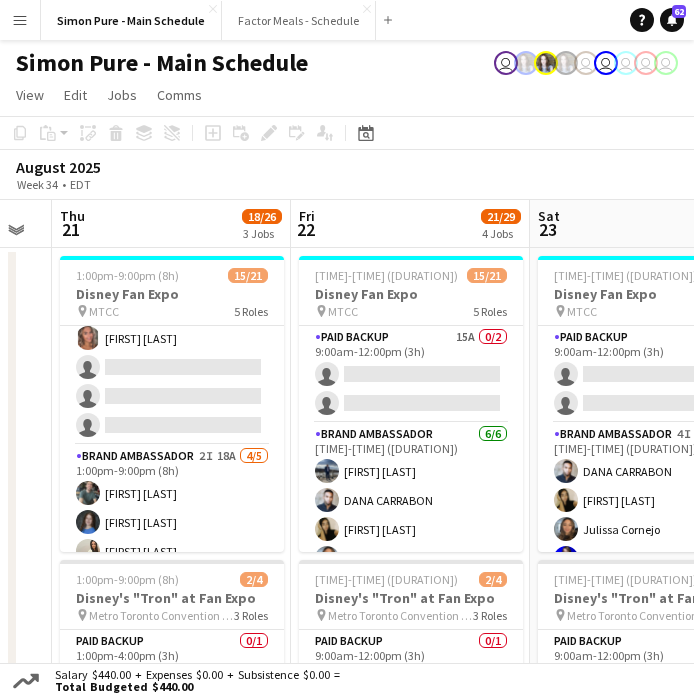 scroll, scrollTop: 0, scrollLeft: 699, axis: horizontal 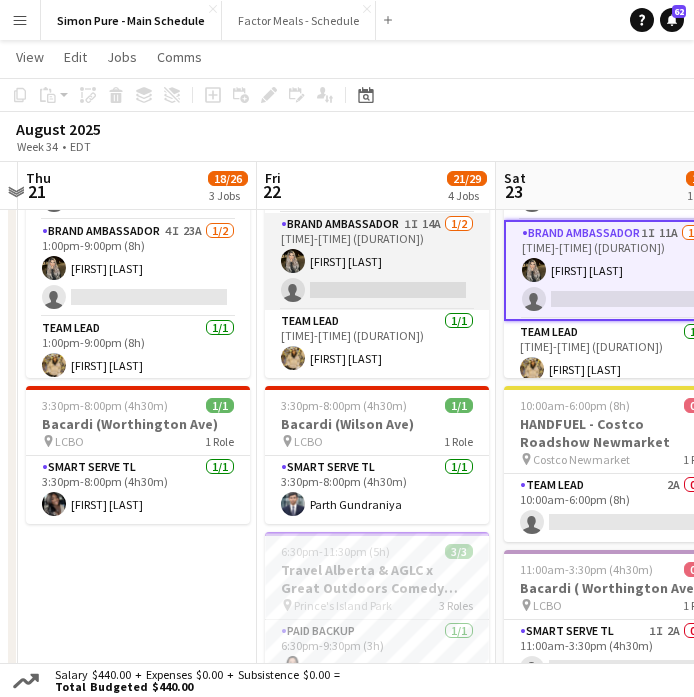 click on "Brand Ambassador    1I   14A   1/2   9:00am-7:00pm (10h)
Sohila Azimi
single-neutral-actions" at bounding box center (377, 261) 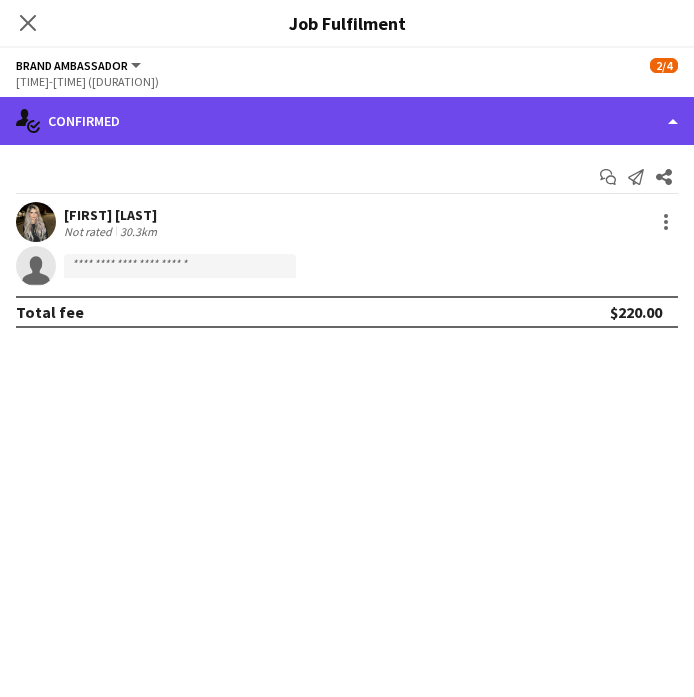 click on "single-neutral-actions-check-2
Confirmed" 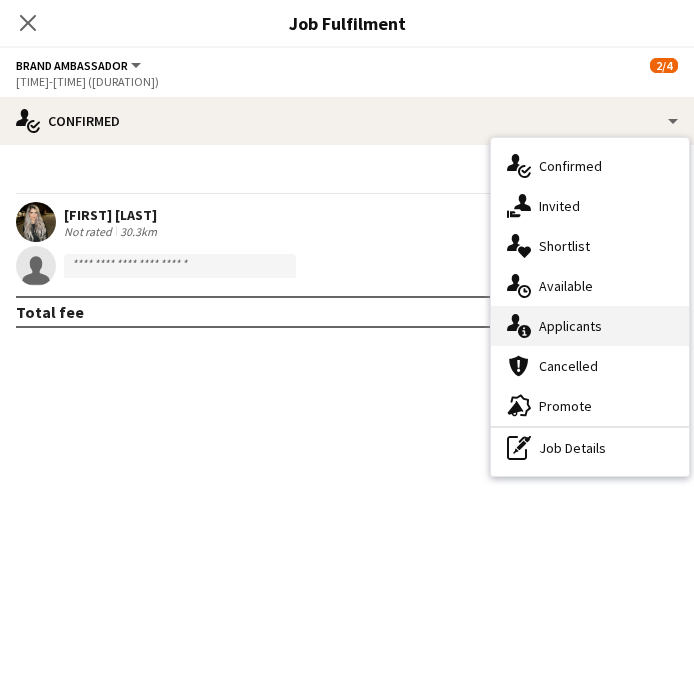 click on "single-neutral-actions-information
Applicants" at bounding box center [590, 326] 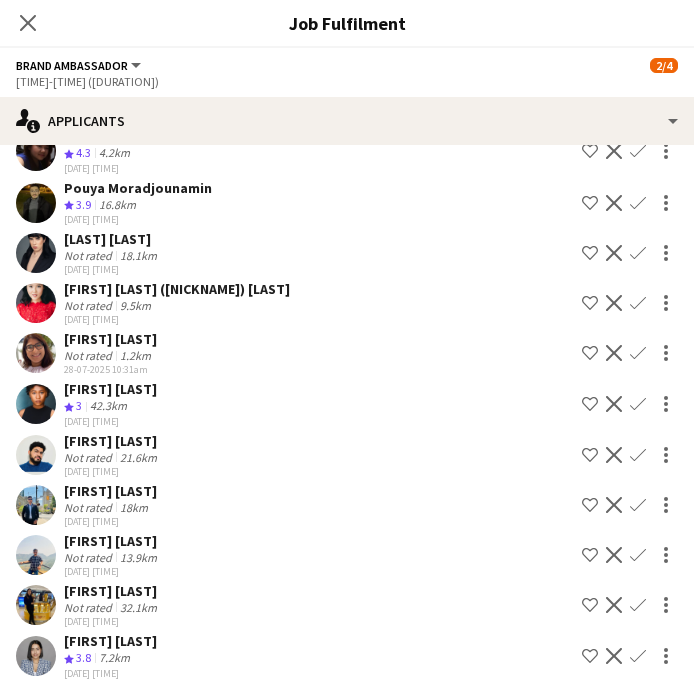scroll, scrollTop: 109, scrollLeft: 0, axis: vertical 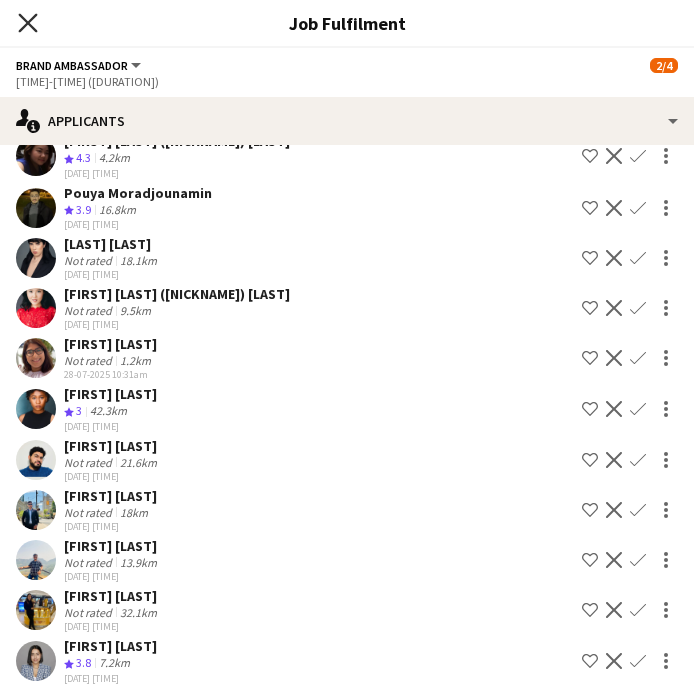 click 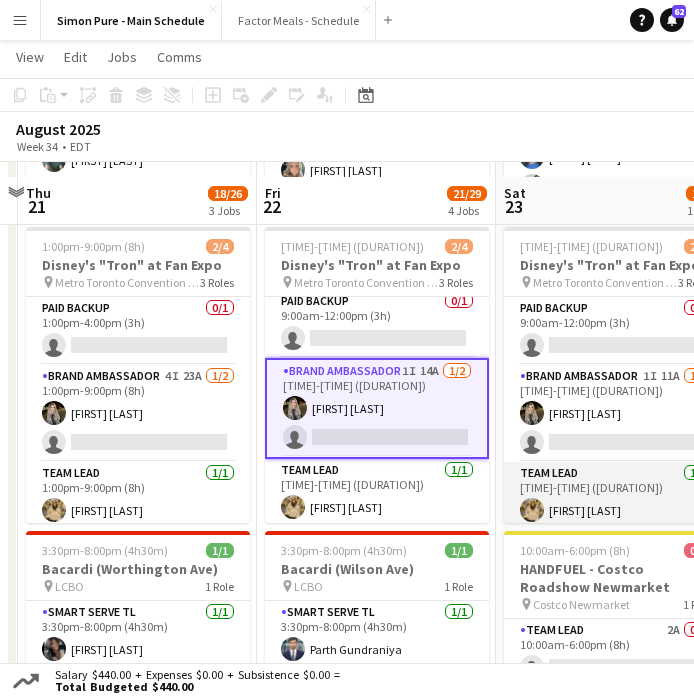 scroll, scrollTop: 333, scrollLeft: 0, axis: vertical 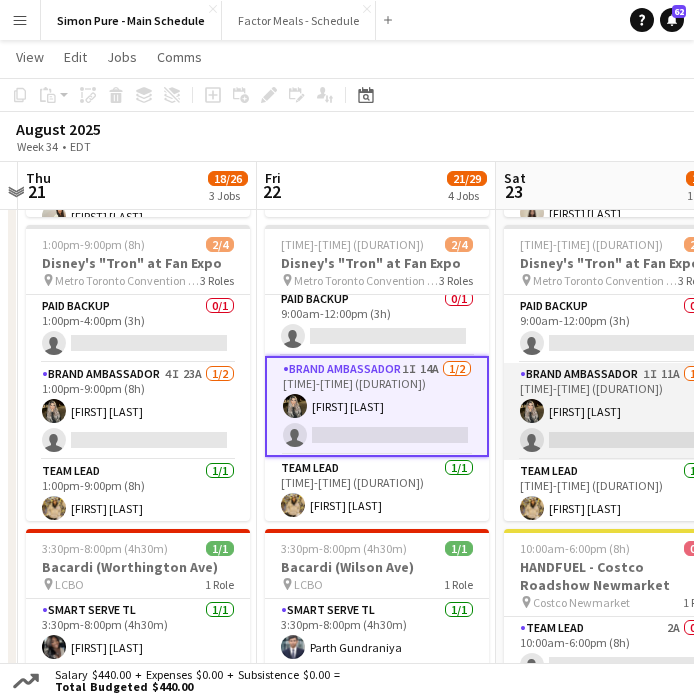 click on "Brand Ambassador    1I   11A   1/2   9:00am-7:00pm (10h)
Sohila Azimi
single-neutral-actions" at bounding box center [616, 411] 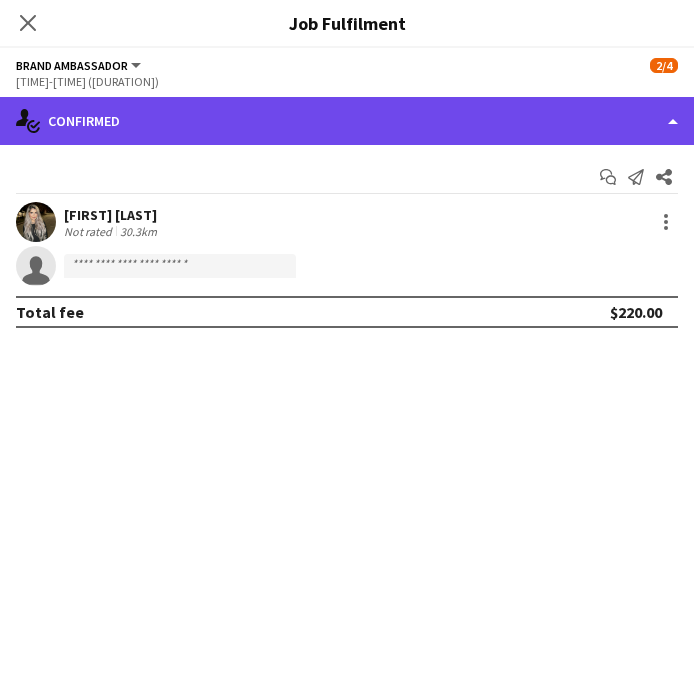 click on "single-neutral-actions-check-2
Confirmed" 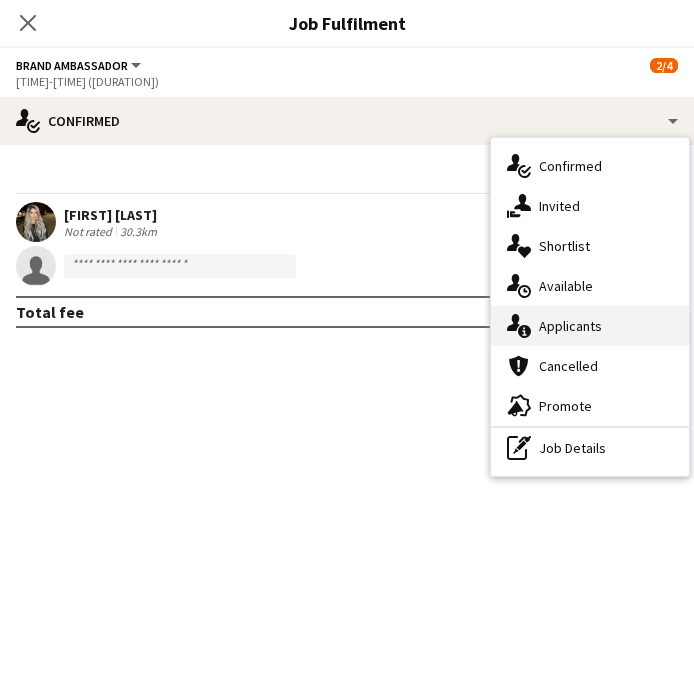 click on "single-neutral-actions-information
Applicants" at bounding box center [590, 326] 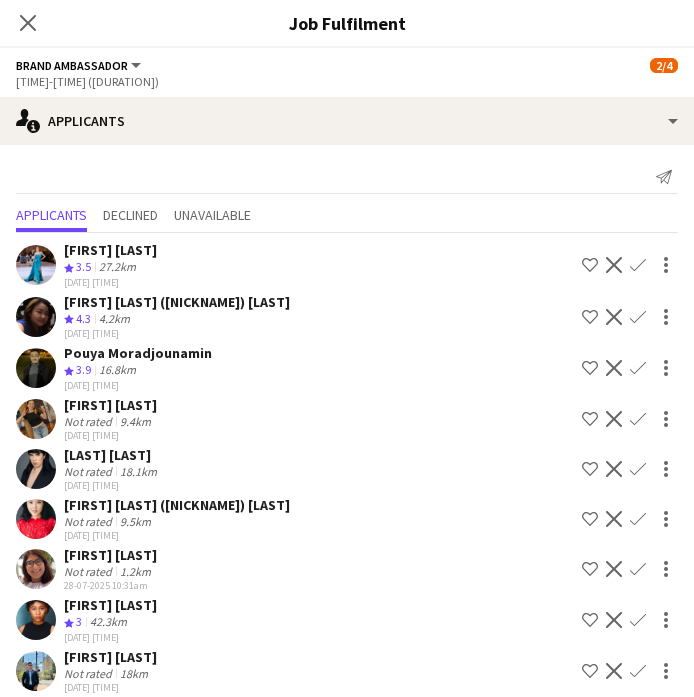 scroll, scrollTop: 64, scrollLeft: 0, axis: vertical 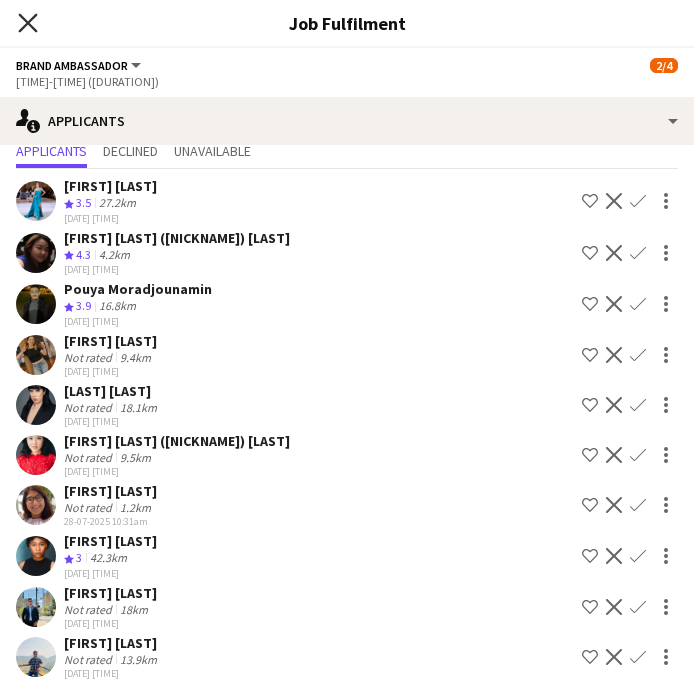 click 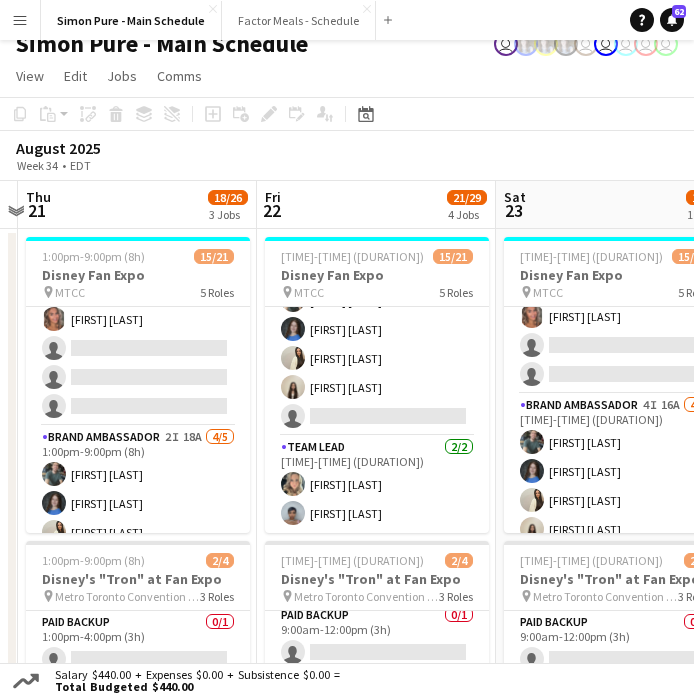 scroll, scrollTop: 0, scrollLeft: 0, axis: both 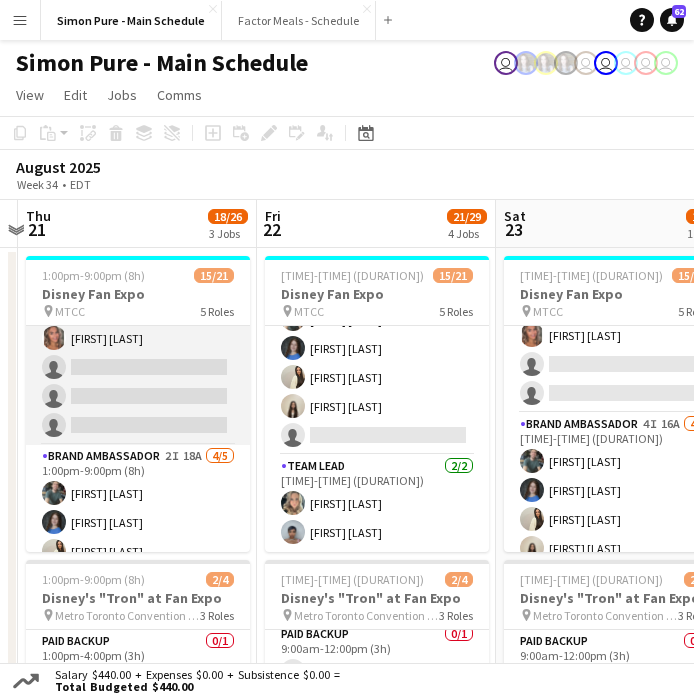click on "Brand Ambassador    8I   30A   3/6   1:00pm-9:00pm (8h)
! Anthony Kerr Ritish Nagpal Danielle Hreljac
single-neutral-actions
single-neutral-actions
single-neutral-actions" at bounding box center (138, 338) 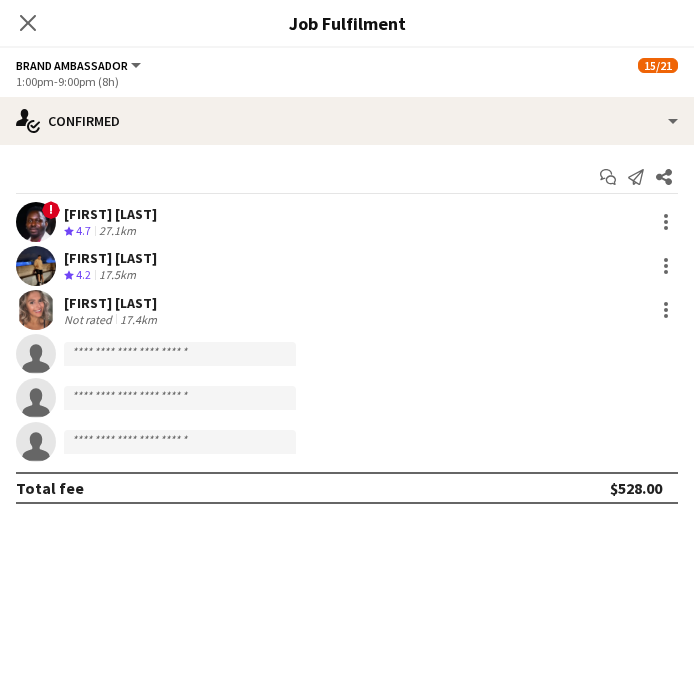 scroll, scrollTop: 406, scrollLeft: 0, axis: vertical 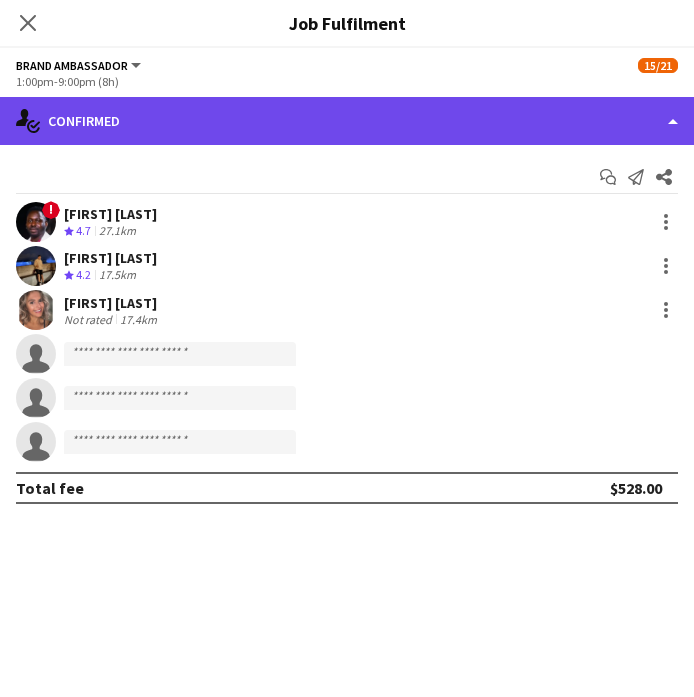 click on "single-neutral-actions-check-2
Confirmed" 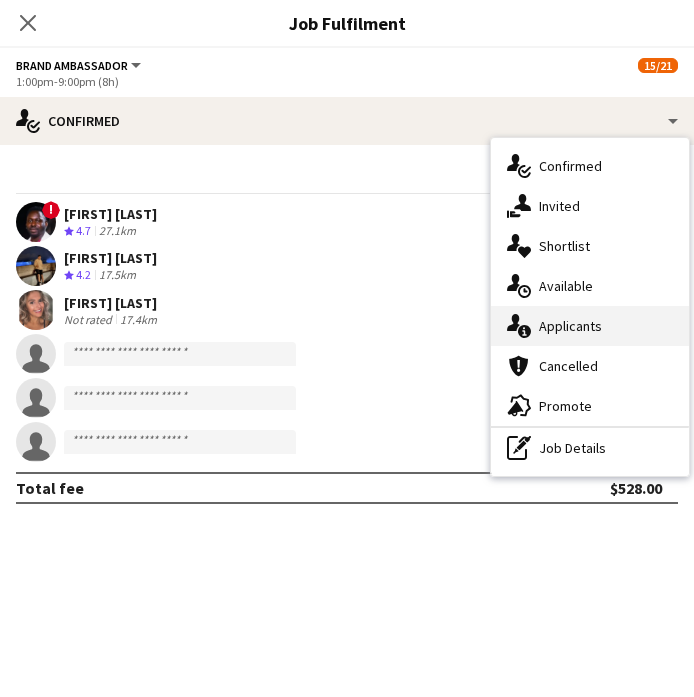 click on "single-neutral-actions-information
Applicants" at bounding box center (590, 326) 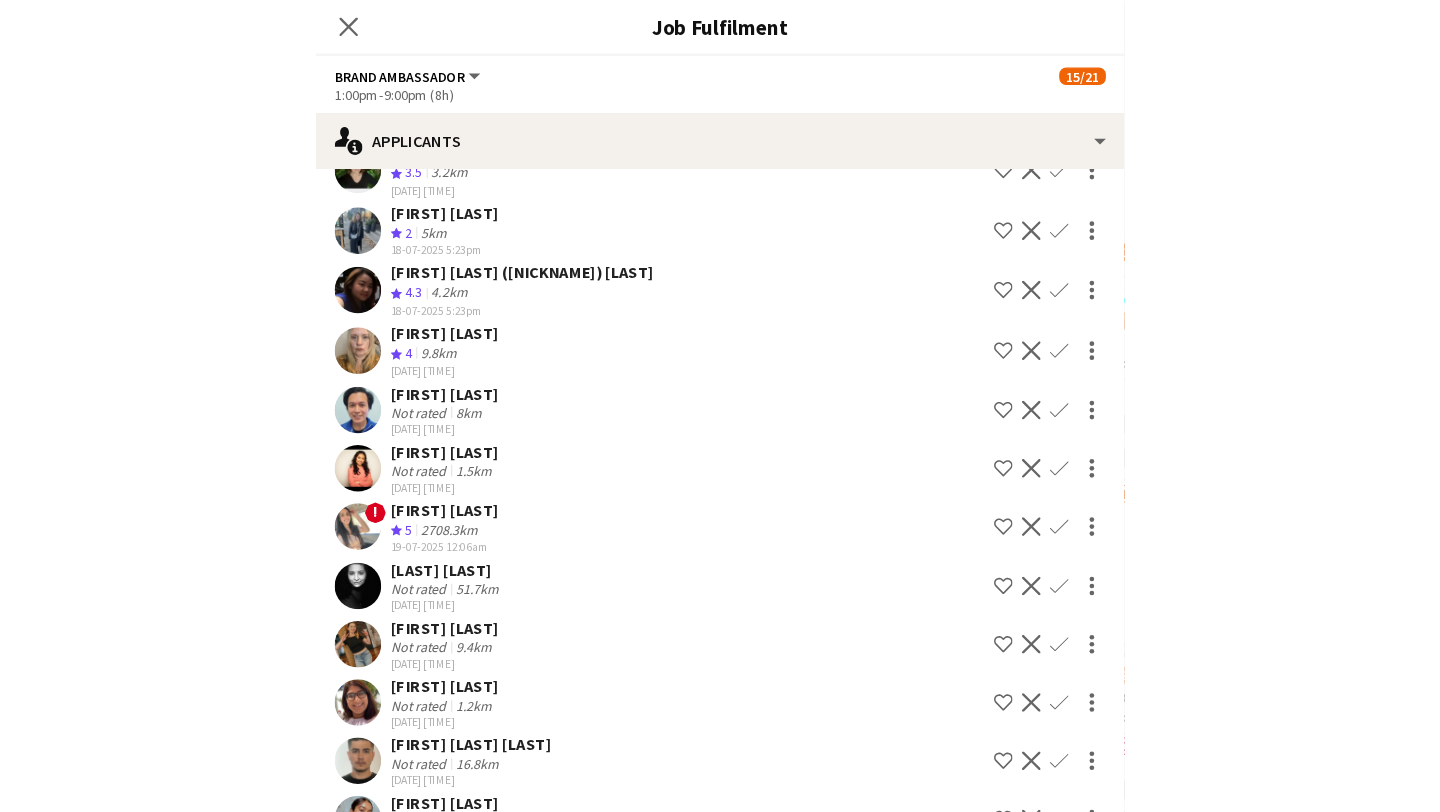 scroll, scrollTop: 0, scrollLeft: 0, axis: both 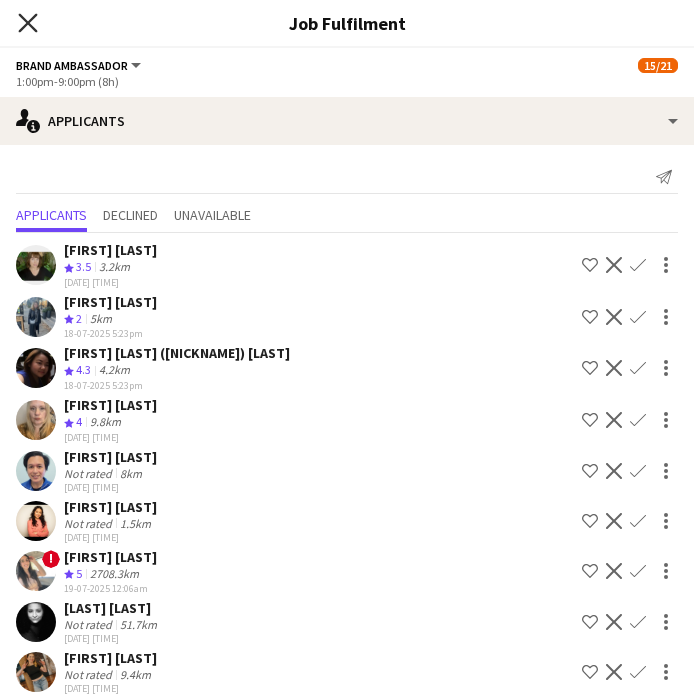 click 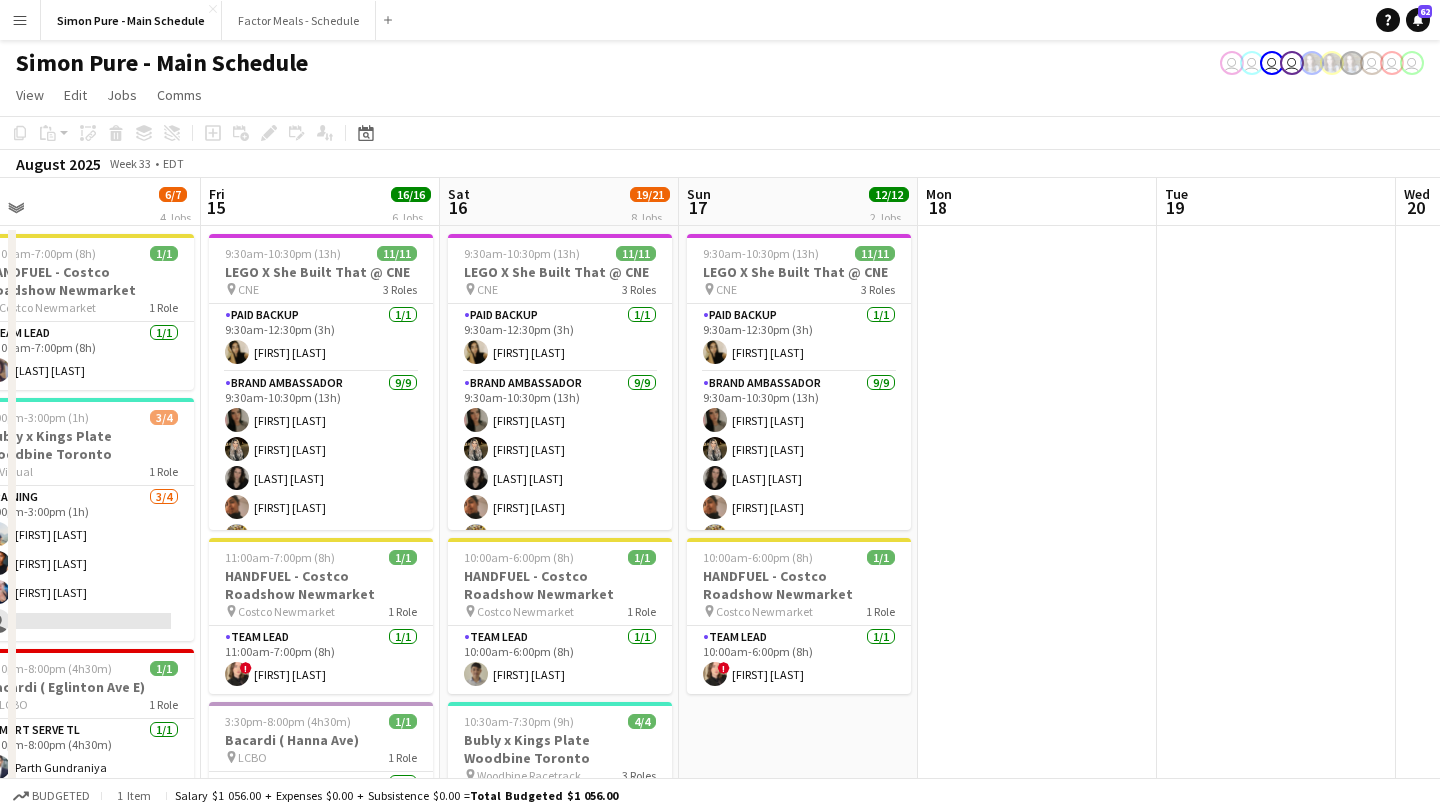 scroll, scrollTop: 0, scrollLeft: 1012, axis: horizontal 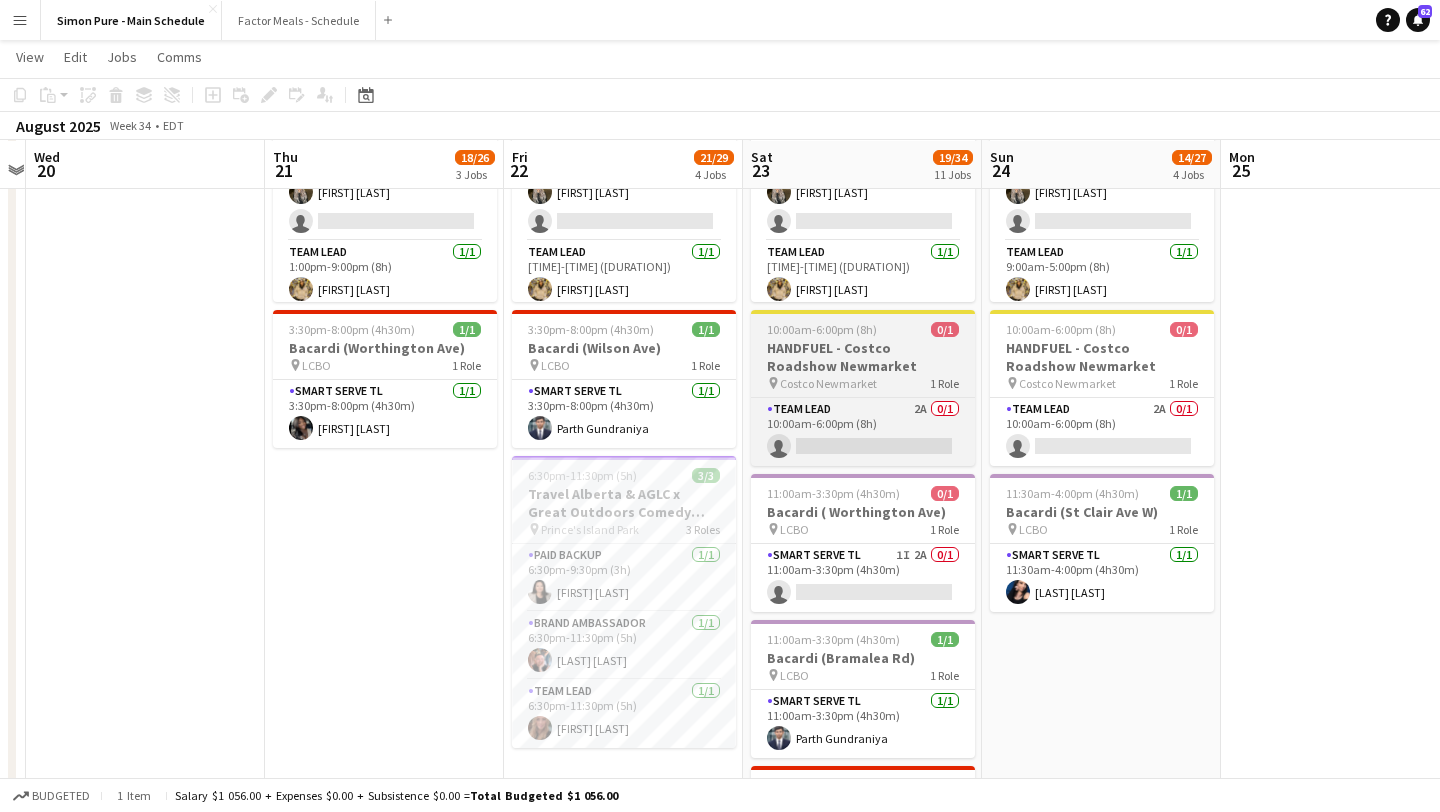 click on "HANDFUEL - Costco Roadshow Newmarket" at bounding box center (863, 357) 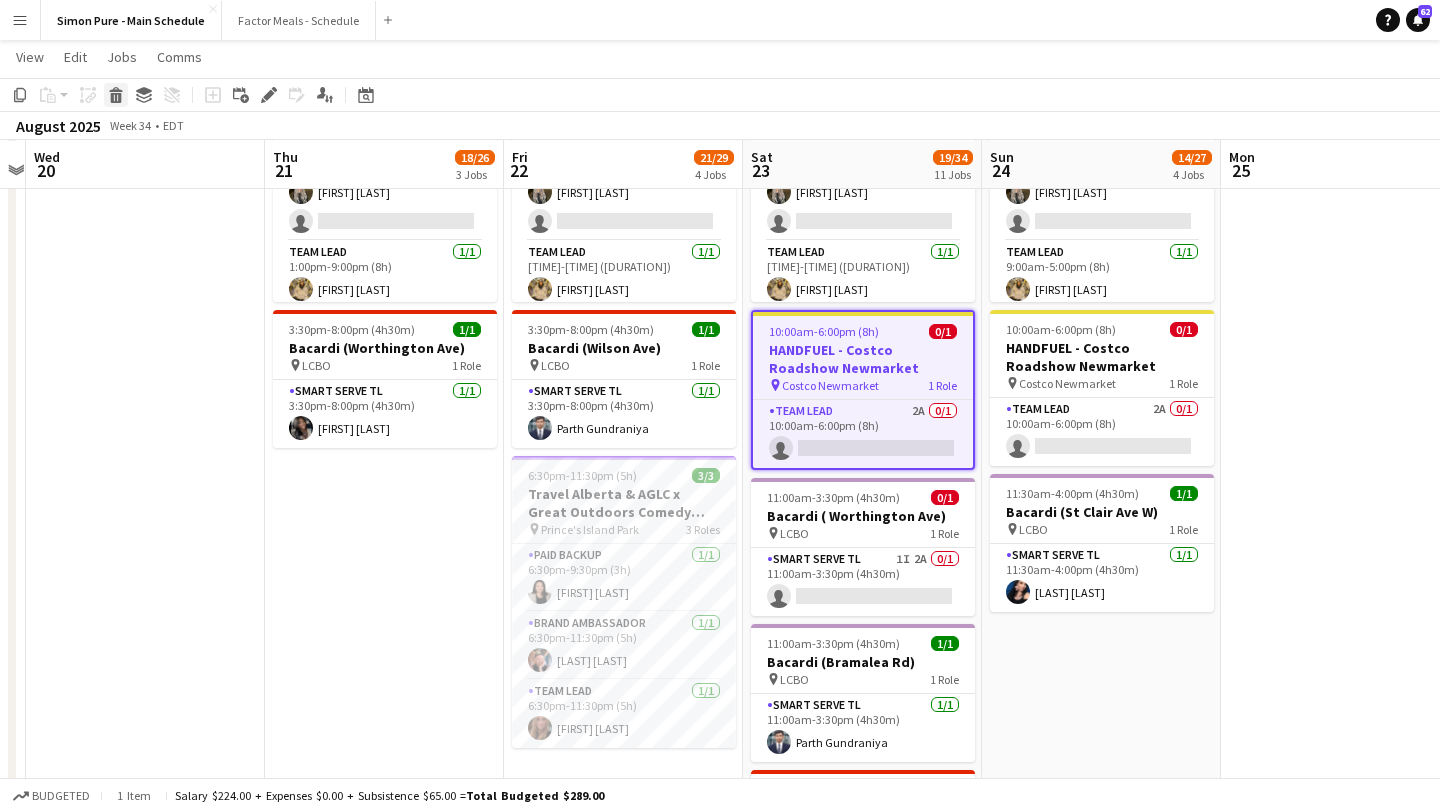 click on "Delete" 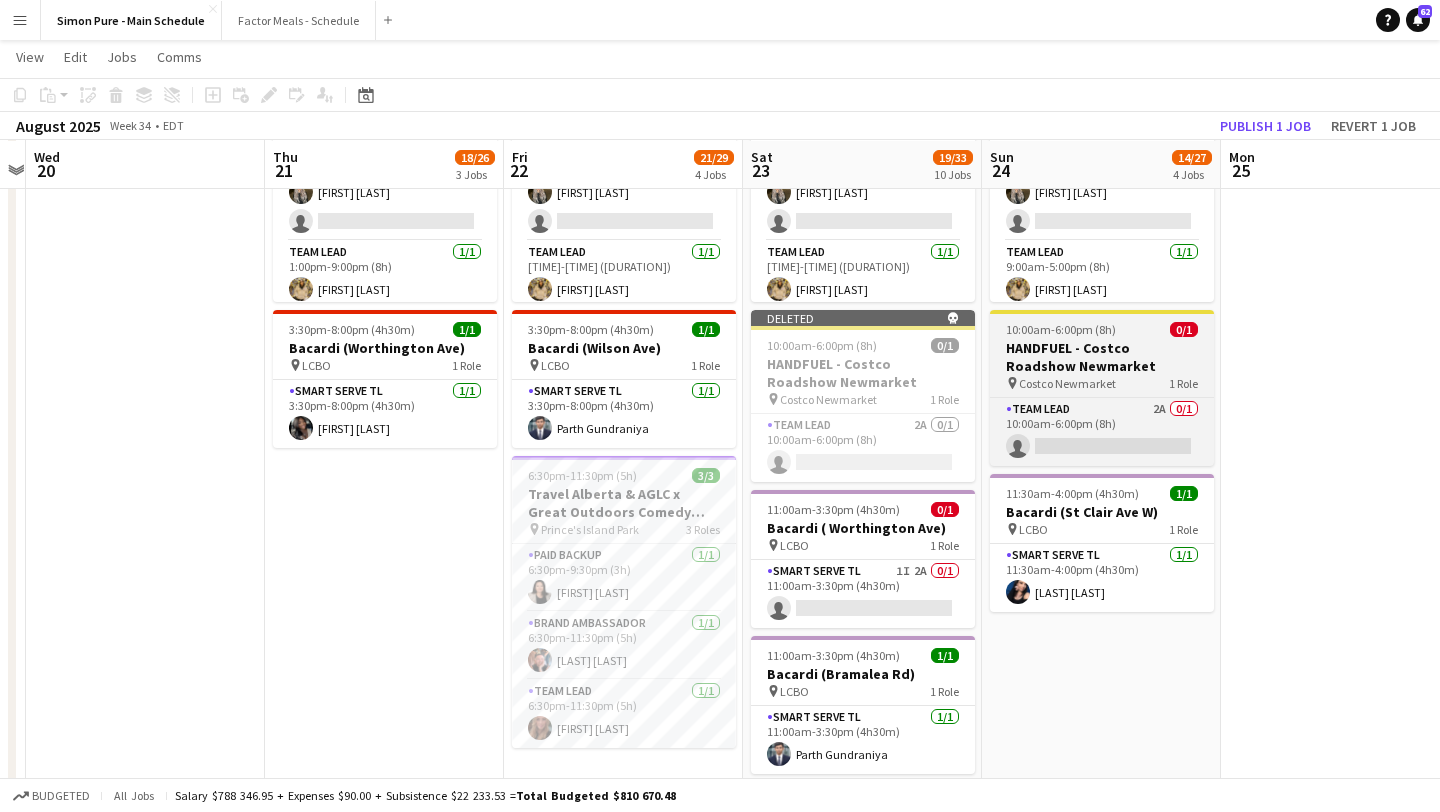 click on "10:00am-6:00pm (8h)" at bounding box center [1061, 329] 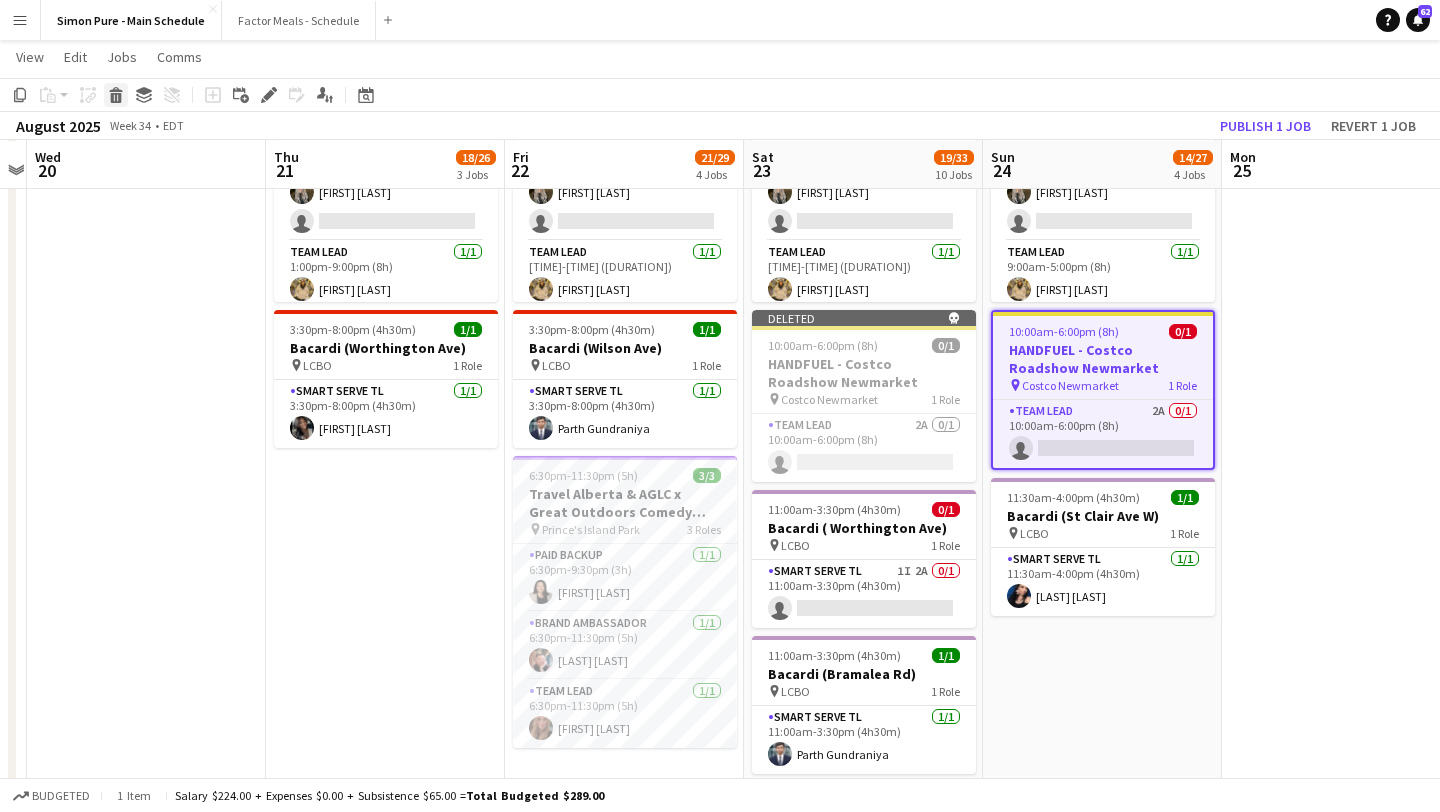 click on "Delete" 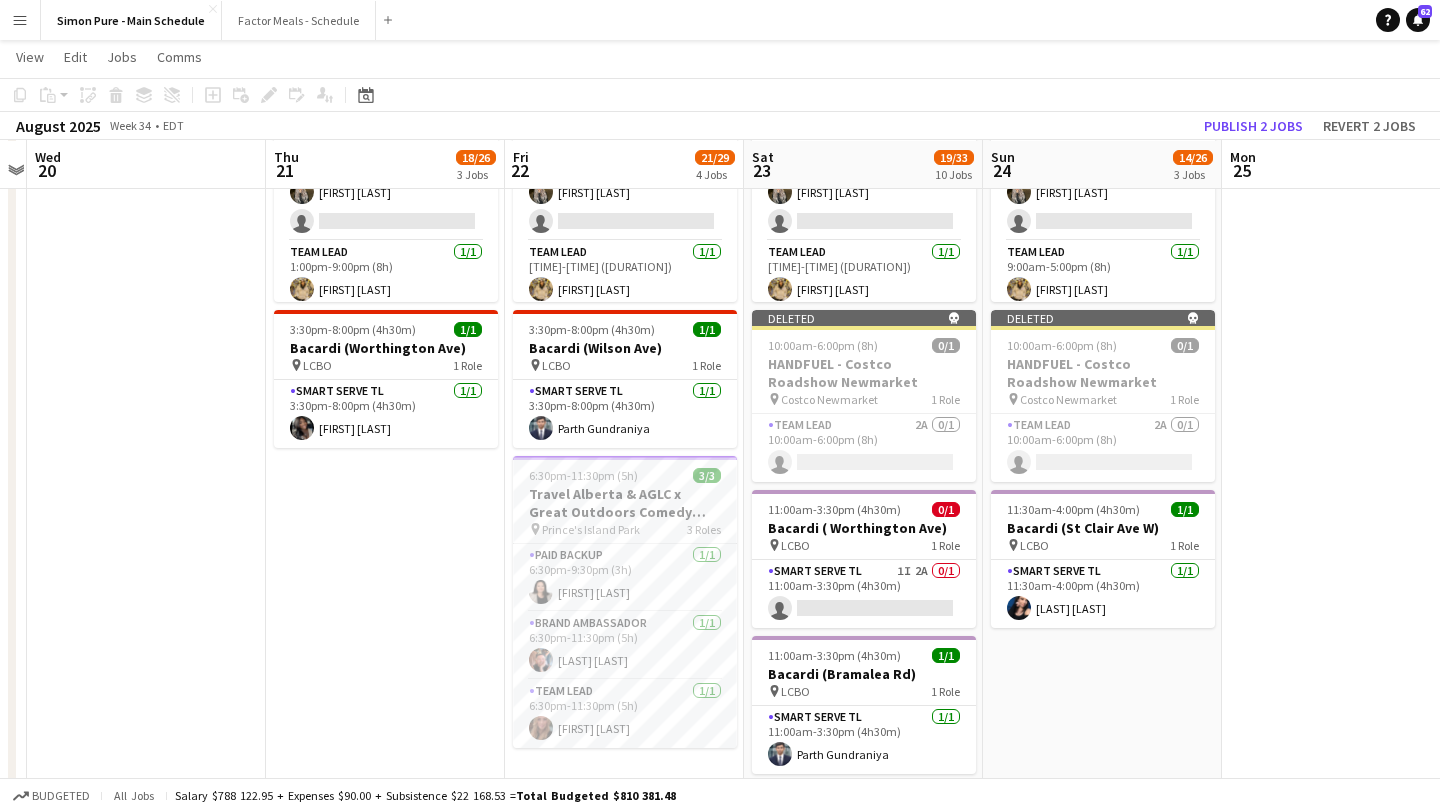 click at bounding box center (1341, 1252) 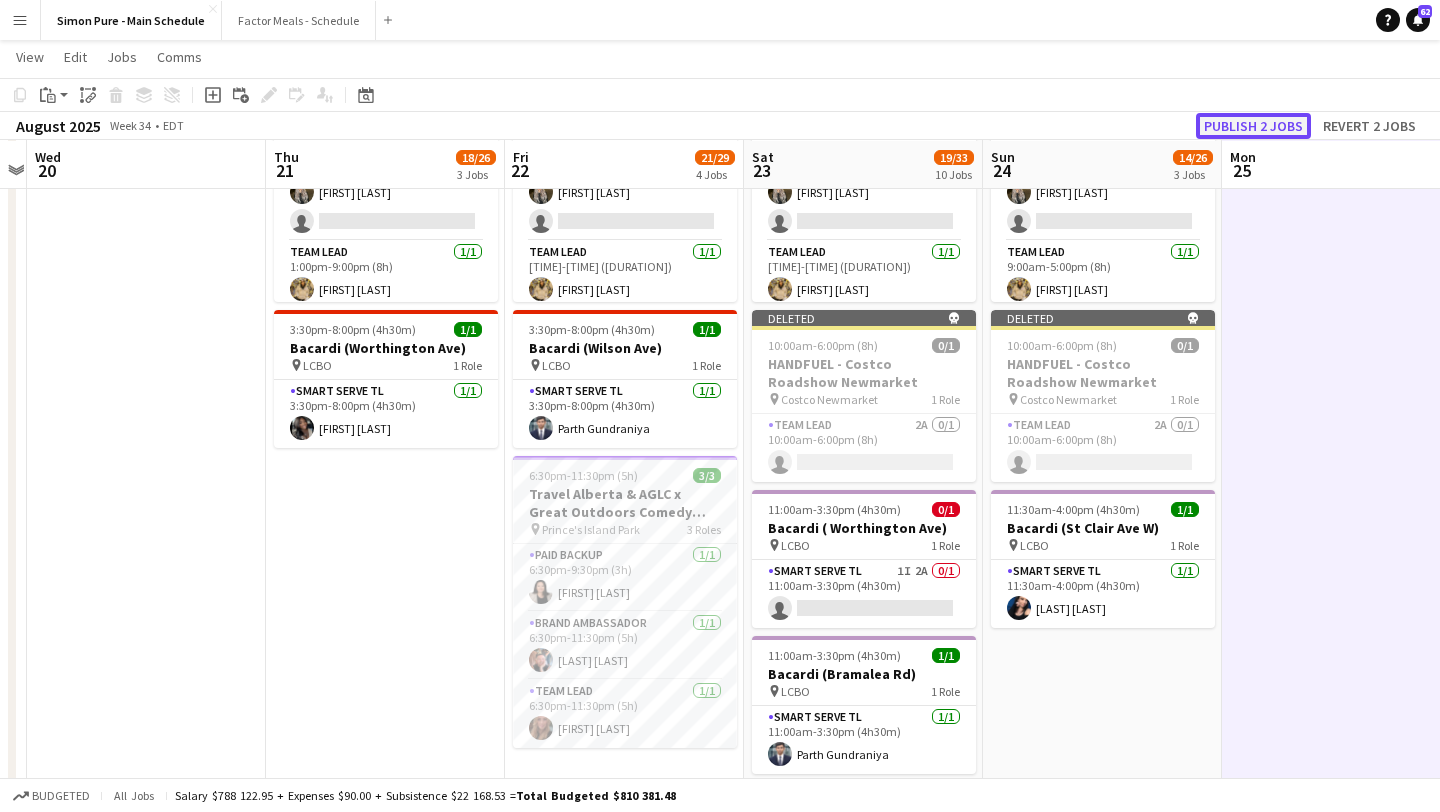 click on "Publish 2 jobs" 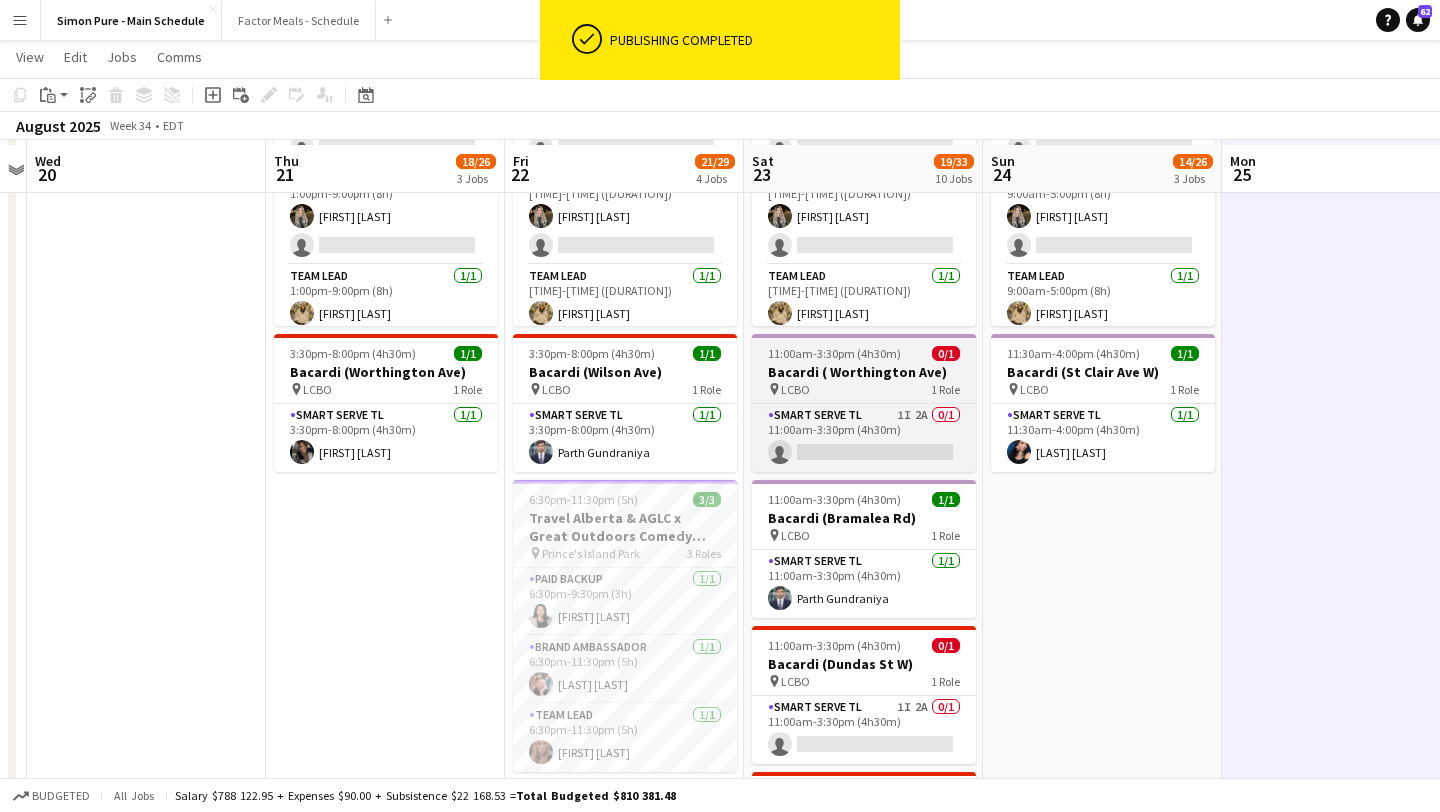 scroll, scrollTop: 0, scrollLeft: 0, axis: both 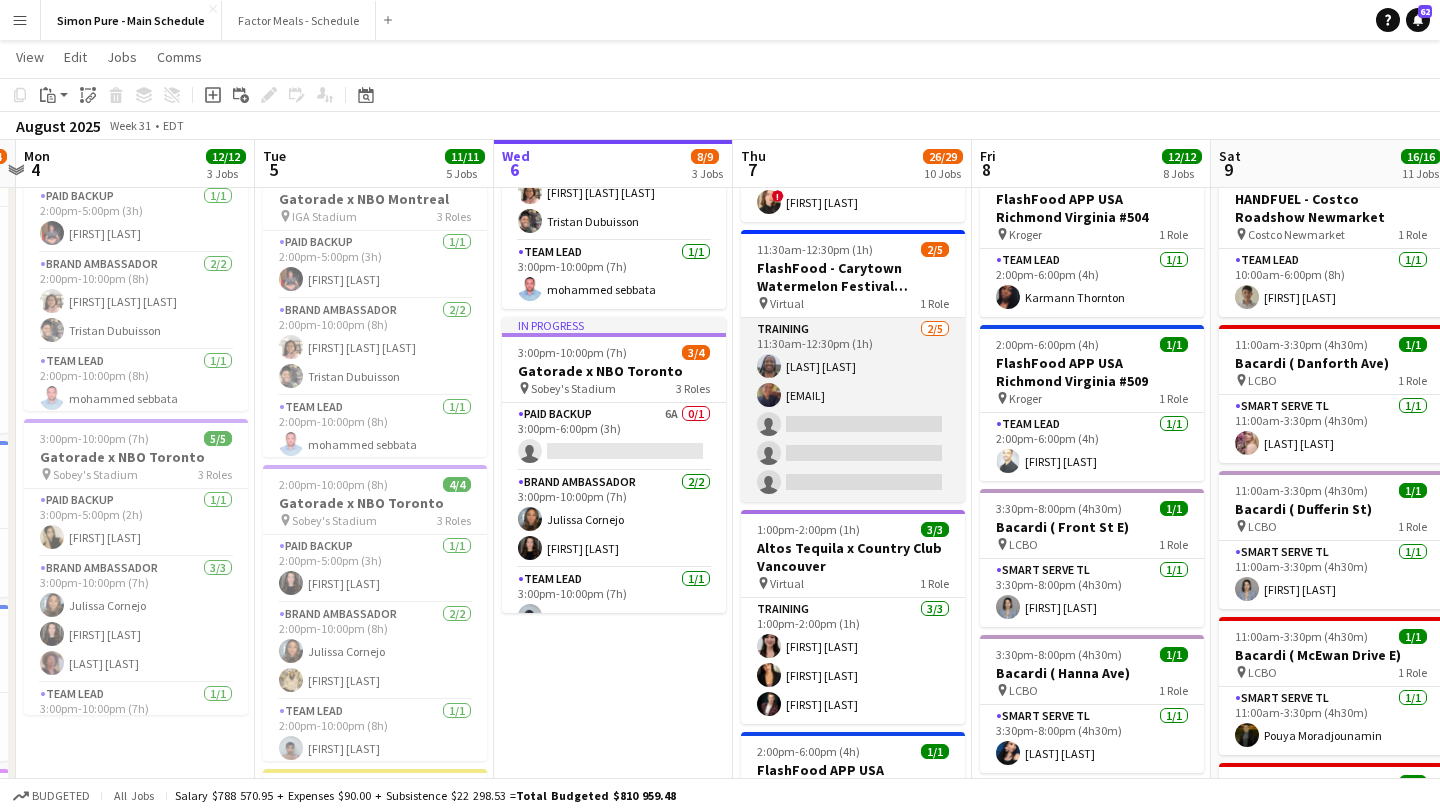 click on "Training   2/5   11:30am-12:30pm (1h)
Lashawnda Gary Scarleth_01@yahoo.com Perez
single-neutral-actions
single-neutral-actions
single-neutral-actions" at bounding box center (853, 410) 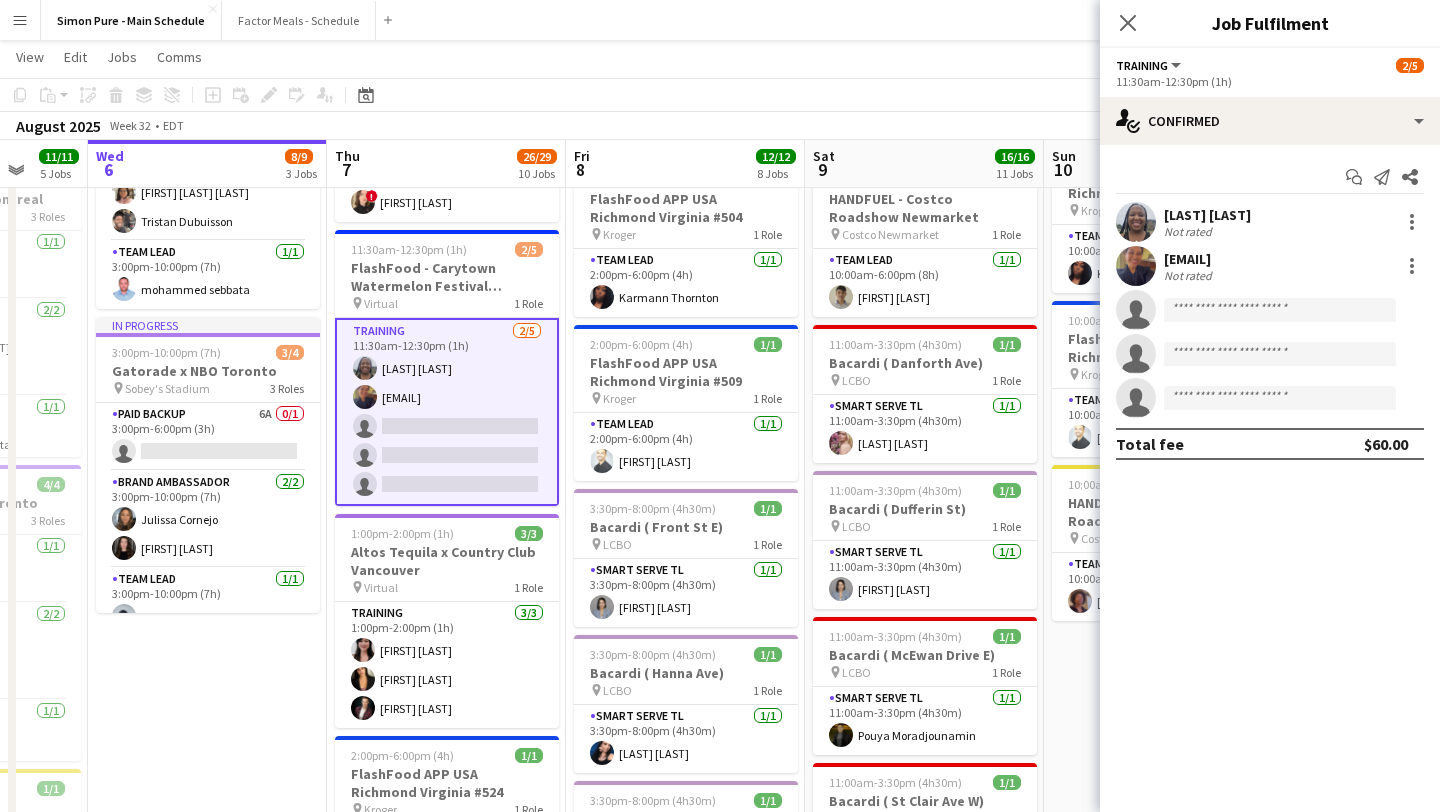 scroll, scrollTop: 0, scrollLeft: 878, axis: horizontal 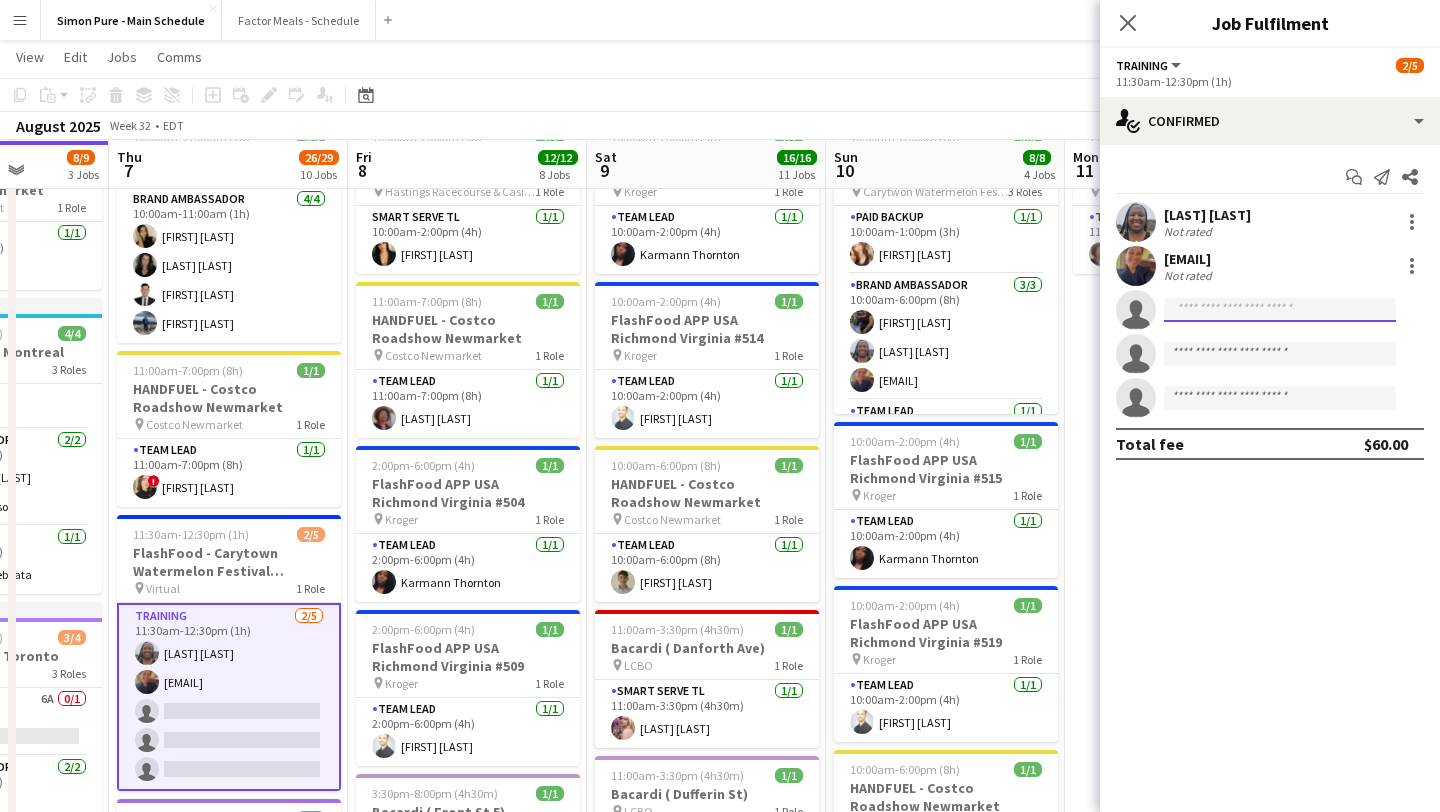 click at bounding box center (1280, 398) 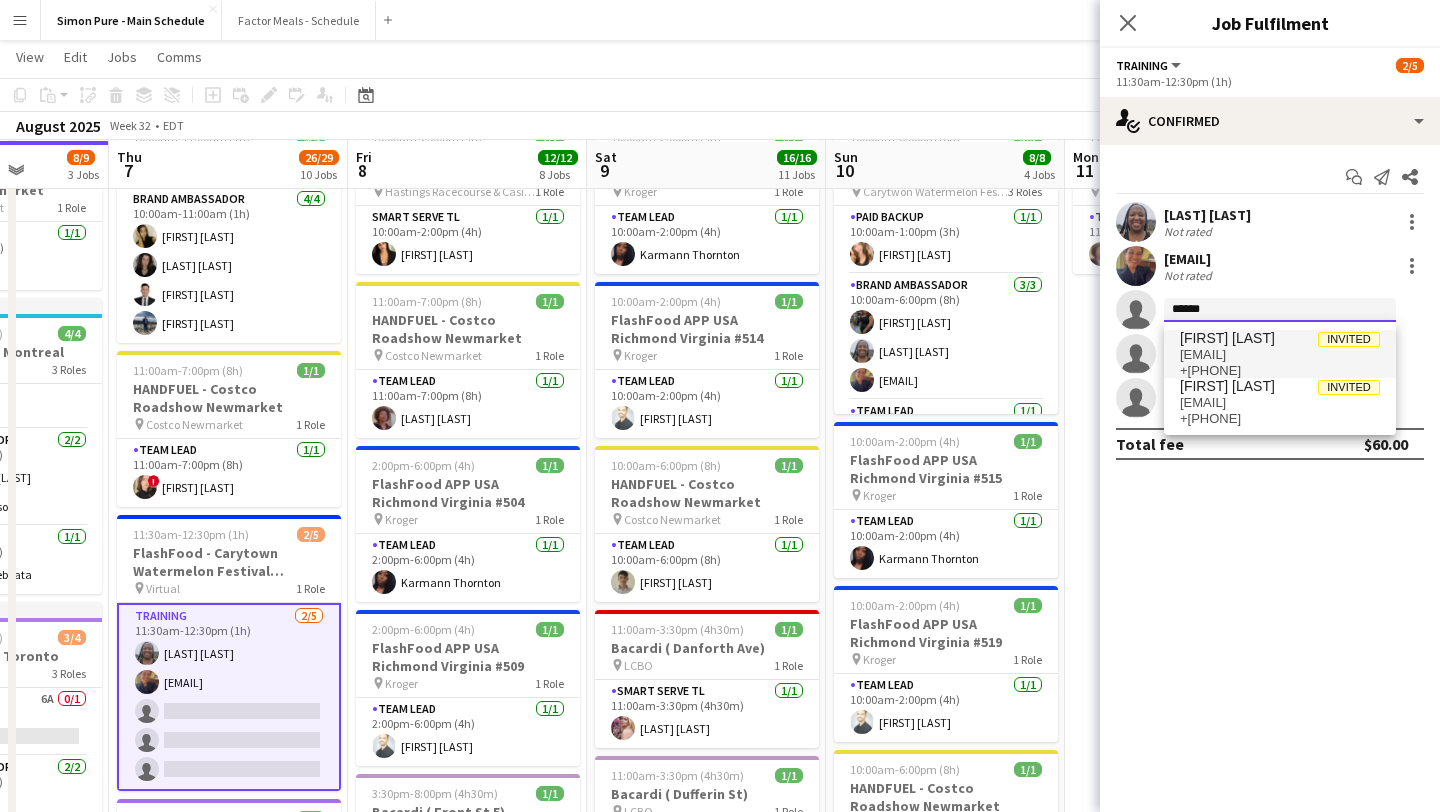 type on "******" 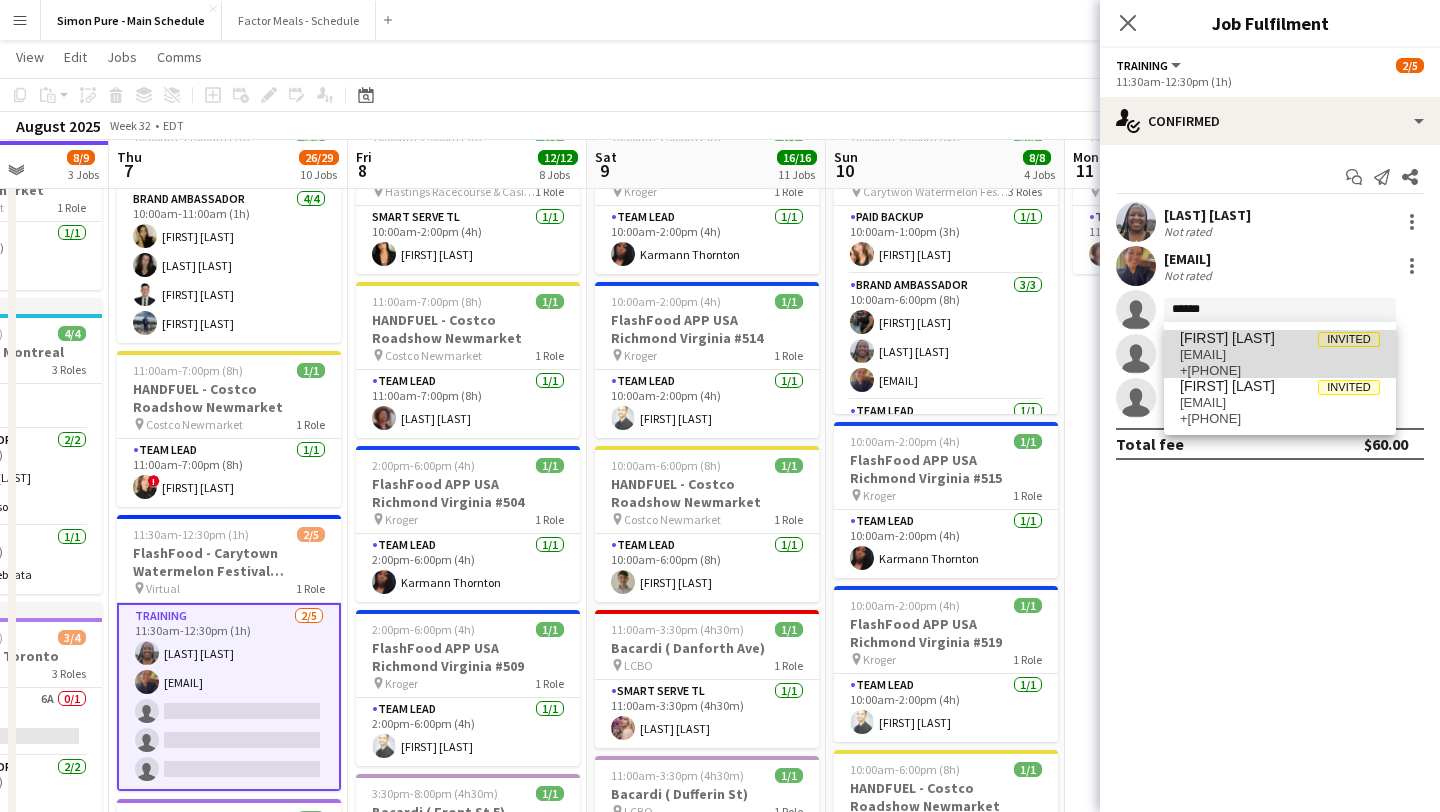 click on "Victoria Byrd  Invited" at bounding box center [1280, 338] 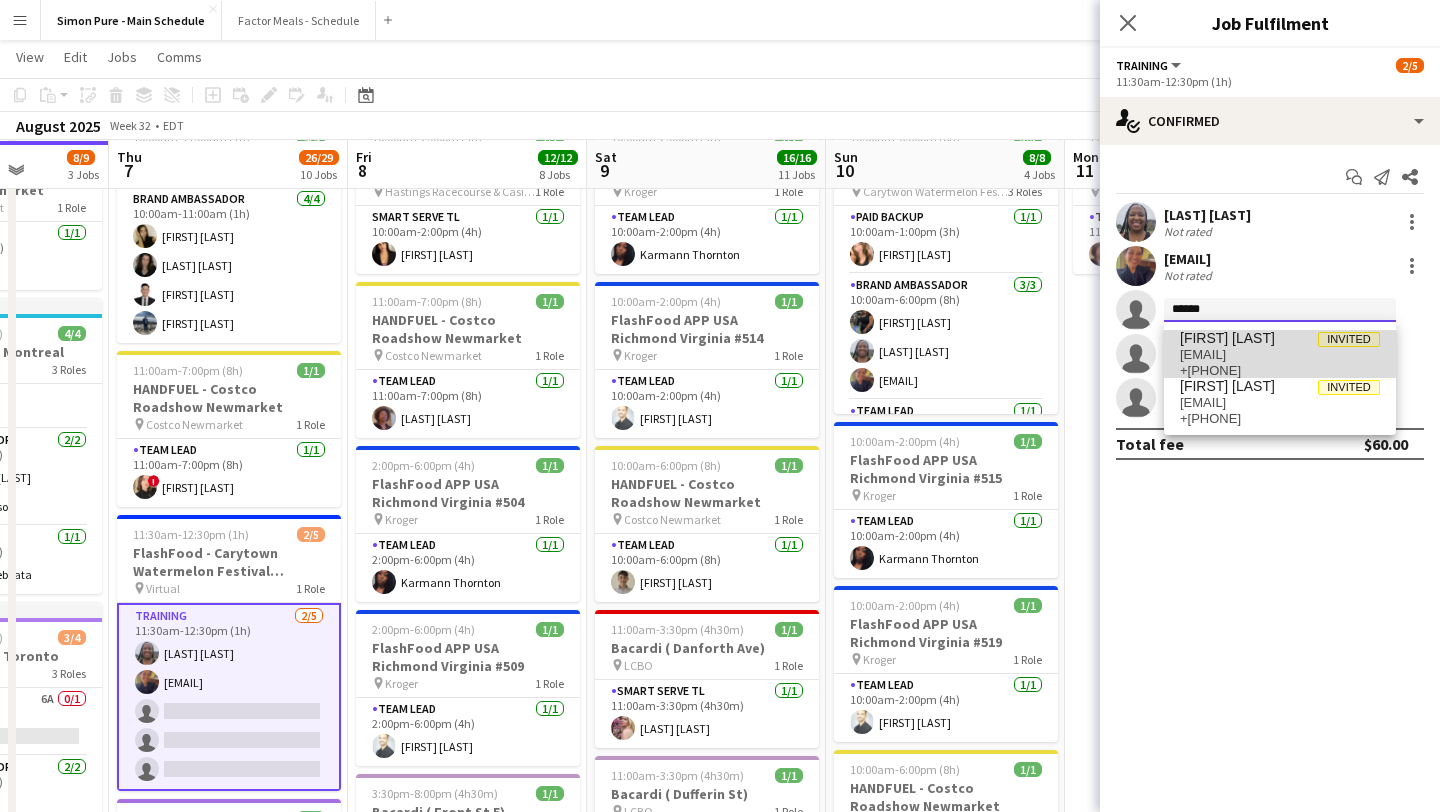 type 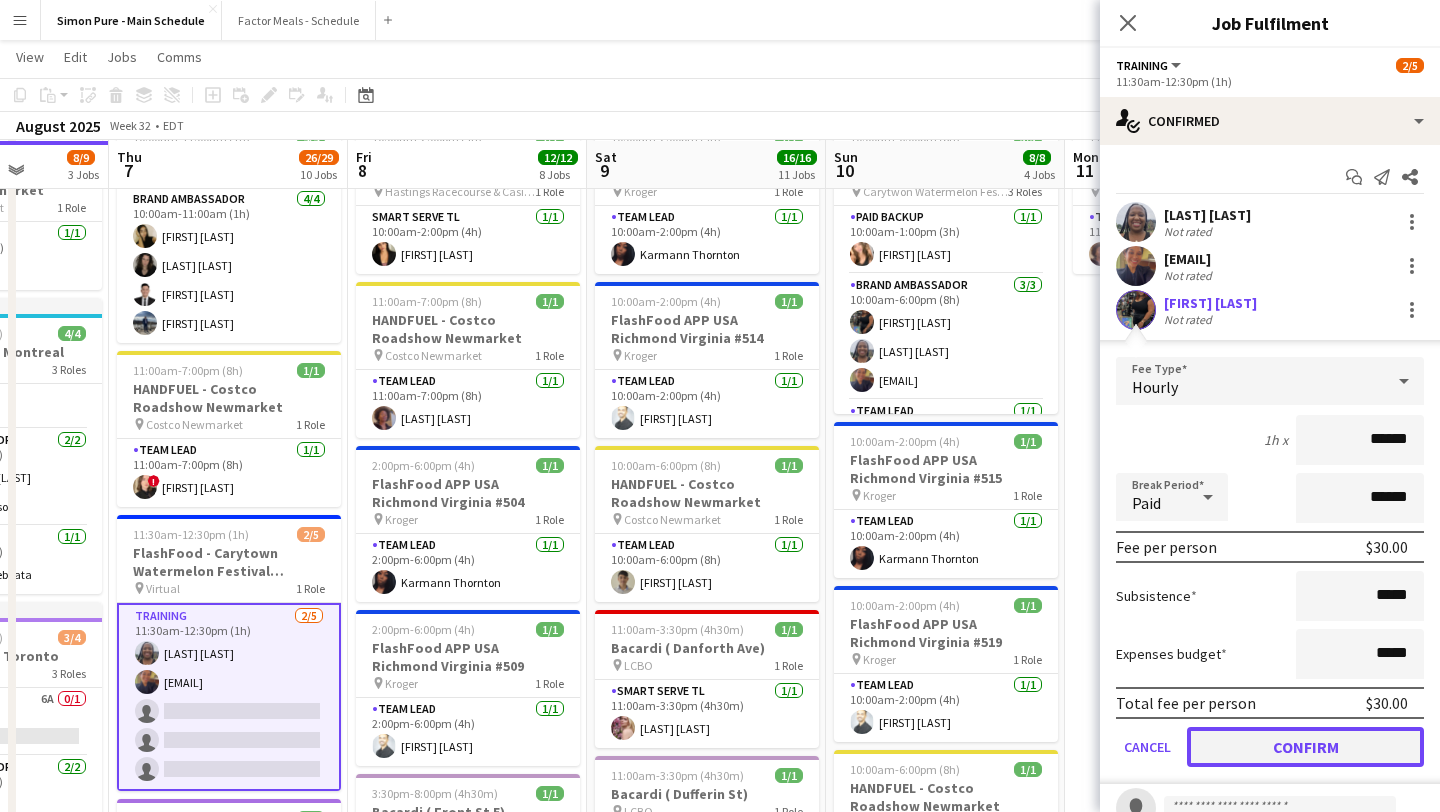 click on "Confirm" at bounding box center (1305, 747) 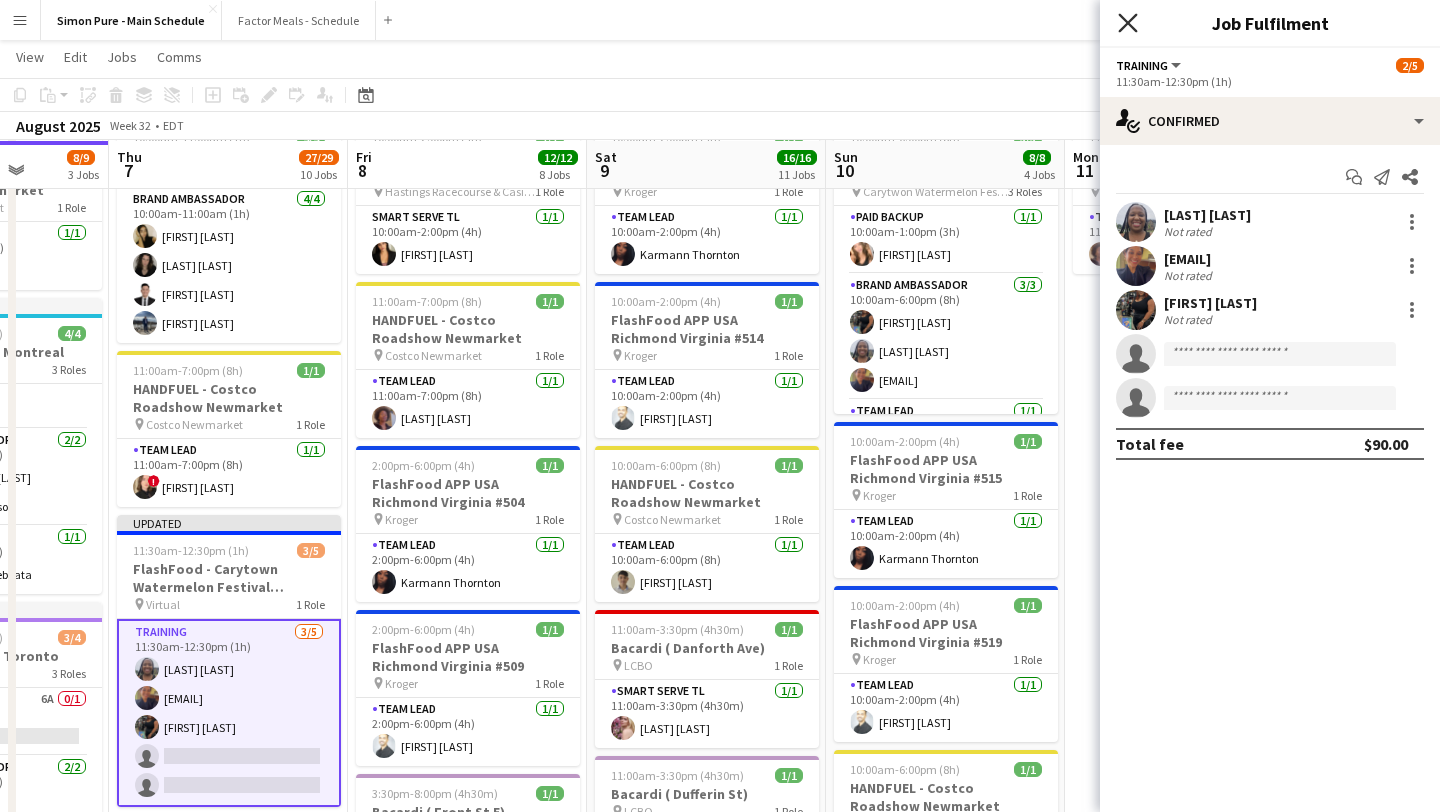 click 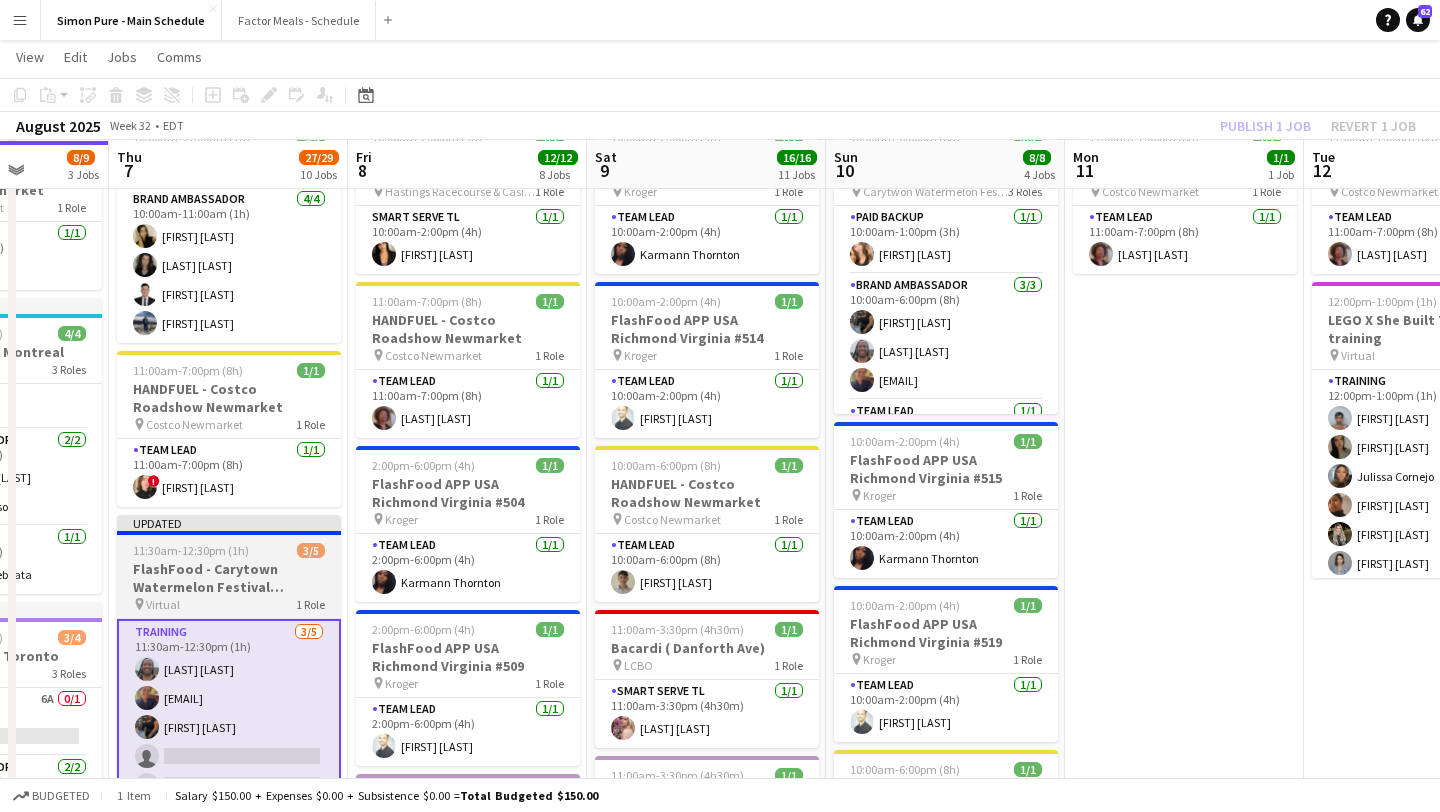 click on "11:30am-12:30pm (1h)    3/5" at bounding box center (229, 550) 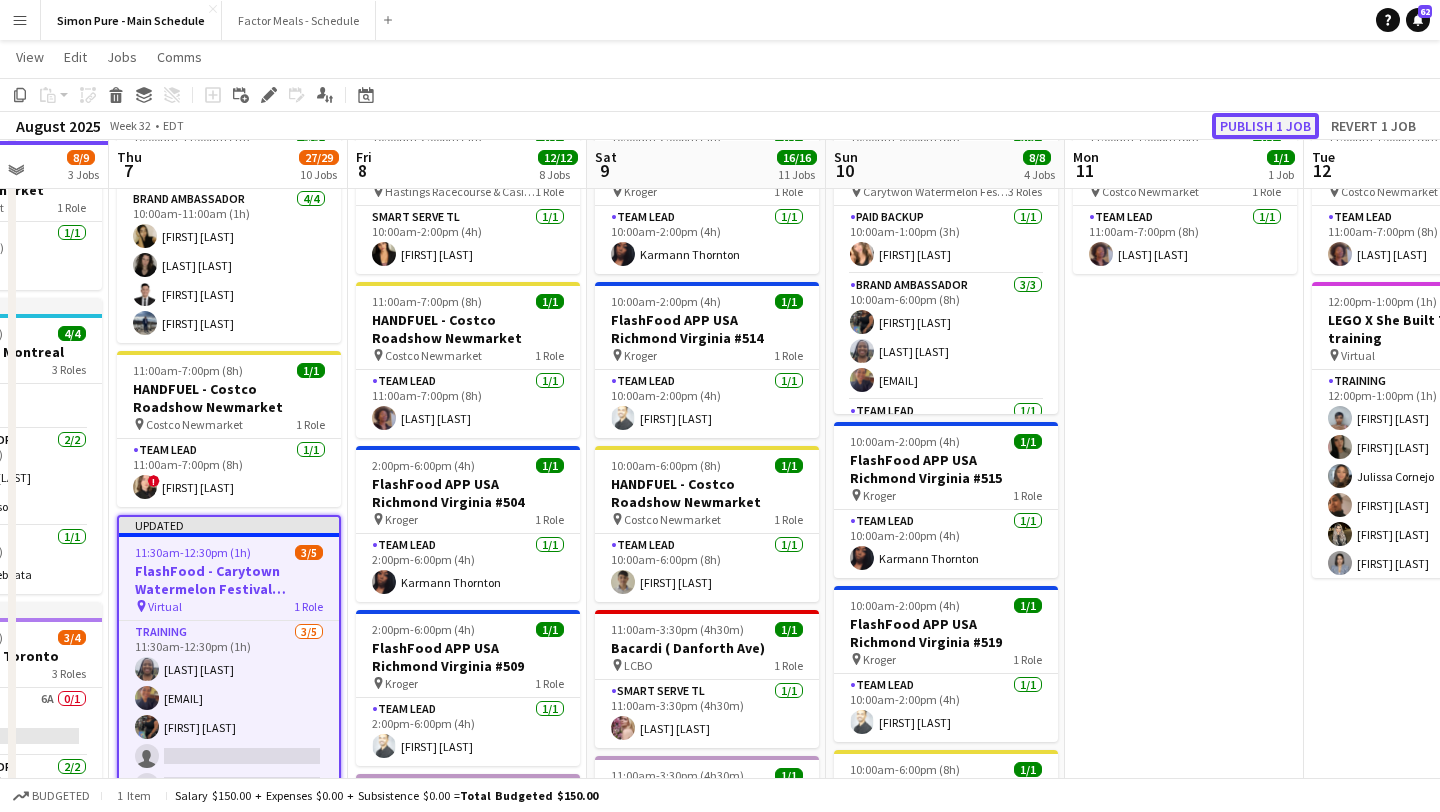 click on "Publish 1 job" 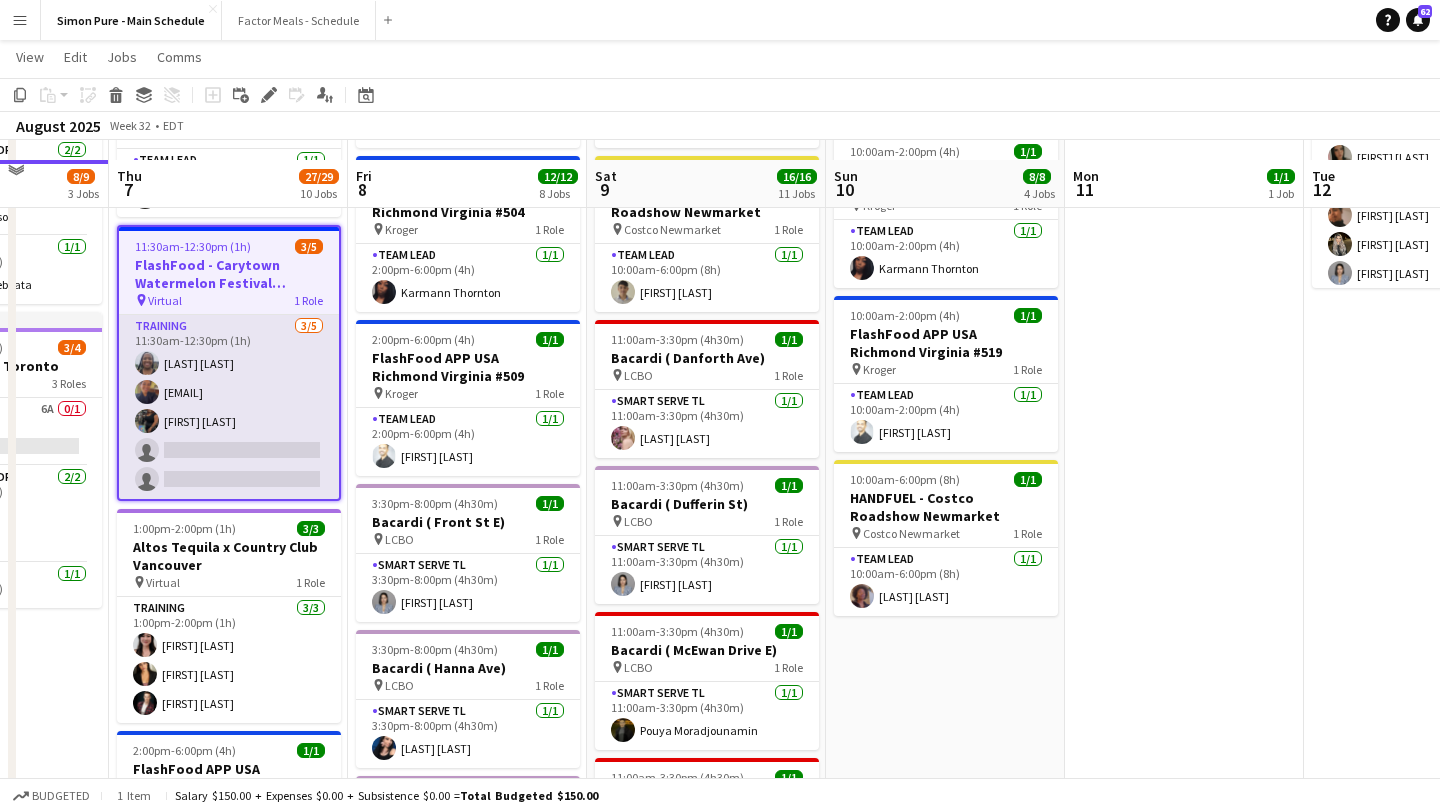 scroll, scrollTop: 423, scrollLeft: 0, axis: vertical 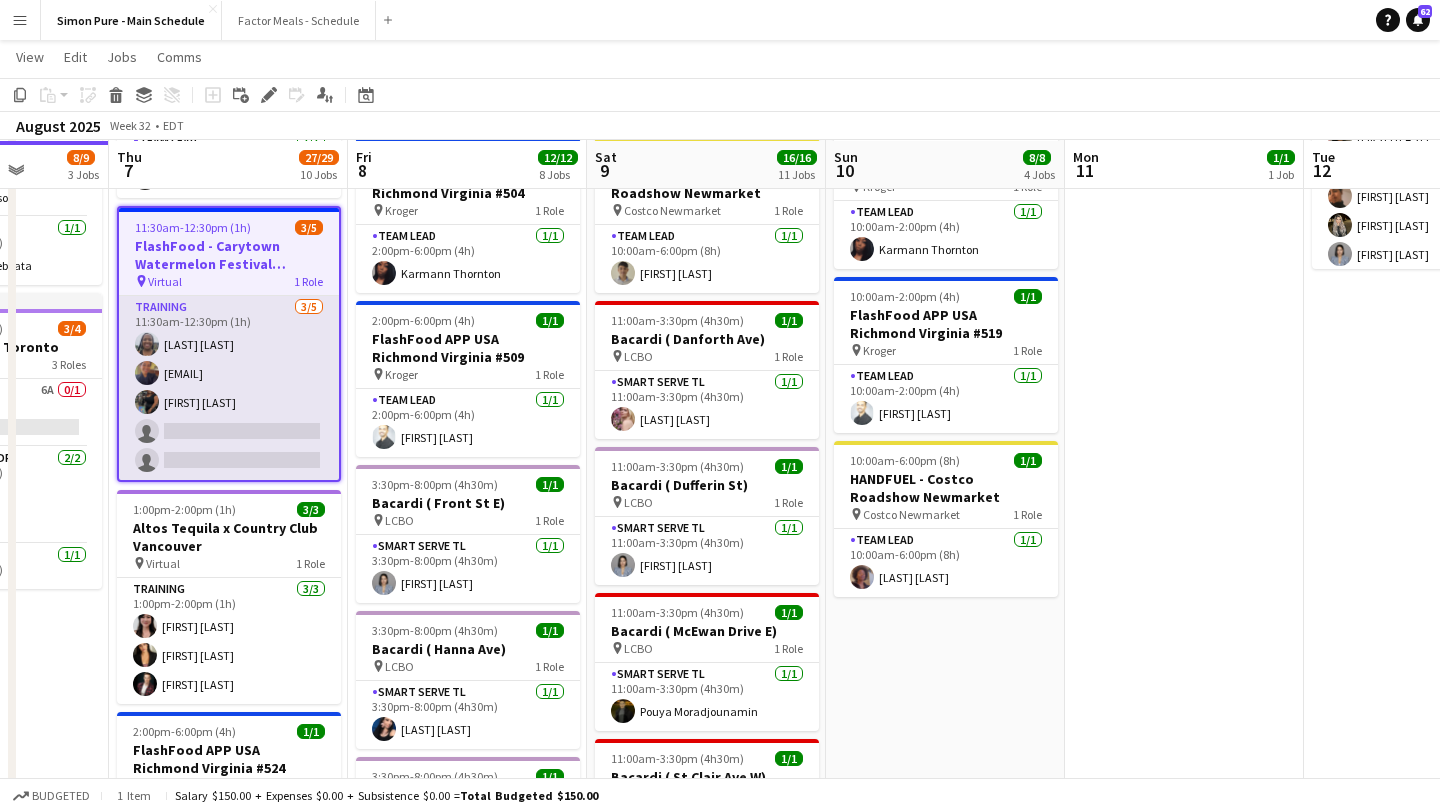 click on "Training   3/5   11:30am-12:30pm (1h)
Lashawnda Gary Scarleth_01@yahoo.com Perez Victoria Byrd
single-neutral-actions
single-neutral-actions" at bounding box center (229, 388) 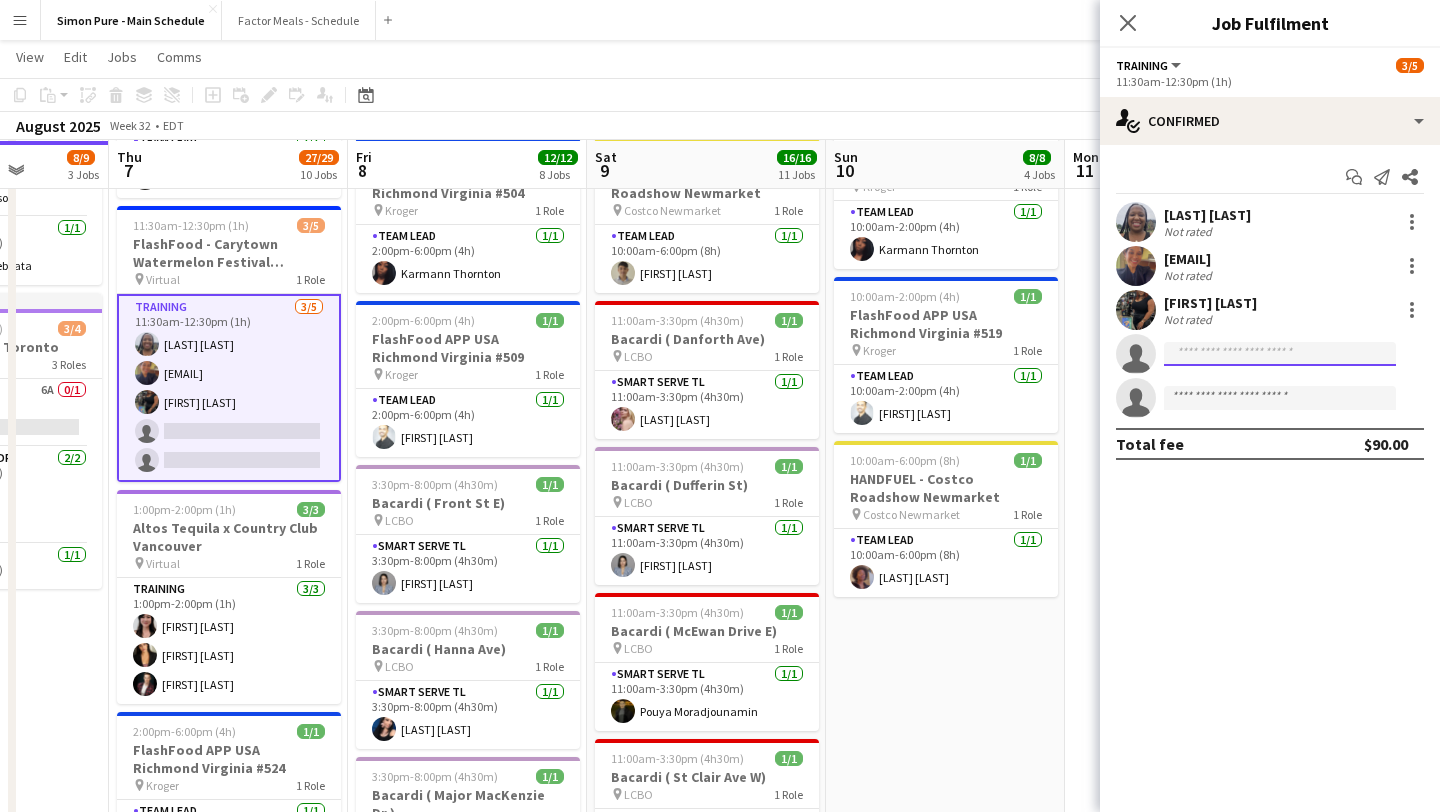 click 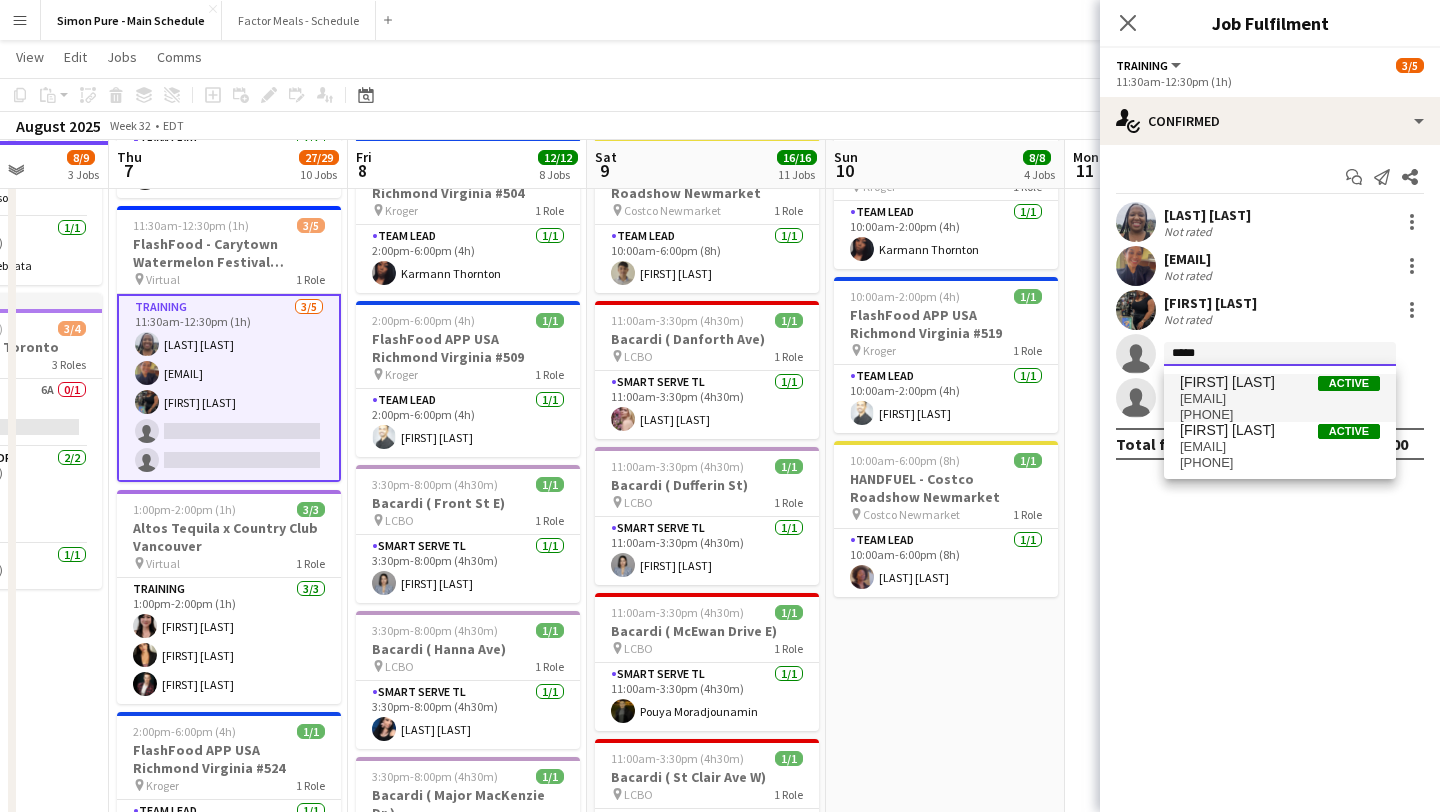type on "*****" 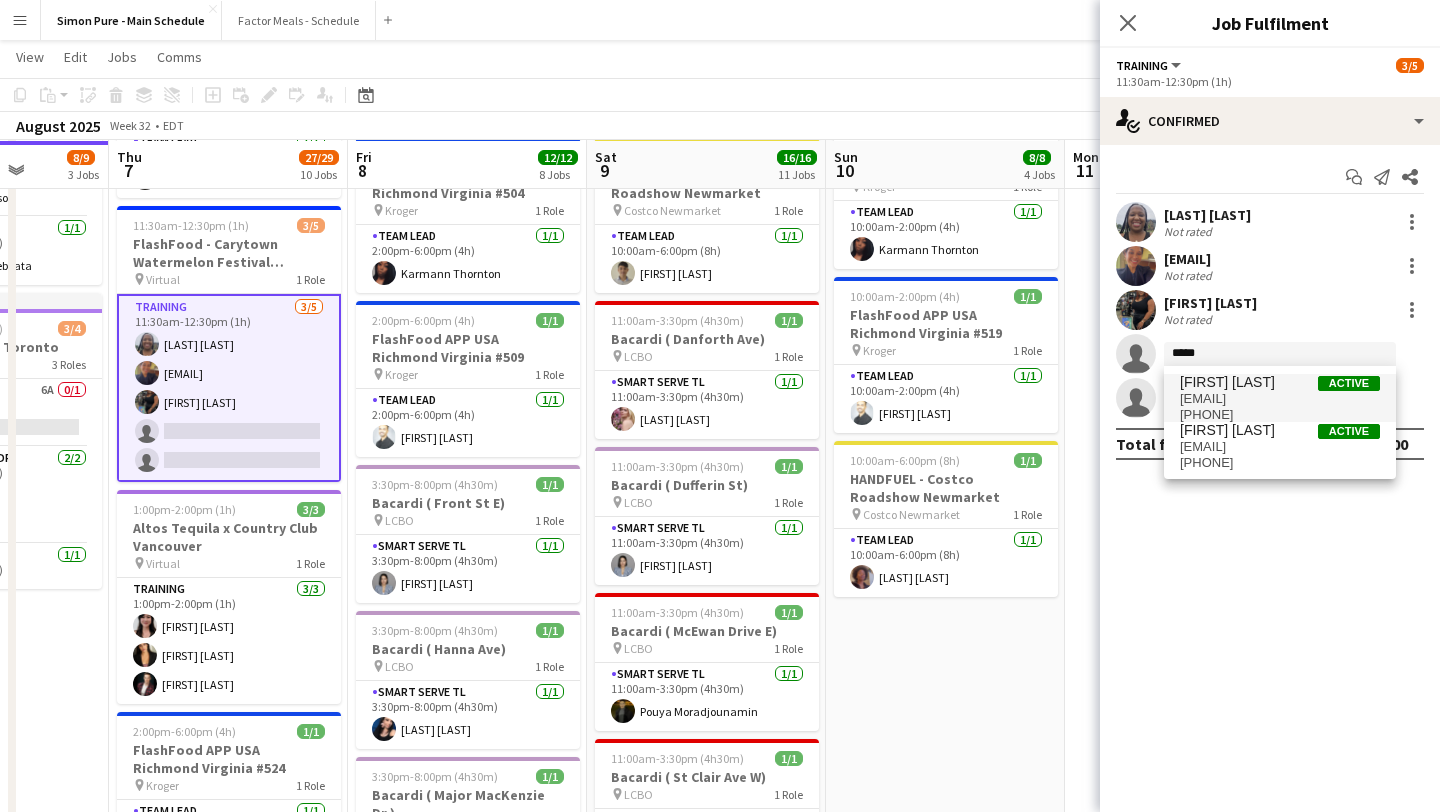click on "Angie Garcia" at bounding box center [1227, 382] 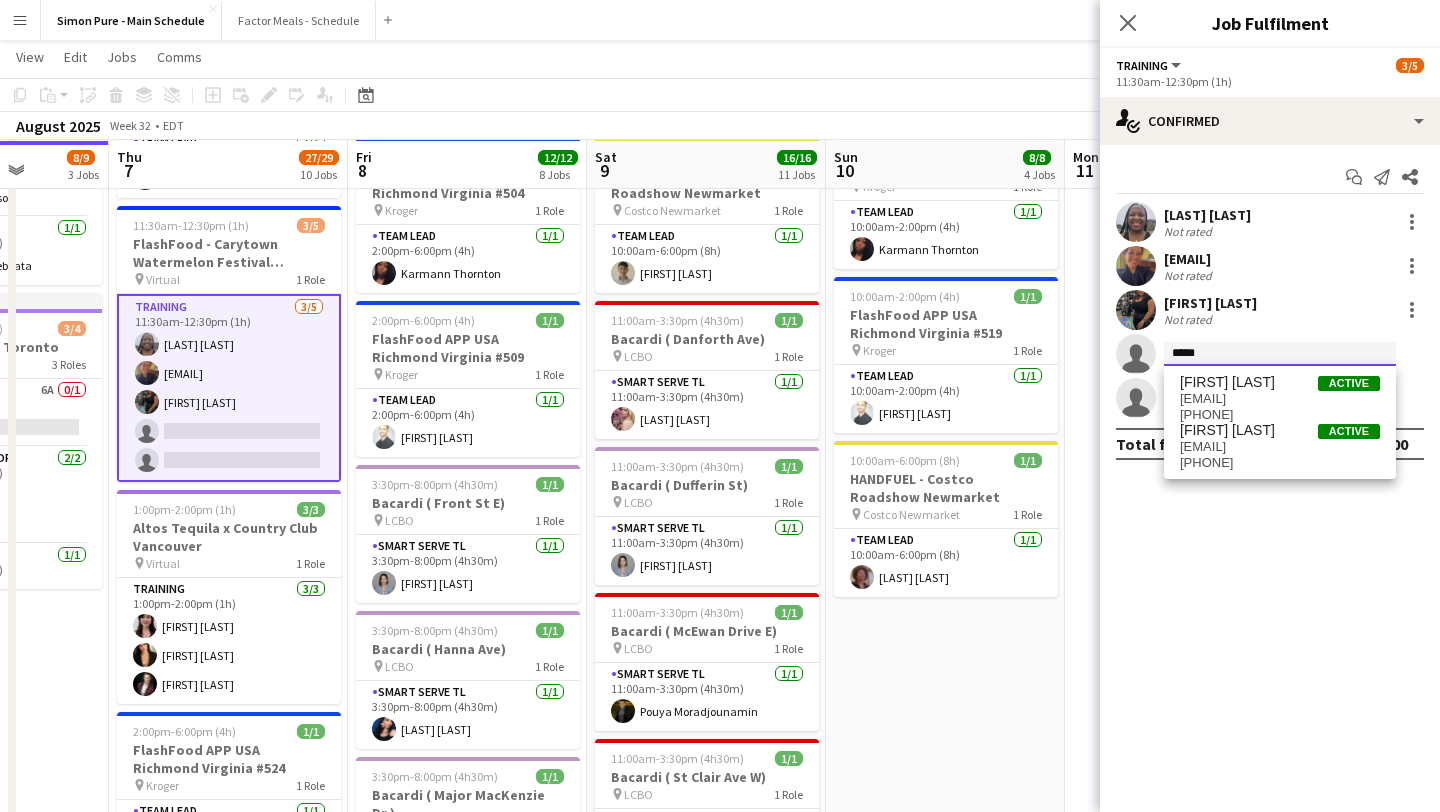 type 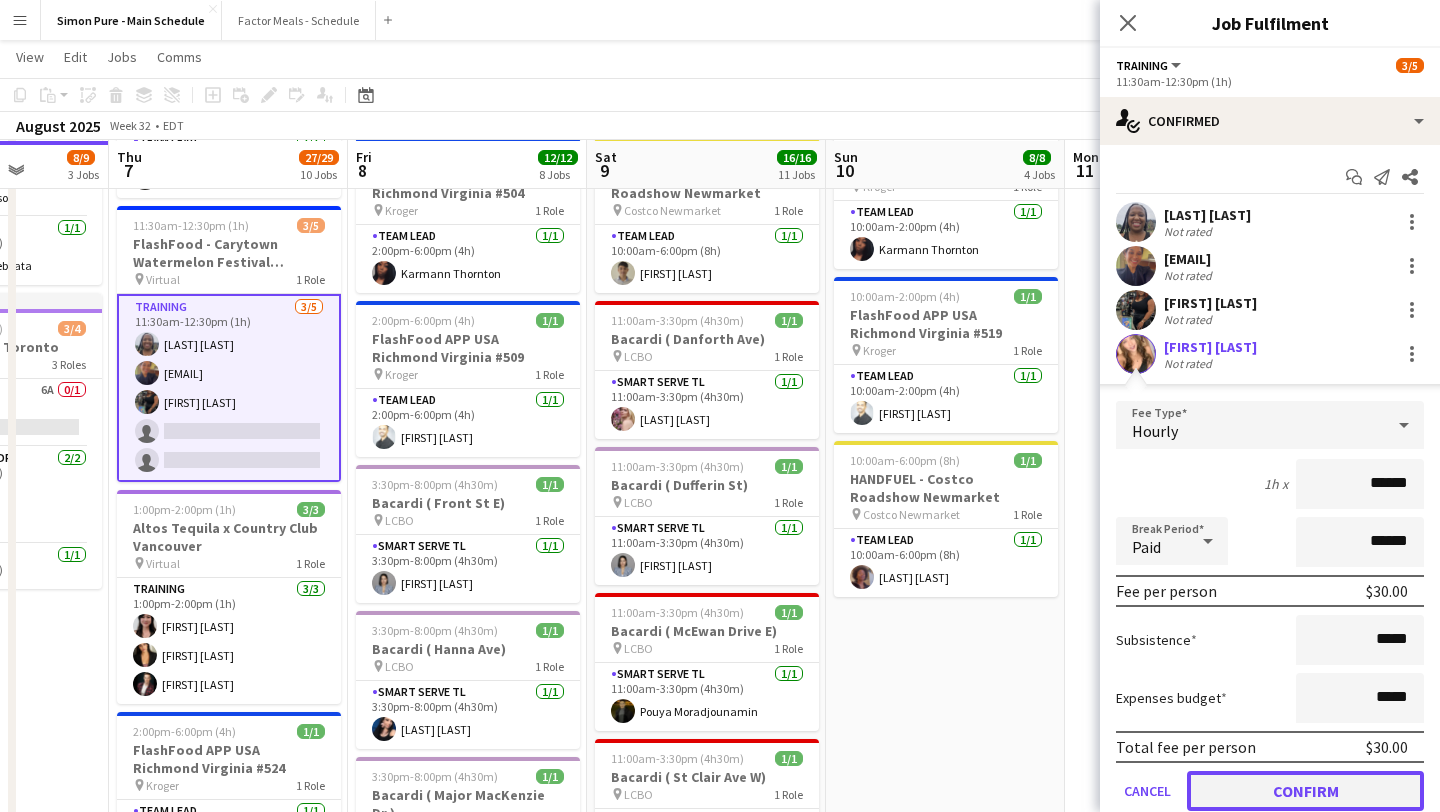 click on "Confirm" at bounding box center [1305, 791] 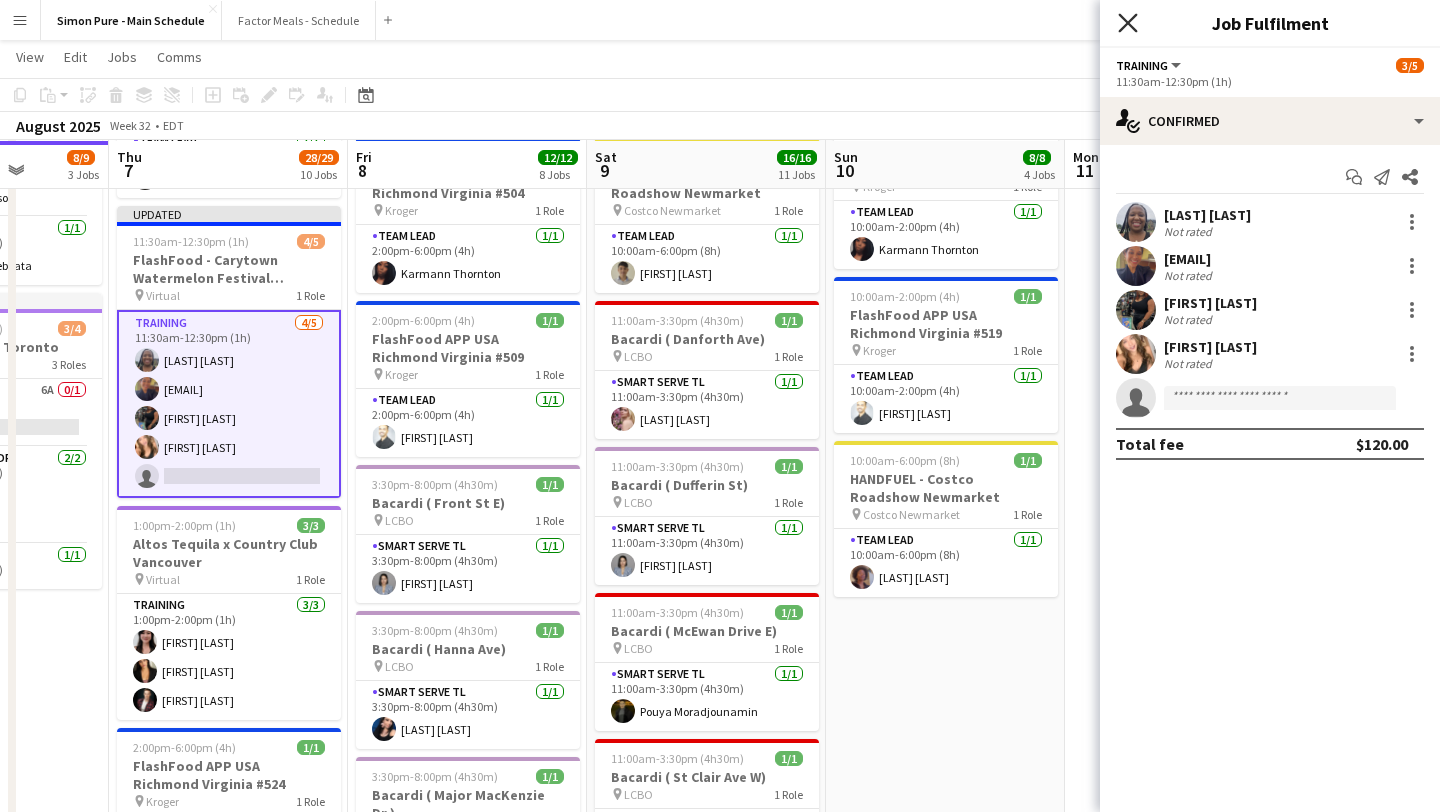 click 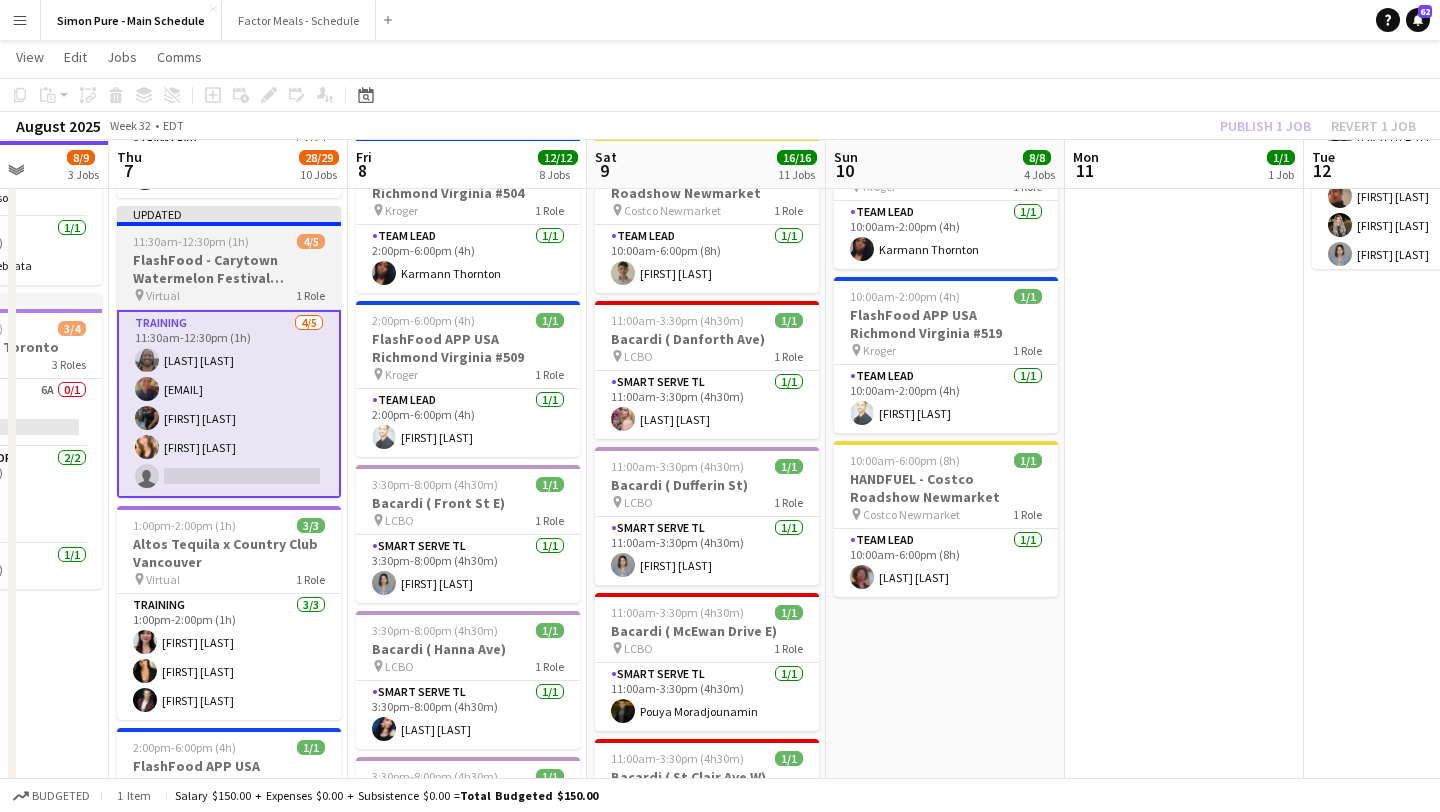 click on "FlashFood - Carytown Watermelon Festival Training" at bounding box center [229, 269] 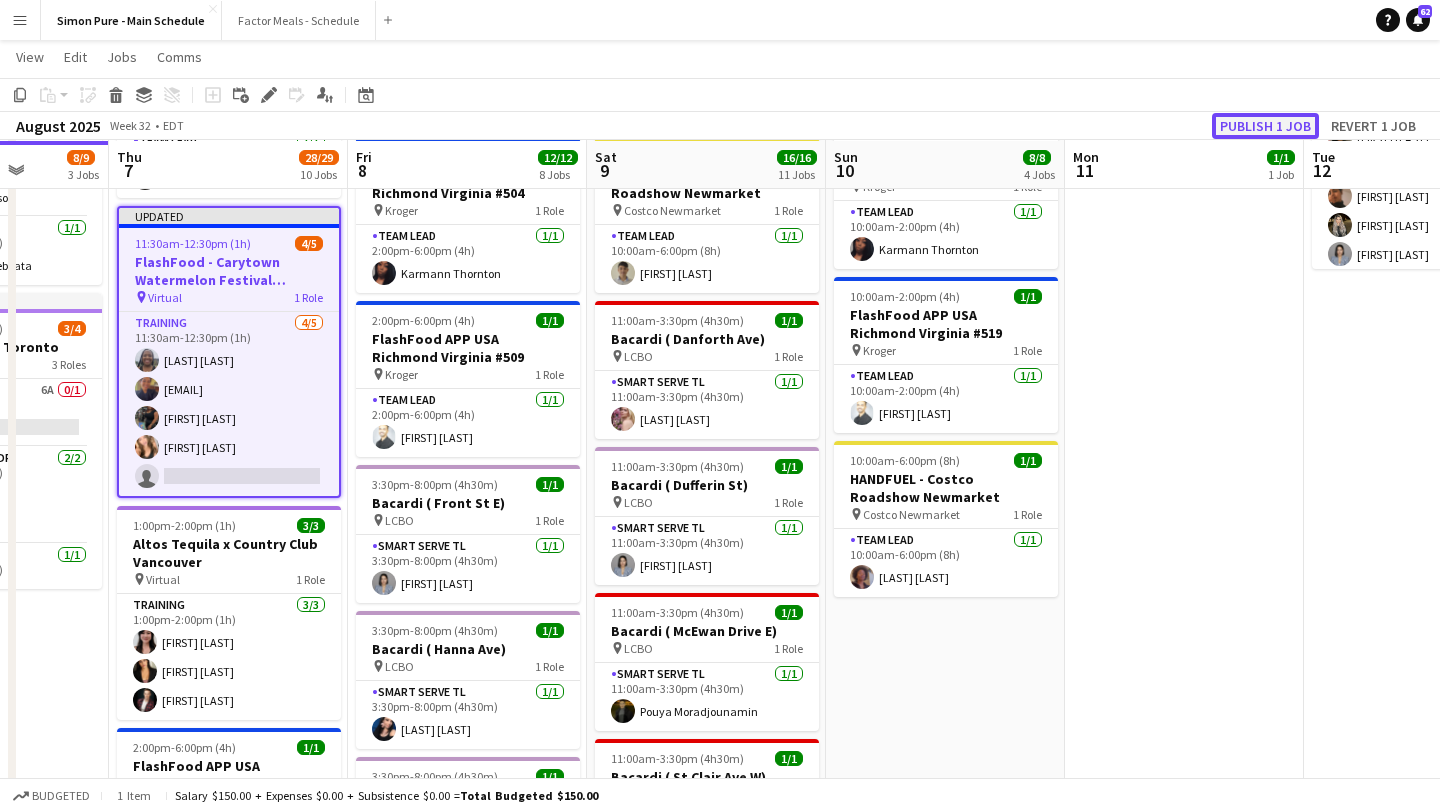 click on "Publish 1 job" 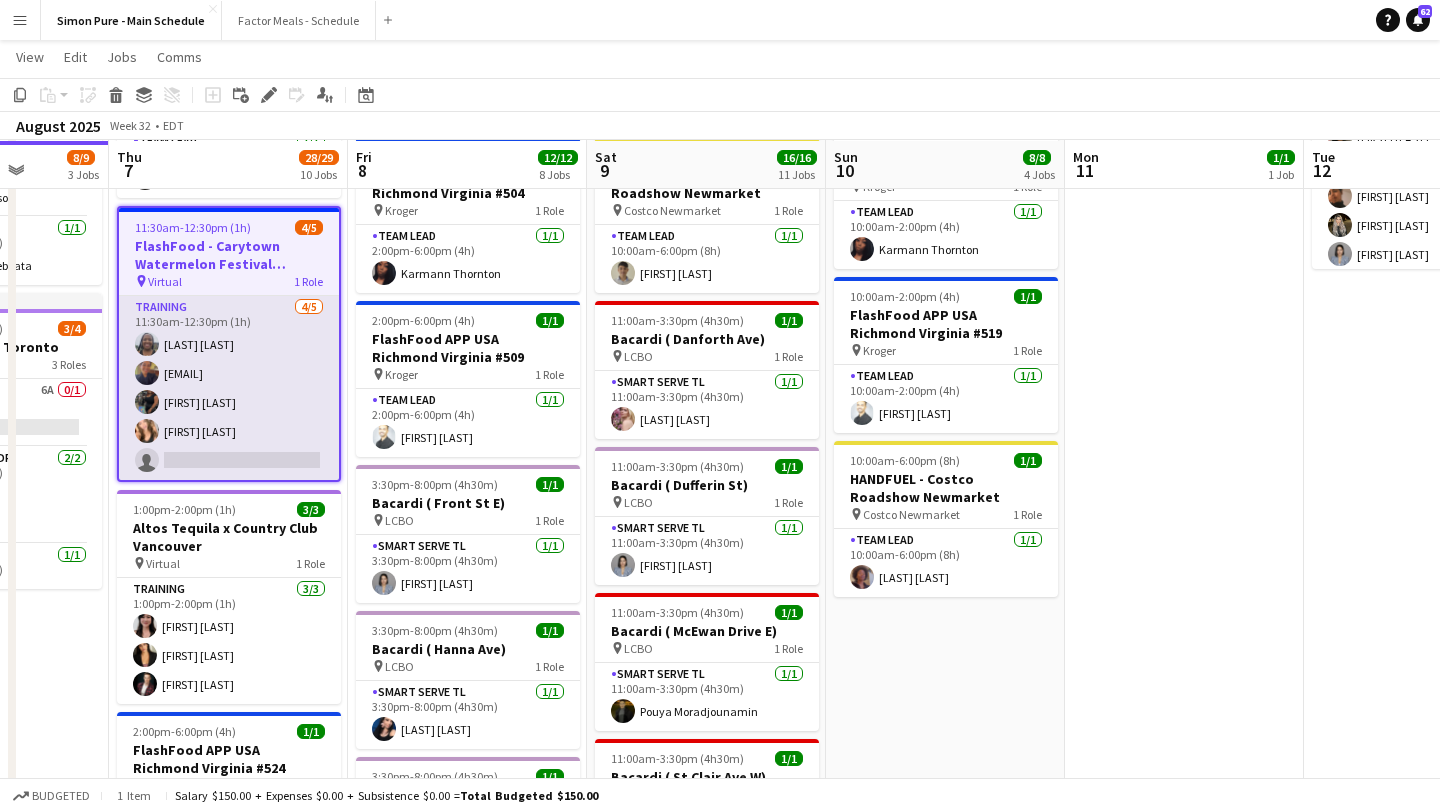 click on "Training   4/5   11:30am-12:30pm (1h)
Lashawnda Gary Scarleth_01@yahoo.com Perez Victoria Byrd Angie Garcia
single-neutral-actions" at bounding box center [229, 388] 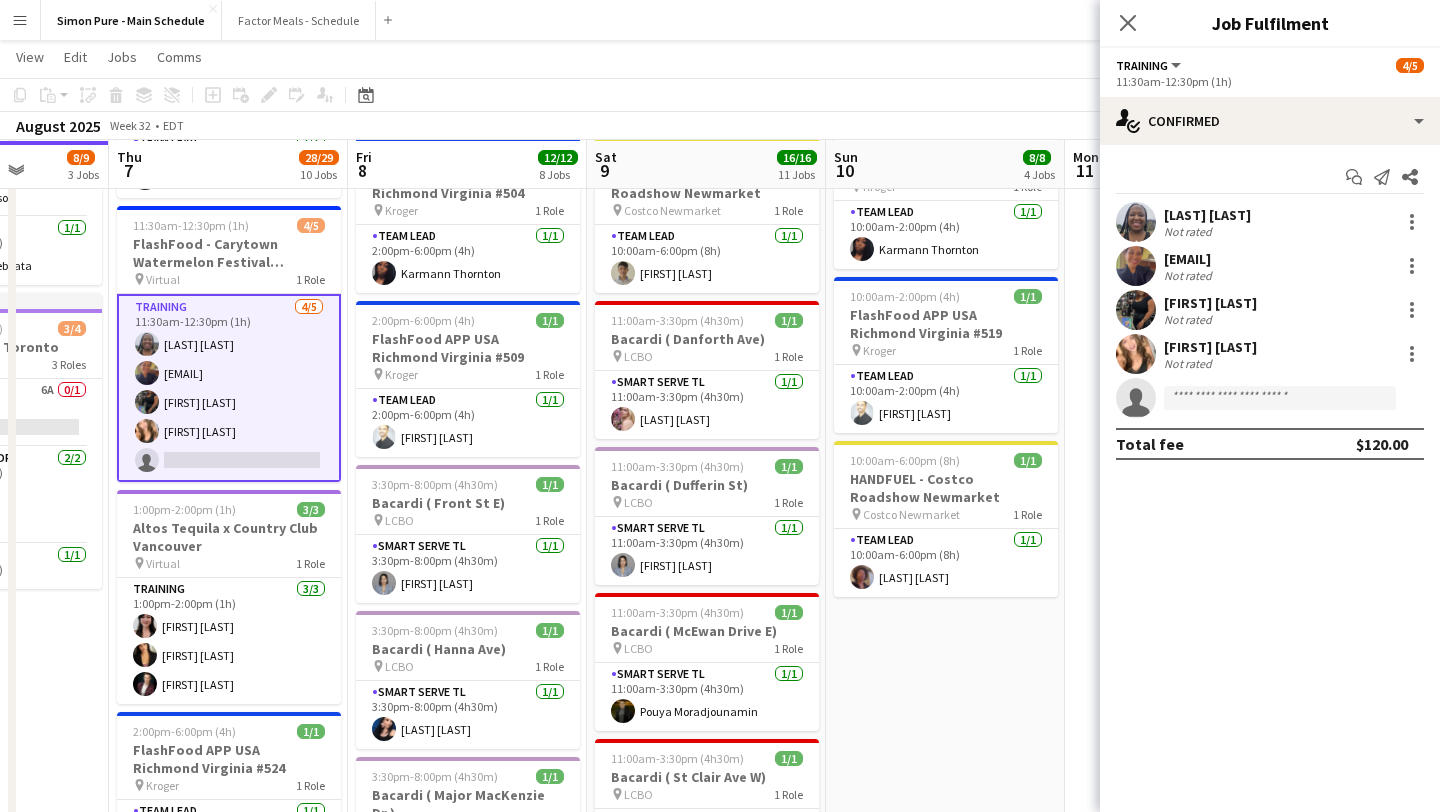 click at bounding box center (1136, 222) 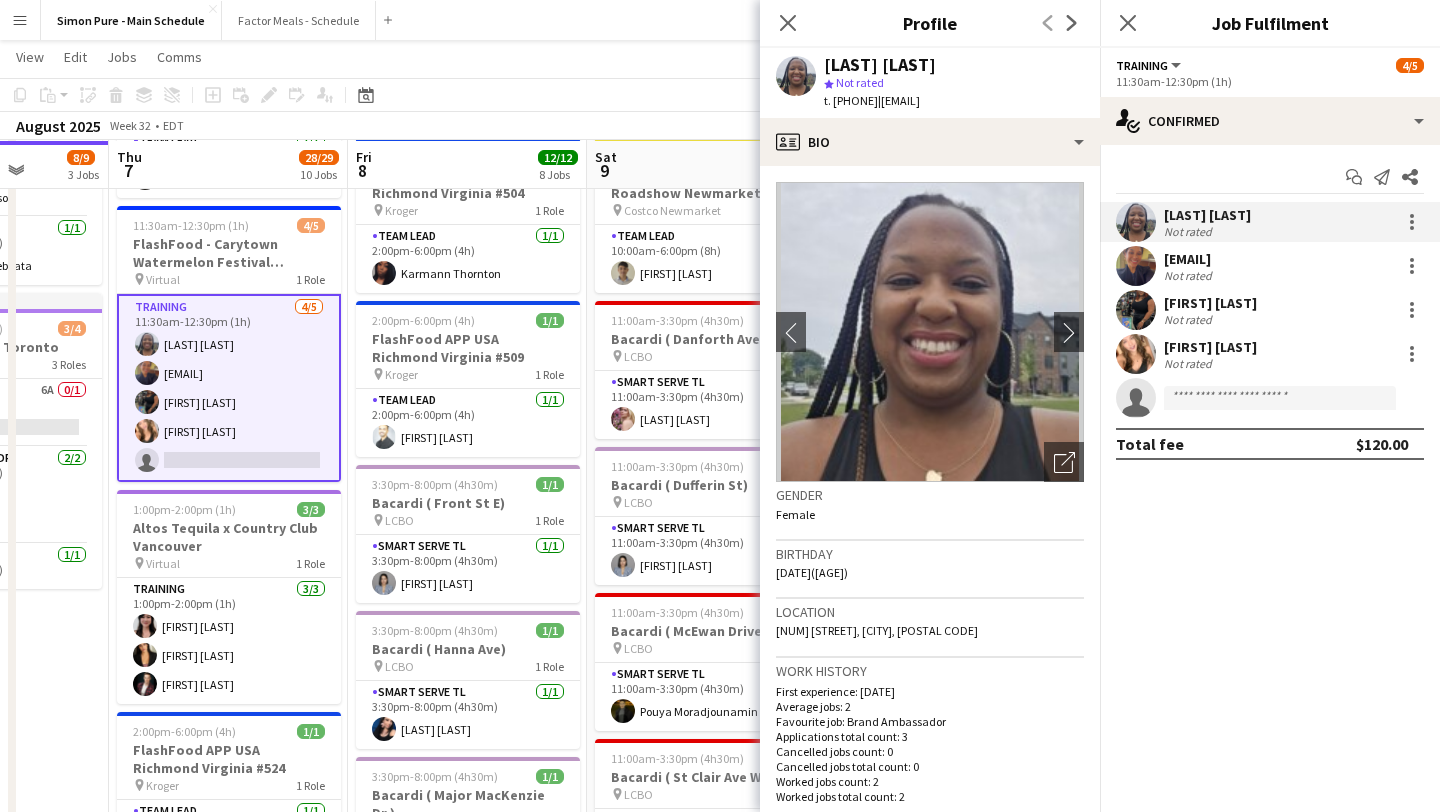 drag, startPoint x: 1018, startPoint y: 104, endPoint x: 920, endPoint y: 107, distance: 98.045906 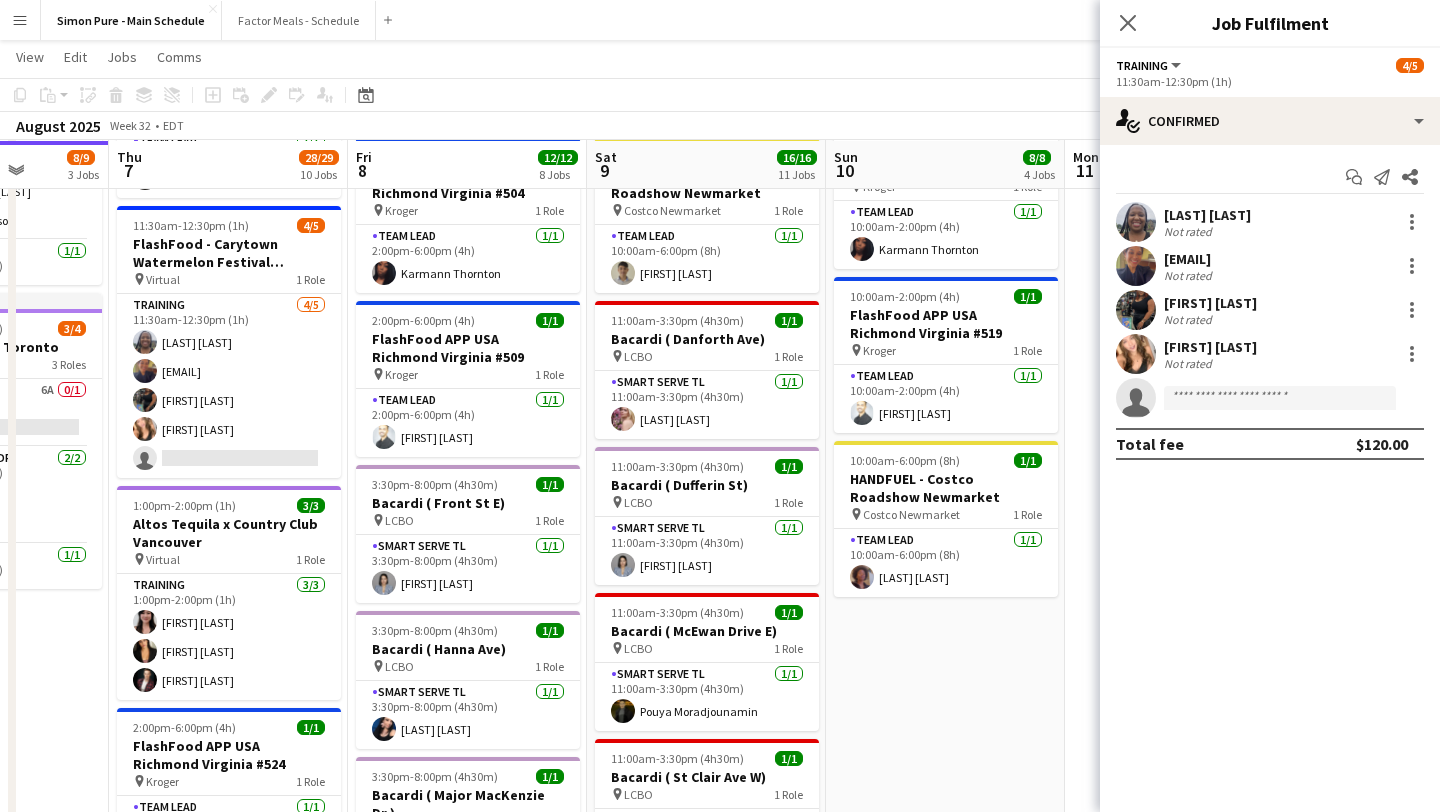 scroll, scrollTop: 0, scrollLeft: 0, axis: both 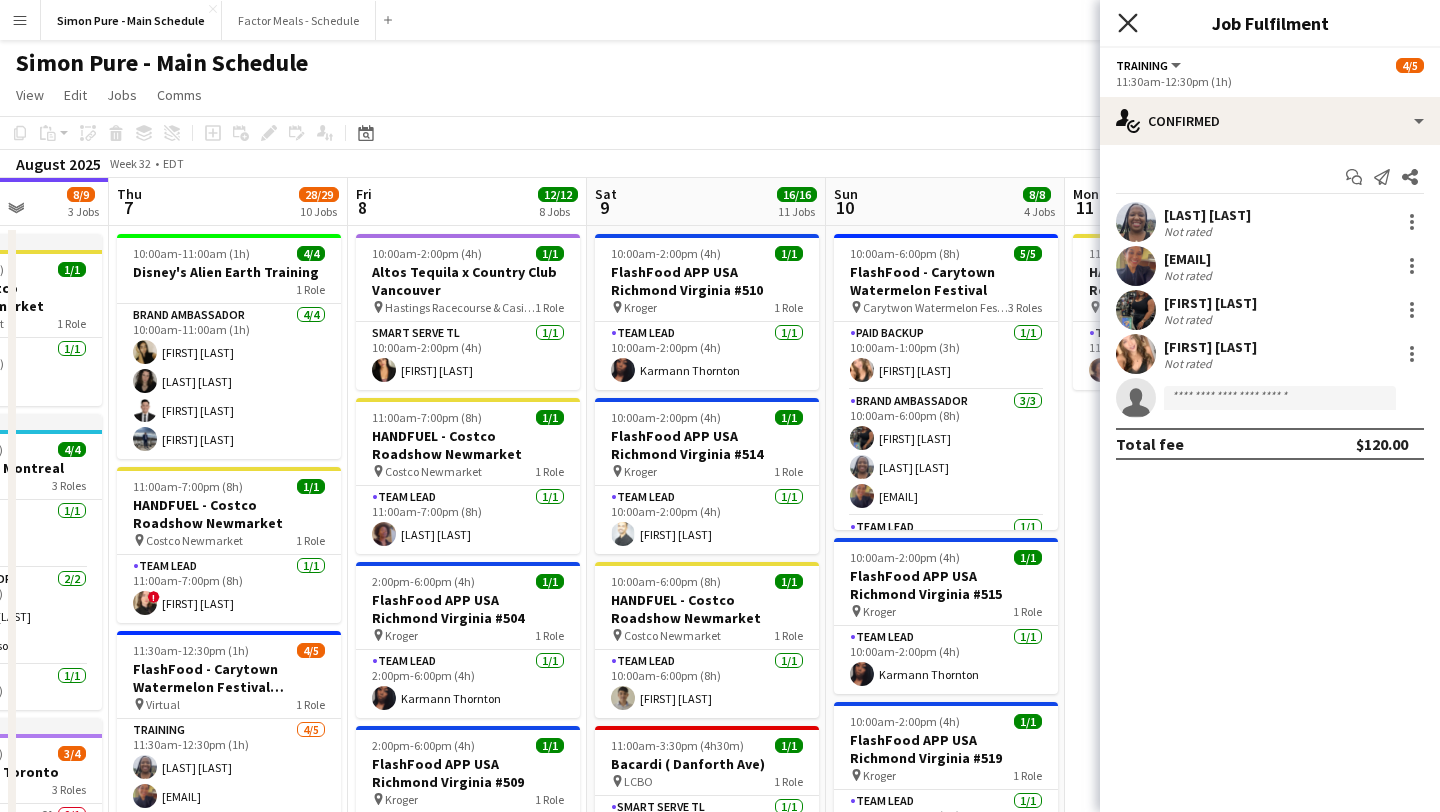 click on "Close pop-in" 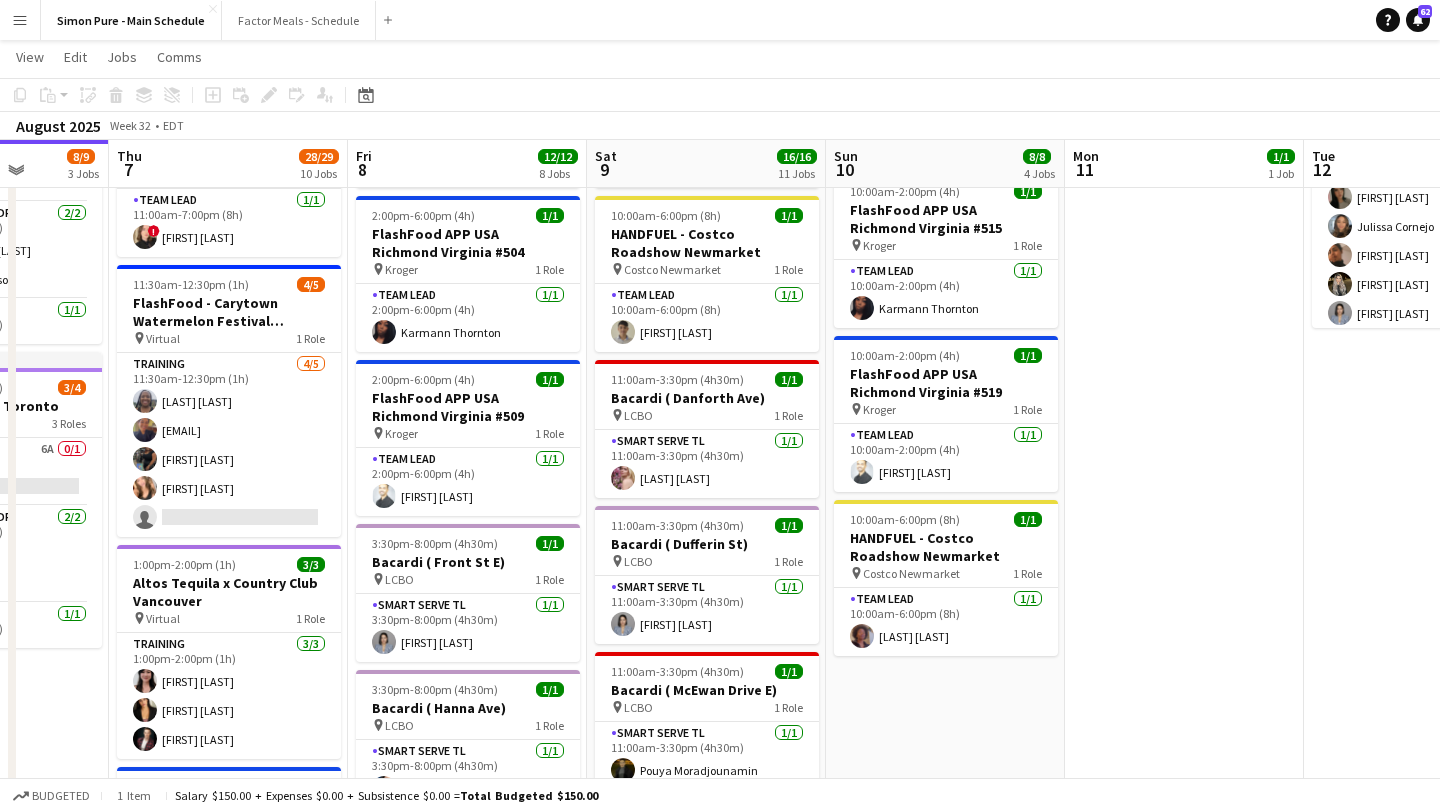 scroll, scrollTop: 365, scrollLeft: 0, axis: vertical 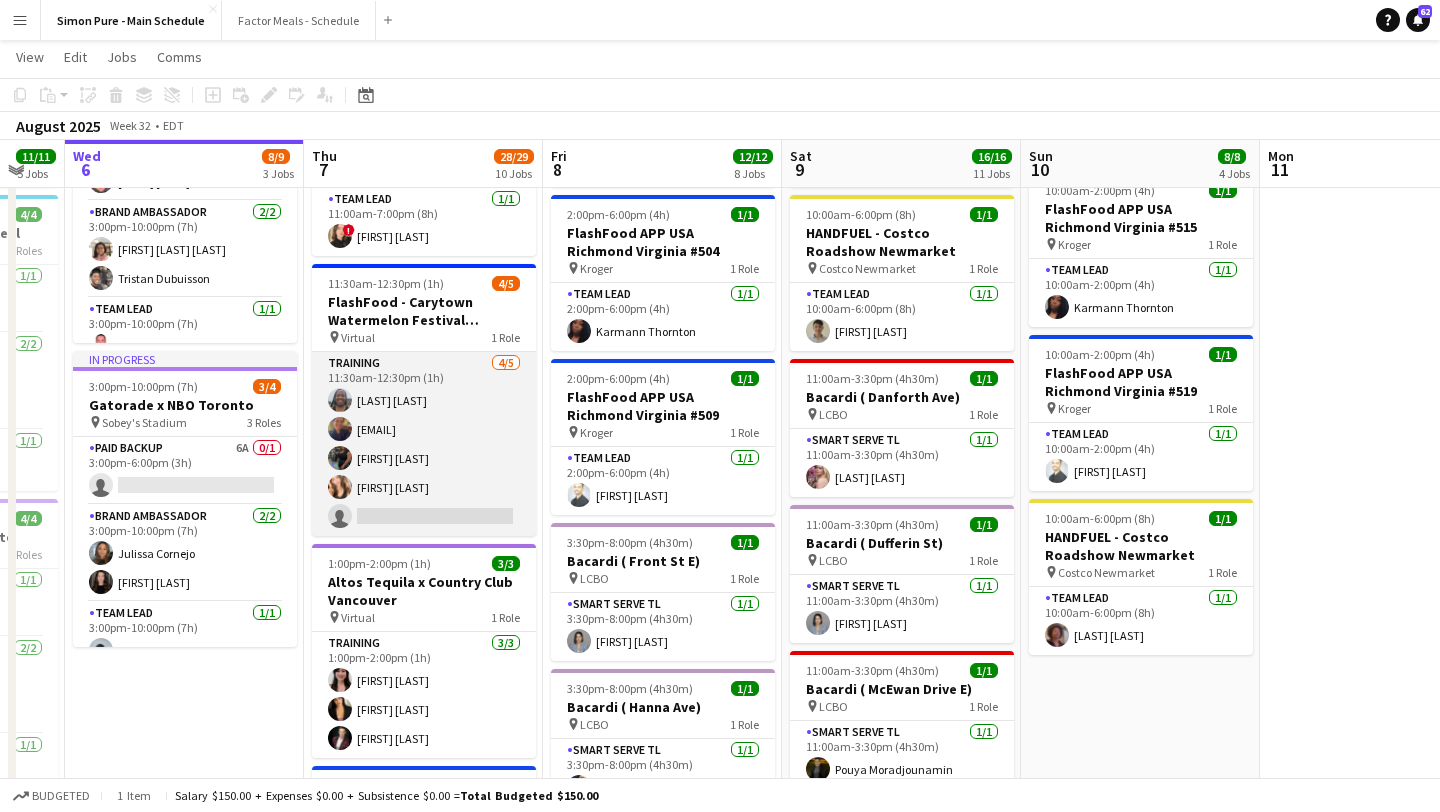 click on "Training   4/5   11:30am-12:30pm (1h)
Lashawnda Gary Scarleth_01@yahoo.com Perez Victoria Byrd Angie Garcia
single-neutral-actions" at bounding box center (424, 444) 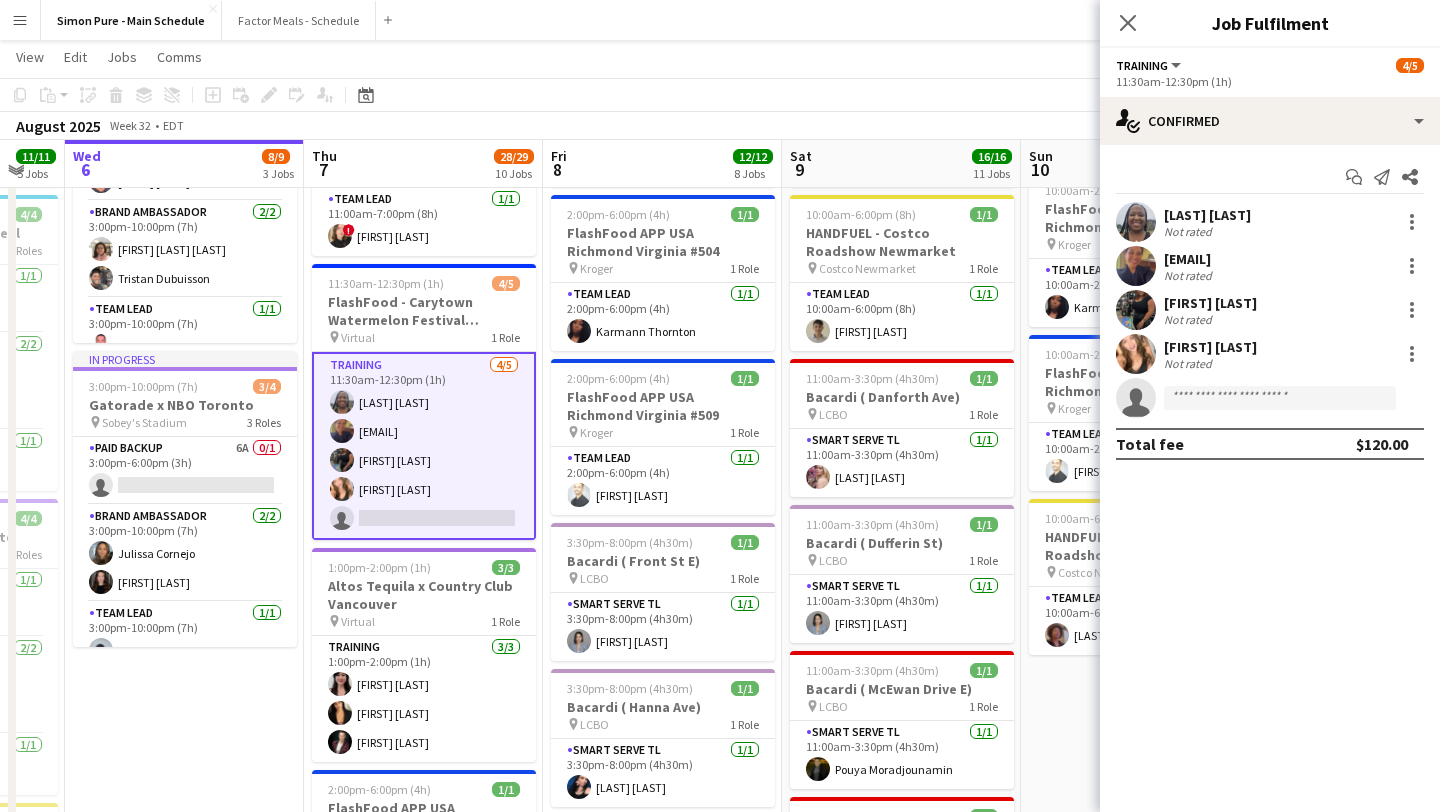 click at bounding box center (1136, 266) 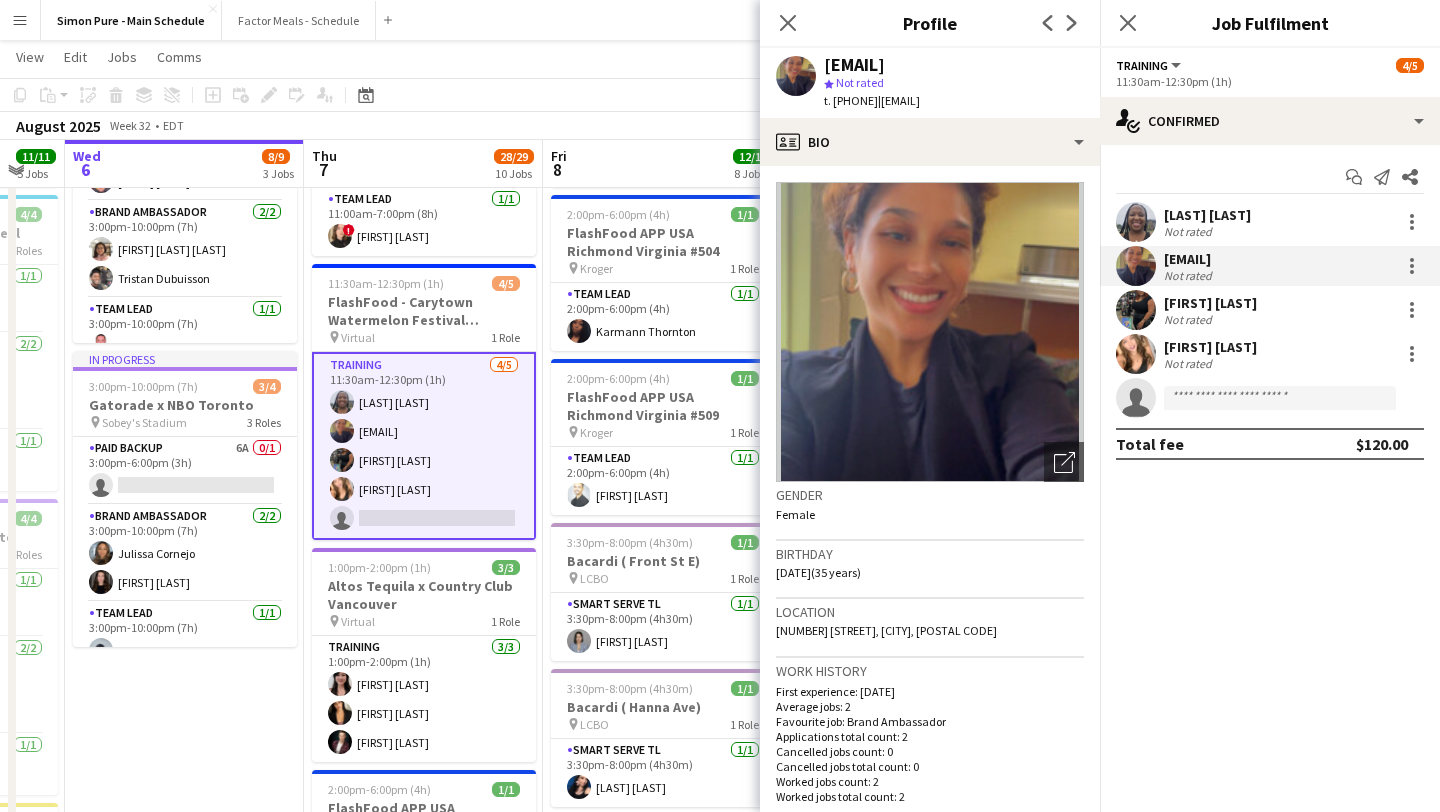 drag, startPoint x: 1037, startPoint y: 98, endPoint x: 915, endPoint y: 97, distance: 122.0041 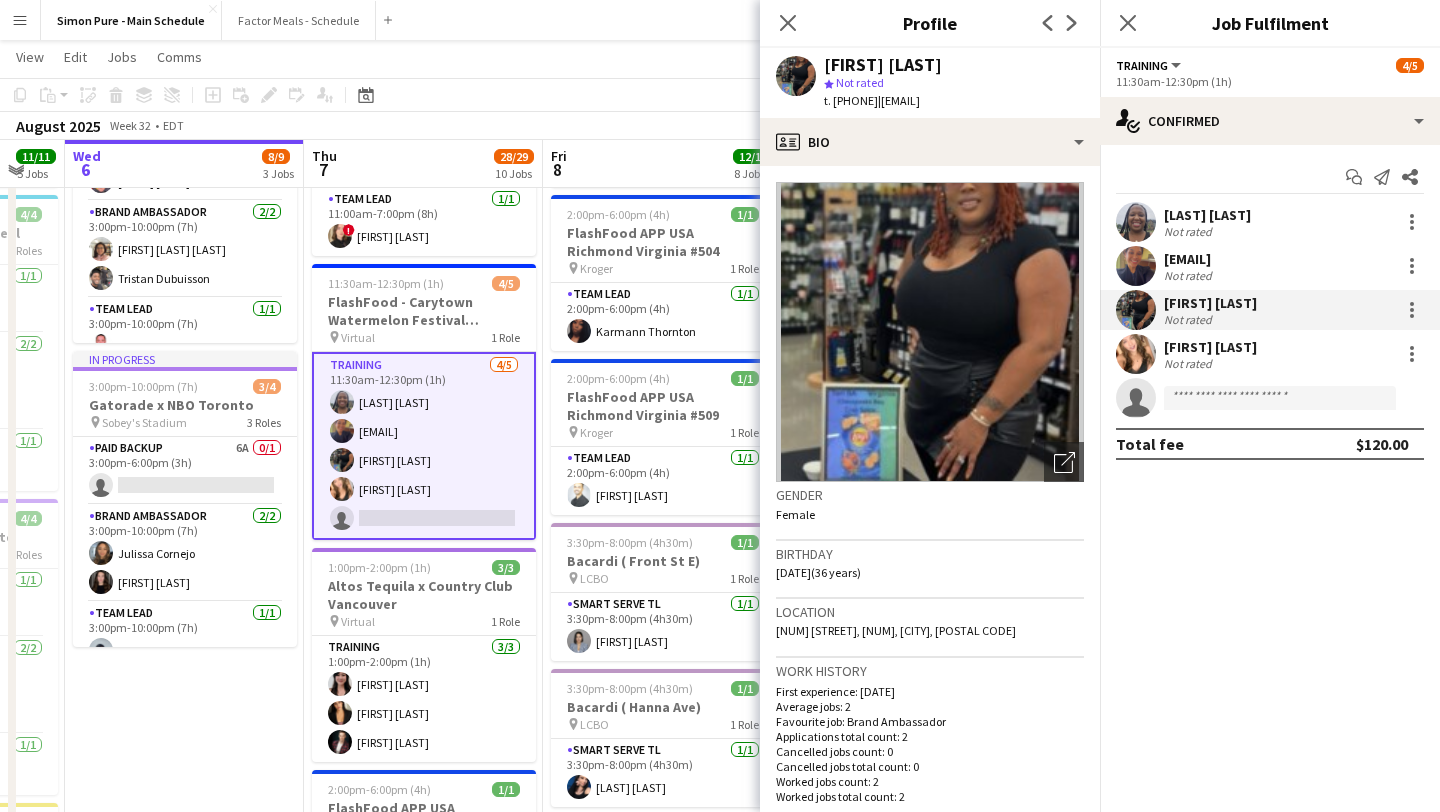 drag, startPoint x: 1036, startPoint y: 102, endPoint x: 913, endPoint y: 106, distance: 123.065025 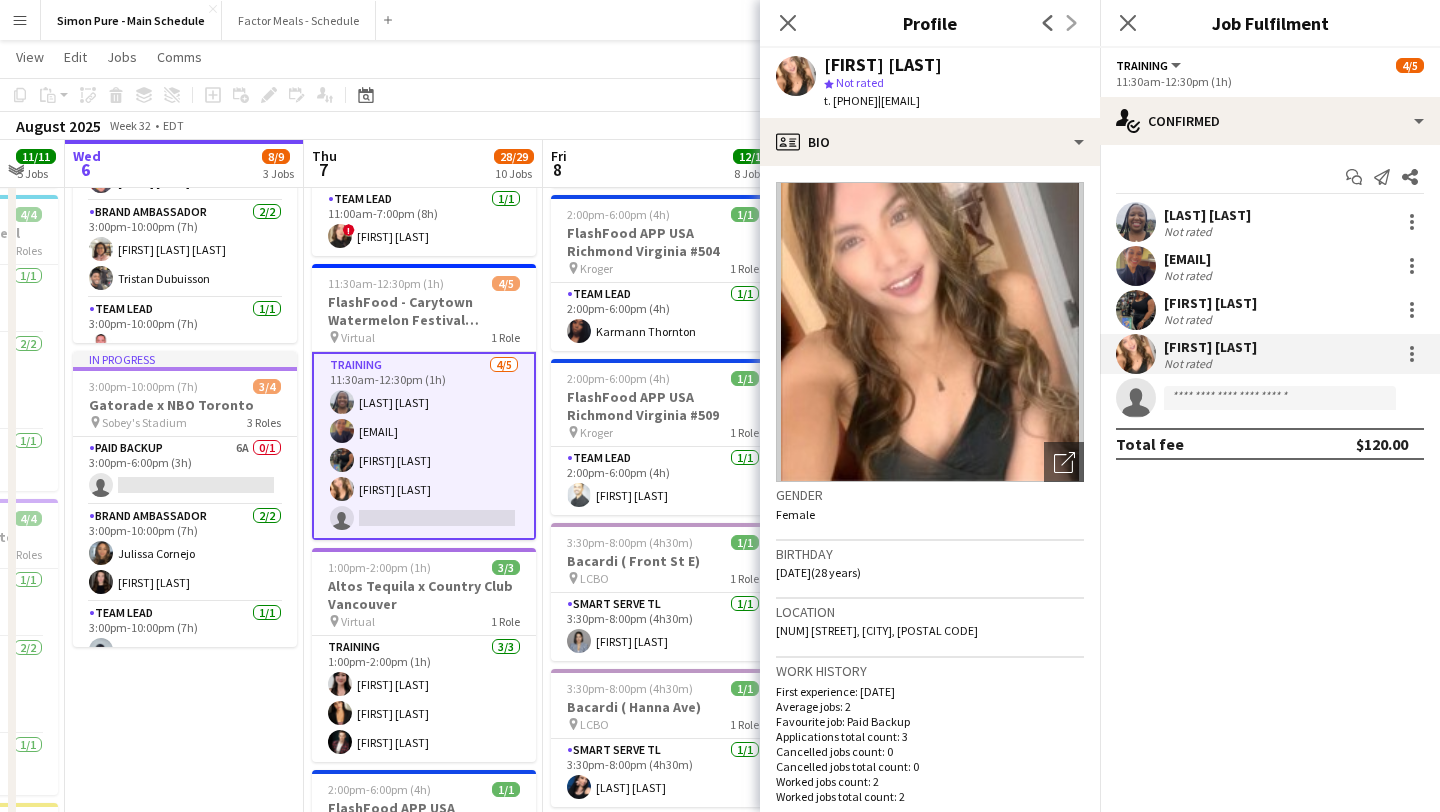drag, startPoint x: 1061, startPoint y: 103, endPoint x: 914, endPoint y: 104, distance: 147.0034 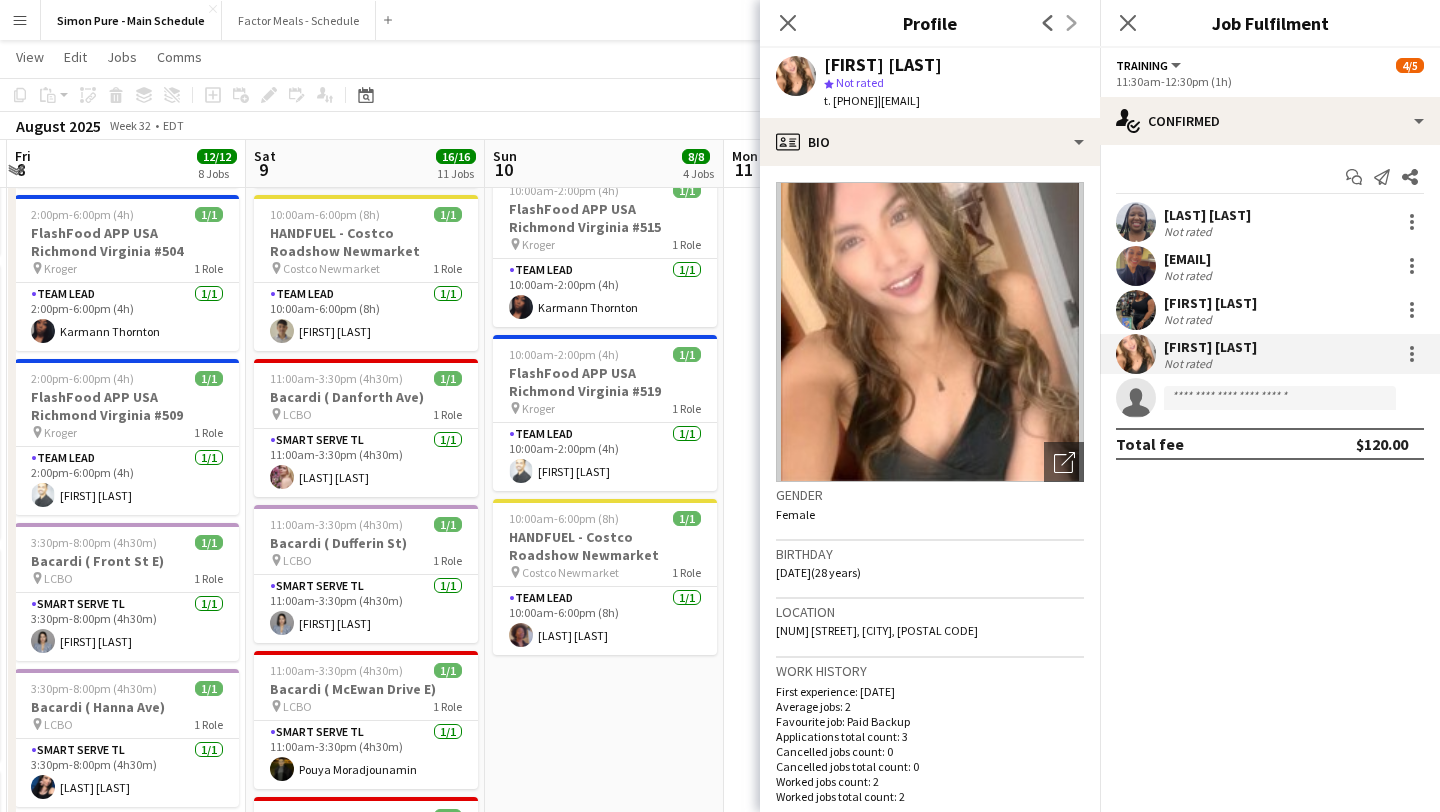 scroll, scrollTop: 0, scrollLeft: 618, axis: horizontal 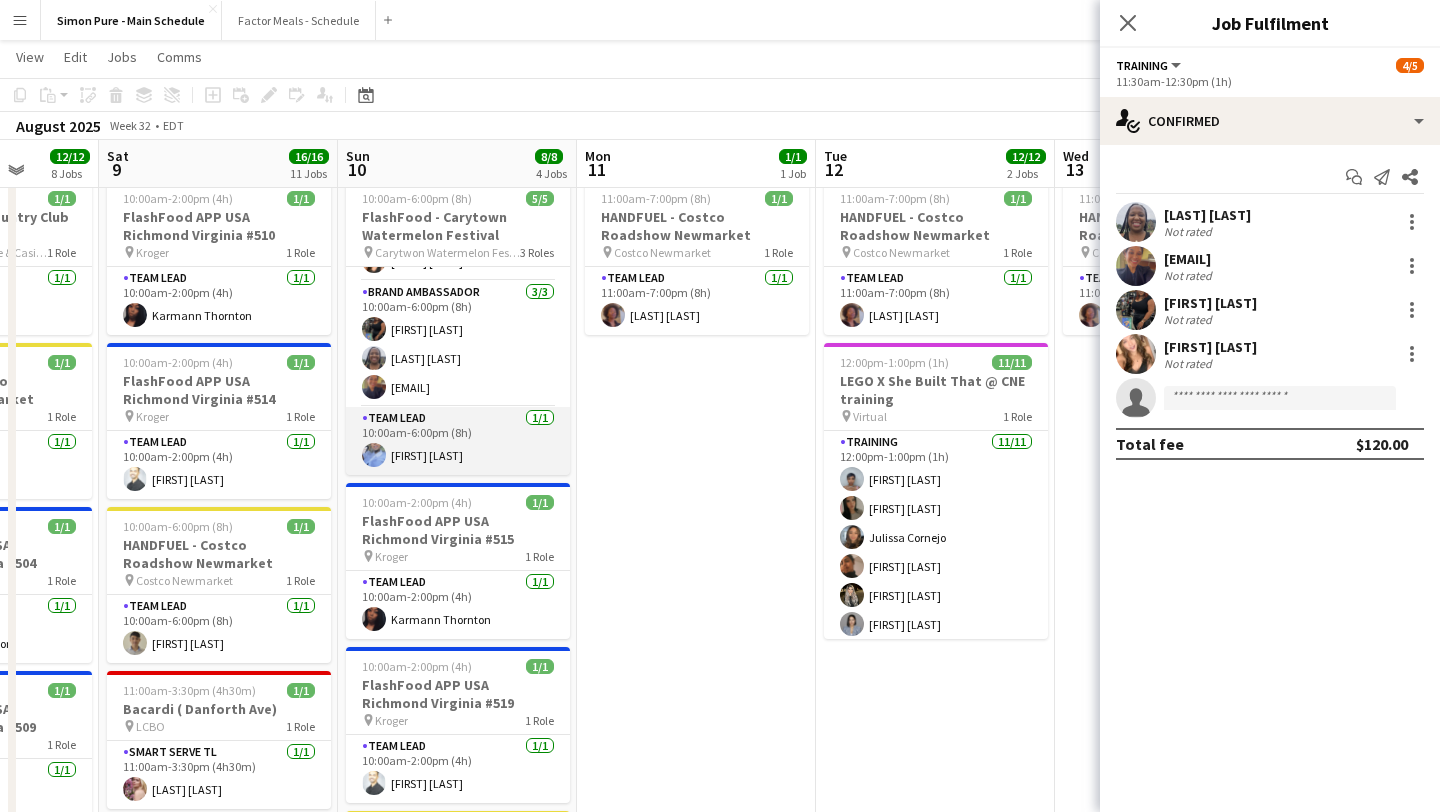 click at bounding box center (374, 455) 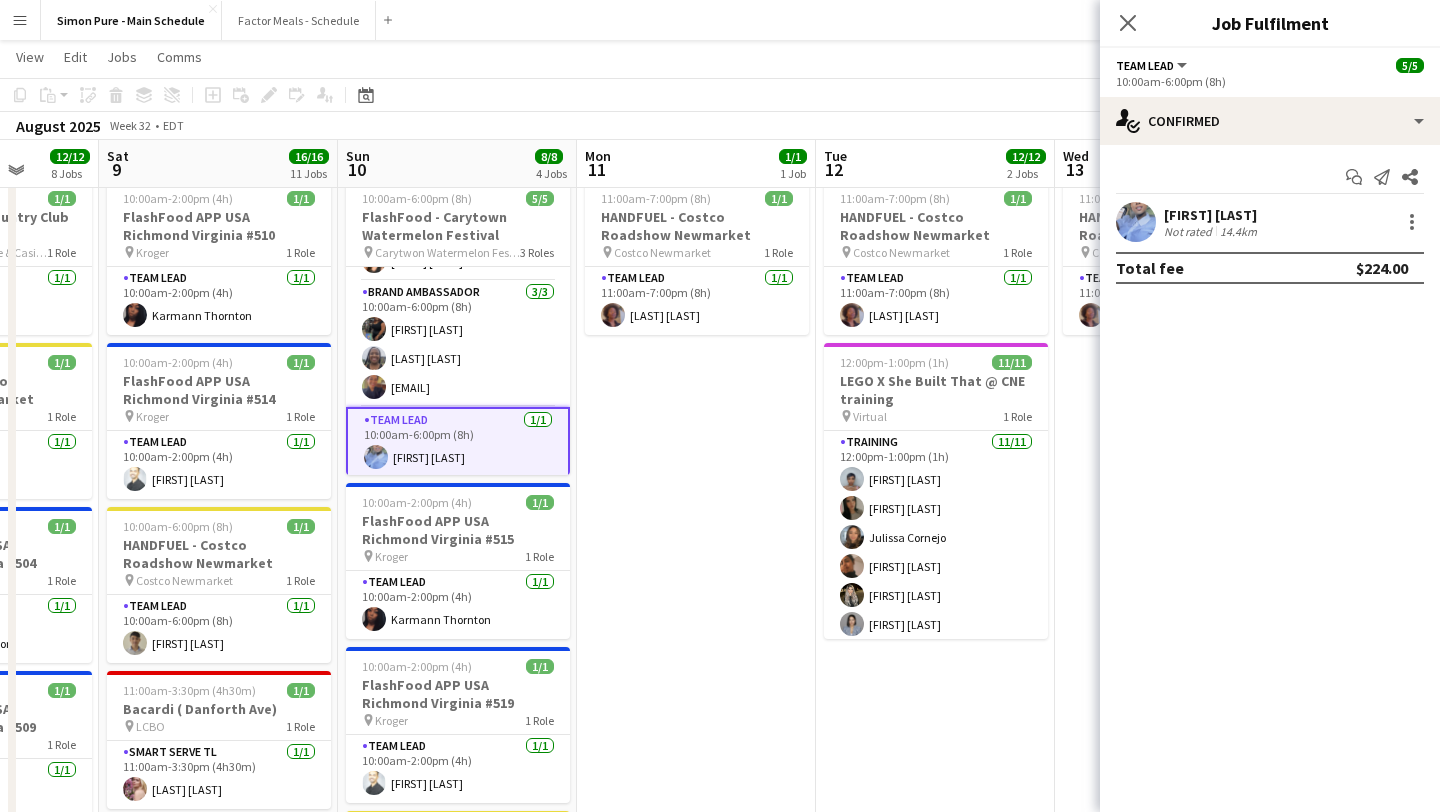 click at bounding box center (1136, 222) 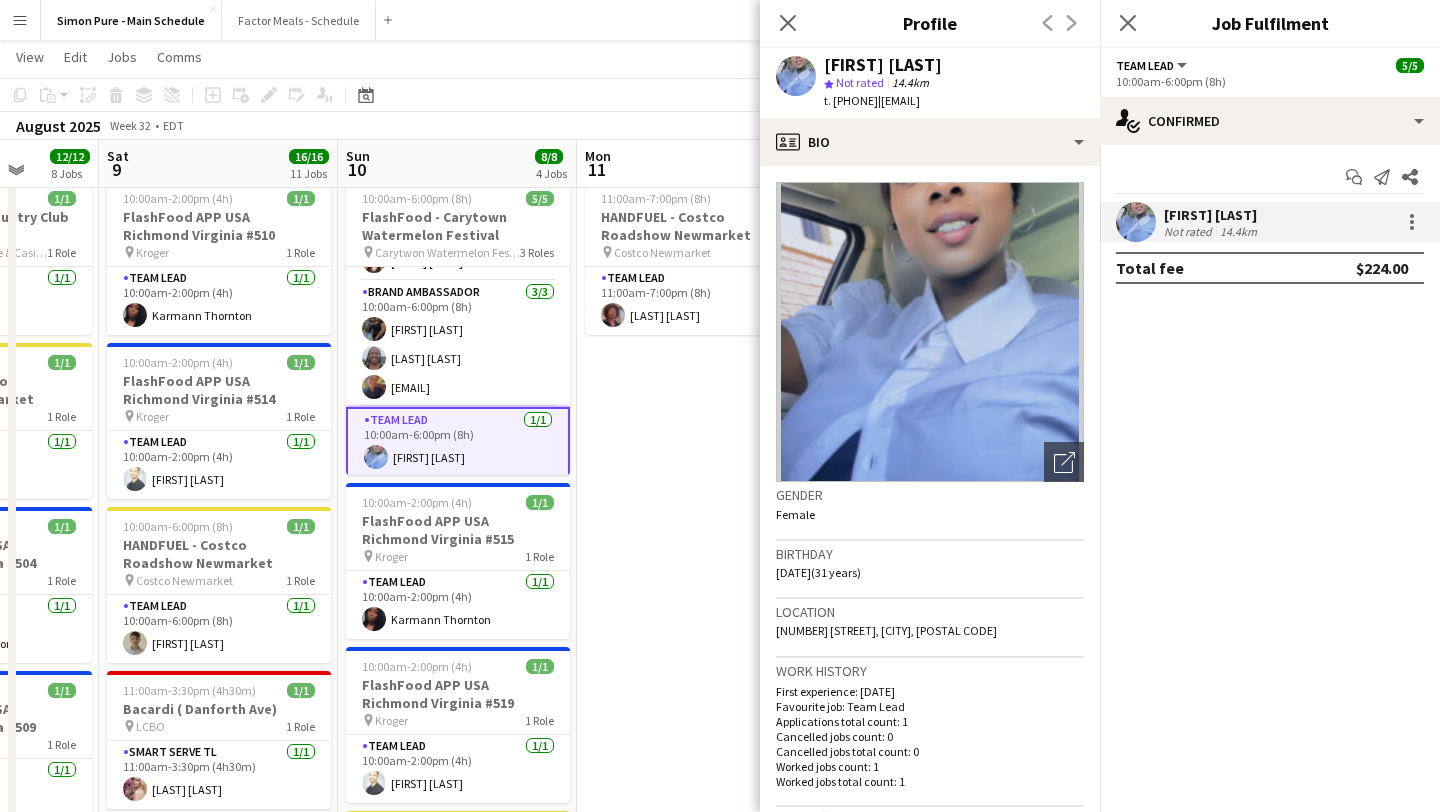 drag, startPoint x: 1029, startPoint y: 96, endPoint x: 914, endPoint y: 105, distance: 115.35164 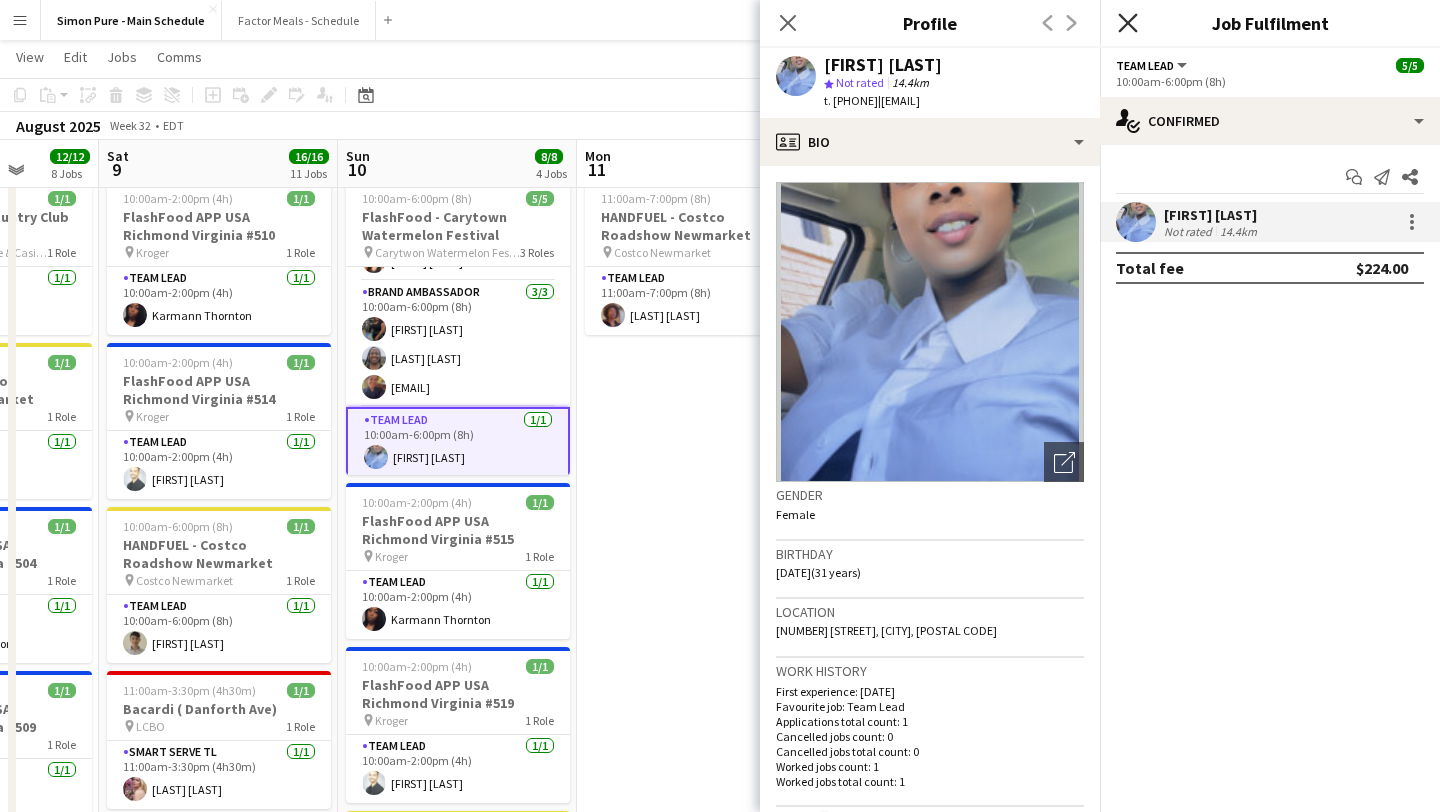 click on "Close pop-in" 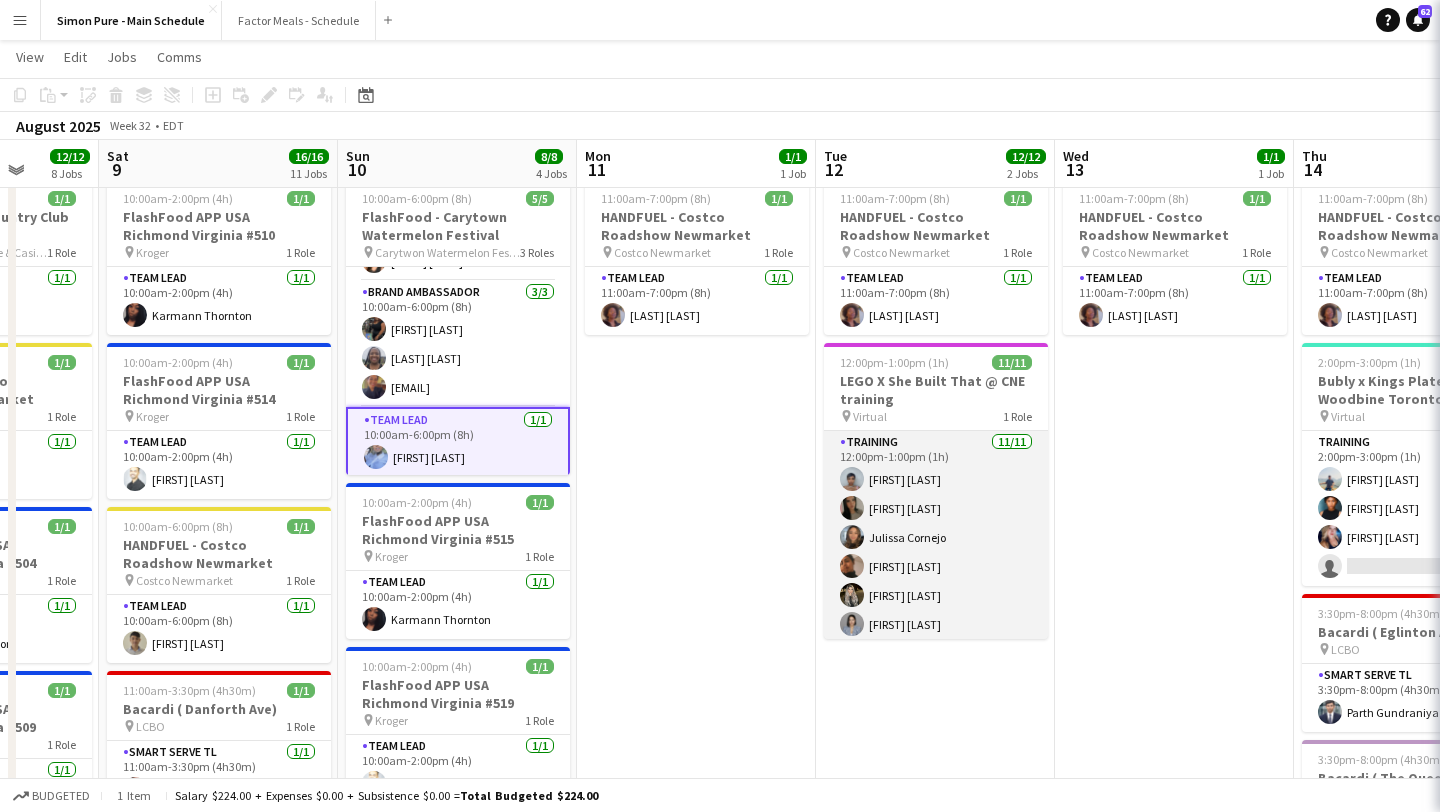 scroll, scrollTop: 0, scrollLeft: 0, axis: both 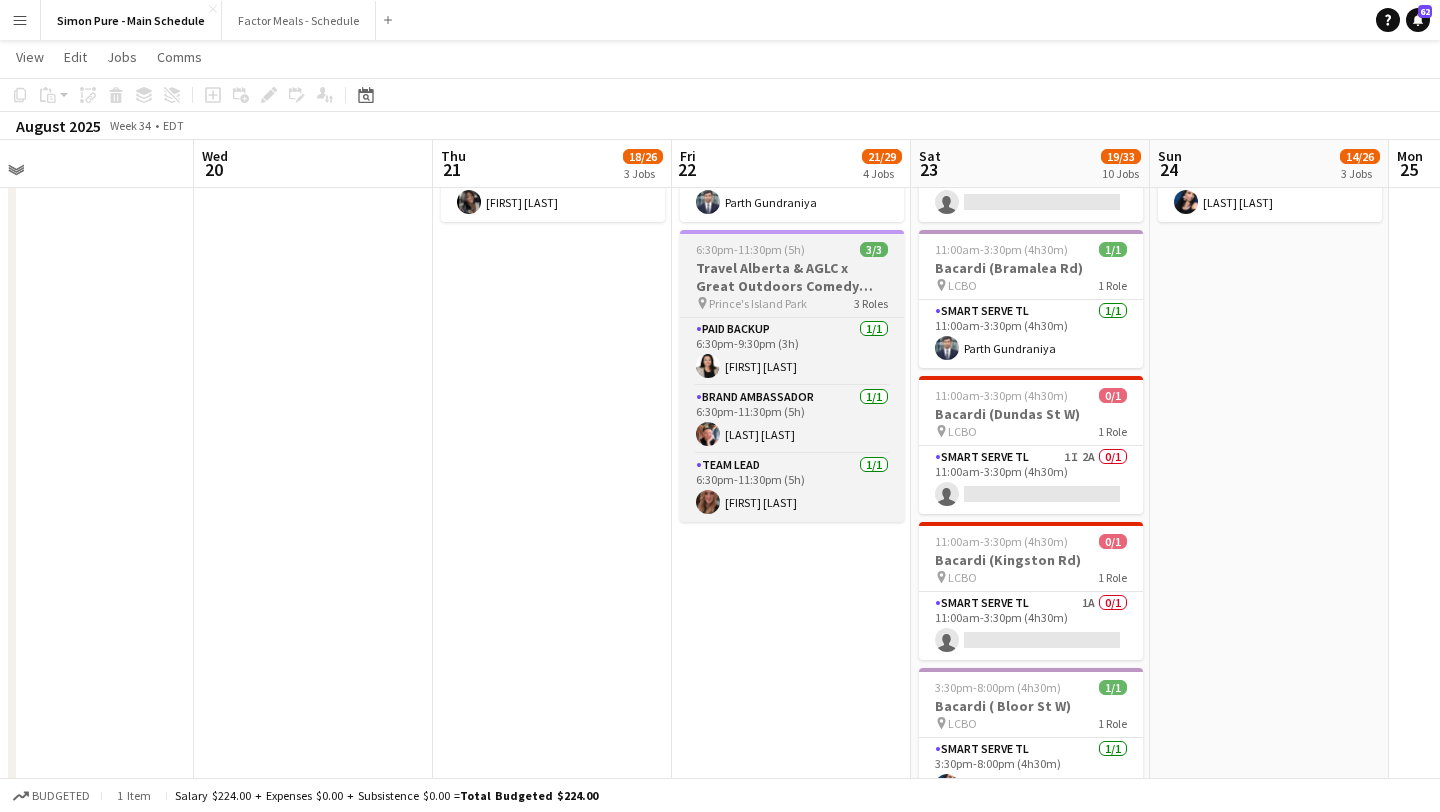 click on "Travel Alberta & AGLC x Great Outdoors Comedy Festival Calgary" at bounding box center [792, 277] 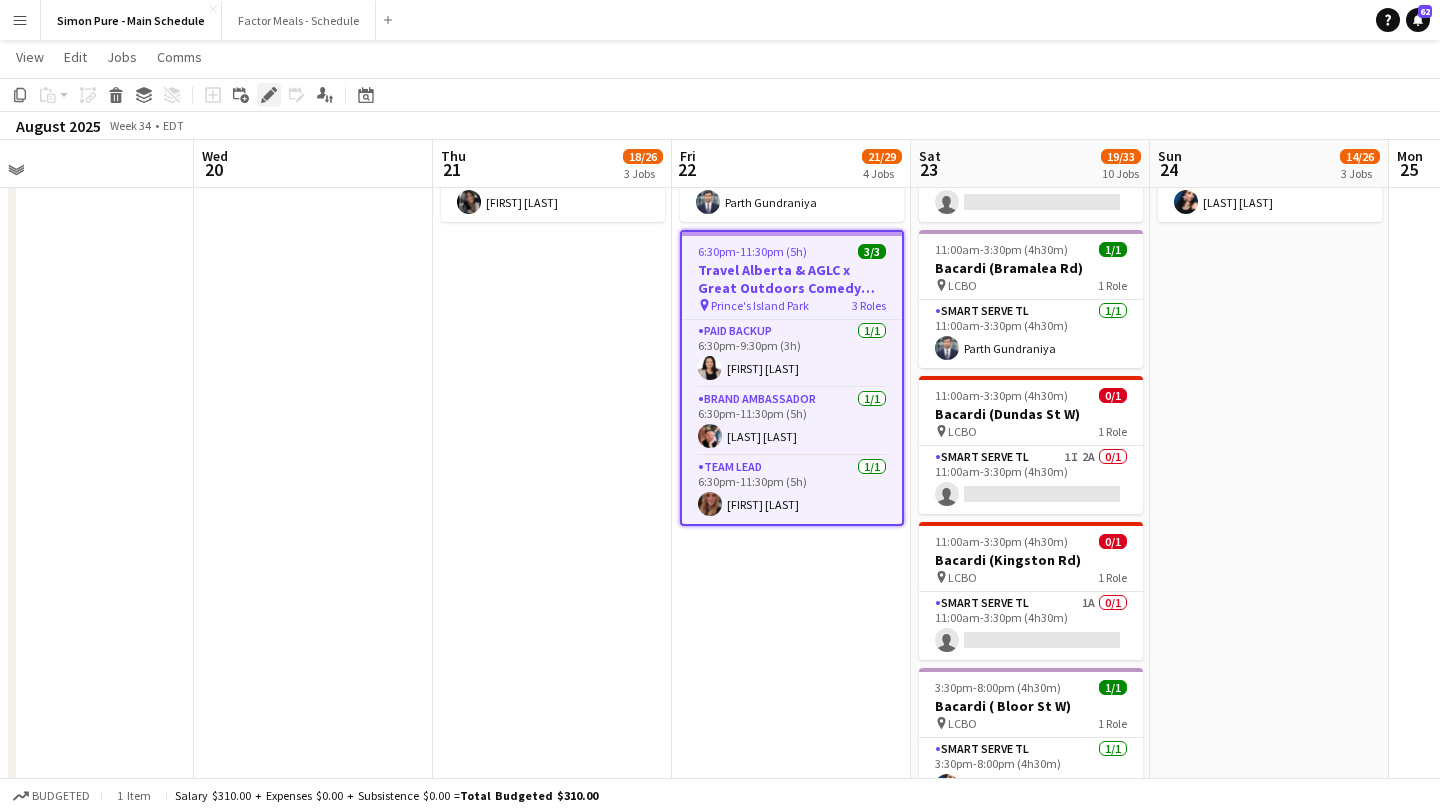 click 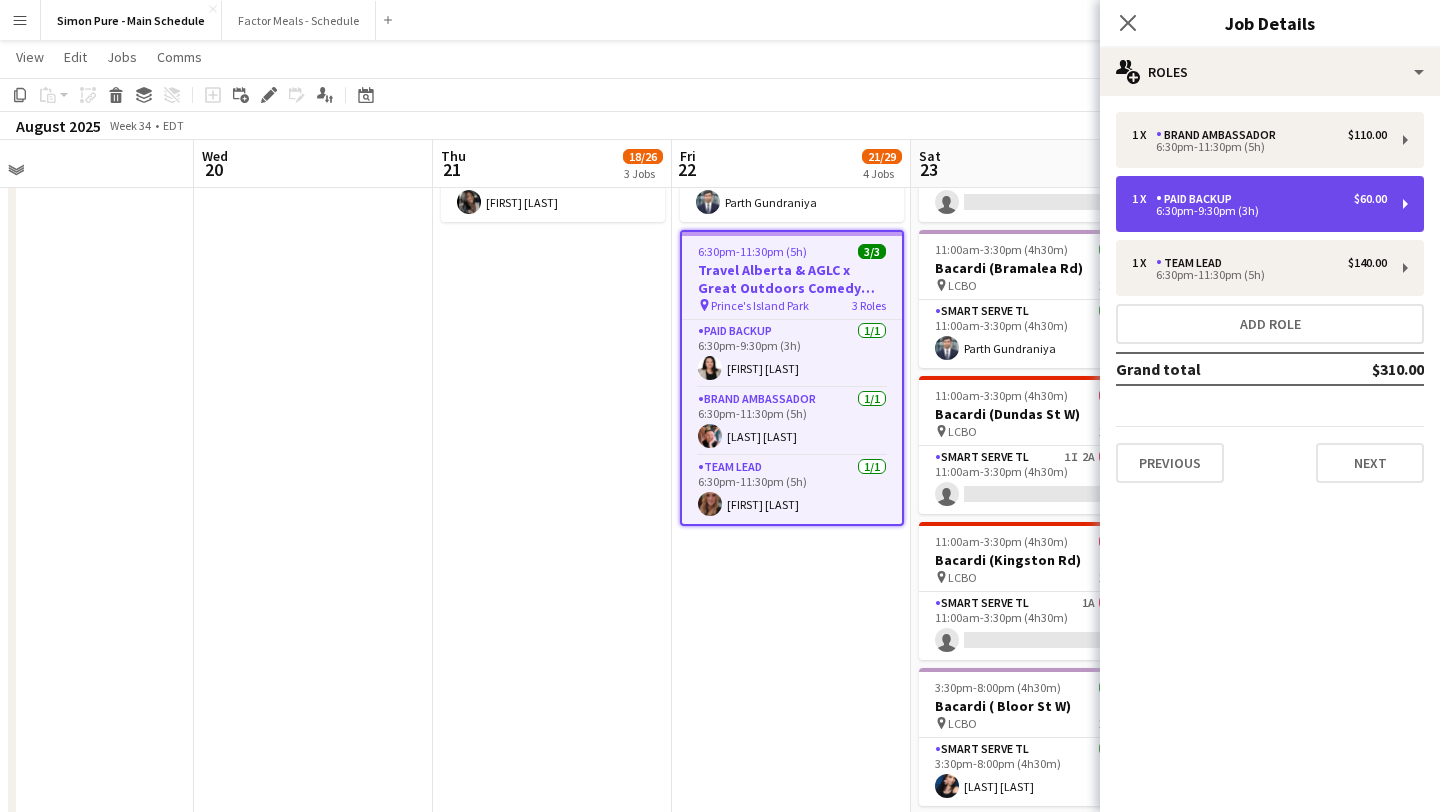 click on "1 x   Paid Backup   $60.00" at bounding box center [1259, 199] 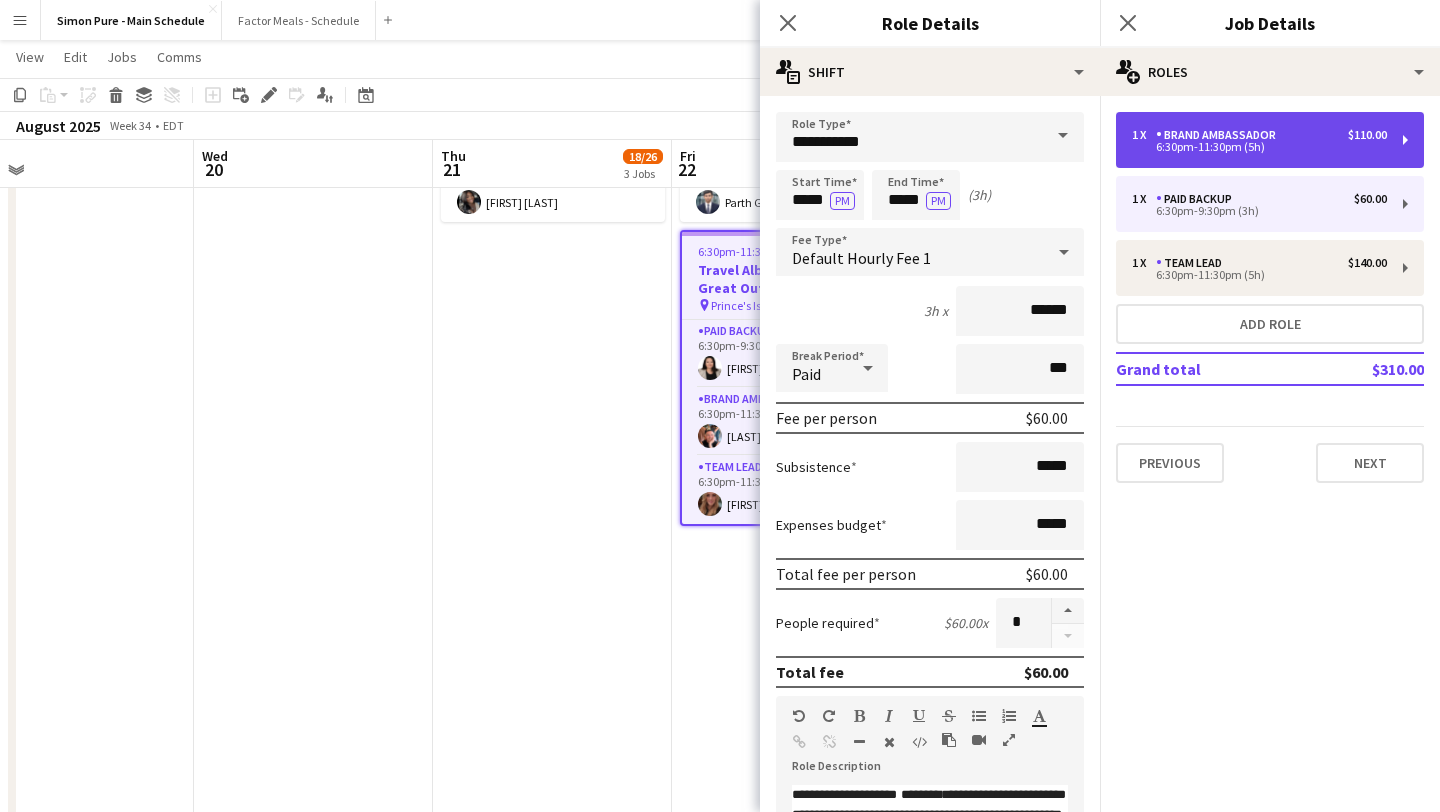 click on "6:30pm-11:30pm (5h)" at bounding box center [1259, 147] 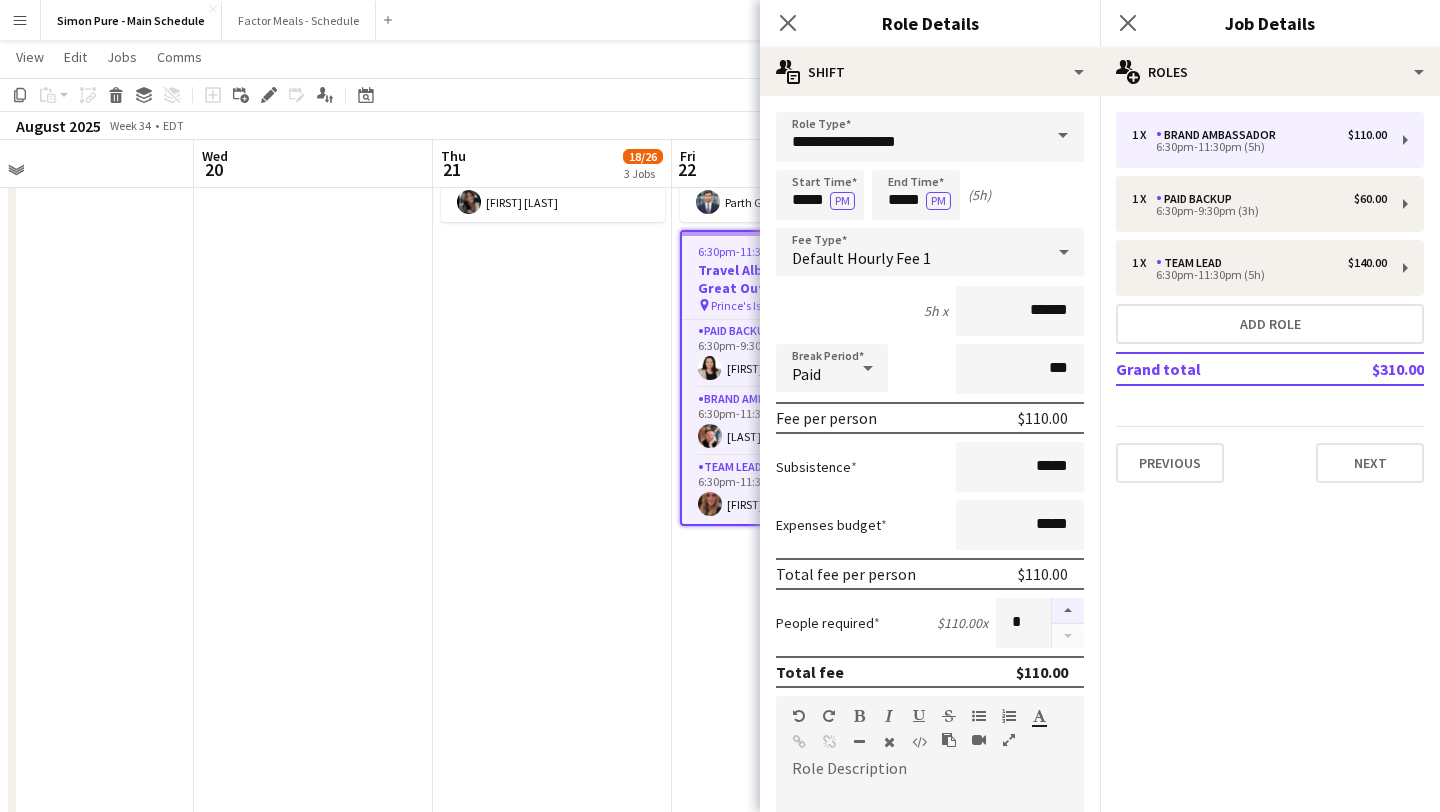 click at bounding box center (1068, 611) 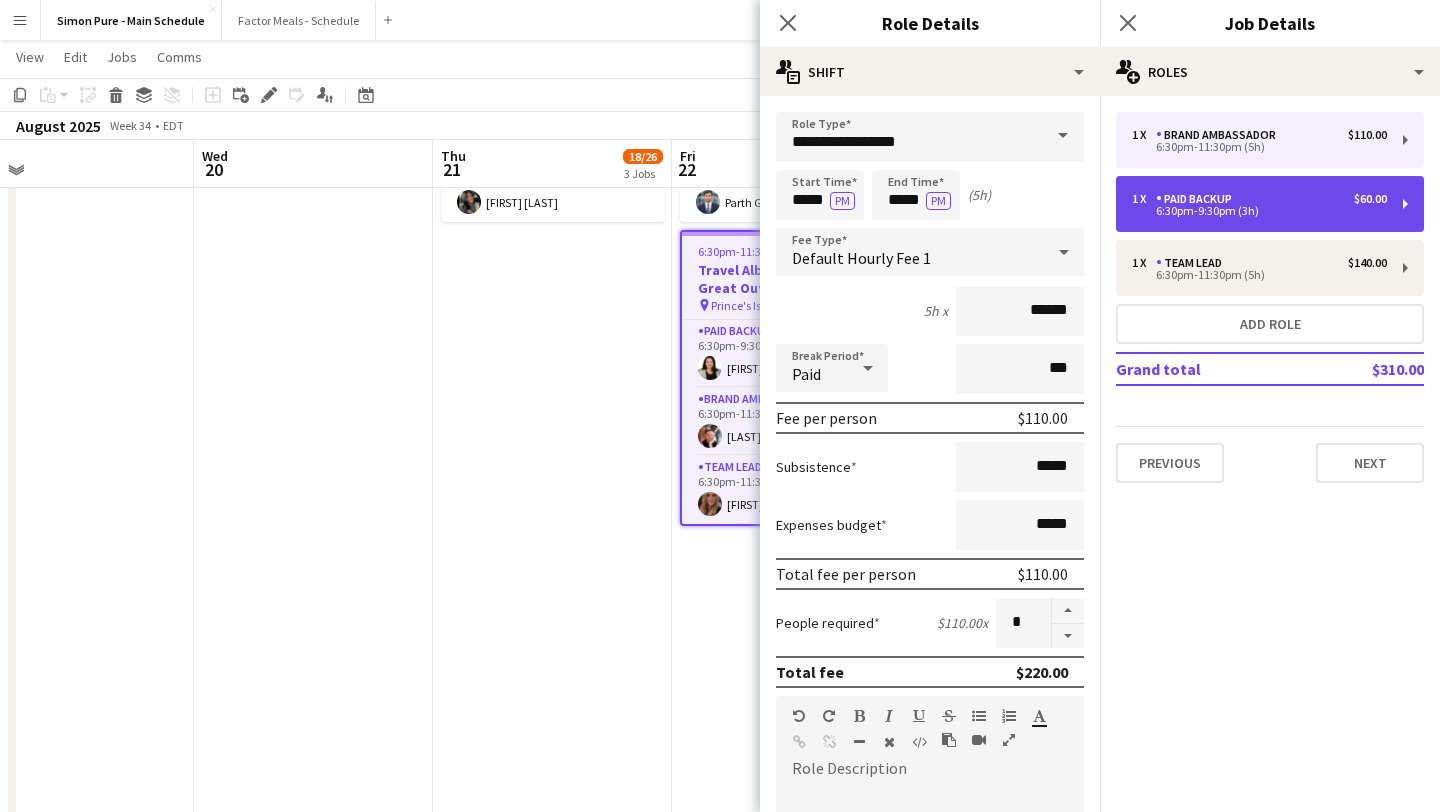 click on "Paid Backup" at bounding box center [1198, 199] 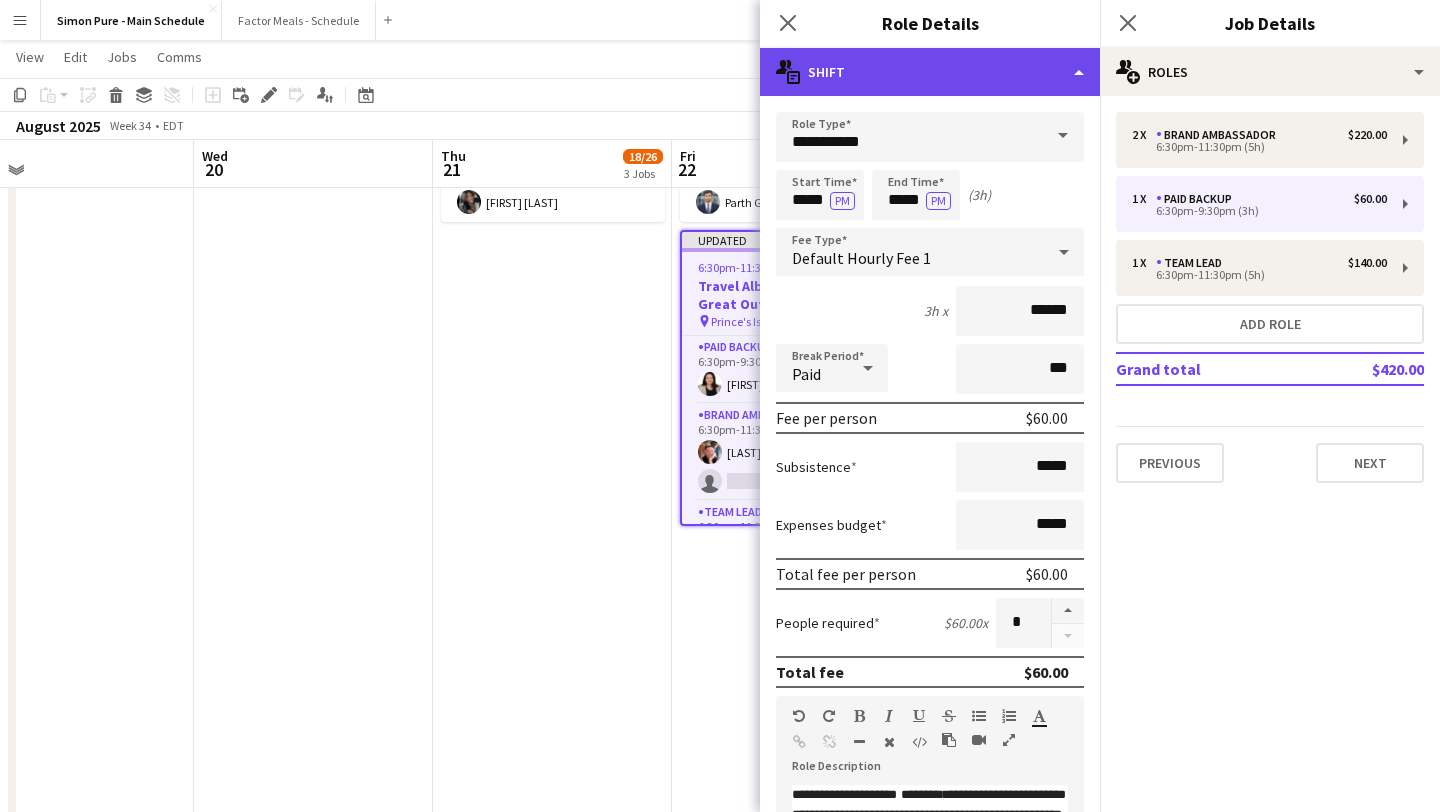 click on "multiple-actions-text
Shift" 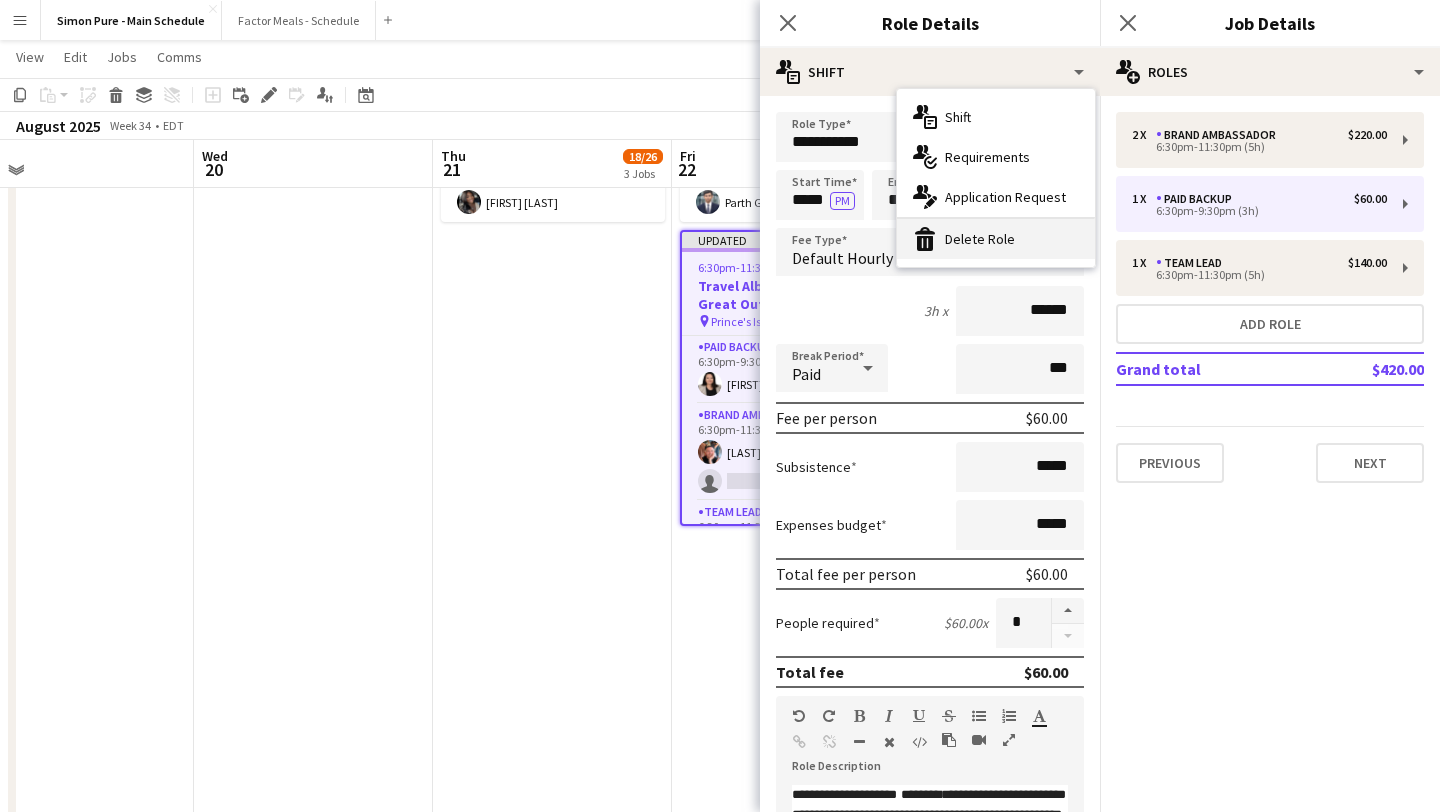 click on "bin-2
Delete Role" at bounding box center [996, 239] 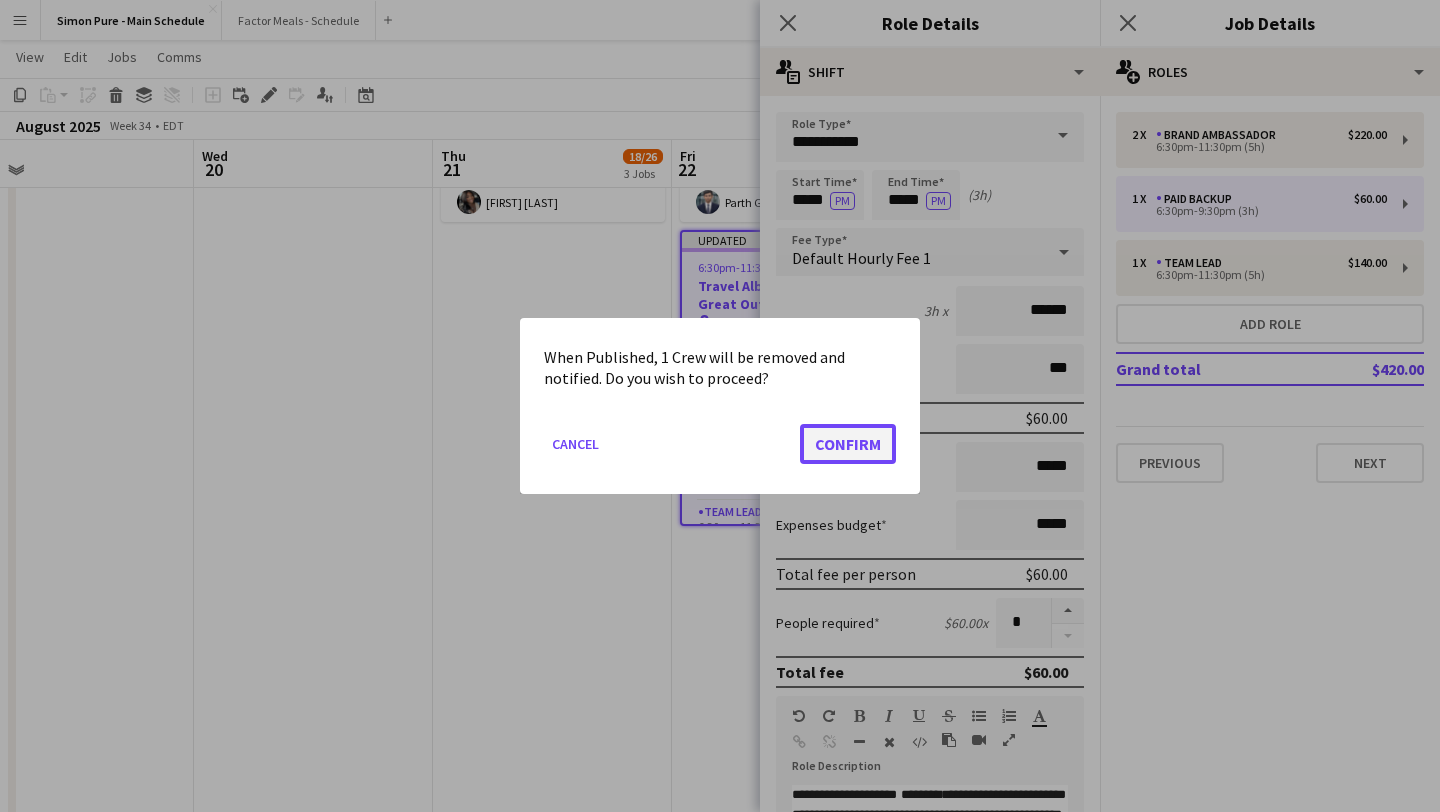 click on "Confirm" 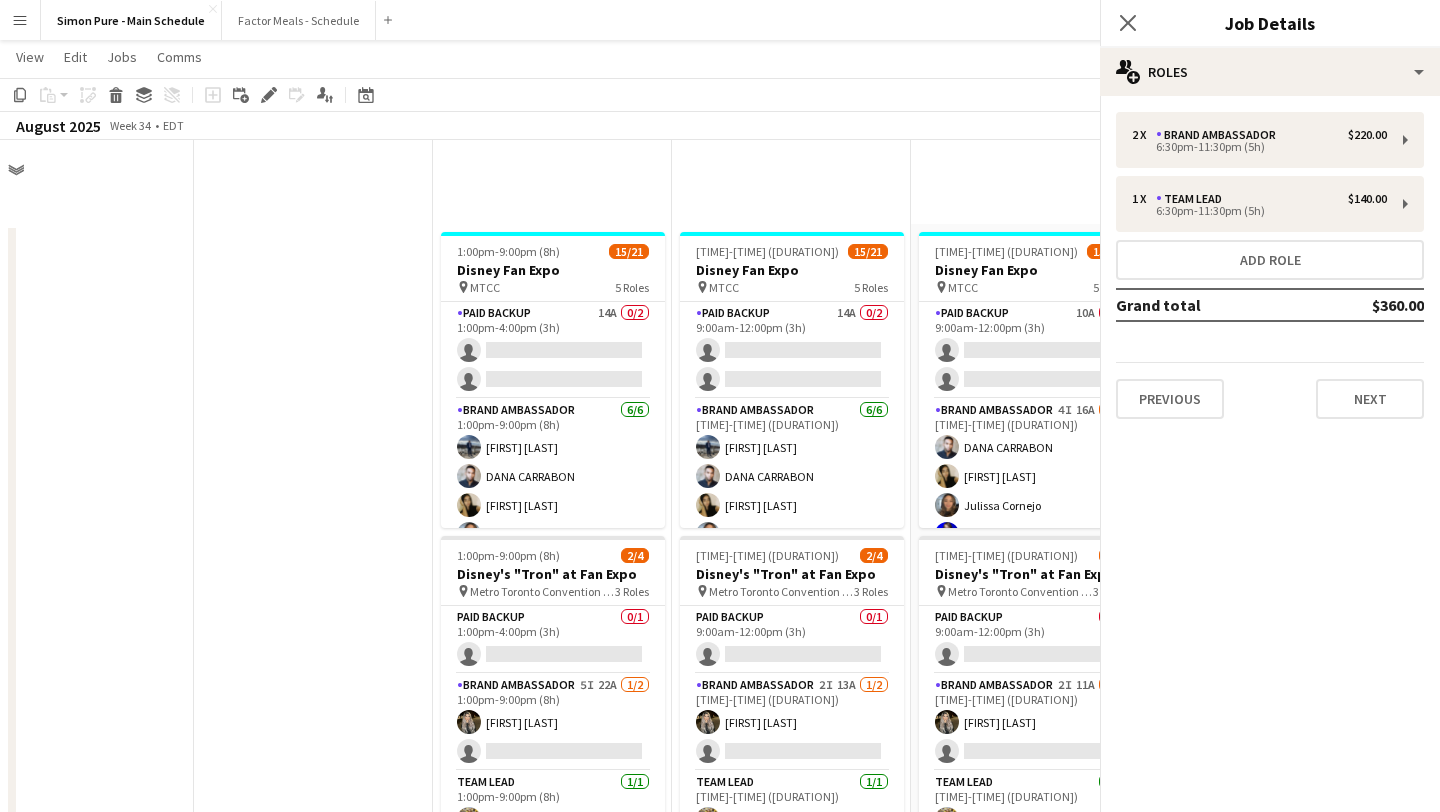 scroll, scrollTop: 756, scrollLeft: 0, axis: vertical 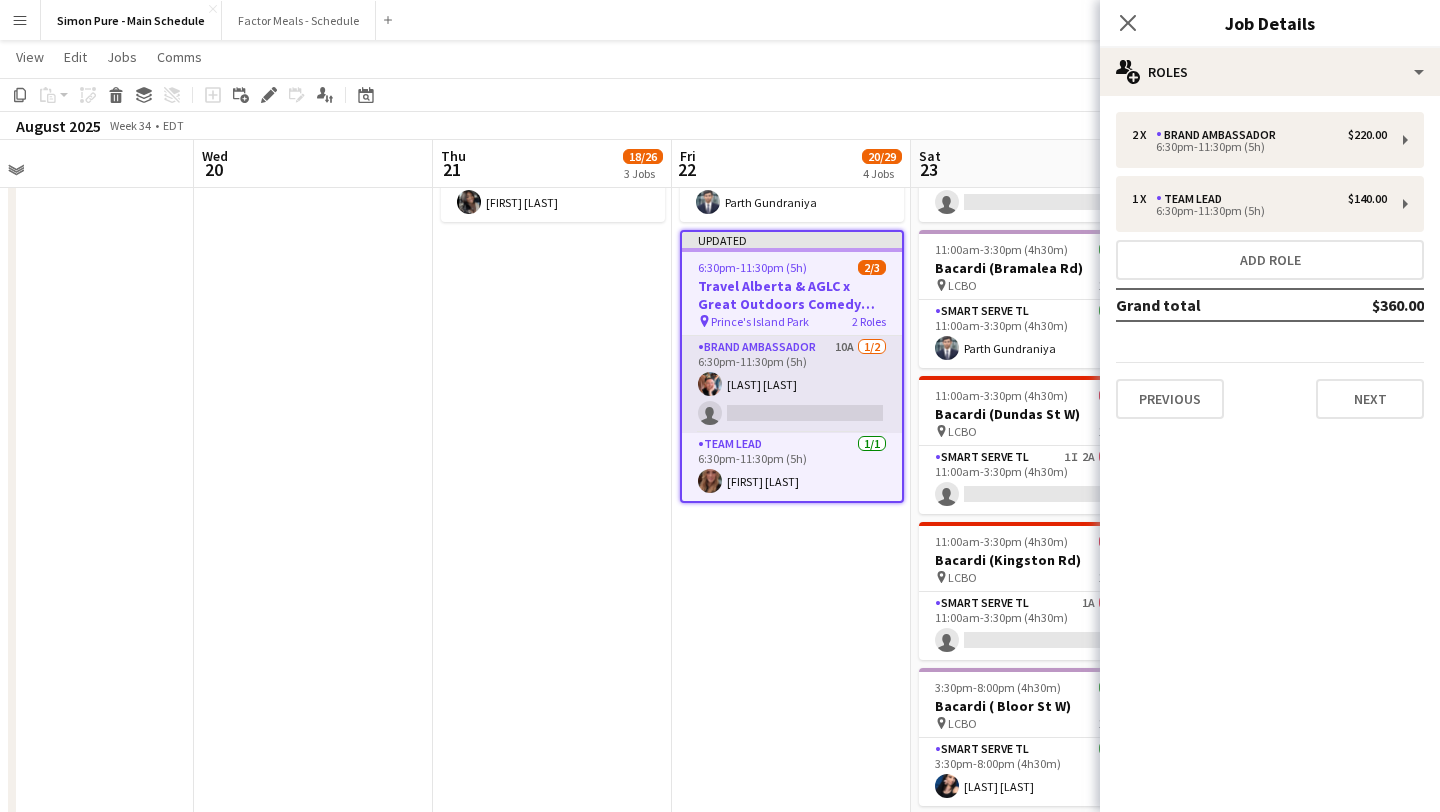 click on "Brand Ambassador    10A   1/2   6:30pm-11:30pm (5h)
Spencer Newman
single-neutral-actions" at bounding box center (792, 384) 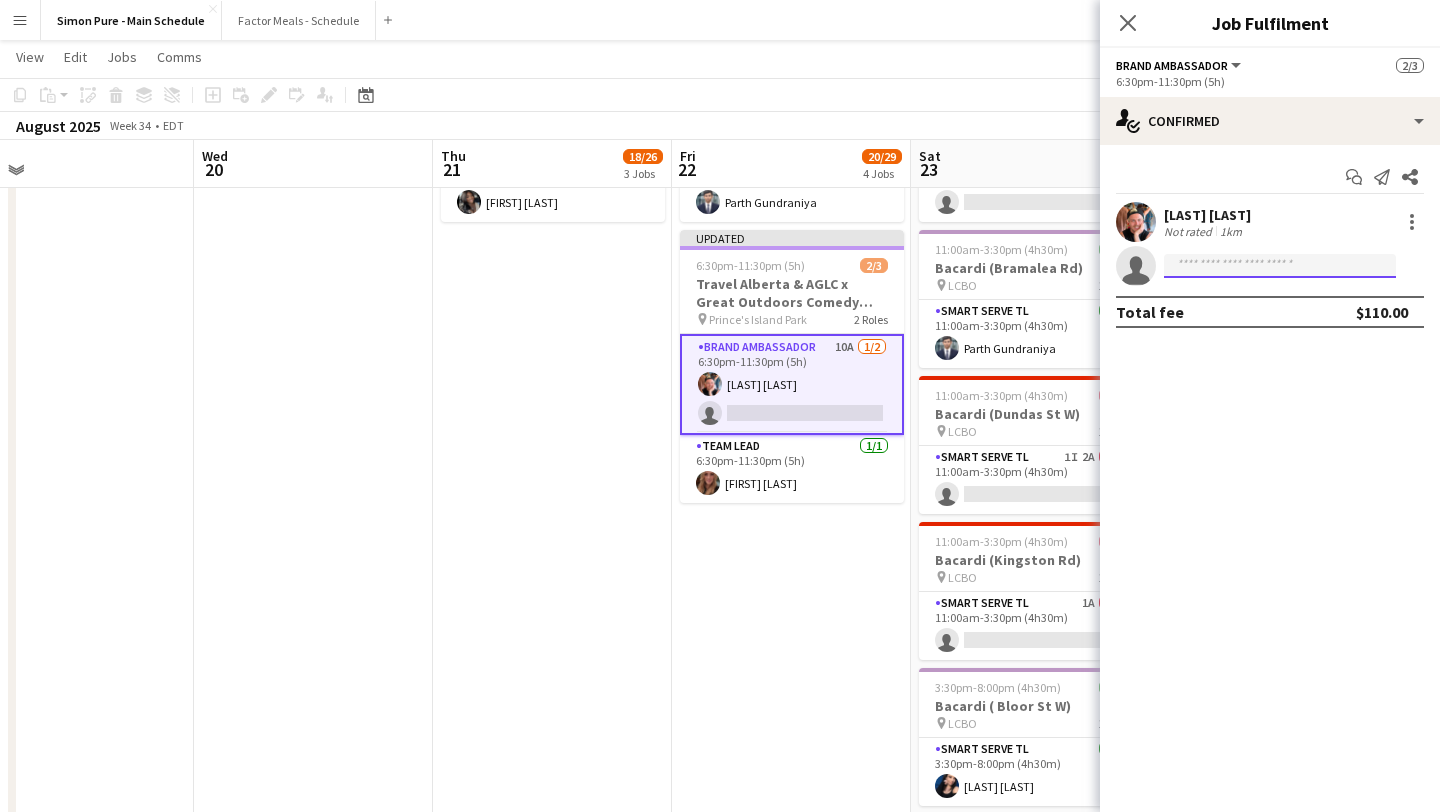 click 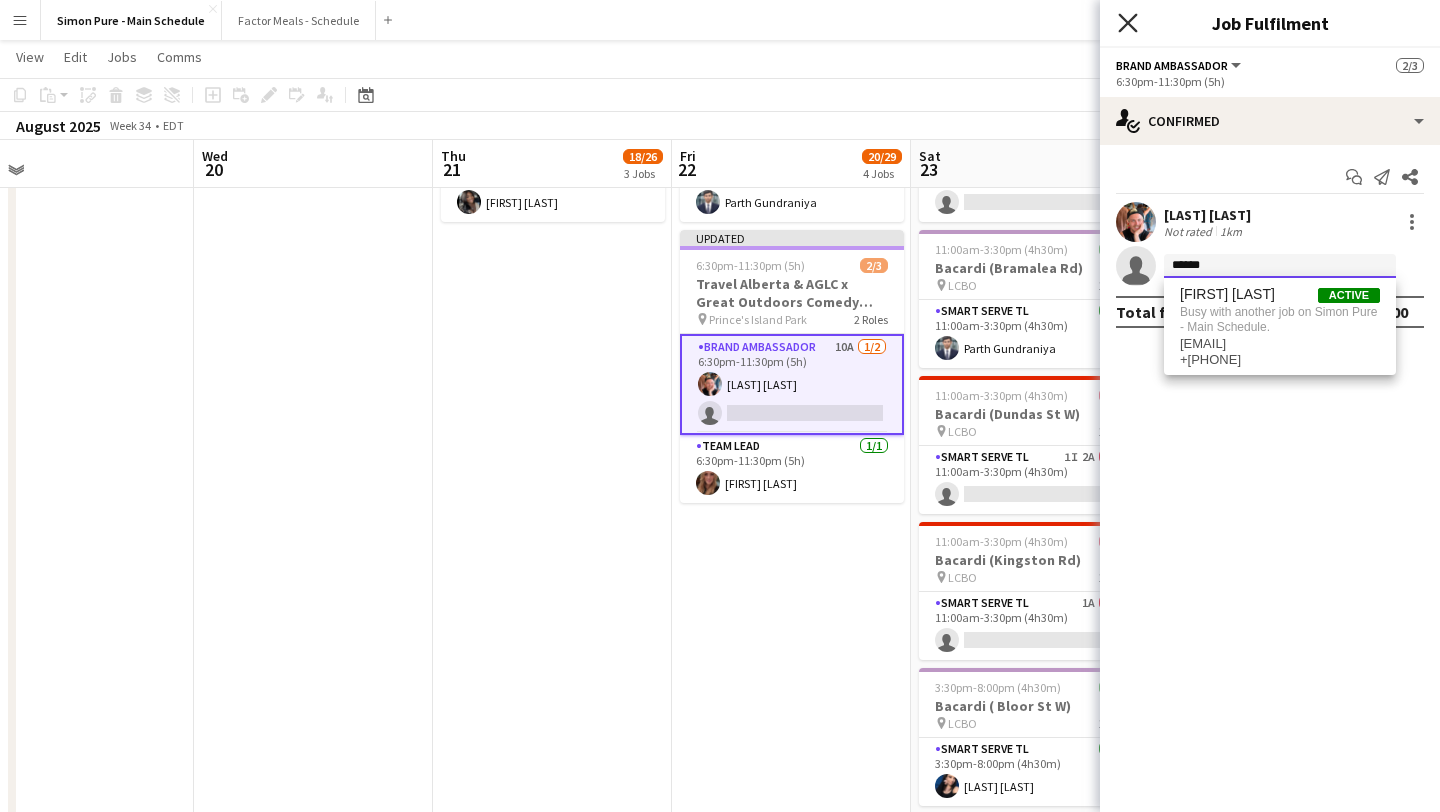 type on "******" 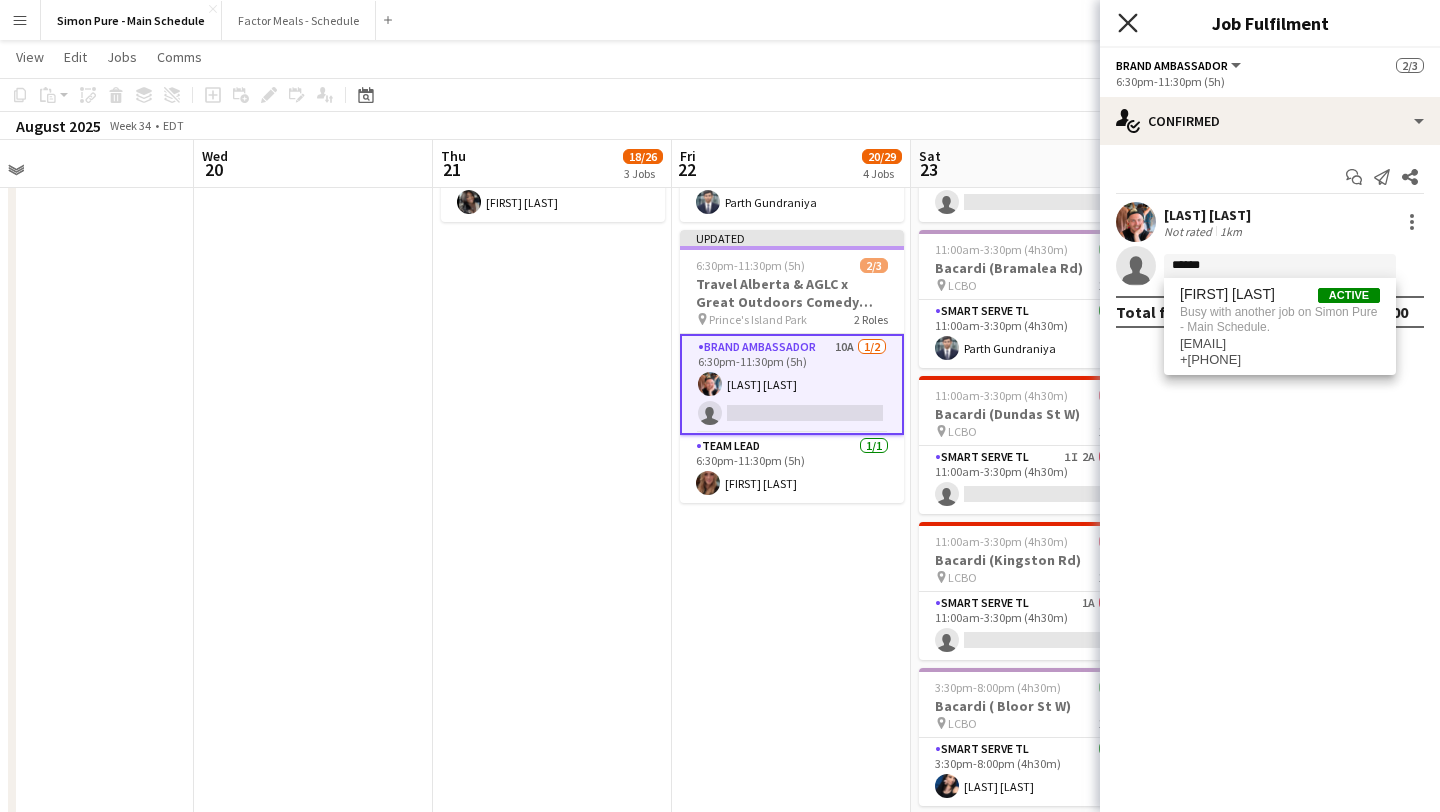click on "Close pop-in" 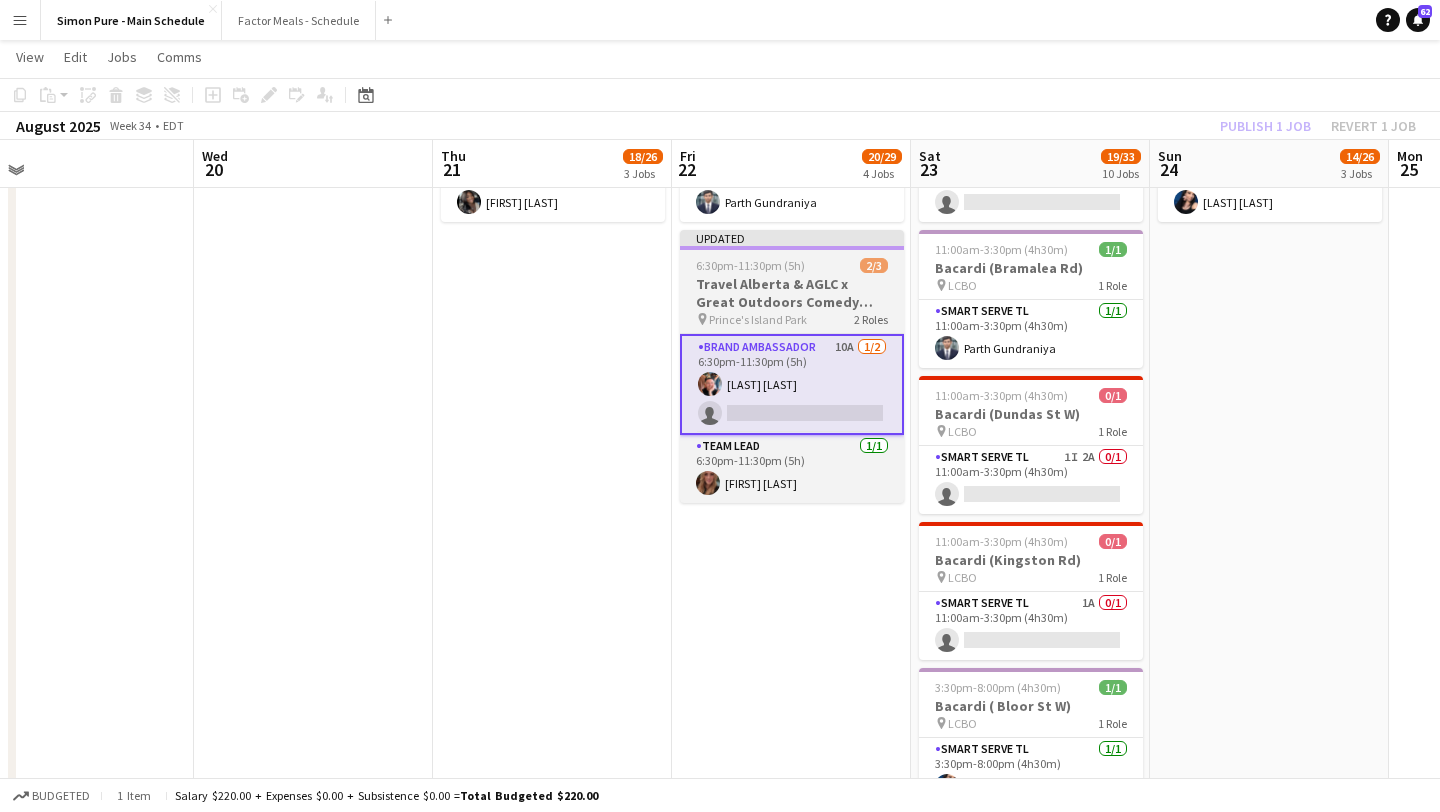 click on "6:30pm-11:30pm (5h)" at bounding box center [750, 265] 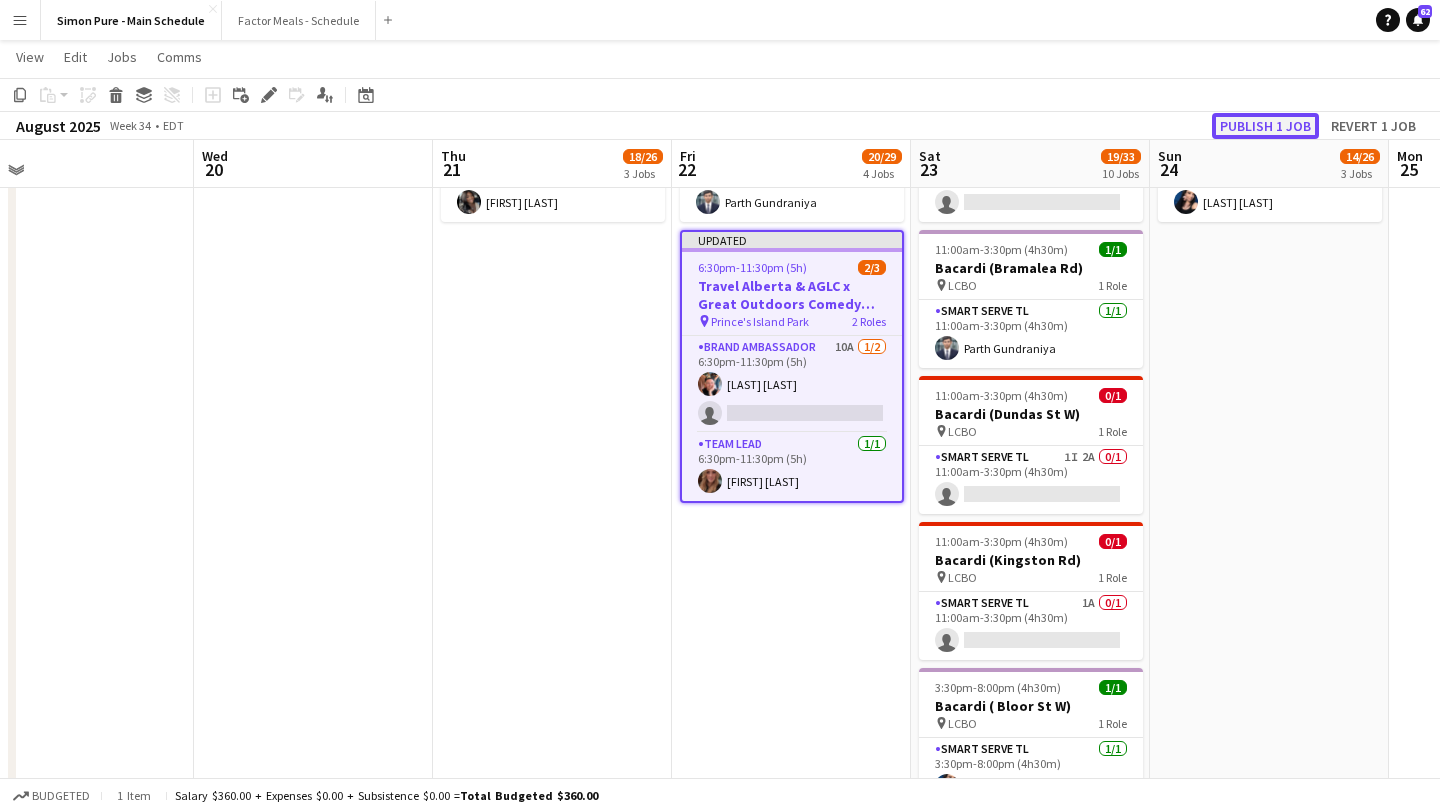 click on "Publish 1 job" 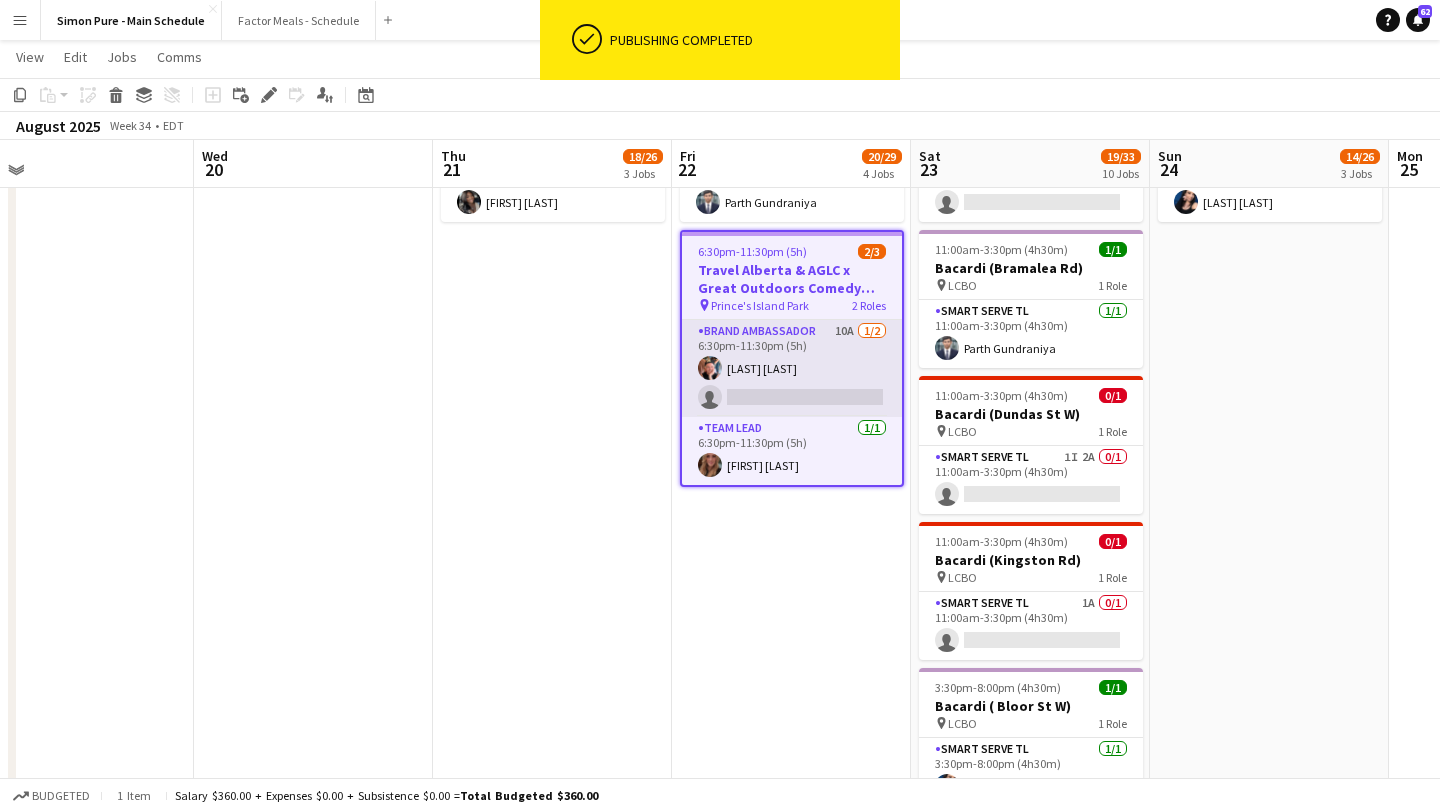 click on "Brand Ambassador    10A   1/2   6:30pm-11:30pm (5h)
Spencer Newman
single-neutral-actions" at bounding box center (792, 368) 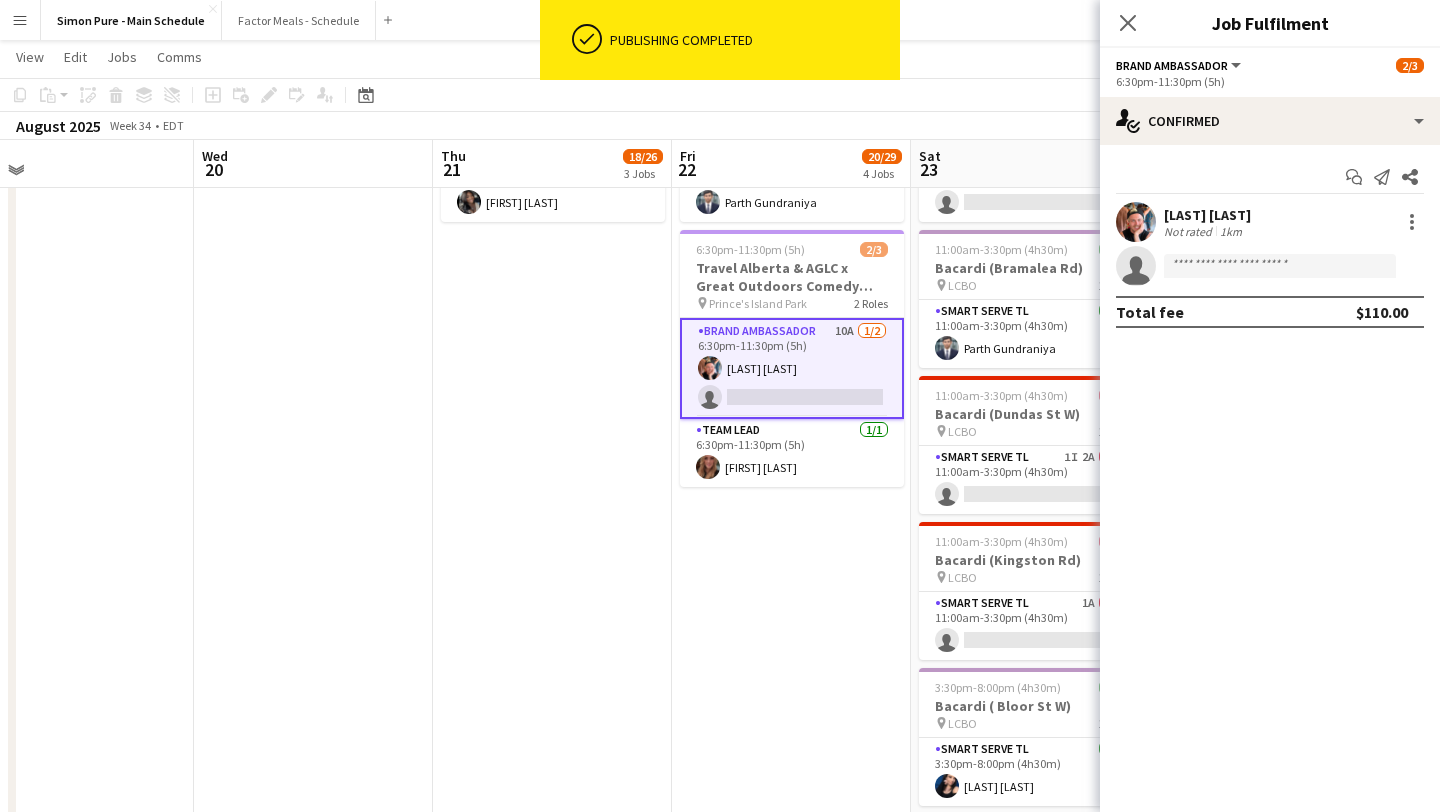 click on "single-neutral-actions" 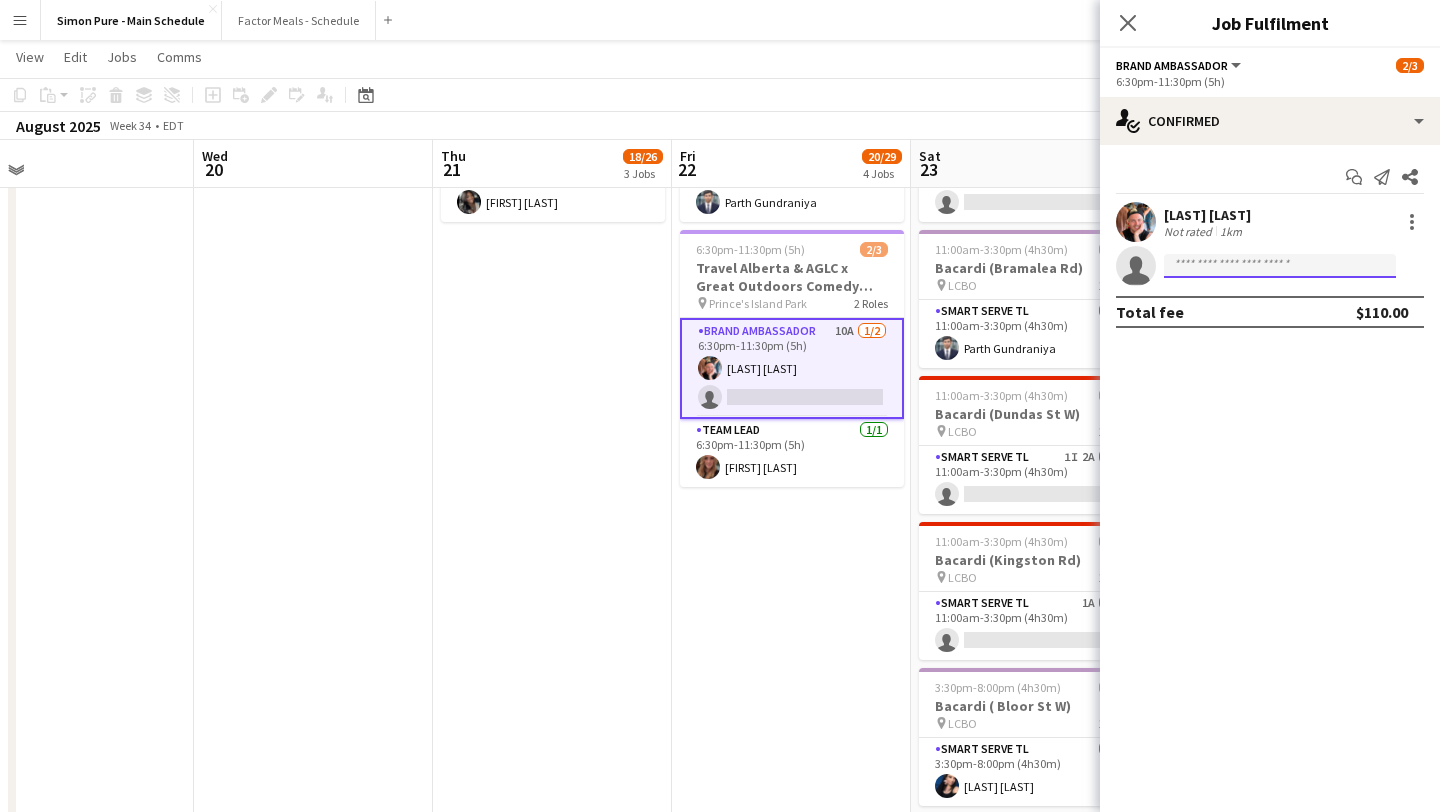 click 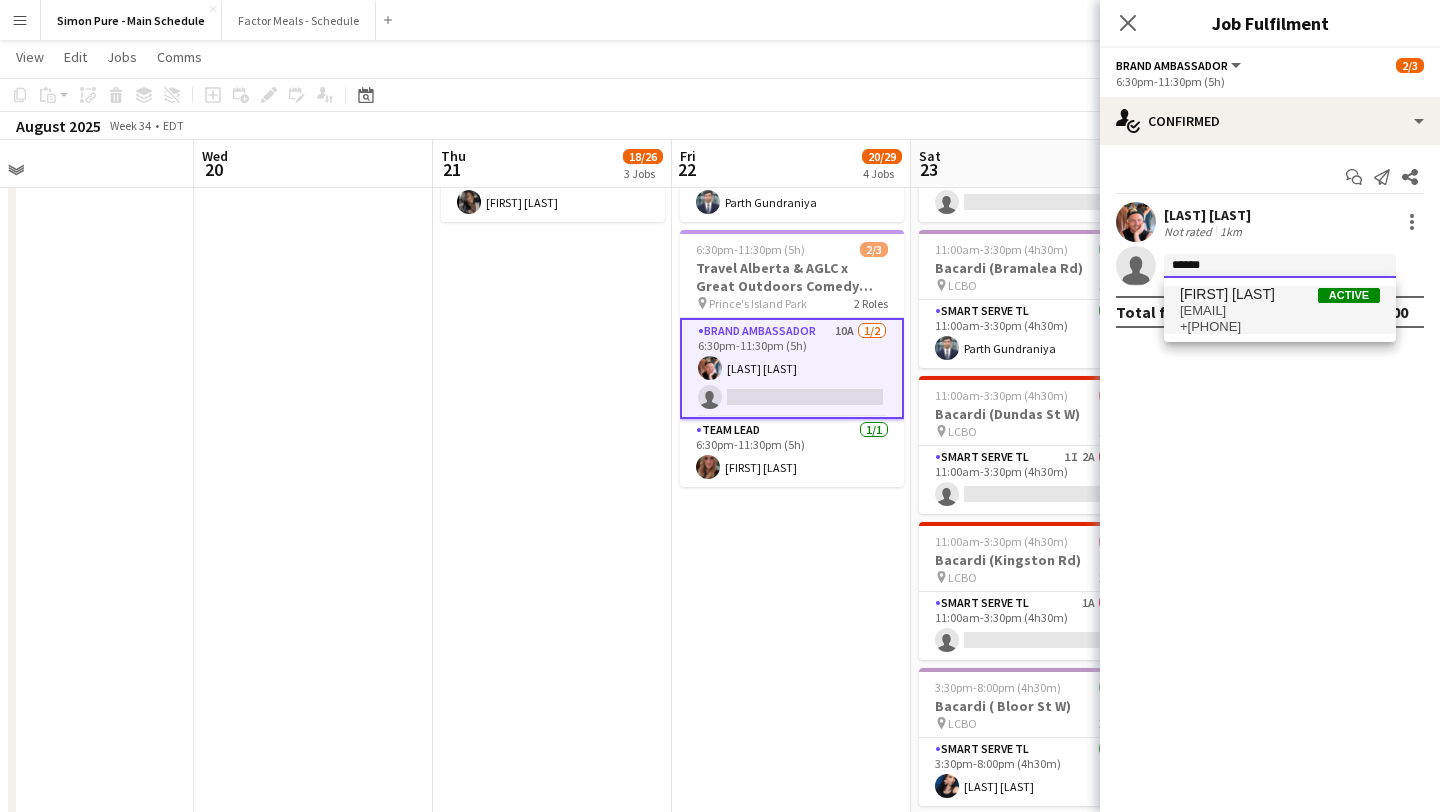 type on "******" 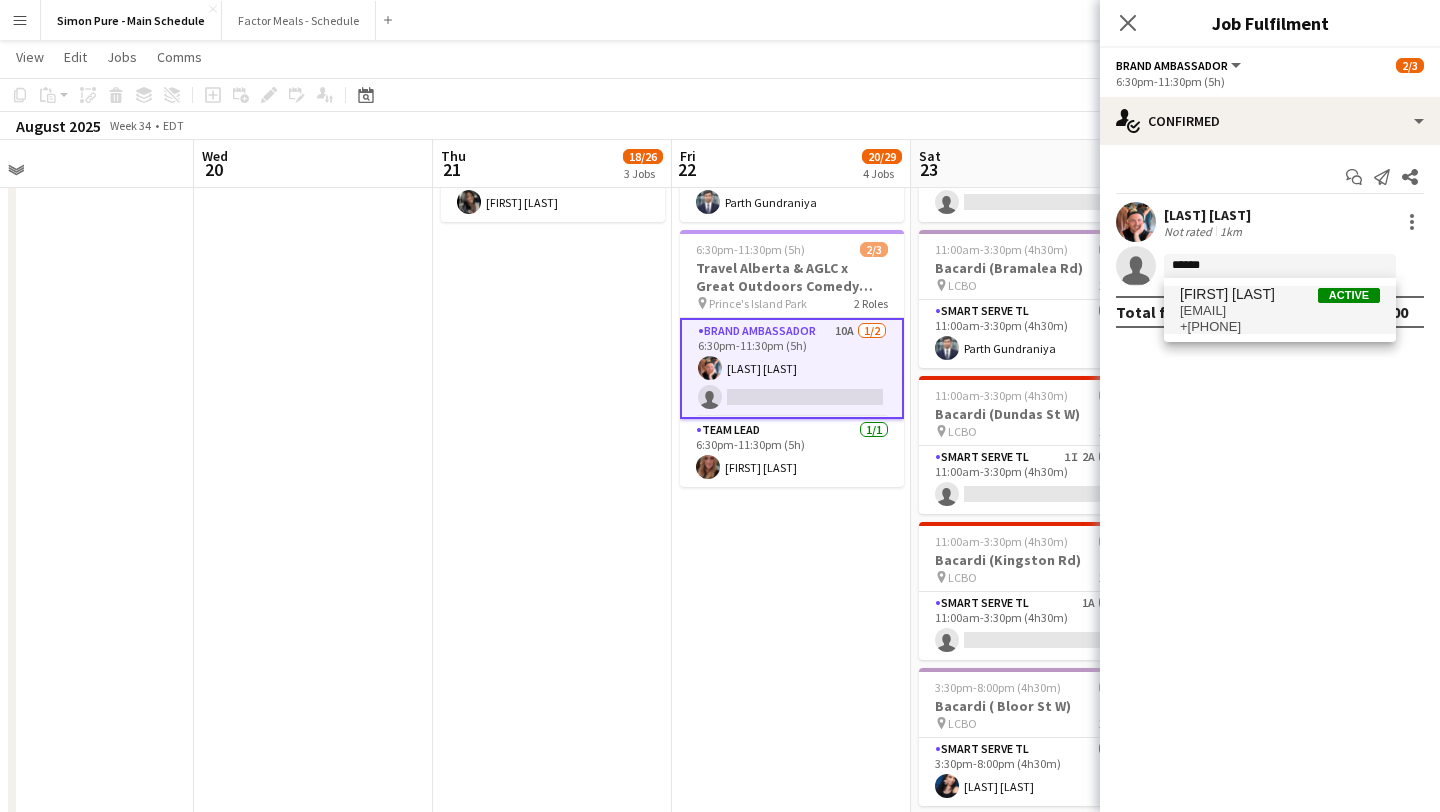 click on "jaqchan@gmail.com" at bounding box center (1280, 311) 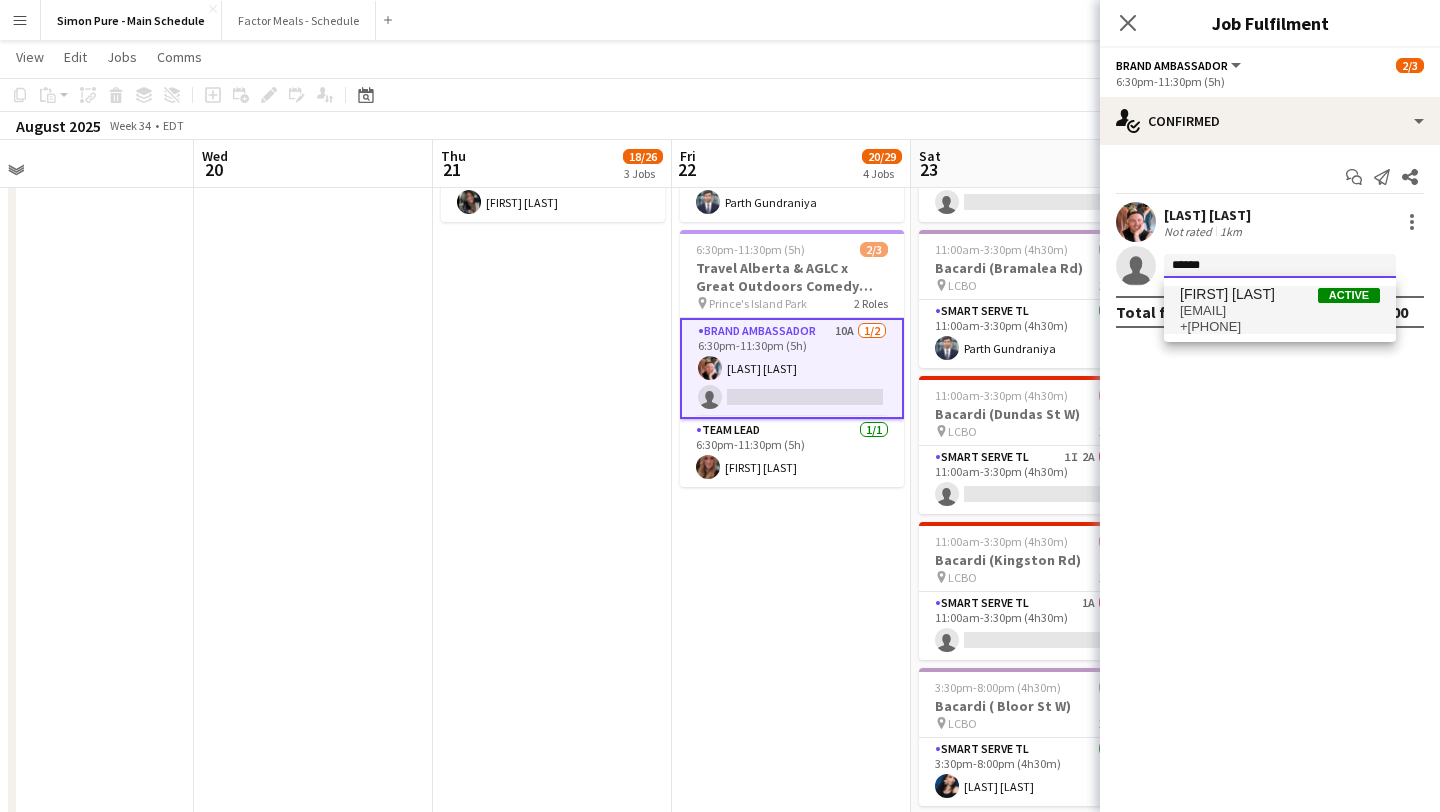 type 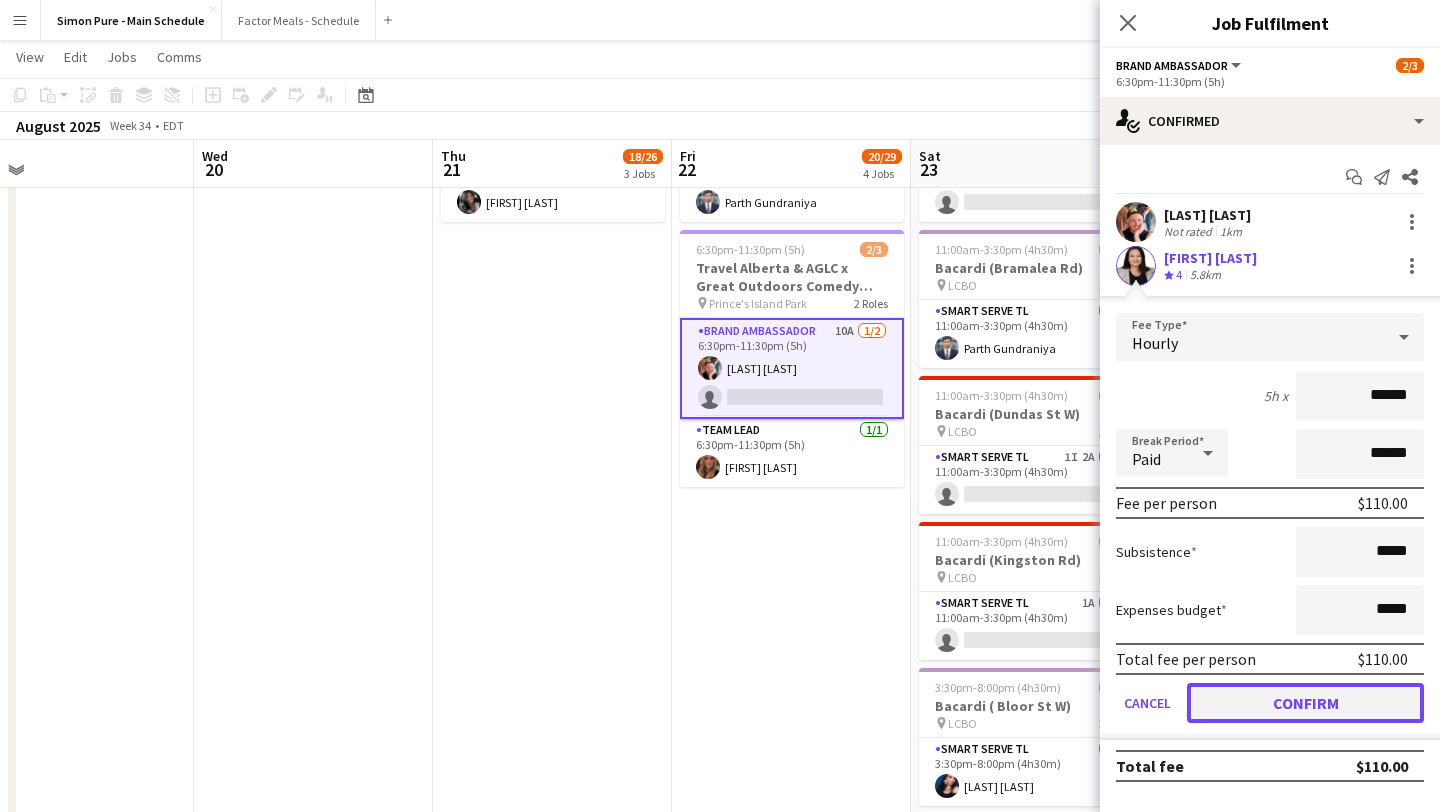 click on "Confirm" at bounding box center (1305, 703) 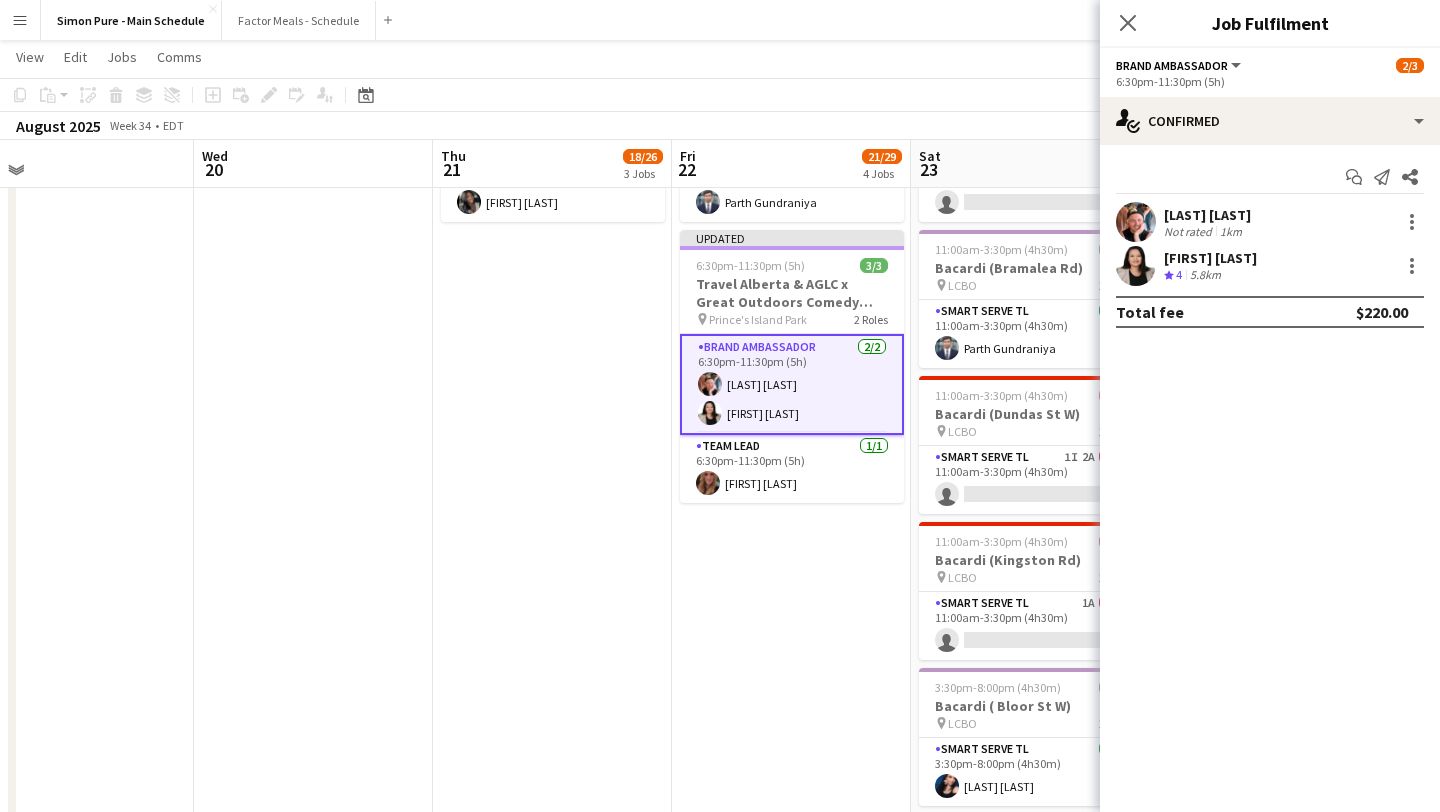 click on "Close pop-in" 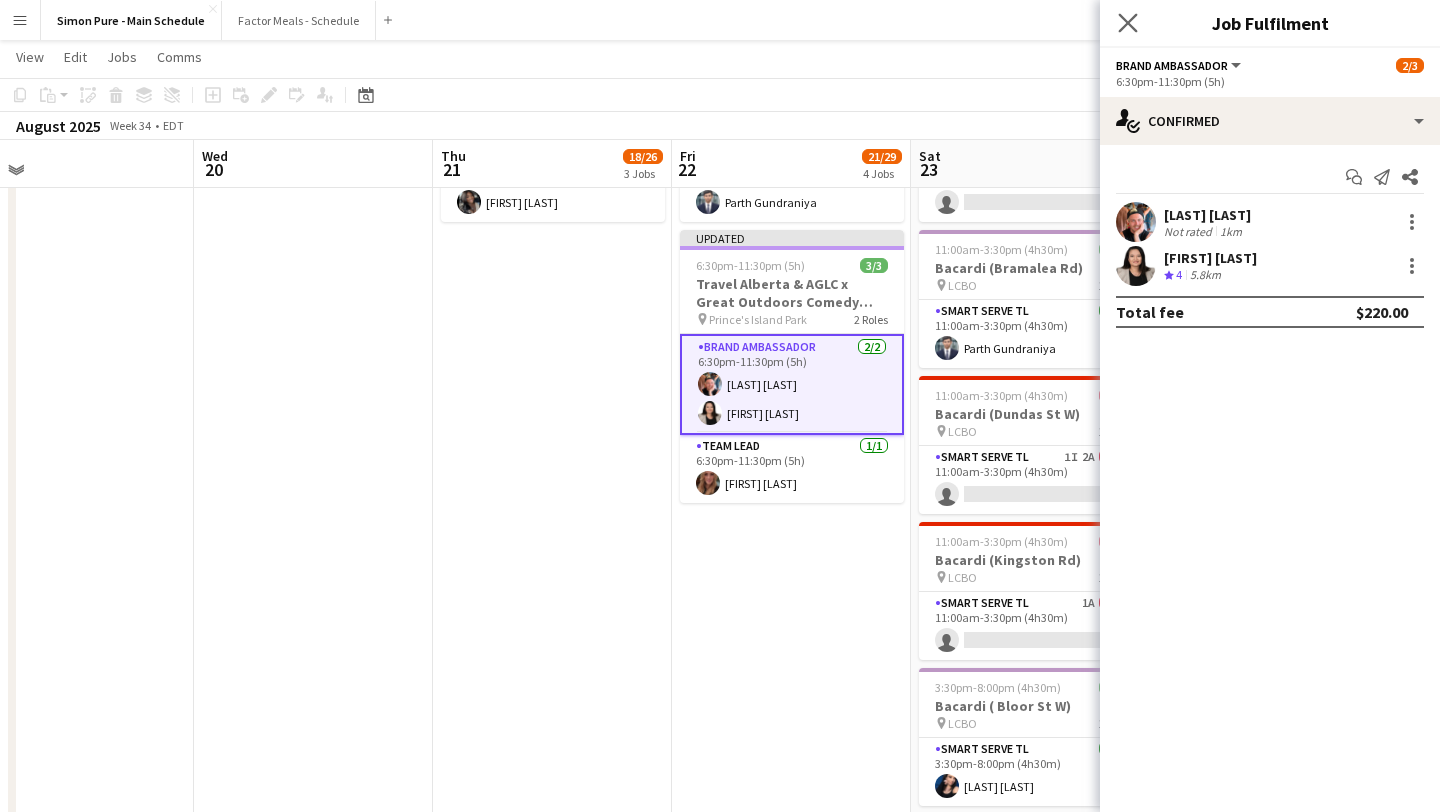click on "Close pop-in" 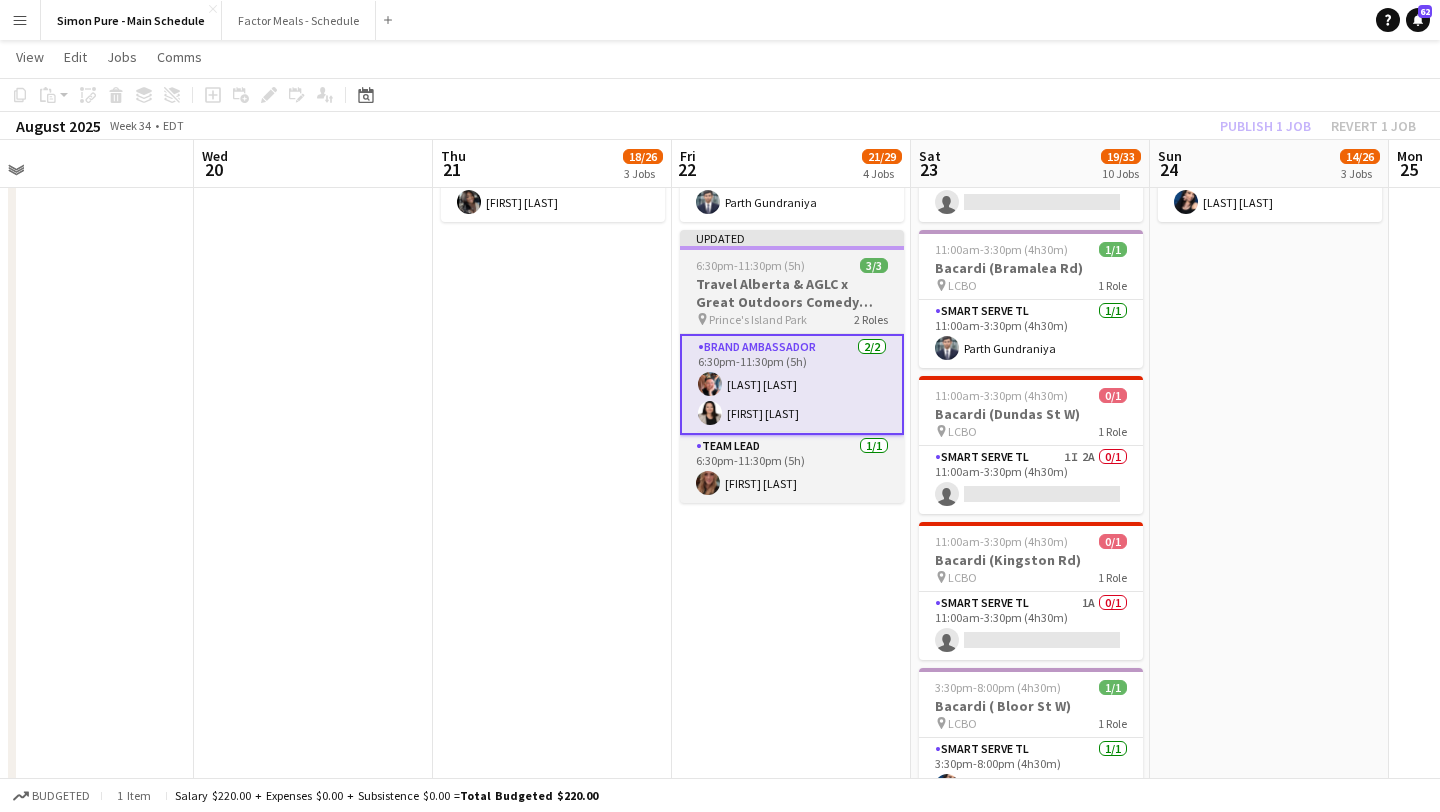 click on "6:30pm-11:30pm (5h)" at bounding box center [750, 265] 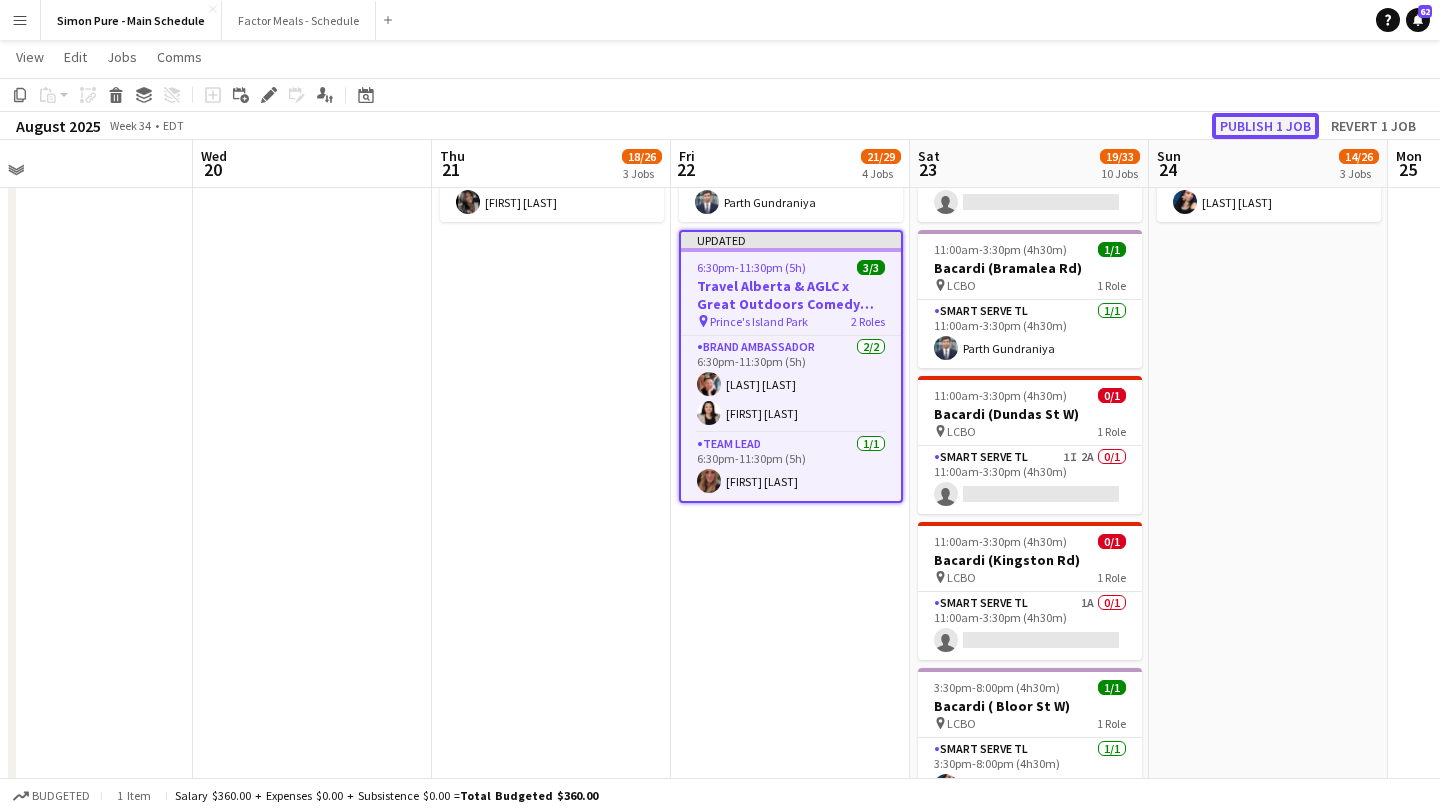 click on "Publish 1 job" 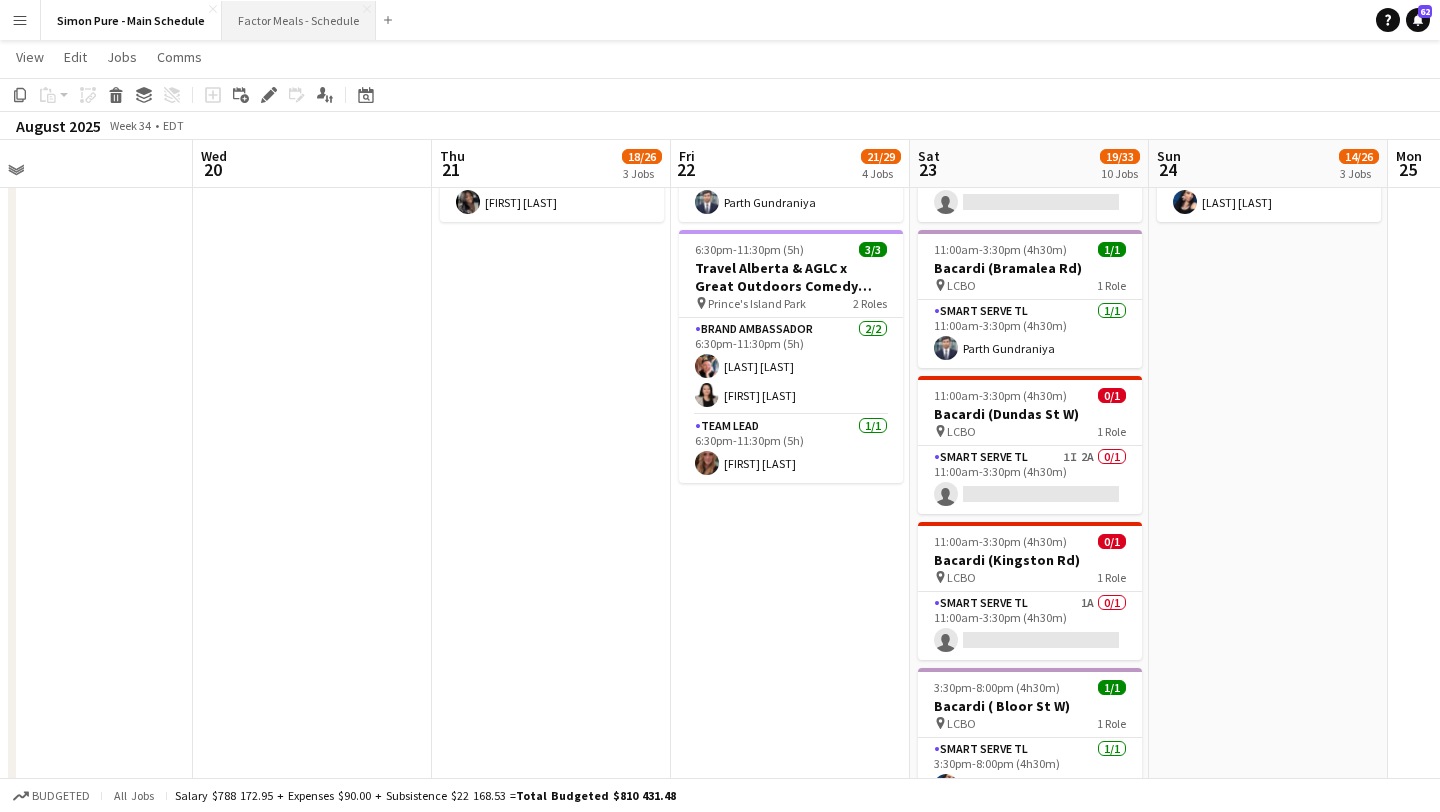 scroll, scrollTop: 0, scrollLeft: 0, axis: both 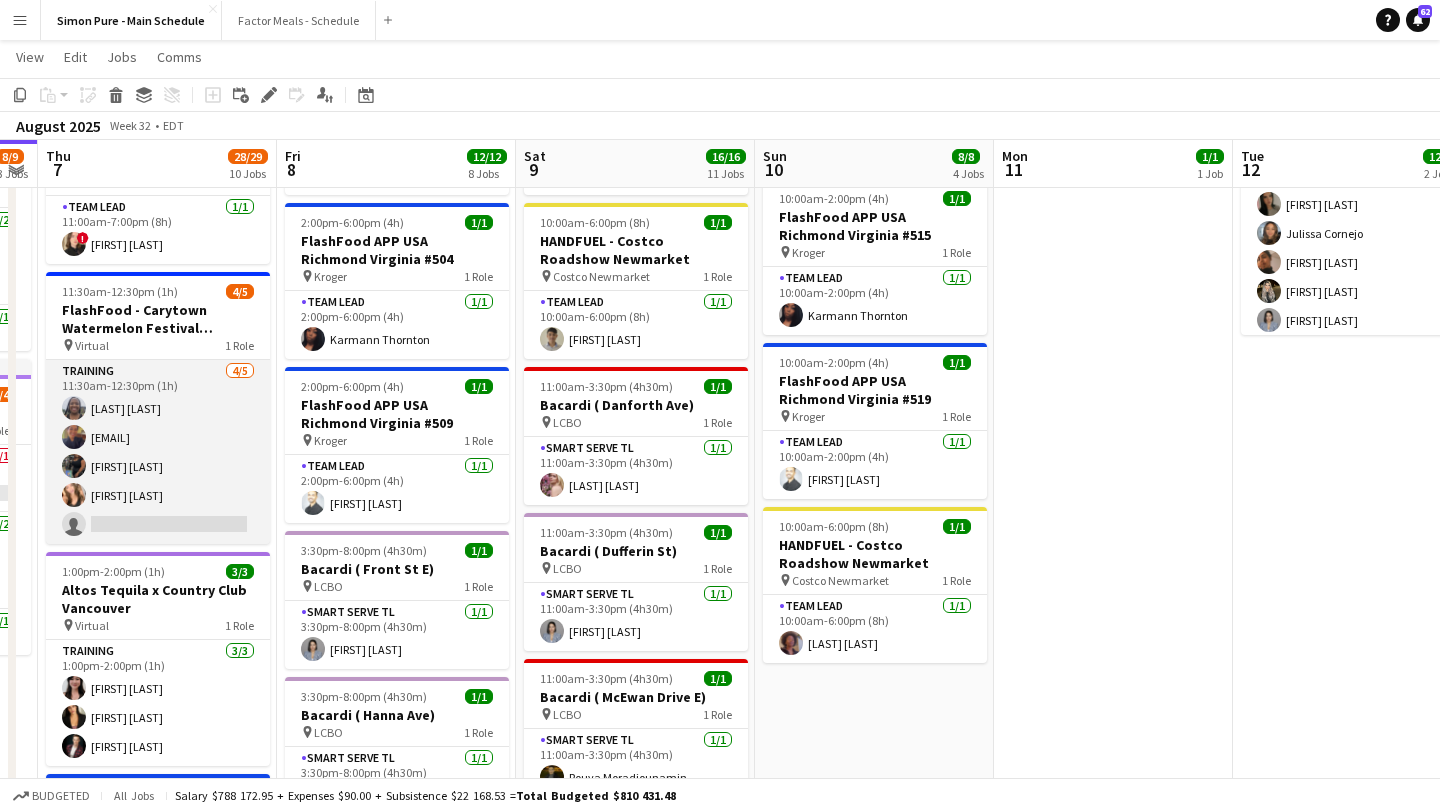 click on "Training   4/5   11:30am-12:30pm (1h)
Lashawnda Gary Scarleth_01@yahoo.com Perez Victoria Byrd Angie Garcia
single-neutral-actions" at bounding box center (158, 452) 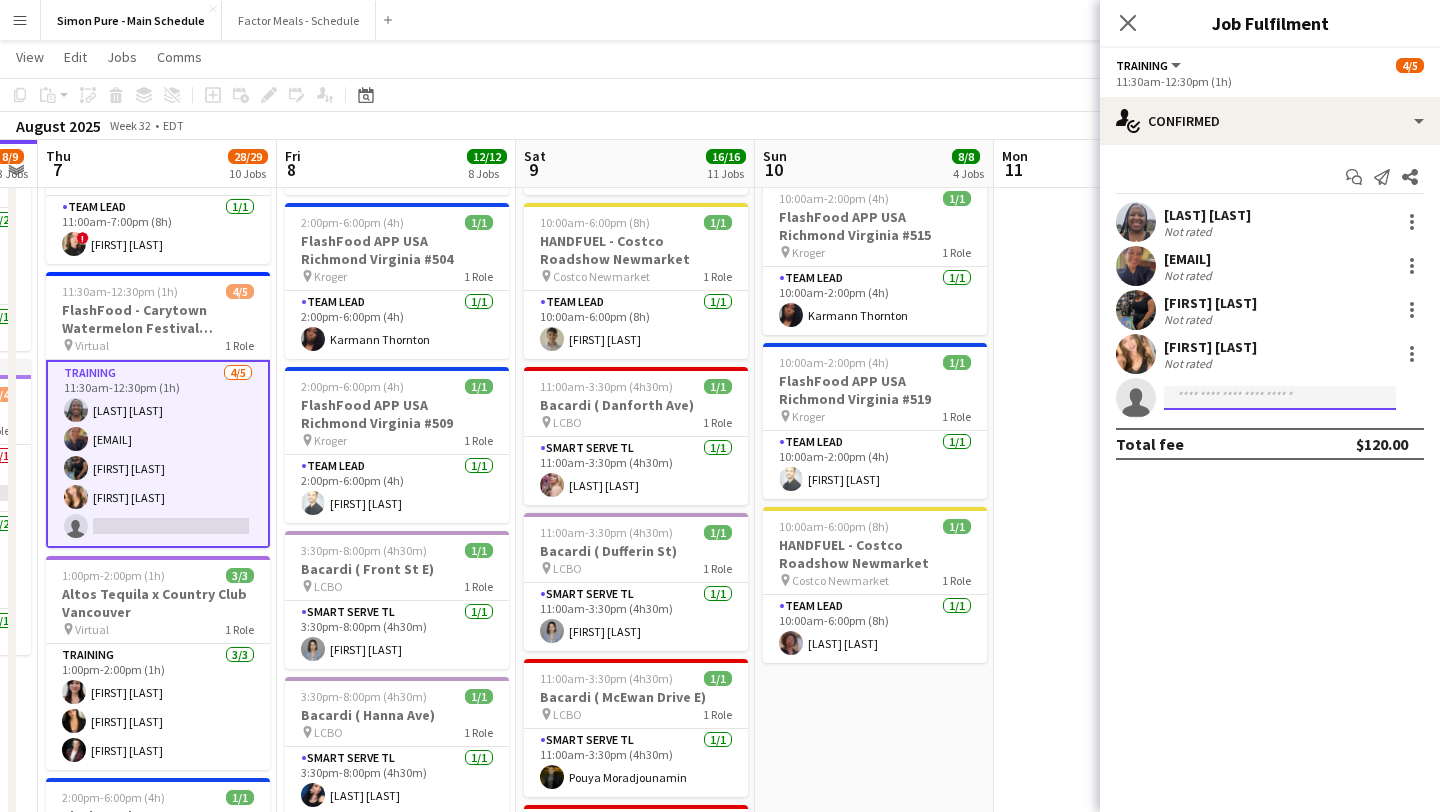 click 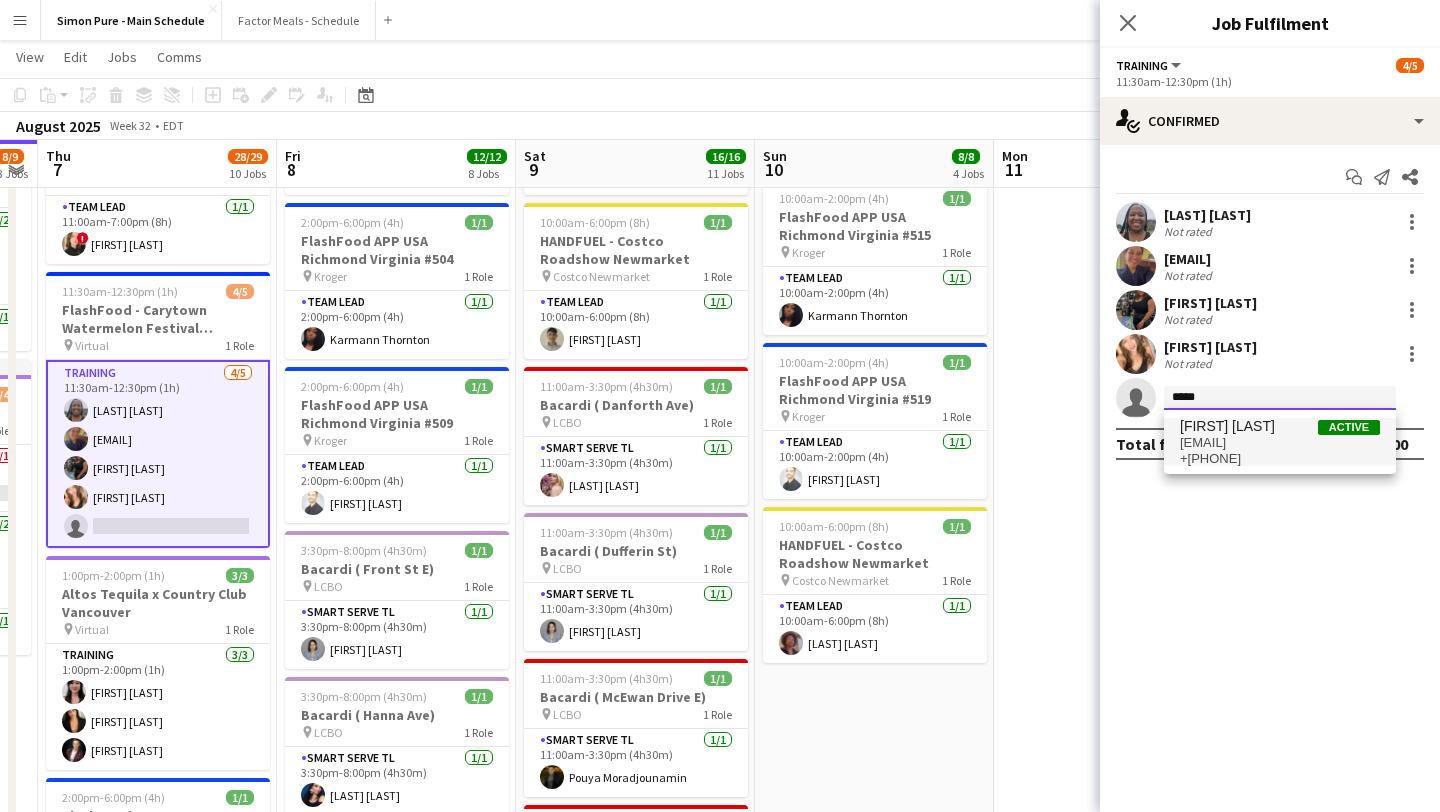 type on "*****" 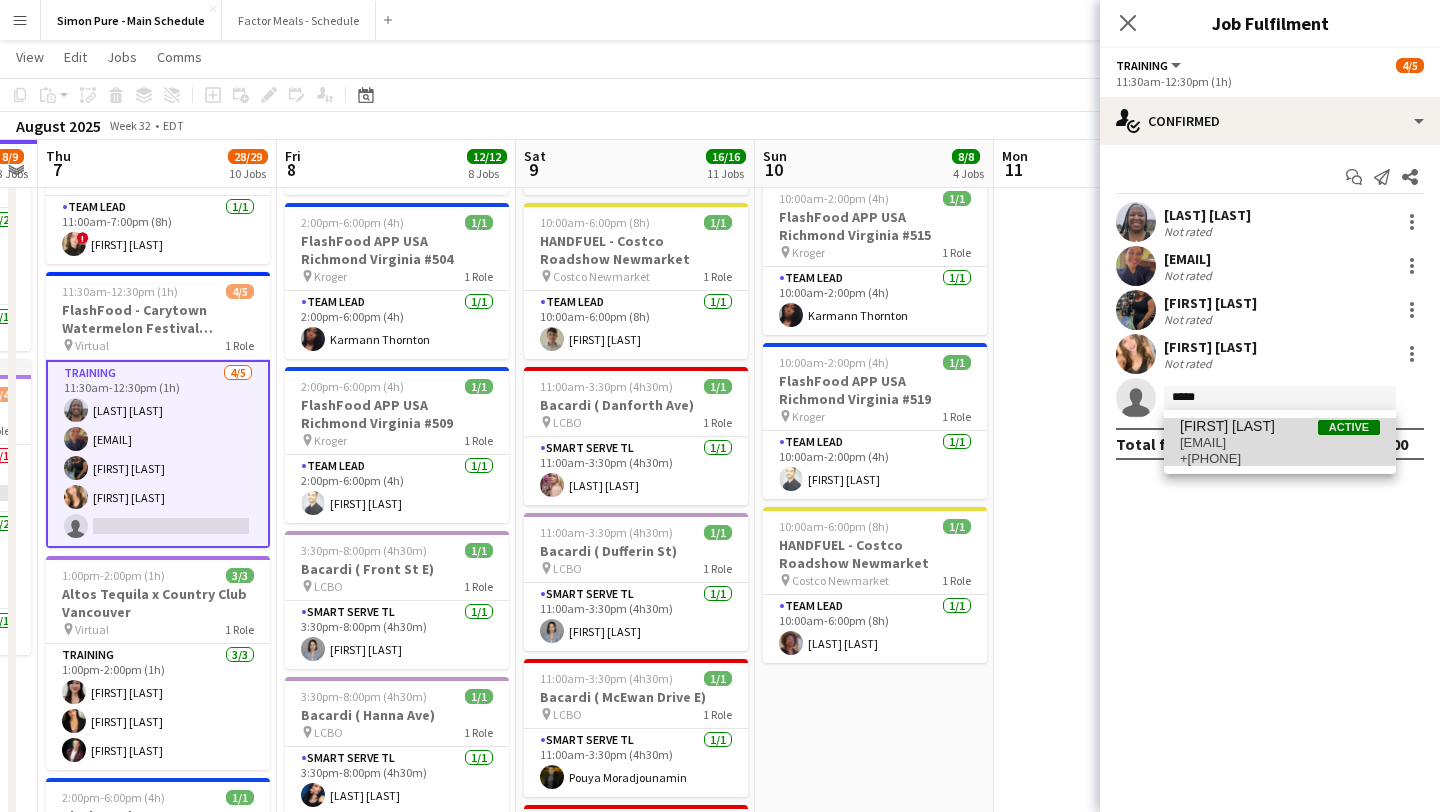 click on "bdavis721987@gmail.com" at bounding box center (1280, 443) 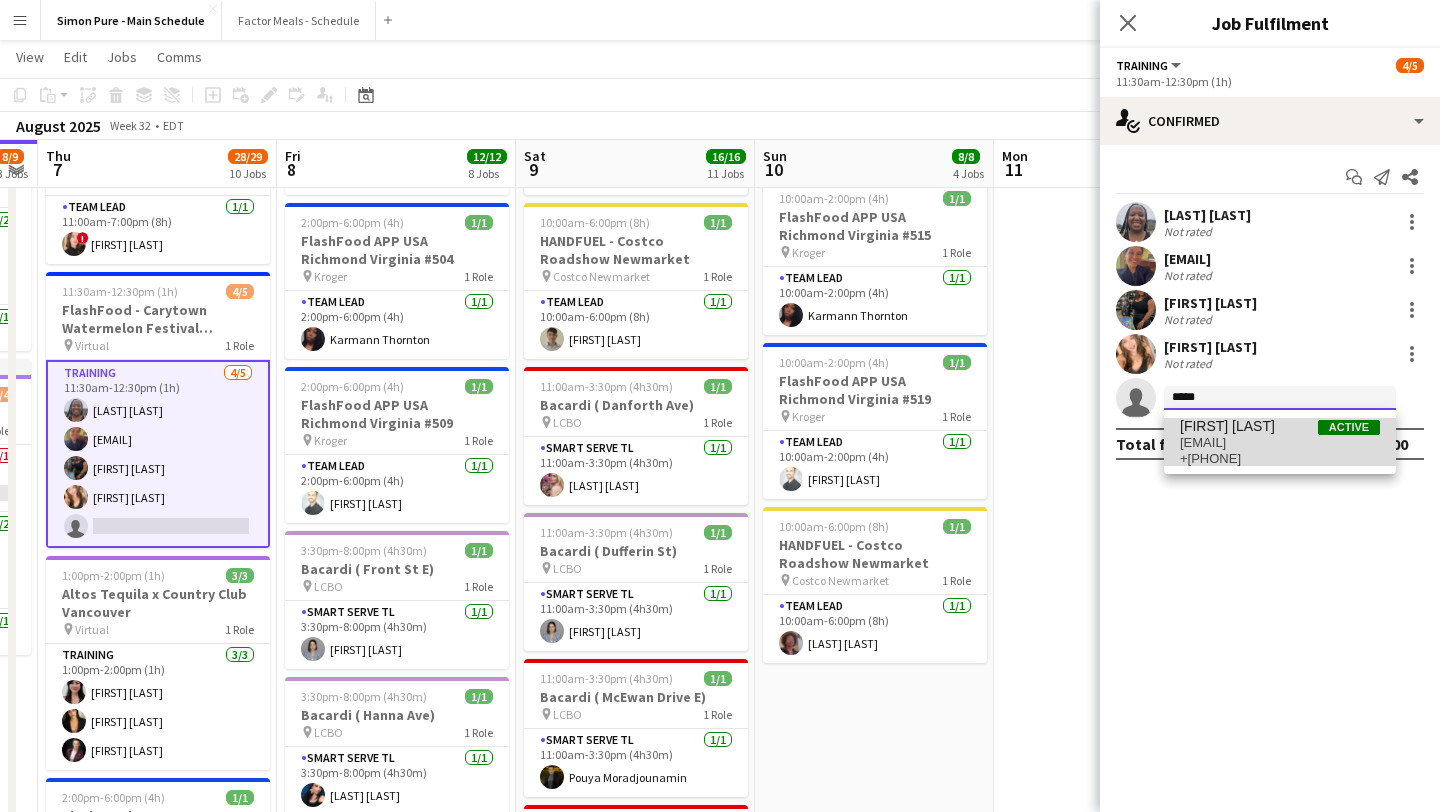 type 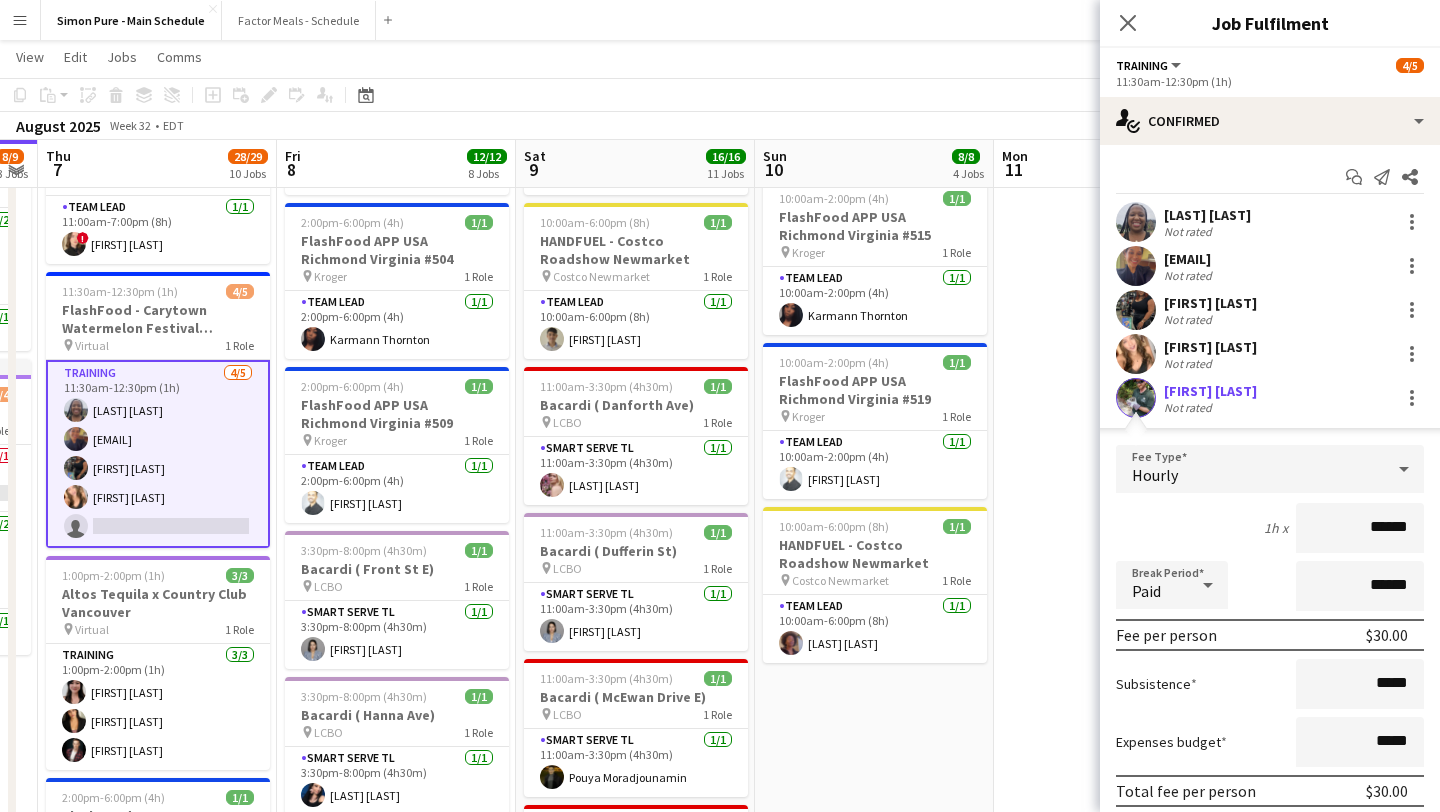 scroll, scrollTop: 118, scrollLeft: 0, axis: vertical 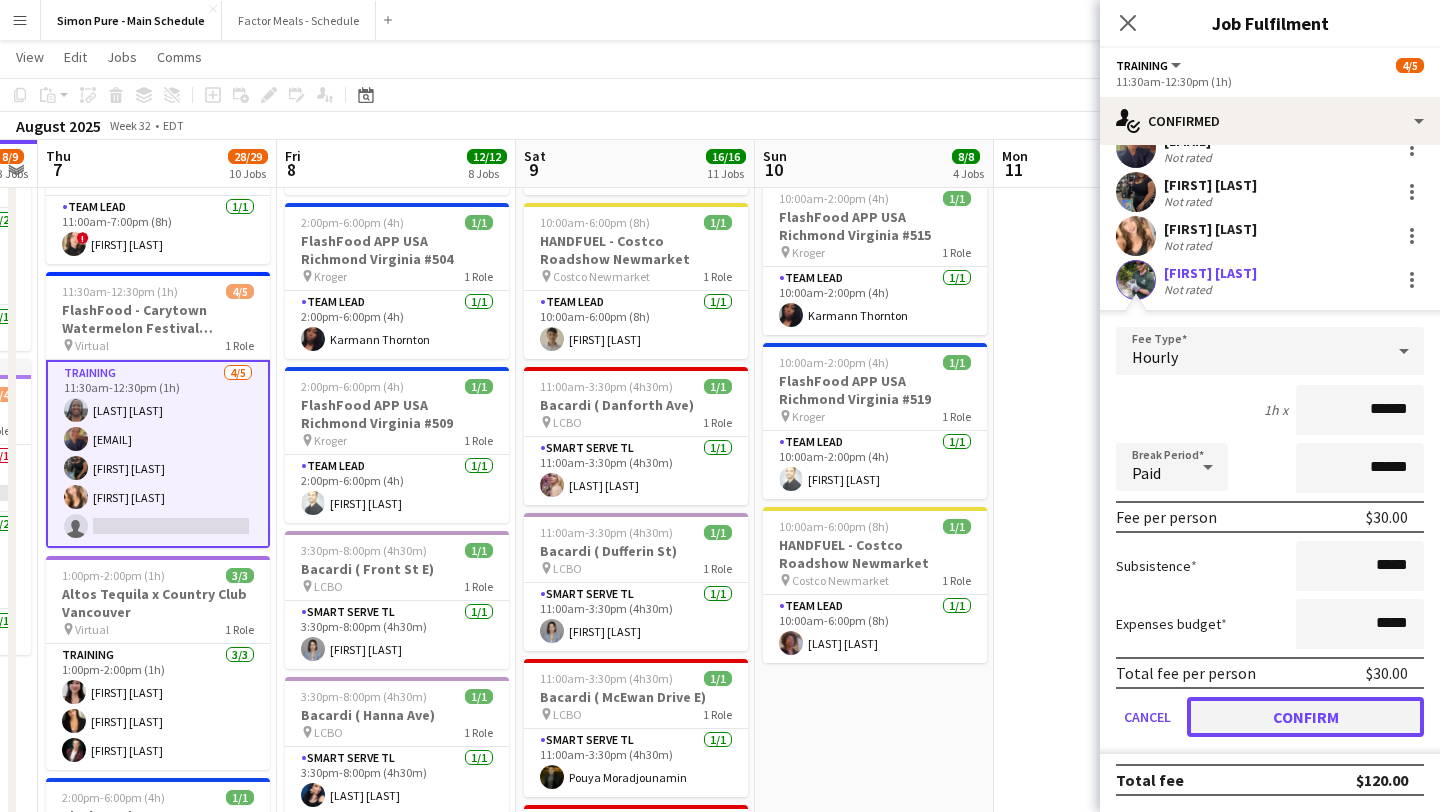 click on "Confirm" at bounding box center (1305, 717) 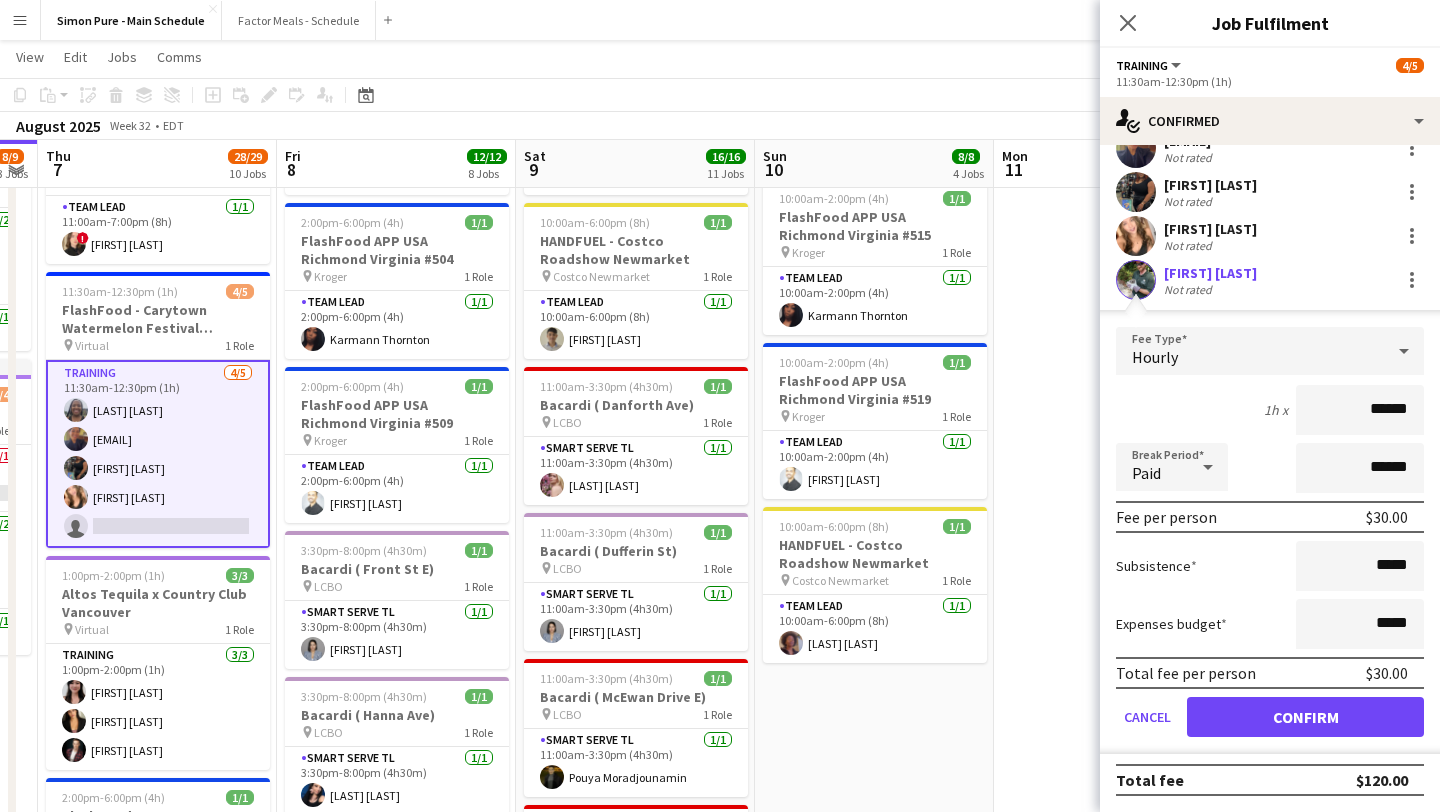 scroll, scrollTop: 0, scrollLeft: 0, axis: both 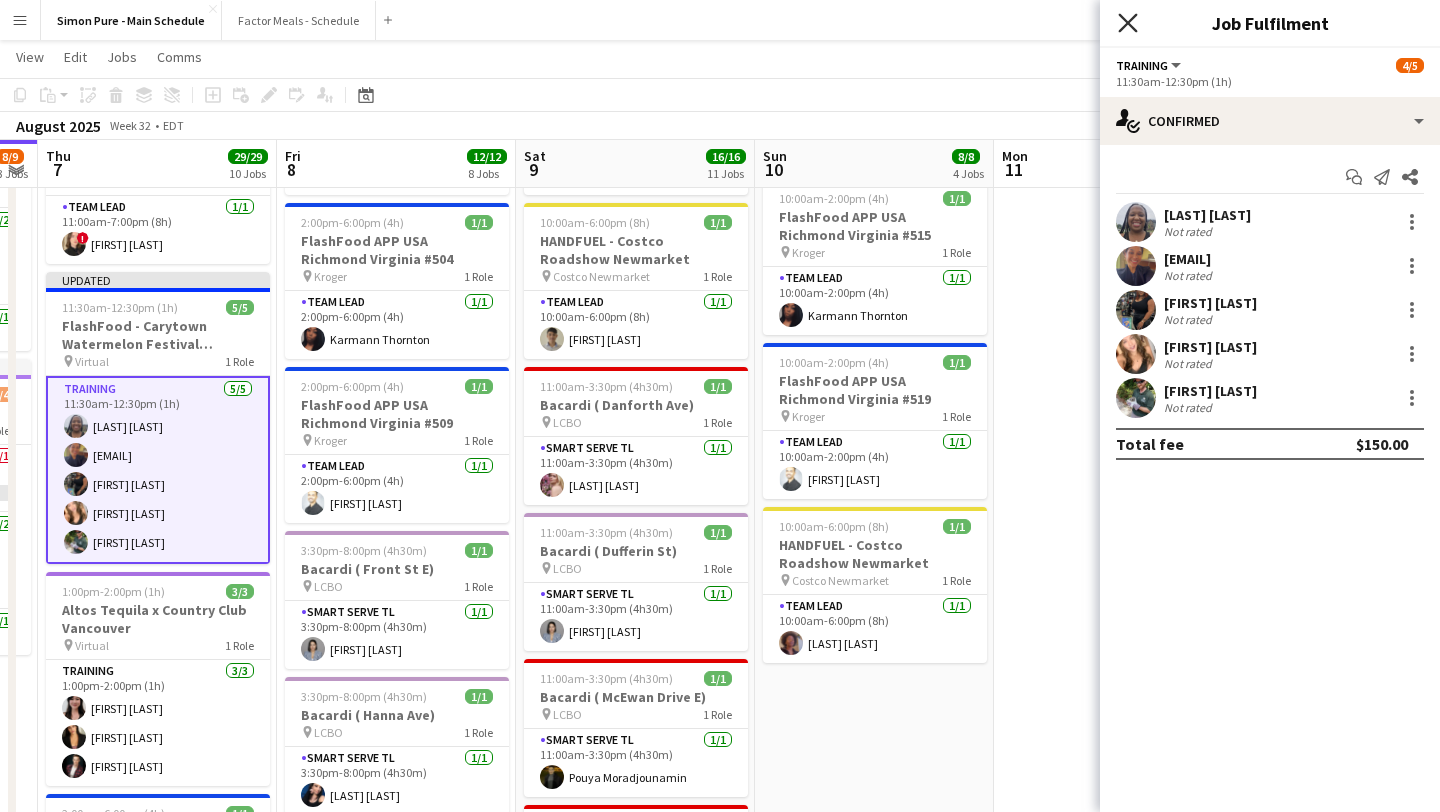 click on "Close pop-in" 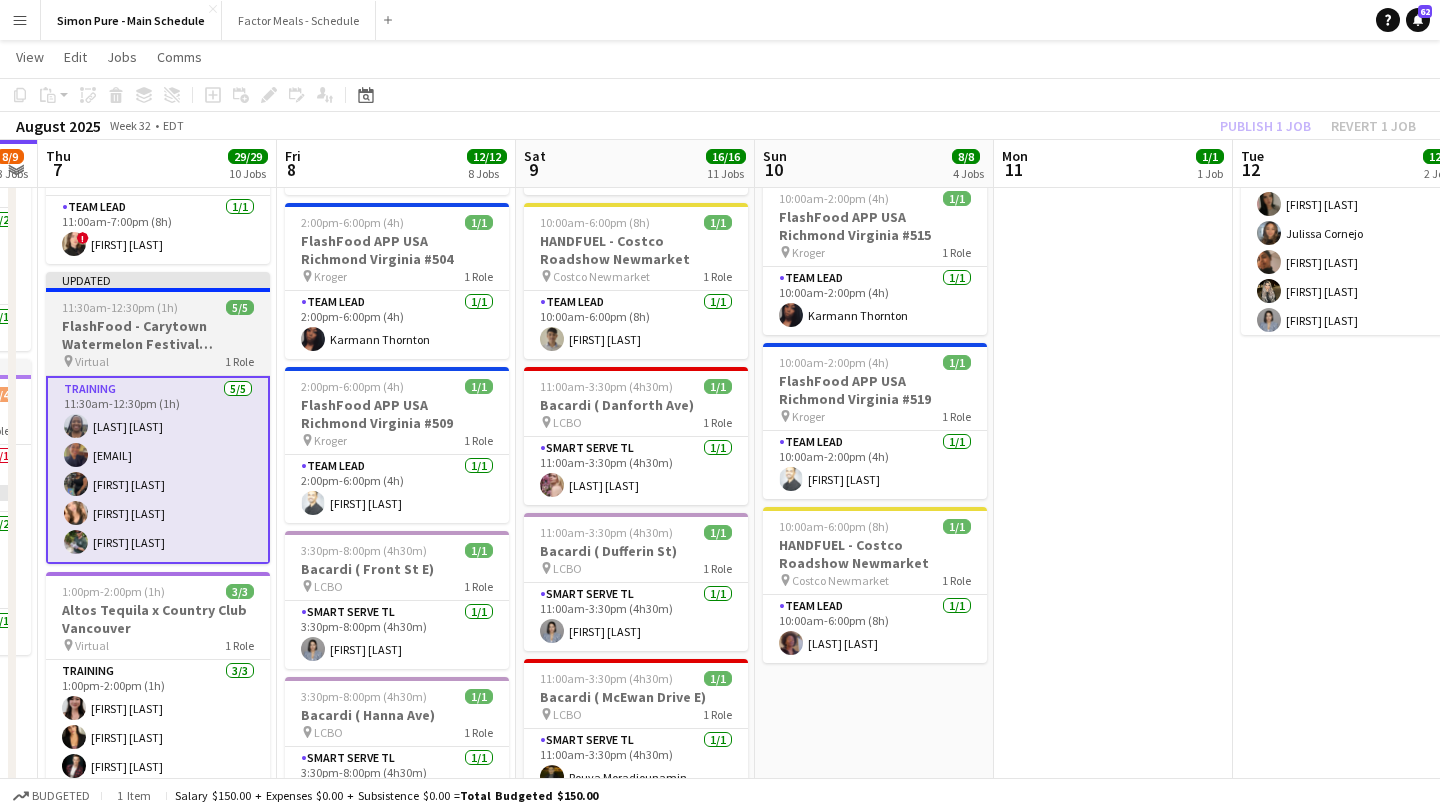 click on "FlashFood - Carytown Watermelon Festival Training" at bounding box center (158, 335) 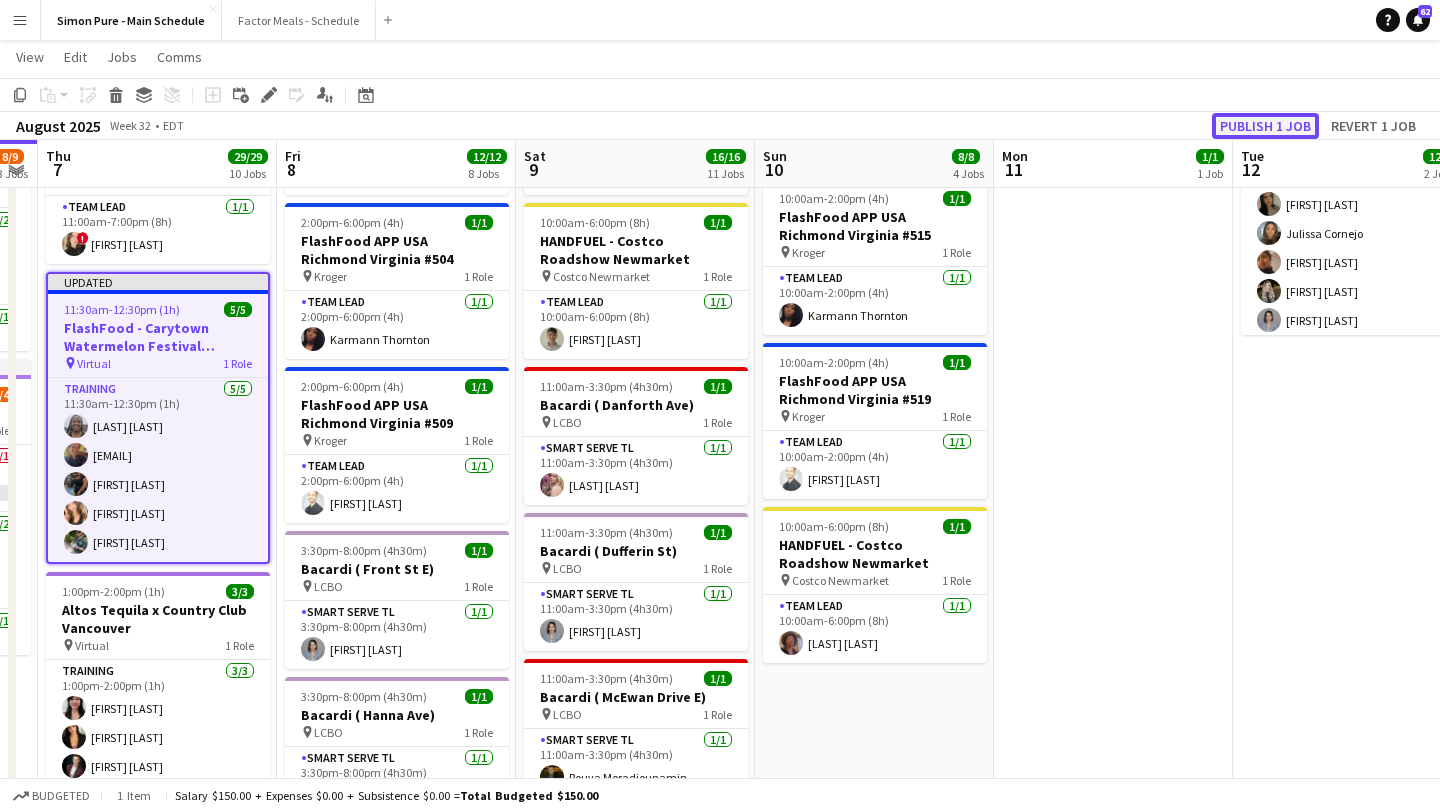 click on "Publish 1 job" 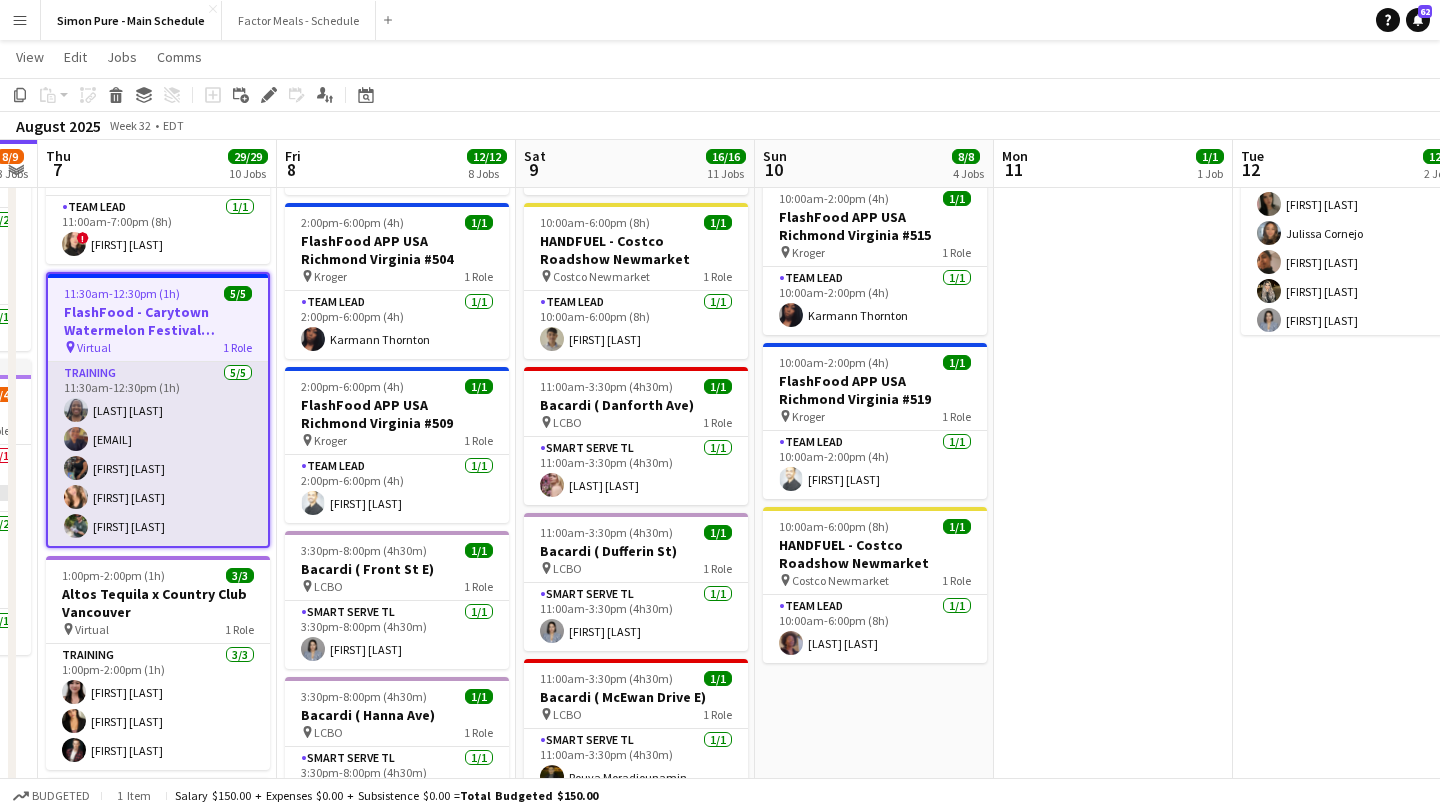 click on "Training   5/5   11:30am-12:30pm (1h)
Lashawnda Gary Scarleth_01@yahoo.com Perez Victoria Byrd Angie Garcia Brenton Davis" at bounding box center (158, 454) 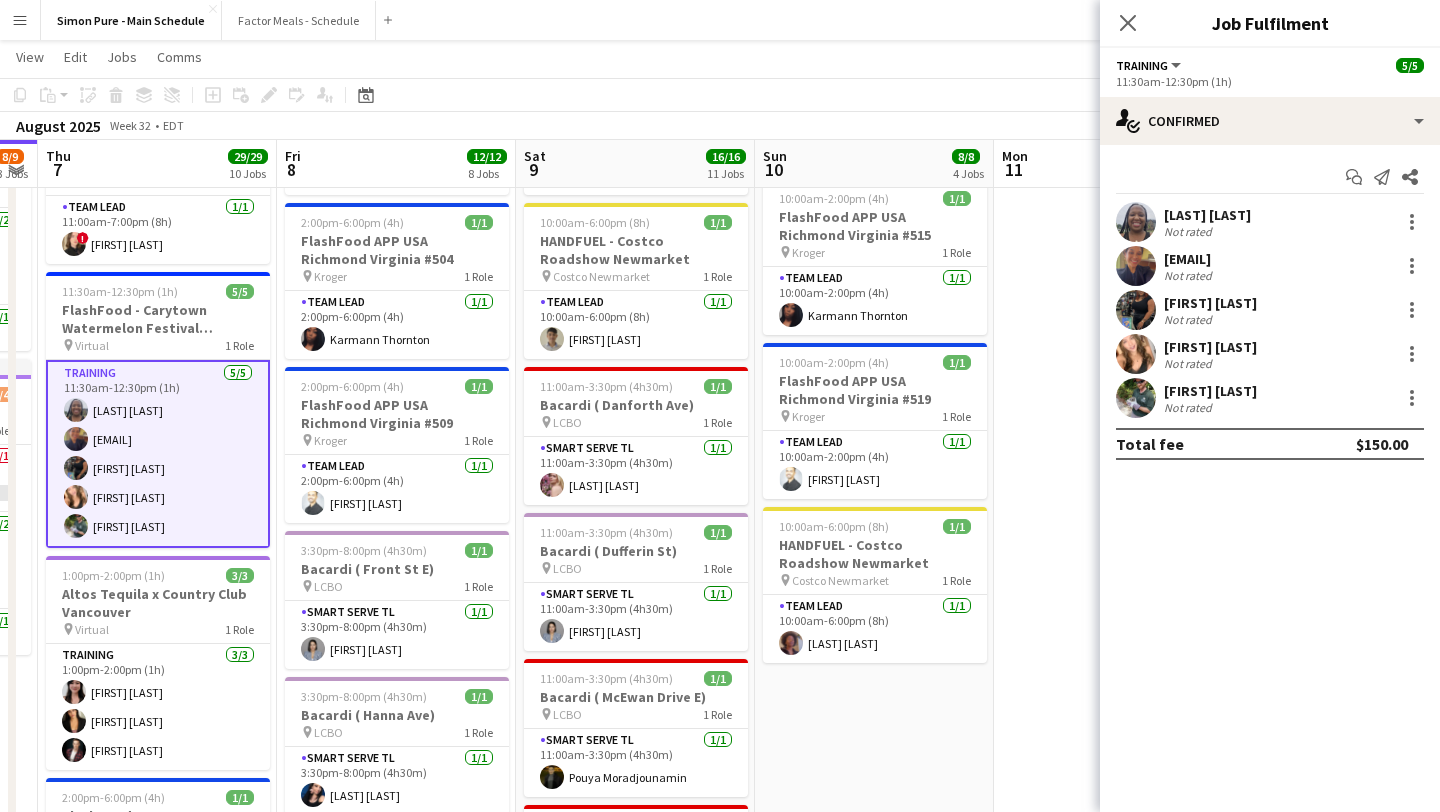 click at bounding box center (1136, 398) 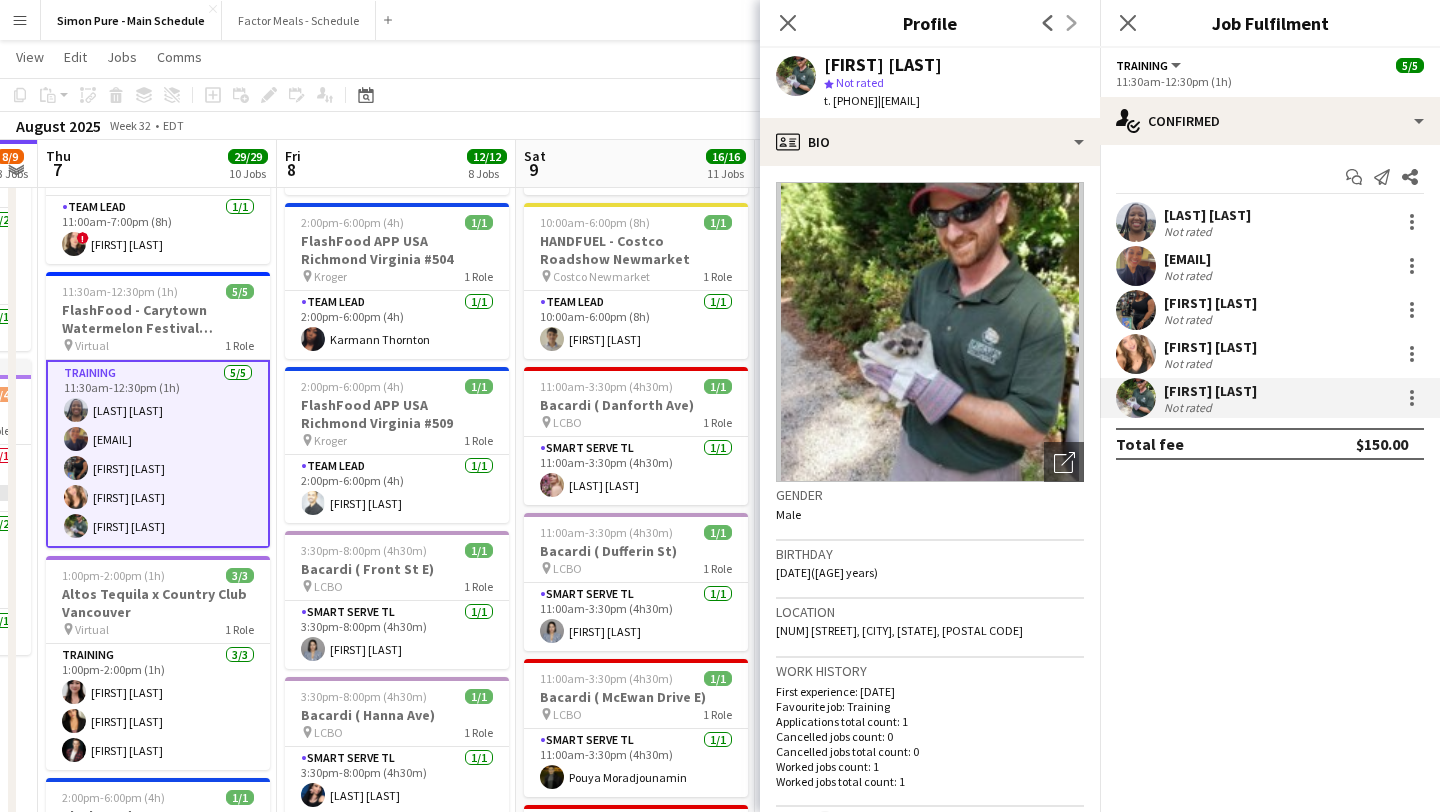 drag, startPoint x: 1046, startPoint y: 100, endPoint x: 916, endPoint y: 102, distance: 130.01538 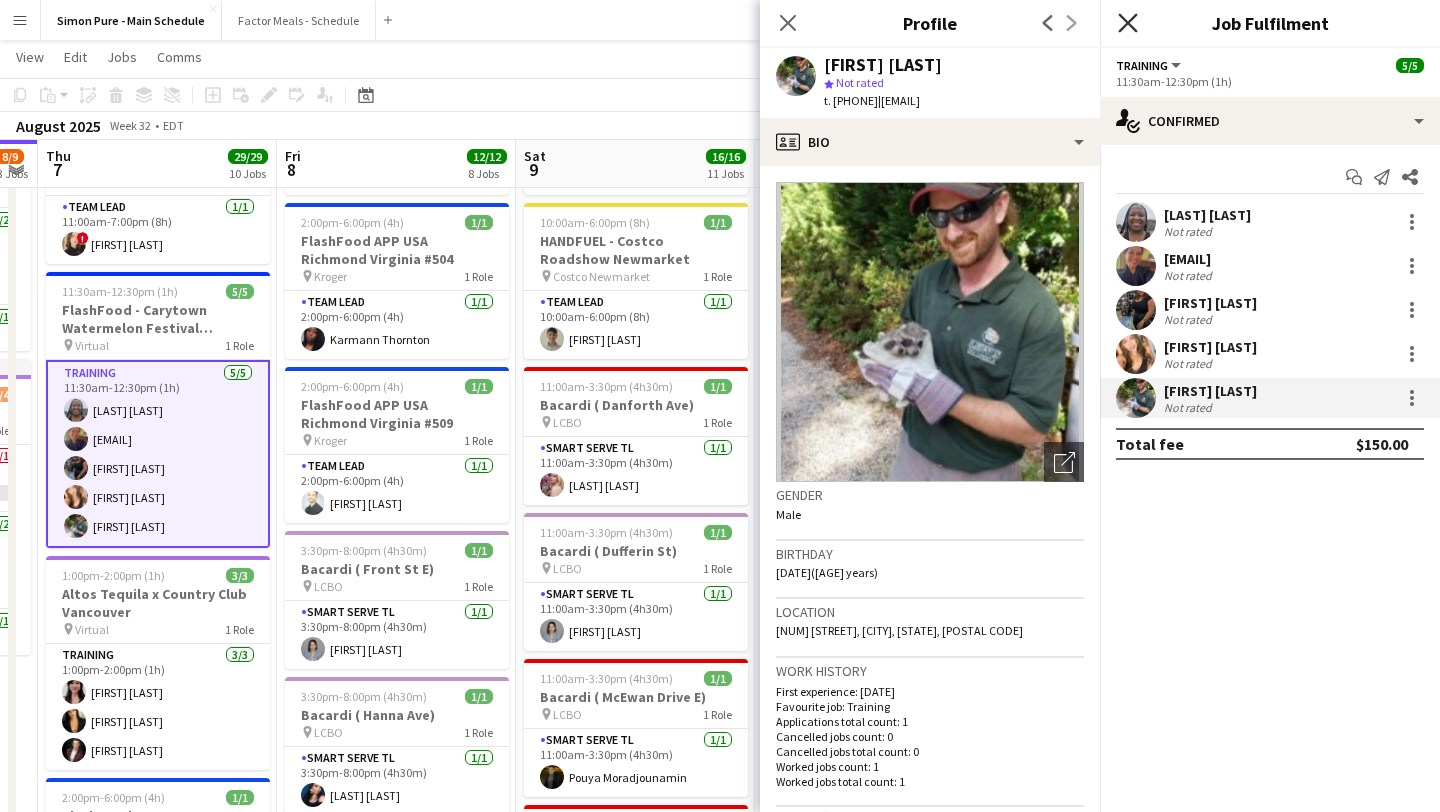 click 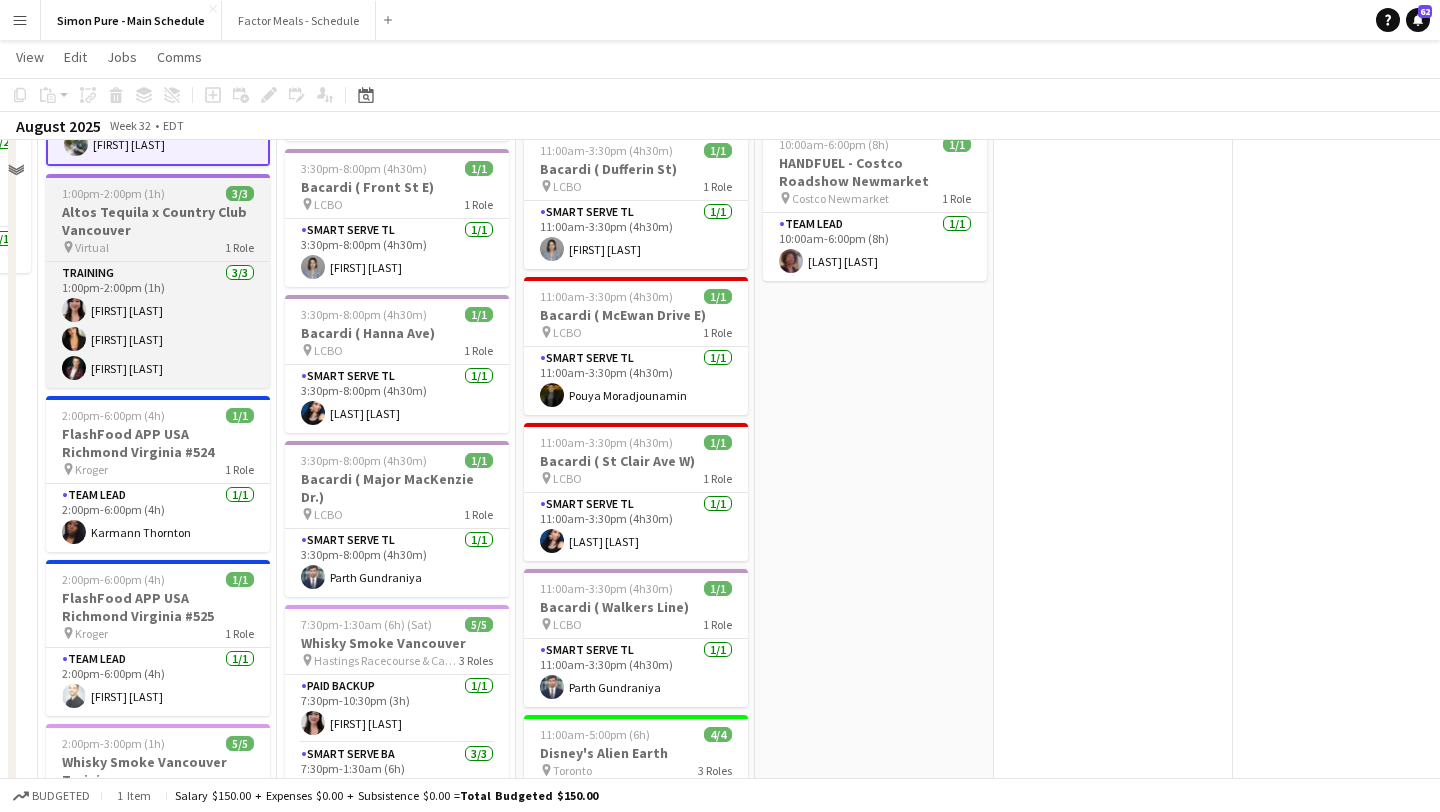 scroll, scrollTop: 779, scrollLeft: 0, axis: vertical 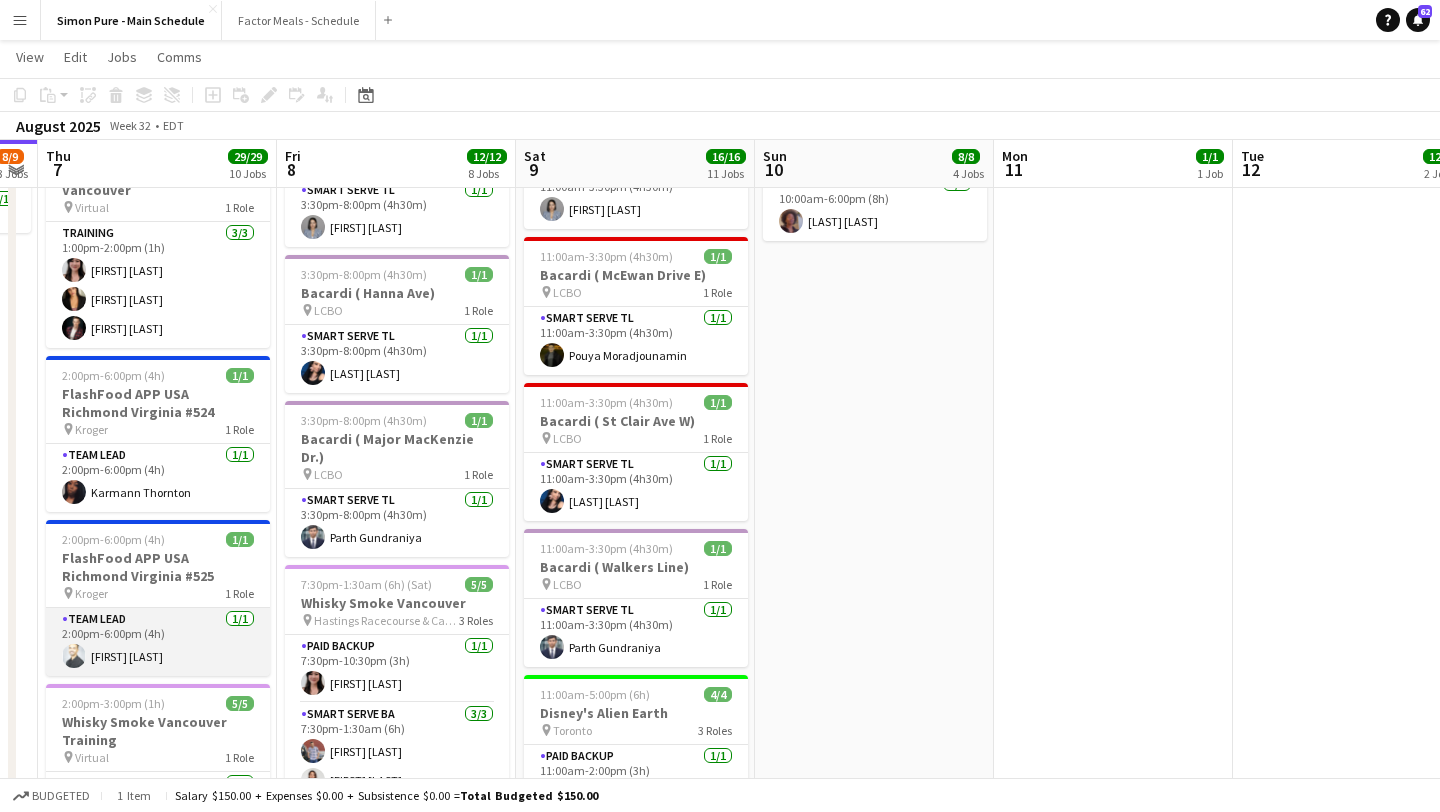 click on "Team Lead   1/1   2:00pm-6:00pm (4h)
Kareem Mir" at bounding box center (158, 642) 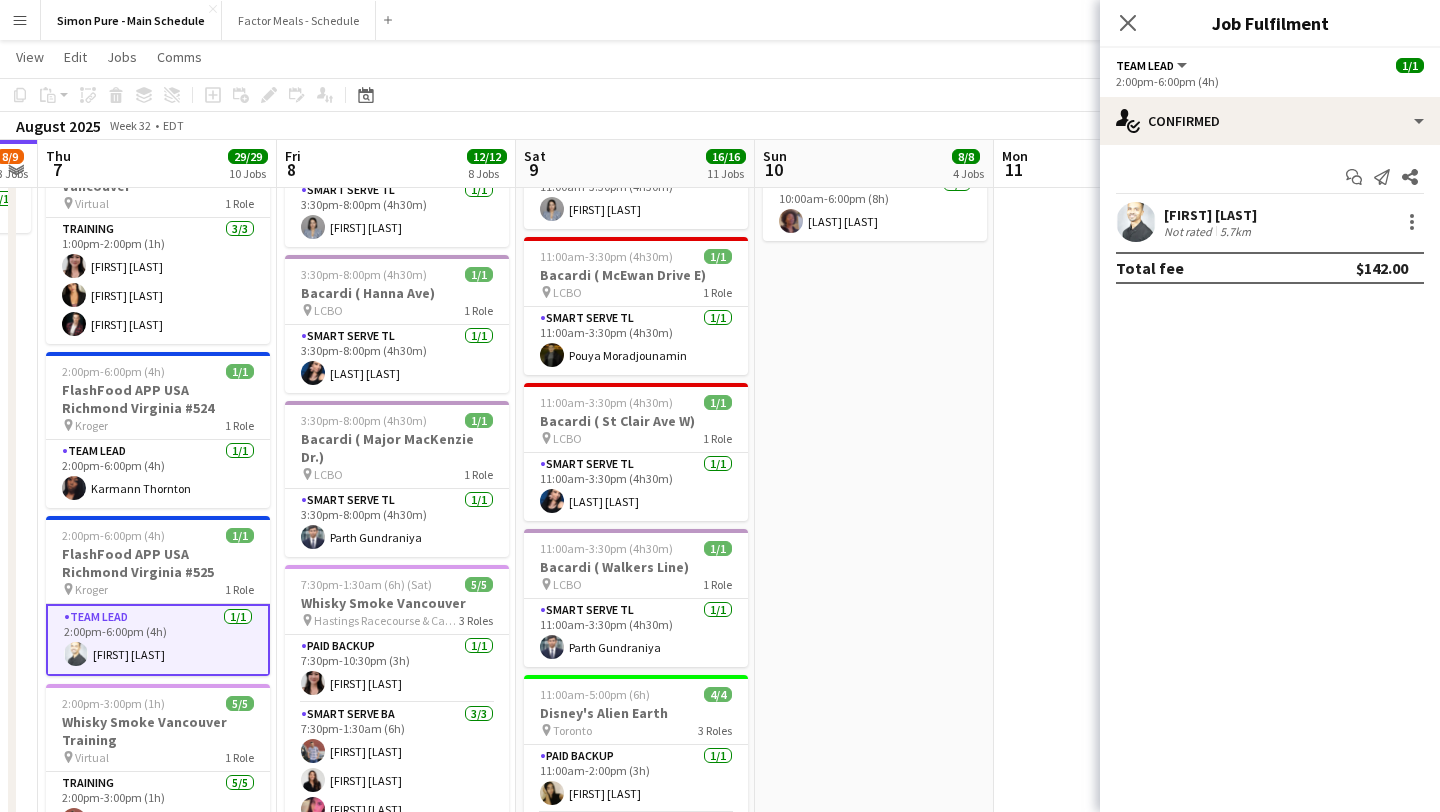 click on "Kareem Mir   Not rated   5.7km" at bounding box center [1270, 222] 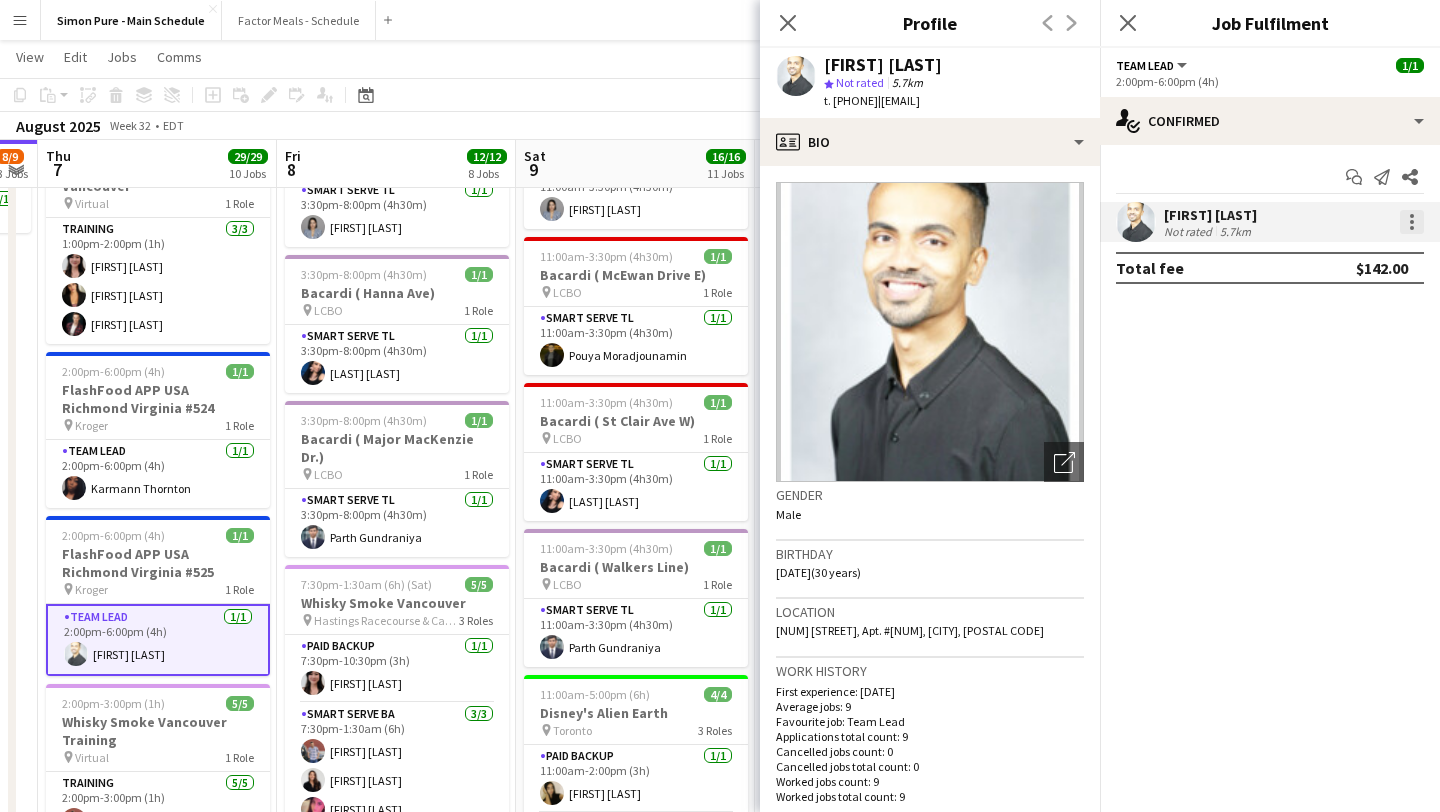 click at bounding box center (1412, 222) 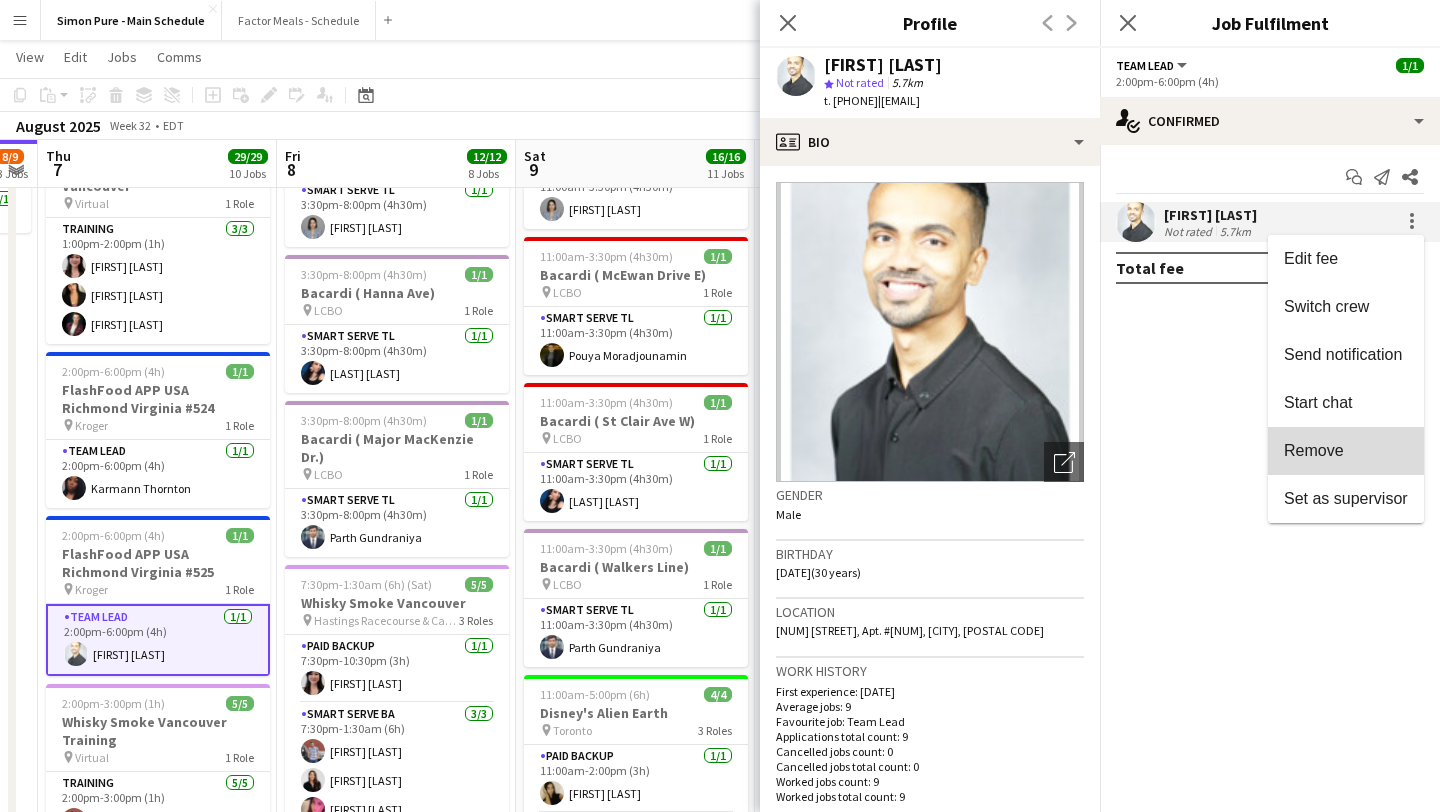 click on "Remove" at bounding box center (1346, 451) 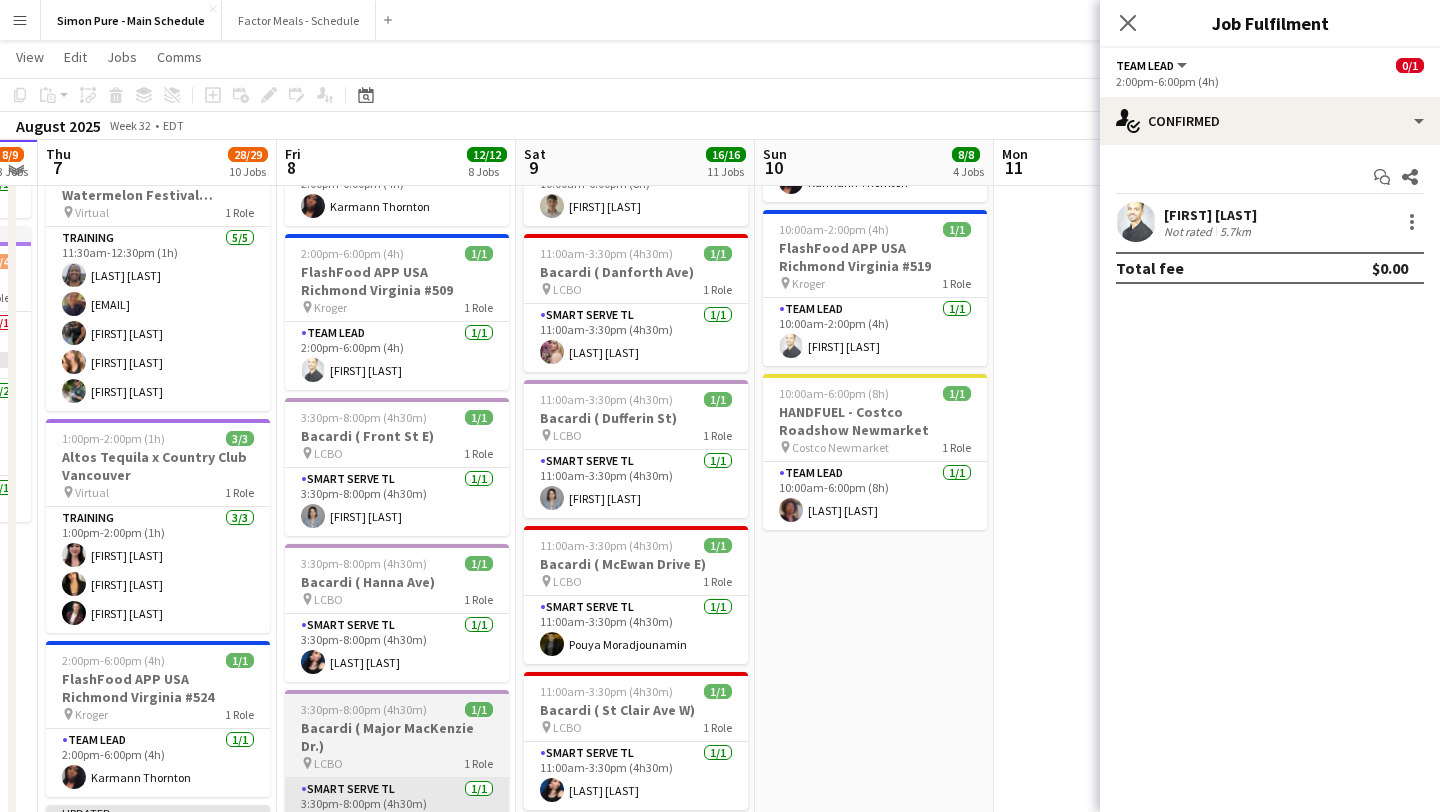scroll, scrollTop: 488, scrollLeft: 0, axis: vertical 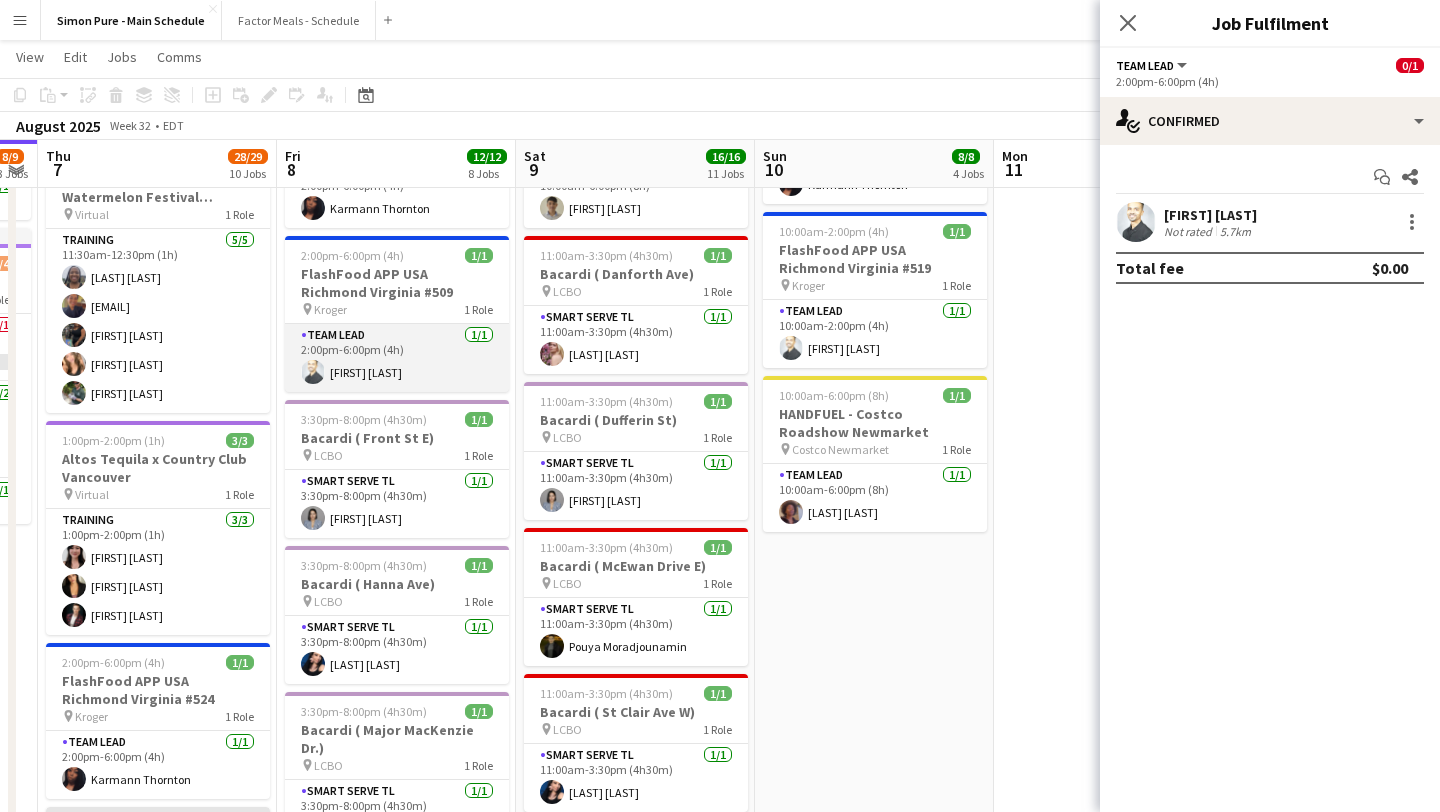 click on "Team Lead   1/1   2:00pm-6:00pm (4h)
Kareem Mir" at bounding box center (397, 358) 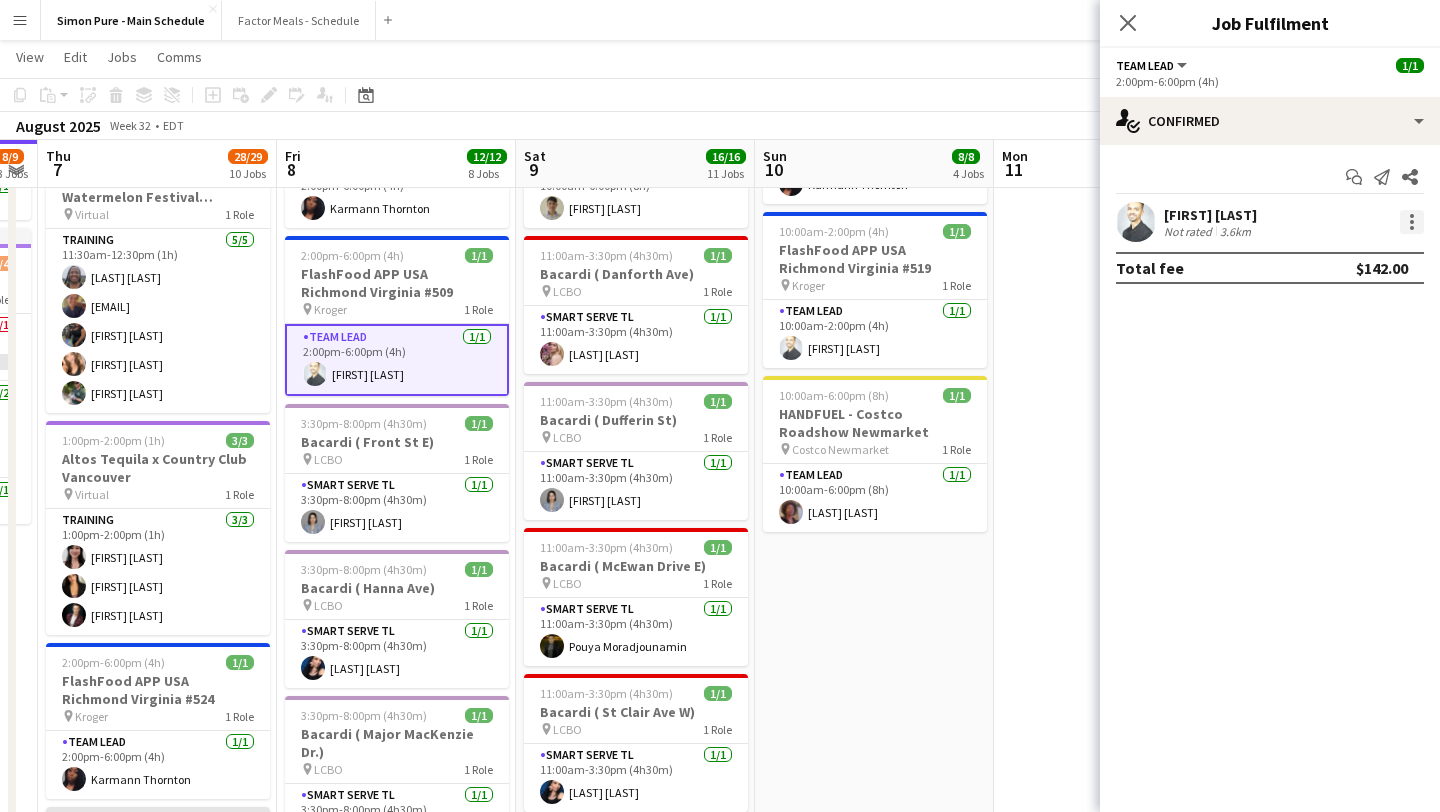 click at bounding box center [1412, 222] 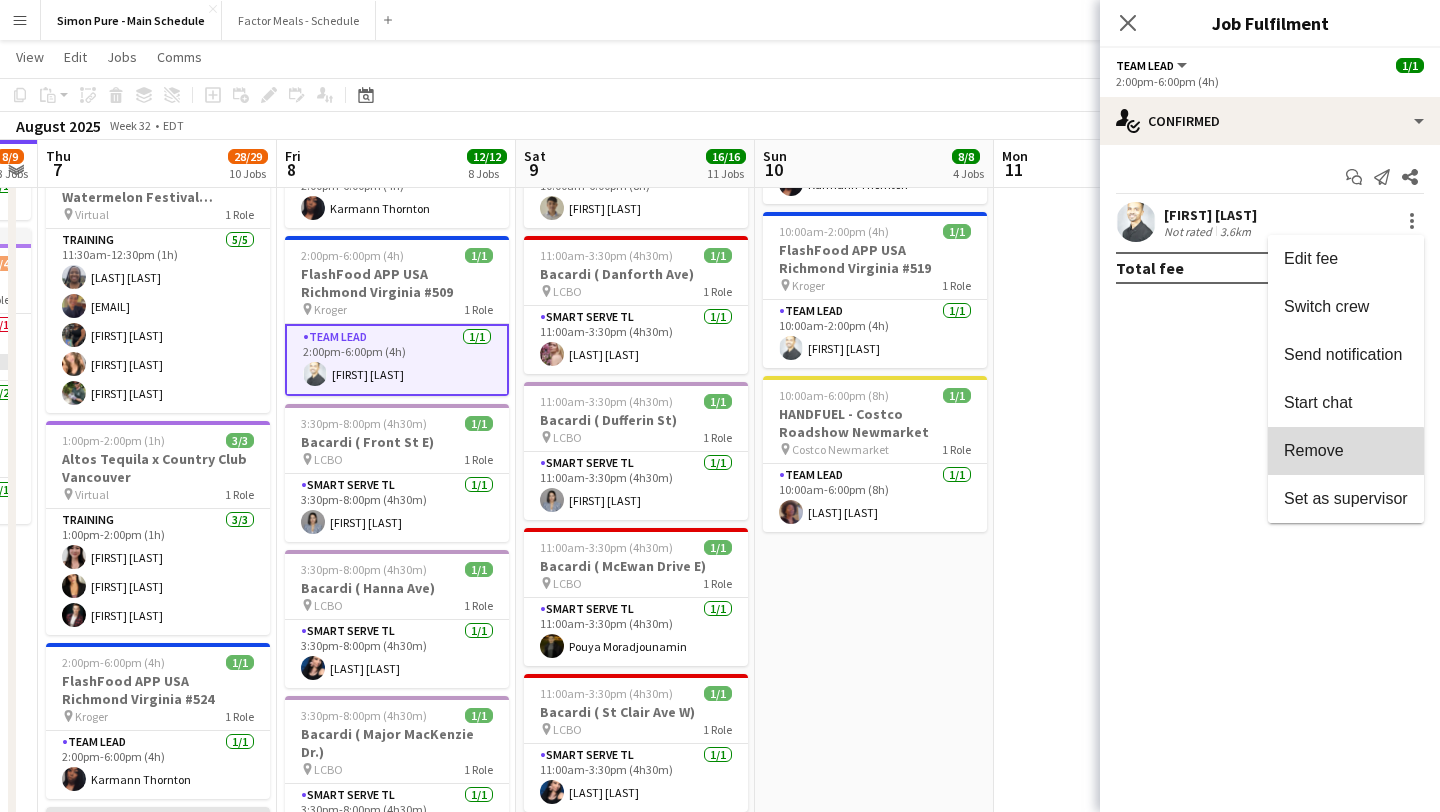 click on "Remove" at bounding box center [1314, 450] 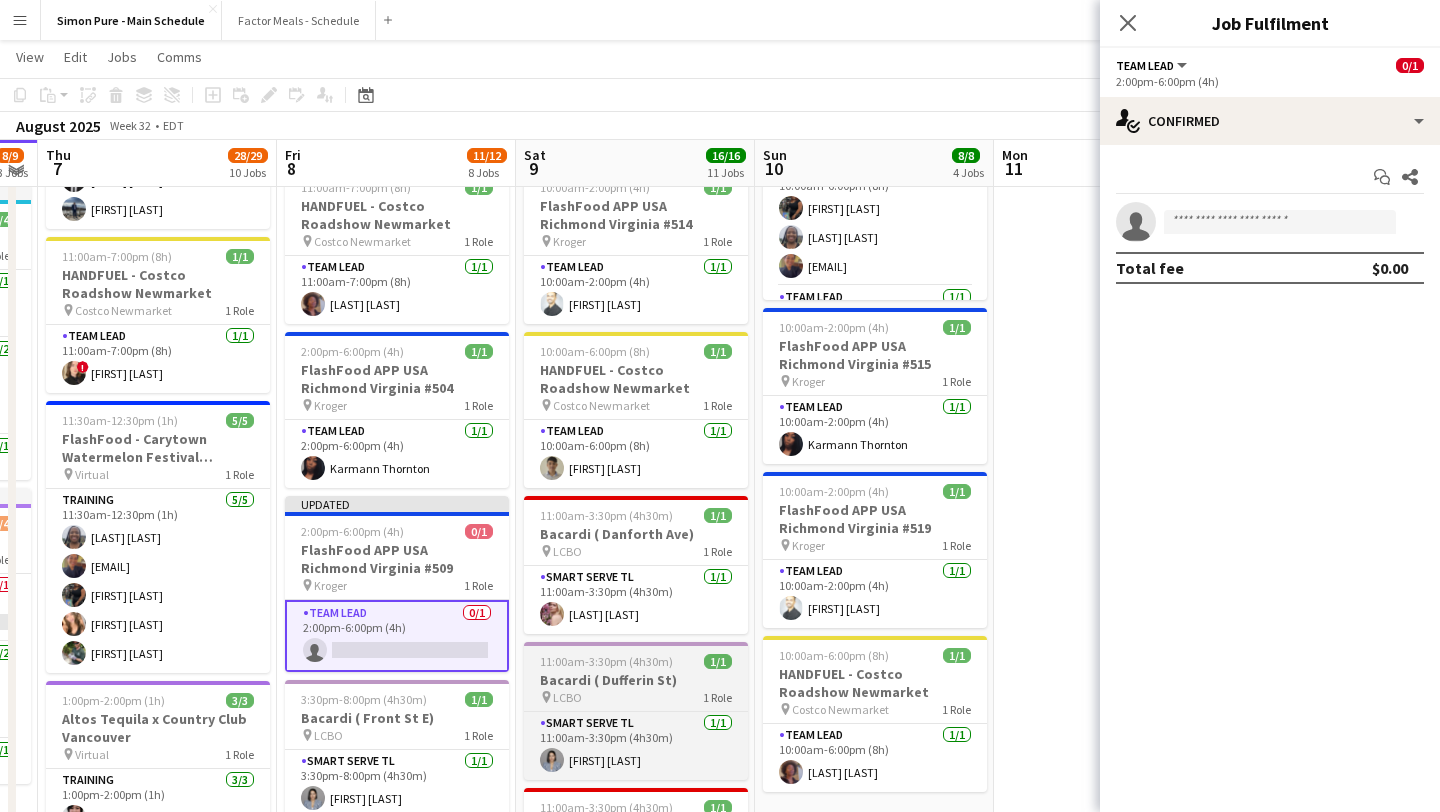 scroll, scrollTop: 227, scrollLeft: 0, axis: vertical 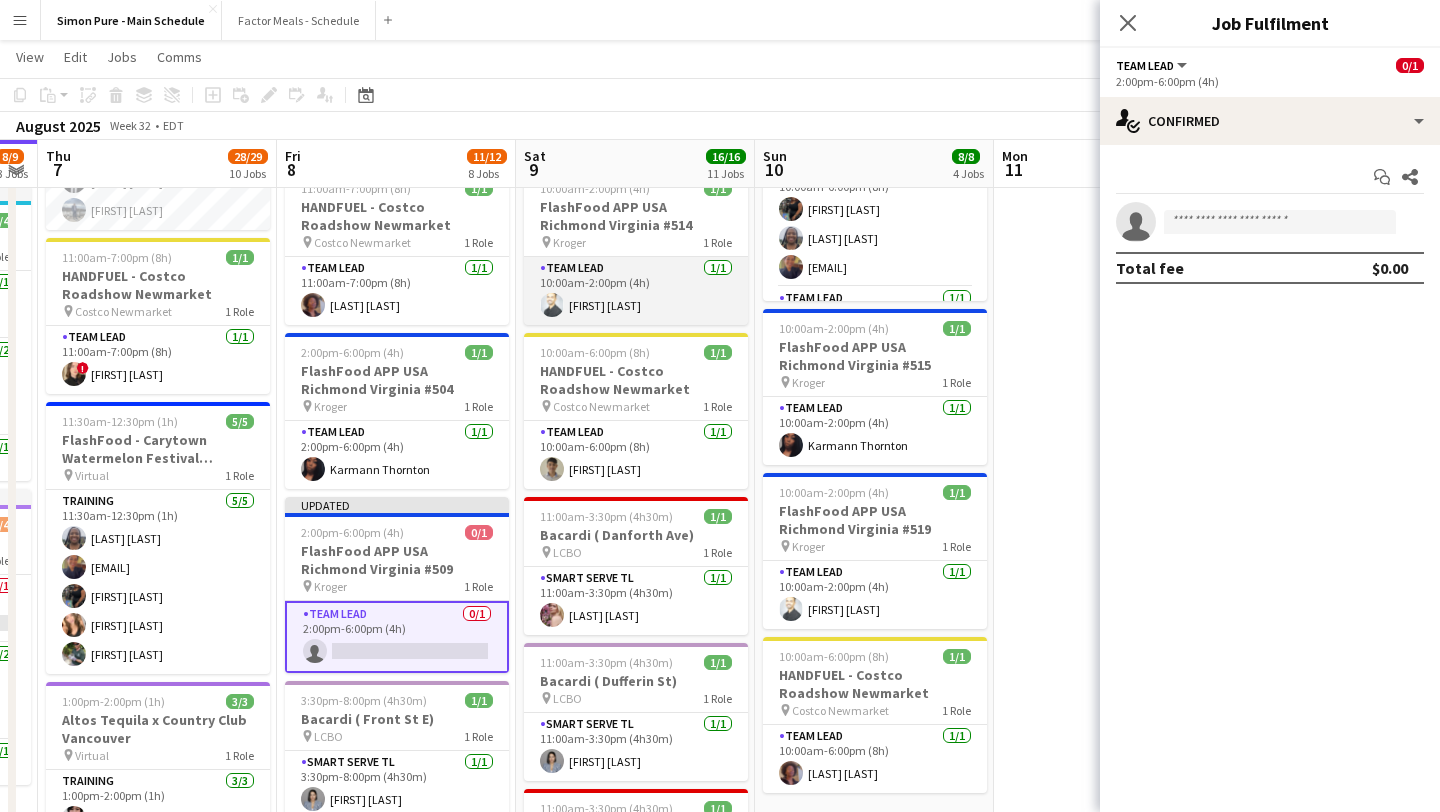 click on "Team Lead   1/1   10:00am-2:00pm (4h)
Kareem Mir" at bounding box center (636, 291) 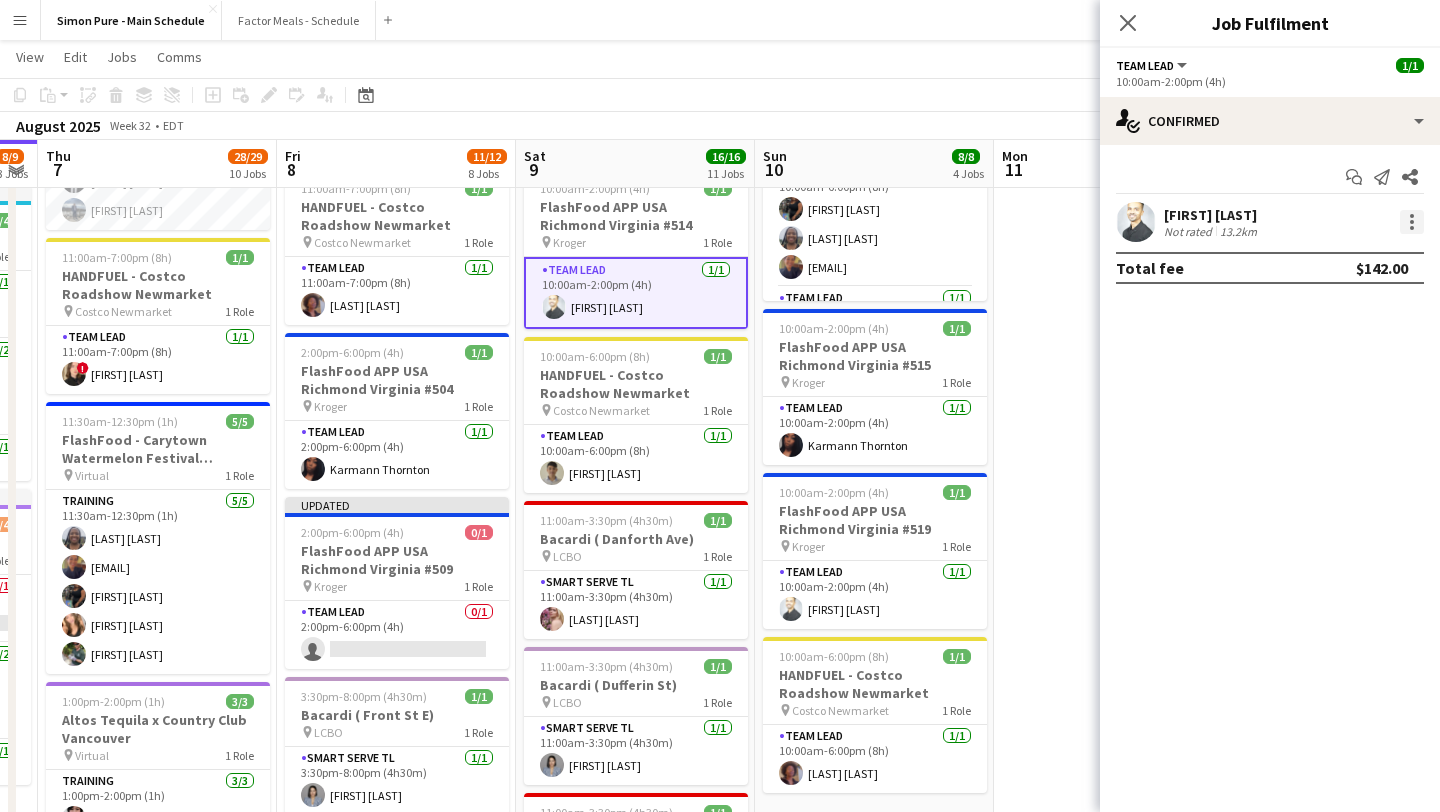 click at bounding box center [1412, 222] 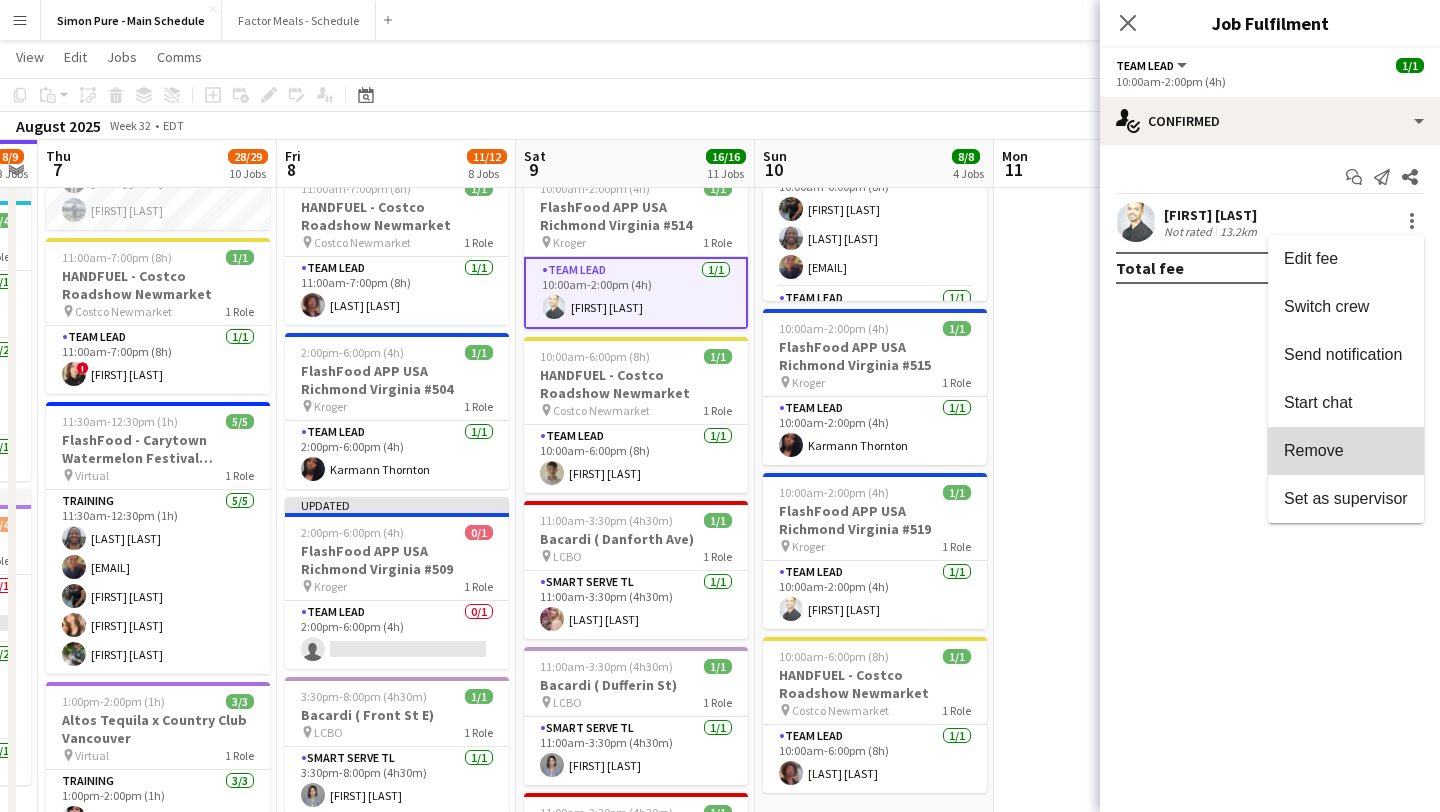 click on "Remove" at bounding box center (1346, 451) 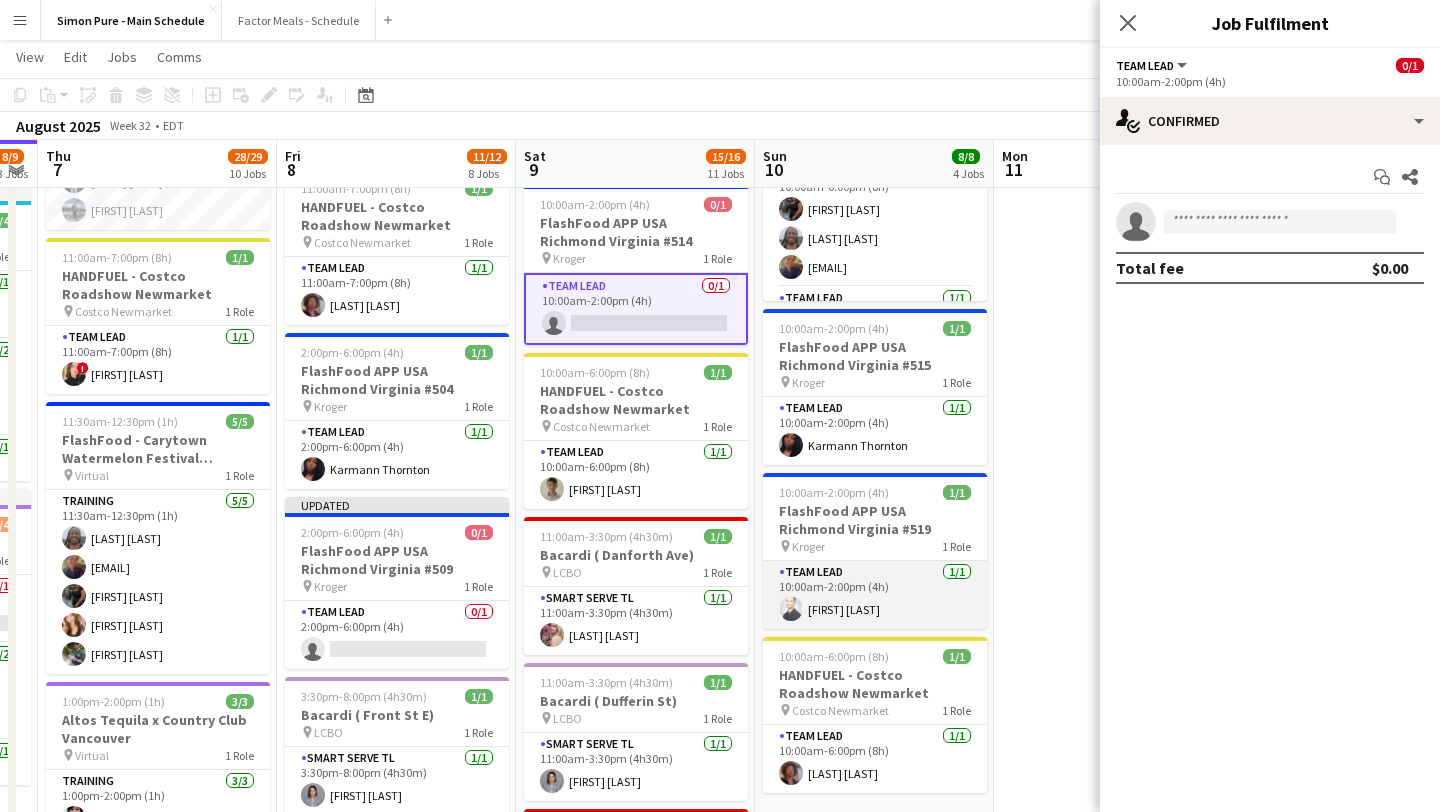 click on "Team Lead   1/1   10:00am-2:00pm (4h)
Kareem Mir" at bounding box center [875, 595] 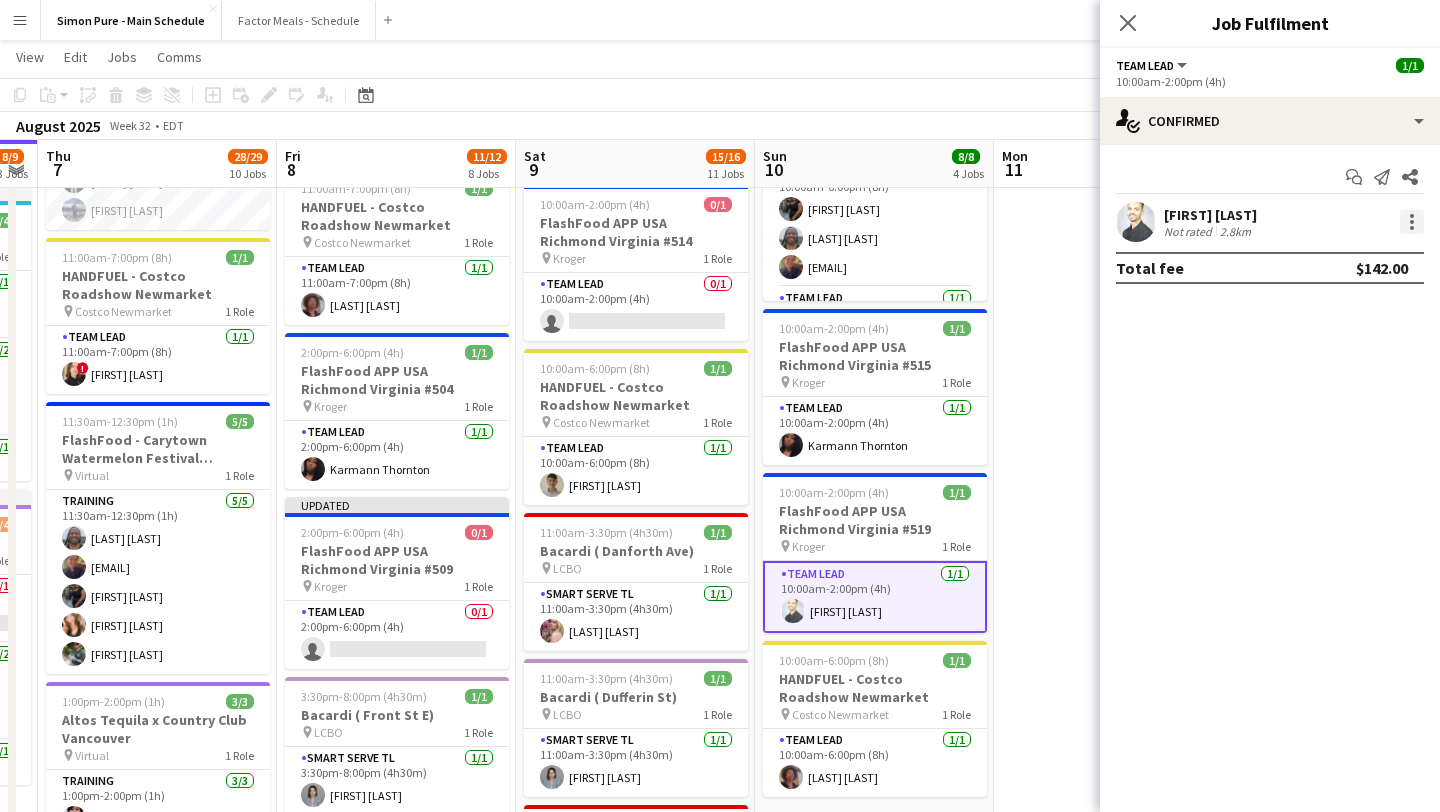 click at bounding box center [1412, 222] 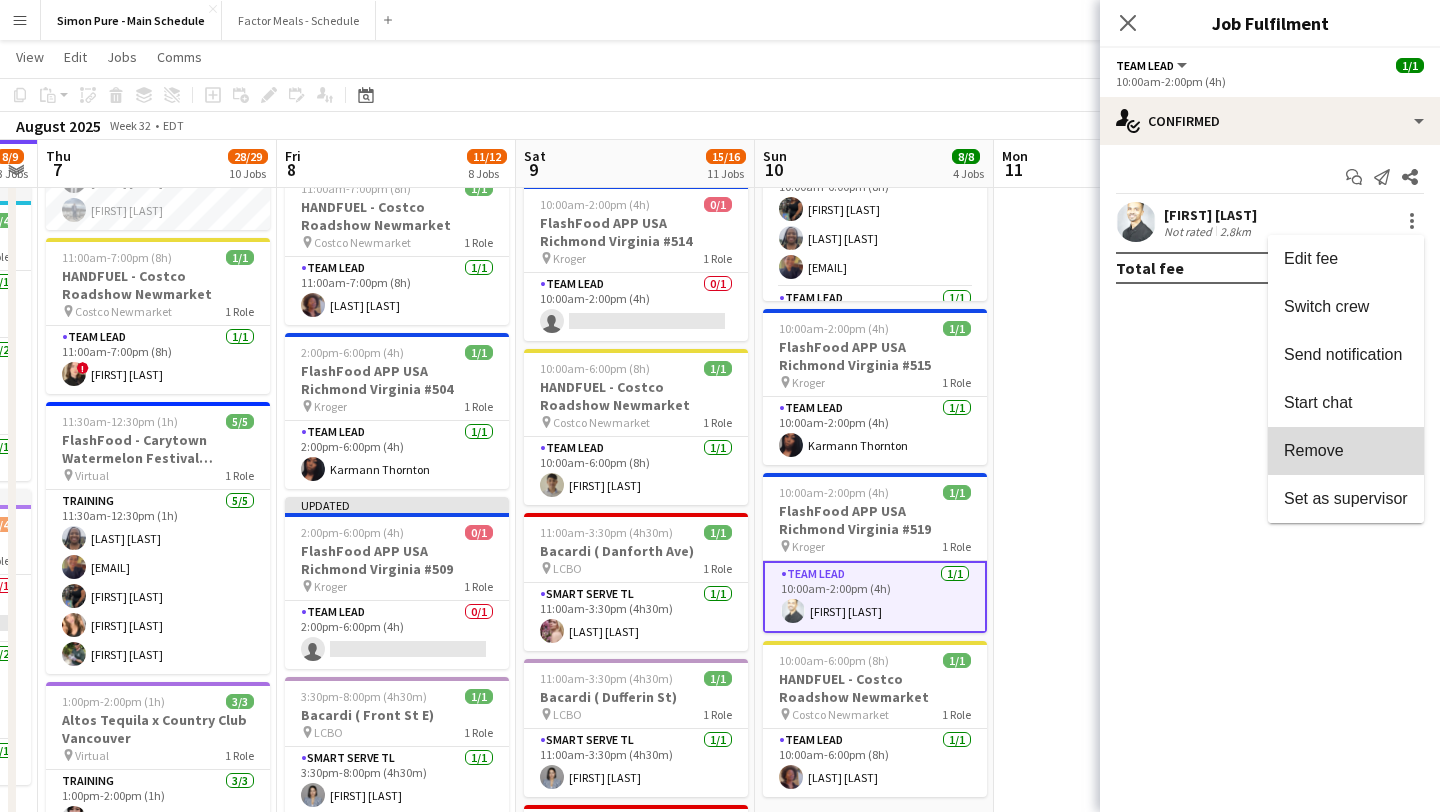 click on "Remove" at bounding box center (1346, 451) 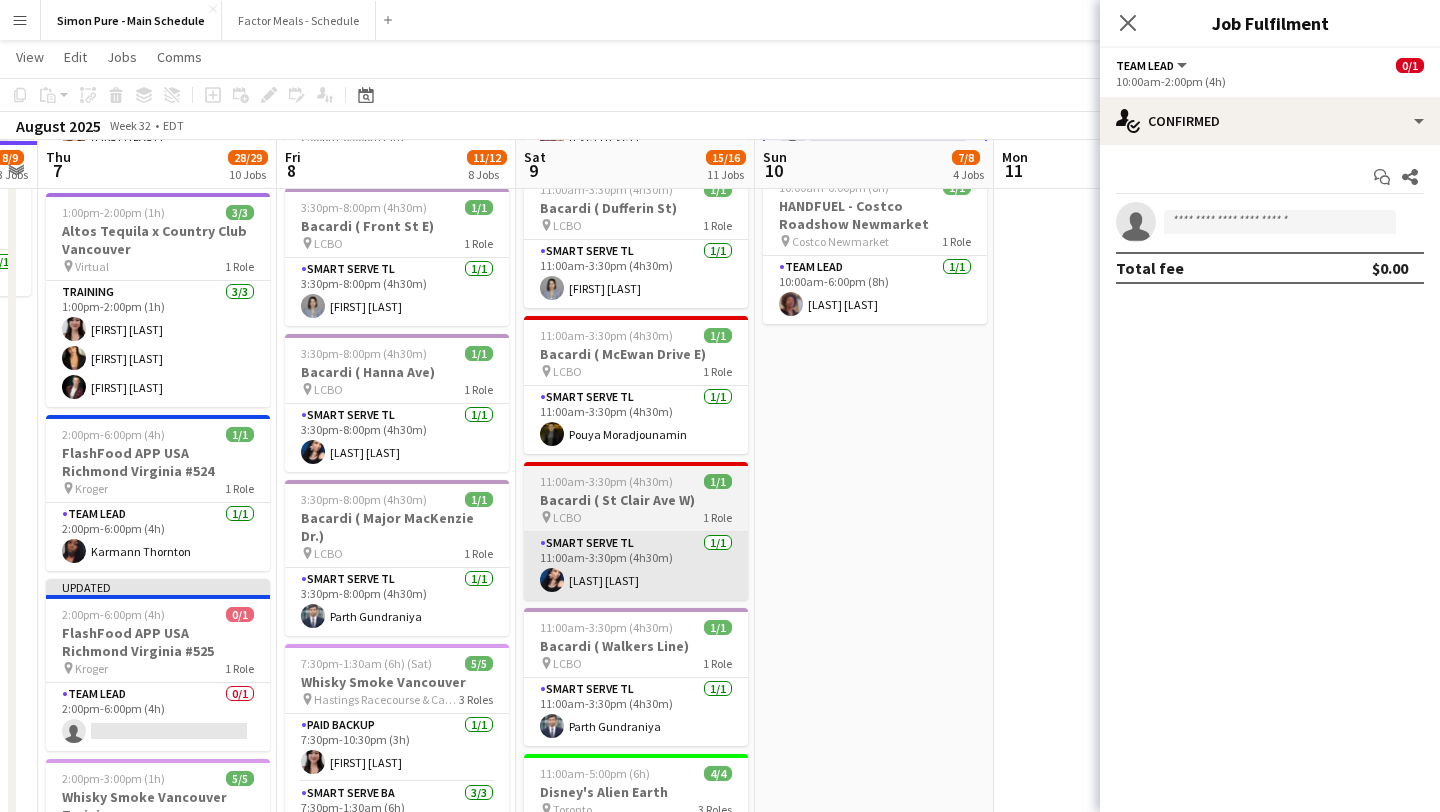 scroll, scrollTop: 713, scrollLeft: 0, axis: vertical 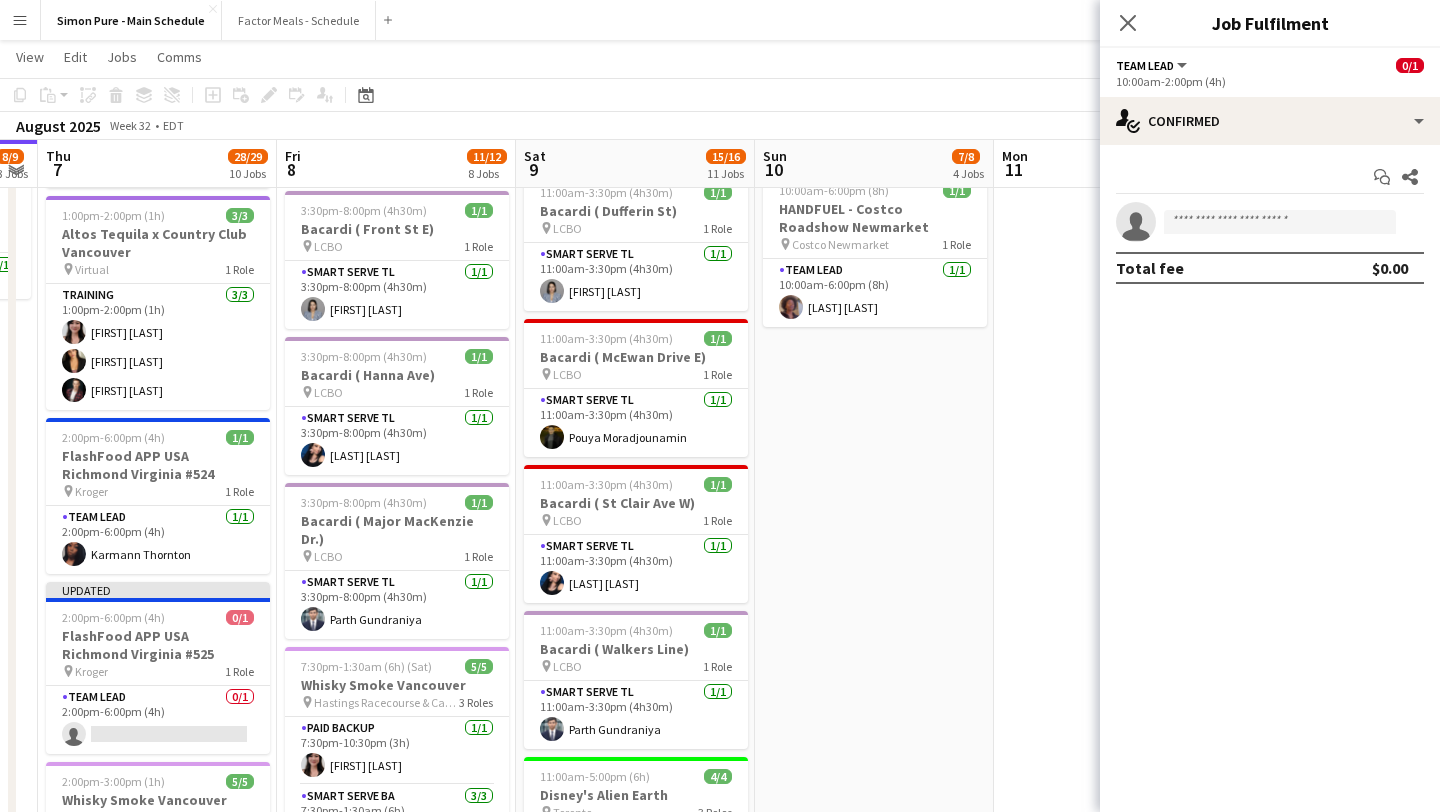 click on "Menu" at bounding box center (20, 20) 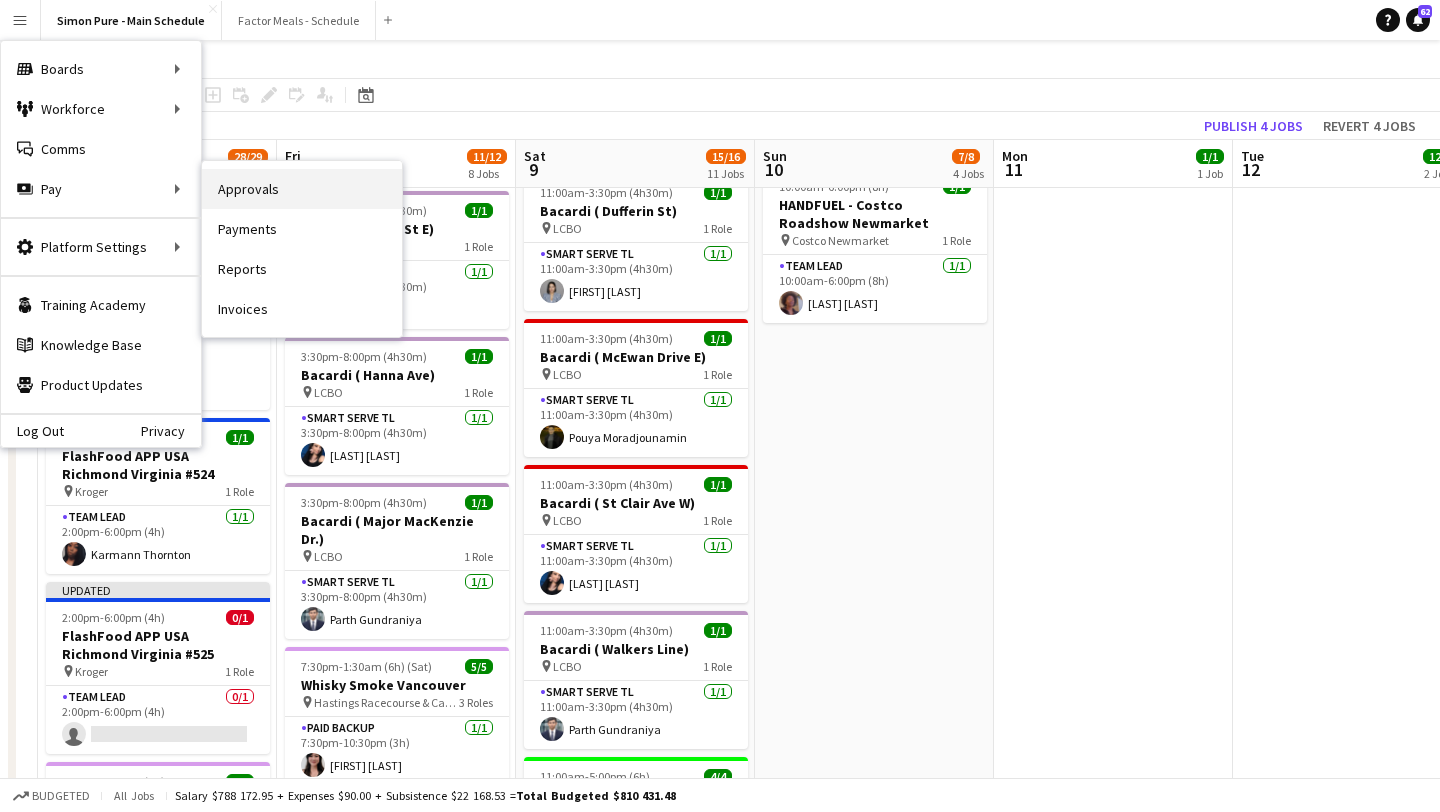 click on "Approvals" at bounding box center (302, 189) 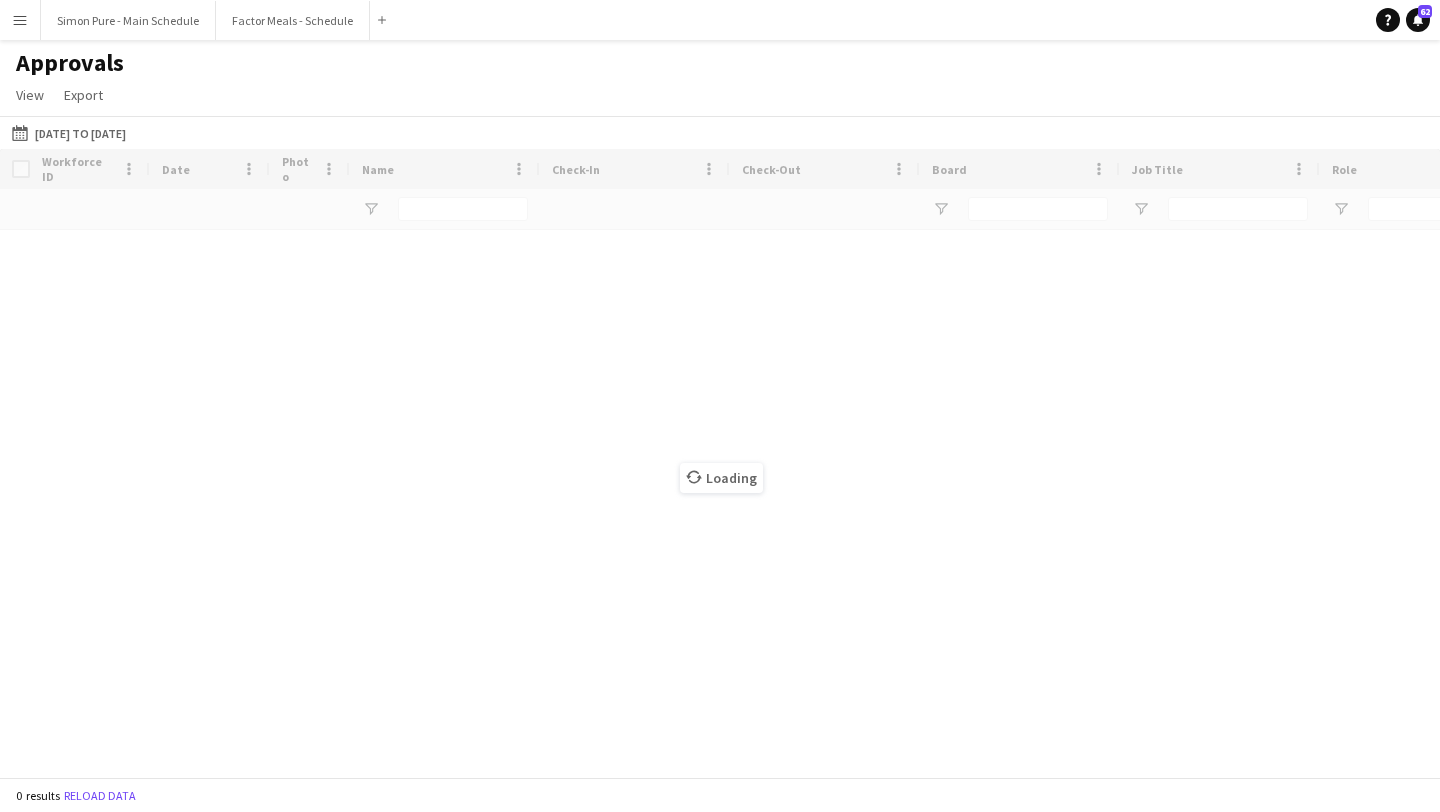 scroll, scrollTop: 0, scrollLeft: 0, axis: both 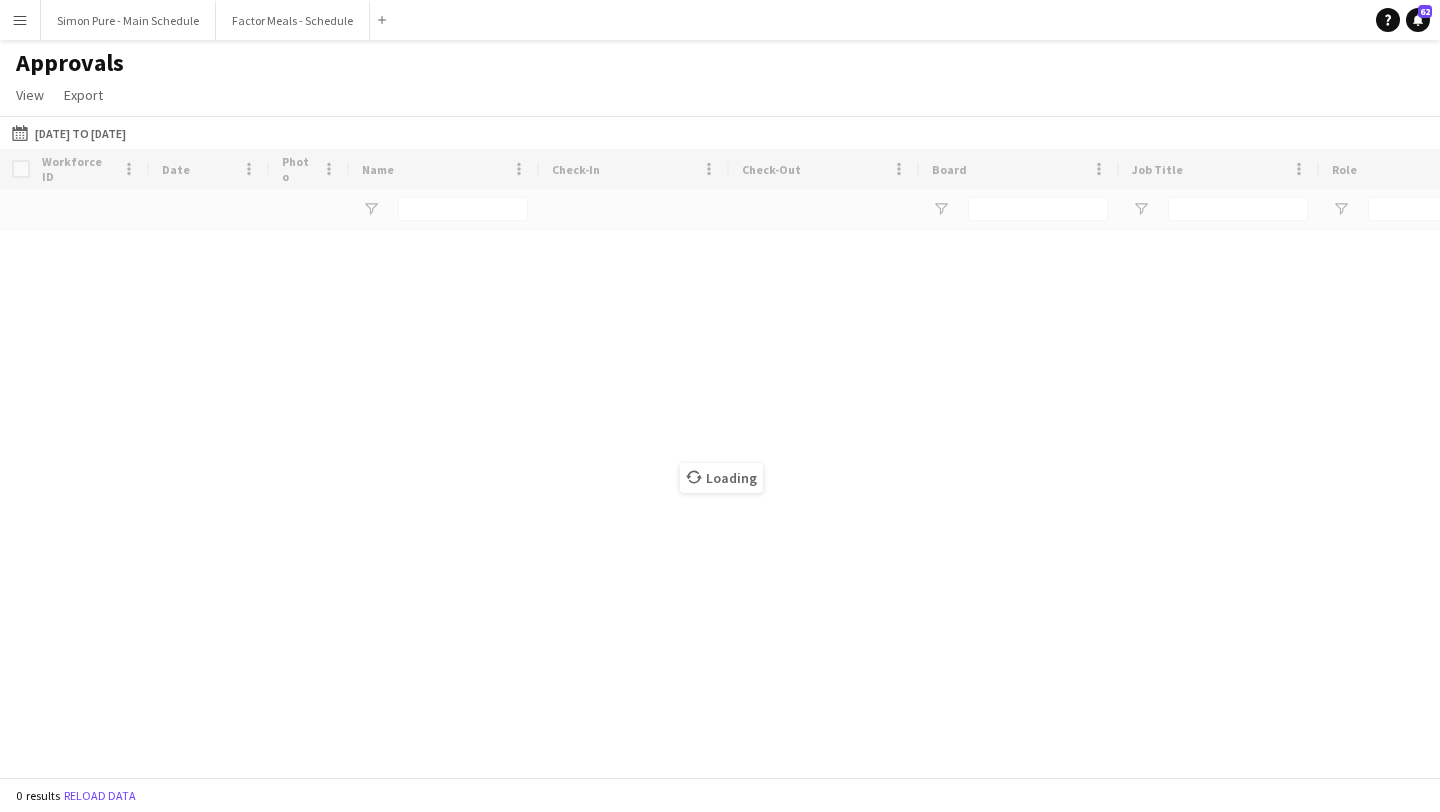 type on "*****" 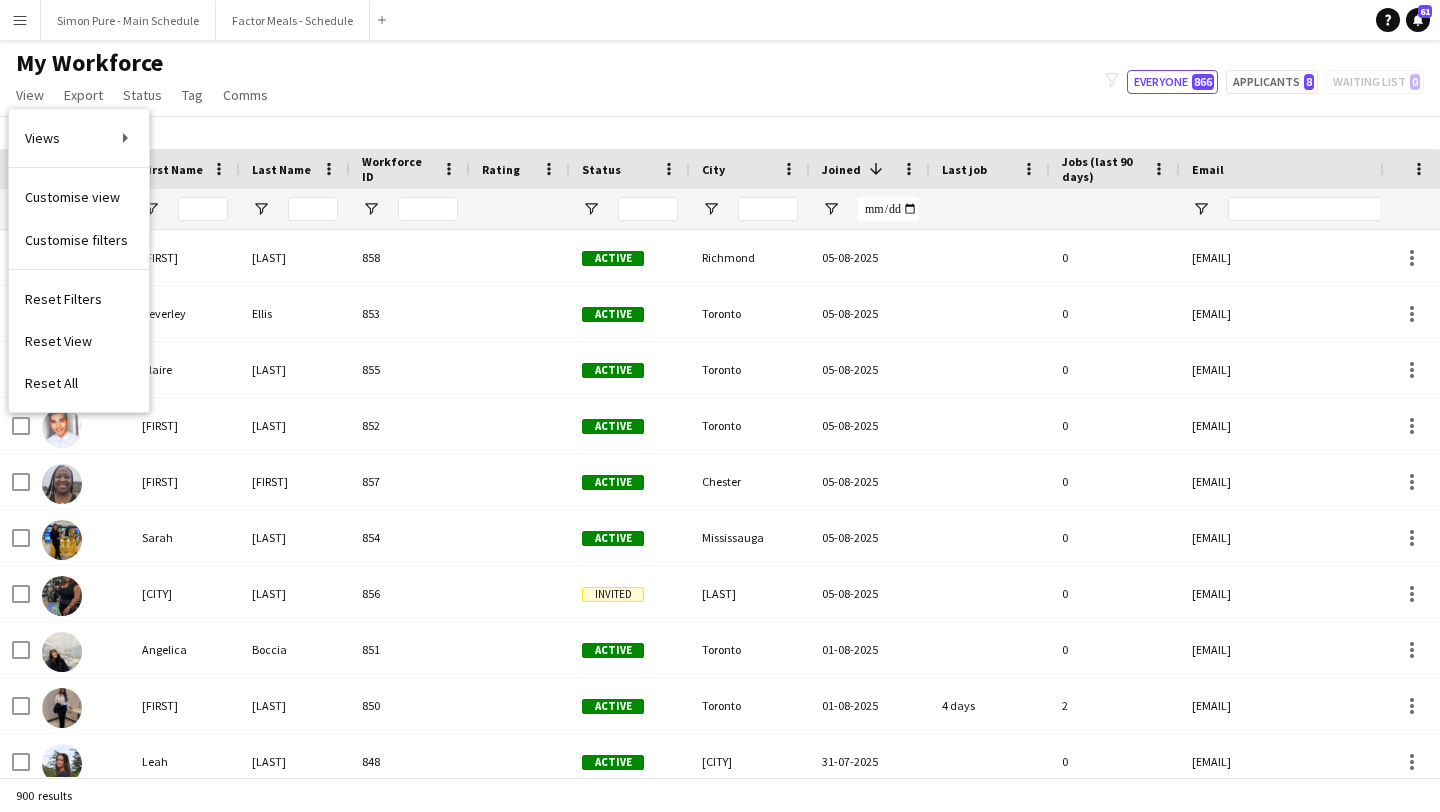scroll, scrollTop: 0, scrollLeft: 0, axis: both 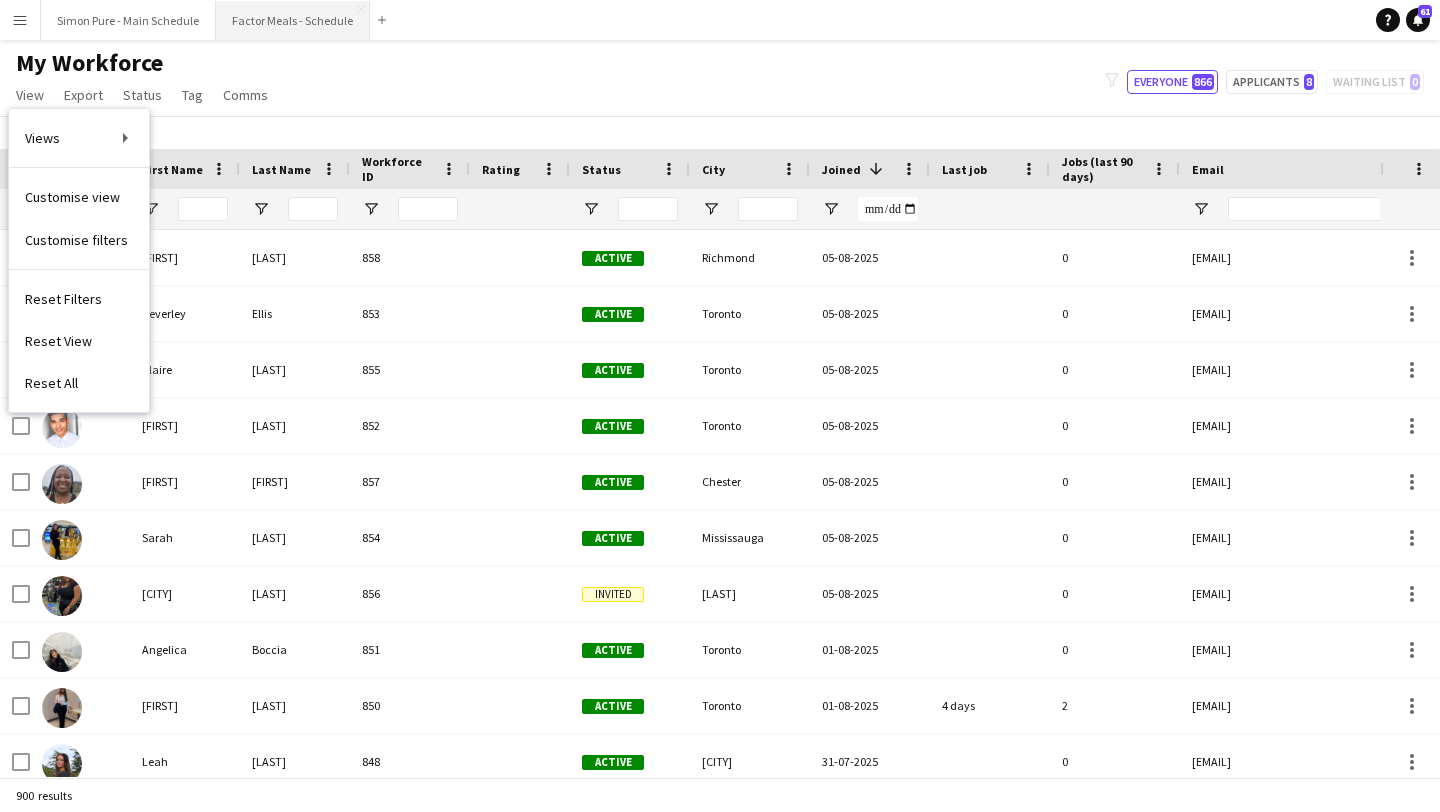 click on "Factor Meals - Schedule
Close" at bounding box center [293, 20] 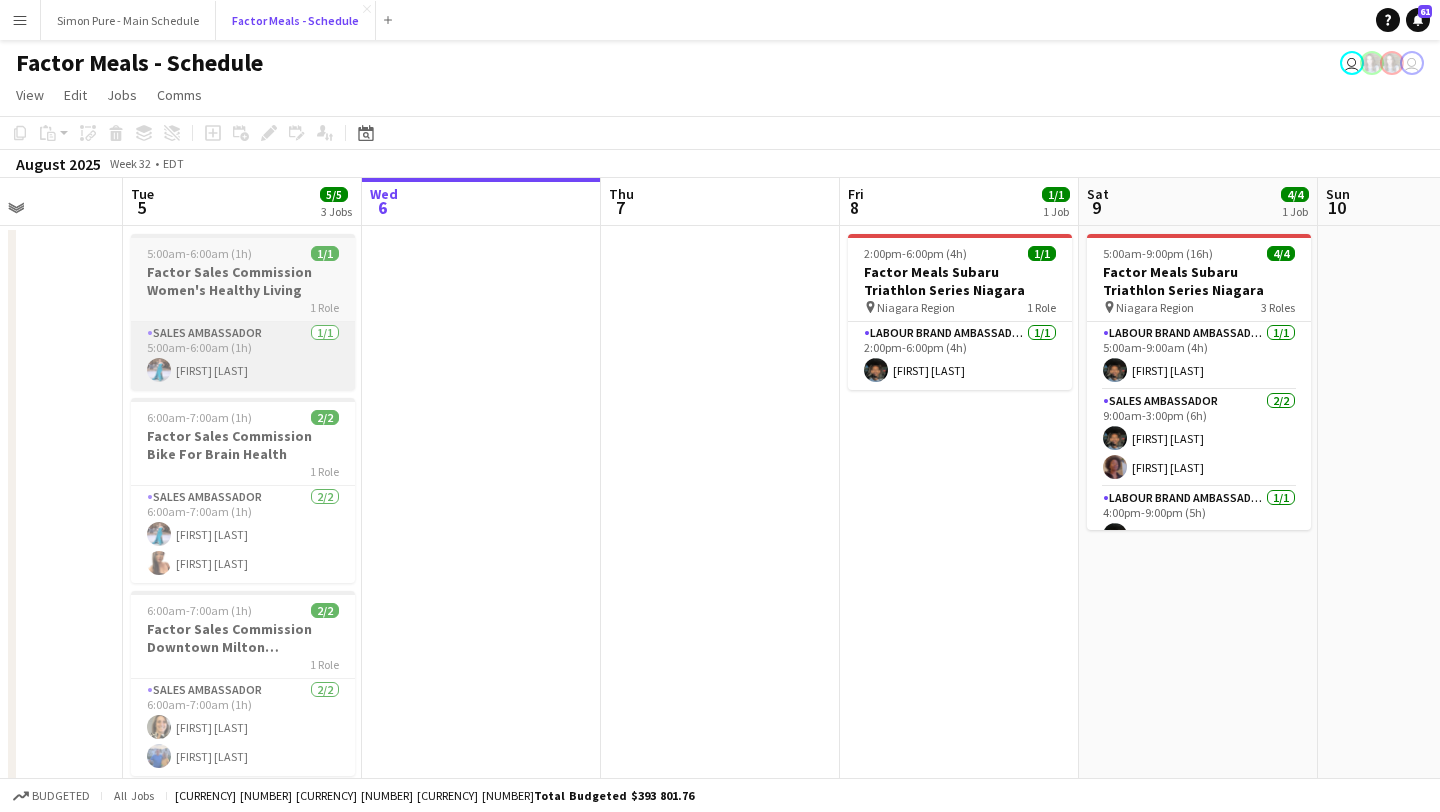 scroll, scrollTop: 0, scrollLeft: 593, axis: horizontal 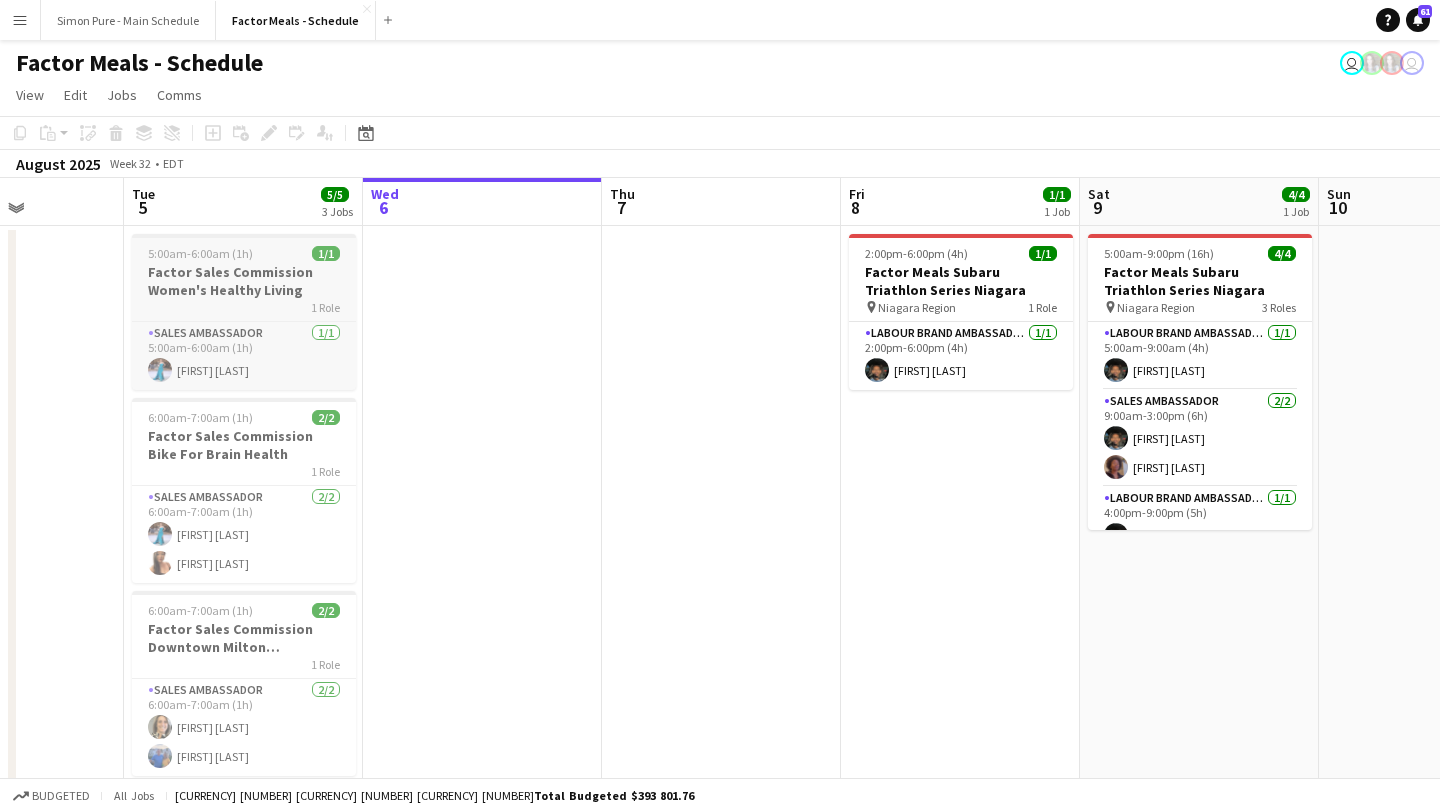 click on "Factor Sales Commission Women's Healthy Living" at bounding box center (244, 281) 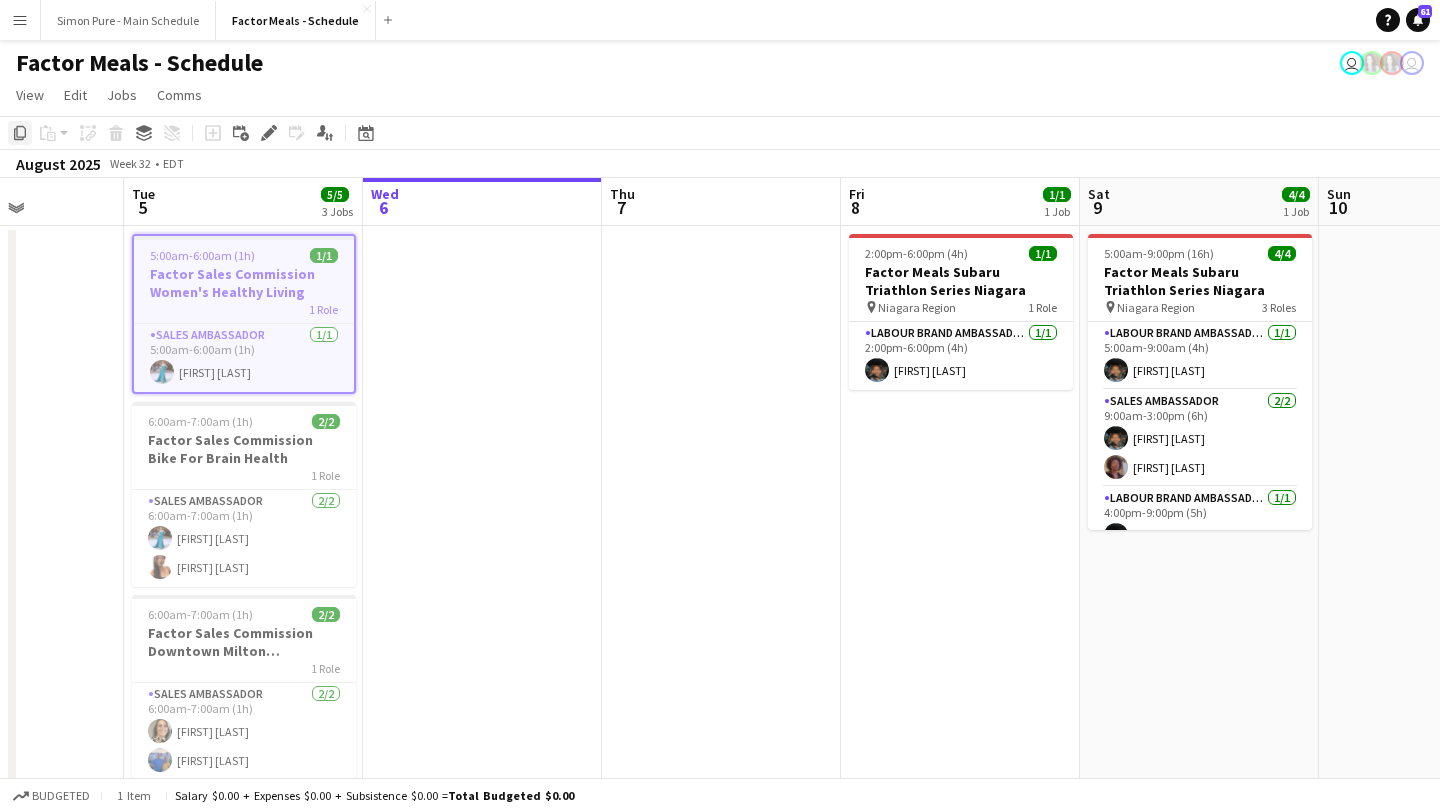click 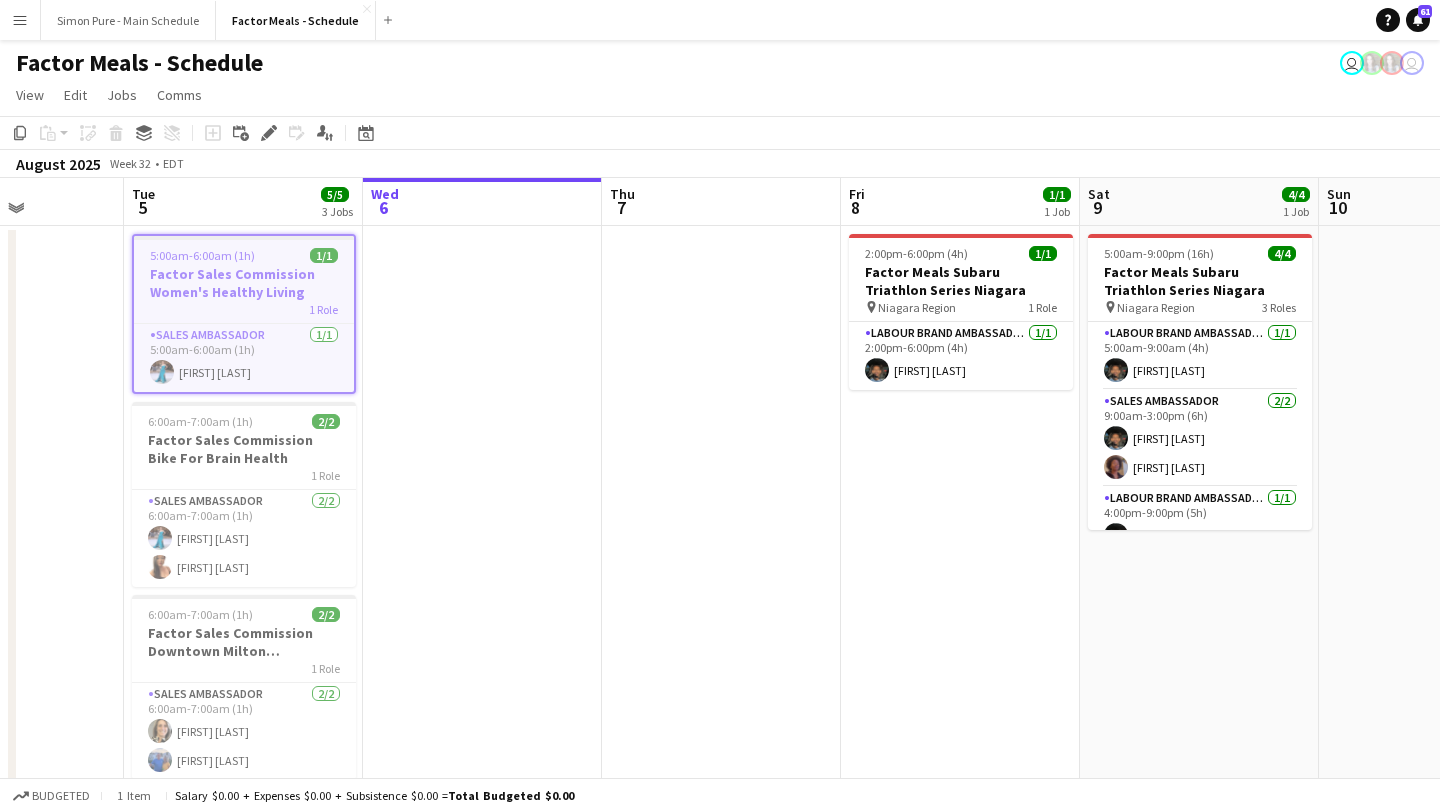 click at bounding box center [482, 523] 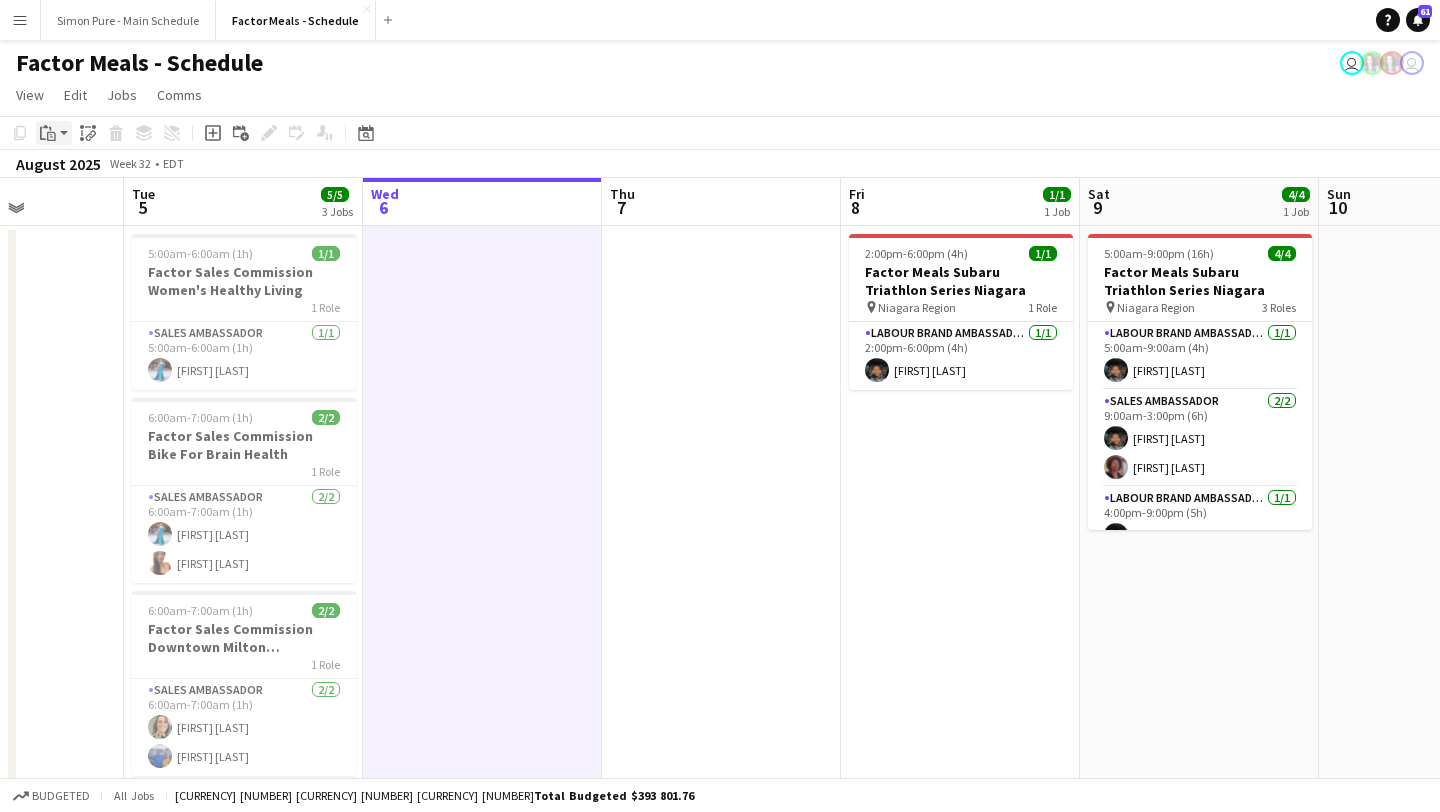click on "Paste" 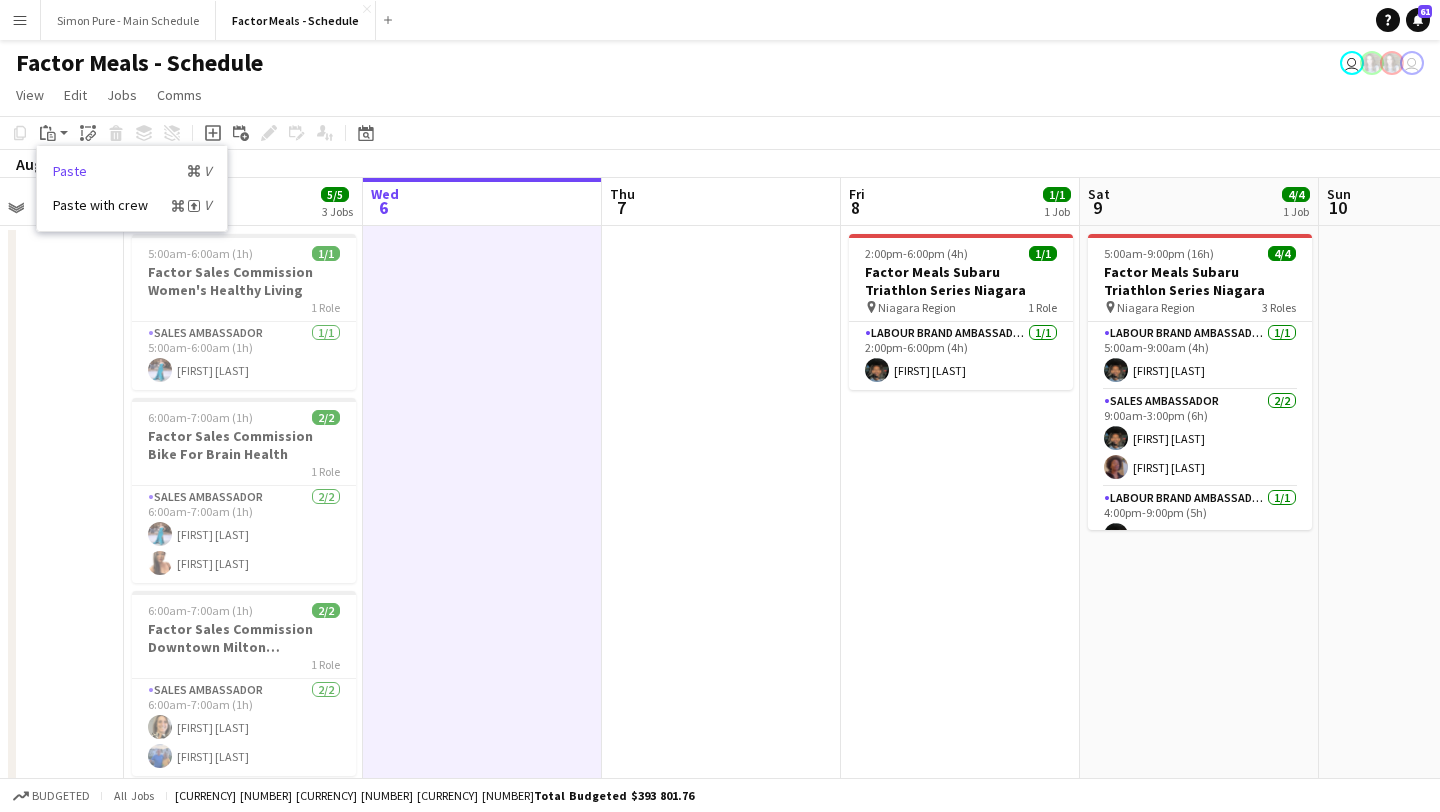 click on "Paste
Command
V" at bounding box center (132, 171) 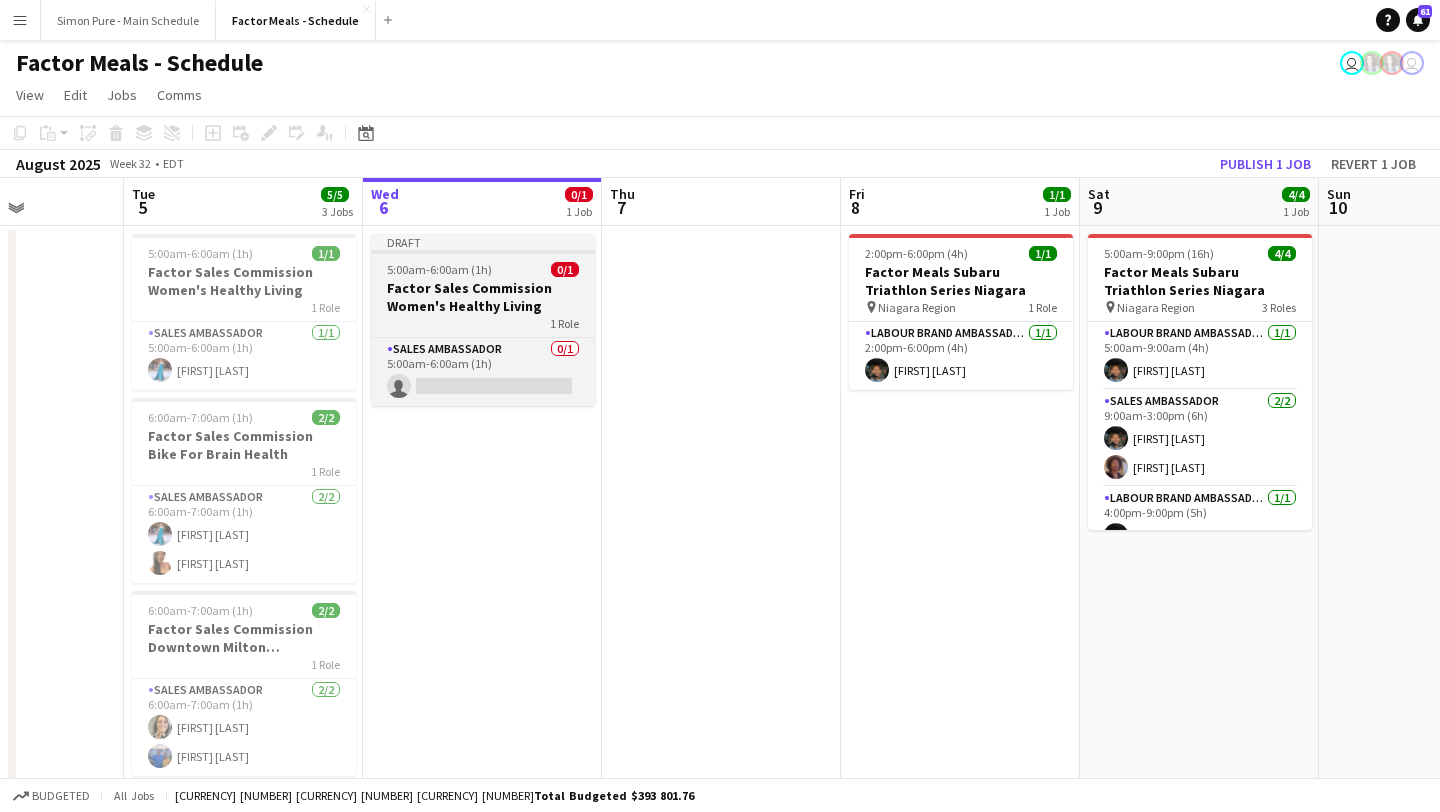 click on "5:00am-6:00am (1h)    0/1" at bounding box center [483, 269] 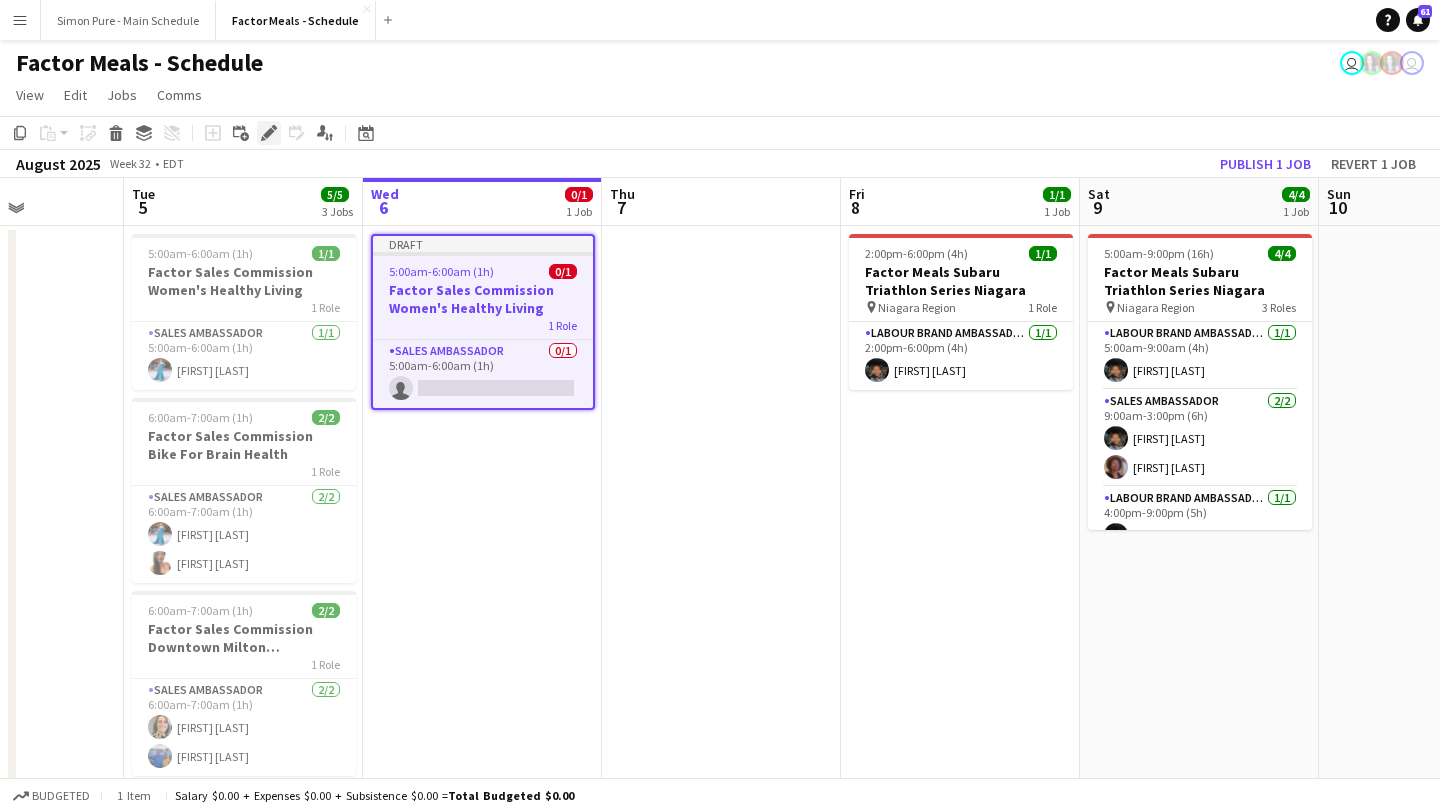 click on "Edit" at bounding box center [269, 133] 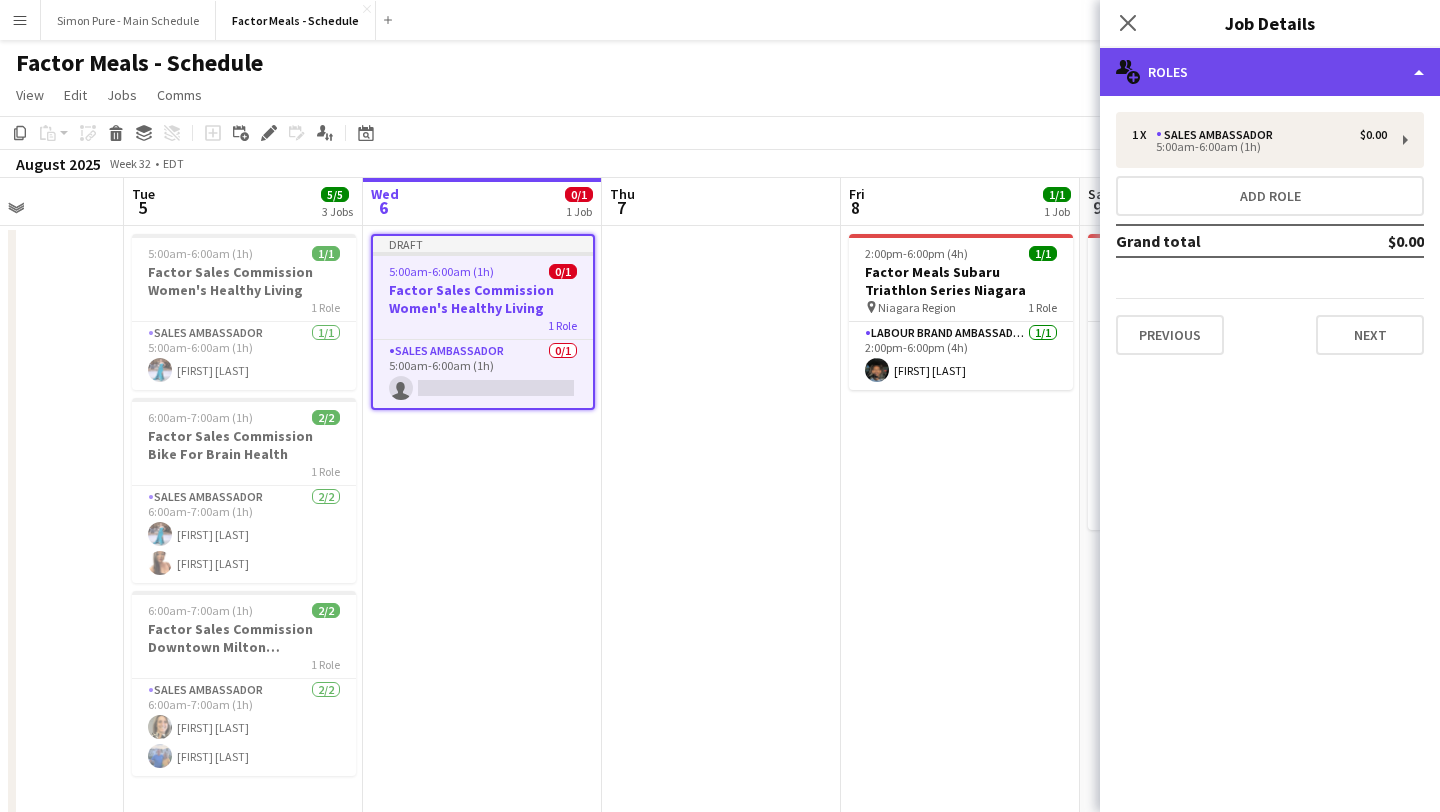 click on "multiple-users-add
Roles" 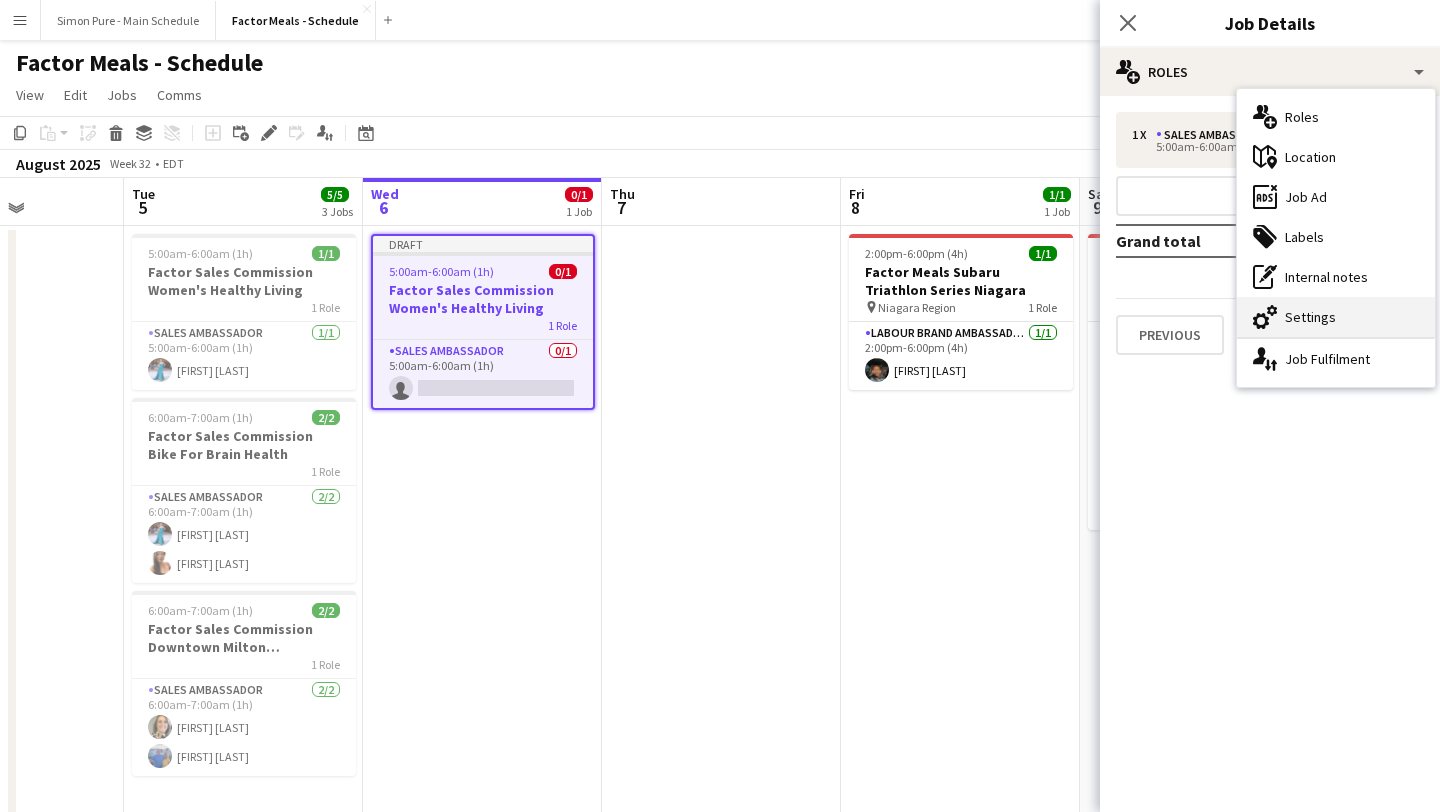 click on "cog-double-3
Settings" at bounding box center [1336, 317] 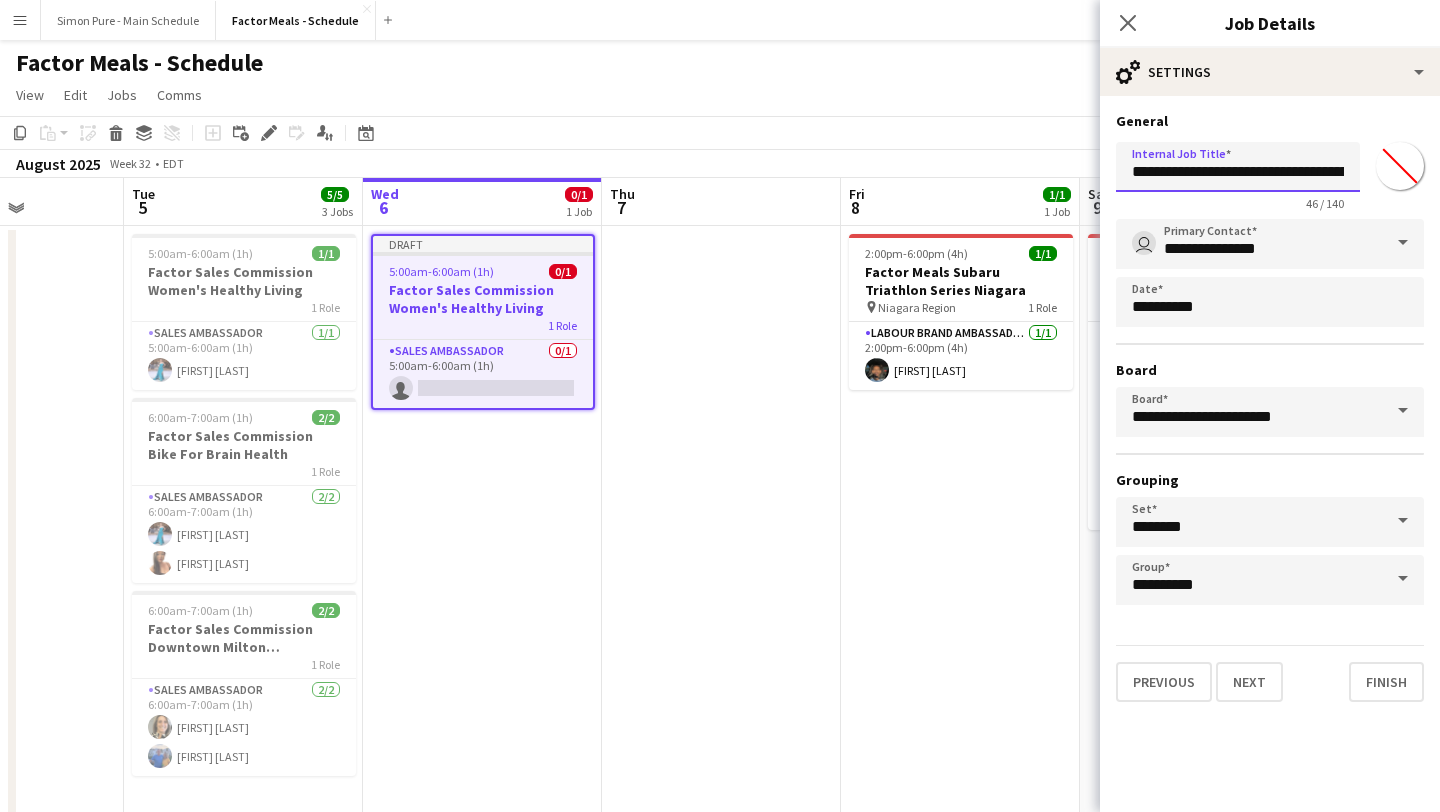 scroll, scrollTop: 0, scrollLeft: 117, axis: horizontal 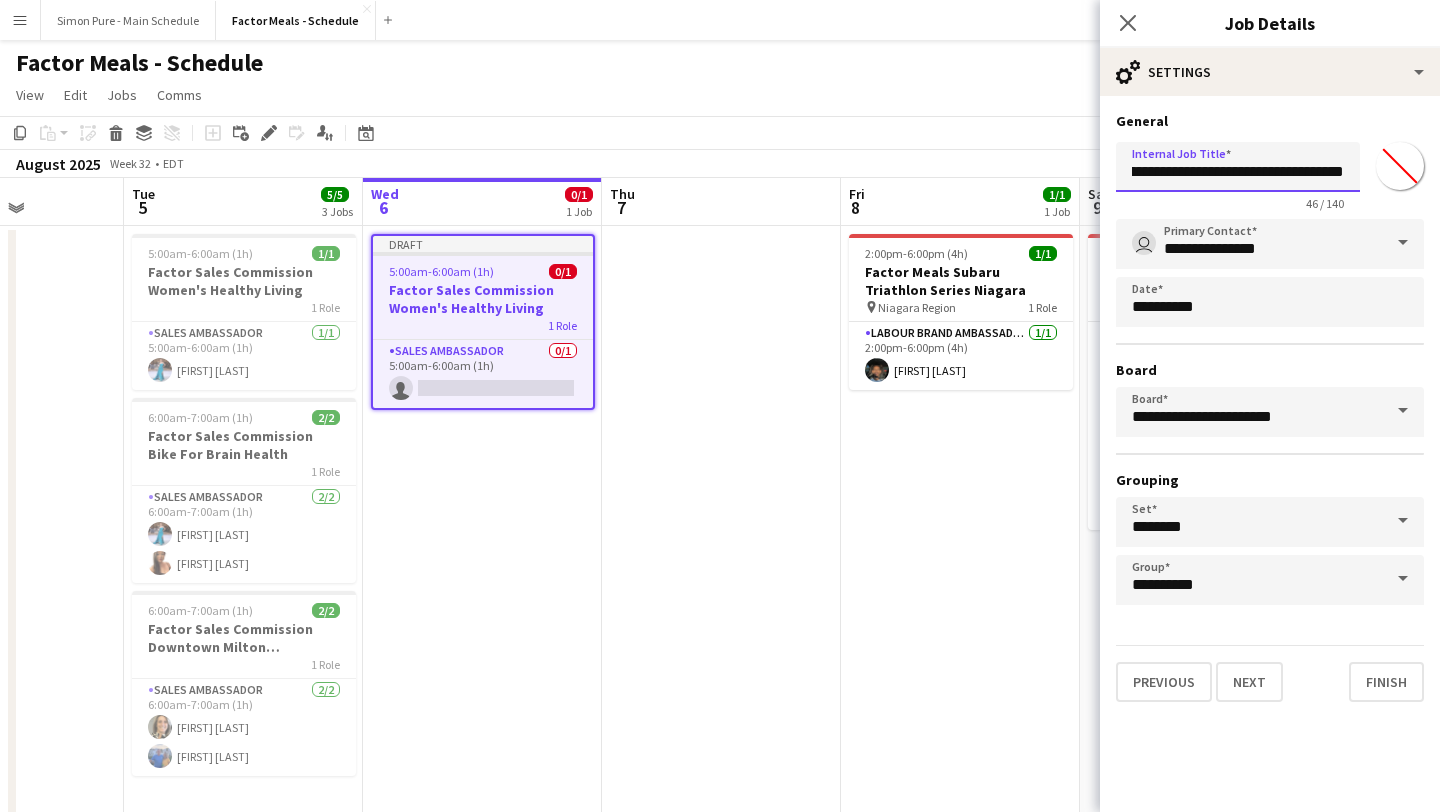drag, startPoint x: 1302, startPoint y: 170, endPoint x: 1439, endPoint y: 166, distance: 137.05838 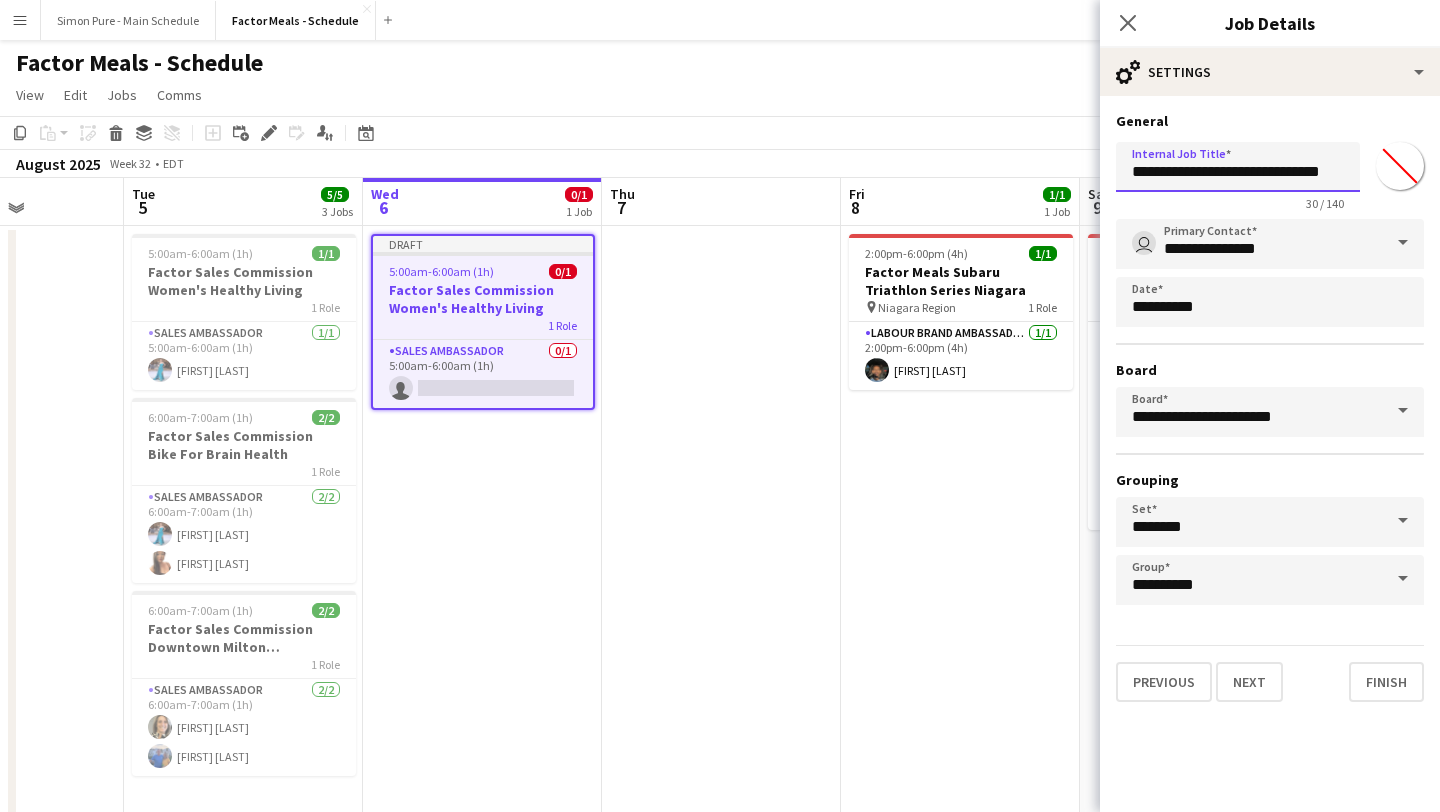 scroll, scrollTop: 0, scrollLeft: 13, axis: horizontal 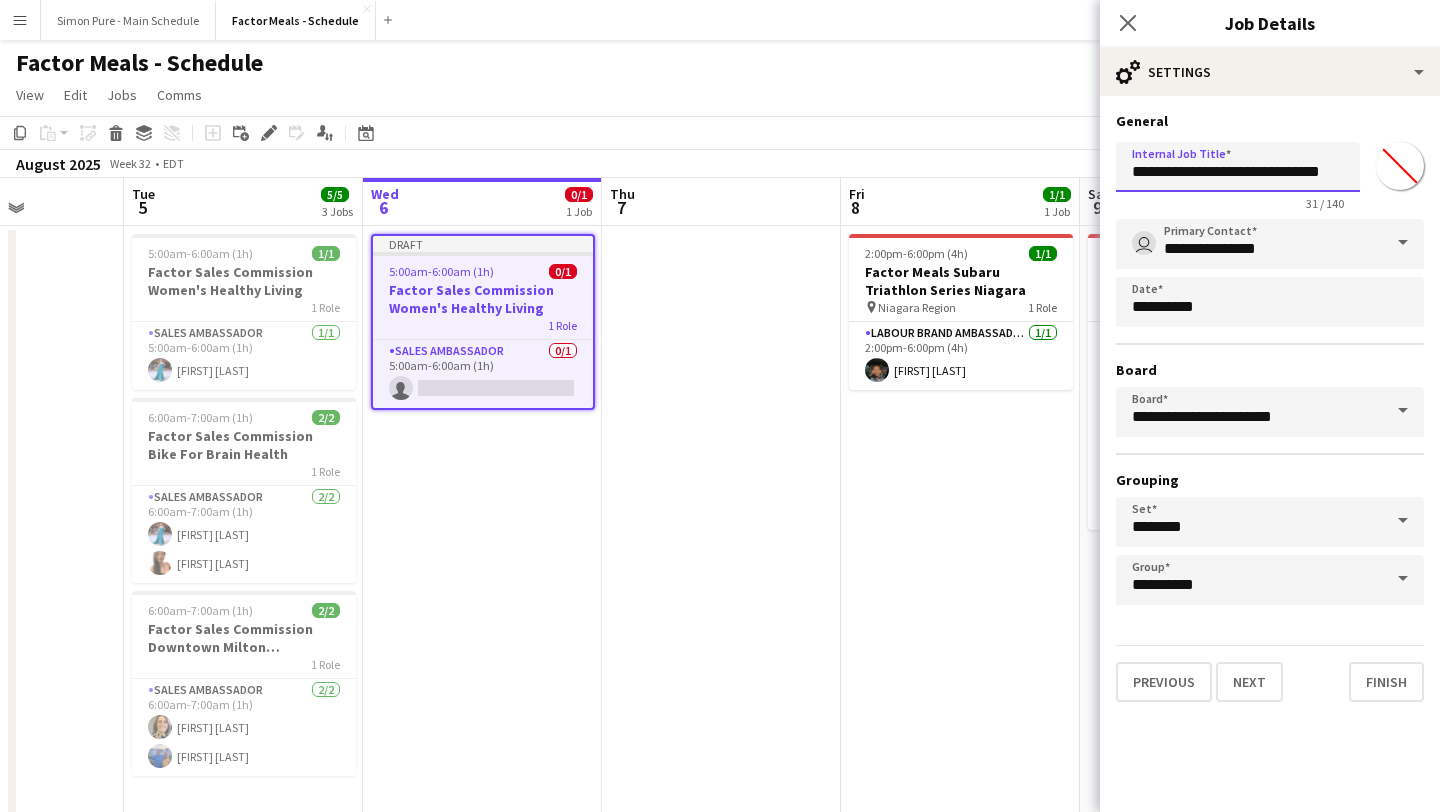 type on "**********" 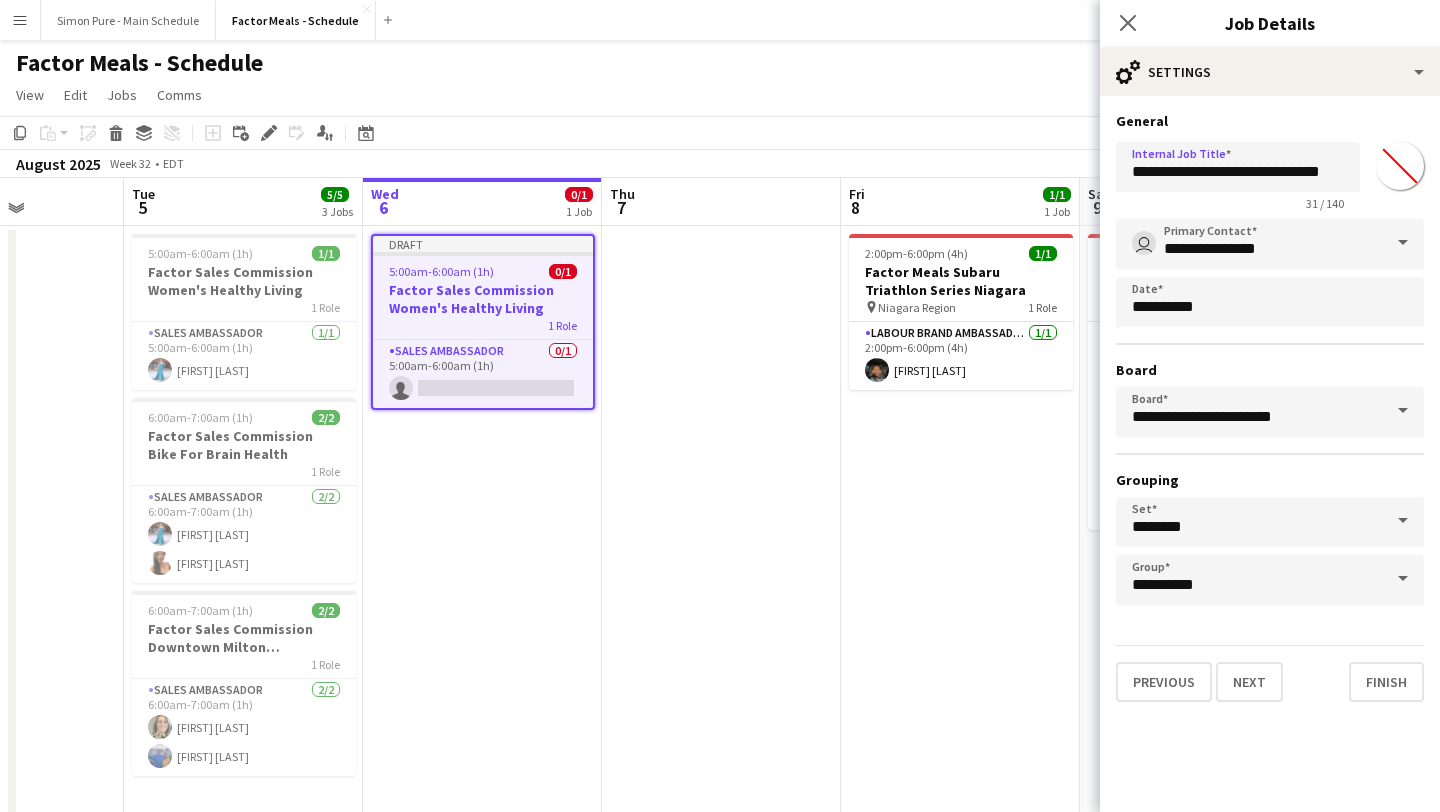 scroll, scrollTop: 0, scrollLeft: 0, axis: both 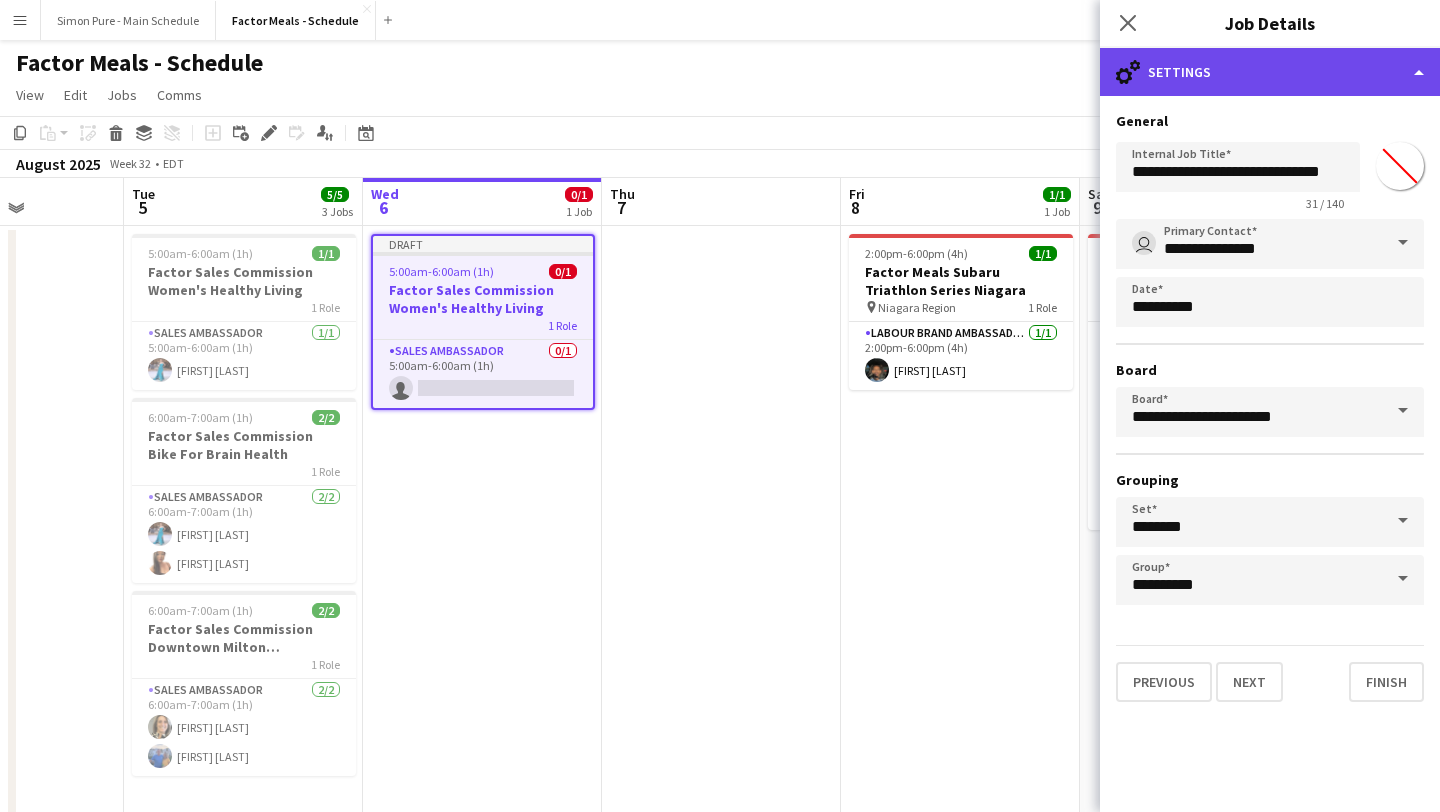click on "cog-double-3
Settings" 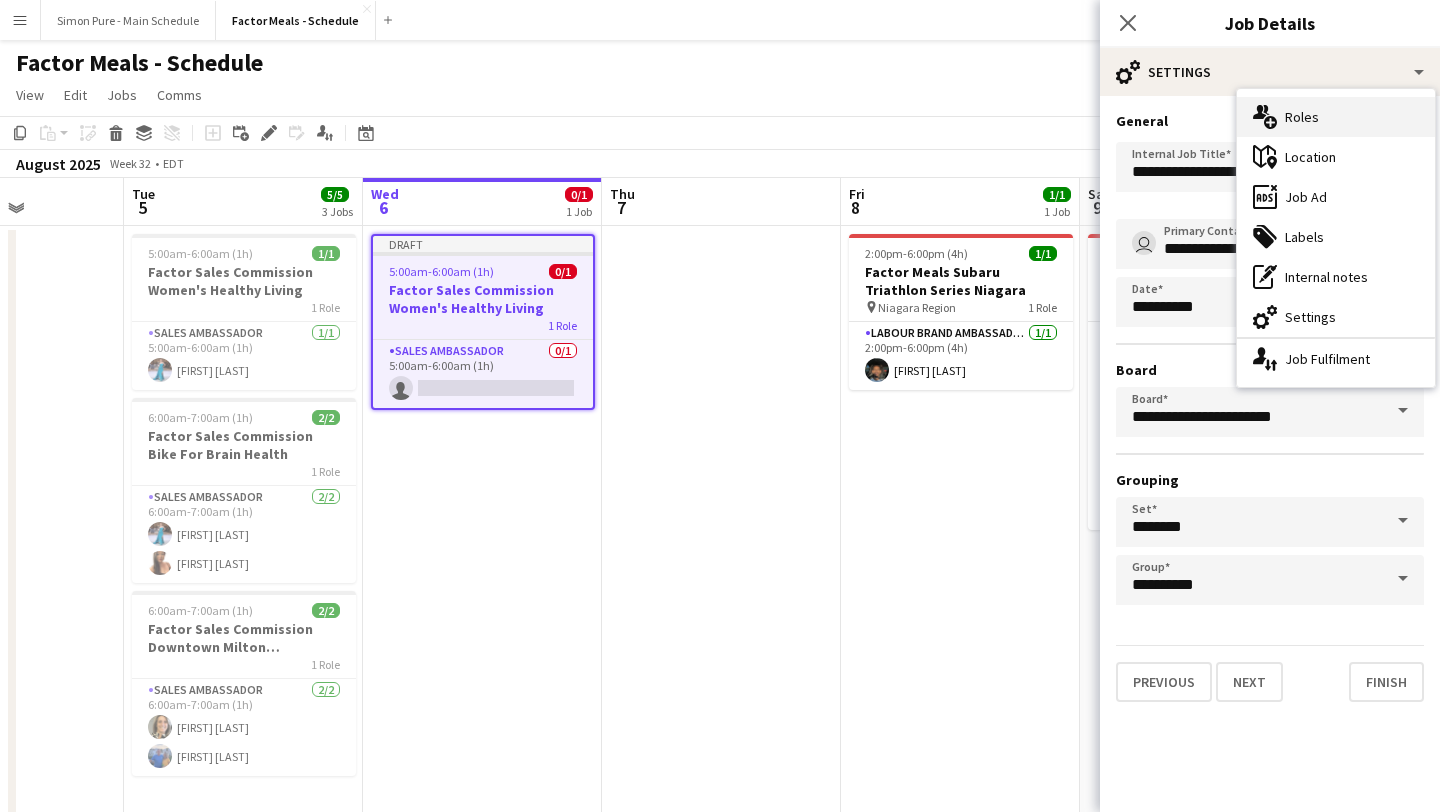 click on "multiple-users-add
Roles" at bounding box center [1336, 117] 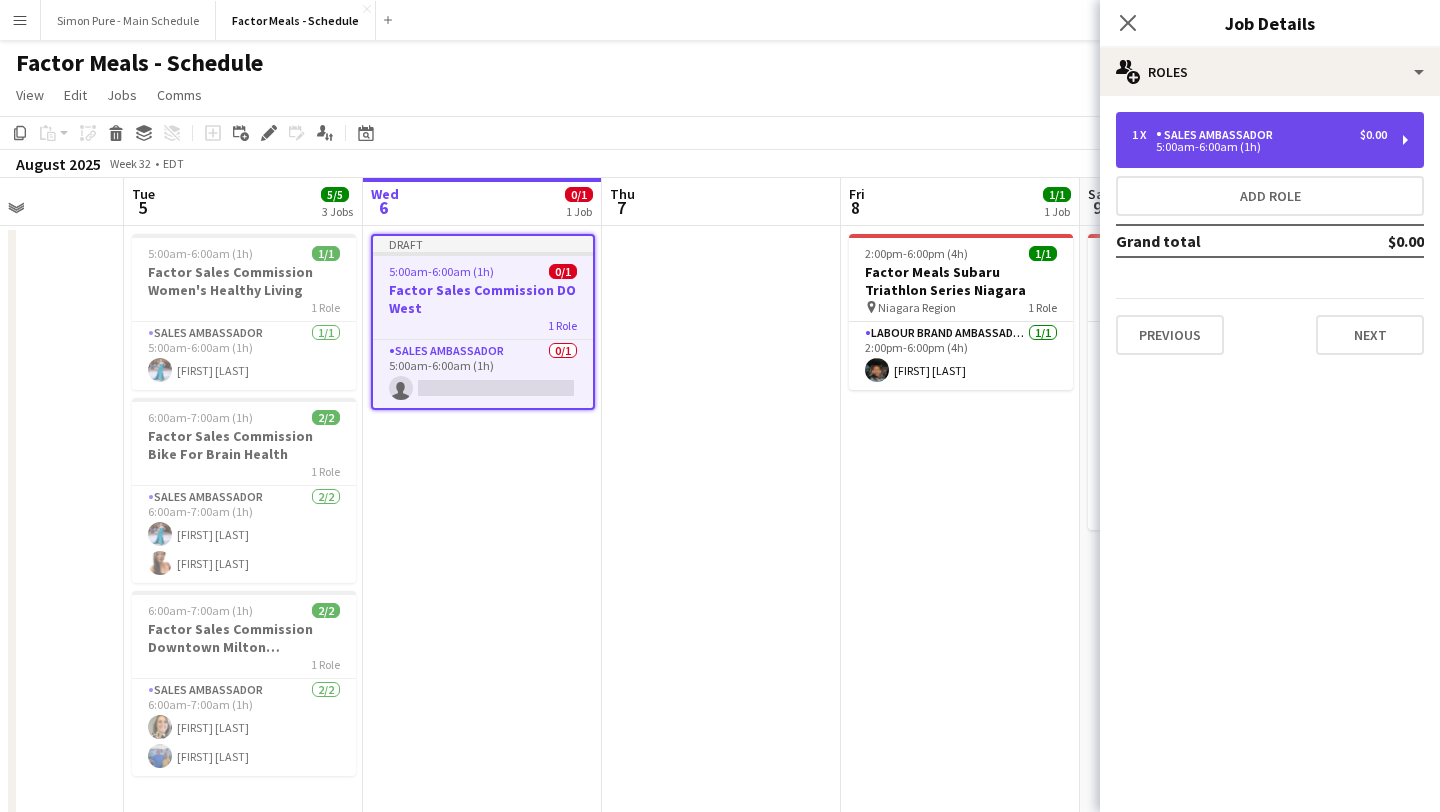 click on "5:00am-6:00am (1h)" at bounding box center (1259, 147) 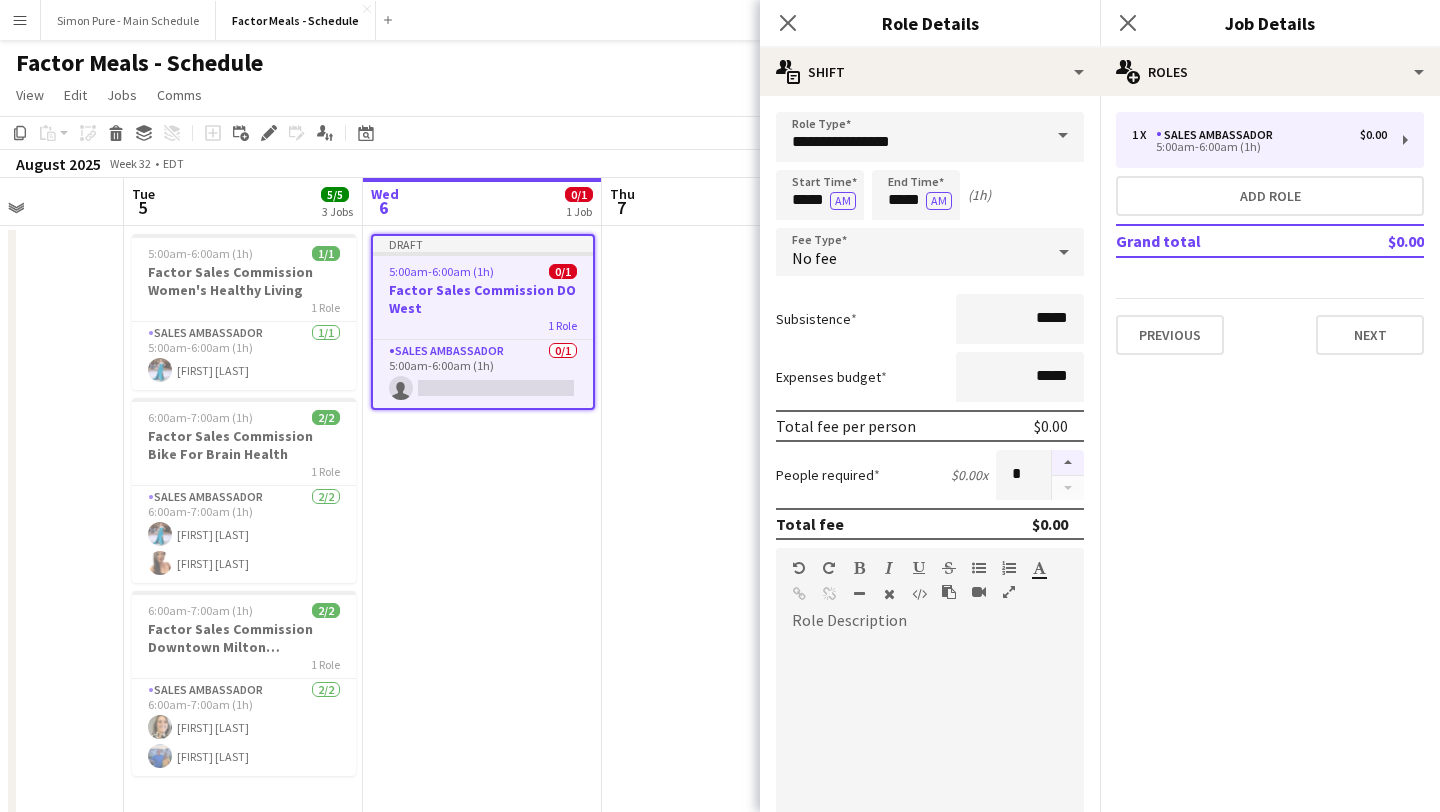 click at bounding box center (1068, 463) 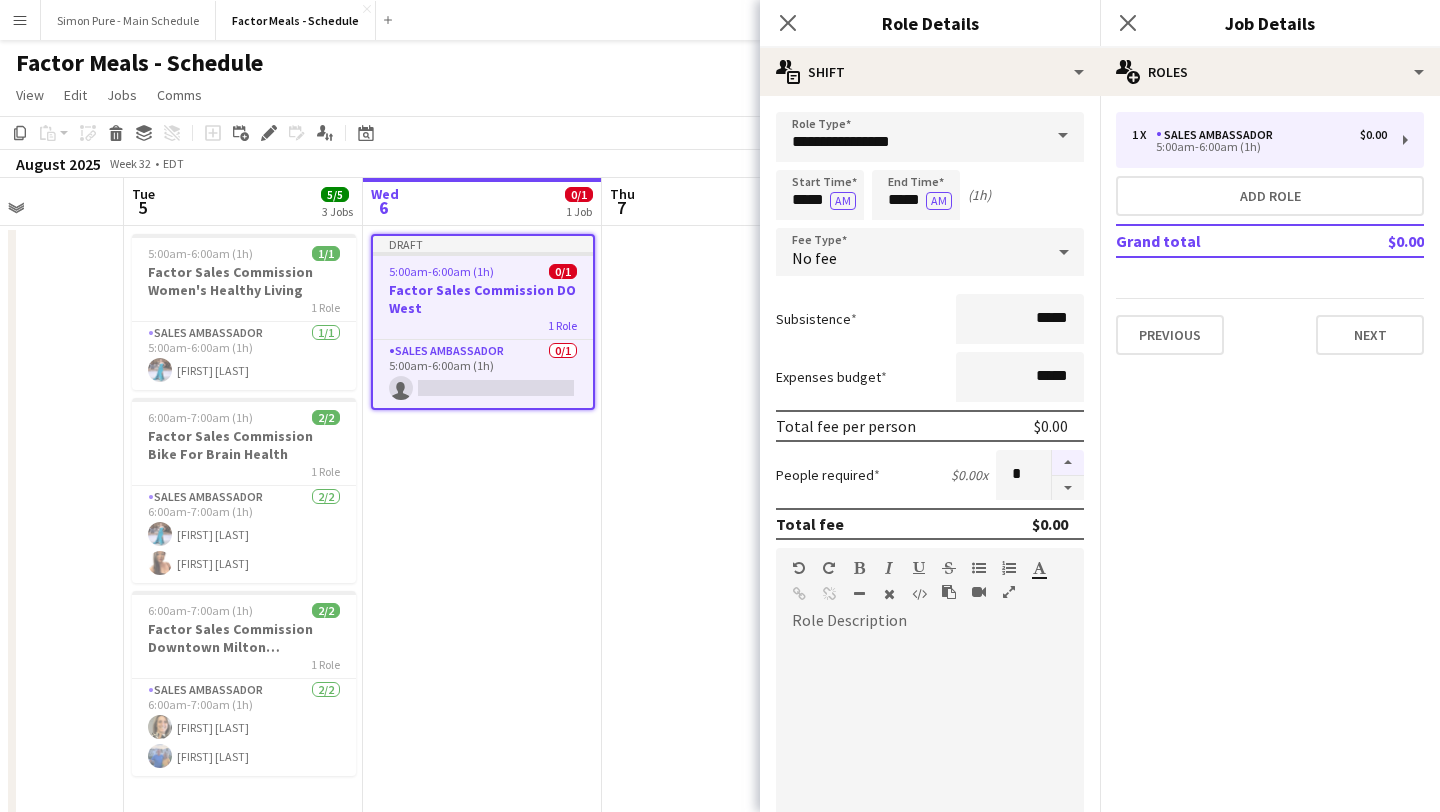 click at bounding box center (1068, 463) 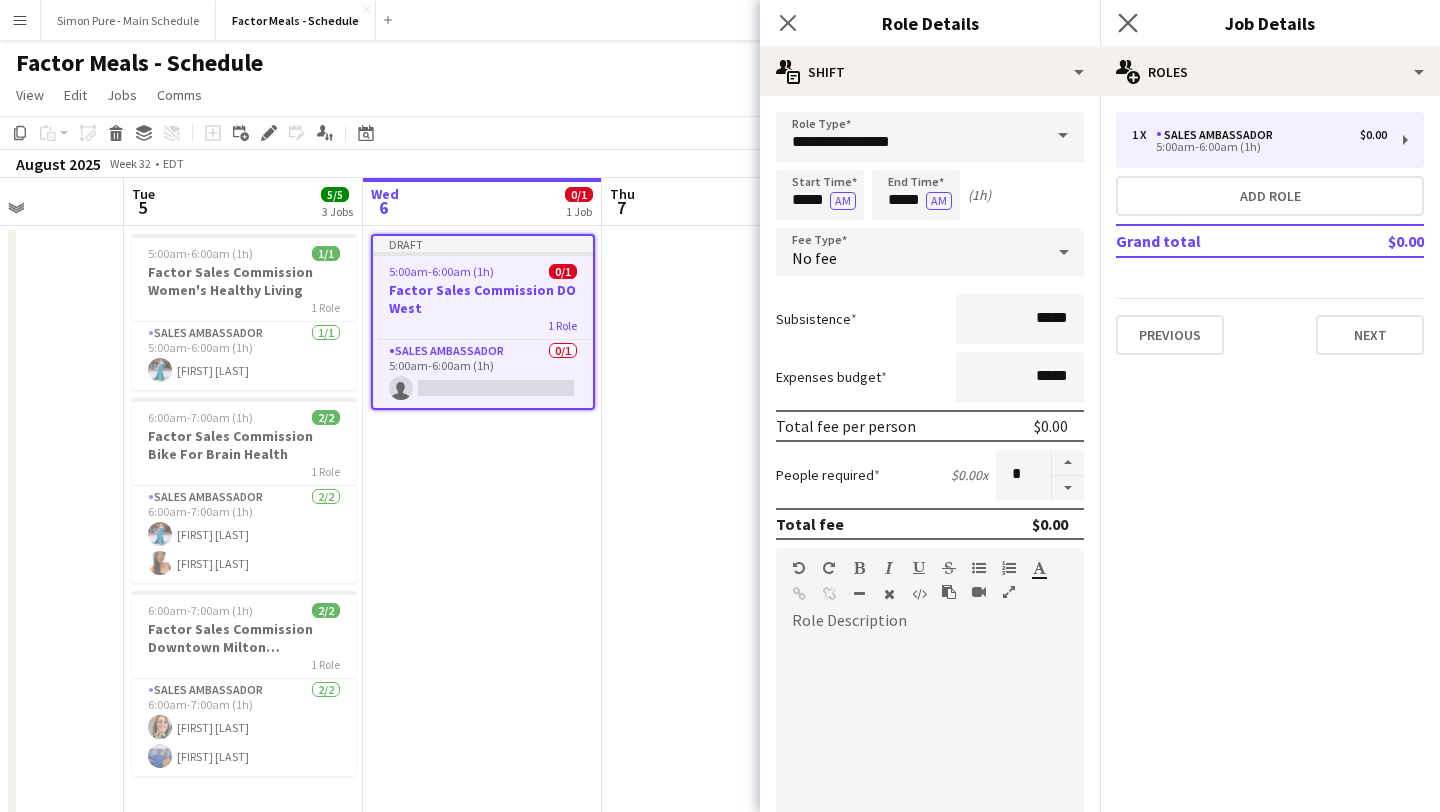 click on "Close pop-in" 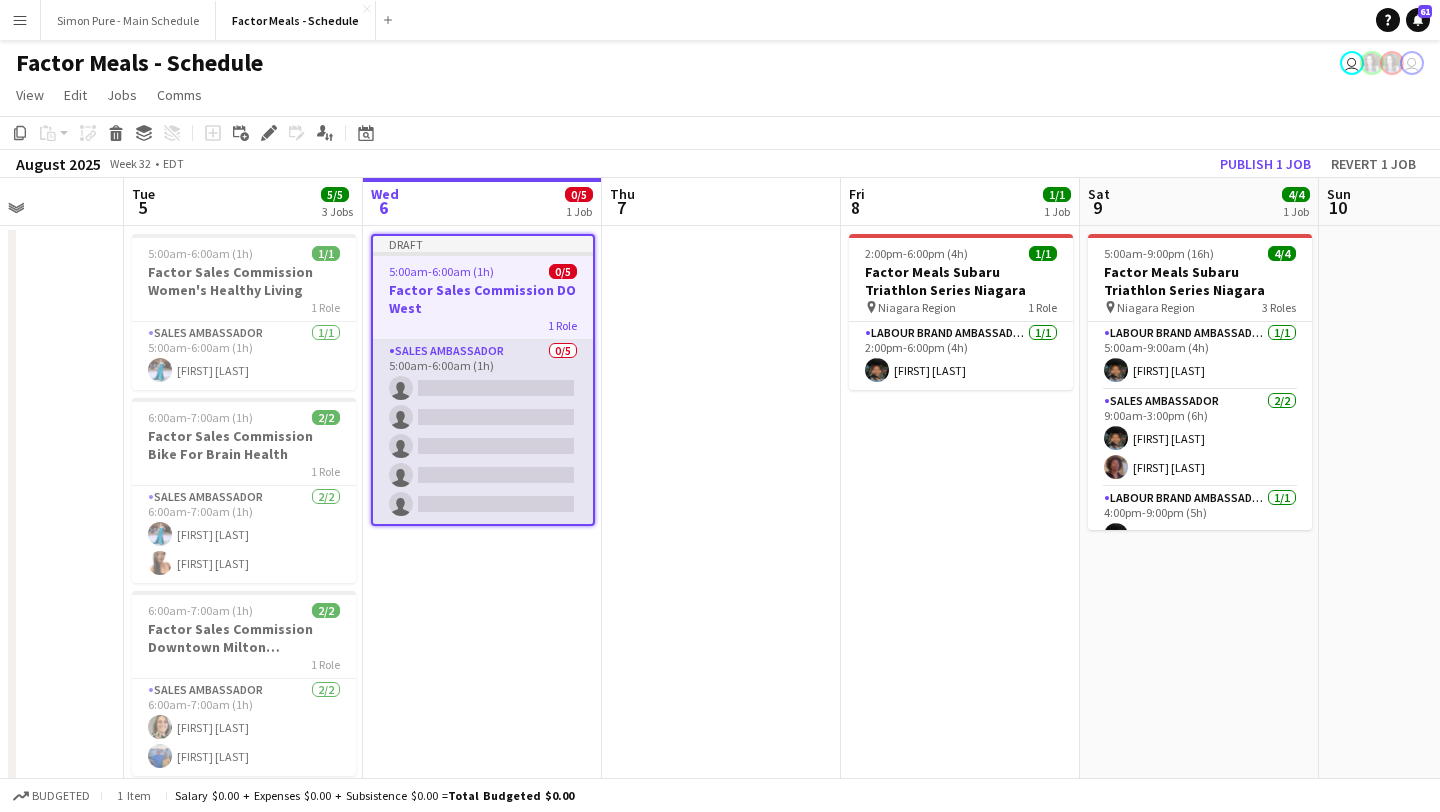 click on "Sales Ambassador   0/5   5:00am-6:00am (1h)
single-neutral-actions
single-neutral-actions
single-neutral-actions
single-neutral-actions
single-neutral-actions" at bounding box center (483, 432) 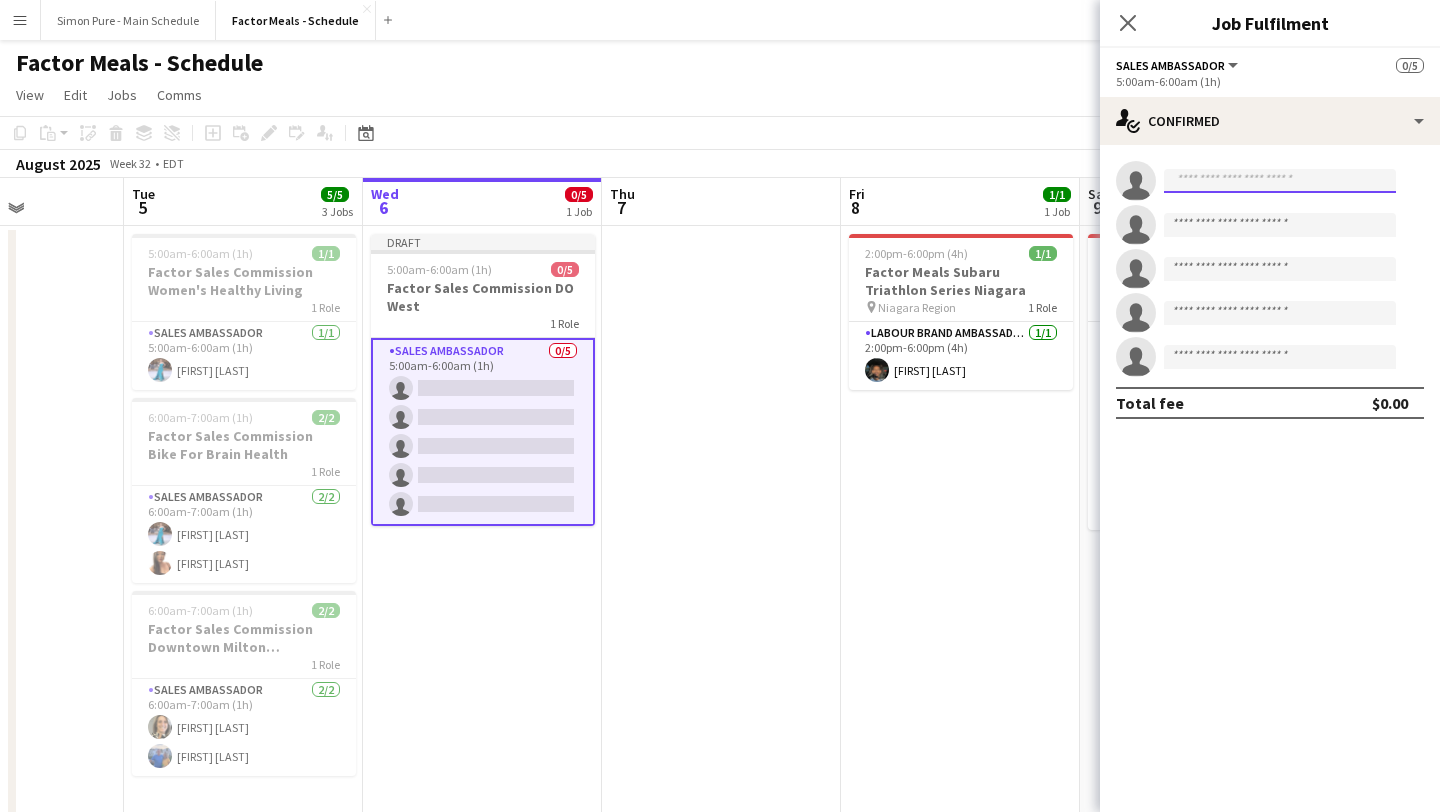click at bounding box center (1280, 181) 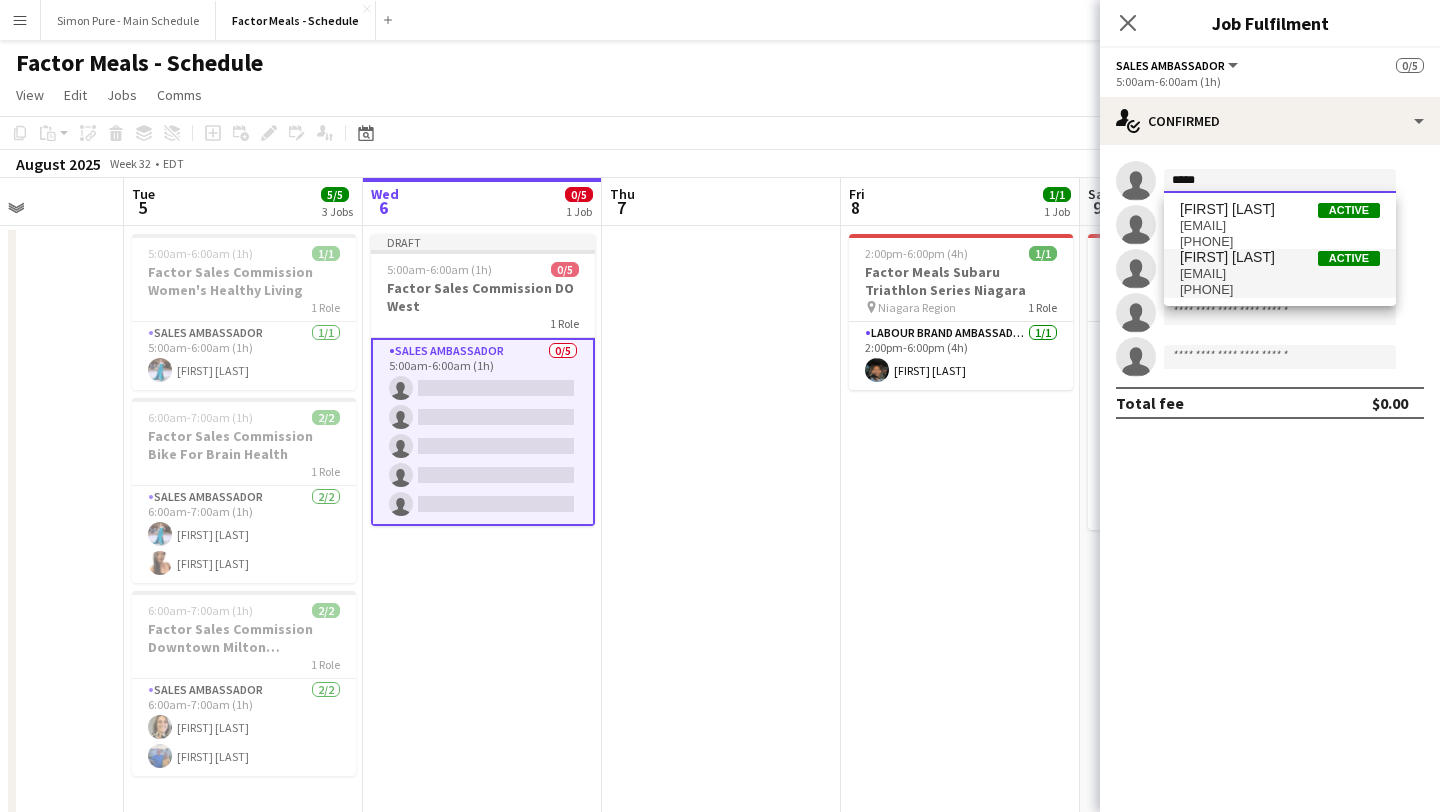 type on "*****" 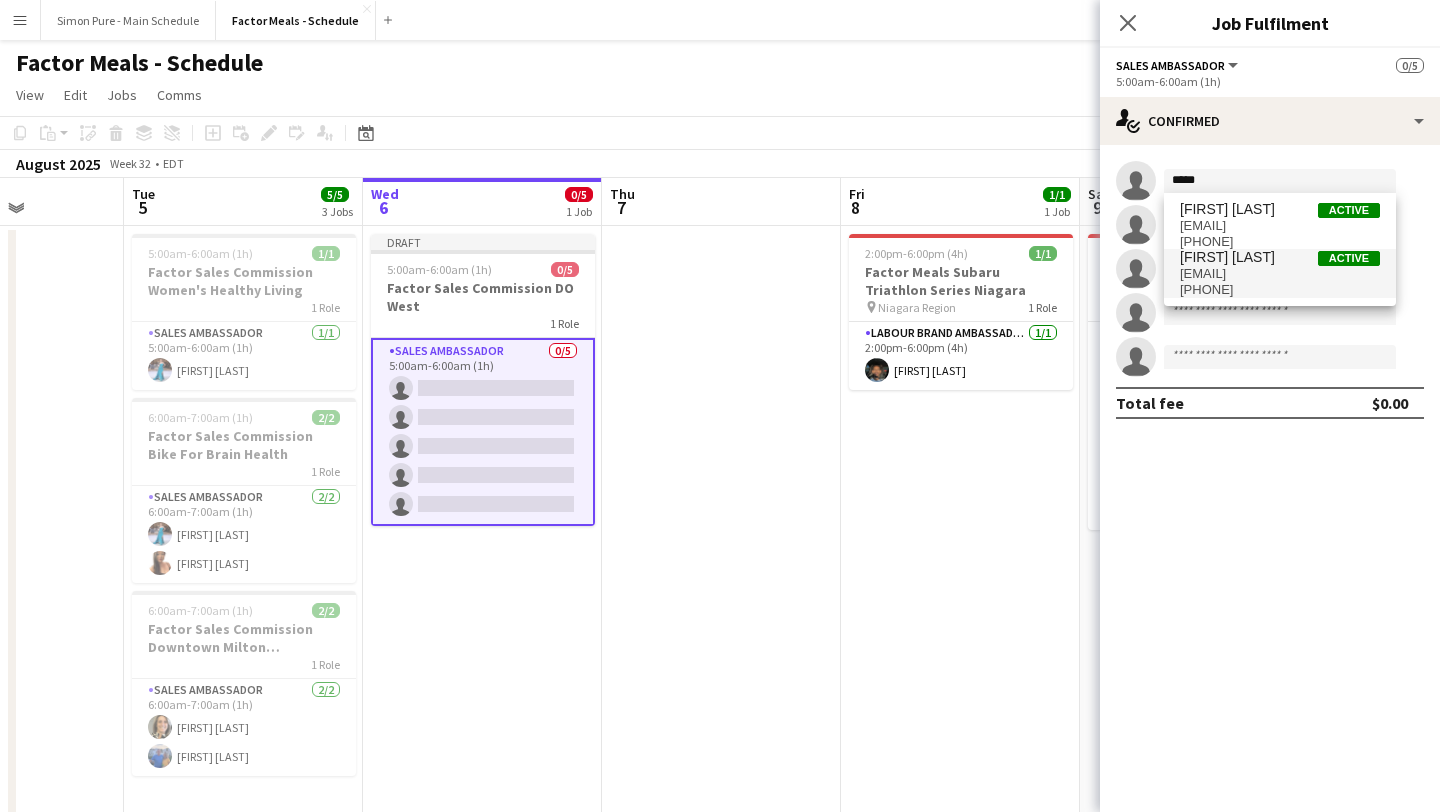 click on "taniastar996@gmail.com" at bounding box center [1280, 274] 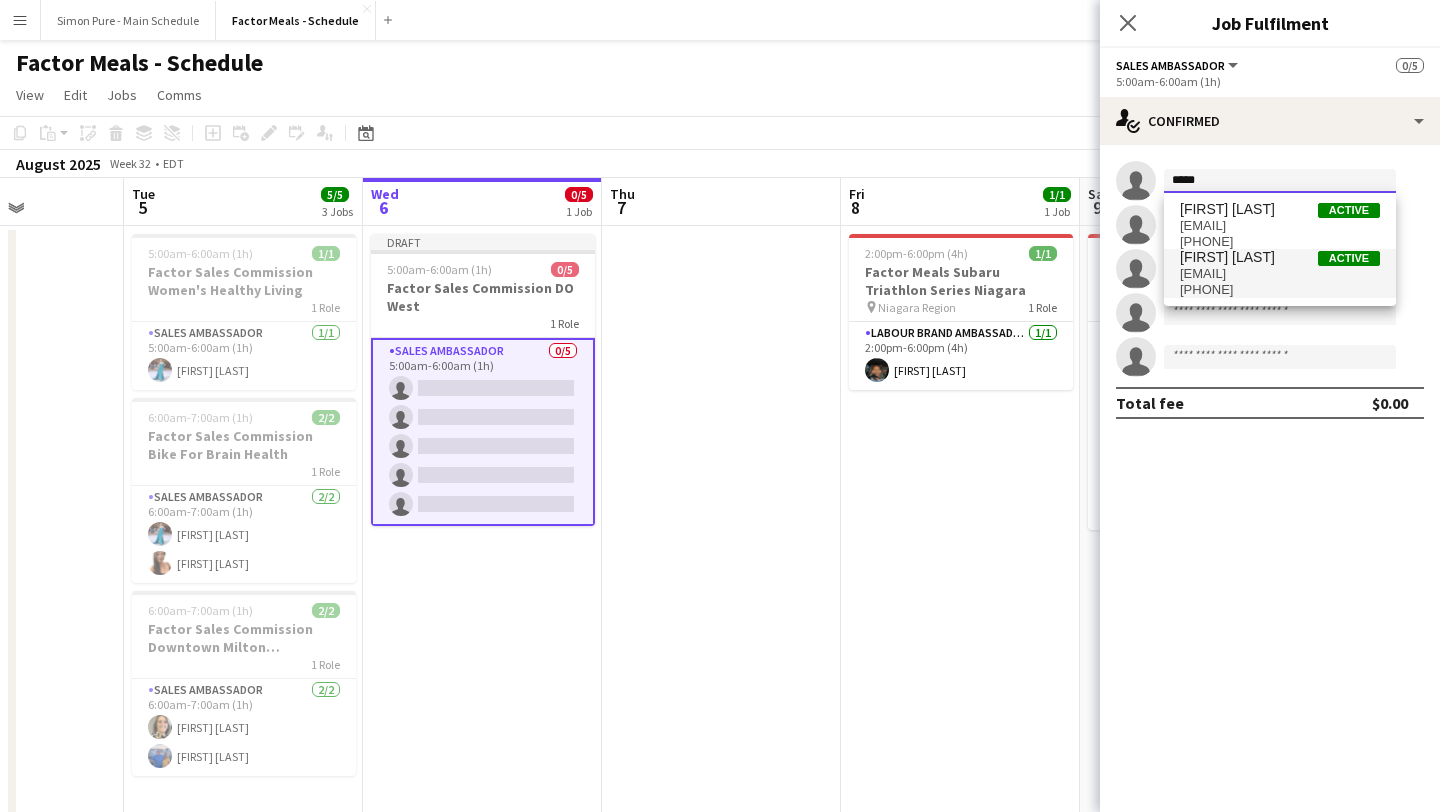type 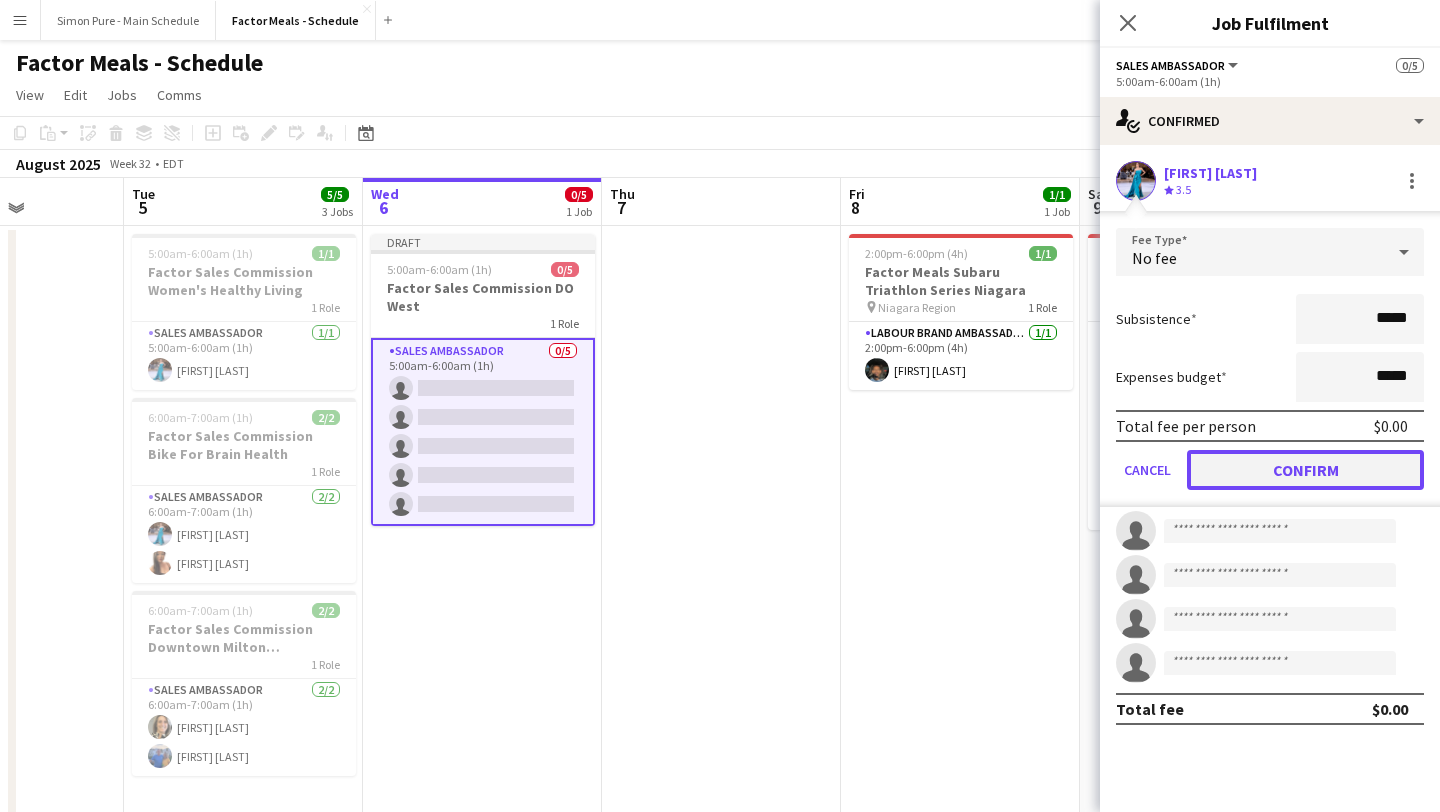 click on "Confirm" at bounding box center (1305, 470) 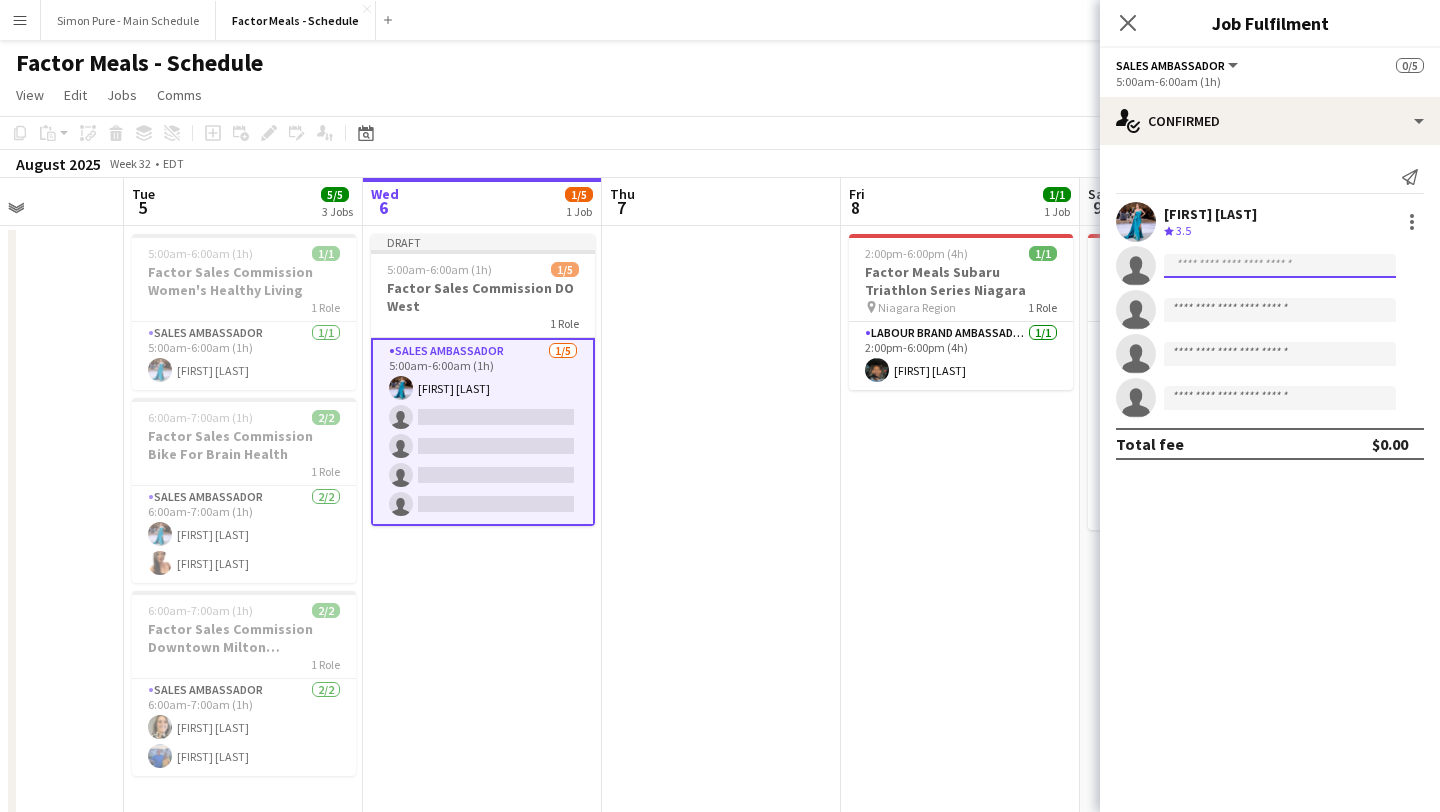 click at bounding box center (1280, 310) 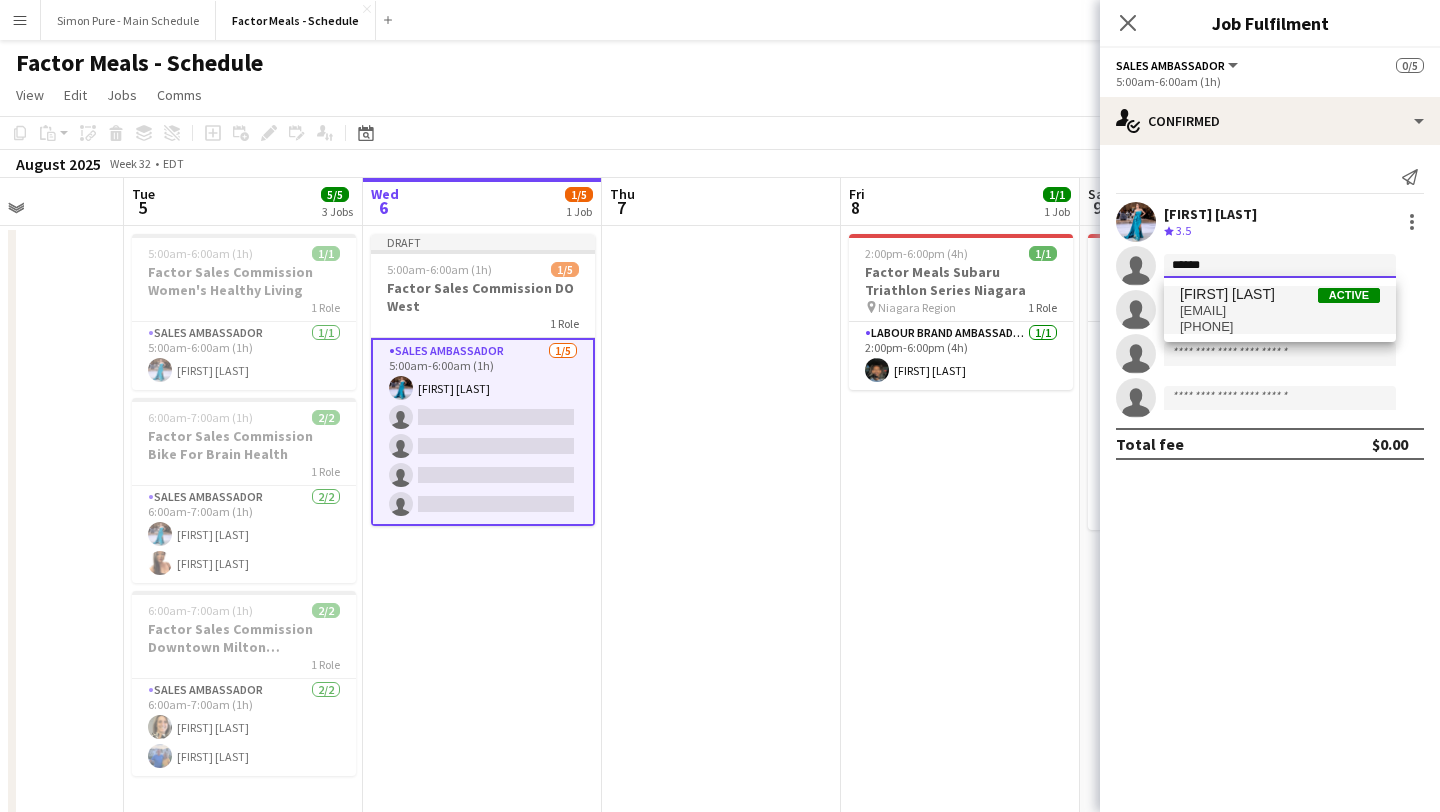 type on "******" 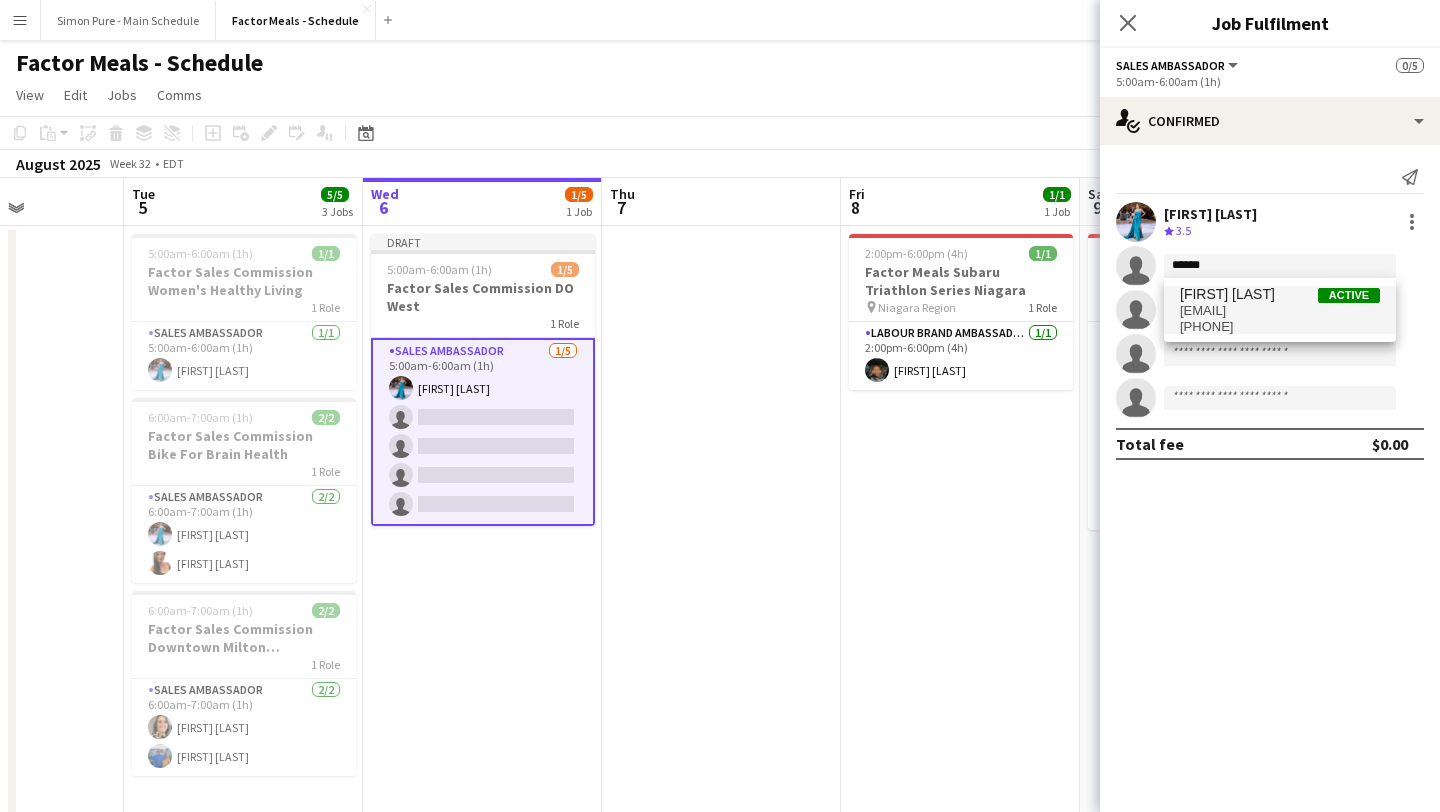 click on "[FIRST] [LAST]" at bounding box center [1227, 294] 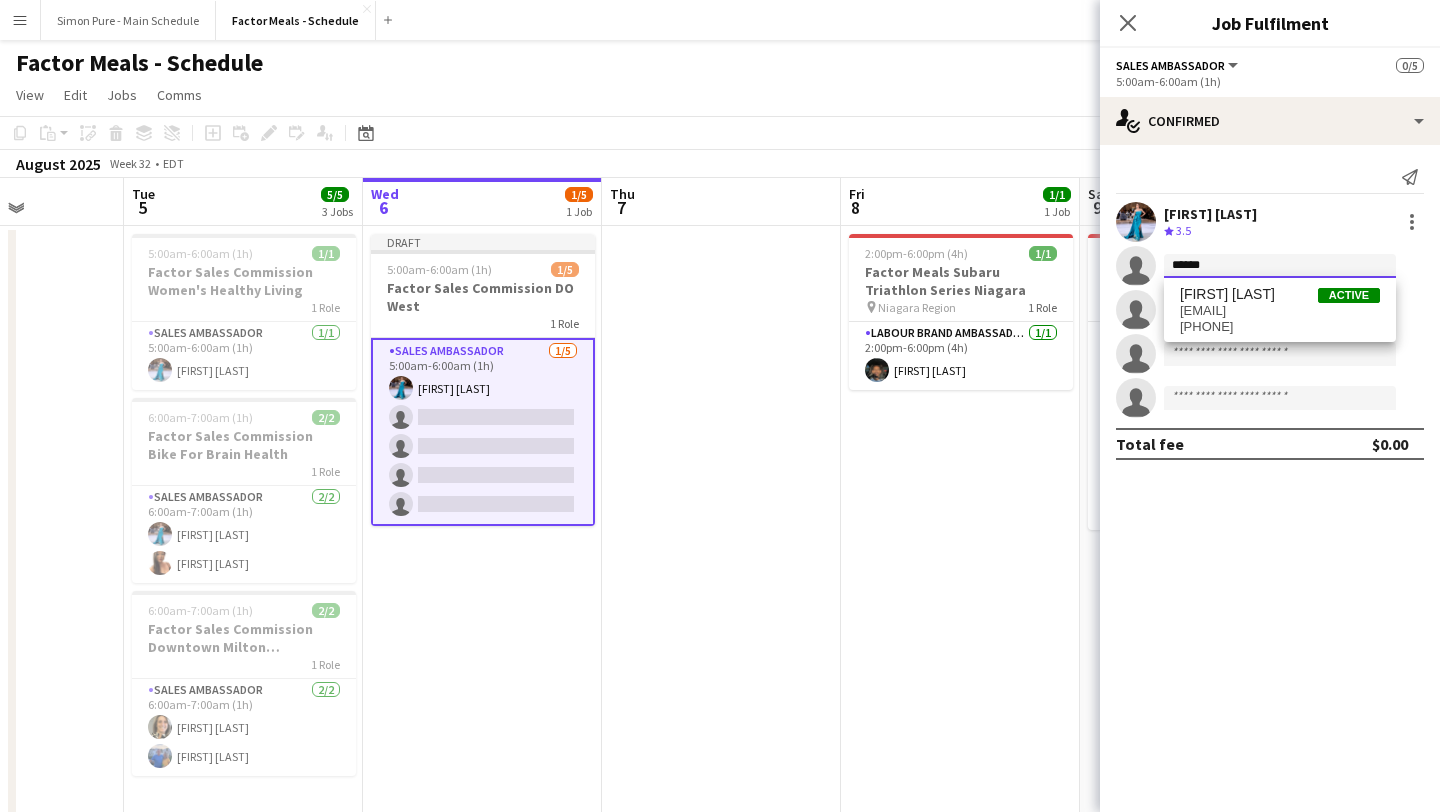 type 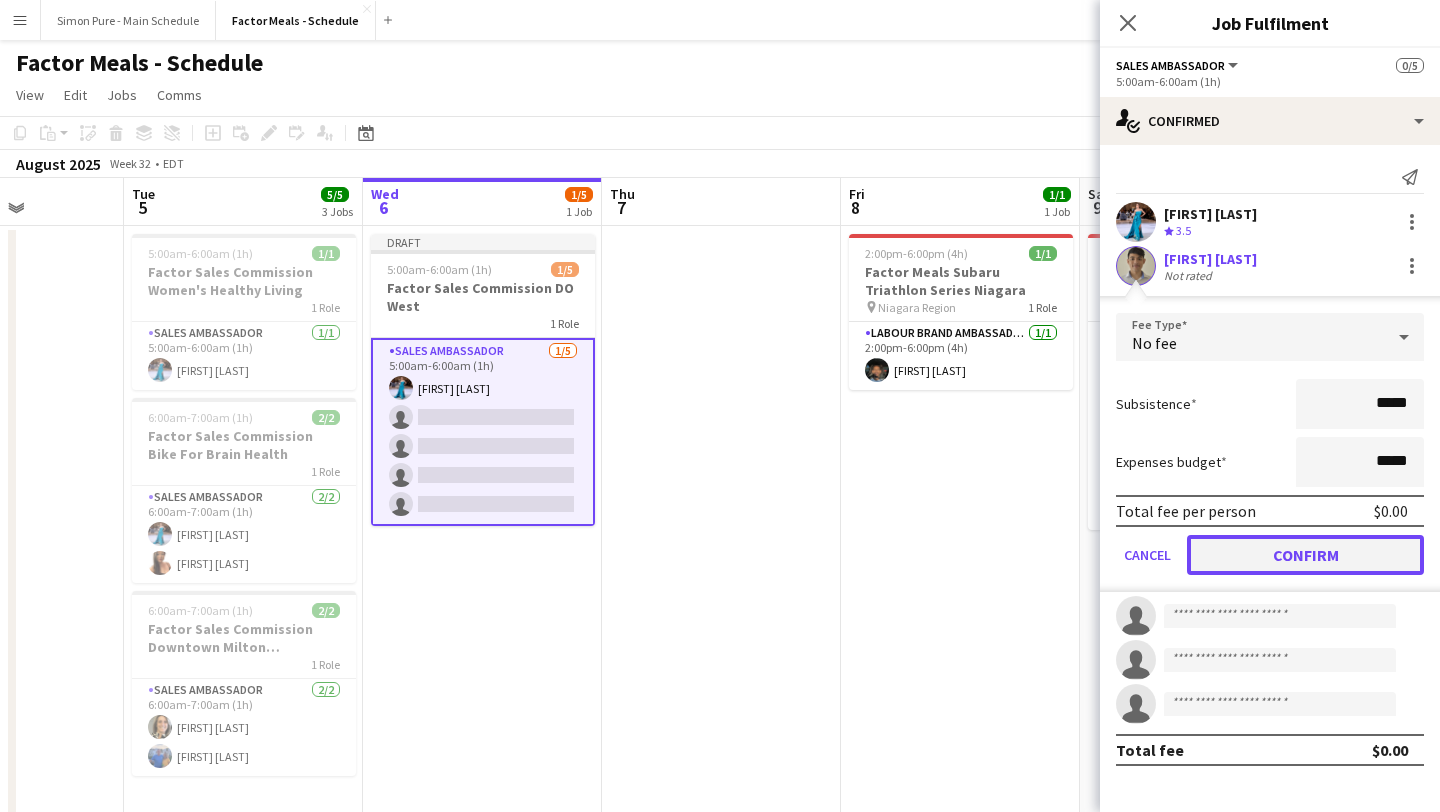 click on "Confirm" at bounding box center [1305, 555] 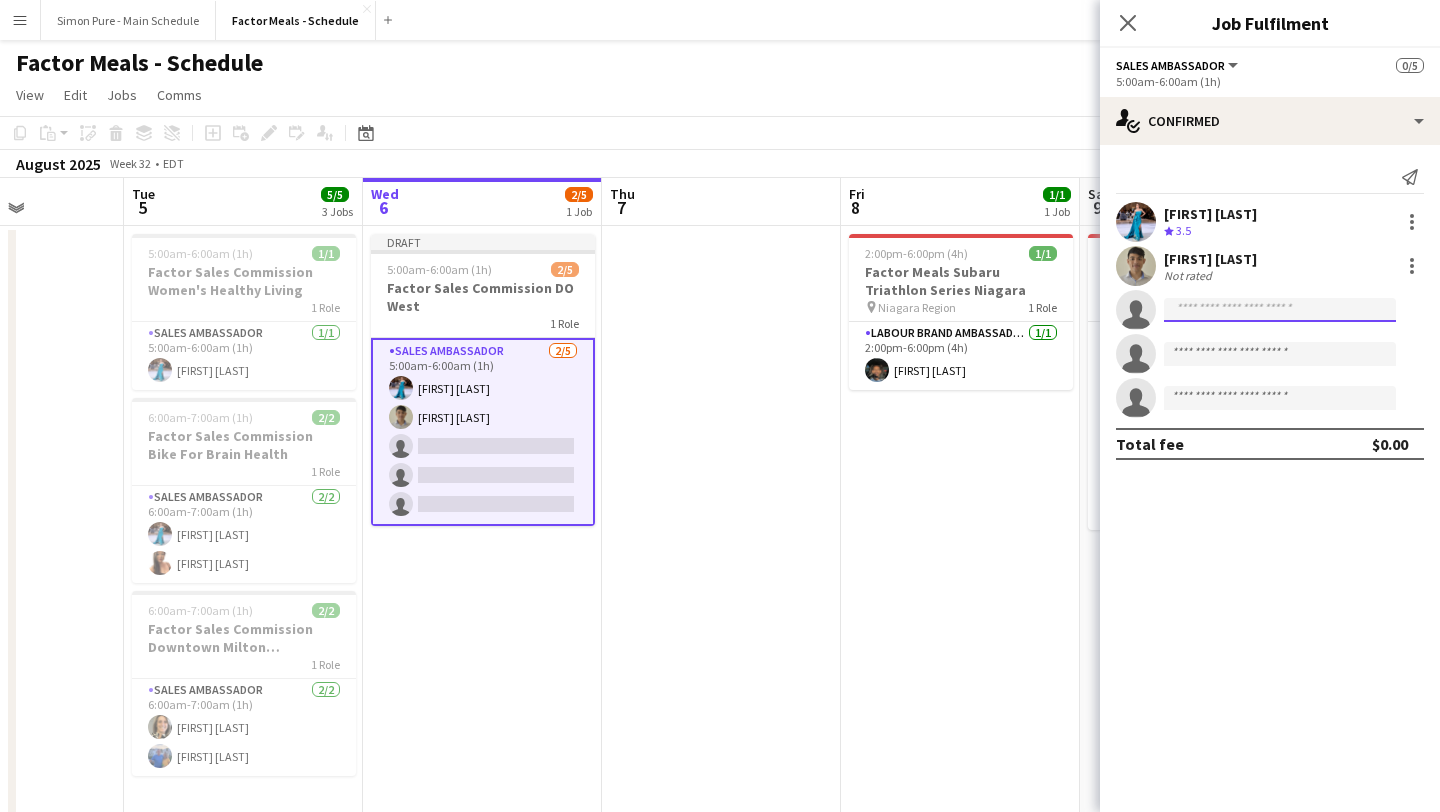 click at bounding box center (1280, 398) 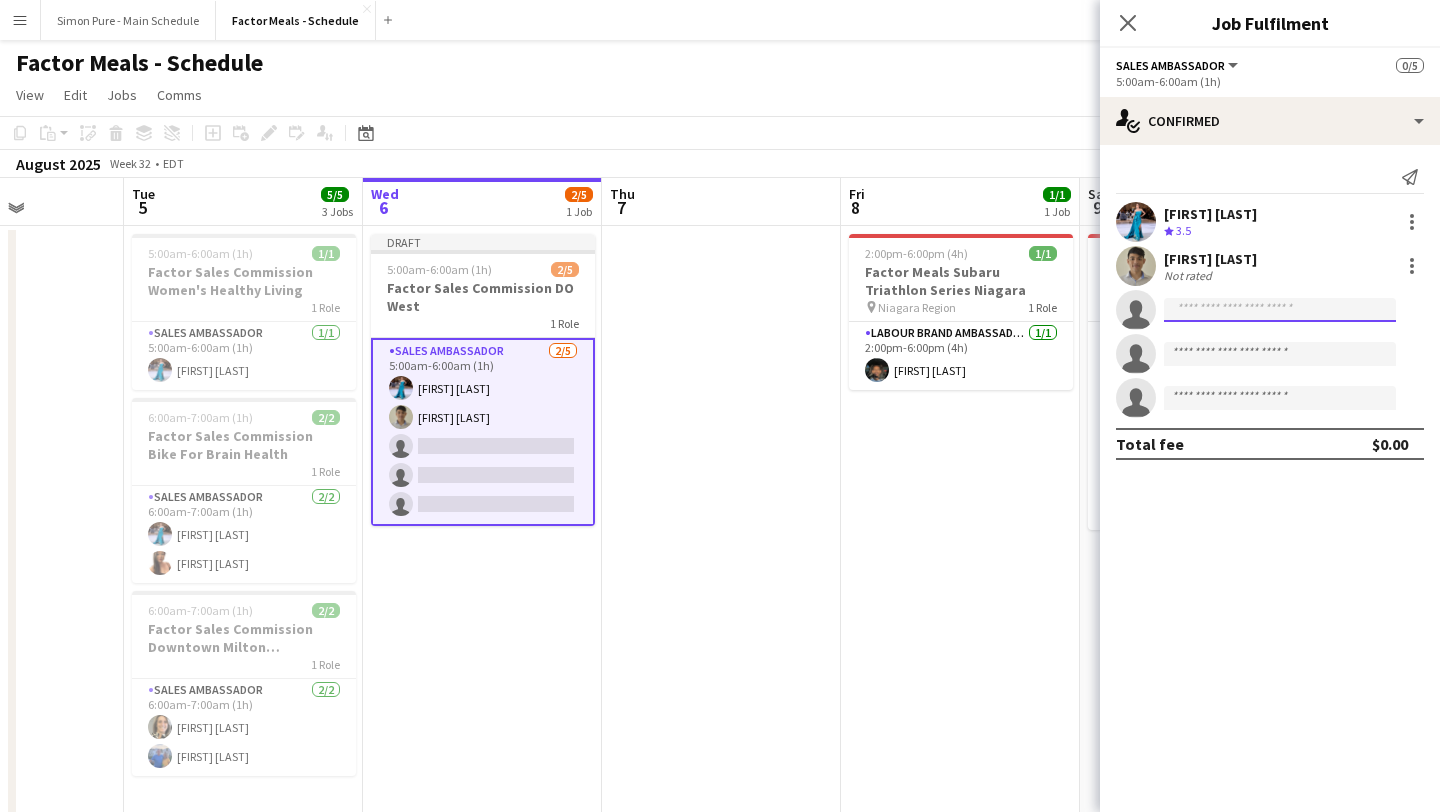 type on "*" 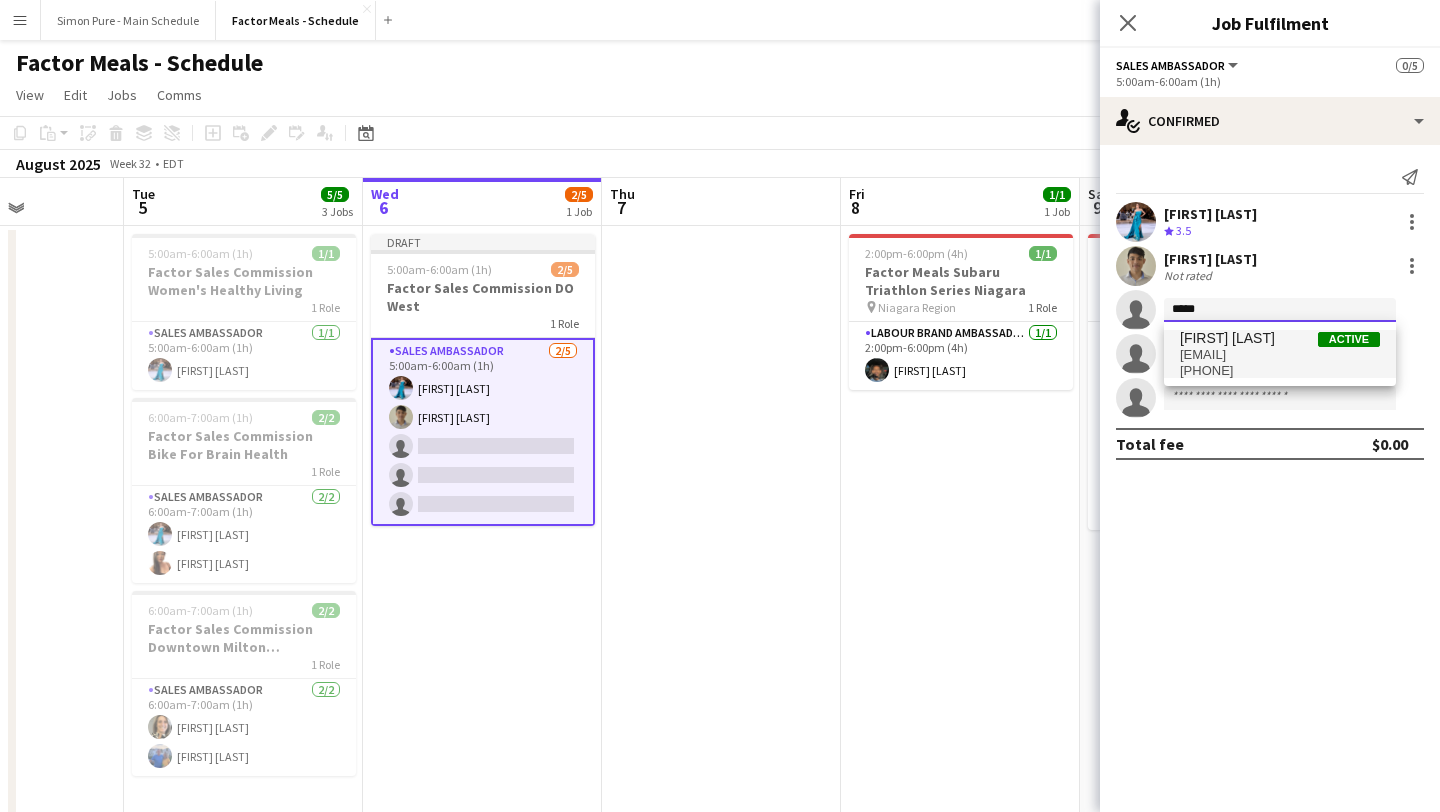 type on "*****" 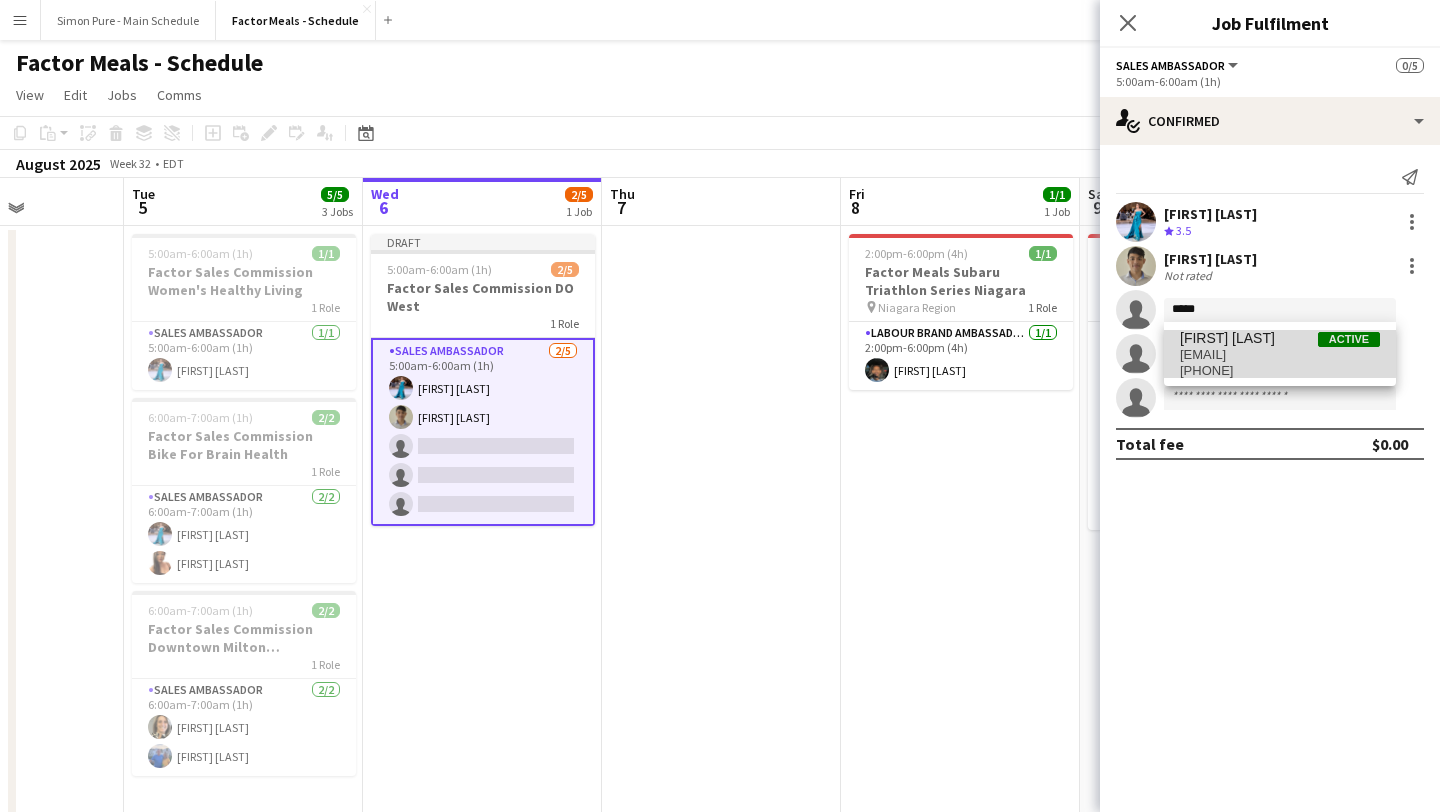 click on "[FIRST] [LAST]" at bounding box center (1227, 338) 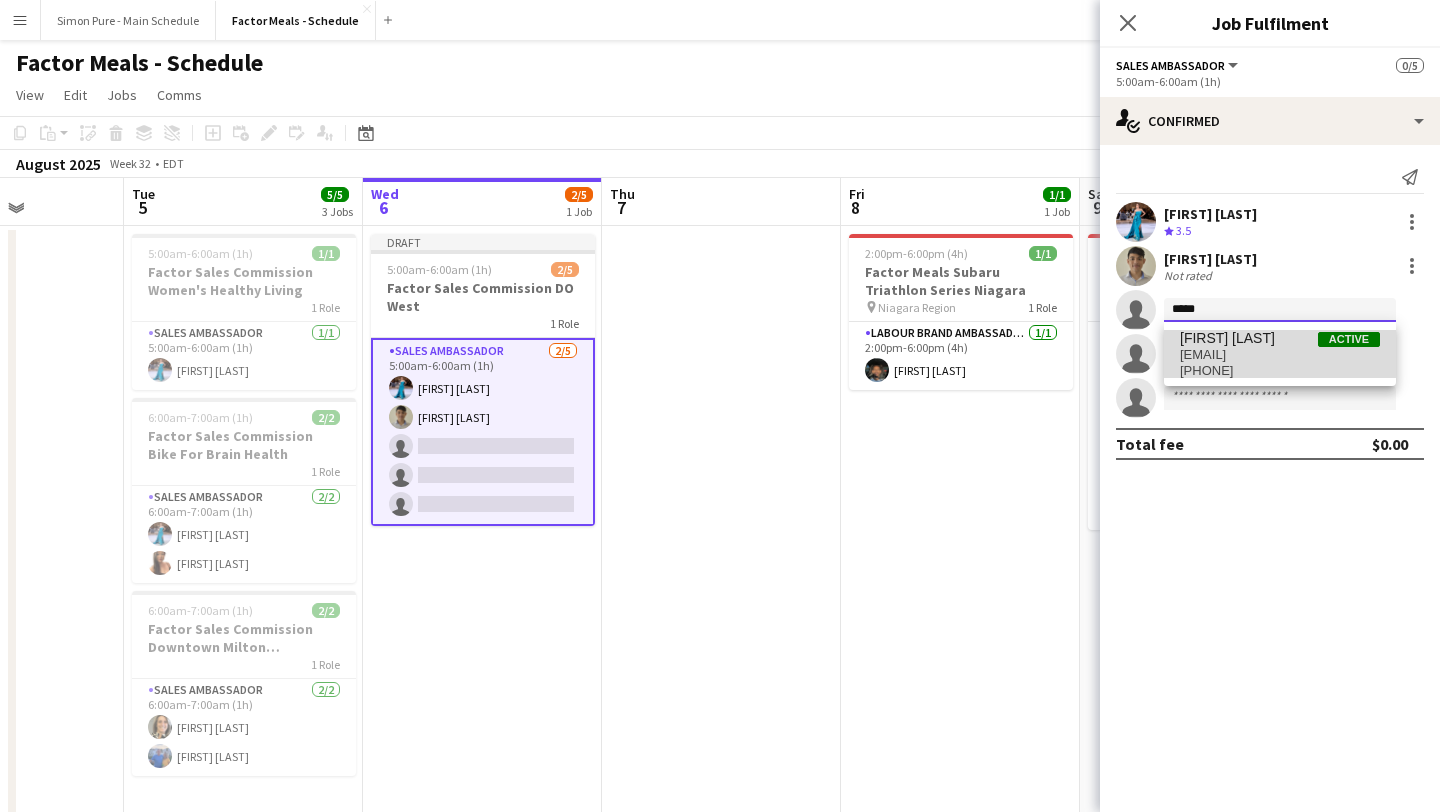 type 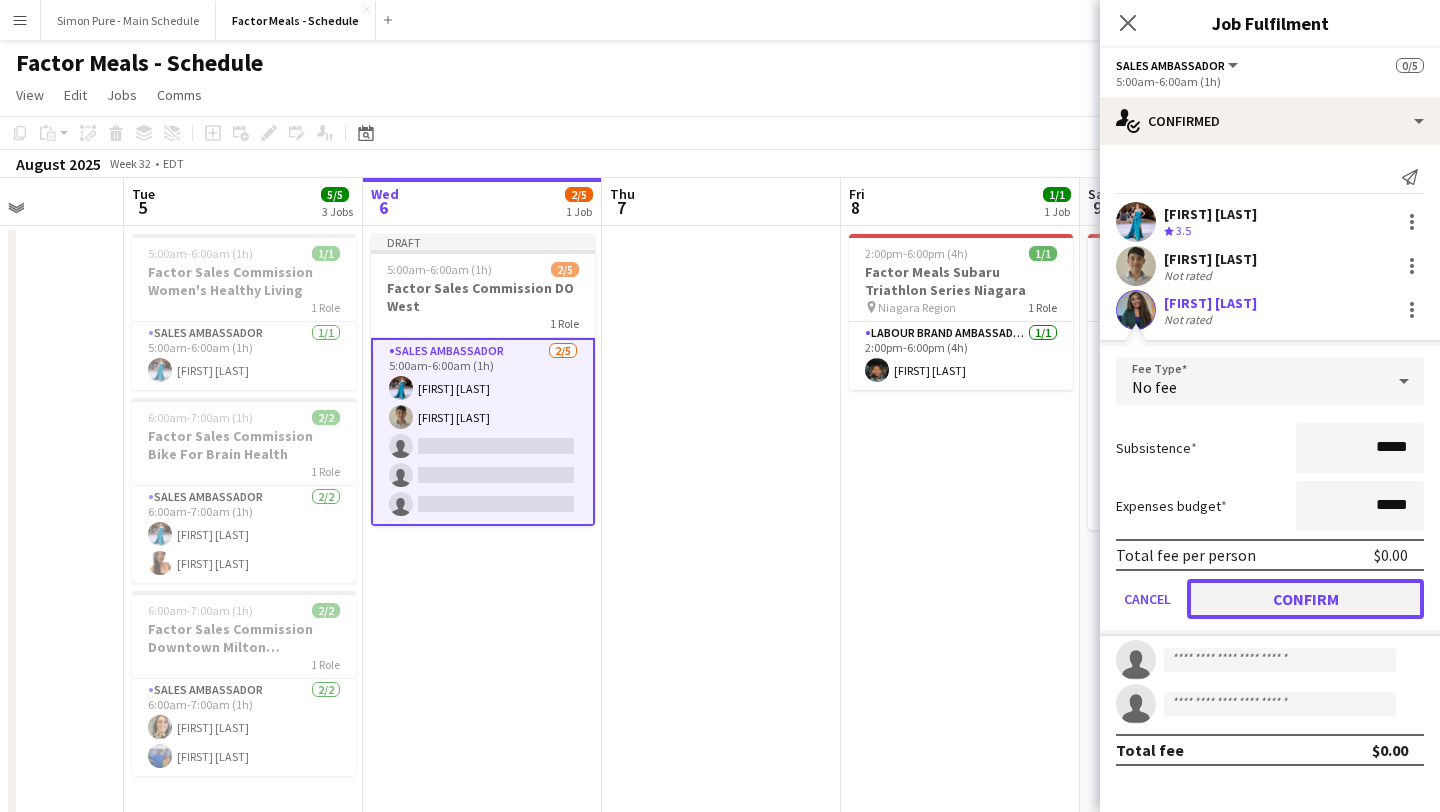 click on "Confirm" at bounding box center [1305, 599] 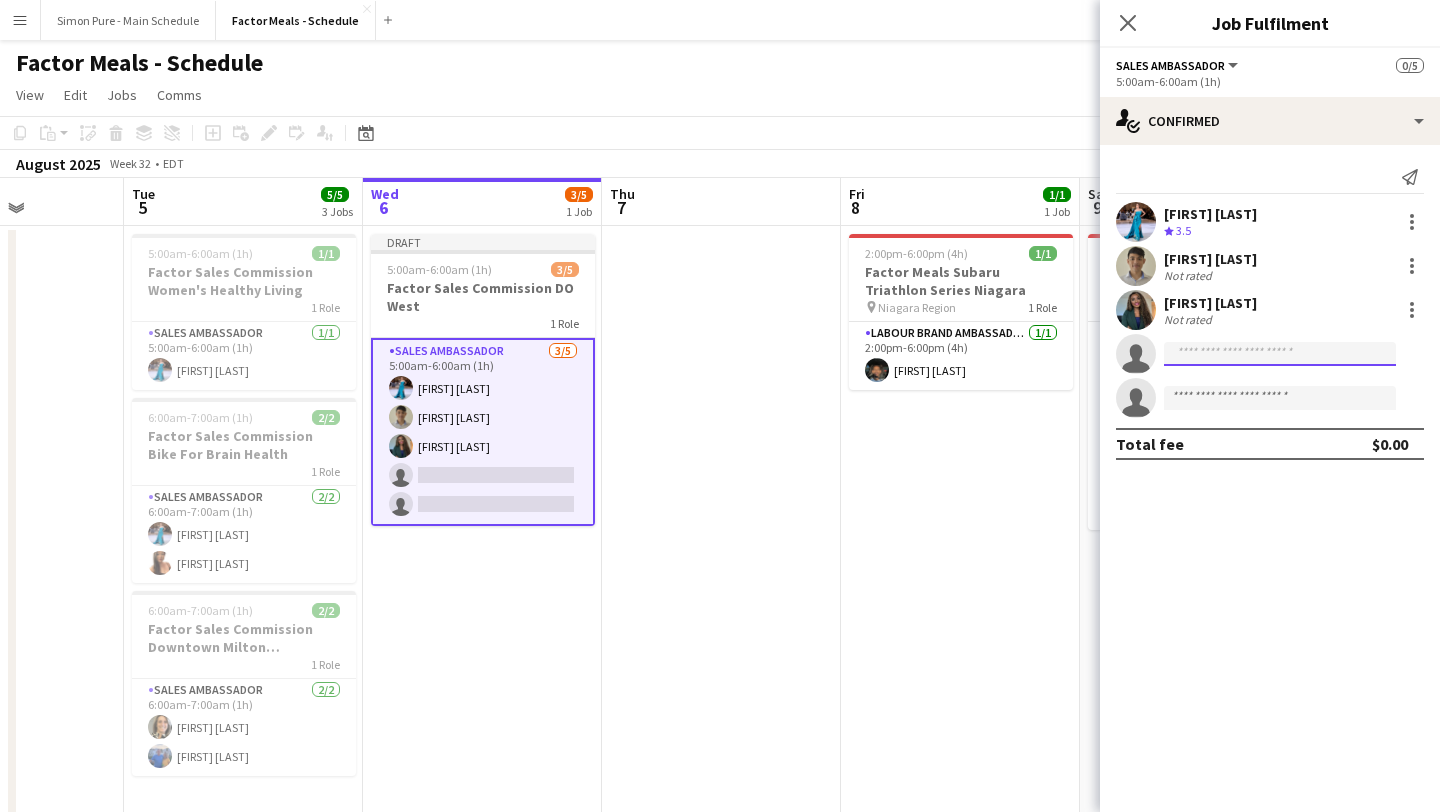 click 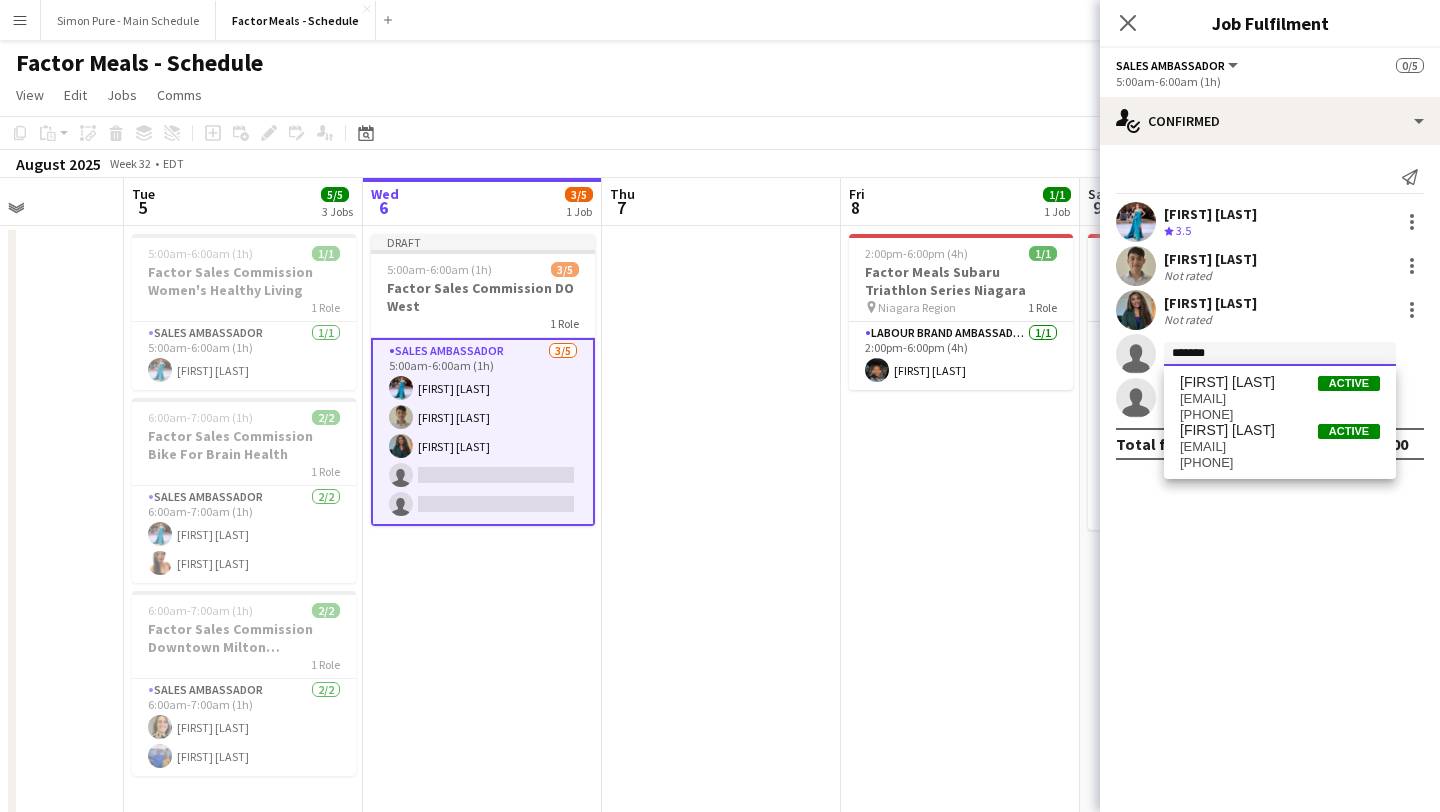 type on "*******" 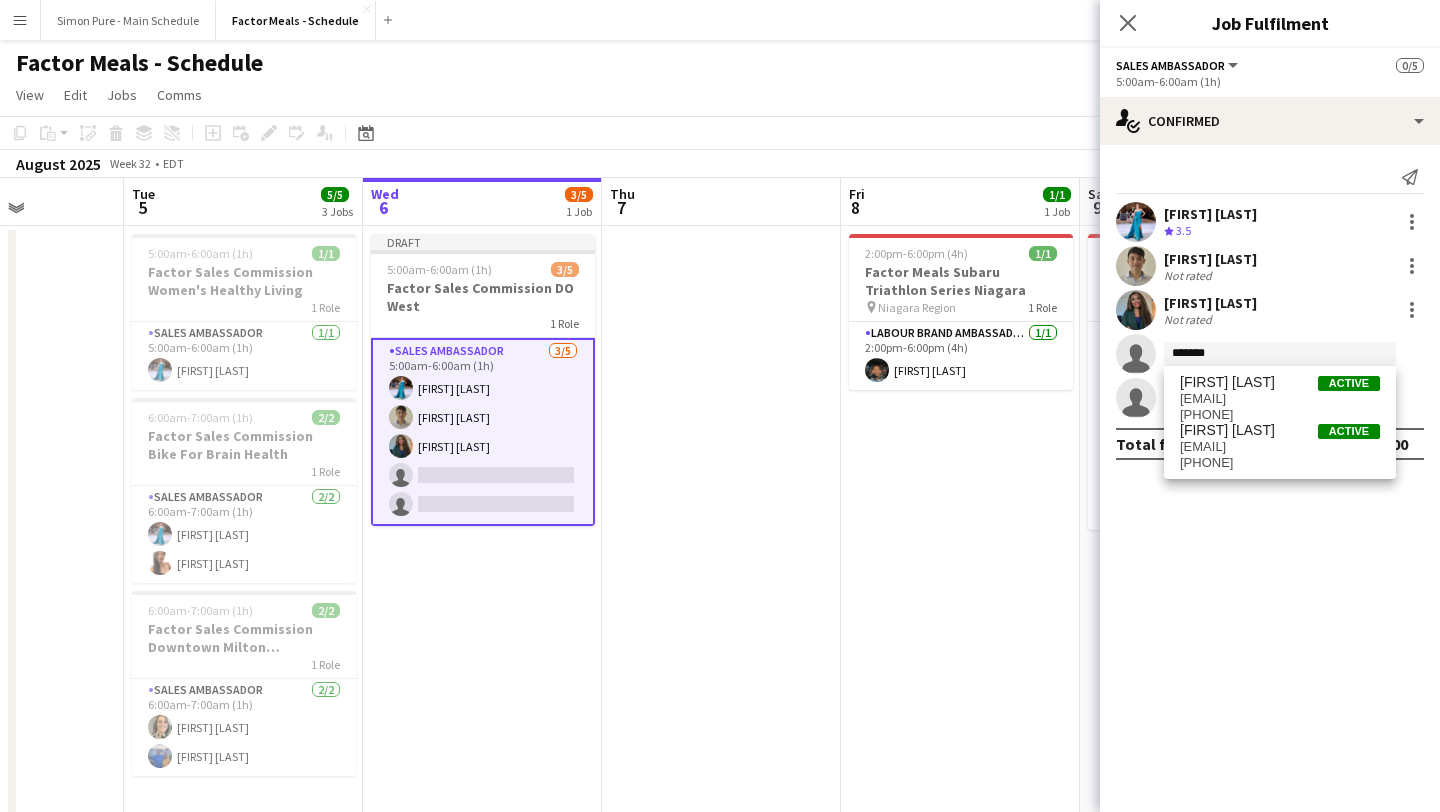 click on "Natalie Bilcar  Active   natalie.bilcar@gmail.com   +14374841724  Natalie Riopelle  Active   nmassicotte@eorla.ca   +16132975843" at bounding box center [1280, 422] 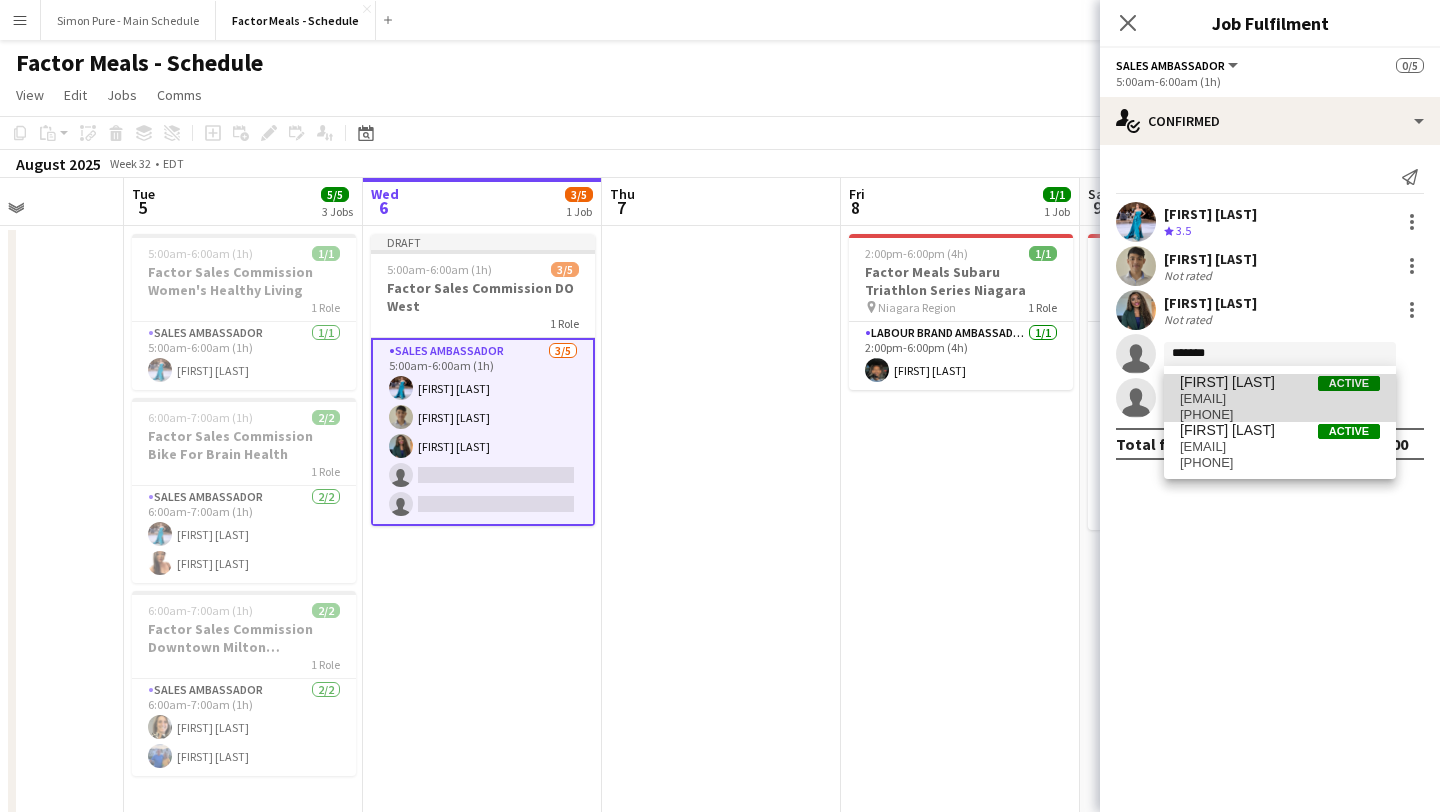 click on "Natalie Bilcar  Active" at bounding box center [1280, 382] 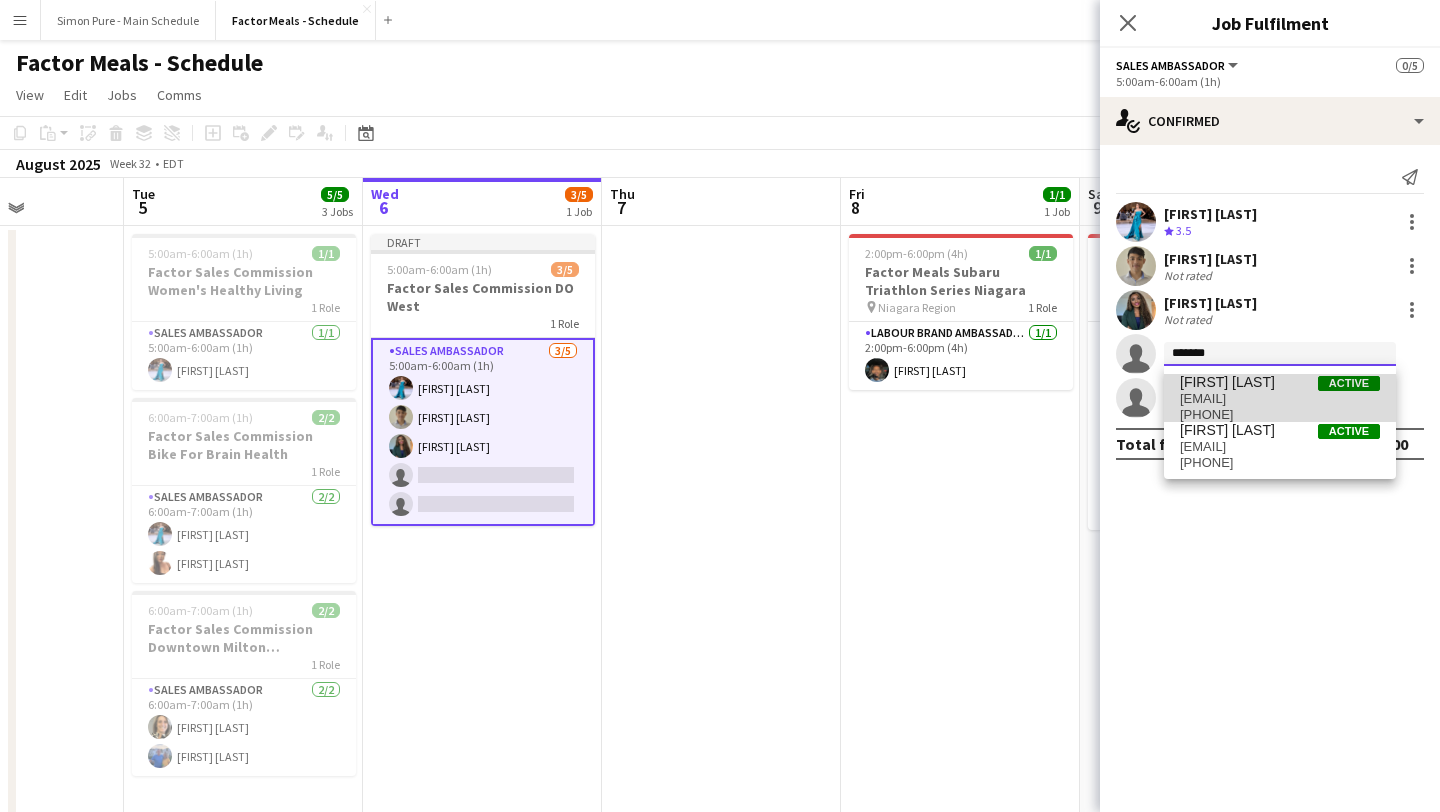 type 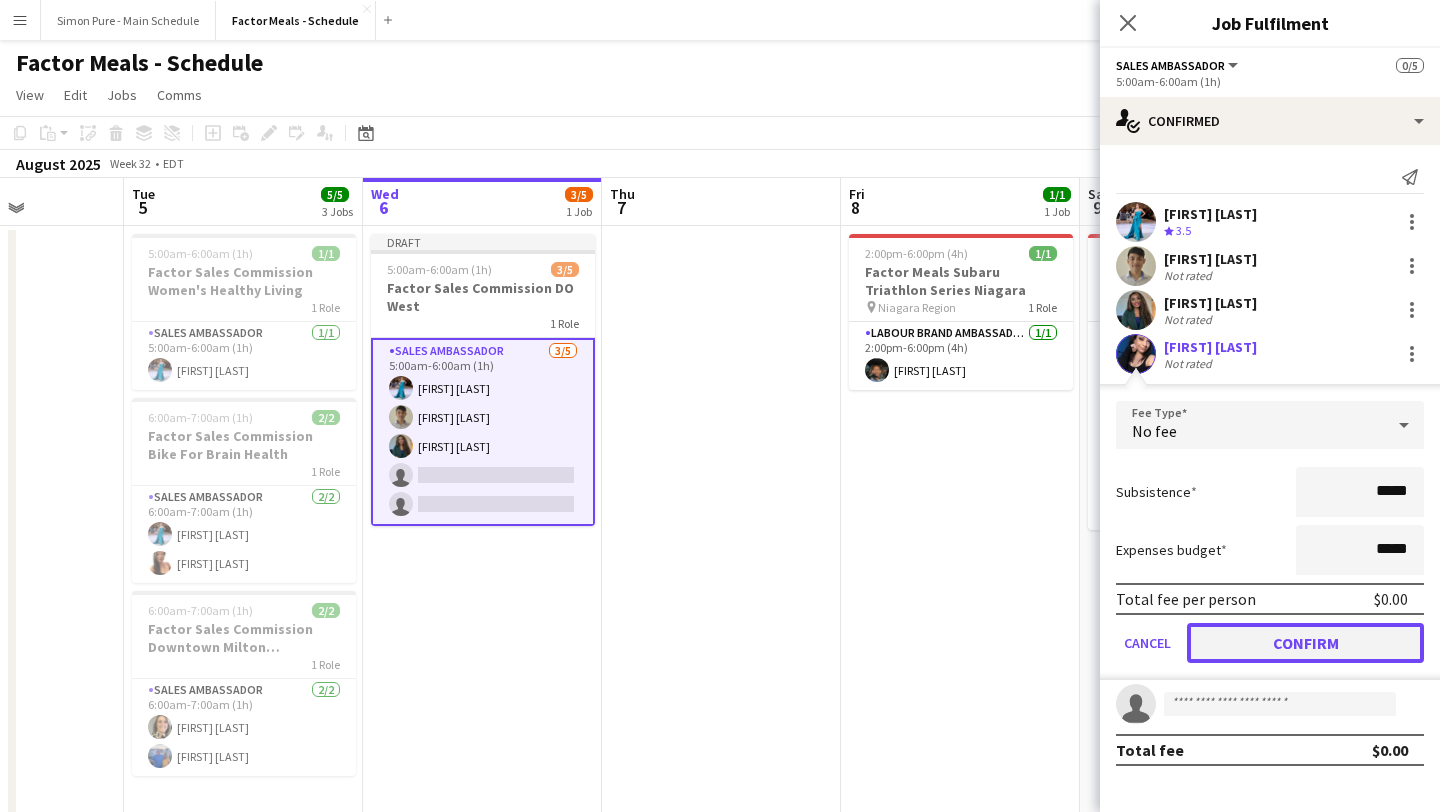 click on "Confirm" at bounding box center [1305, 643] 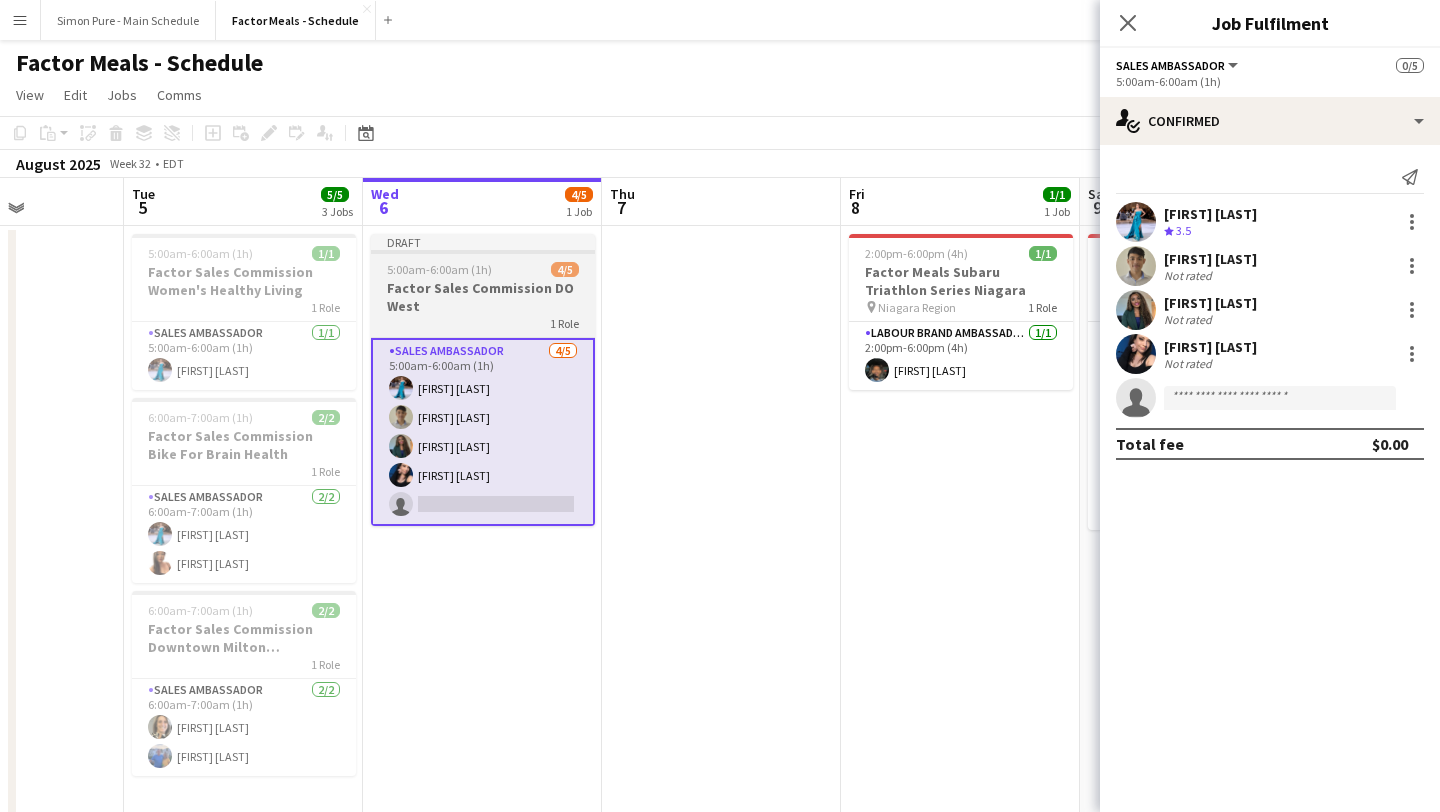 click on "Draft   5:00am-6:00am (1h)    4/5   Factor Sales Commission DO West   1 Role   Sales Ambassador   4/5   5:00am-6:00am (1h)
Tania Sharma Degonto Mazumder Hajaratu Jalloh Natalie Bilcar
single-neutral-actions" at bounding box center (483, 380) 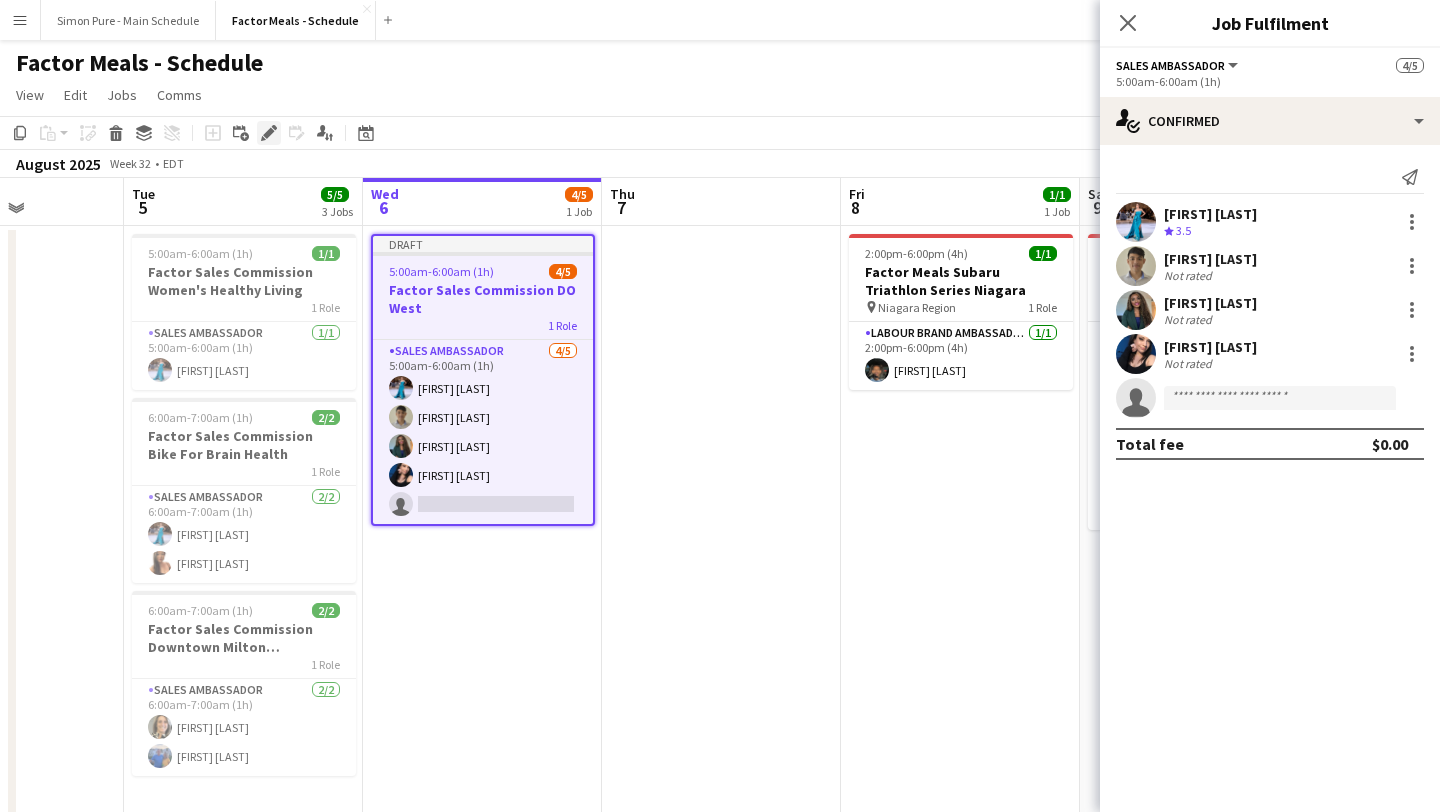 click on "Edit" 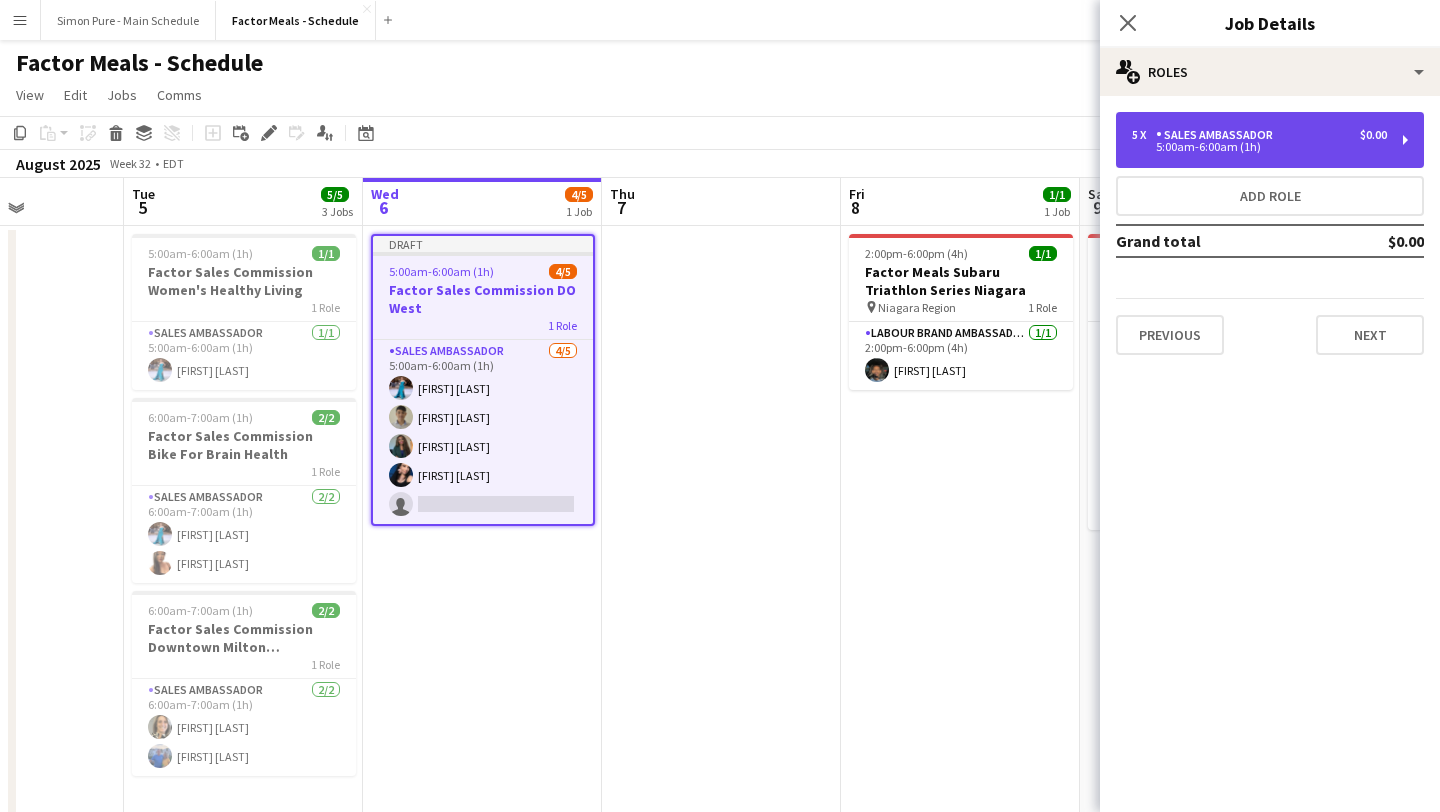 click on "Sales Ambassador" at bounding box center [1218, 135] 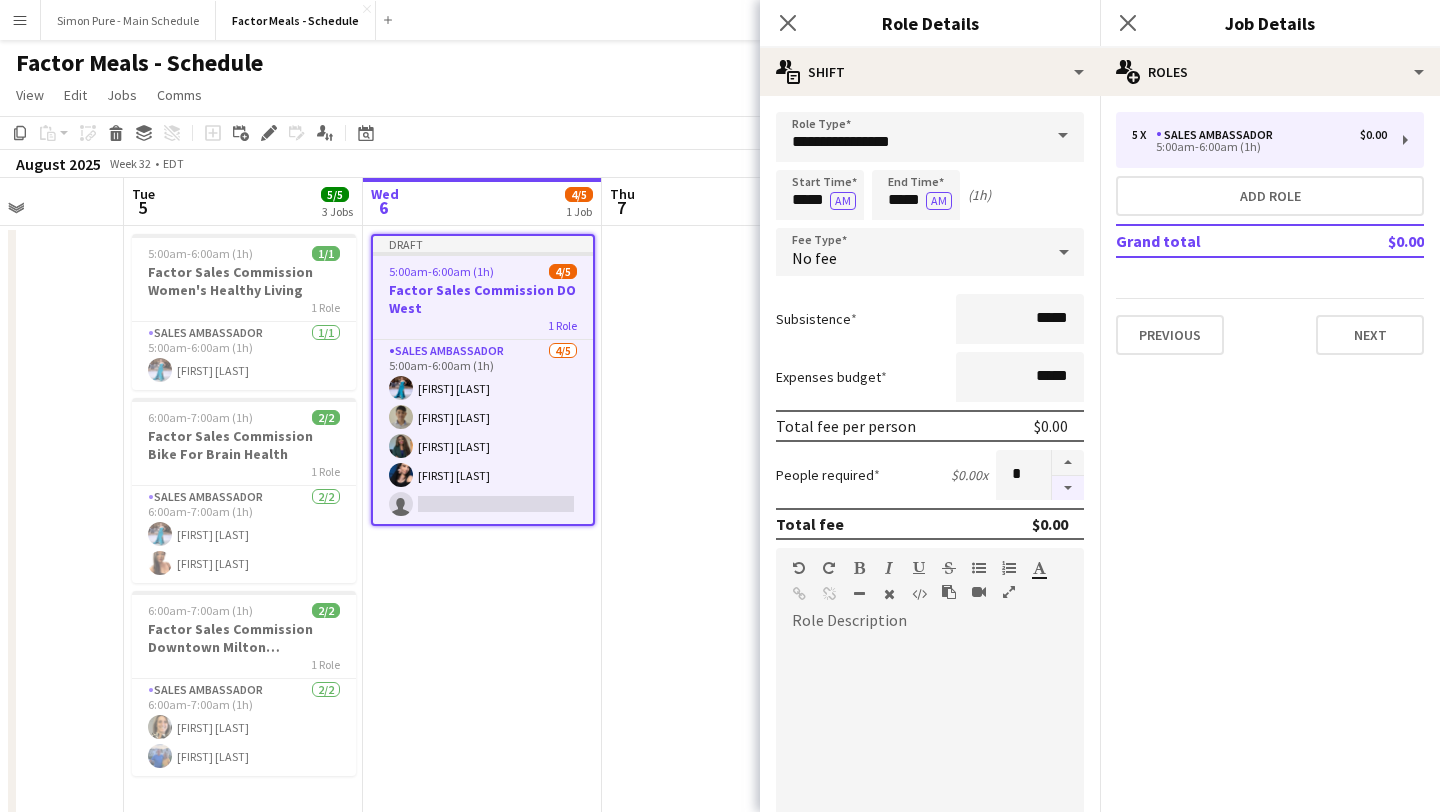 click at bounding box center [1068, 488] 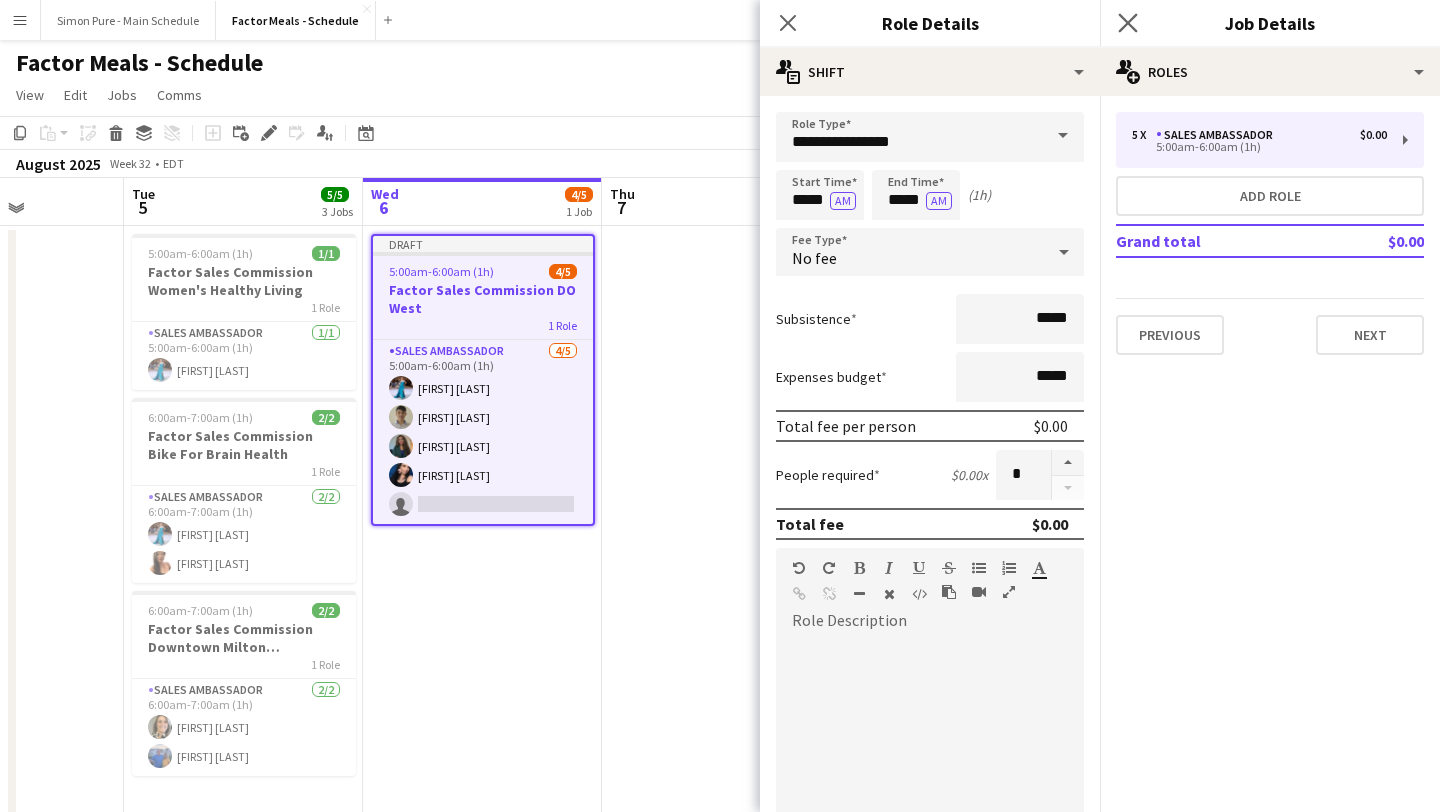 click on "Close pop-in" 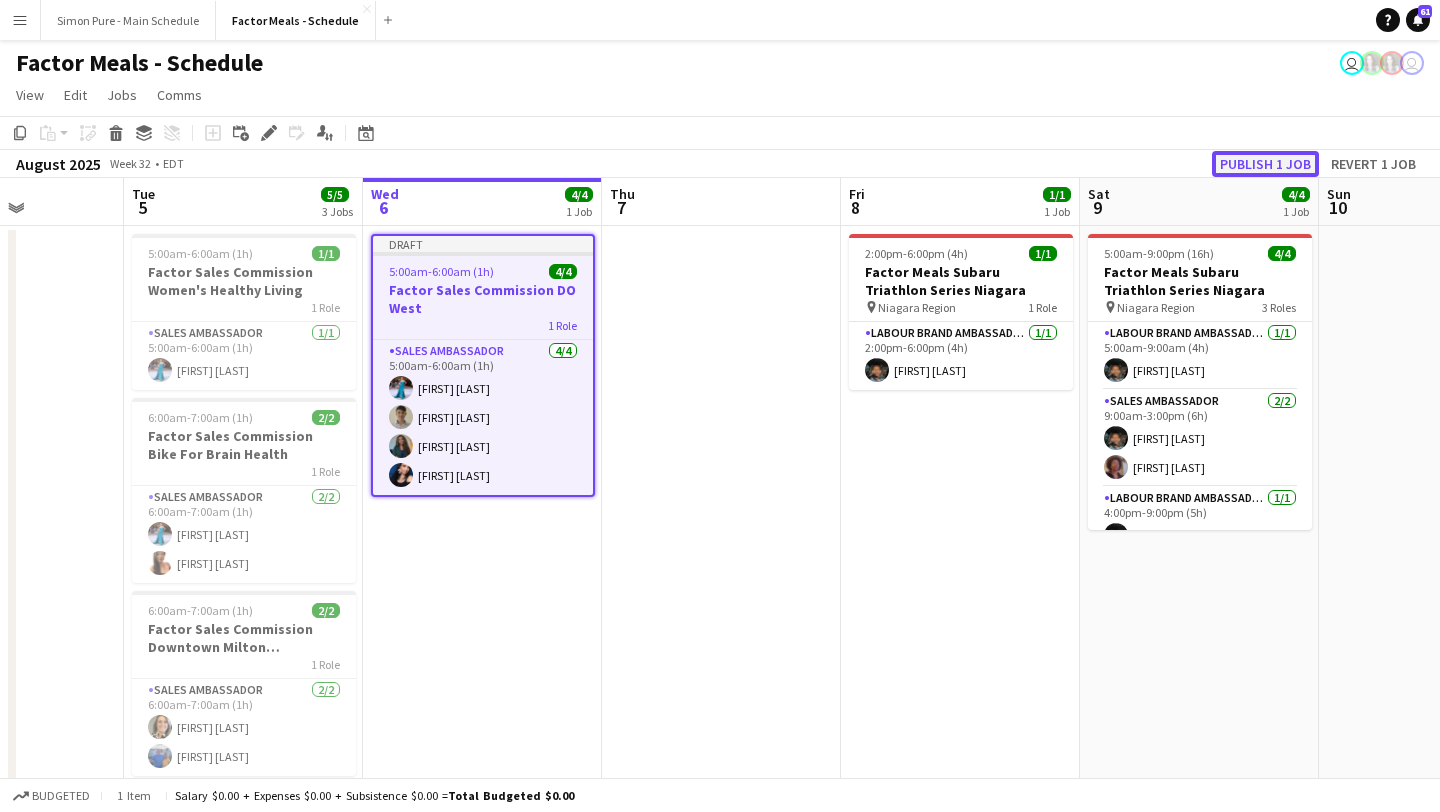 click on "Publish 1 job" 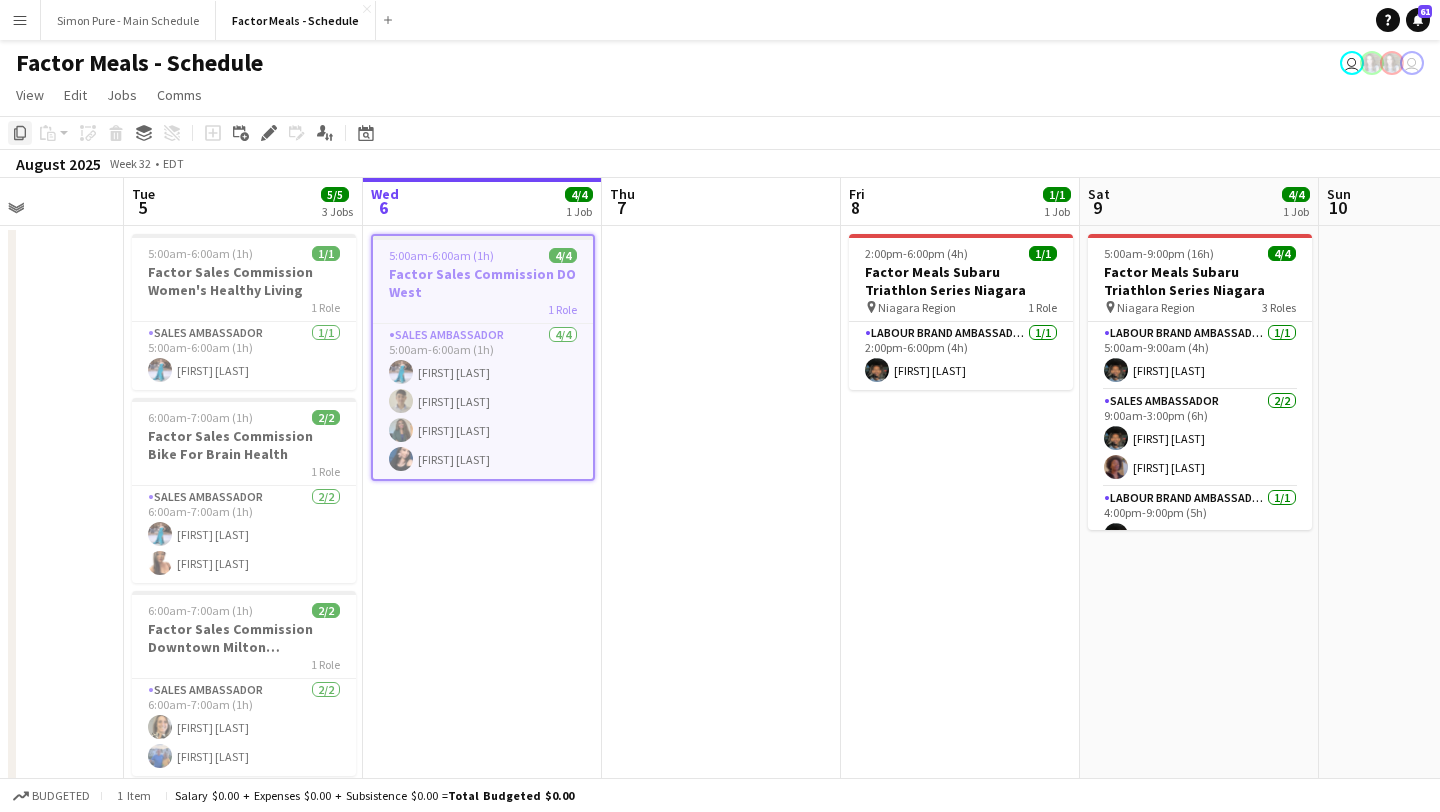 click 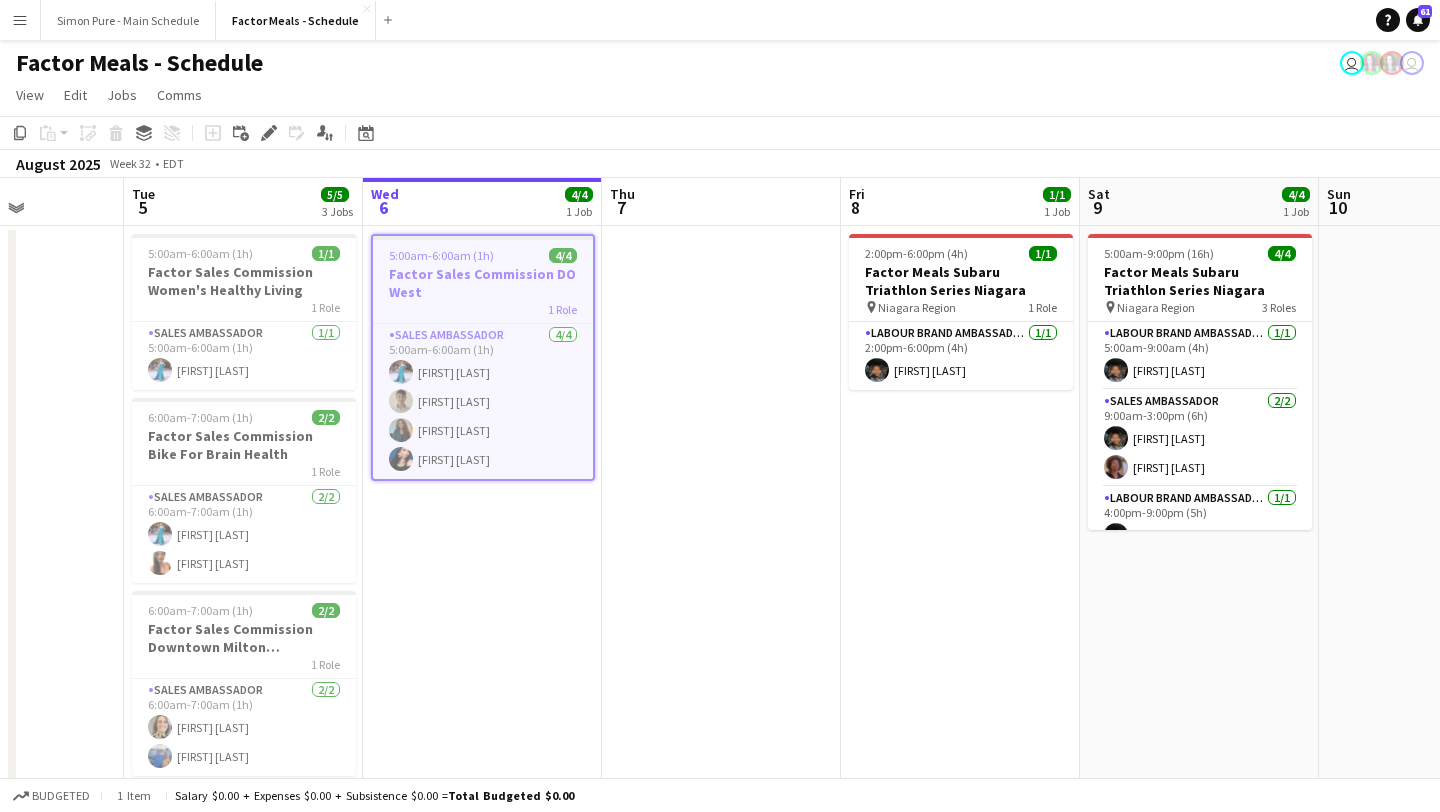 click on "5:00am-6:00am (1h)    4/4   Factor Sales Commission DO West   1 Role   Sales Ambassador   4/4   5:00am-6:00am (1h)
Tania Sharma Degonto Mazumder Hajaratu Jalloh Natalie Bilcar" at bounding box center [482, 523] 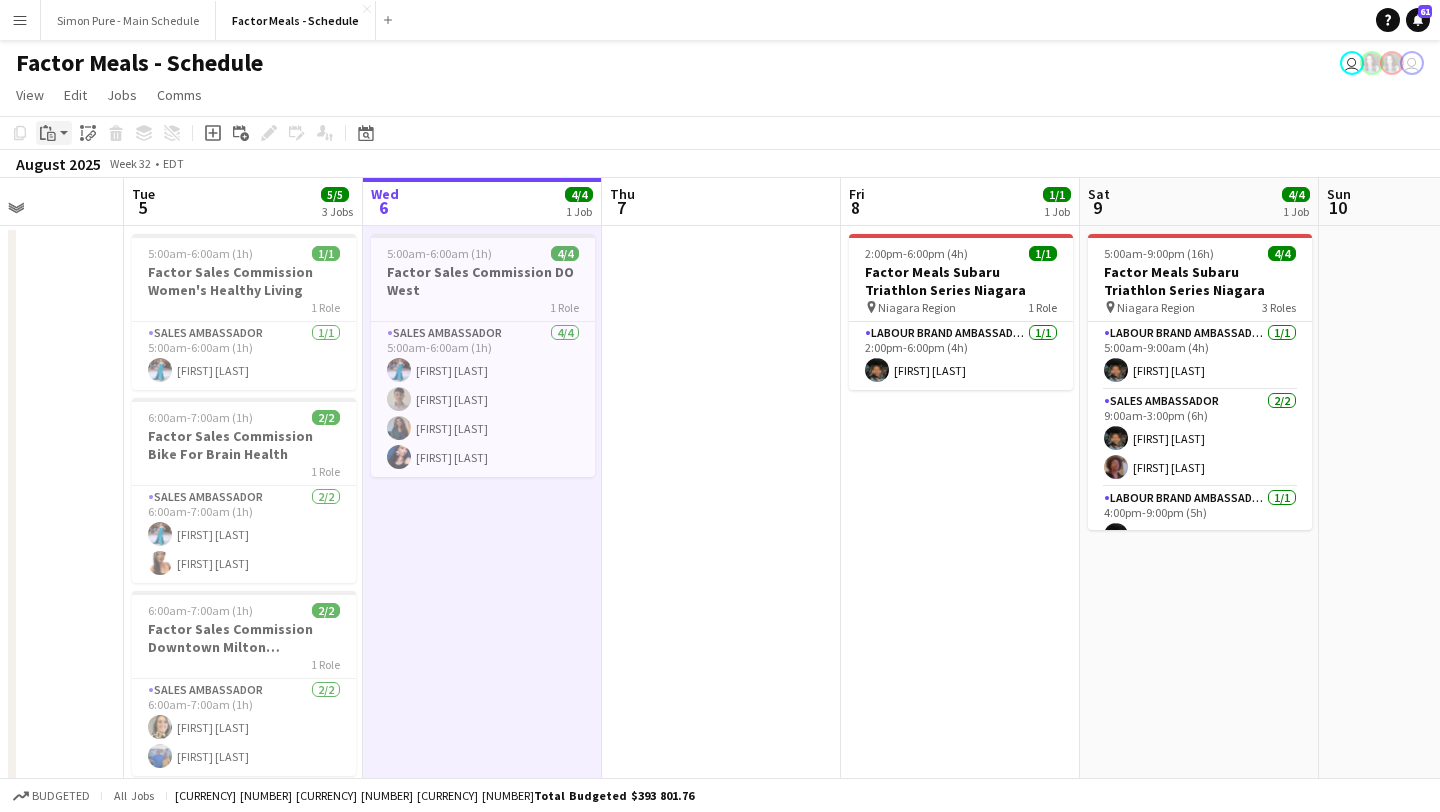 click on "Paste" at bounding box center [54, 133] 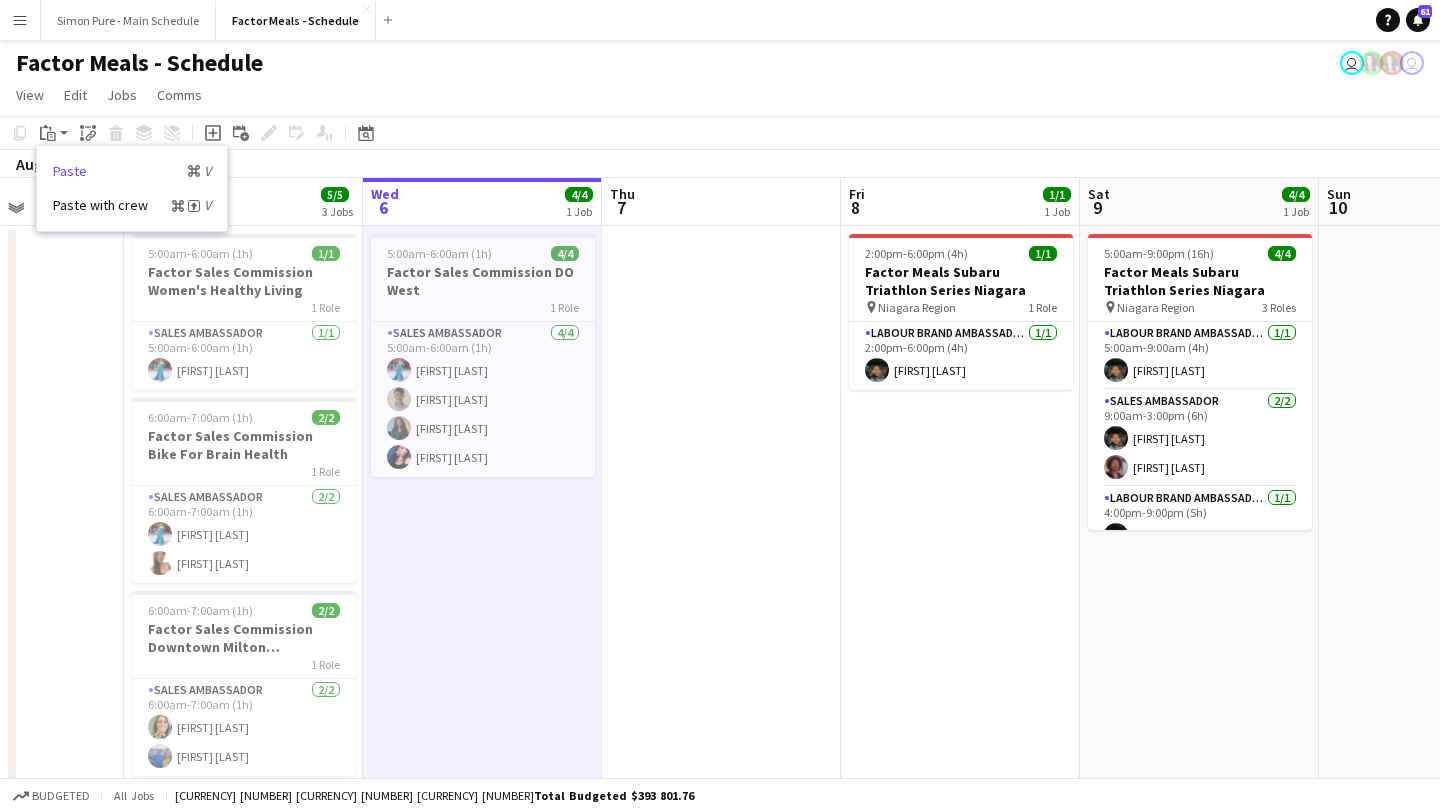 click on "Paste
Command
V" at bounding box center [132, 171] 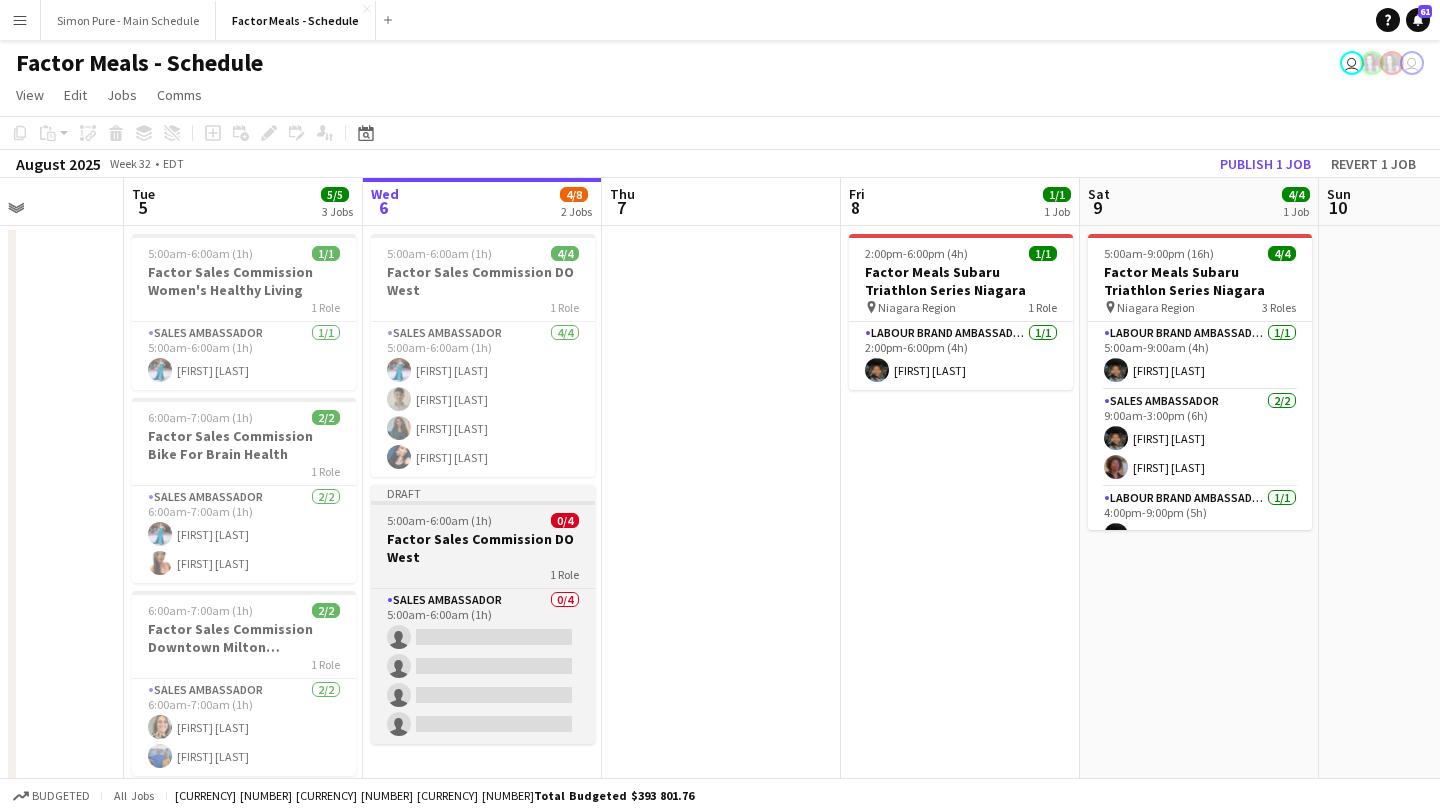 click on "Factor Sales Commission DO West" at bounding box center (483, 548) 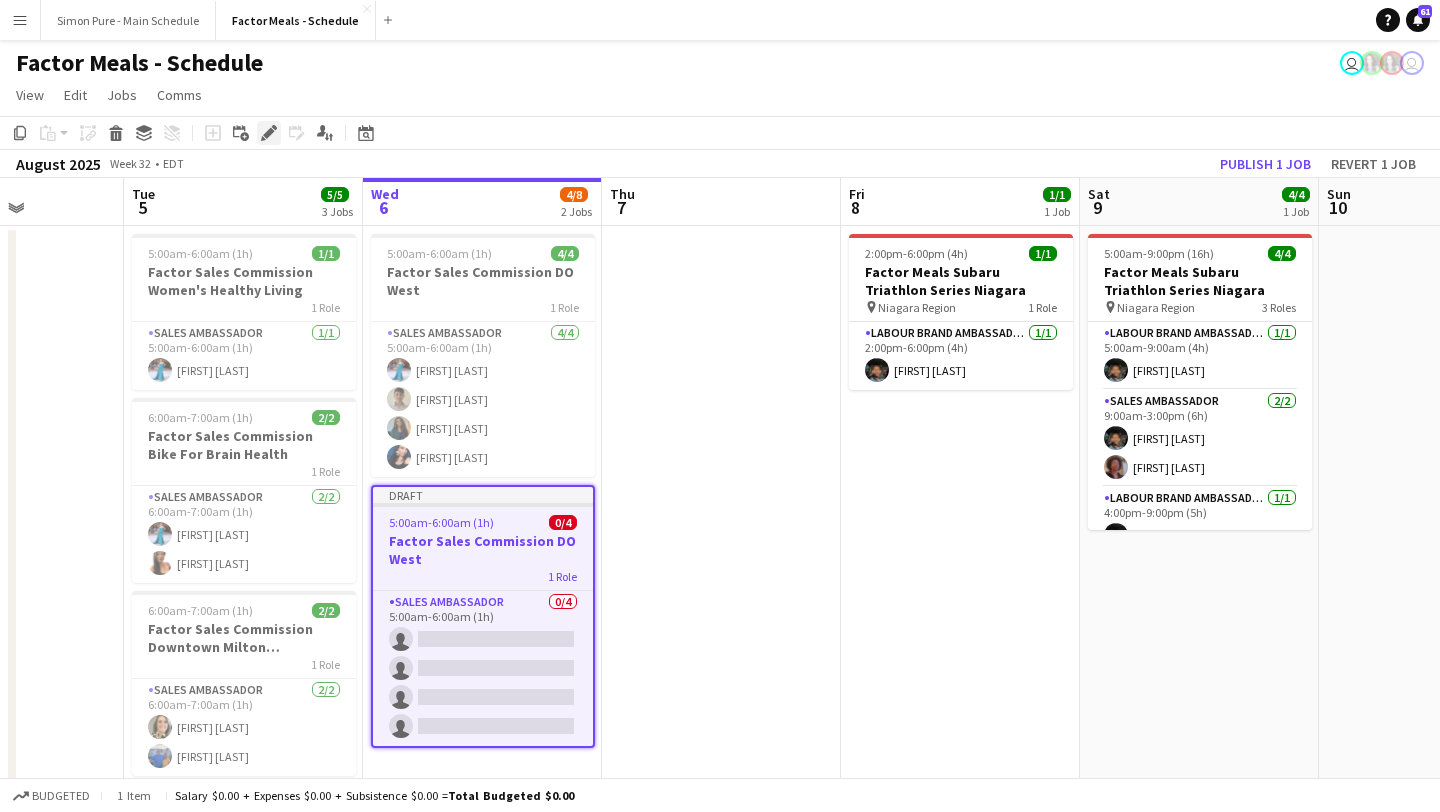 click on "Edit" at bounding box center [269, 133] 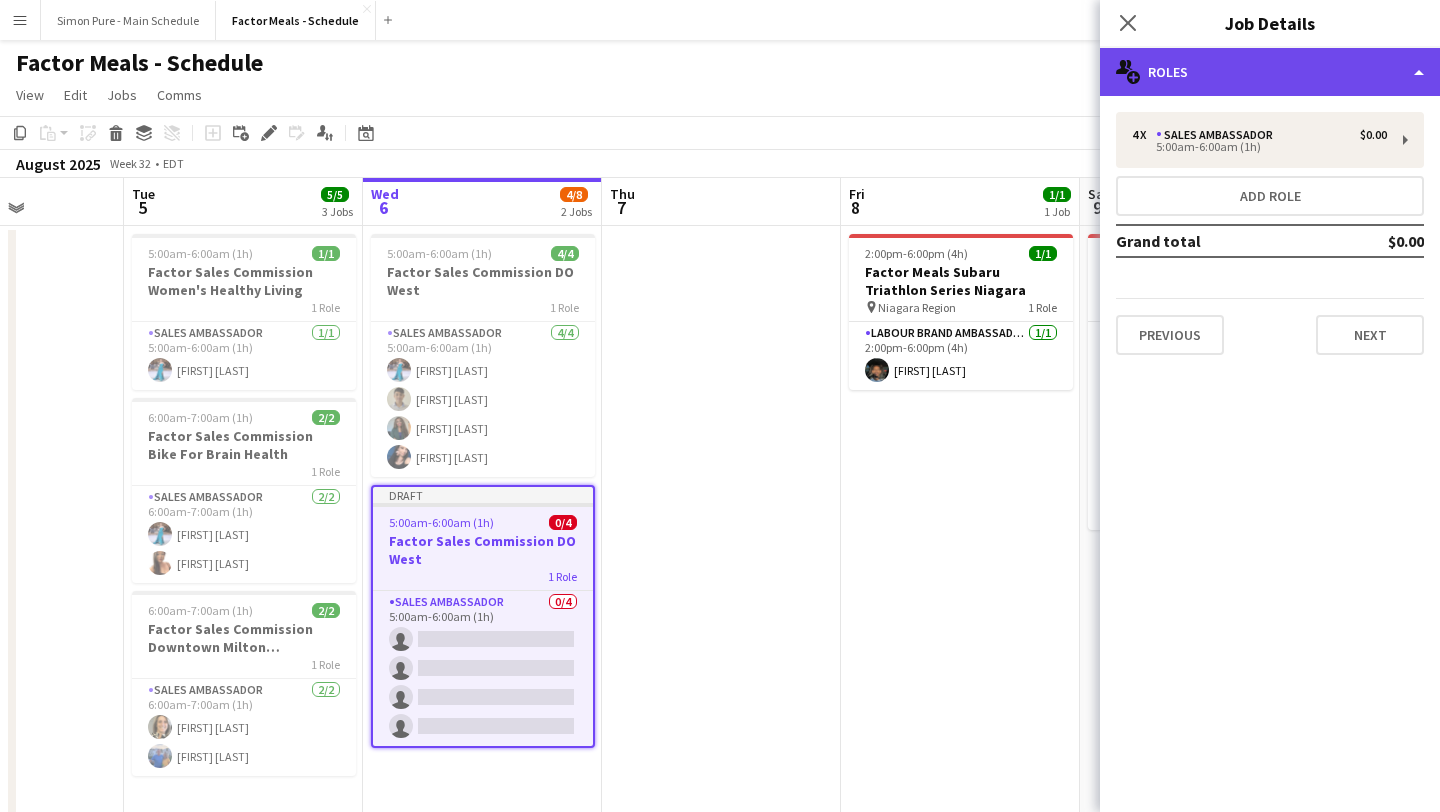 click on "multiple-users-add
Roles" 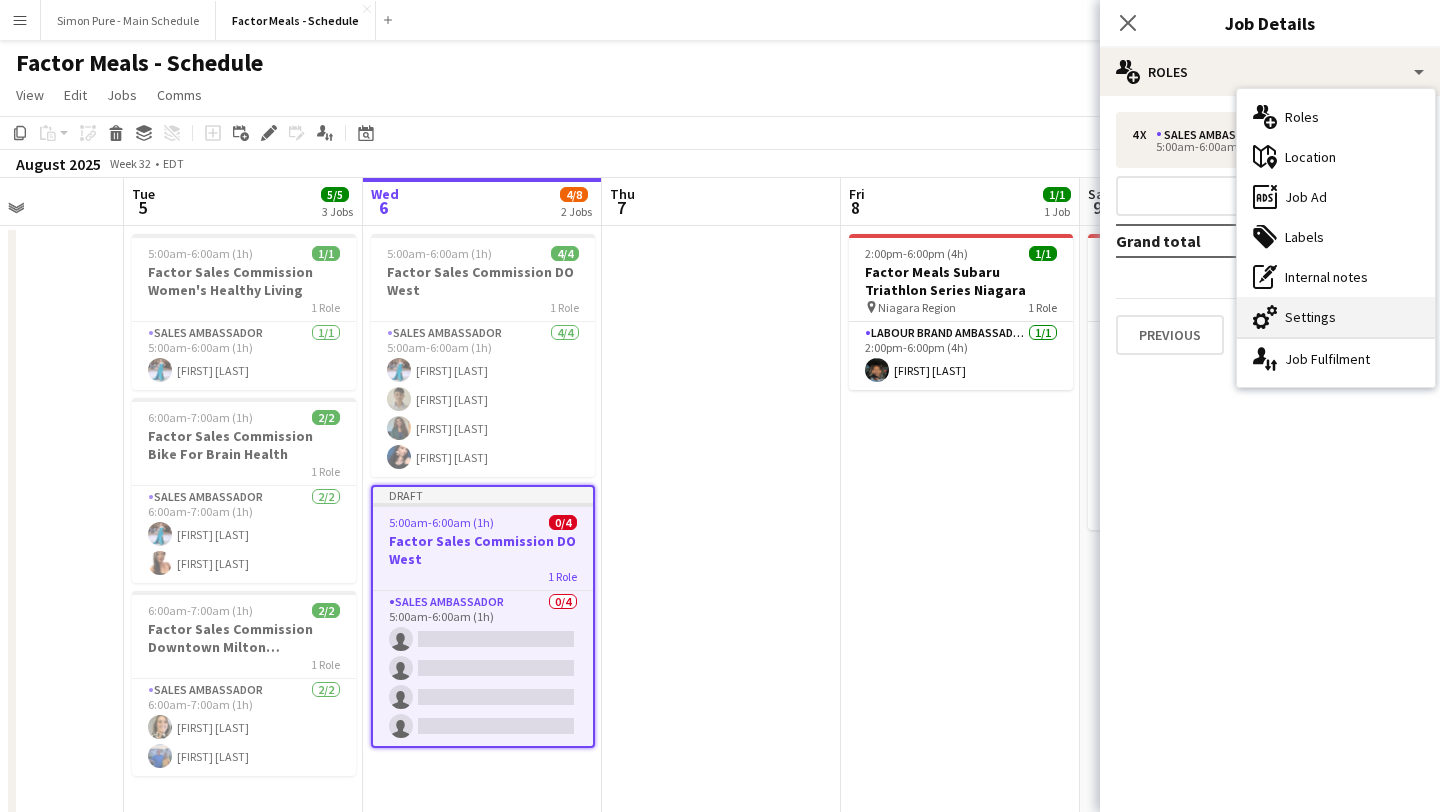 click on "cog-double-3
Settings" at bounding box center [1336, 317] 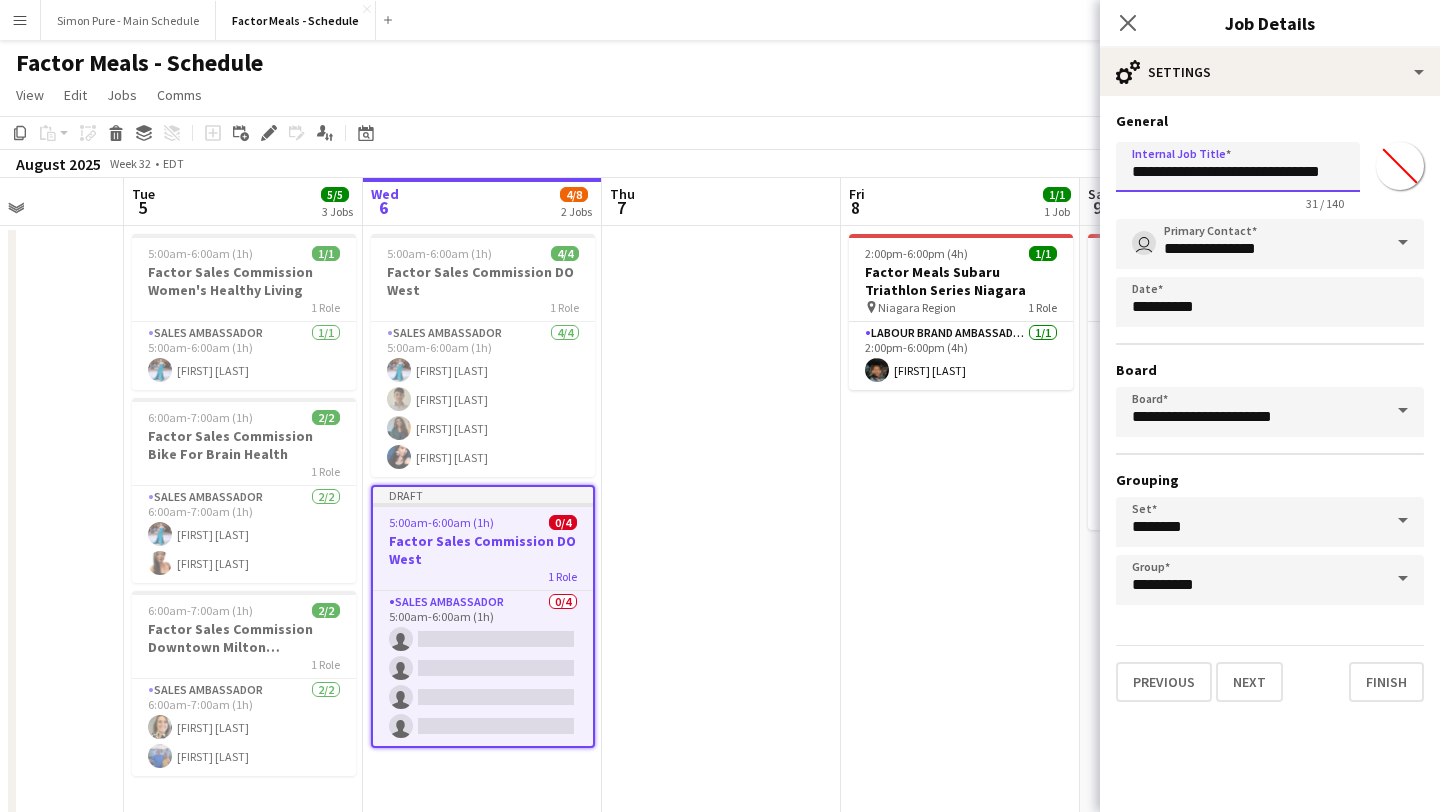 scroll, scrollTop: 0, scrollLeft: 14, axis: horizontal 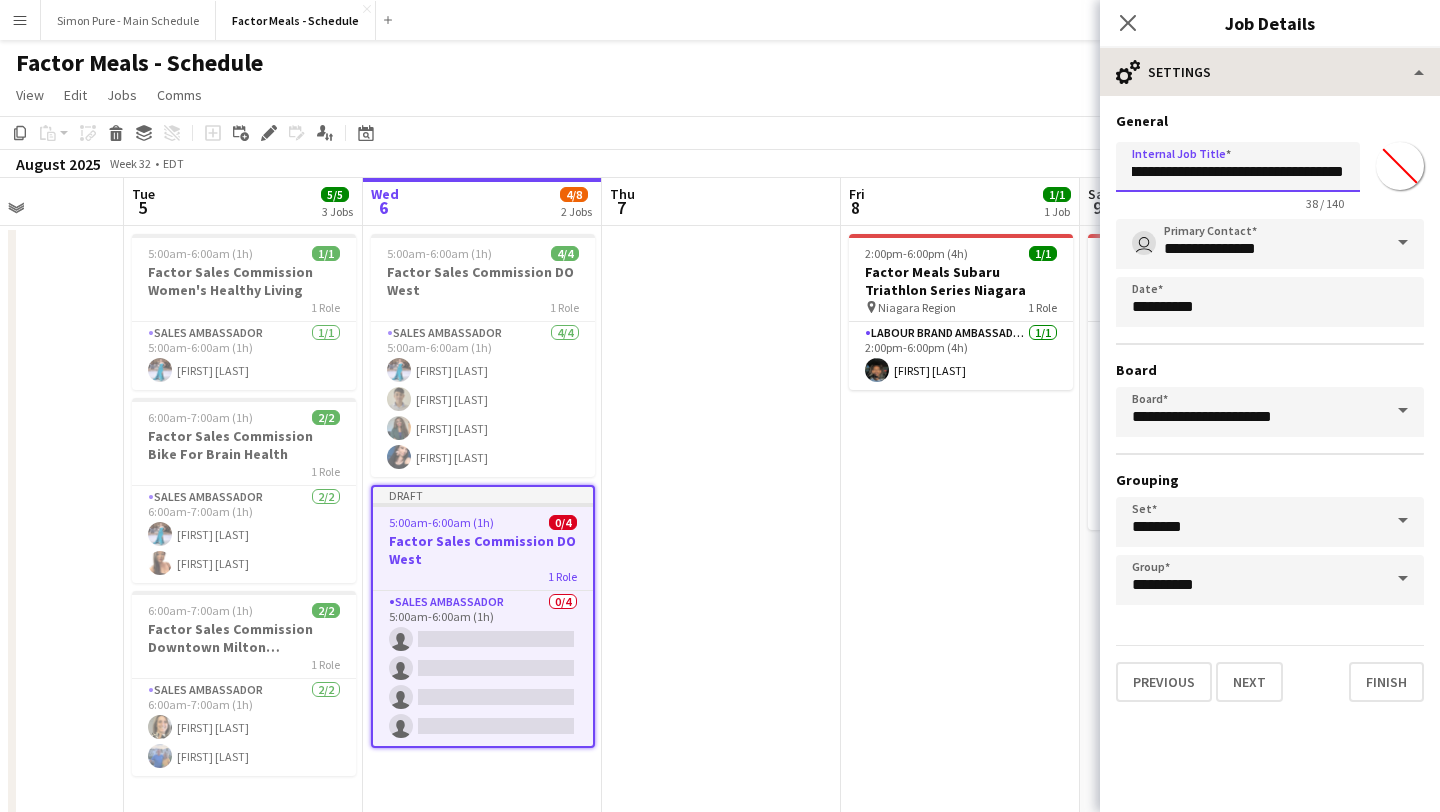 type on "**********" 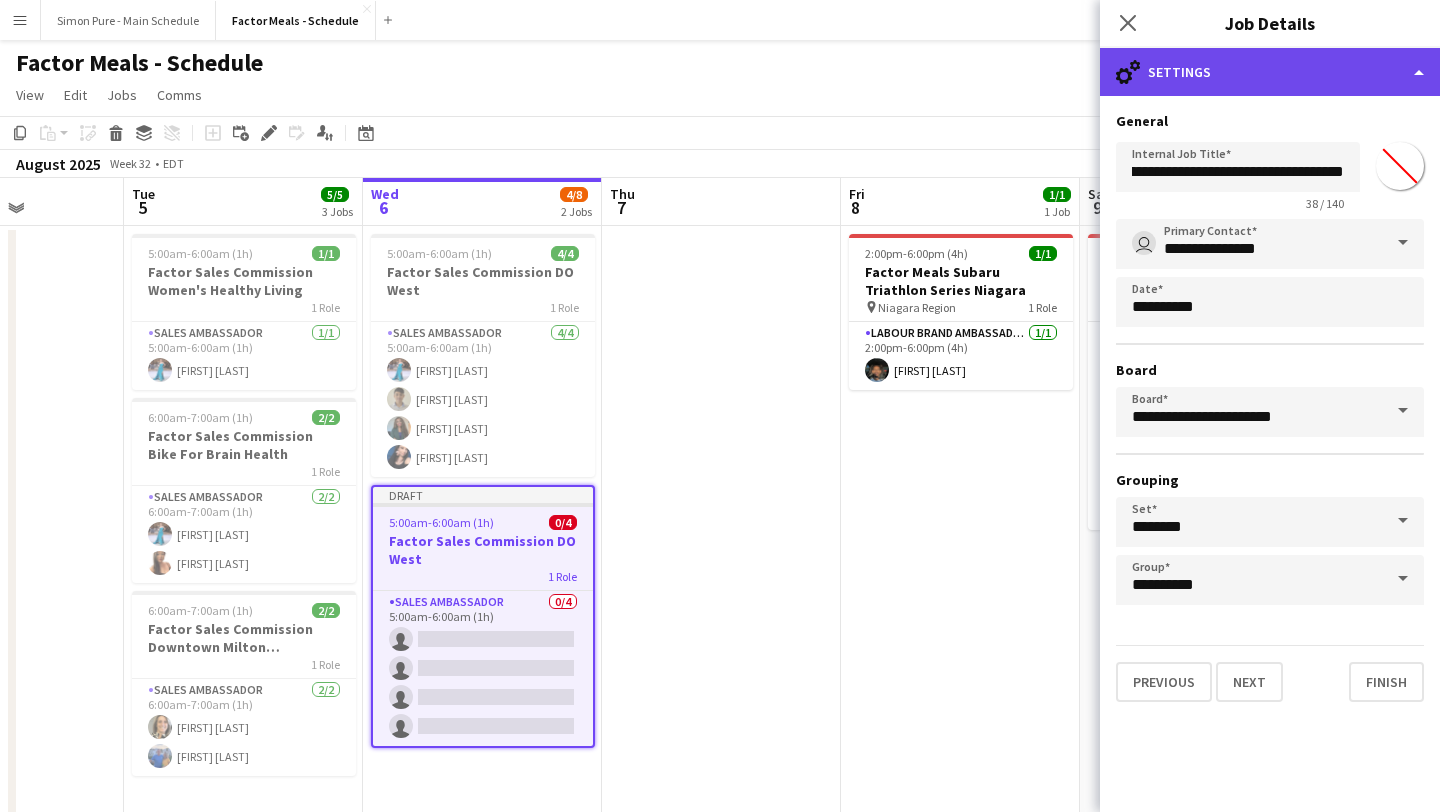 click on "cog-double-3
Settings" 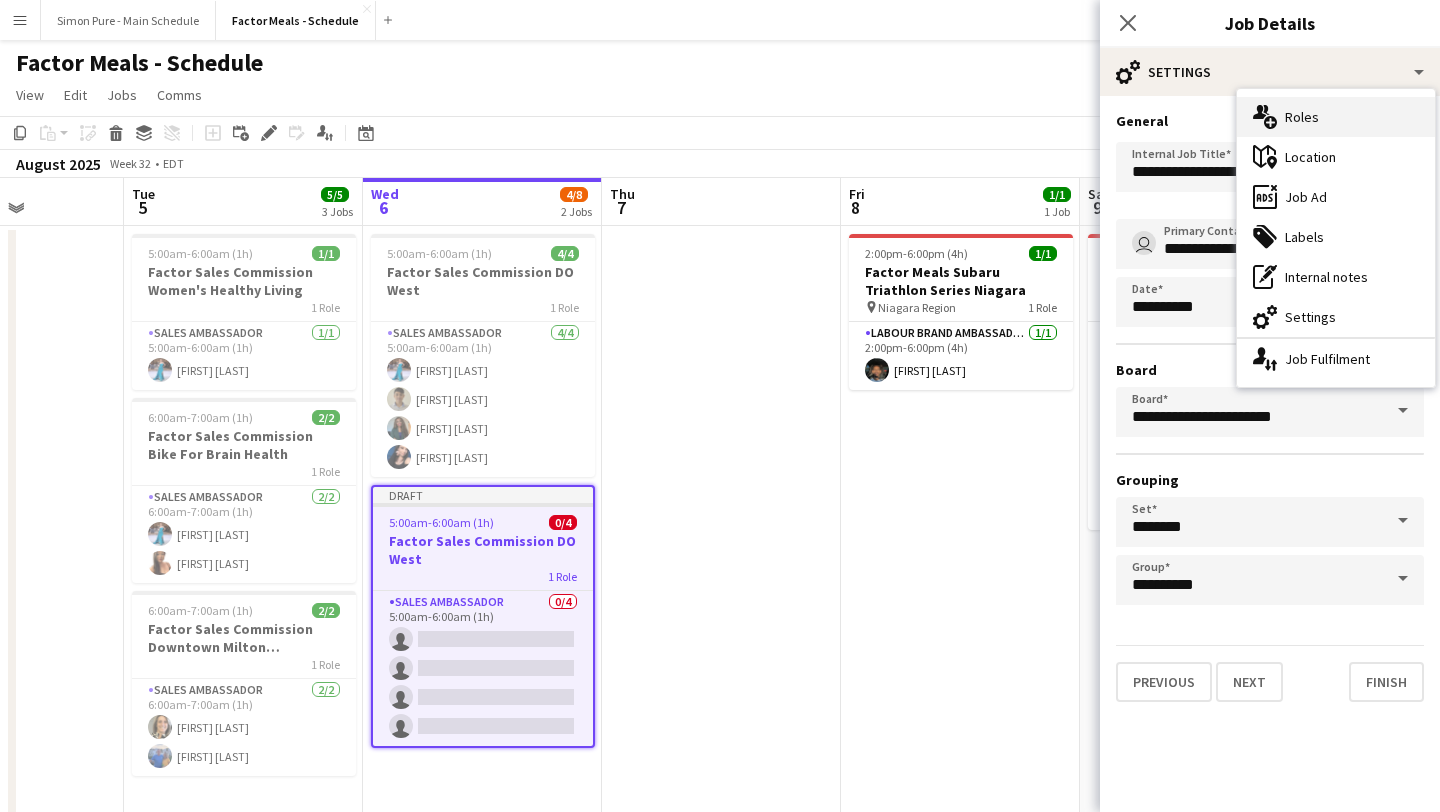 click on "multiple-users-add
Roles" at bounding box center [1336, 117] 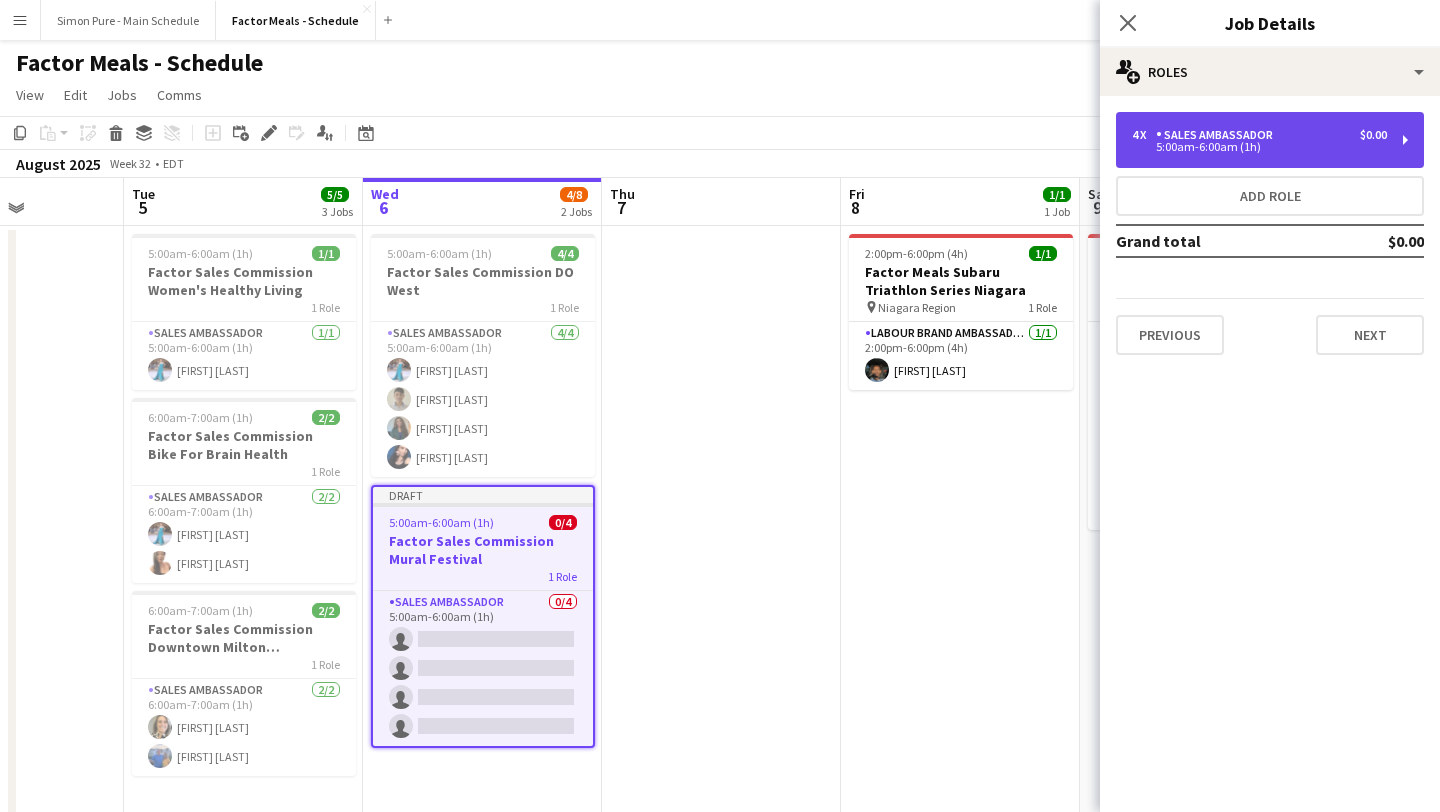click on "$0.00" at bounding box center (1373, 135) 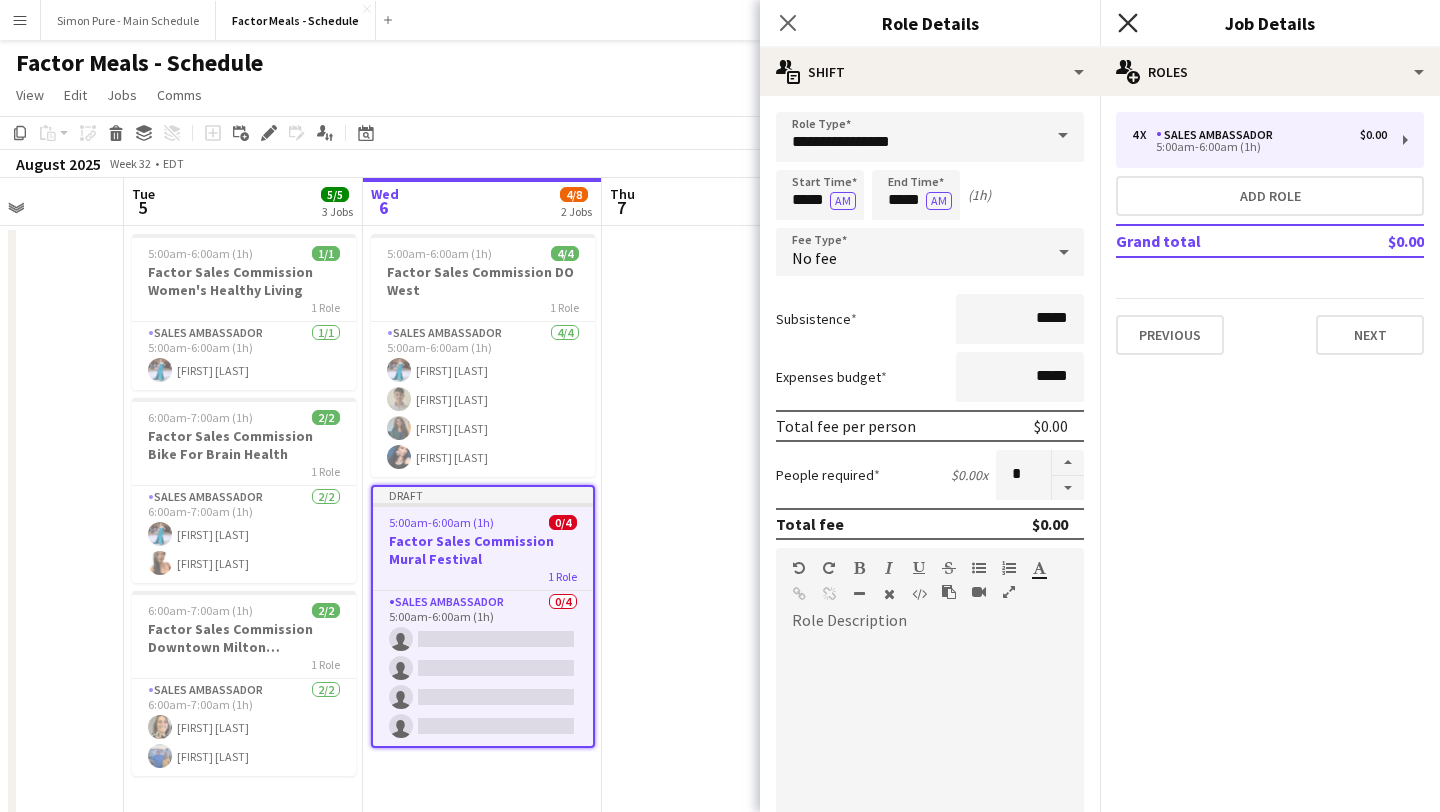 click on "Close pop-in" 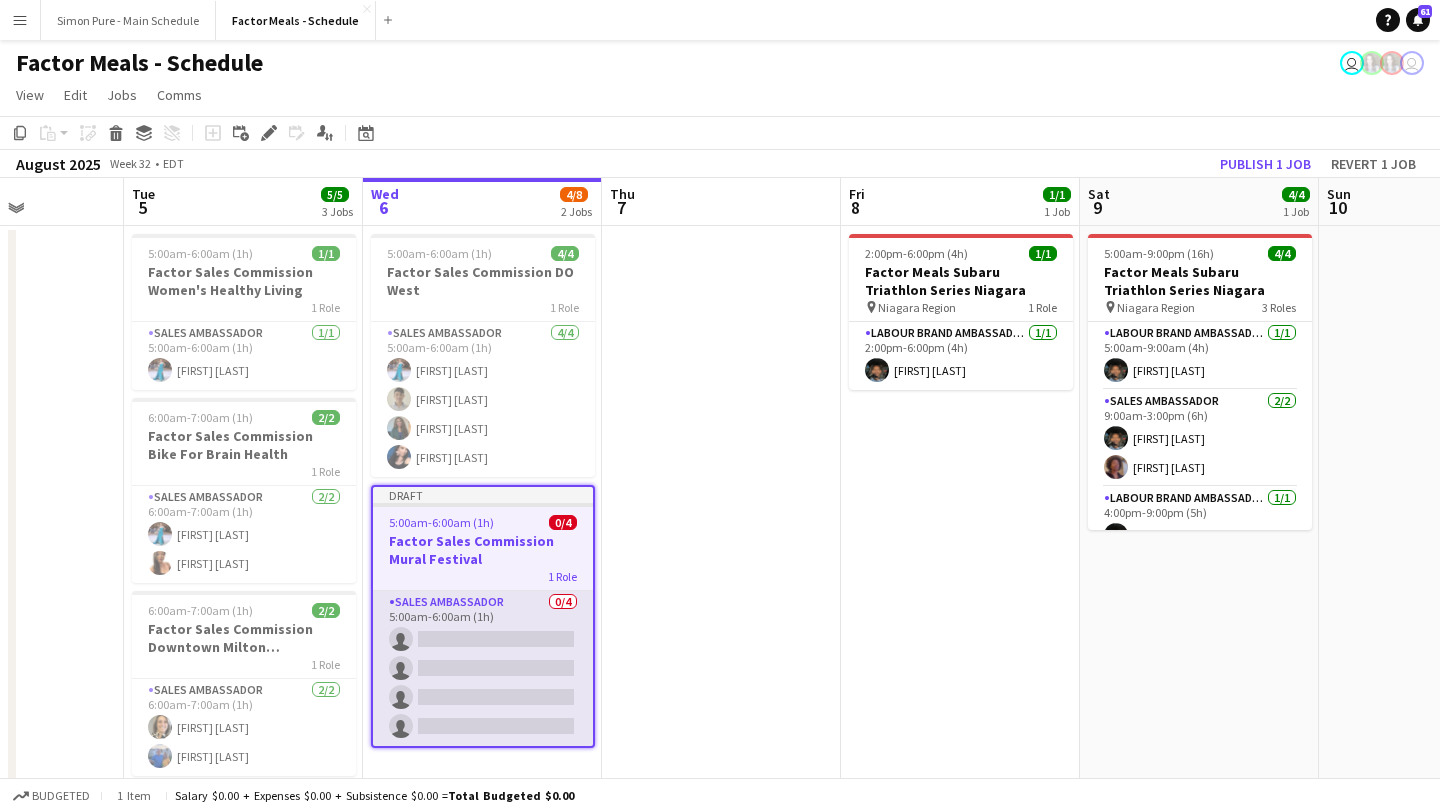 click on "Sales Ambassador   0/4   5:00am-6:00am (1h)
single-neutral-actions
single-neutral-actions
single-neutral-actions
single-neutral-actions" at bounding box center [483, 668] 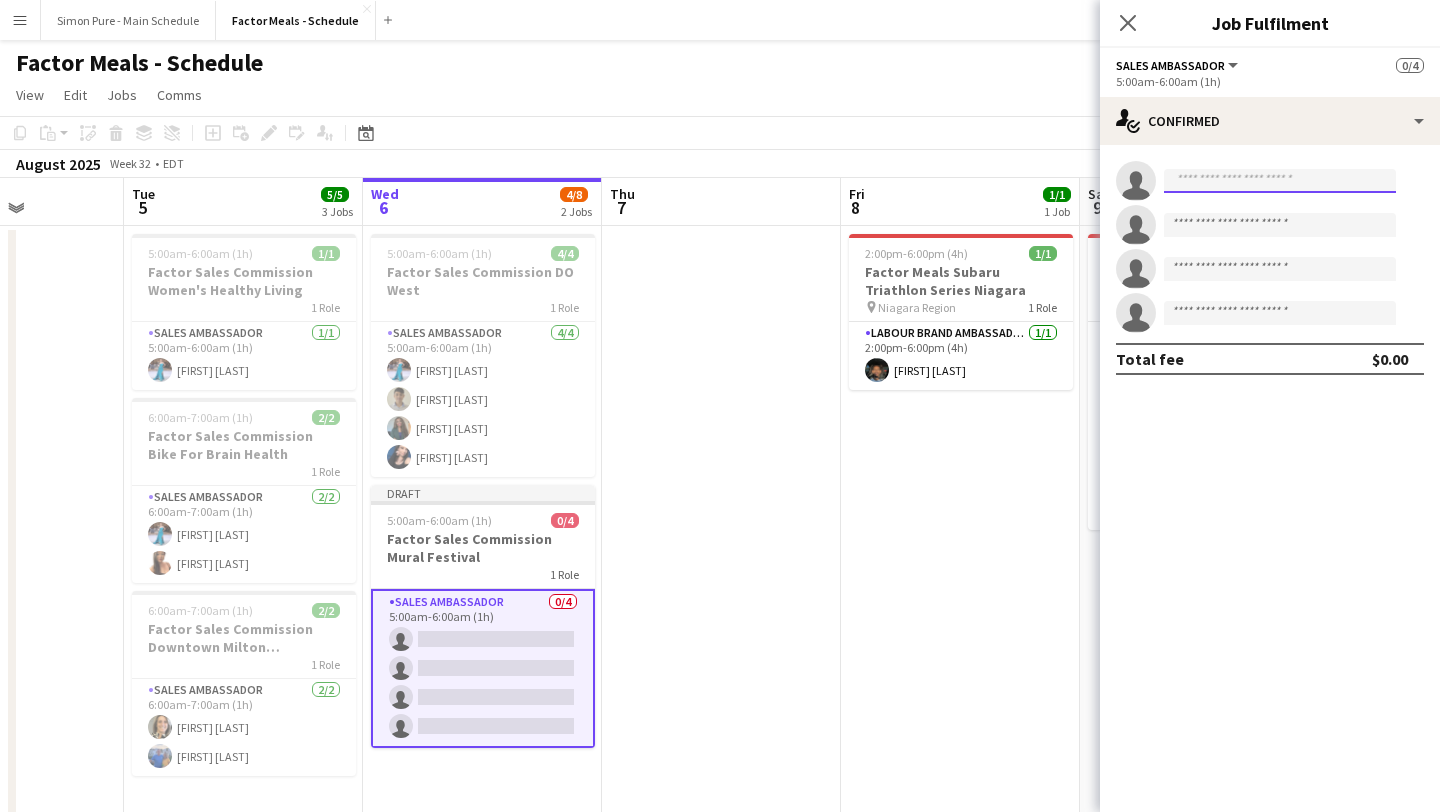 click at bounding box center (1280, 181) 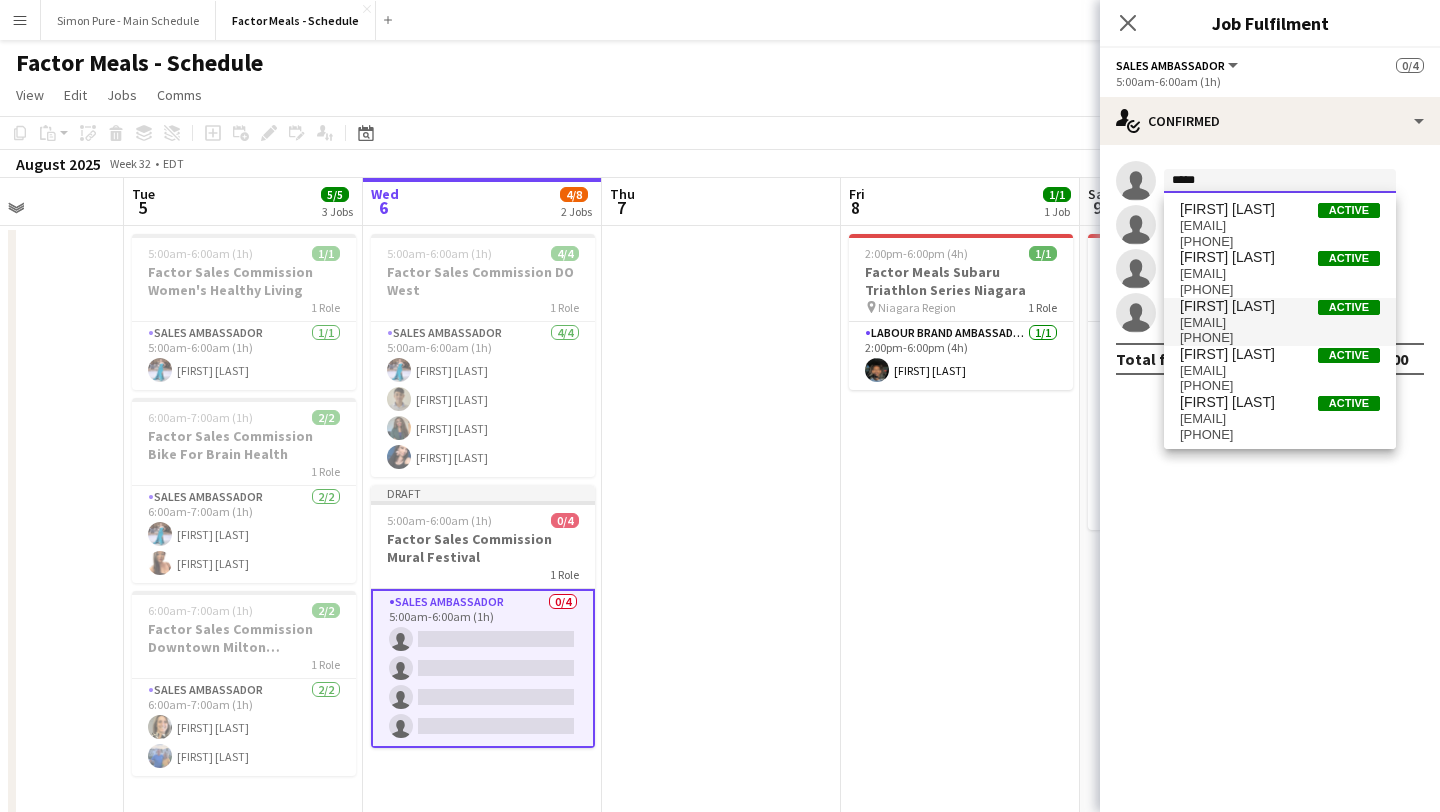 type on "*****" 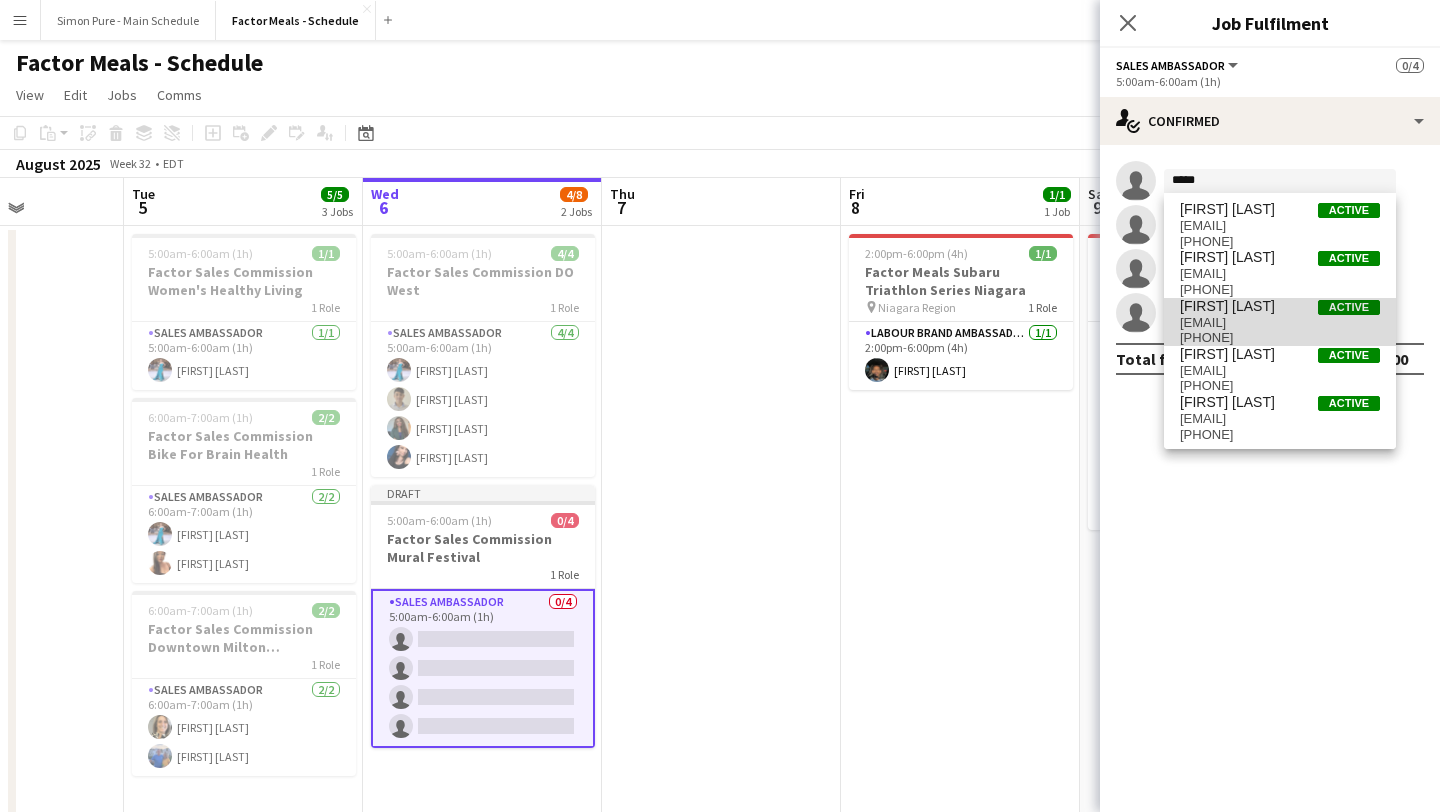 click on "[FIRST] [LAST]" at bounding box center [1227, 306] 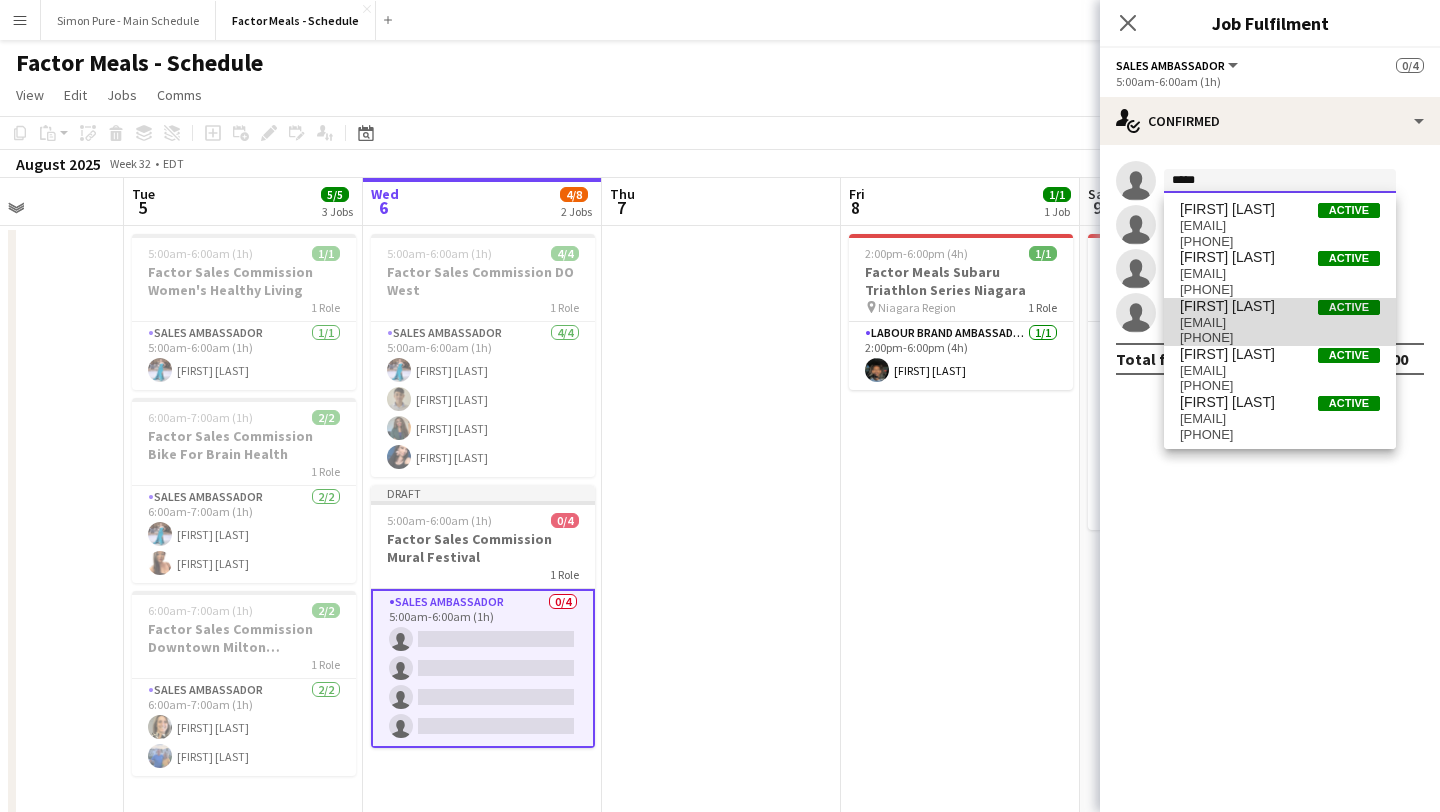 type 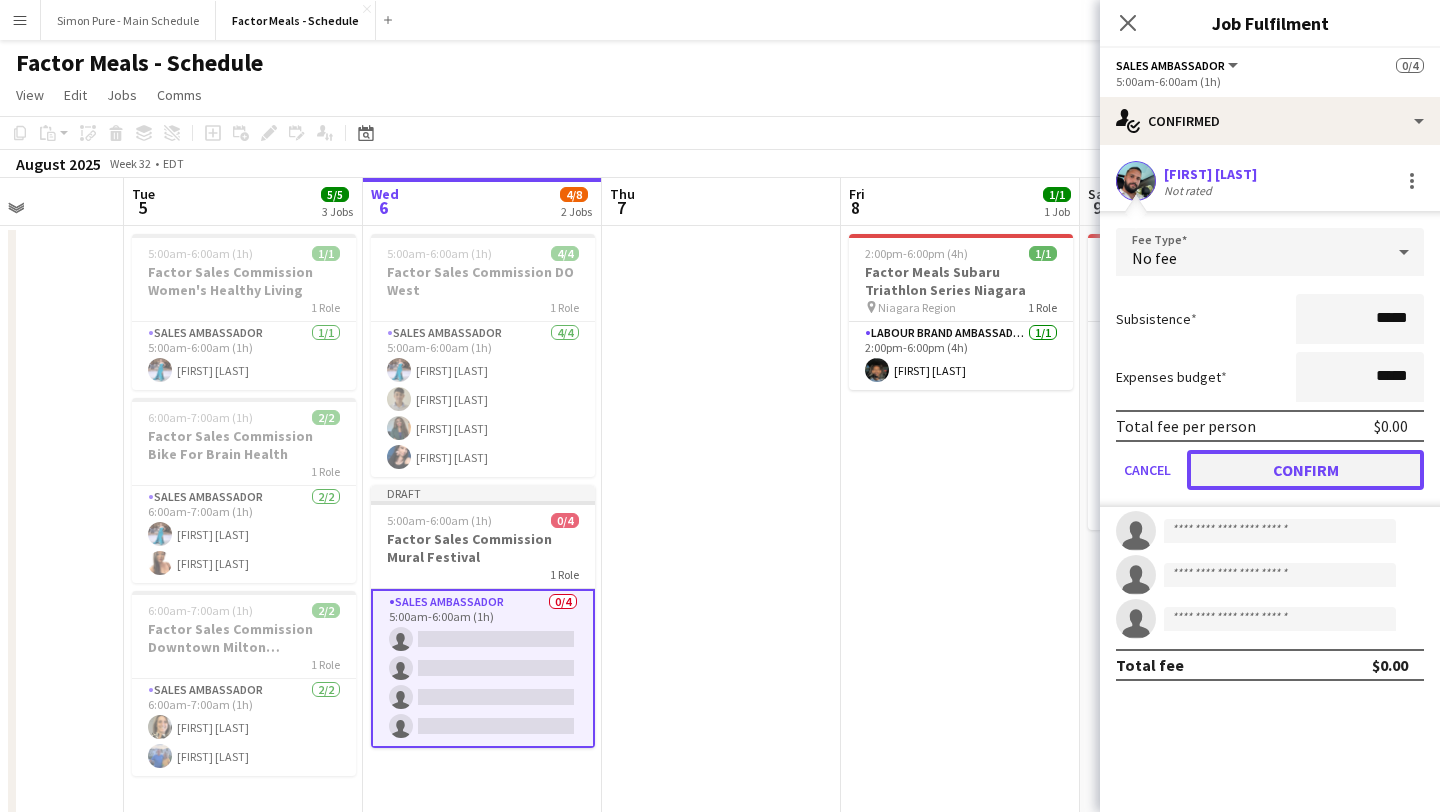 click on "Confirm" at bounding box center [1305, 470] 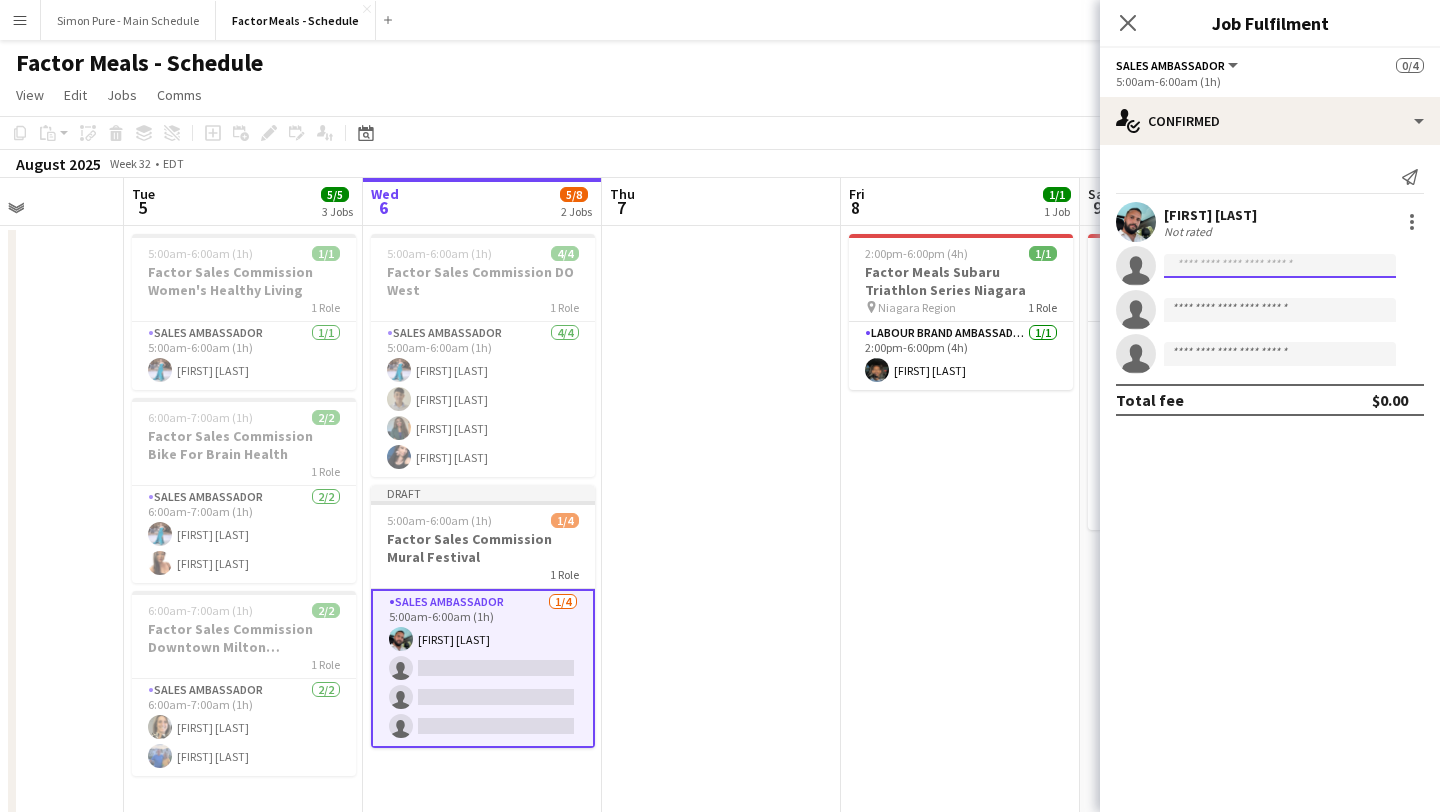 click at bounding box center (1280, 310) 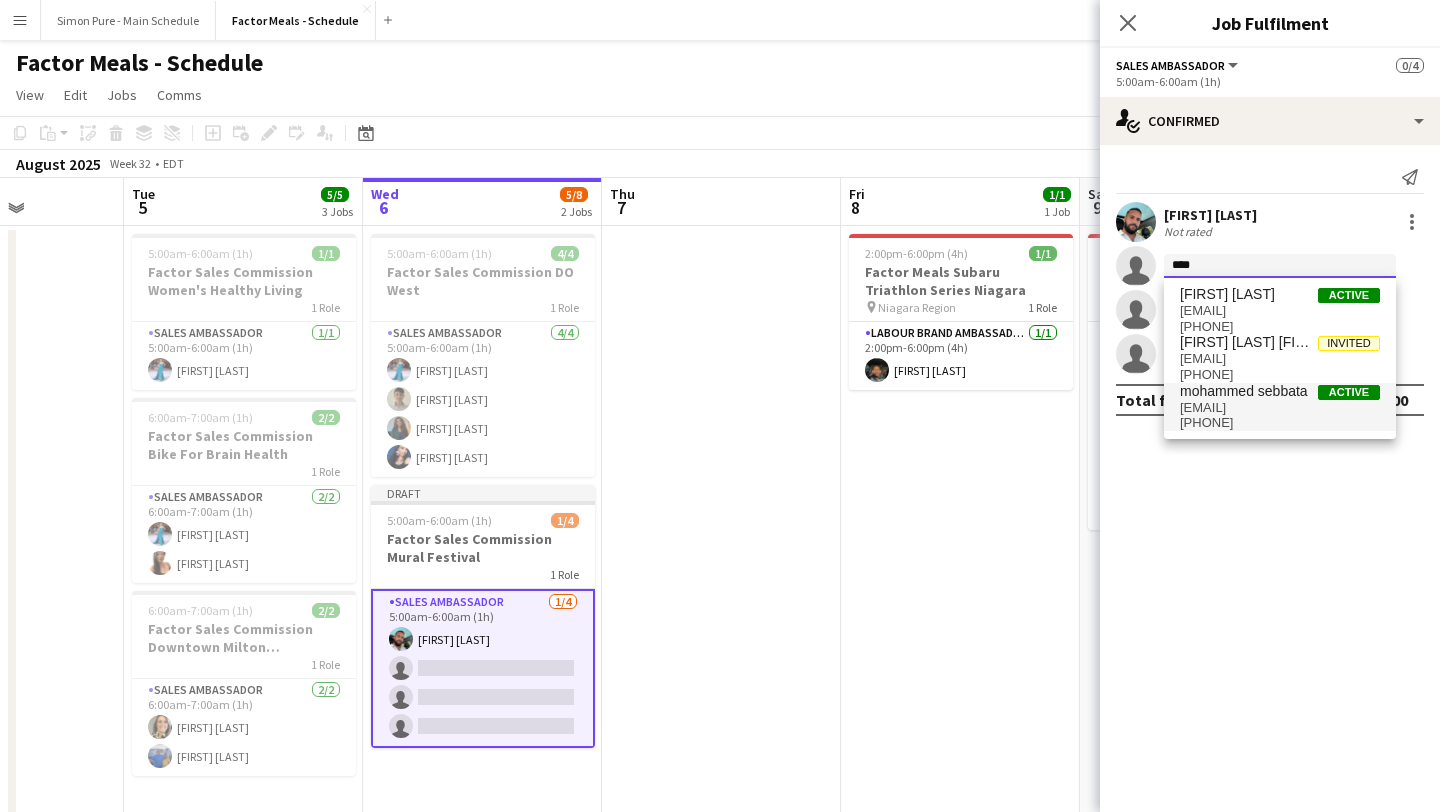type on "****" 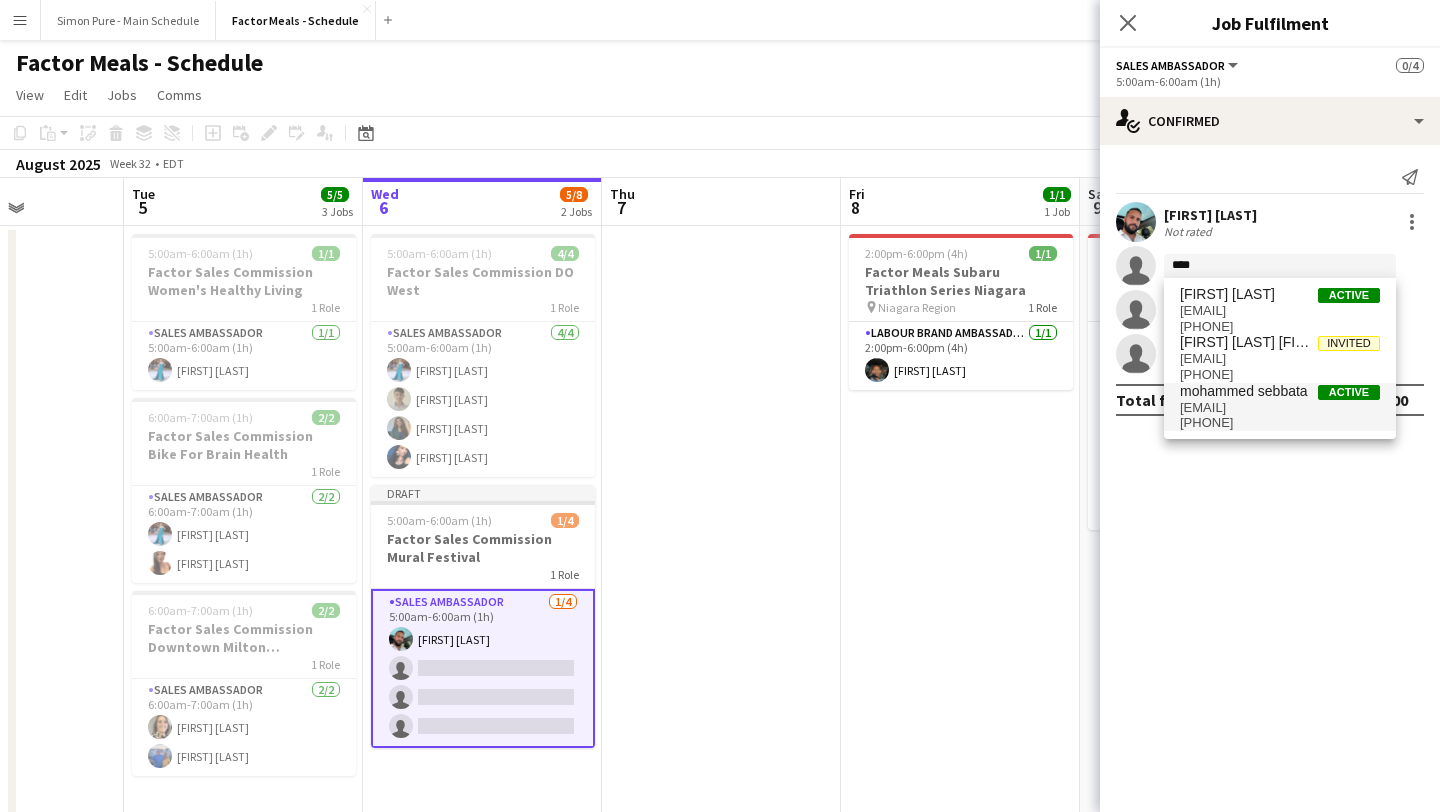 click on "sebbata.mohamed01@gmail.com" at bounding box center (1280, 408) 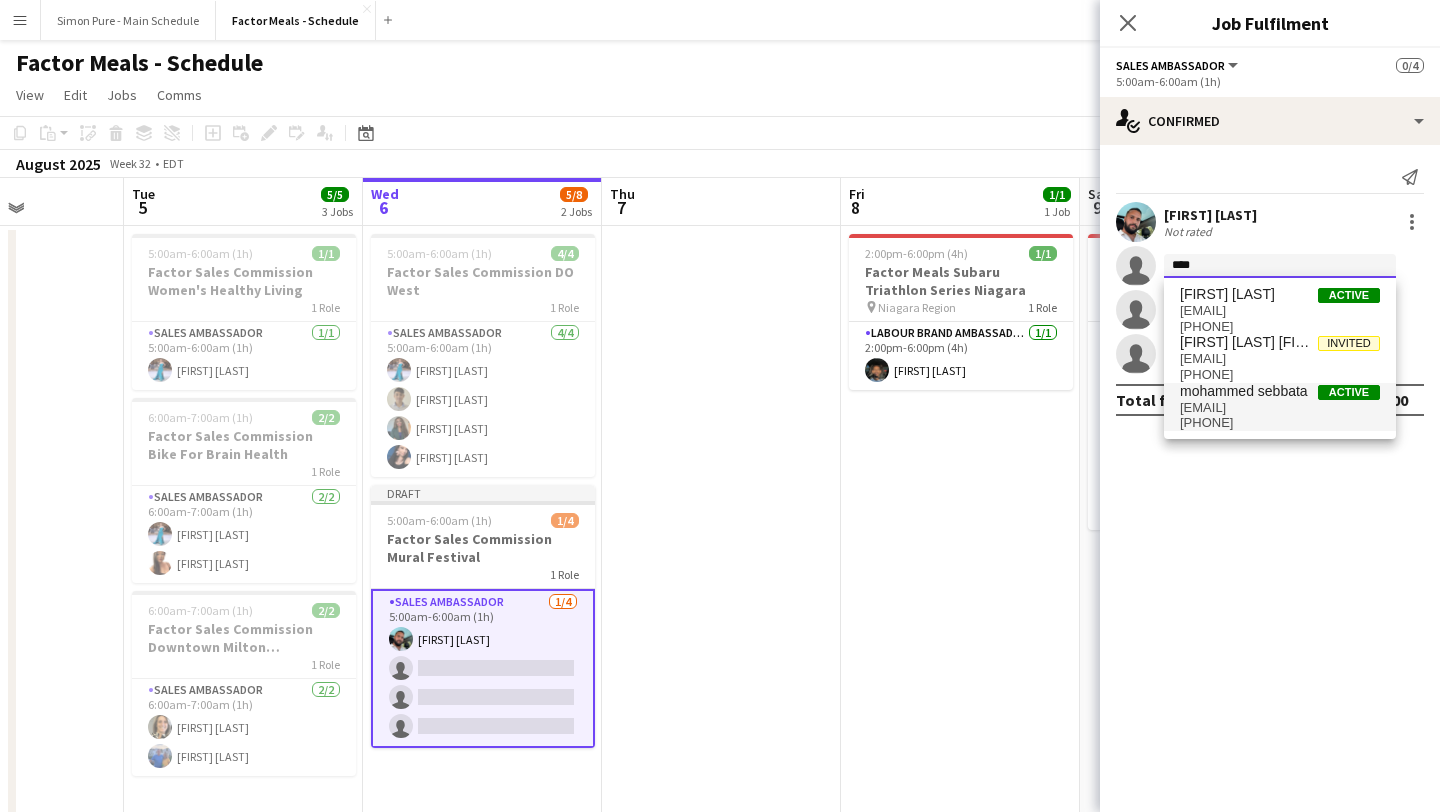 type 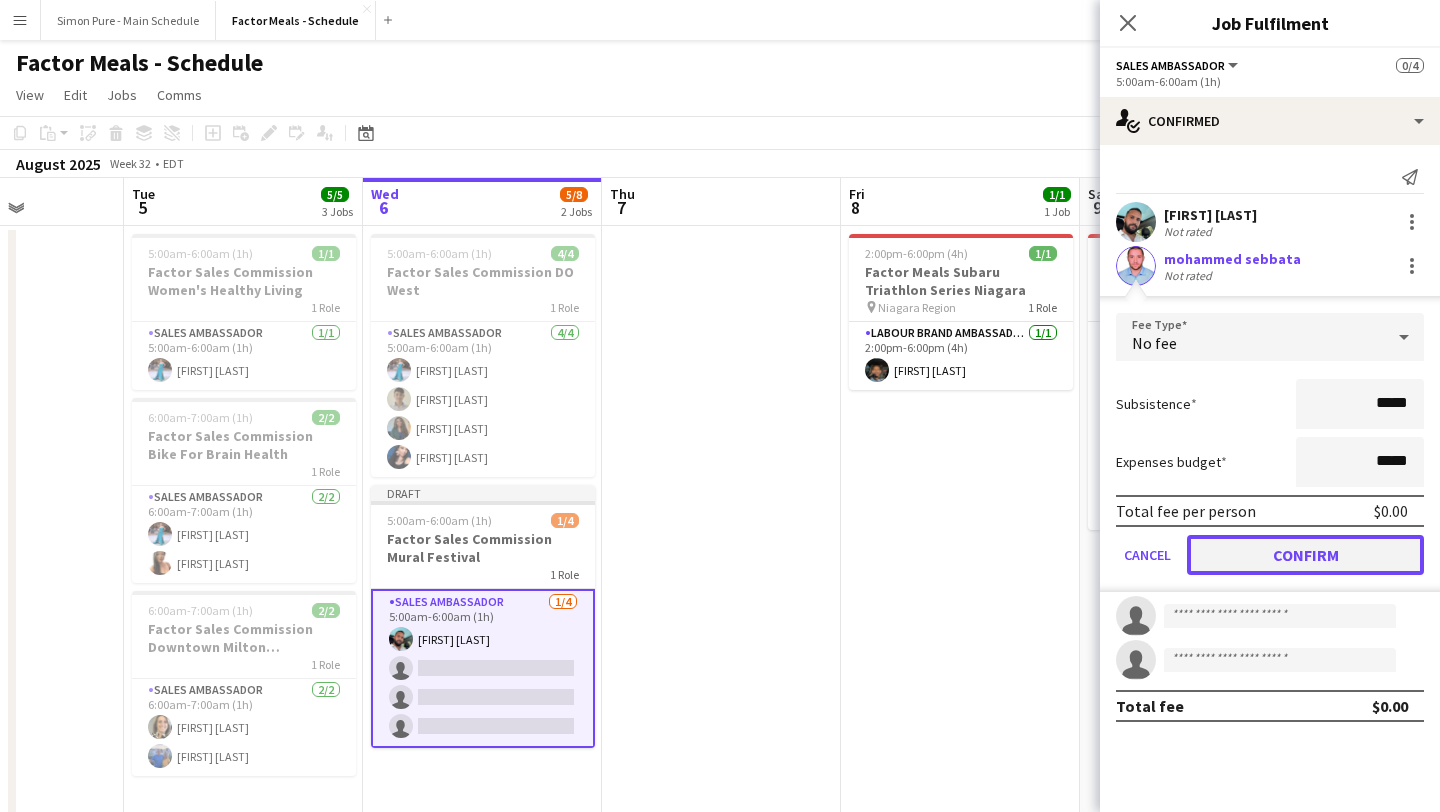 click on "Confirm" at bounding box center [1305, 555] 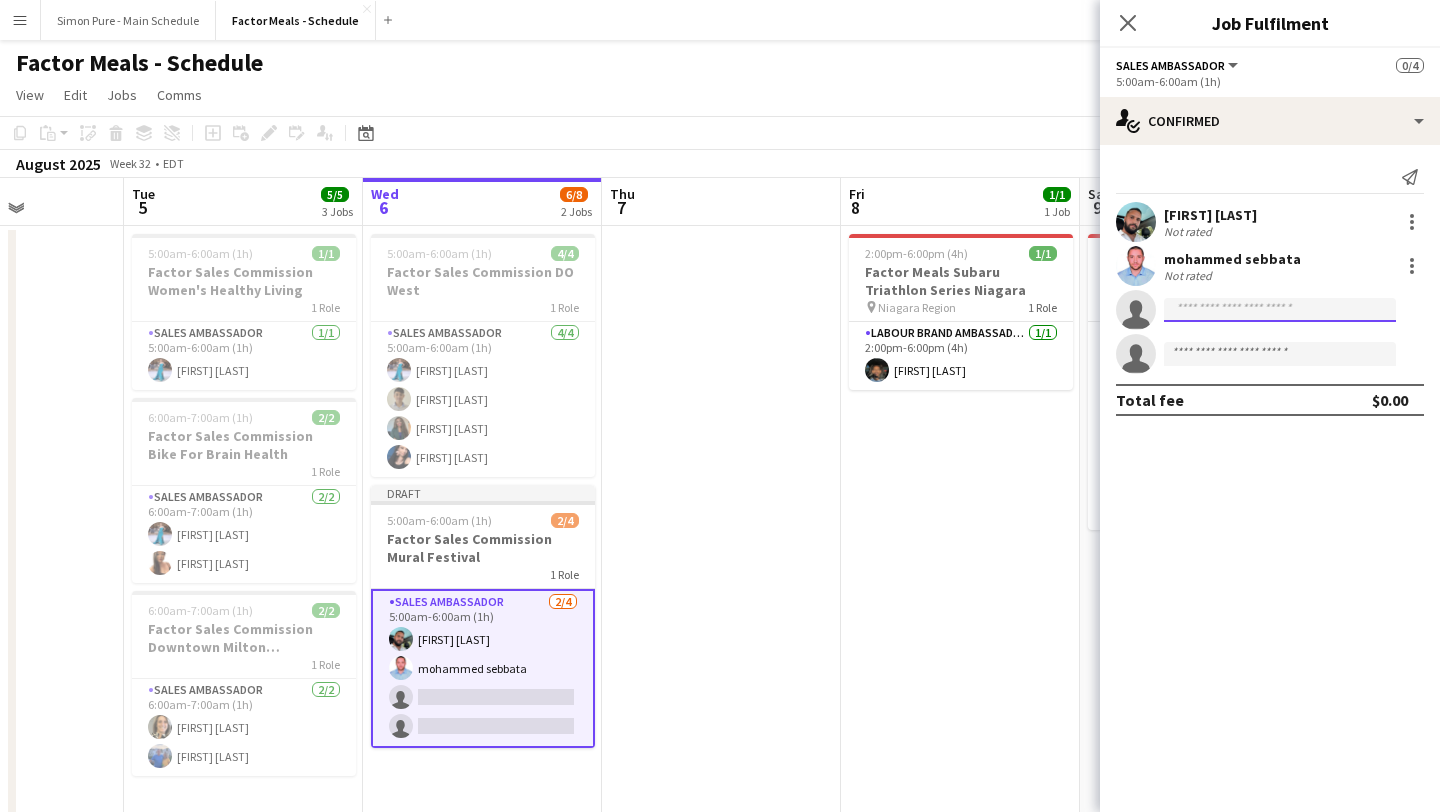 click 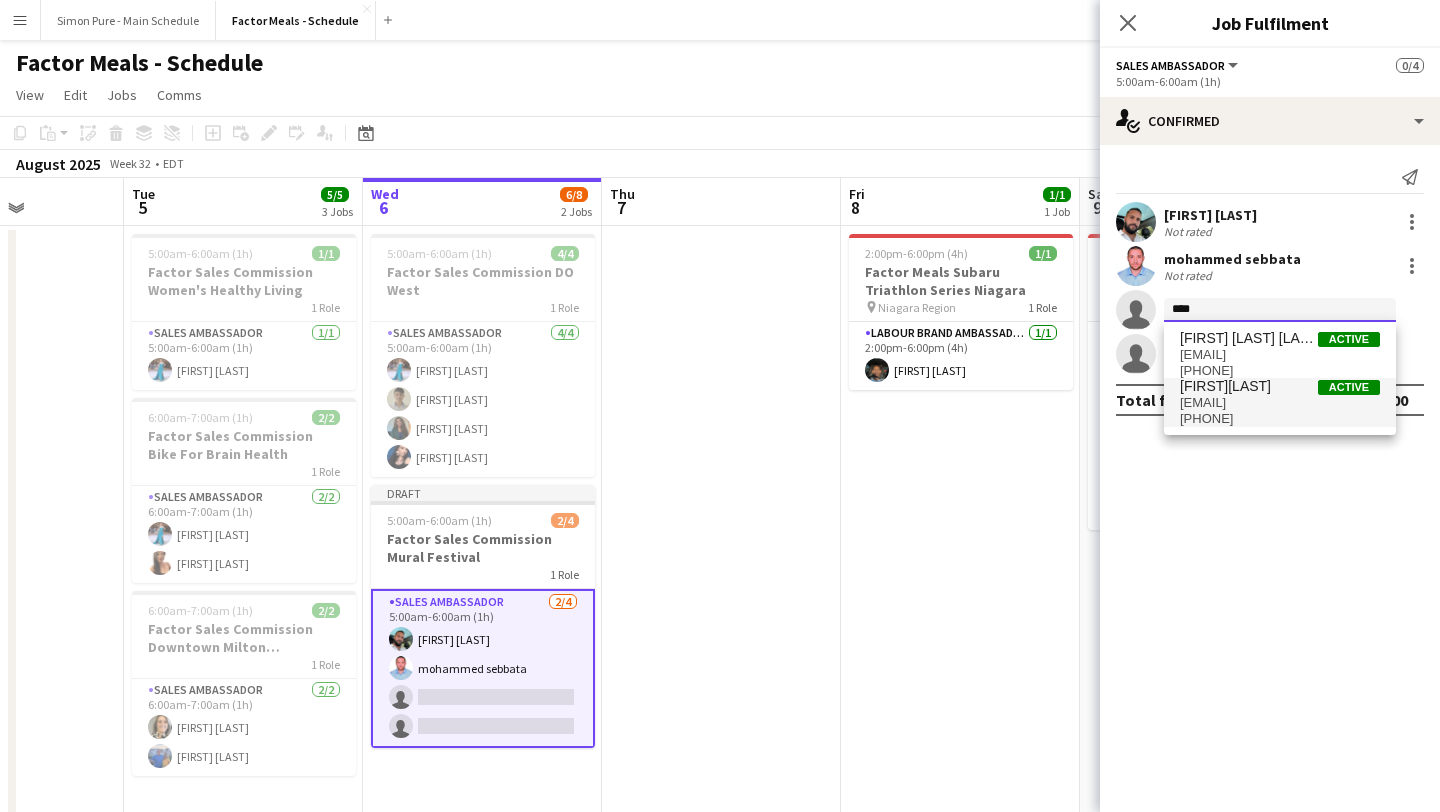type on "****" 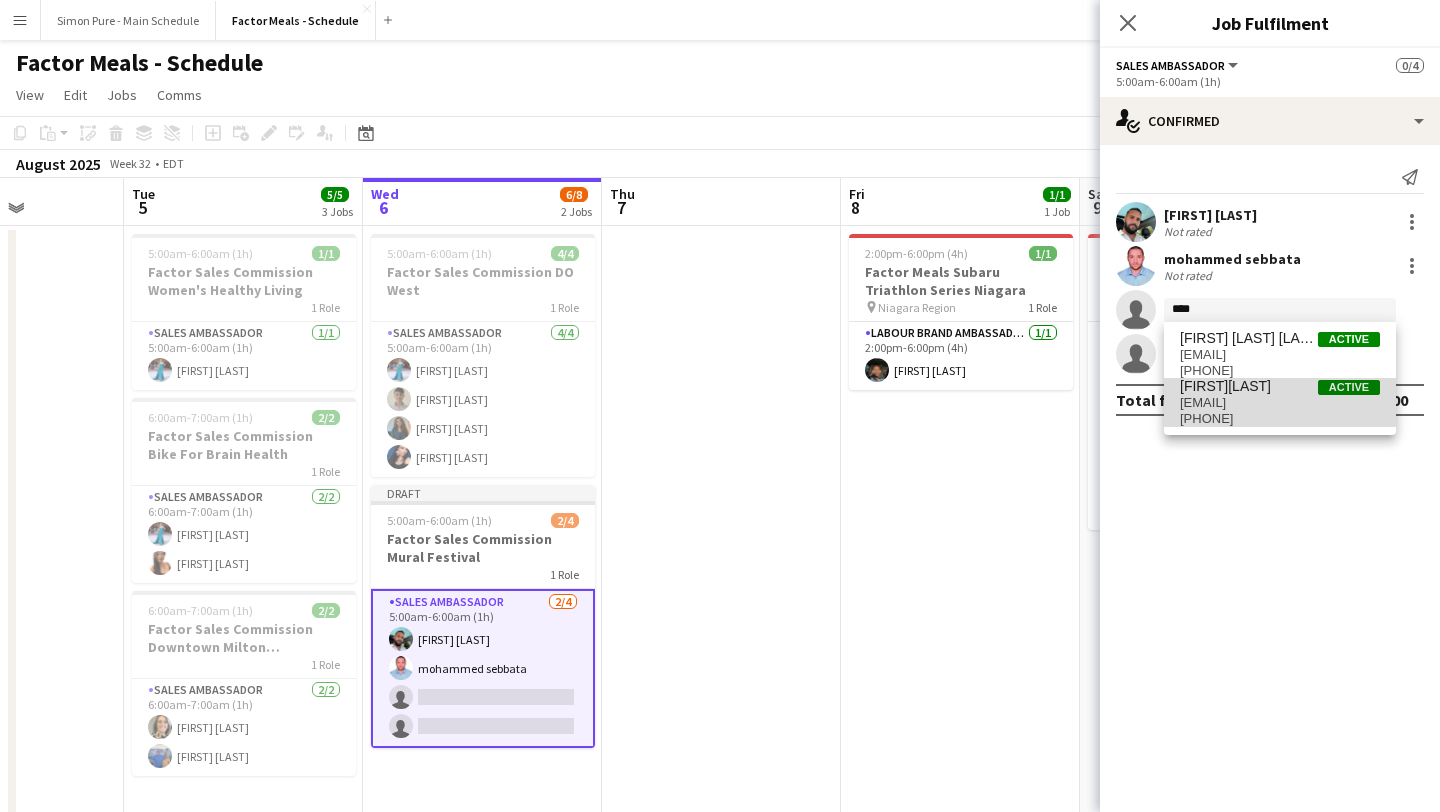 click on "vivienorrell@gmail.com" at bounding box center [1280, 403] 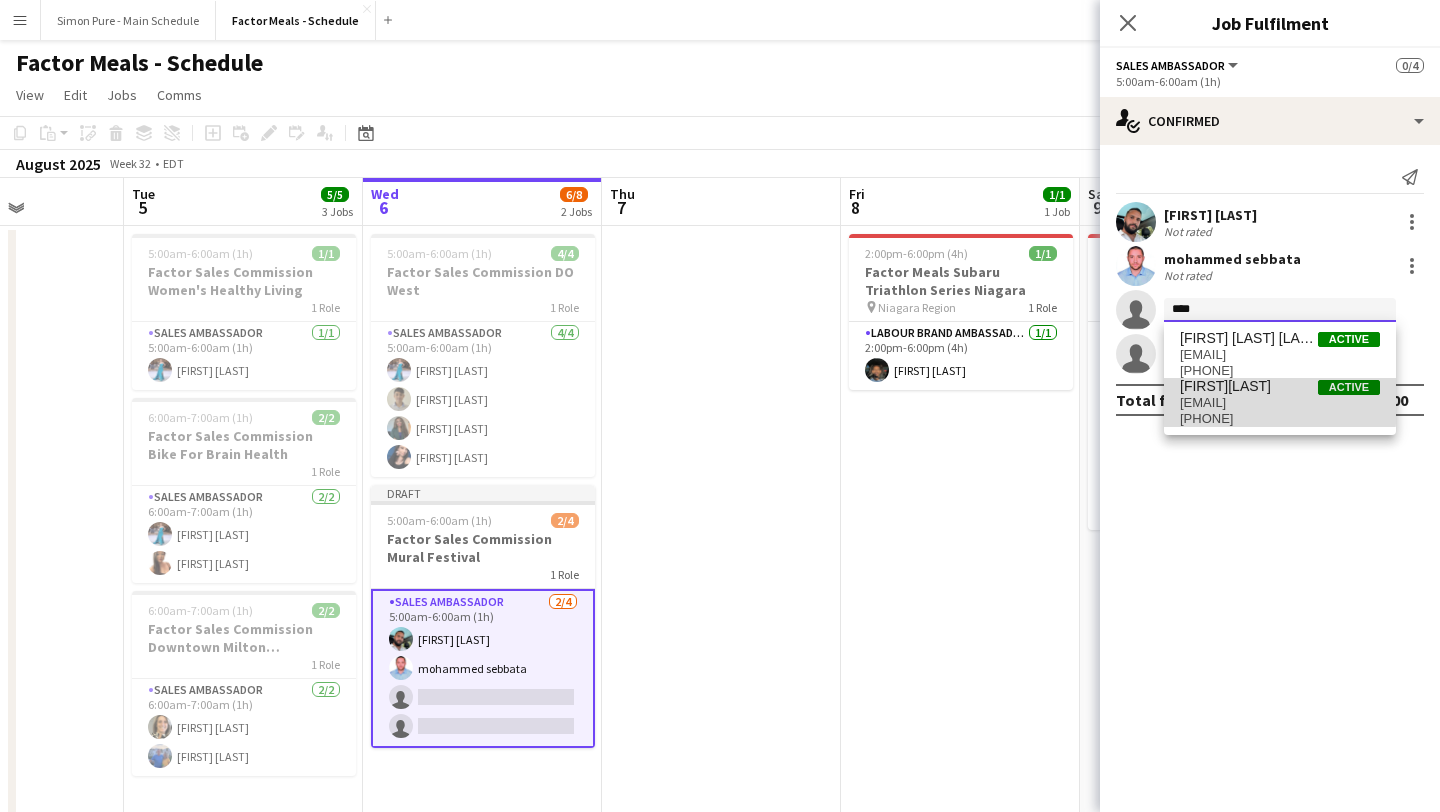 type 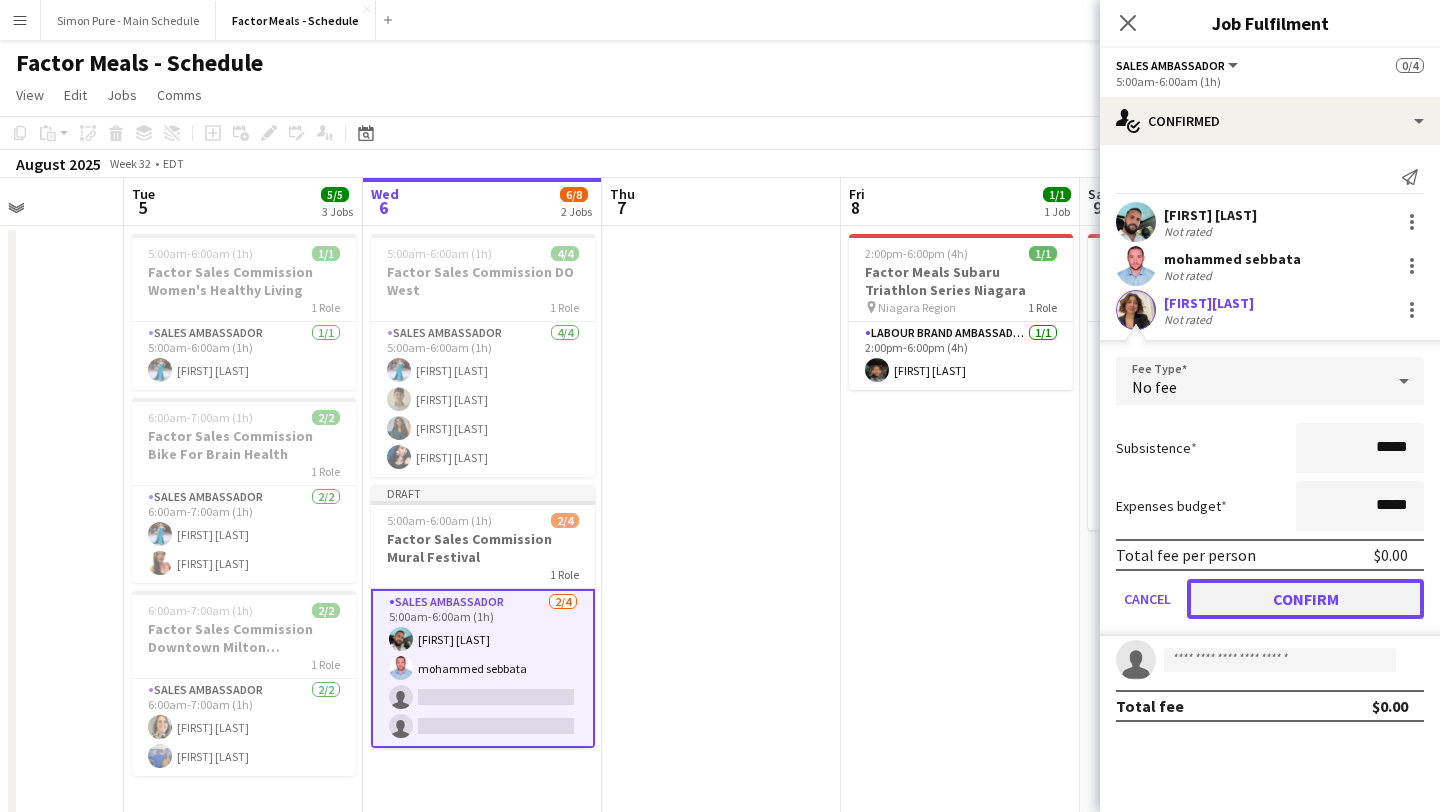 click on "Confirm" at bounding box center (1305, 599) 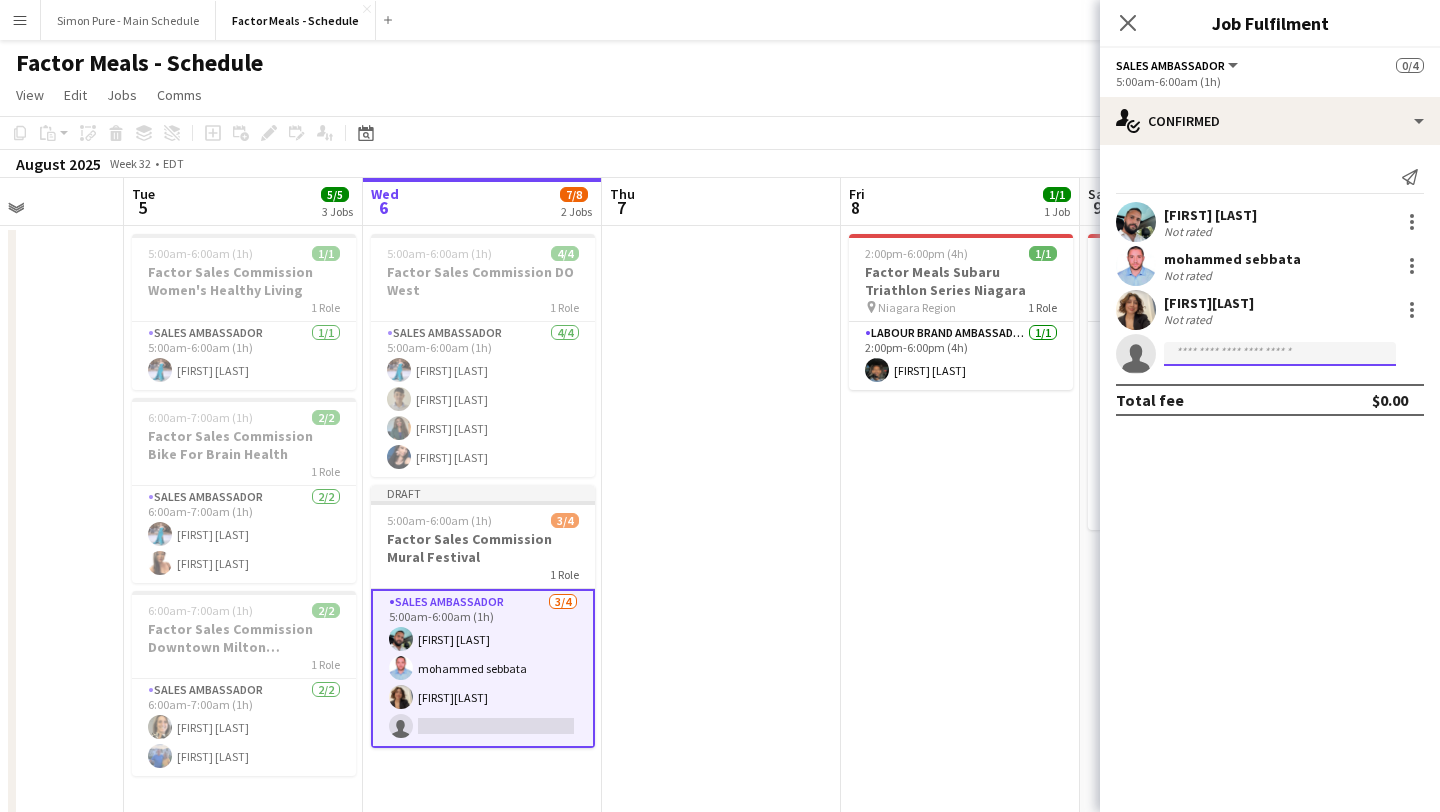 click 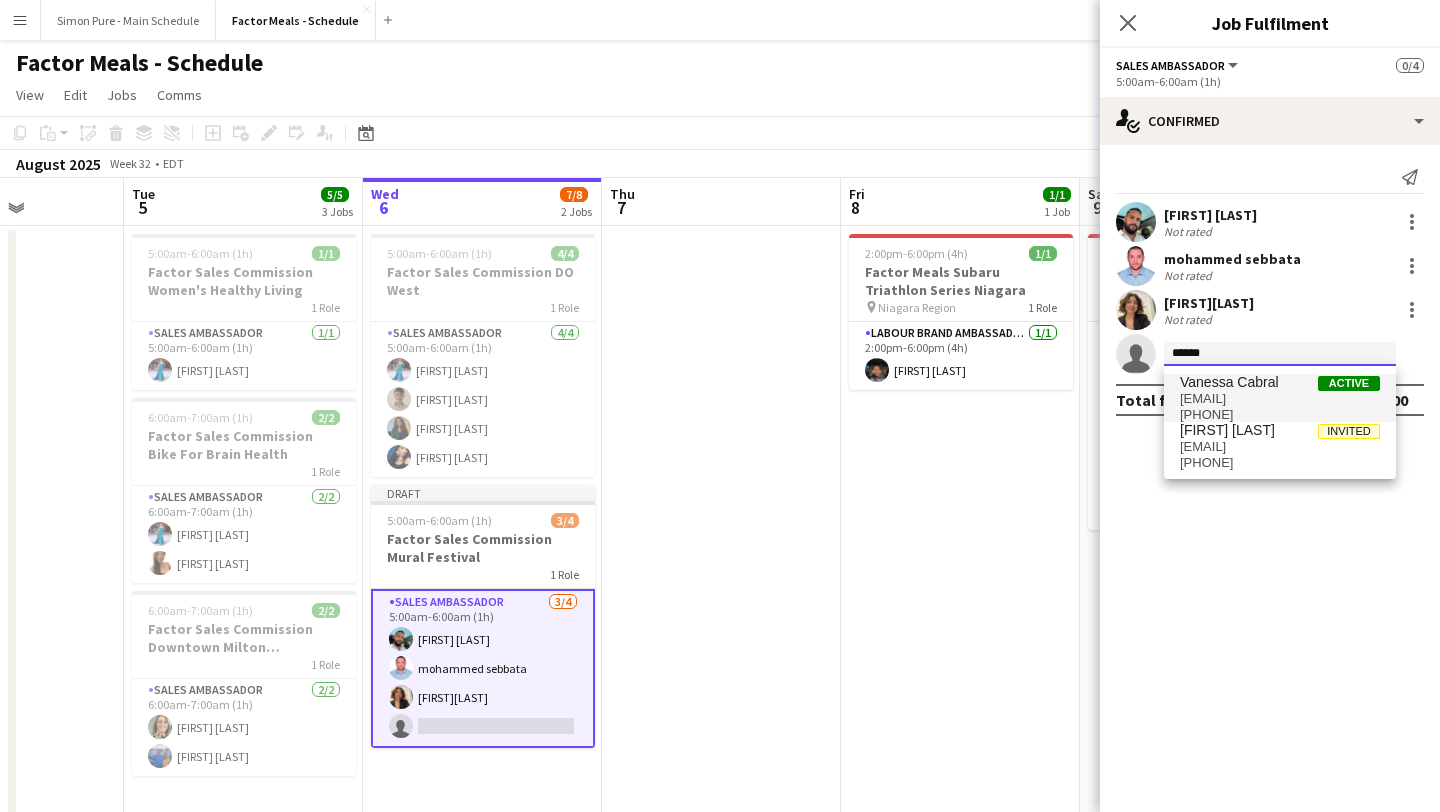 type on "******" 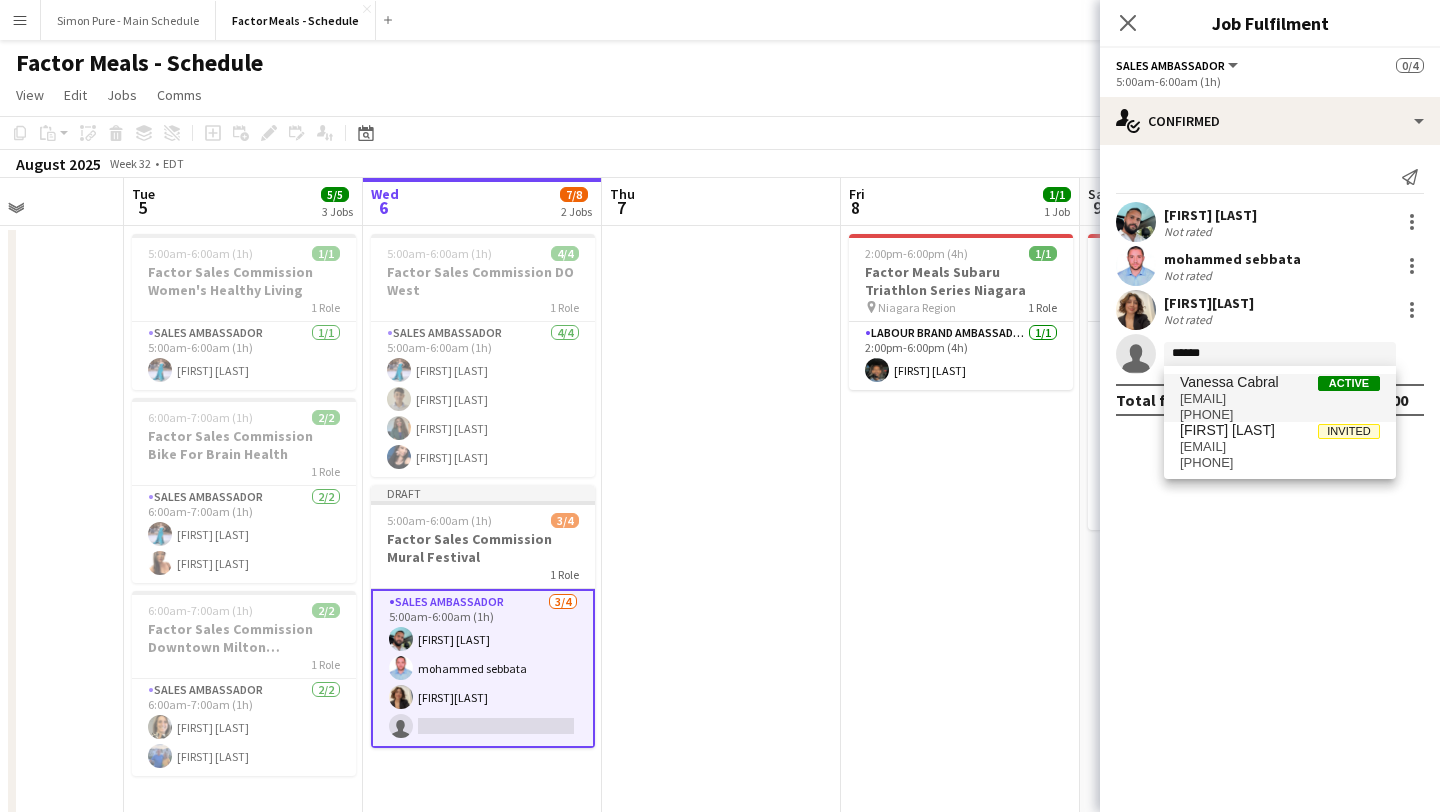 click on "Vanessa Cabral" at bounding box center (1229, 382) 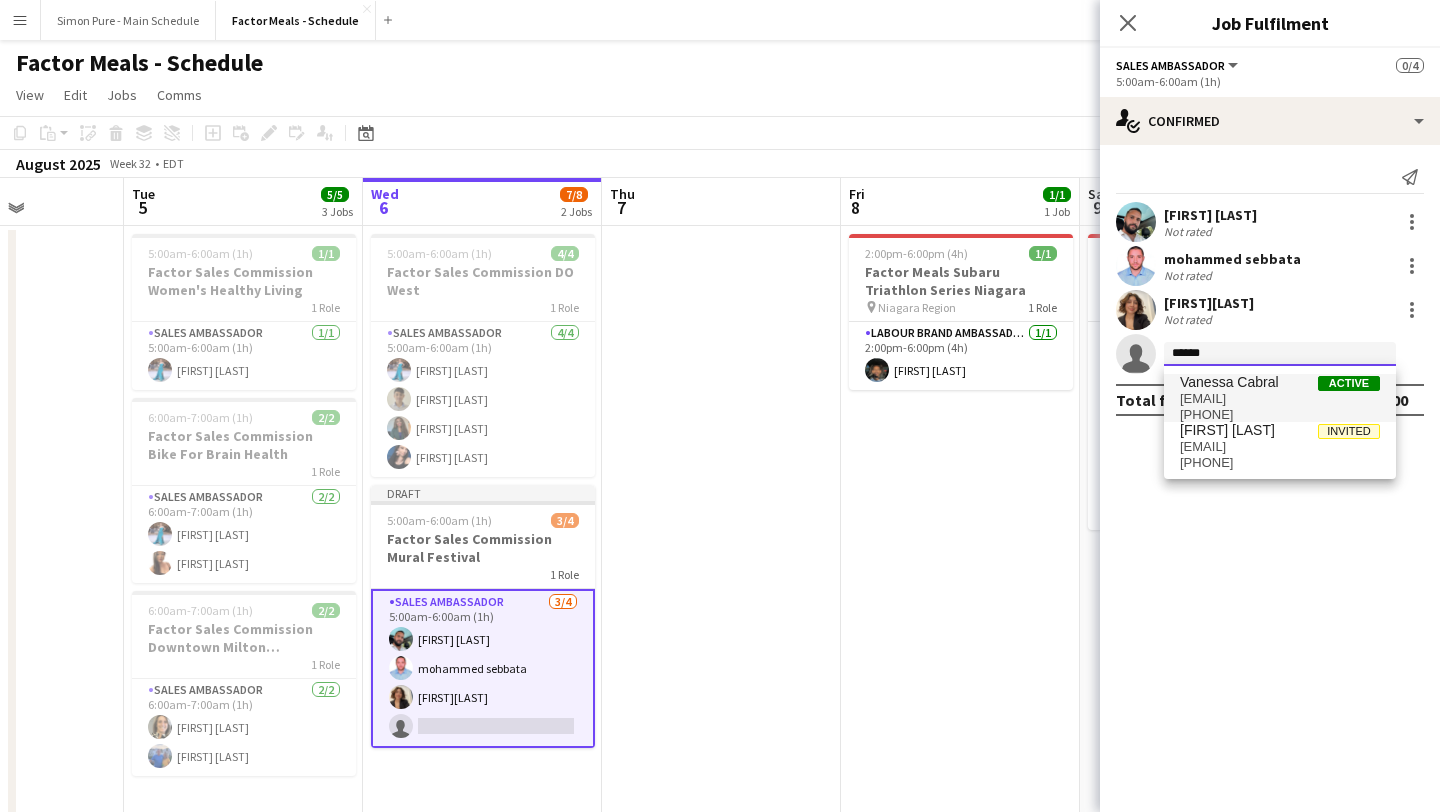 type 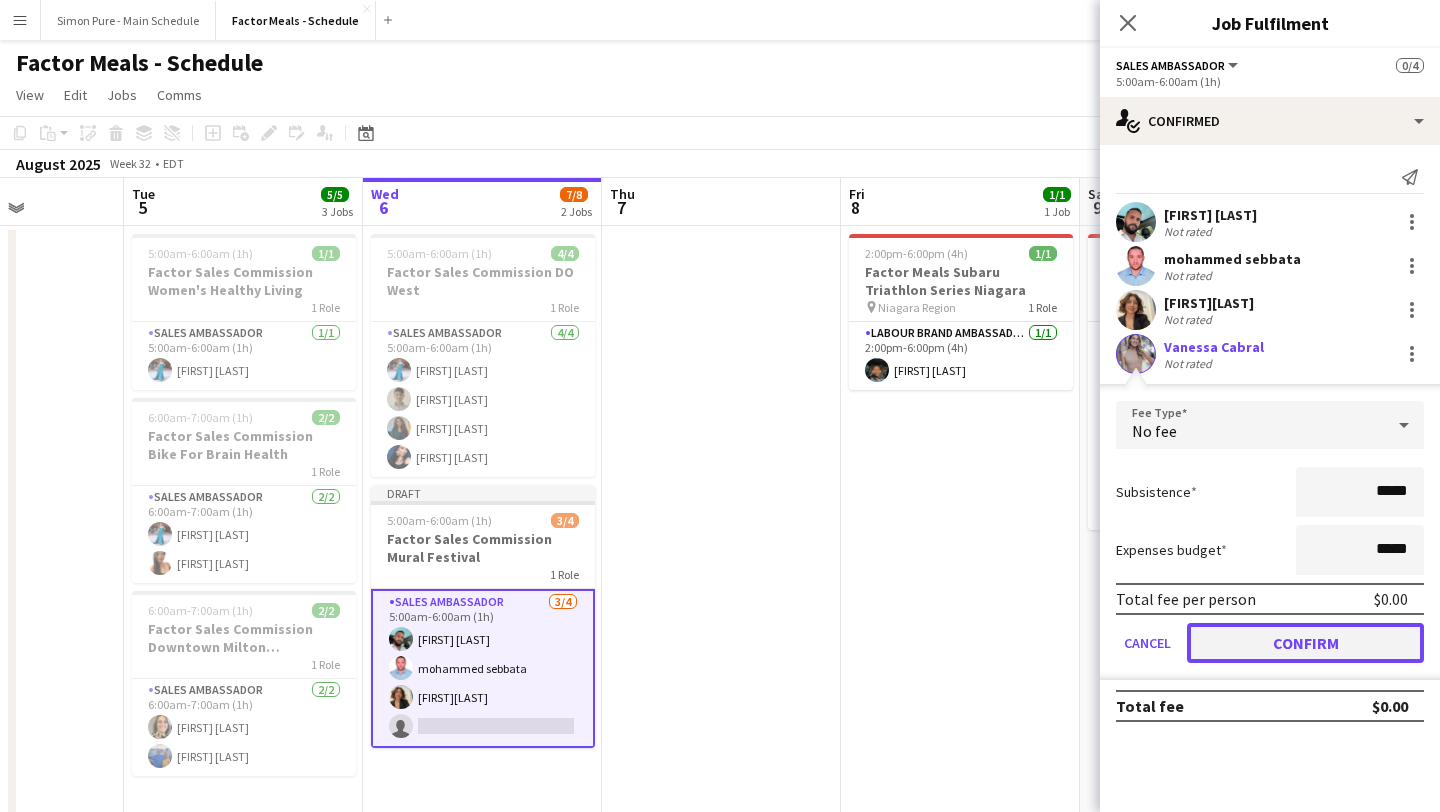 click on "Confirm" at bounding box center (1305, 643) 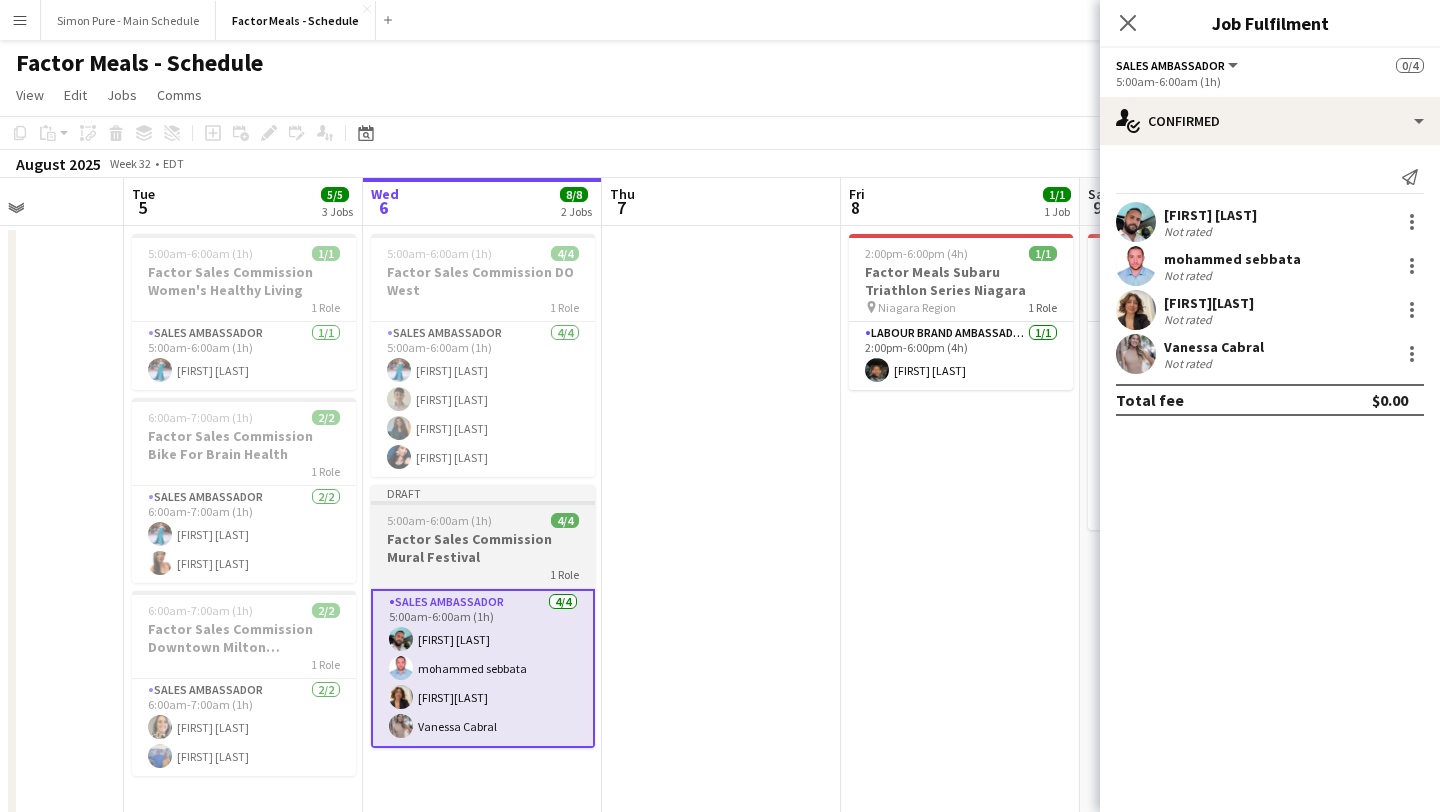 click on "Factor Sales Commission Mural Festival" at bounding box center (483, 548) 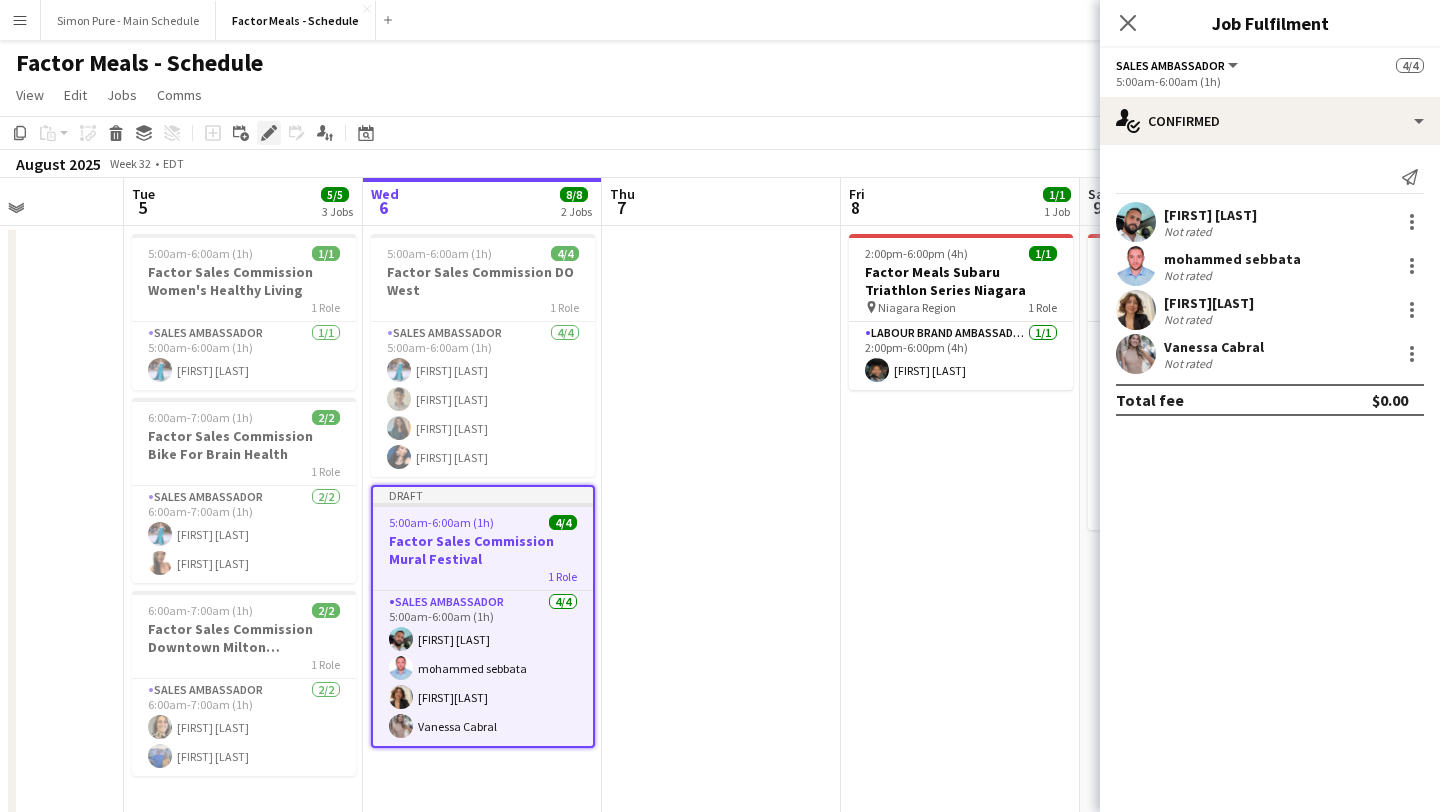 click on "Edit" at bounding box center [269, 133] 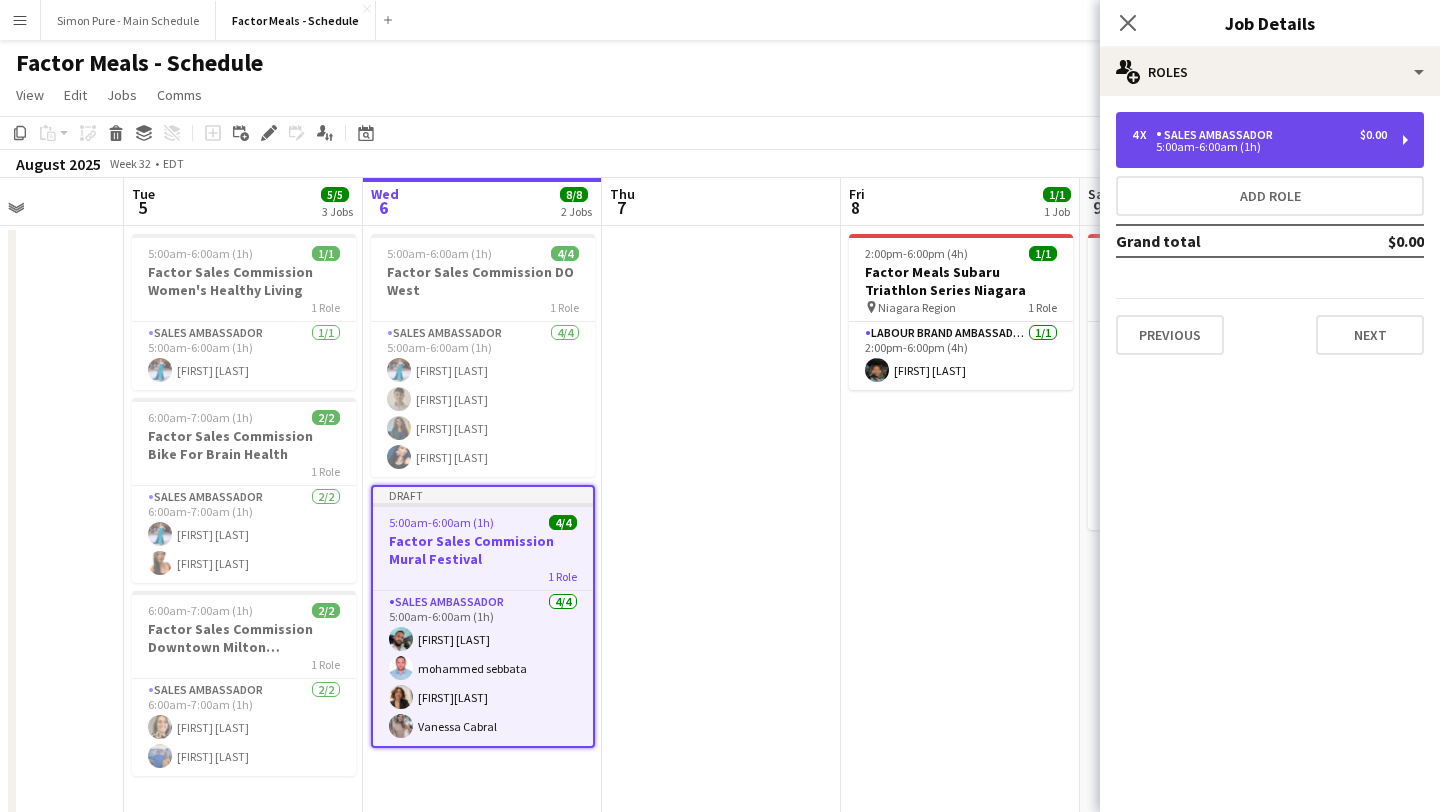 click on "Sales Ambassador" at bounding box center [1218, 135] 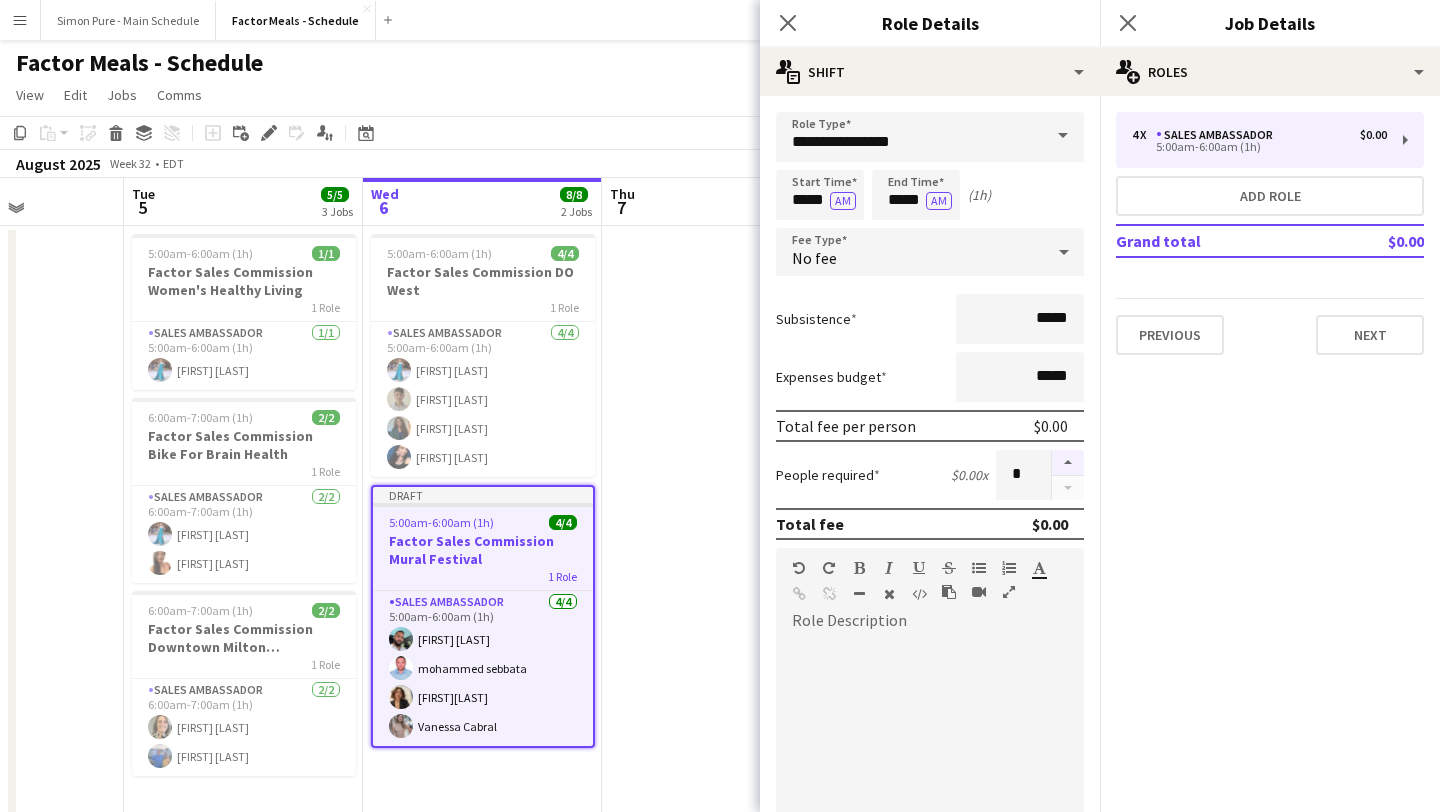 click at bounding box center [1068, 463] 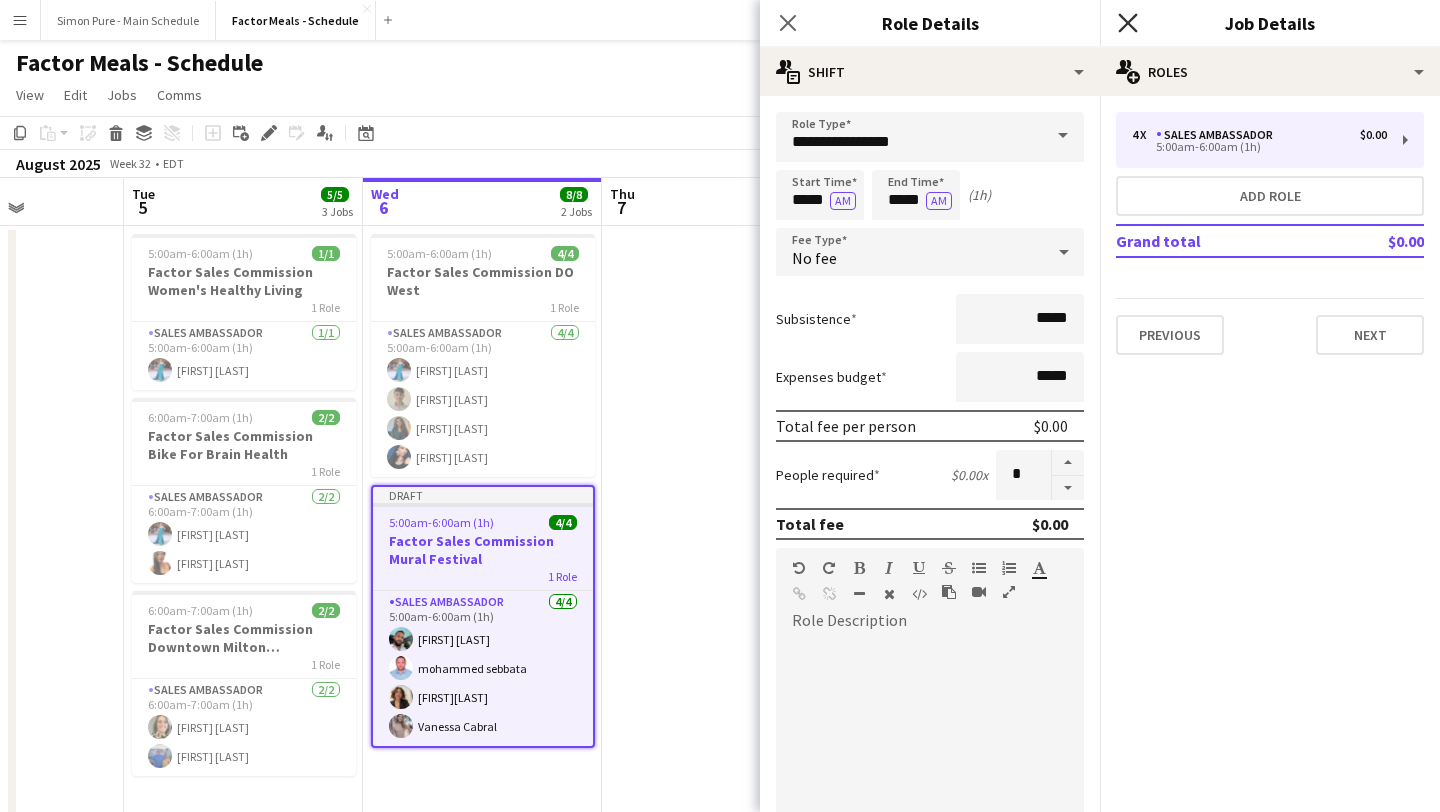 click 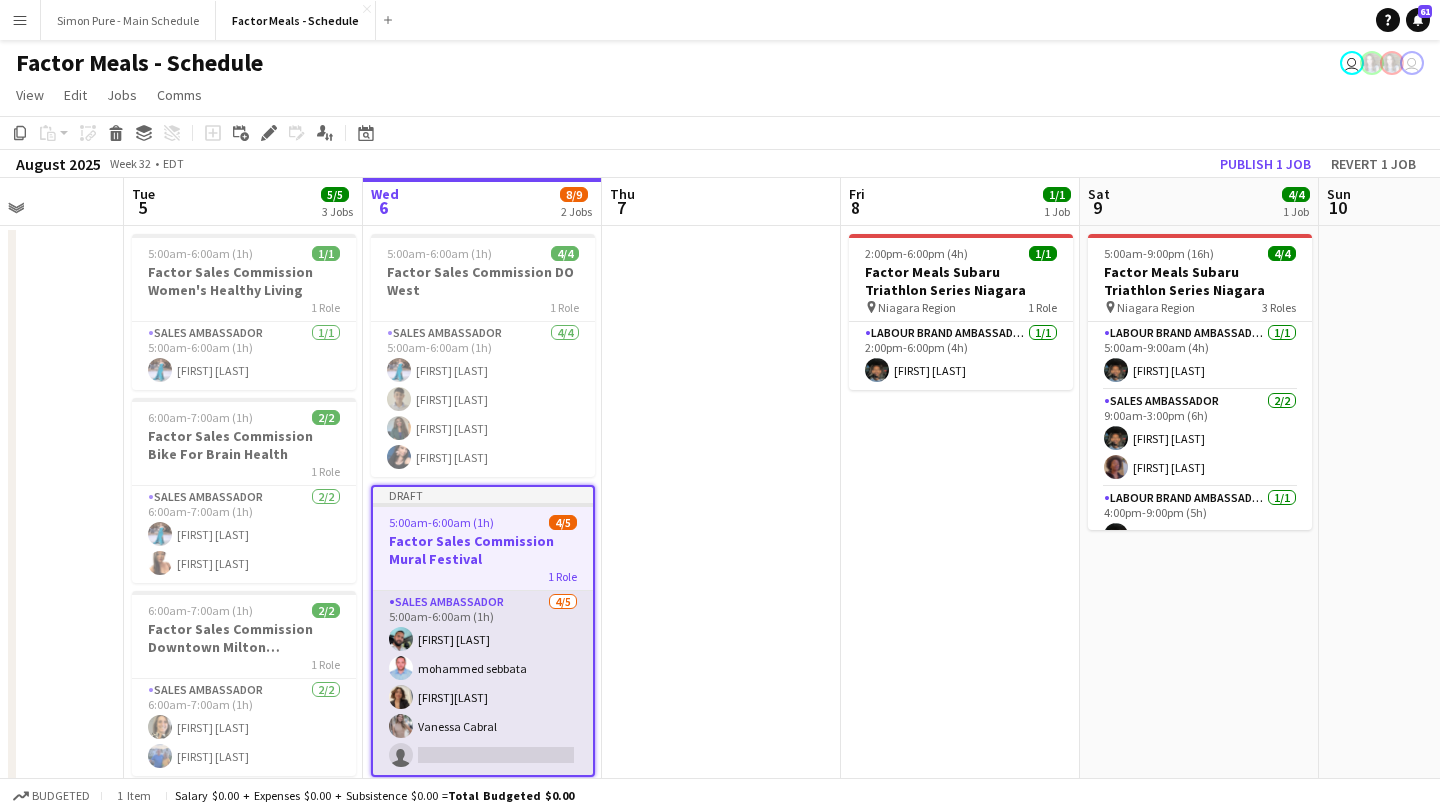 click on "Sales Ambassador   4/5   5:00am-6:00am (1h)
Ahmed Lahlou mohammed sebbata Vivien Orrell Vanessa Cabral
single-neutral-actions" at bounding box center (483, 683) 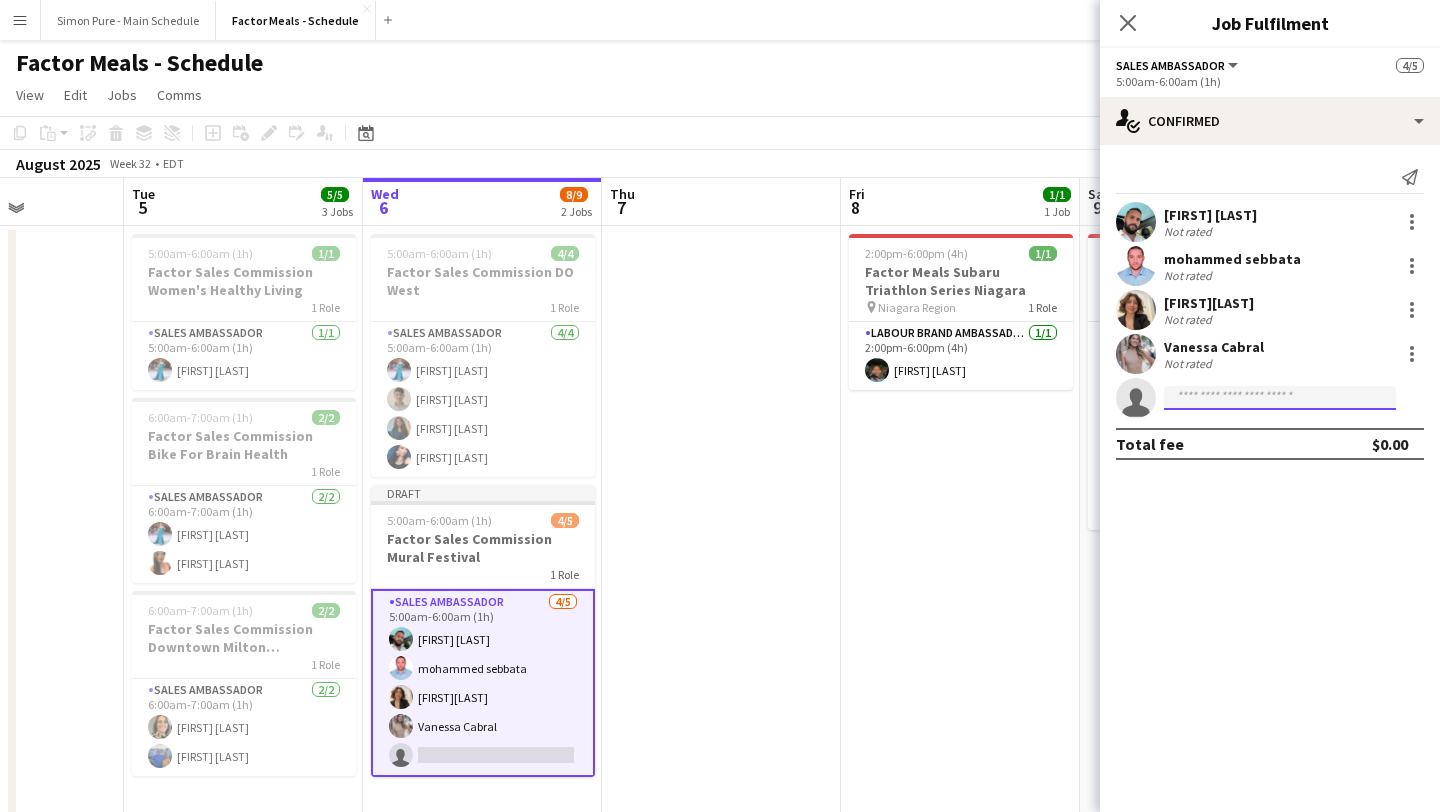 click 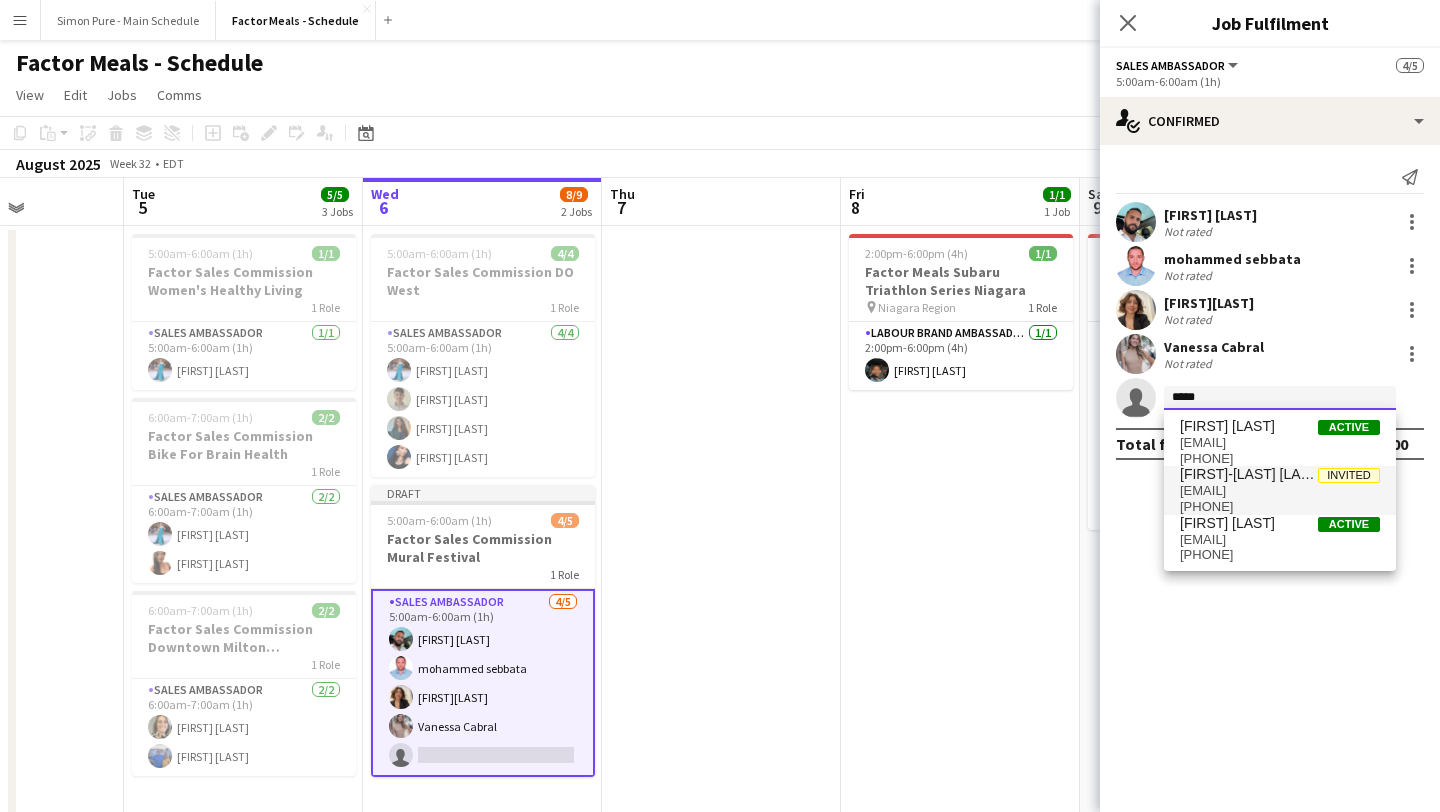type on "*****" 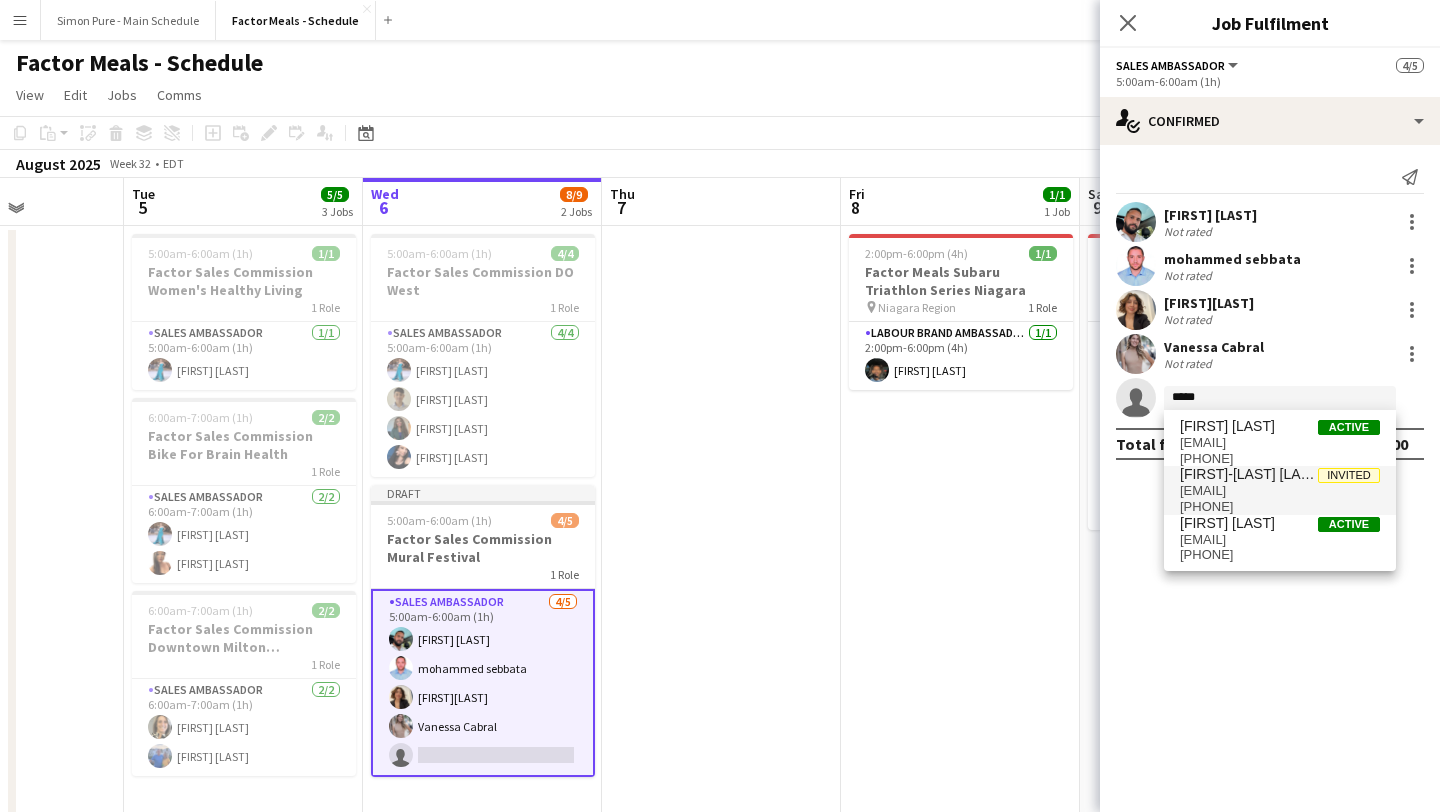 click on "mariesofie.ponce@gmail.com" at bounding box center [1280, 491] 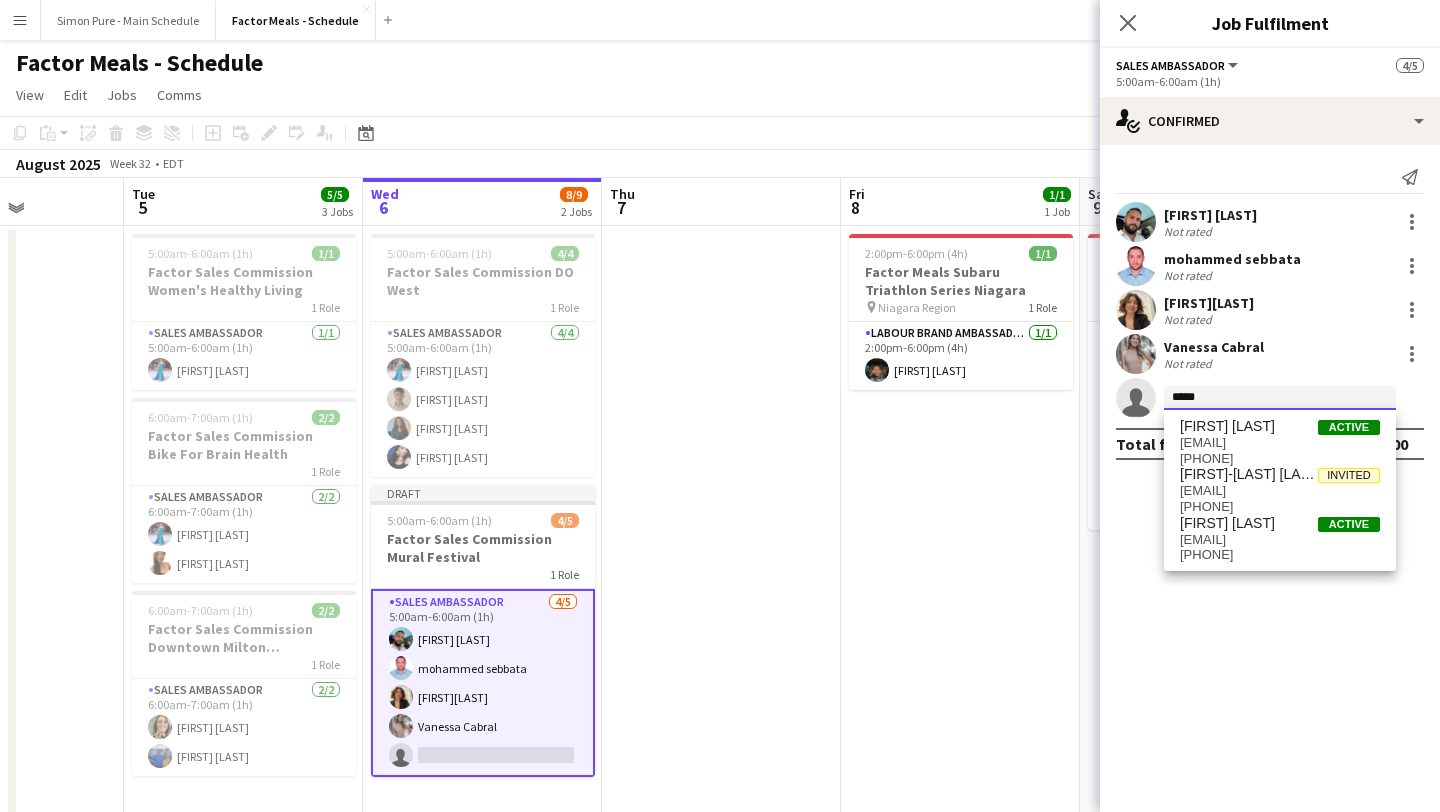 type 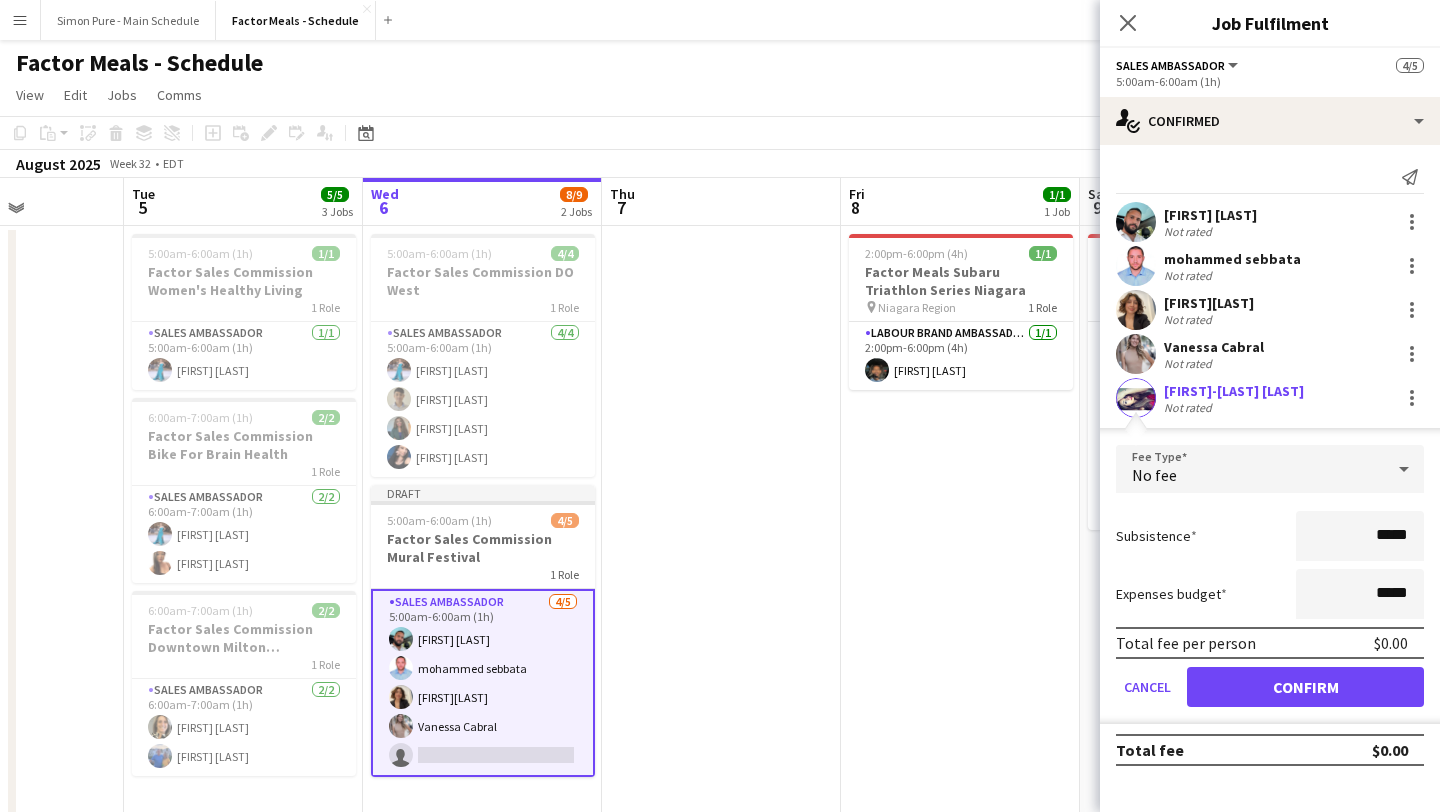 click at bounding box center (1136, 398) 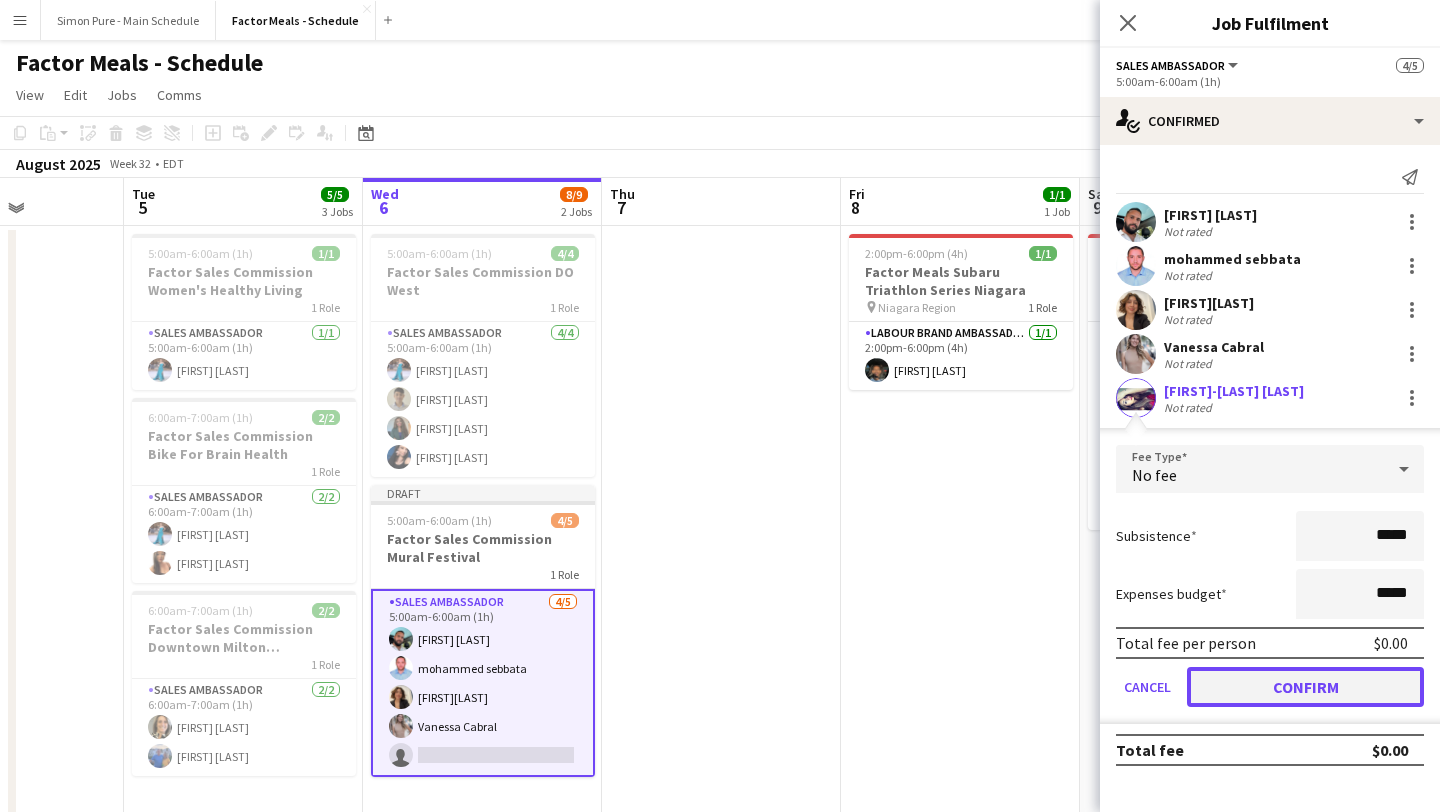 click on "Confirm" at bounding box center [1305, 687] 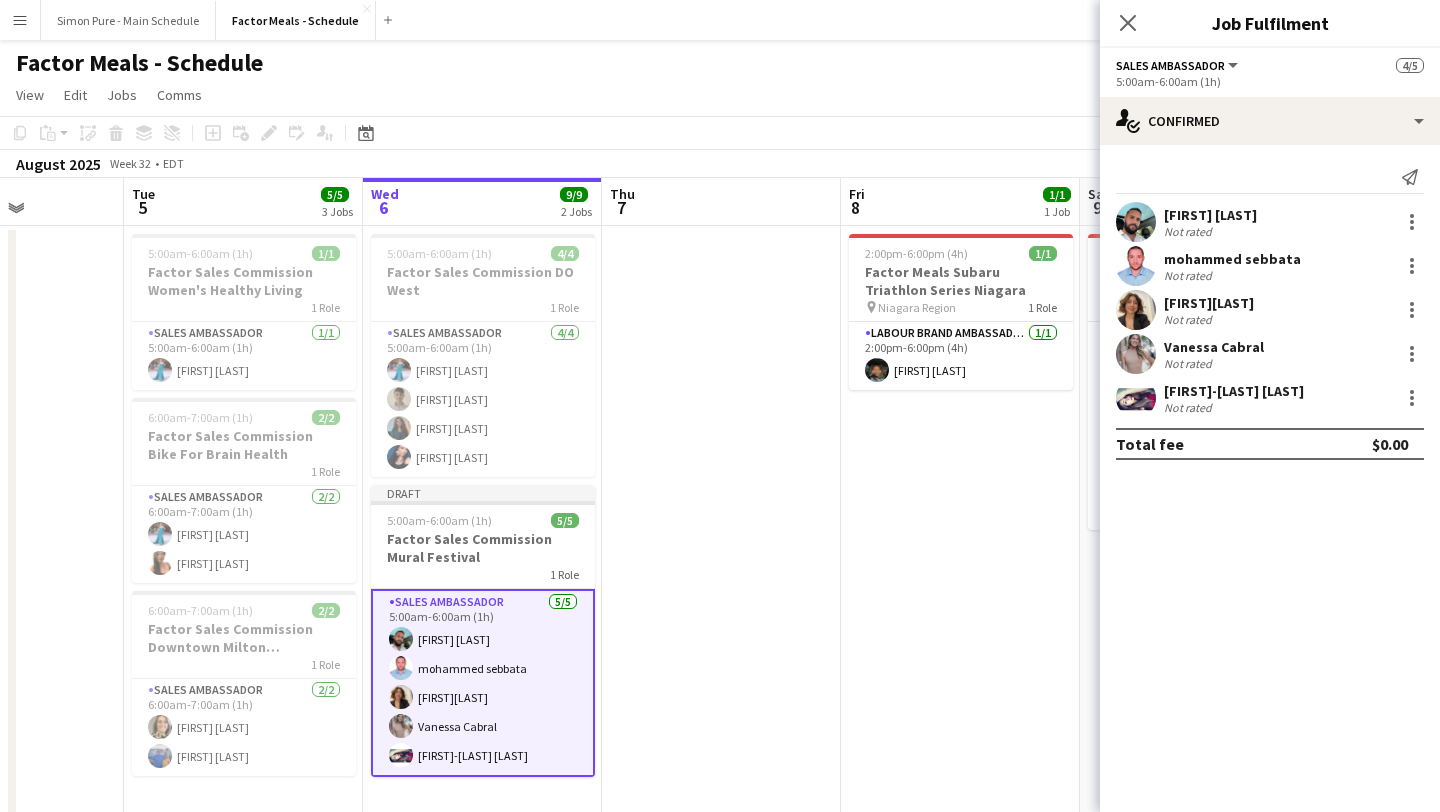 click at bounding box center [1136, 398] 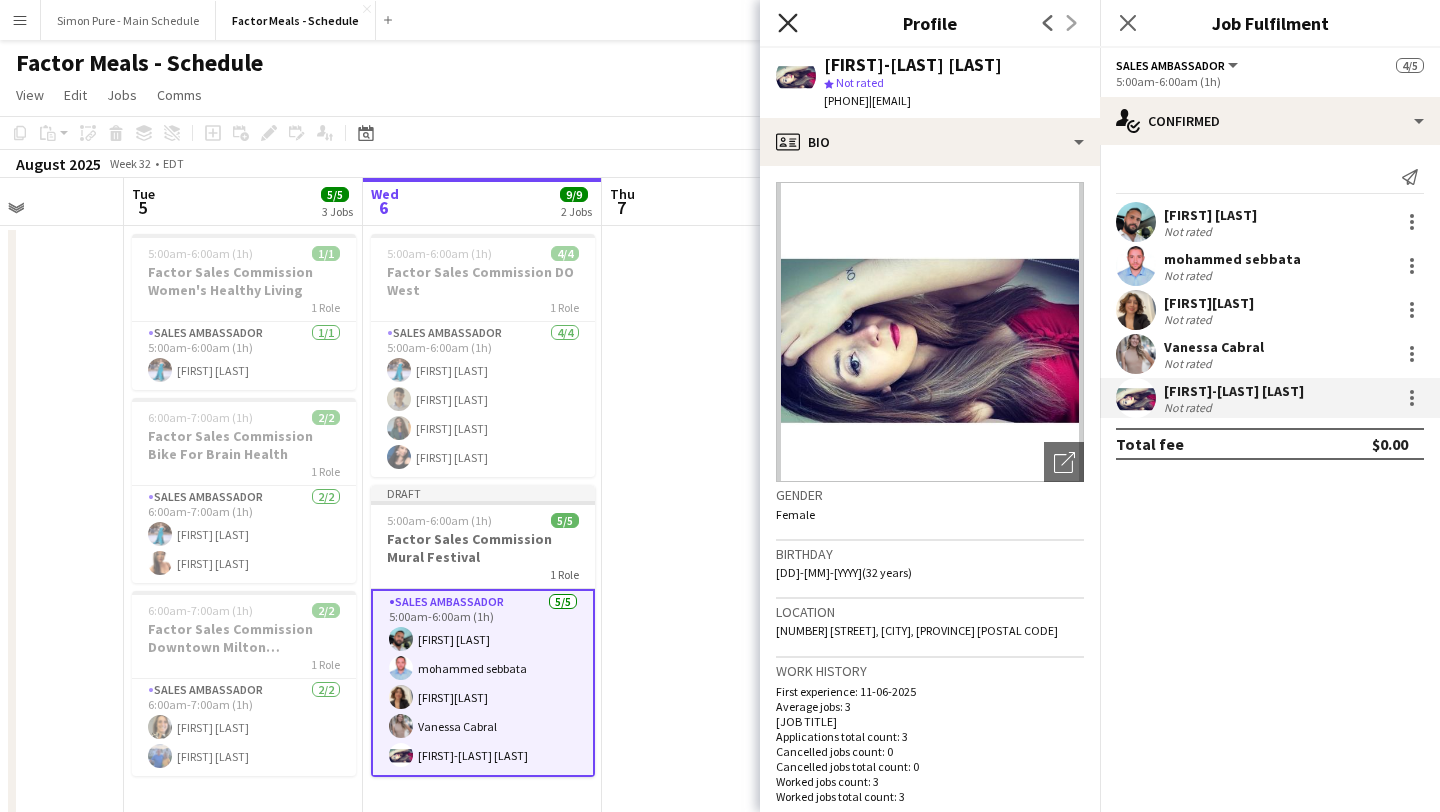 click on "Close pop-in" 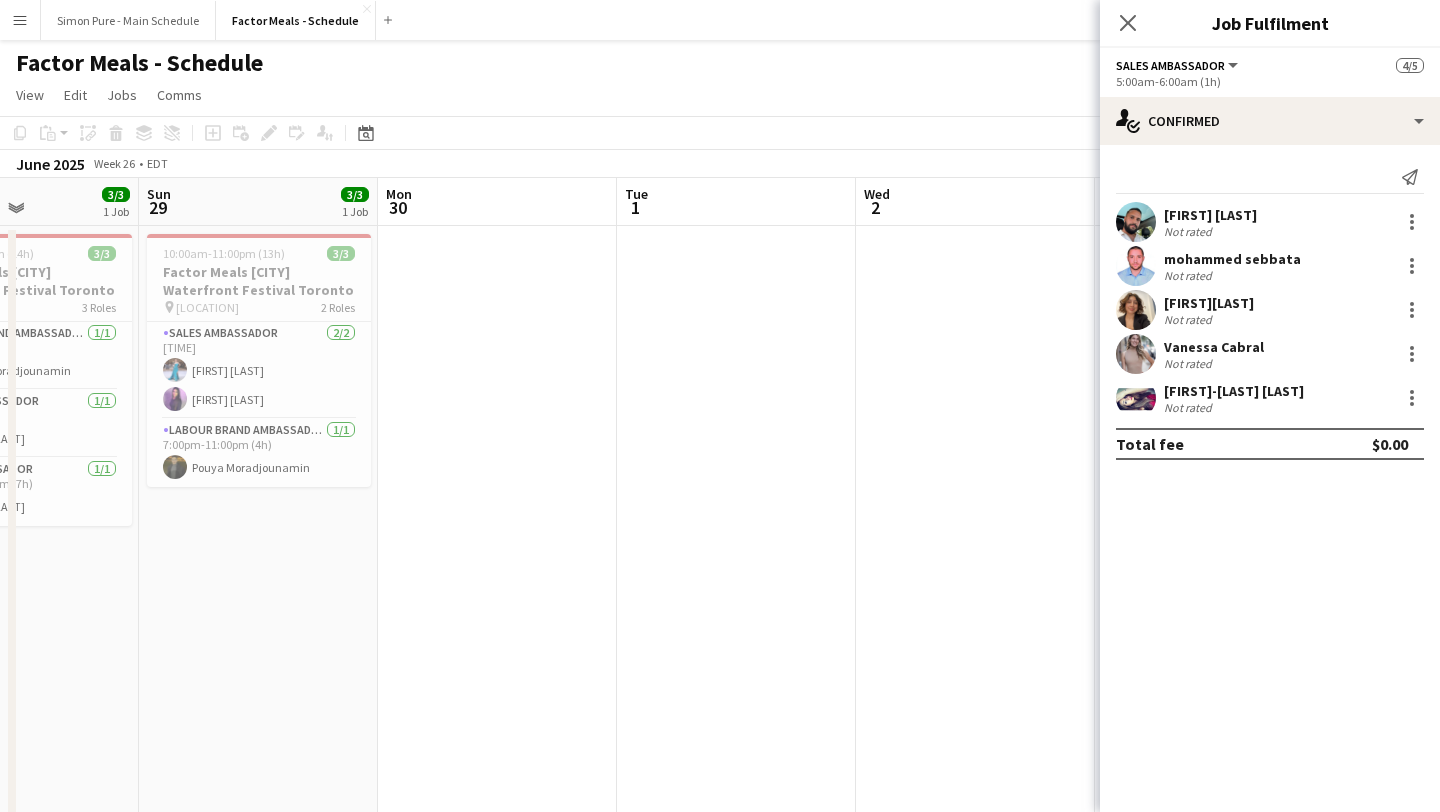 scroll, scrollTop: 0, scrollLeft: 675, axis: horizontal 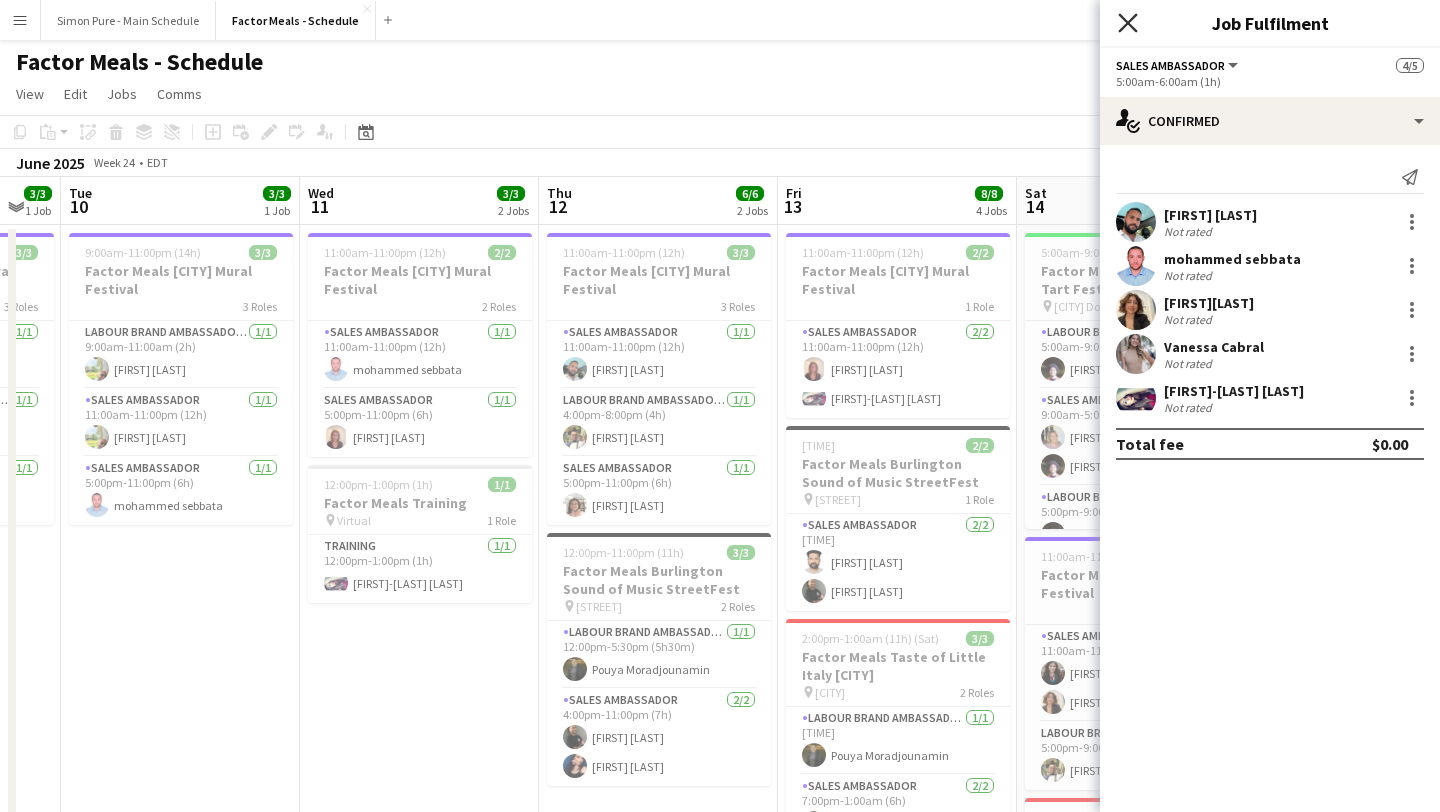 click on "Close pop-in" 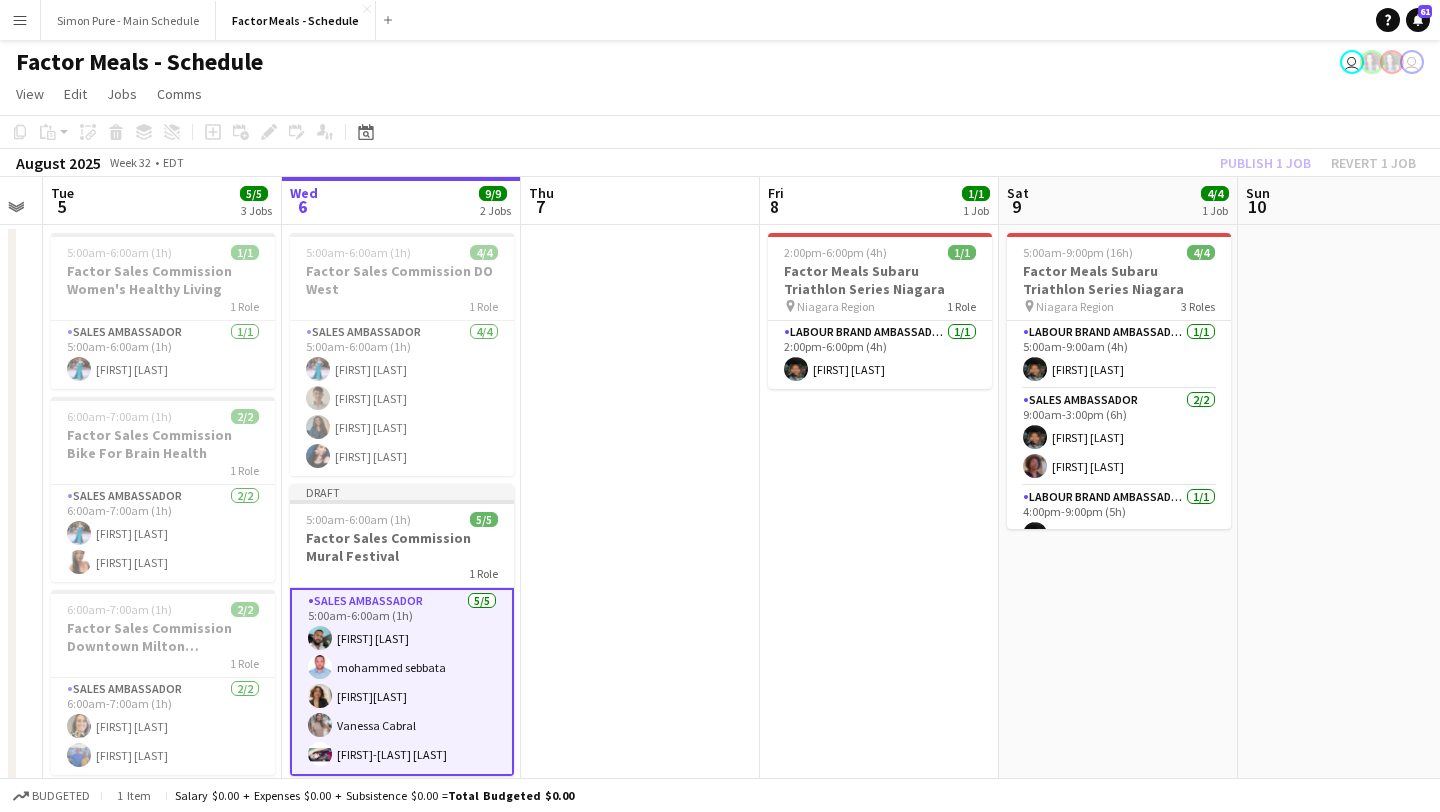 scroll, scrollTop: 0, scrollLeft: 437, axis: horizontal 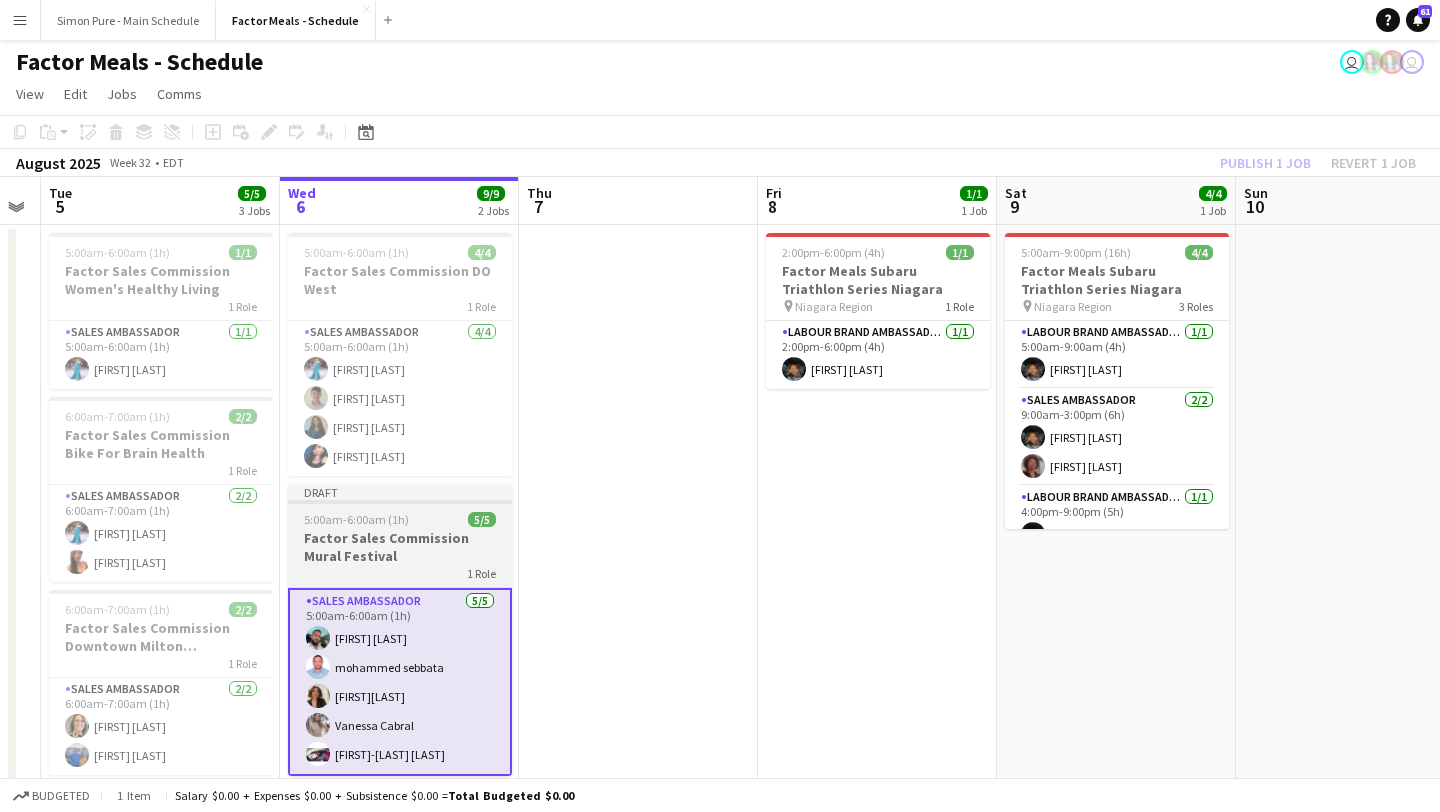 click on "Draft" at bounding box center [400, 492] 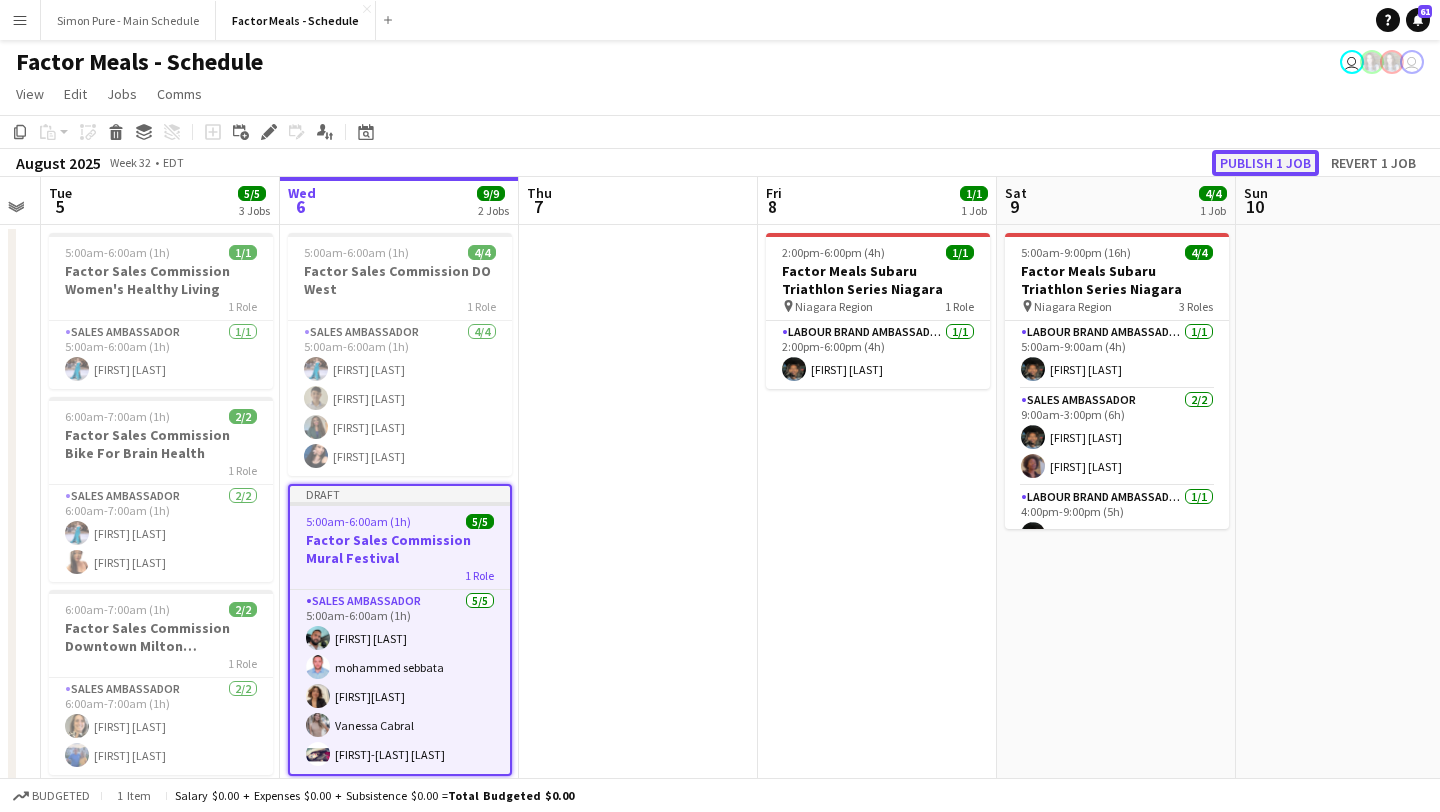 click on "Publish 1 job" 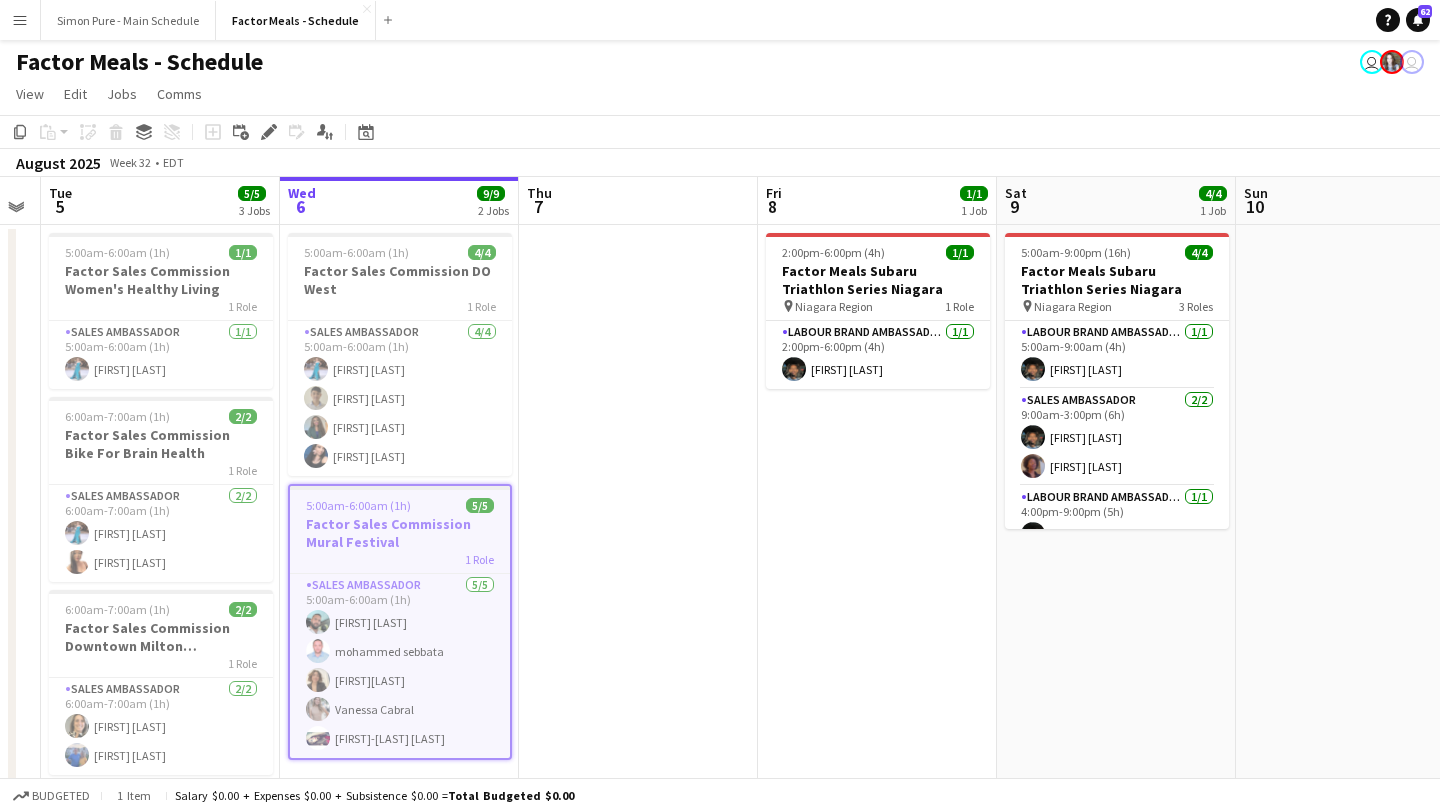 click on "Menu" at bounding box center (20, 20) 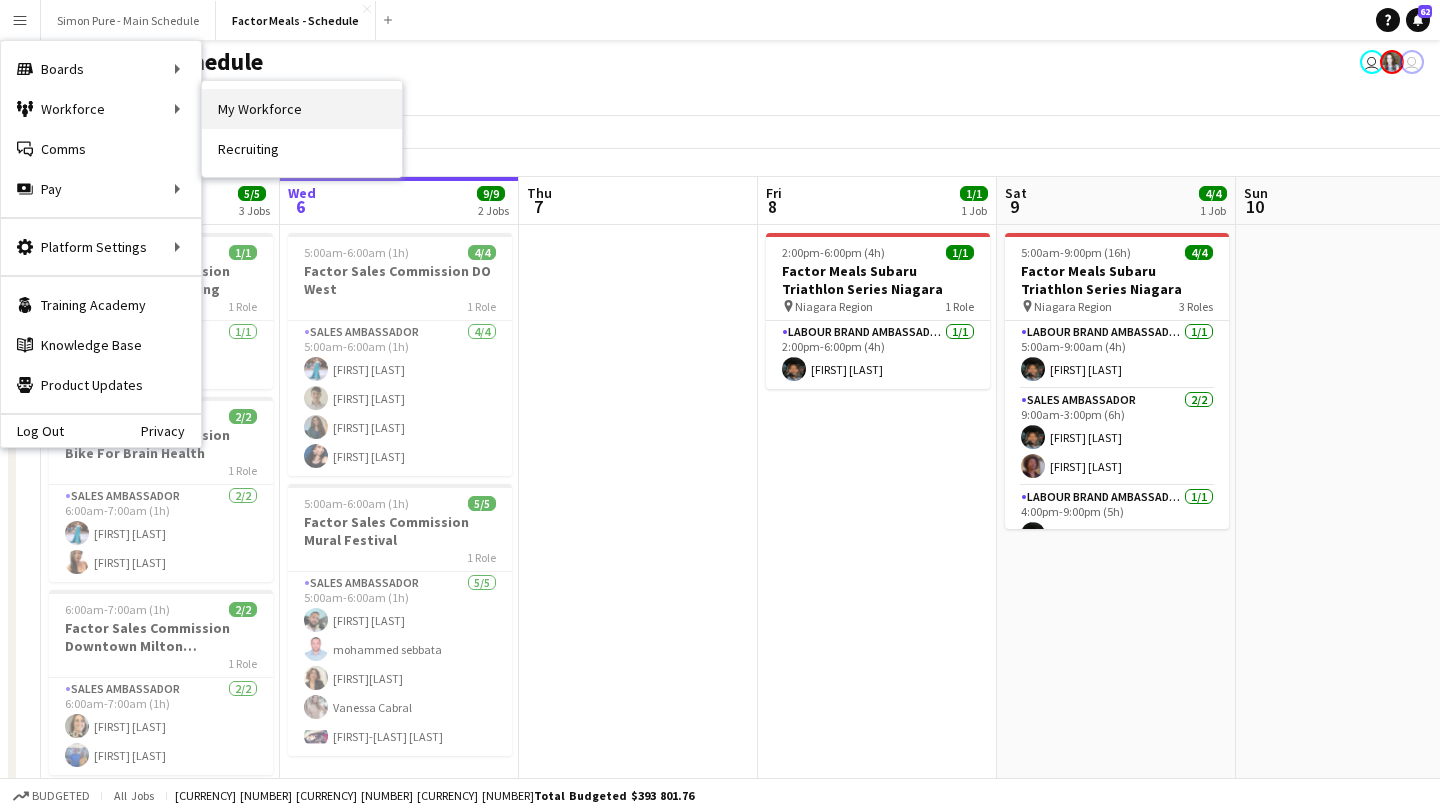 click on "My Workforce" at bounding box center (302, 109) 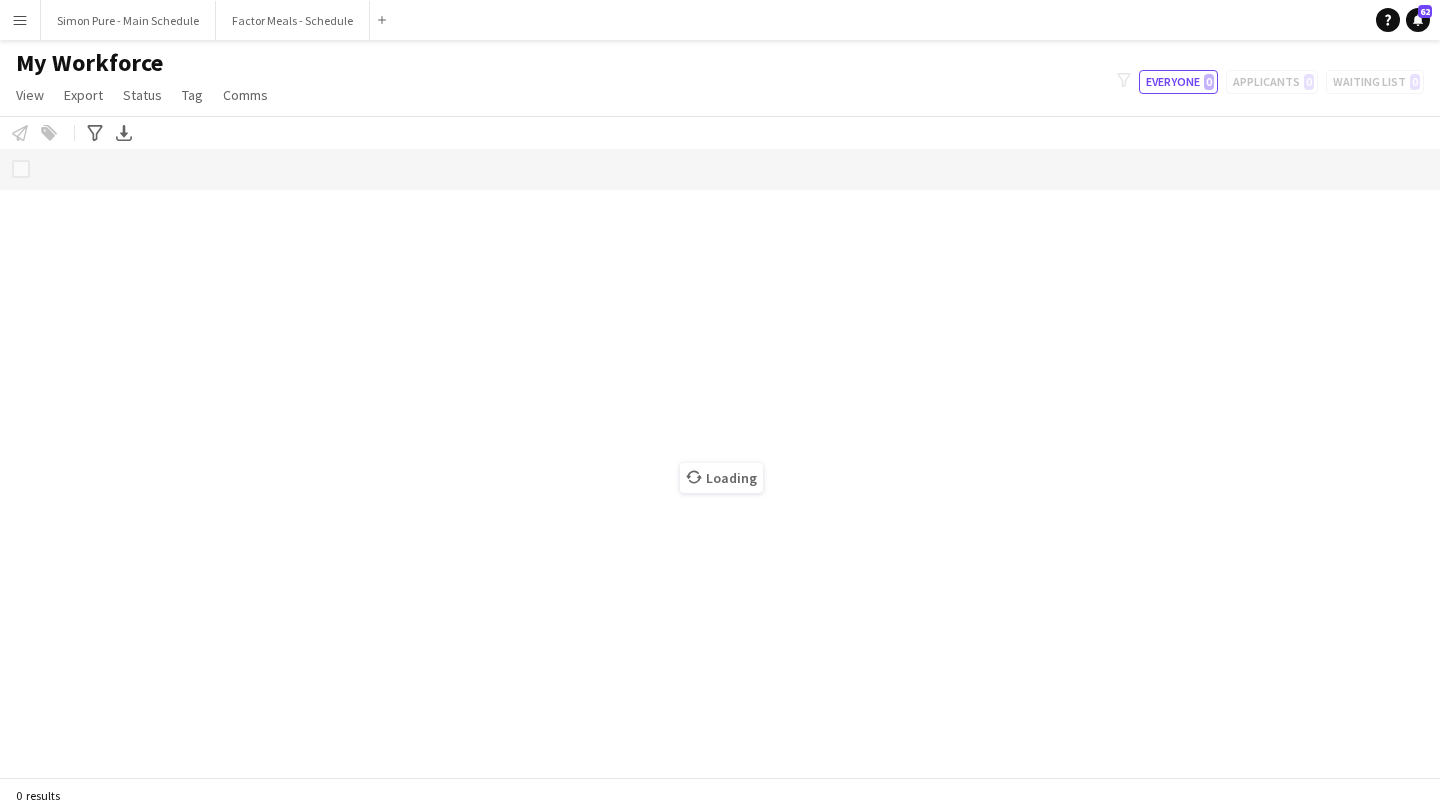 scroll, scrollTop: 0, scrollLeft: 0, axis: both 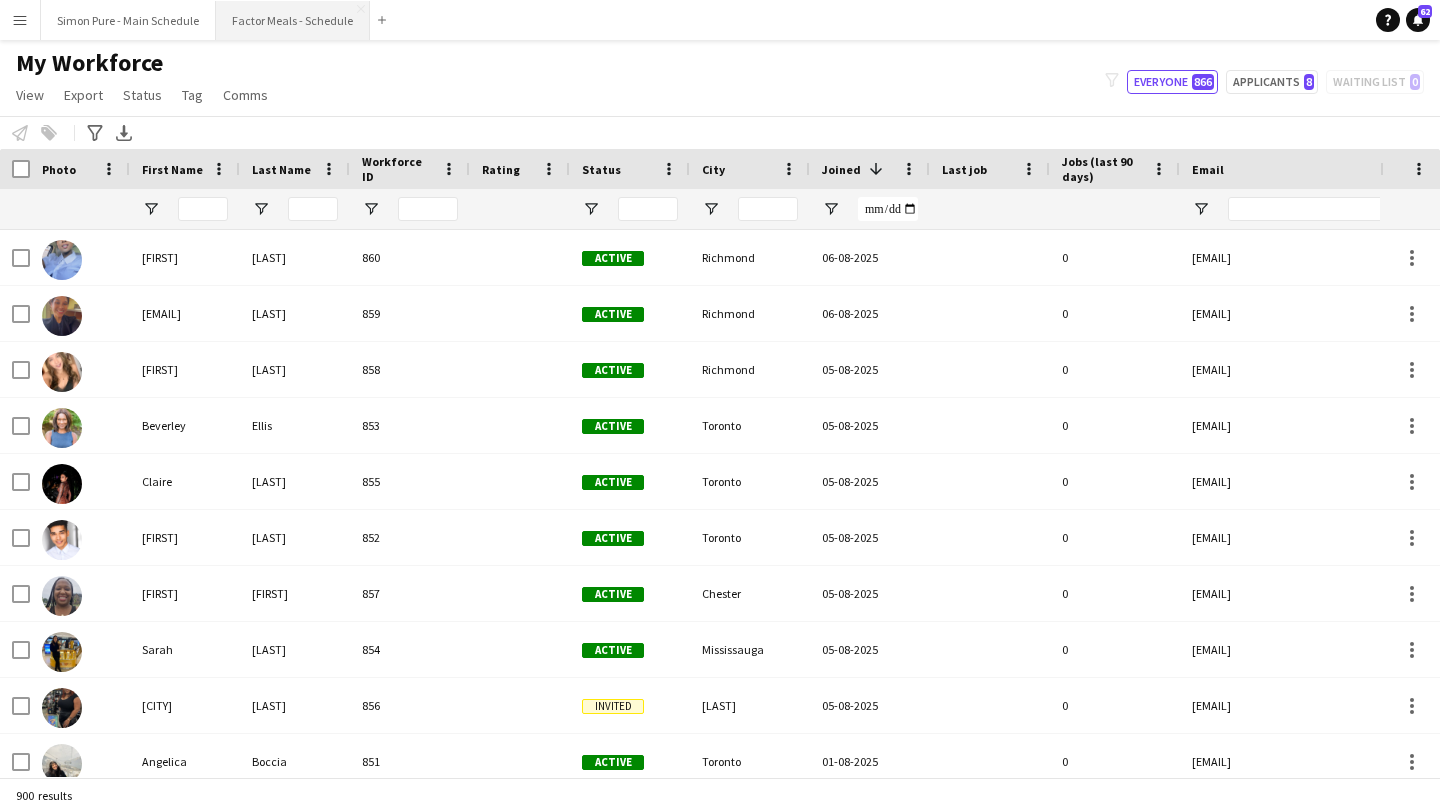 click on "Factor Meals - Schedule
Close" at bounding box center [293, 20] 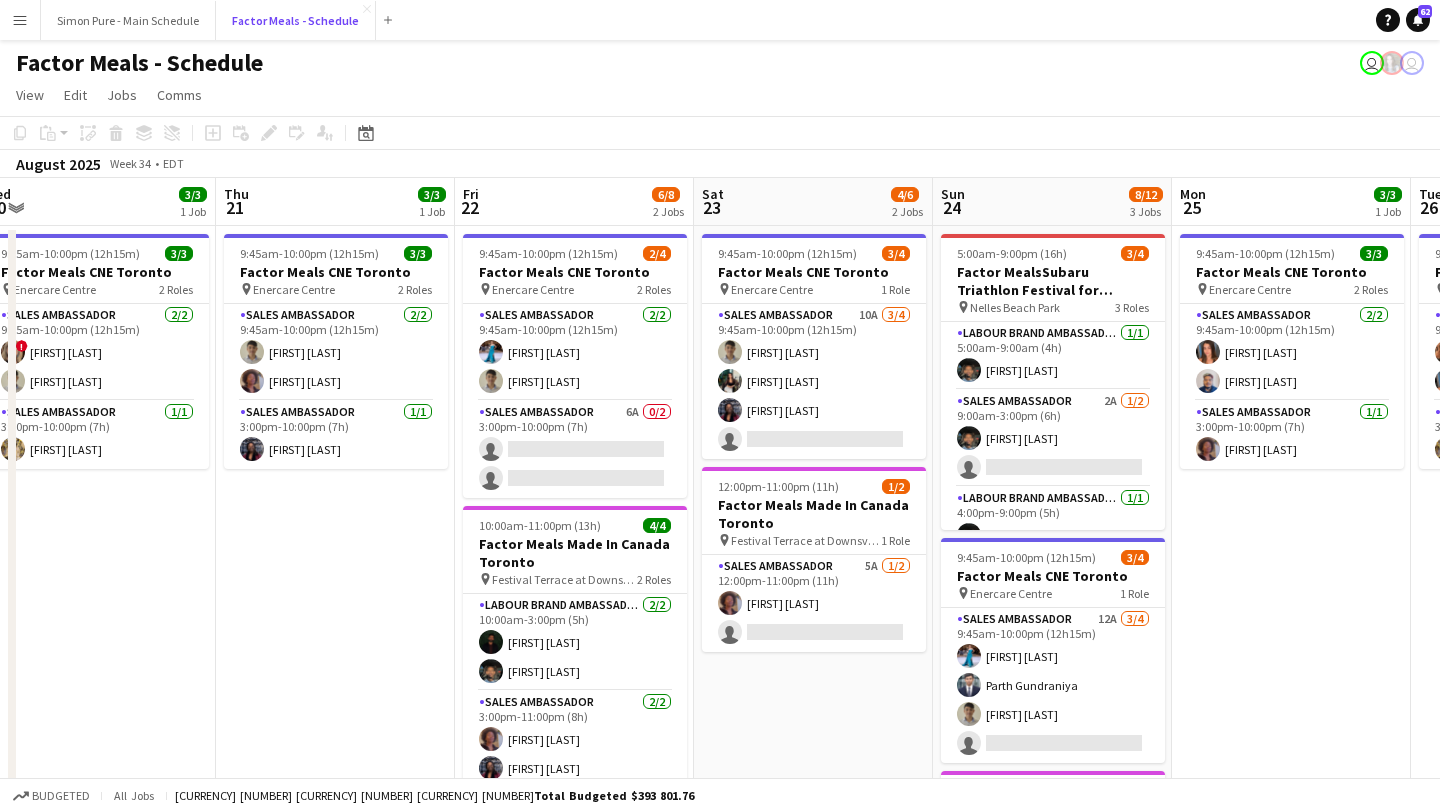 scroll, scrollTop: 0, scrollLeft: 739, axis: horizontal 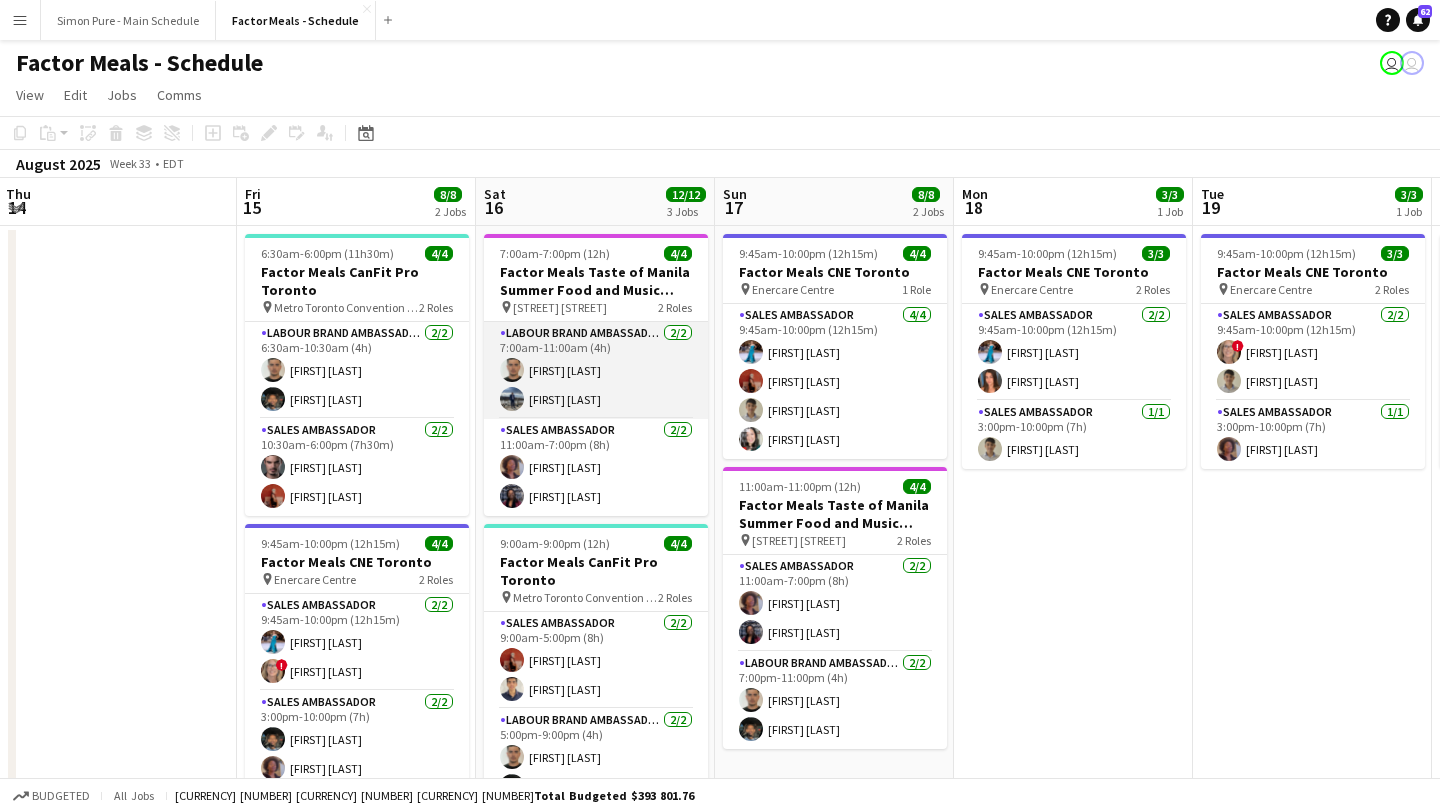 click on "Labour Brand Ambassadors    2/2   7:00am-11:00am (4h)
Parsa Moradjou Namin William Bui" at bounding box center [596, 370] 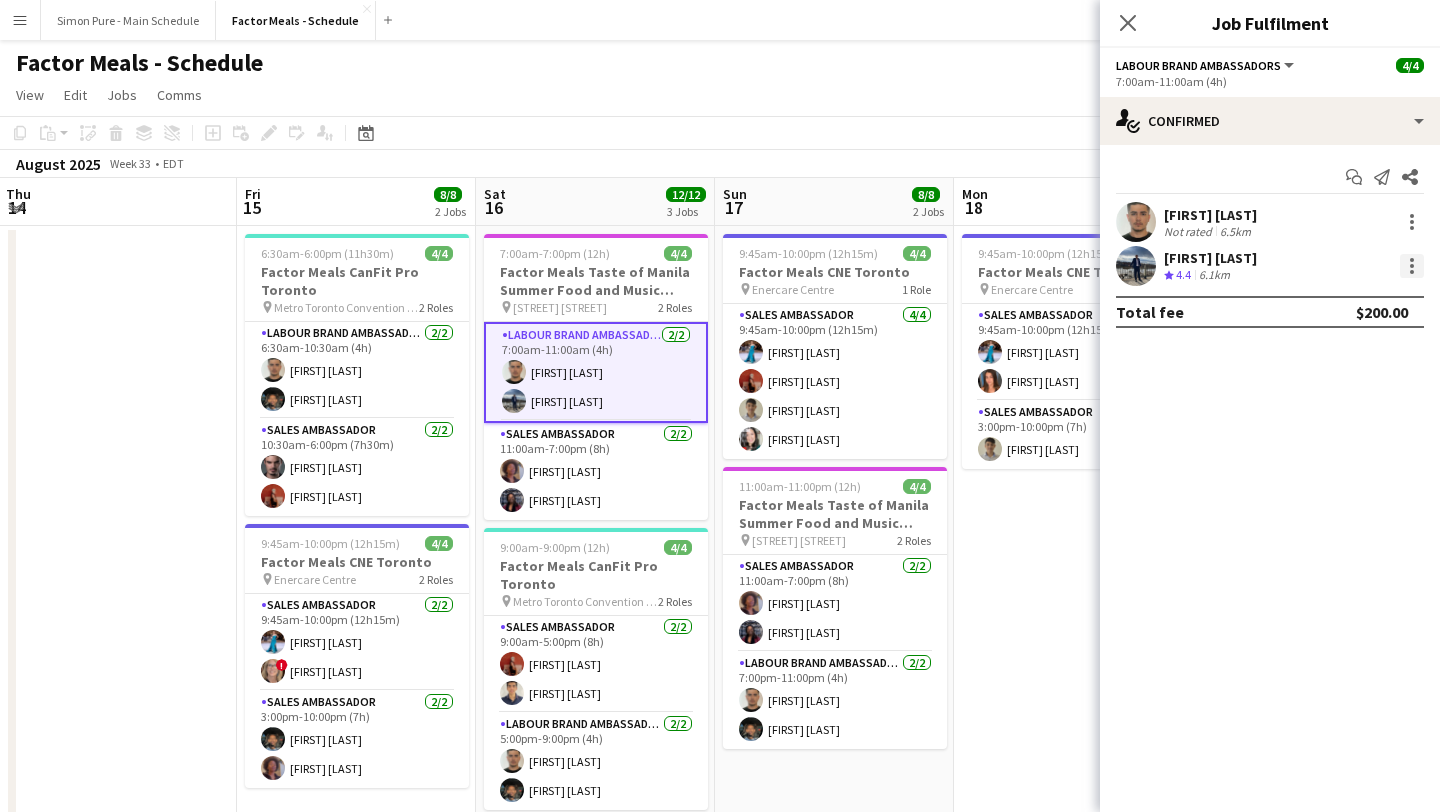 click at bounding box center (1412, 266) 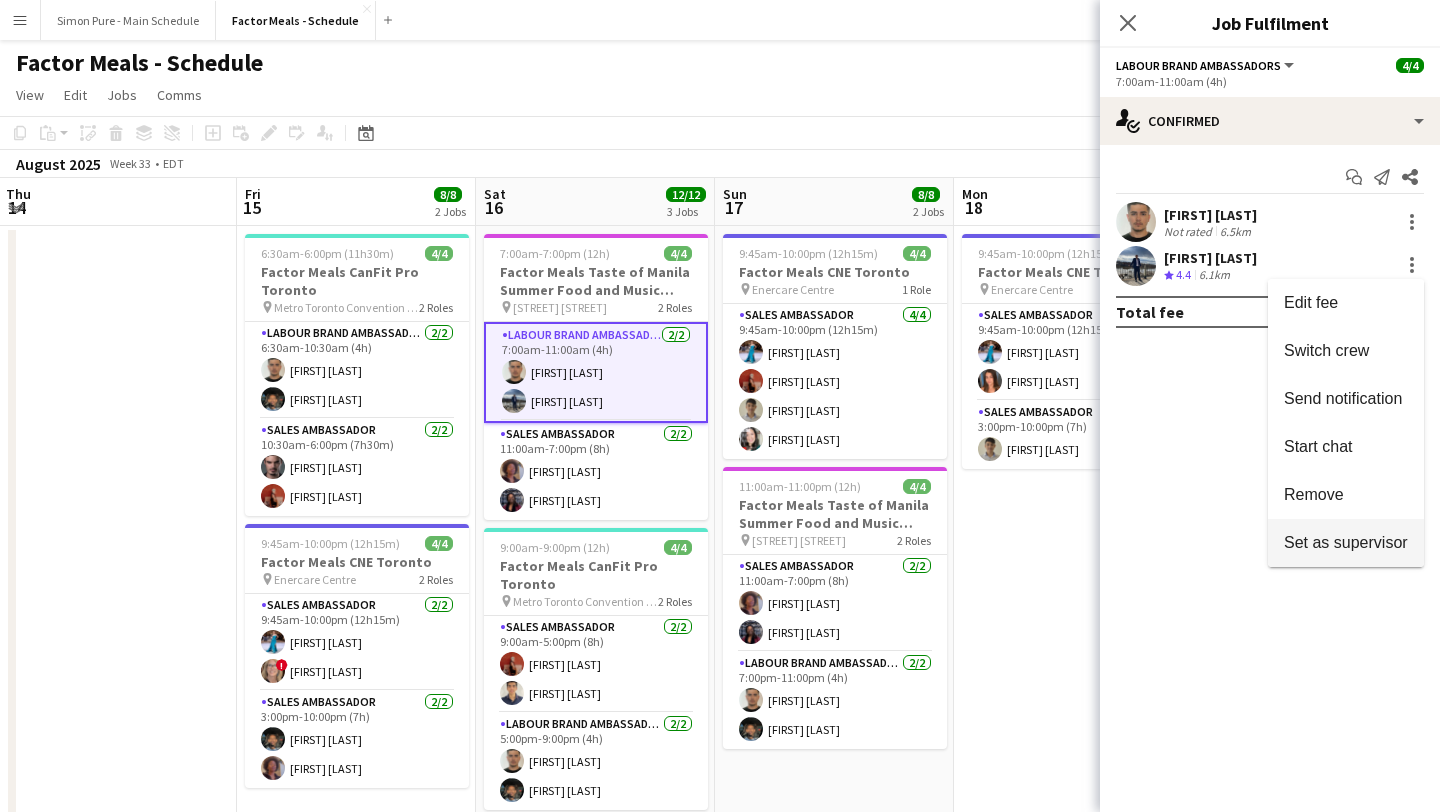 click on "Set as supervisor" at bounding box center [1346, 543] 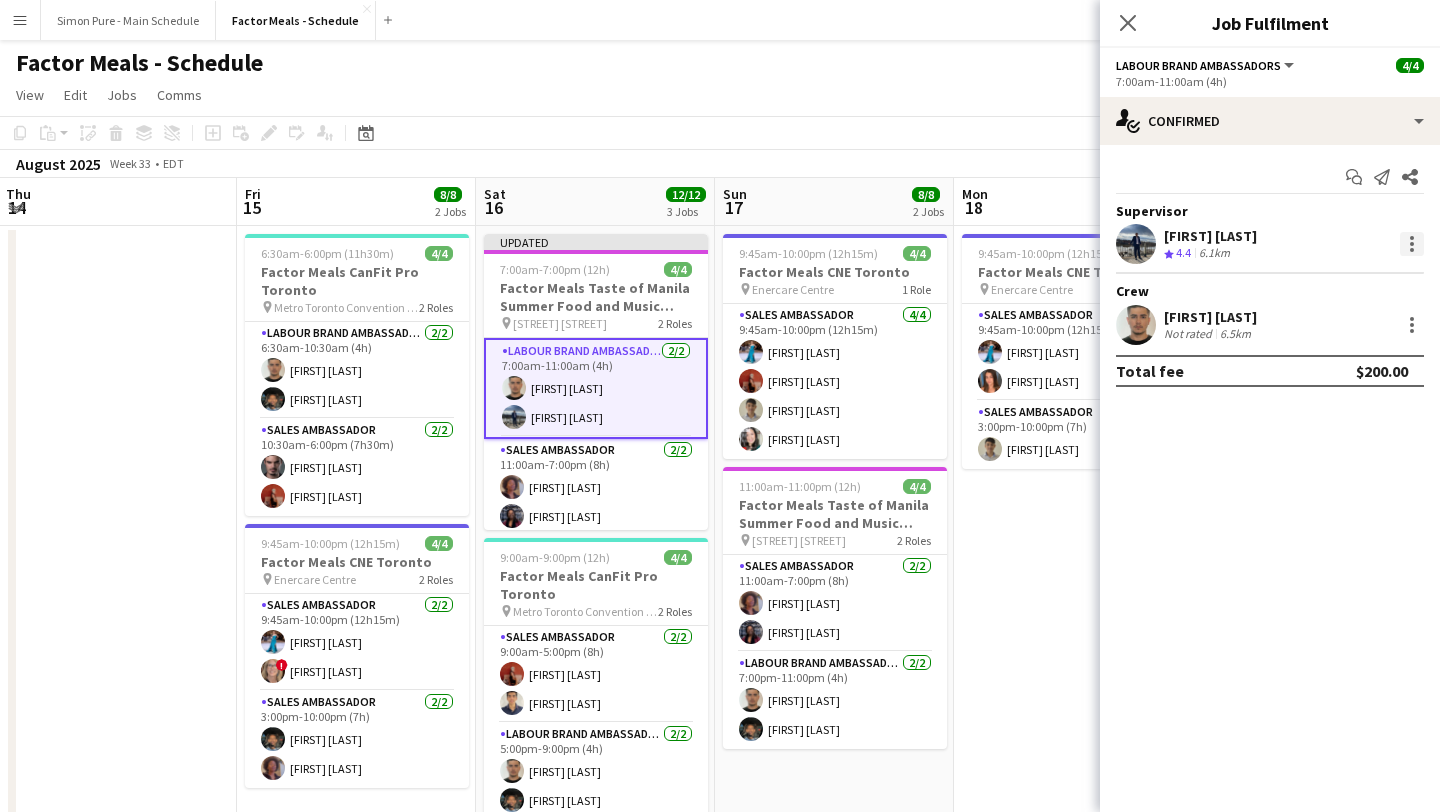 click at bounding box center [1412, 244] 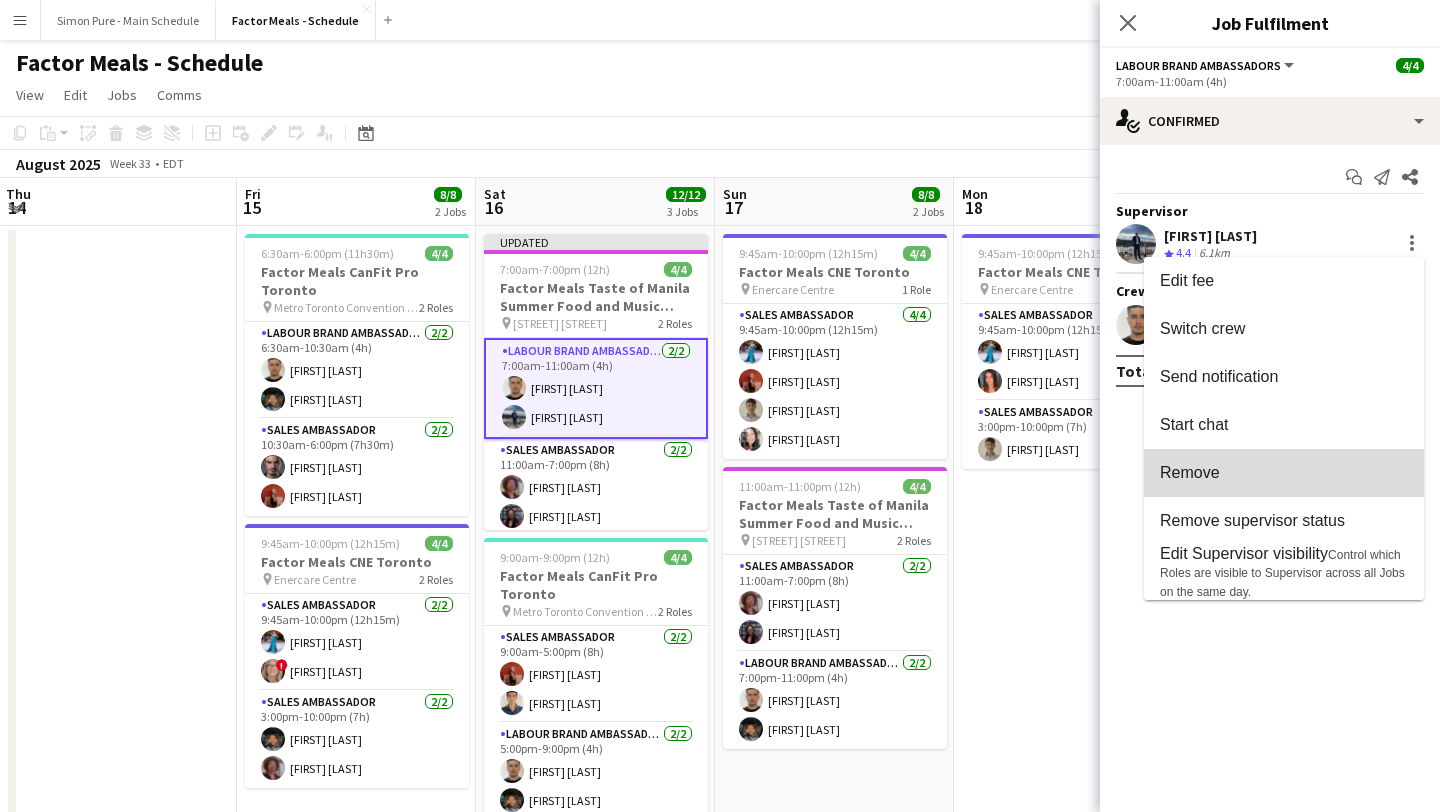 click on "Remove" at bounding box center (1284, 473) 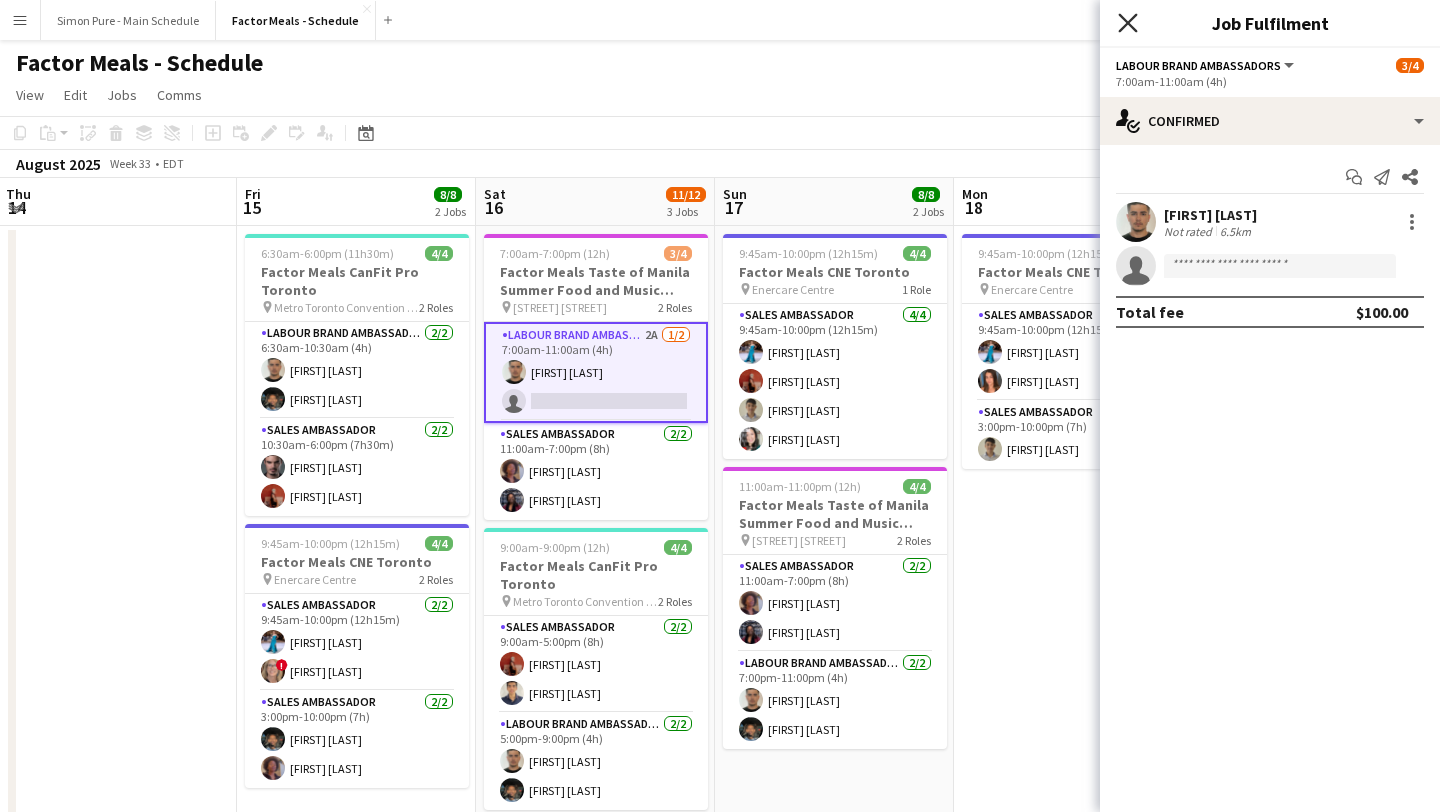 click on "Close pop-in" 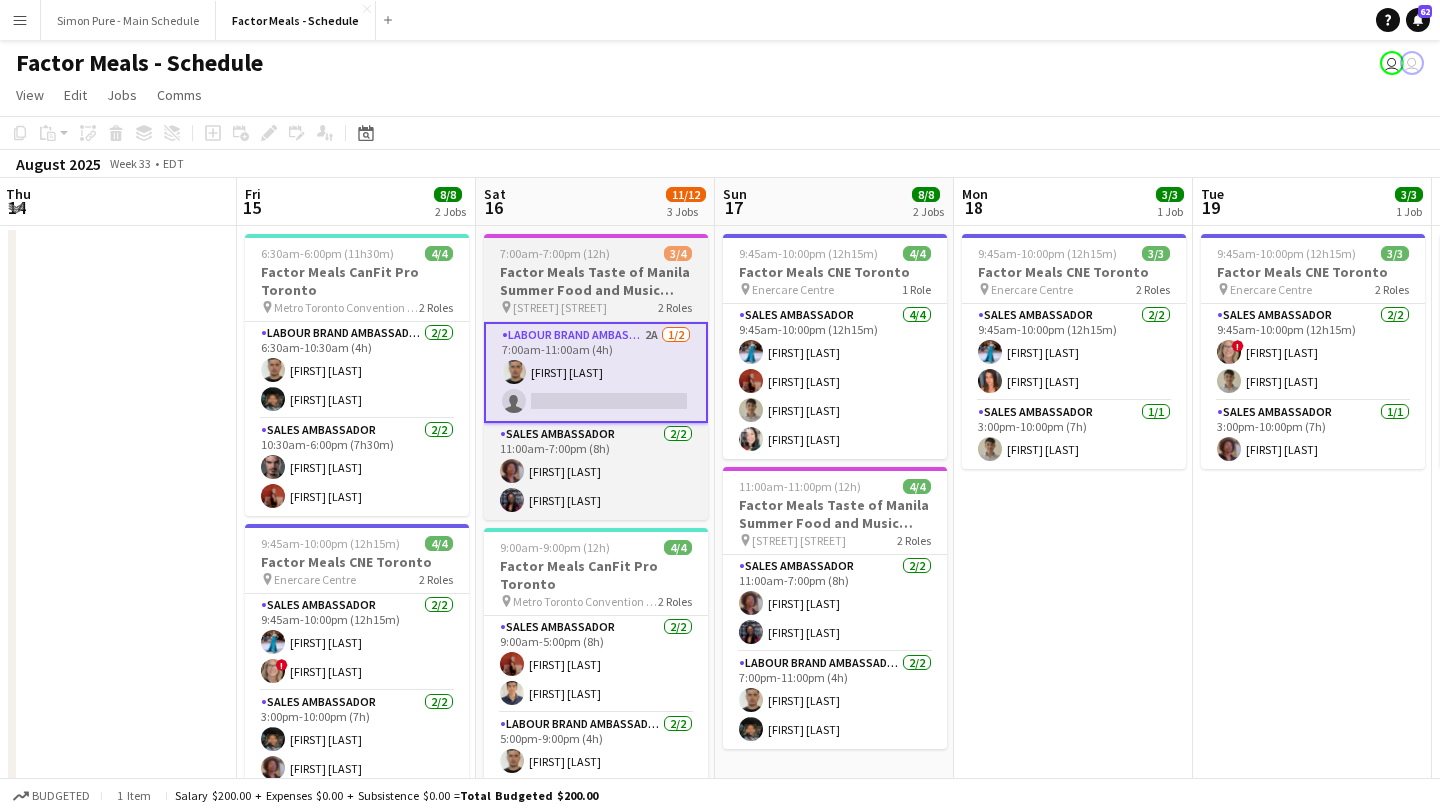 click on "Factor Meals Taste of Manila Summer Food and Music Festival Toronto" at bounding box center (596, 281) 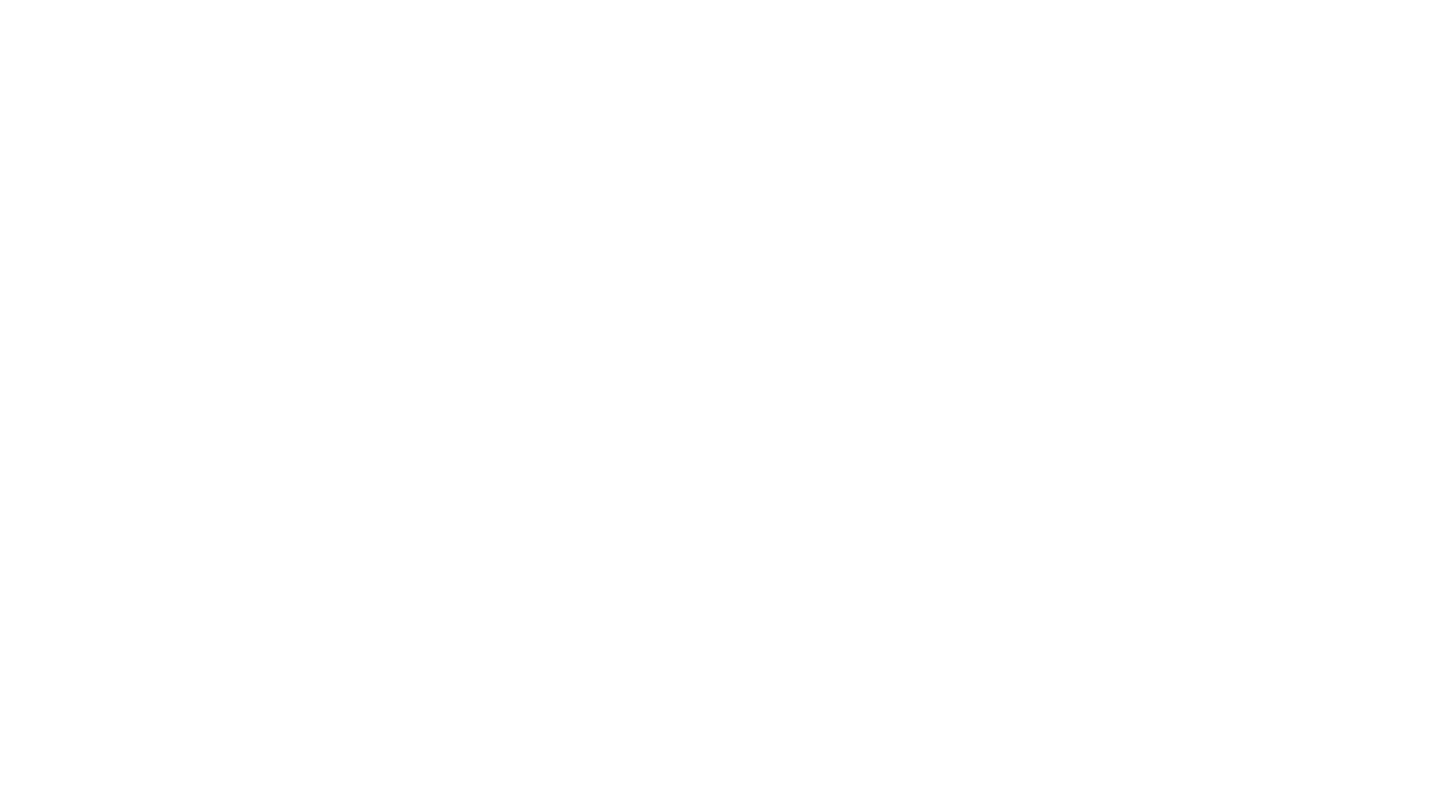 scroll, scrollTop: 0, scrollLeft: 0, axis: both 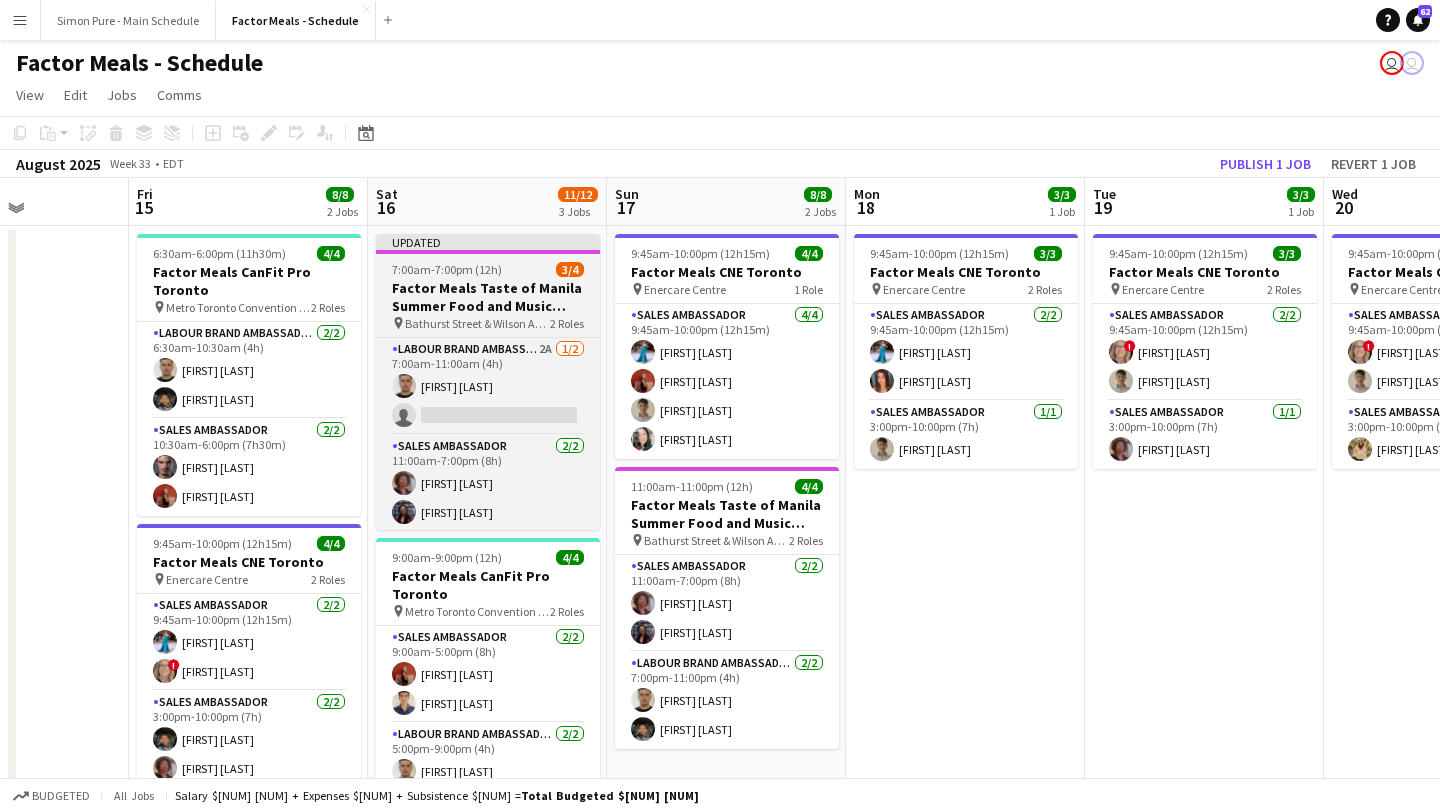 click on "7:00am-7:00pm (12h)" at bounding box center [447, 269] 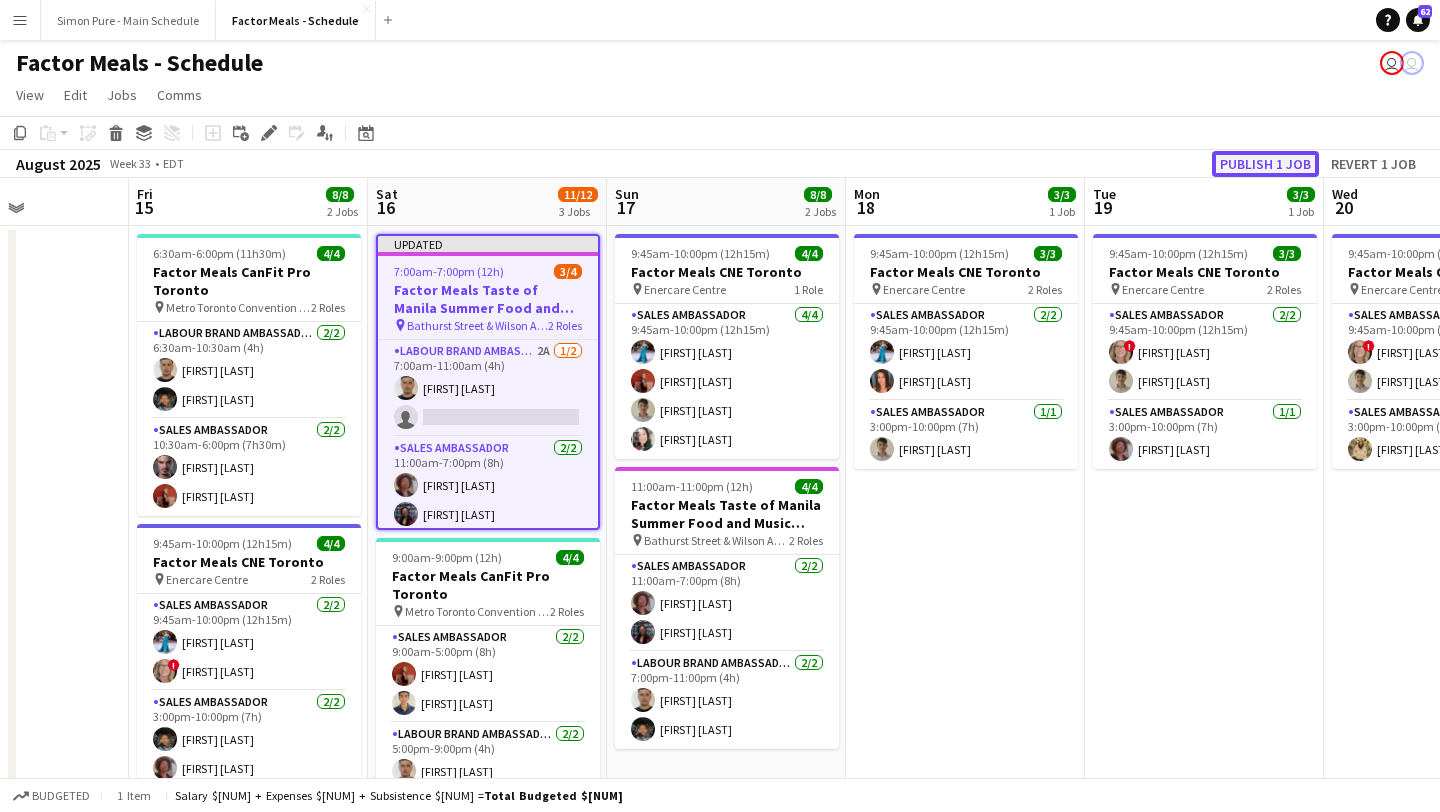 click on "Publish 1 job" 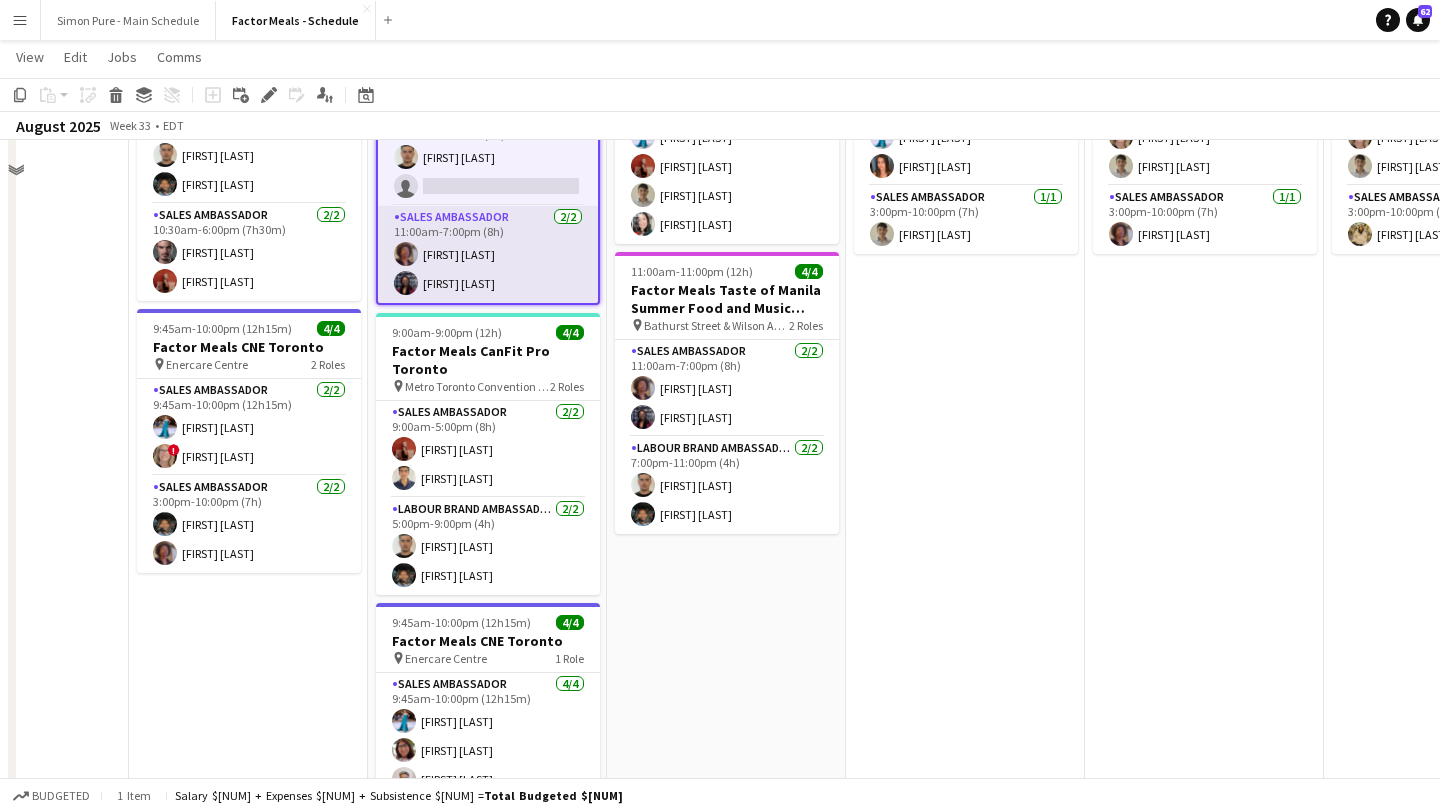 scroll, scrollTop: 0, scrollLeft: 0, axis: both 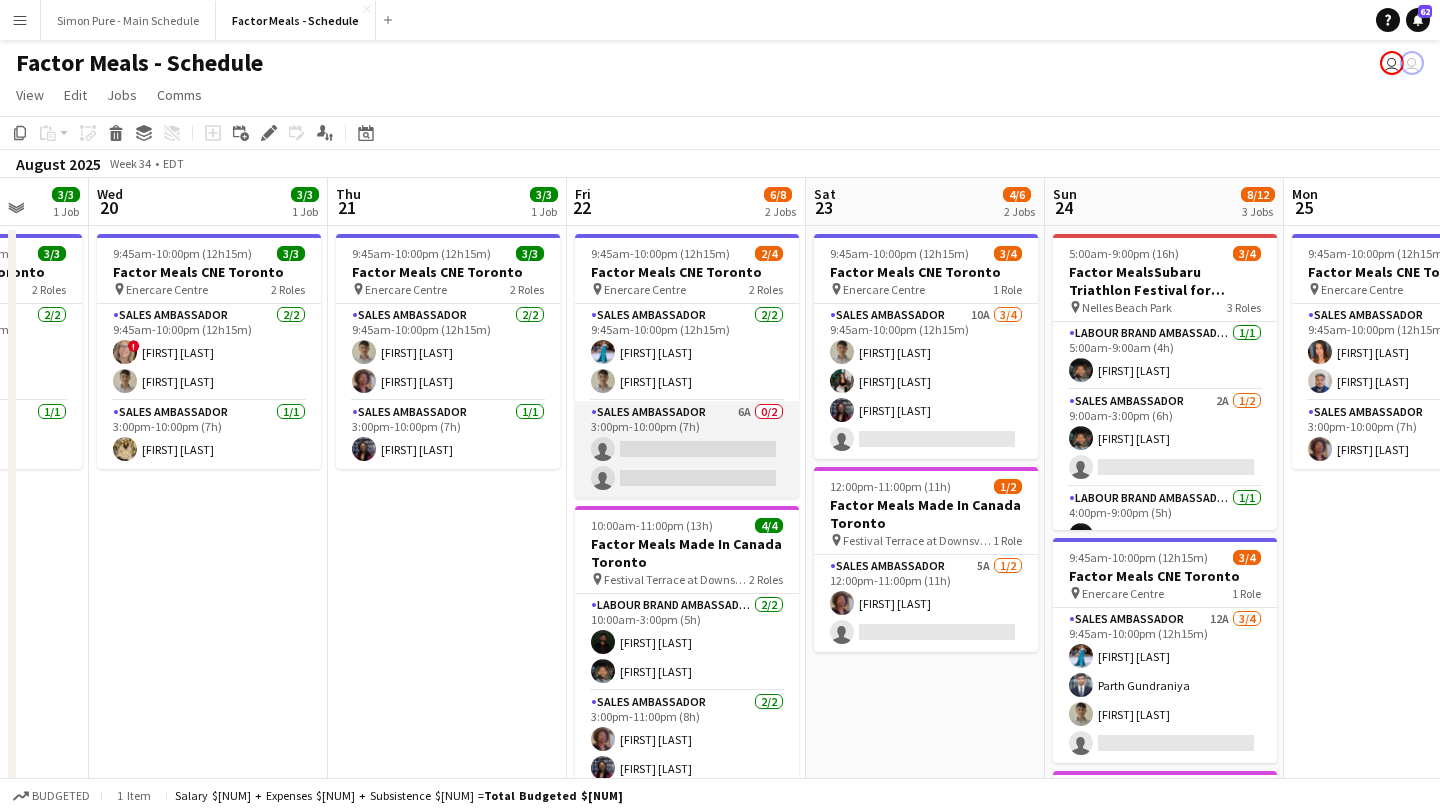 click on "Sales Ambassador   6A   0/2   3:00pm-10:00pm (7h)
single-neutral-actions
single-neutral-actions" at bounding box center [687, 449] 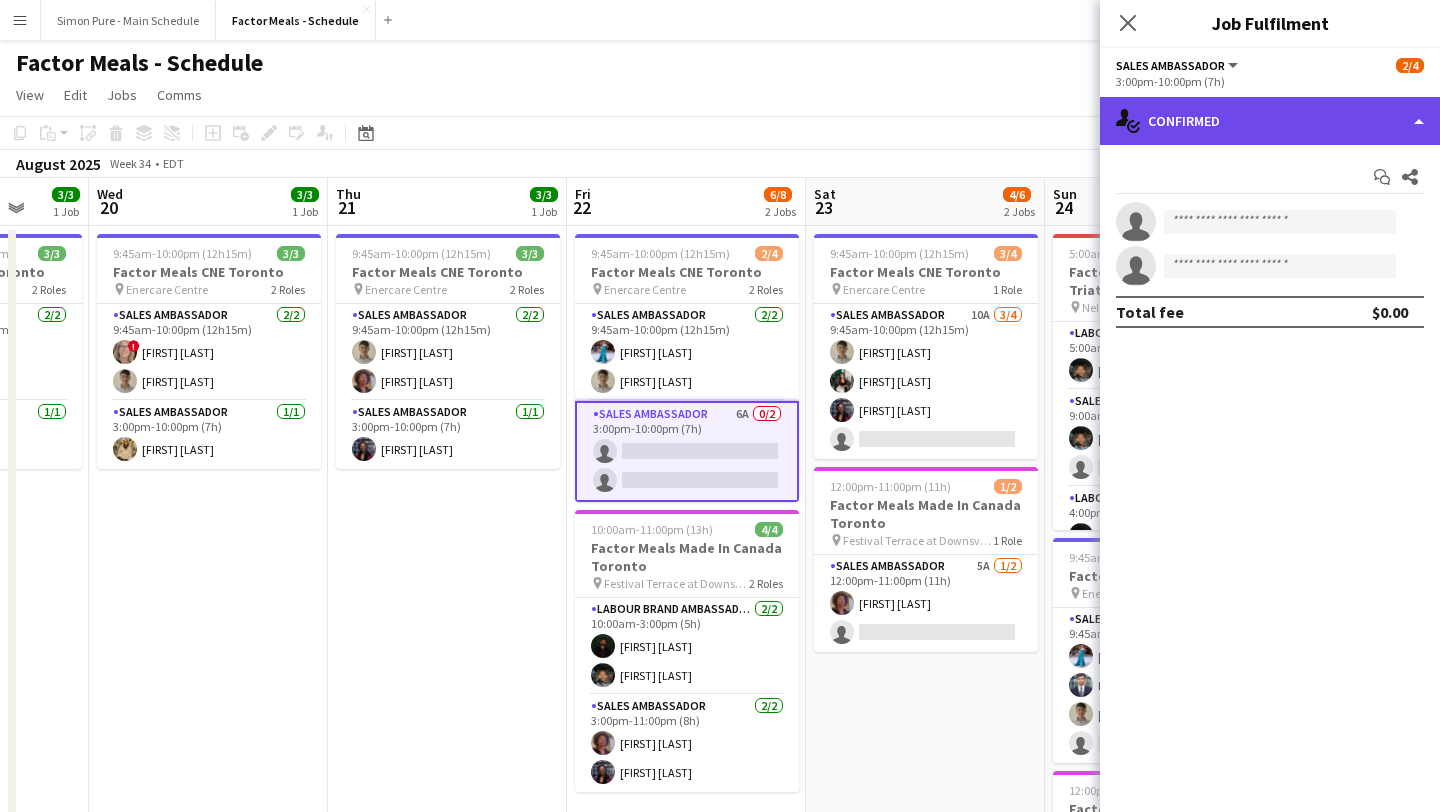 click on "single-neutral-actions-check-2
Confirmed" 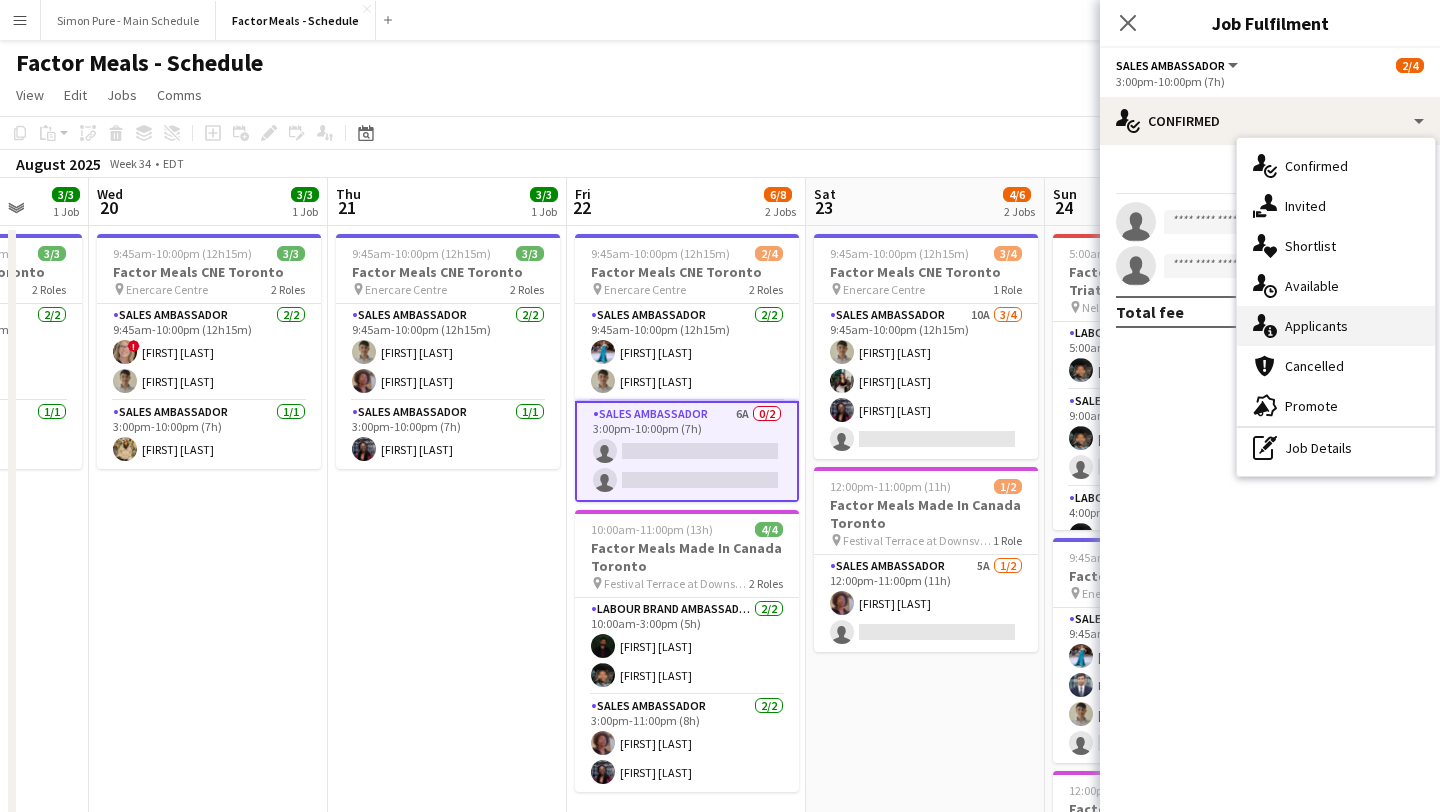 click on "single-neutral-actions-information
Applicants" at bounding box center [1336, 326] 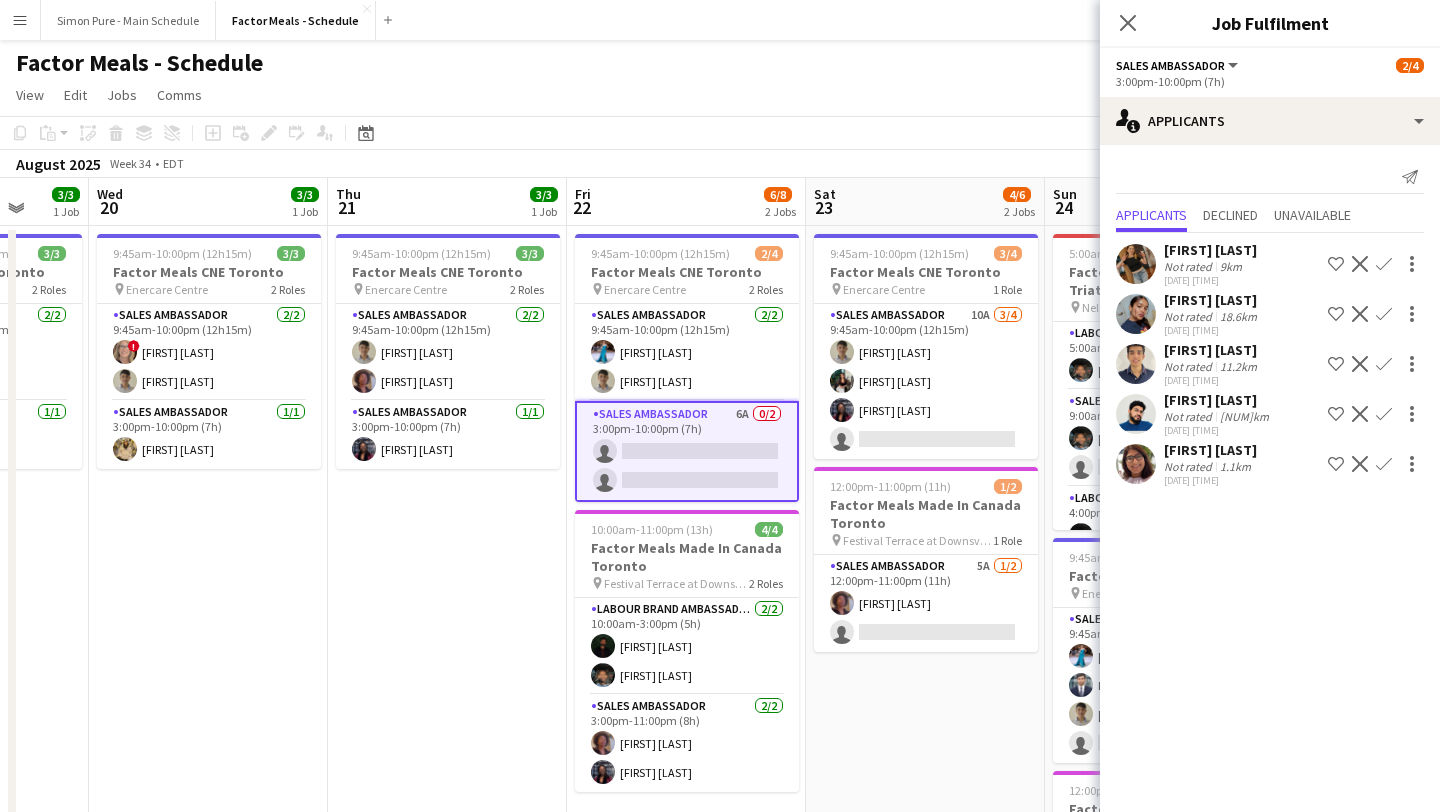 scroll, scrollTop: 0, scrollLeft: 890, axis: horizontal 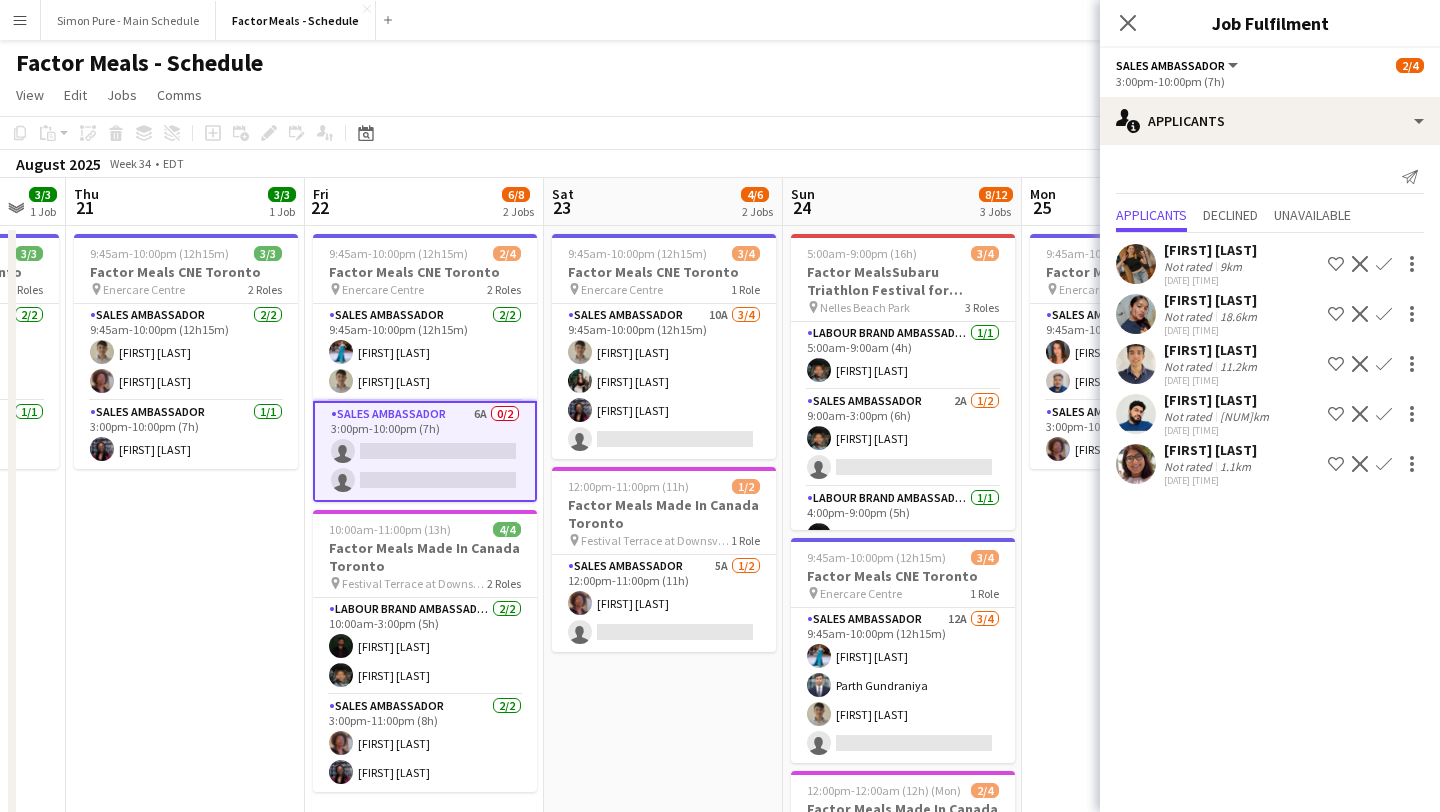 click on "Confirm" 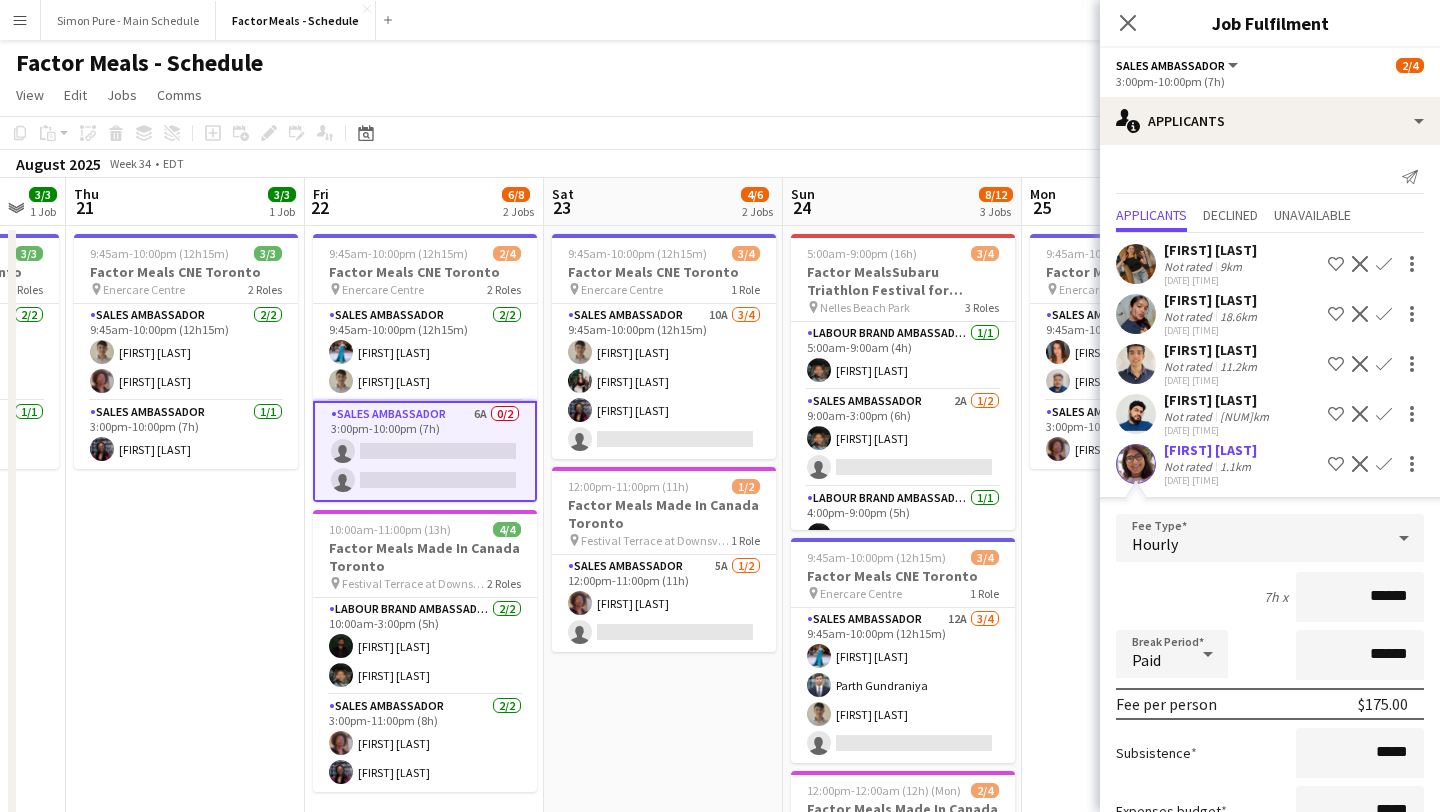 scroll, scrollTop: 149, scrollLeft: 0, axis: vertical 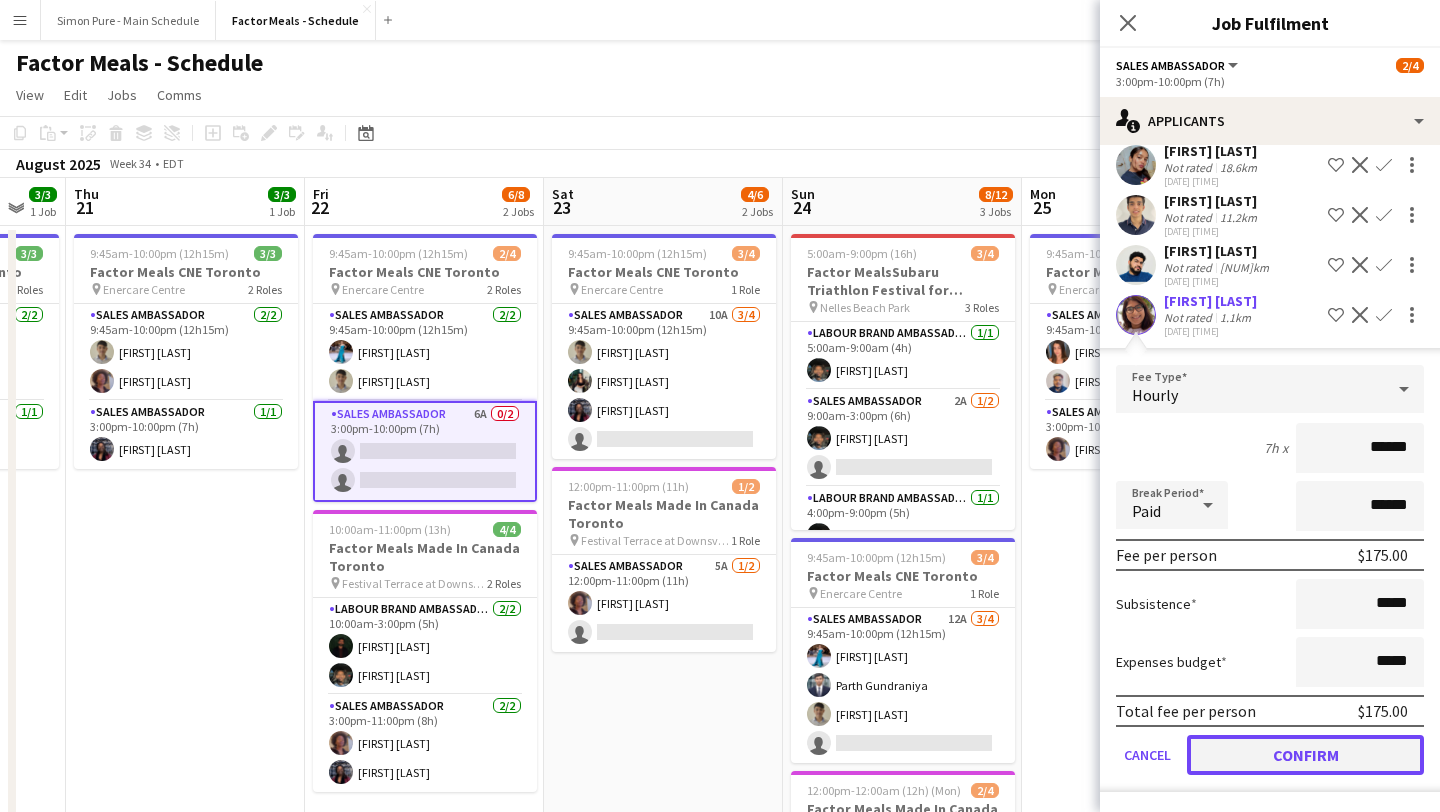 click on "Confirm" 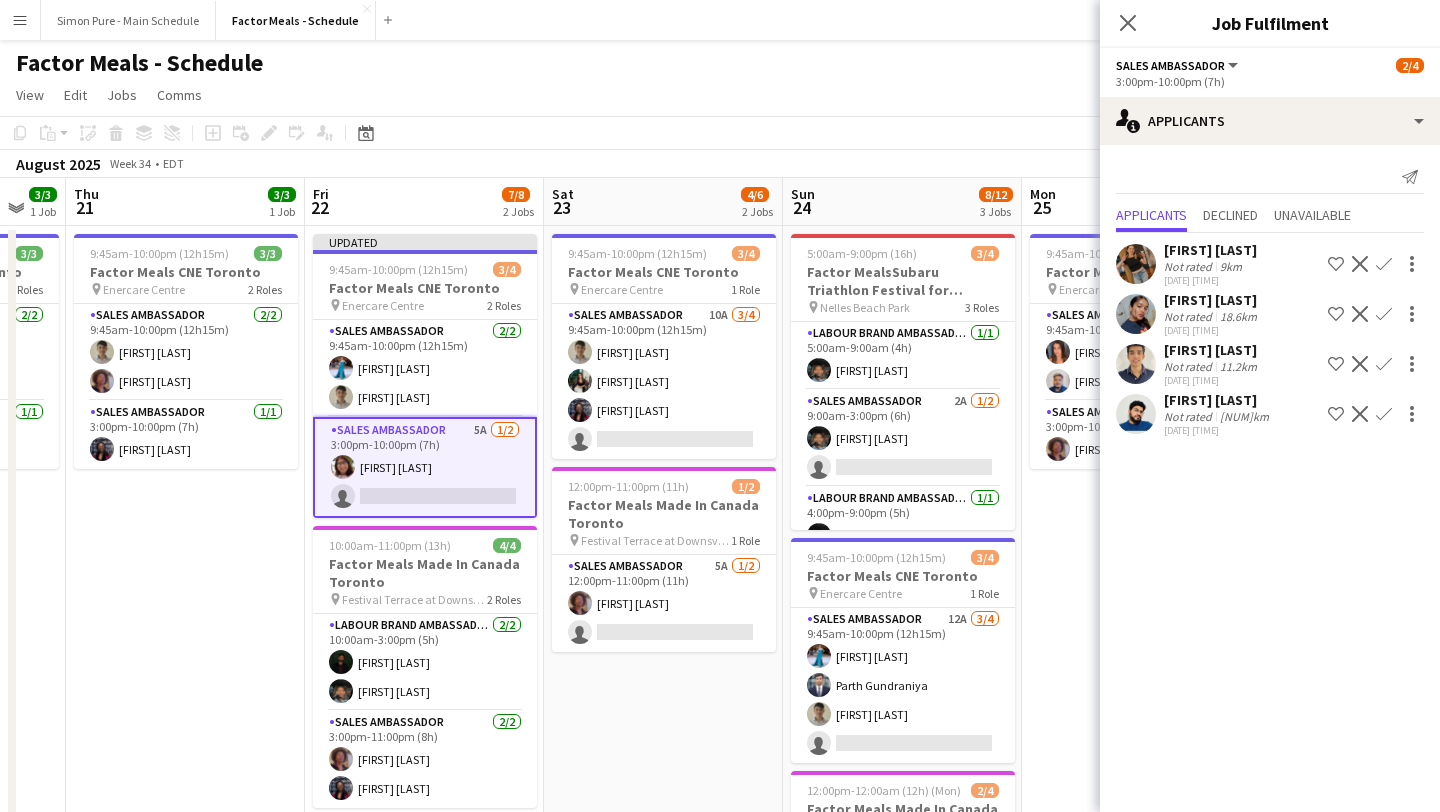 scroll, scrollTop: 0, scrollLeft: 0, axis: both 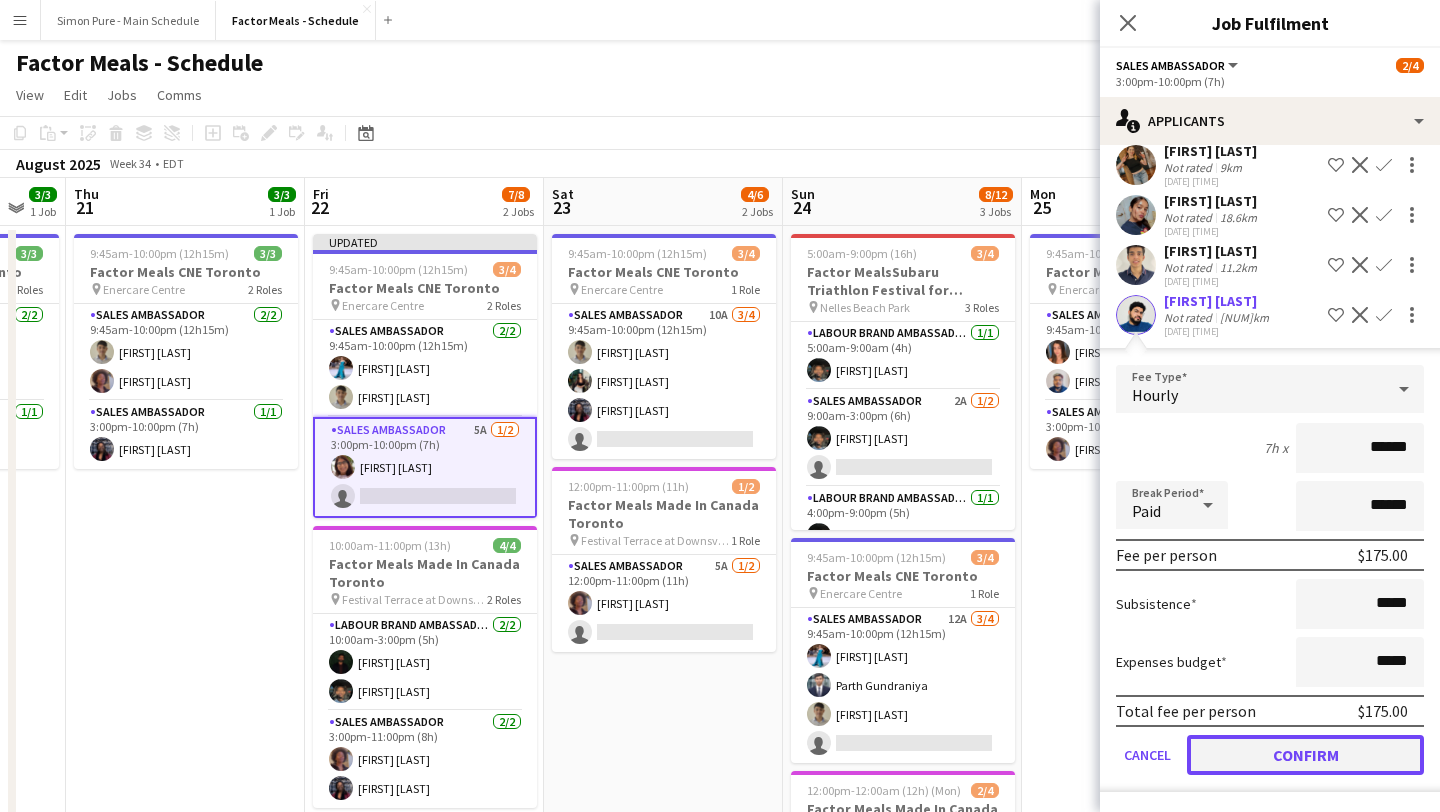 click on "Confirm" 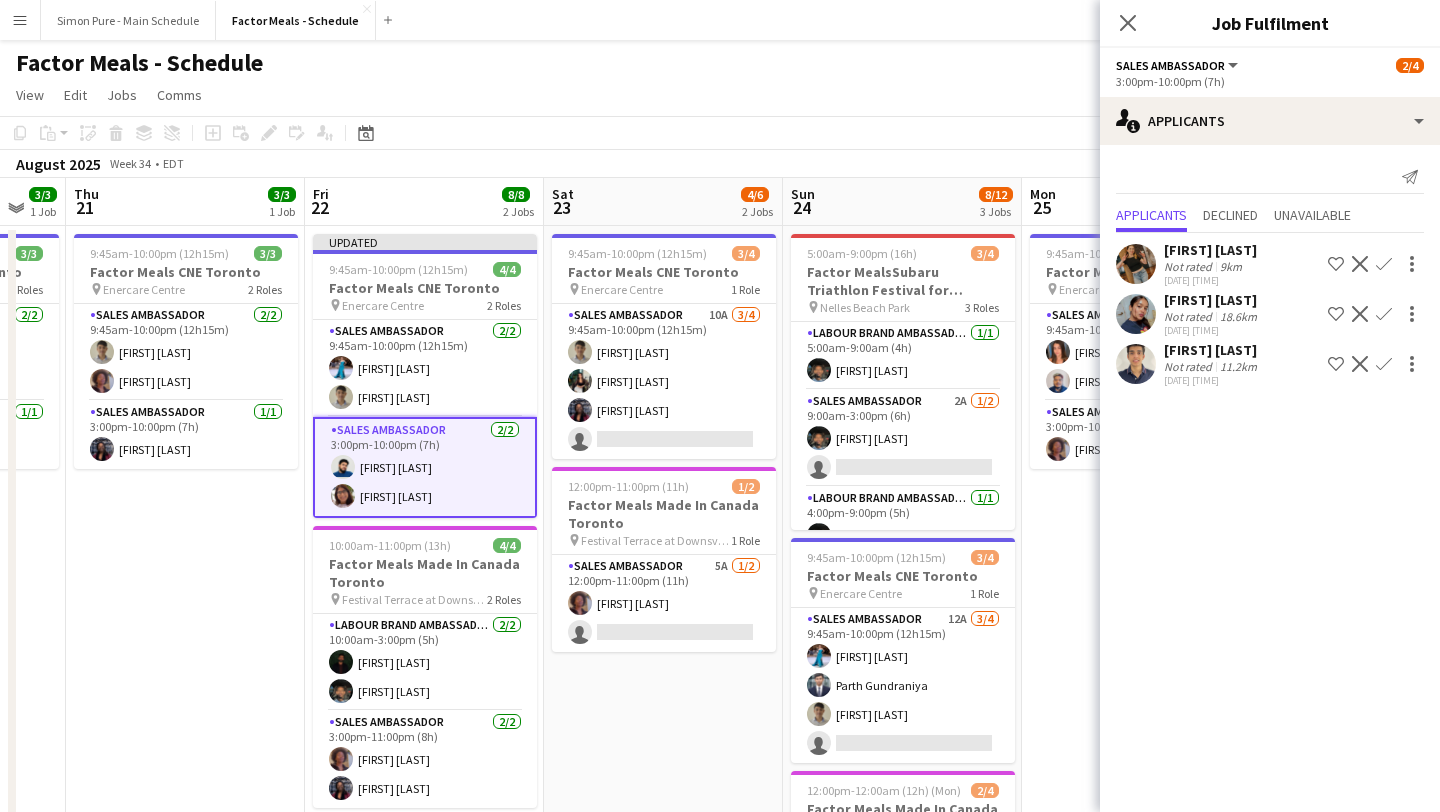 scroll, scrollTop: 0, scrollLeft: 0, axis: both 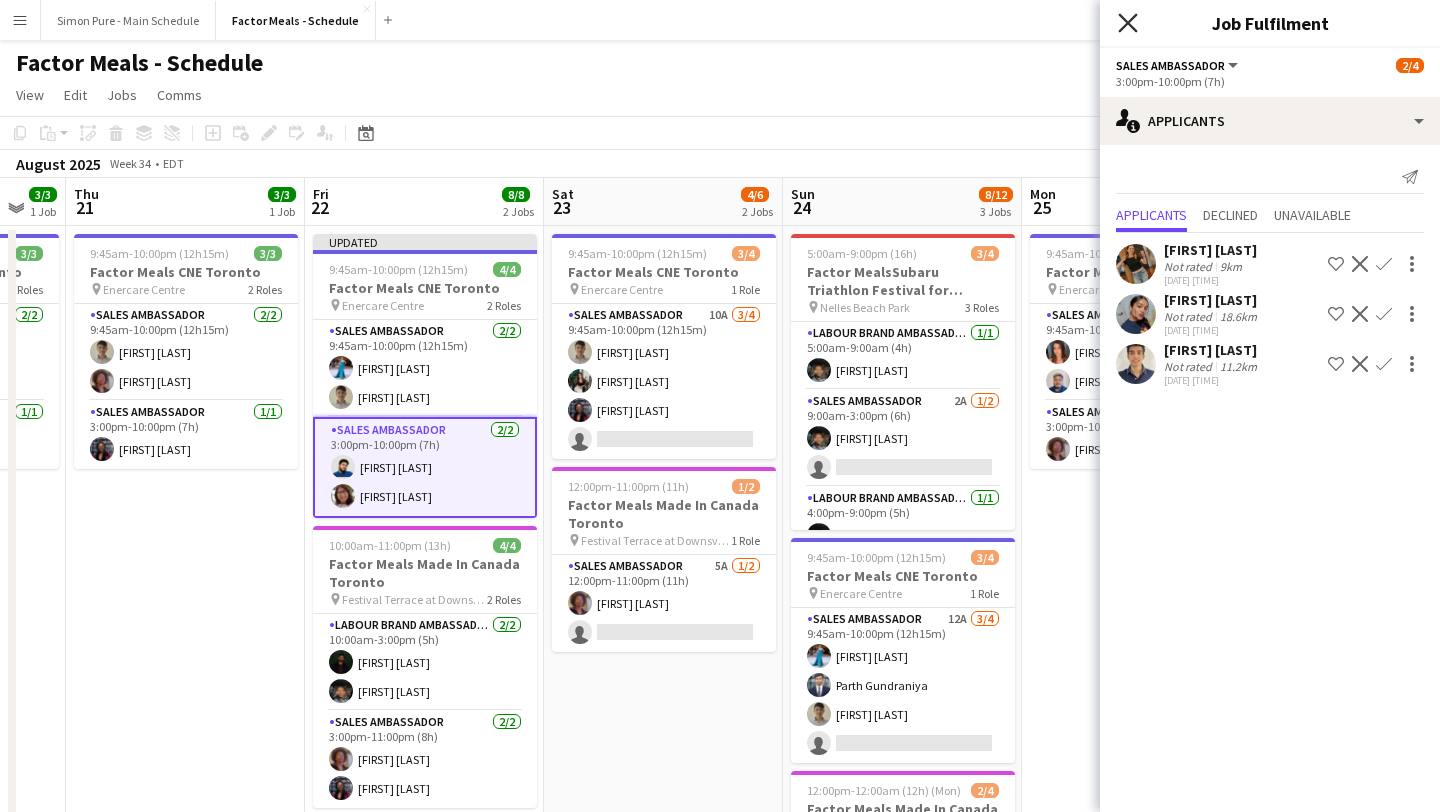 click 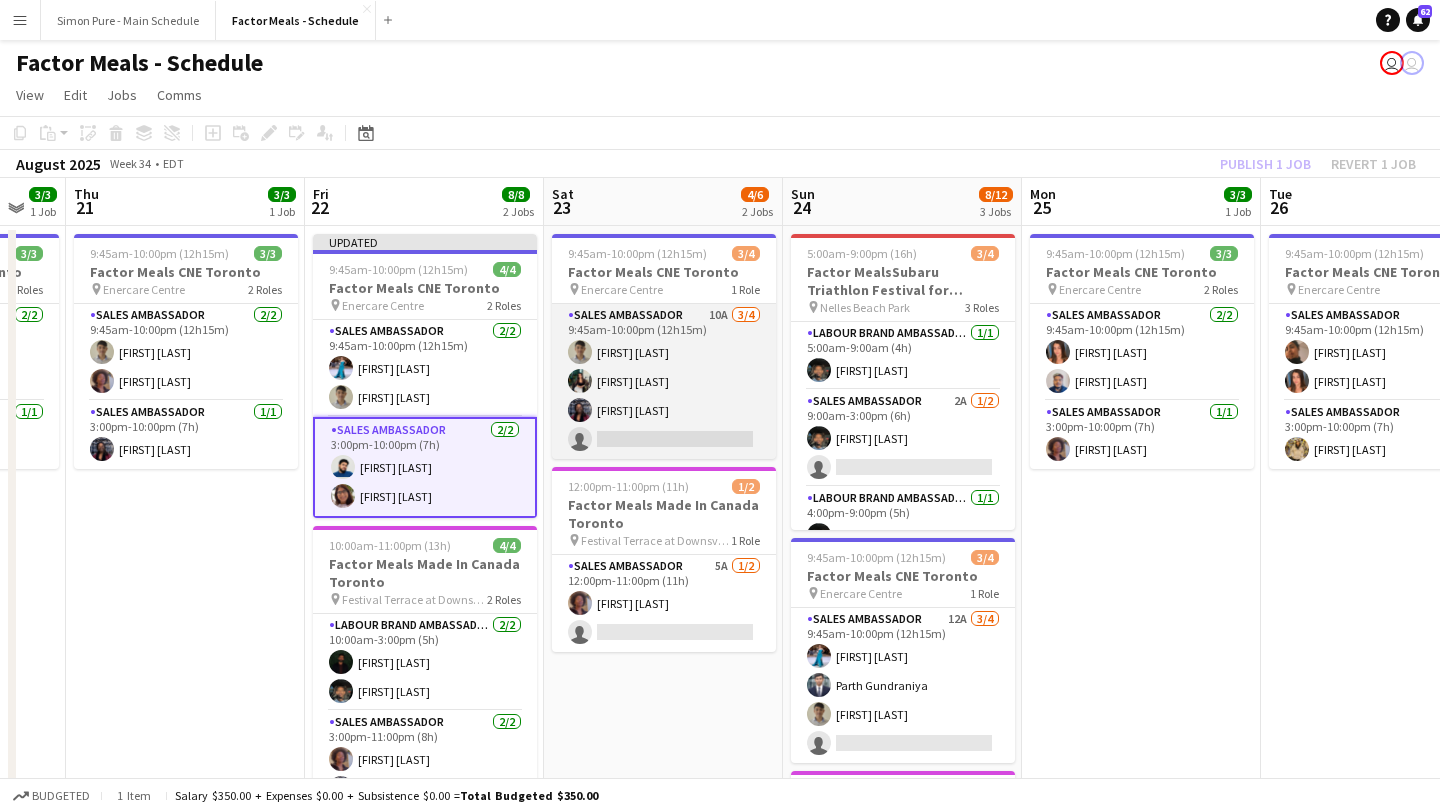 click on "Sales Ambassador   10A   3/4   9:45am-10:00pm (12h15m)
Degonto Mazumder Azraa Malam Joyce Silva Desmond
single-neutral-actions" at bounding box center [664, 381] 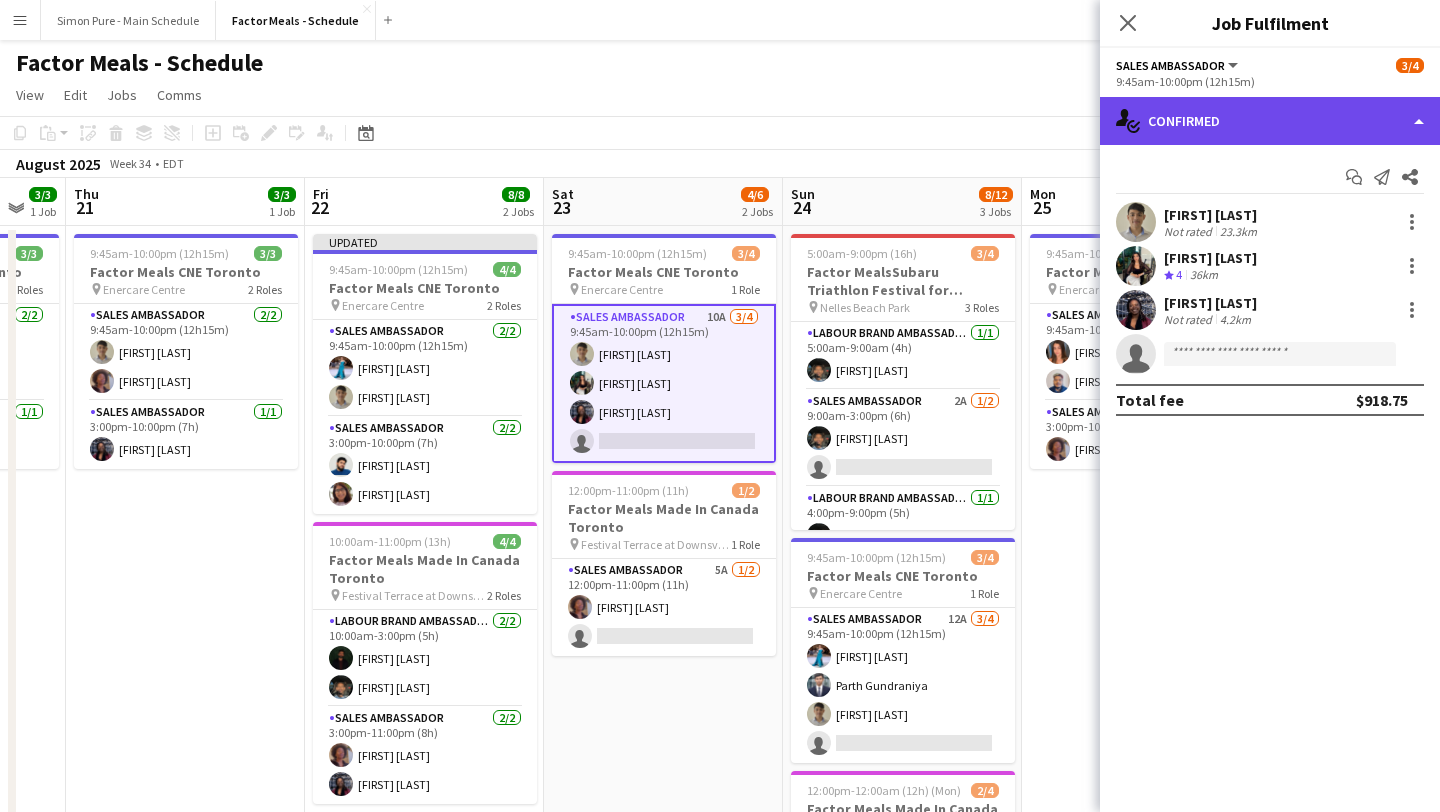 click on "single-neutral-actions-check-2
Confirmed" 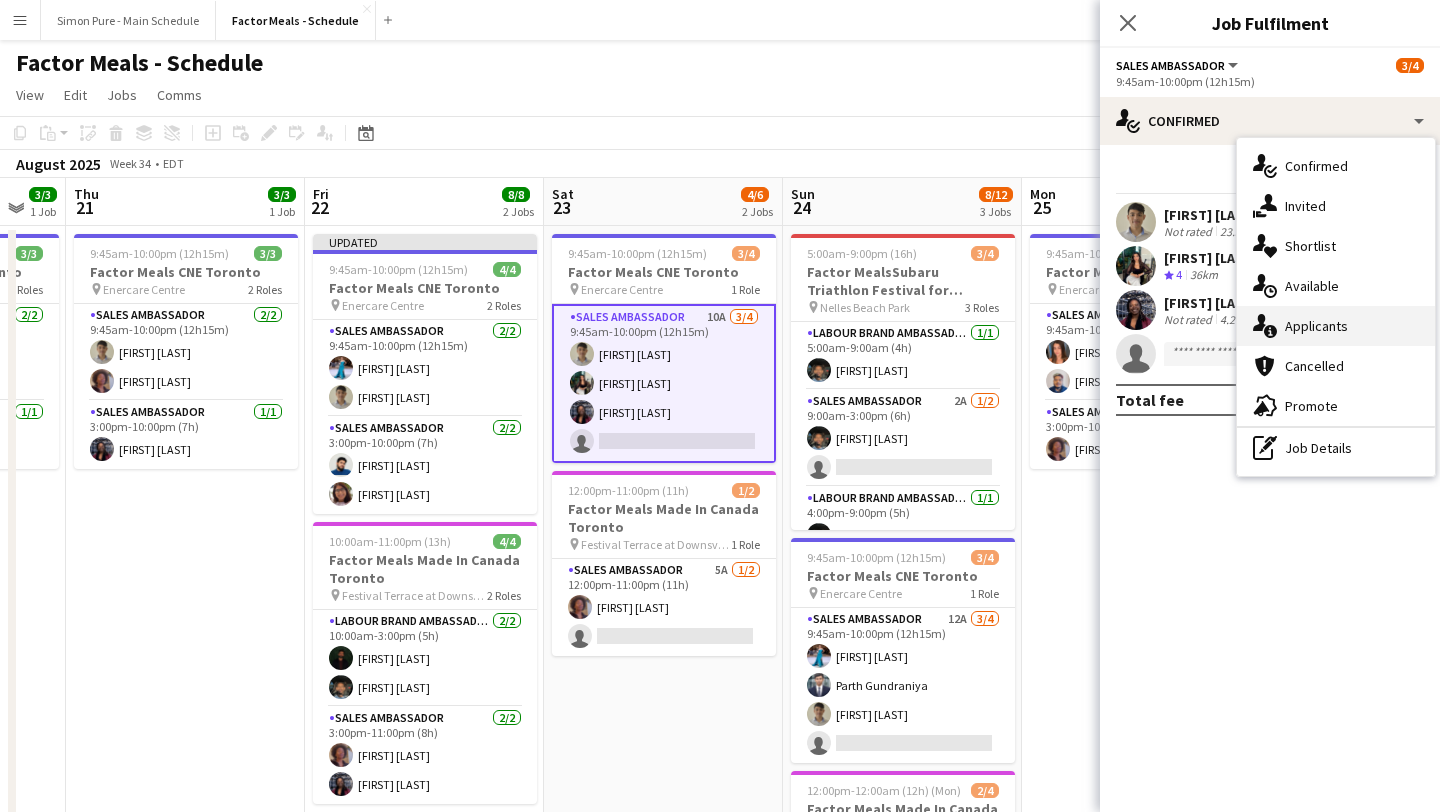 click on "single-neutral-actions-information
Applicants" at bounding box center (1336, 326) 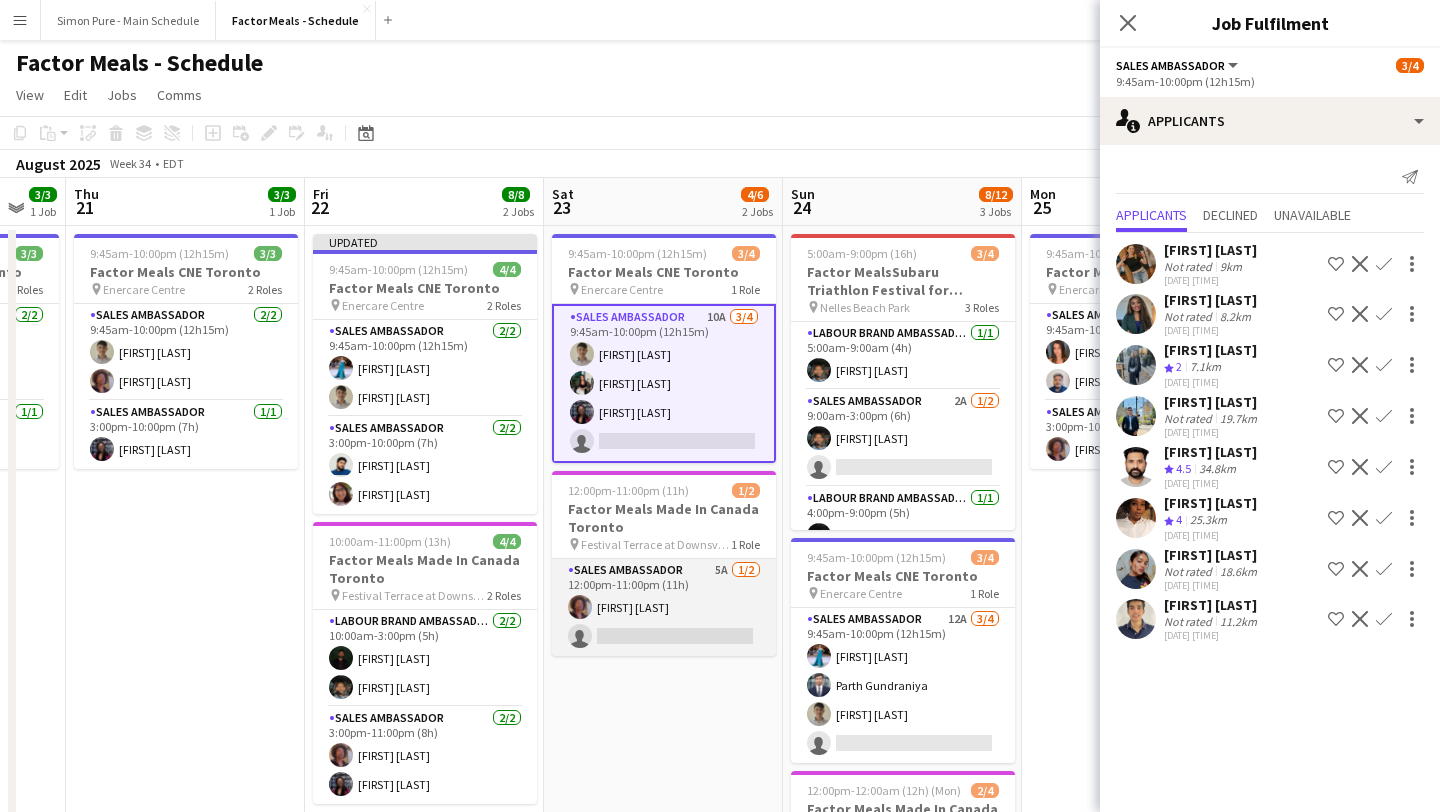 click on "Sales Ambassador   5A   1/2   12:00pm-11:00pm (11h)
Destiny Kondell
single-neutral-actions" at bounding box center [664, 607] 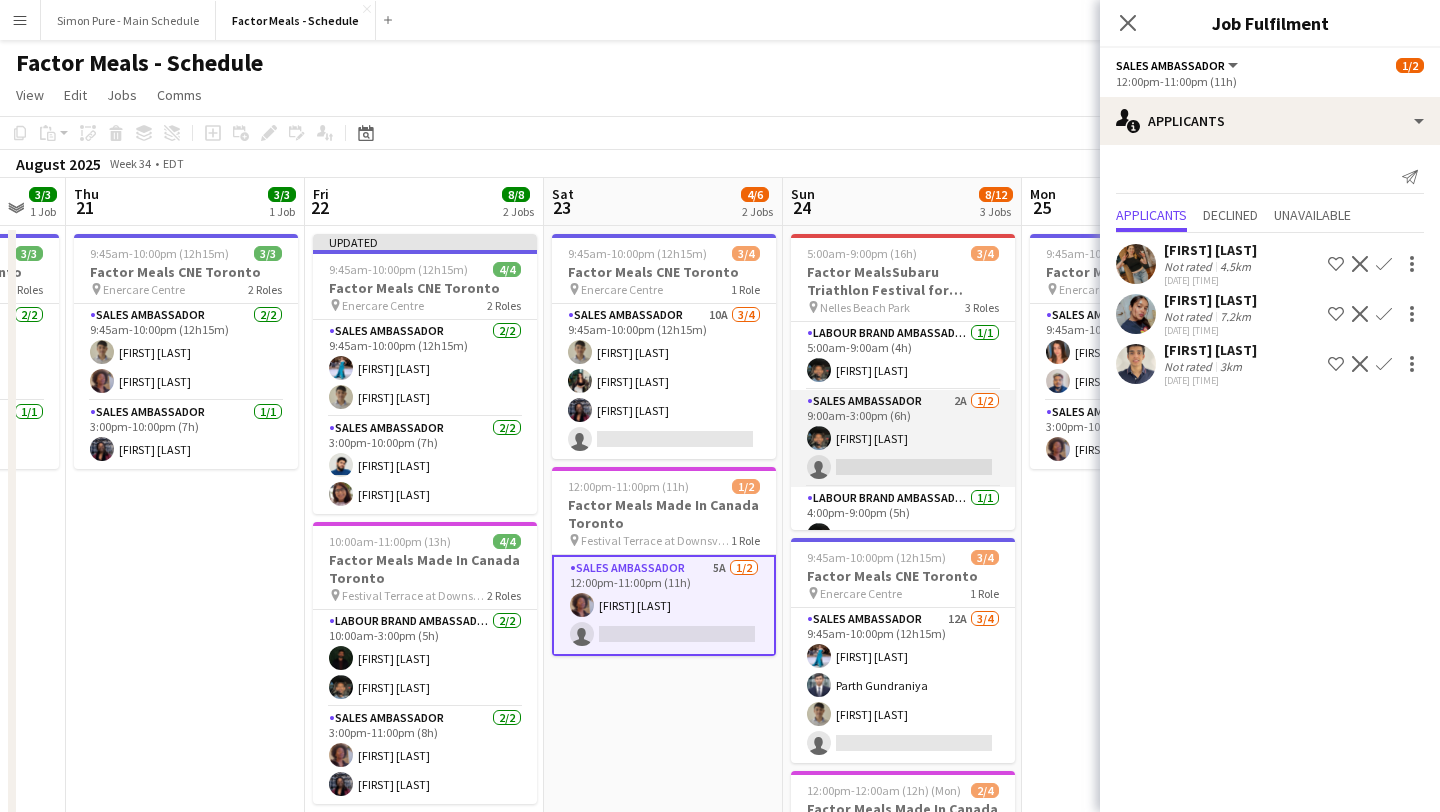 click on "Sales Ambassador   2A   1/2   9:00am-3:00pm (6h)
Mamoun Elsiddig
single-neutral-actions" at bounding box center [903, 438] 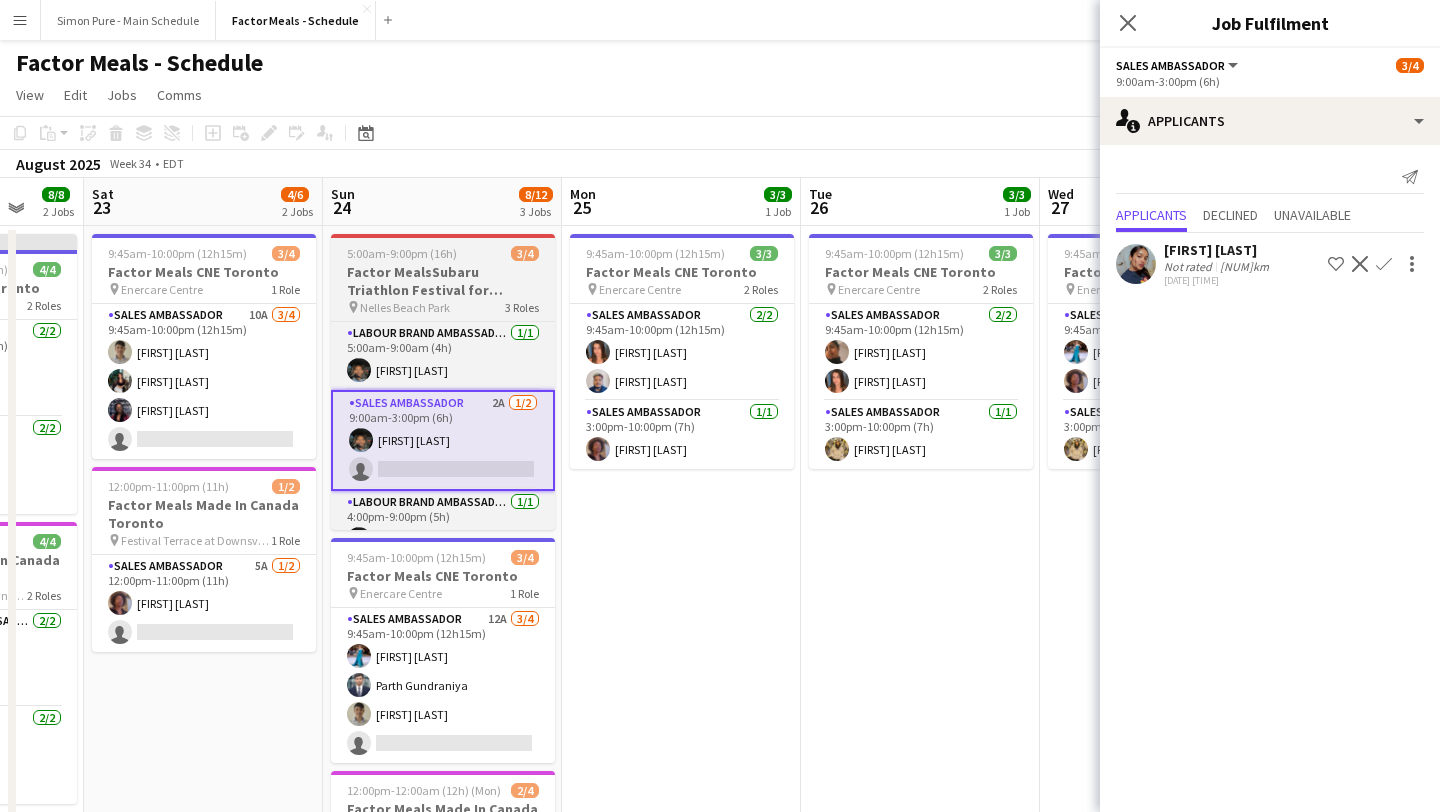 scroll, scrollTop: 0, scrollLeft: 936, axis: horizontal 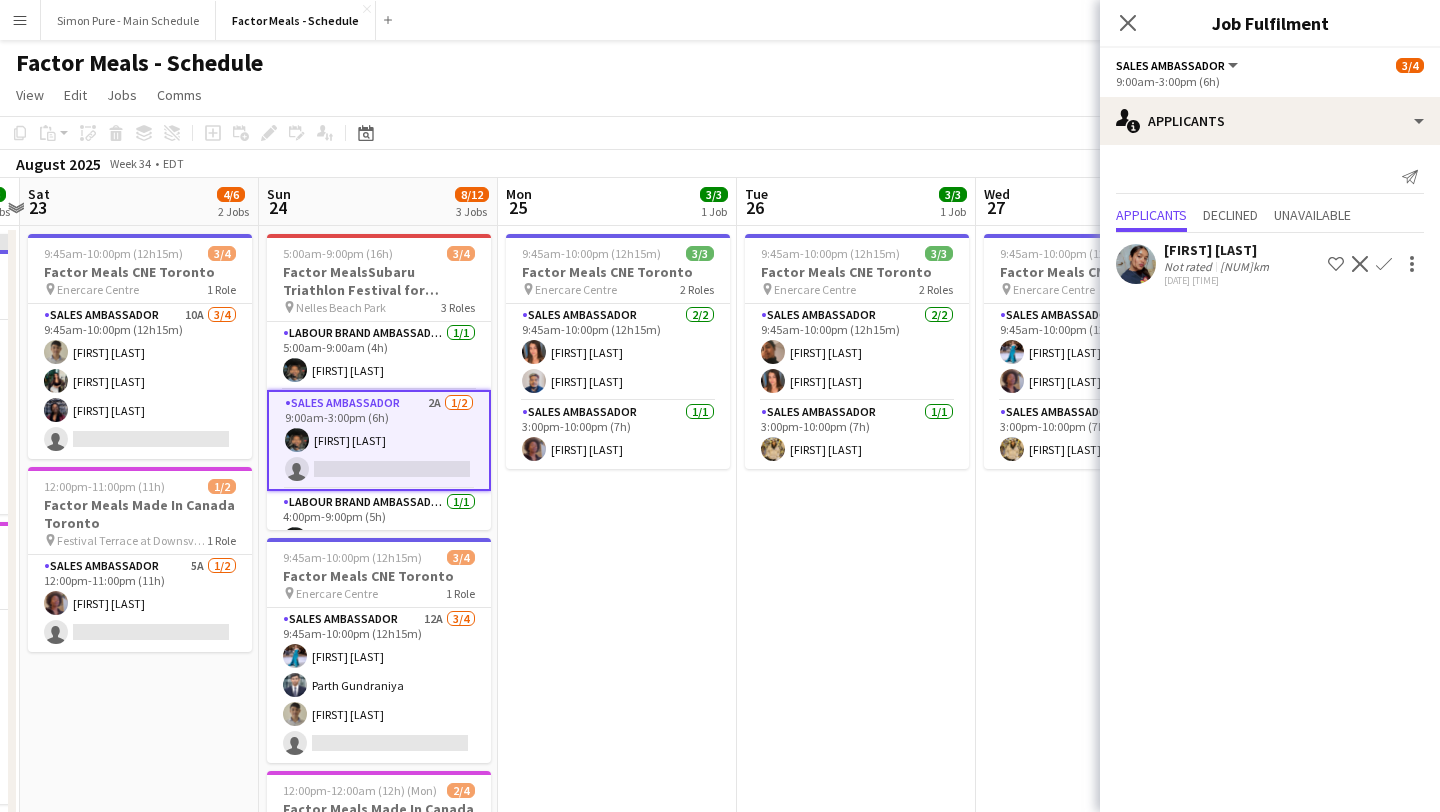 click on "Confirm" 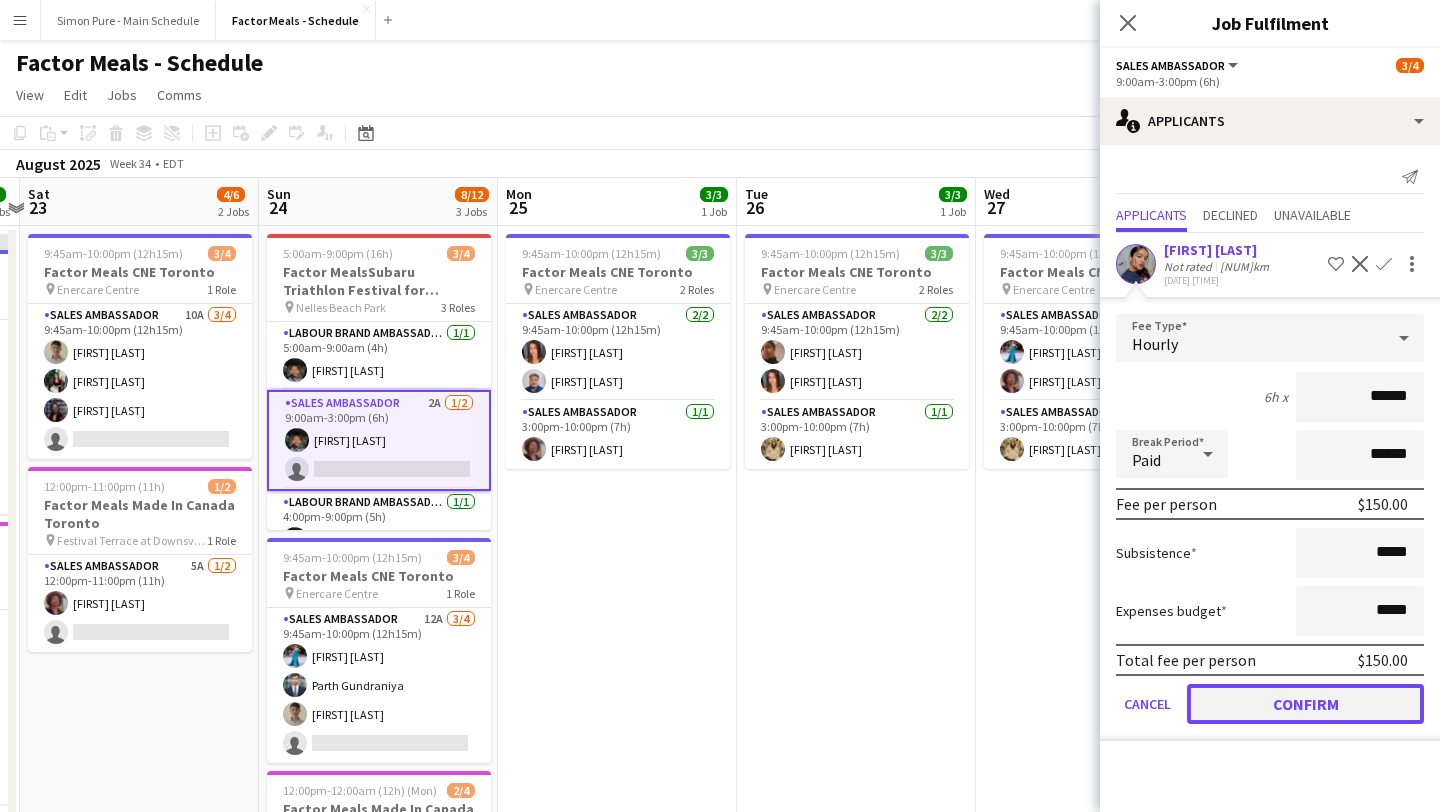 click on "Confirm" 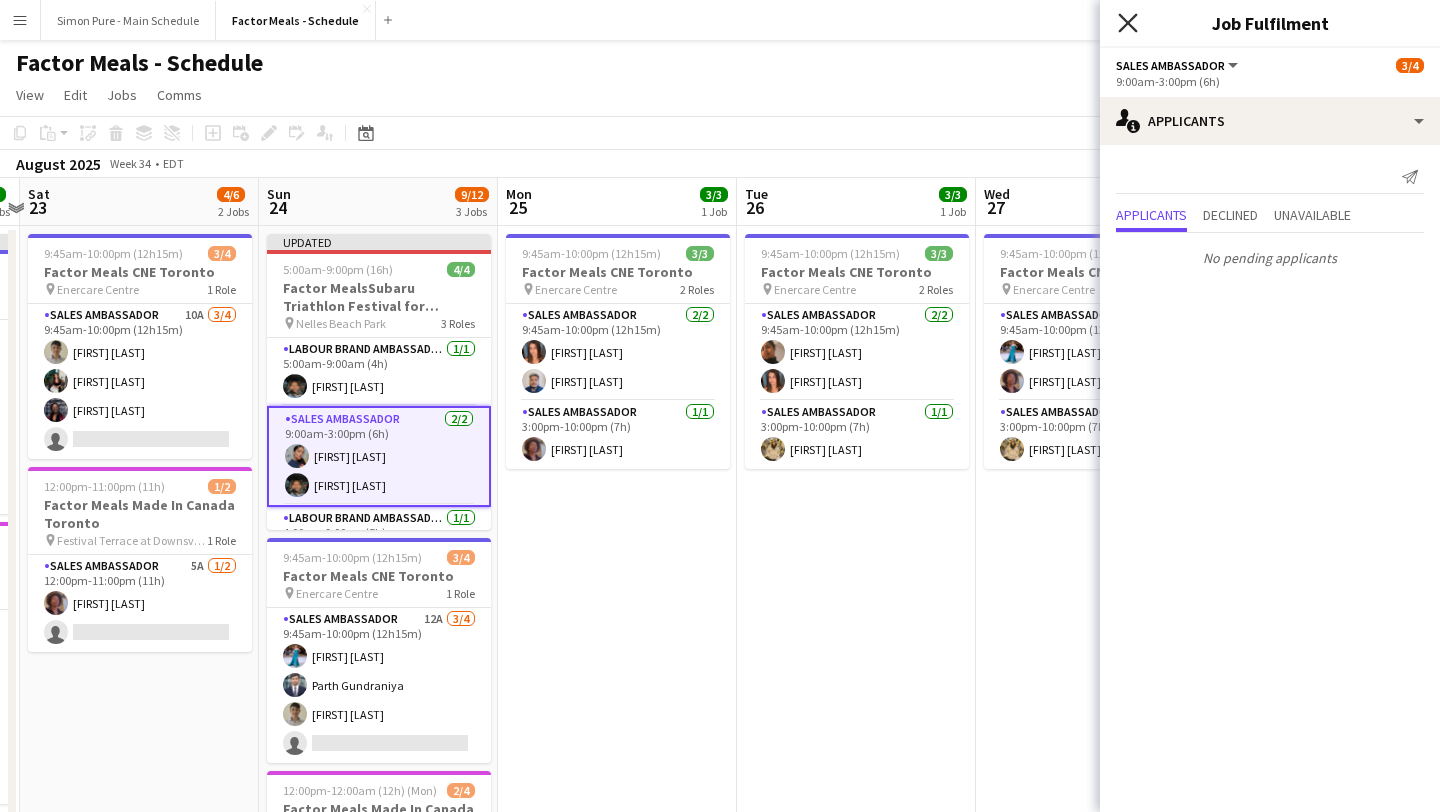 click 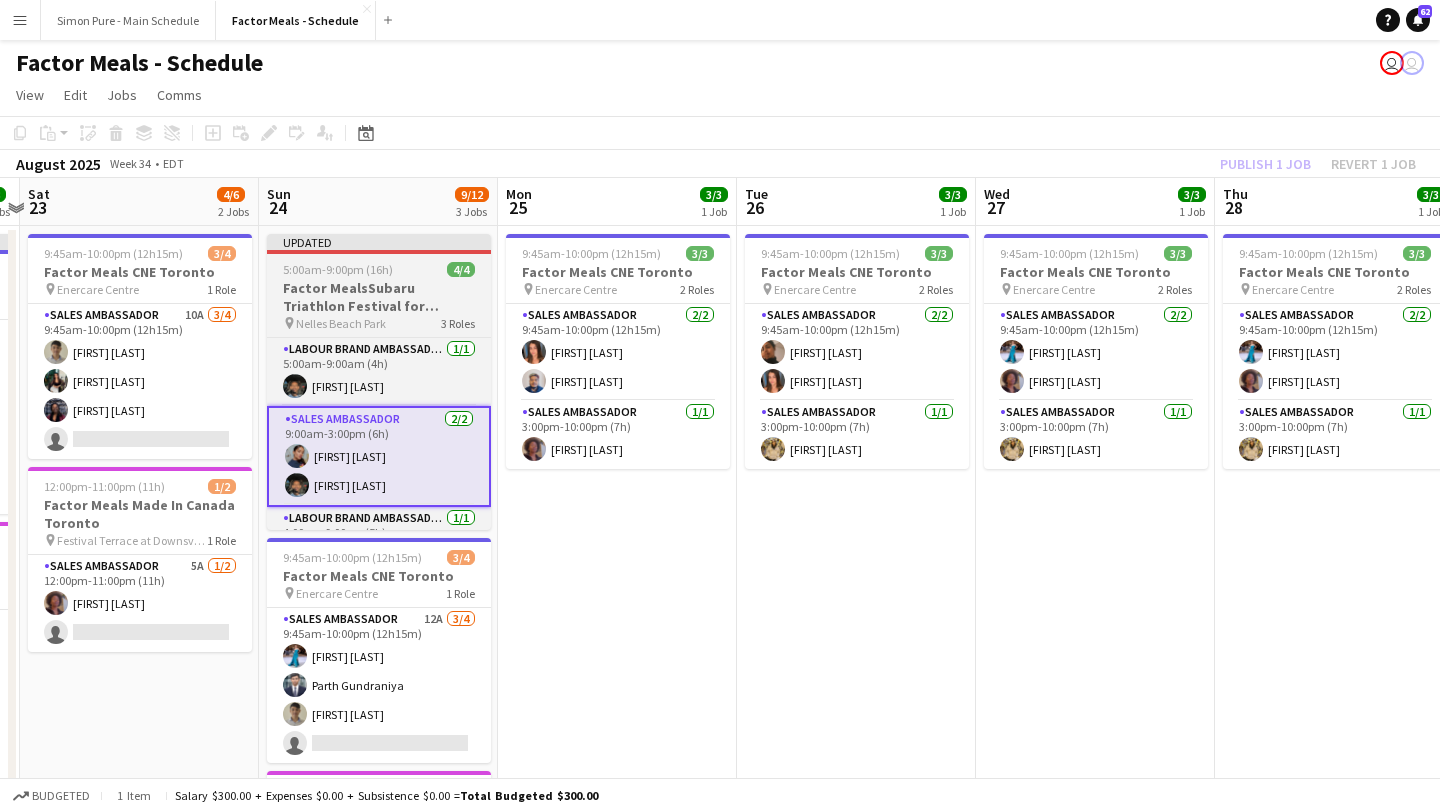 click on "5:00am-9:00pm (16h)    4/4" at bounding box center (379, 269) 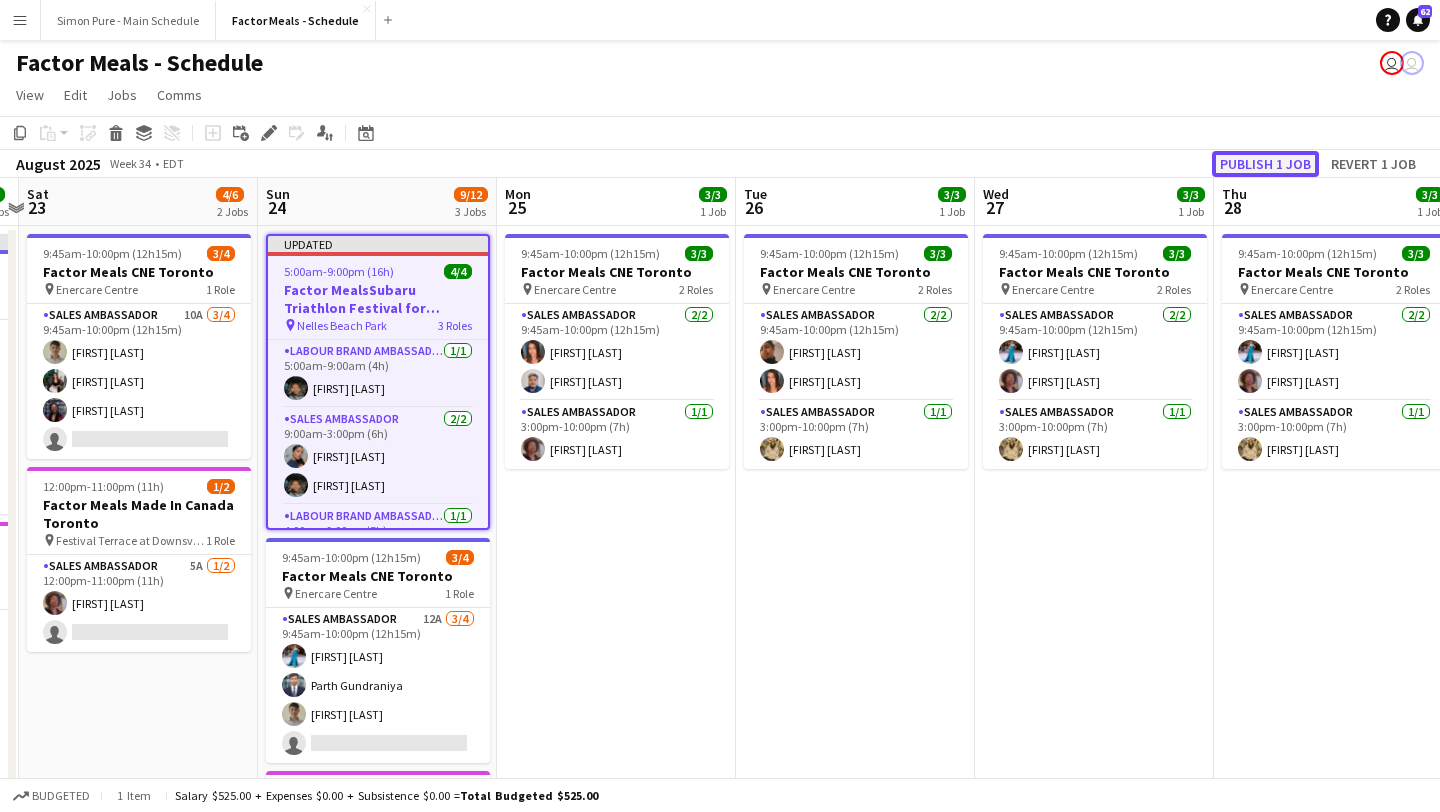 click on "Publish 1 job" 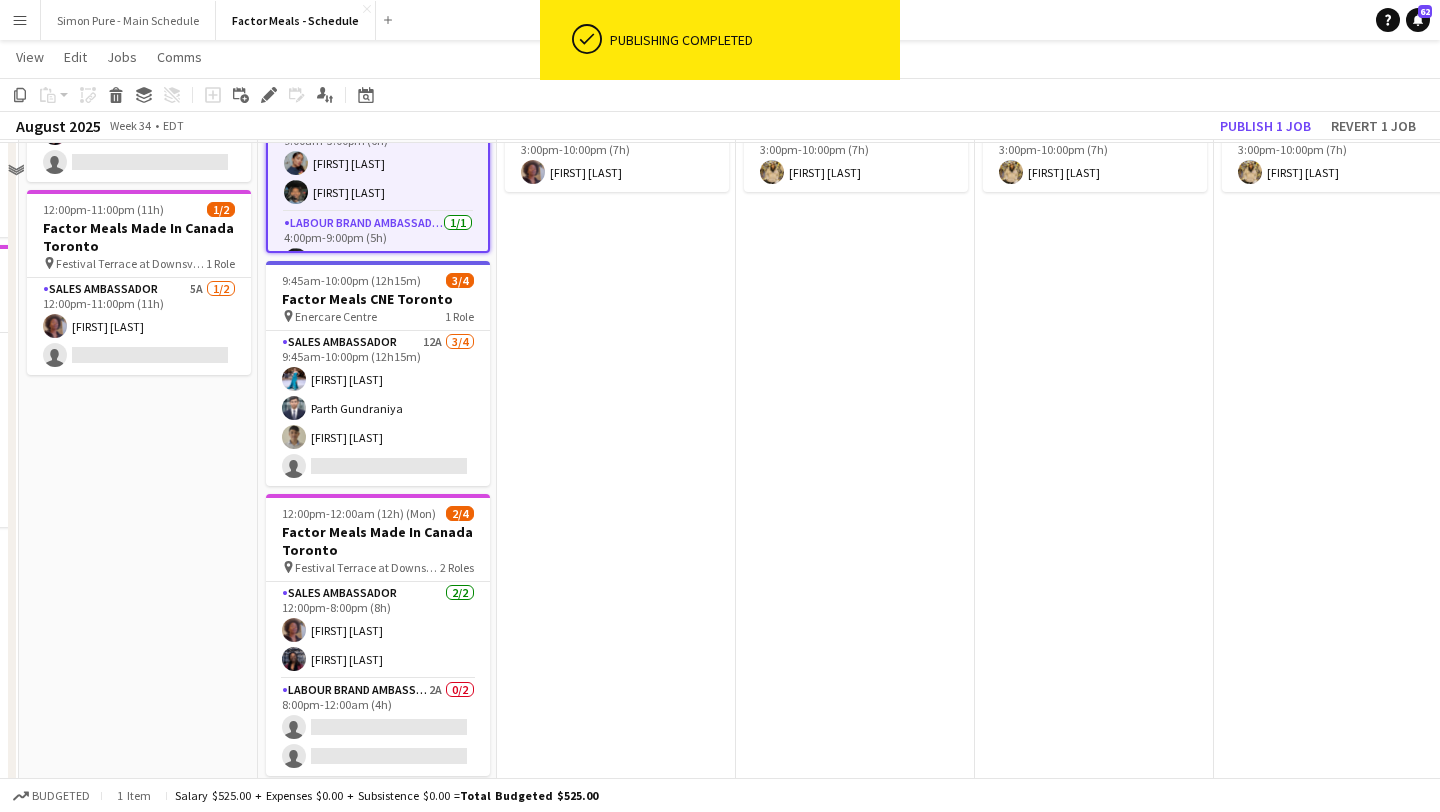 scroll, scrollTop: 278, scrollLeft: 0, axis: vertical 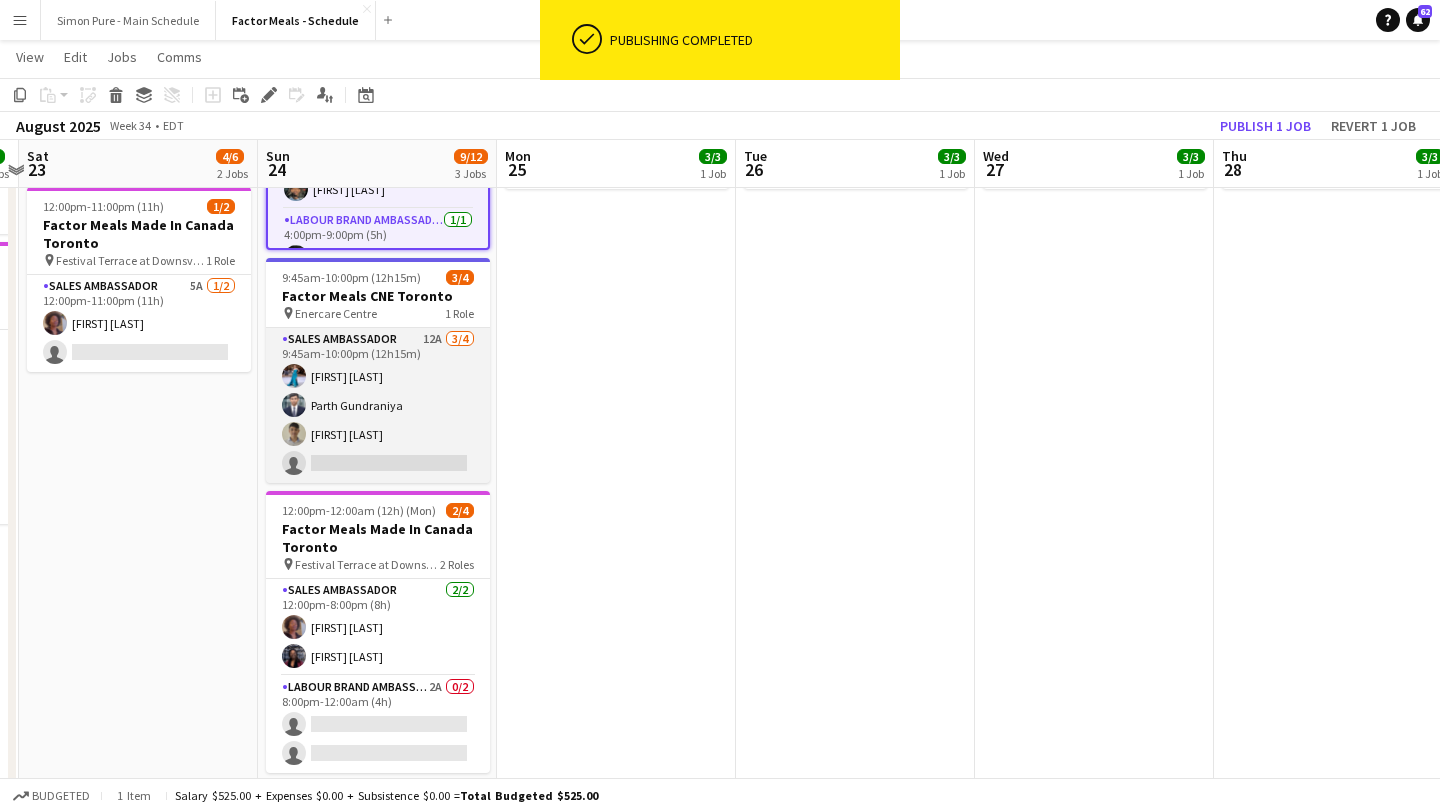 click on "Sales Ambassador   12A   3/4   9:45am-10:00pm (12h15m)
Tania Sharma Parth Gundraniya Degonto Mazumder
single-neutral-actions" at bounding box center (378, 405) 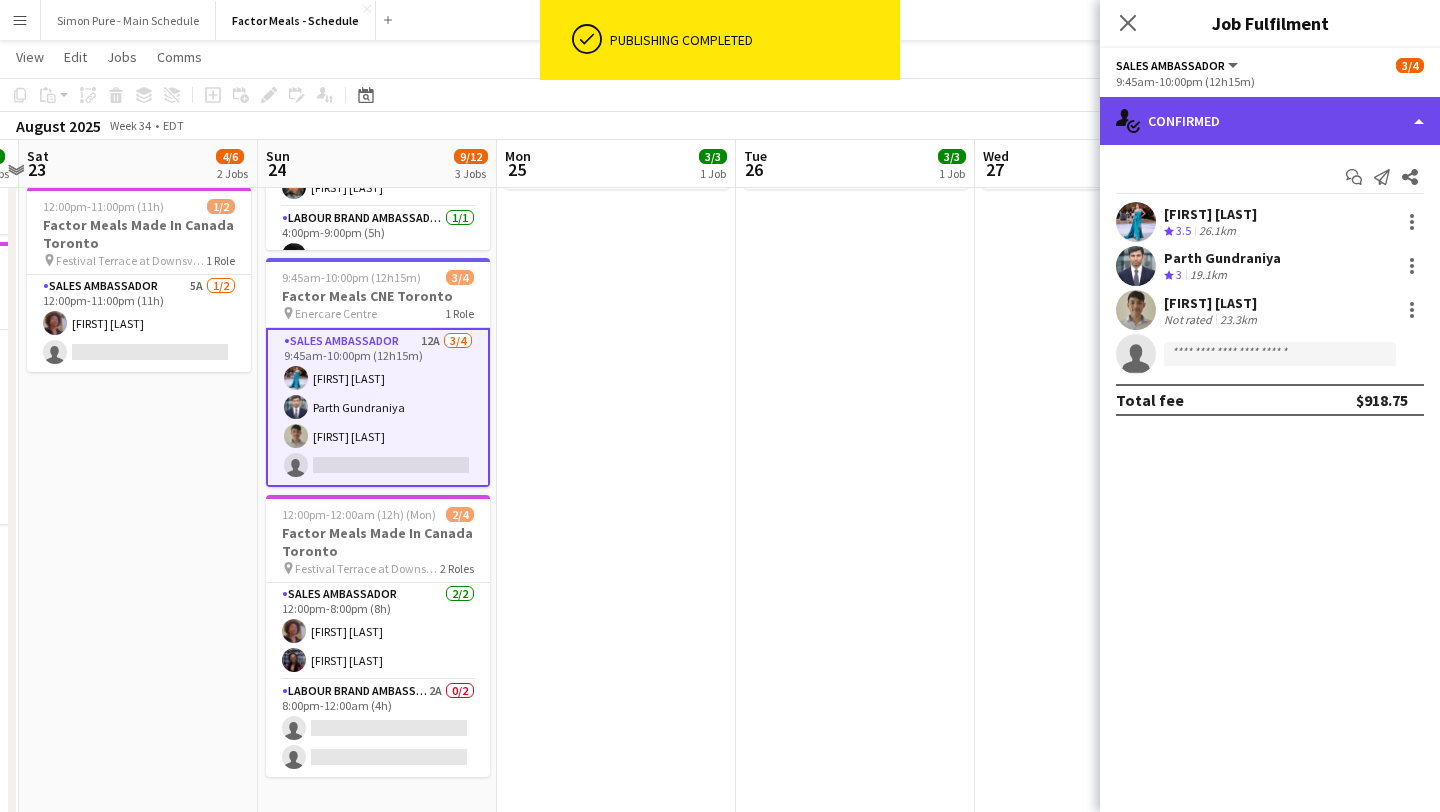 click on "single-neutral-actions-check-2
Confirmed" 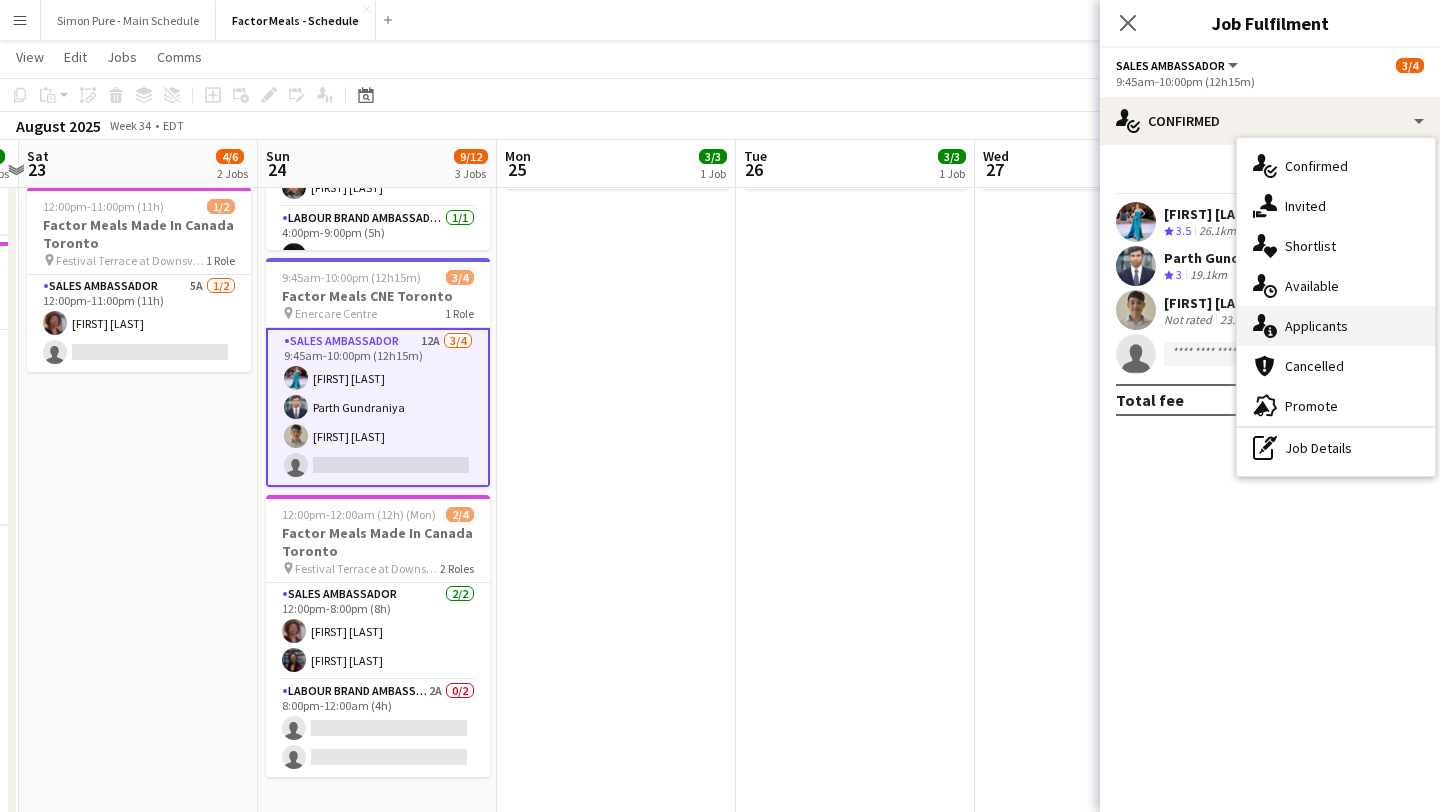 click on "single-neutral-actions-information
Applicants" at bounding box center (1336, 326) 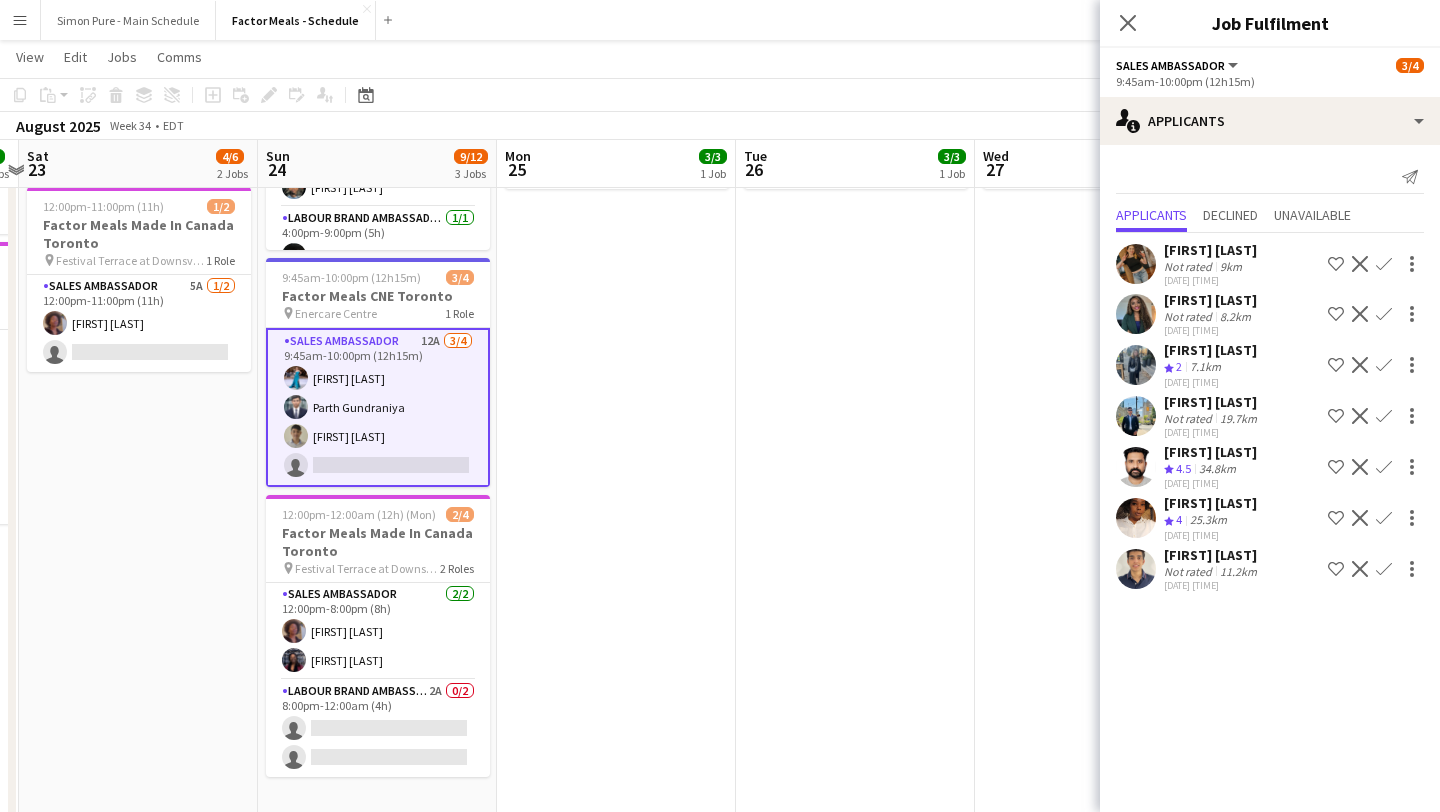 click on "Confirm" at bounding box center [1384, 365] 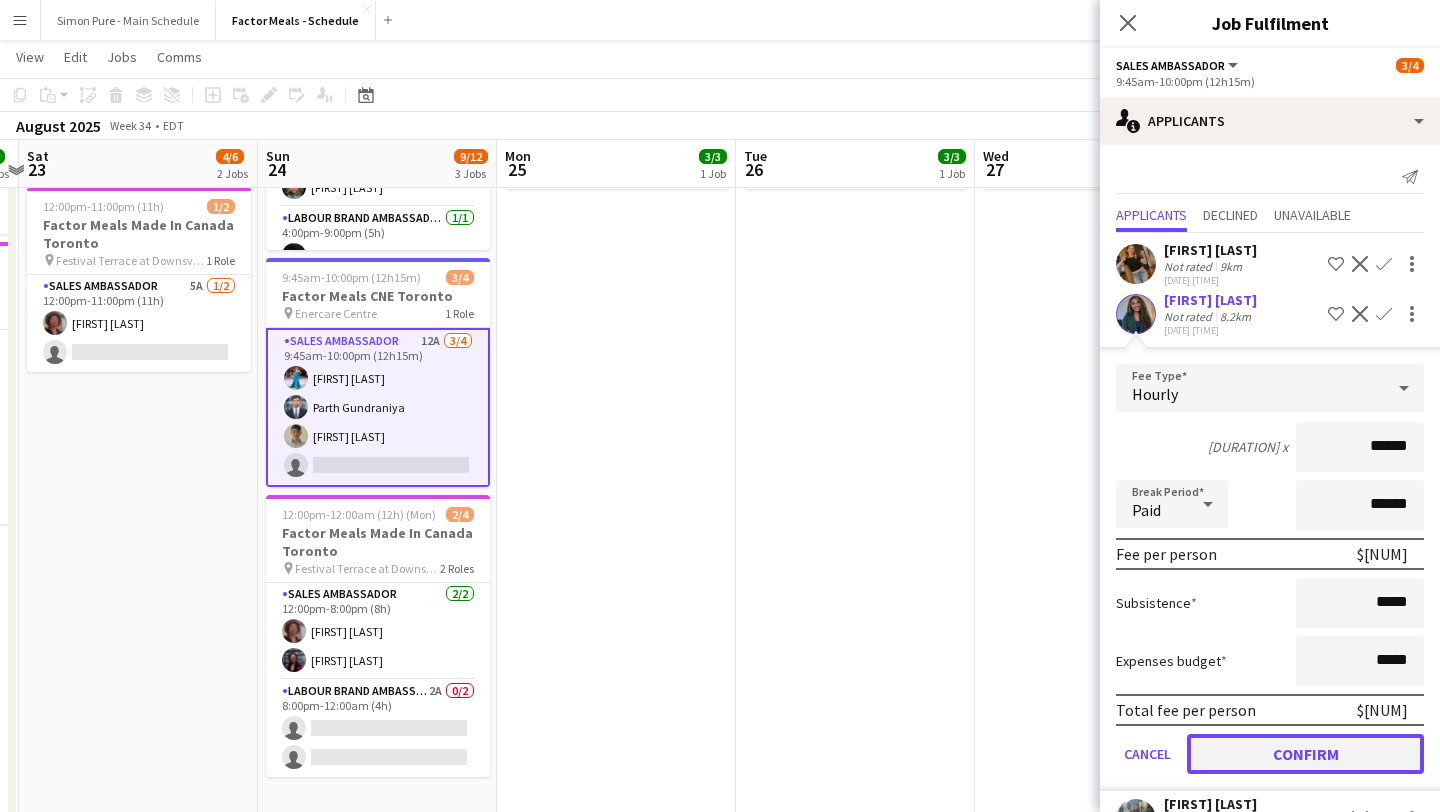 click on "Confirm" 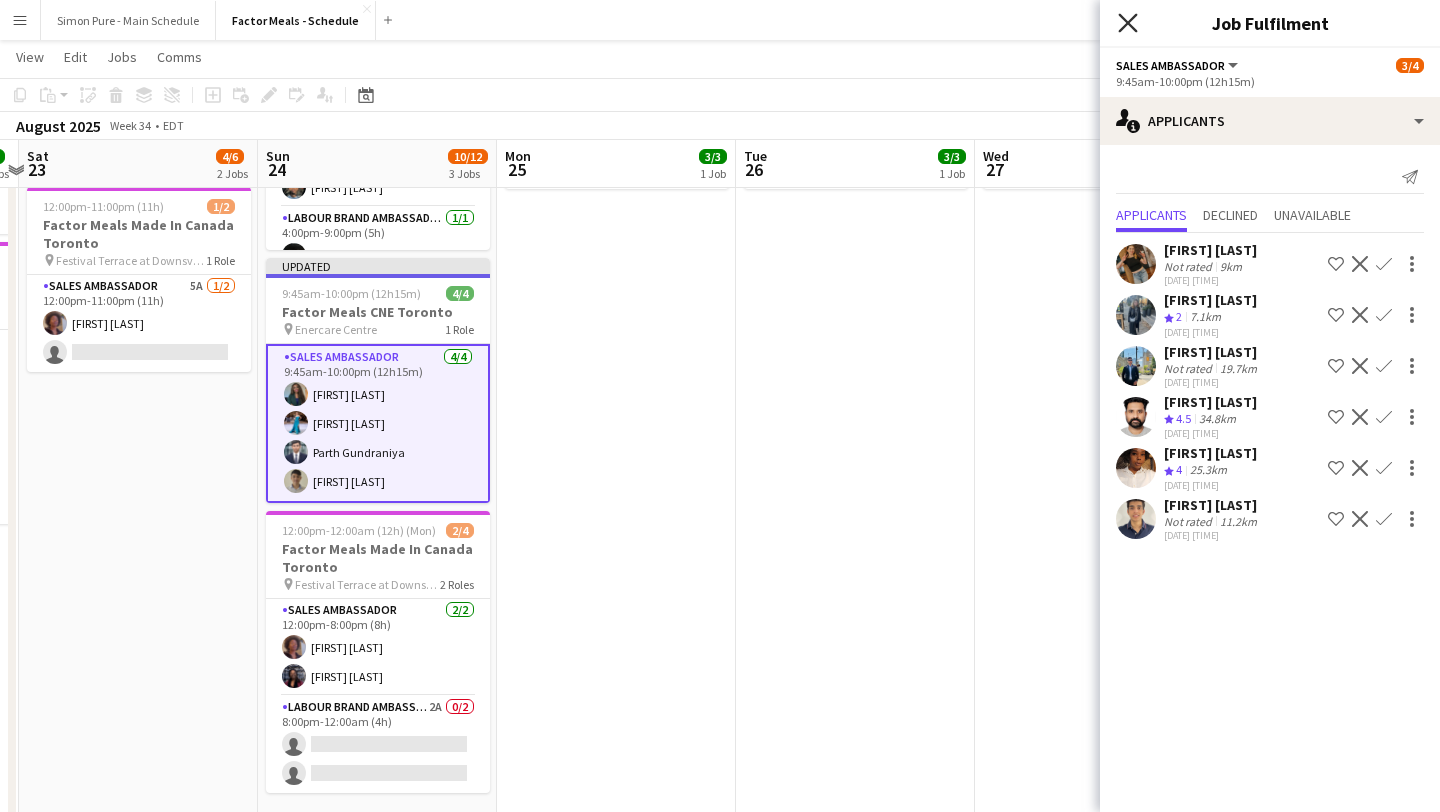 click 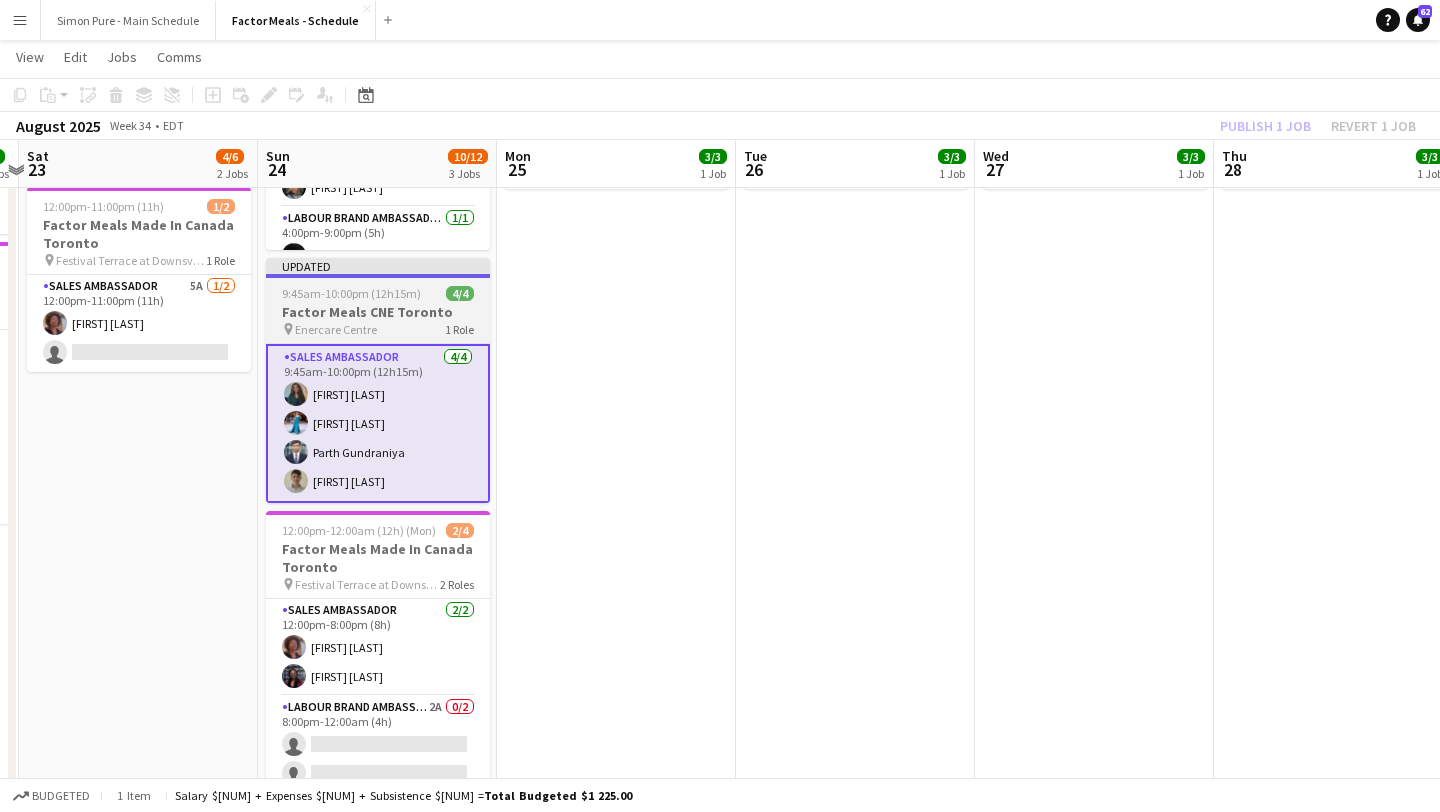 click on "9:45am-10:00pm (12h15m)" at bounding box center (351, 293) 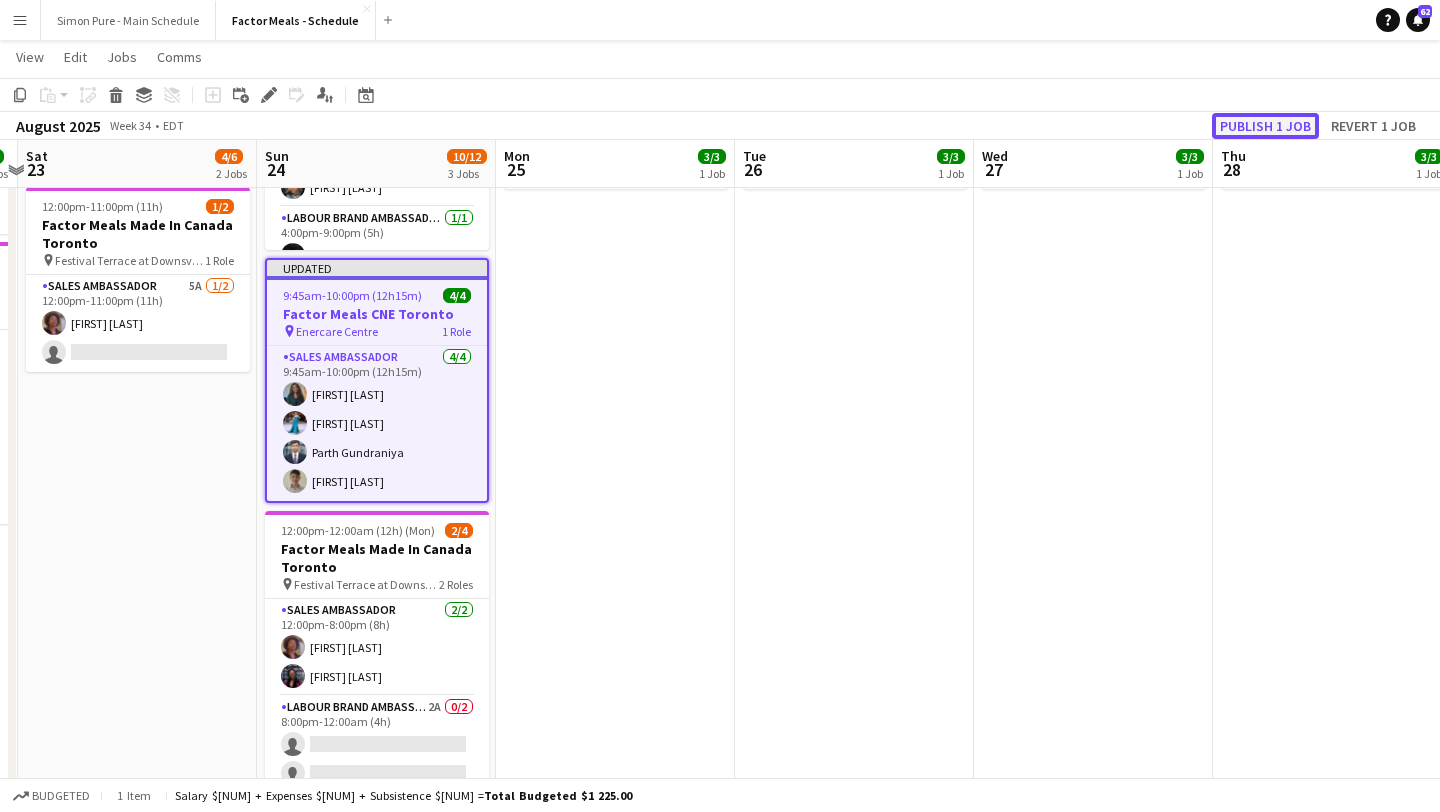 click on "Publish 1 job" 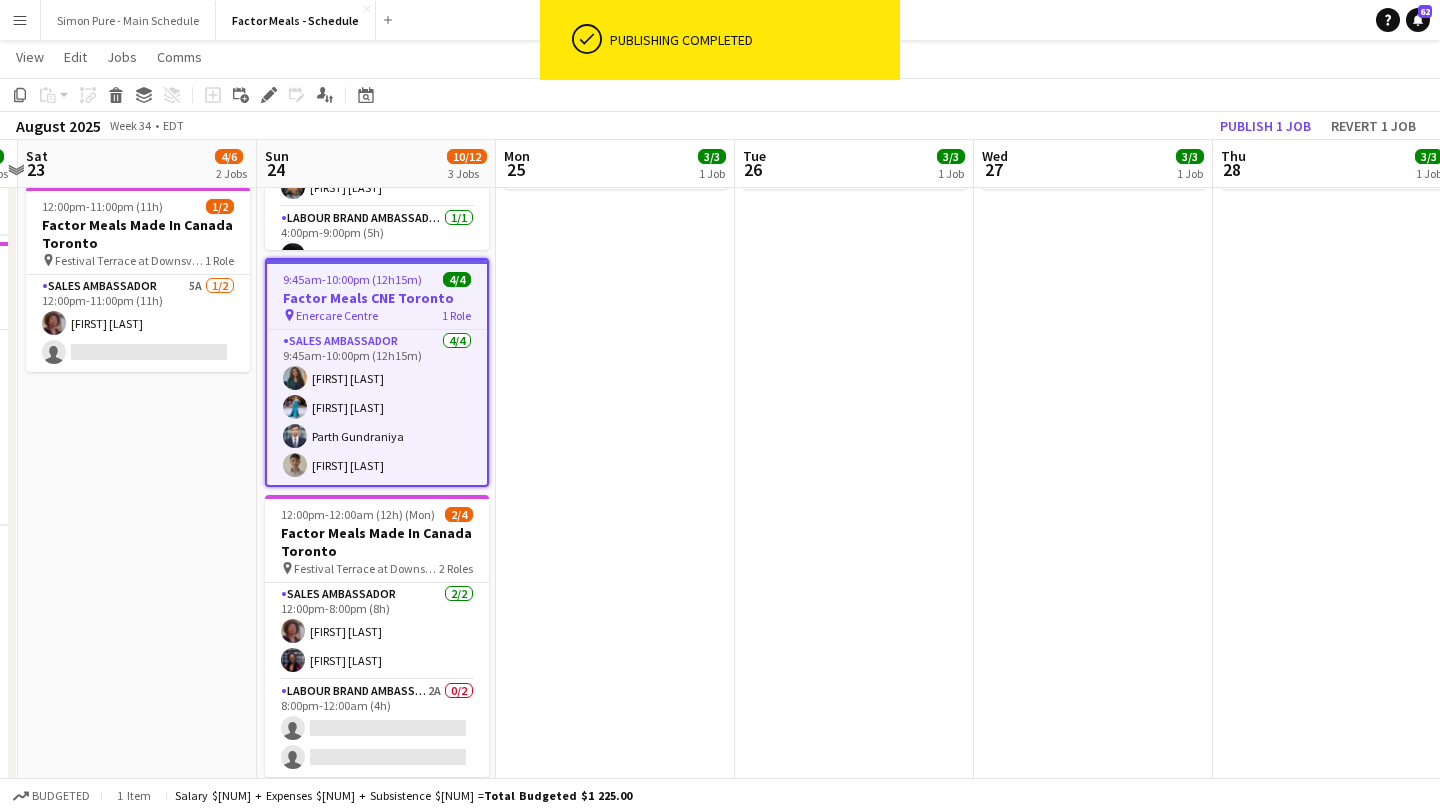 scroll, scrollTop: 0, scrollLeft: 0, axis: both 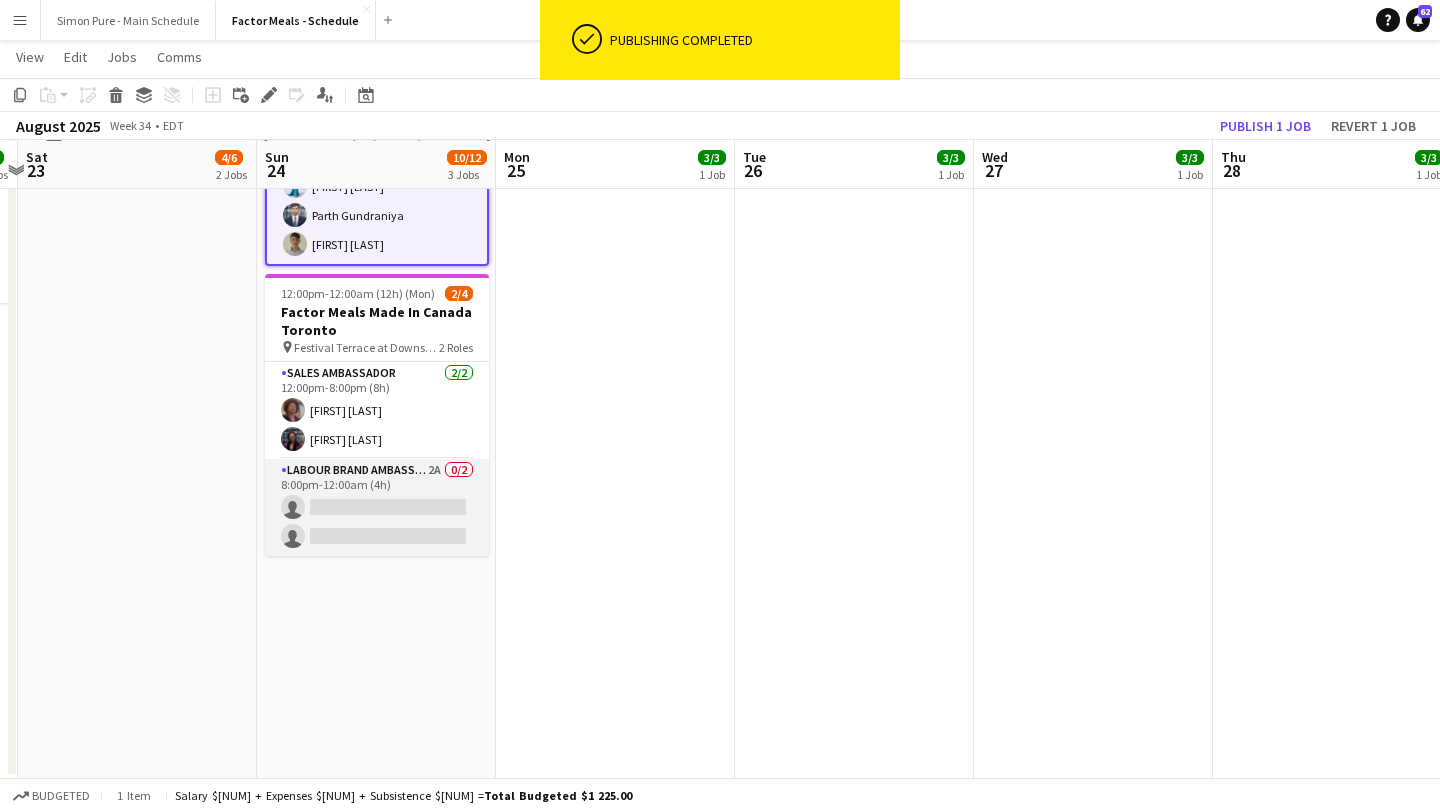 click on "Labour Brand Ambassadors    2A   0/2   8:00pm-12:00am (4h)
single-neutral-actions
single-neutral-actions" at bounding box center (377, 507) 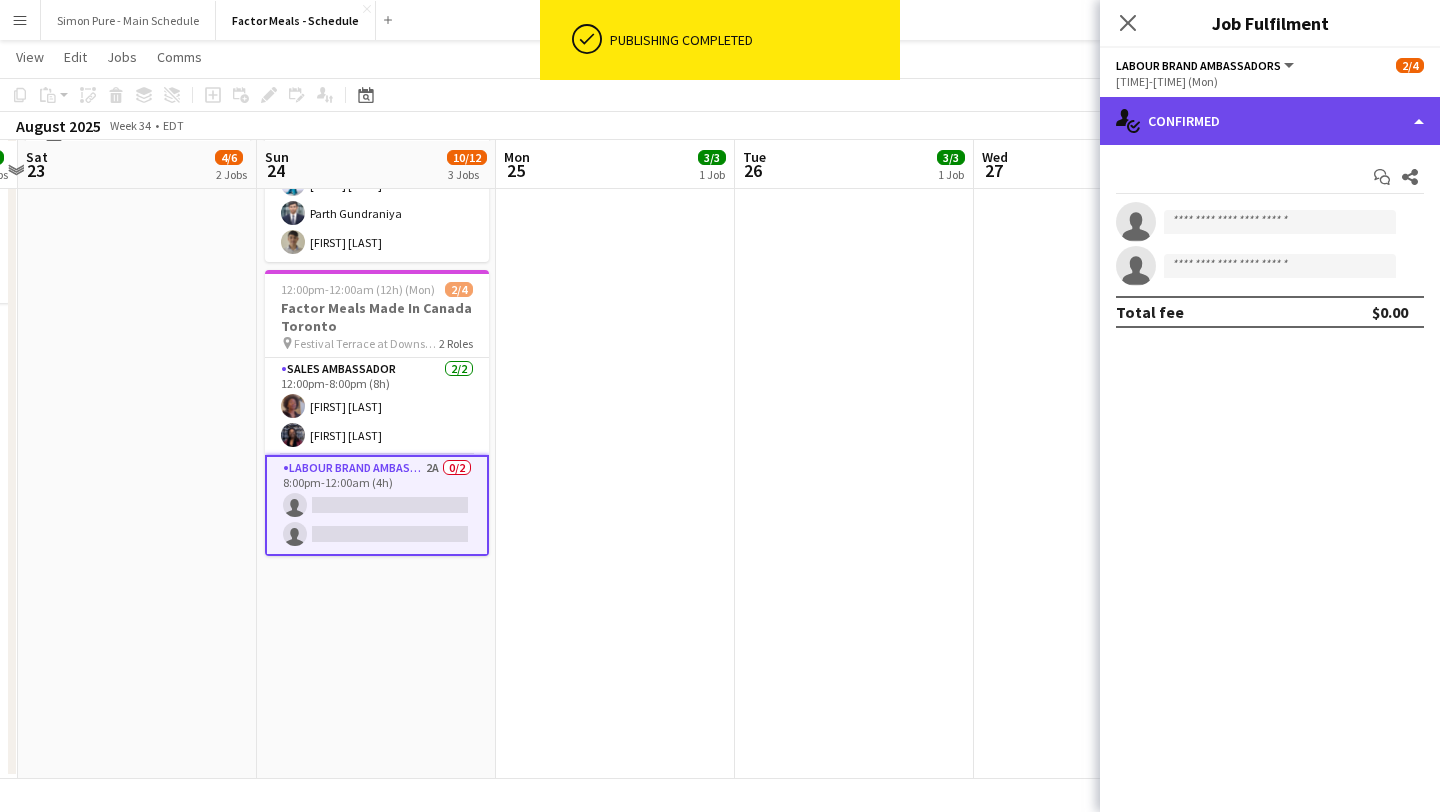 click on "single-neutral-actions-check-2
Confirmed" 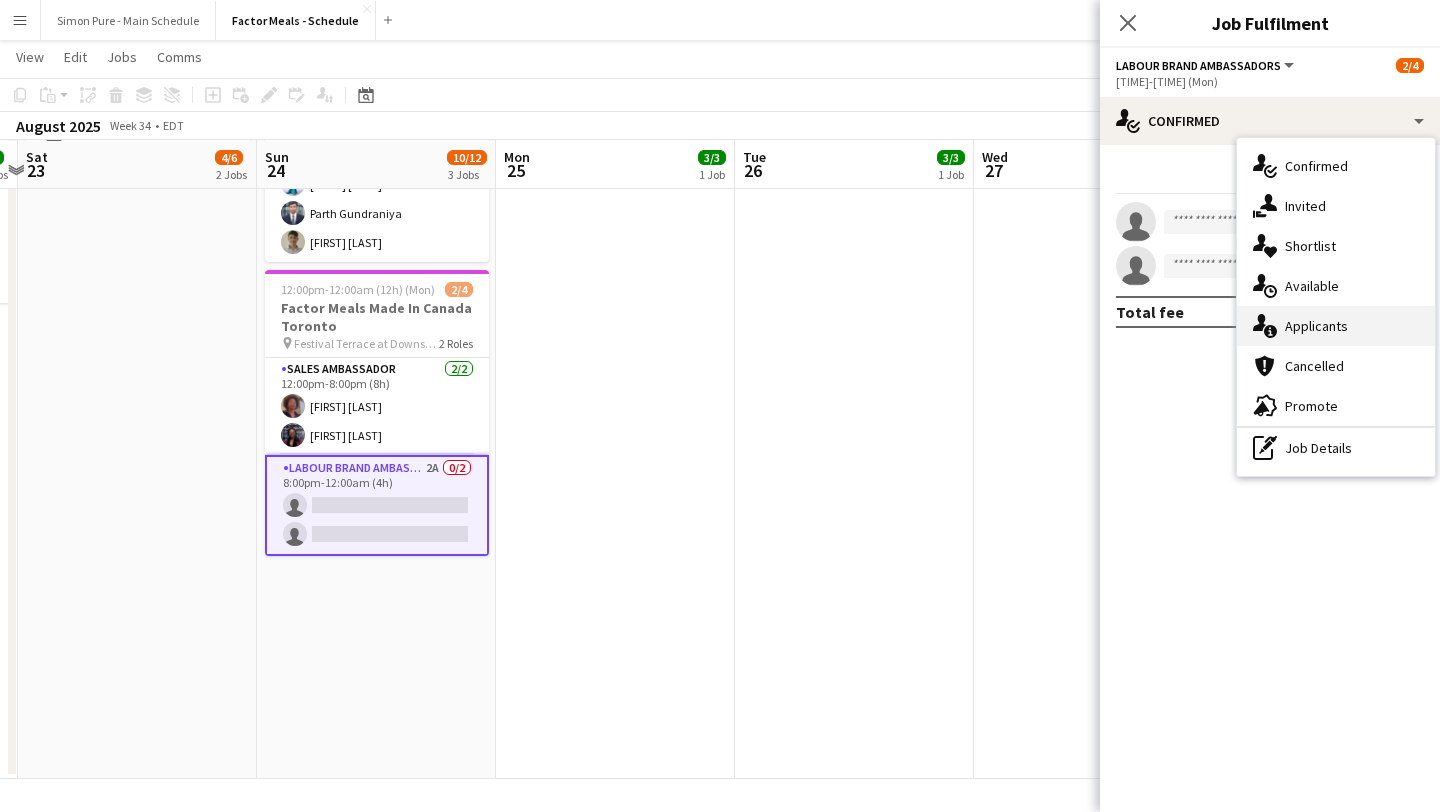 click on "single-neutral-actions-information
Applicants" at bounding box center (1336, 326) 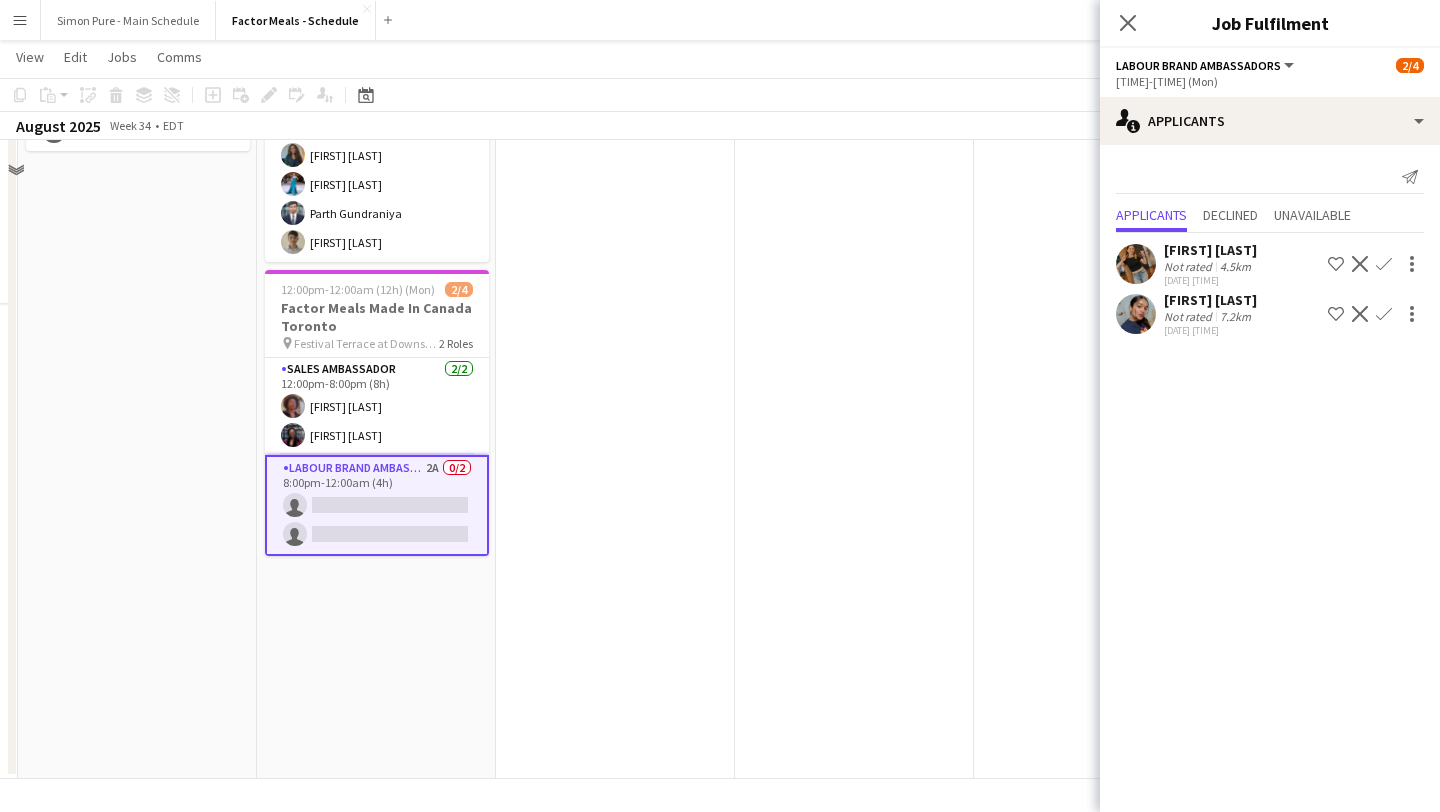 scroll, scrollTop: 0, scrollLeft: 0, axis: both 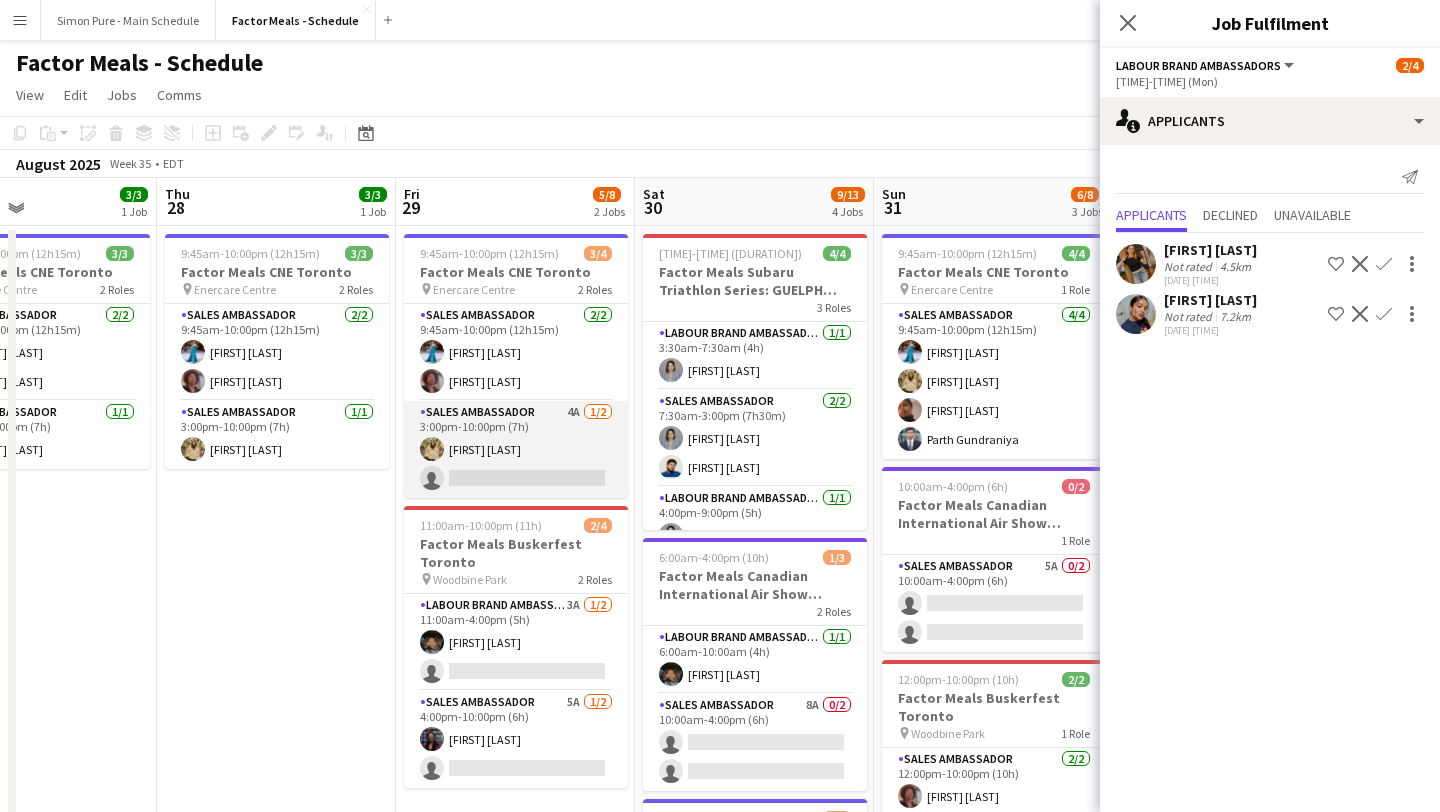 click on "Sales Ambassador   4A   1/2   3:00pm-10:00pm (7h)
Samira Nuri
single-neutral-actions" at bounding box center [516, 449] 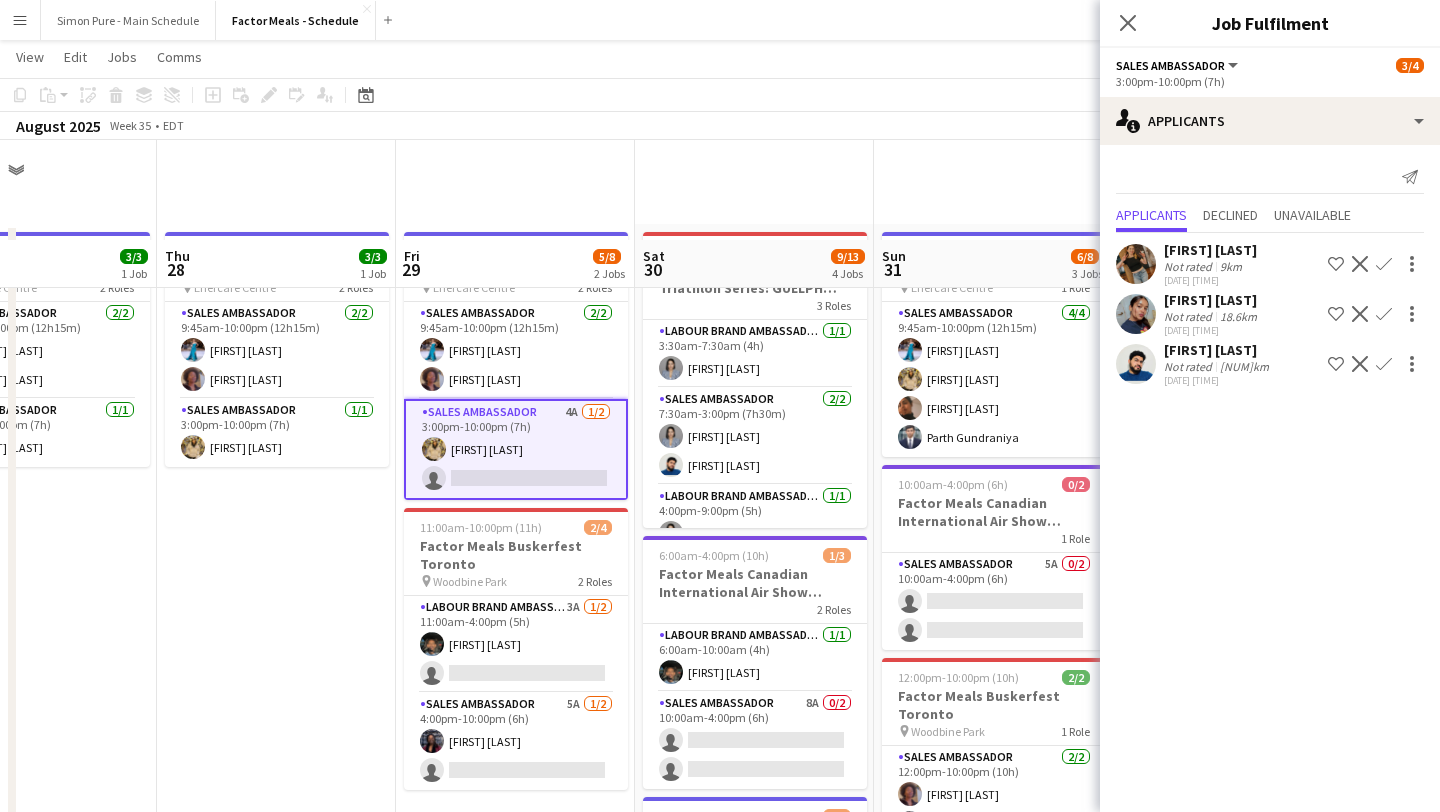 scroll, scrollTop: 128, scrollLeft: 0, axis: vertical 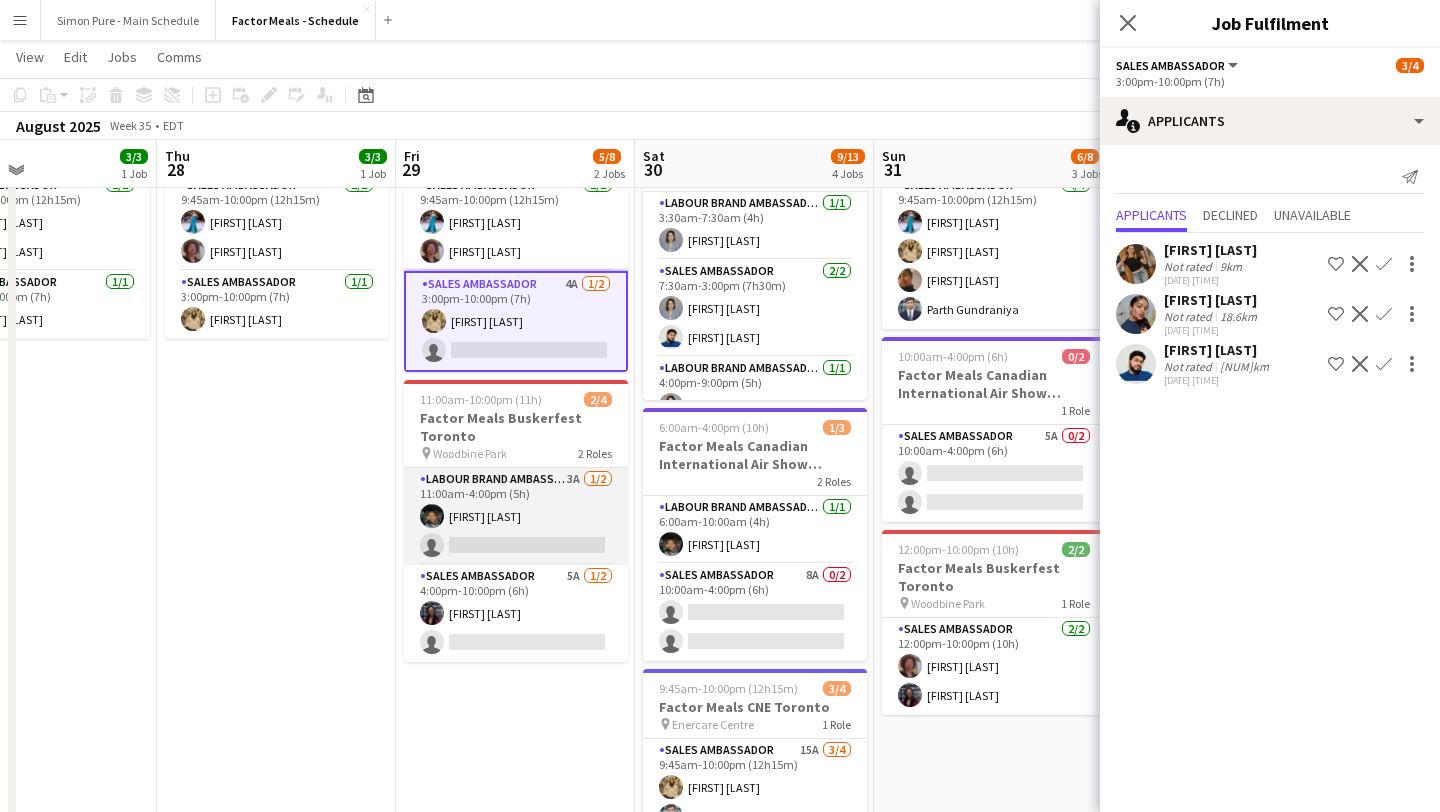 click on "Labour Brand Ambassadors    3A   1/2   11:00am-4:00pm (5h)
Mamoun Elsiddig
single-neutral-actions" at bounding box center (516, 516) 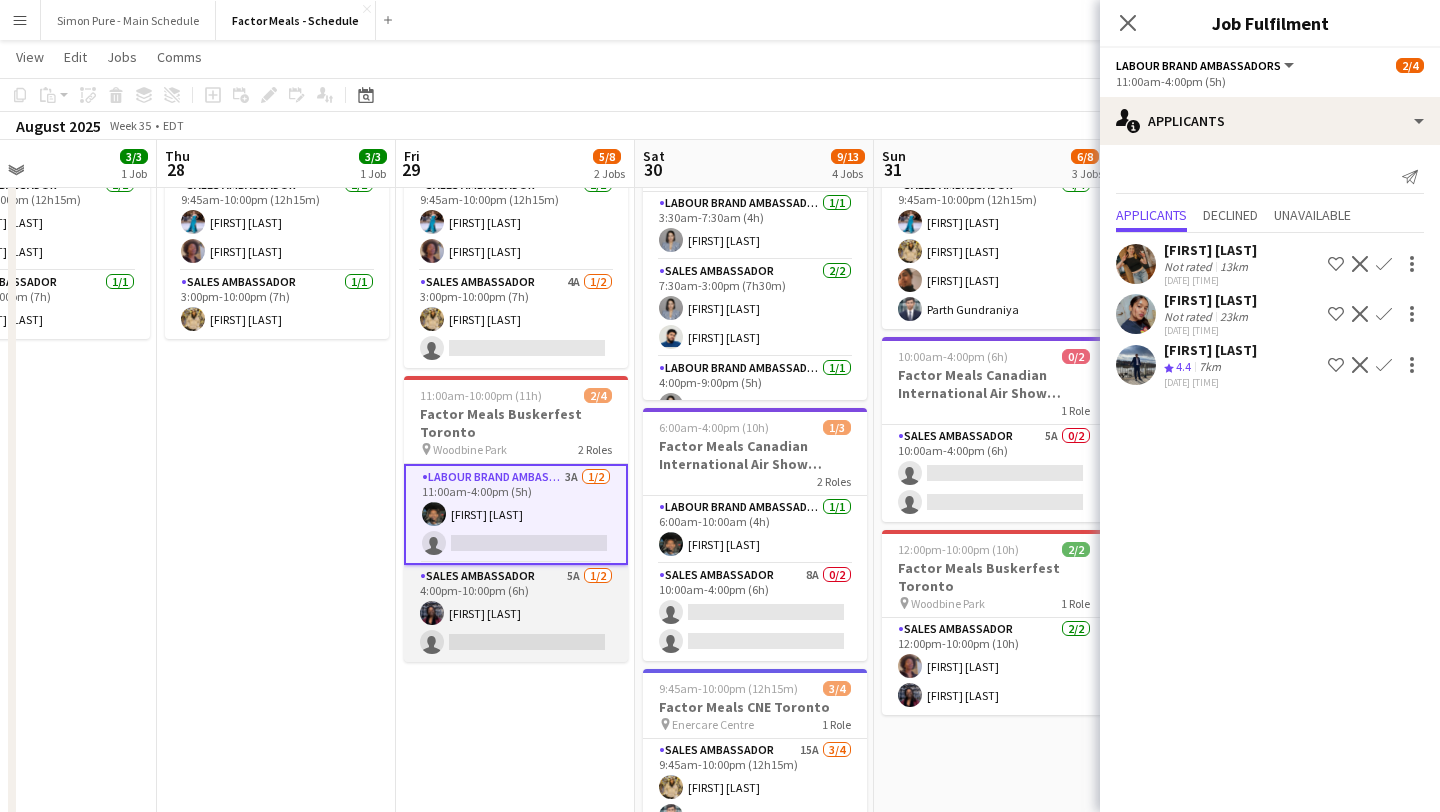 click on "Sales Ambassador   5A   1/2   4:00pm-10:00pm (6h)
Joyce Silva Desmond
single-neutral-actions" at bounding box center (516, 613) 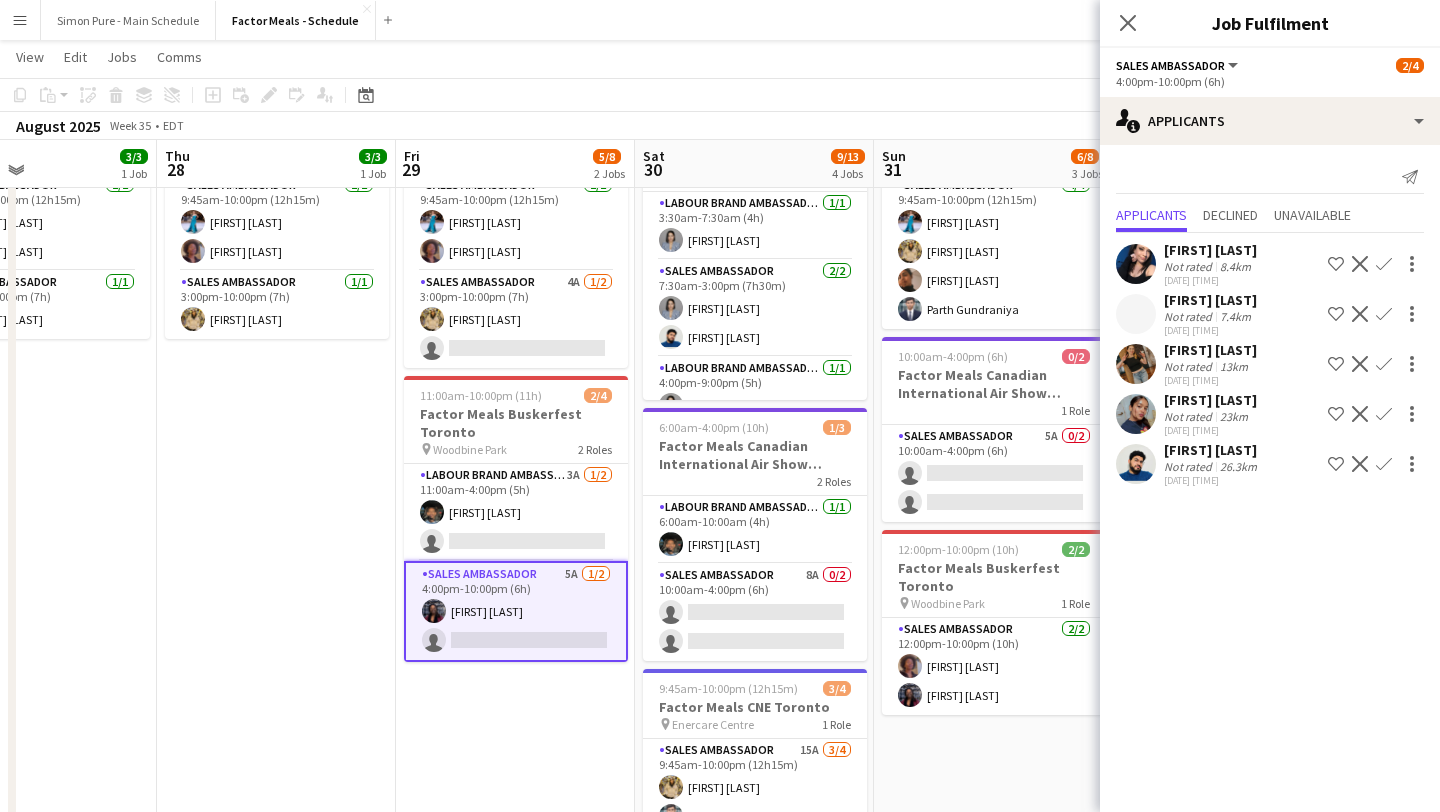scroll, scrollTop: 0, scrollLeft: 866, axis: horizontal 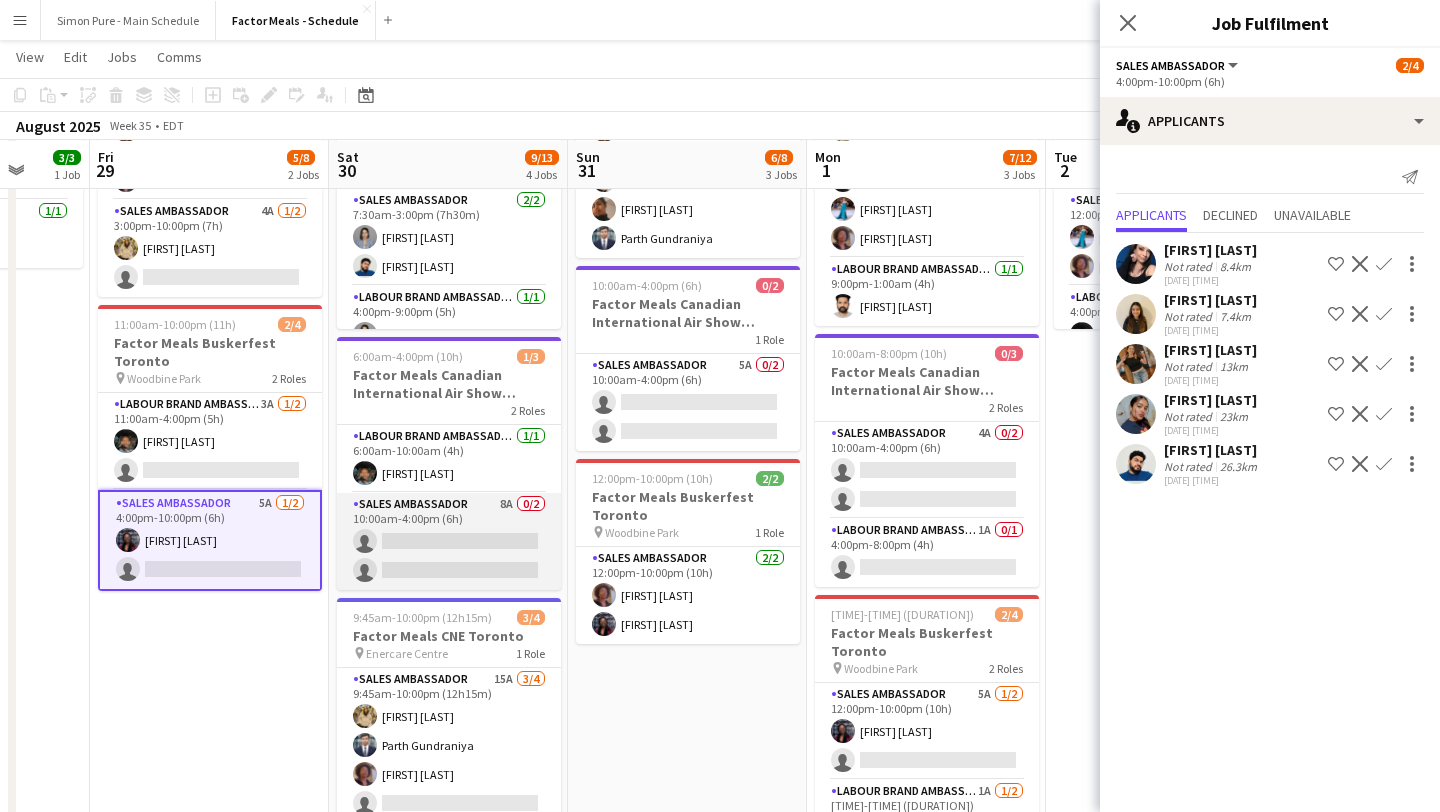 click on "Sales Ambassador   8A   0/2   10:00am-4:00pm (6h)
single-neutral-actions
single-neutral-actions" at bounding box center (449, 541) 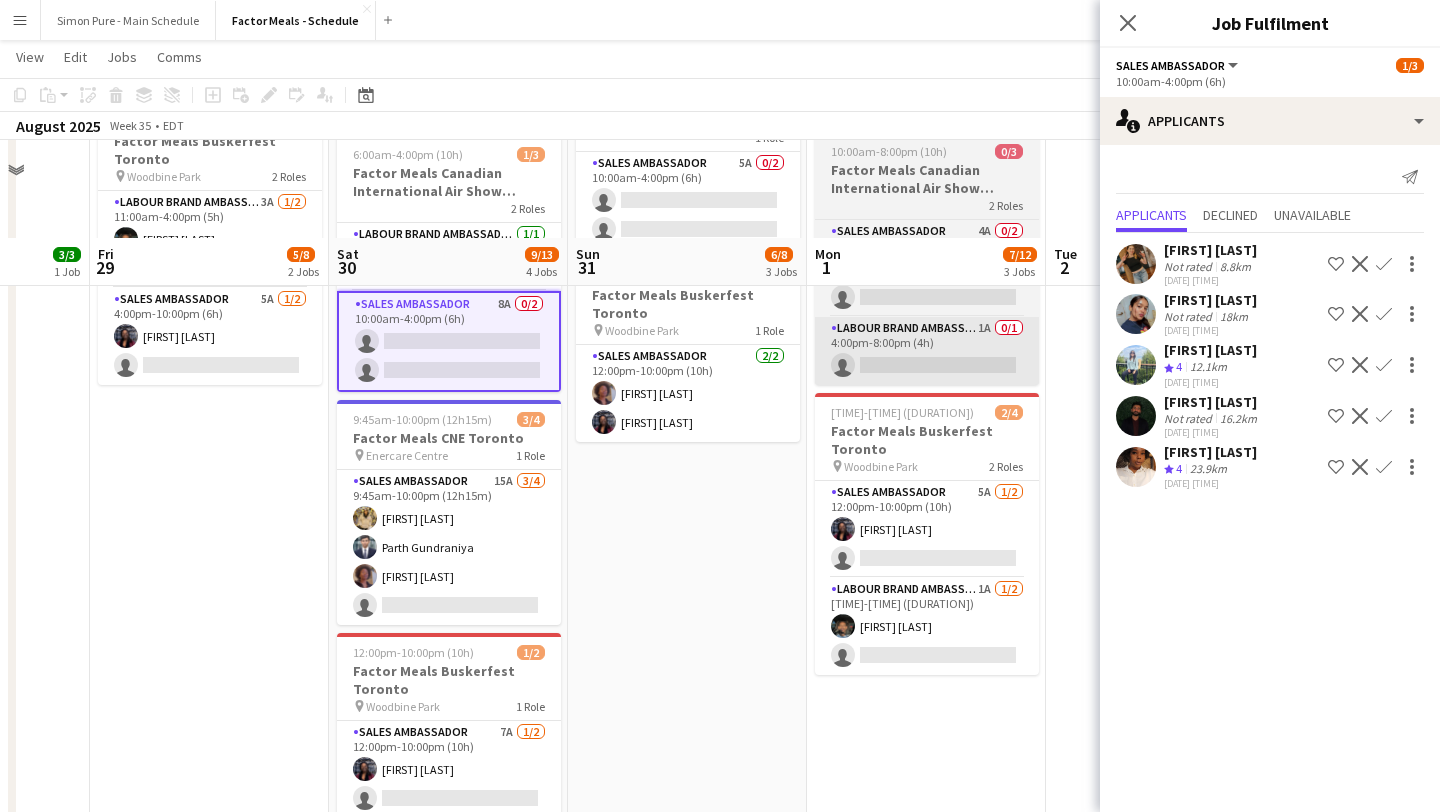 scroll, scrollTop: 499, scrollLeft: 0, axis: vertical 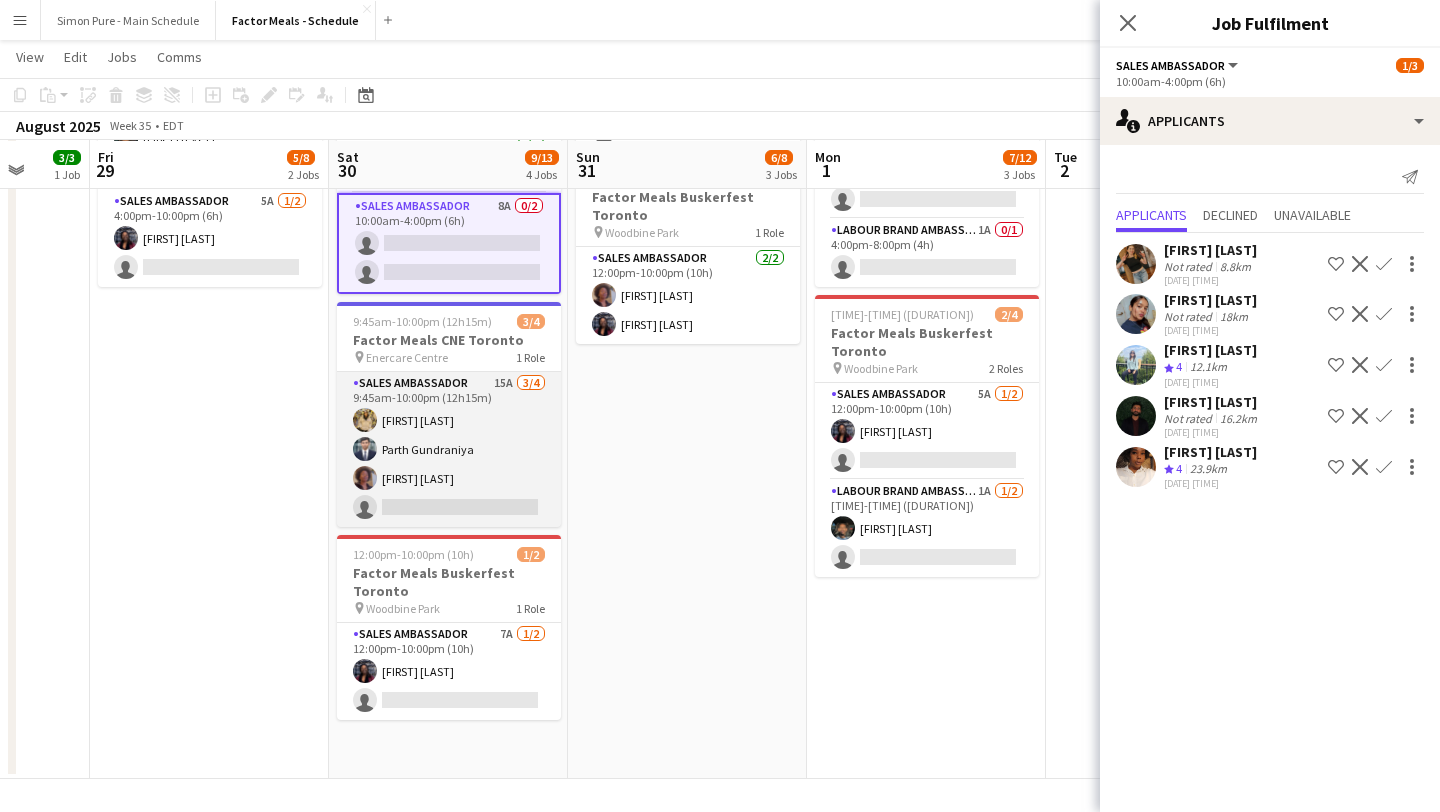 click on "Sales Ambassador   15A   3/4   9:45am-10:00pm (12h15m)
Samira Nuri Parth Gundraniya Destiny Kondell
single-neutral-actions" at bounding box center (449, 449) 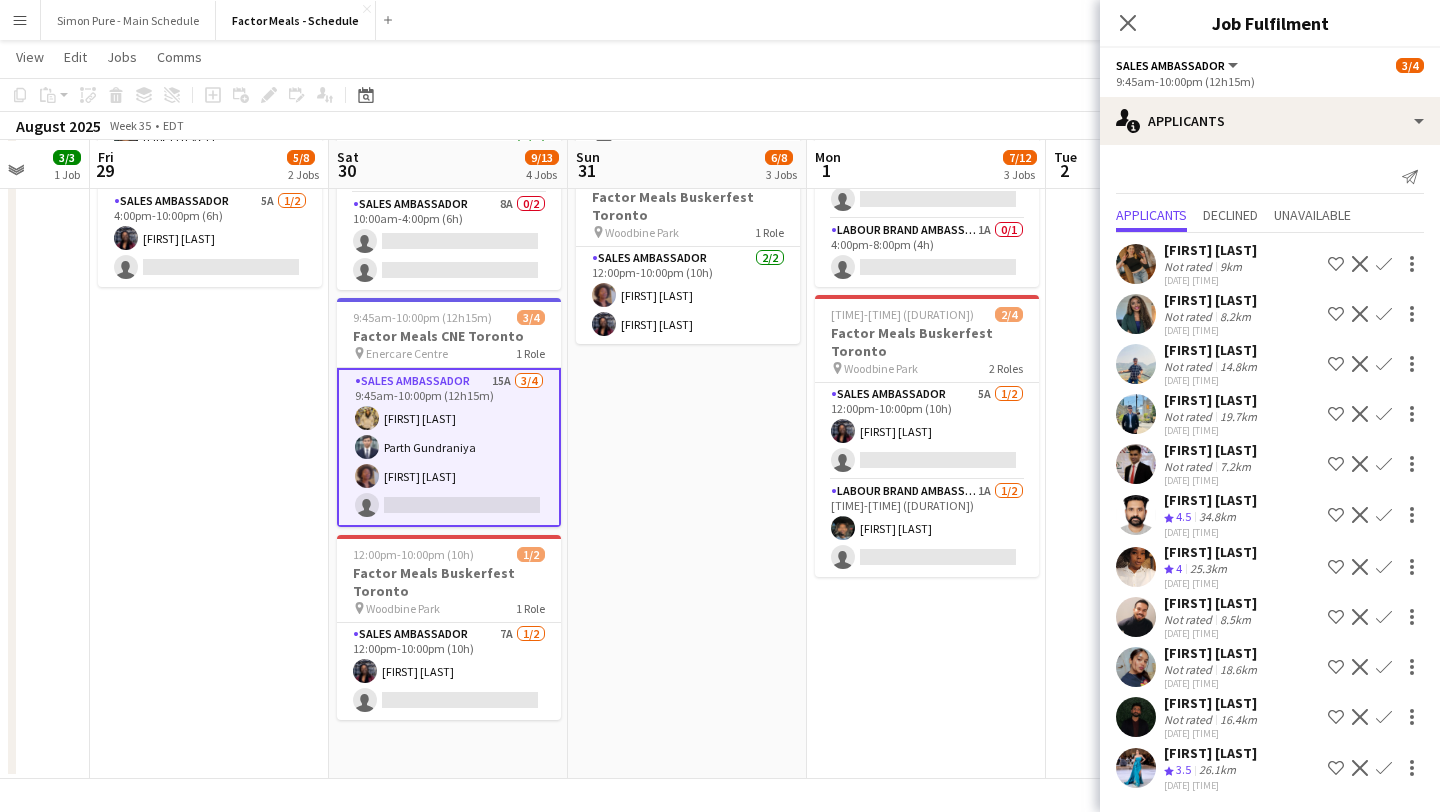 click on "Confirm" 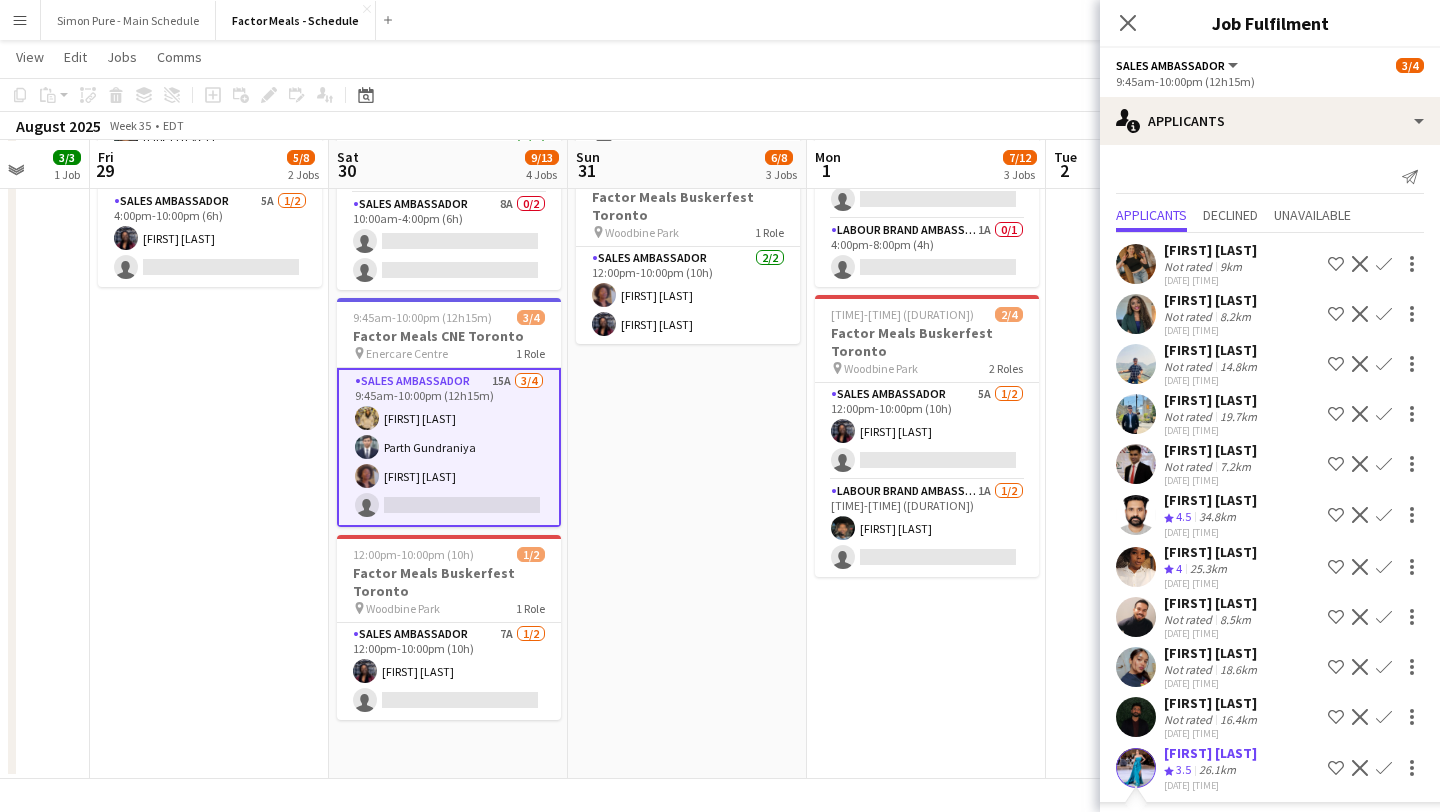 scroll, scrollTop: 394, scrollLeft: 0, axis: vertical 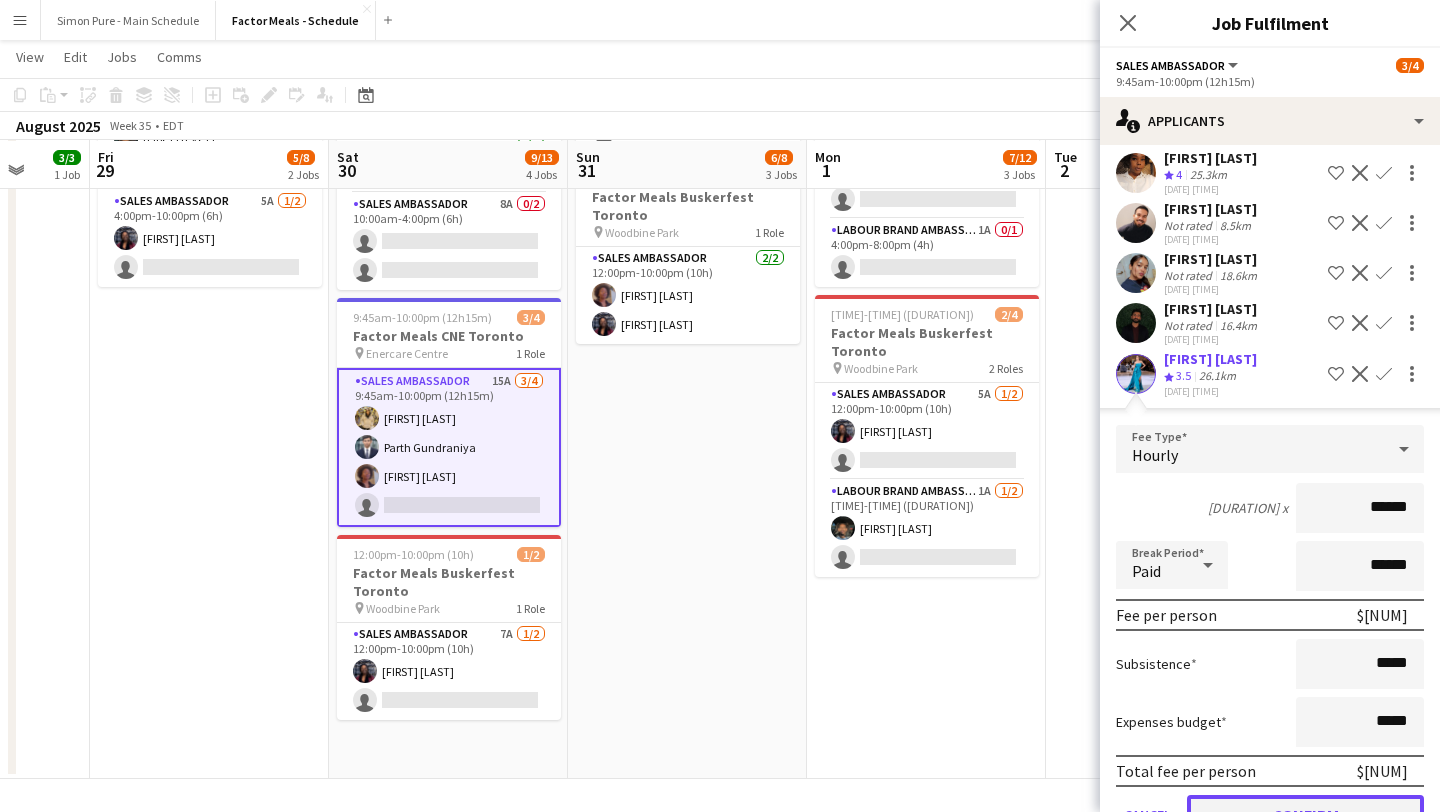 click on "Confirm" 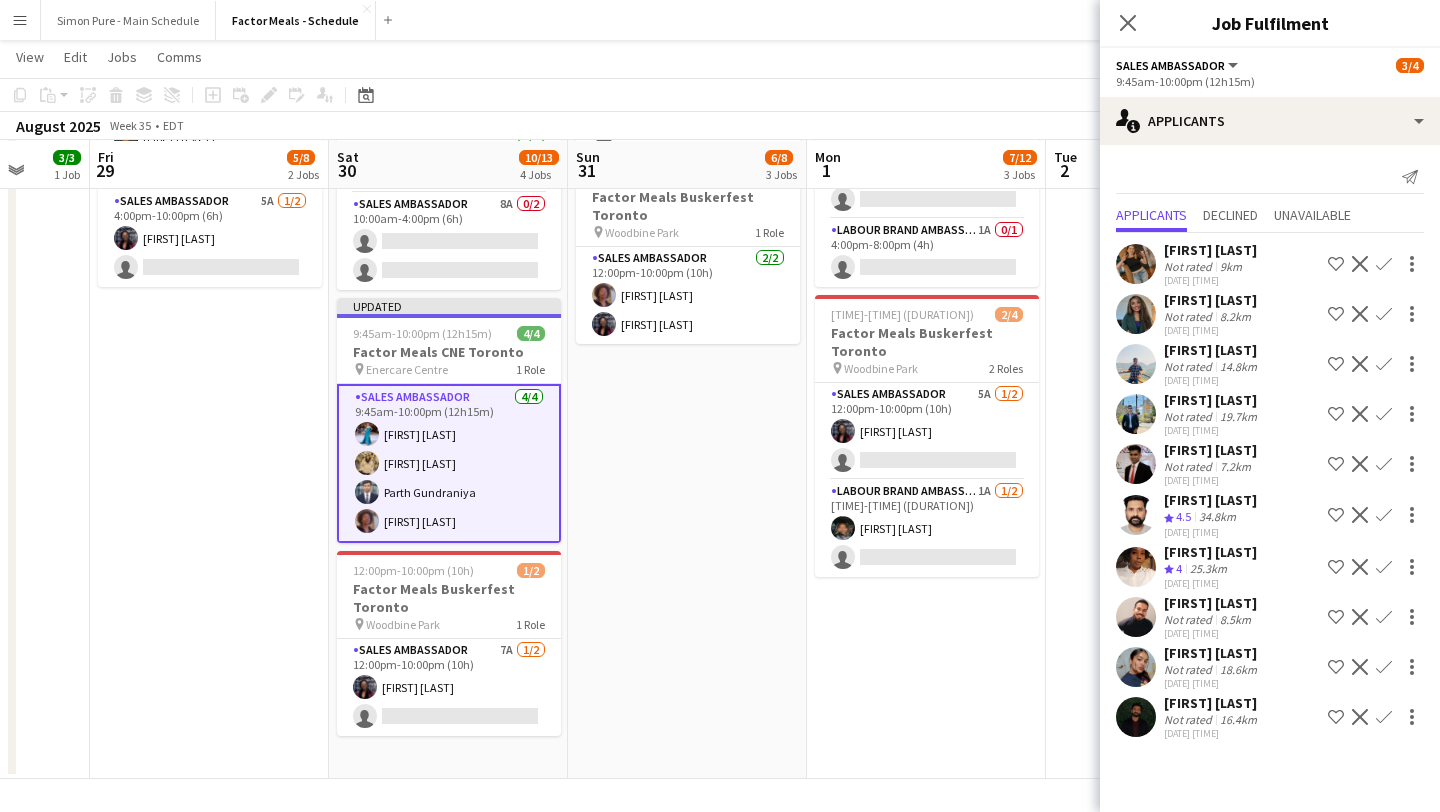 scroll, scrollTop: 0, scrollLeft: 0, axis: both 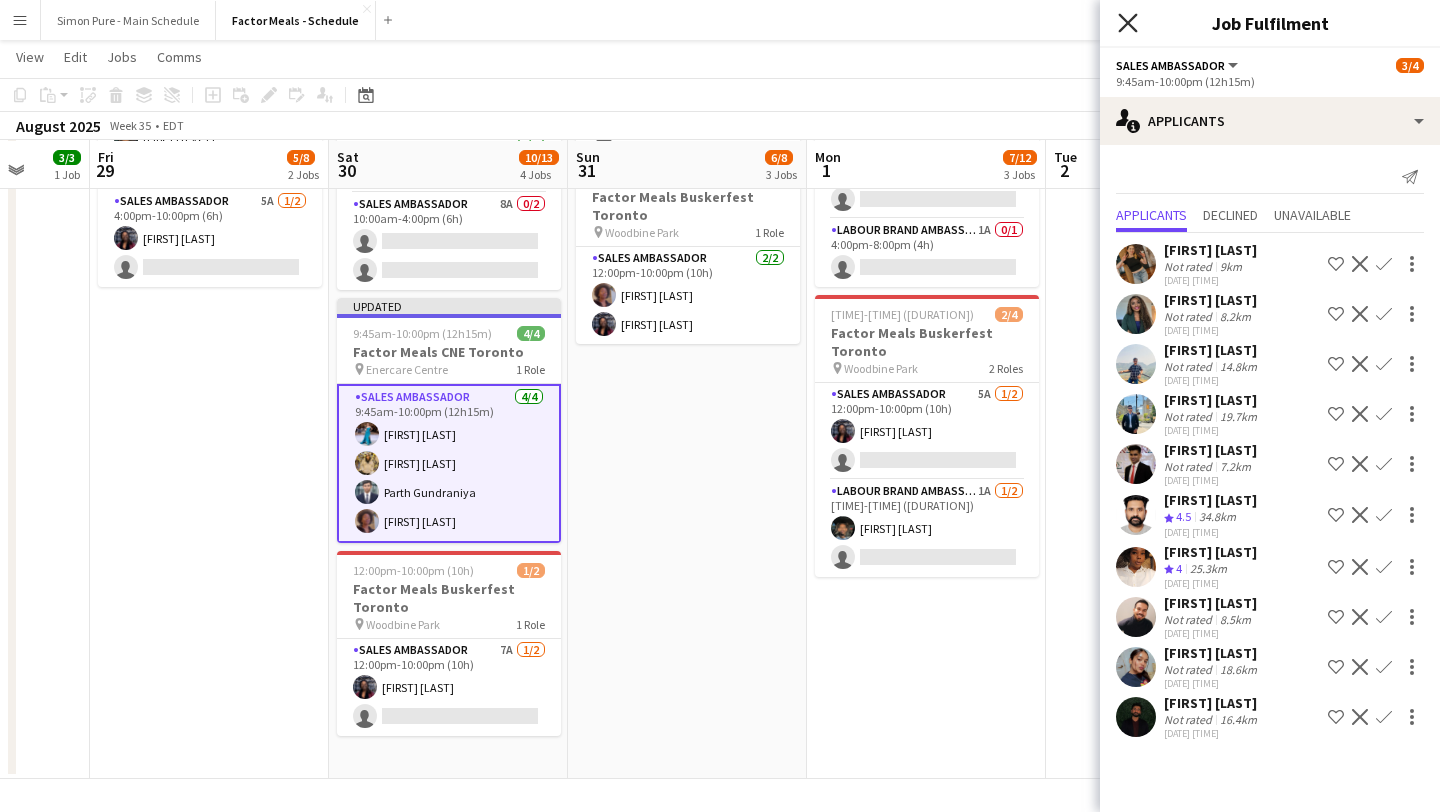 click 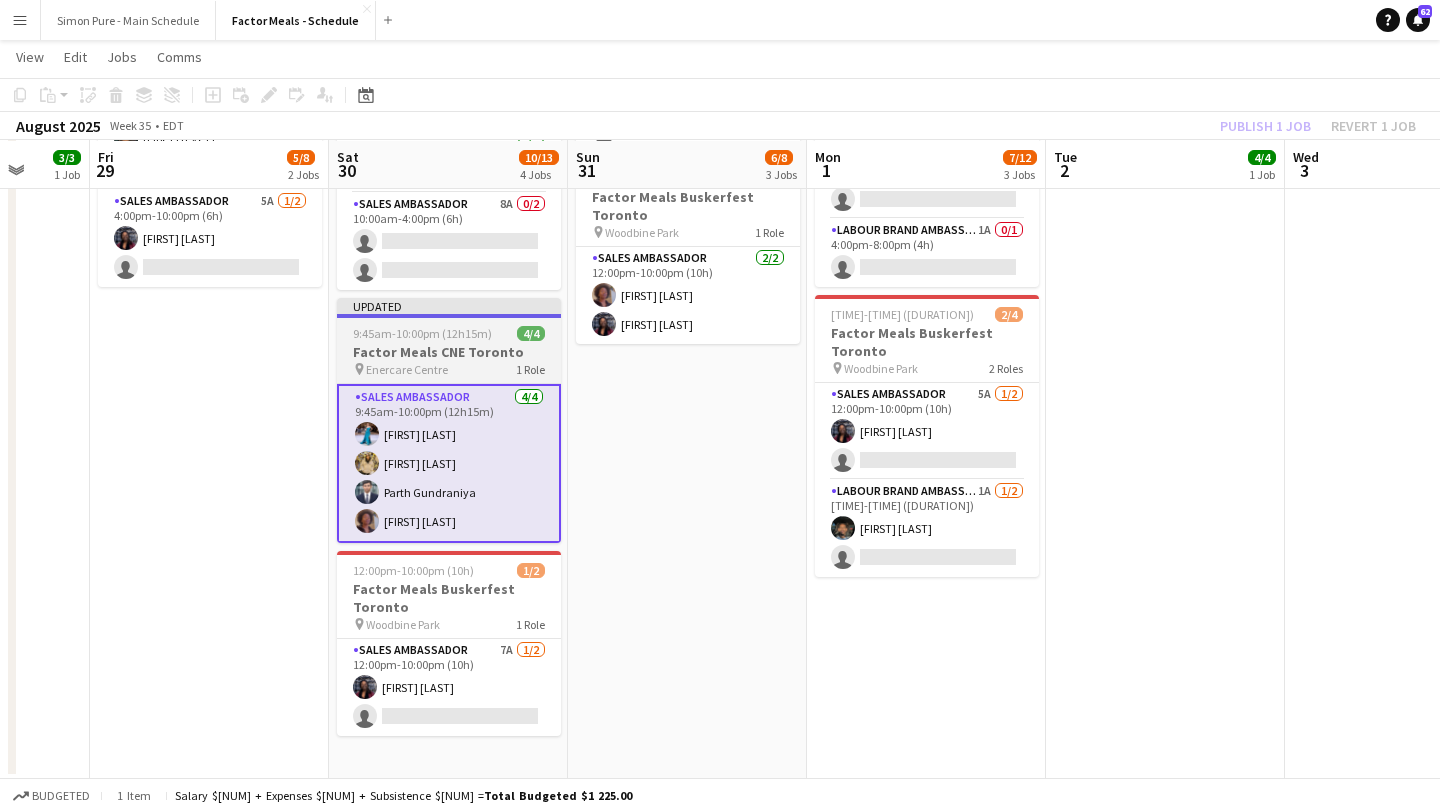 click on "9:45am-10:00pm (12h15m)" at bounding box center (422, 333) 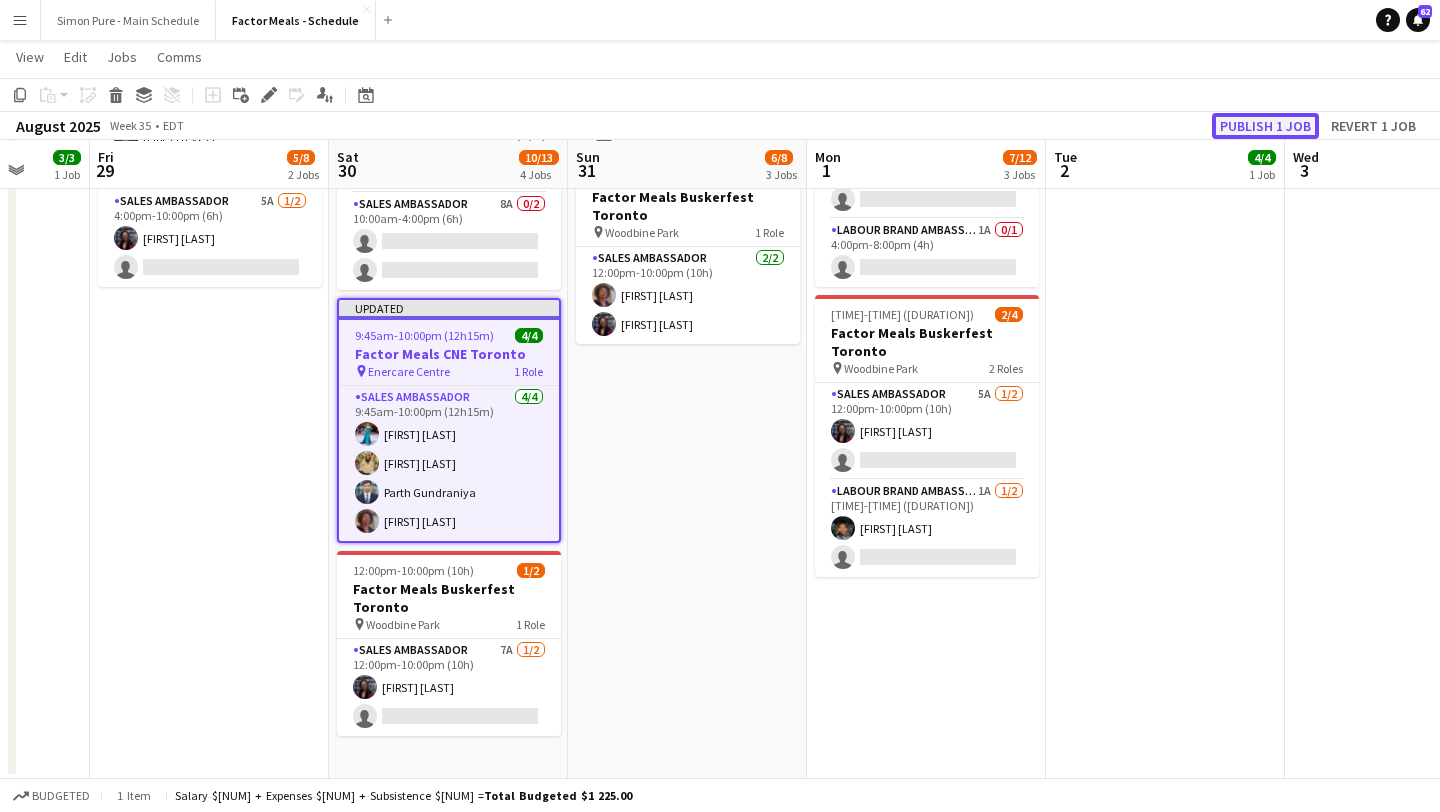 click on "Publish 1 job" 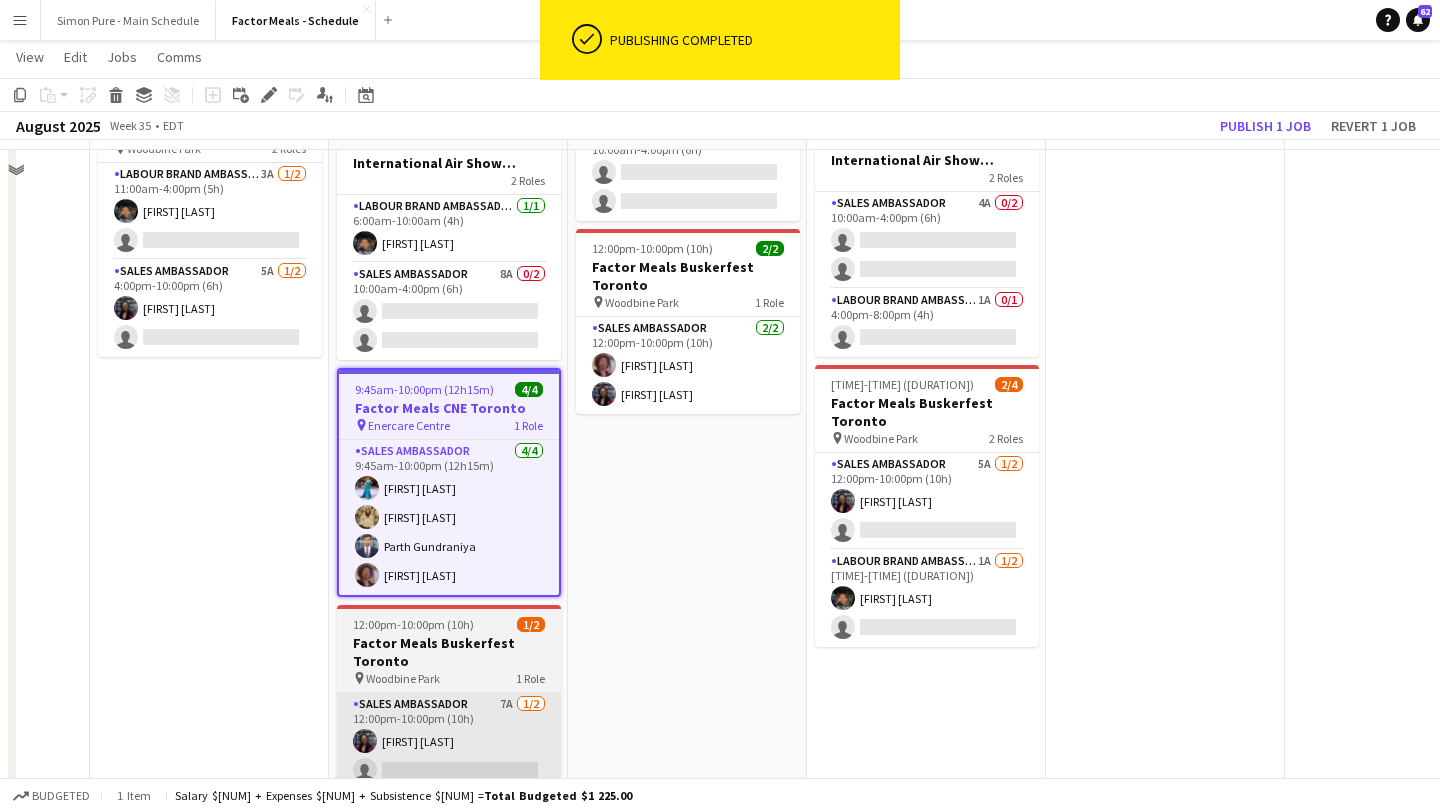scroll, scrollTop: 444, scrollLeft: 0, axis: vertical 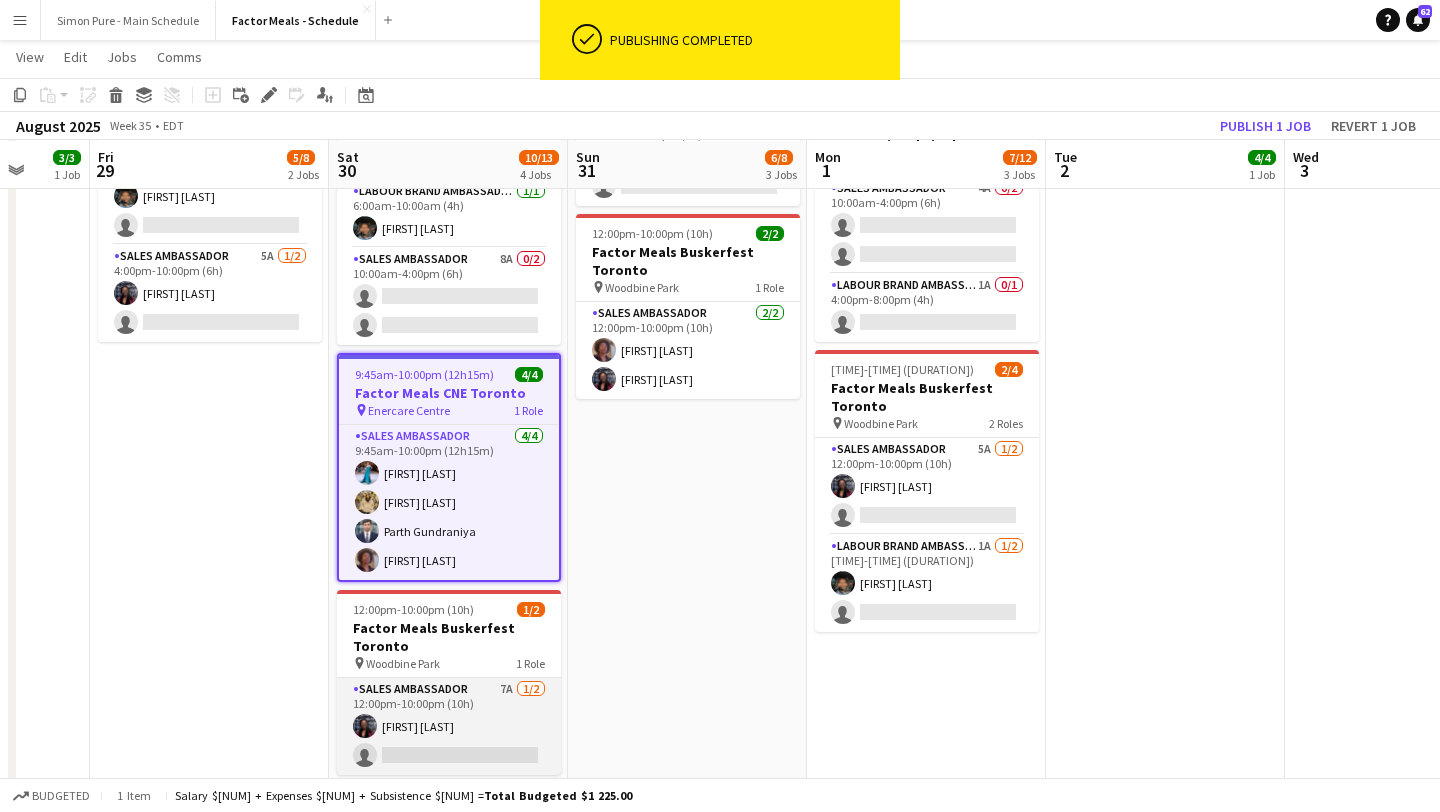 click on "Sales Ambassador   7A   1/2   12:00pm-10:00pm (10h)
Joyce Silva Desmond
single-neutral-actions" at bounding box center (449, 726) 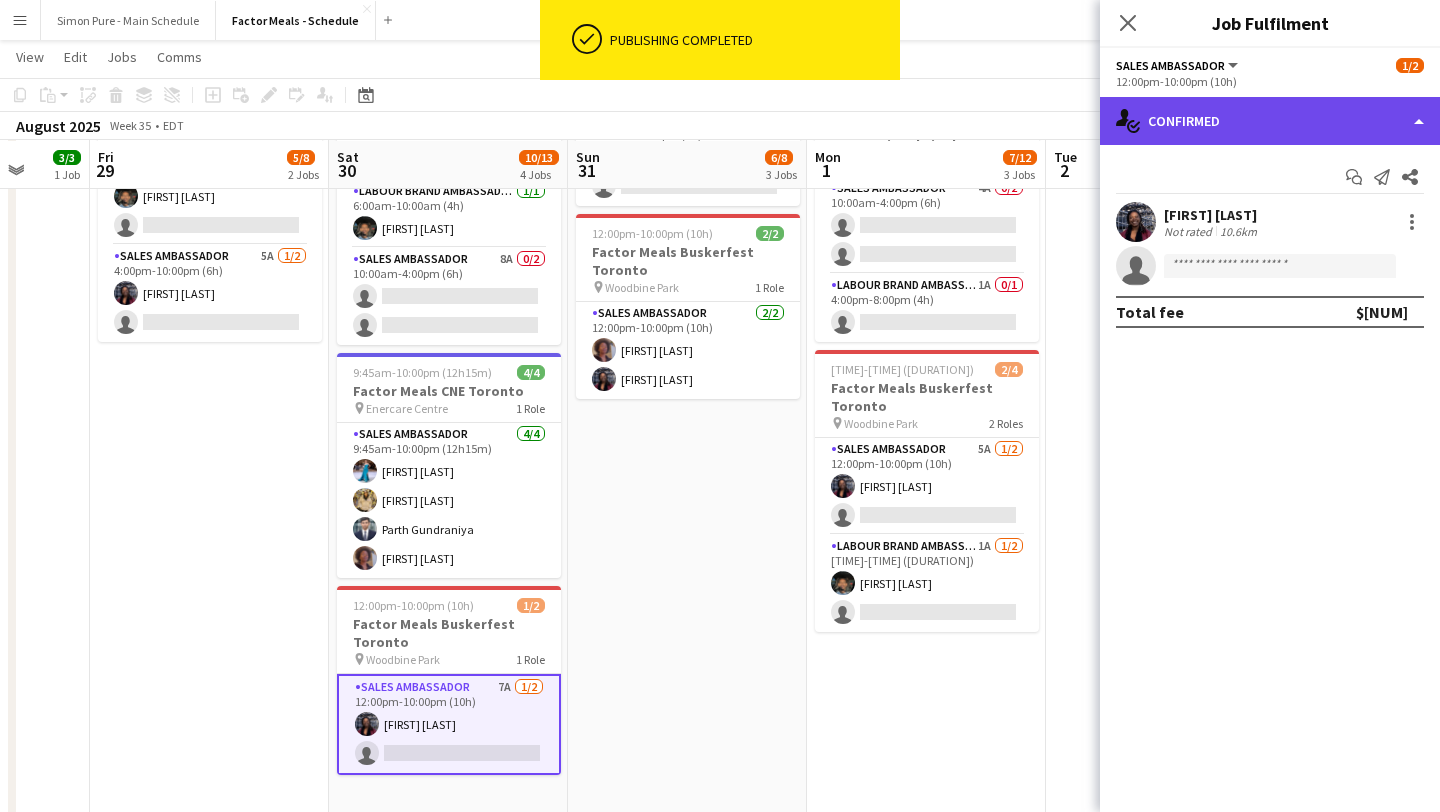 click on "single-neutral-actions-check-2
Confirmed" 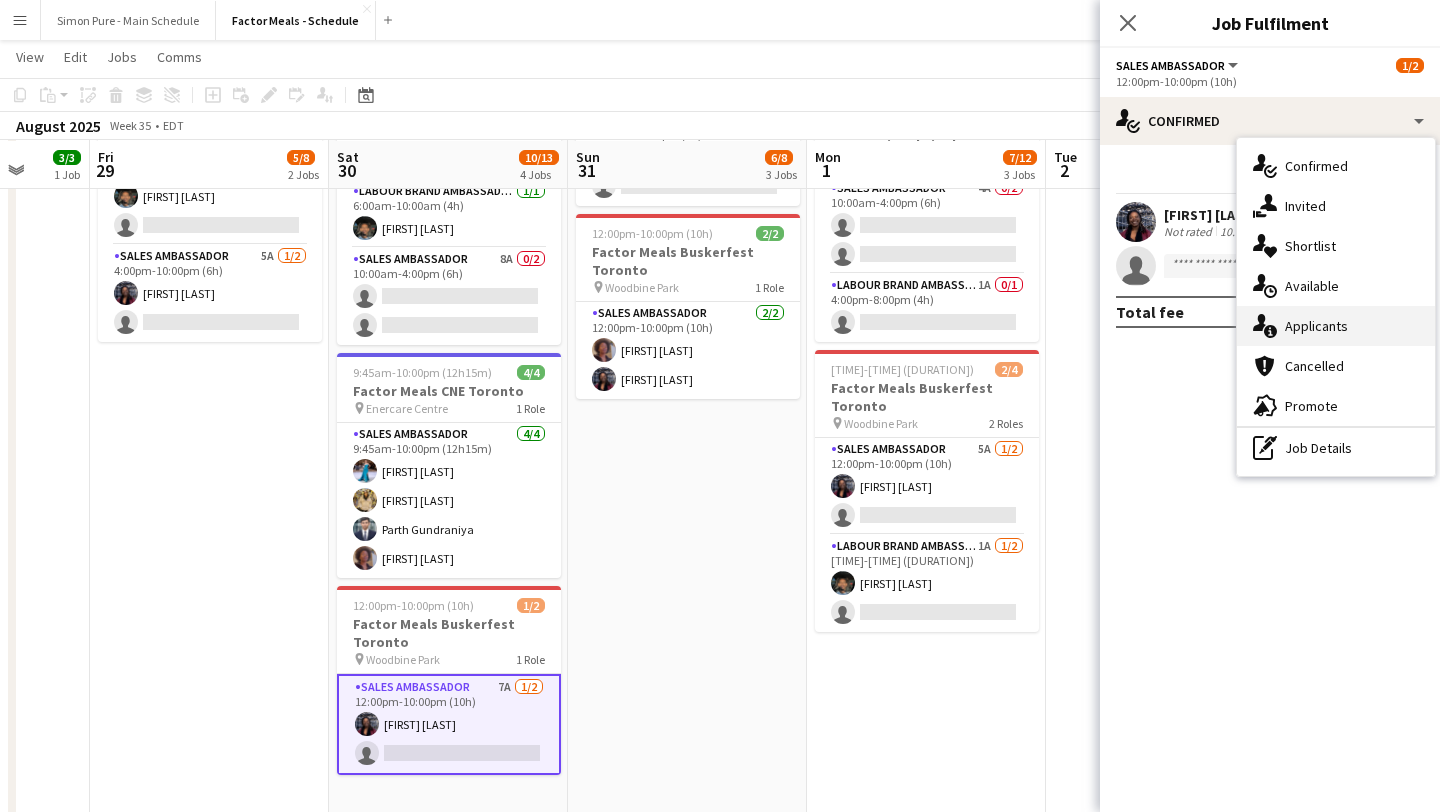 click on "single-neutral-actions-information
Applicants" at bounding box center (1336, 326) 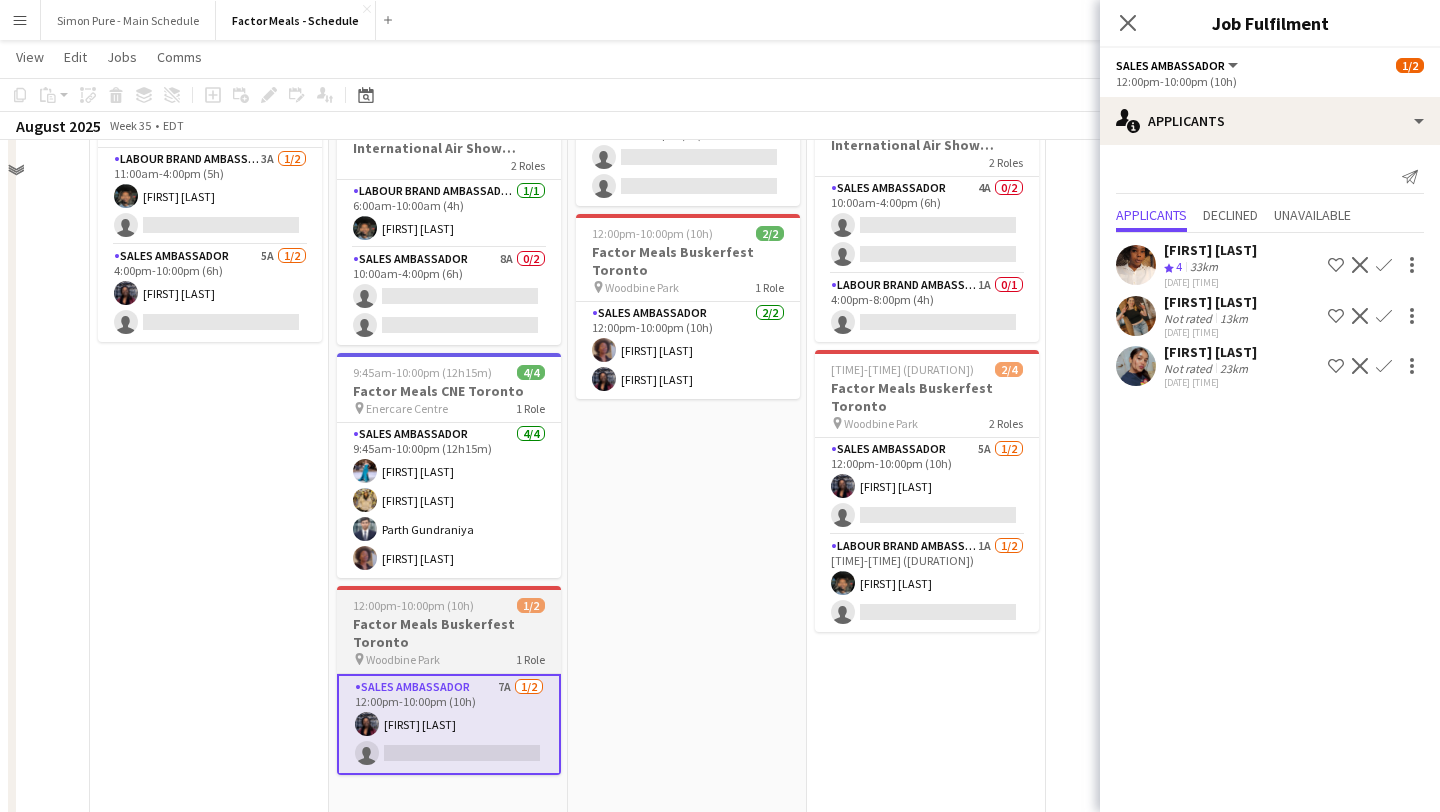 scroll, scrollTop: 0, scrollLeft: 0, axis: both 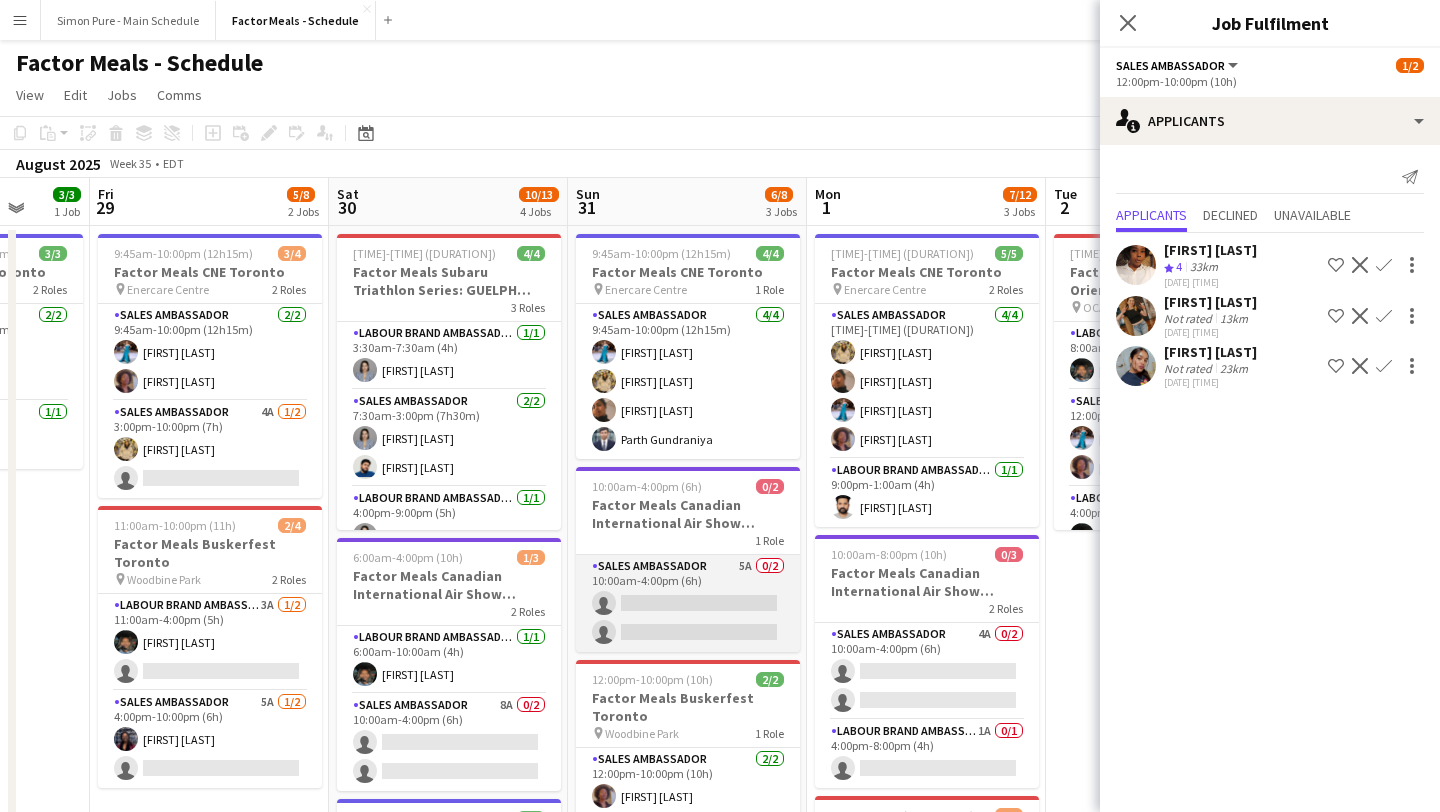 click on "Sales Ambassador   5A   0/2   10:00am-4:00pm (6h)
single-neutral-actions
single-neutral-actions" at bounding box center [688, 603] 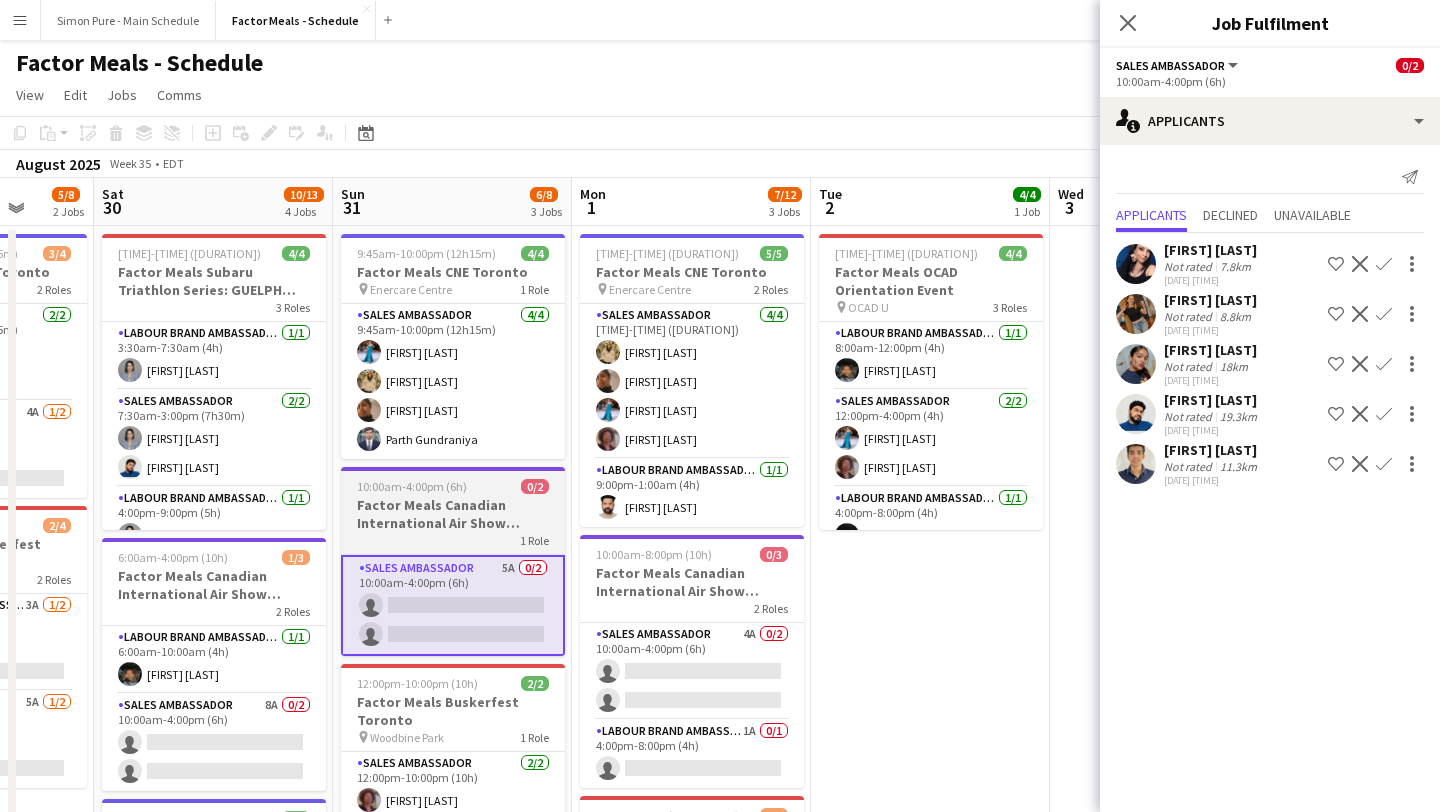 scroll, scrollTop: 0, scrollLeft: 637, axis: horizontal 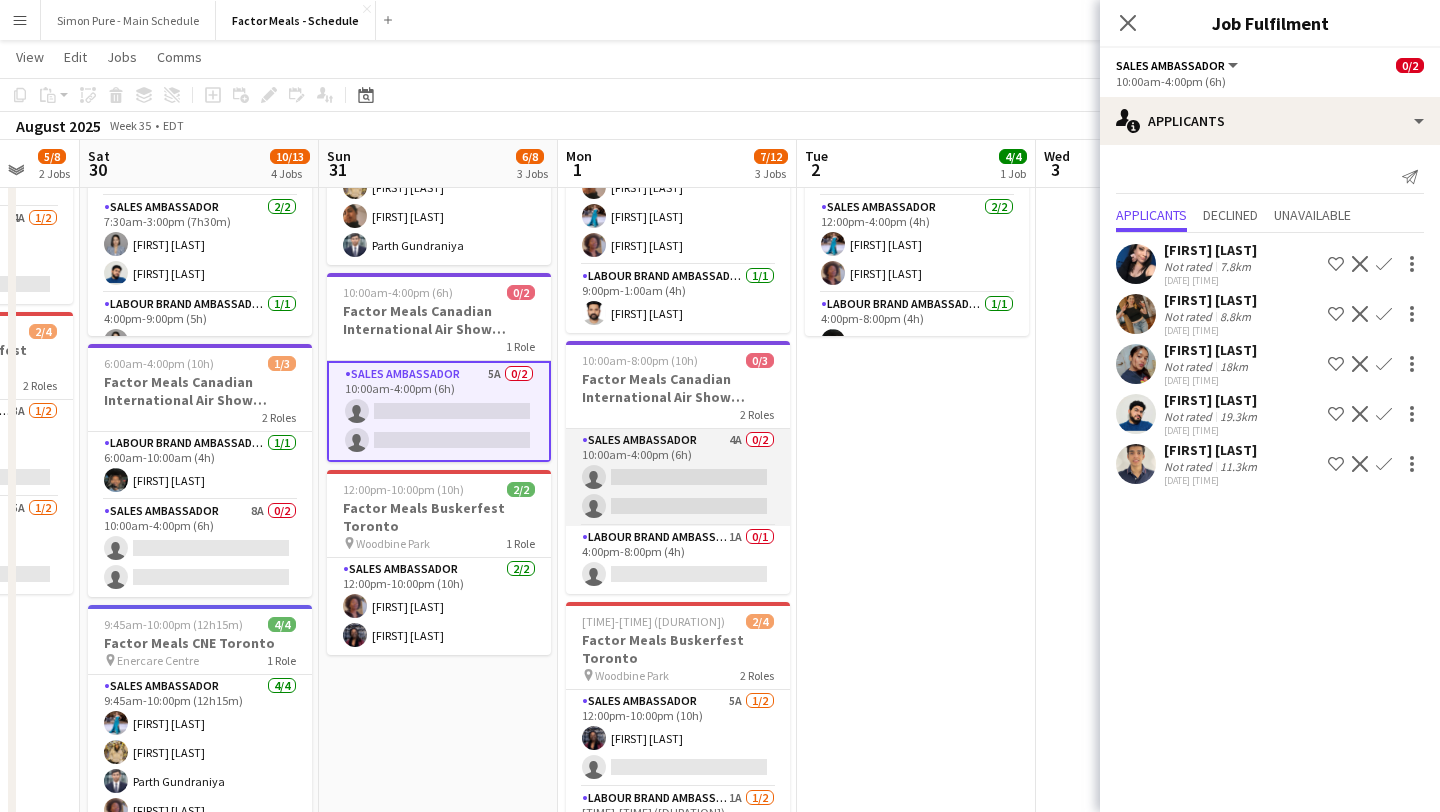 click on "Sales Ambassador   4A   0/2   10:00am-4:00pm (6h)
single-neutral-actions
single-neutral-actions" at bounding box center [678, 477] 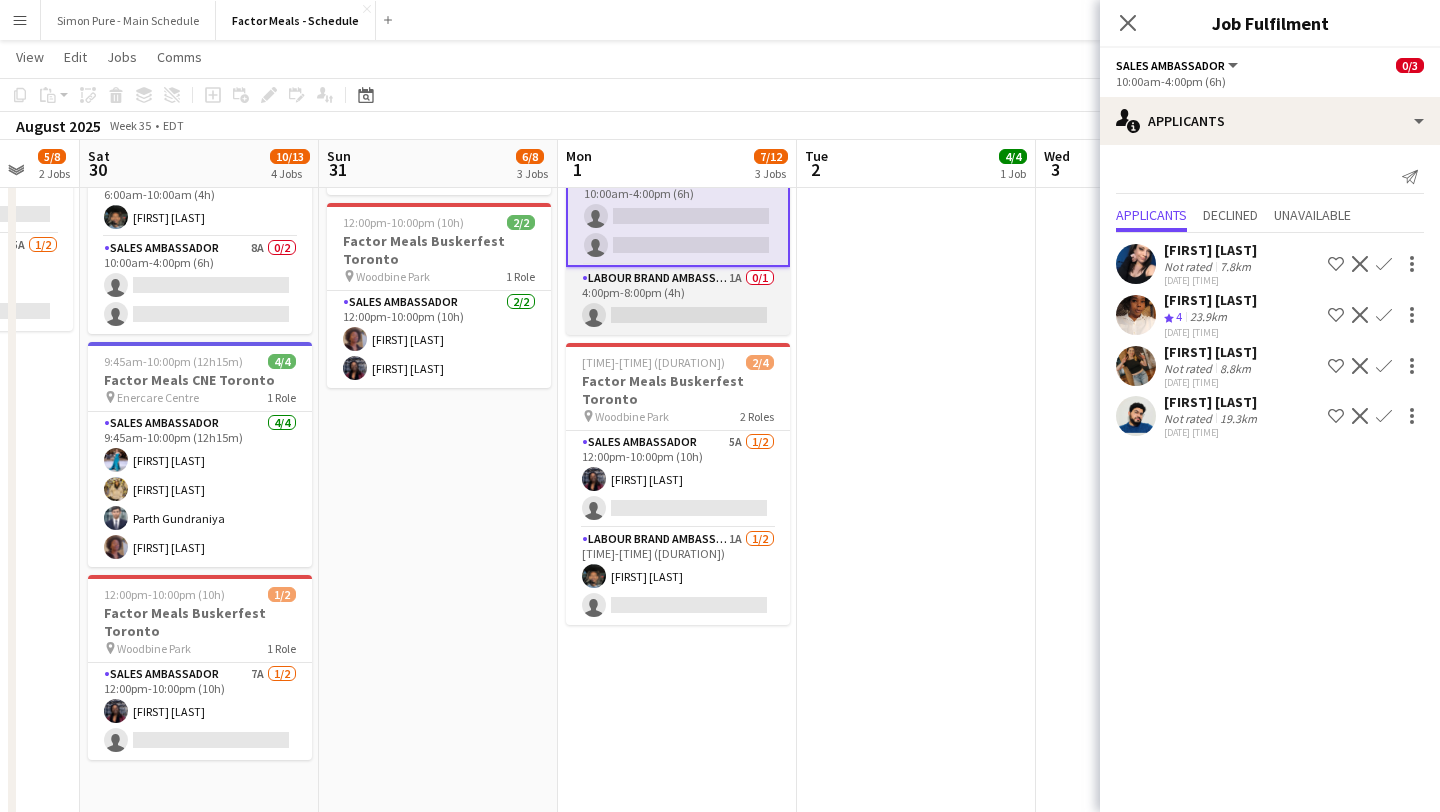 scroll, scrollTop: 460, scrollLeft: 0, axis: vertical 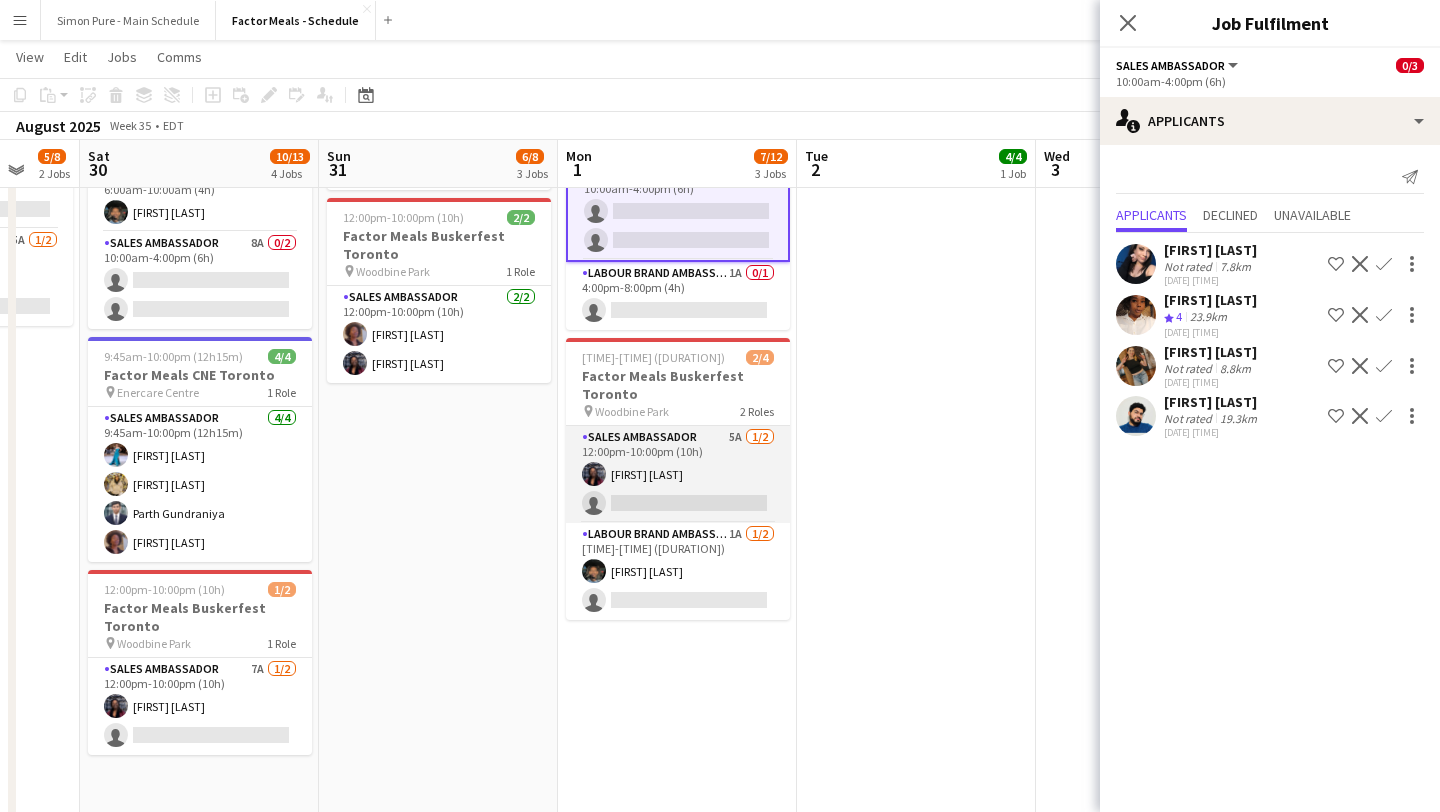click on "Sales Ambassador   5A   1/2   12:00pm-10:00pm (10h)
Joyce Silva Desmond
single-neutral-actions" at bounding box center [678, 474] 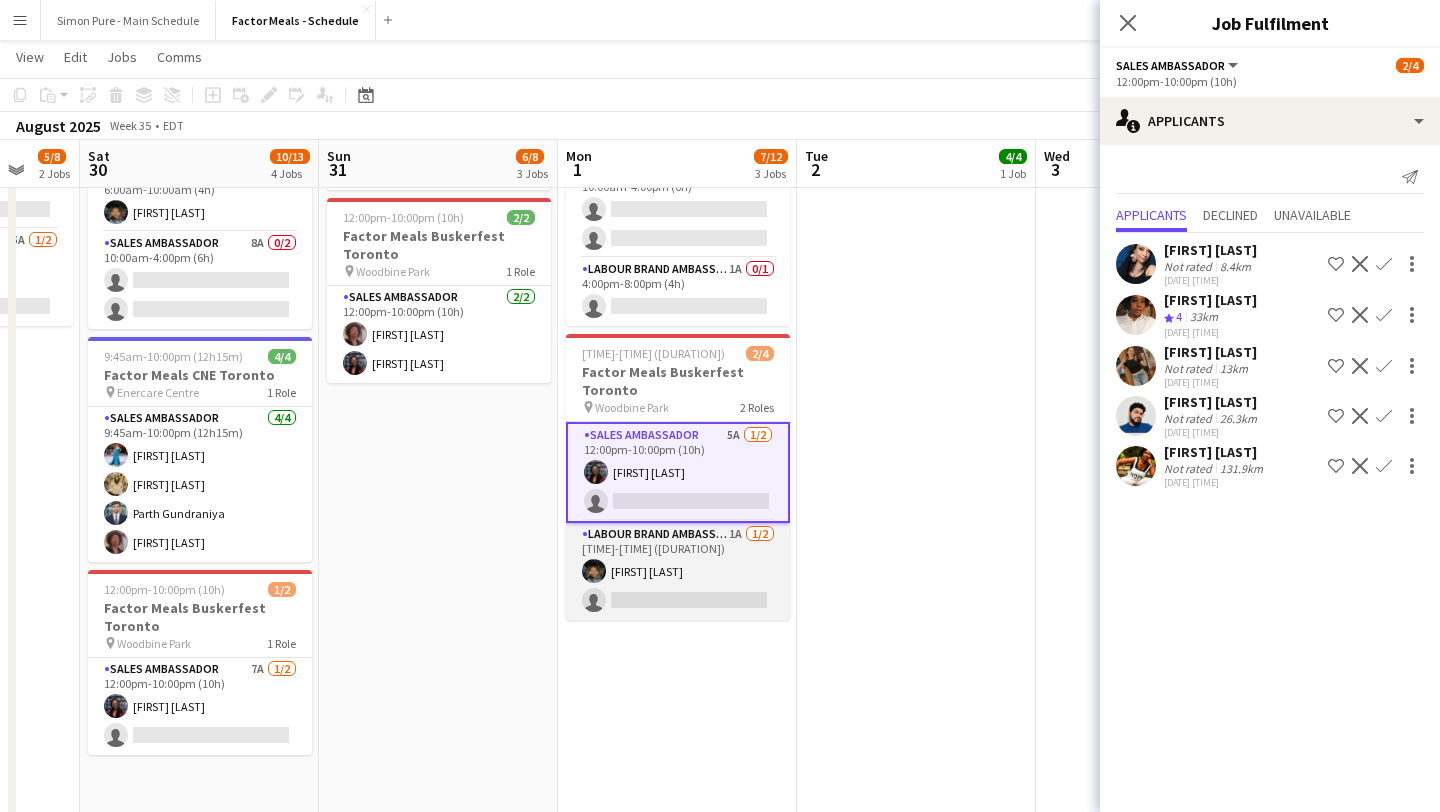 click on "Labour Brand Ambassadors    1A   1/2   10:00pm-2:00am (4h)
Mamoun Elsiddig
single-neutral-actions" at bounding box center (678, 571) 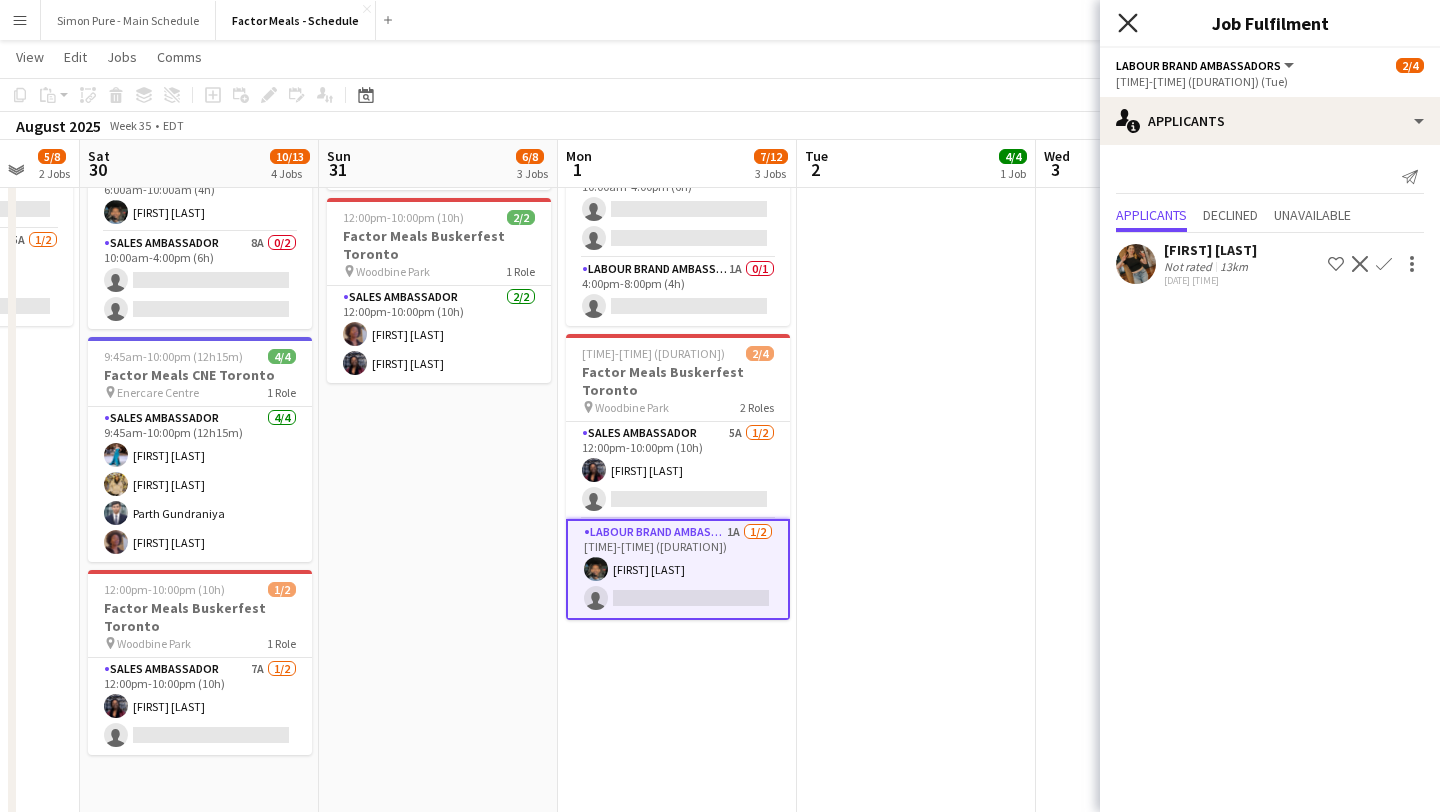 click 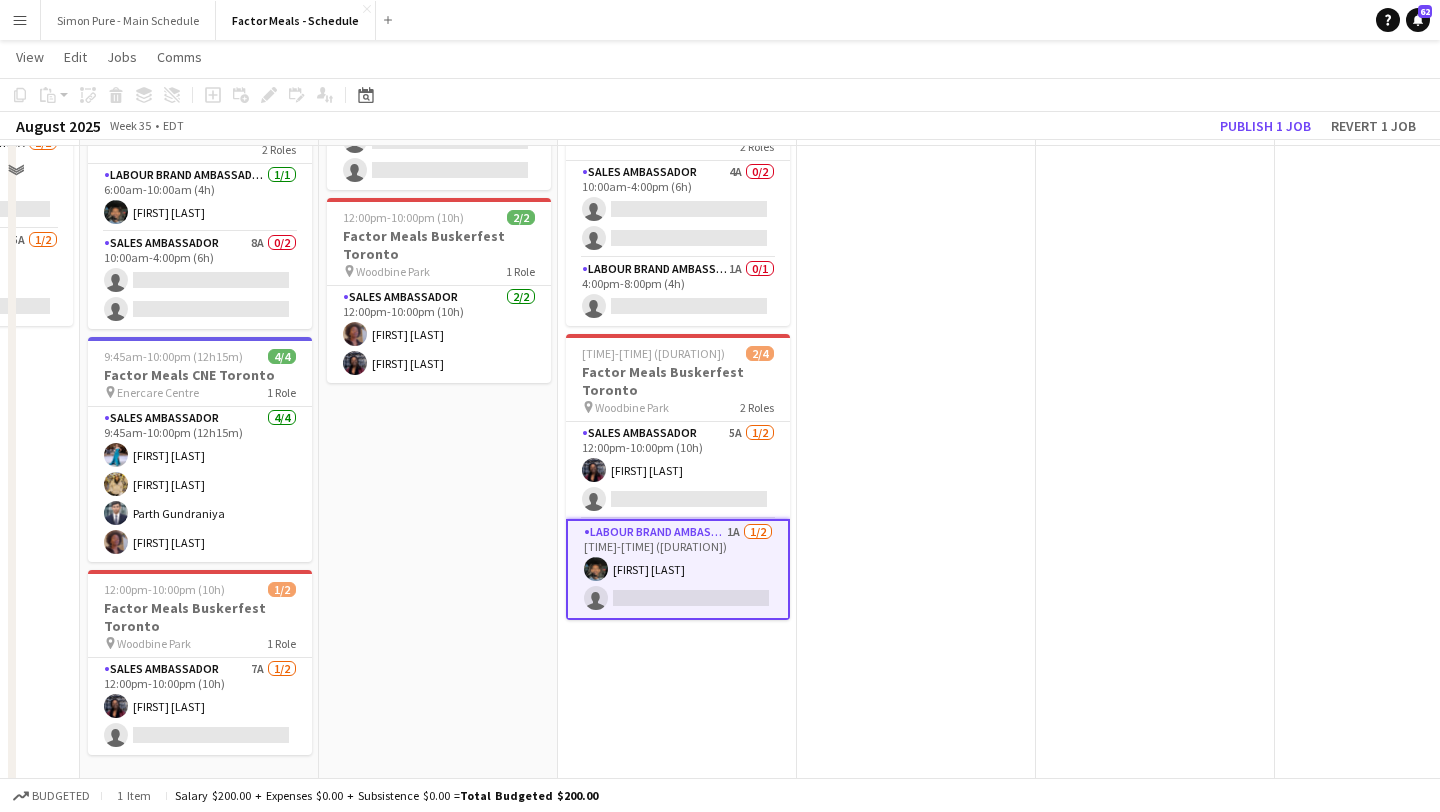 scroll, scrollTop: 0, scrollLeft: 0, axis: both 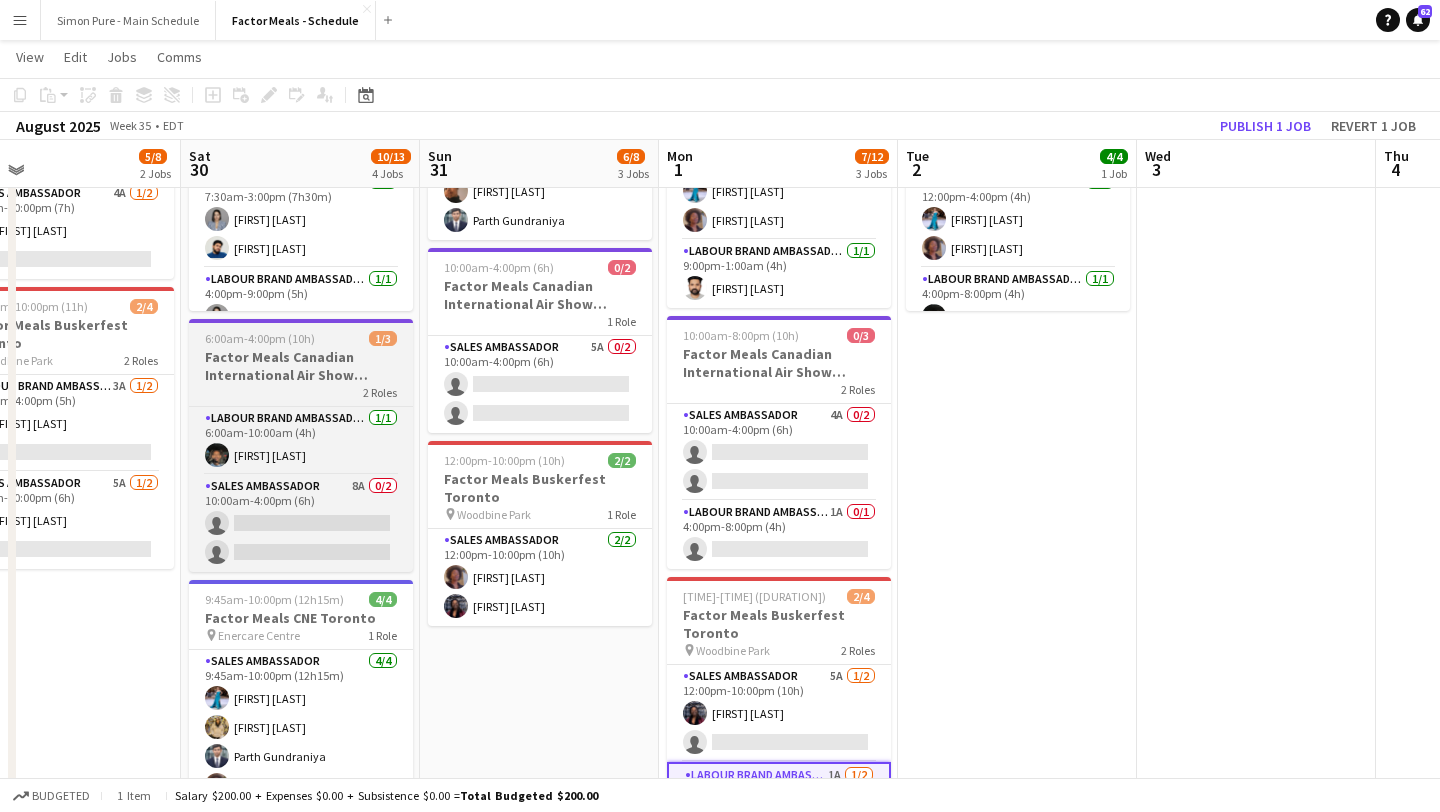 click on "Factor Meals Canadian International Air Show Toronto" at bounding box center [301, 366] 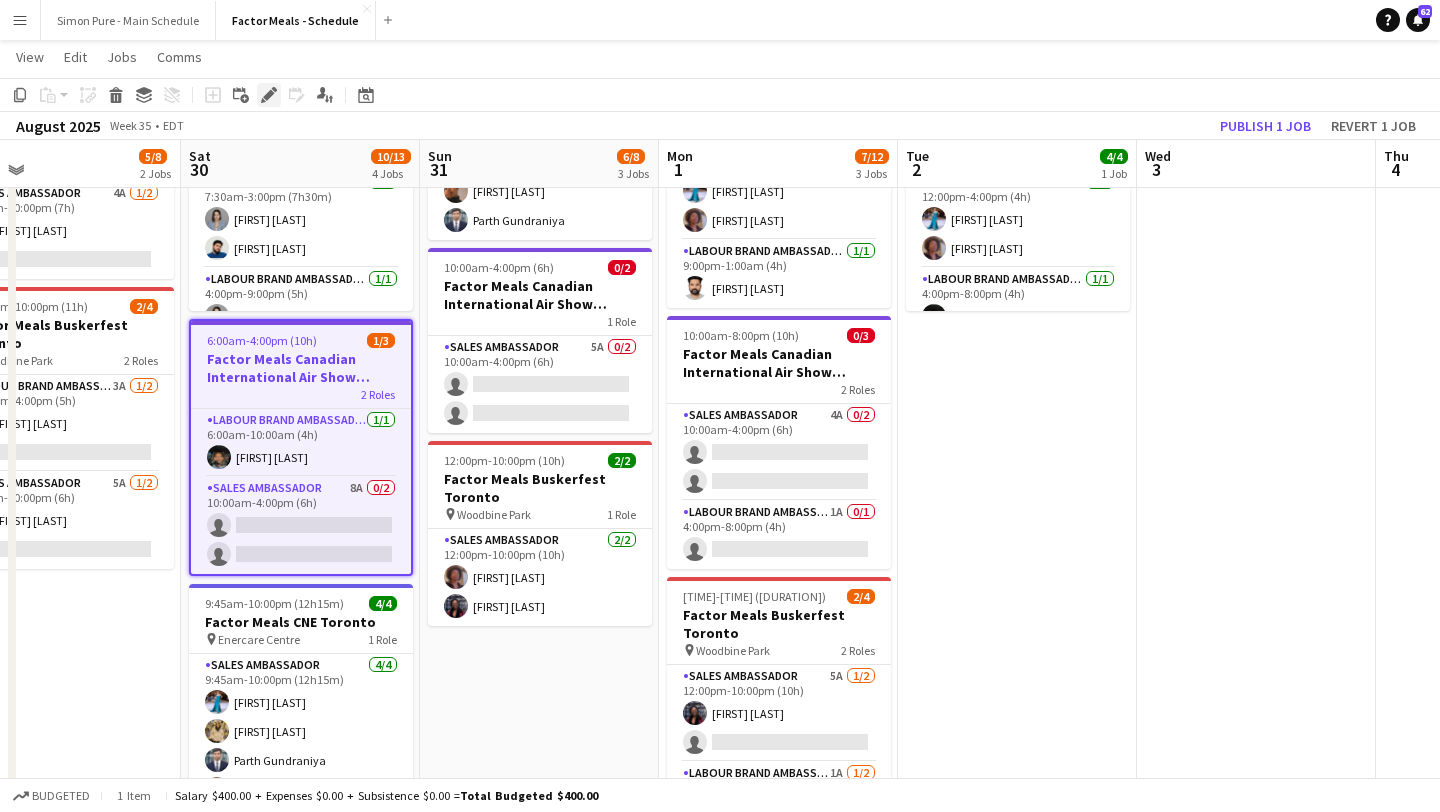 click on "Edit" at bounding box center [269, 95] 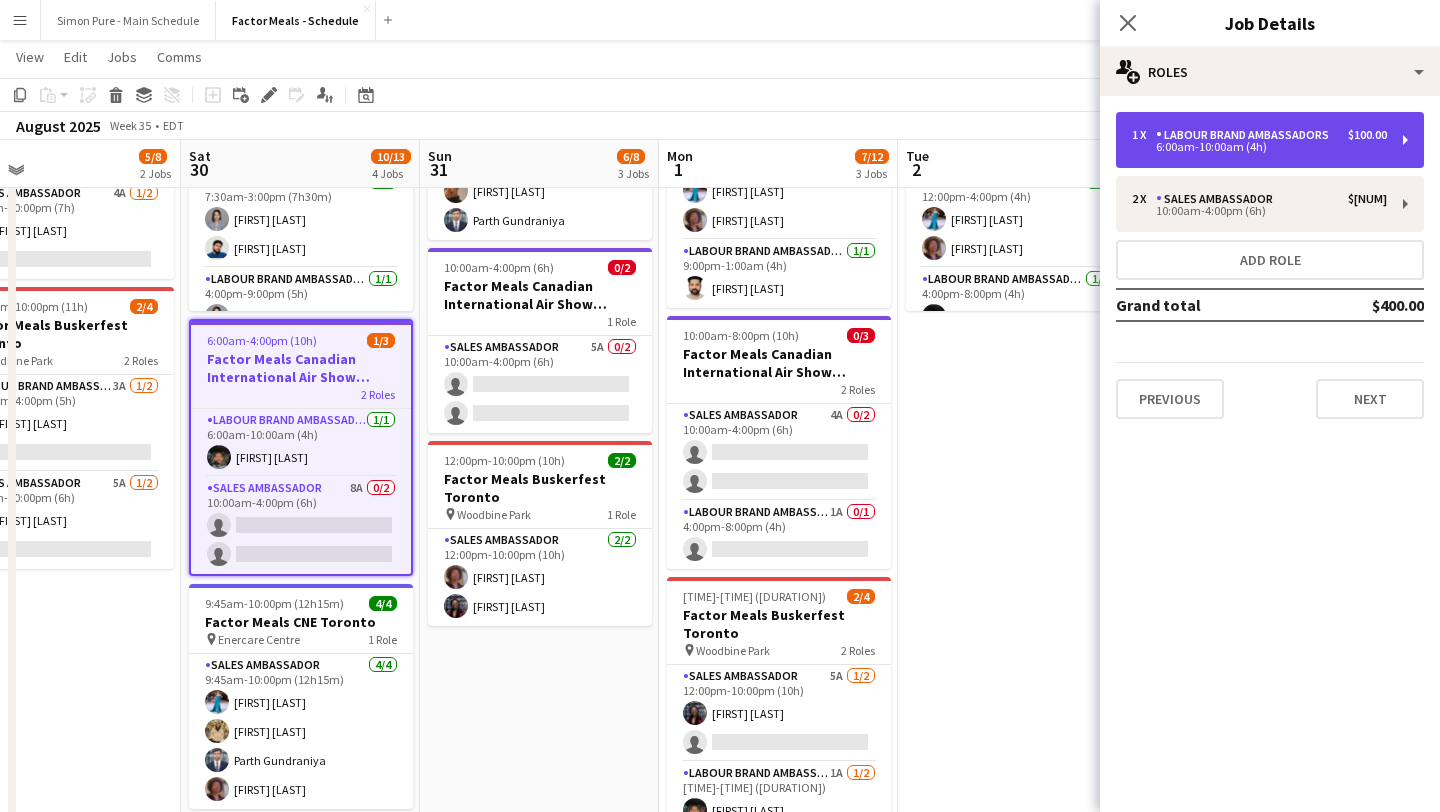 click on "Labour Brand Ambassadors" at bounding box center [1246, 135] 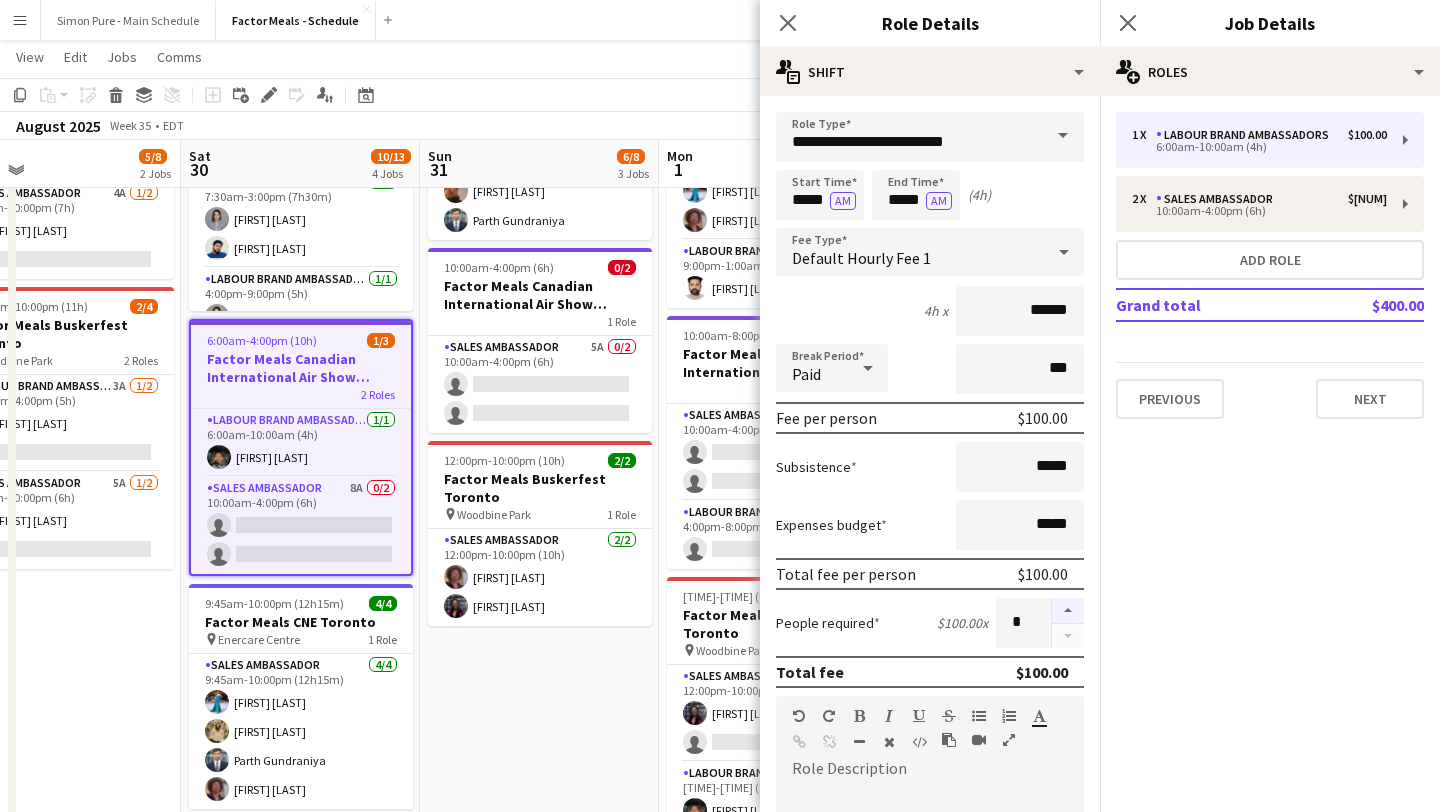 click at bounding box center (1068, 611) 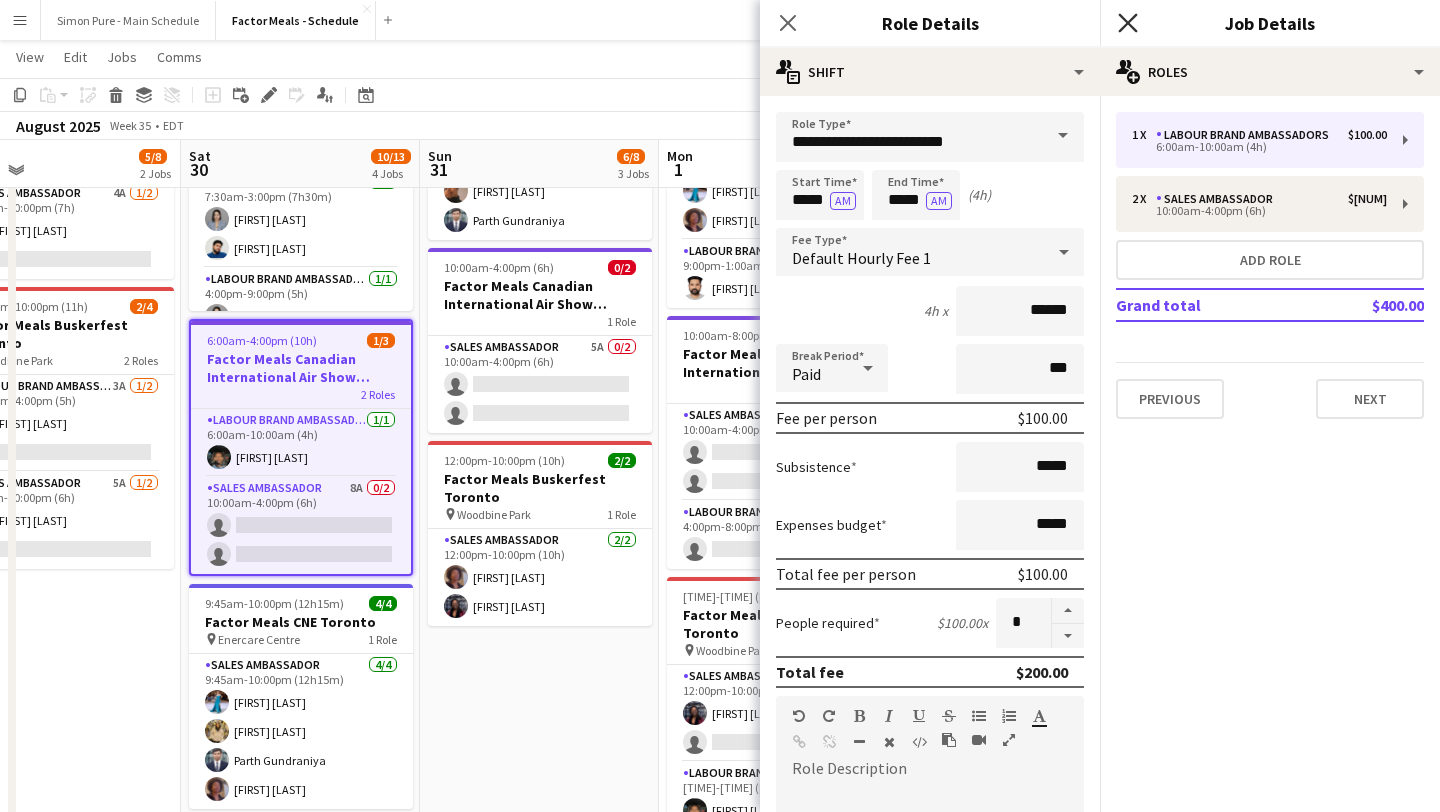 click 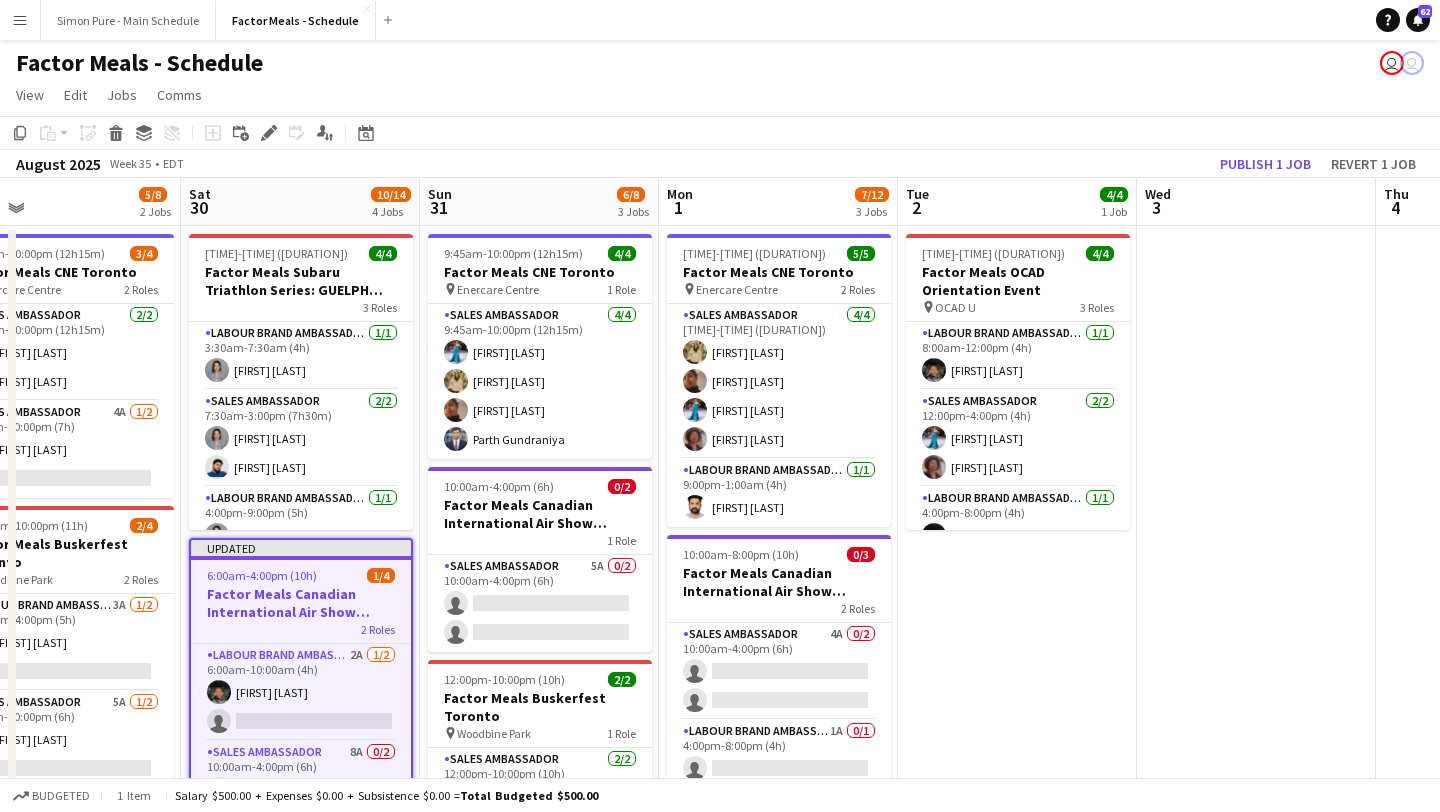 scroll, scrollTop: 1, scrollLeft: 0, axis: vertical 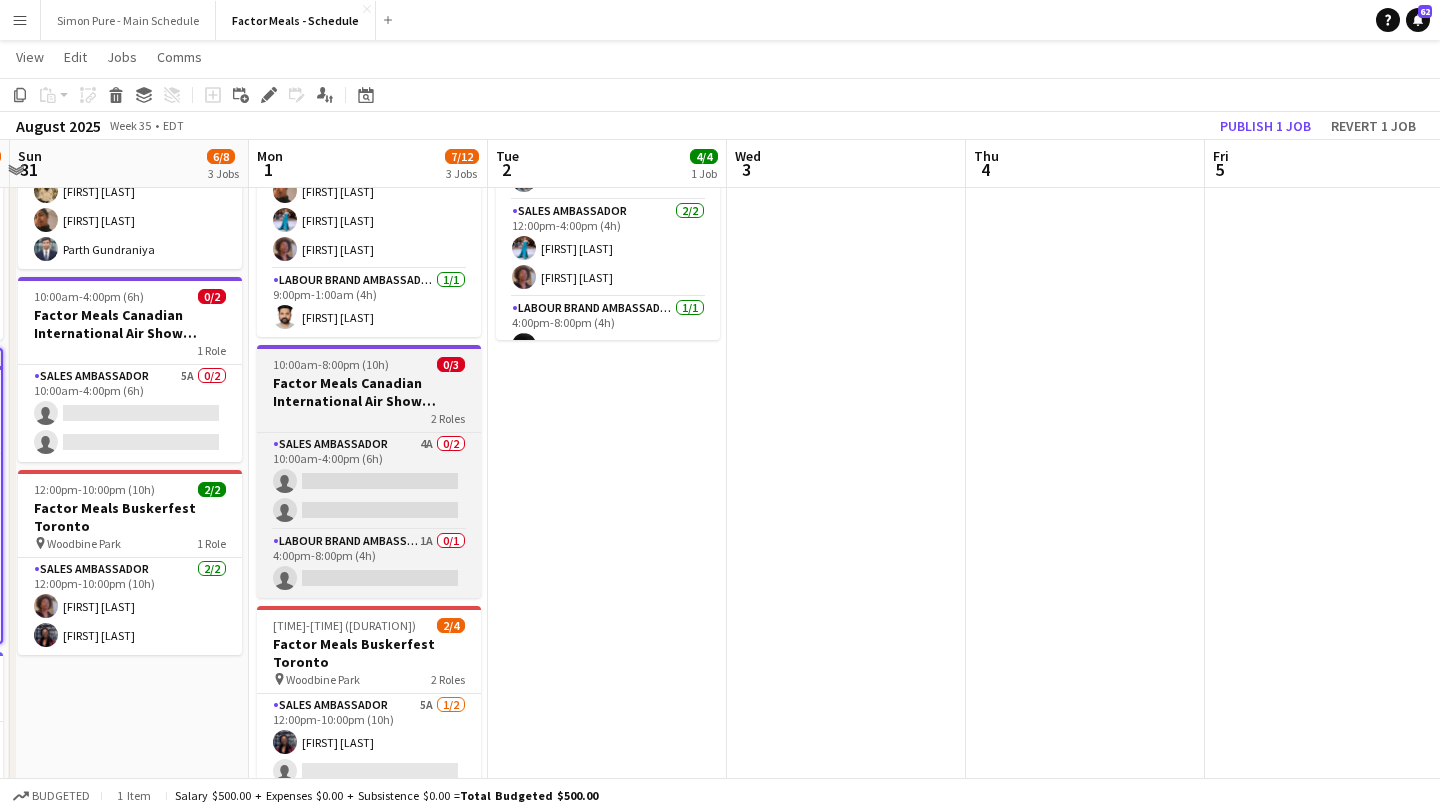 click on "Factor Meals Canadian International Air Show Toronto" at bounding box center (369, 392) 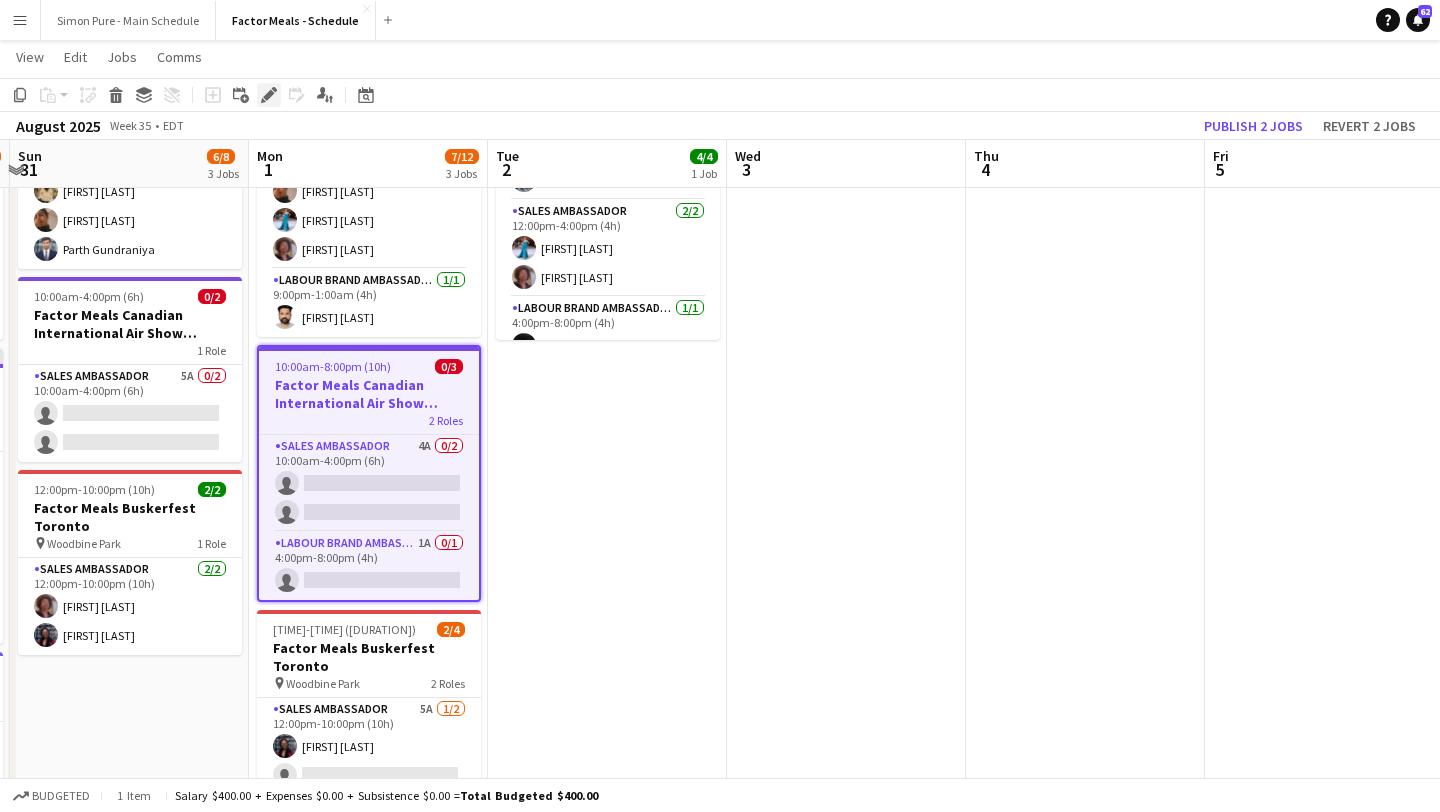 click on "Edit" 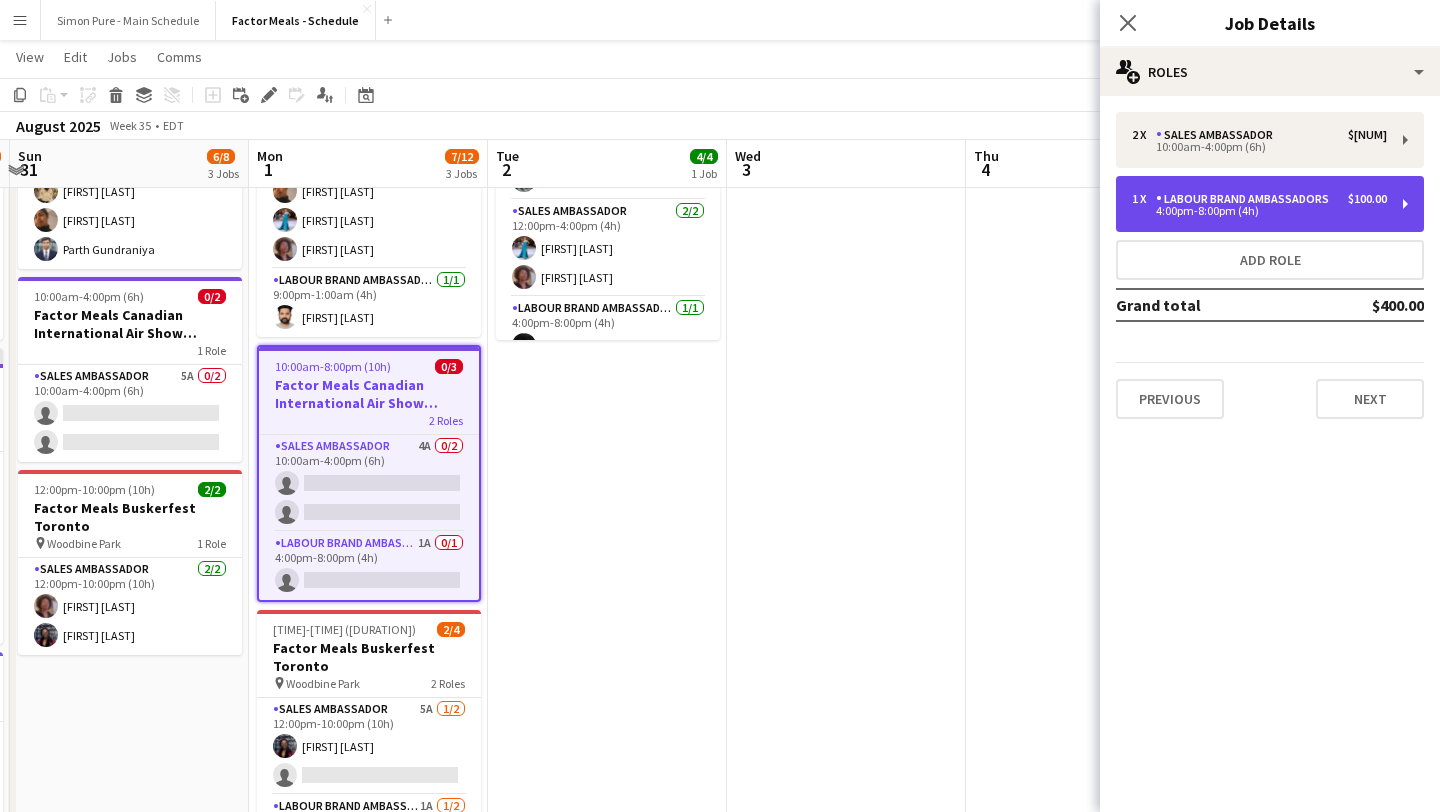 click on "4:00pm-8:00pm (4h)" at bounding box center [1259, 211] 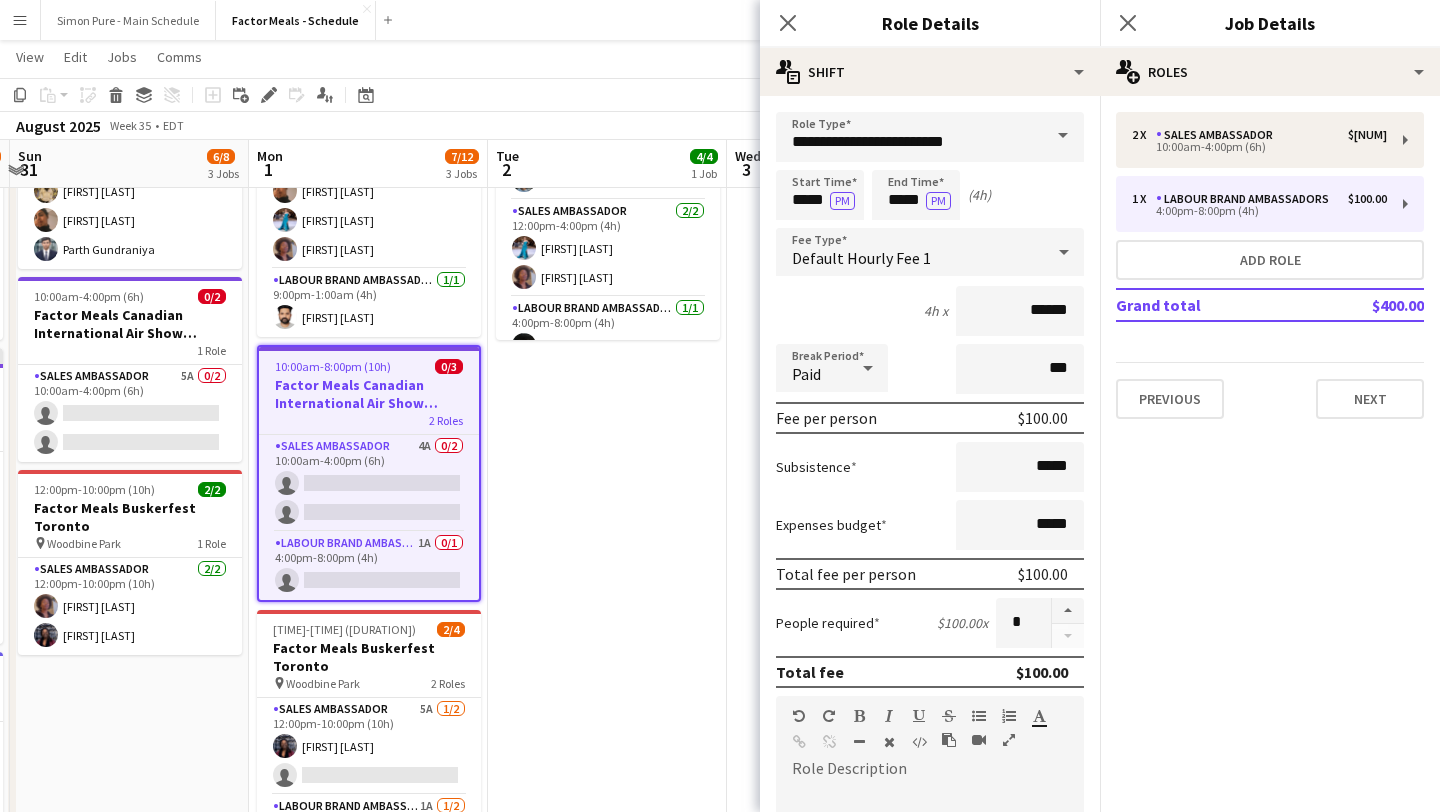 click on "**********" at bounding box center [930, 733] 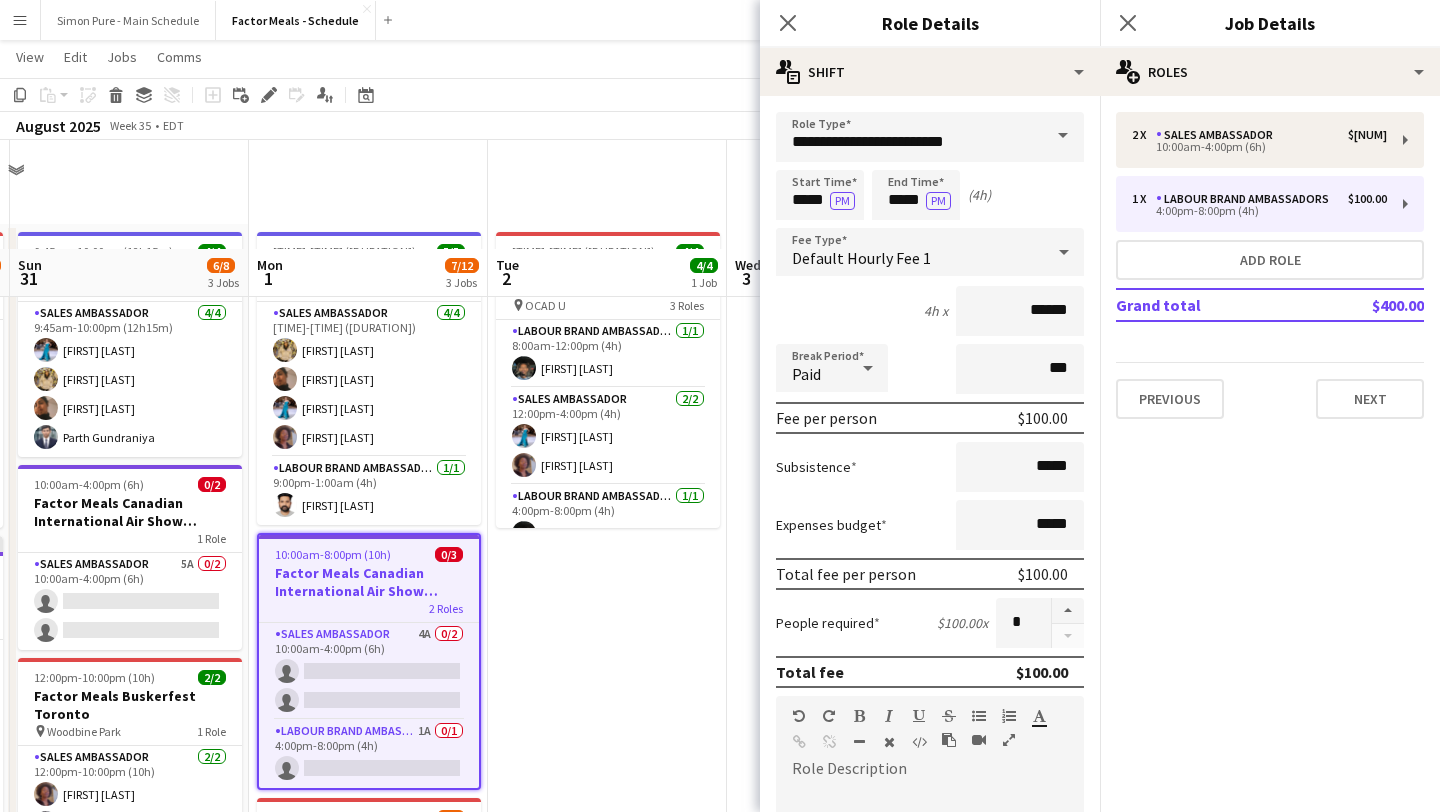 scroll, scrollTop: 175, scrollLeft: 0, axis: vertical 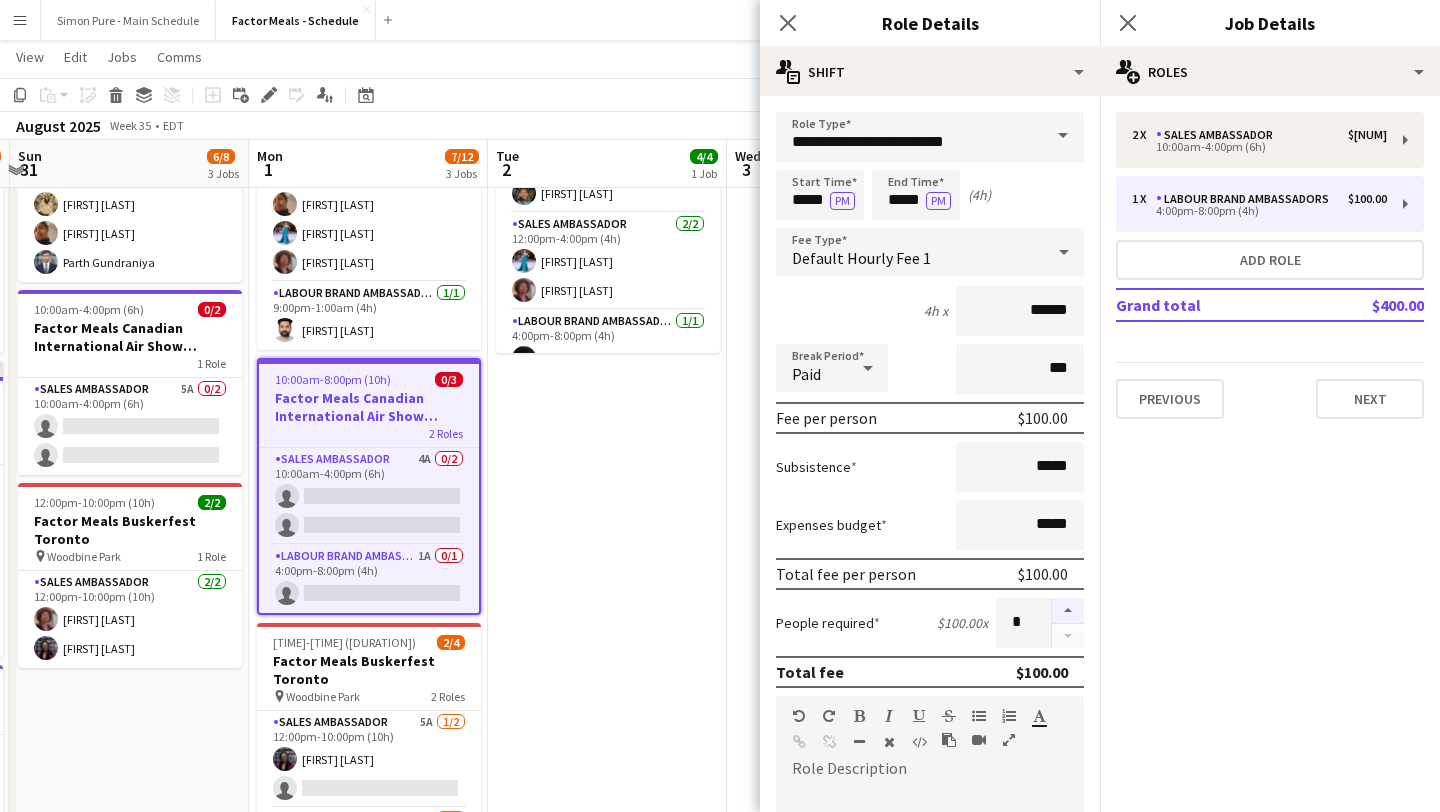 click at bounding box center [1068, 611] 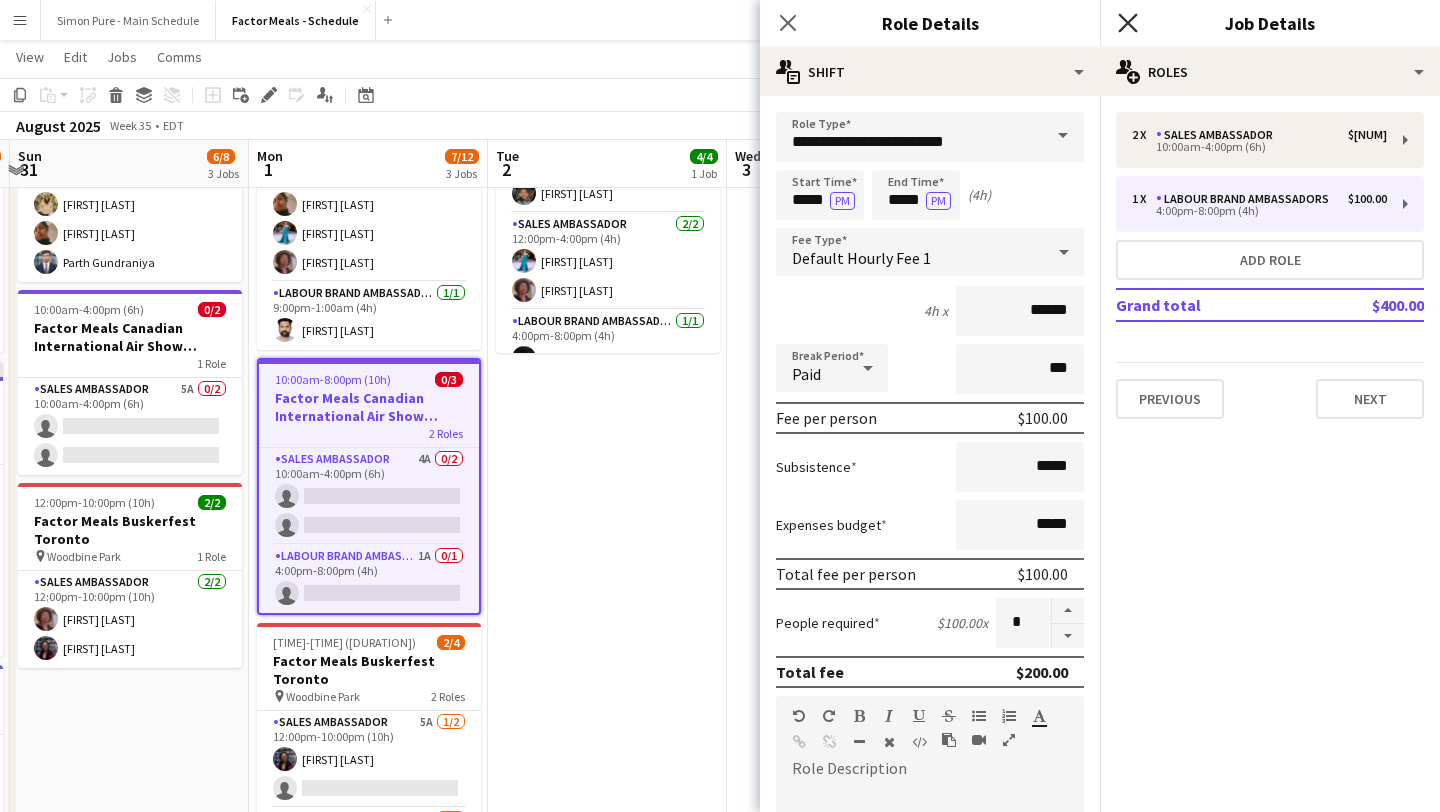 click 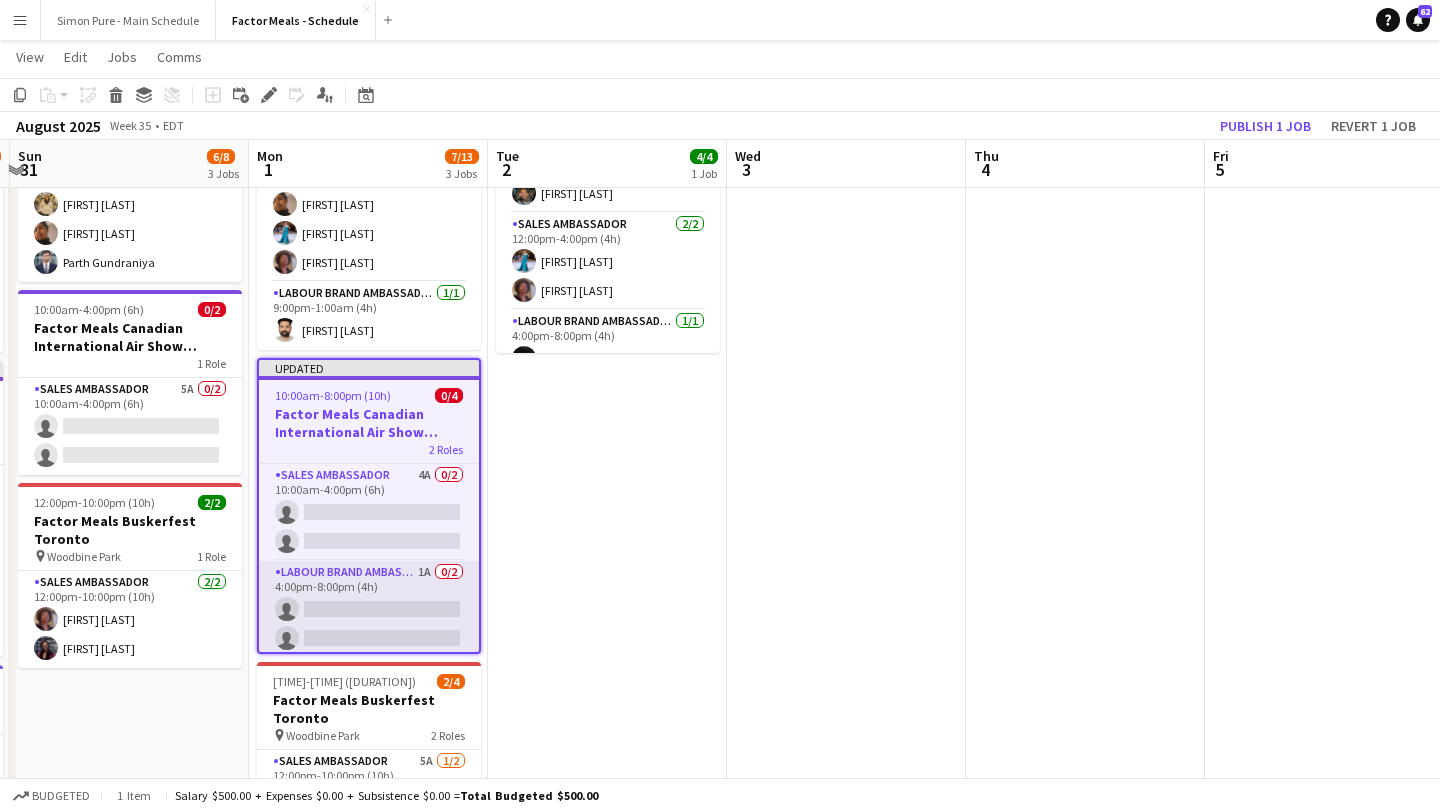 scroll, scrollTop: 6, scrollLeft: 0, axis: vertical 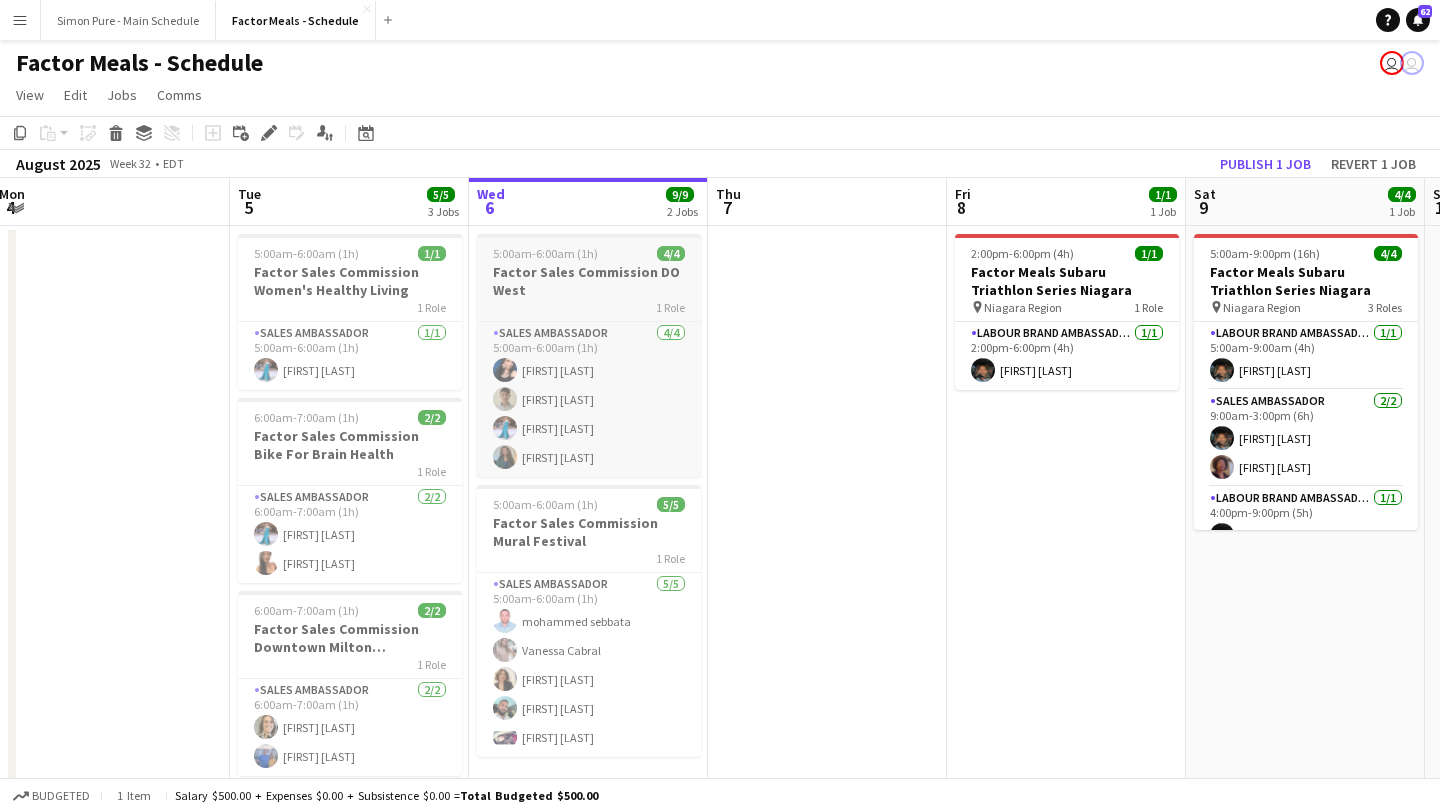 click on "Factor Sales Commission DO West" at bounding box center [589, 281] 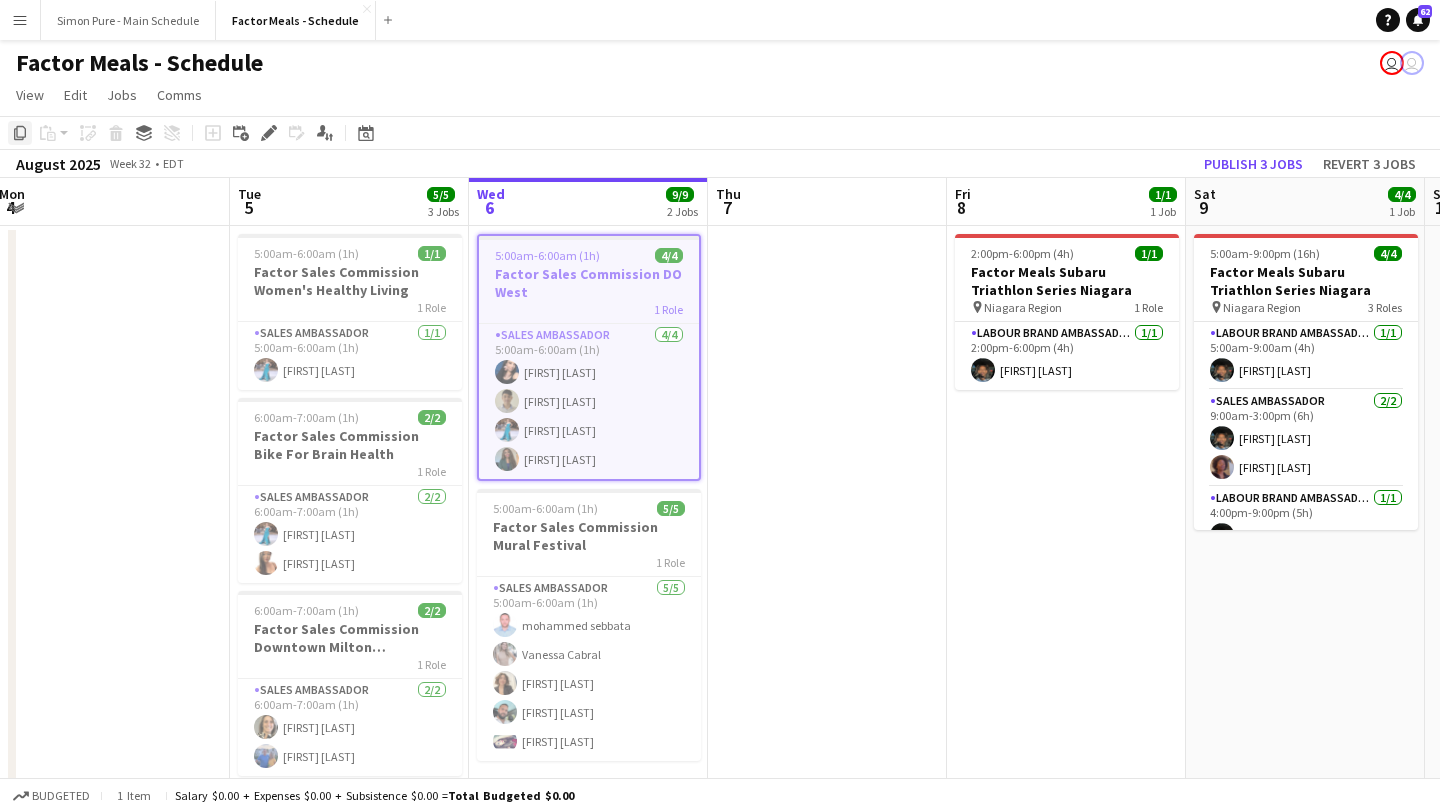 click 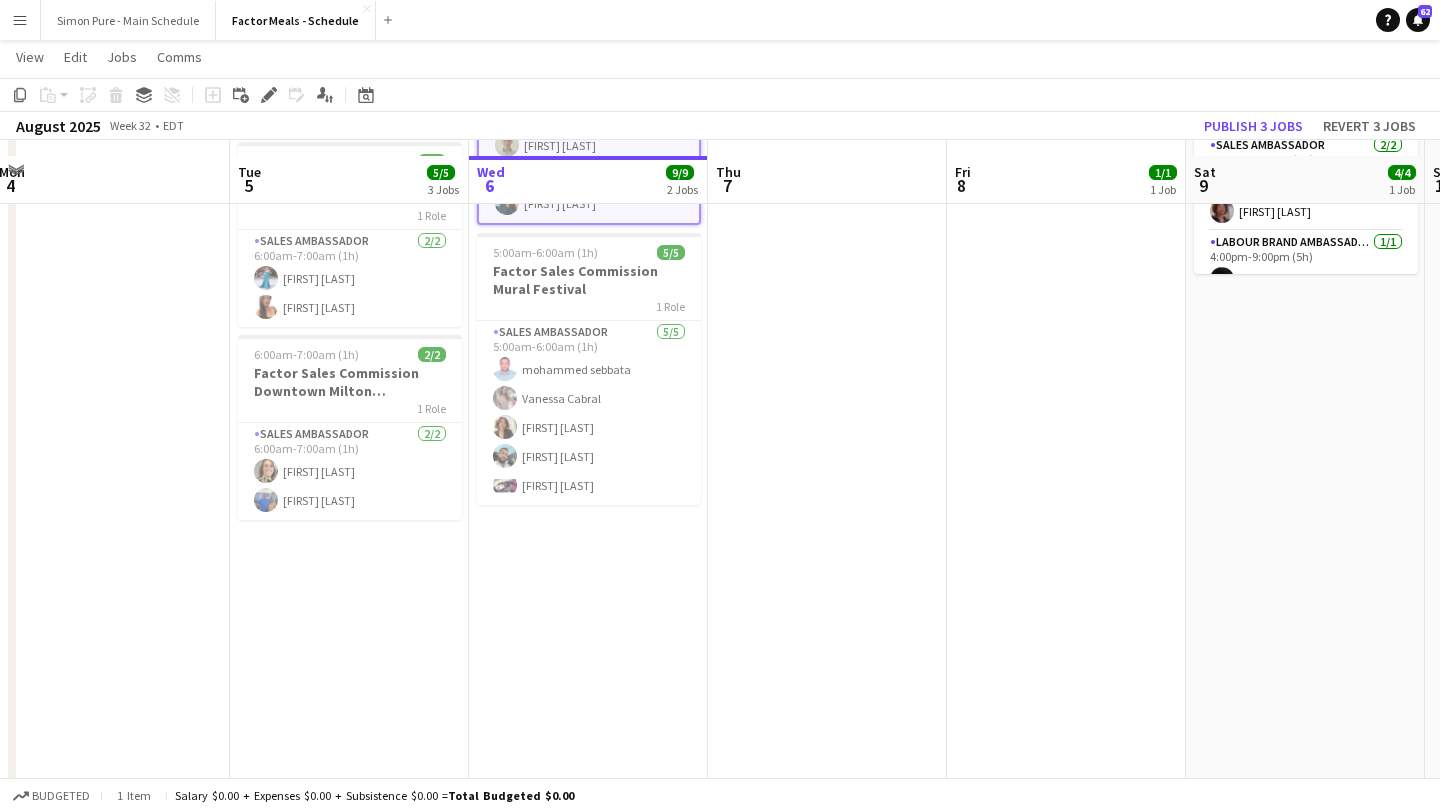 scroll, scrollTop: 295, scrollLeft: 0, axis: vertical 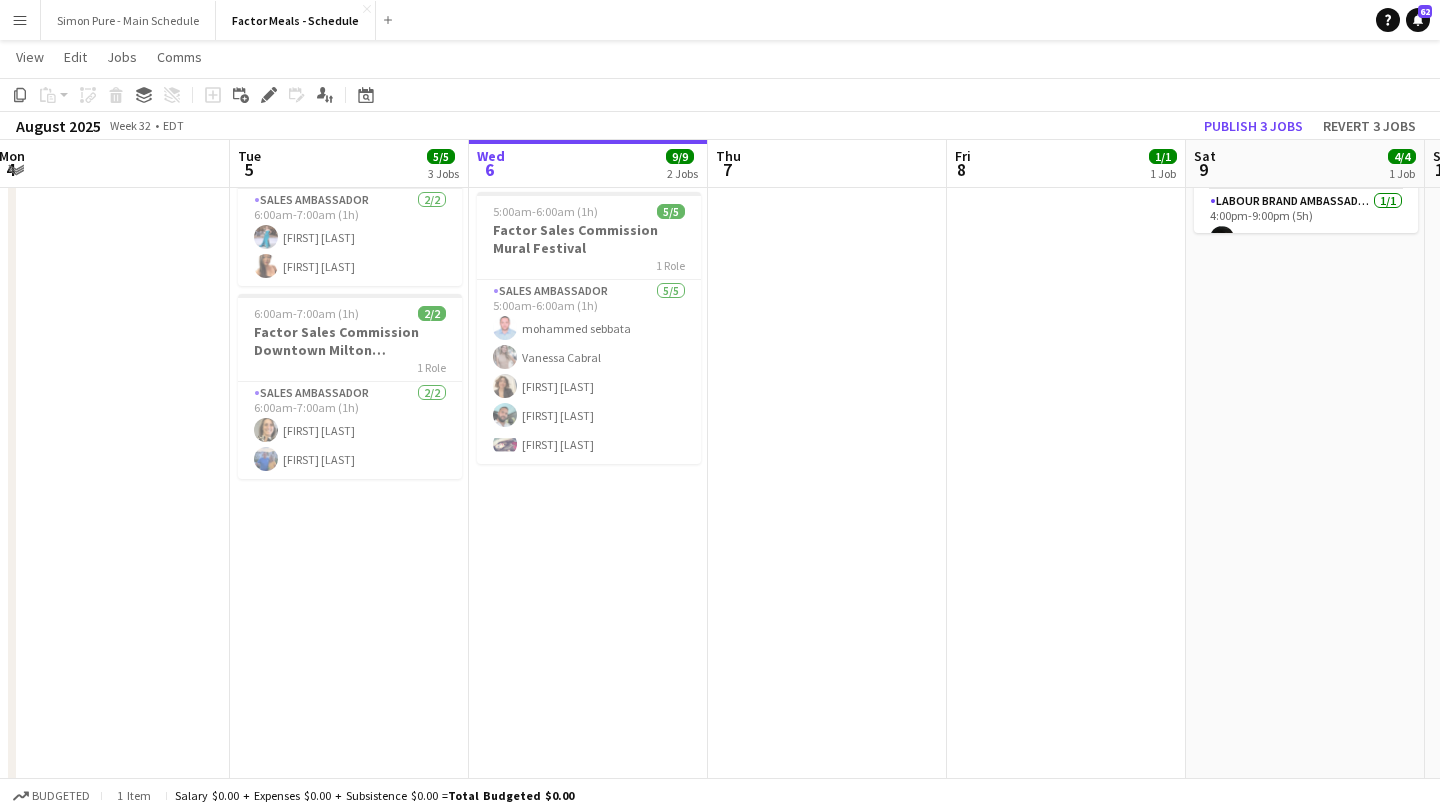 click on "5:00am-6:00am (1h)    4/4   Factor Sales Commission DO West   1 Role   Sales Ambassador   4/4   5:00am-6:00am (1h)
Natalie Bilcar Degonto Mazumder Tania Sharma Hajaratu Jalloh     5:00am-6:00am (1h)    5/5   Factor Sales Commission Mural Festival   1 Role   Sales Ambassador   5/5   5:00am-6:00am (1h)
mohammed sebbata Vanessa Cabral Vivien Orrell Ahmed Lahlou Marie-Sofie Ponce" at bounding box center (588, 456) 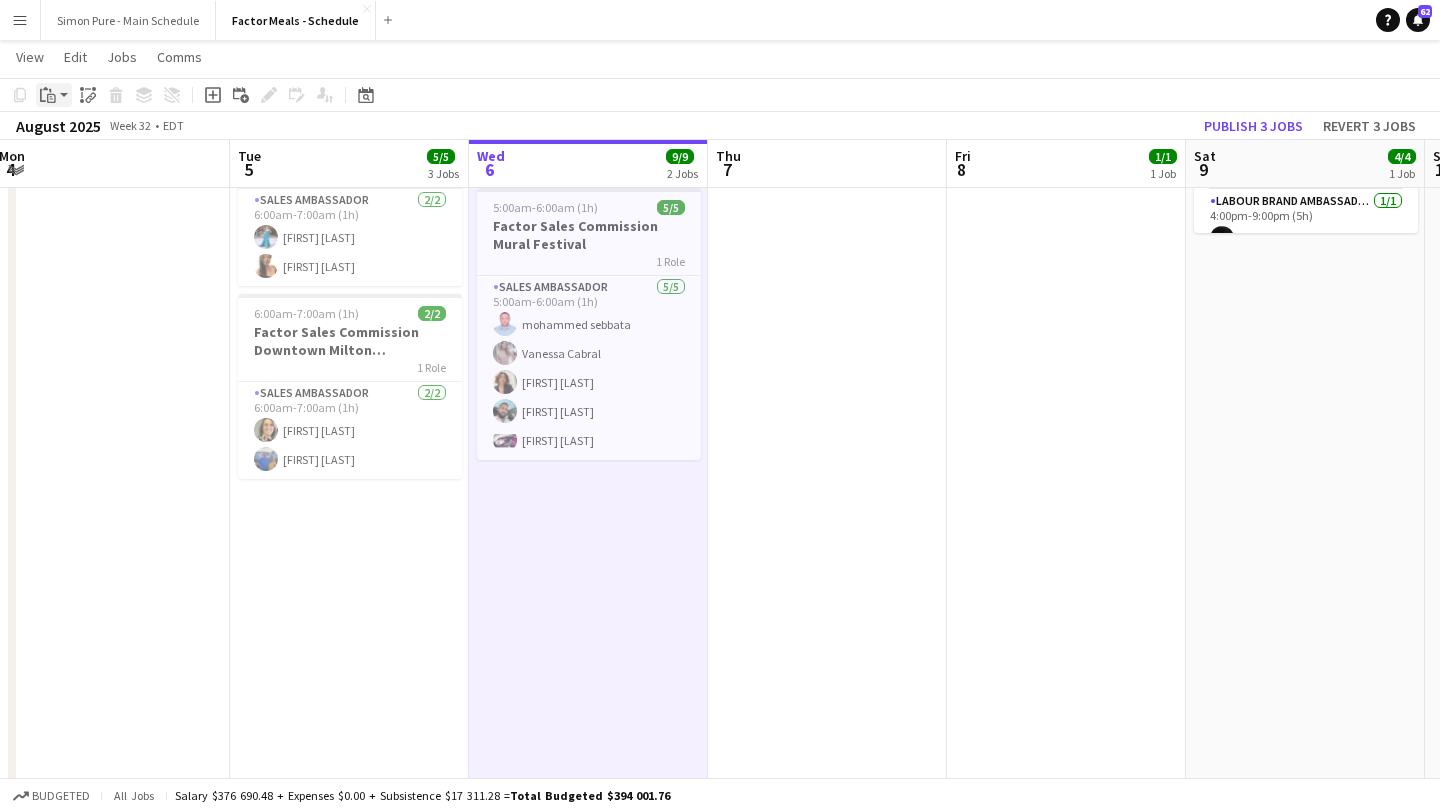 click on "Paste" at bounding box center [48, 95] 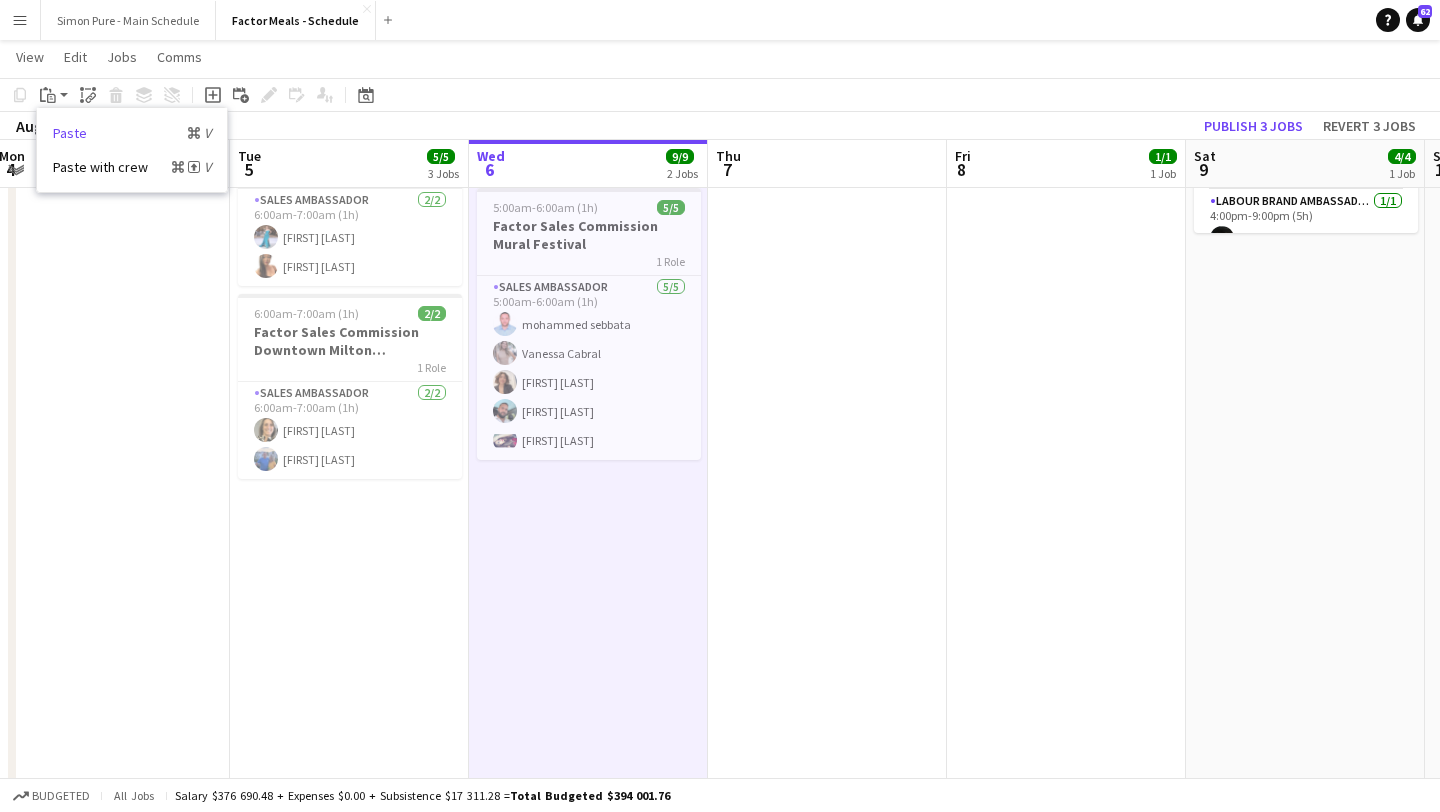 click on "Paste
Command
V" at bounding box center [132, 133] 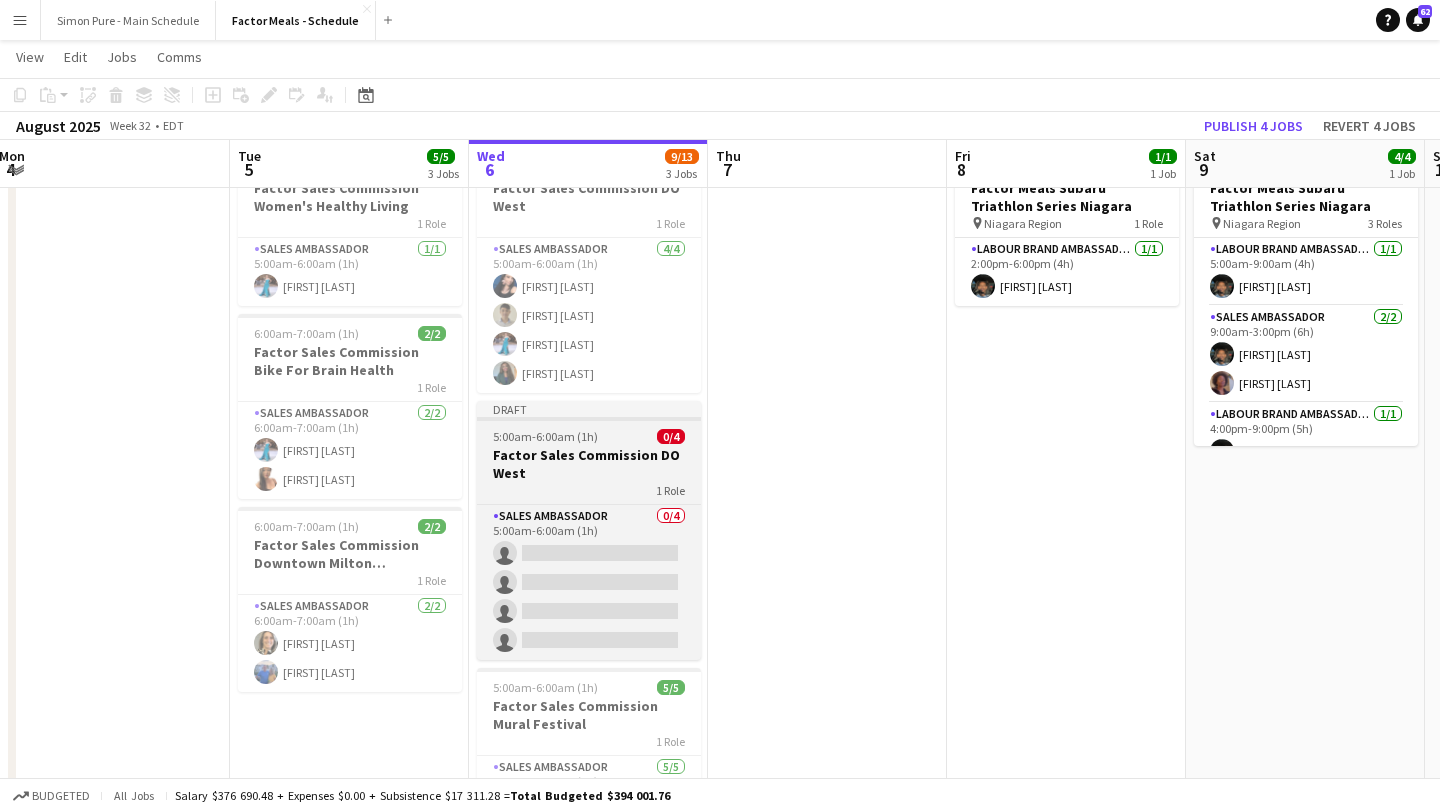 scroll, scrollTop: 0, scrollLeft: 0, axis: both 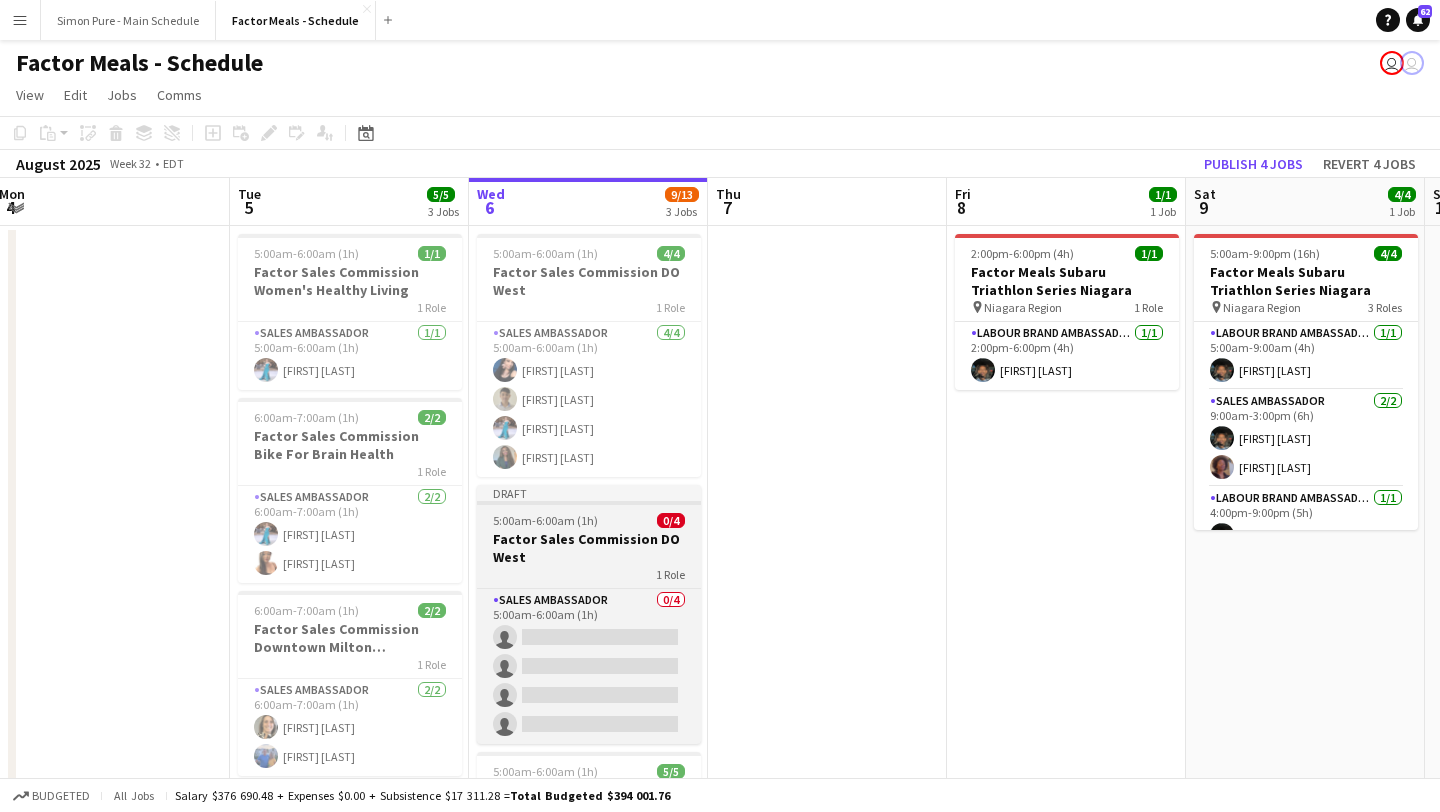 click on "Factor Sales Commission DO West" at bounding box center [589, 548] 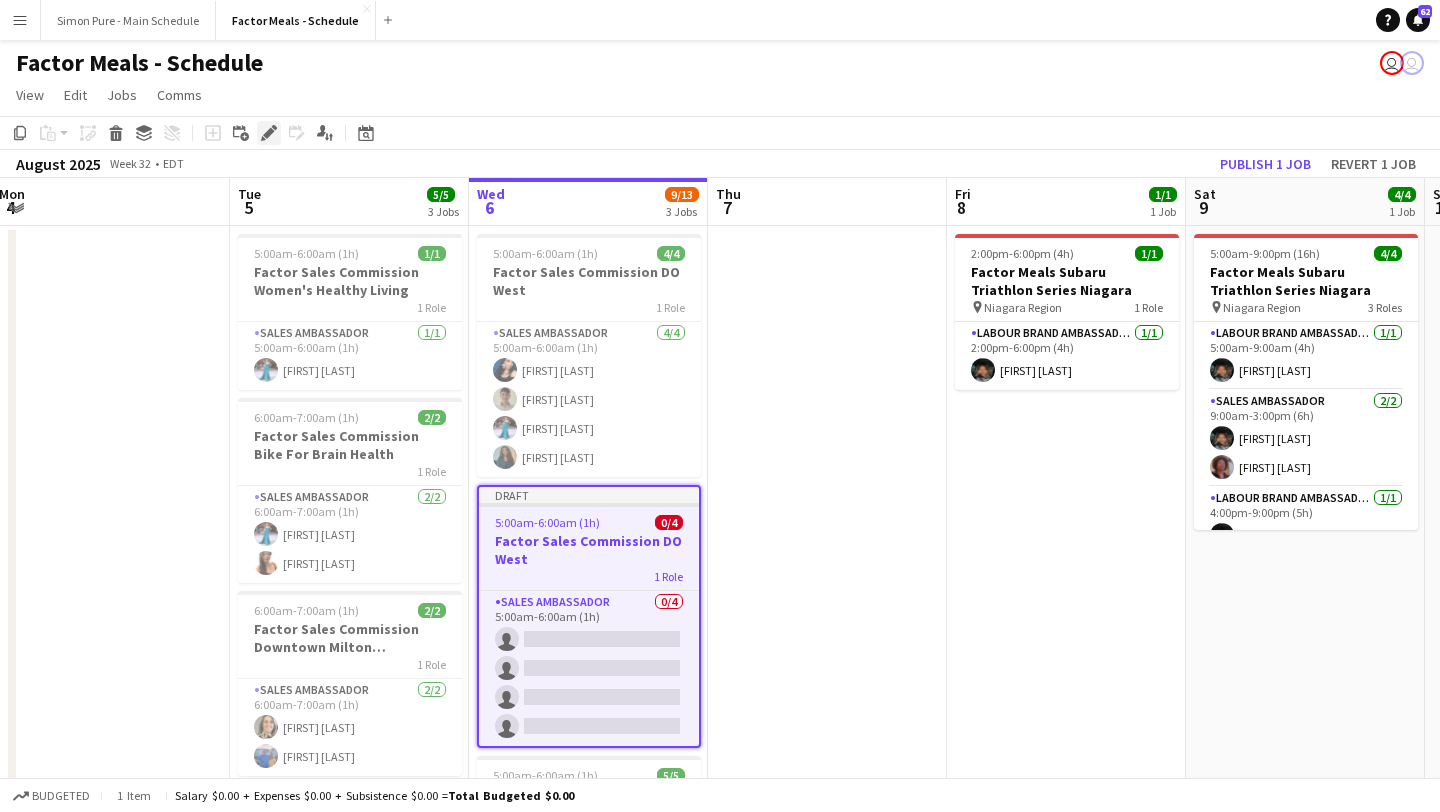 click 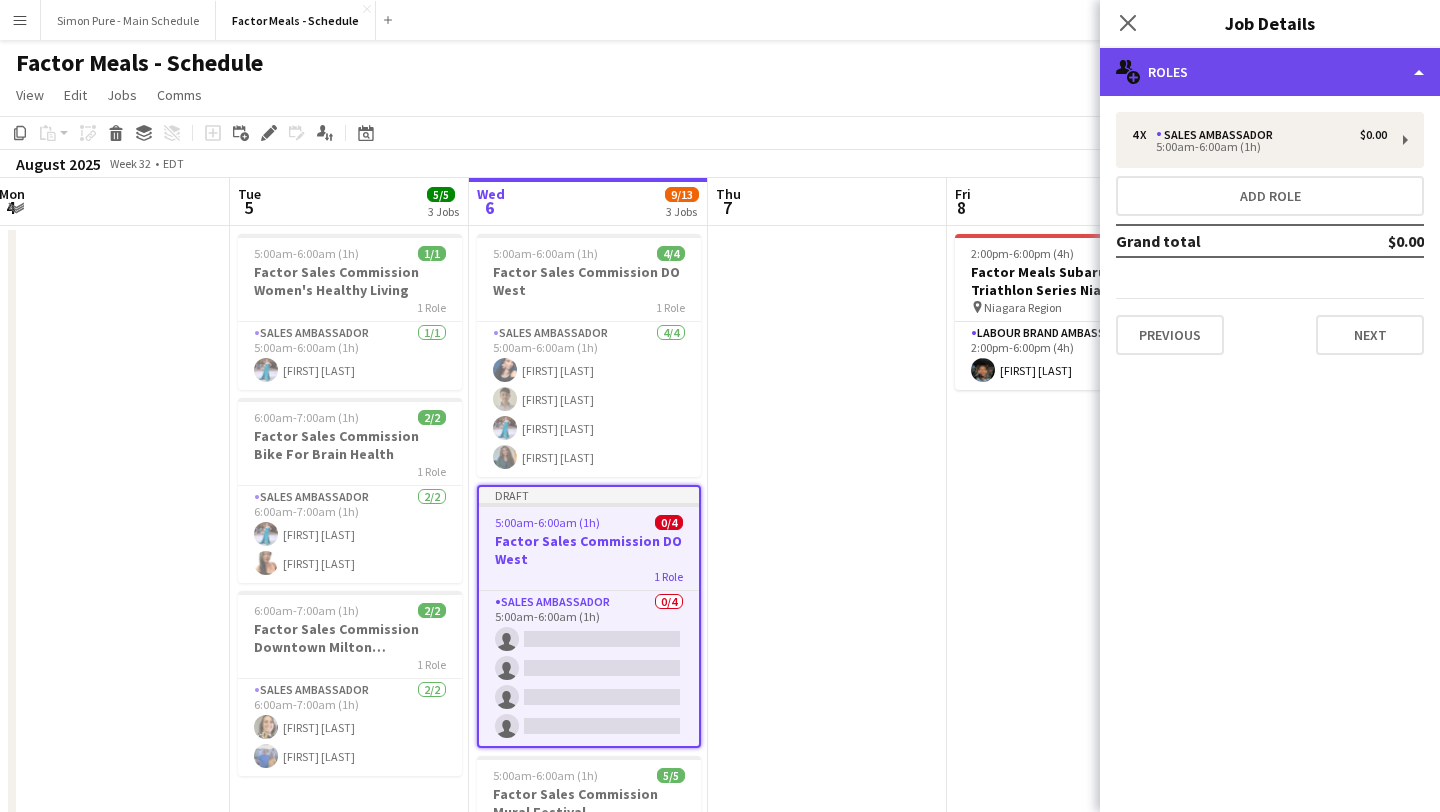 click on "multiple-users-add
Roles" 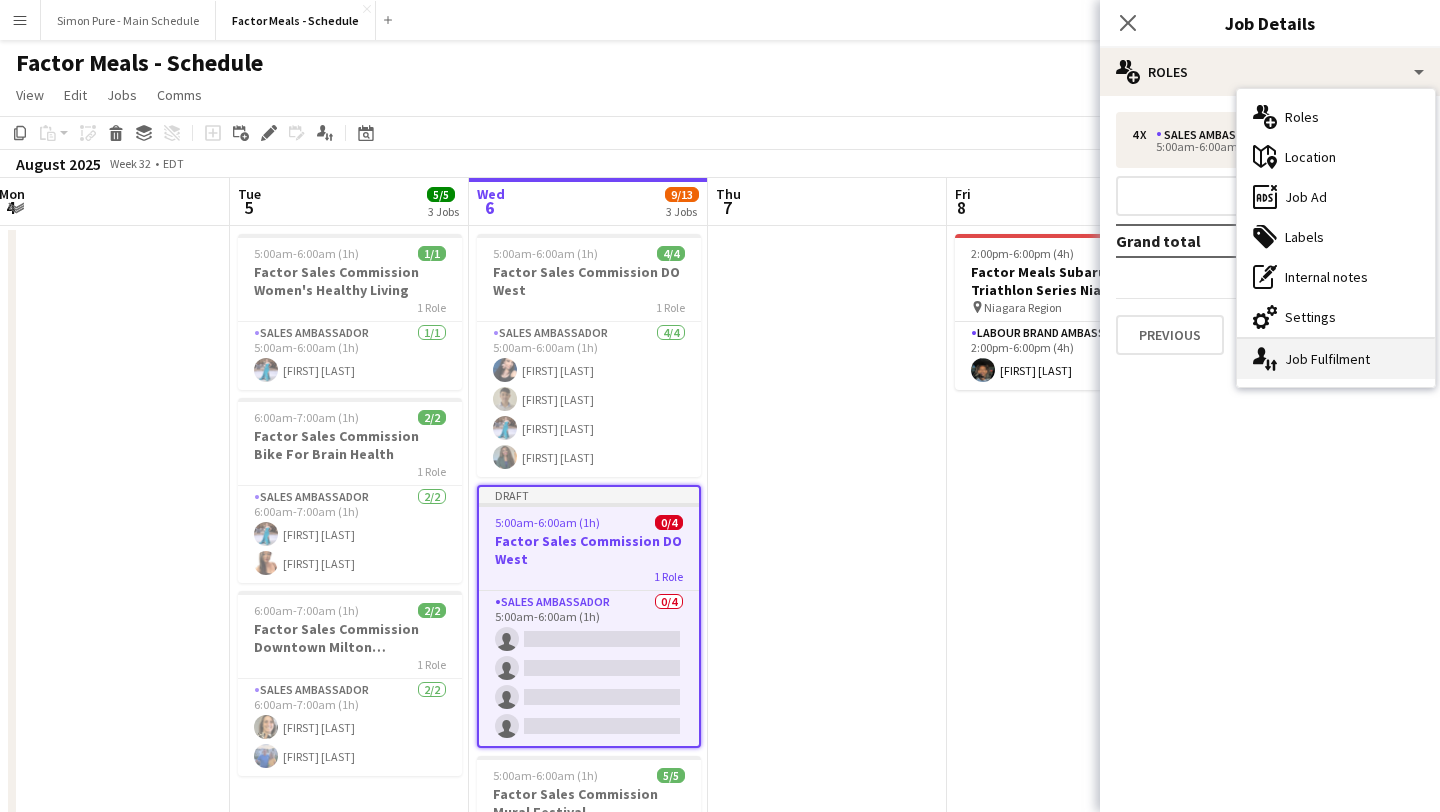 click on "single-neutral-actions-up-down
Job Fulfilment" at bounding box center (1336, 359) 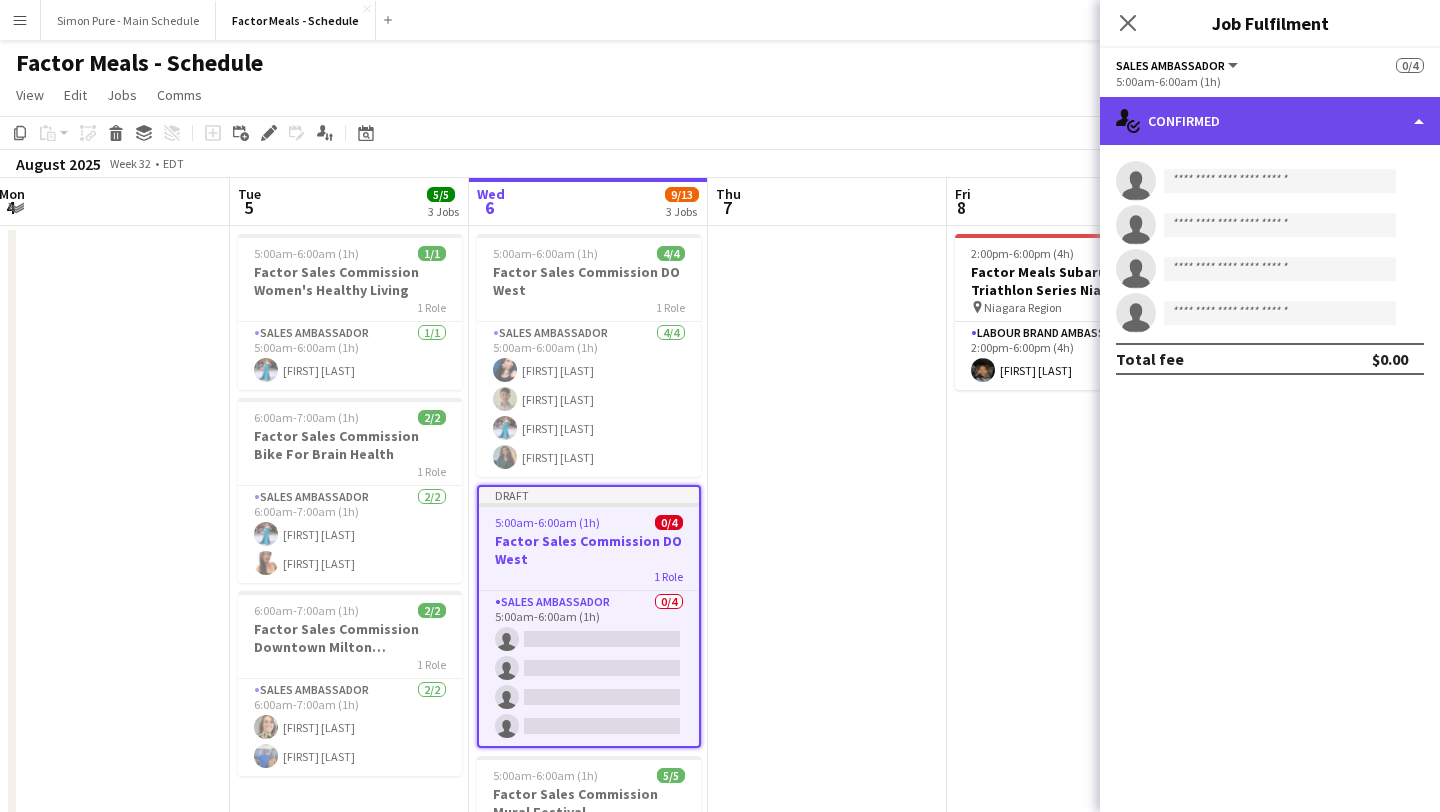 click on "single-neutral-actions-check-2
Confirmed" 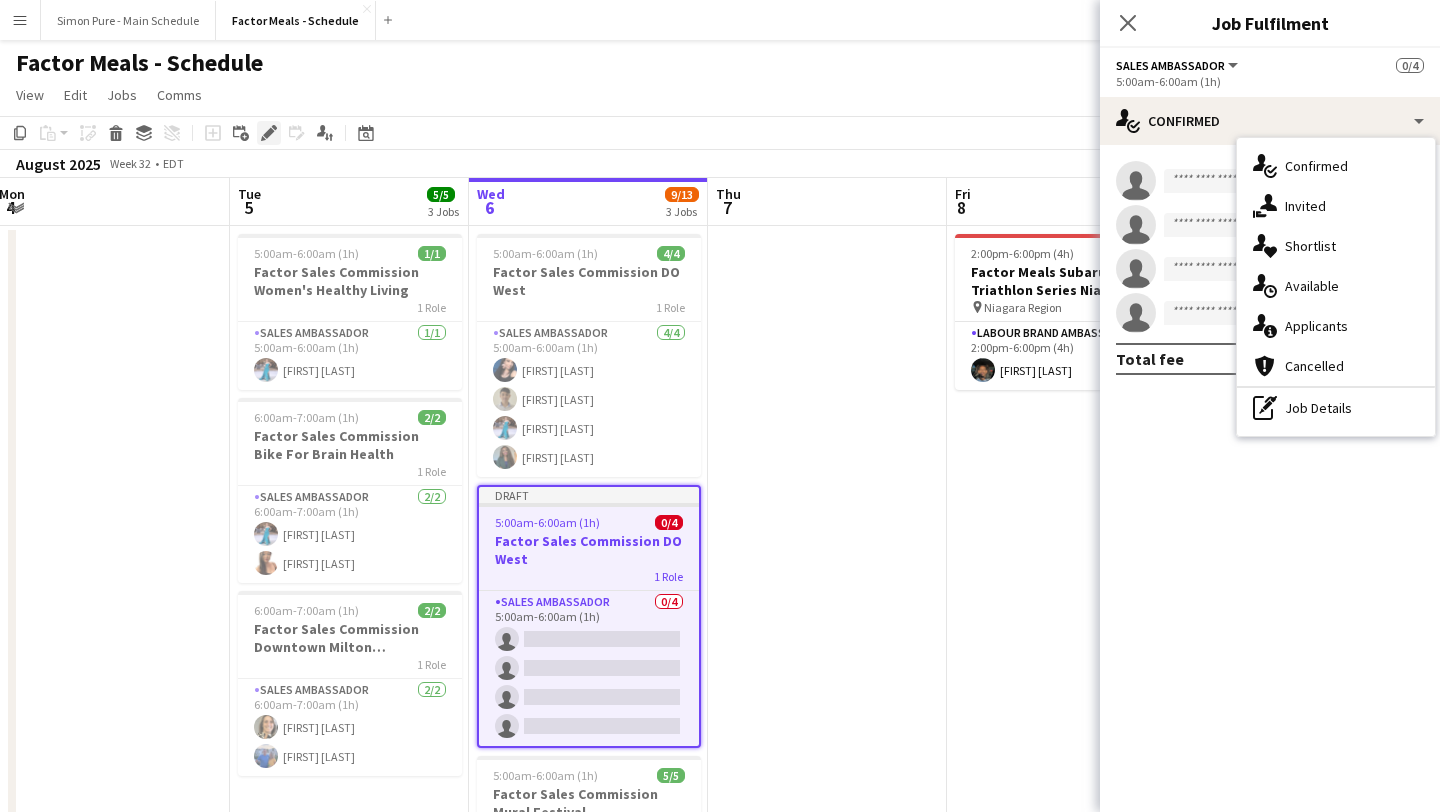 click 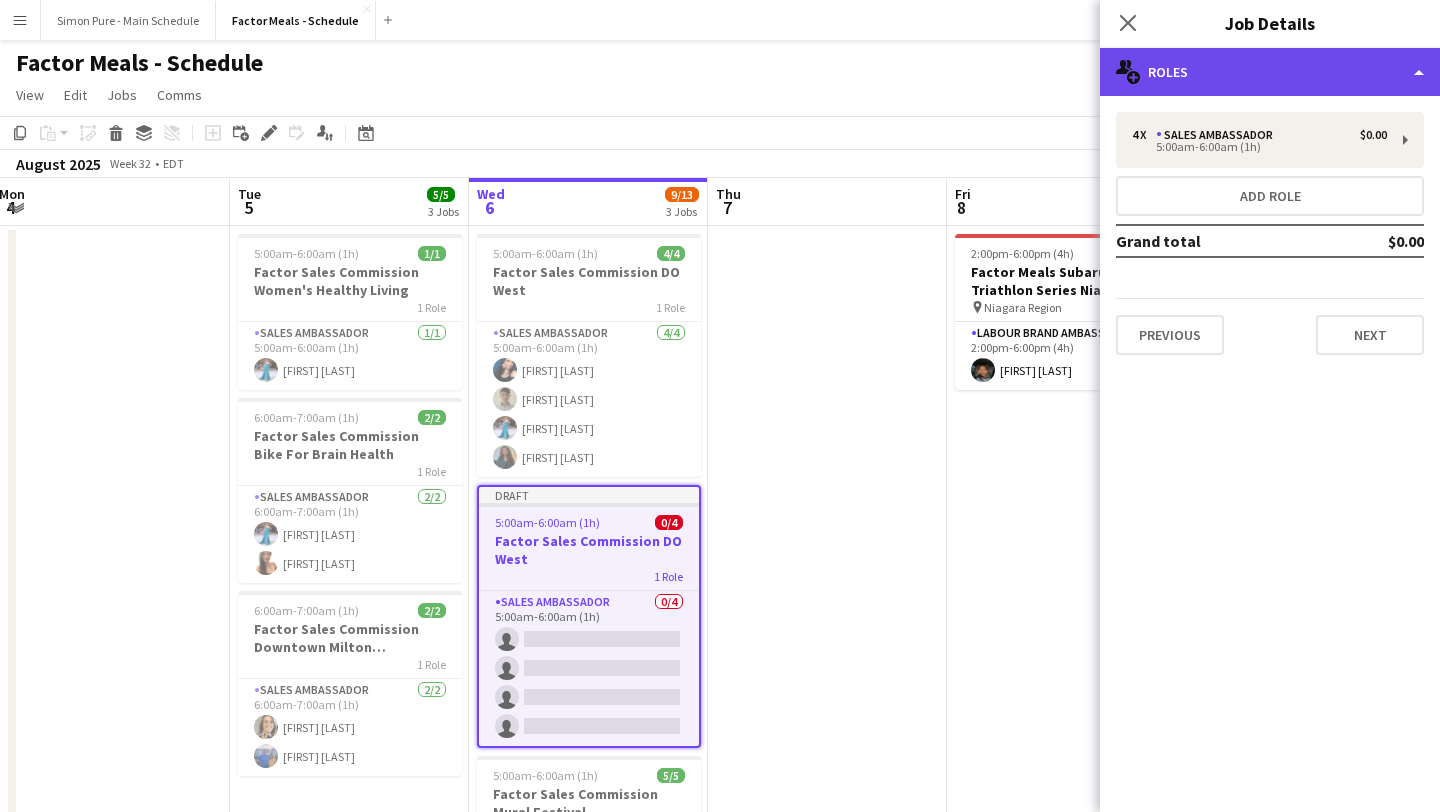 click on "multiple-users-add
Roles" 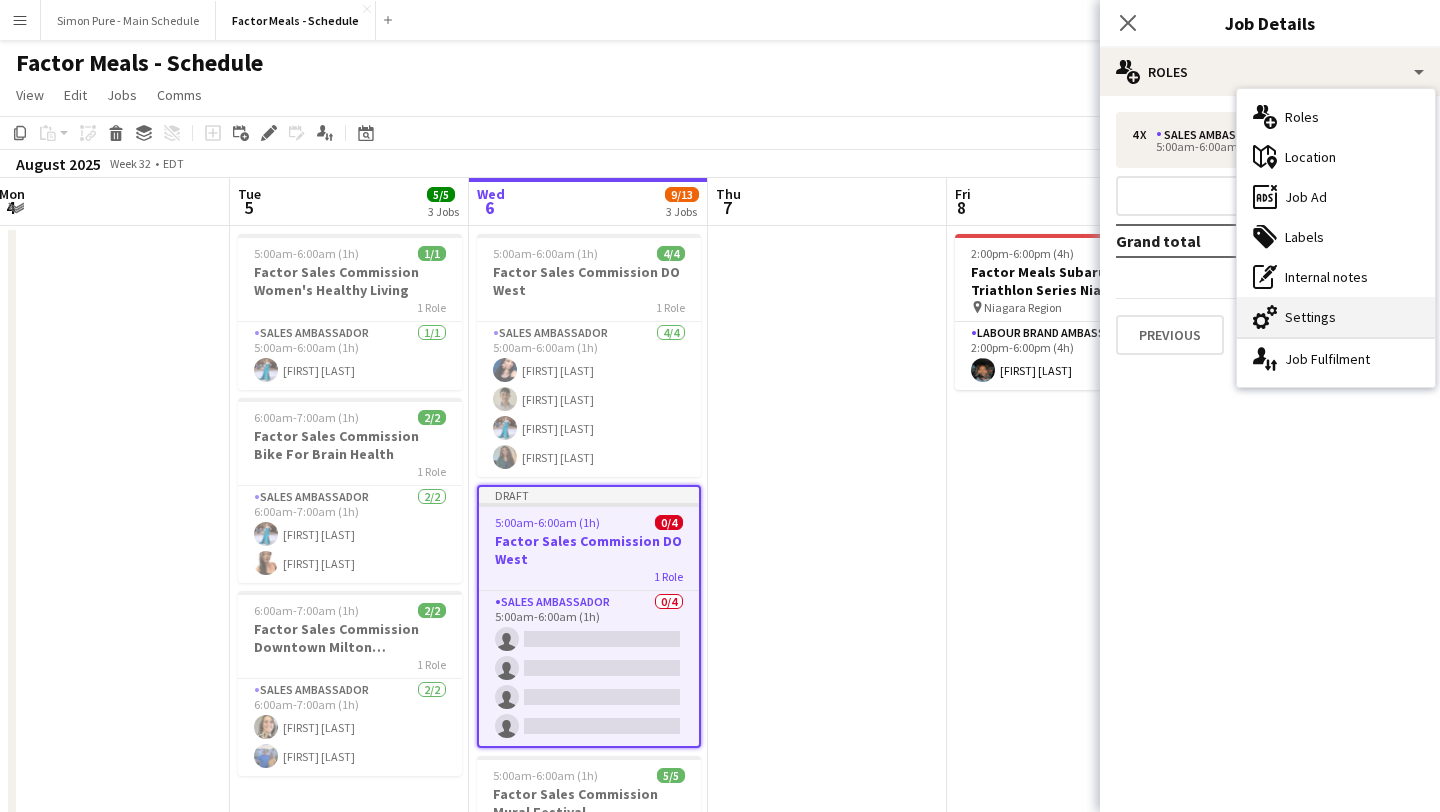 click on "cog-double-3
Settings" at bounding box center [1336, 317] 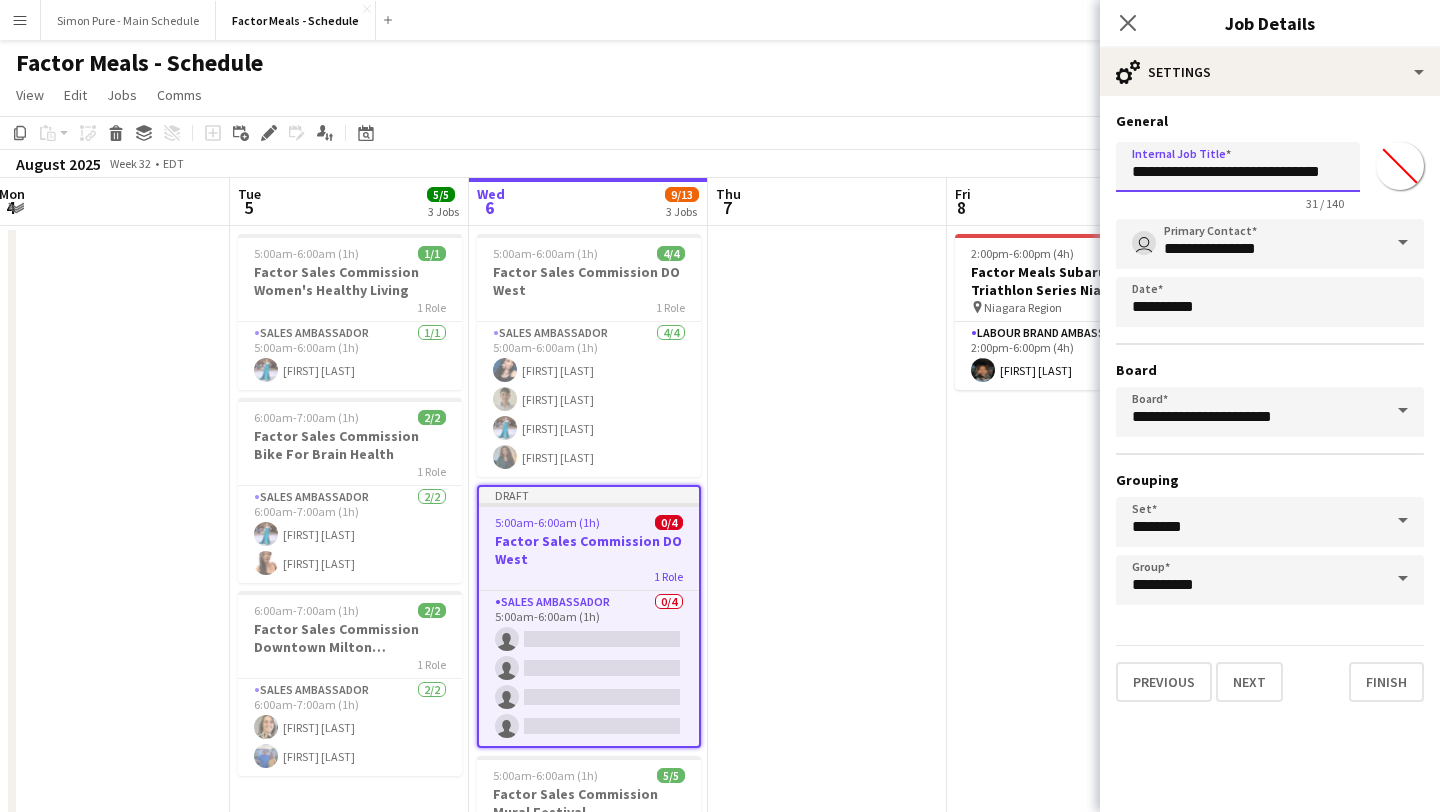 scroll, scrollTop: 0, scrollLeft: 14, axis: horizontal 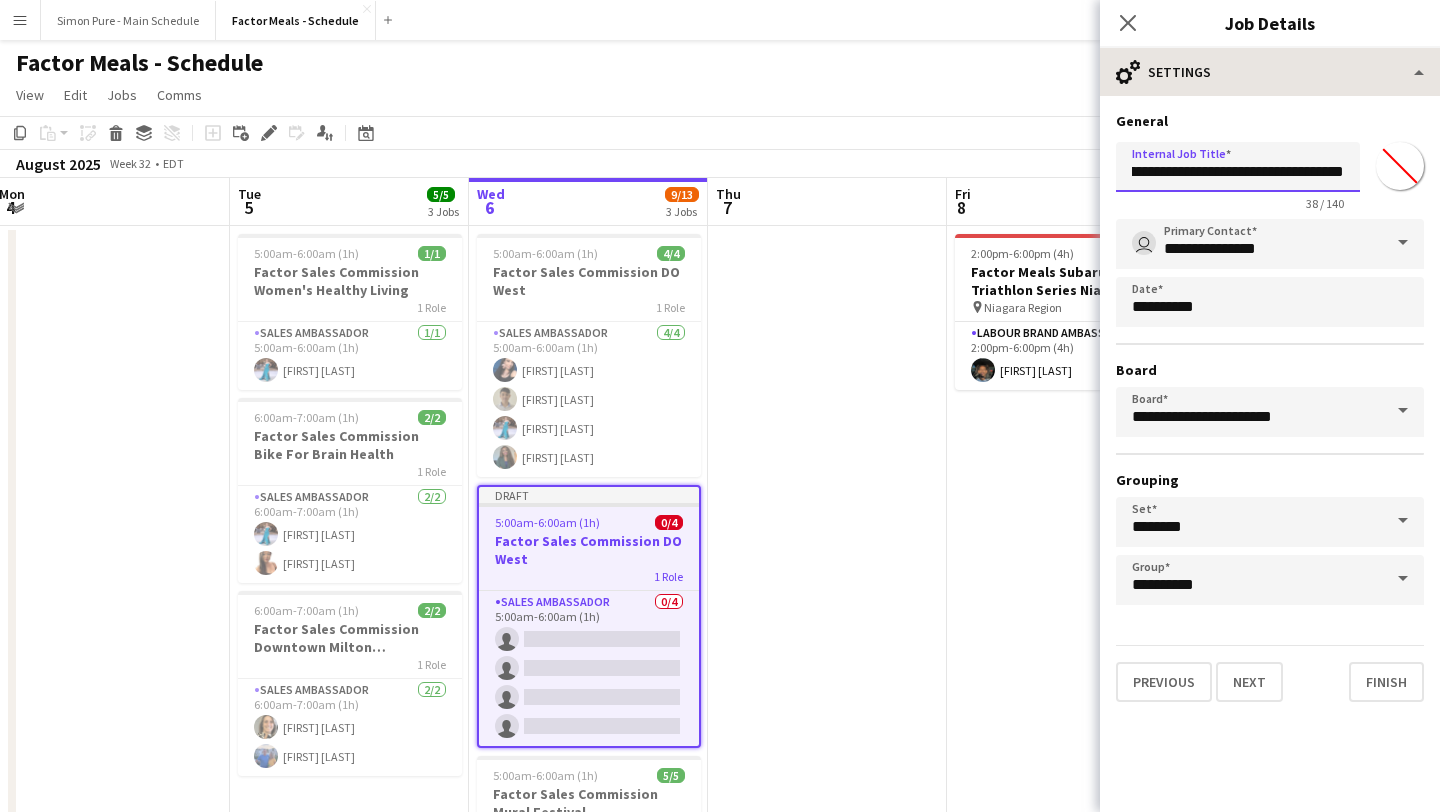 type on "**********" 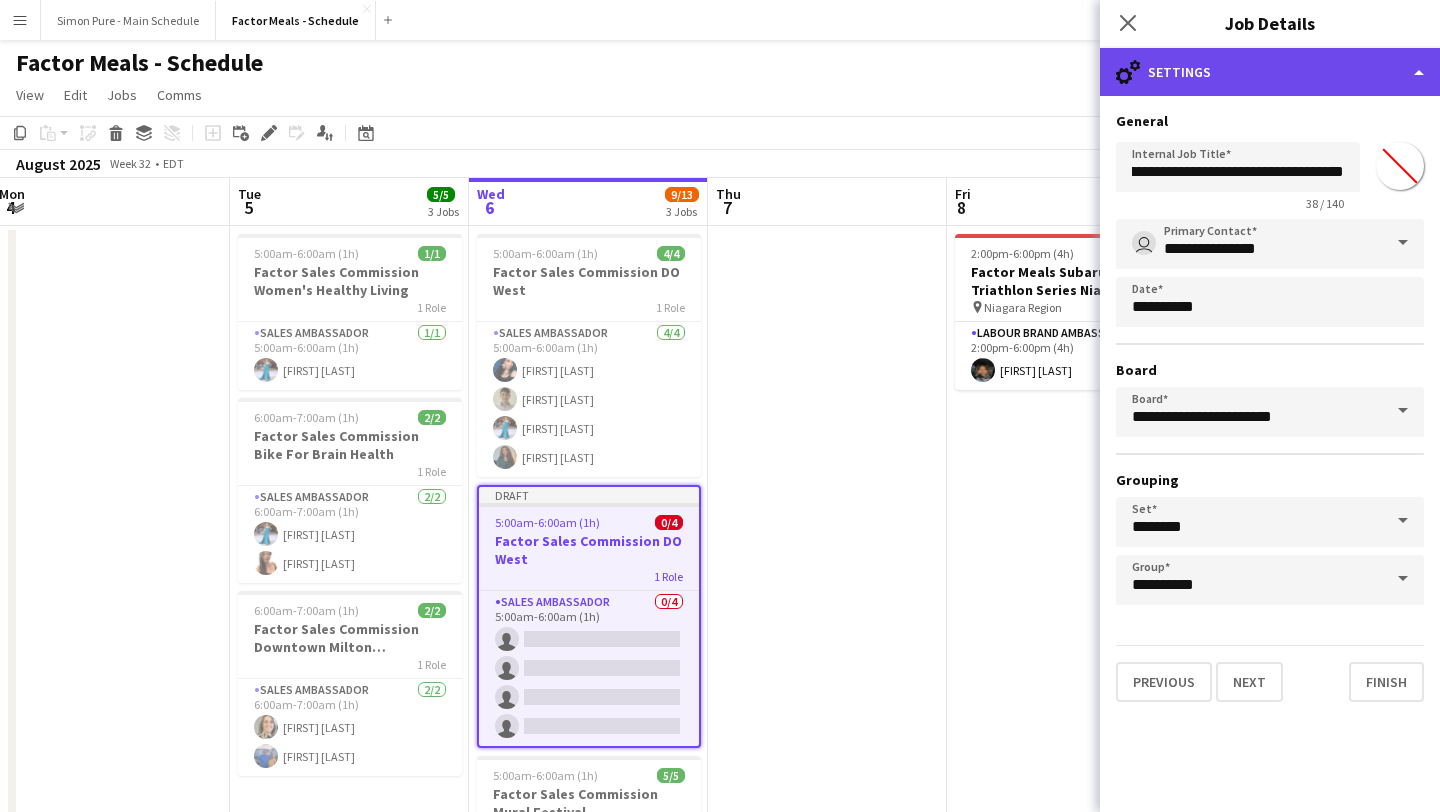 scroll, scrollTop: 0, scrollLeft: 0, axis: both 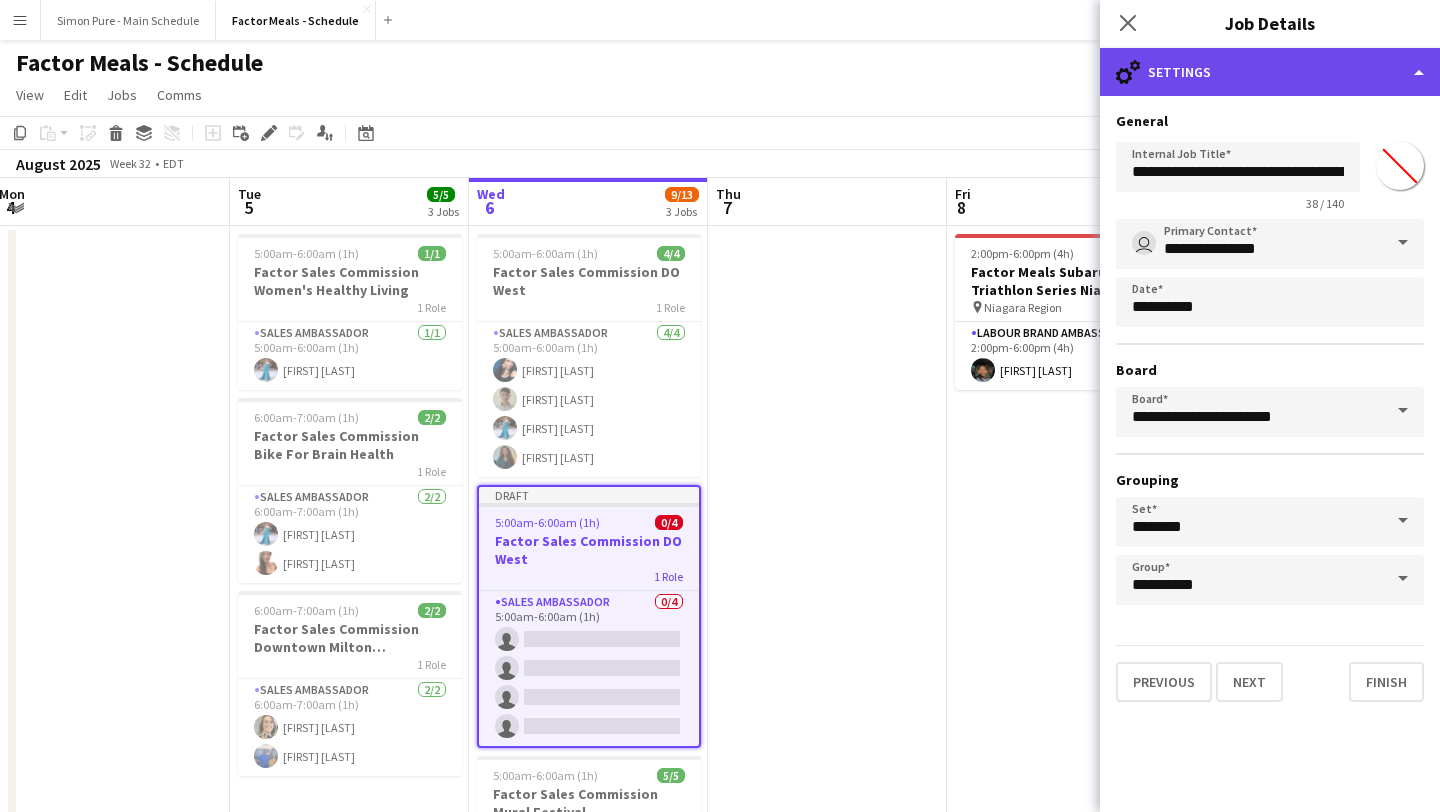 click on "cog-double-3
Settings" 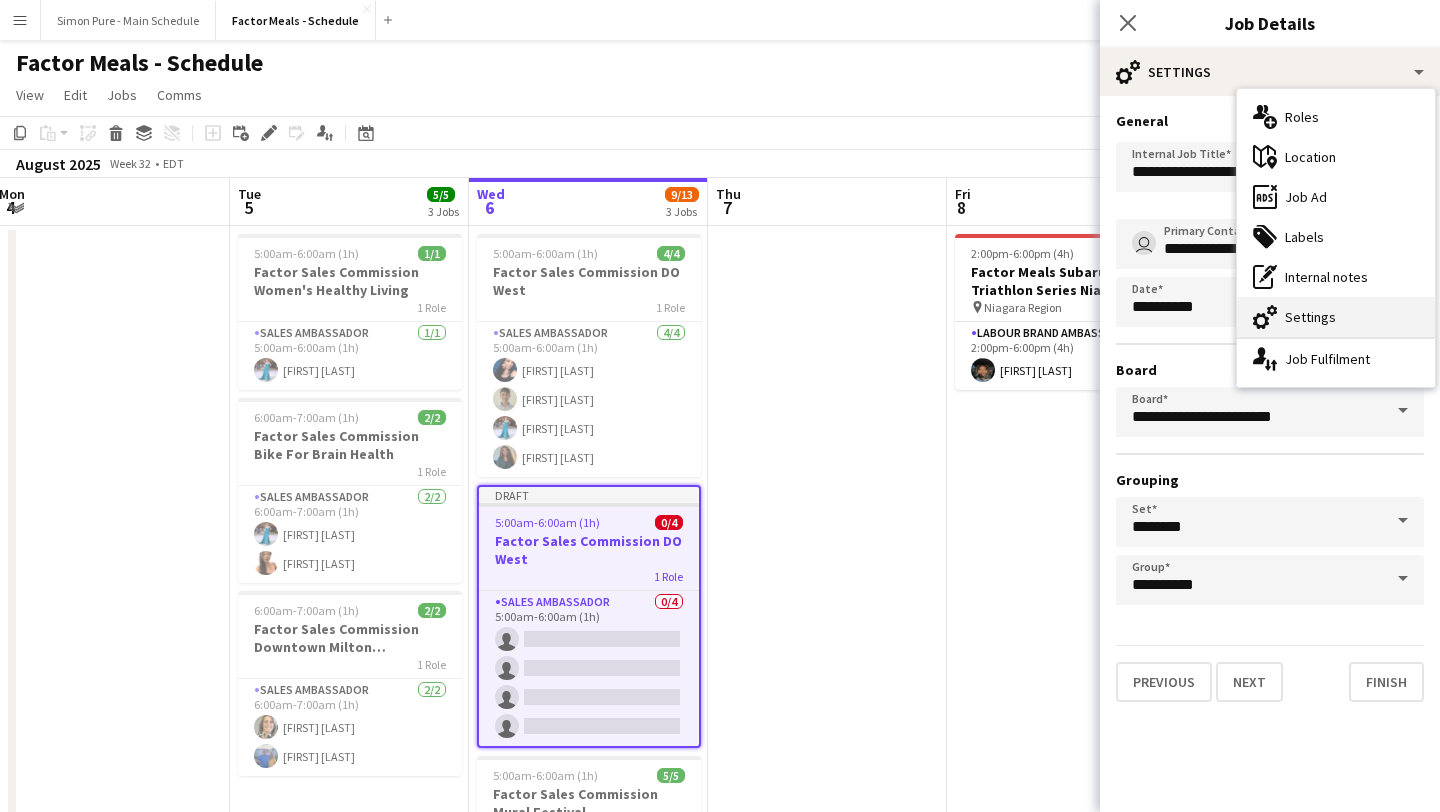 click on "cog-double-3
Settings" at bounding box center [1336, 317] 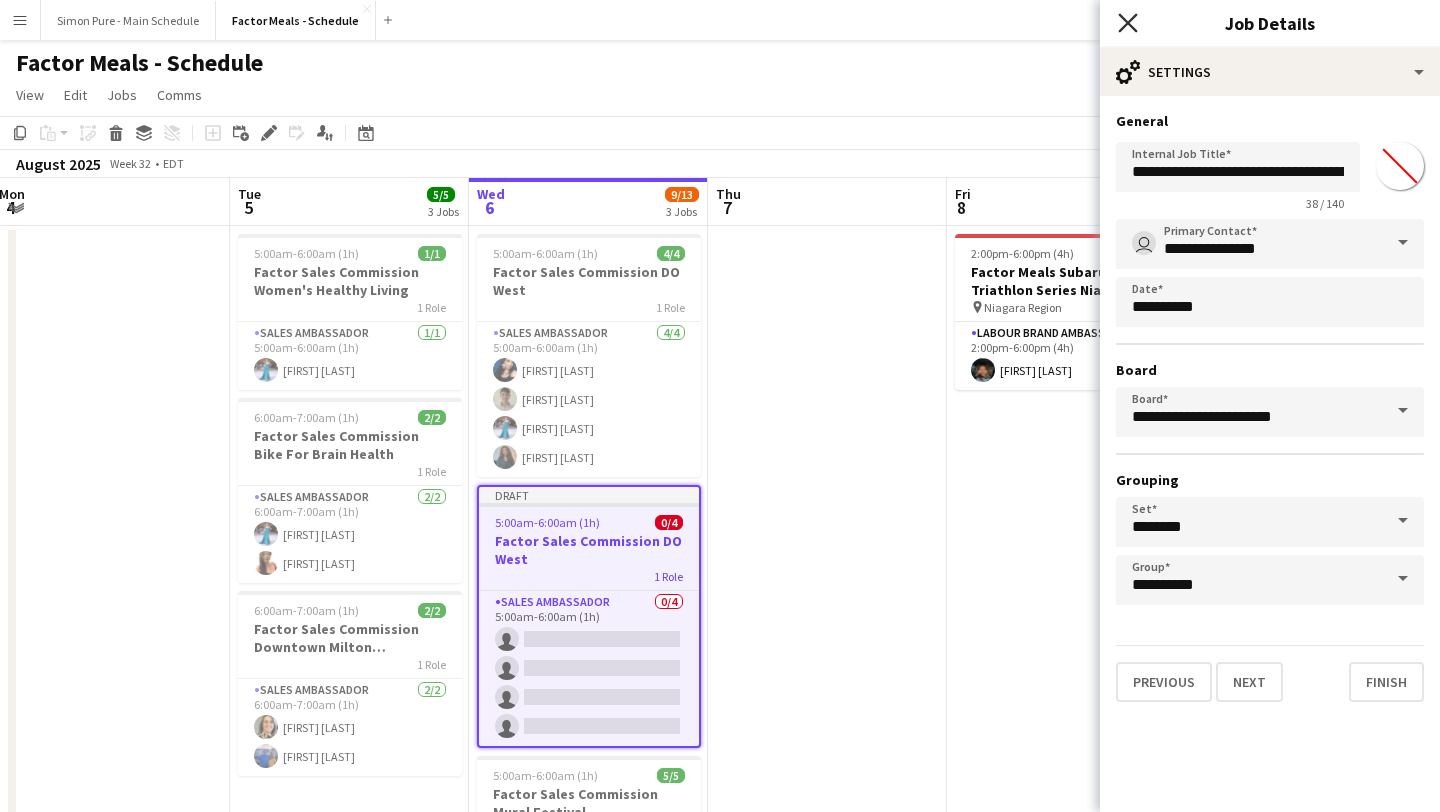 click 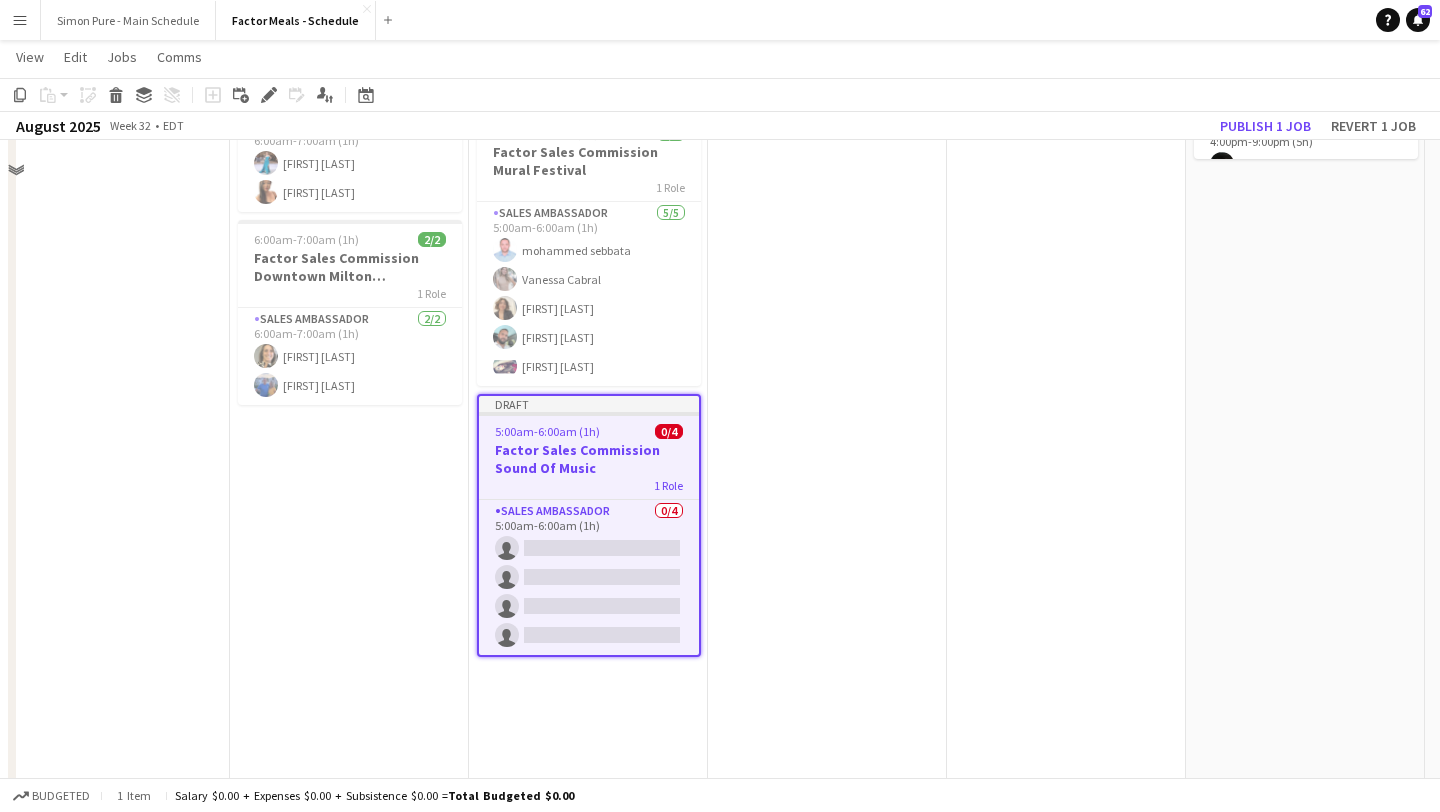 scroll, scrollTop: 370, scrollLeft: 0, axis: vertical 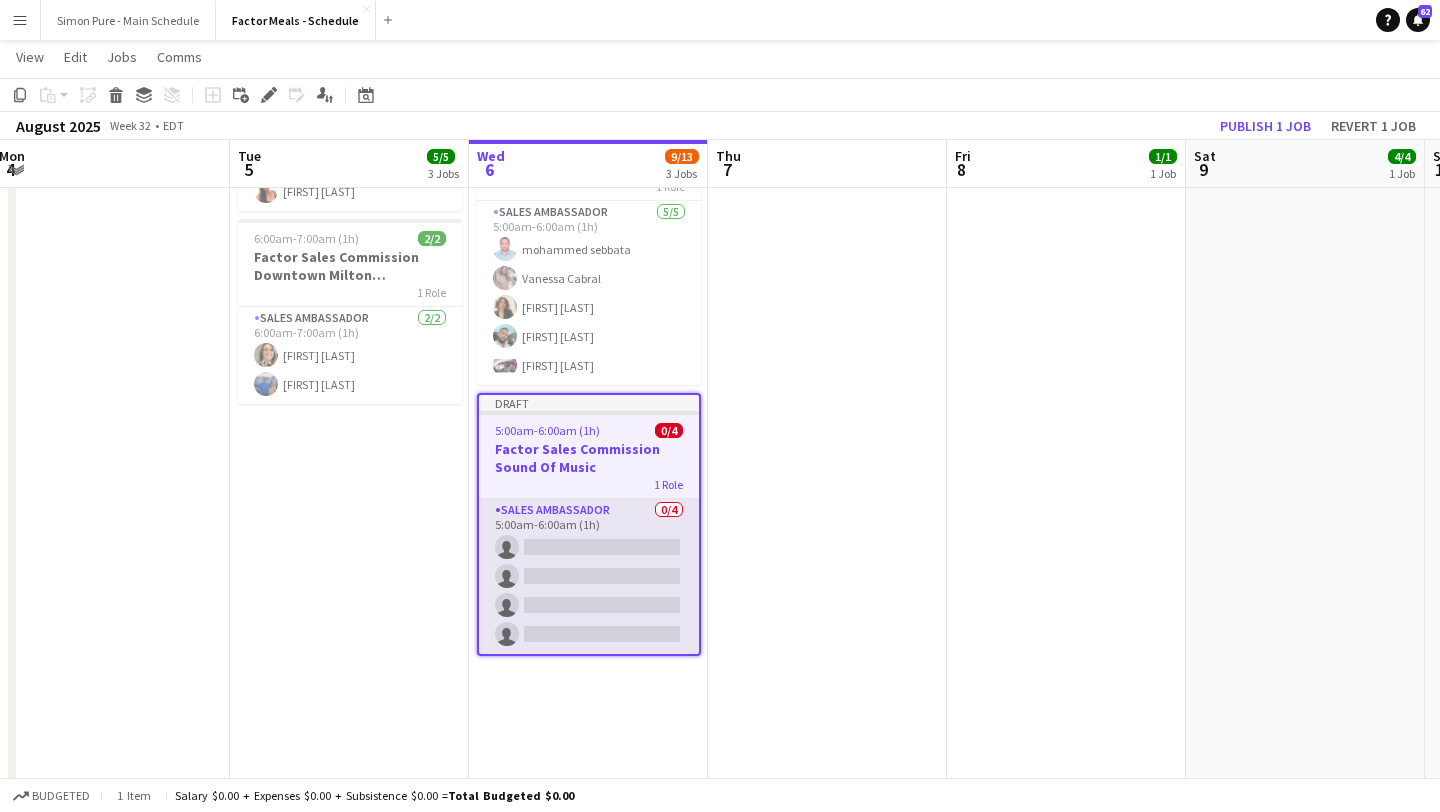 click on "Sales Ambassador   0/4   5:00am-6:00am (1h)
single-neutral-actions
single-neutral-actions
single-neutral-actions
single-neutral-actions" at bounding box center (589, 576) 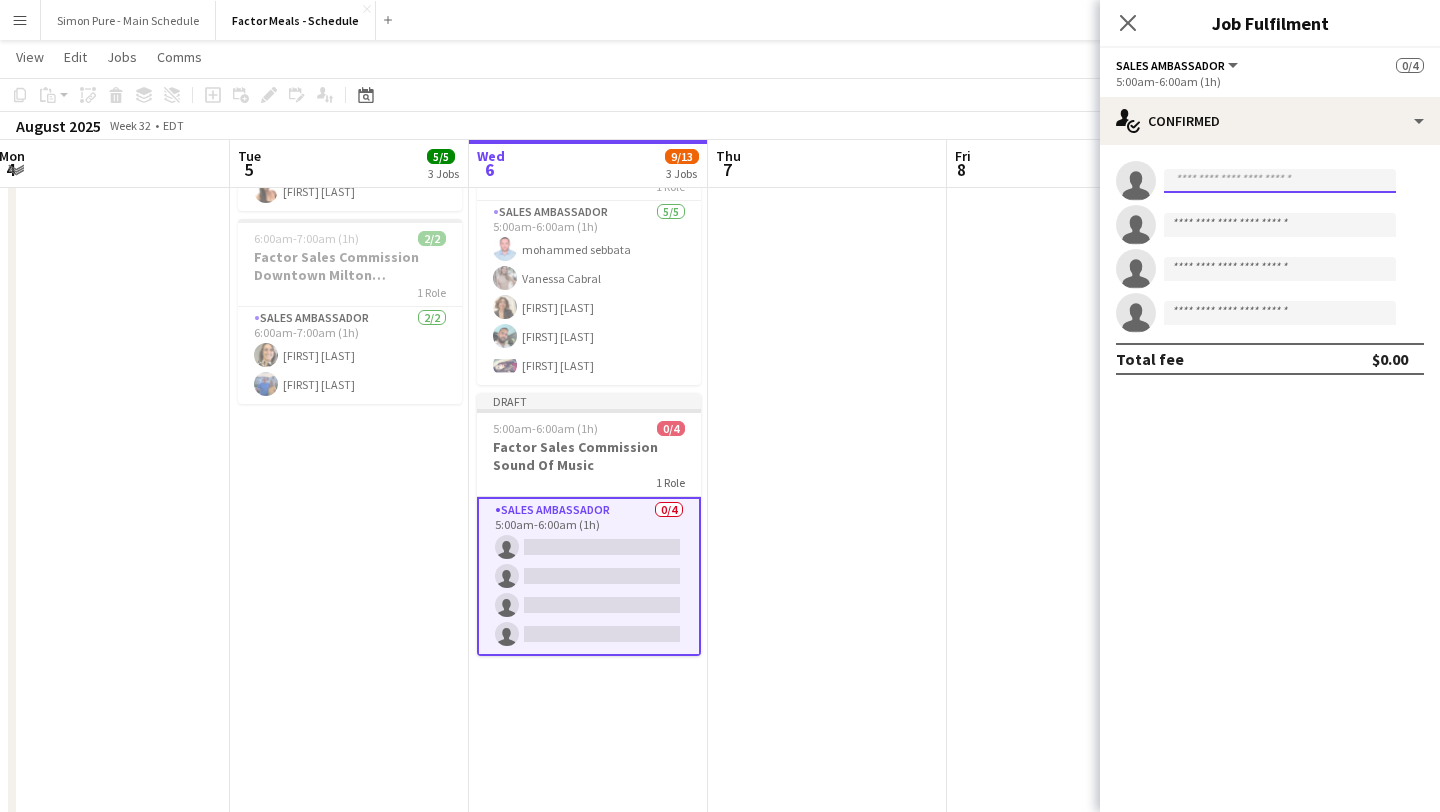 click at bounding box center (1280, 181) 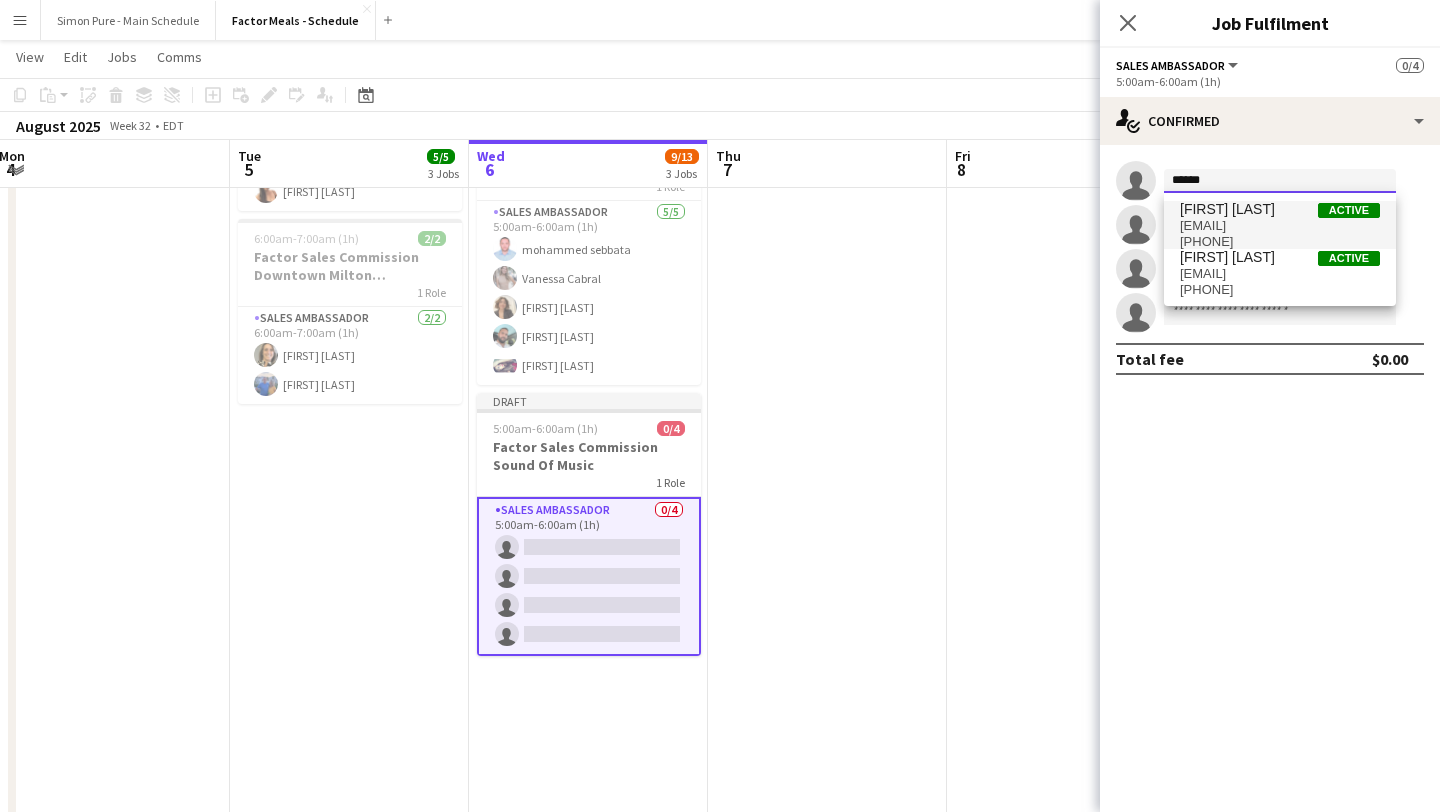 type on "******" 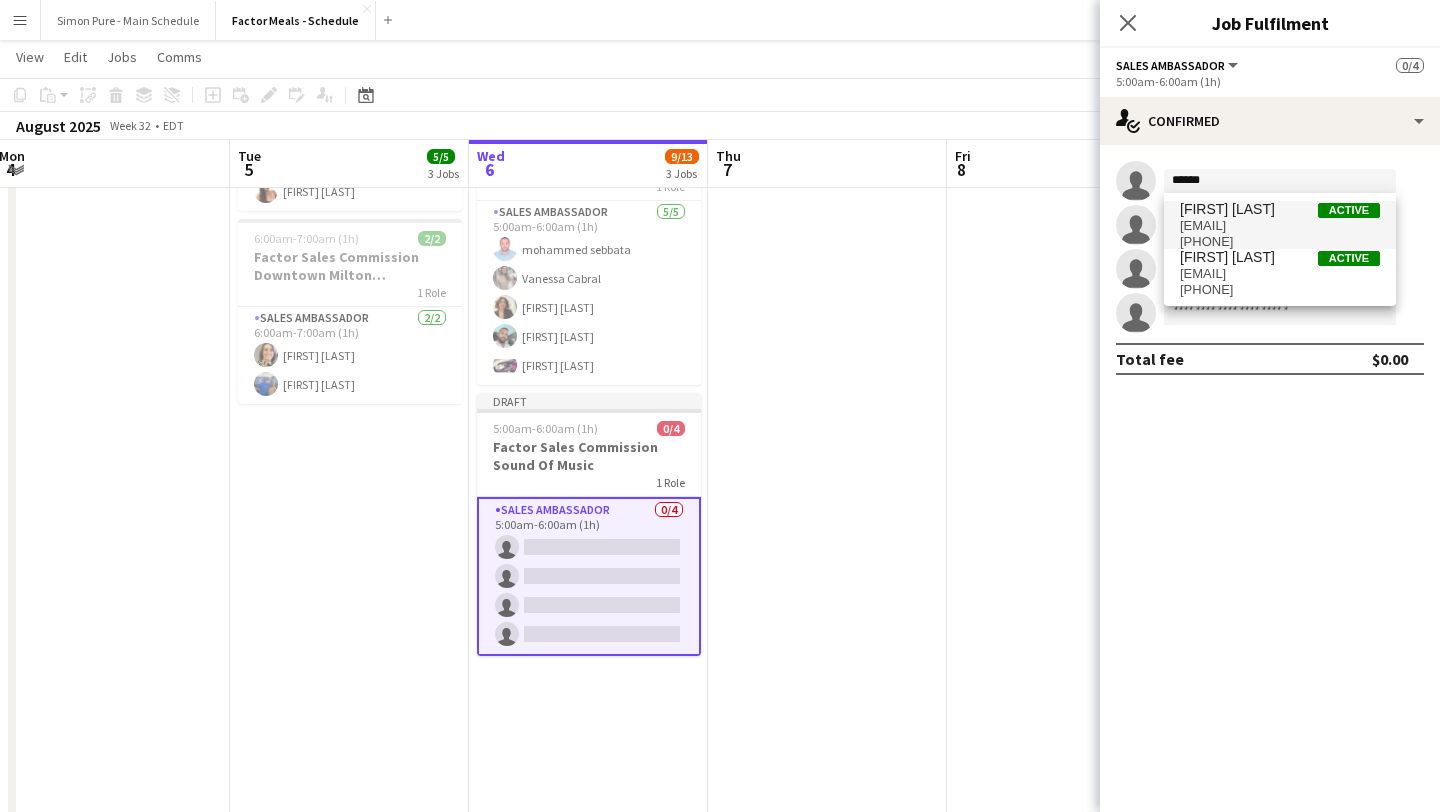 click on "p.desouza708@gmail.com" at bounding box center [1280, 226] 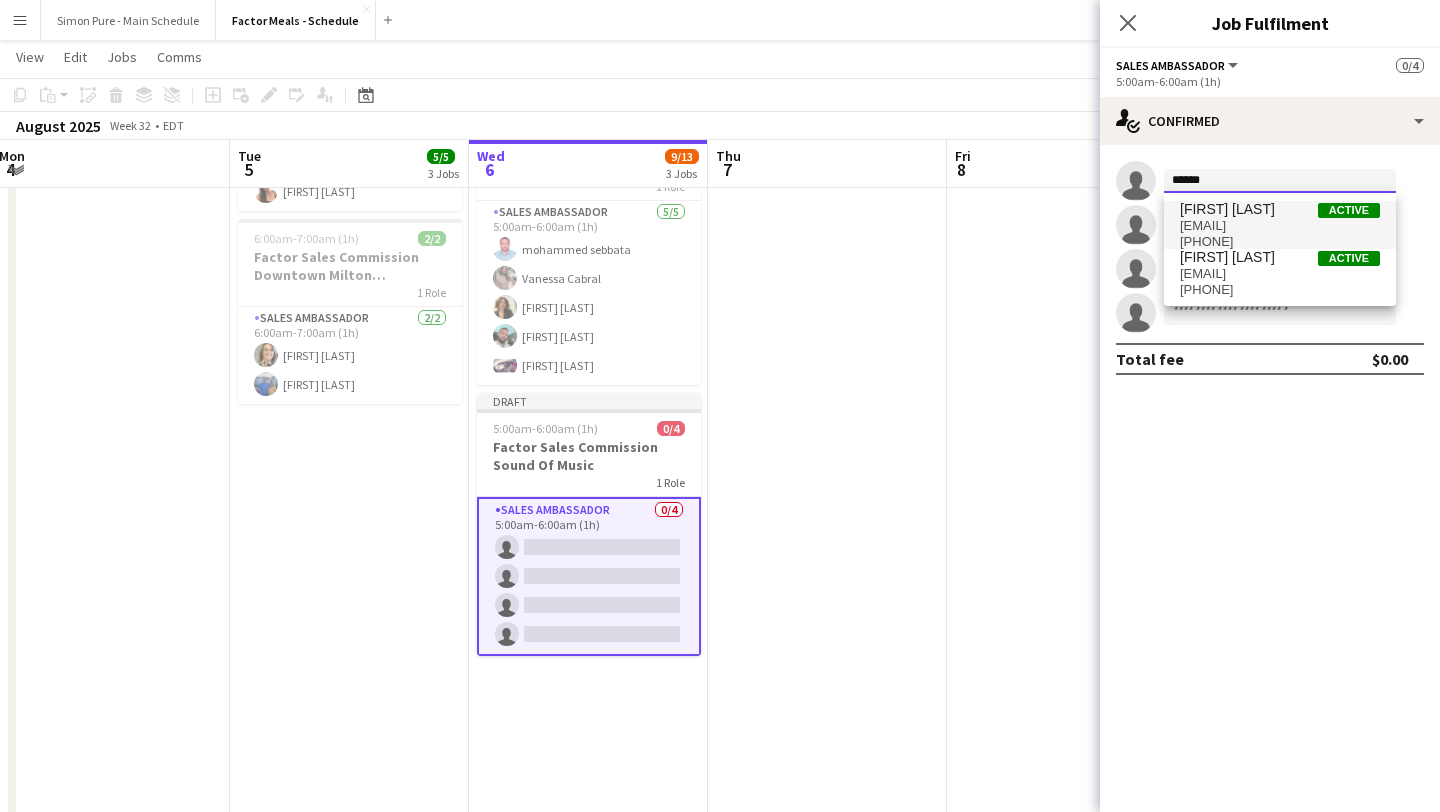 type 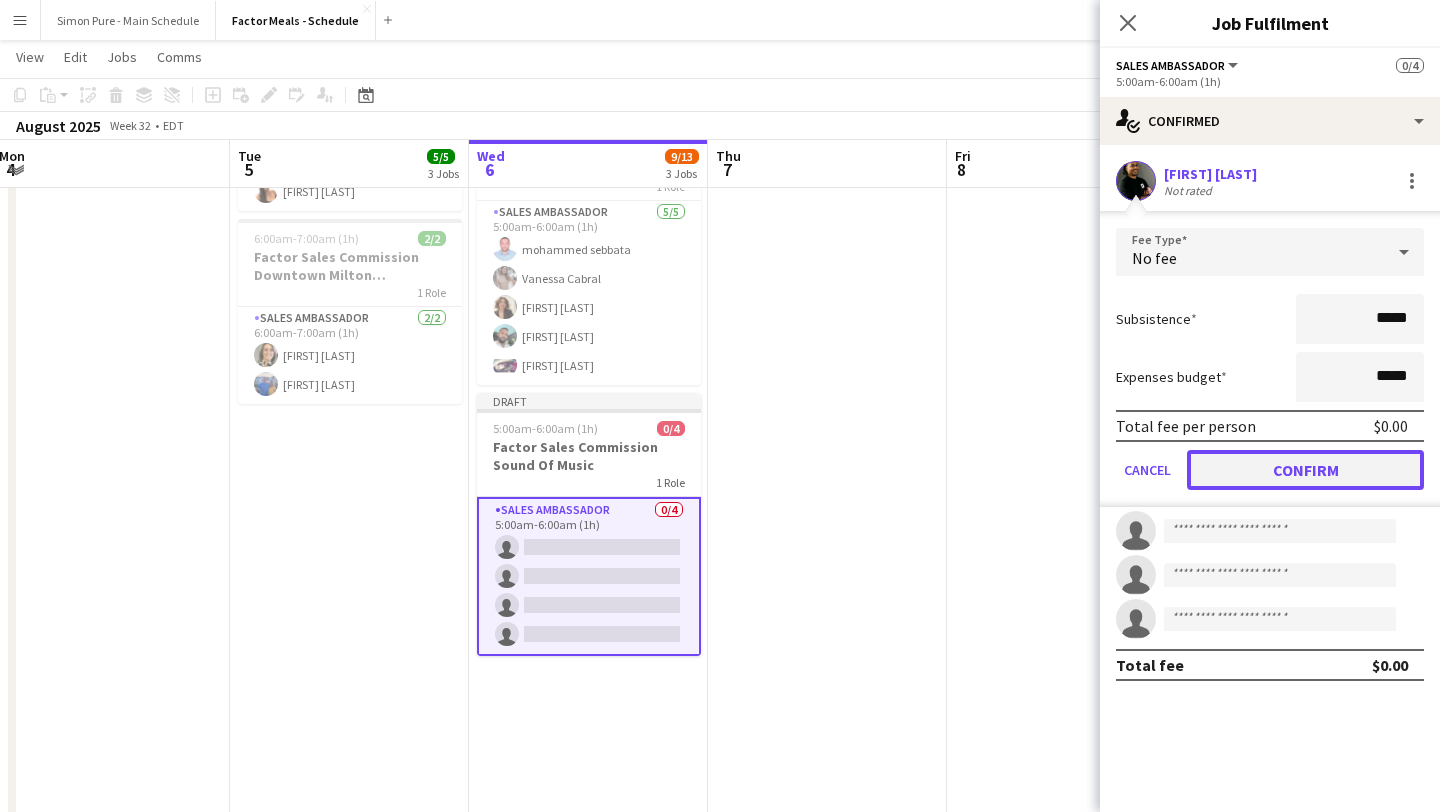 click on "Confirm" at bounding box center (1305, 470) 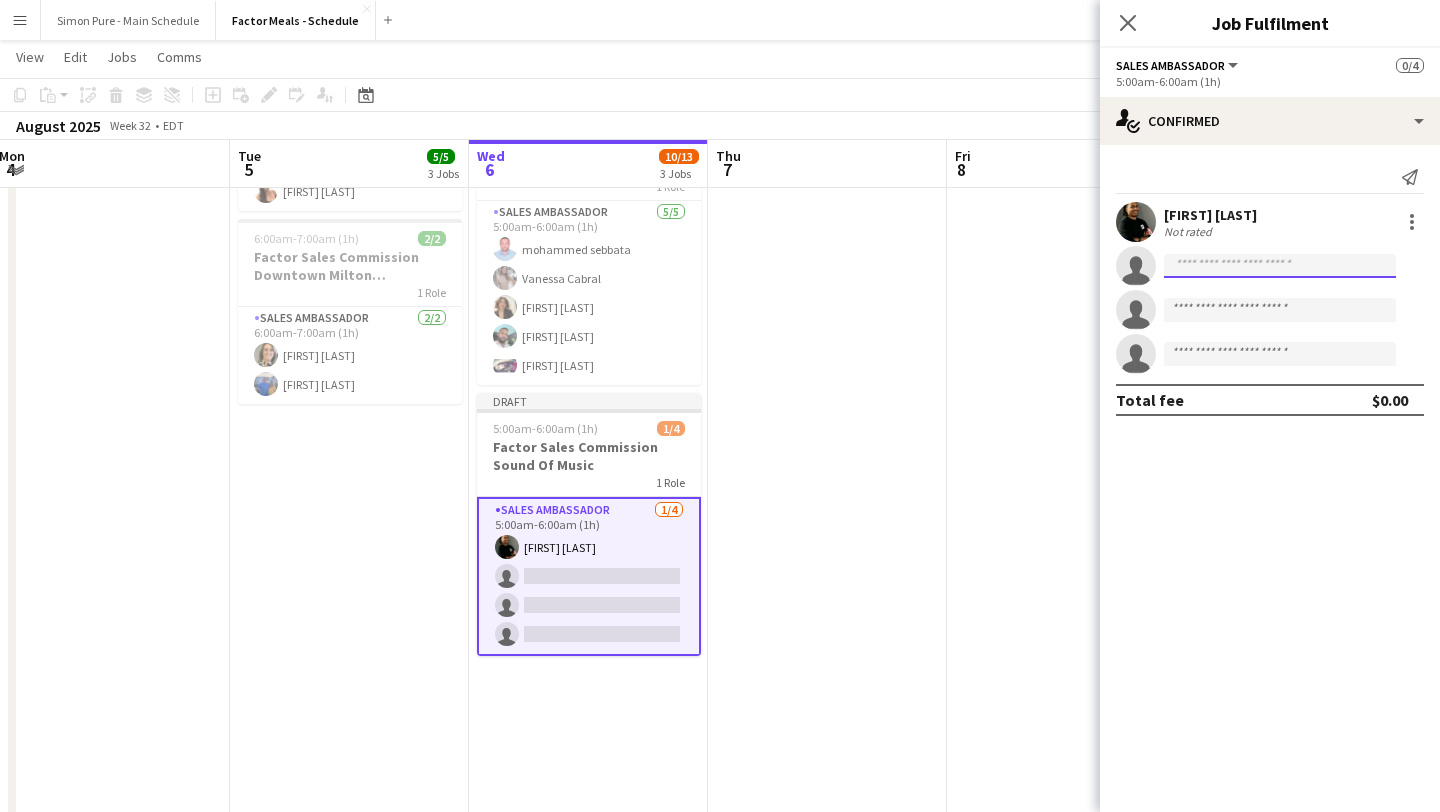 click at bounding box center [1280, 310] 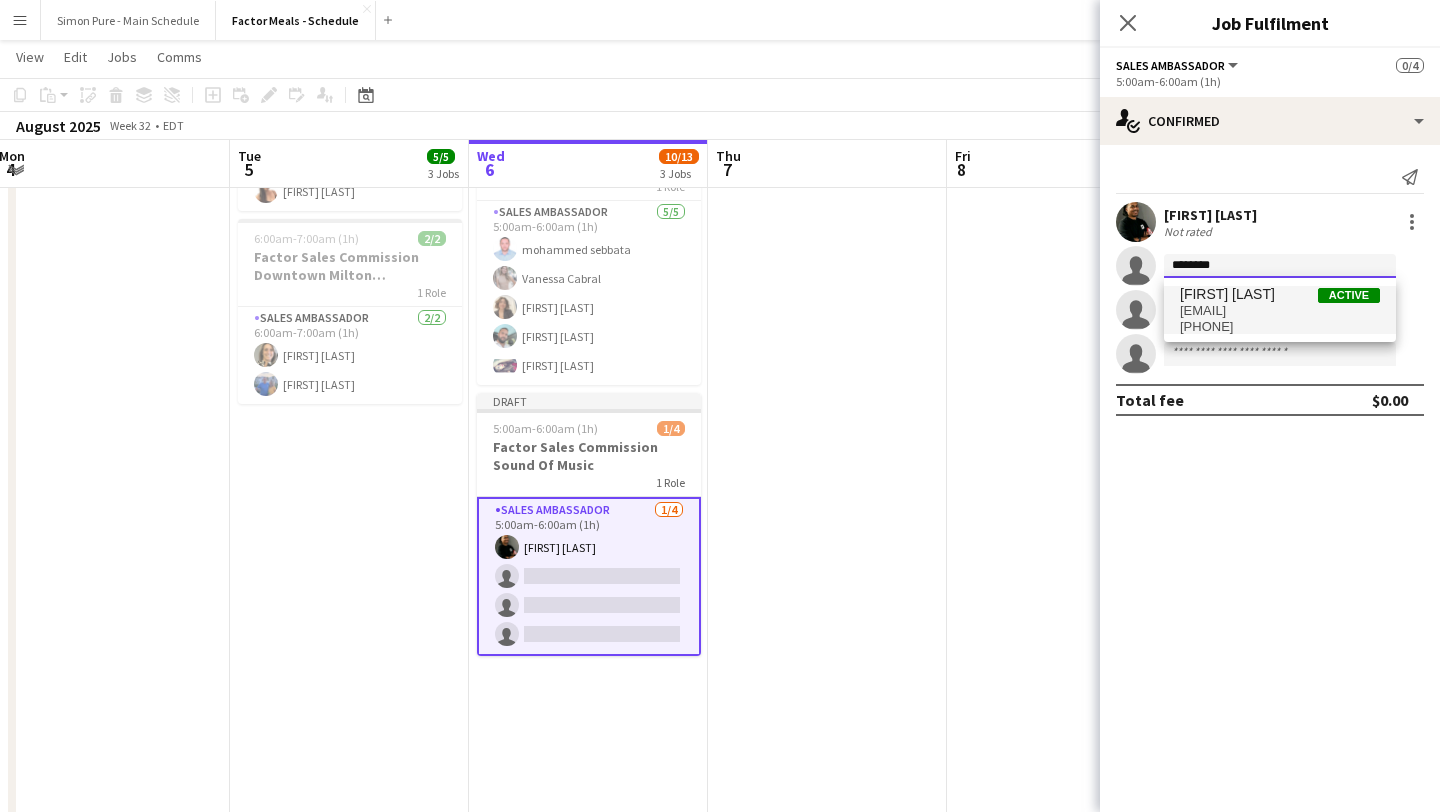 type on "********" 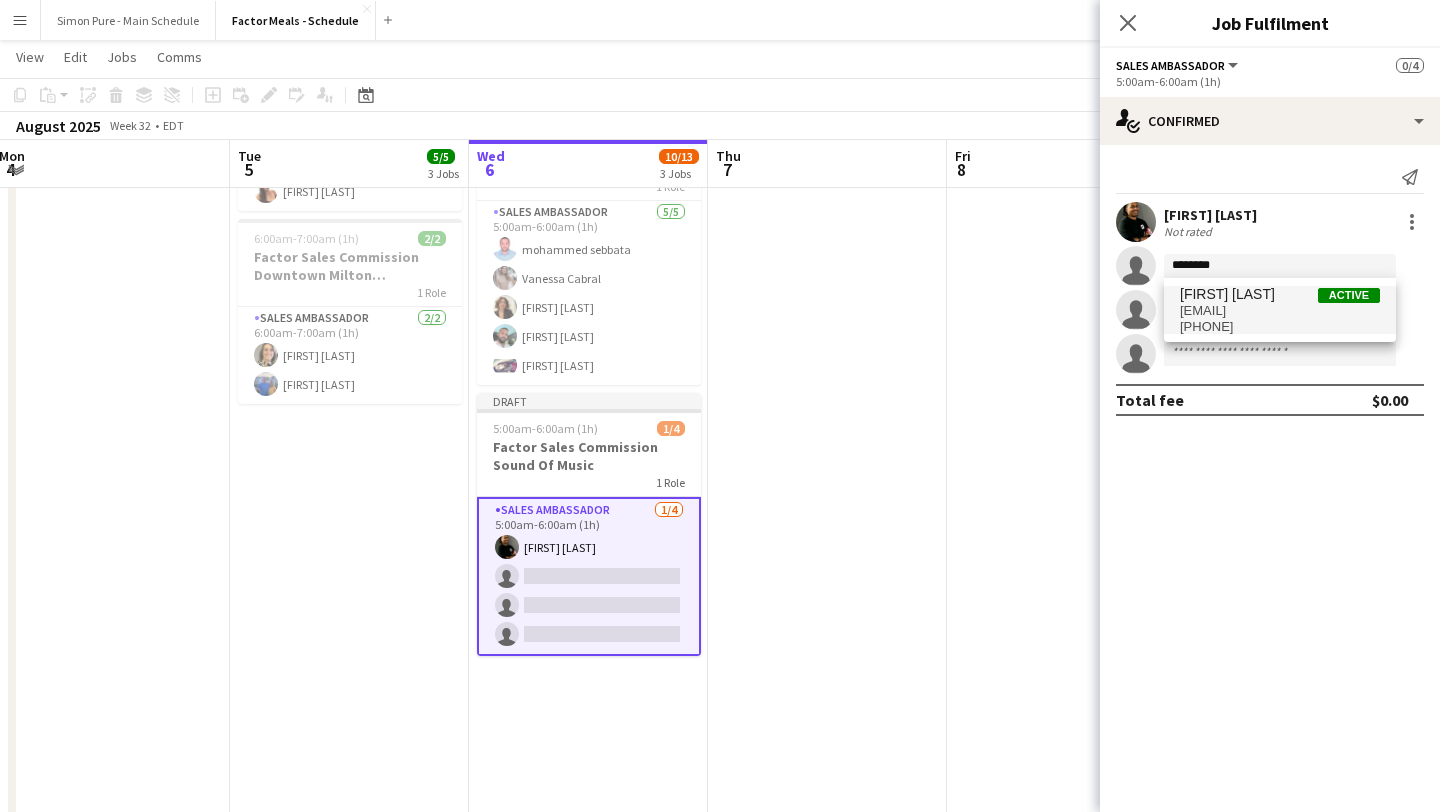 click on "[FIRST] [LAST]" at bounding box center (1227, 294) 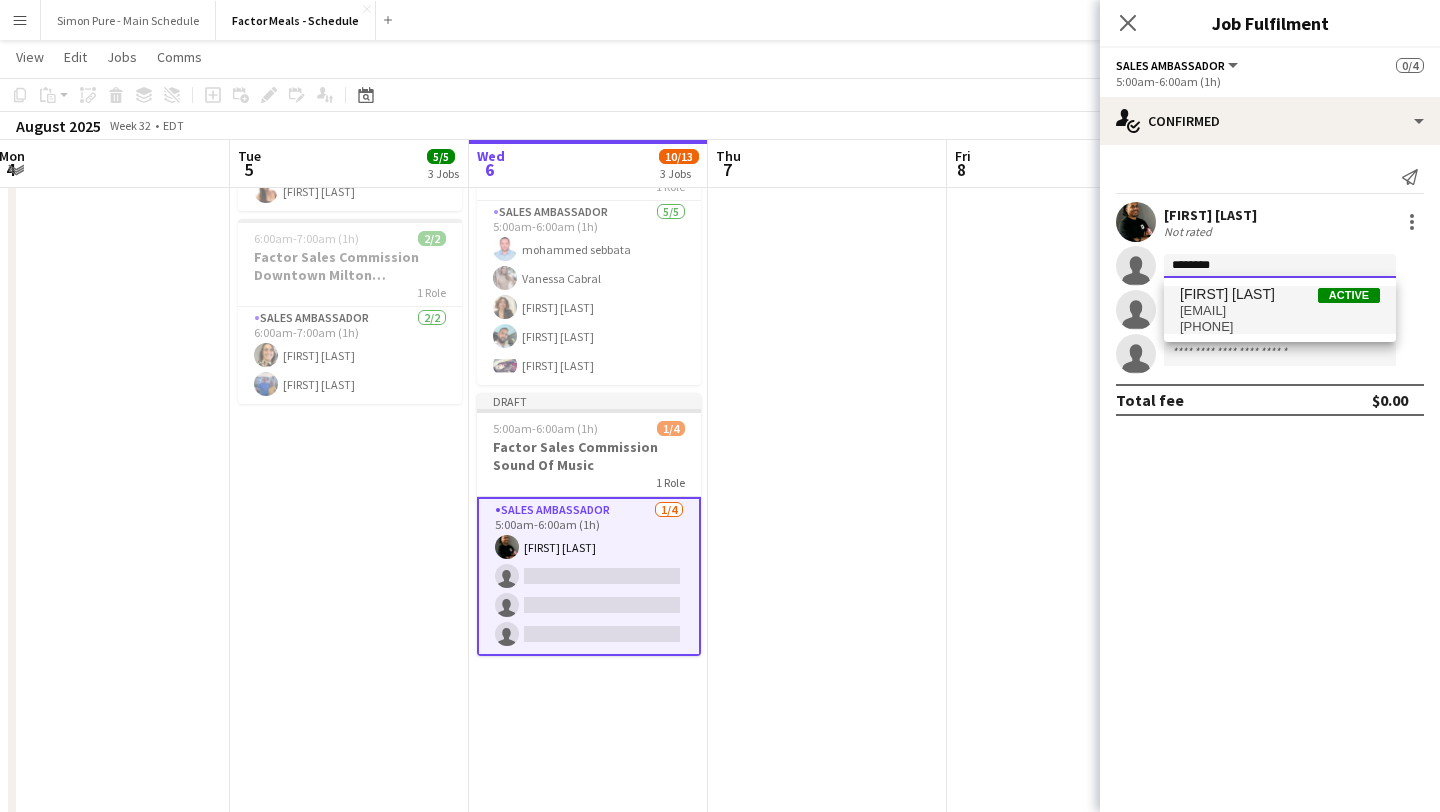 type 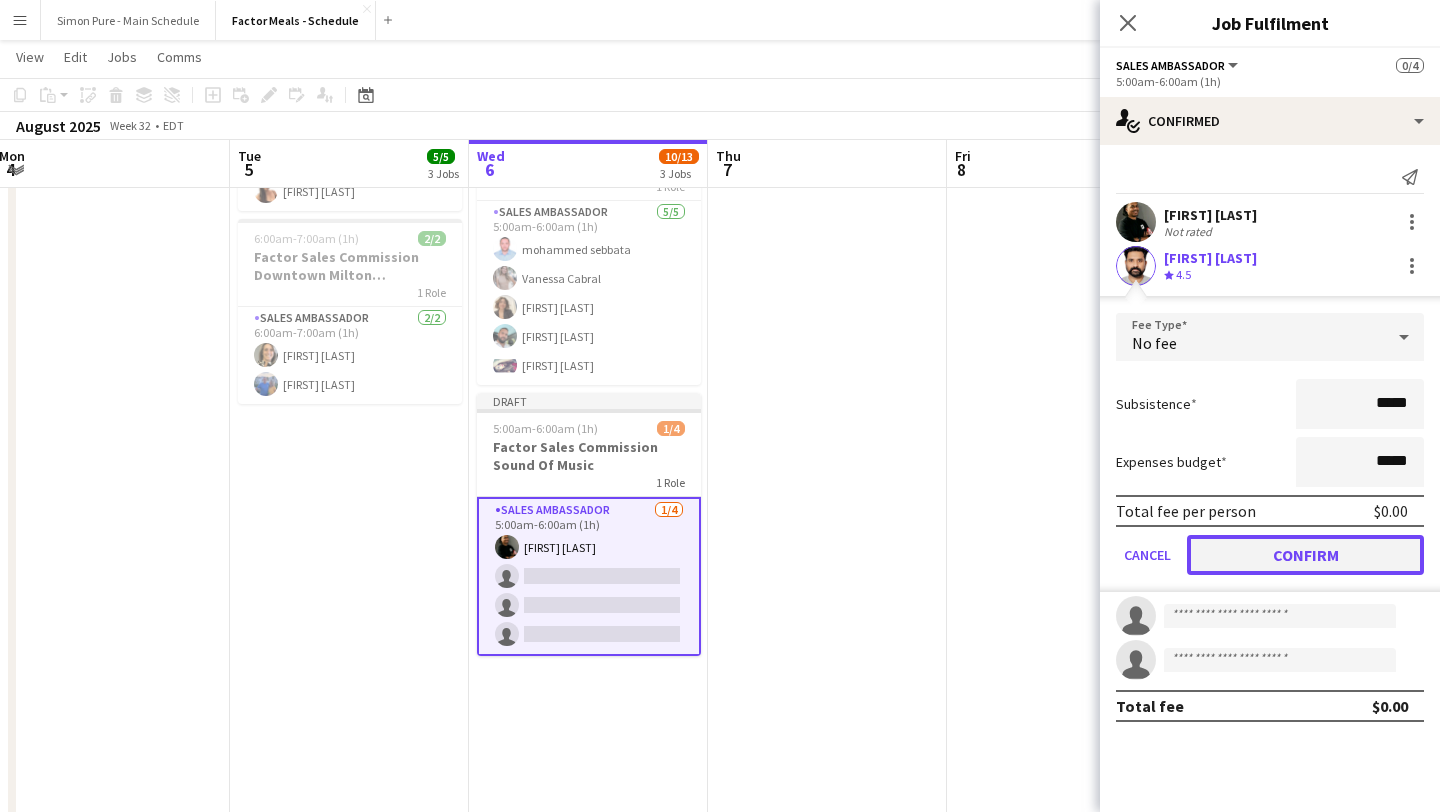 click on "Confirm" at bounding box center [1305, 555] 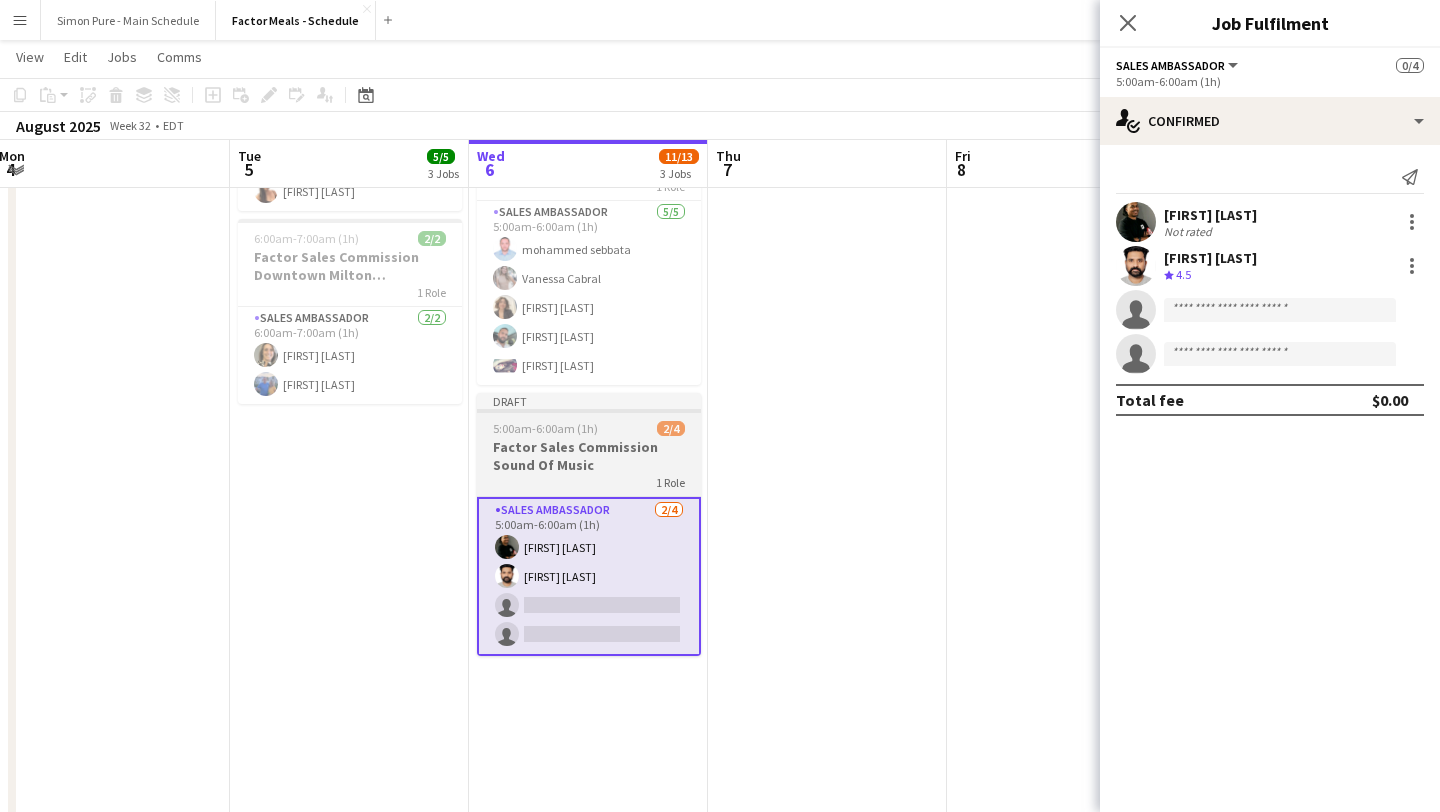 click on "Draft   5:00am-6:00am (1h)    2/4   Factor Sales Commission Sound Of Music   1 Role   Sales Ambassador   2/4   5:00am-6:00am (1h)
Philip De Souza Loveneet Goutam
single-neutral-actions
single-neutral-actions" at bounding box center (589, 524) 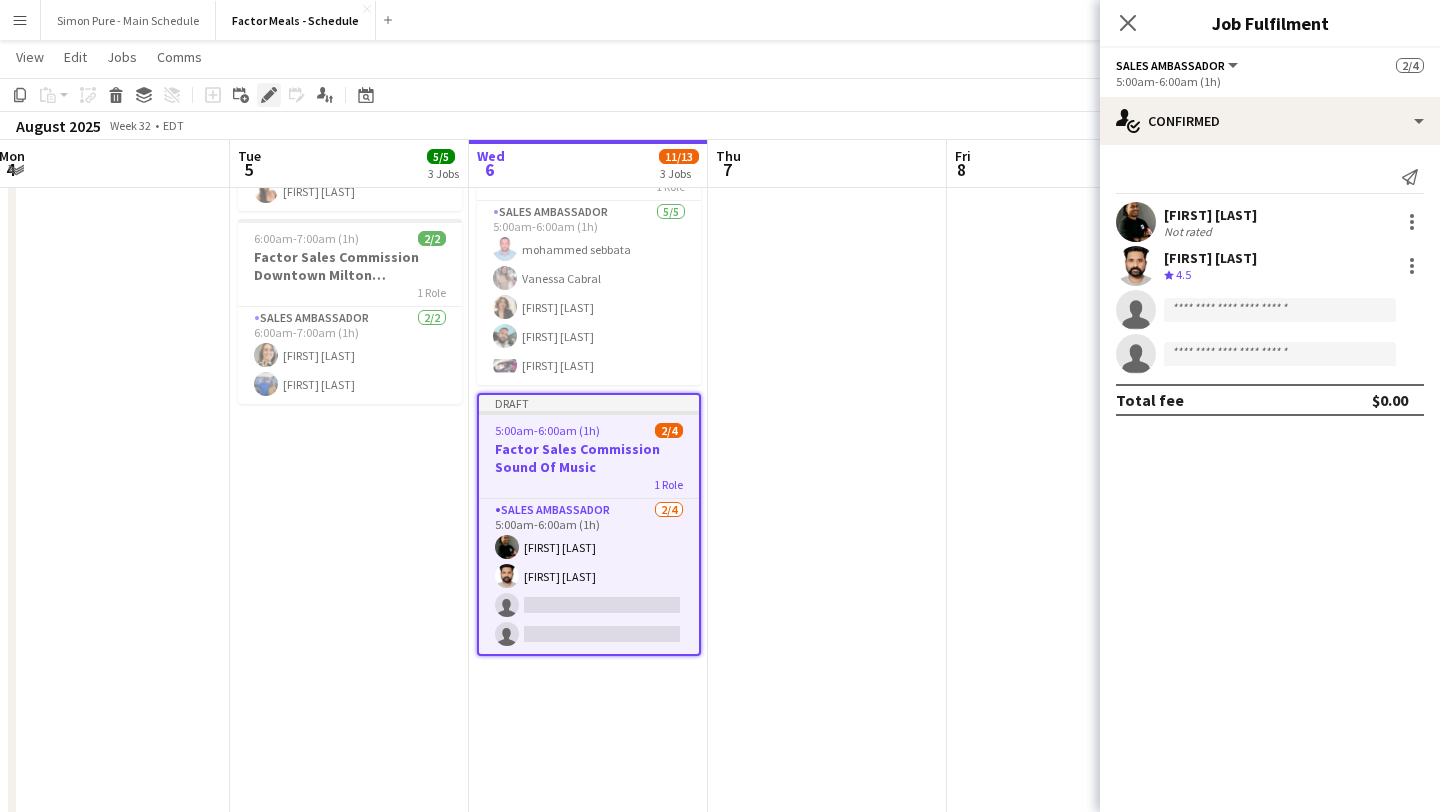 click on "Edit" 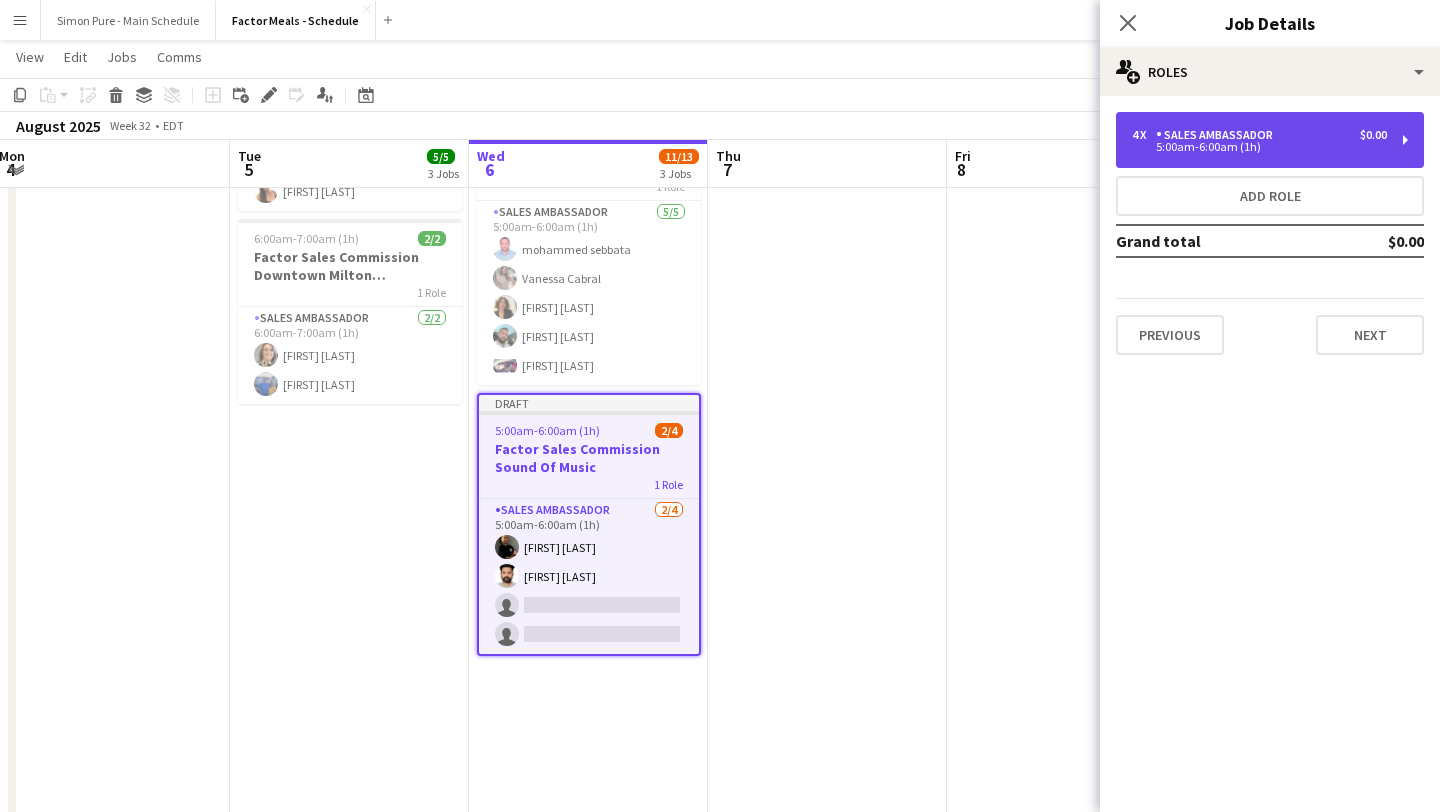click on "Sales Ambassador" at bounding box center [1218, 135] 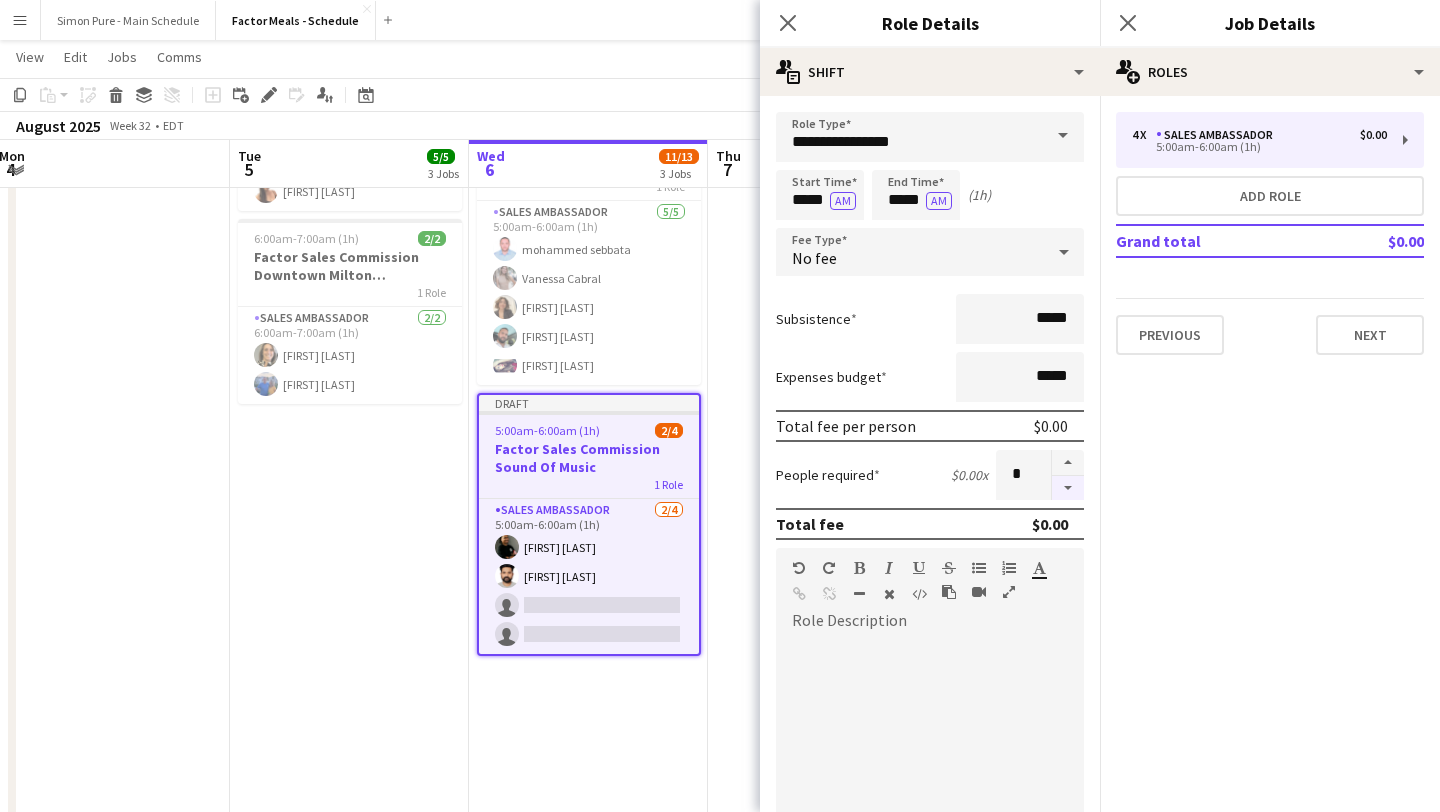 click at bounding box center (1068, 488) 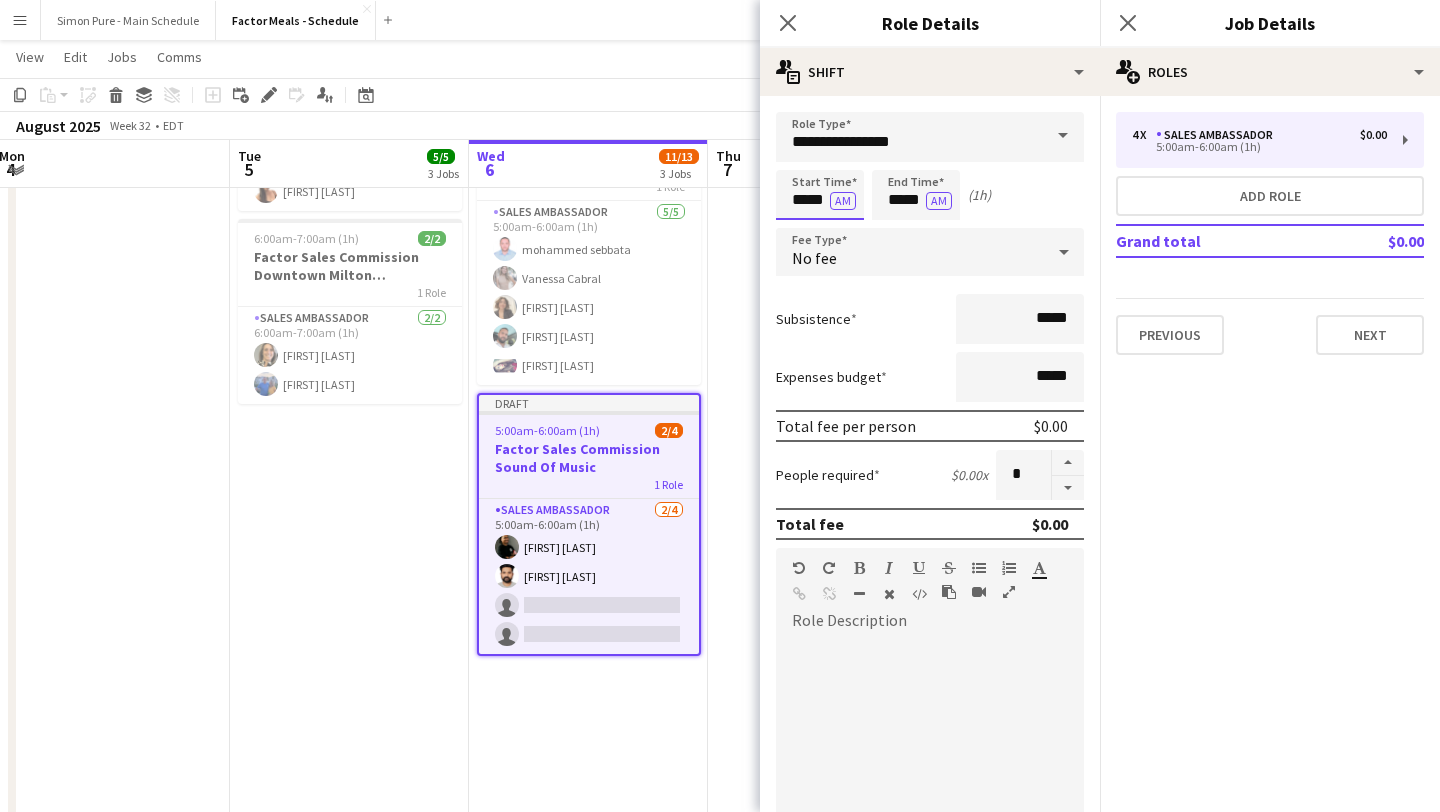 click on "*****" at bounding box center [820, 195] 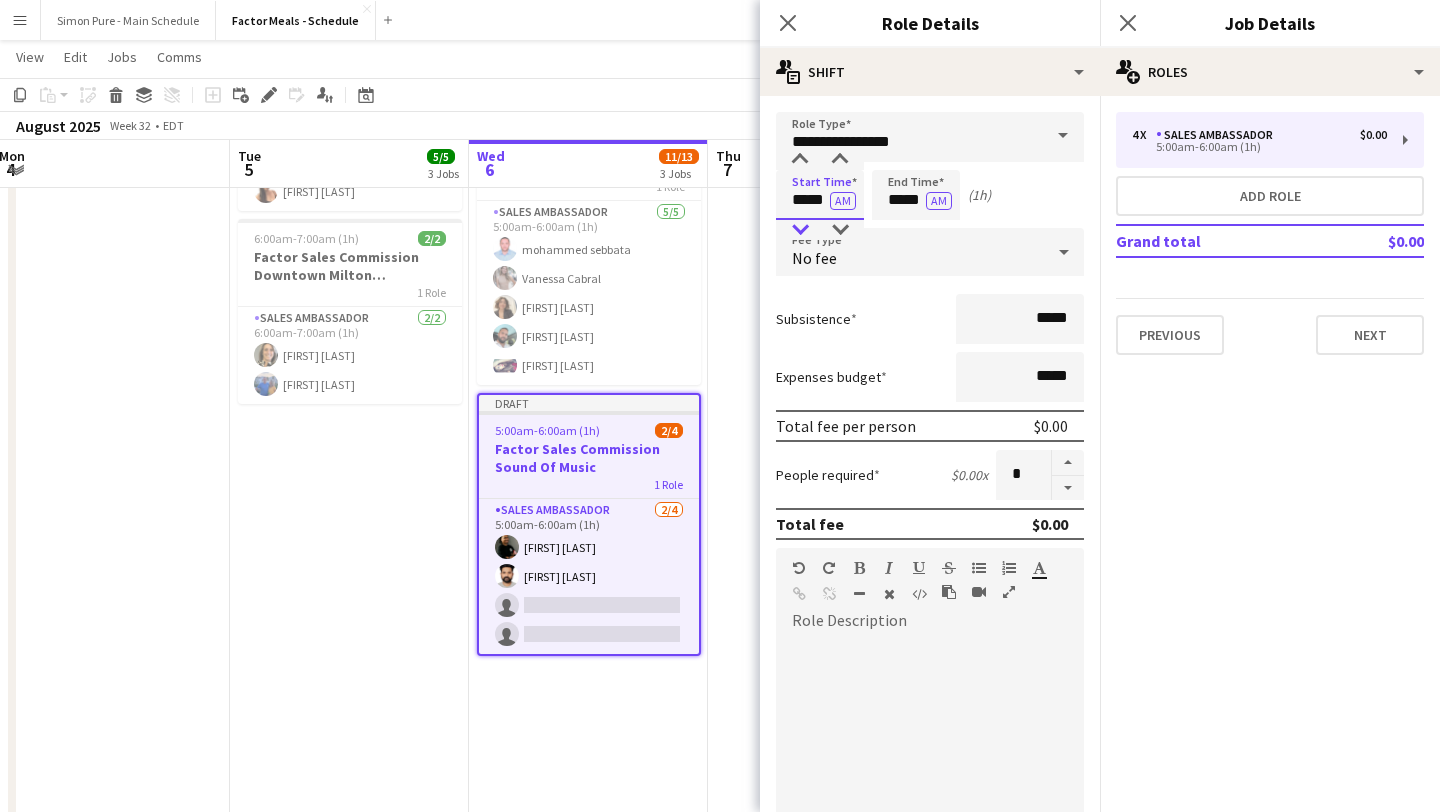 type on "*****" 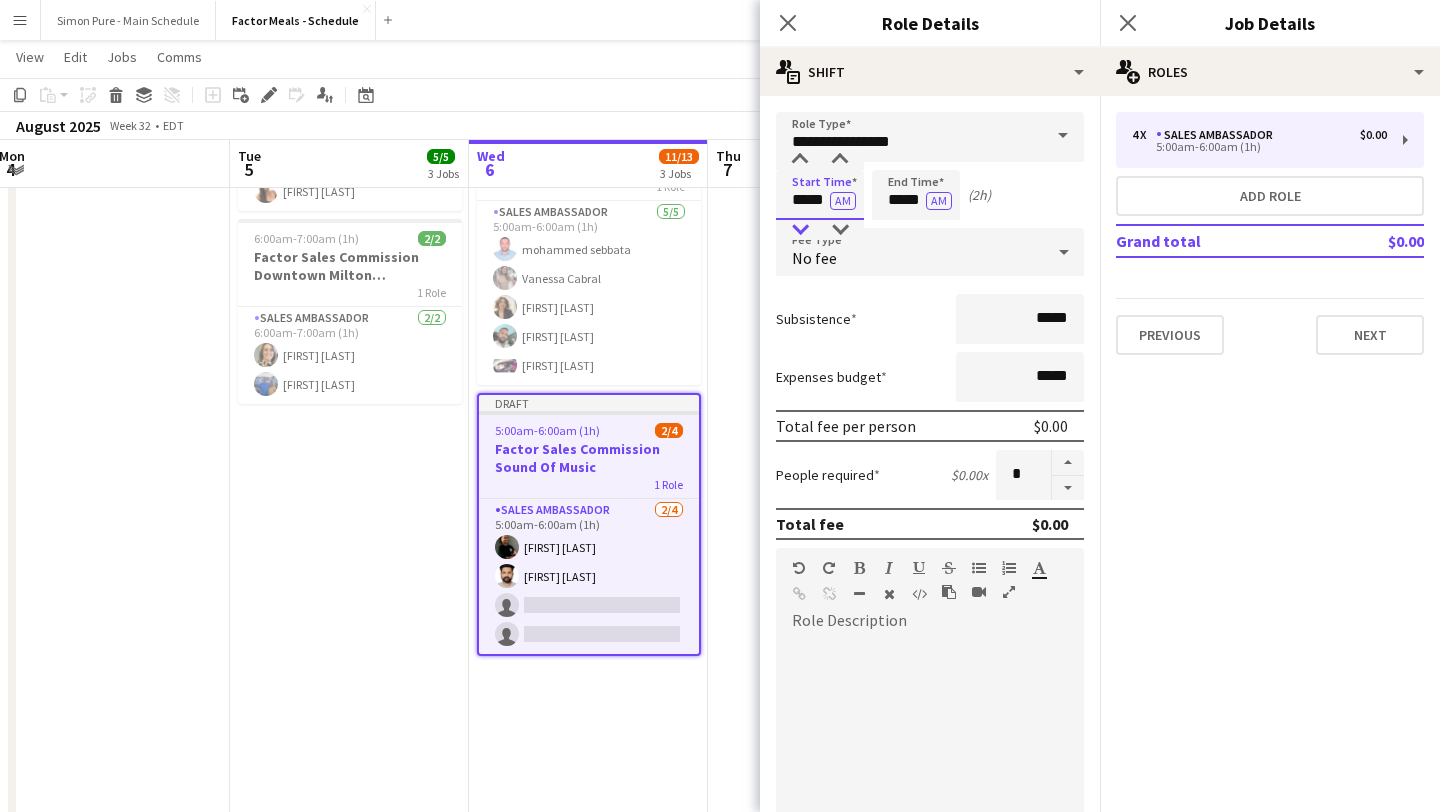 click at bounding box center (800, 230) 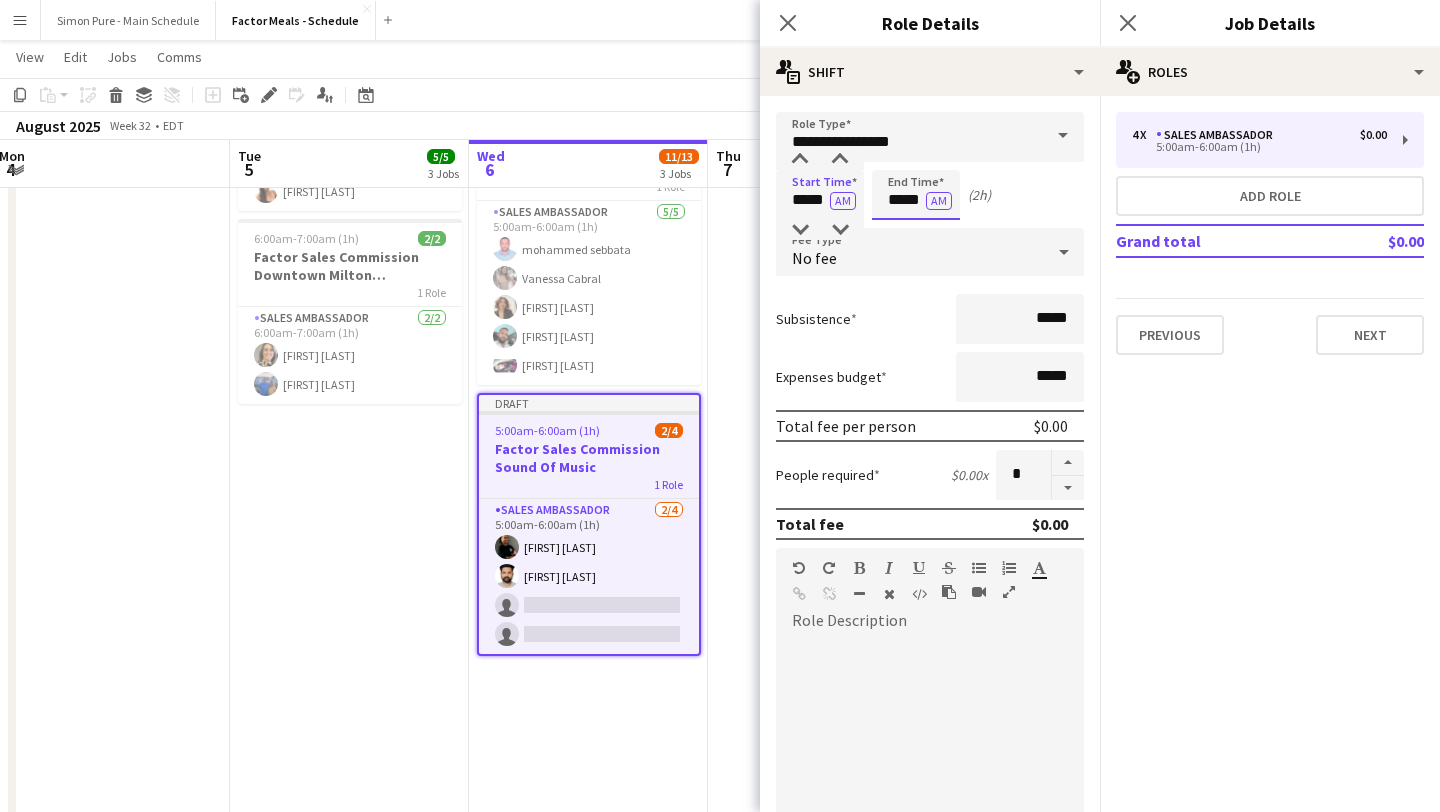 click on "*****" at bounding box center (916, 195) 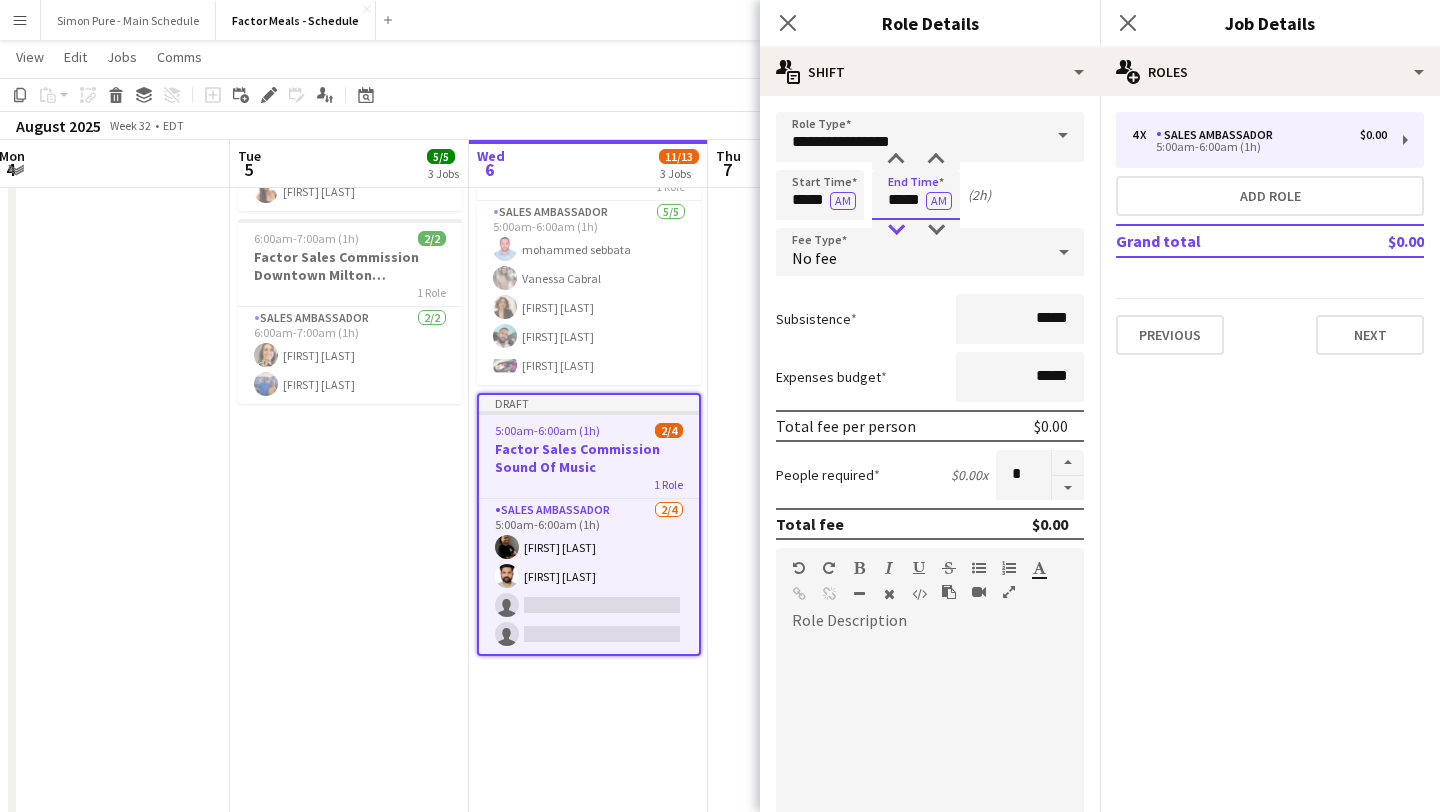 type on "*****" 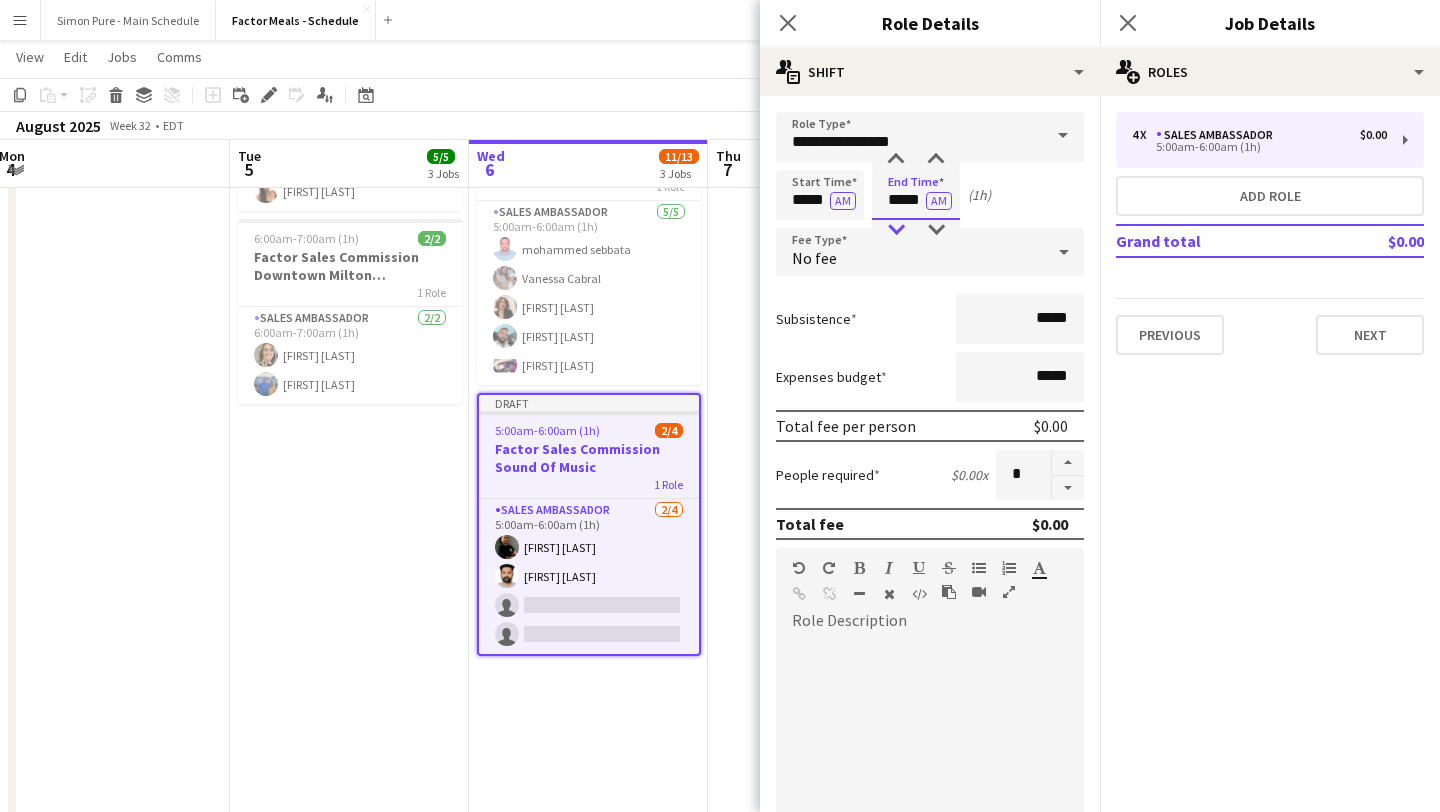 click at bounding box center [896, 230] 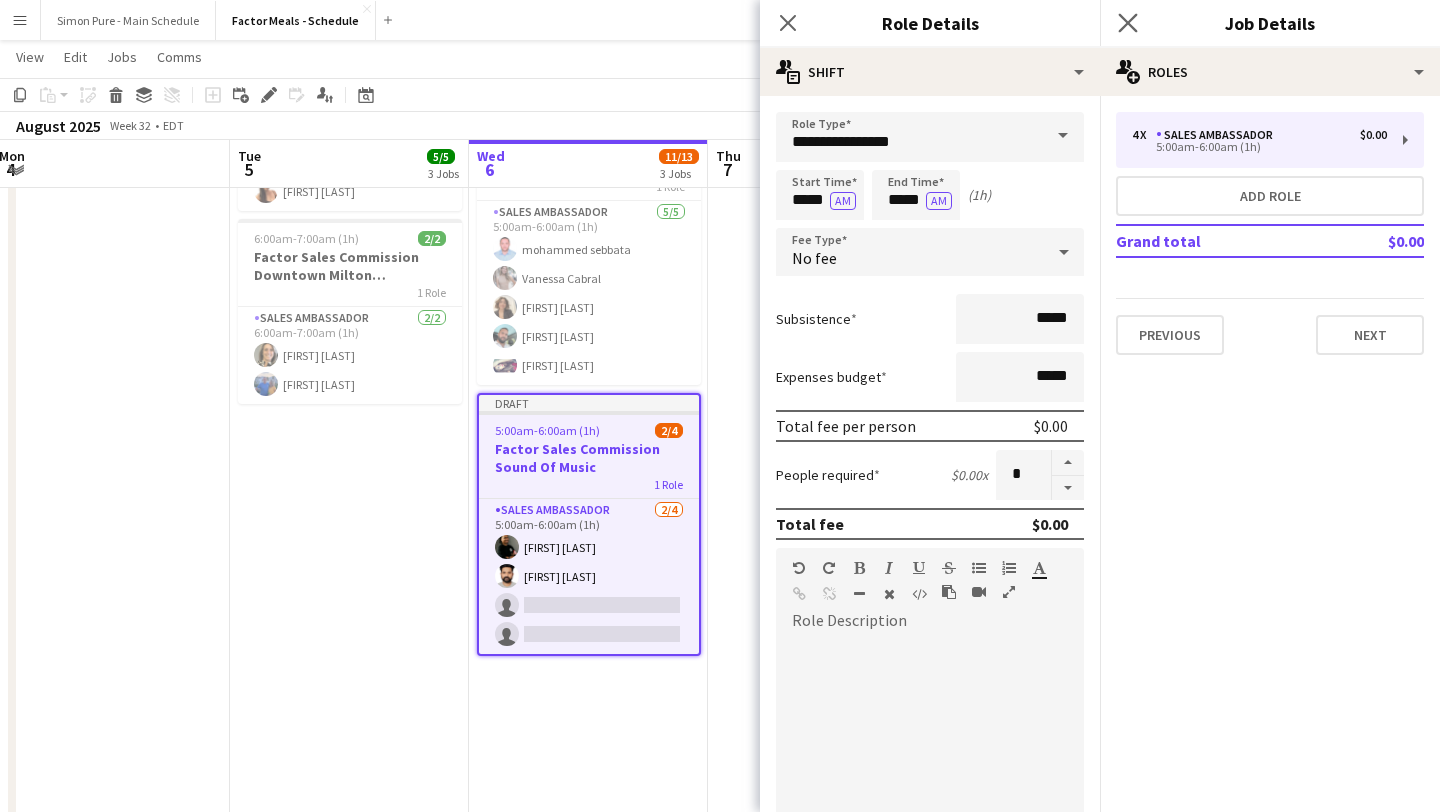 click on "Close pop-in" 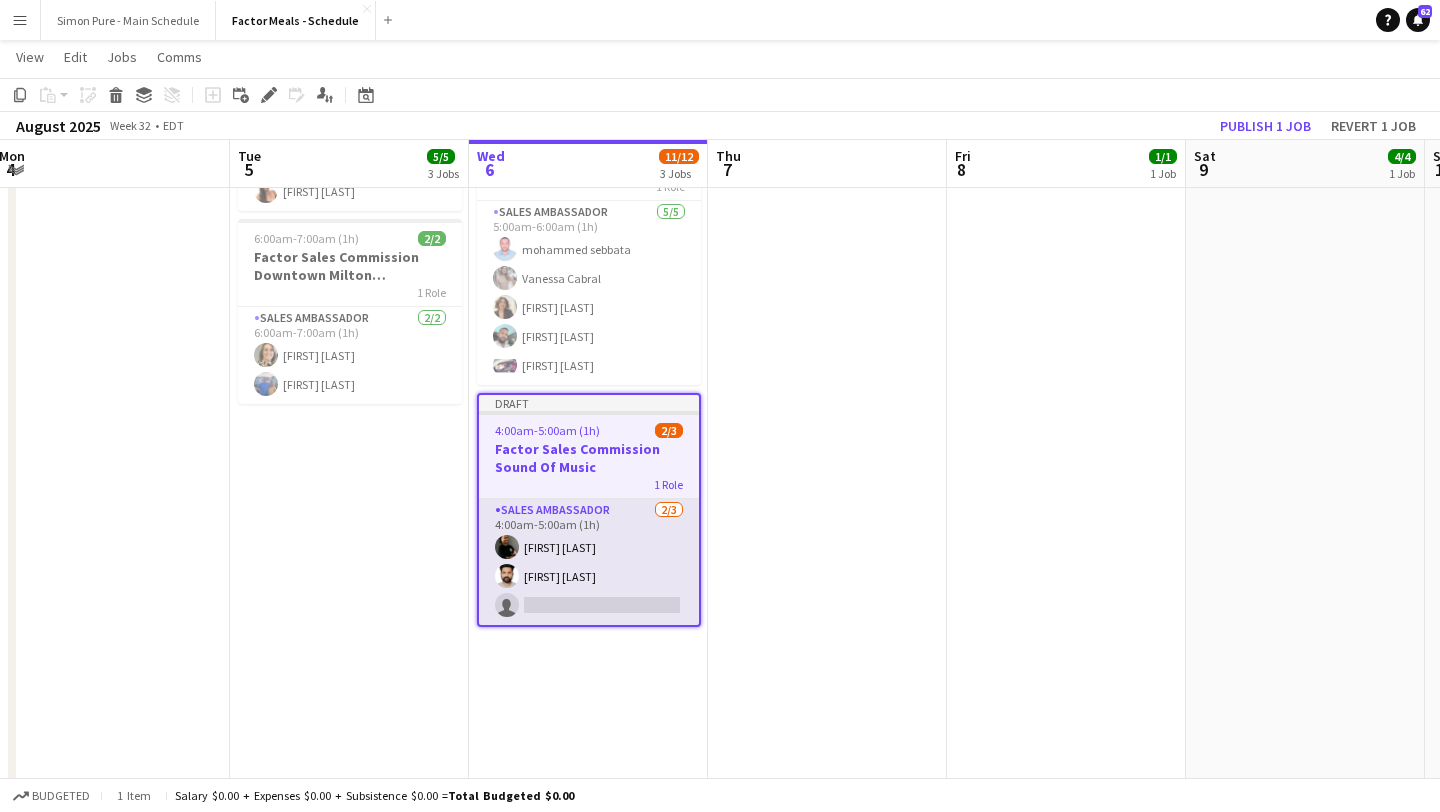 click on "Sales Ambassador   2/3   4:00am-5:00am (1h)
Philip De Souza Loveneet Goutam
single-neutral-actions" at bounding box center [589, 562] 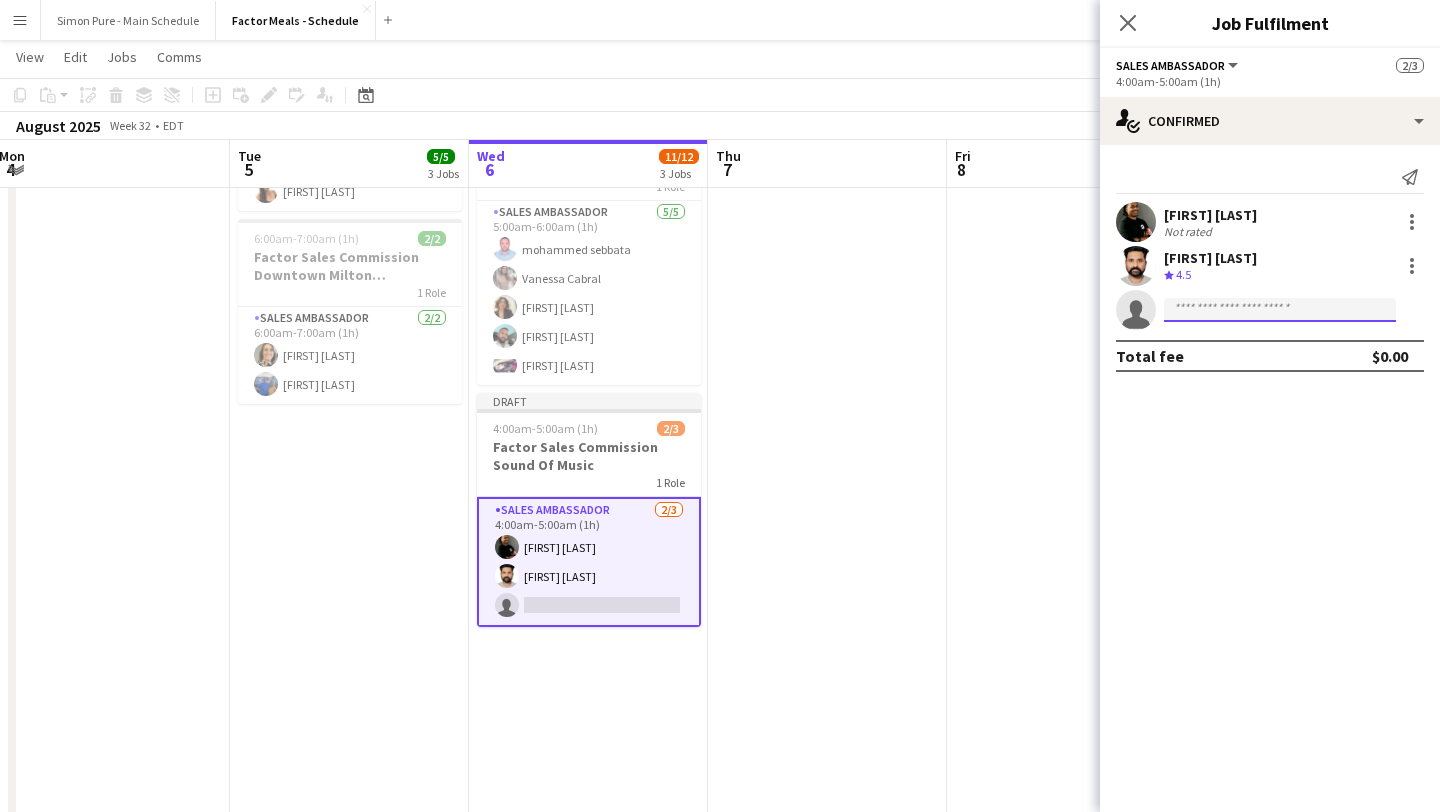 click 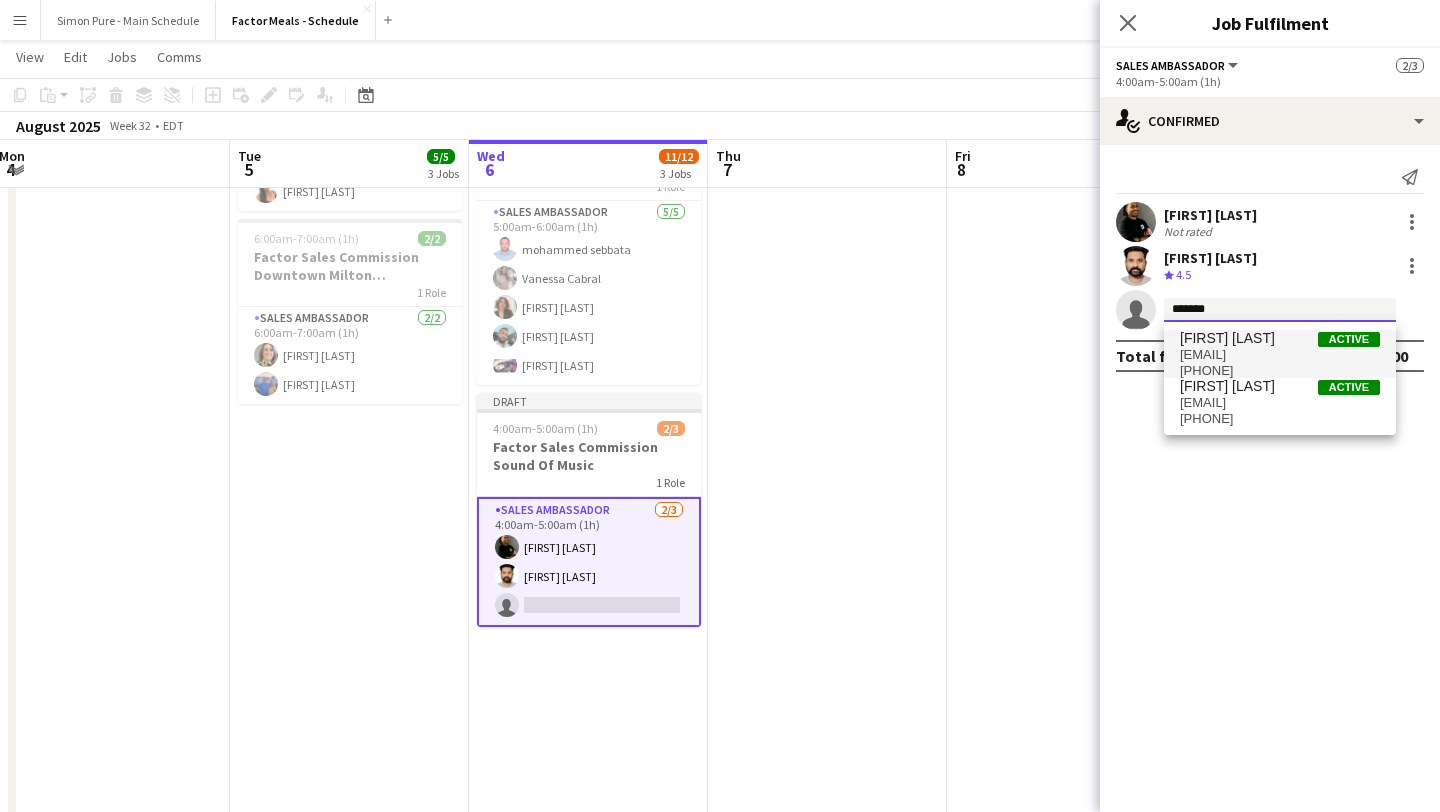type on "*******" 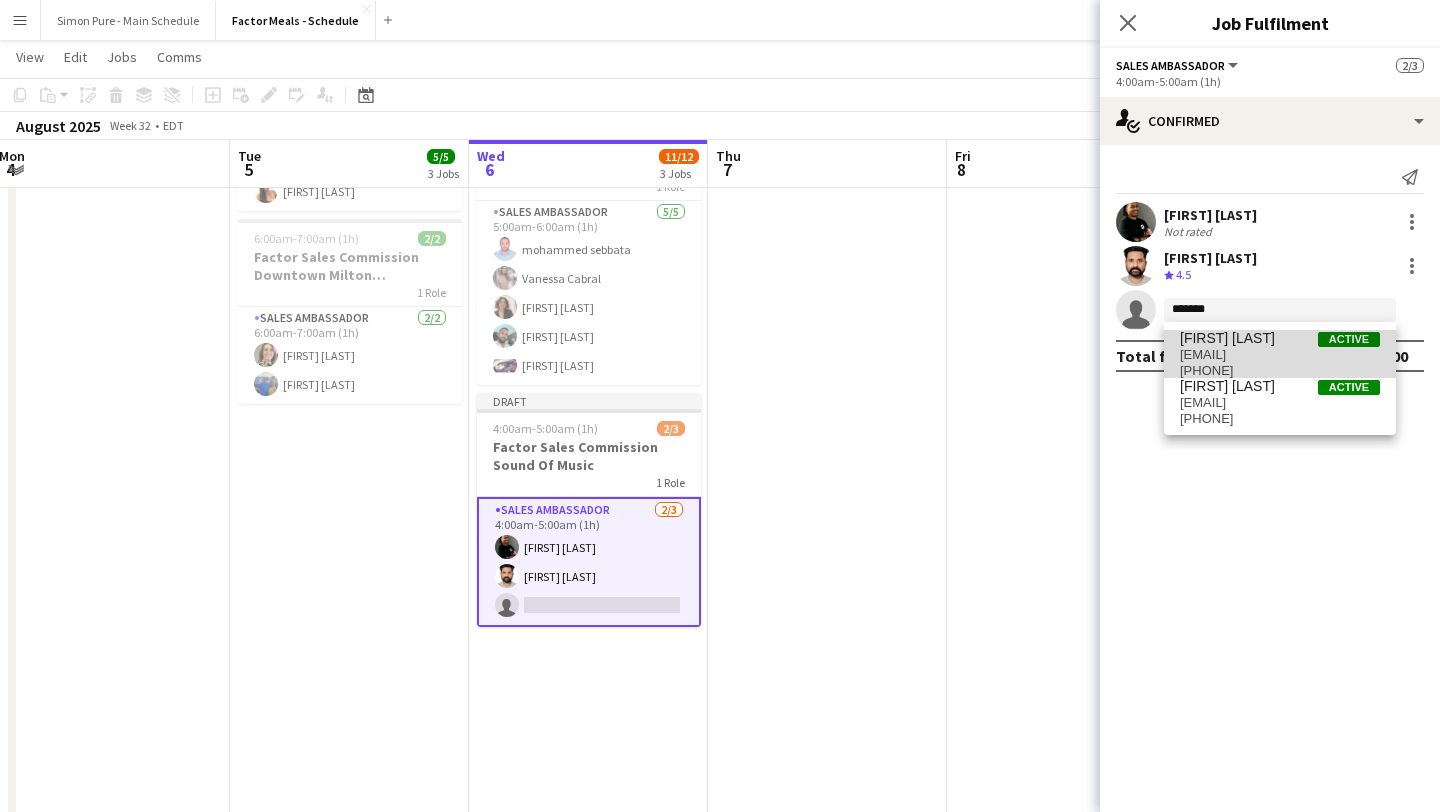 click on "Natalie Bilcar  Active" at bounding box center [1280, 338] 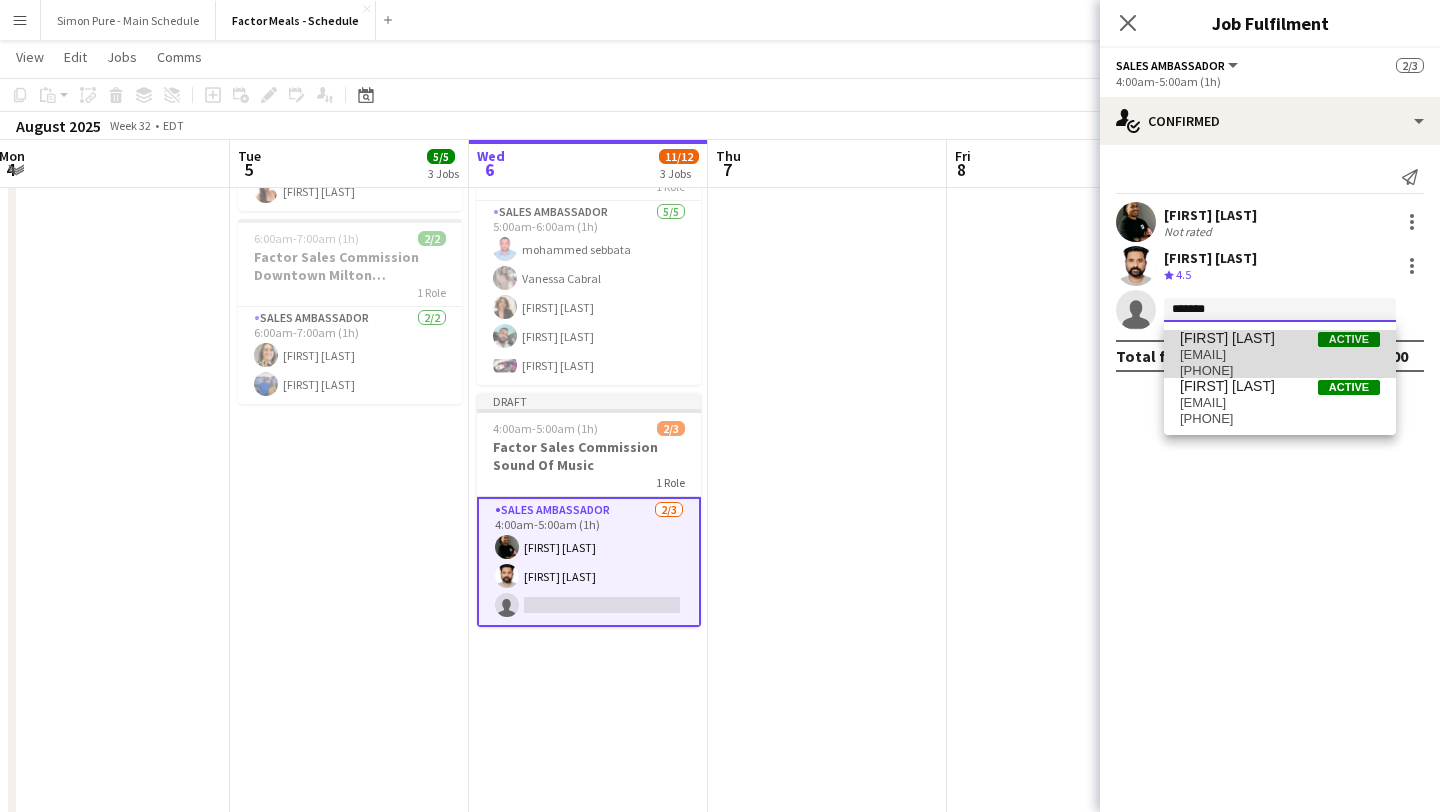 type 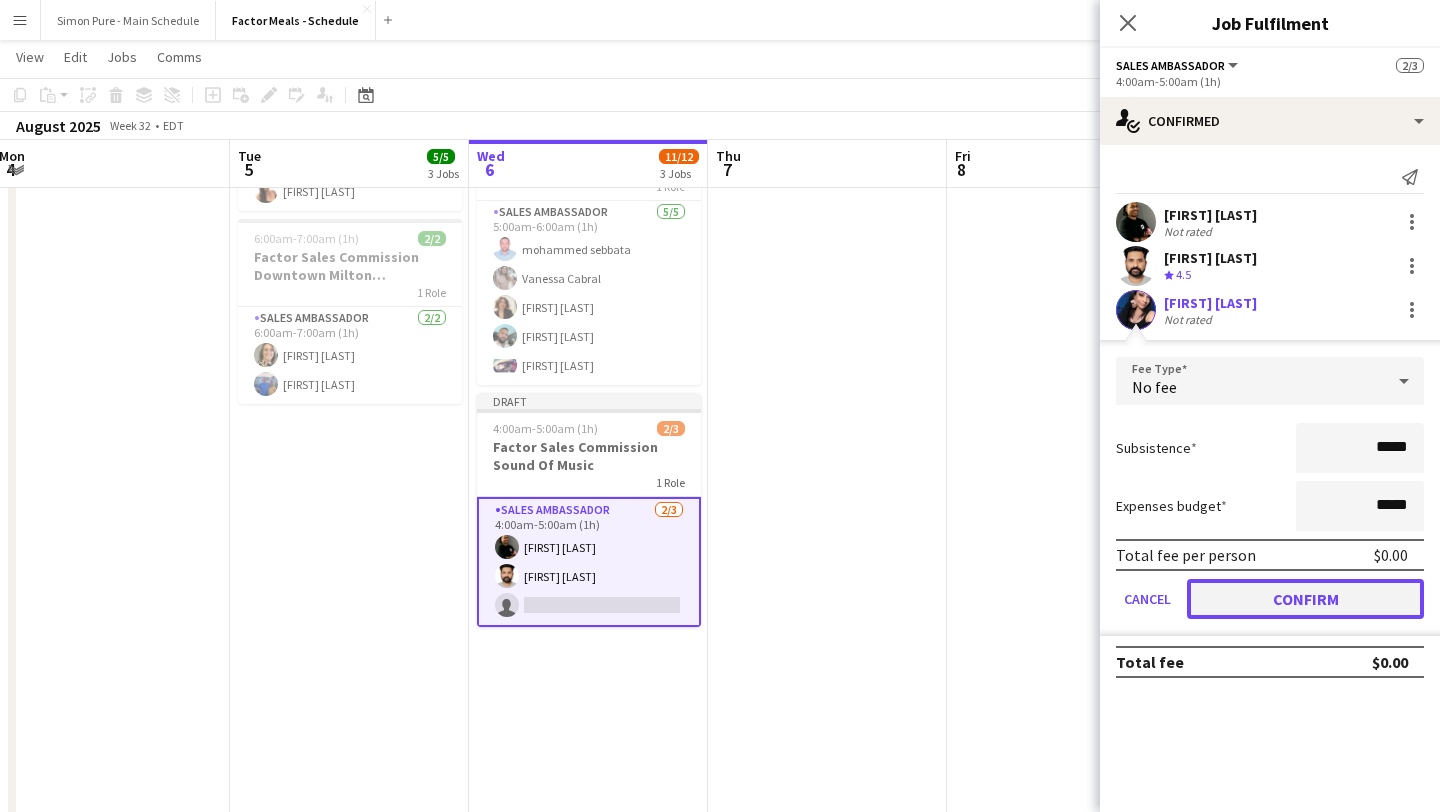 click on "Confirm" at bounding box center [1305, 599] 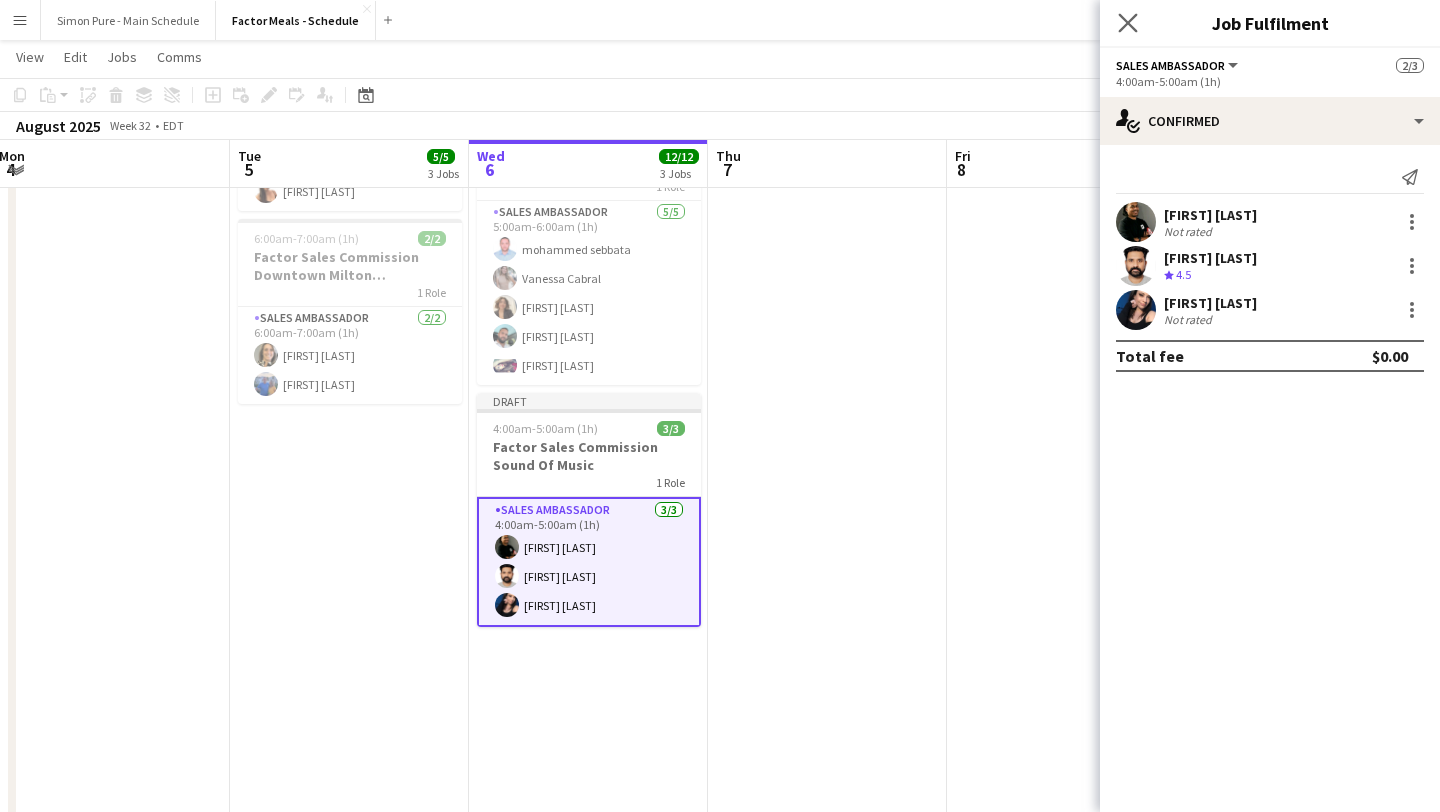 click on "Close pop-in" 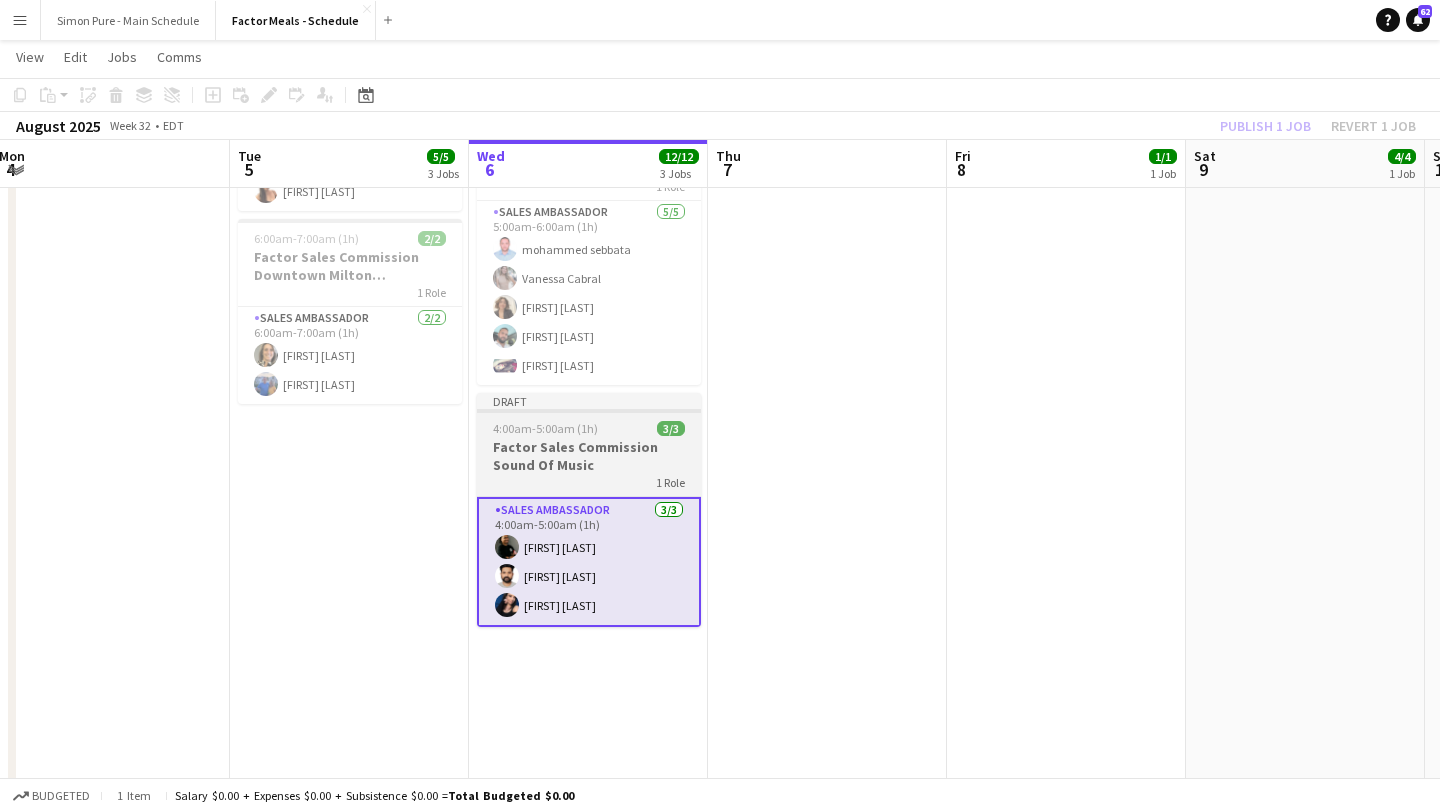 click on "Draft   4:00am-5:00am (1h)    3/3   Factor Sales Commission Sound Of Music   1 Role   Sales Ambassador   3/3   4:00am-5:00am (1h)
Philip De Souza Loveneet Goutam Natalie Bilcar" at bounding box center [589, 510] 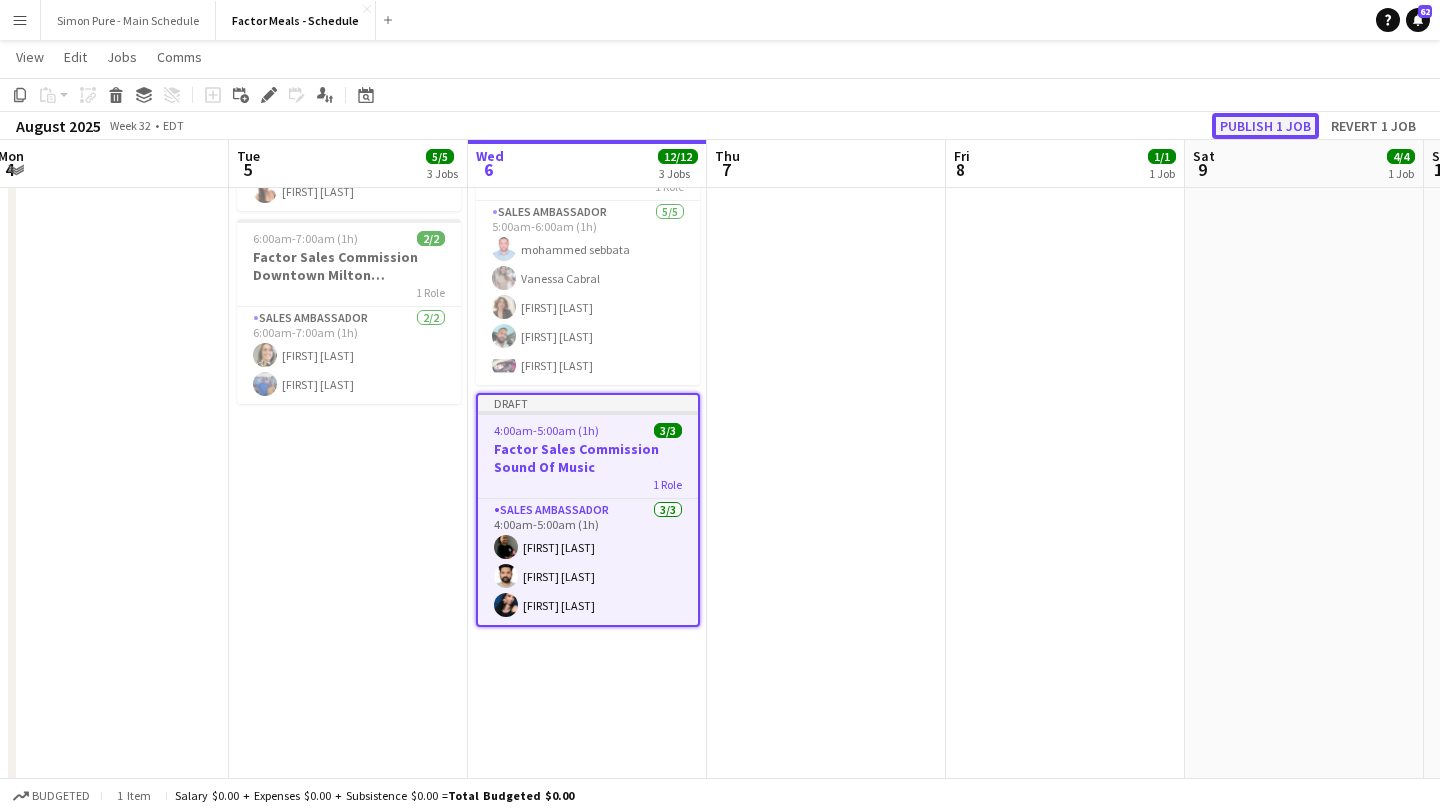 click on "Publish 1 job" 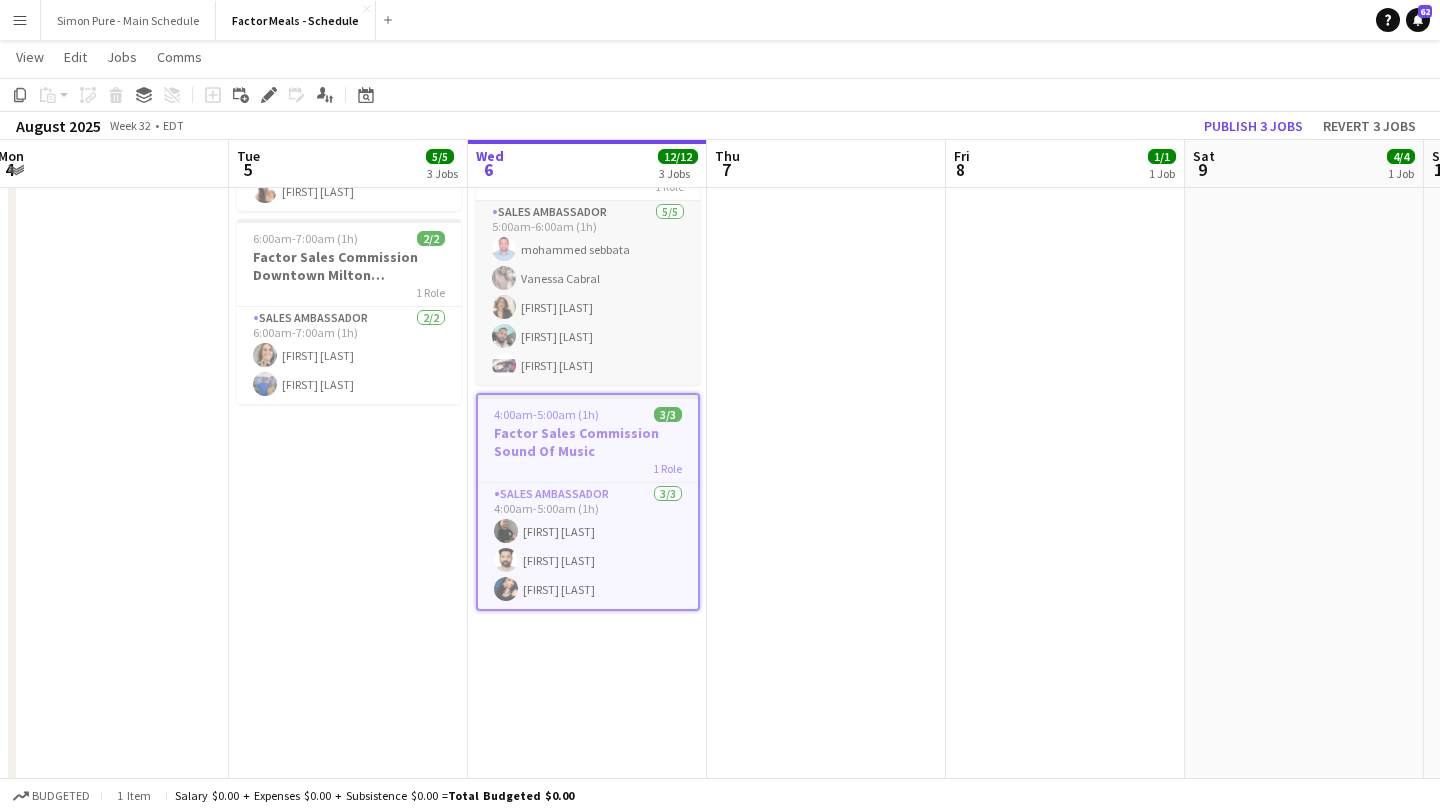 scroll, scrollTop: 0, scrollLeft: 0, axis: both 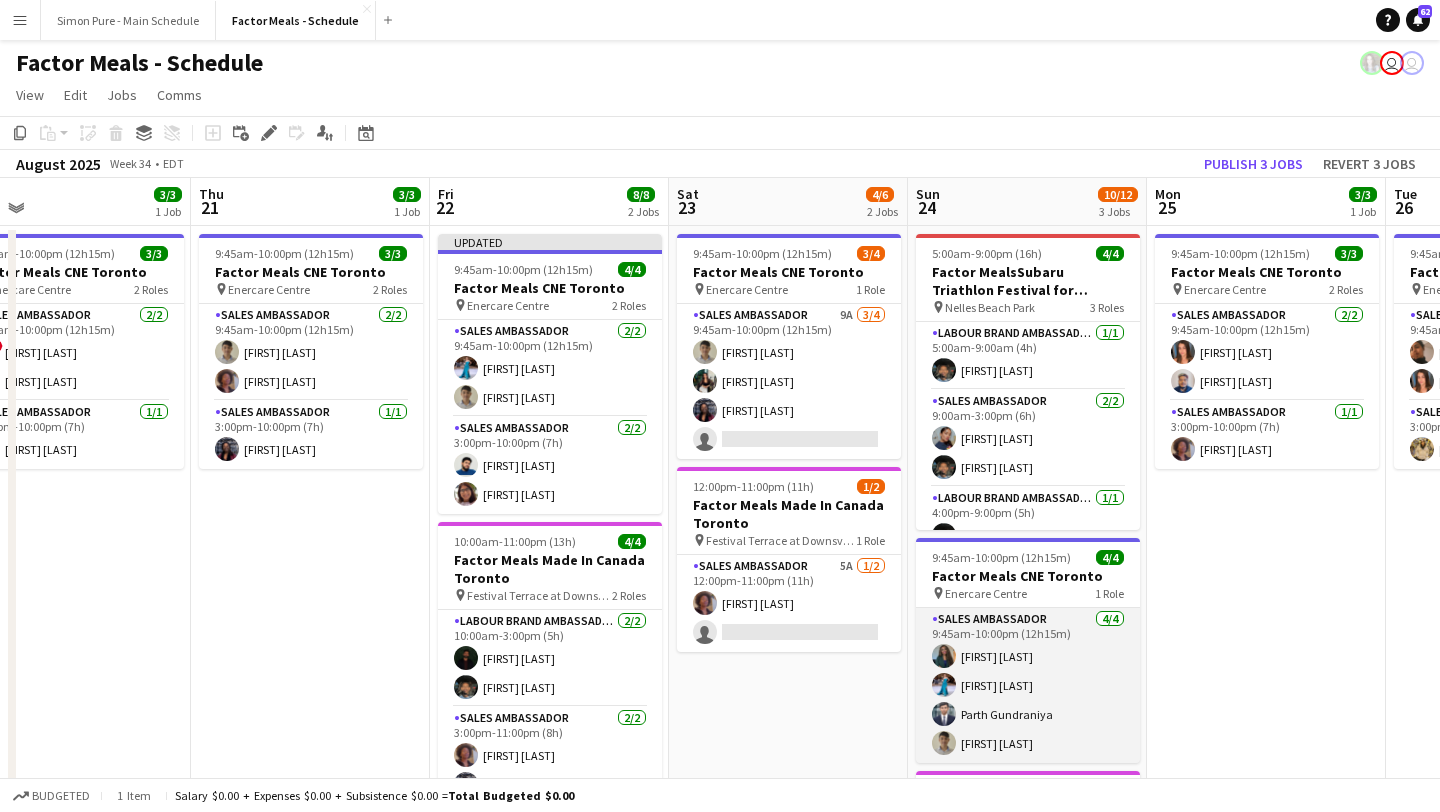 click on "Sales Ambassador   4/4   9:45am-10:00pm (12h15m)
Hajaratu Jalloh Tania Sharma Parth Gundraniya Degonto Mazumder" at bounding box center [1028, 685] 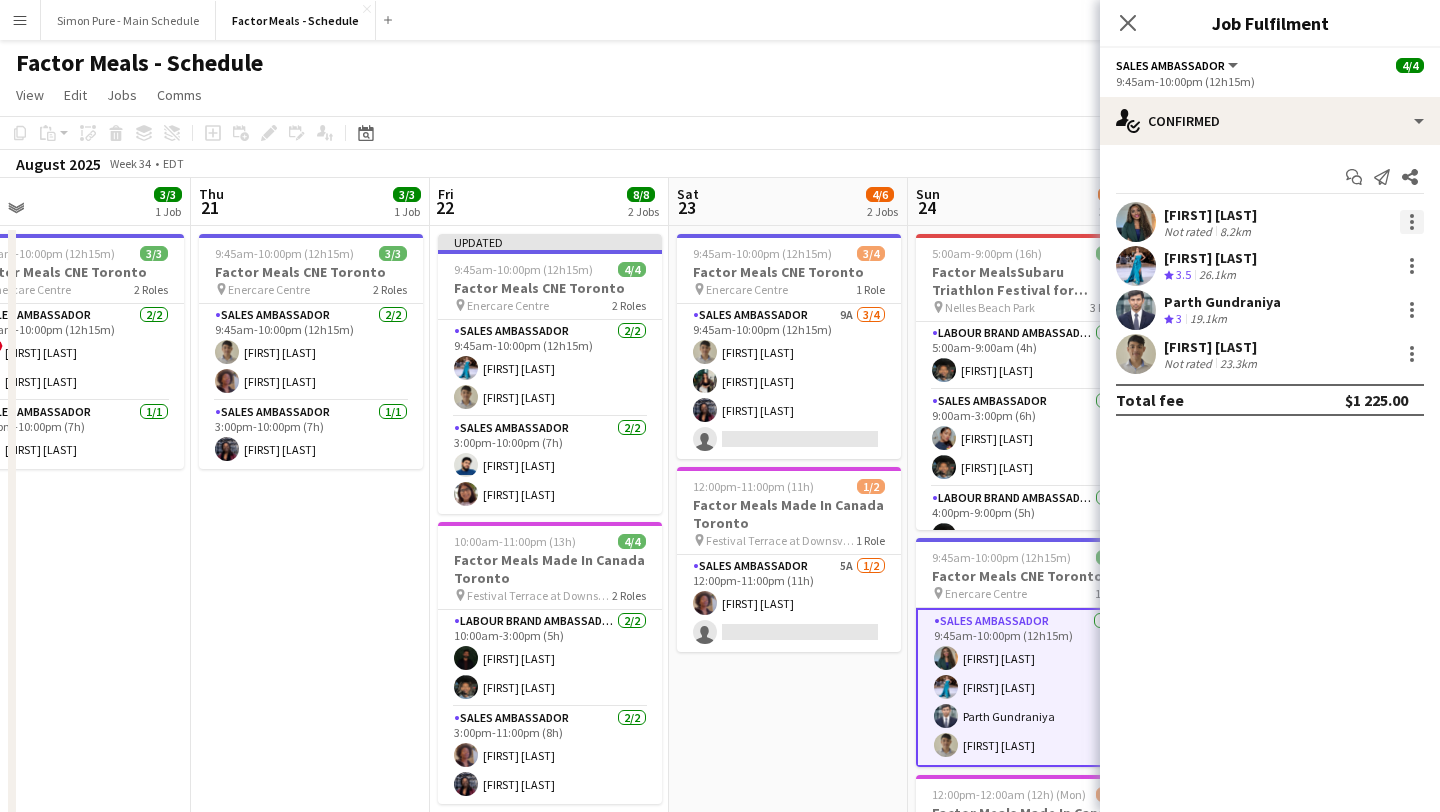 click at bounding box center (1412, 222) 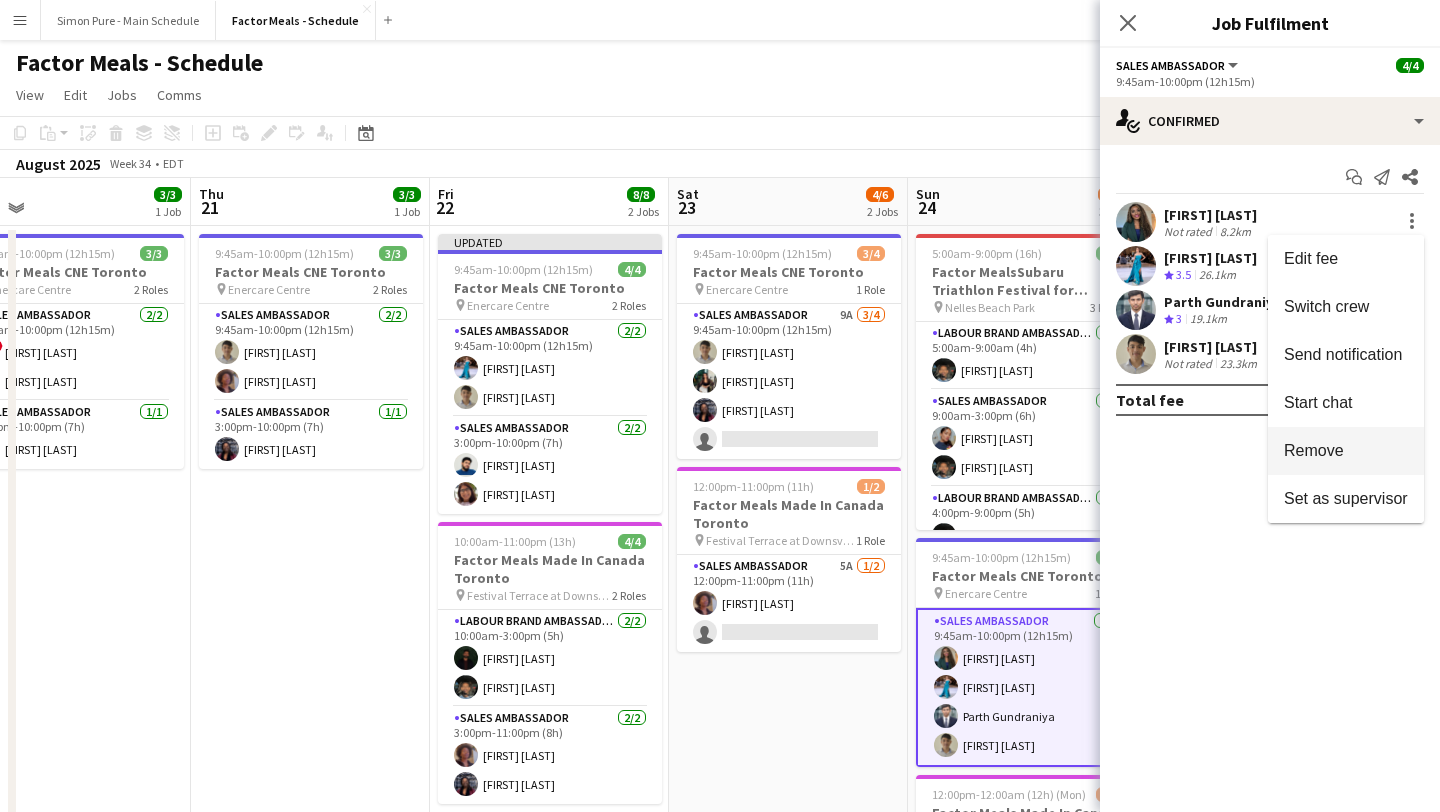 click on "Remove" at bounding box center [1346, 451] 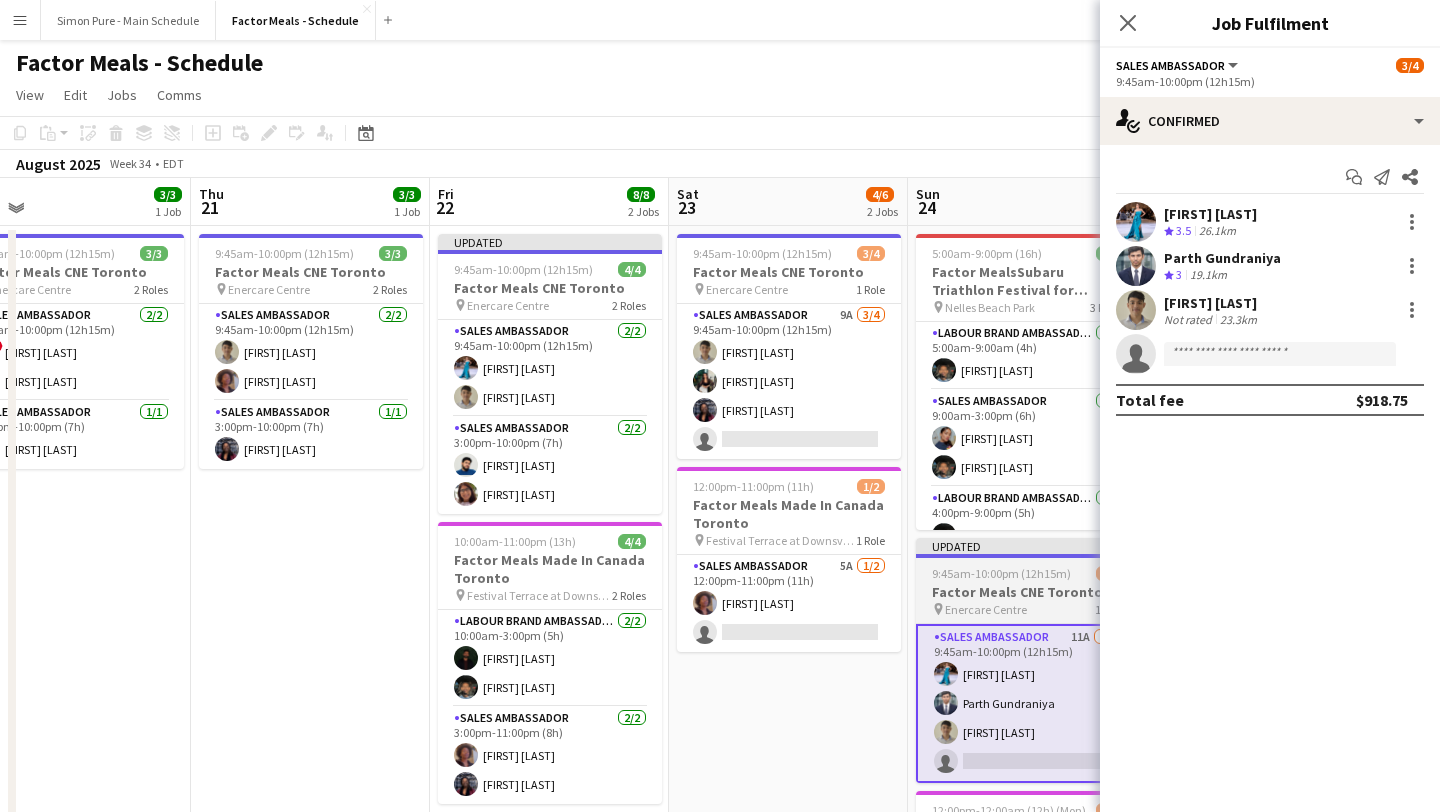 click on "Factor Meals CNE Toronto" at bounding box center (1028, 592) 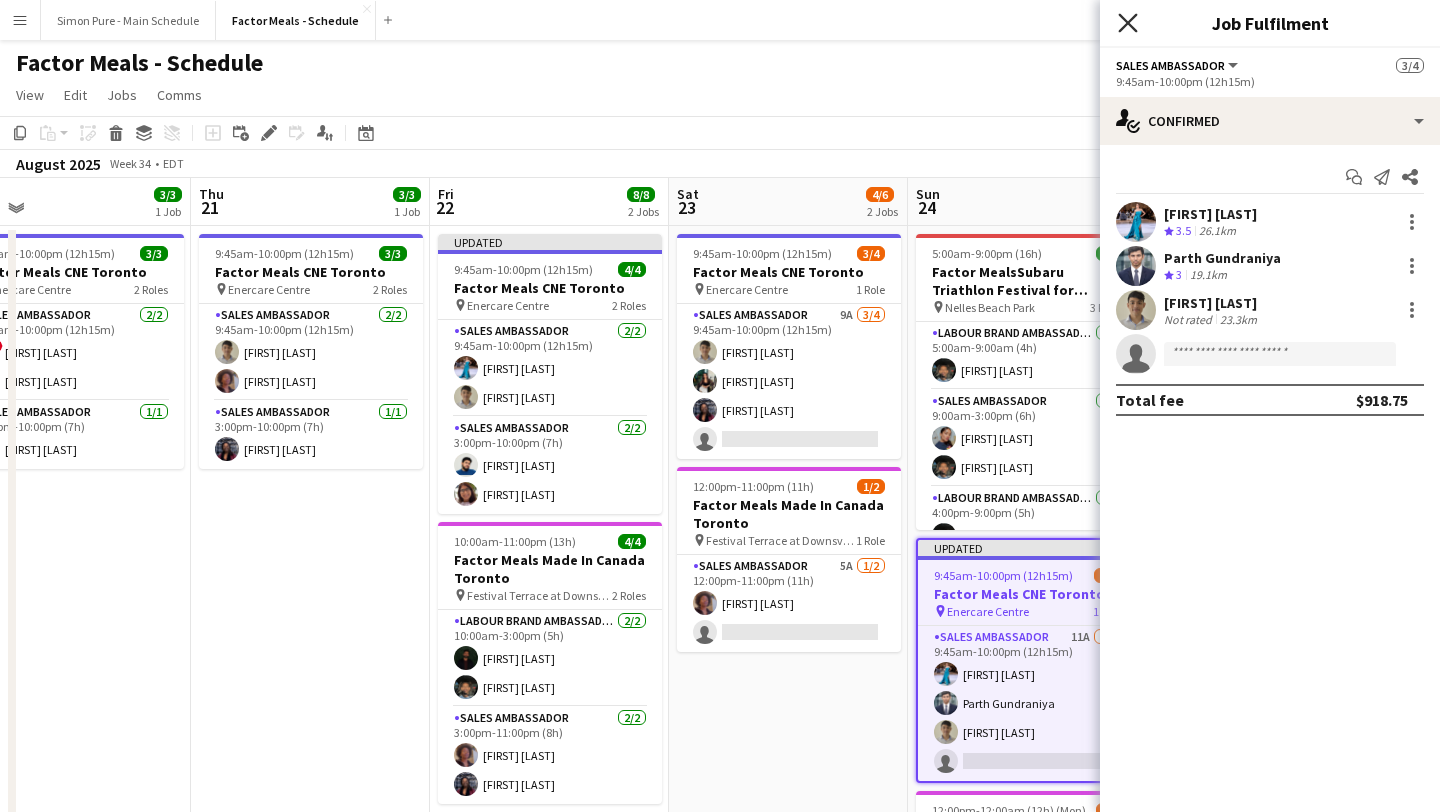 click 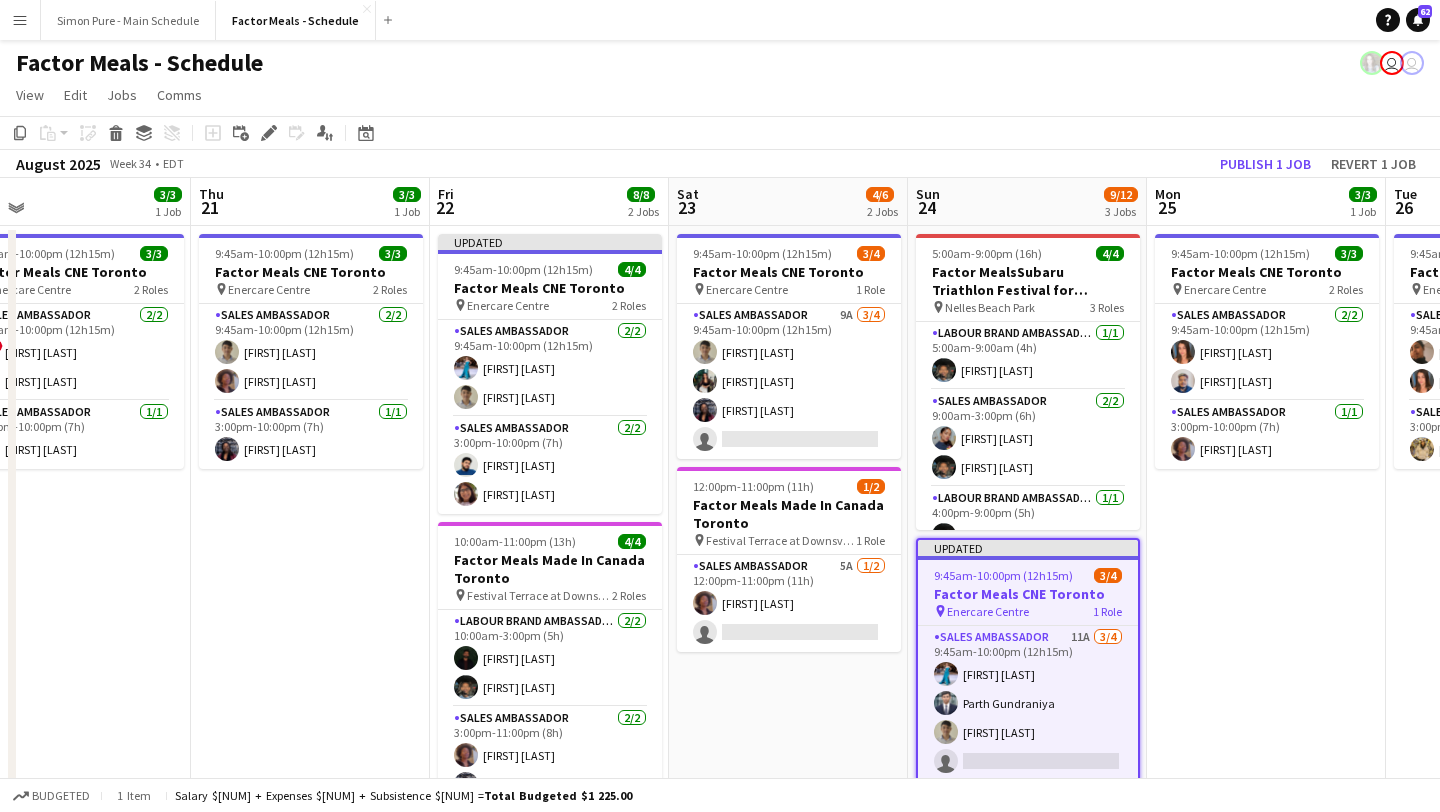 click on "August 2025   Week 34
•   EDT   Publish 1 job   Revert 1 job" 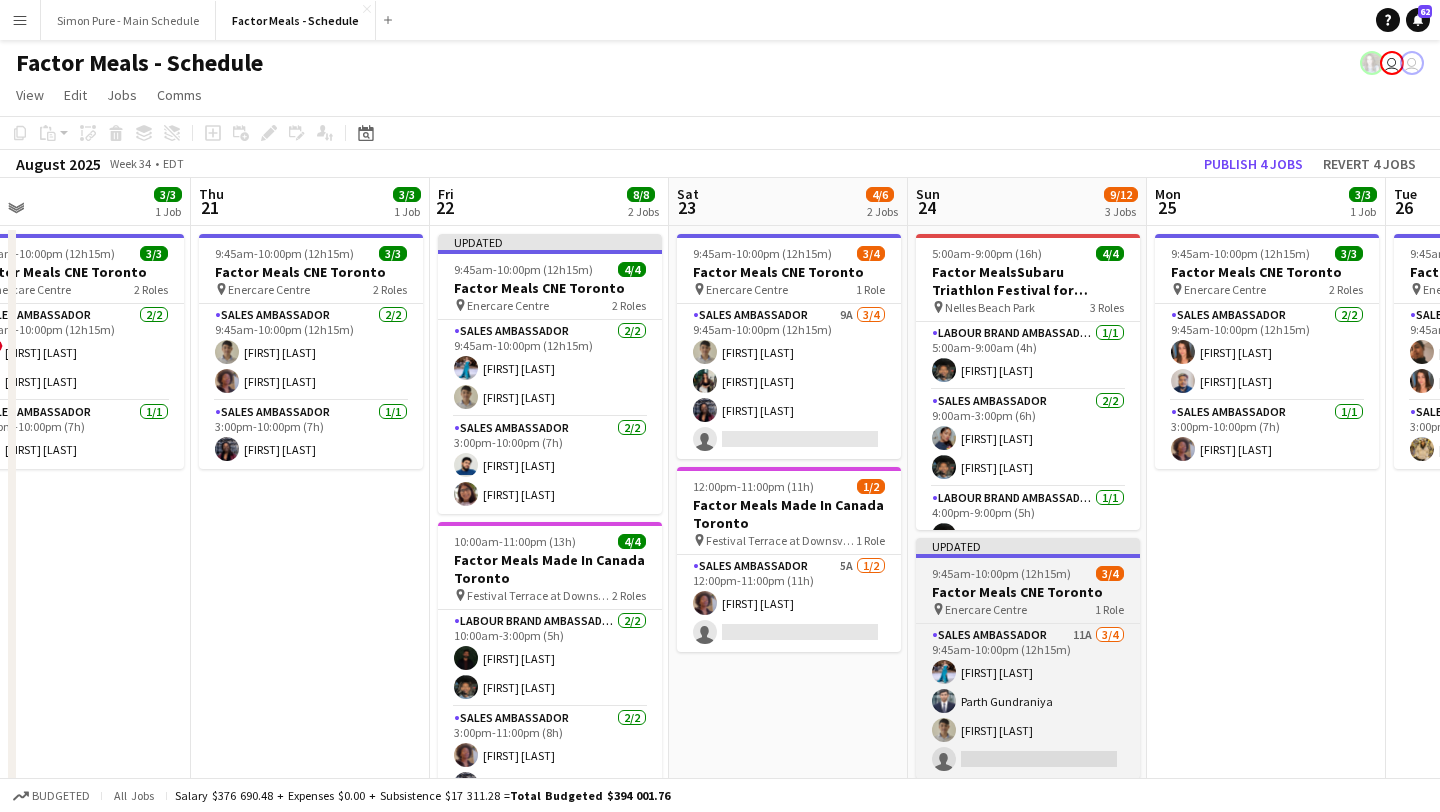 click on "9:45am-10:00pm (12h15m)" at bounding box center [1001, 573] 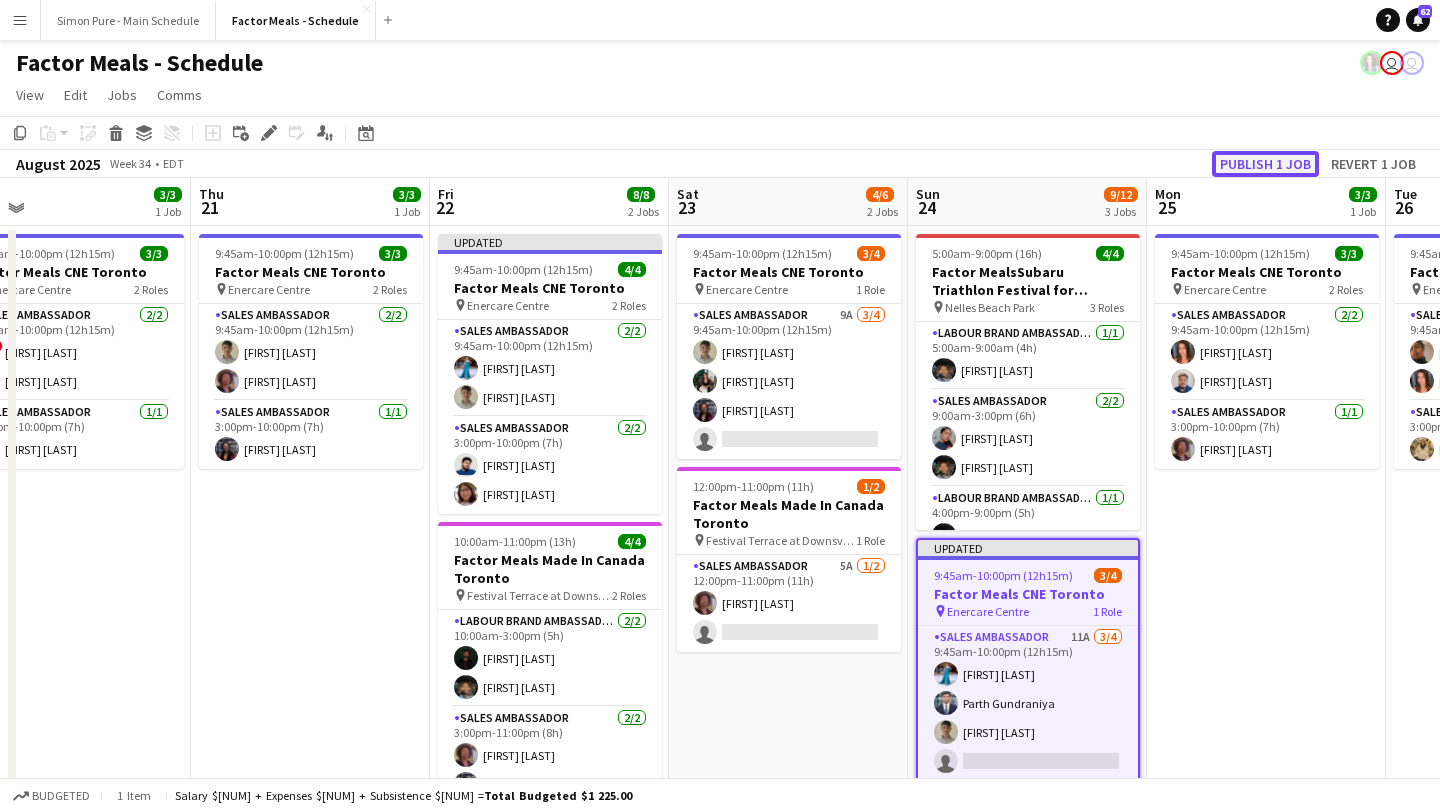 click on "Publish 1 job" 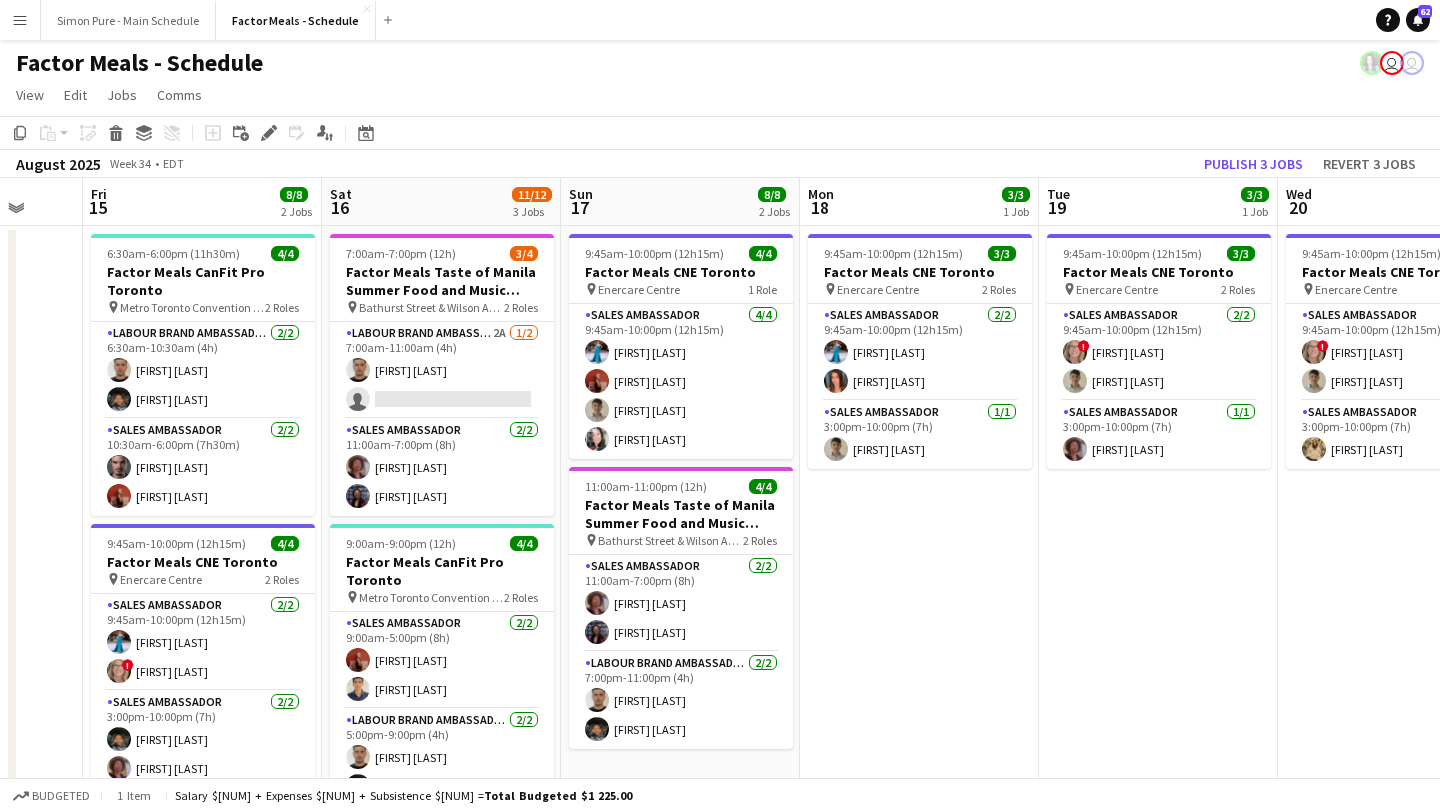scroll, scrollTop: 0, scrollLeft: 634, axis: horizontal 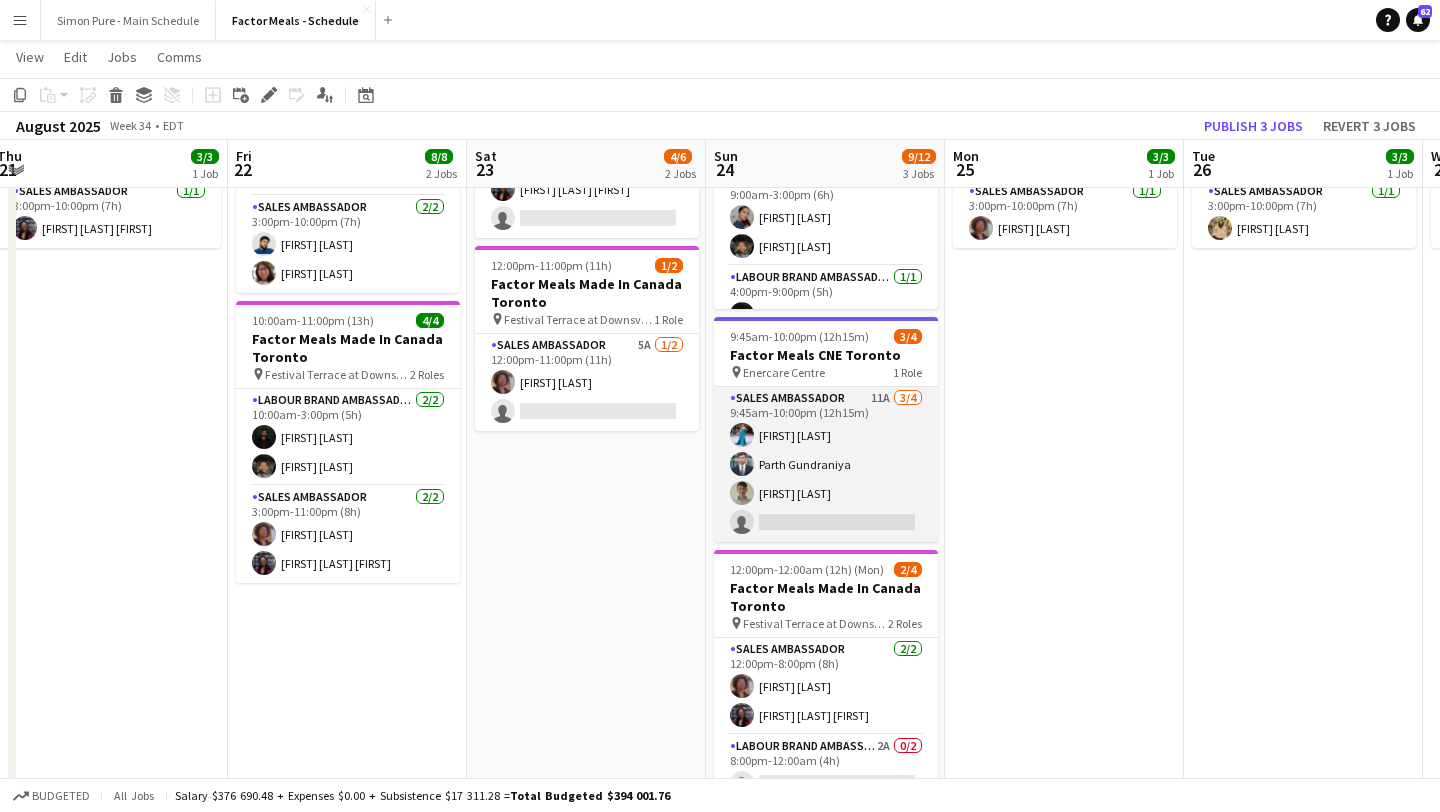 click on "Sales Ambassador   11A   3/4   9:45am-10:00pm (12h15m)
Tania Sharma Parth Gundraniya Degonto Mazumder
single-neutral-actions" at bounding box center [826, 464] 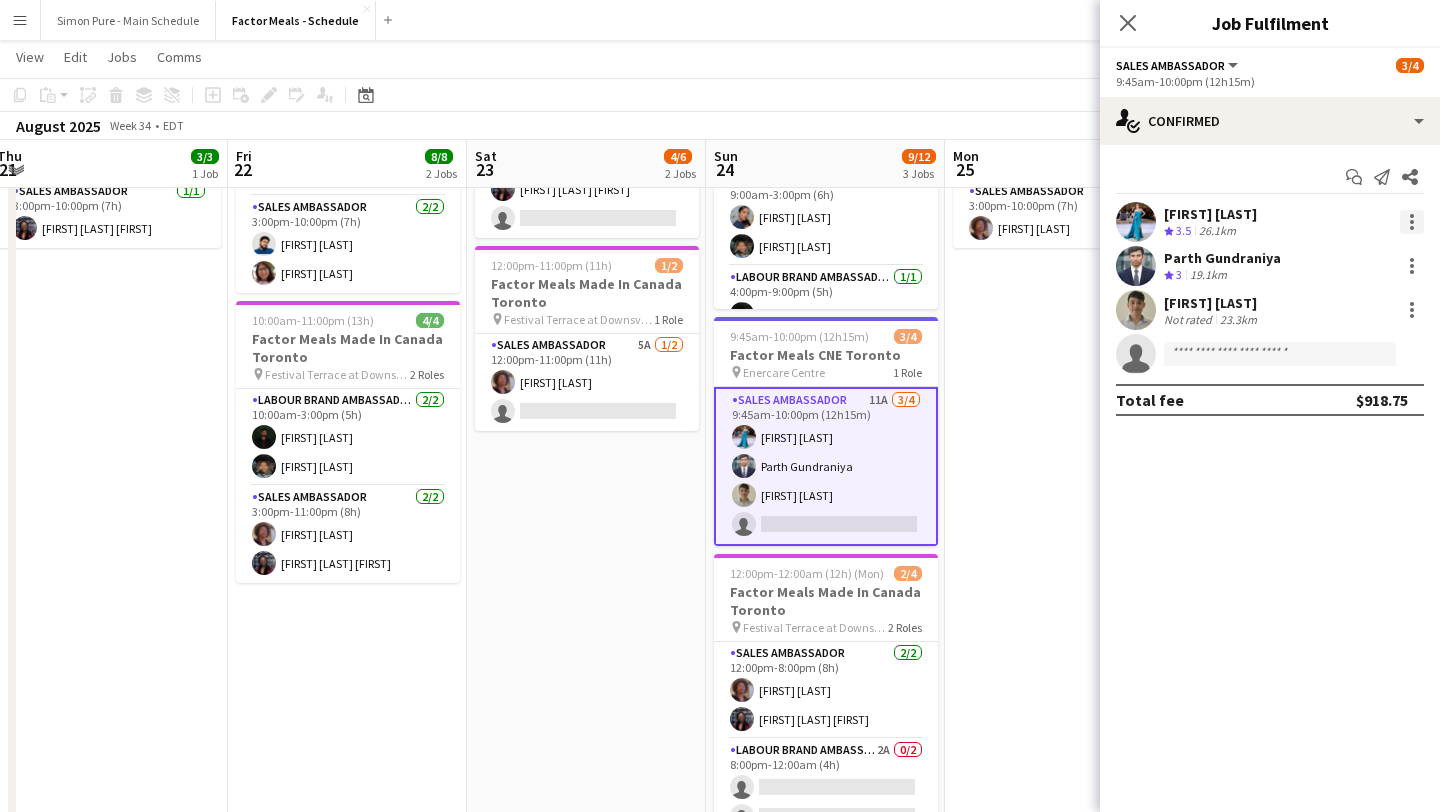 click at bounding box center (1412, 222) 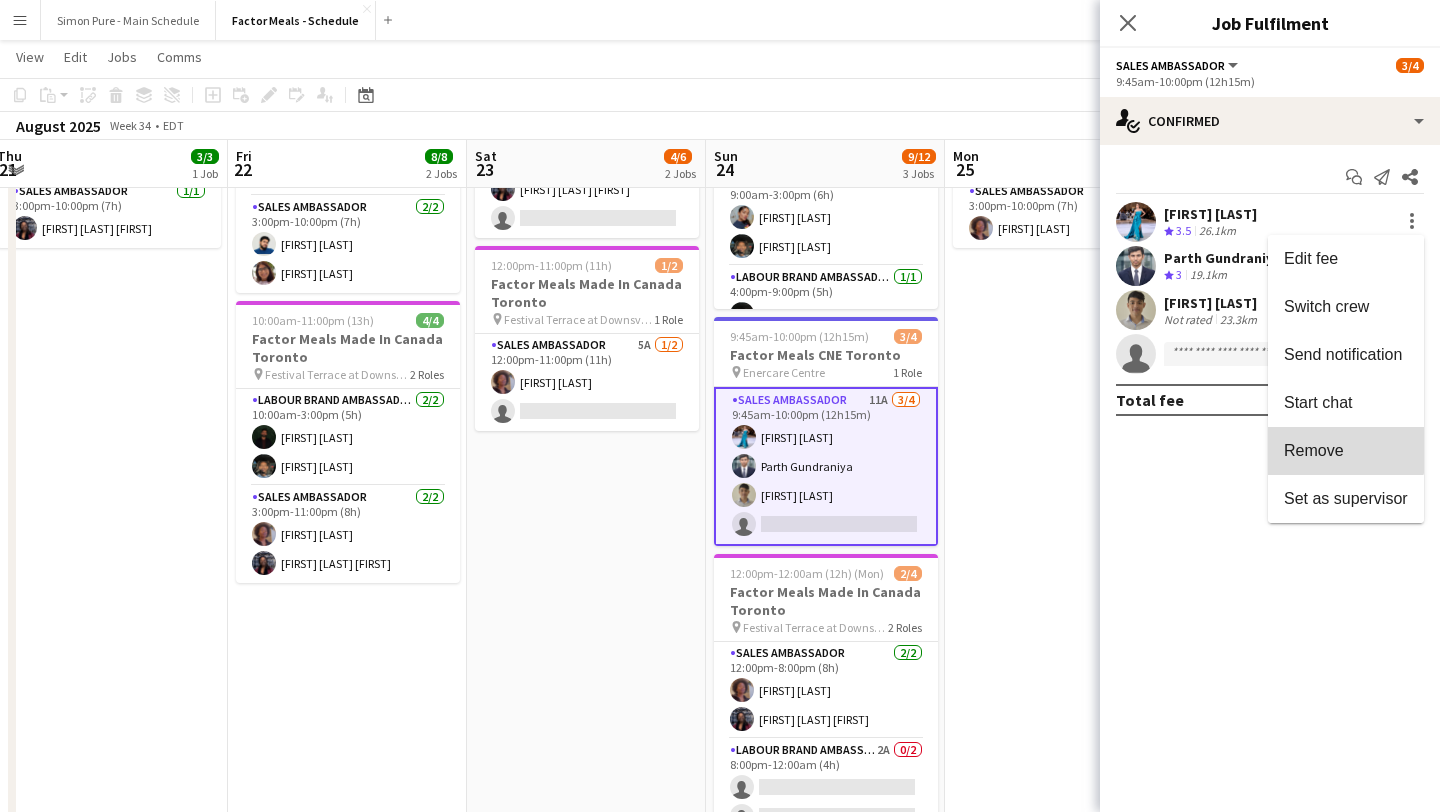 click on "Remove" at bounding box center [1314, 450] 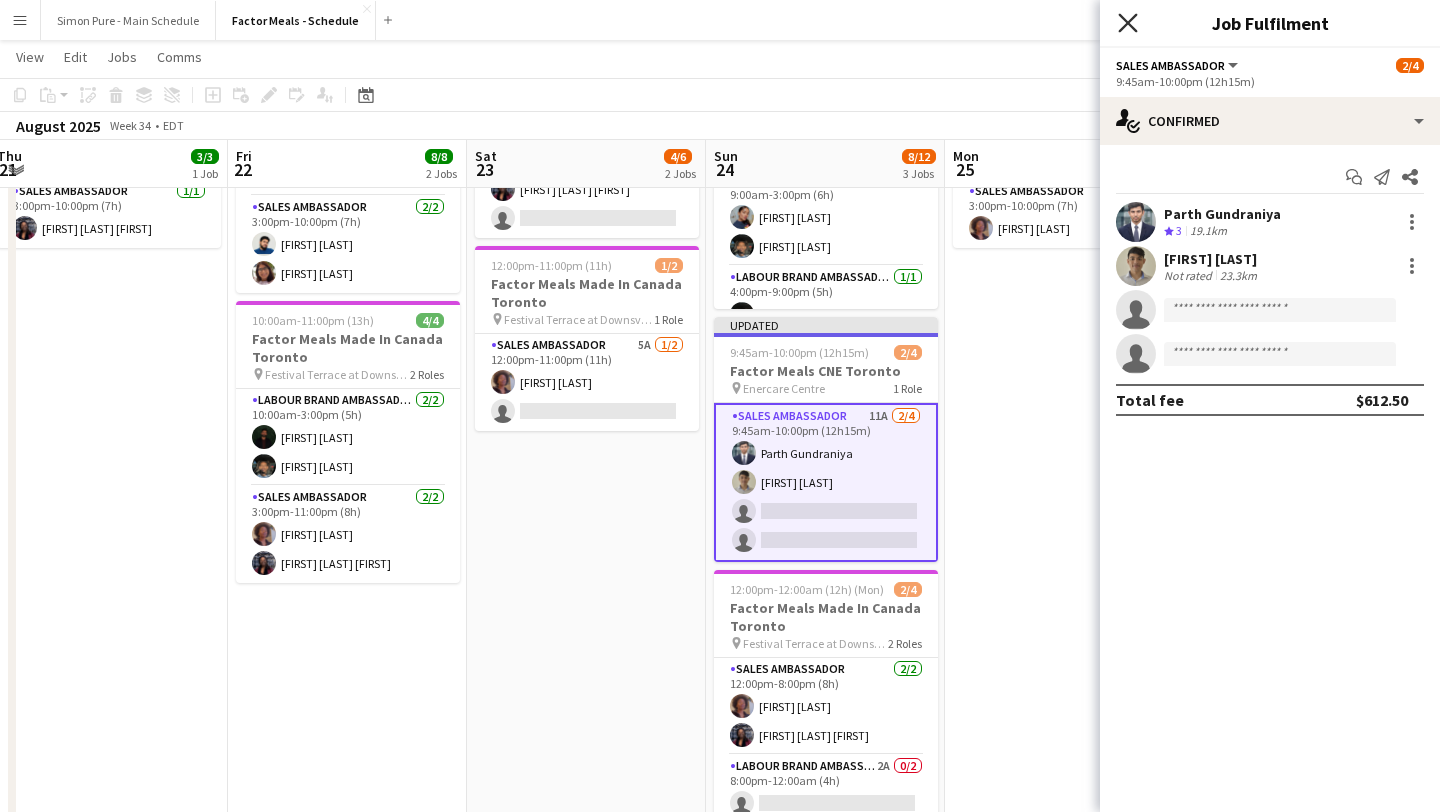 click on "Close pop-in" 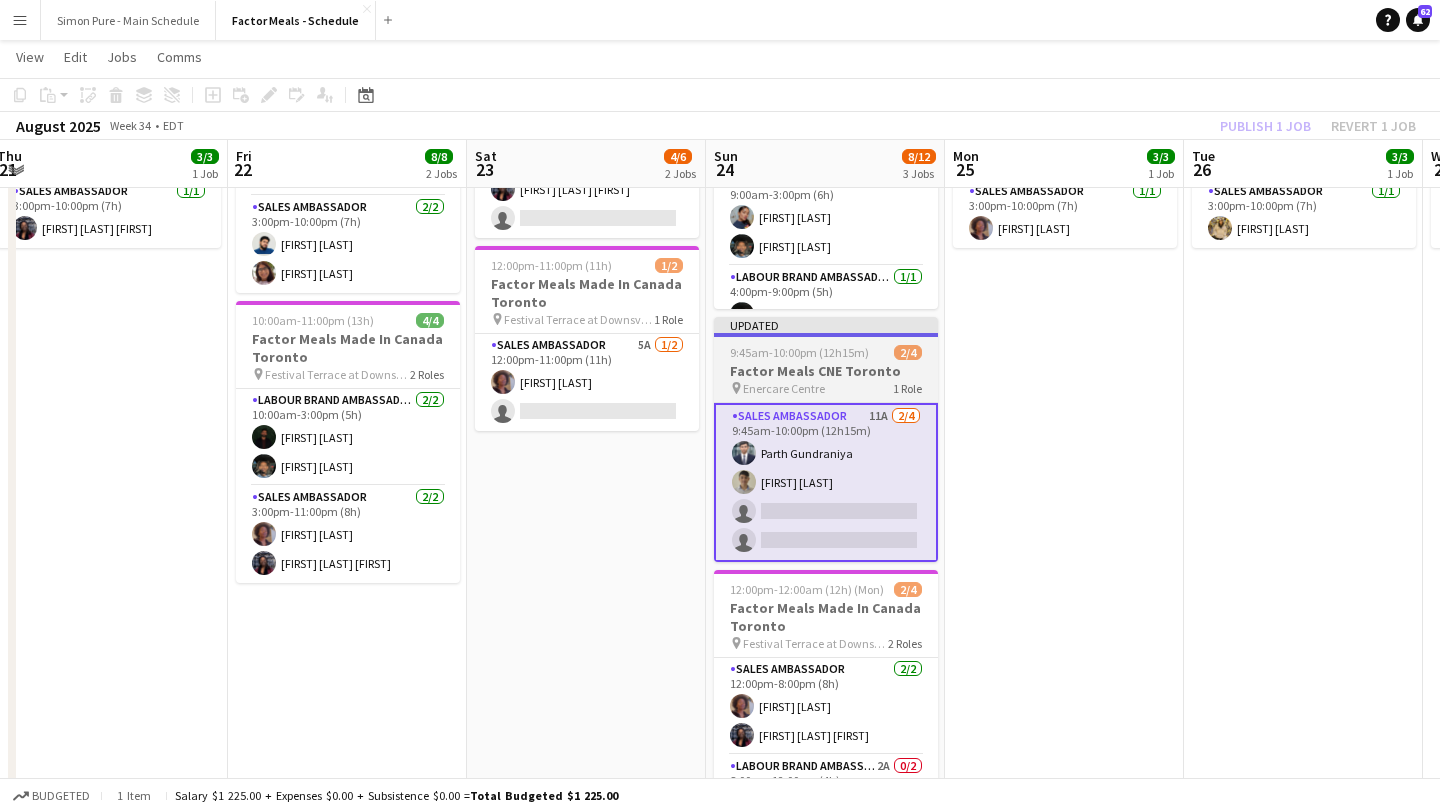 click on "Updated   9:45am-10:00pm (12h15m)    2/4   Factor Meals CNE Toronto
pin
Enercare Centre   1 Role   Sales Ambassador   11A   2/4   9:45am-10:00pm (12h15m)
Parth Gundraniya Degonto Mazumder
single-neutral-actions
single-neutral-actions" at bounding box center (826, 439) 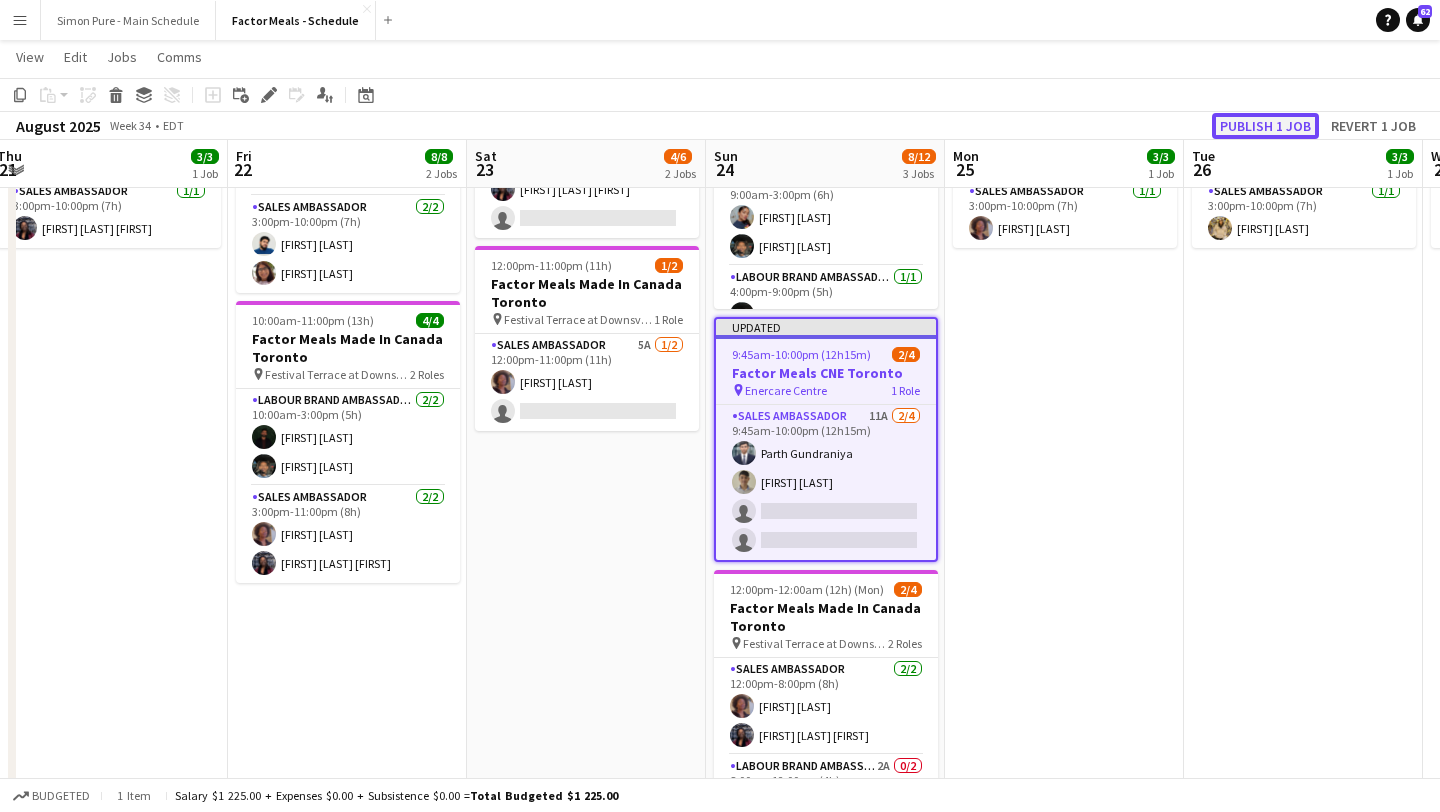 click on "Publish 1 job" 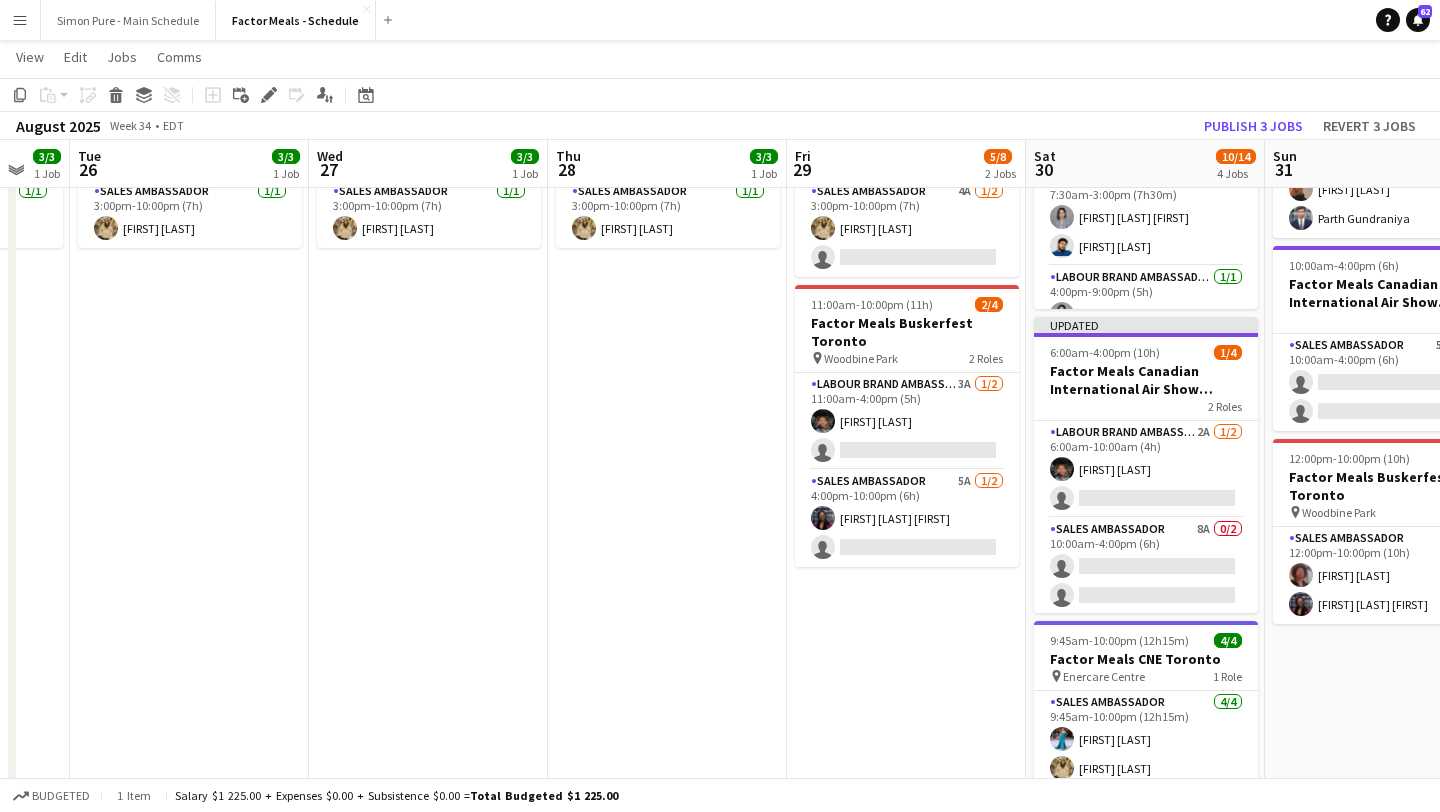 scroll, scrollTop: 0, scrollLeft: 863, axis: horizontal 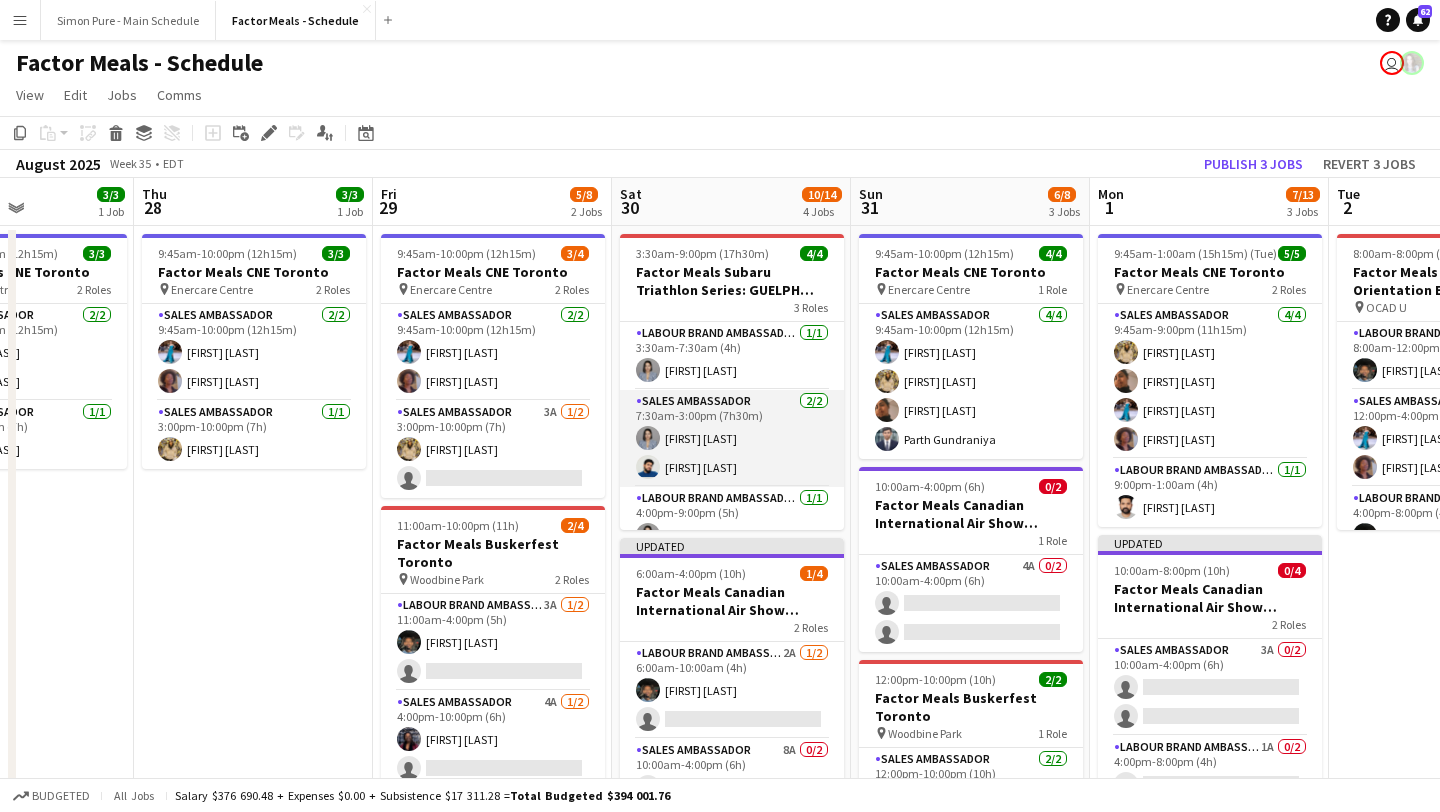 click on "Sales Ambassador 2/2 [TIME]-[TIME] (7h30m)
[LAST] [LAST] [LAST]" at bounding box center (732, 438) 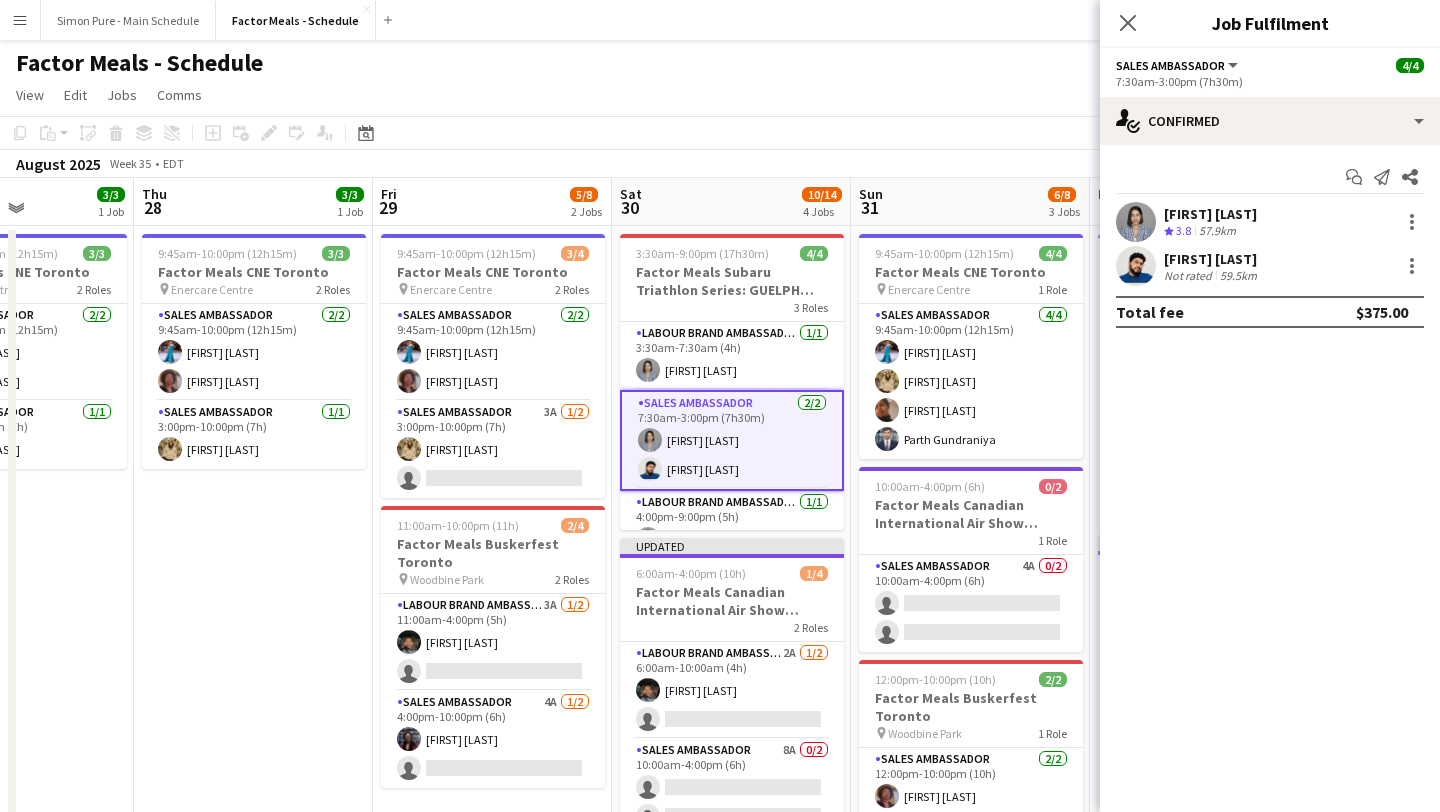 click on "[FIRST] [LAST]   Not rated   59.5km" at bounding box center [1270, 266] 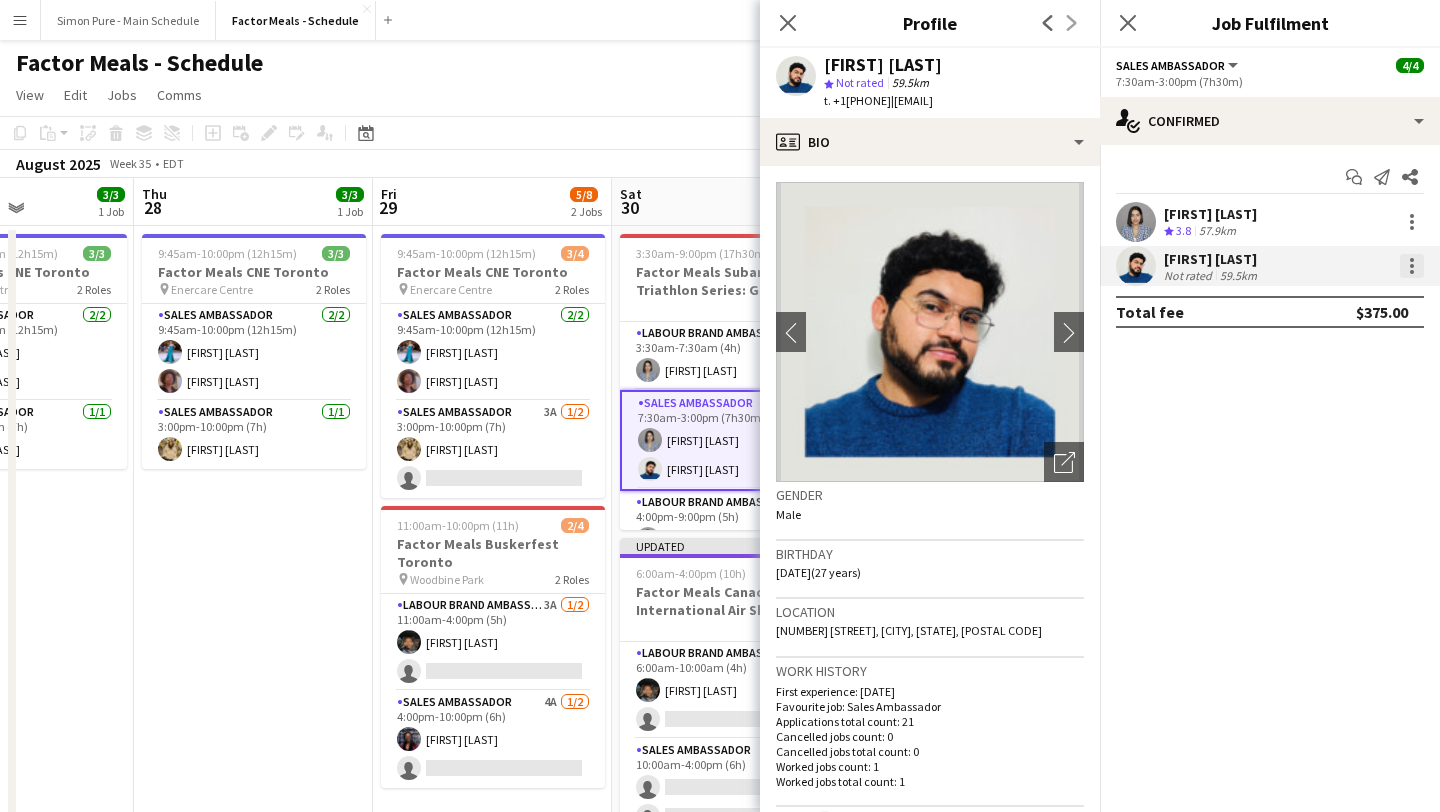 click at bounding box center [1412, 266] 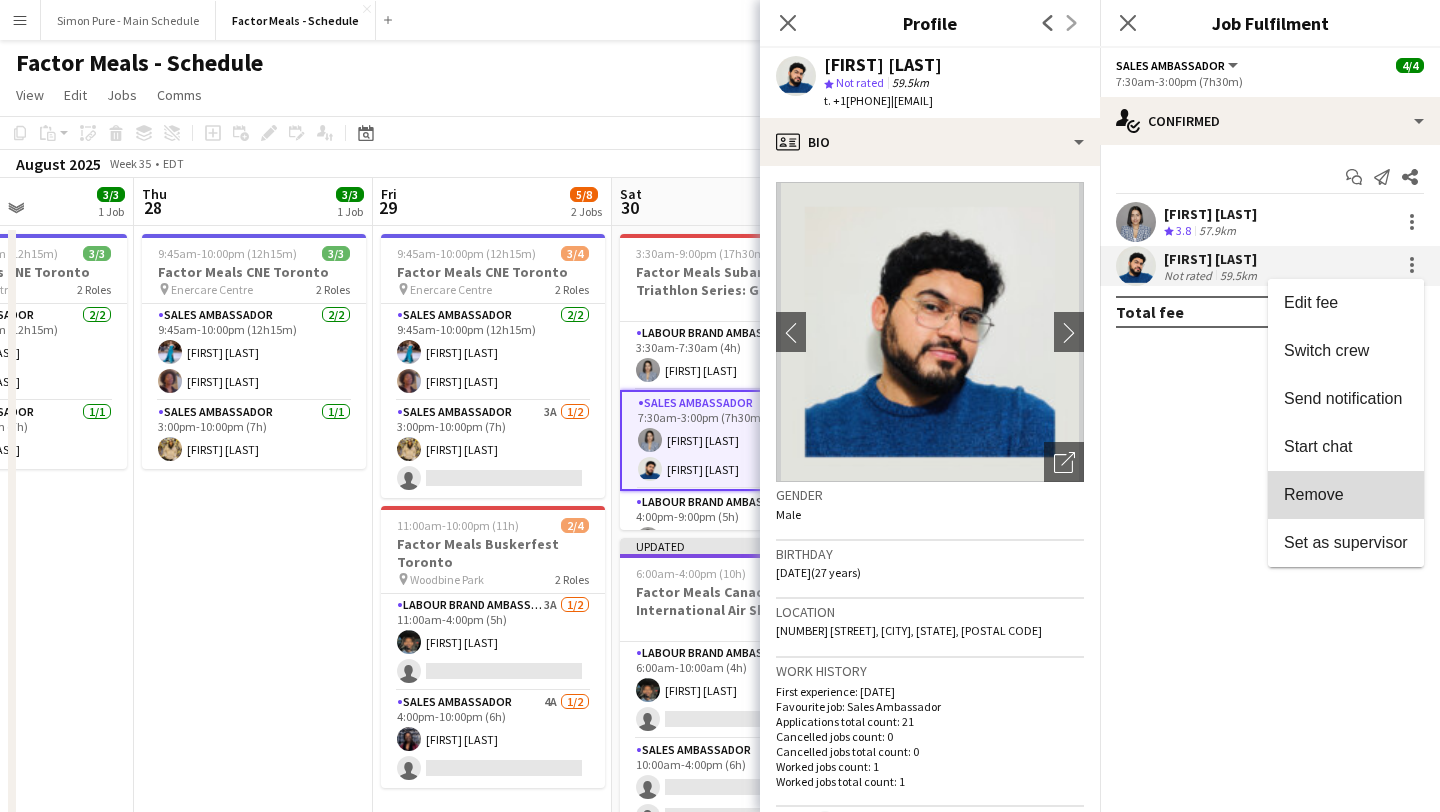 click on "Remove" at bounding box center [1346, 495] 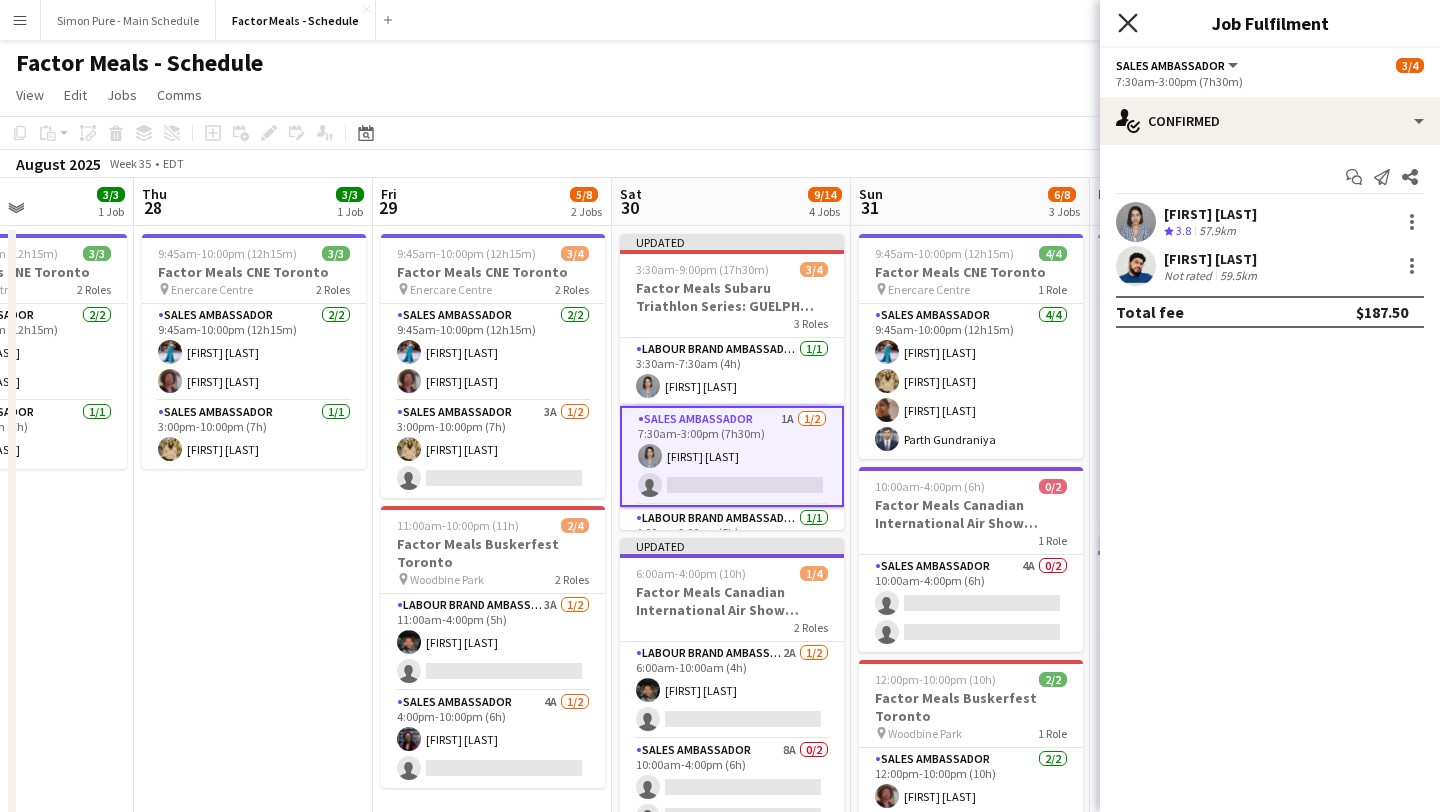 click on "Close pop-in" 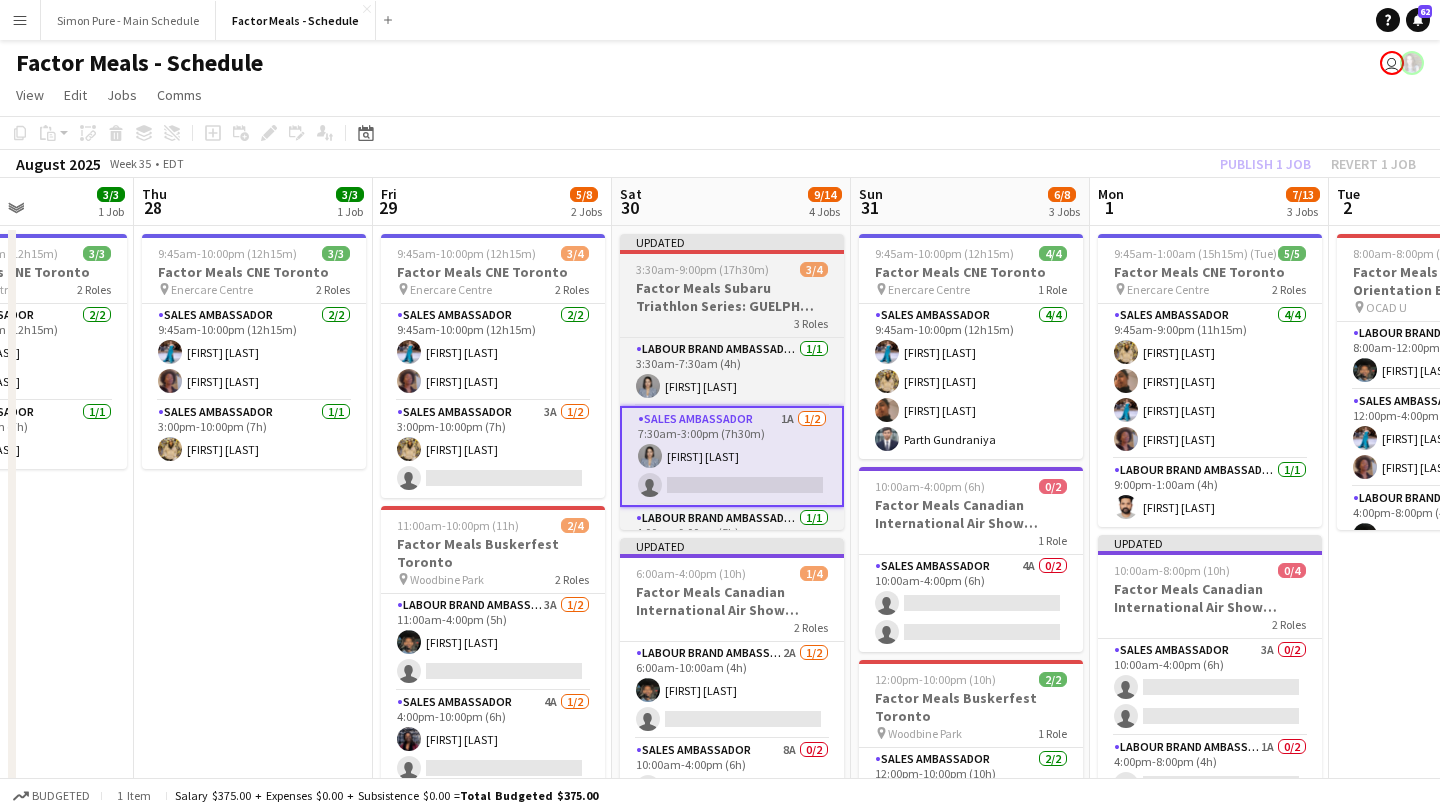 click on "Updated [TIME]-[TIME] (17h30m) 3/4 Factor Meals Subaru Triathlon Series: GUELPH LAKE 2 3 Roles Labour Brand Ambassadors 1/1 [TIME]-[TIME] (4h)
[LAST] [LAST] Sales Ambassador 1A 1/2 [TIME]-[TIME] (7h30m)
[LAST] [LAST]
Labour Brand Ambassadors 1/1 [TIME]-[TIME] (5h)
[LAST] [LAST]" at bounding box center (732, 382) 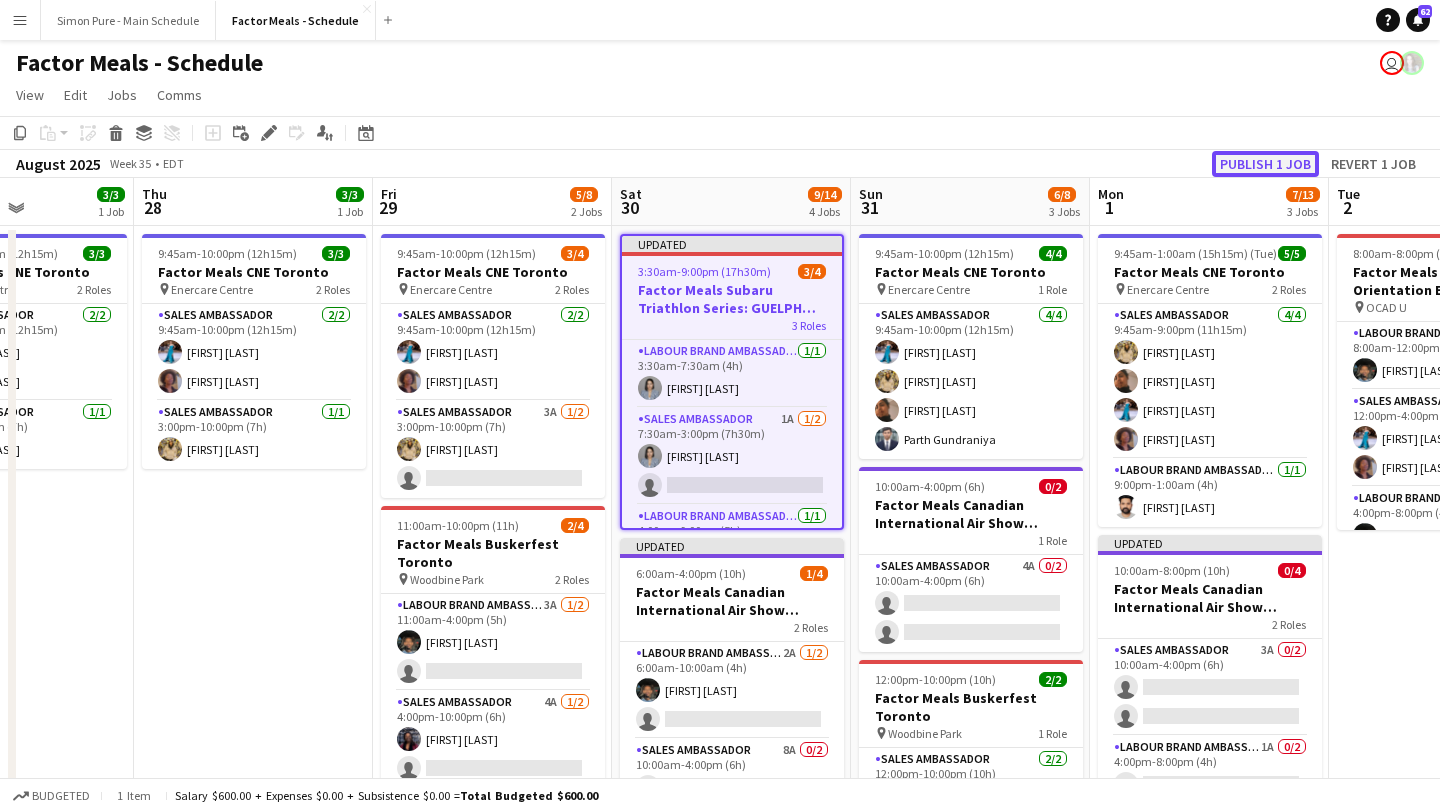 click on "Publish 1 job" 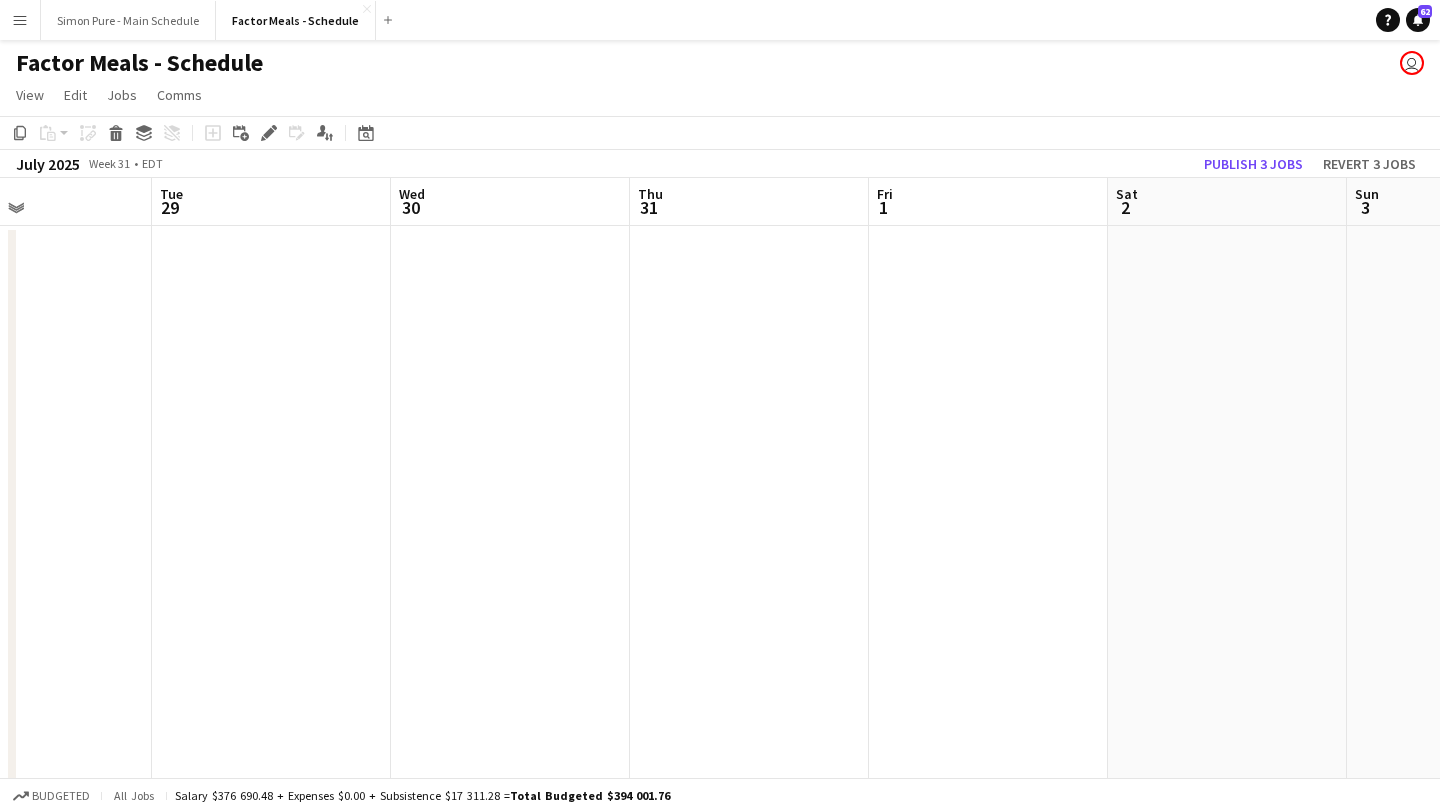 scroll, scrollTop: 0, scrollLeft: 803, axis: horizontal 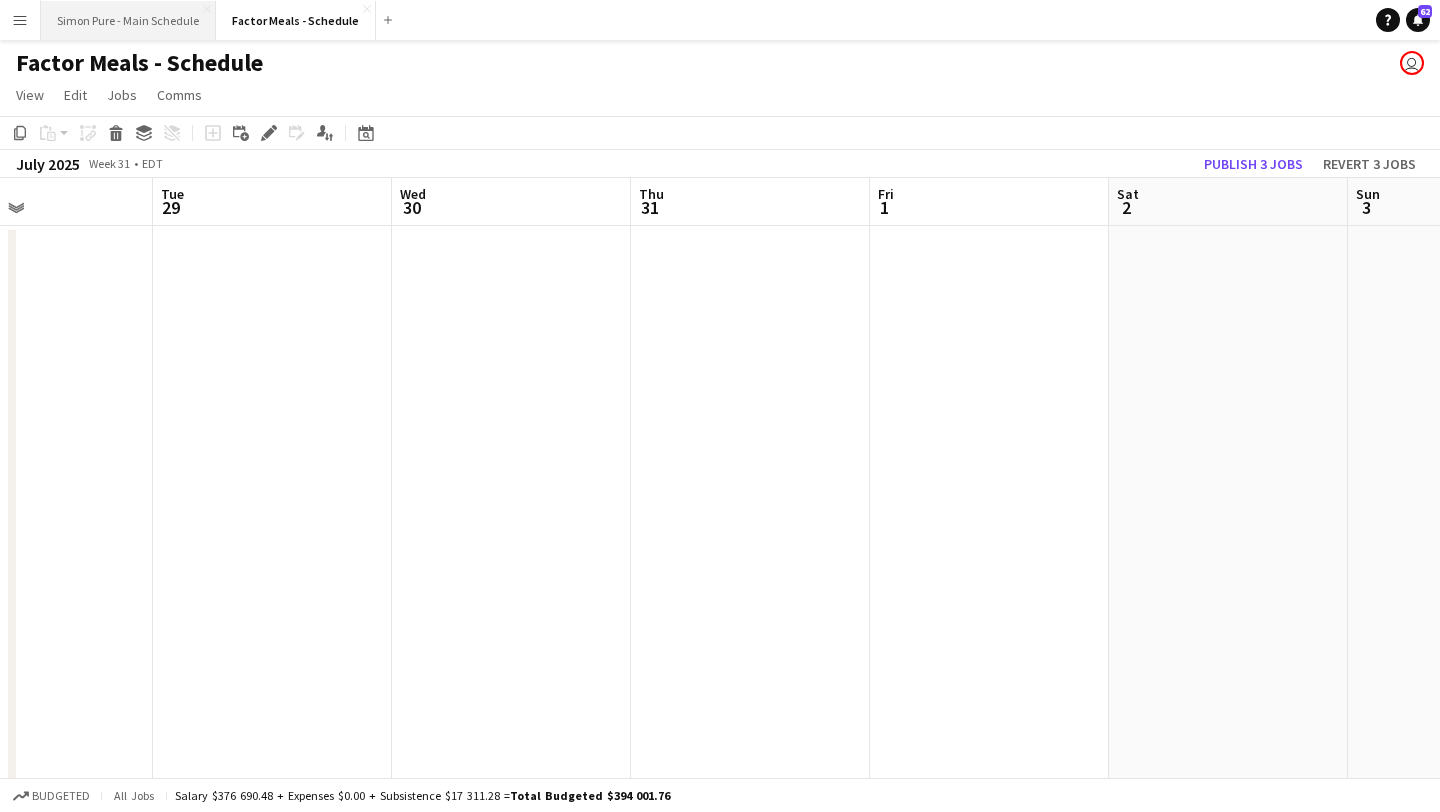 click on "Simon Pure - Main Schedule
Close" at bounding box center [128, 20] 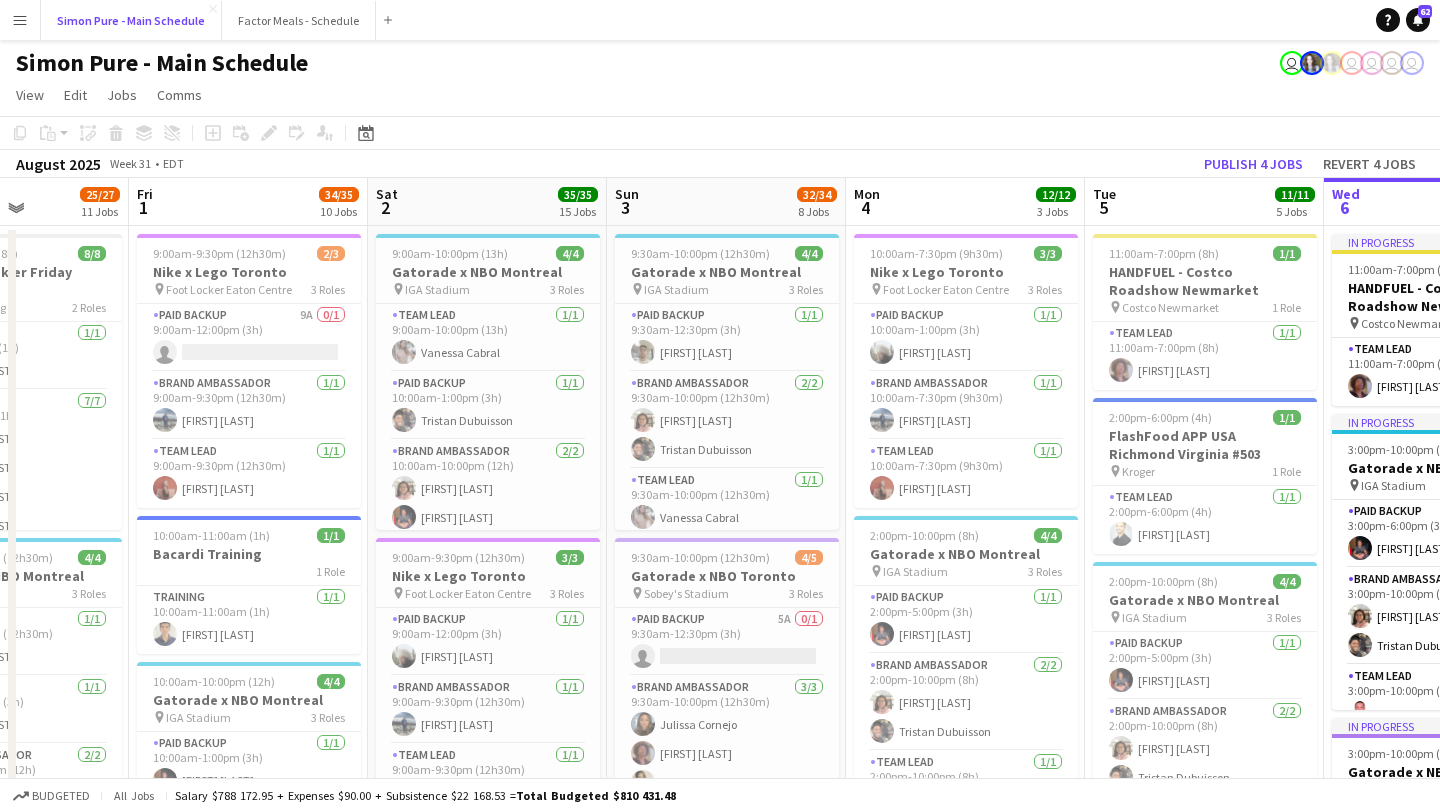 scroll, scrollTop: 0, scrollLeft: 583, axis: horizontal 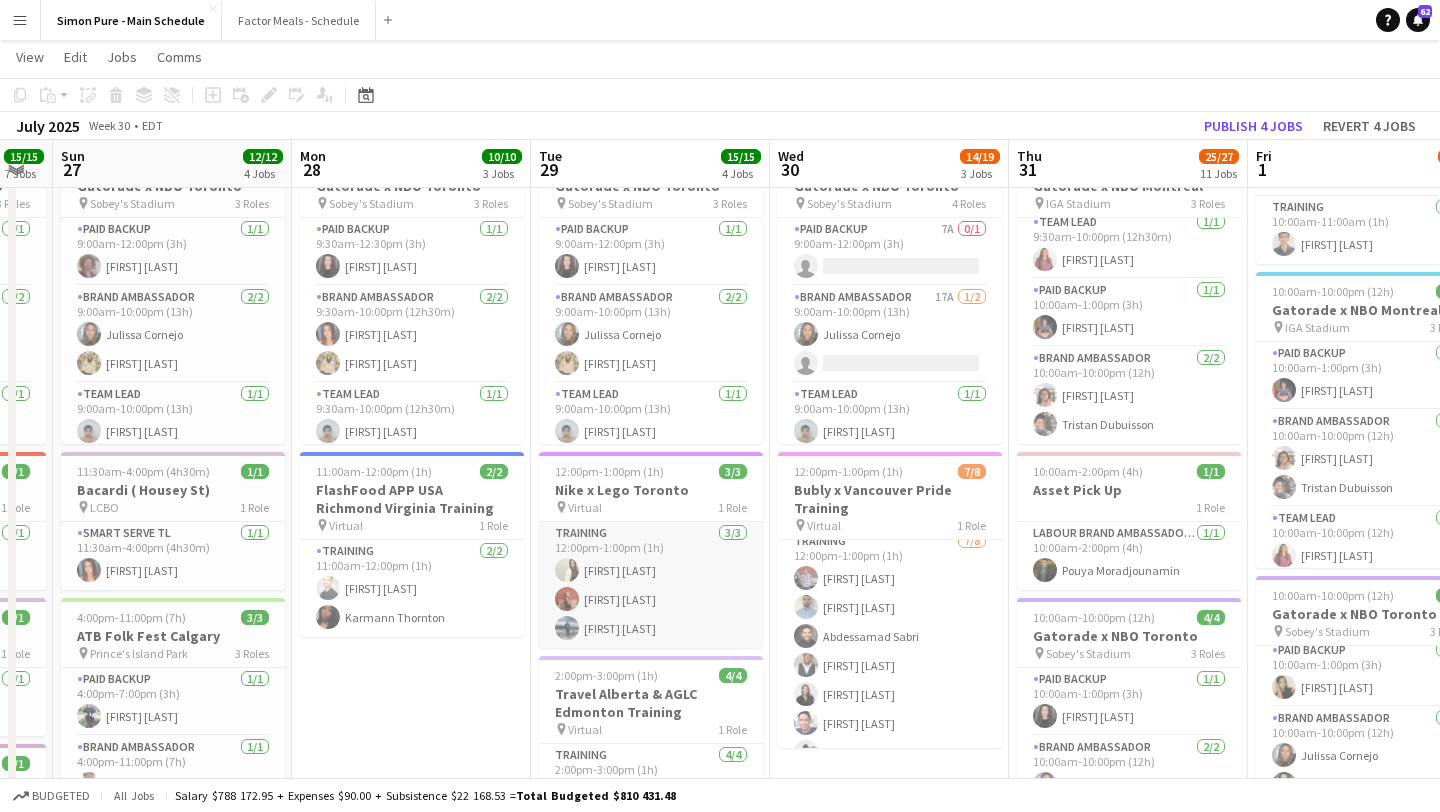 click on "Training   3/3   12:00pm-1:00pm (1h)
Fara Nouri Eva Yamamoto William Bui" at bounding box center (651, 585) 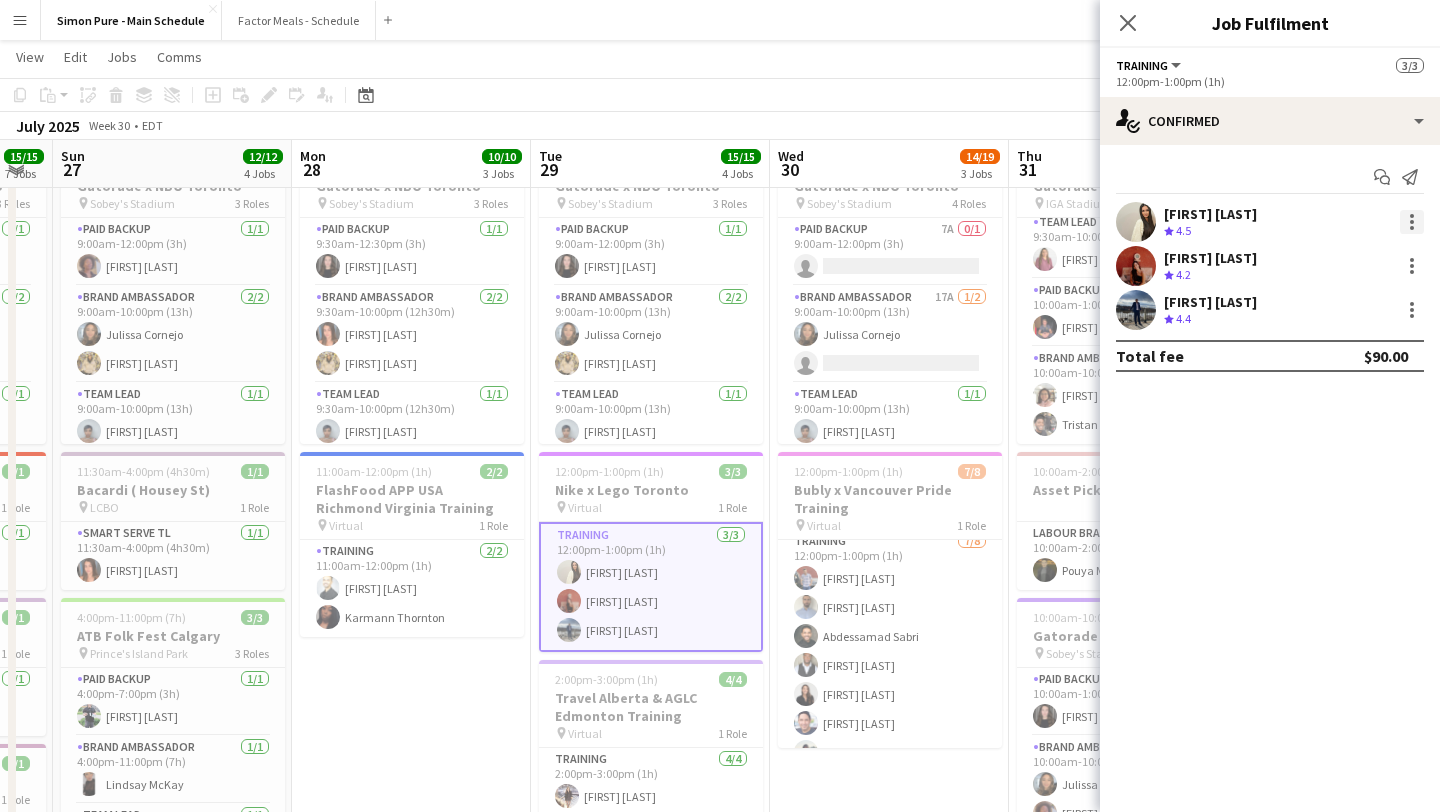 click at bounding box center (1412, 222) 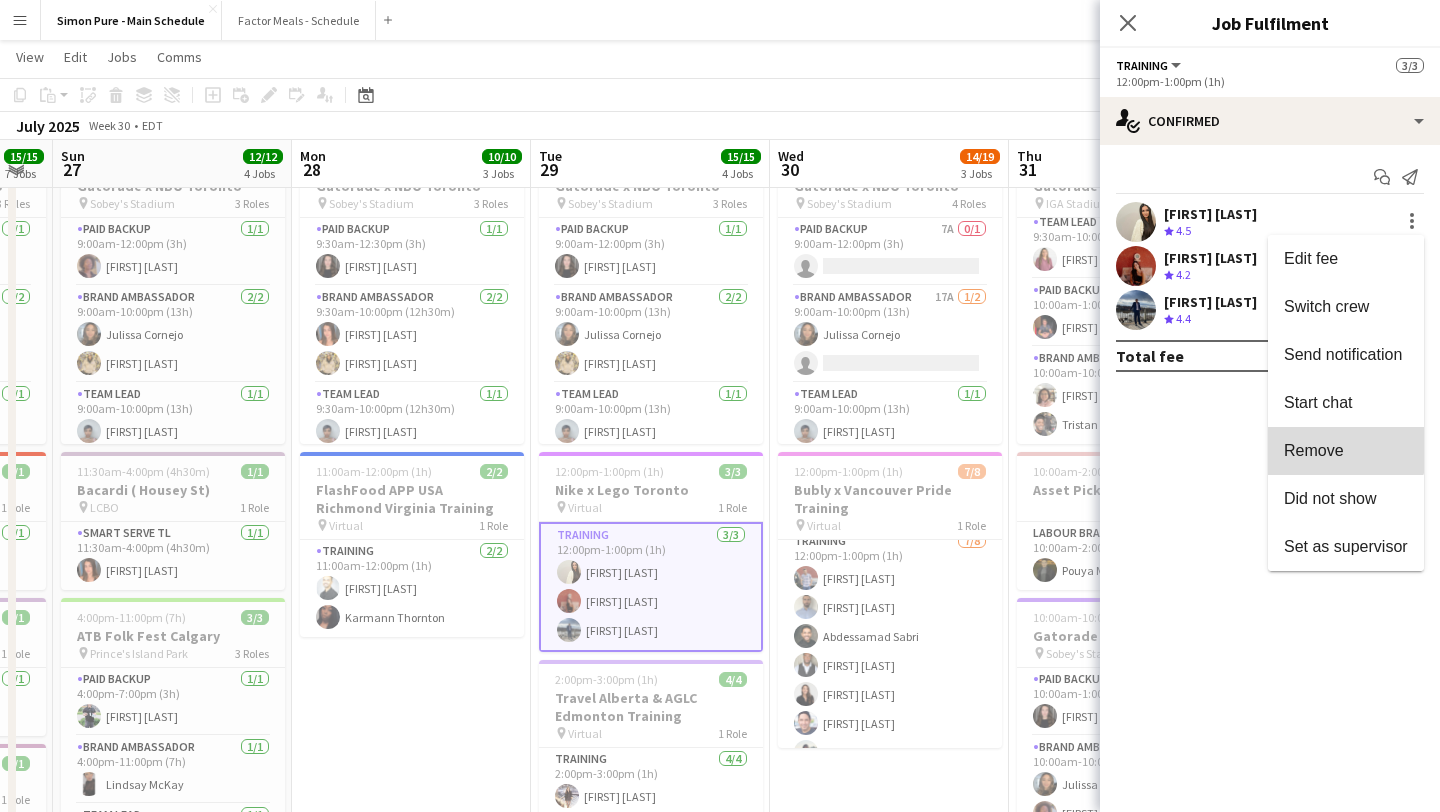 click on "Remove" at bounding box center (1314, 450) 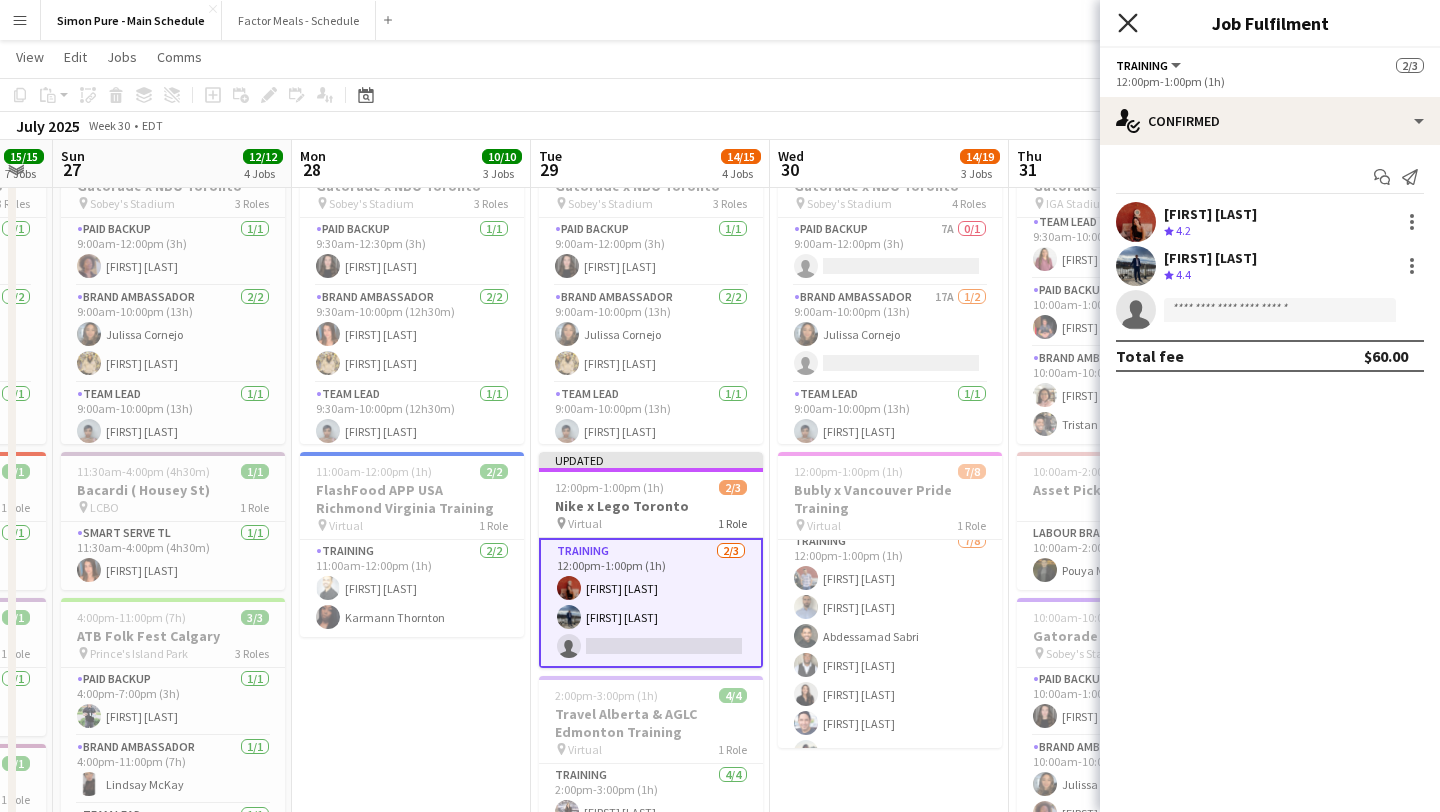 click 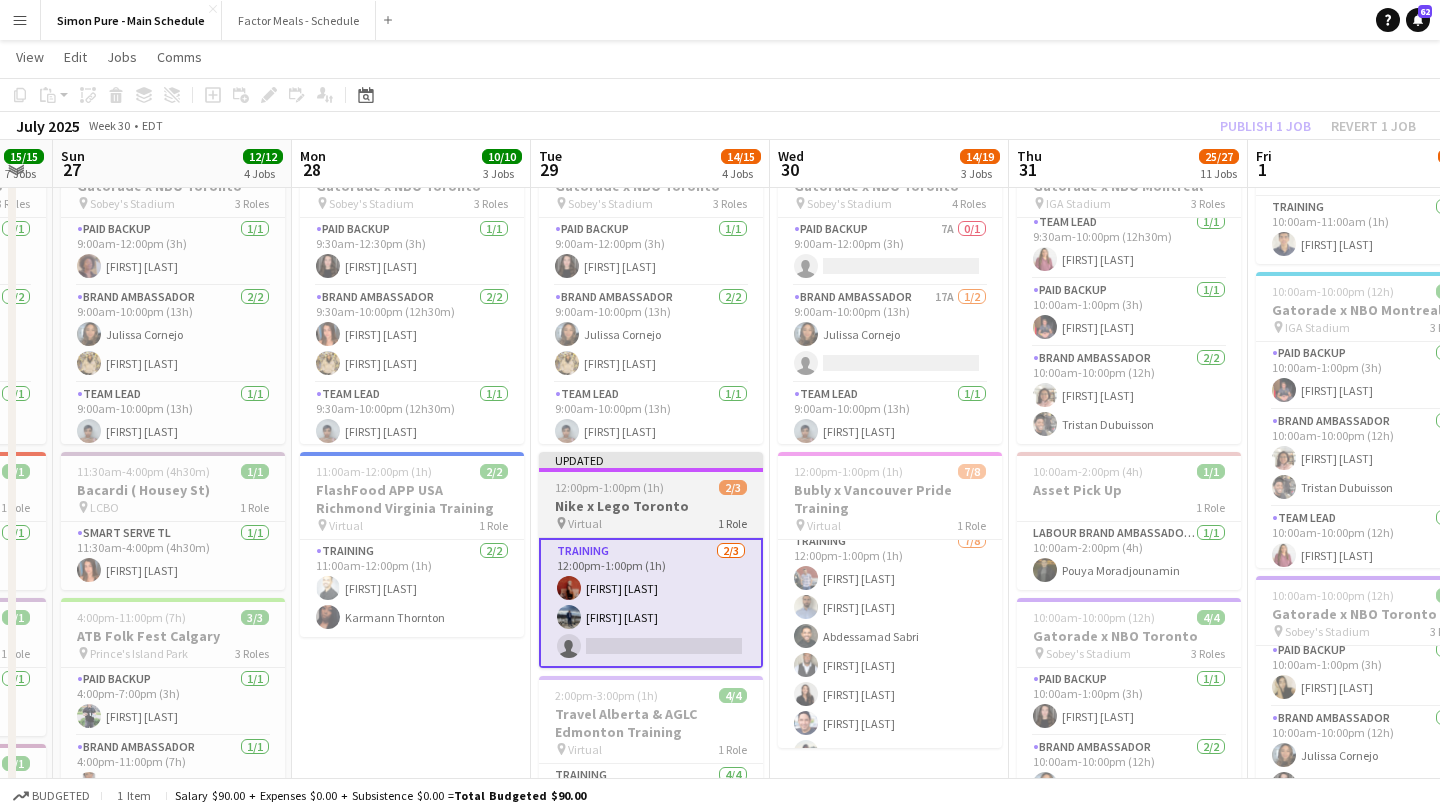 click on "12:00pm-1:00pm (1h)" at bounding box center [609, 487] 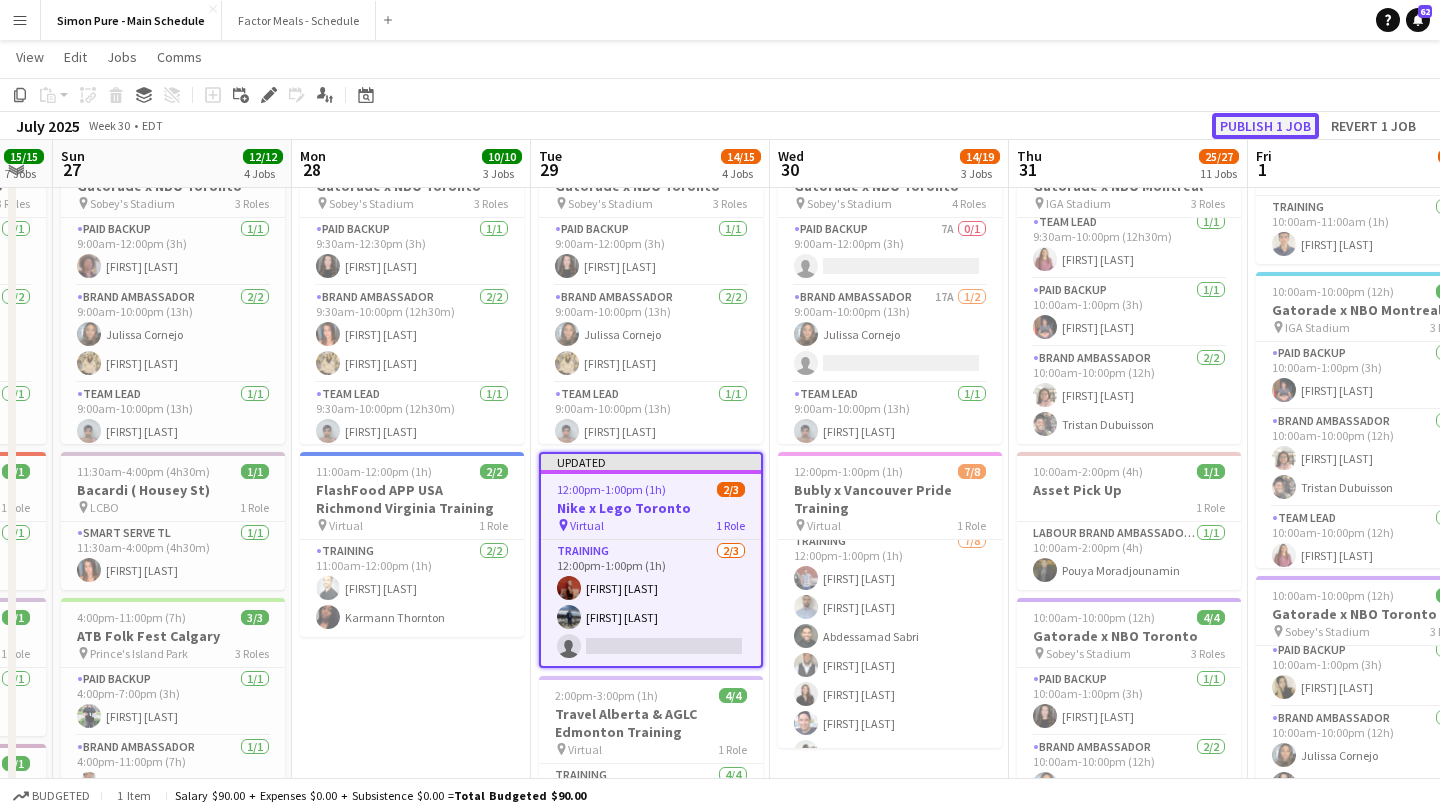 click on "Publish 1 job" 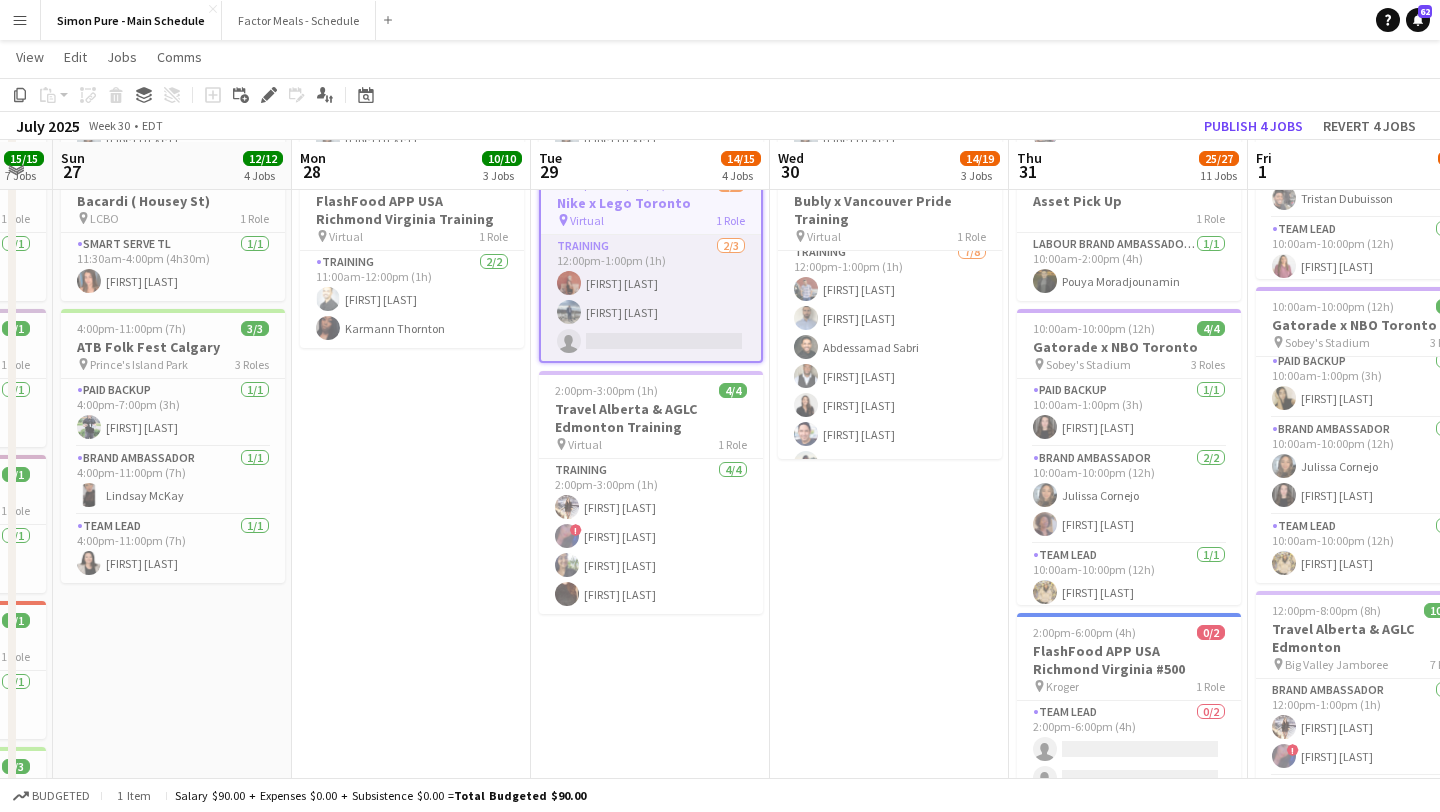 scroll, scrollTop: 681, scrollLeft: 0, axis: vertical 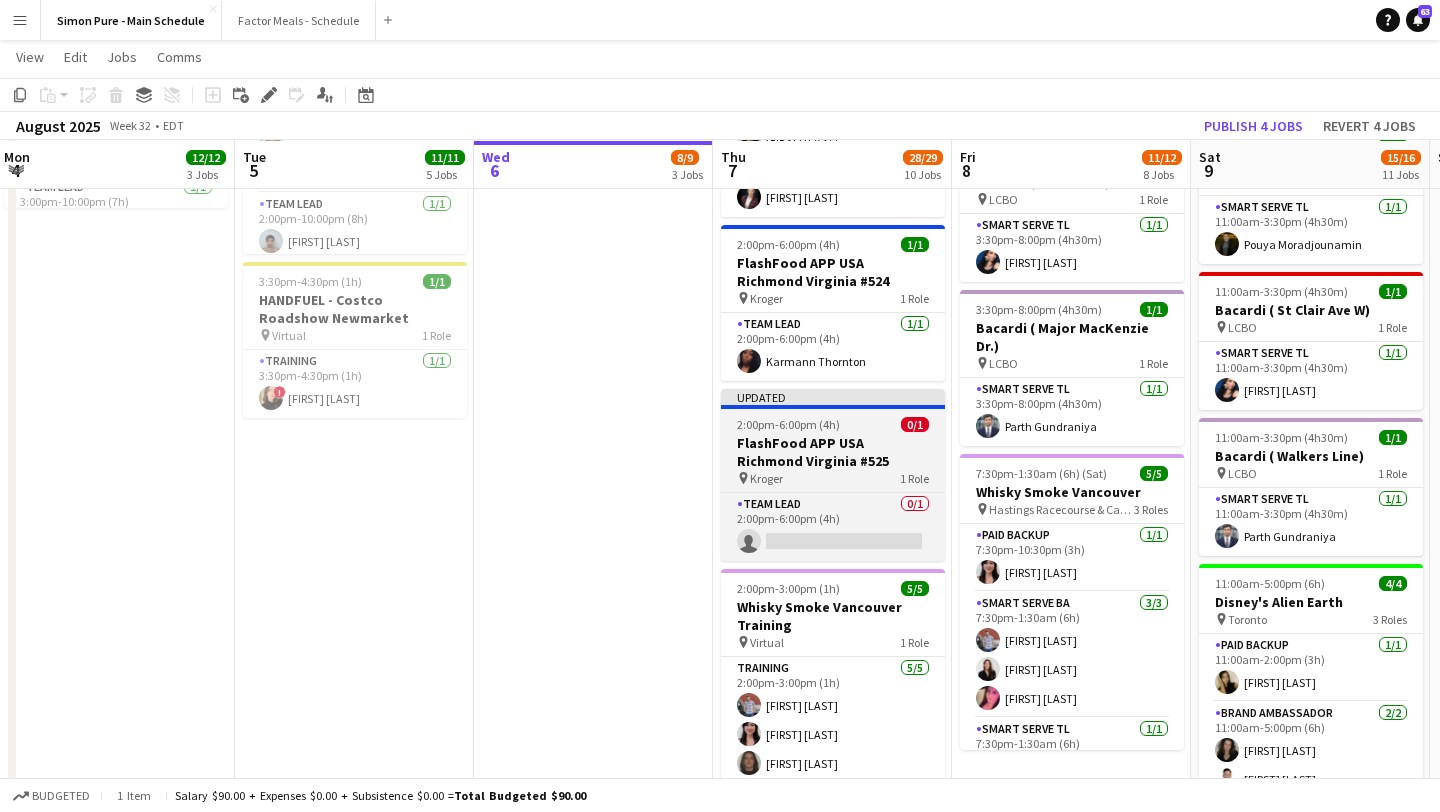 click on "FlashFood APP USA Richmond Virginia #525" at bounding box center (833, 452) 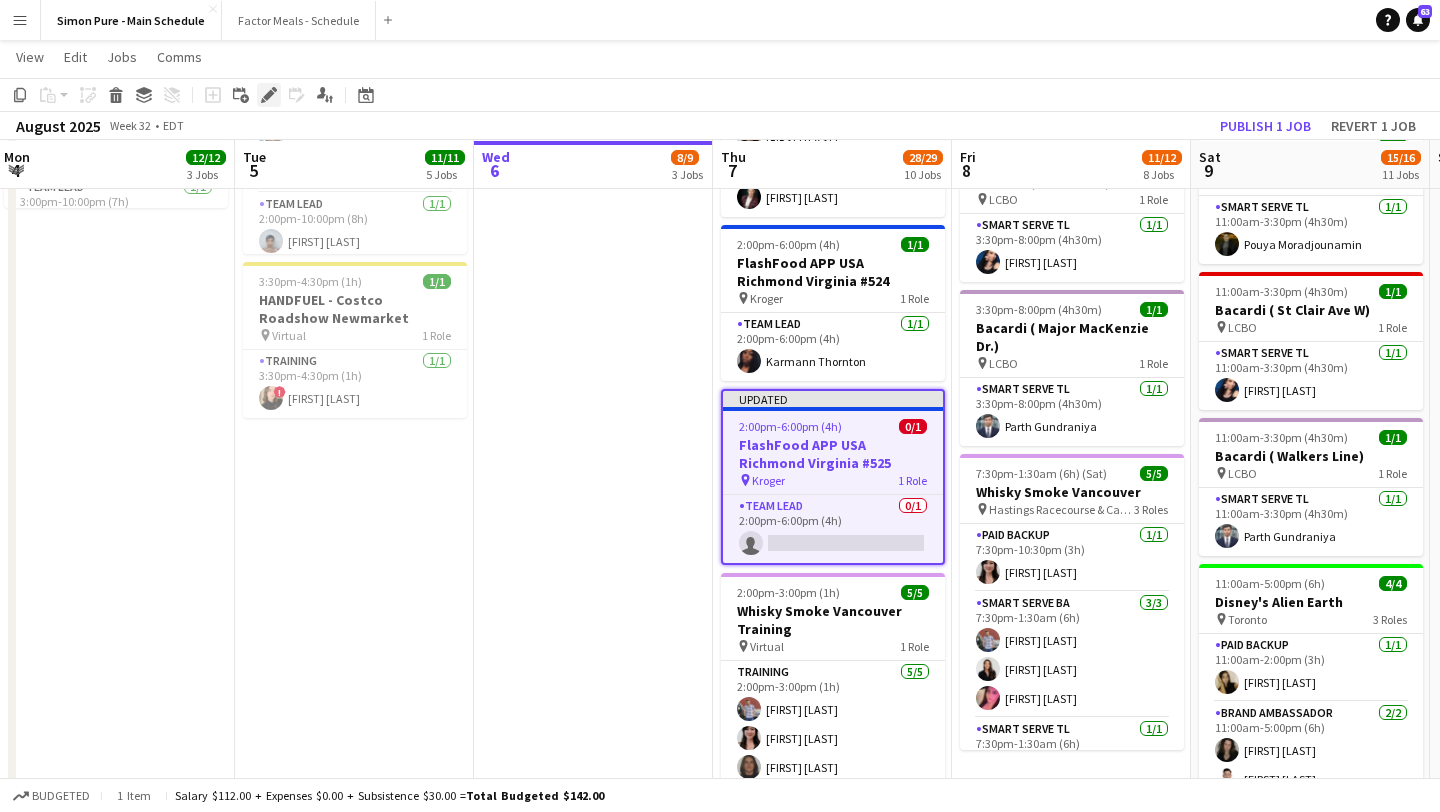 click on "Edit" 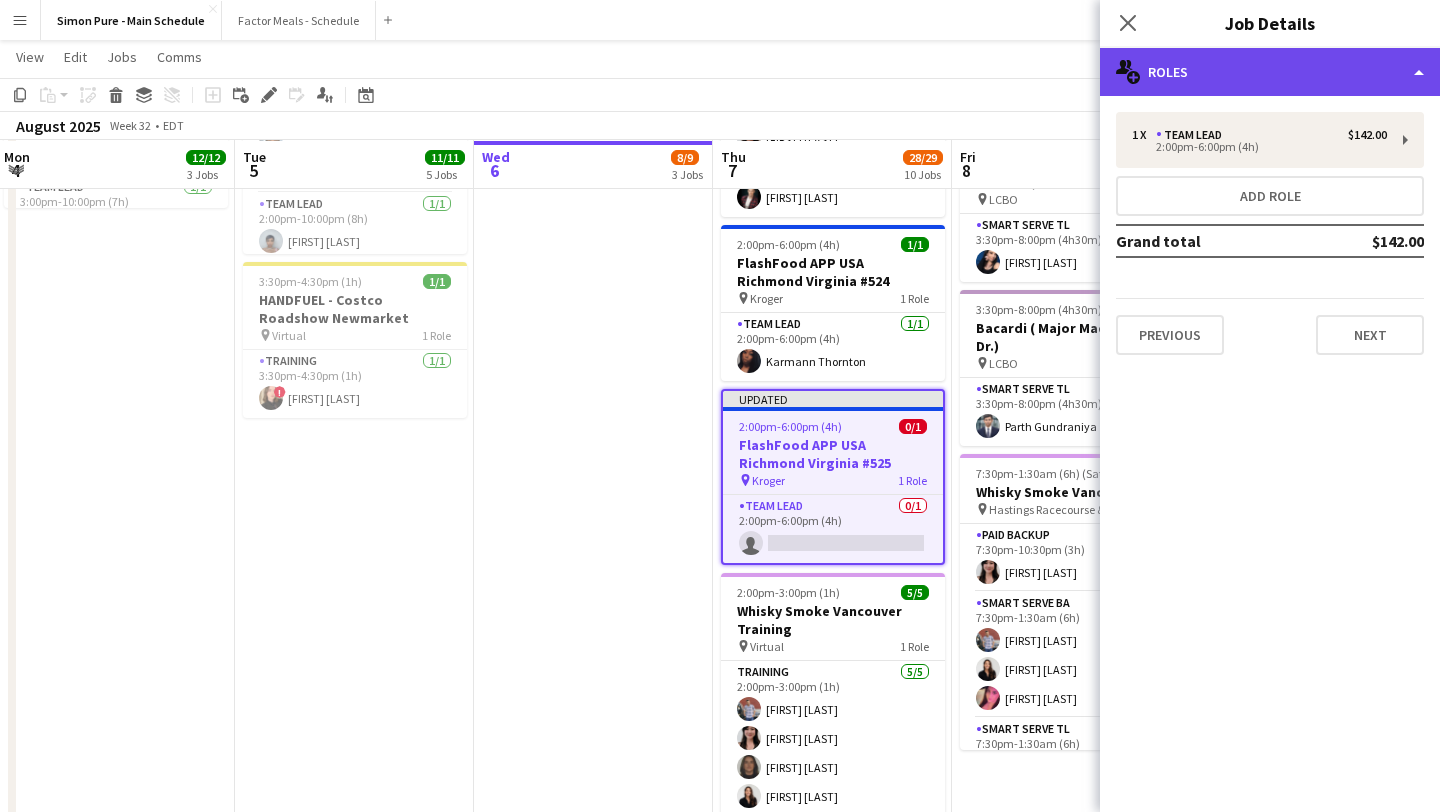 click on "multiple-users-add
Roles" 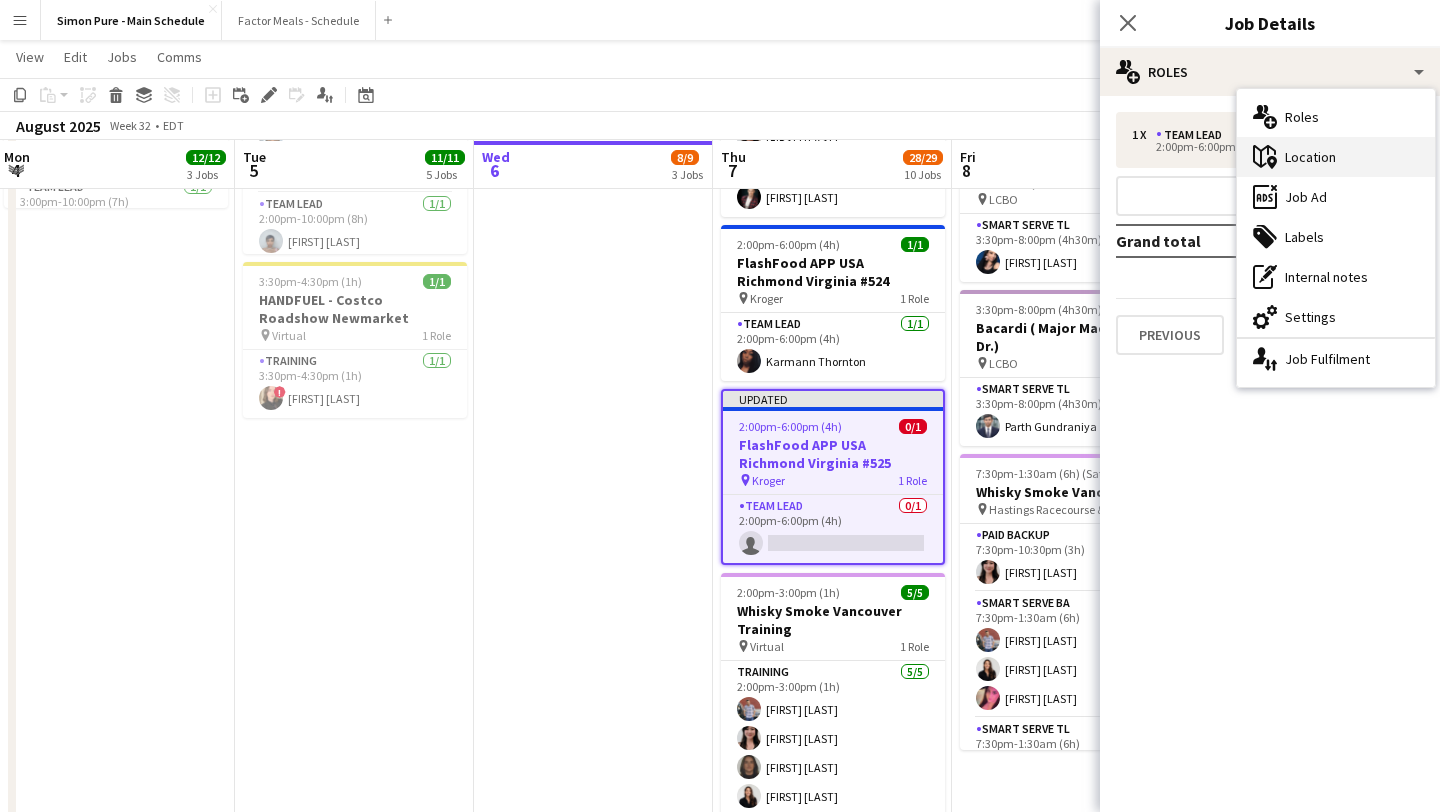 click on "maps-pin-1
Location" at bounding box center [1336, 157] 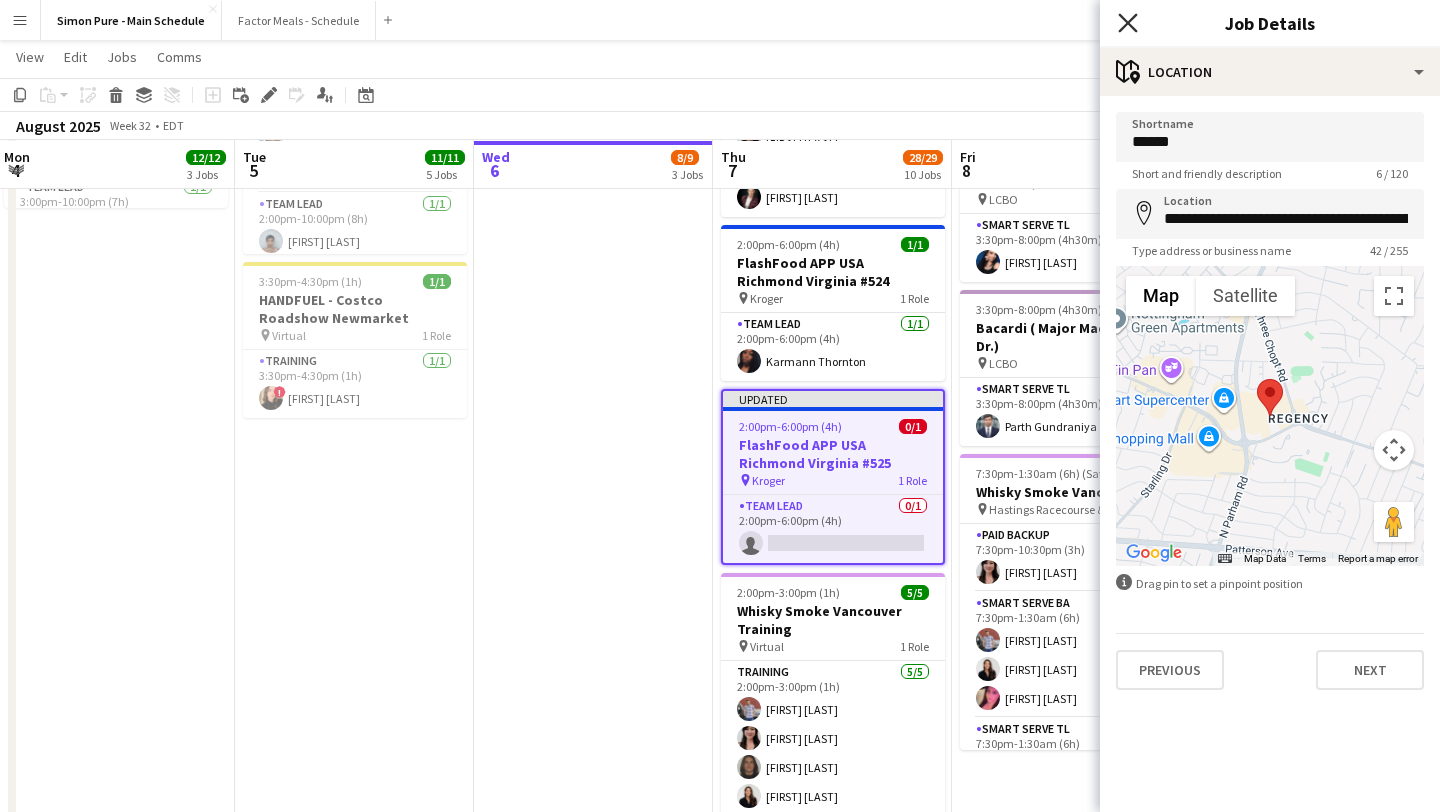 click 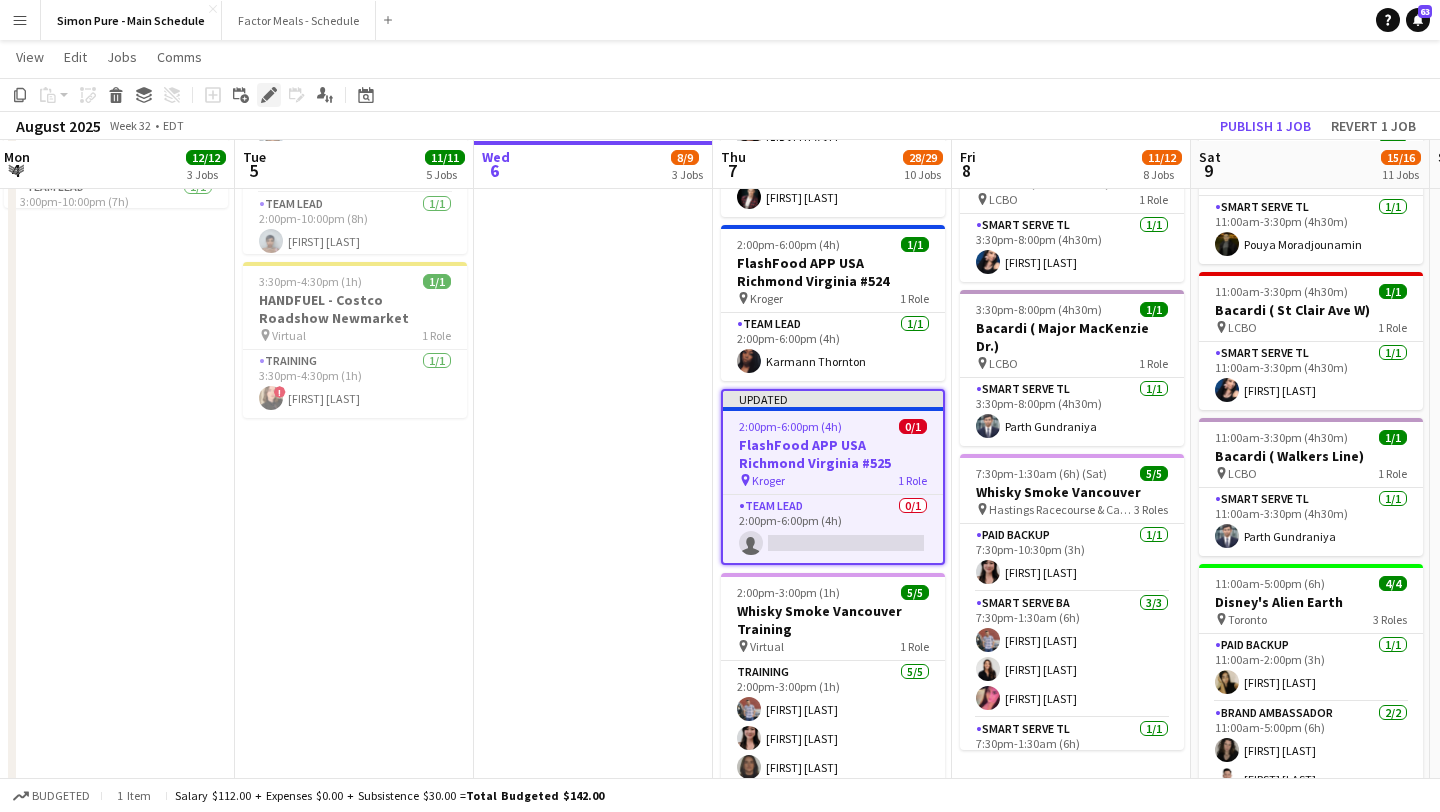 click on "Edit" 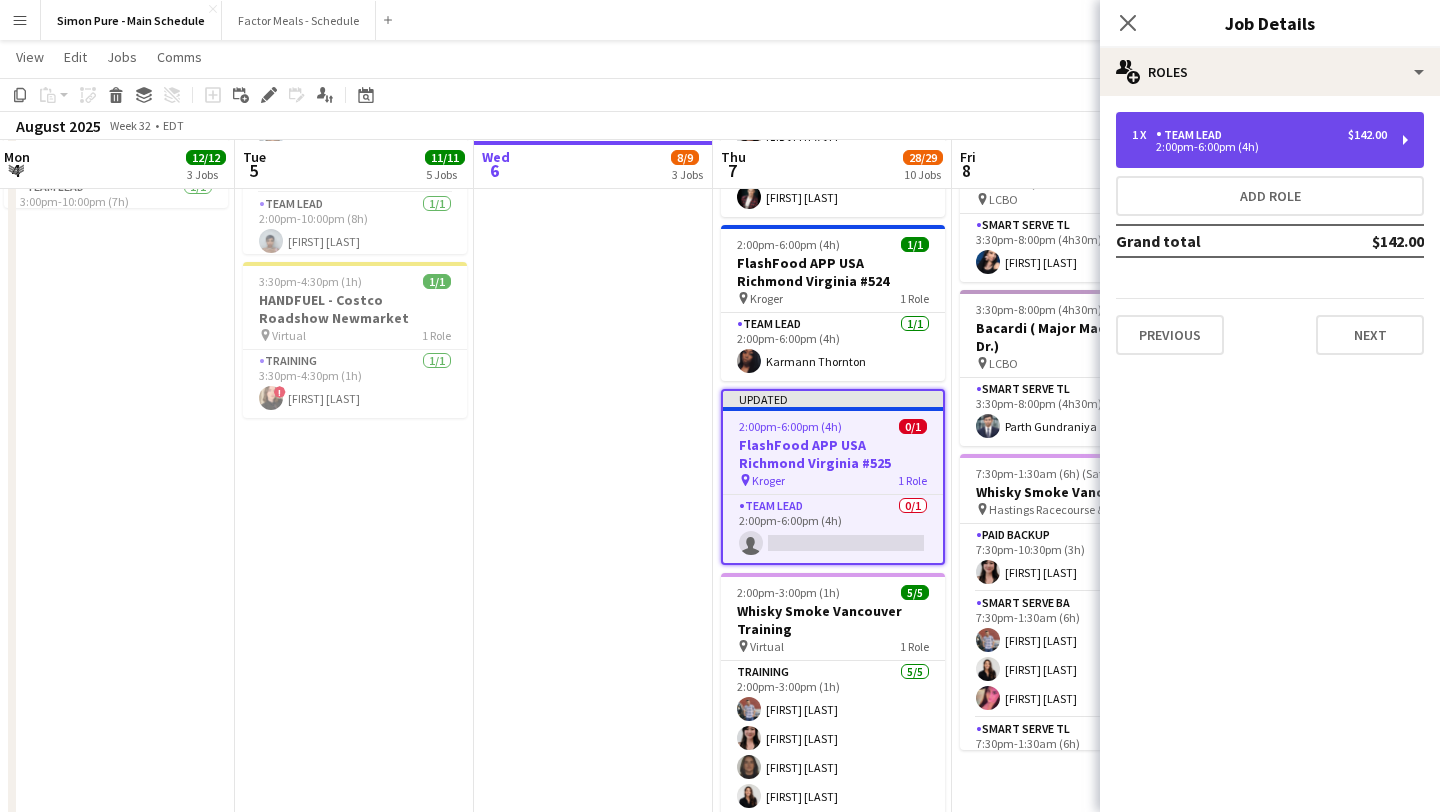 click on "1 x   Team Lead   $142.00" at bounding box center (1259, 135) 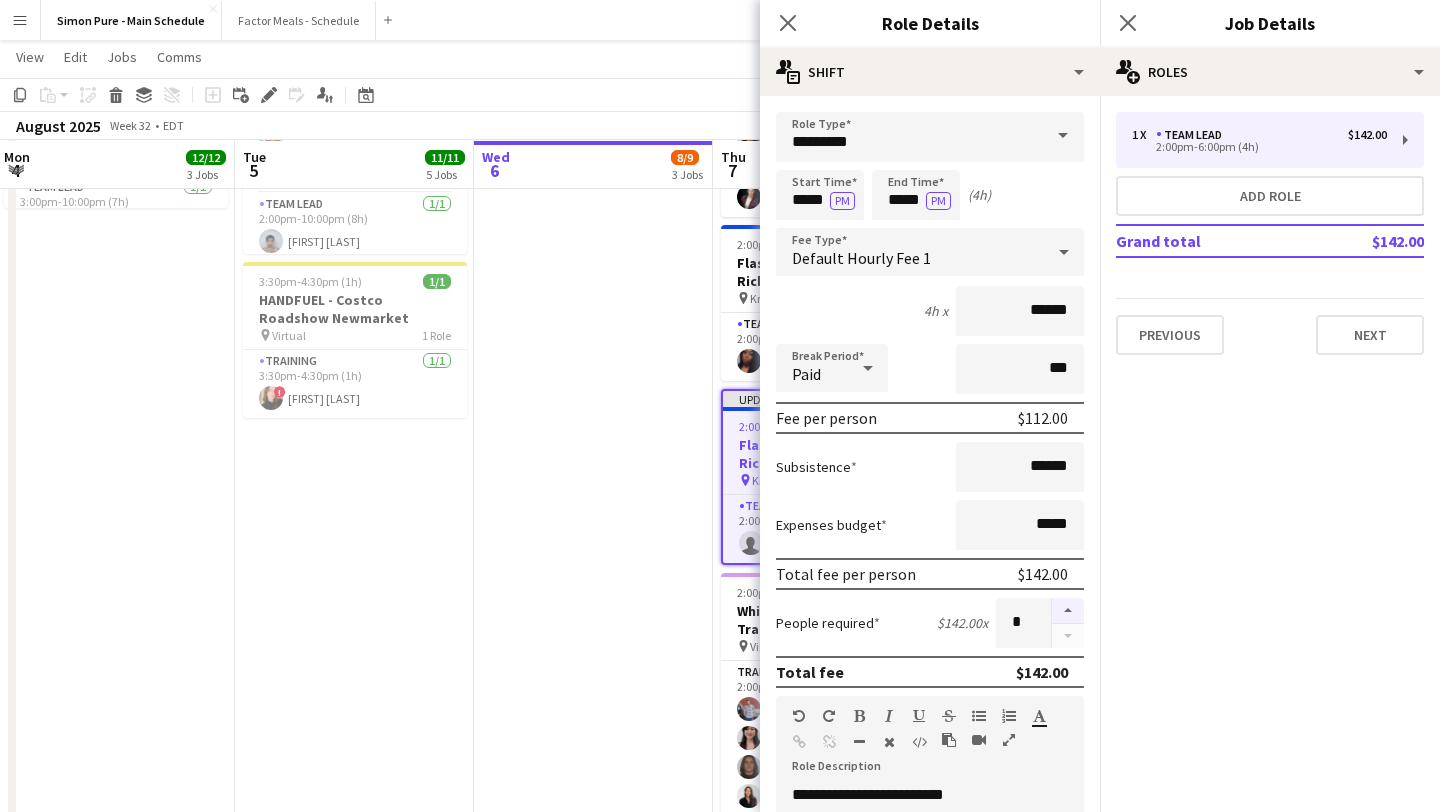 click at bounding box center [1068, 611] 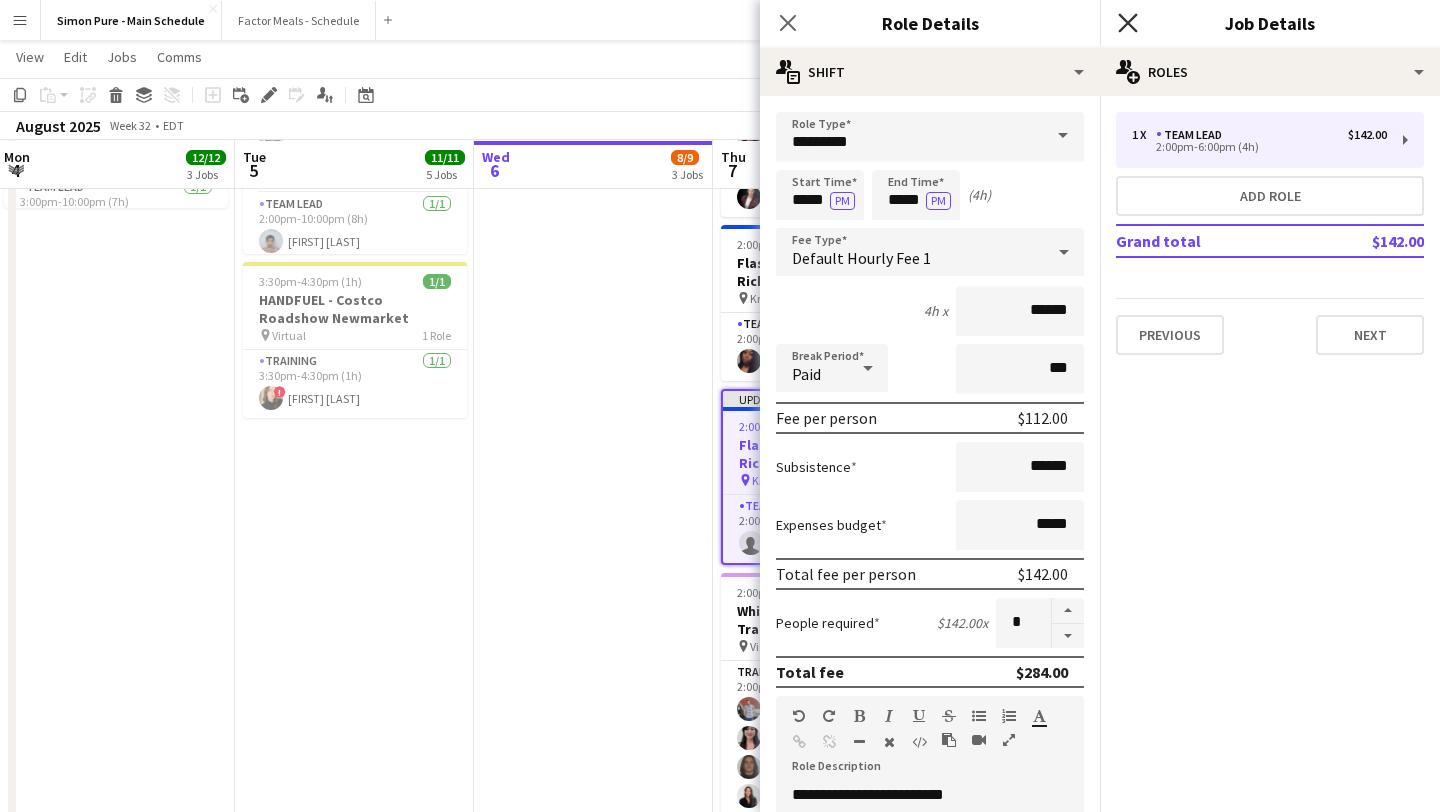 click on "Close pop-in" 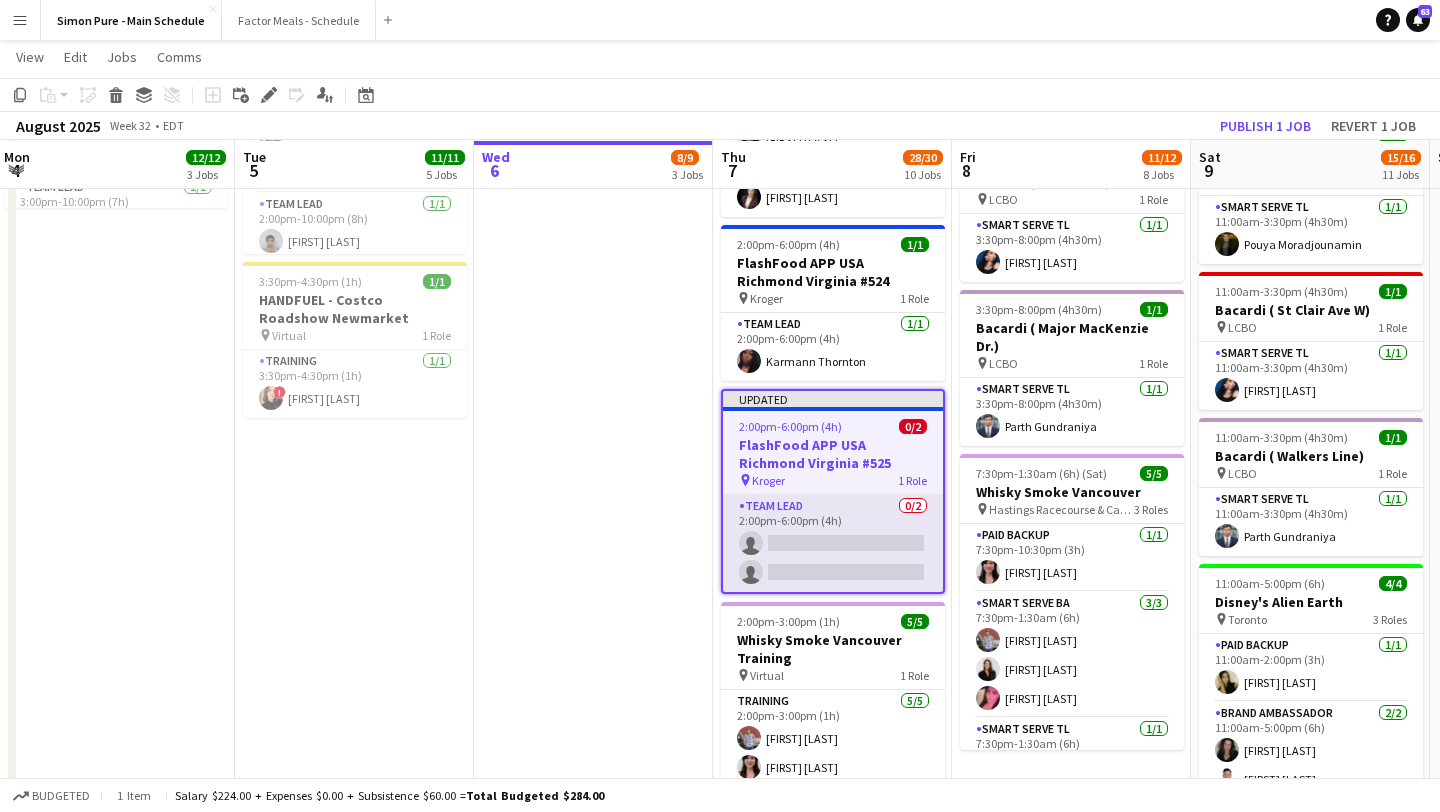 click on "Team Lead   0/2   2:00pm-6:00pm (4h)
single-neutral-actions
single-neutral-actions" at bounding box center [833, 543] 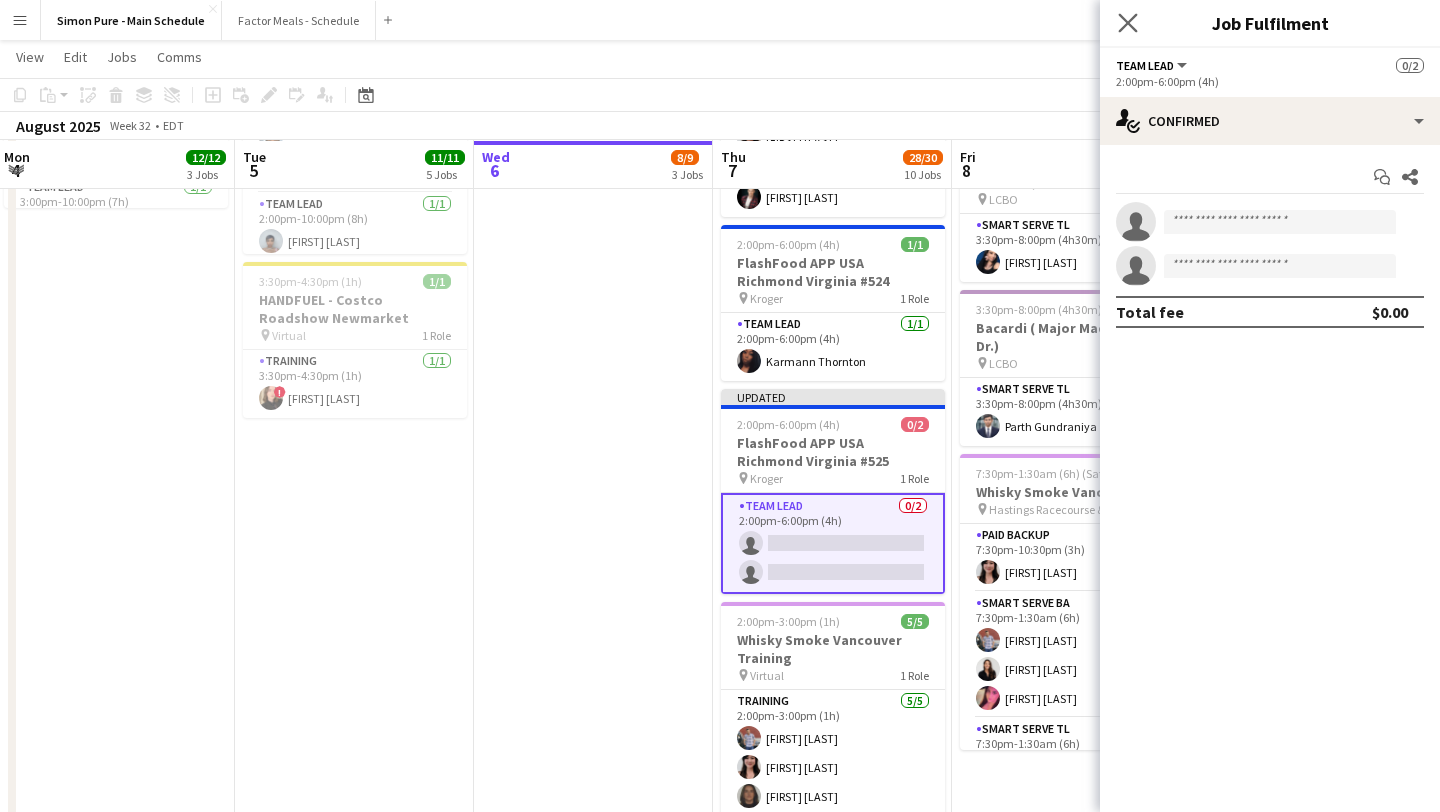 click on "Close pop-in" 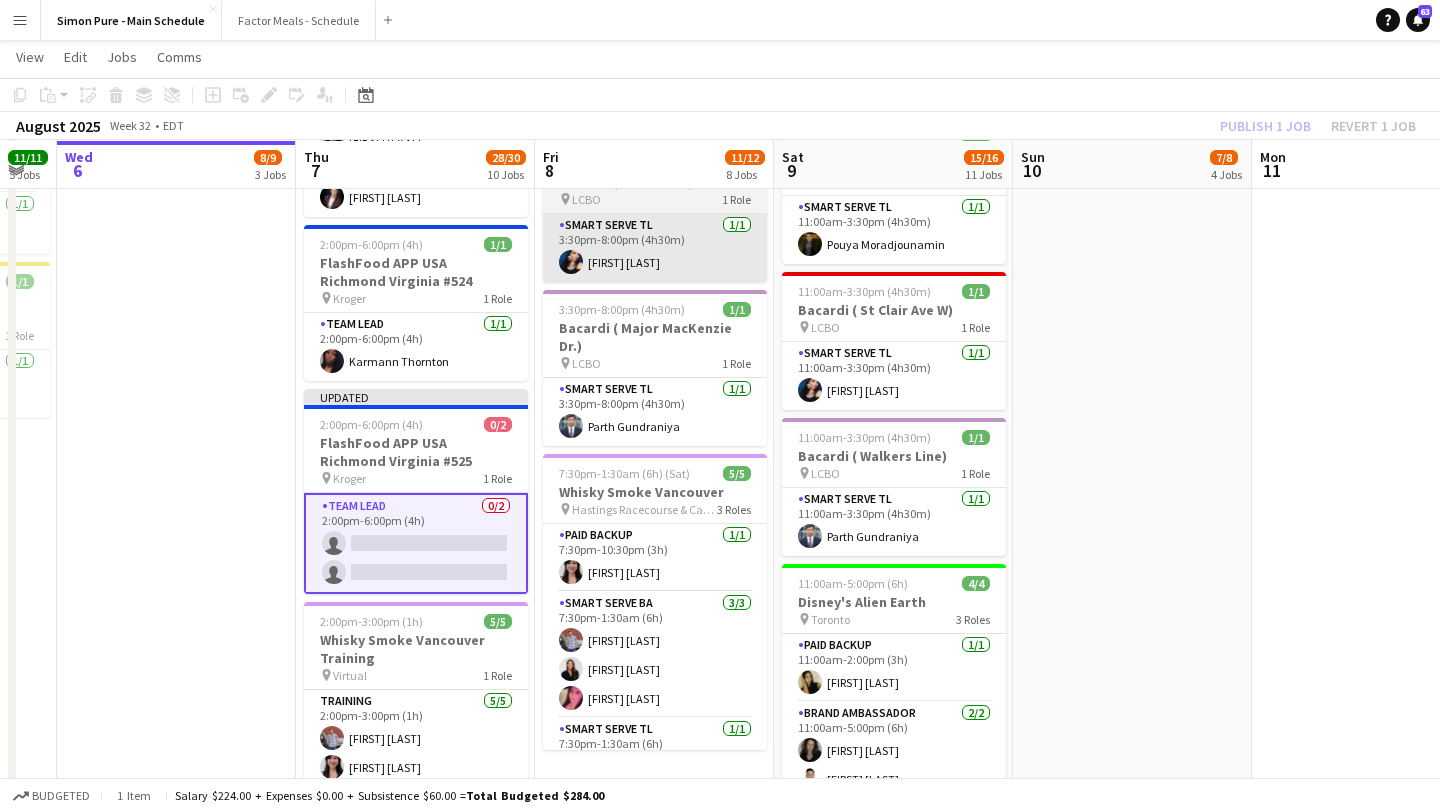 scroll, scrollTop: 0, scrollLeft: 905, axis: horizontal 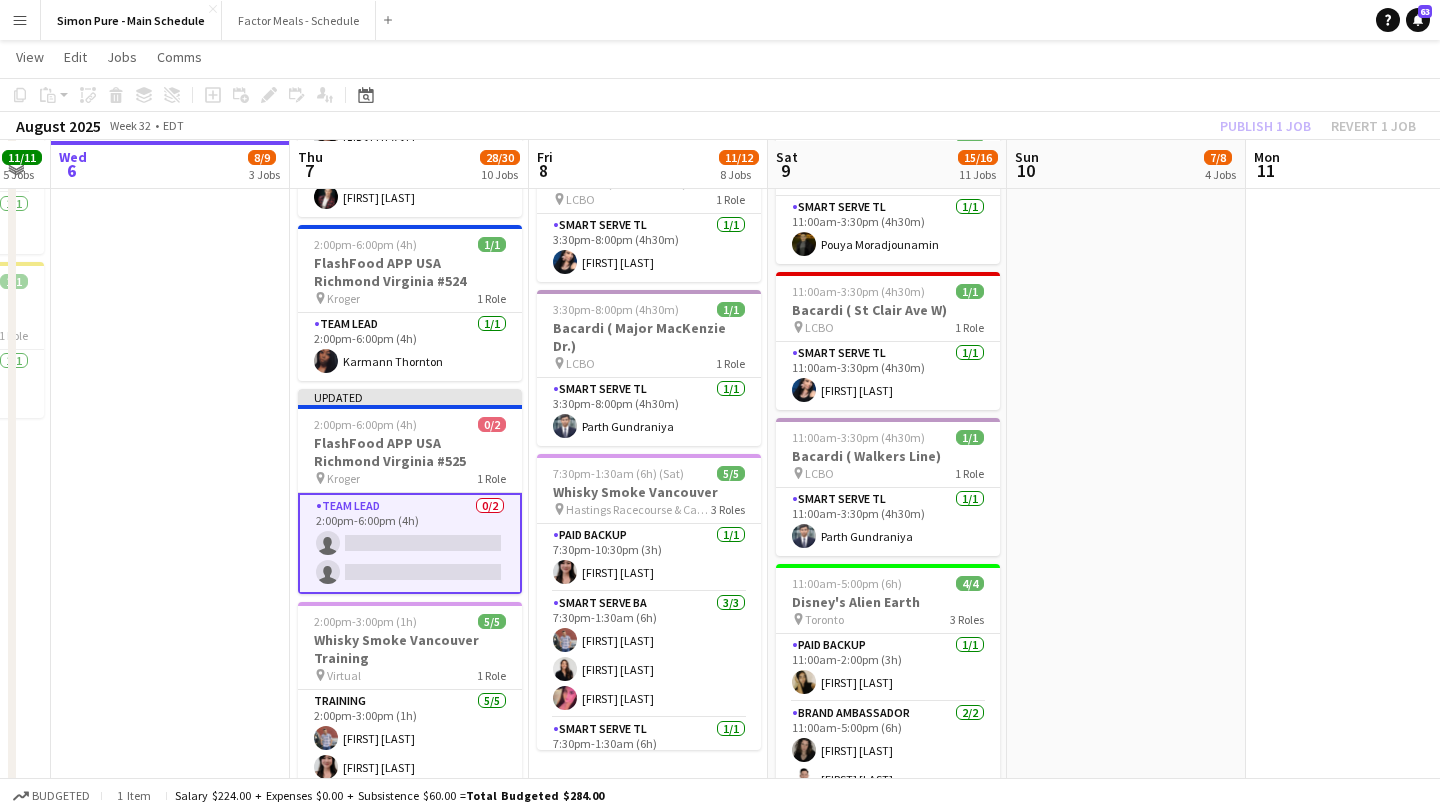 click on "Team Lead   0/2   2:00pm-6:00pm (4h)
single-neutral-actions
single-neutral-actions" at bounding box center (410, 543) 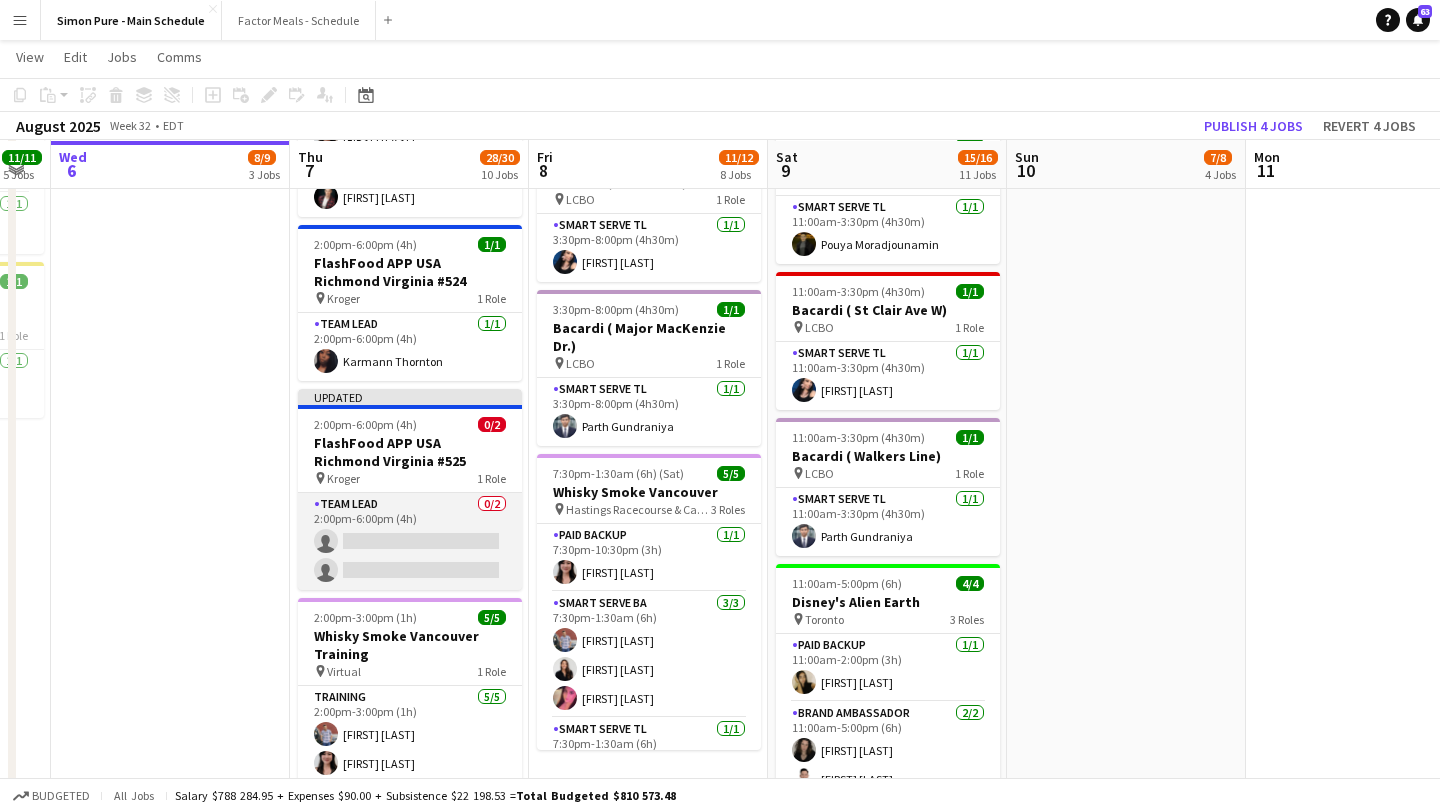 click on "Team Lead   0/2   2:00pm-6:00pm (4h)
single-neutral-actions
single-neutral-actions" at bounding box center (410, 541) 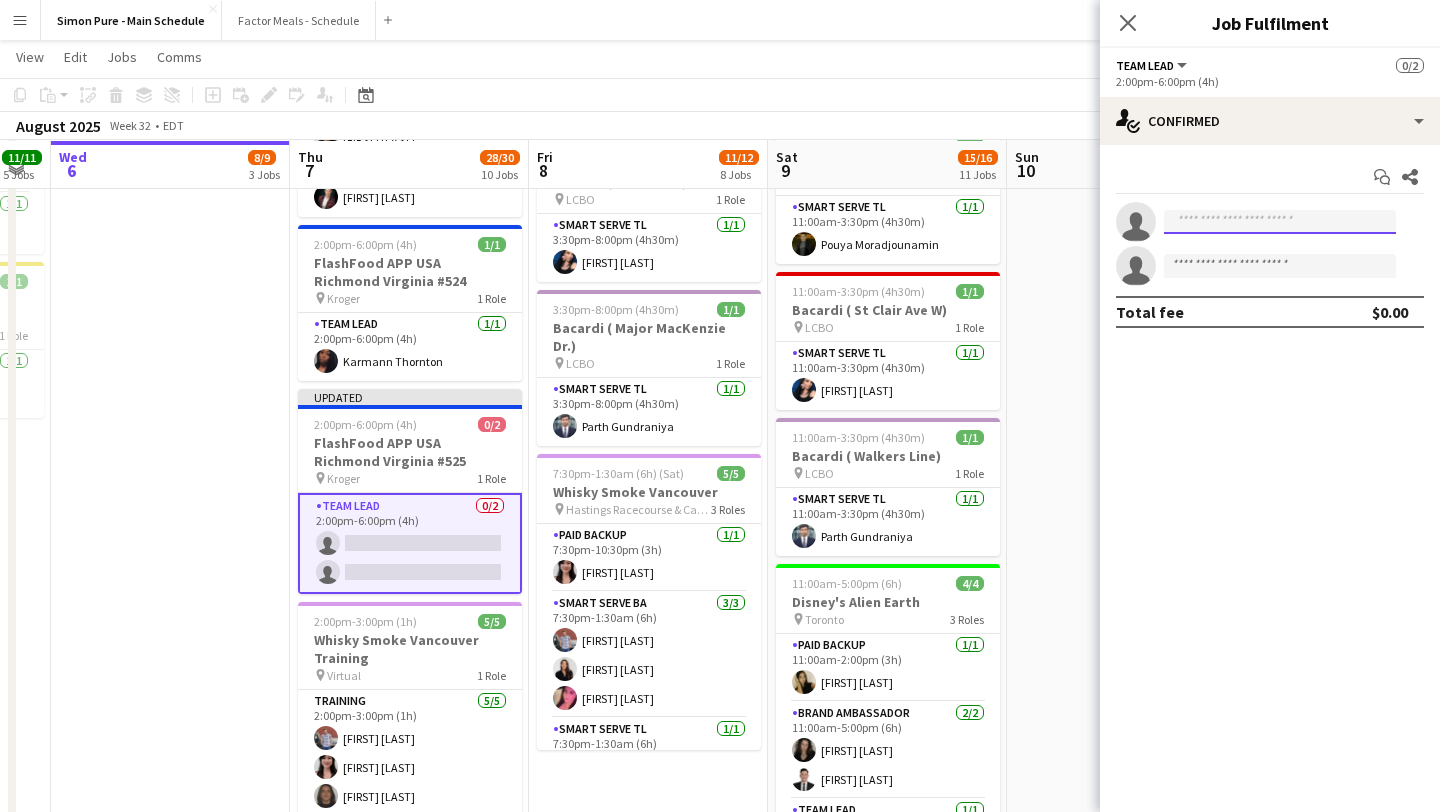 click at bounding box center (1280, 222) 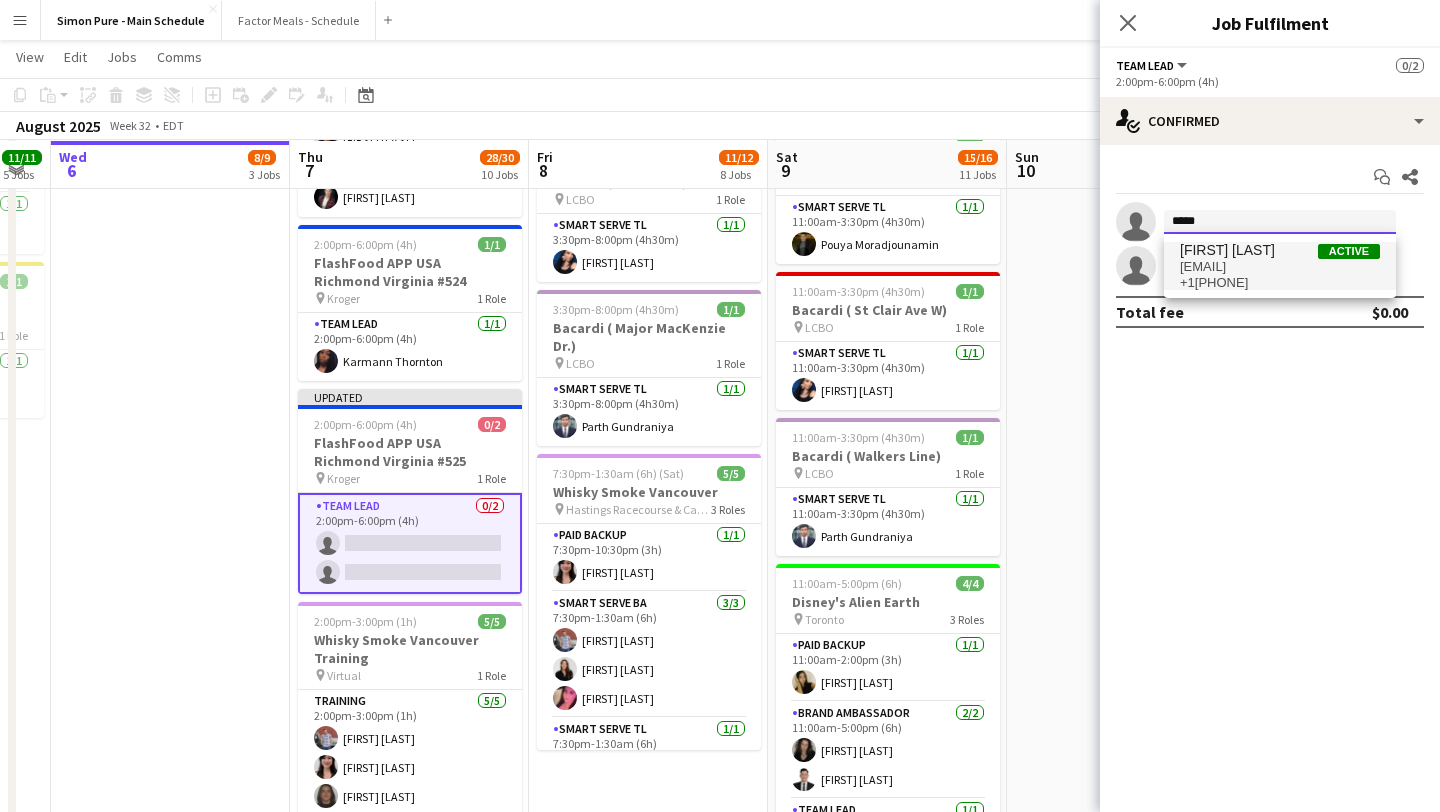 type on "*****" 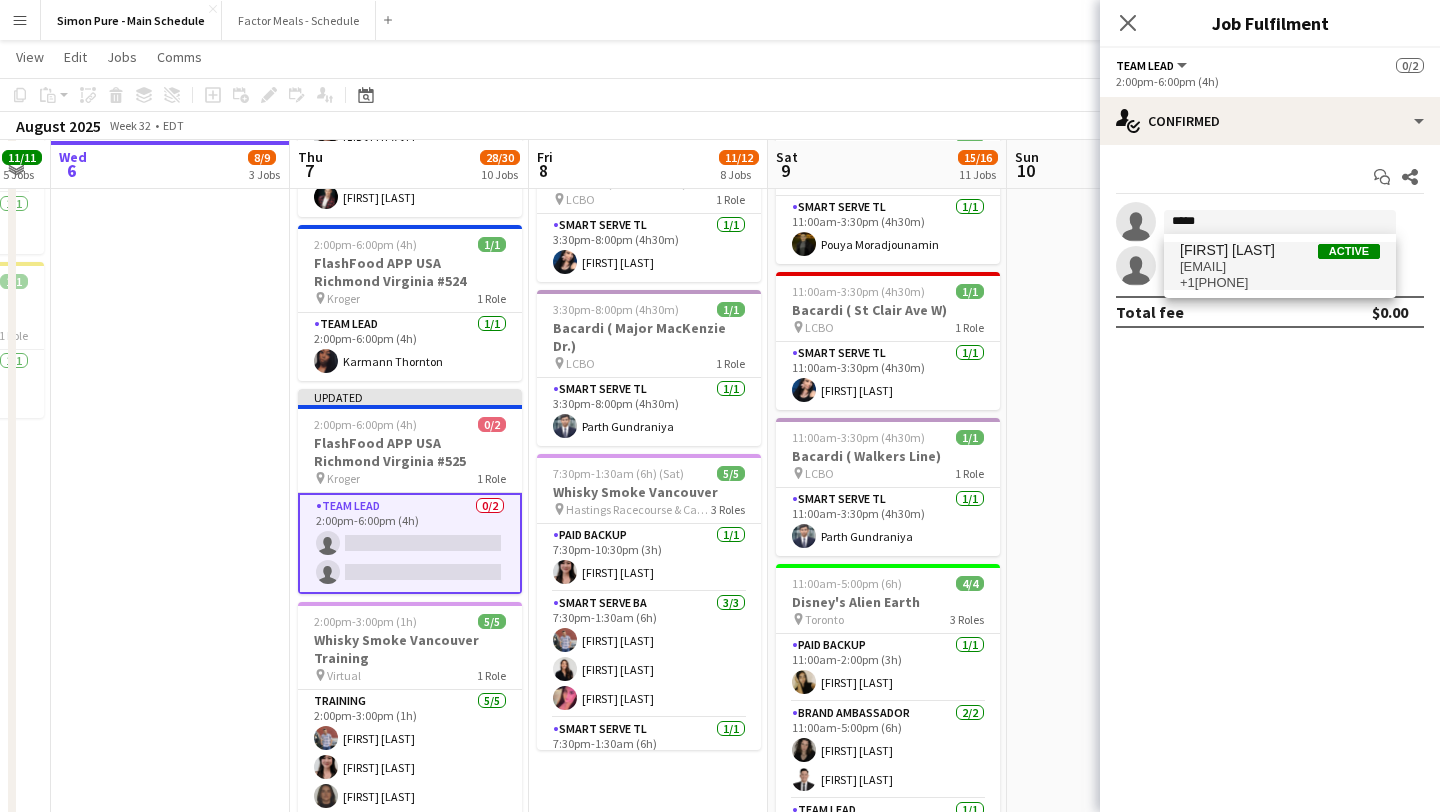 click on "kareem.mir.marketing@gmail.com" at bounding box center (1280, 267) 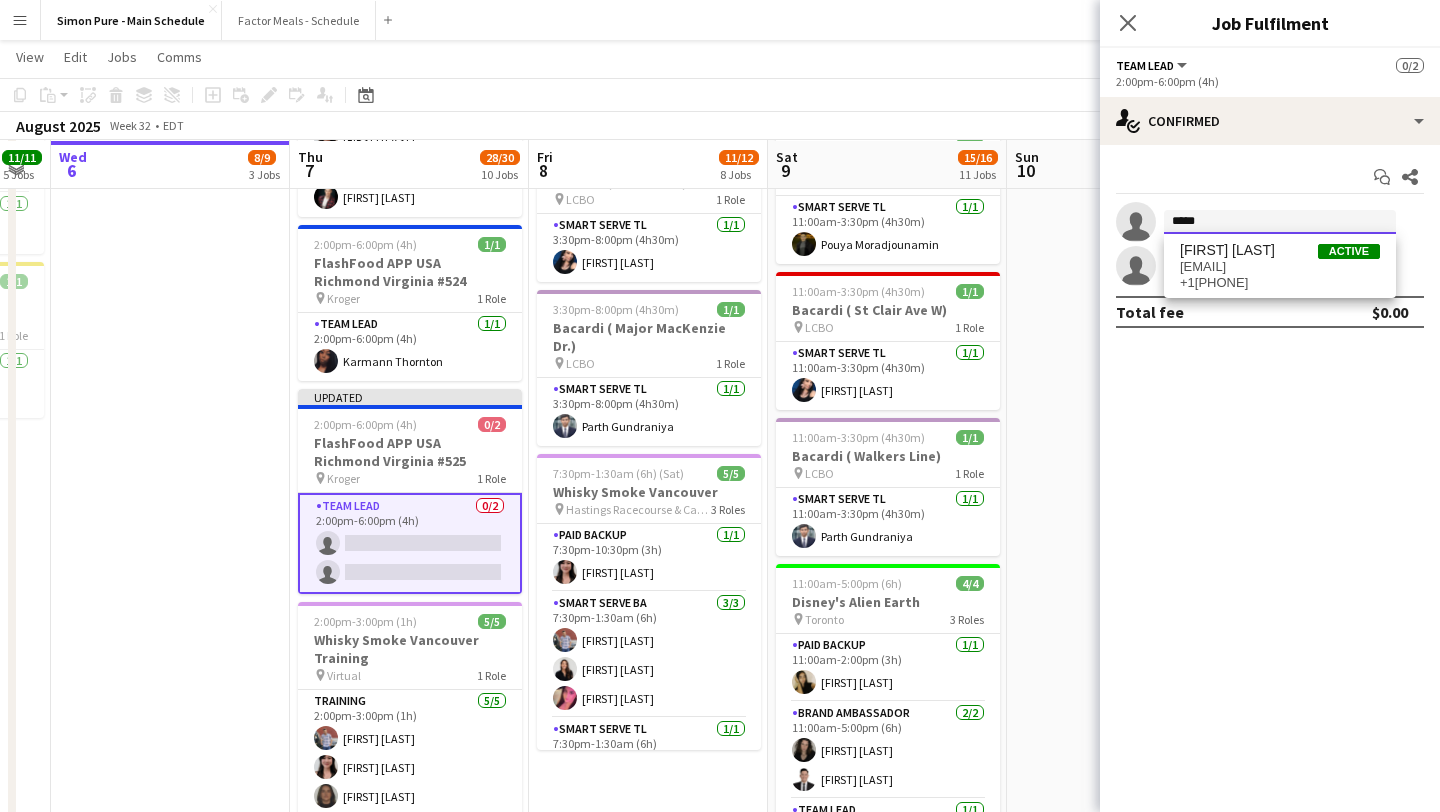 type 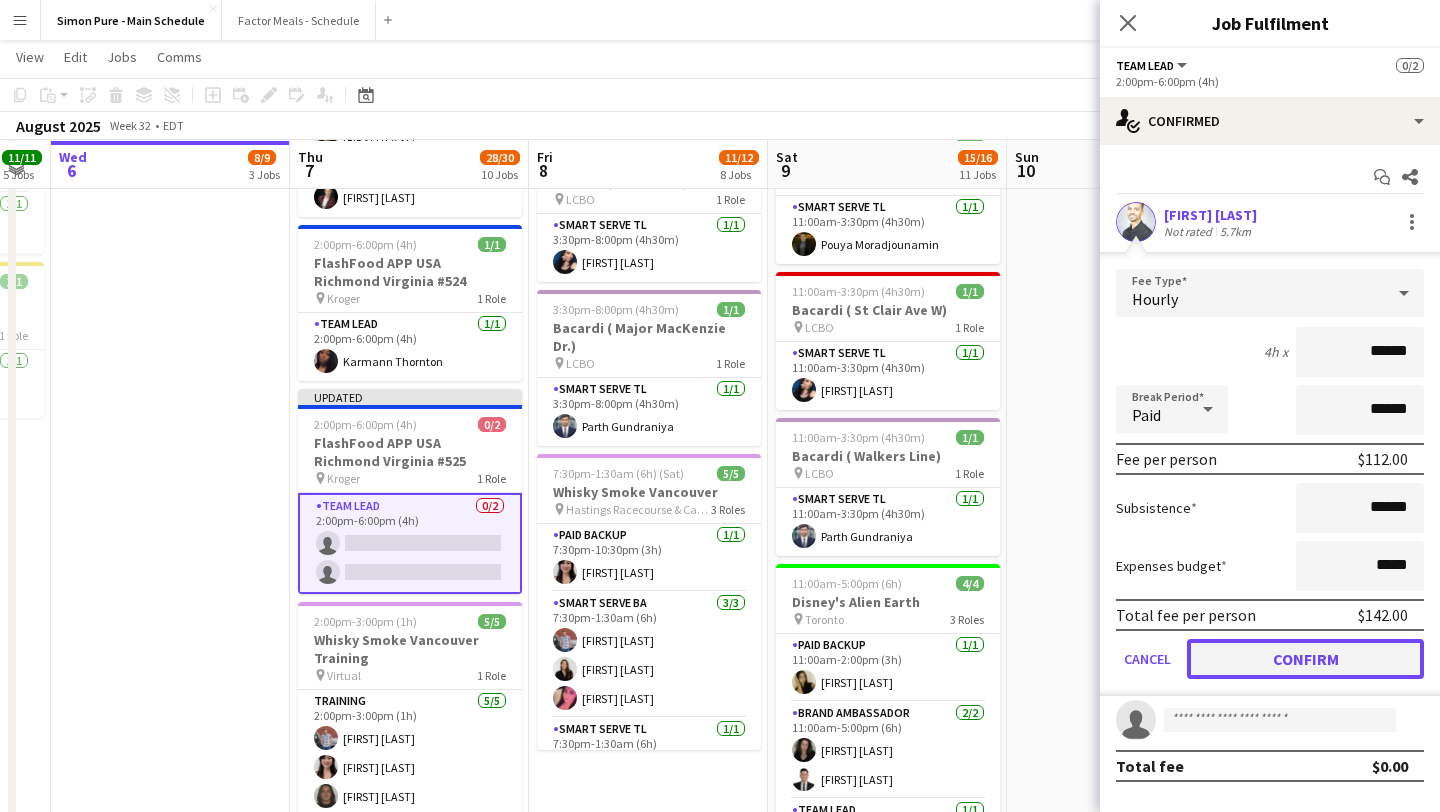 click on "Confirm" at bounding box center (1305, 659) 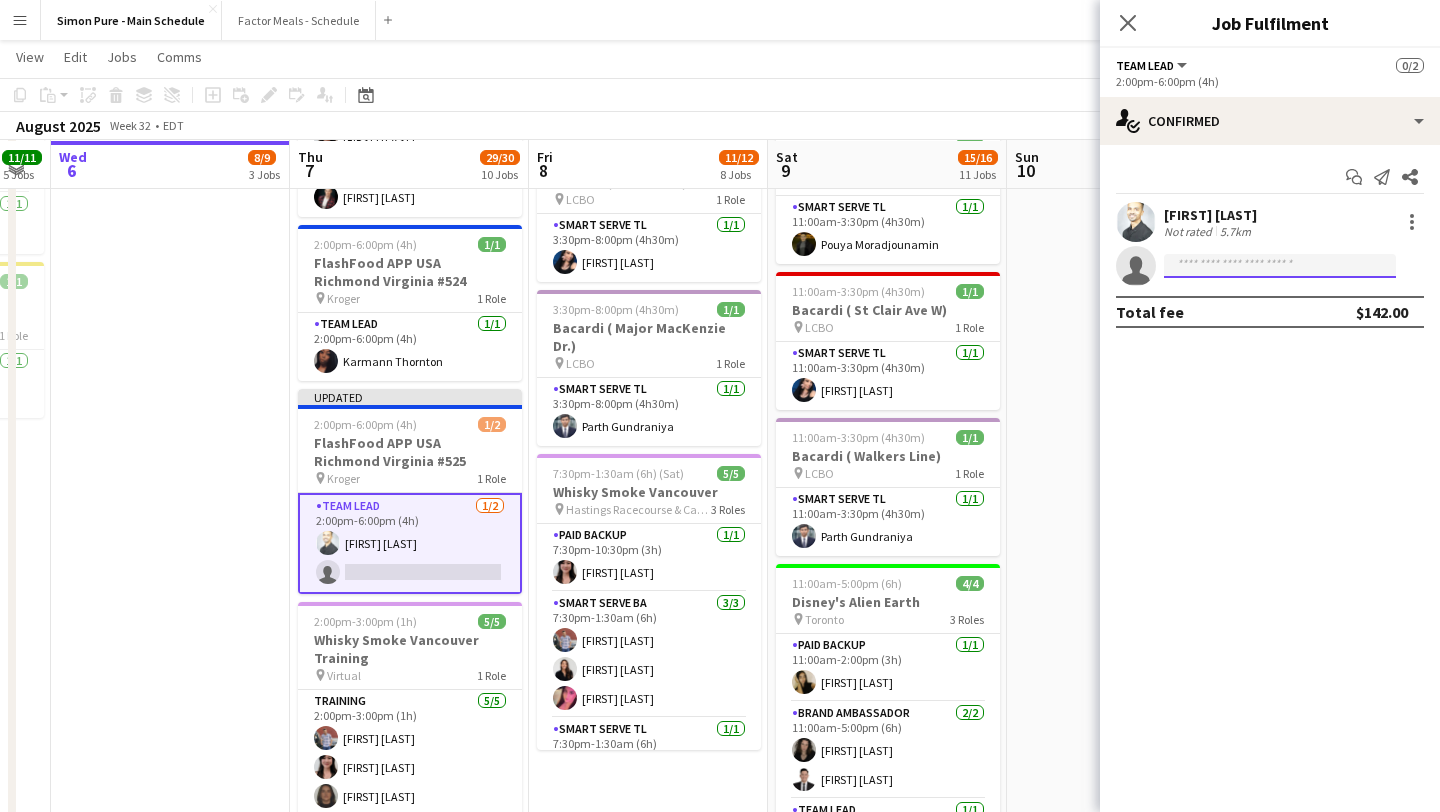 click 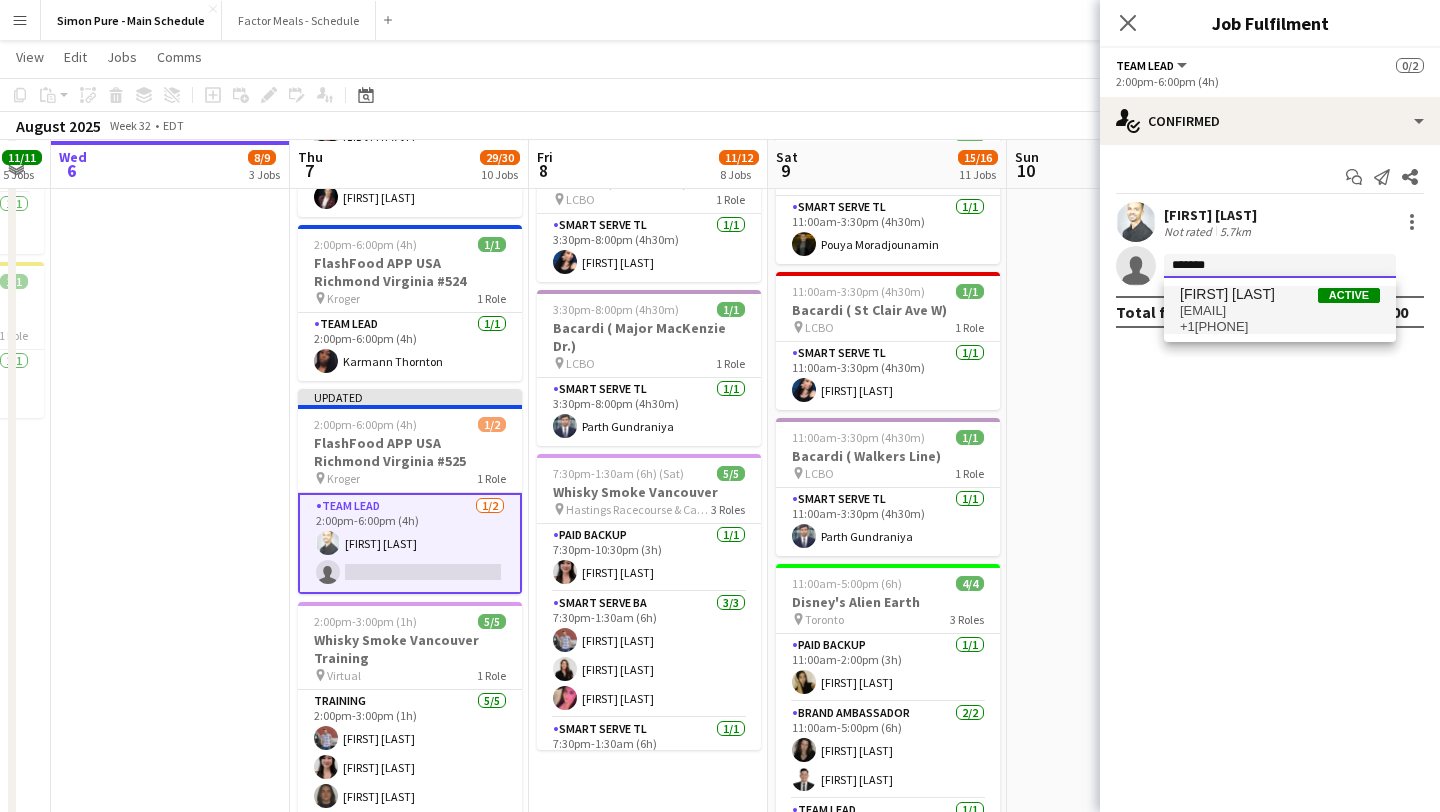 type on "*******" 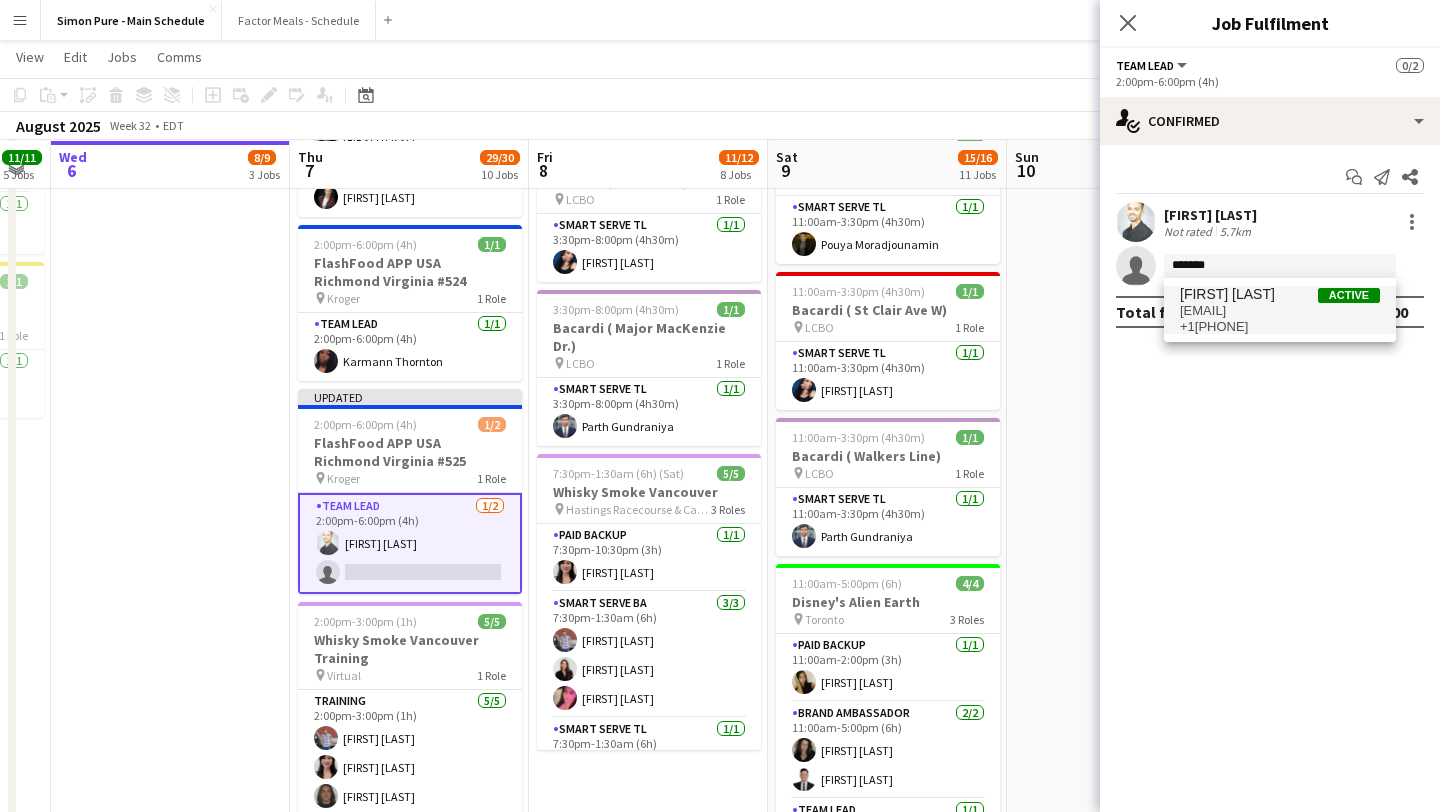 click on "bdavis721987@gmail.com" at bounding box center (1280, 311) 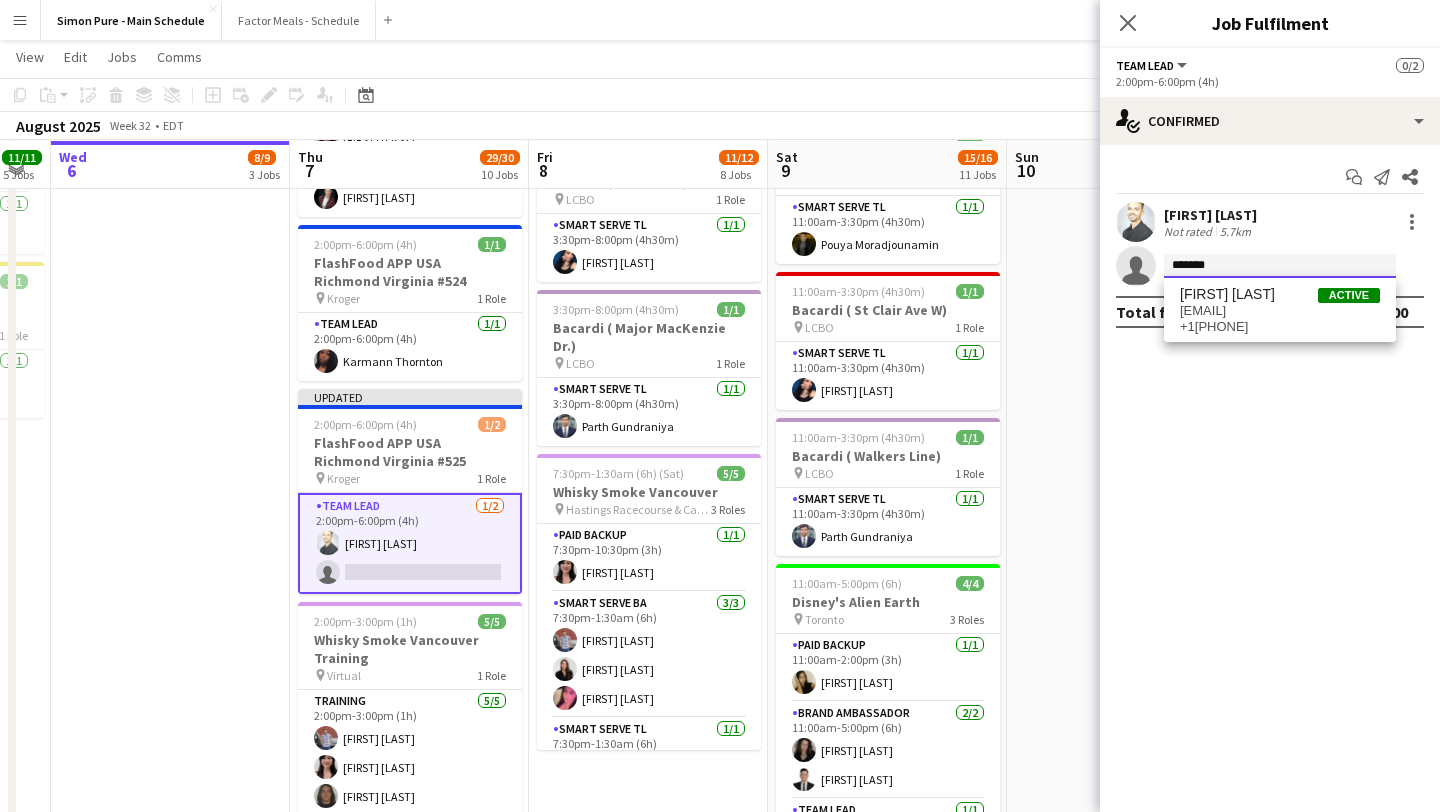 type 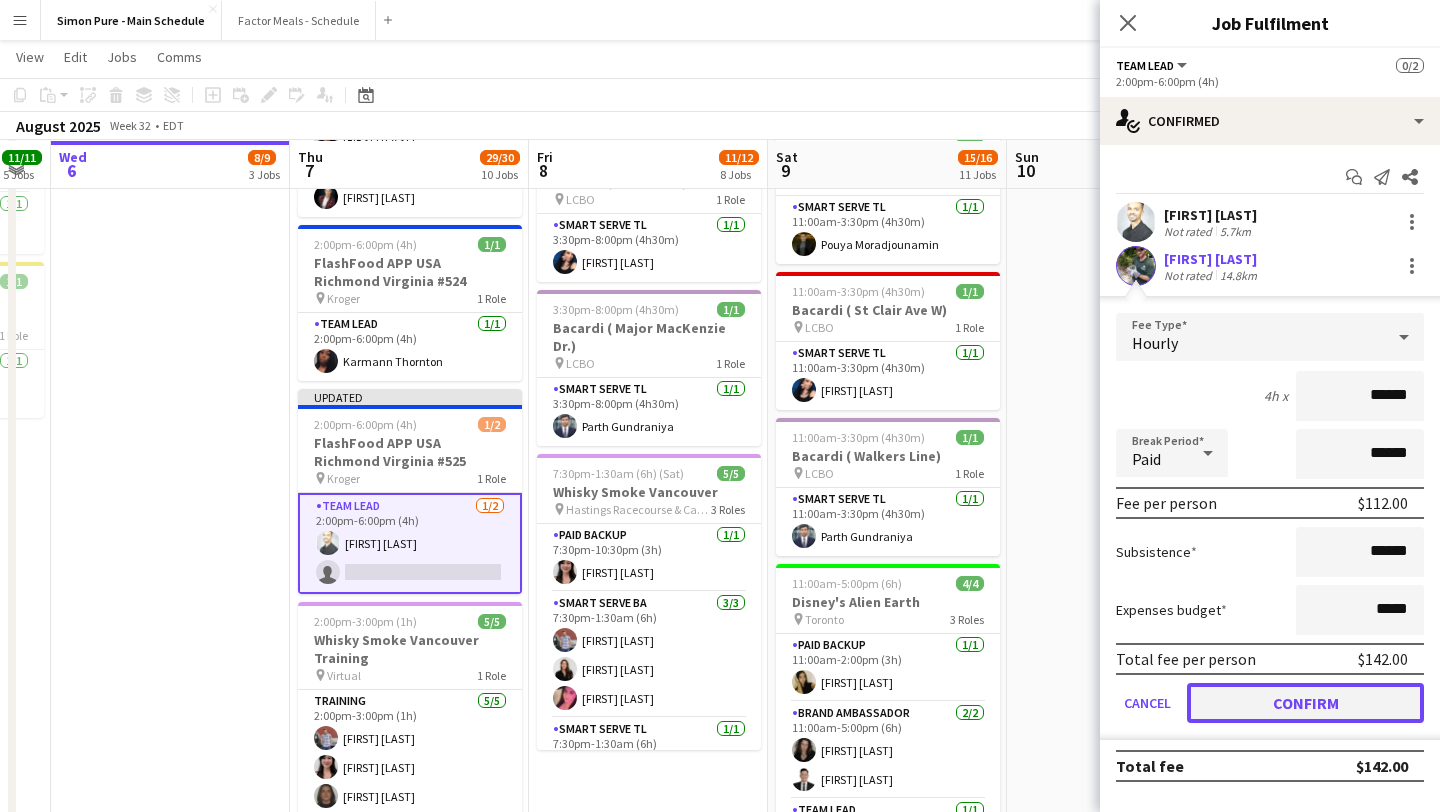 click on "Confirm" at bounding box center [1305, 703] 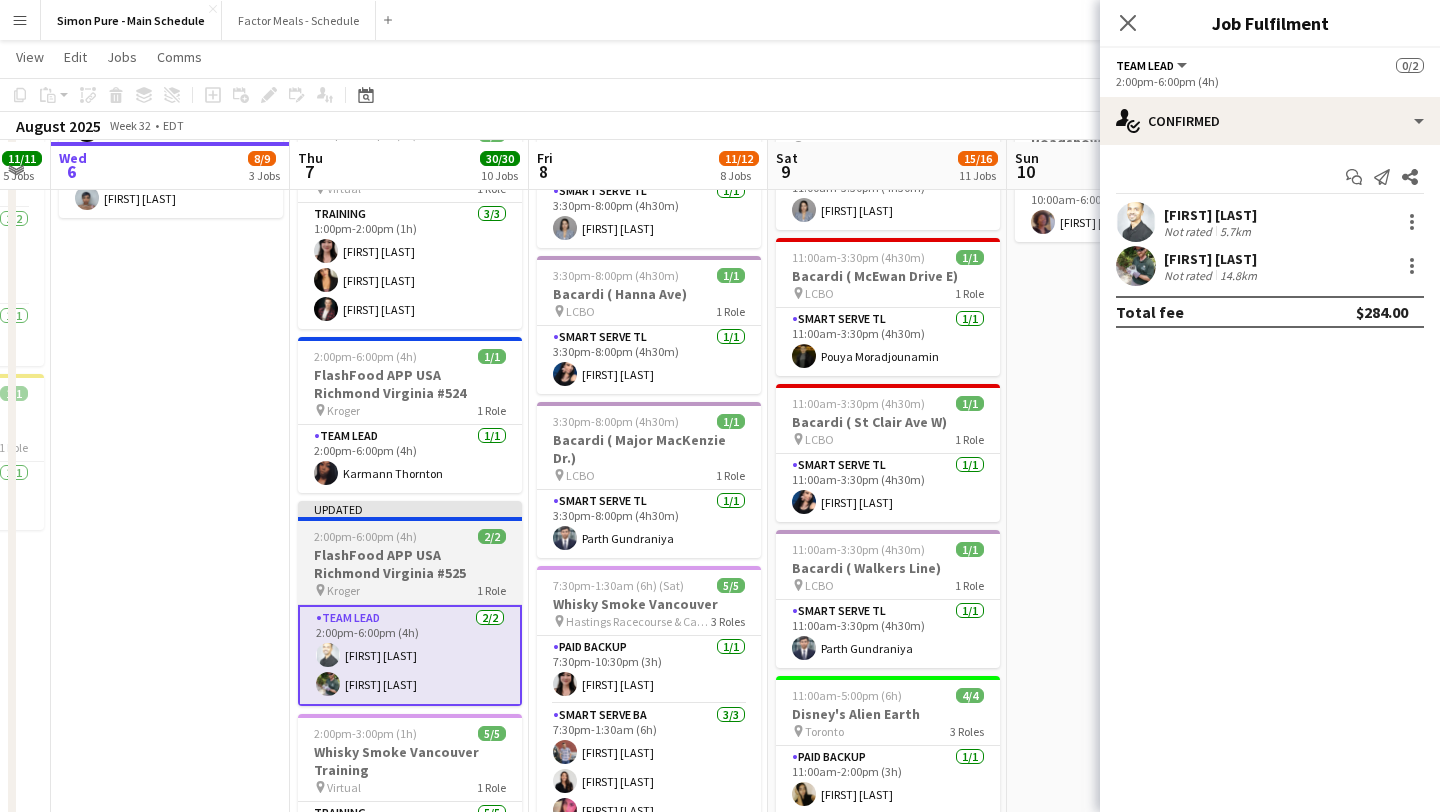 scroll, scrollTop: 795, scrollLeft: 0, axis: vertical 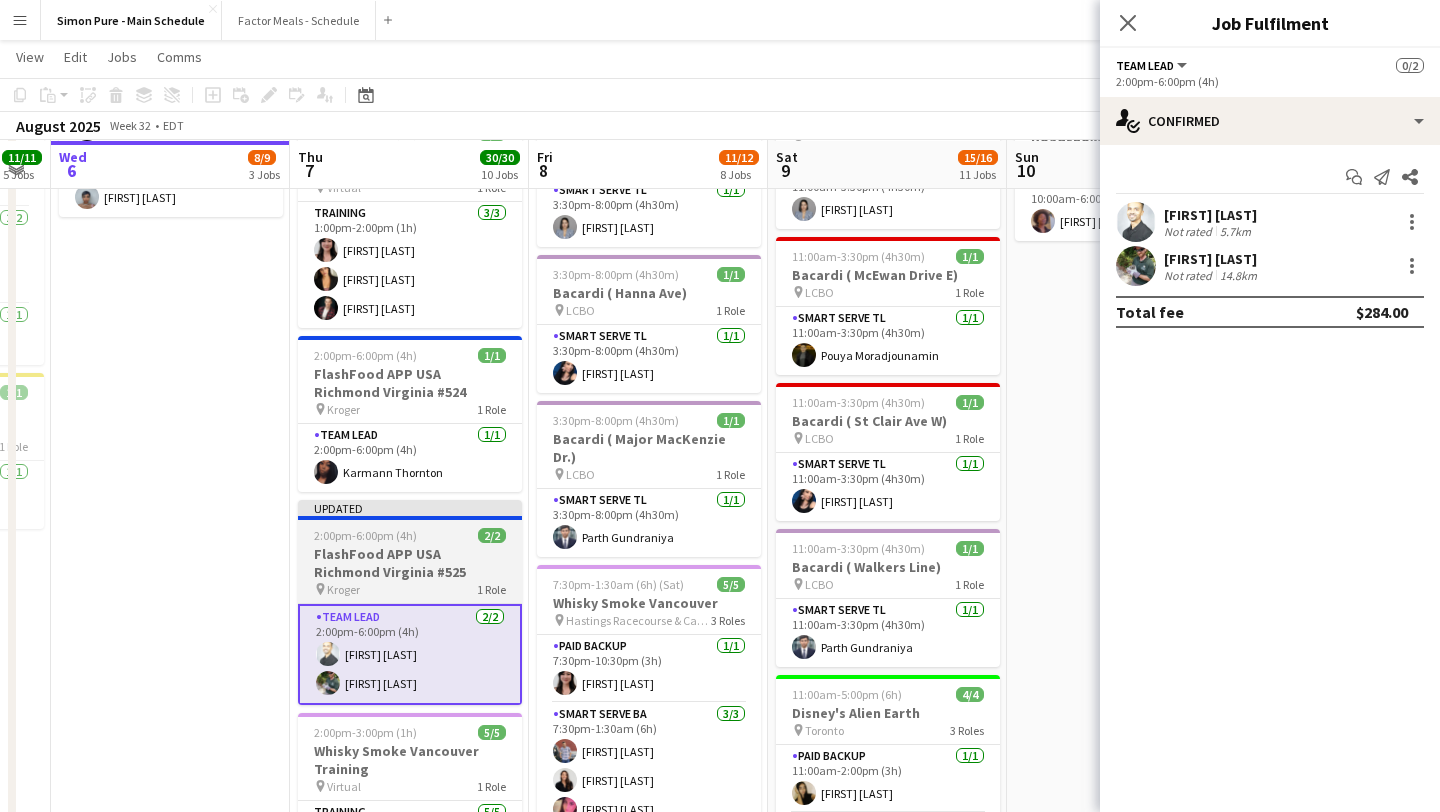 click on "2:00pm-6:00pm (4h)" at bounding box center (365, 535) 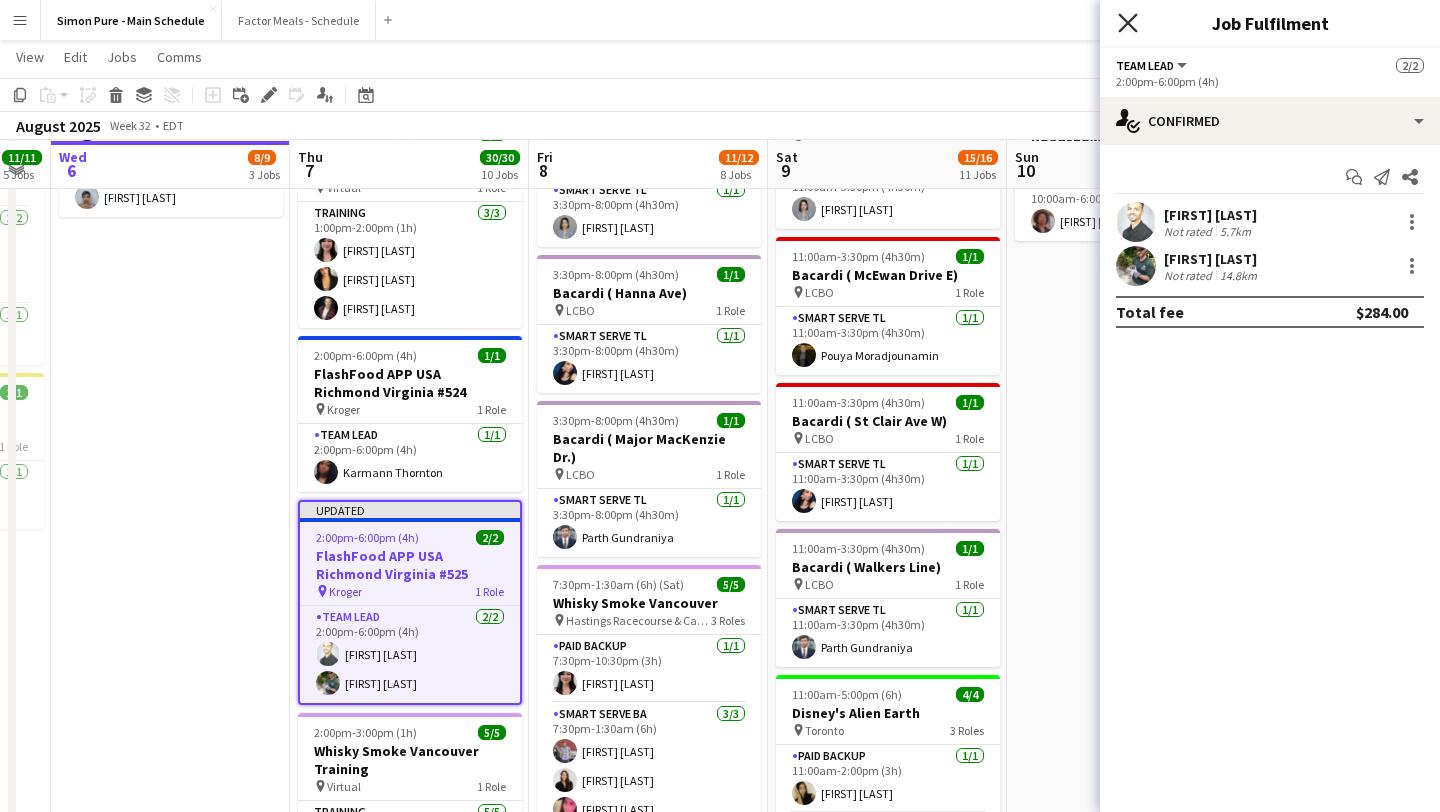 click on "Close pop-in" 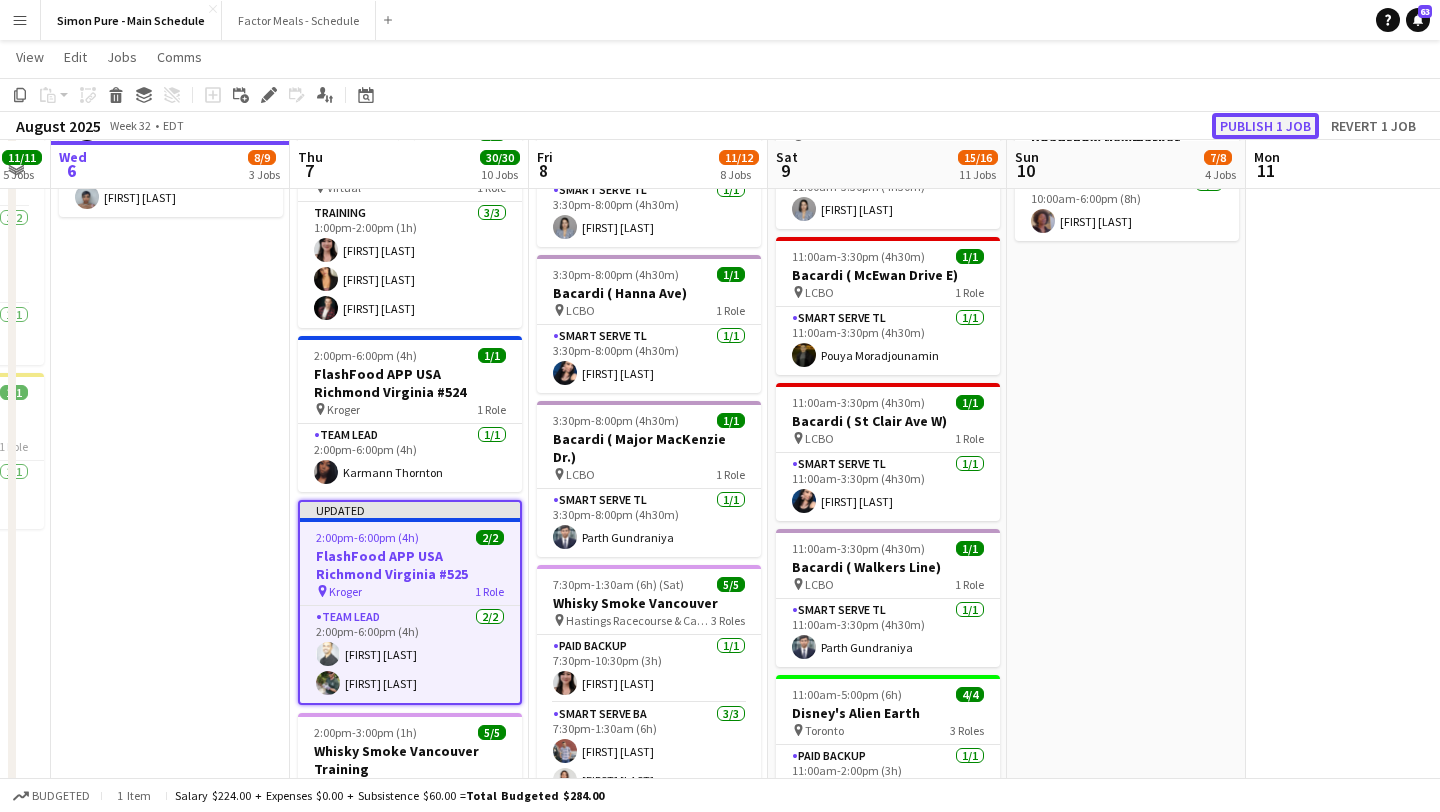 click on "Publish 1 job" 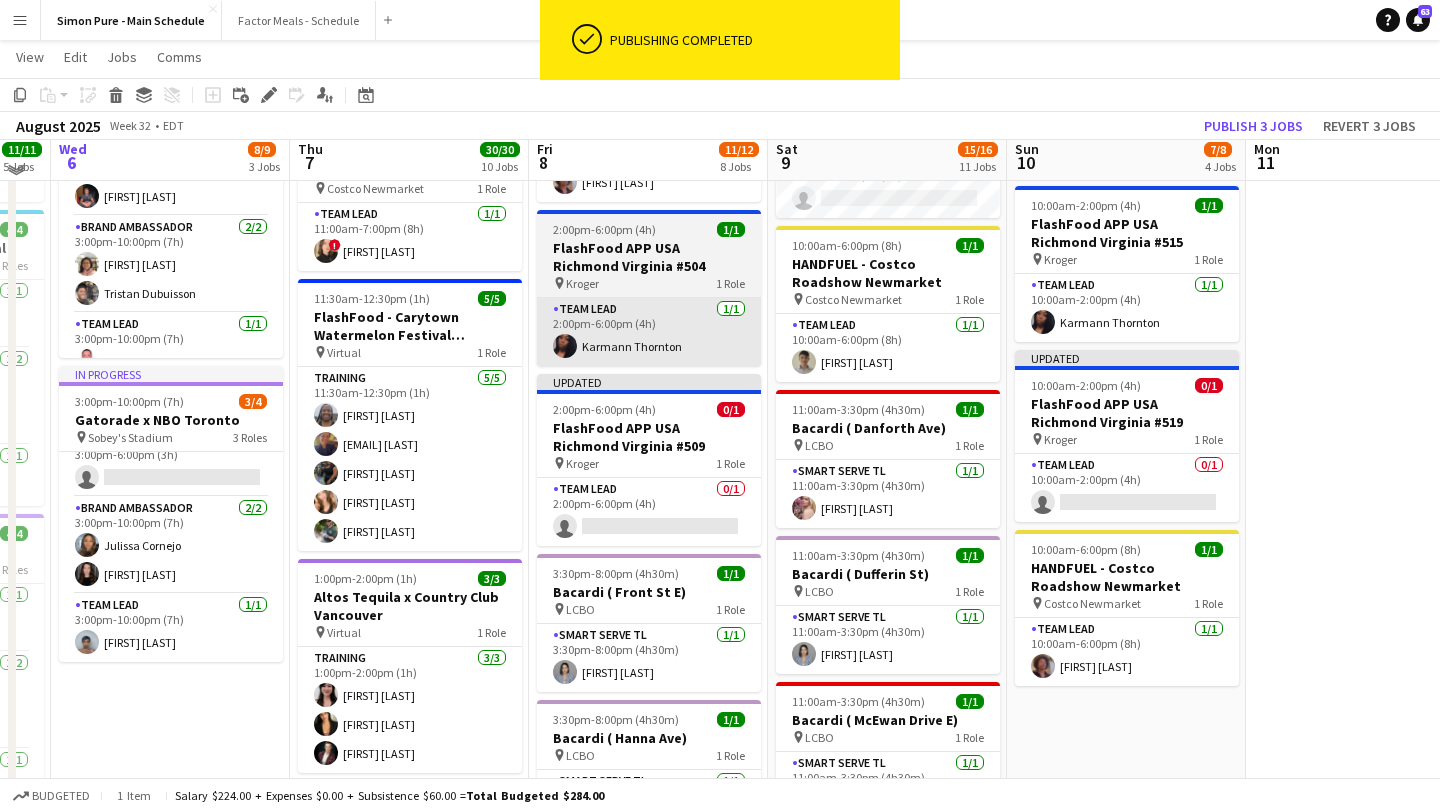 scroll, scrollTop: 375, scrollLeft: 0, axis: vertical 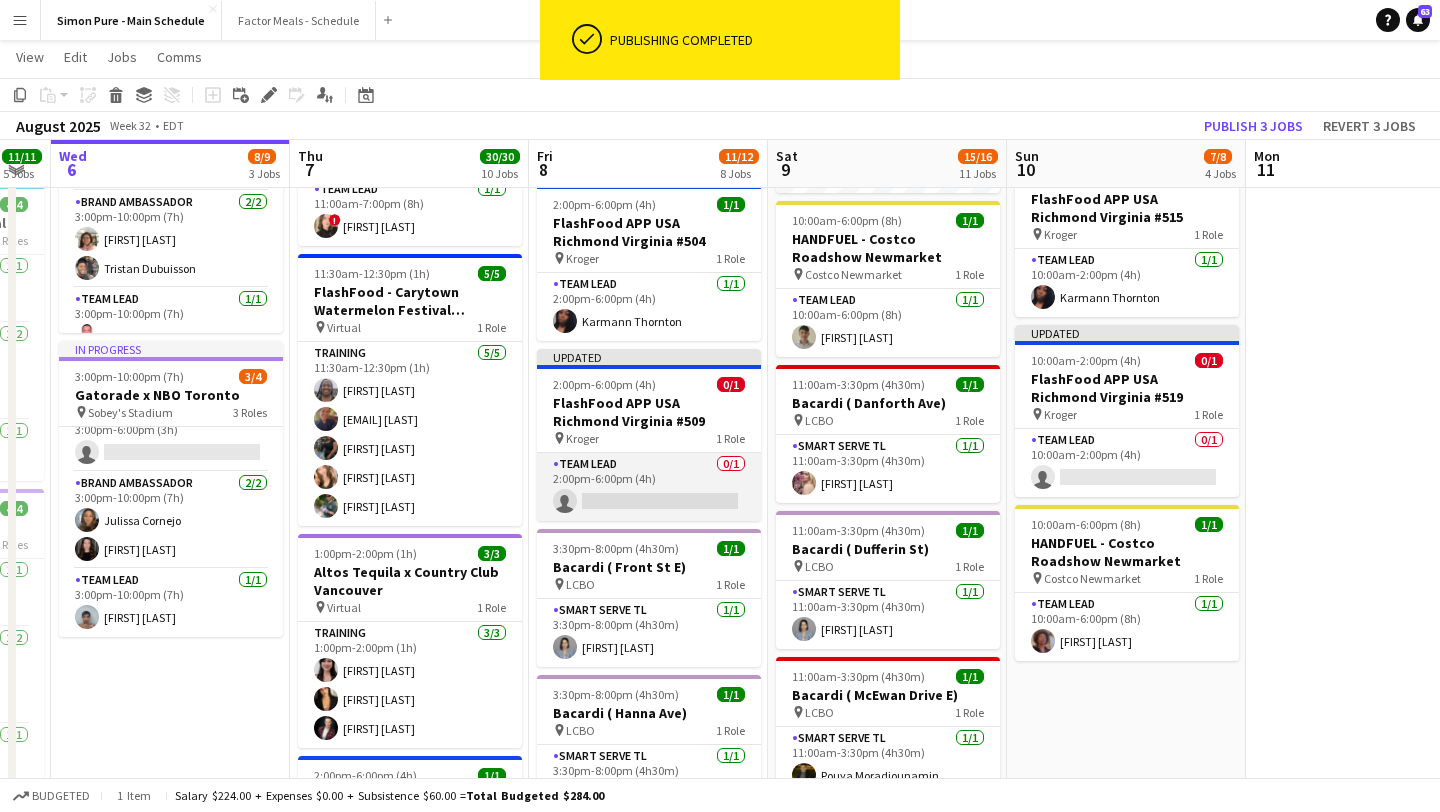 click on "Team Lead   0/1   2:00pm-6:00pm (4h)
single-neutral-actions" at bounding box center (649, 487) 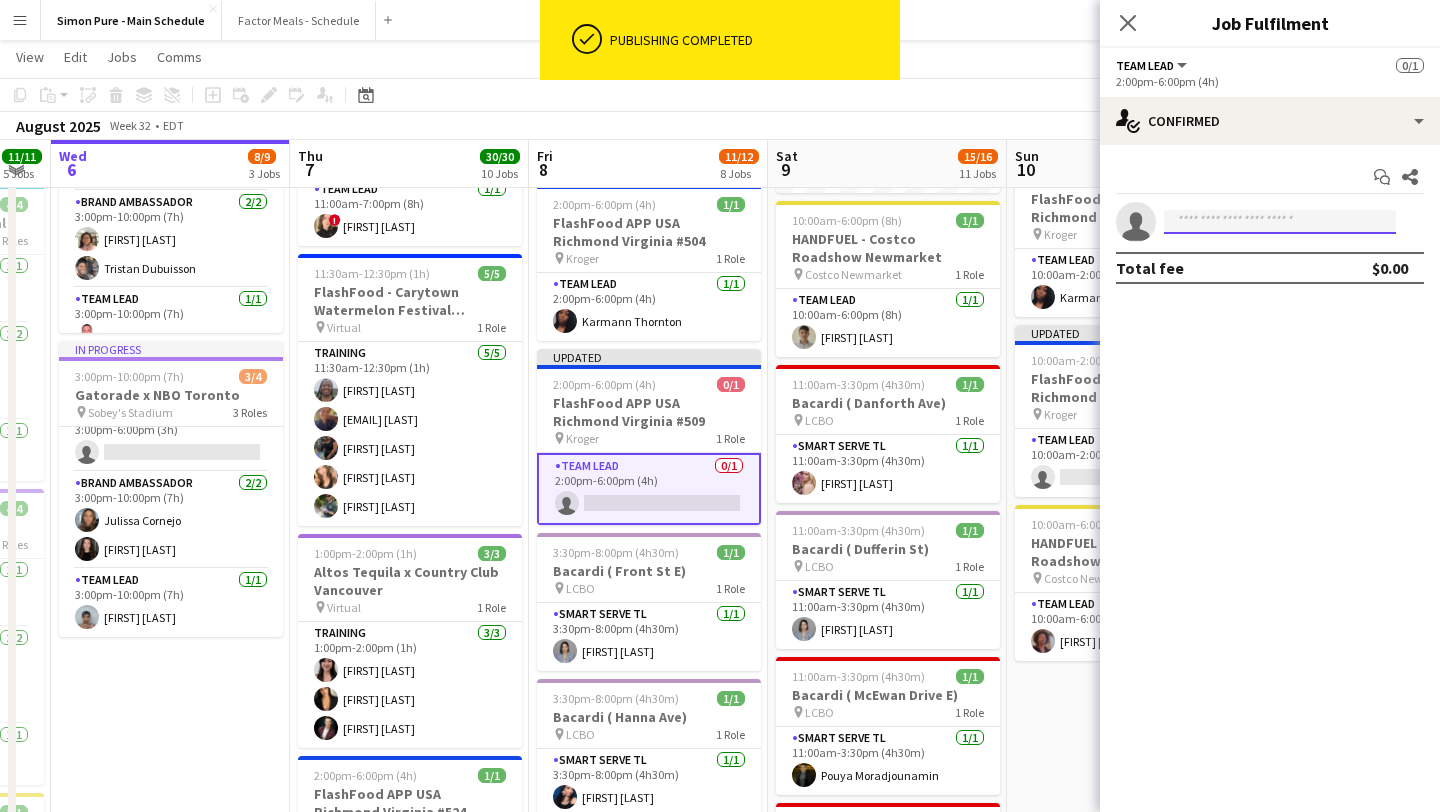 click at bounding box center (1280, 222) 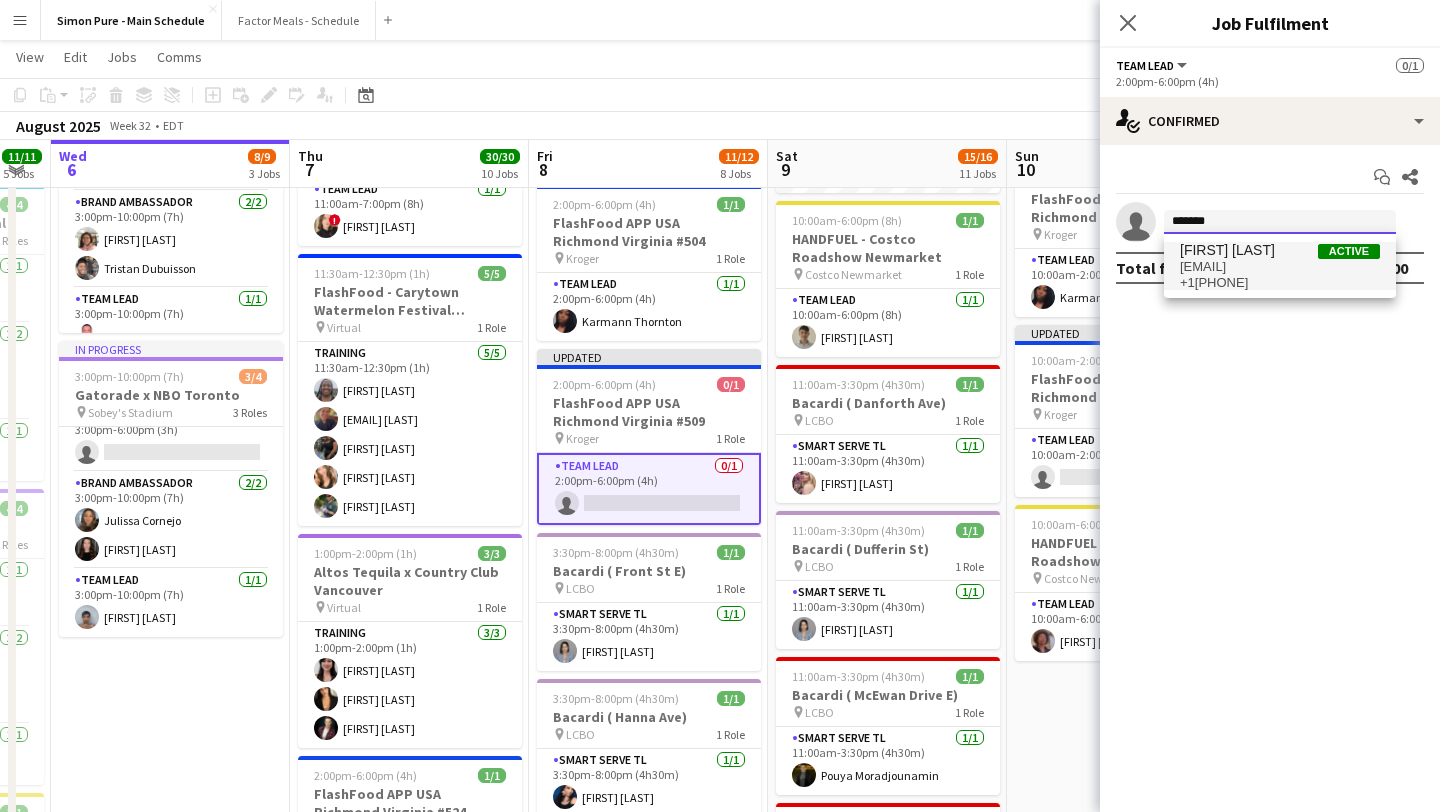 type on "*******" 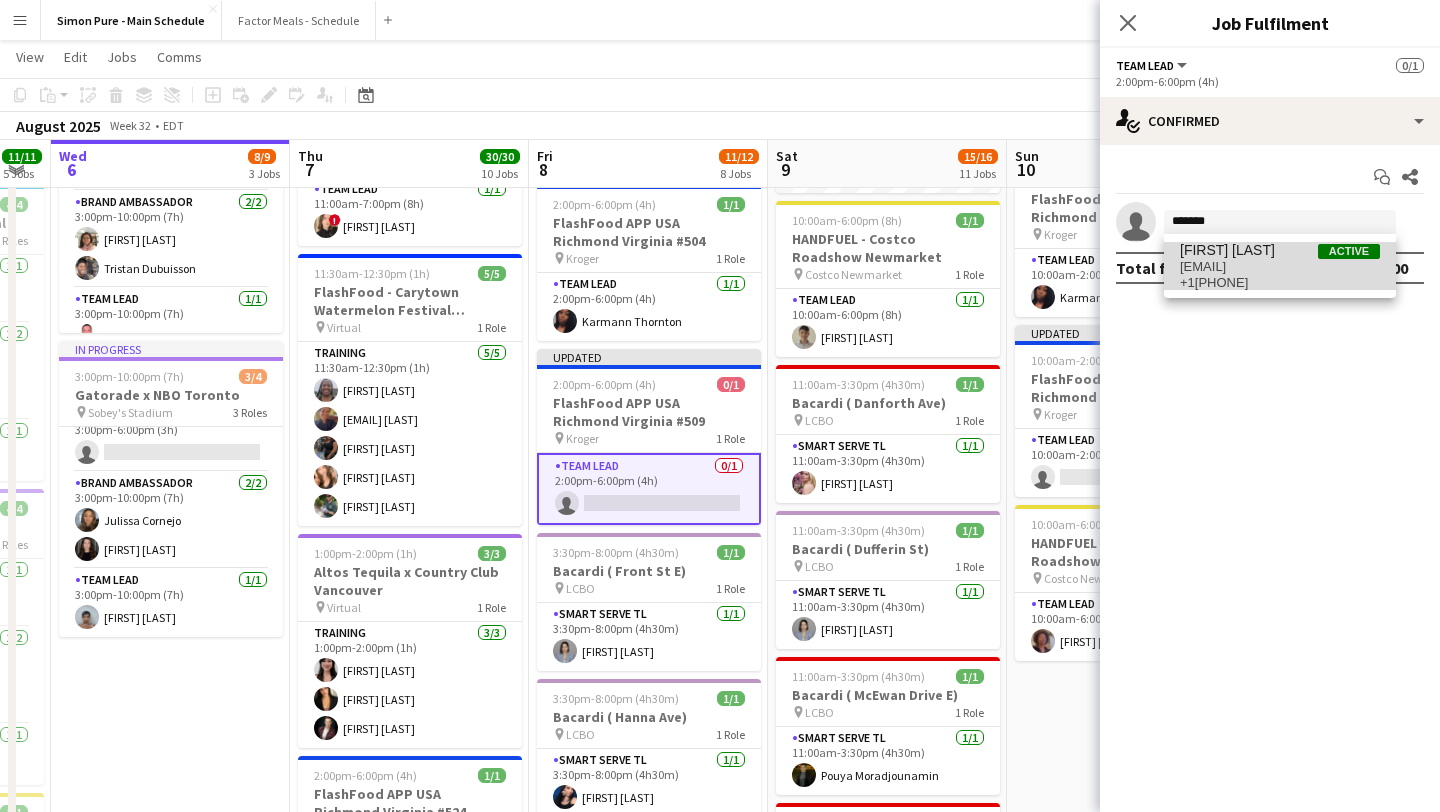 click on "bdavis721987@gmail.com" at bounding box center (1280, 267) 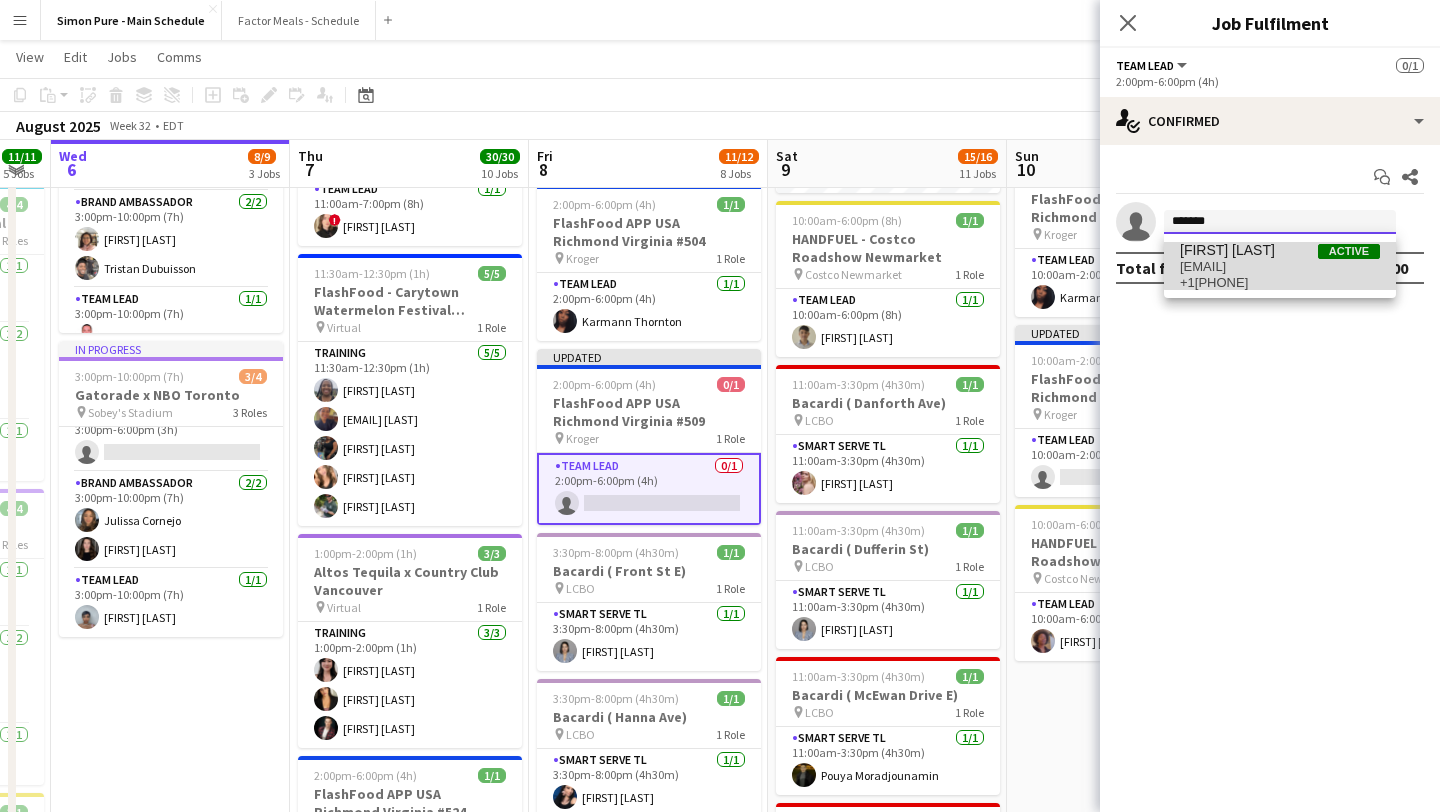 type 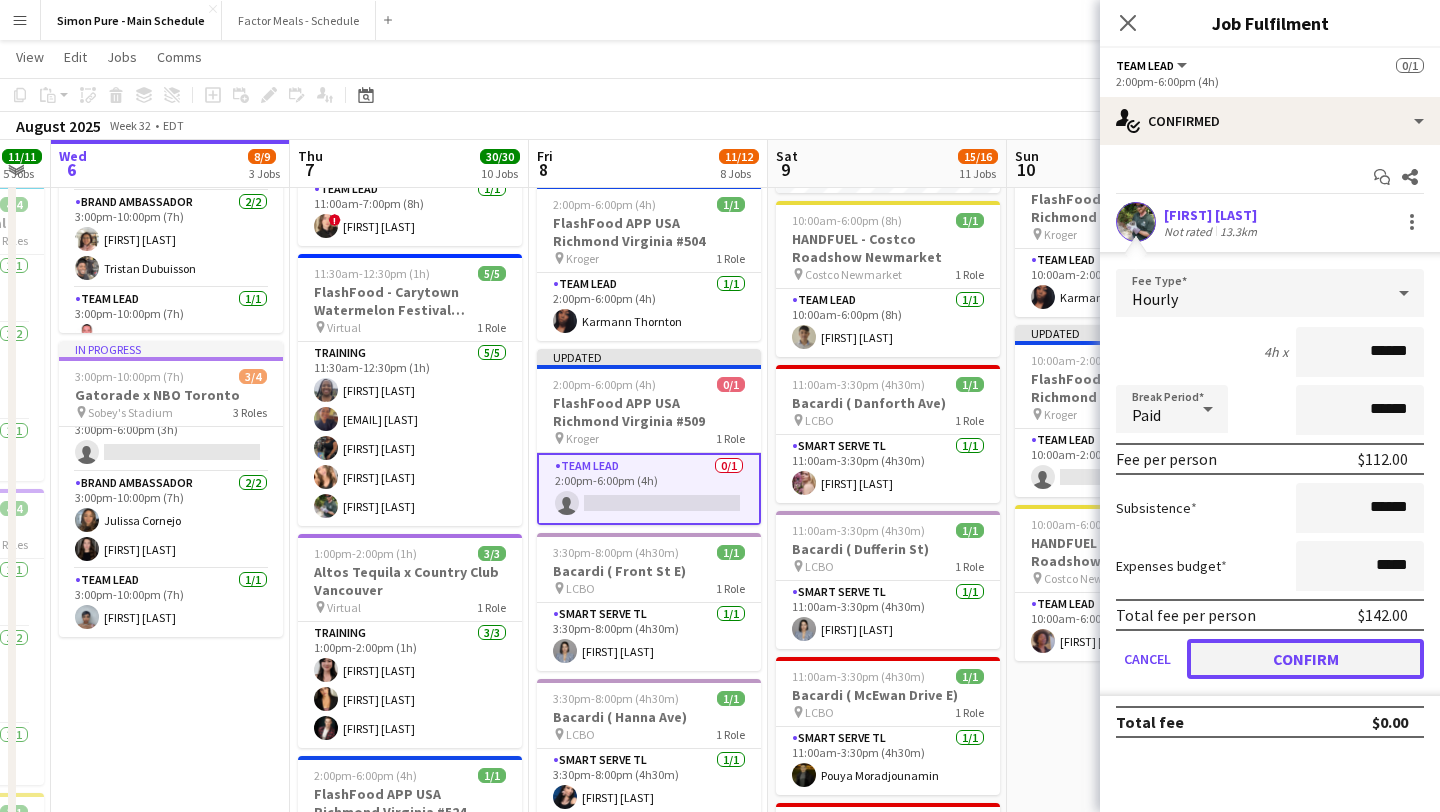 click on "Confirm" at bounding box center (1305, 659) 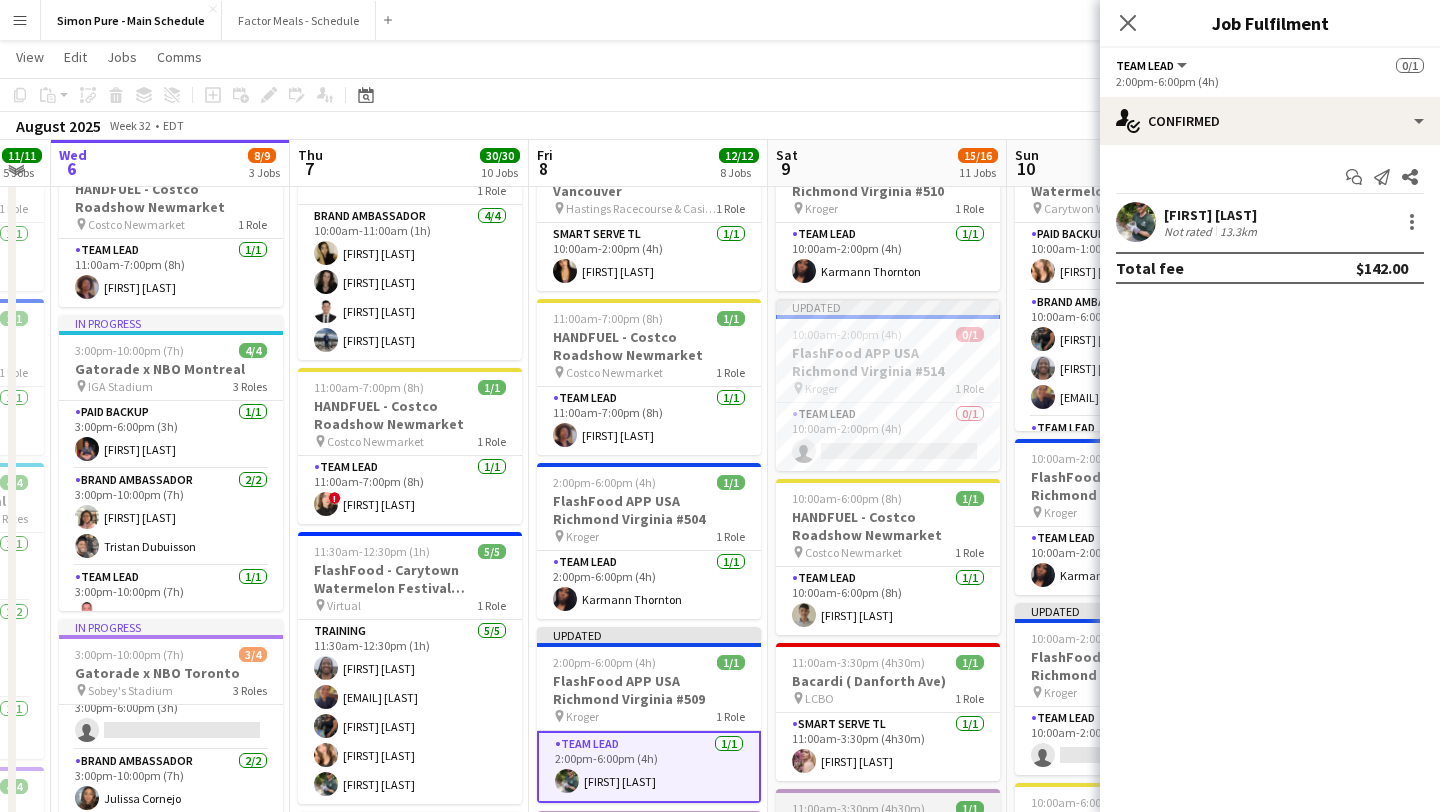 scroll, scrollTop: 101, scrollLeft: 0, axis: vertical 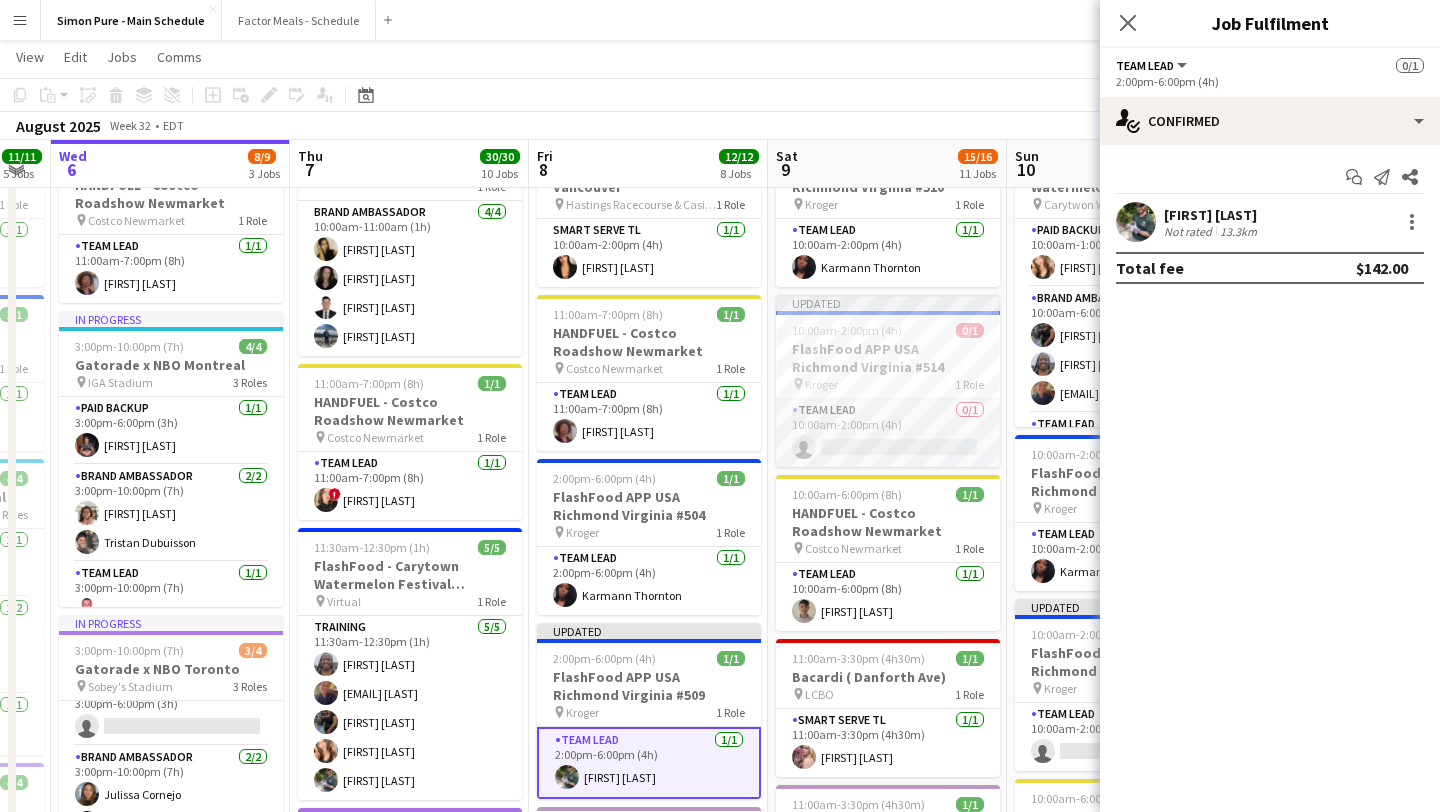 click on "Team Lead   0/1   10:00am-2:00pm (4h)
single-neutral-actions" at bounding box center (888, 433) 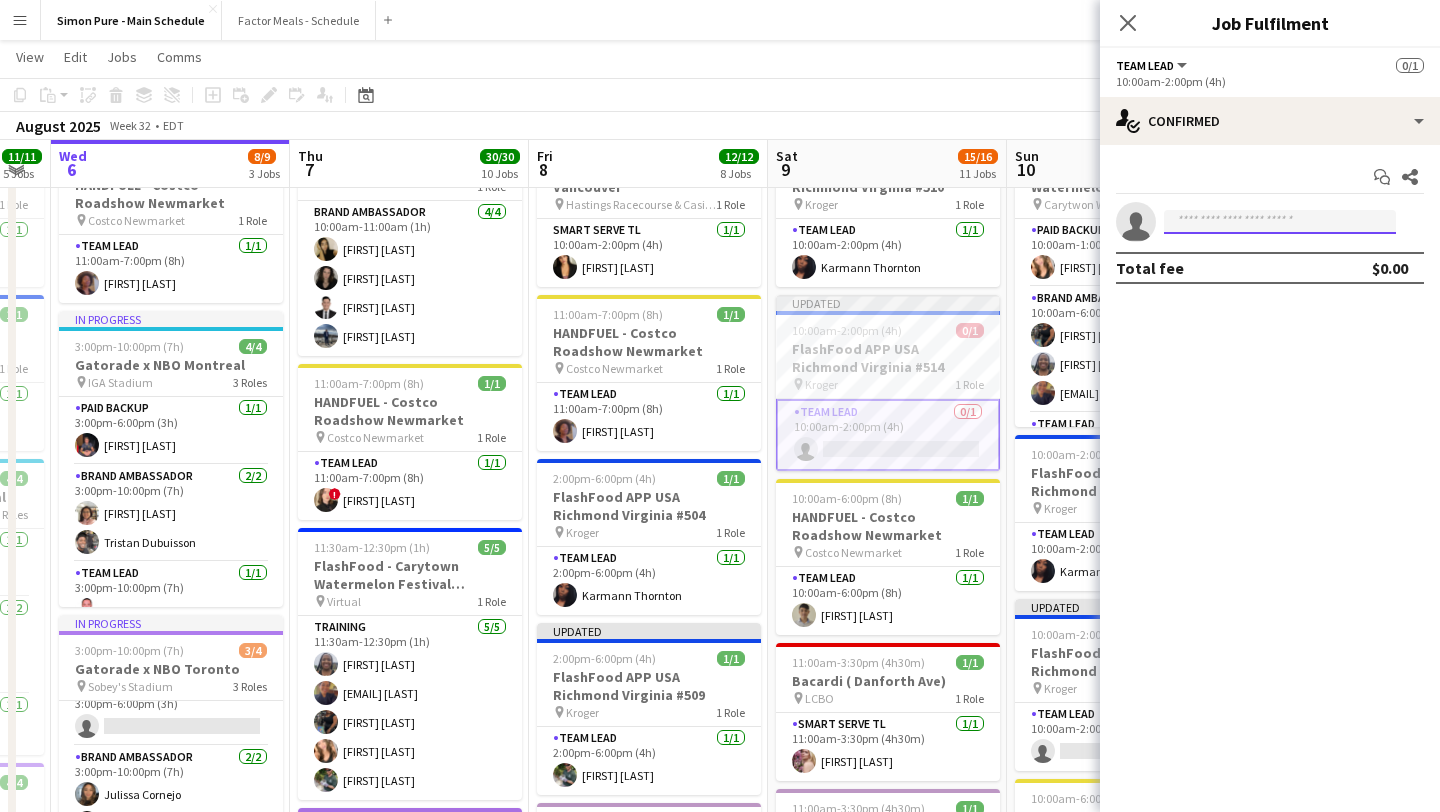 click at bounding box center [1280, 222] 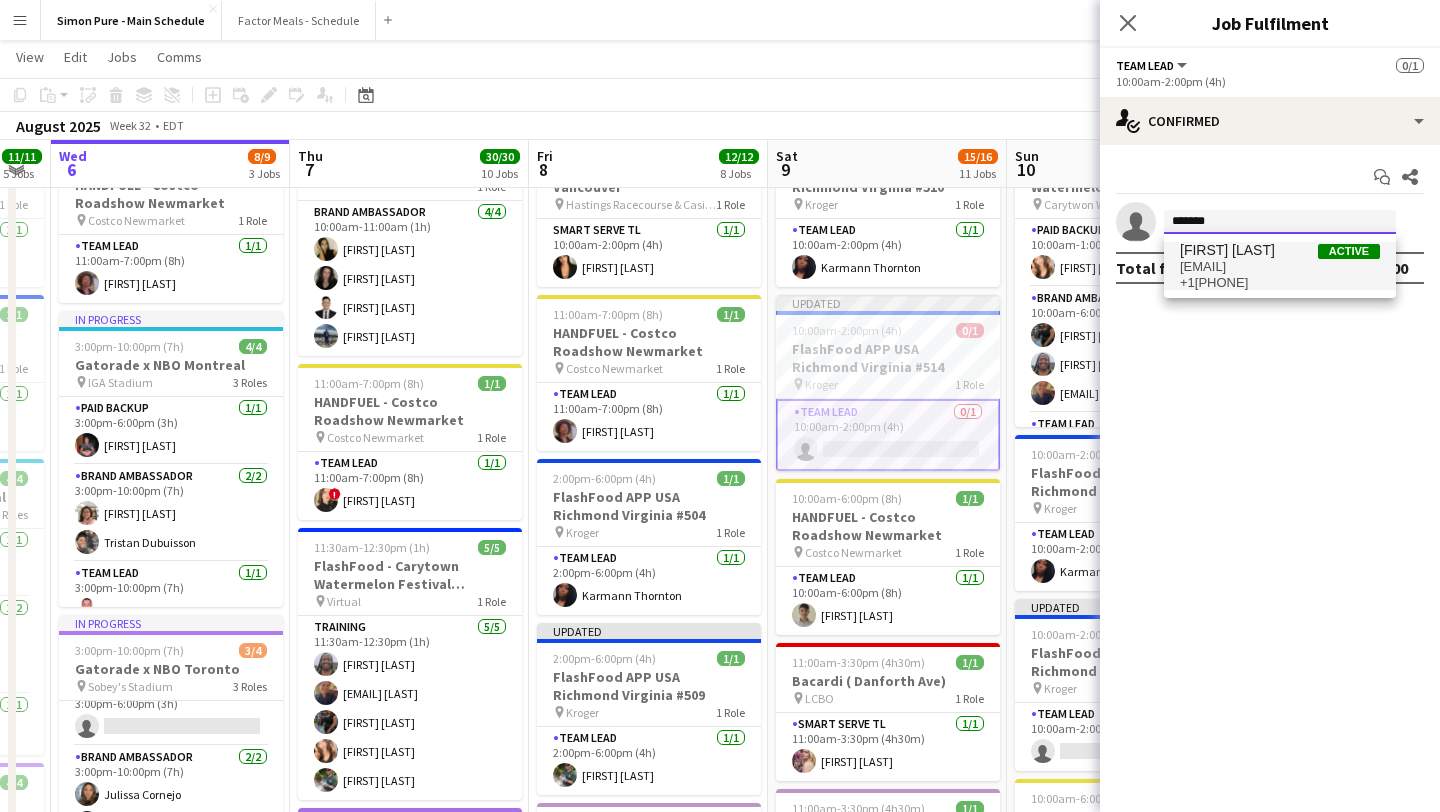 type on "*******" 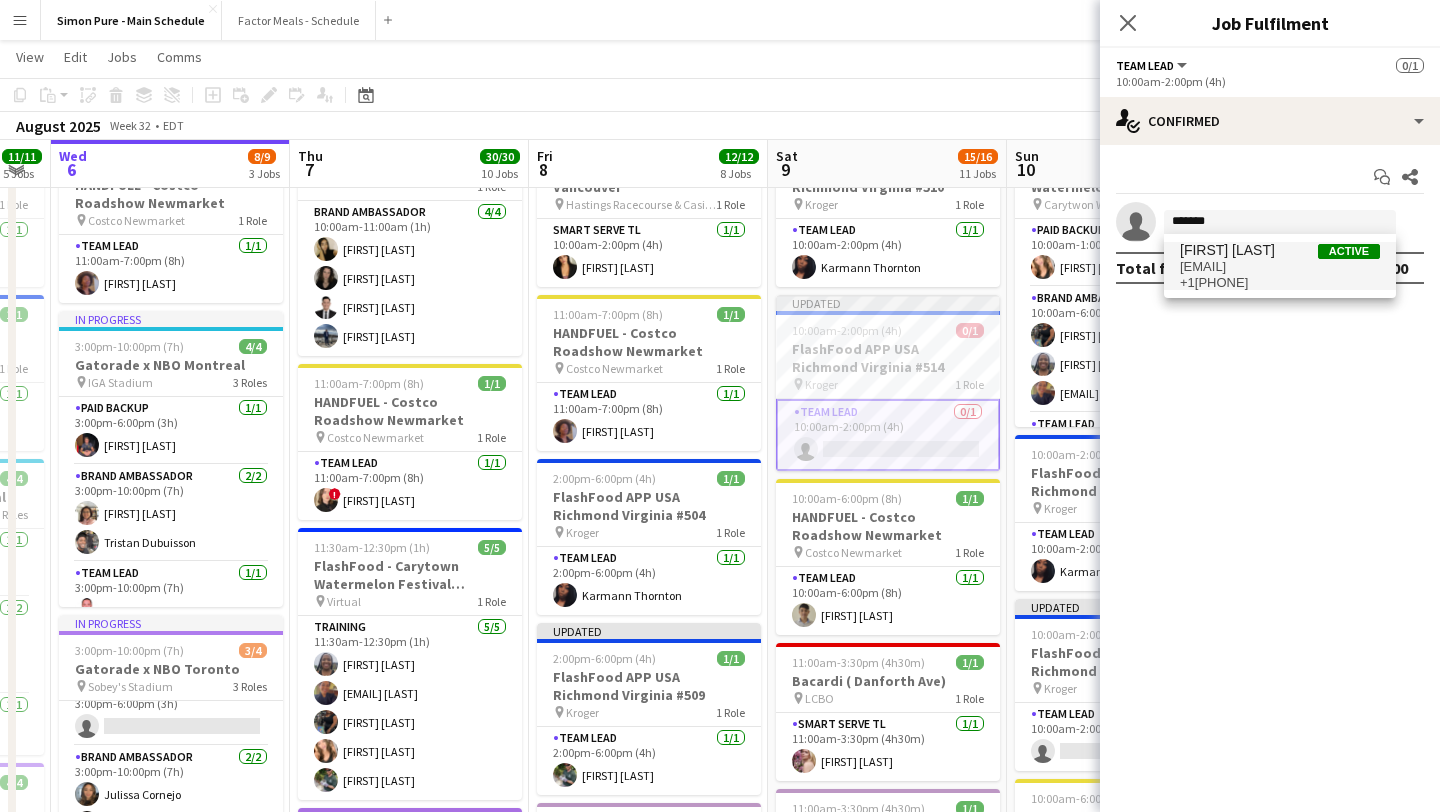 click on "bdavis721987@gmail.com" at bounding box center [1280, 267] 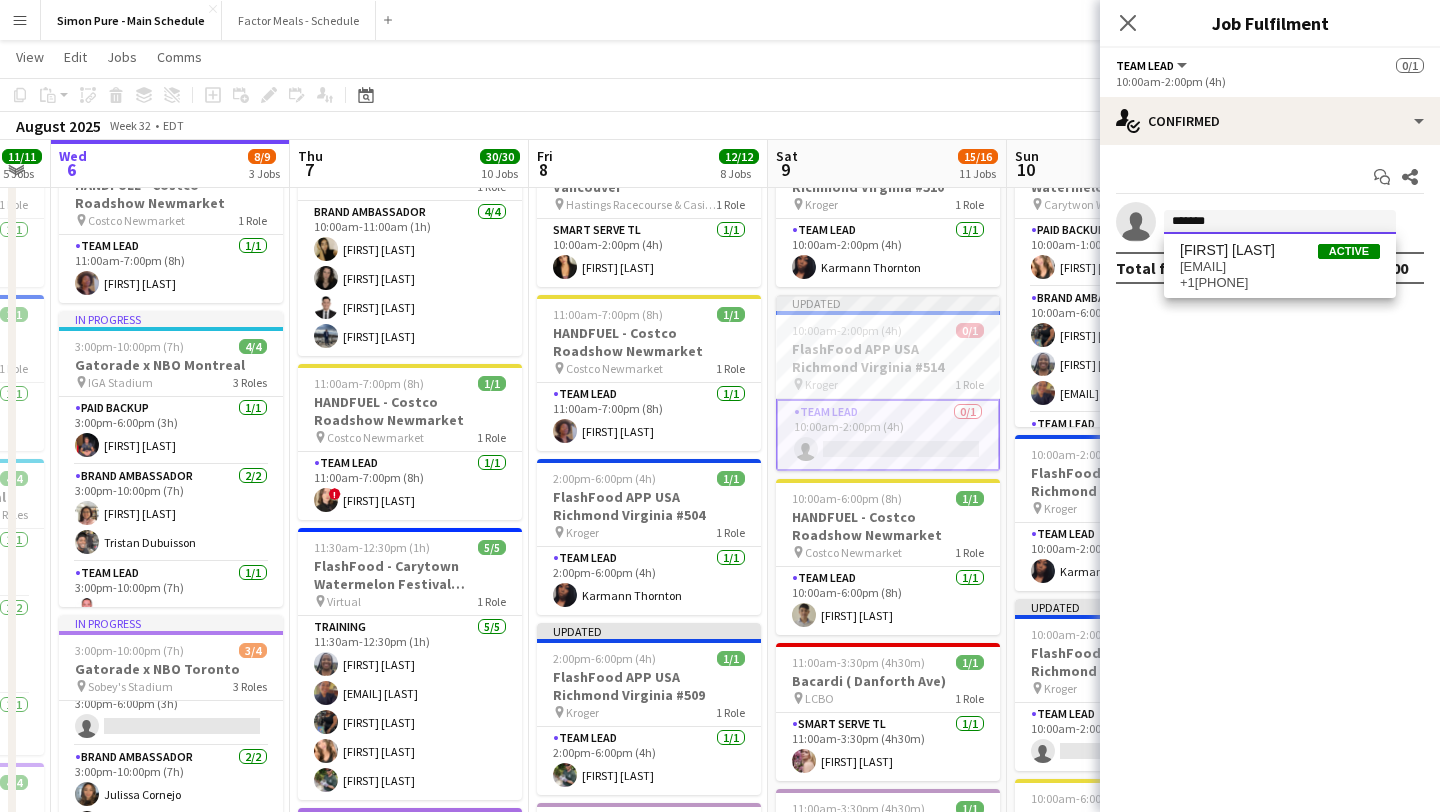 type 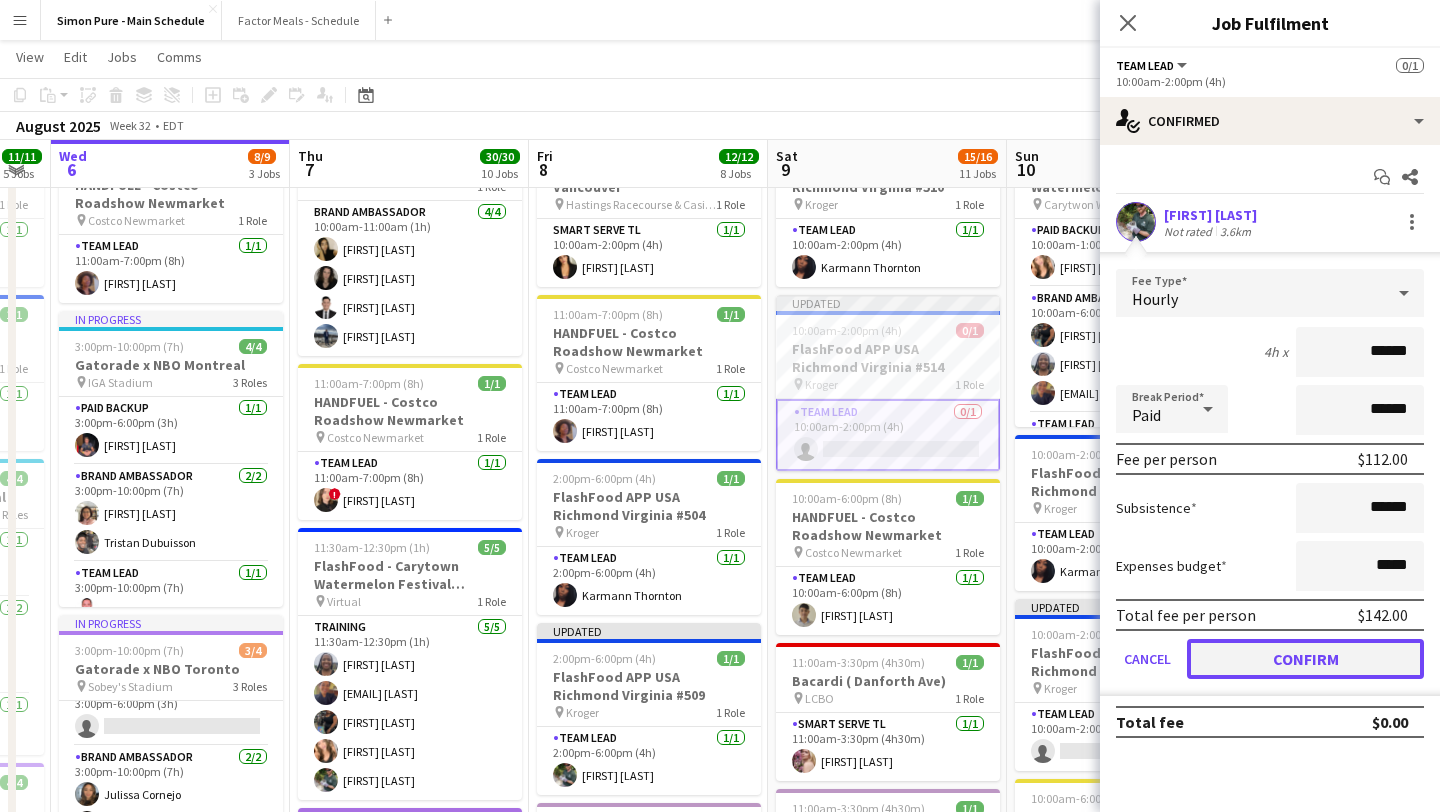 click on "Confirm" at bounding box center [1305, 659] 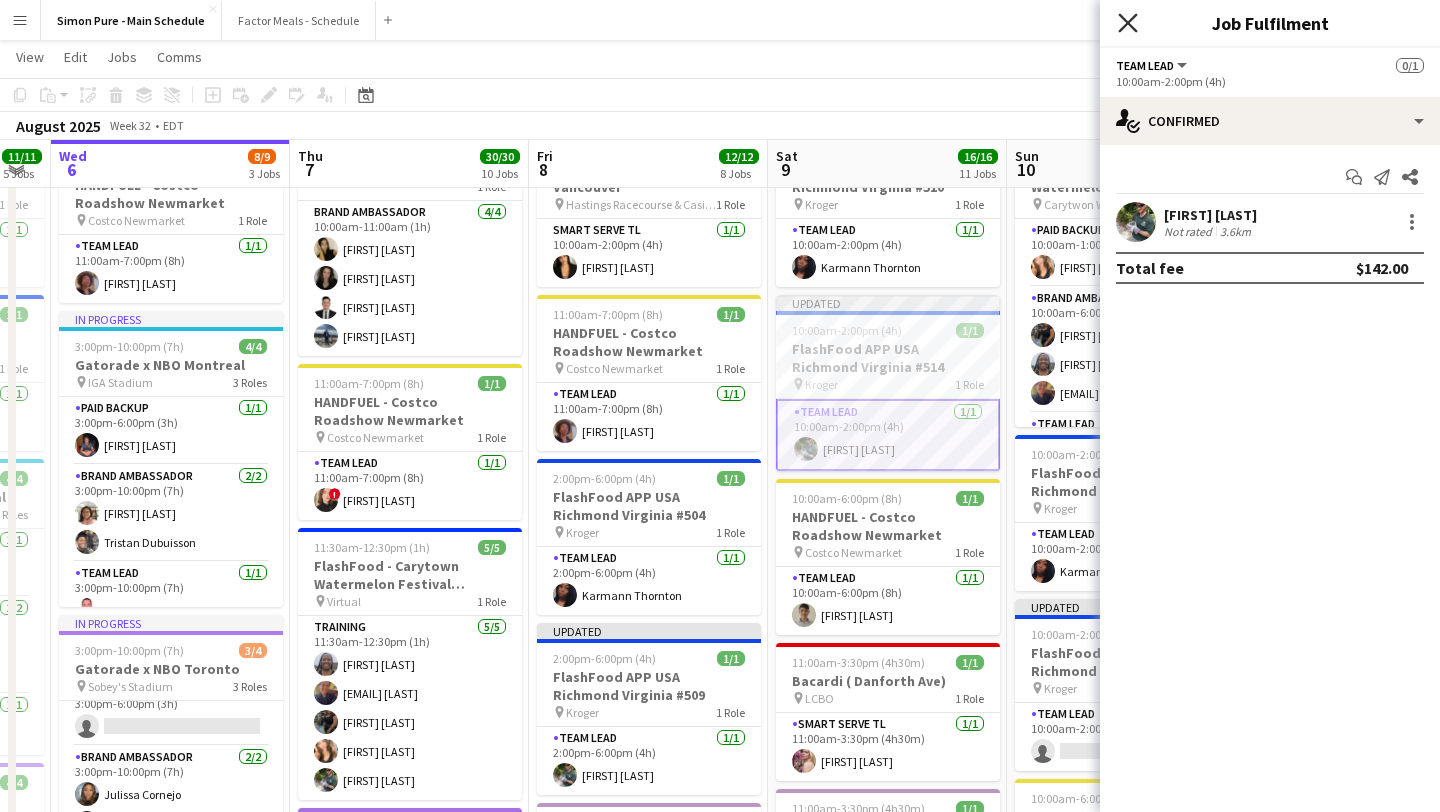 click 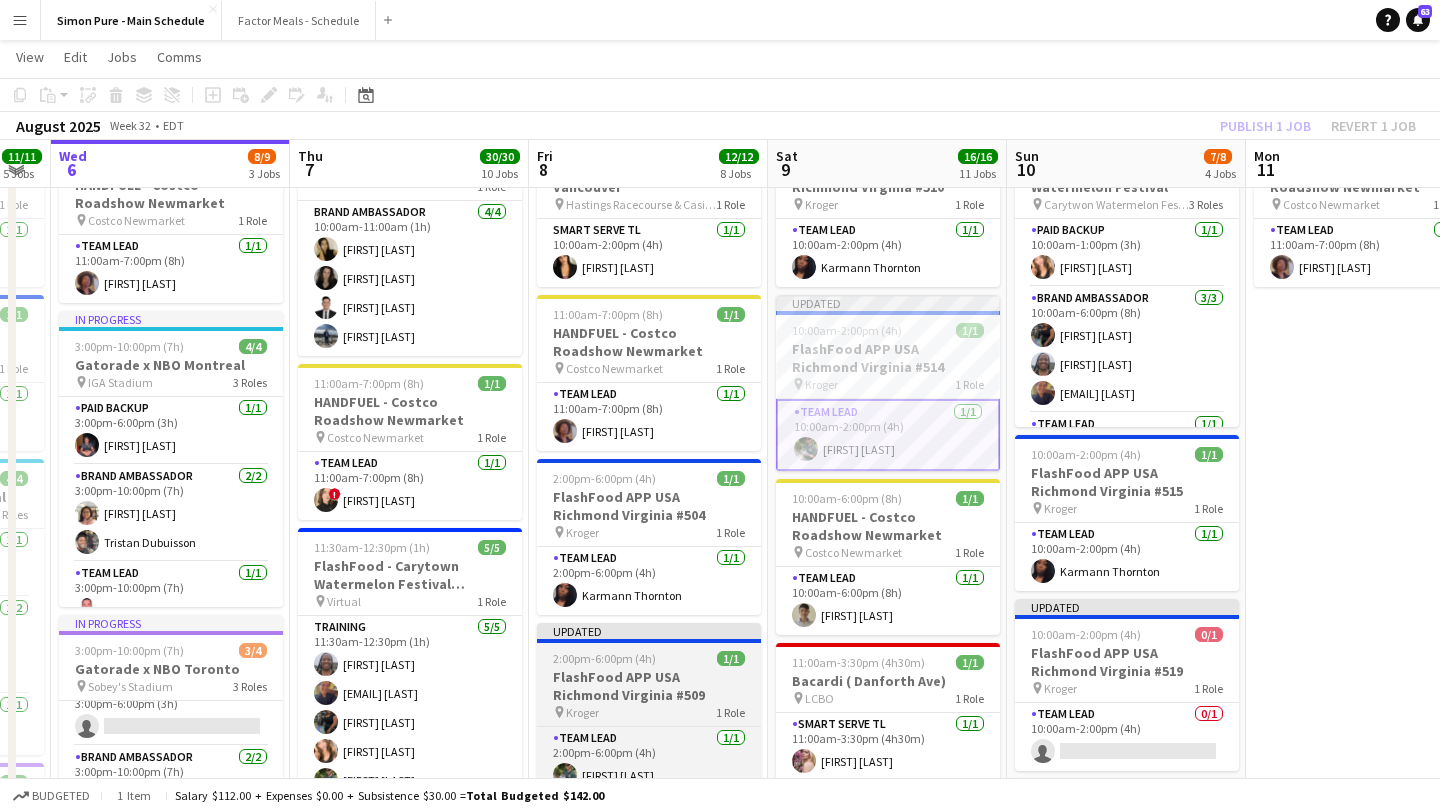 click on "FlashFood APP USA Richmond Virginia #509" at bounding box center [649, 686] 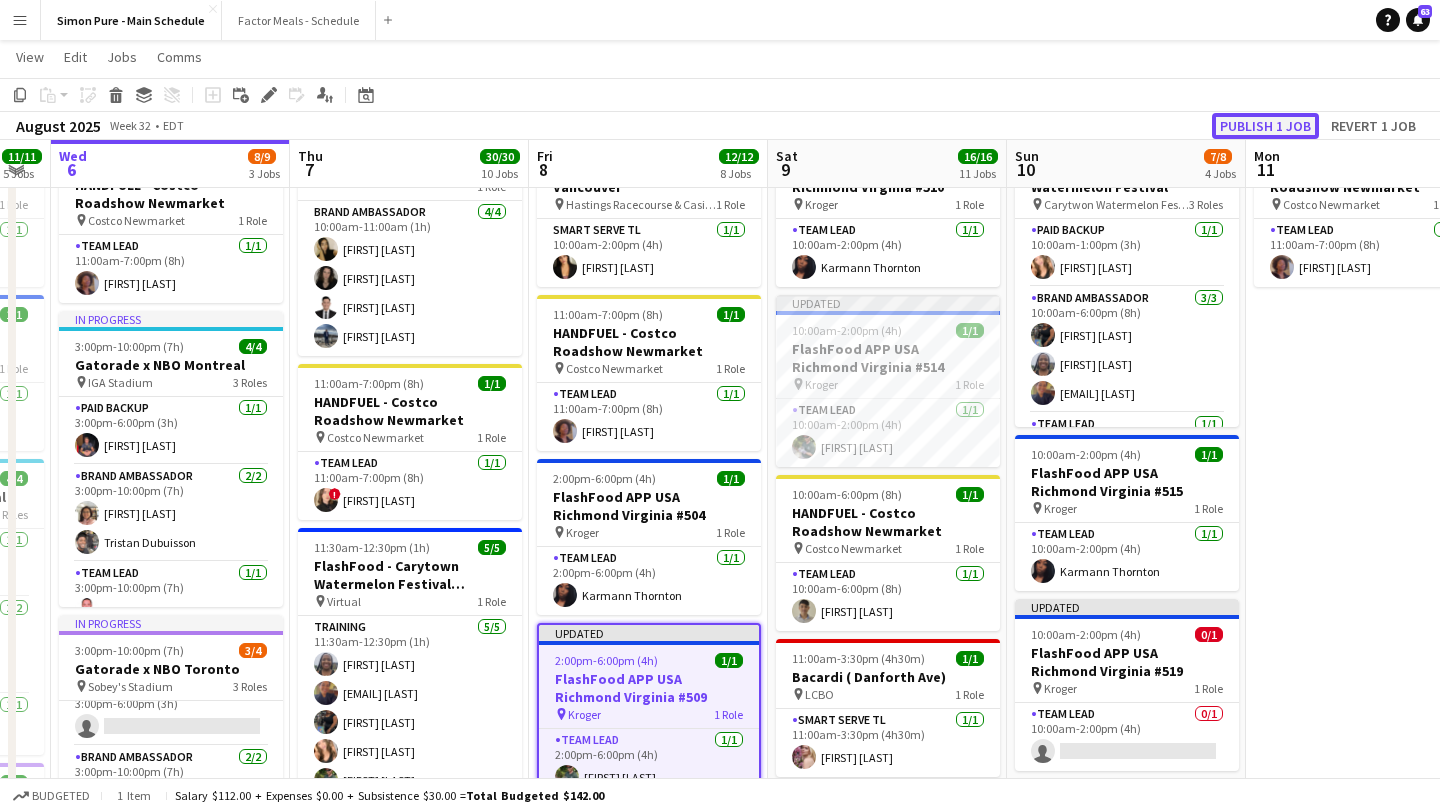 click on "Publish 1 job" 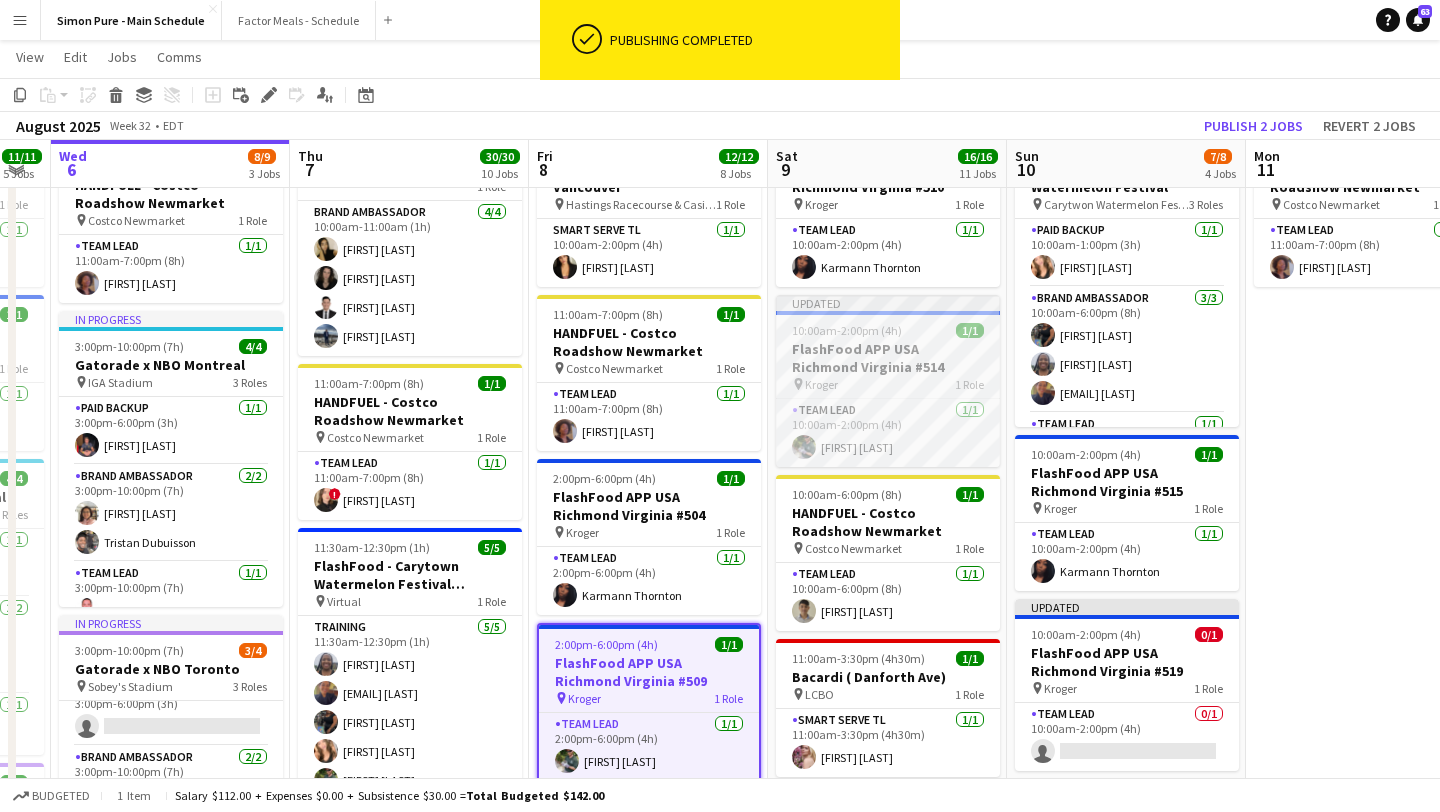 click at bounding box center (888, 313) 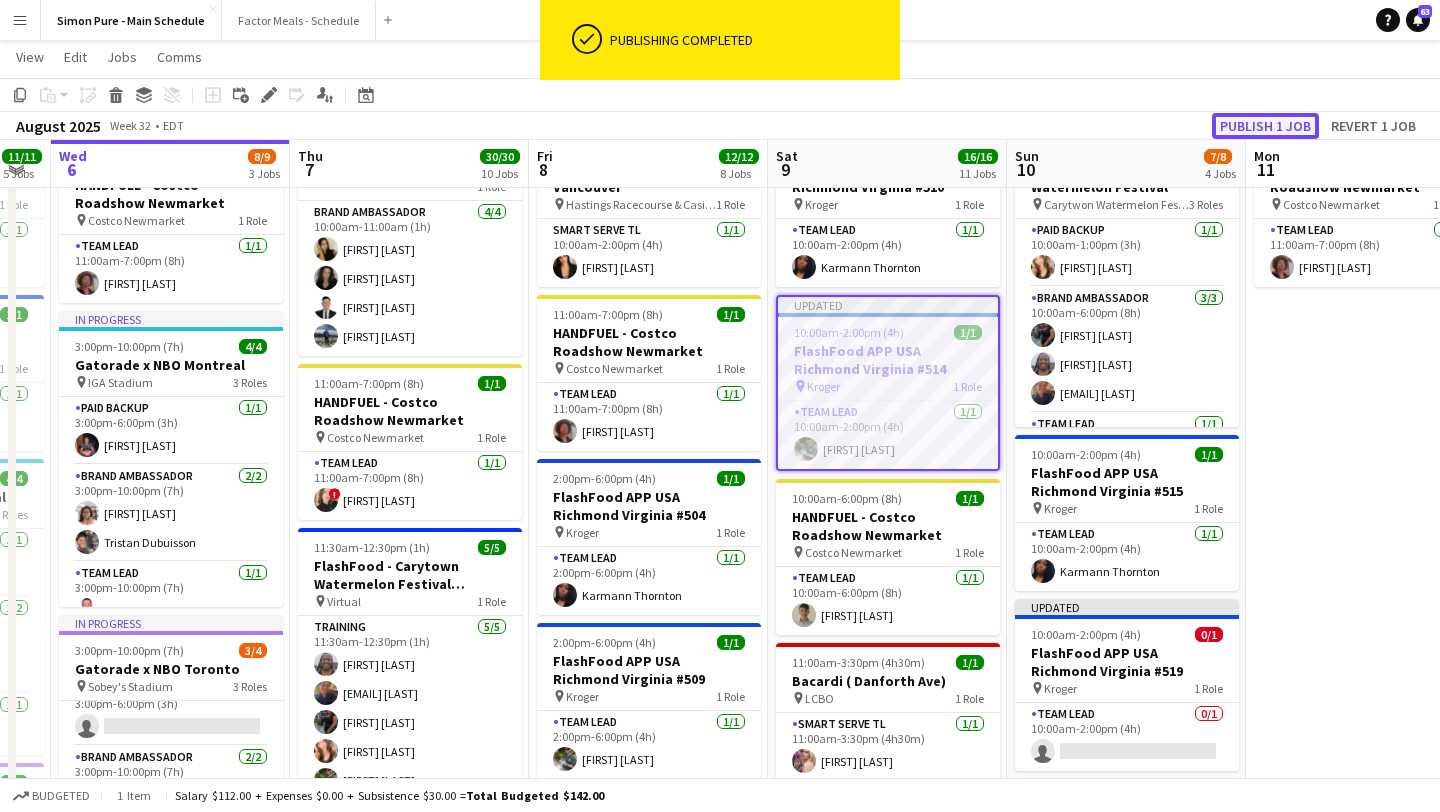 click on "Publish 1 job" 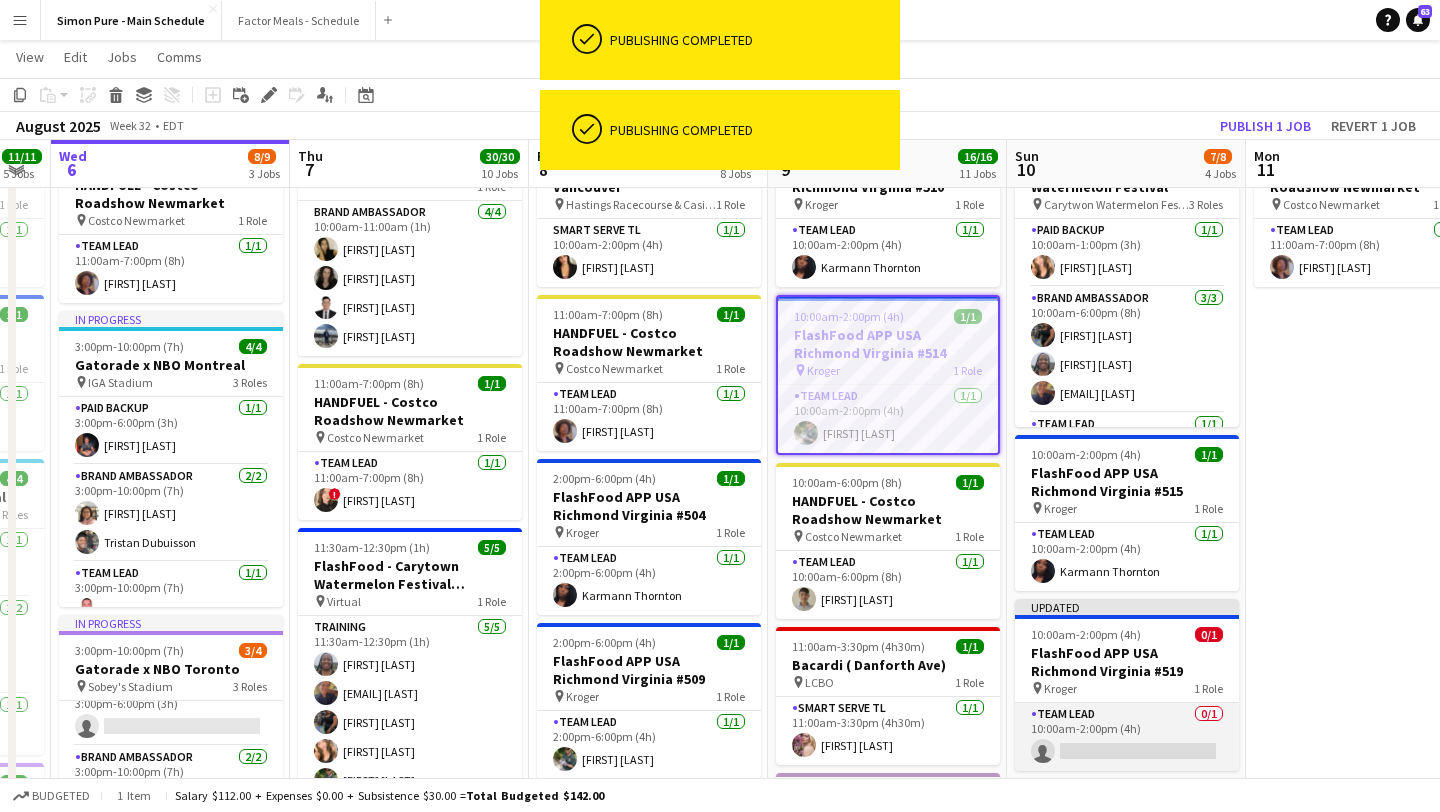 click on "Team Lead   0/1   10:00am-2:00pm (4h)
single-neutral-actions" at bounding box center [1127, 737] 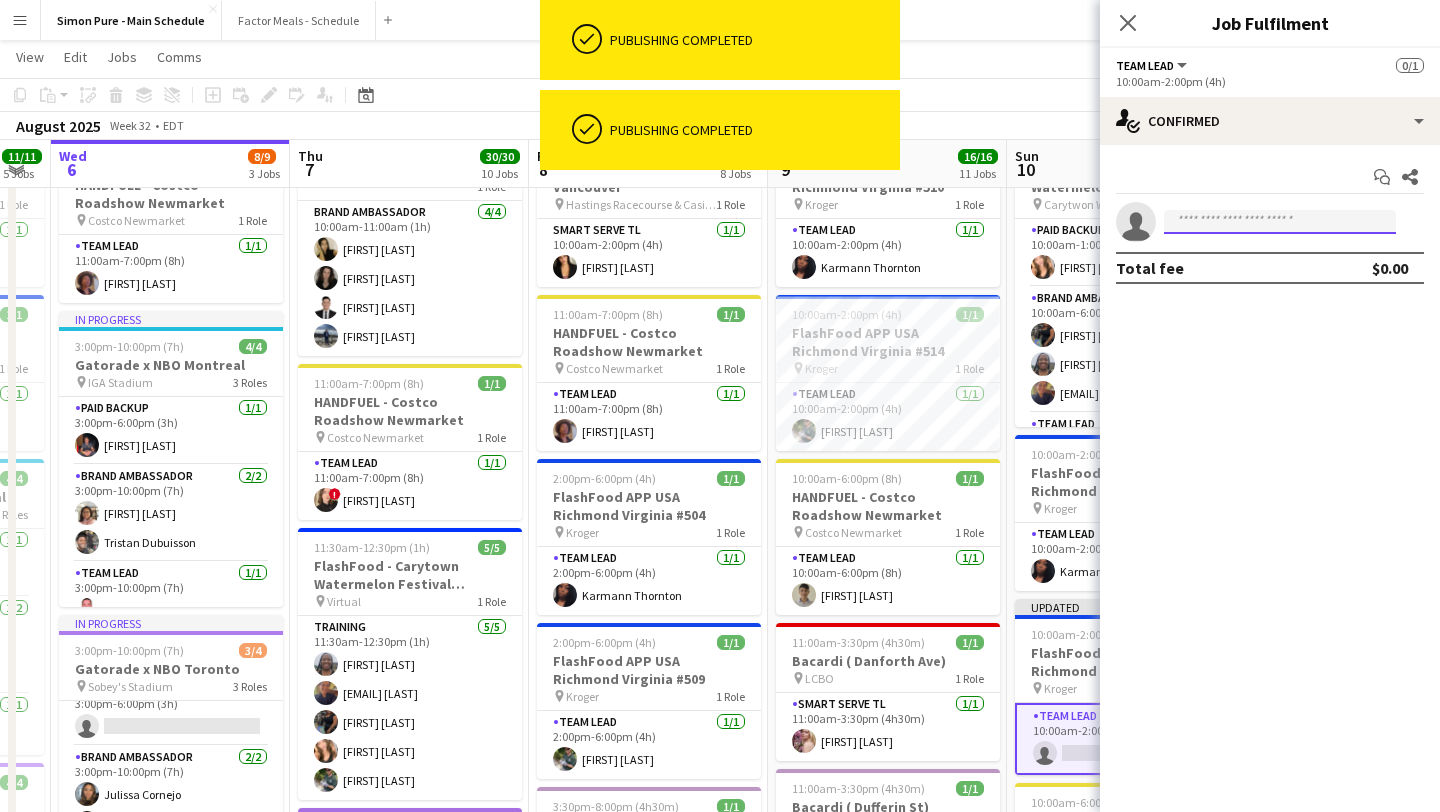 click at bounding box center (1280, 222) 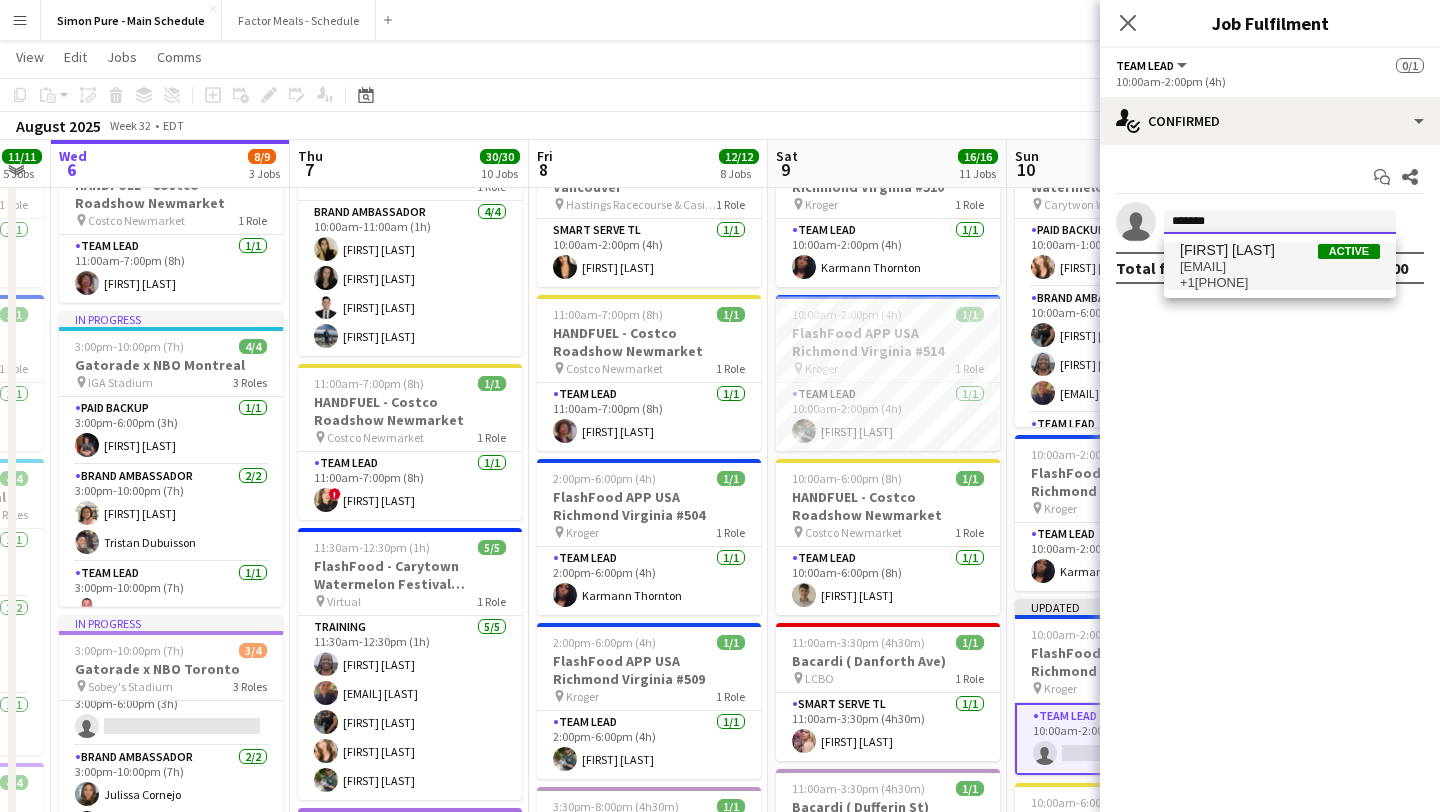 type on "*******" 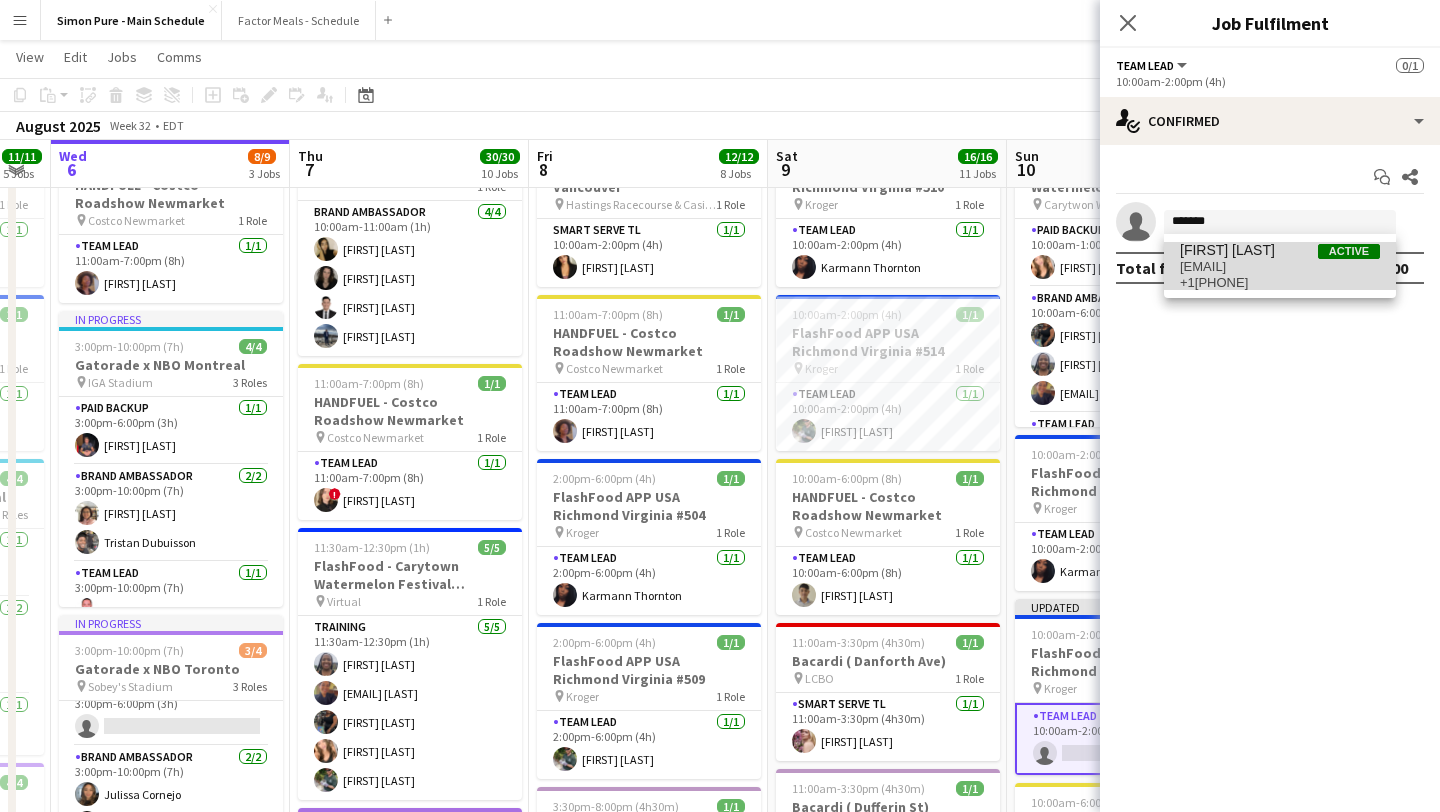 click on "bdavis721987@gmail.com" at bounding box center (1280, 267) 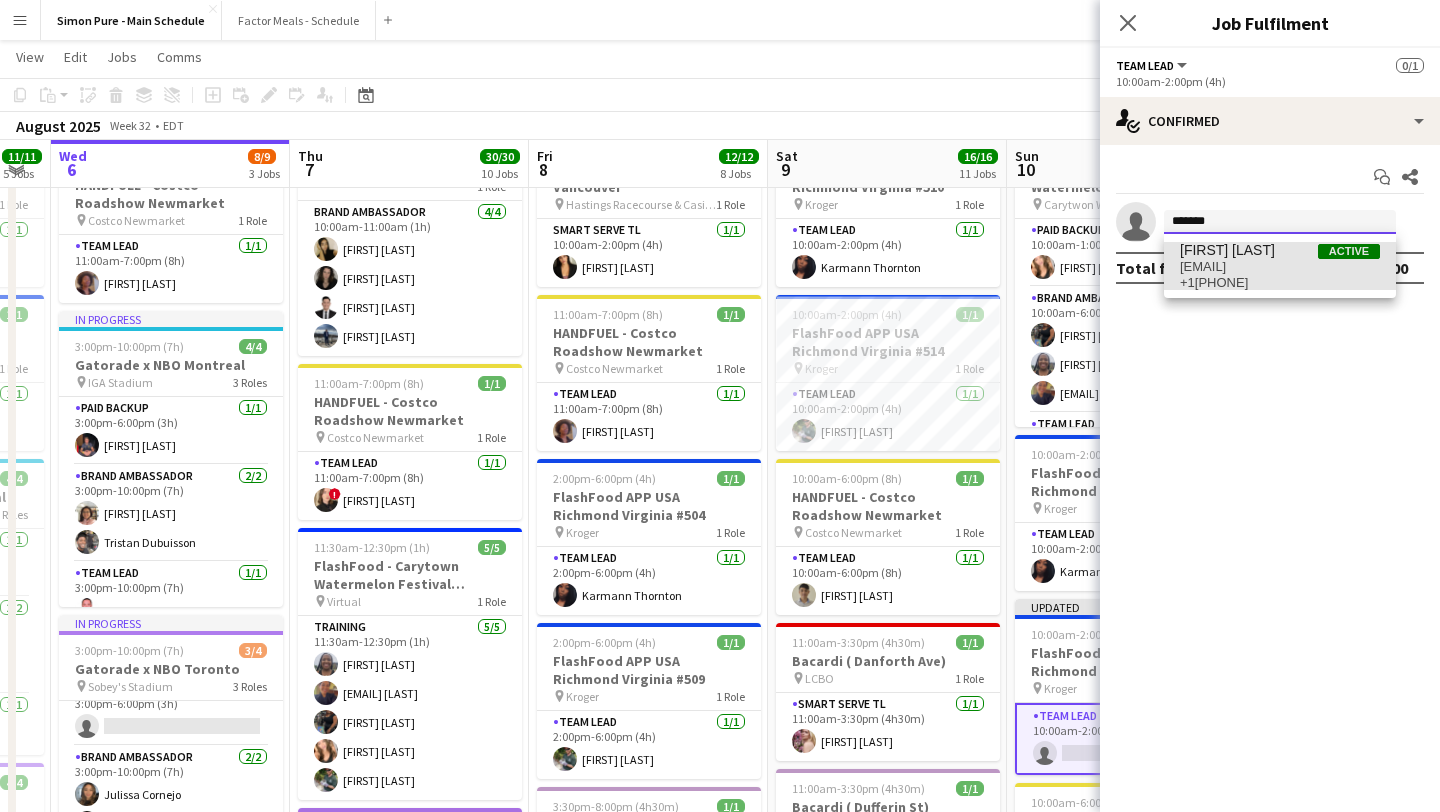 type 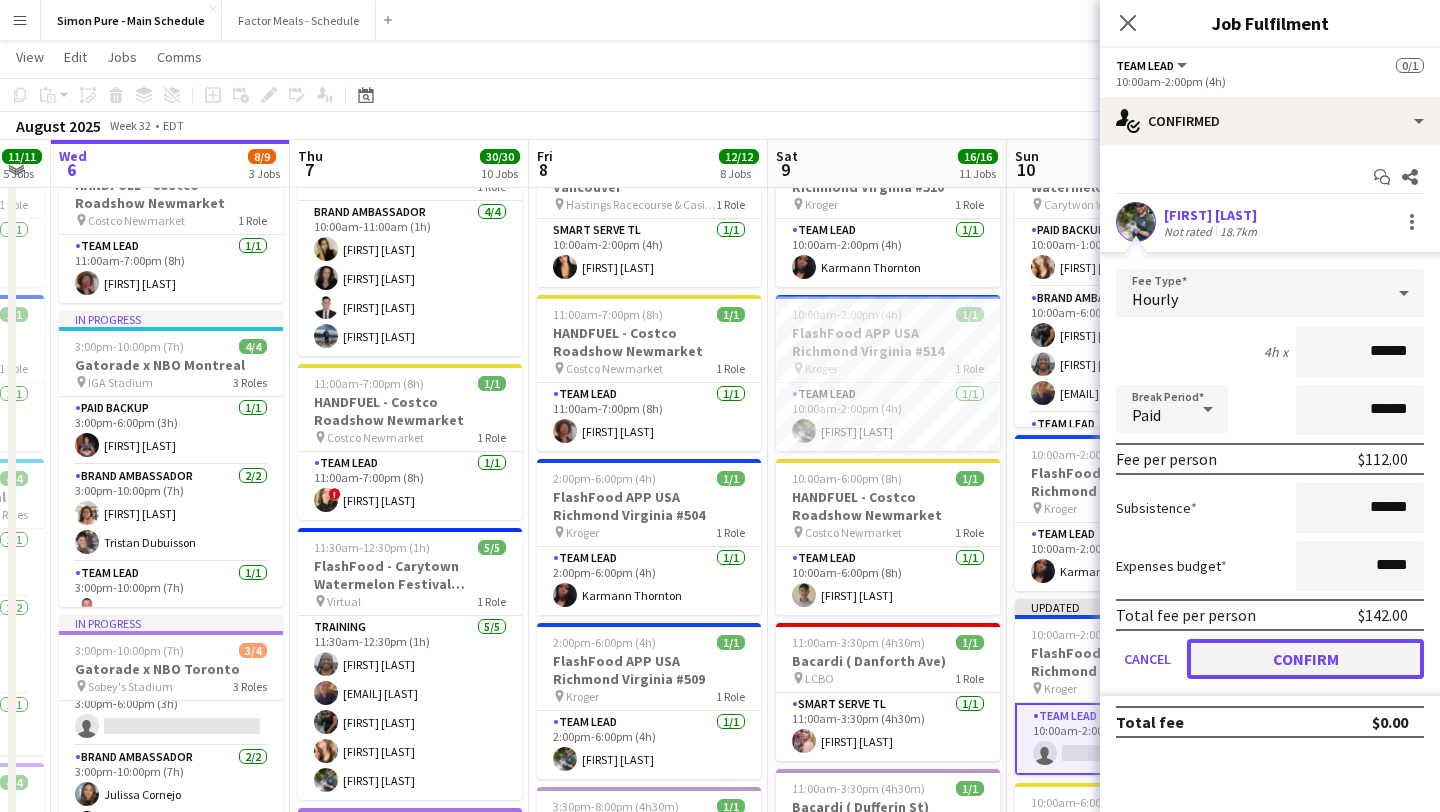 click on "Confirm" at bounding box center (1305, 659) 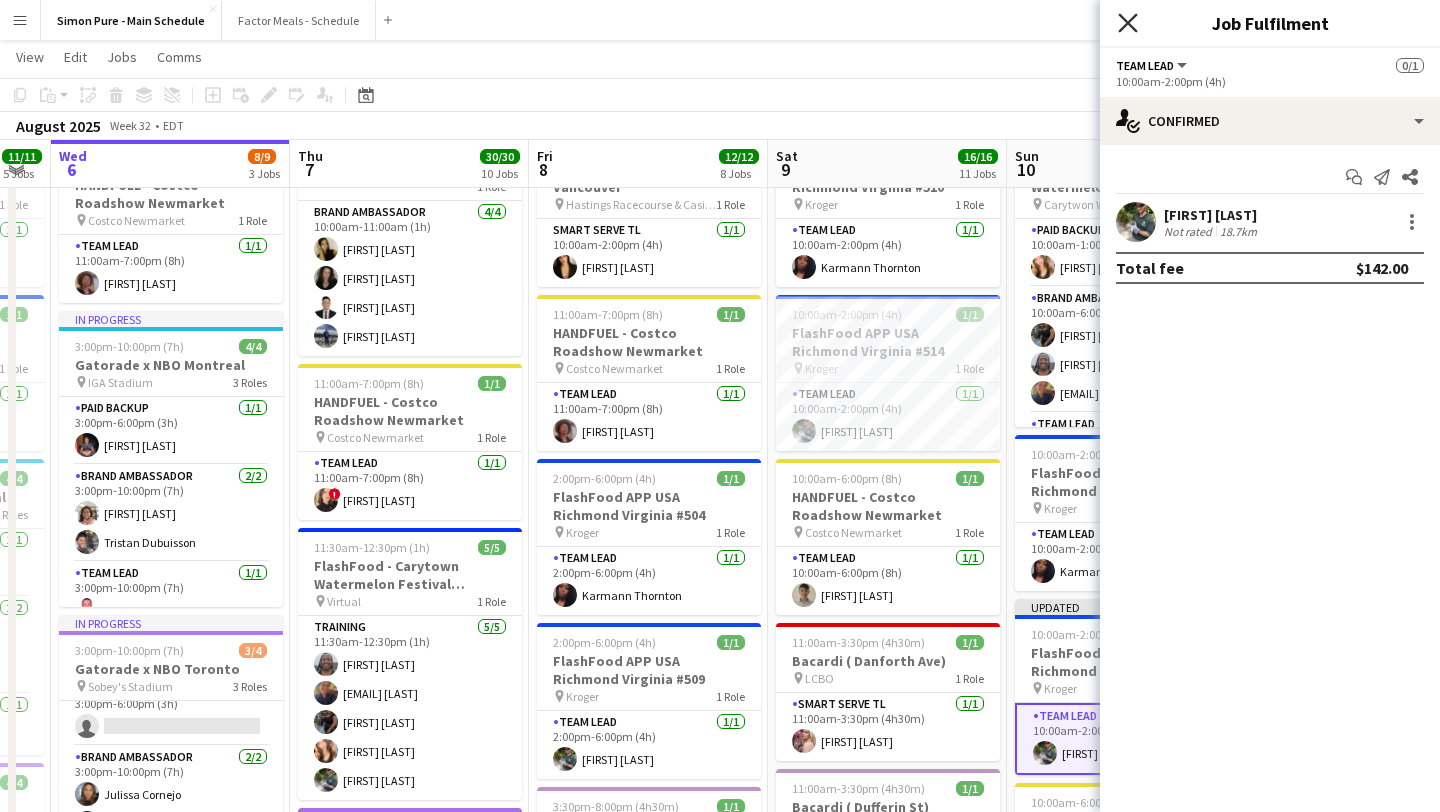 click on "Close pop-in" 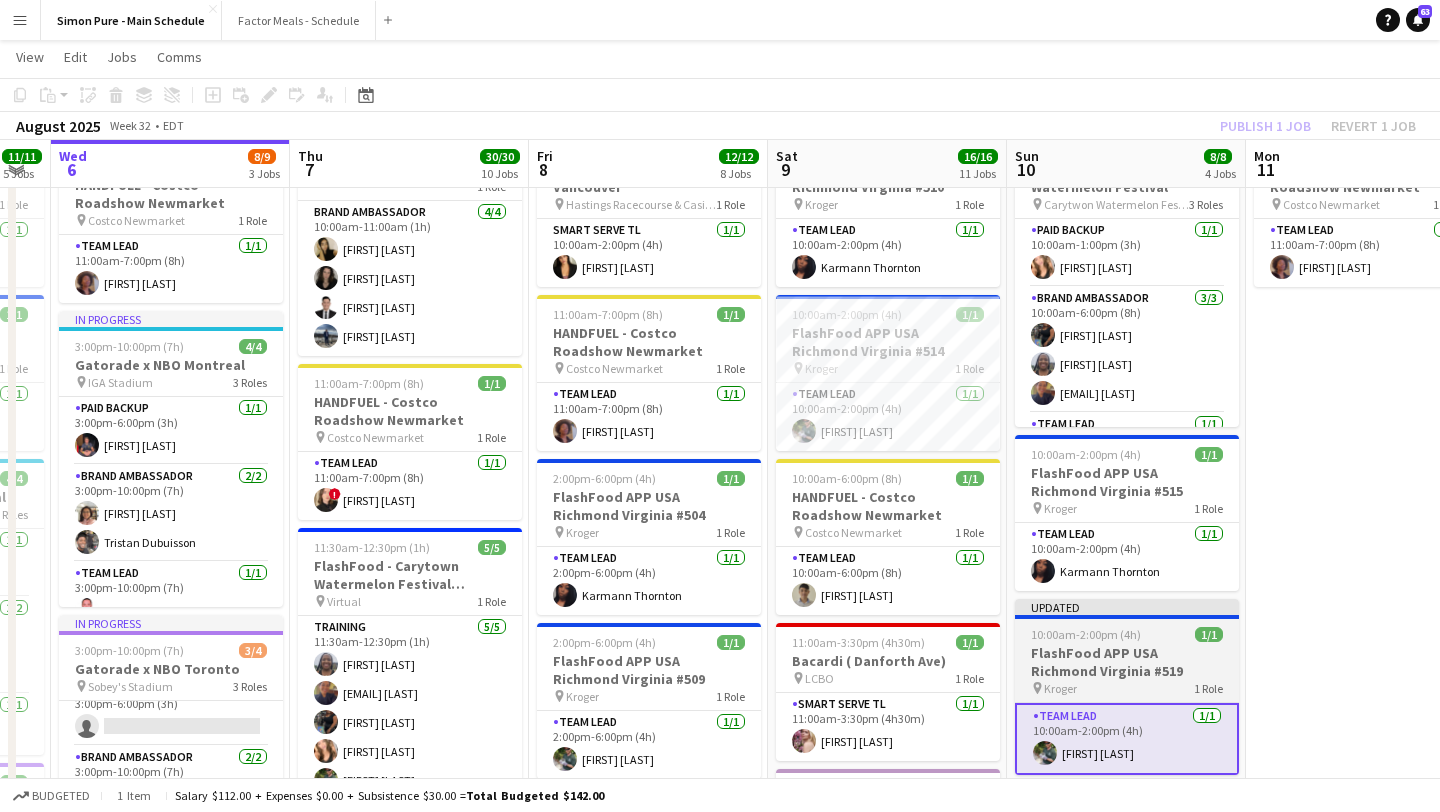 click on "FlashFood APP USA Richmond Virginia #519" at bounding box center [1127, 662] 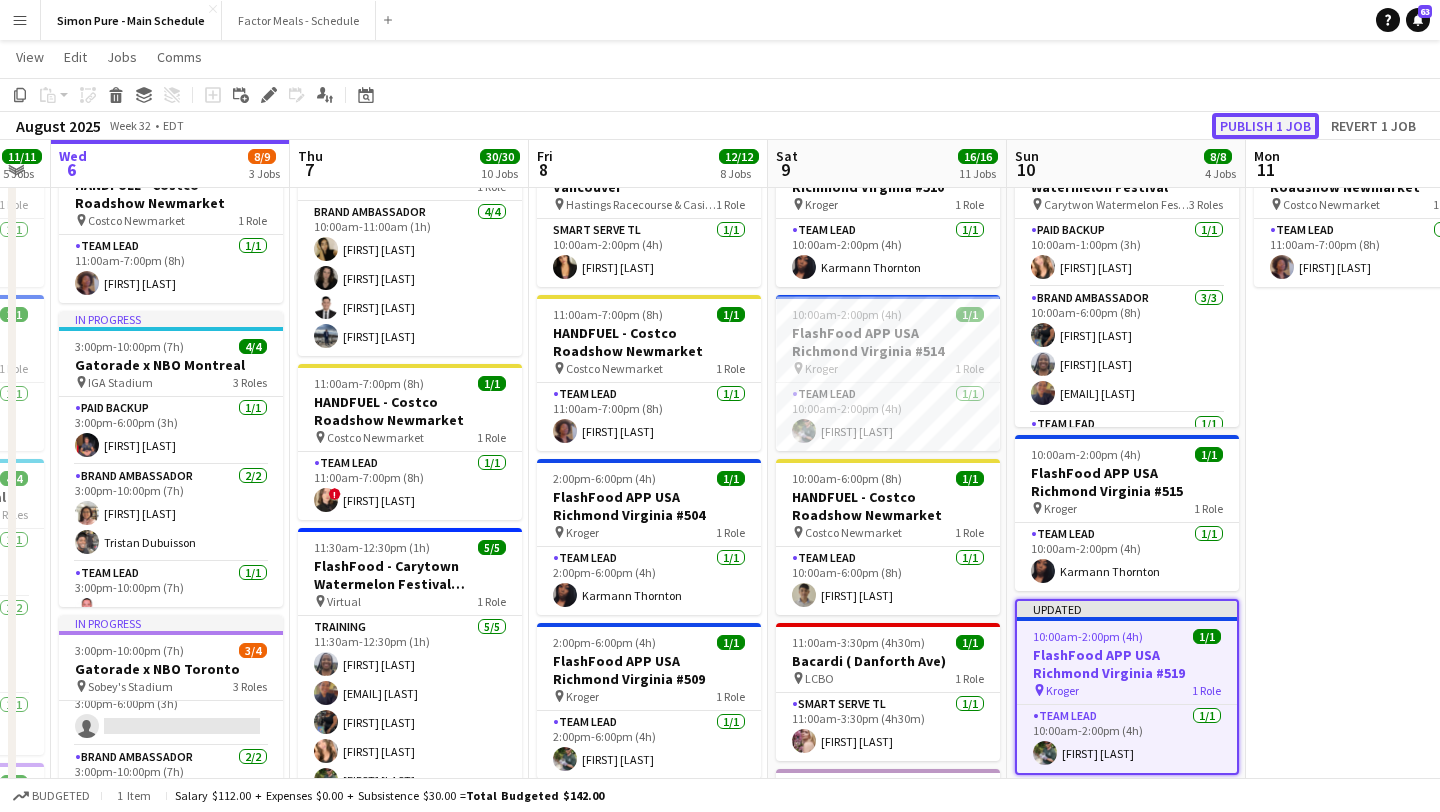 click on "Publish 1 job" 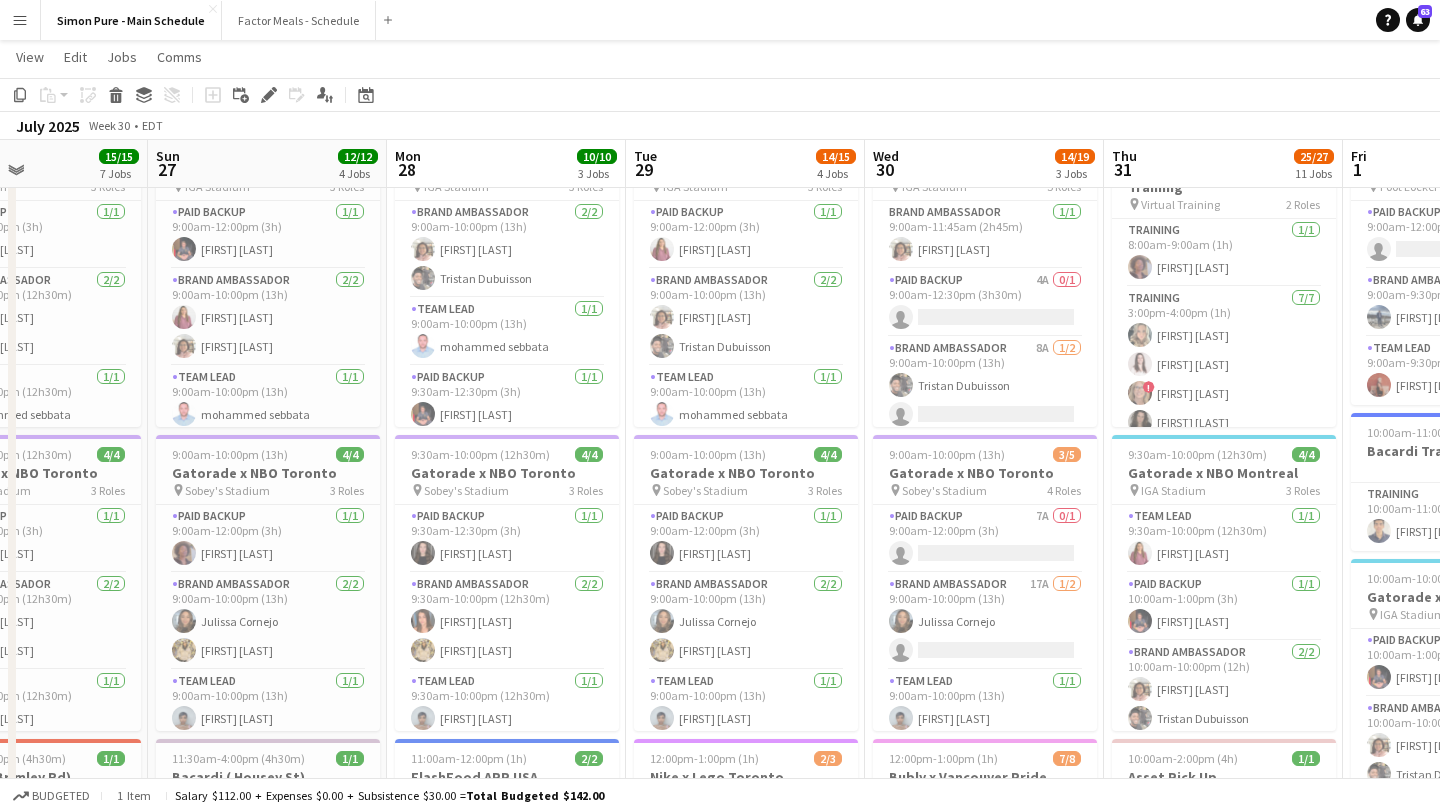 scroll, scrollTop: 0, scrollLeft: 599, axis: horizontal 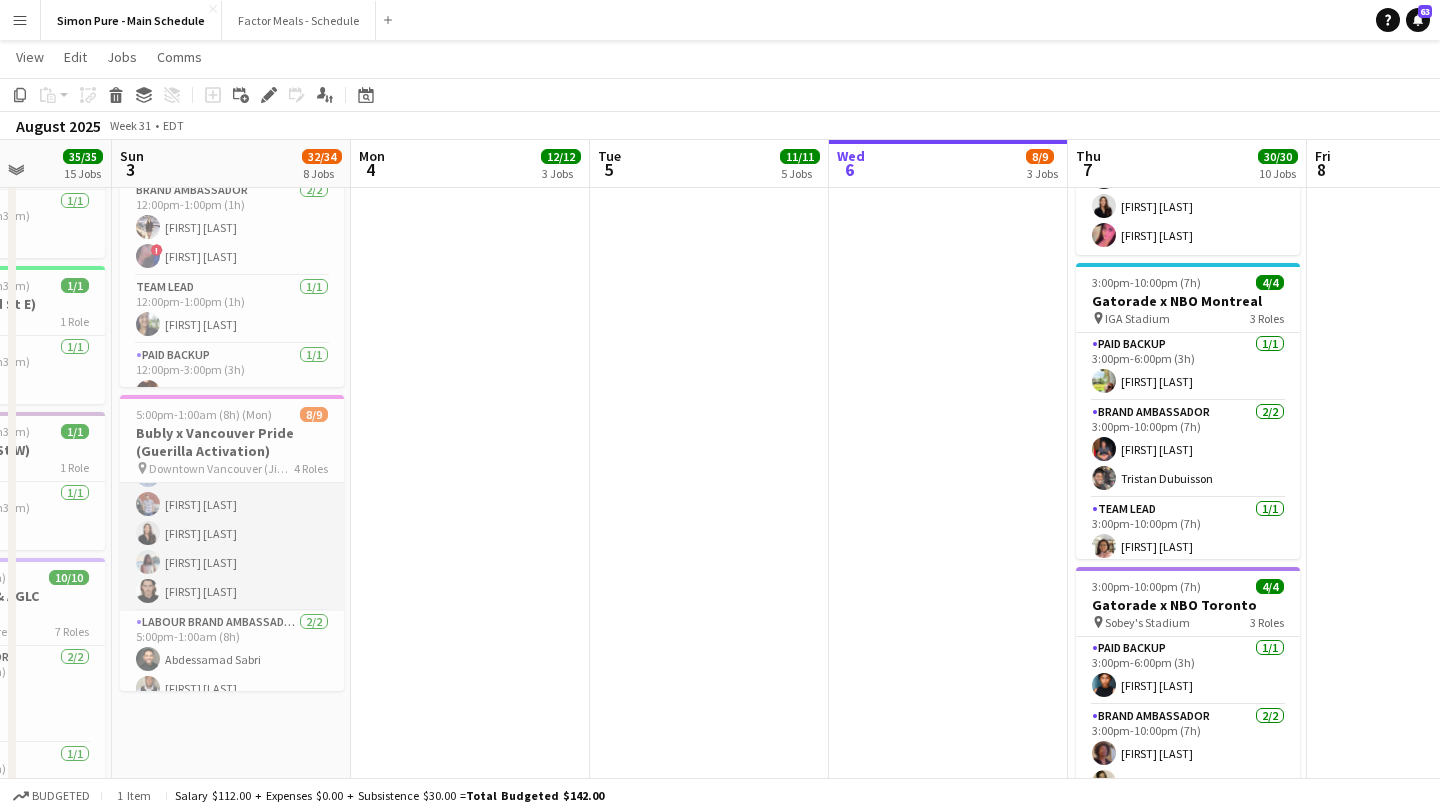 click at bounding box center (148, 591) 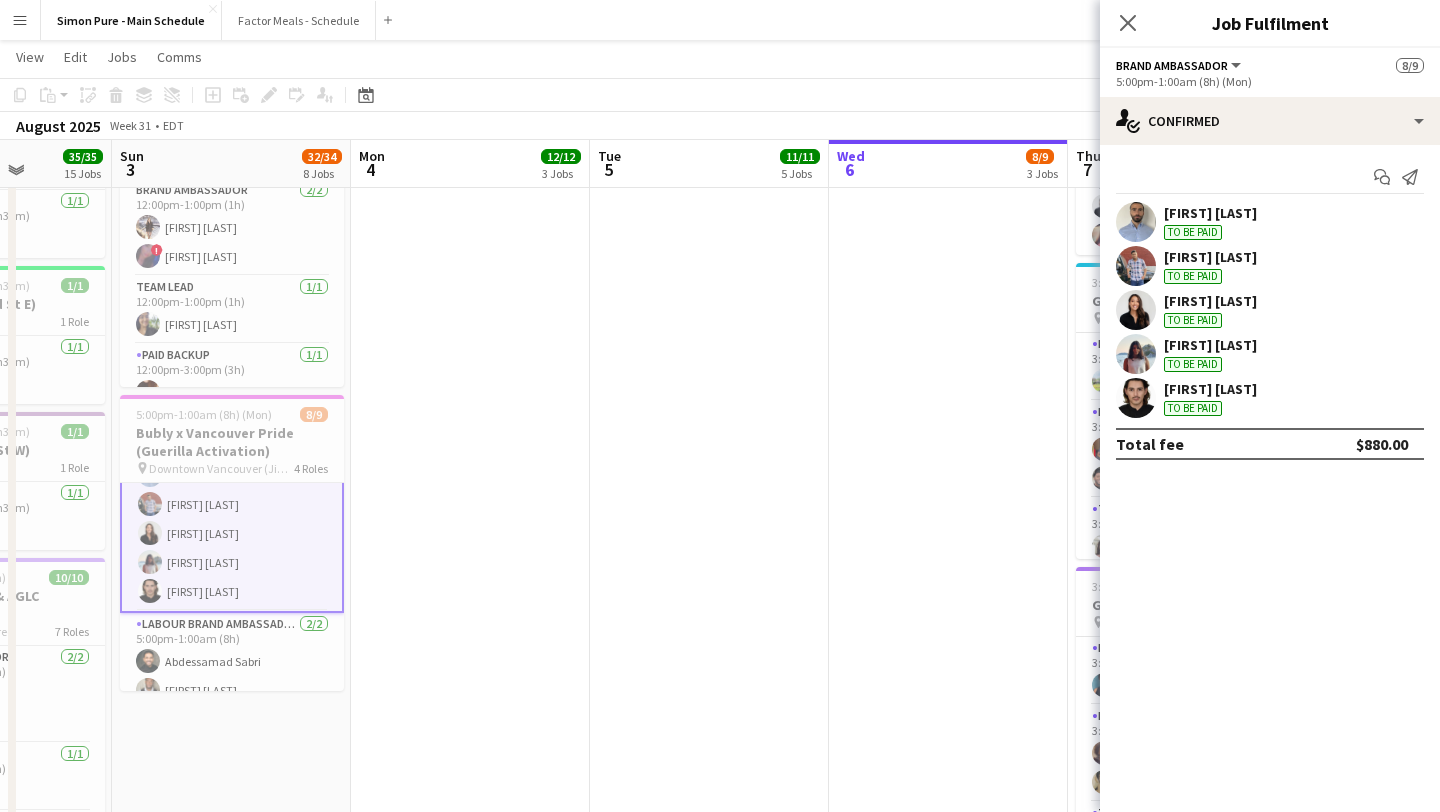 click at bounding box center (1136, 398) 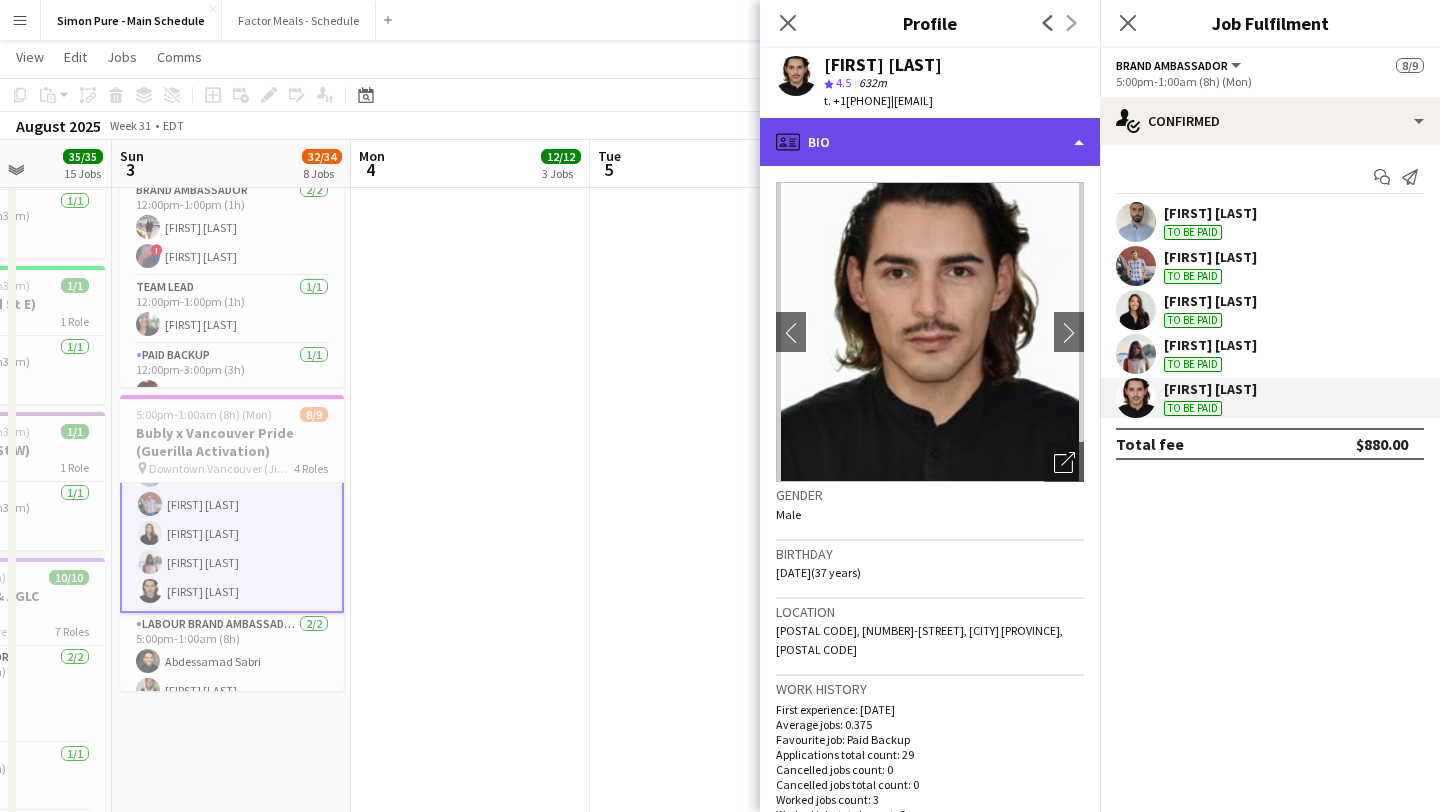 click on "profile
Bio" 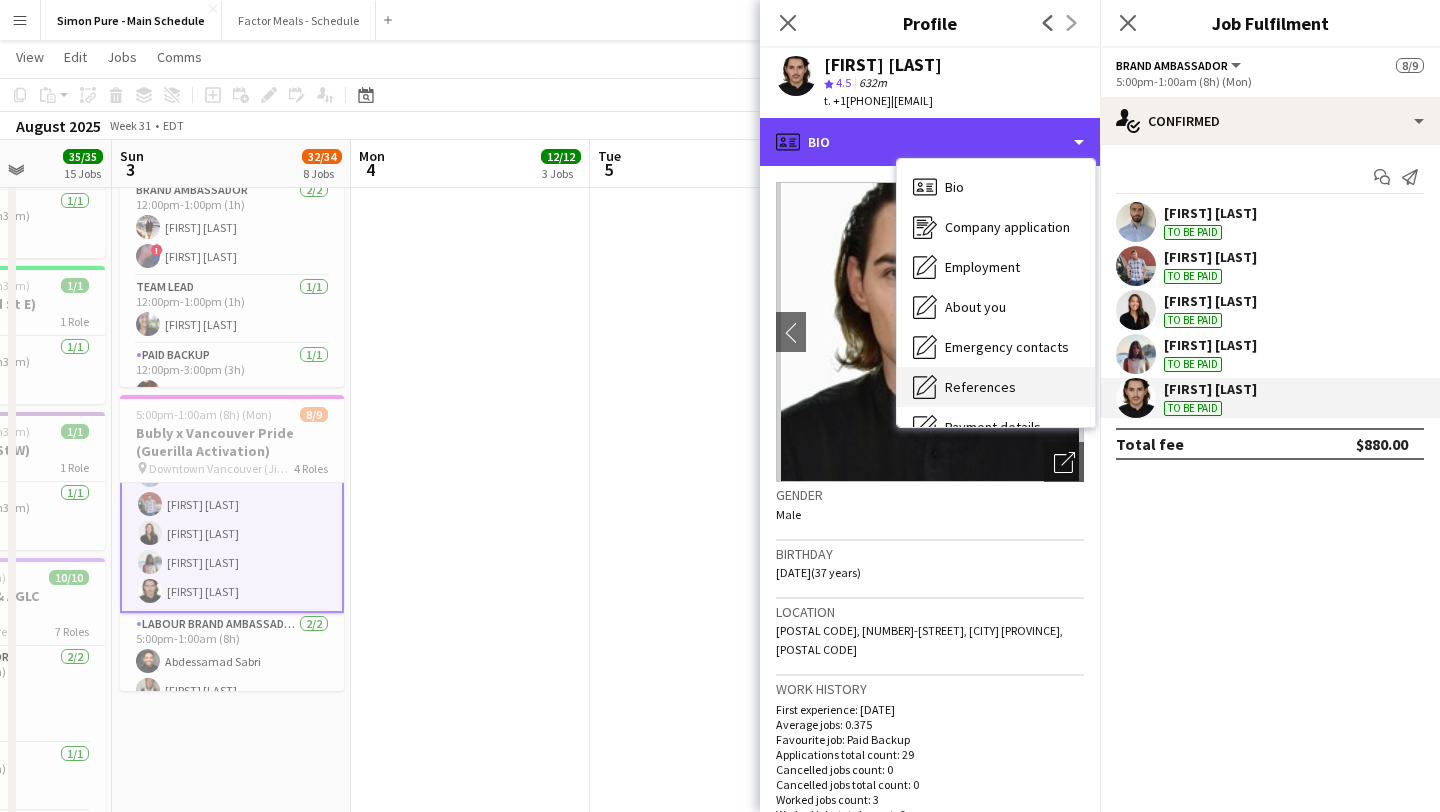 scroll, scrollTop: 148, scrollLeft: 0, axis: vertical 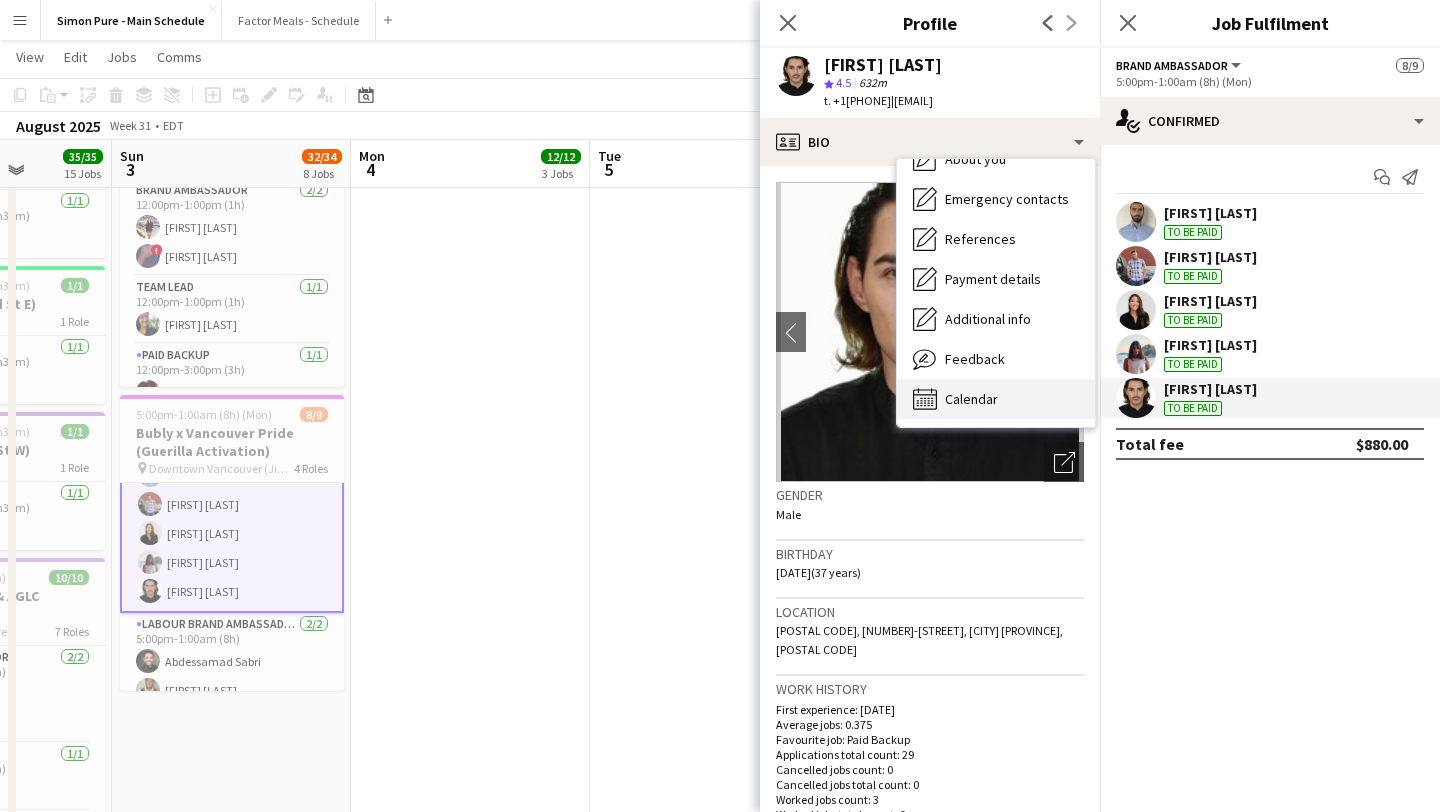 click on "Calendar
Calendar" at bounding box center [996, 399] 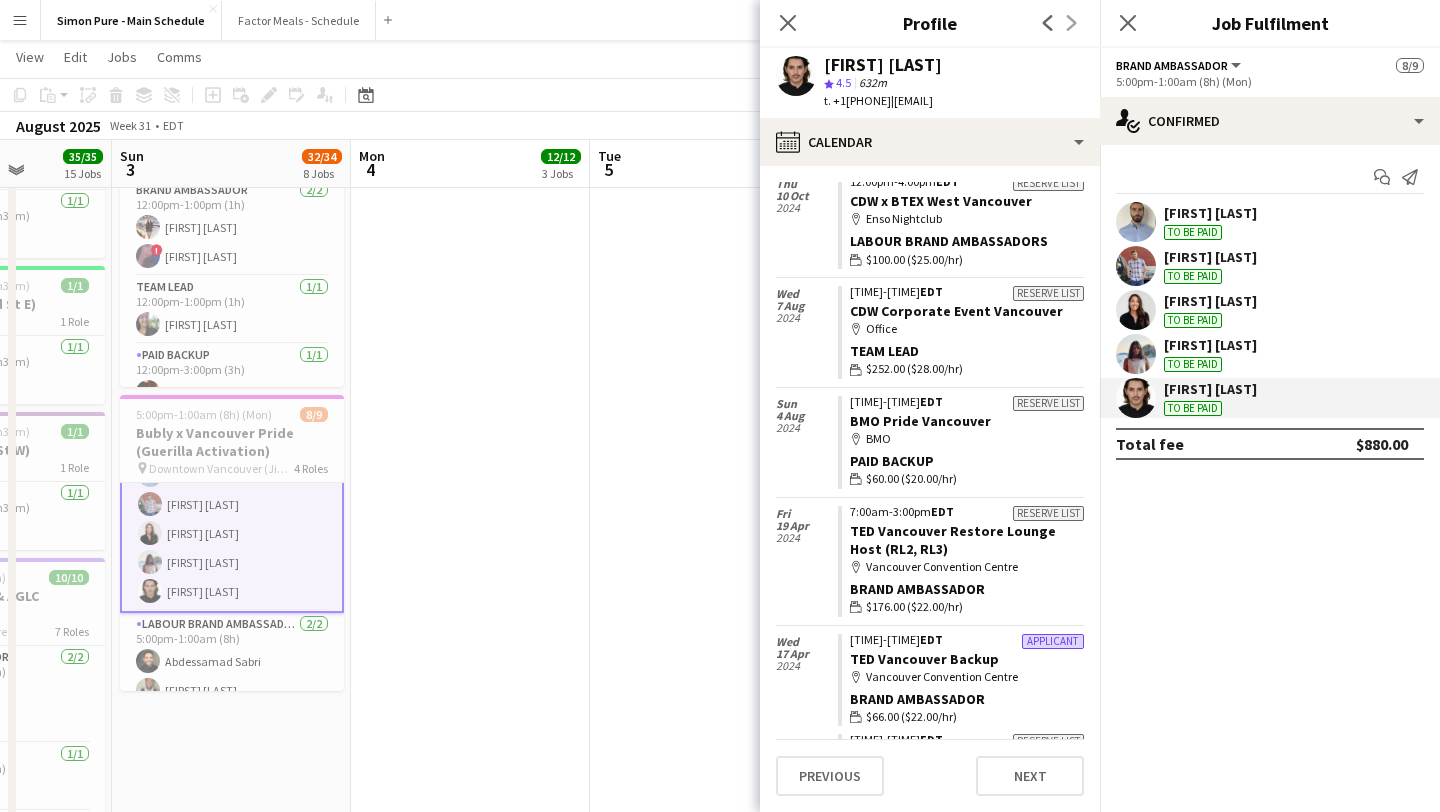 scroll, scrollTop: 2179, scrollLeft: 0, axis: vertical 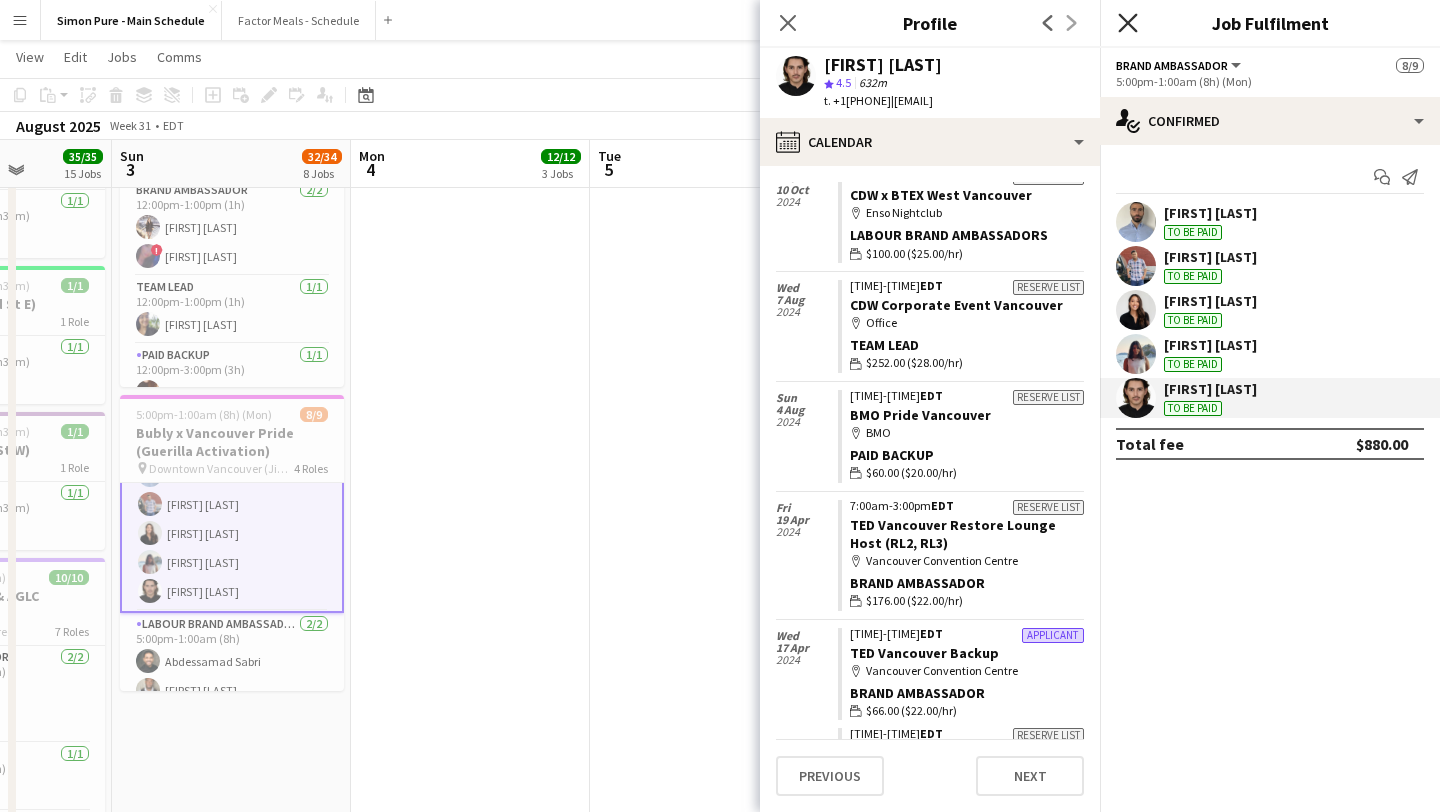 click on "Close pop-in" 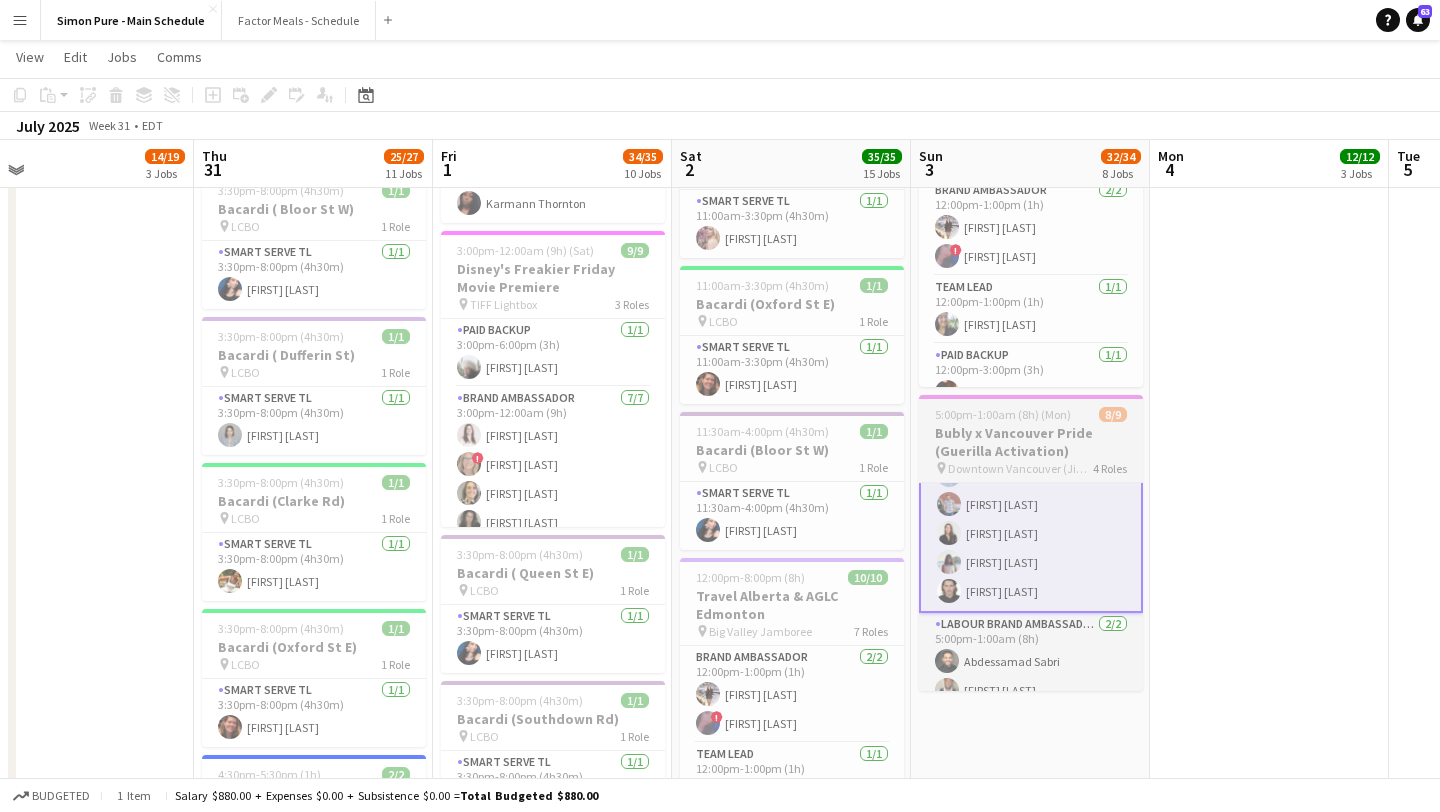 scroll, scrollTop: 0, scrollLeft: 522, axis: horizontal 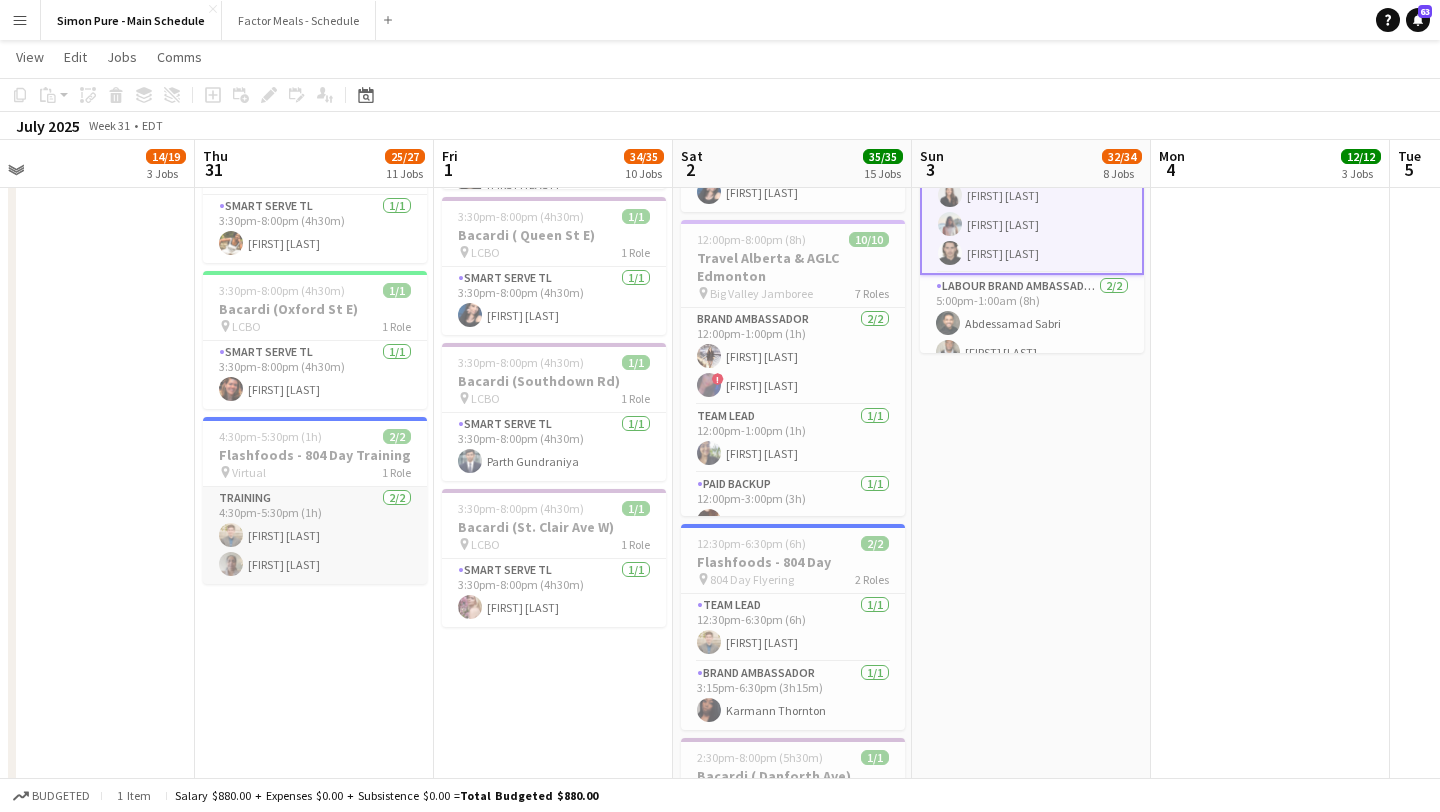 click on "Training   2/2   4:30pm-5:30pm (1h)
Jared Lubell Promila RAJPUT" at bounding box center (315, 535) 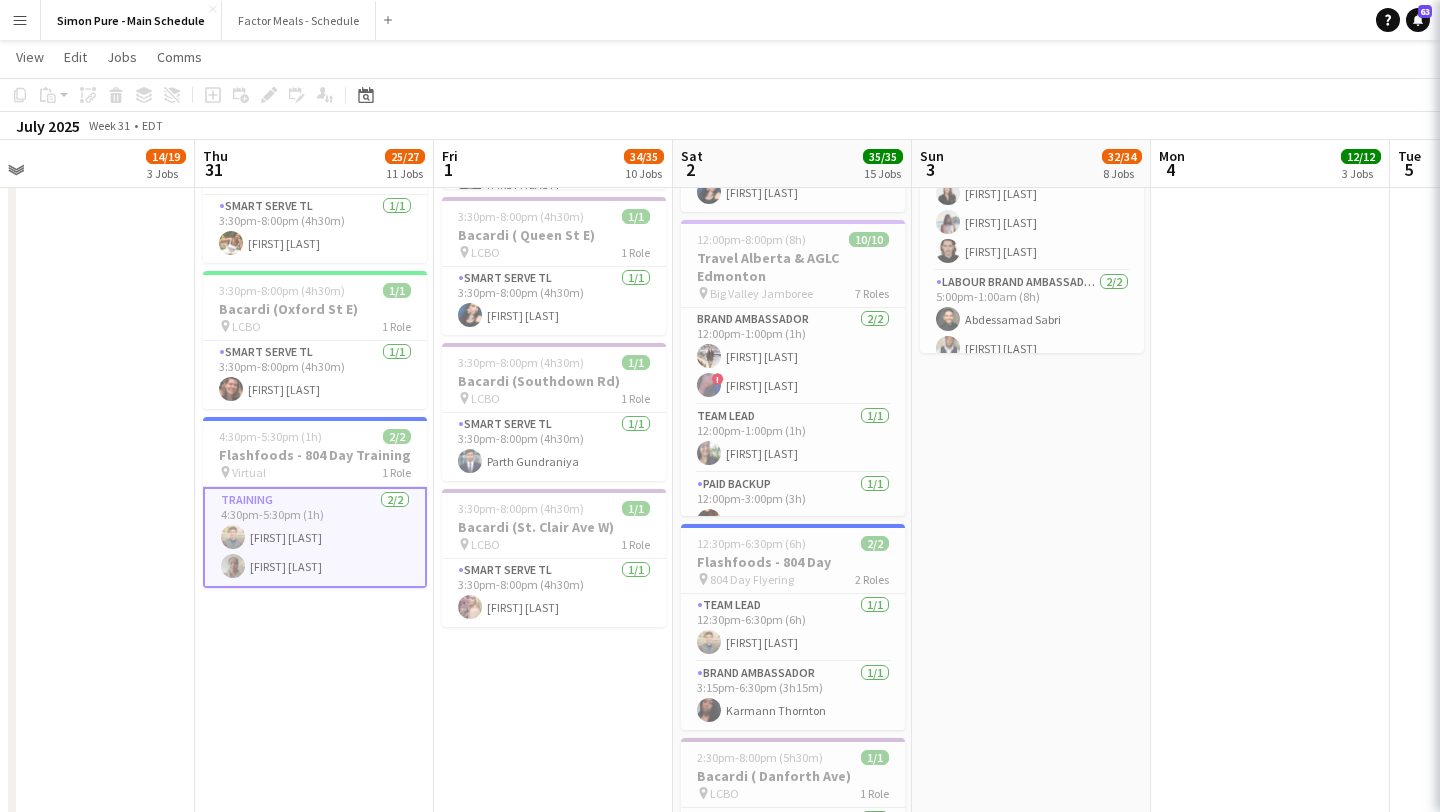 scroll, scrollTop: 124, scrollLeft: 0, axis: vertical 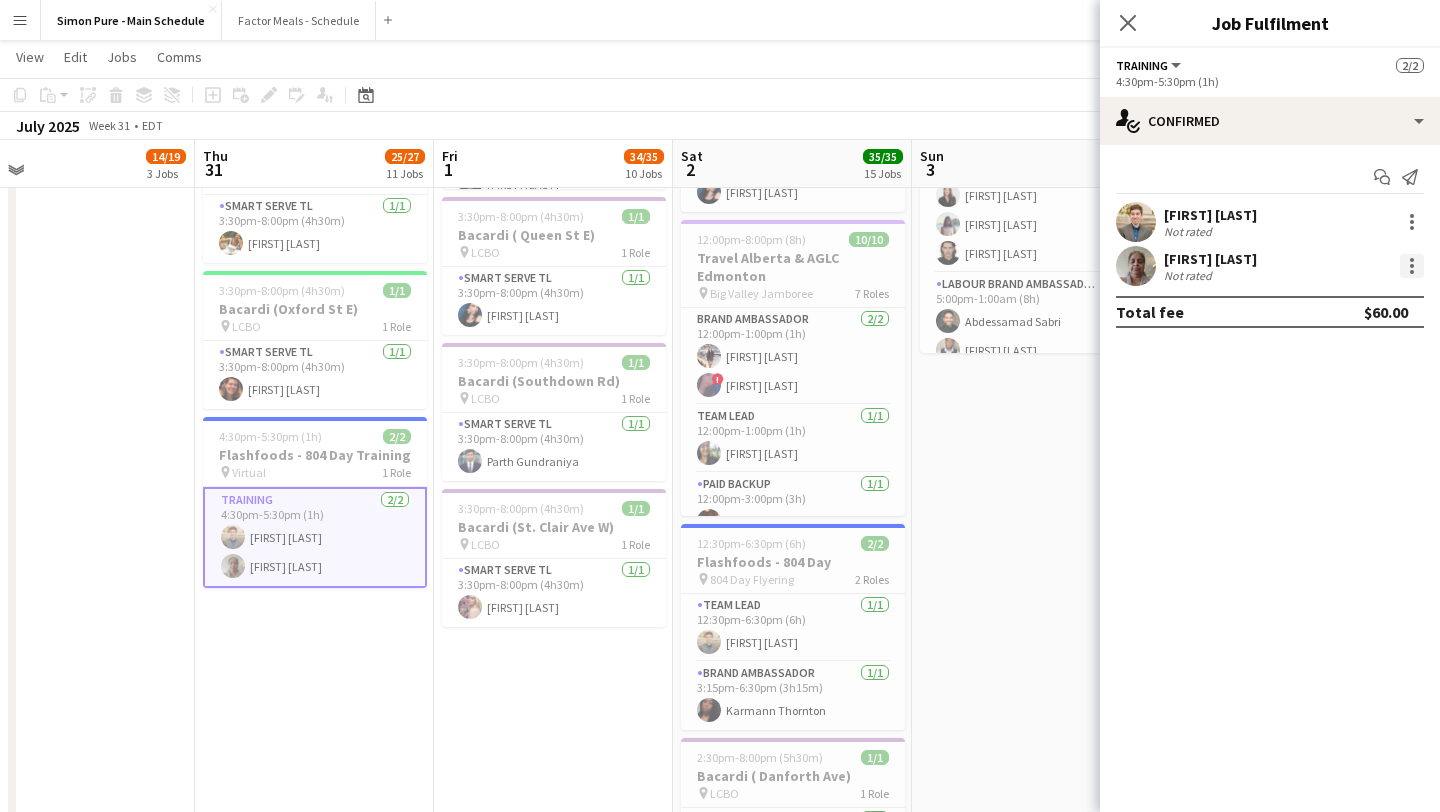 click at bounding box center [1412, 266] 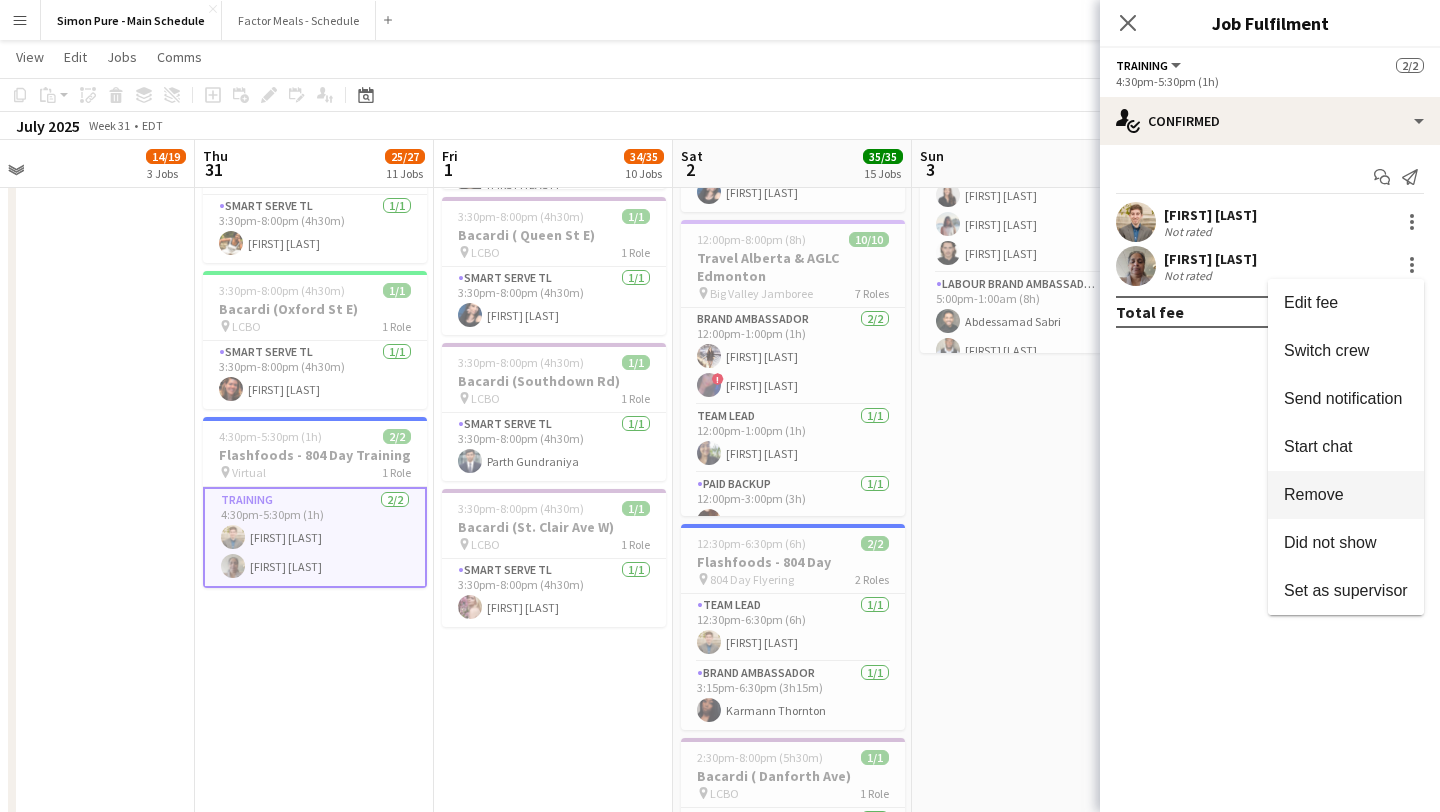 click on "Remove" at bounding box center [1346, 495] 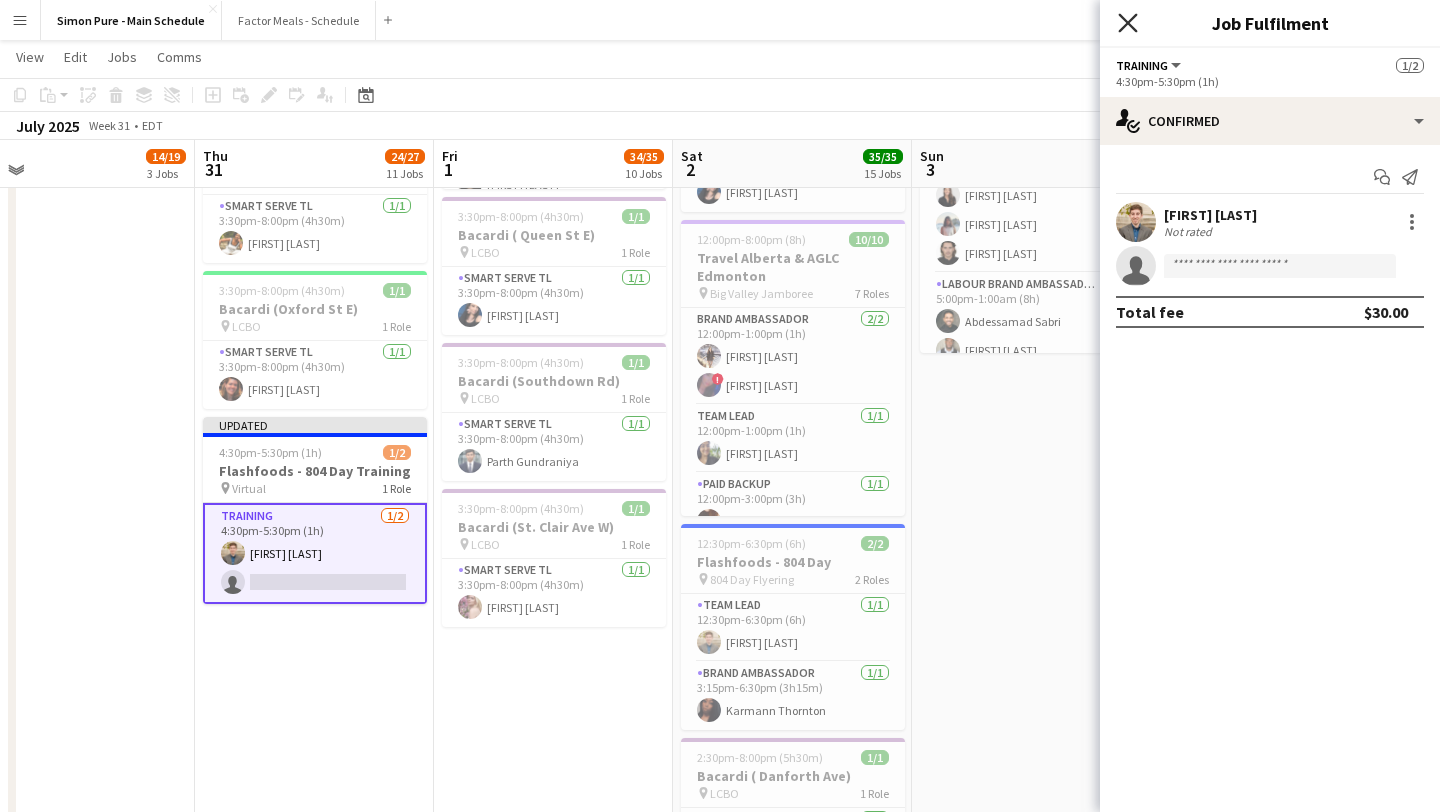 click on "Close pop-in" 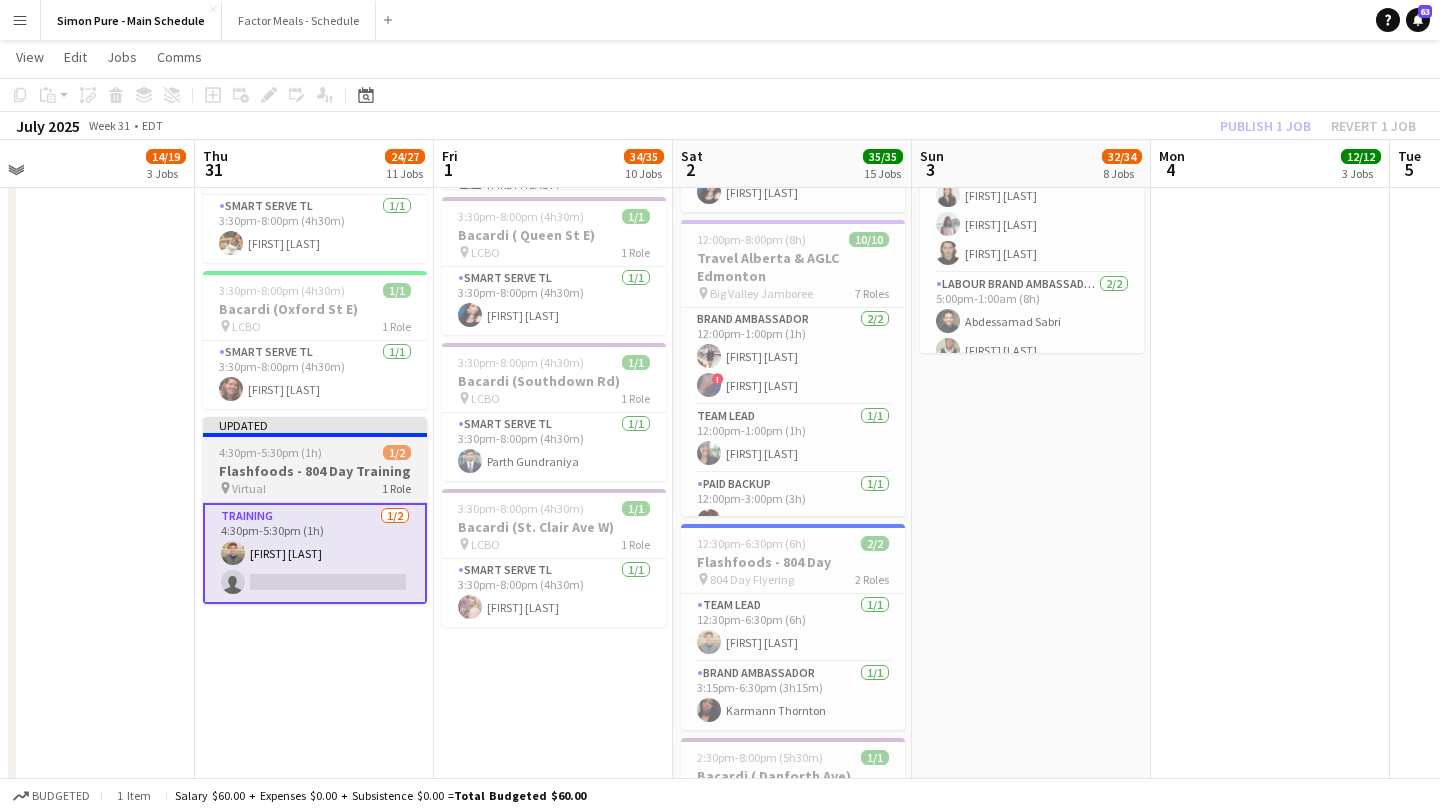 click on "4:30pm-5:30pm (1h)    1/2" at bounding box center [315, 452] 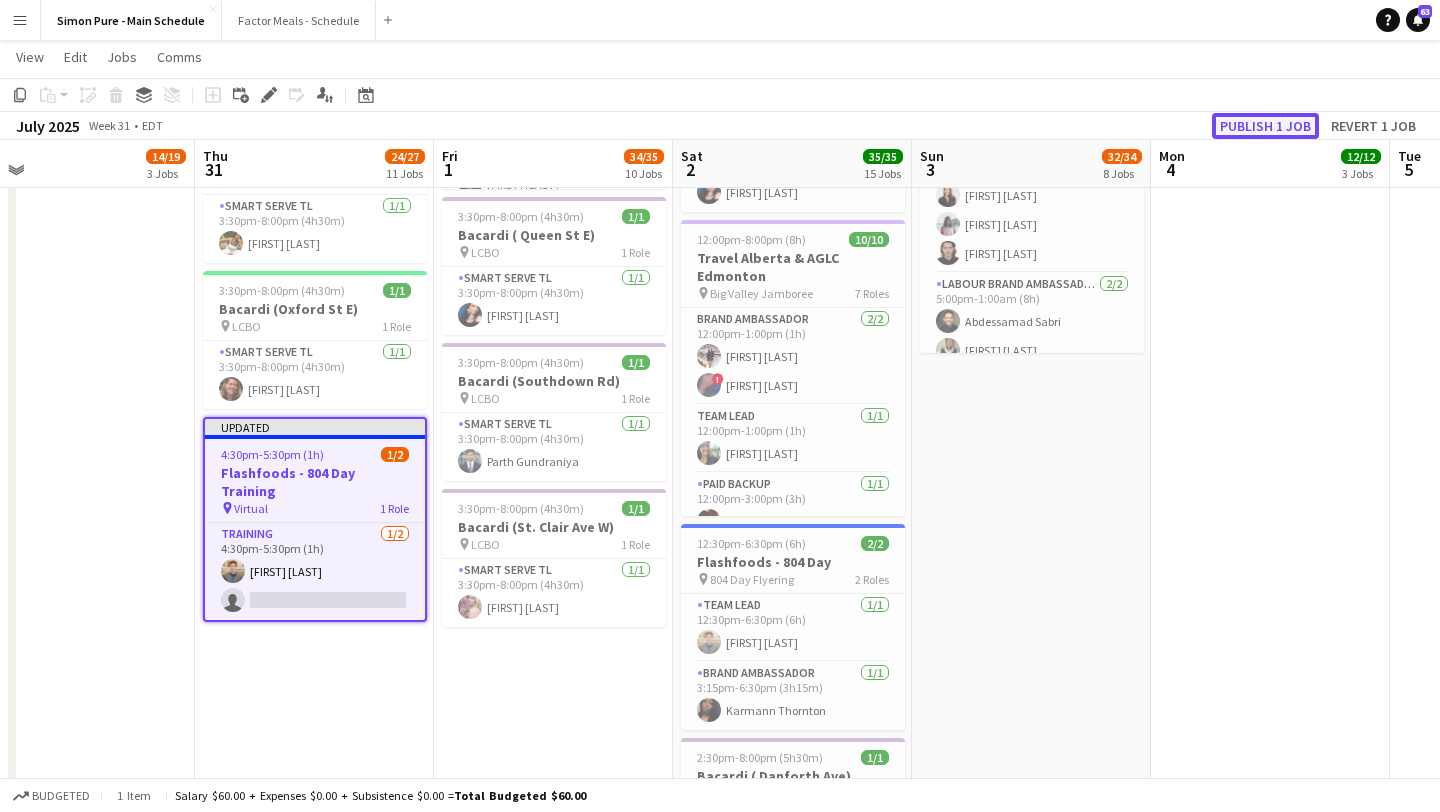 click on "Publish 1 job" 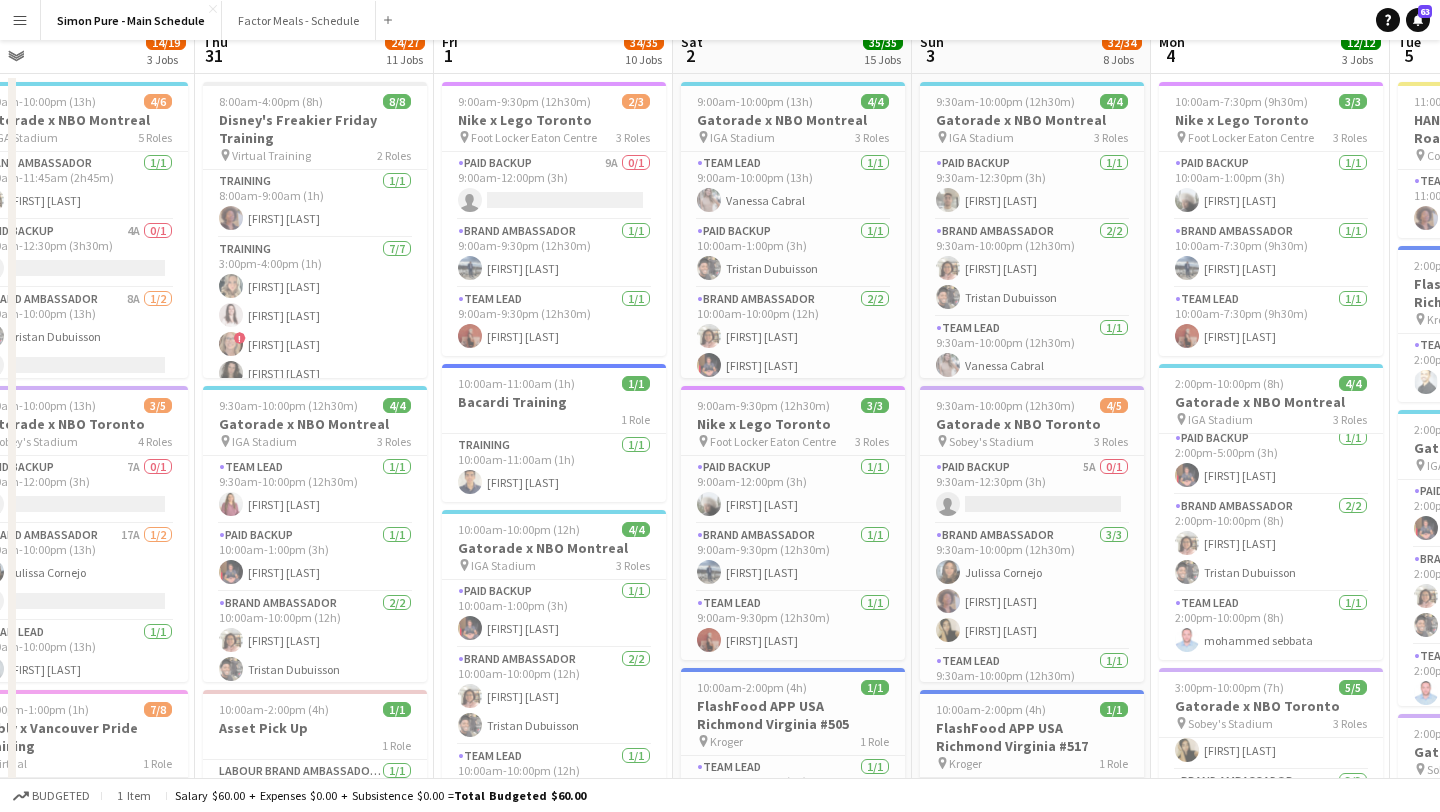 scroll, scrollTop: 0, scrollLeft: 0, axis: both 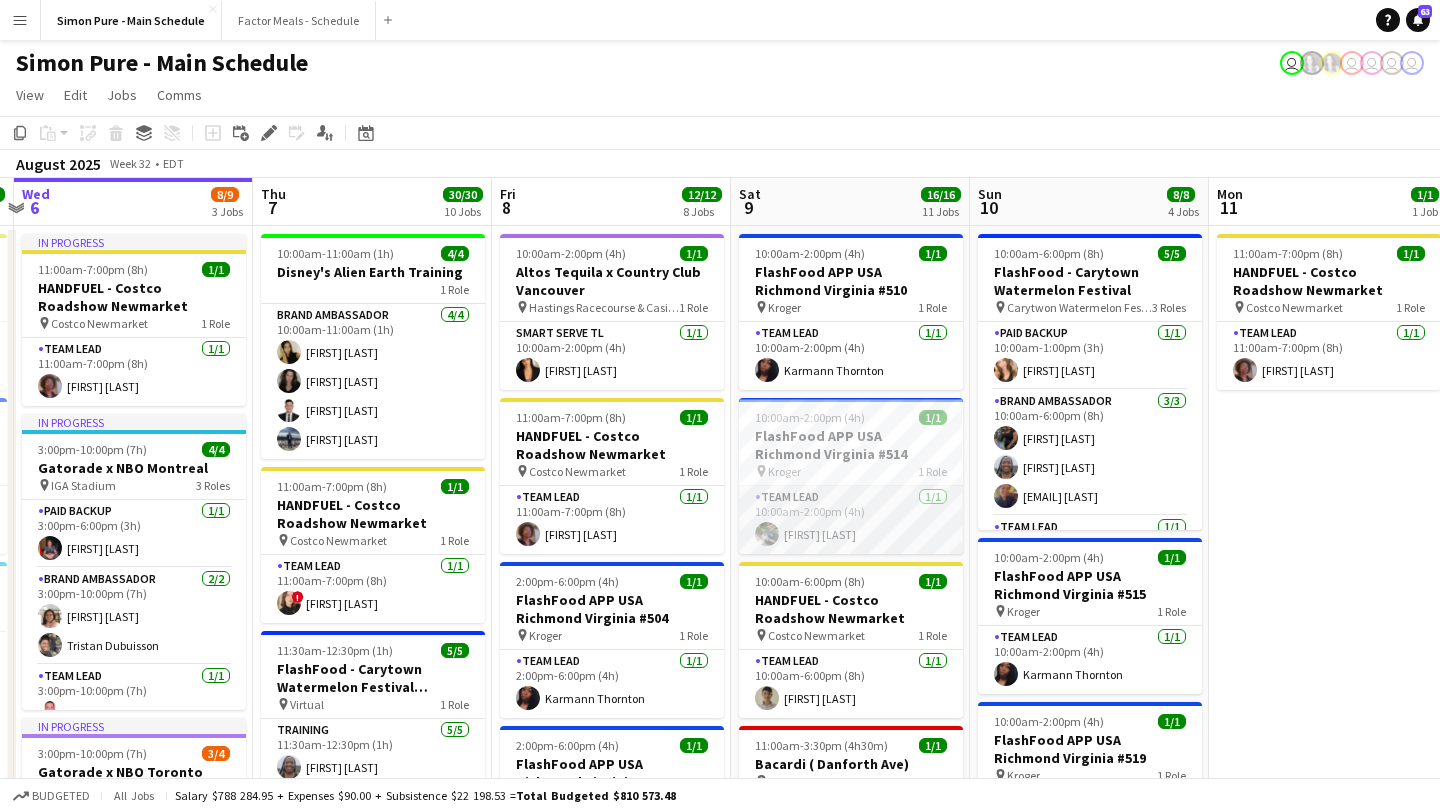 click at bounding box center [767, 534] 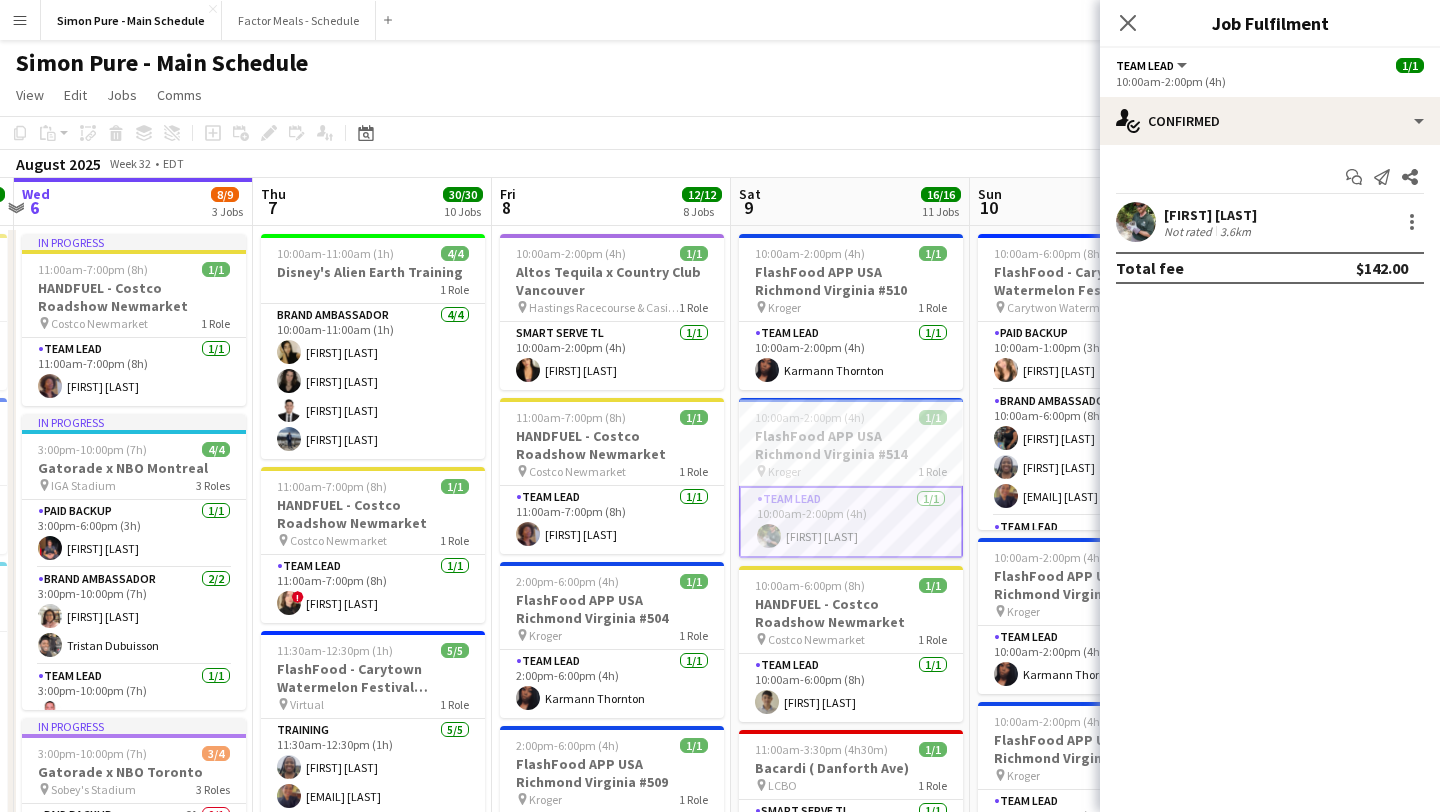 click at bounding box center [1136, 222] 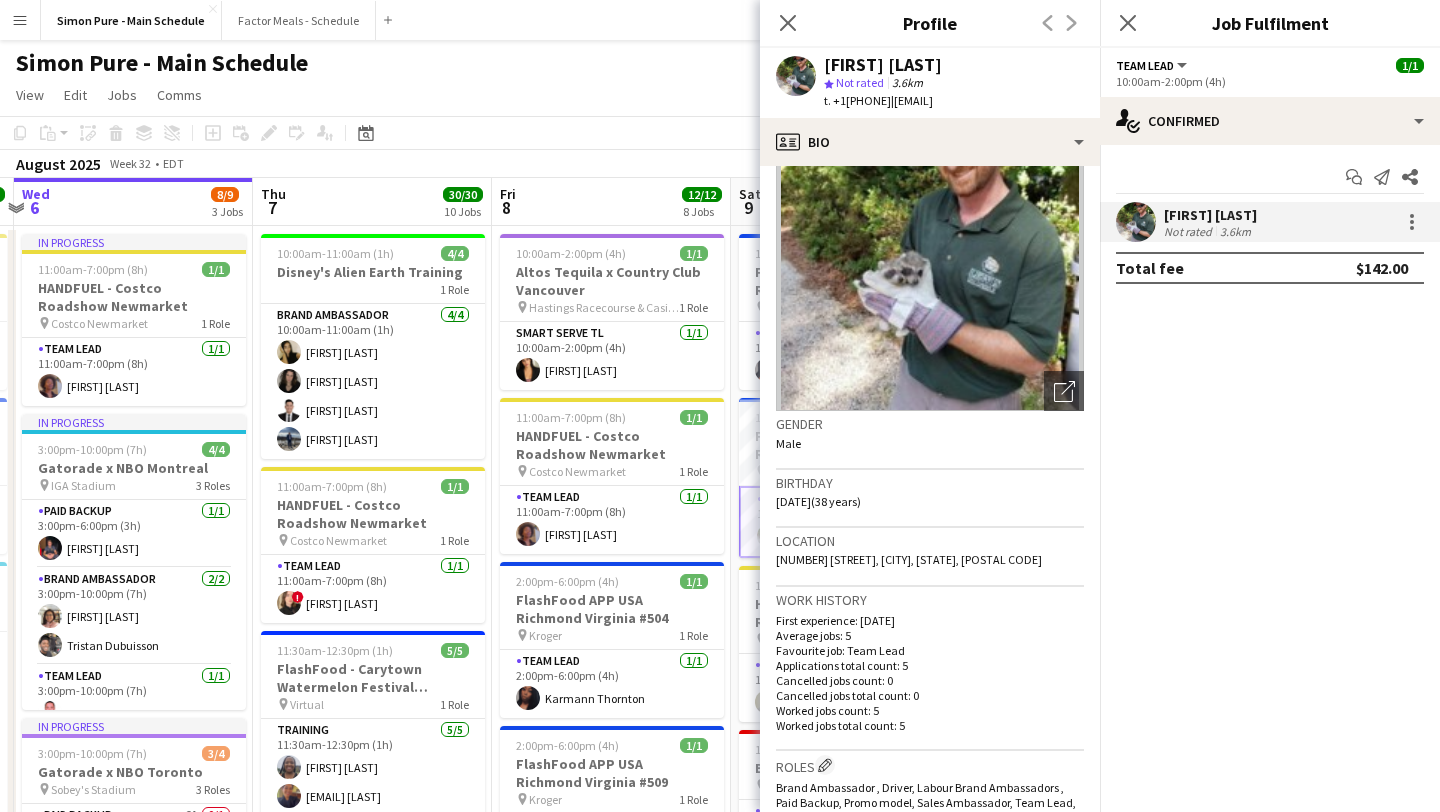 scroll, scrollTop: 0, scrollLeft: 0, axis: both 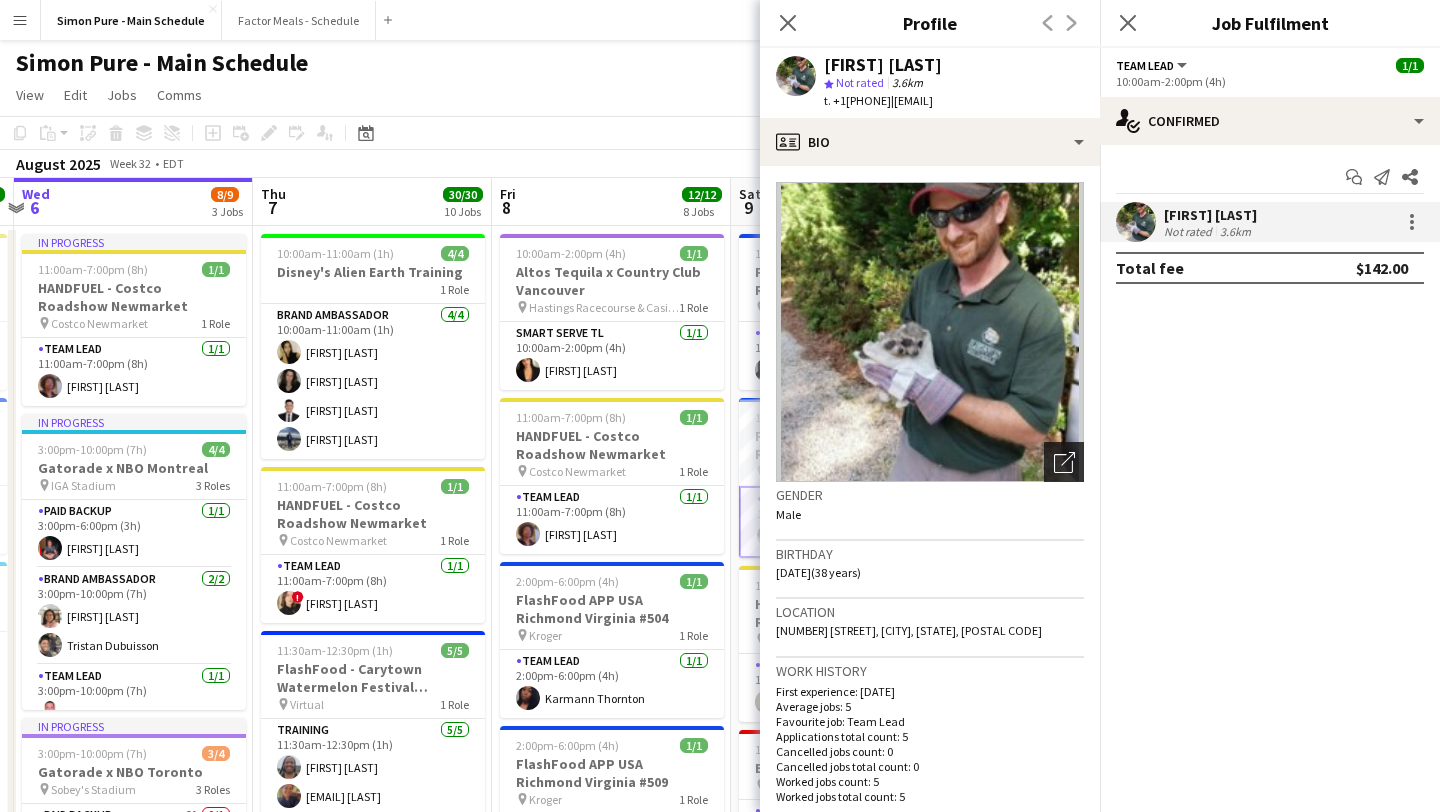 click on "Open photos pop-in" 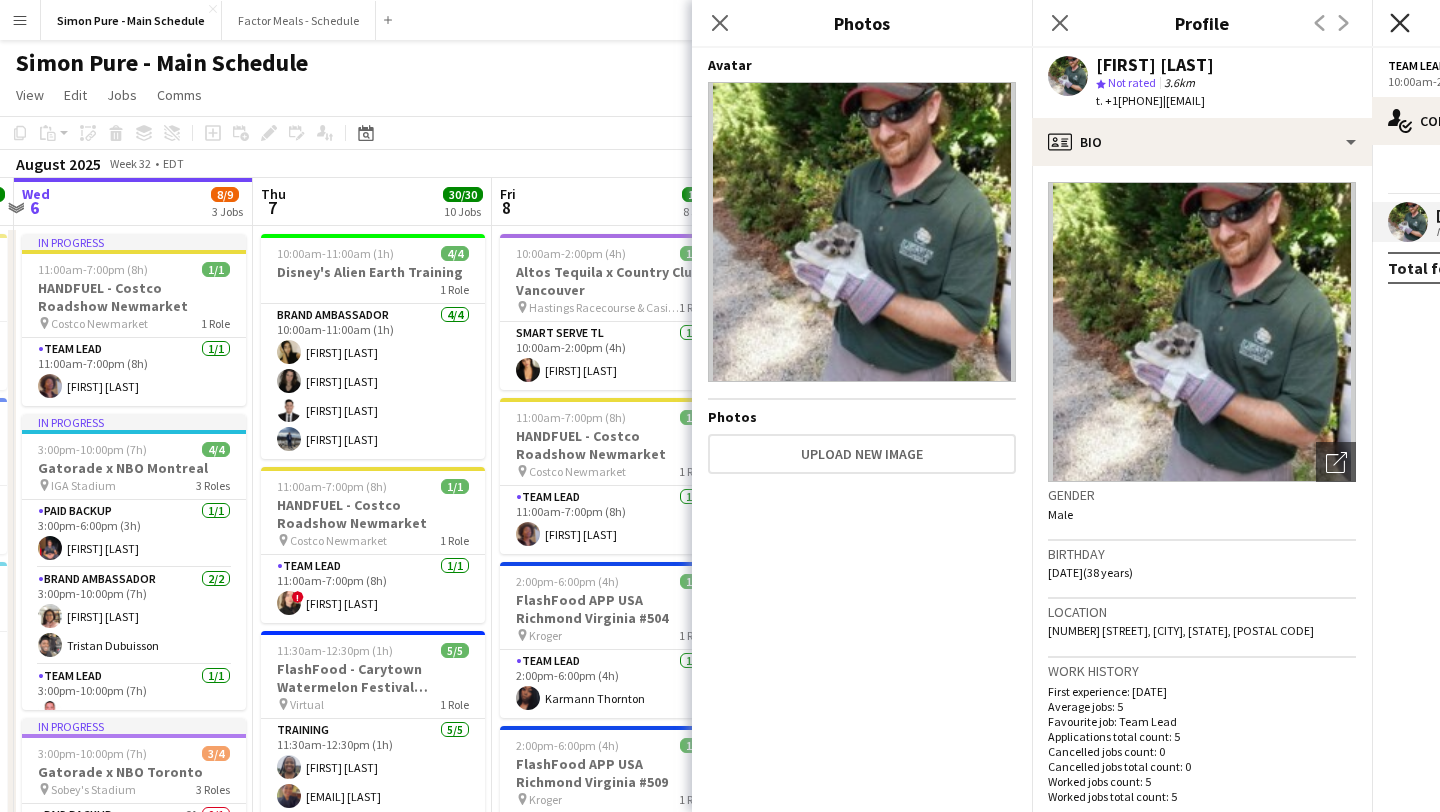 click on "Close pop-in" 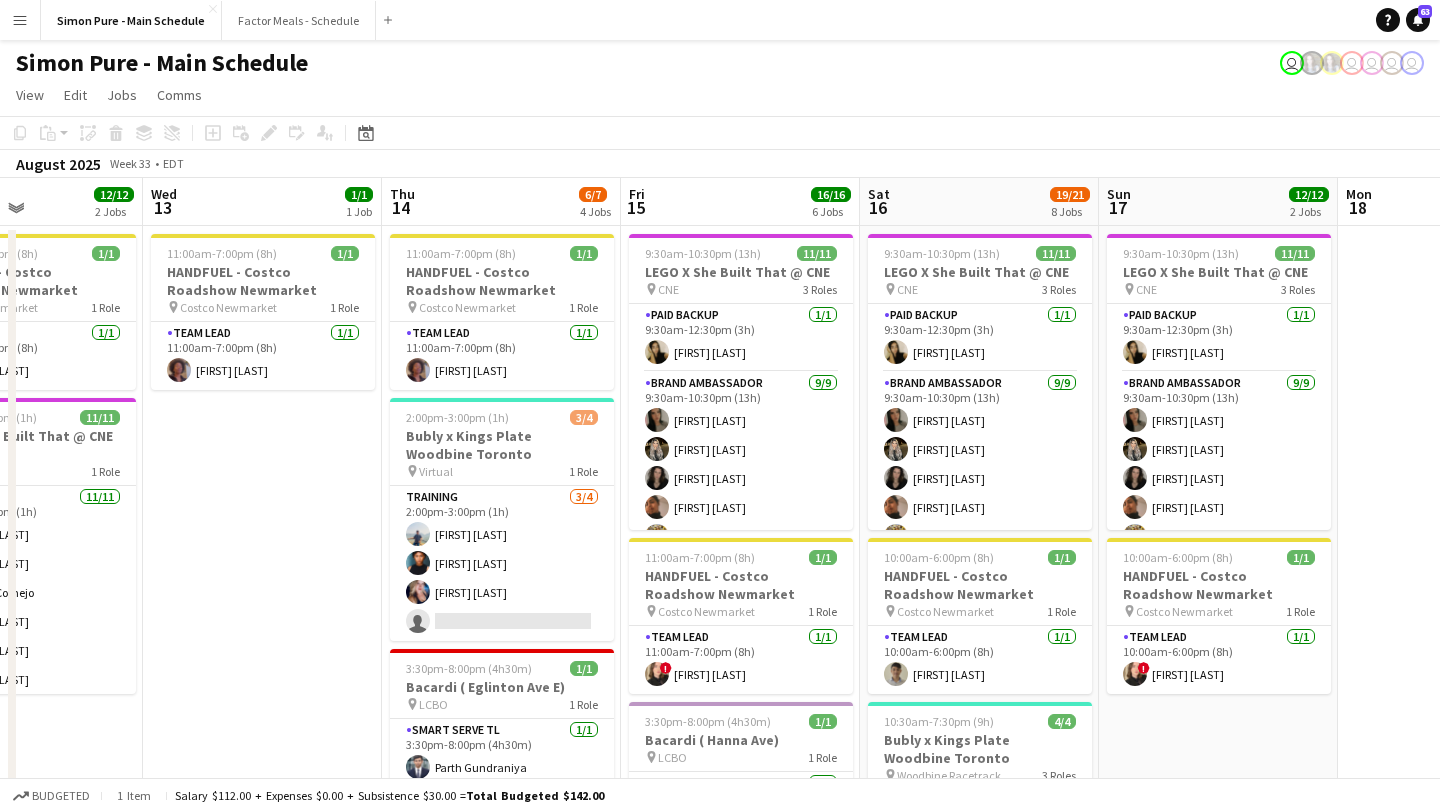 scroll, scrollTop: 0, scrollLeft: 815, axis: horizontal 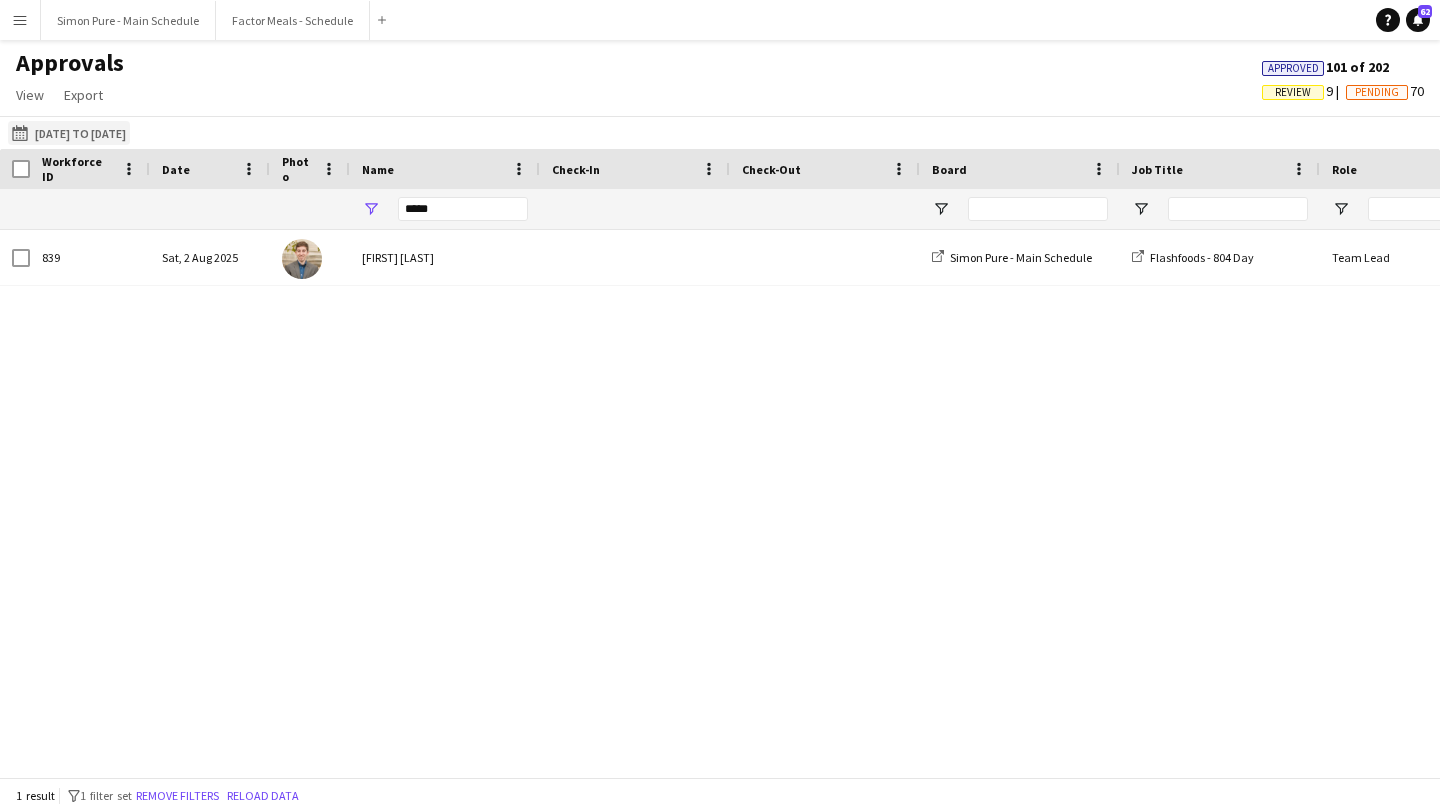 click on "[DATE] to [DATE]
[DATE] to [DATE]" 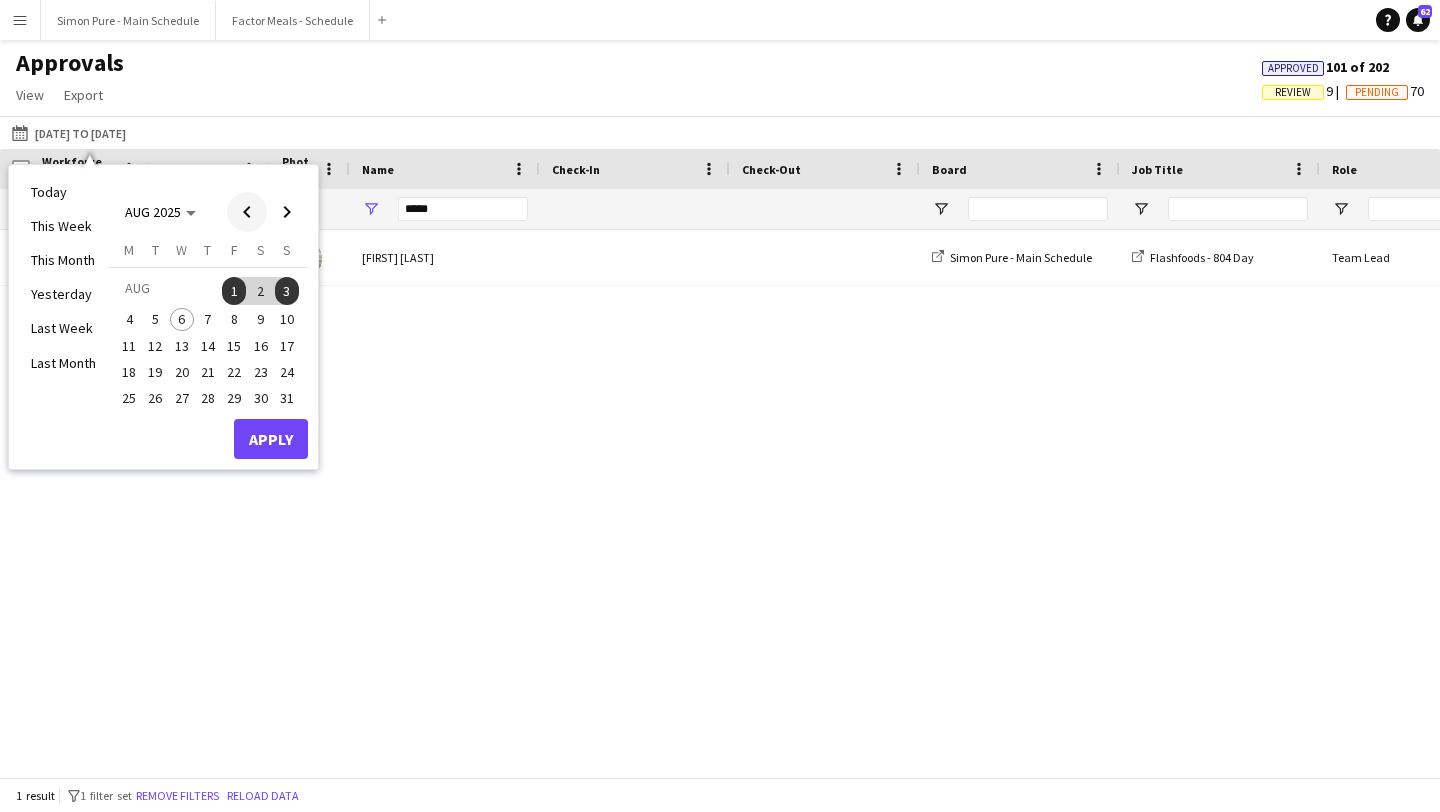click at bounding box center [247, 212] 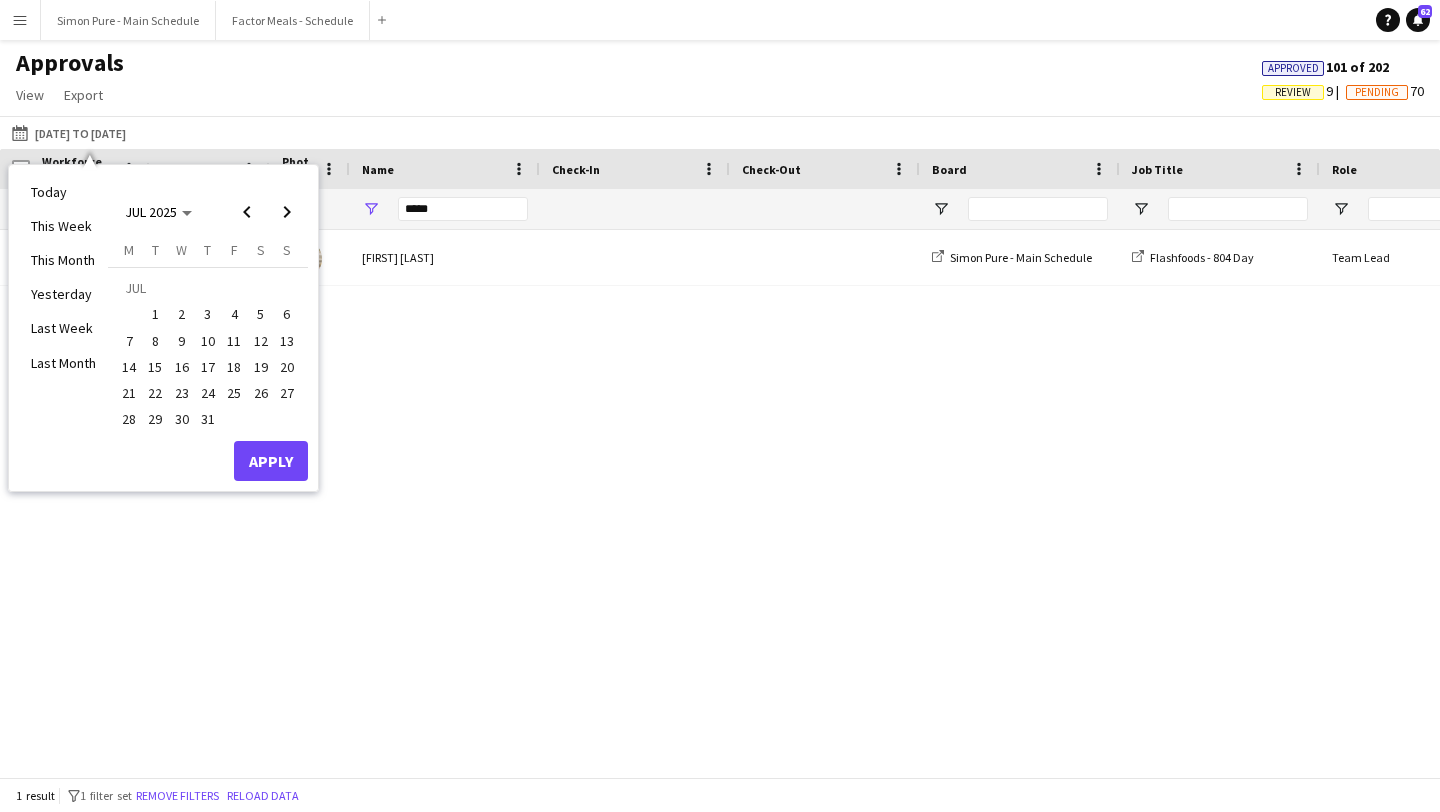 click on "28" at bounding box center (129, 420) 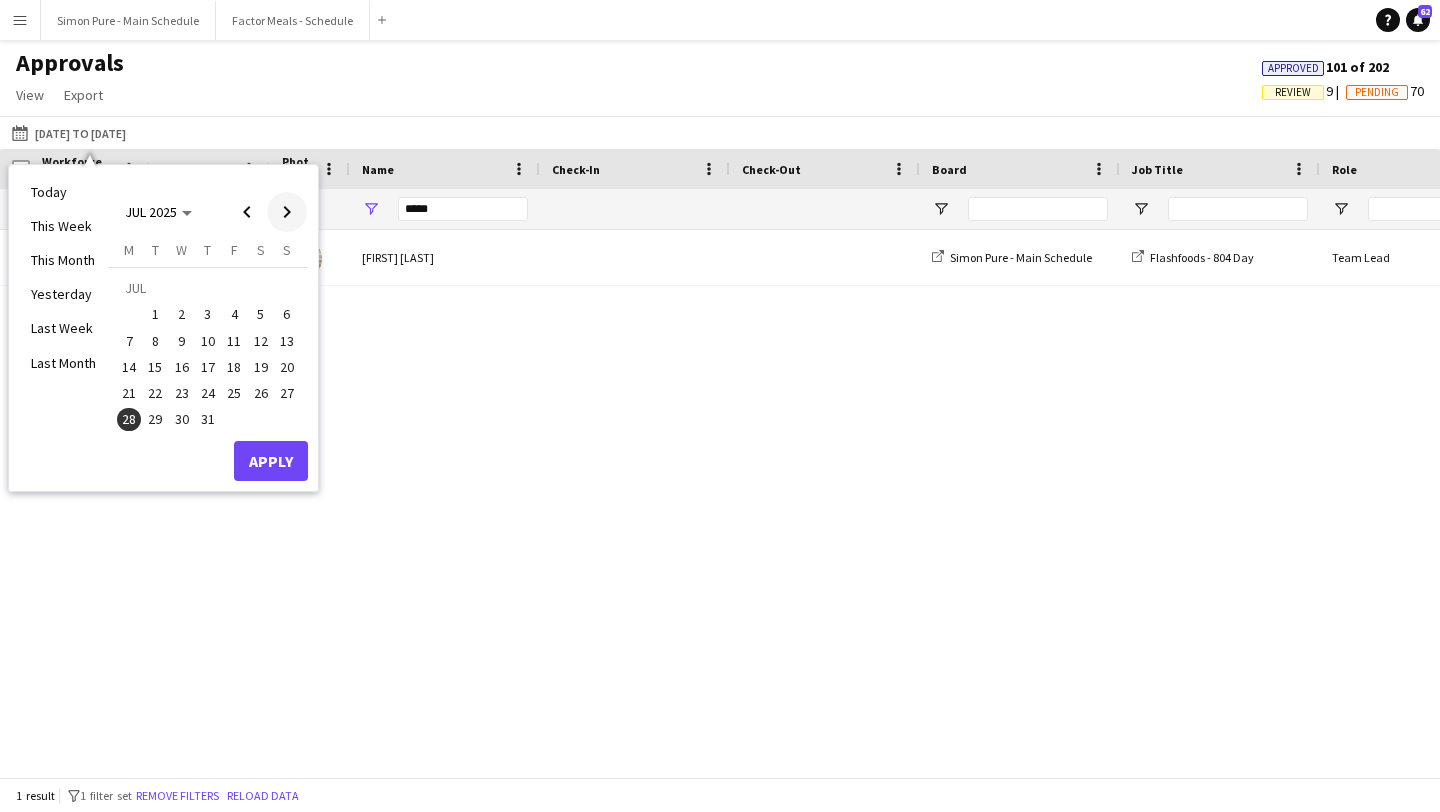 click at bounding box center [287, 212] 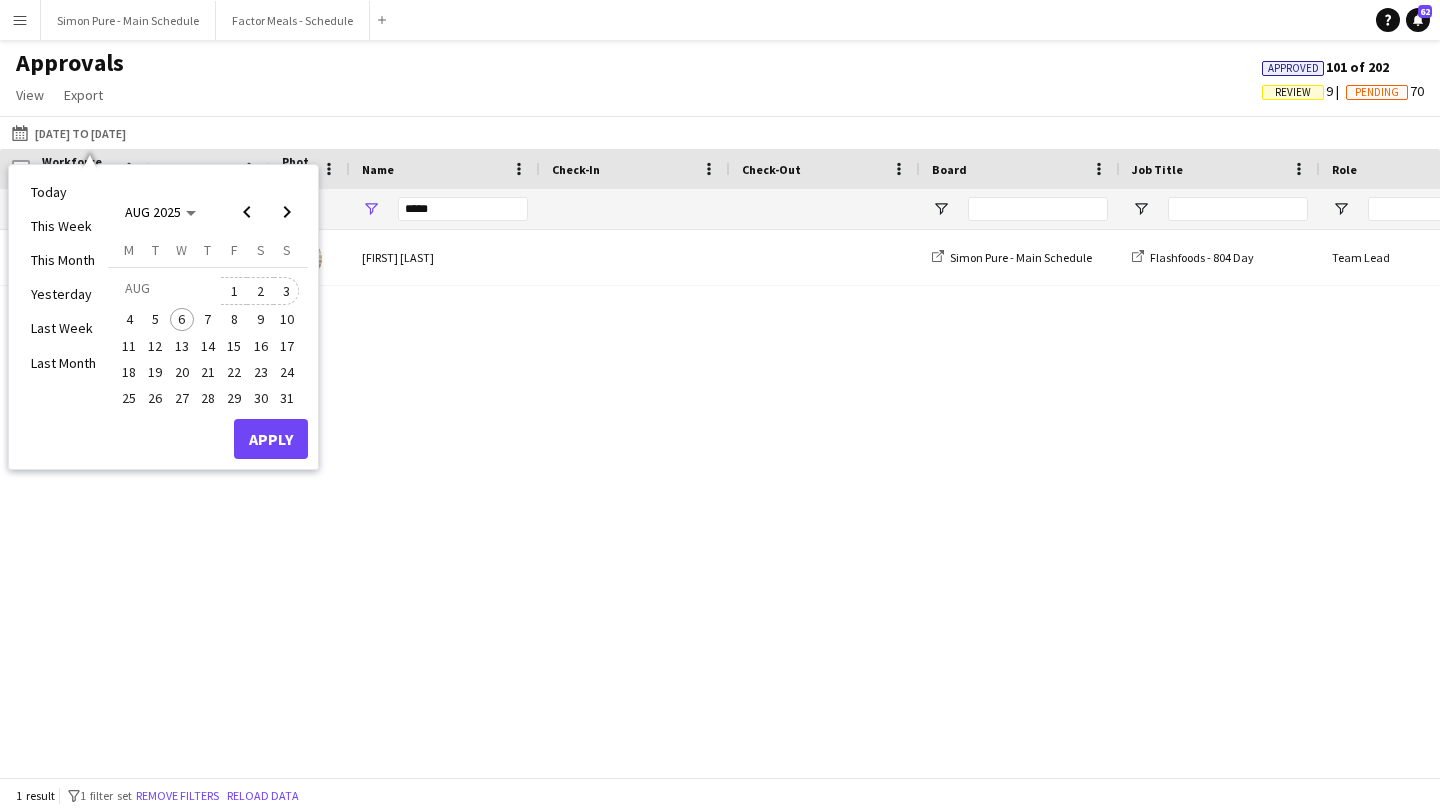 click on "3" at bounding box center (287, 291) 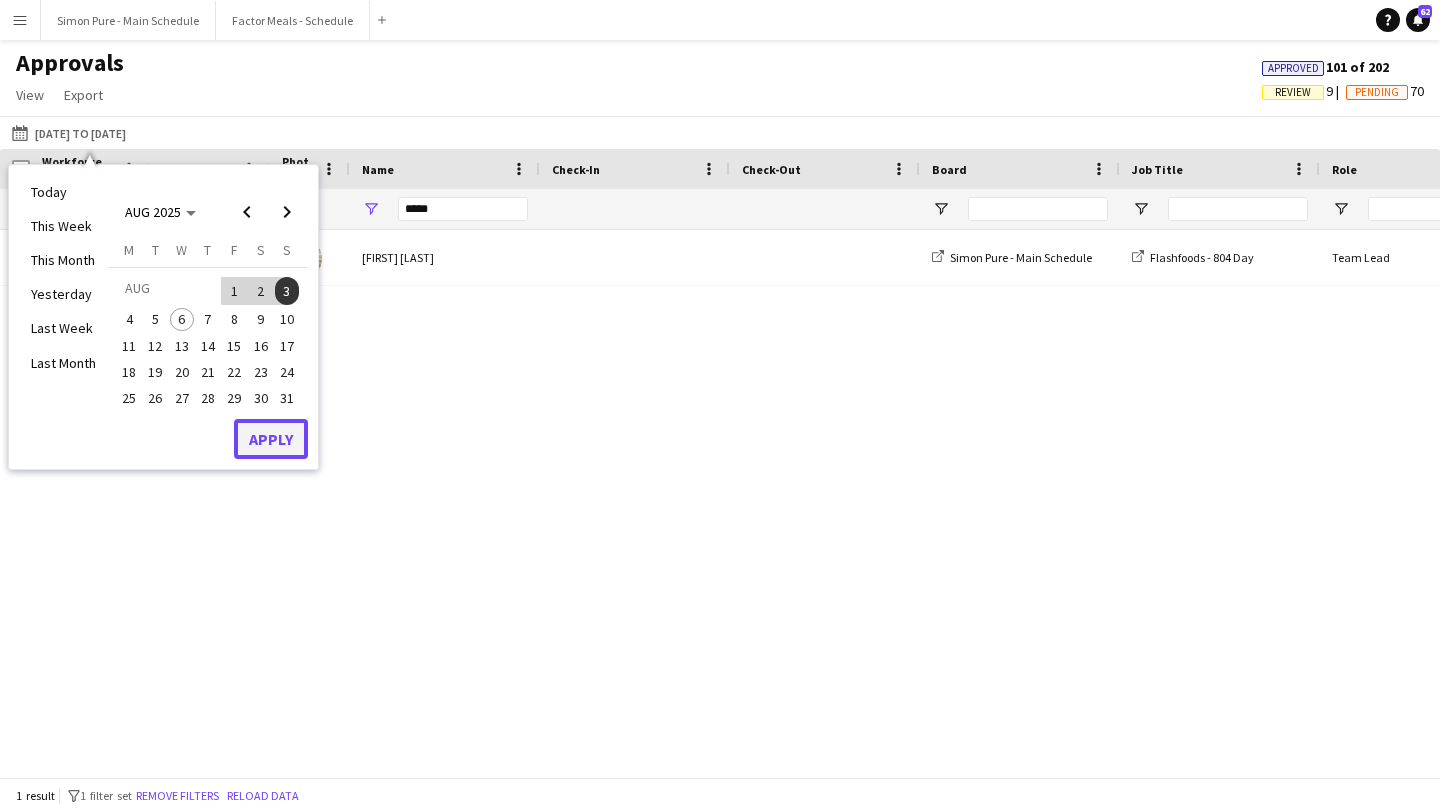click on "Apply" at bounding box center (271, 439) 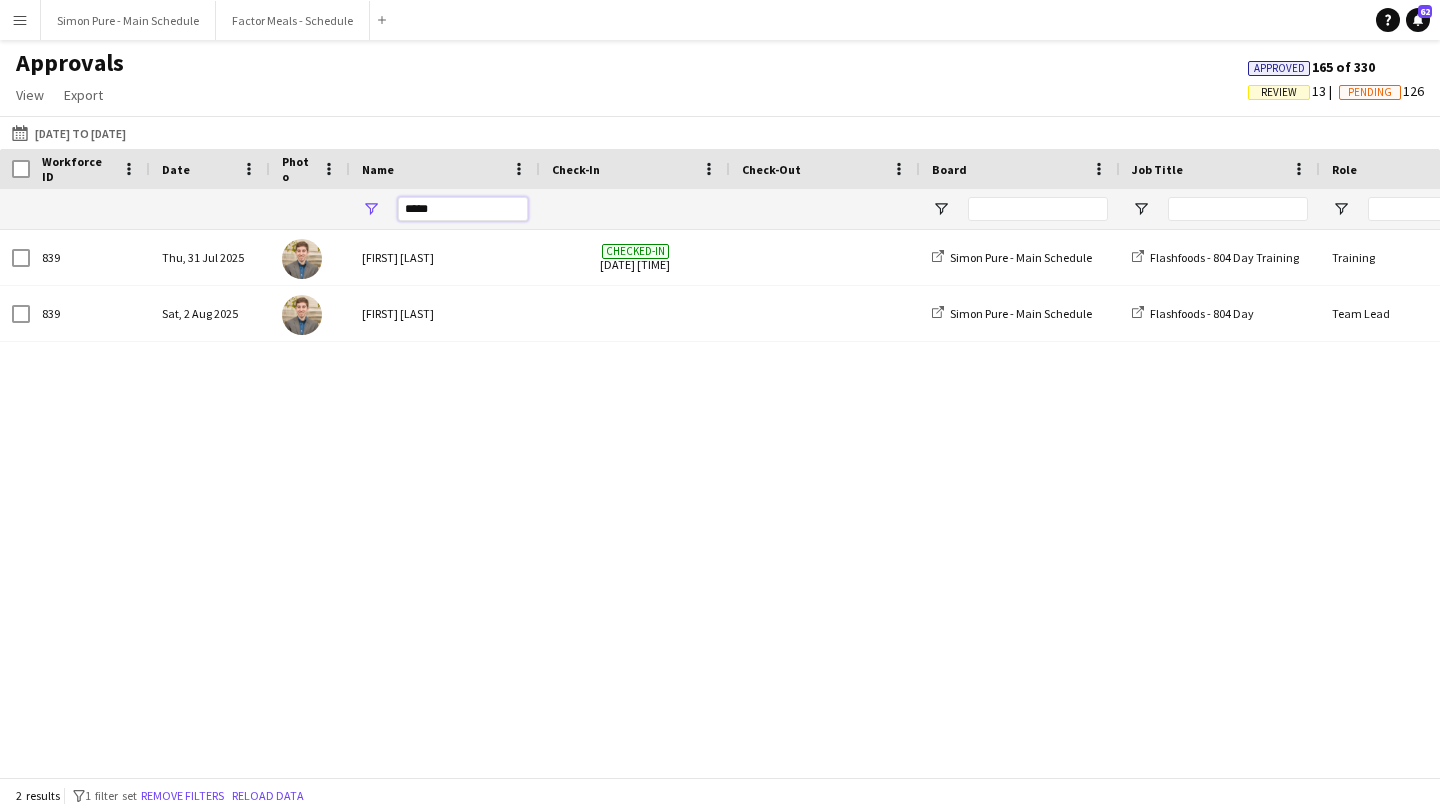 drag, startPoint x: 465, startPoint y: 205, endPoint x: 287, endPoint y: 205, distance: 178 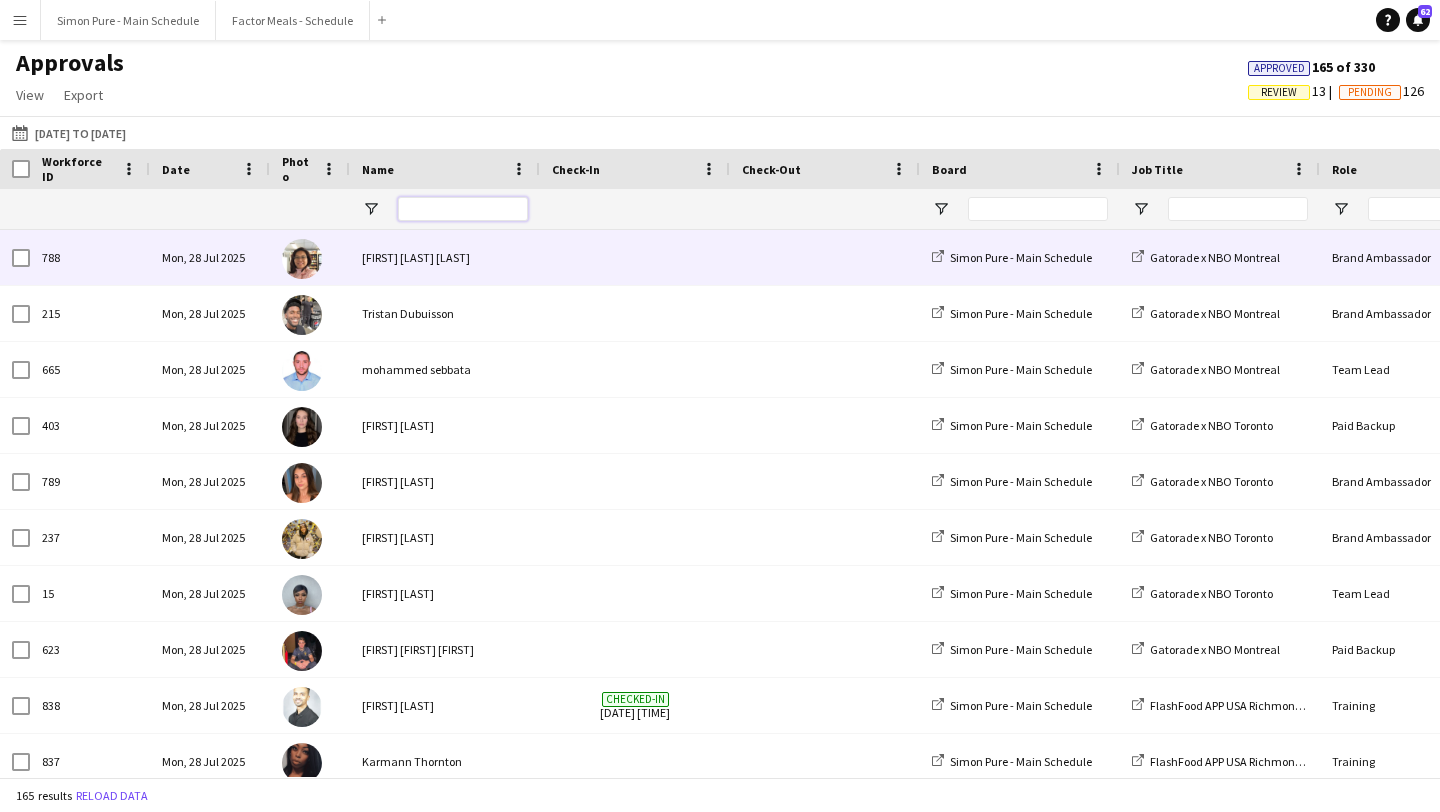 scroll, scrollTop: 0, scrollLeft: 684, axis: horizontal 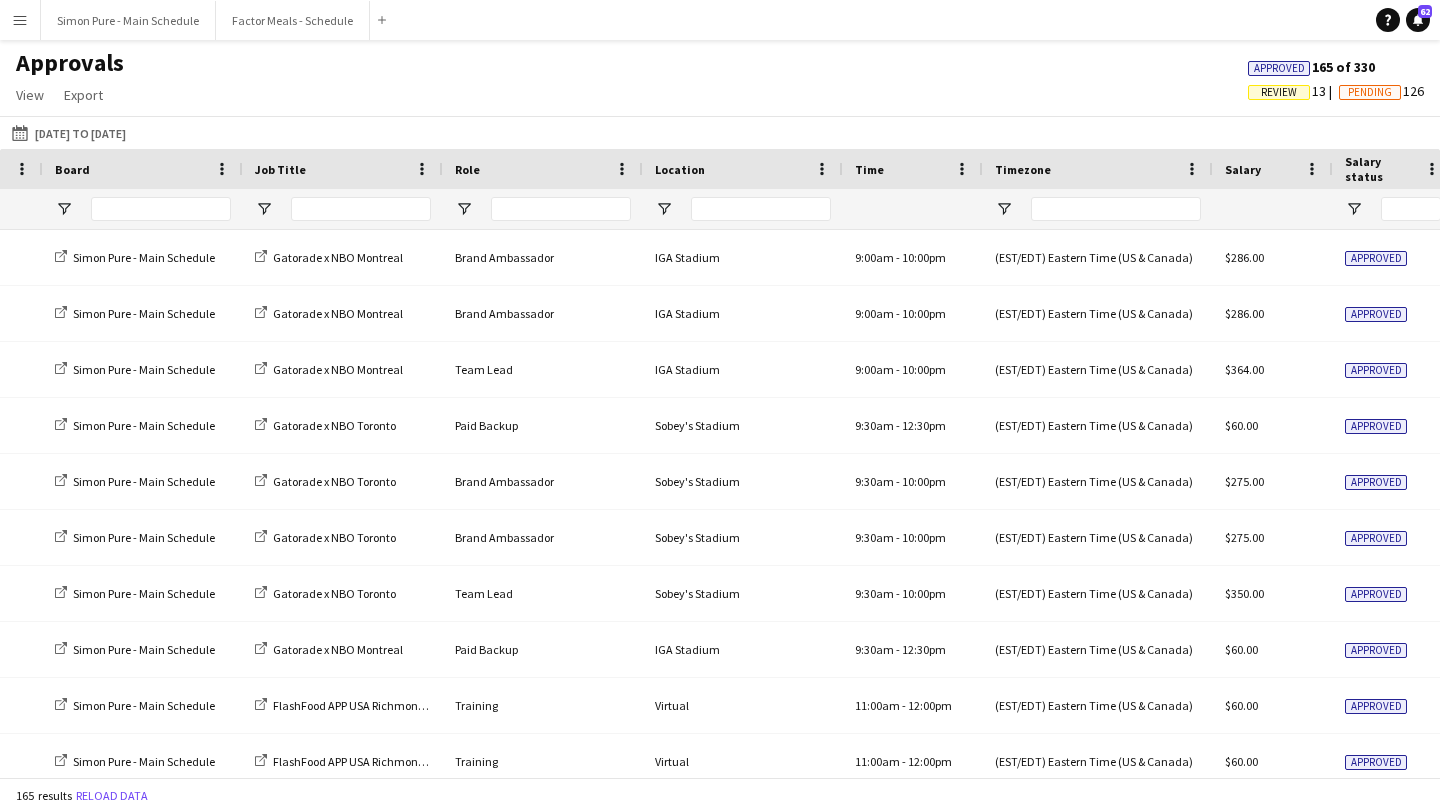 type 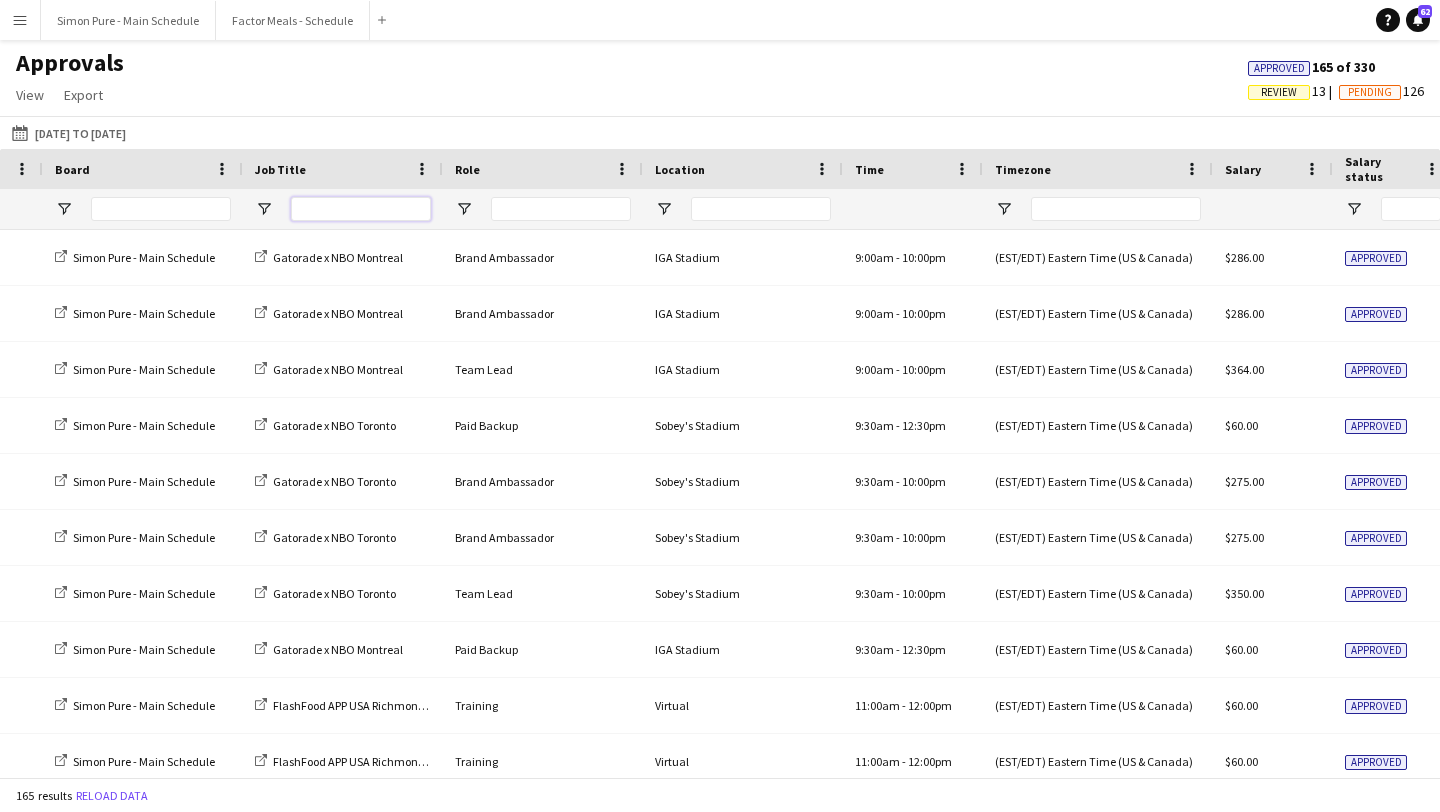 click at bounding box center [361, 209] 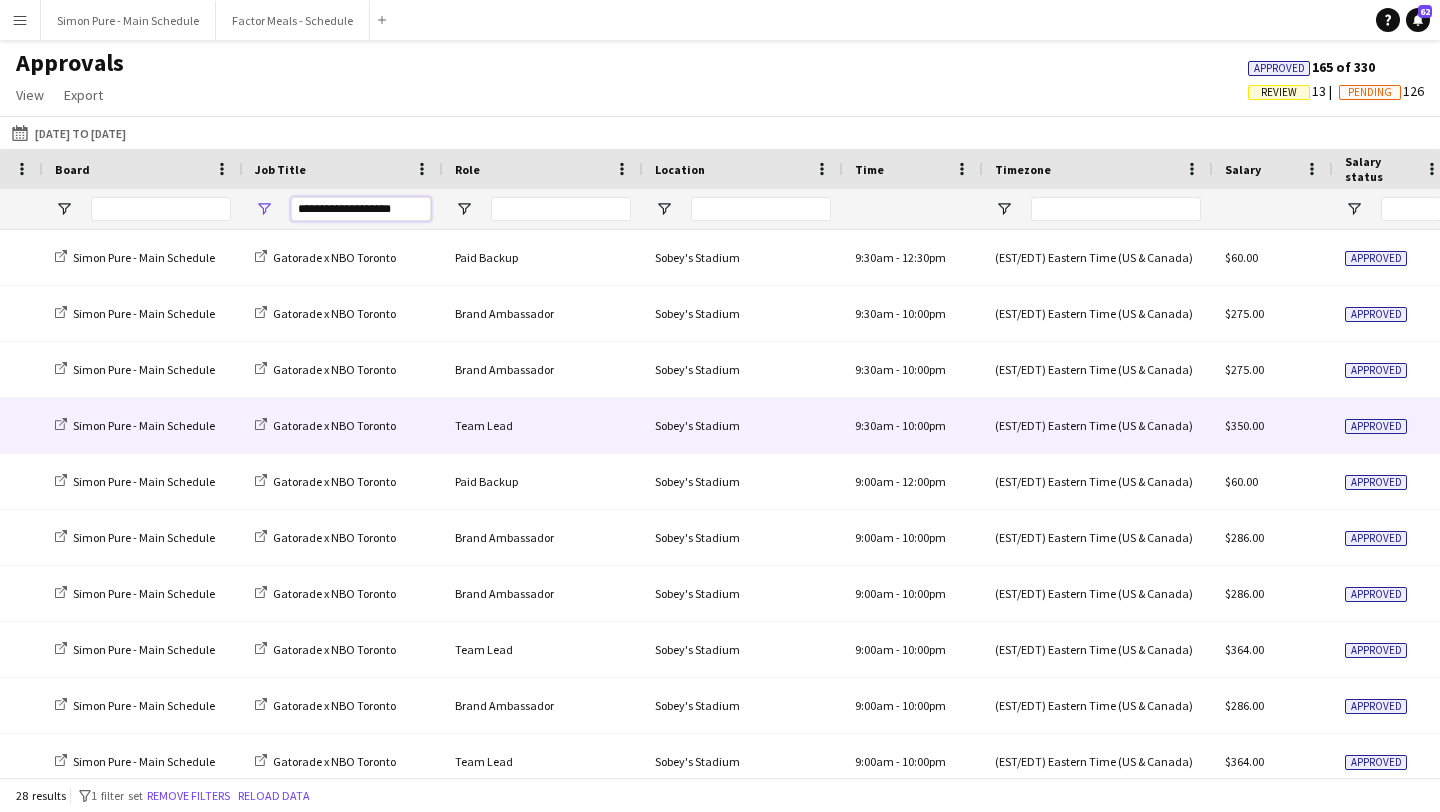 scroll, scrollTop: 0, scrollLeft: 1083, axis: horizontal 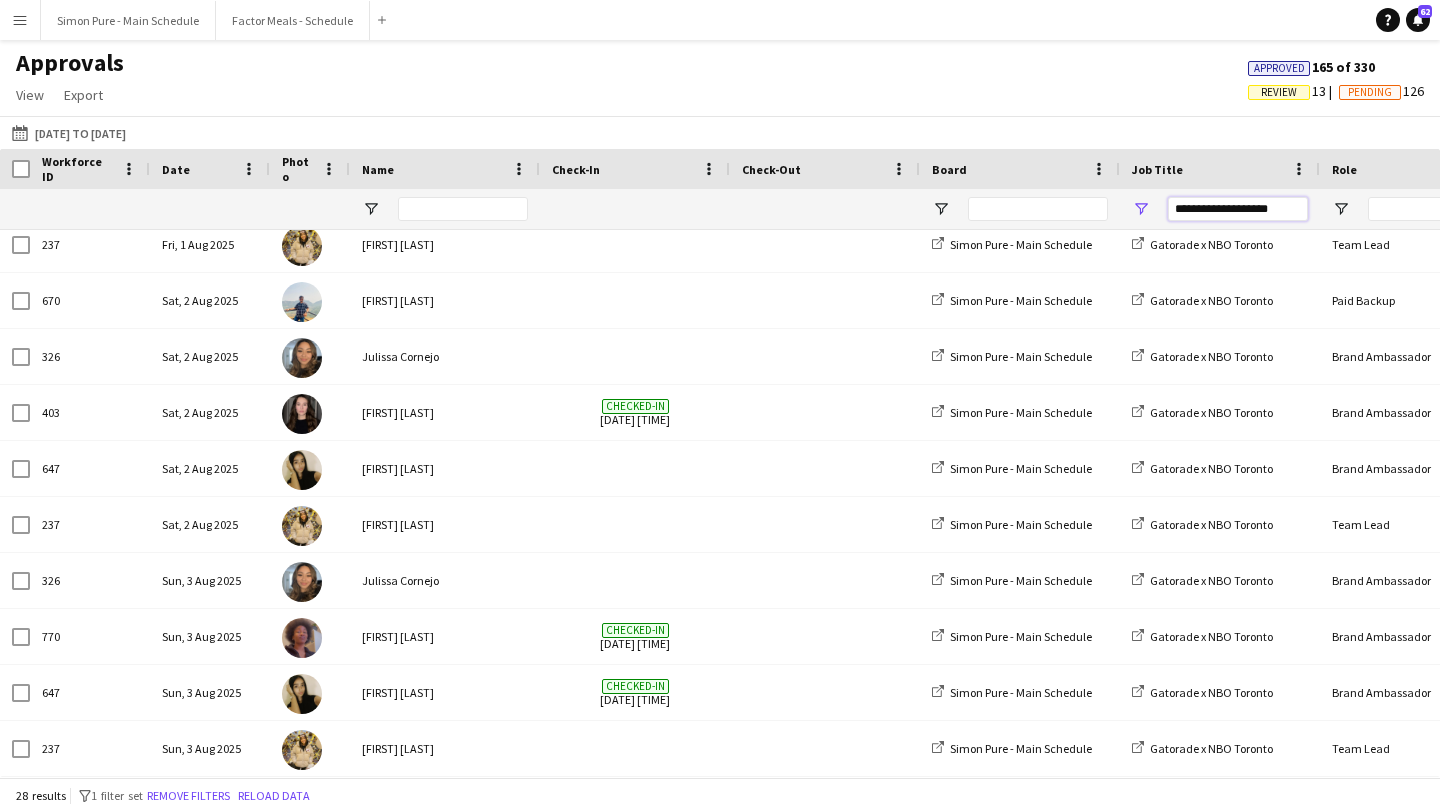 type on "**********" 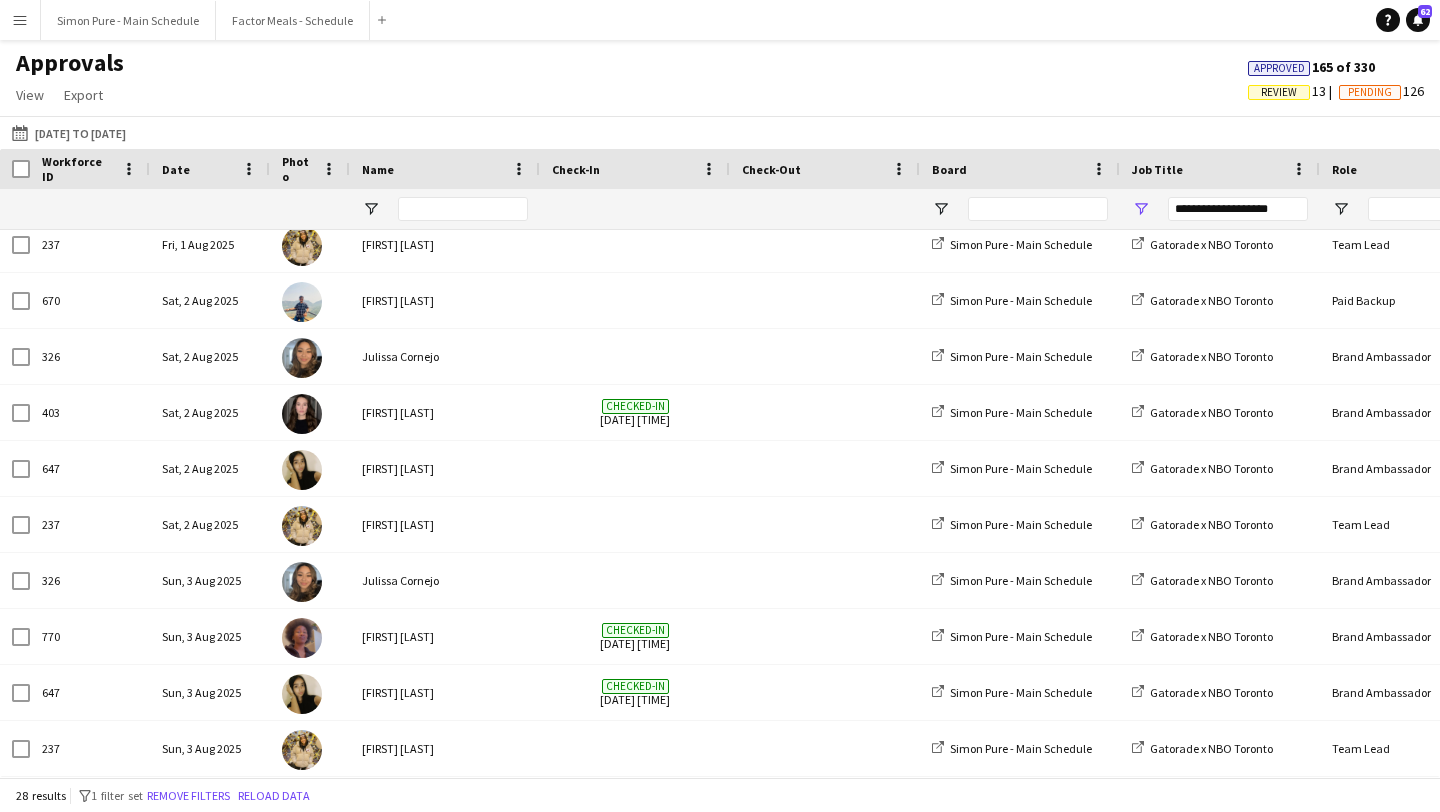 click on "Menu" at bounding box center (20, 20) 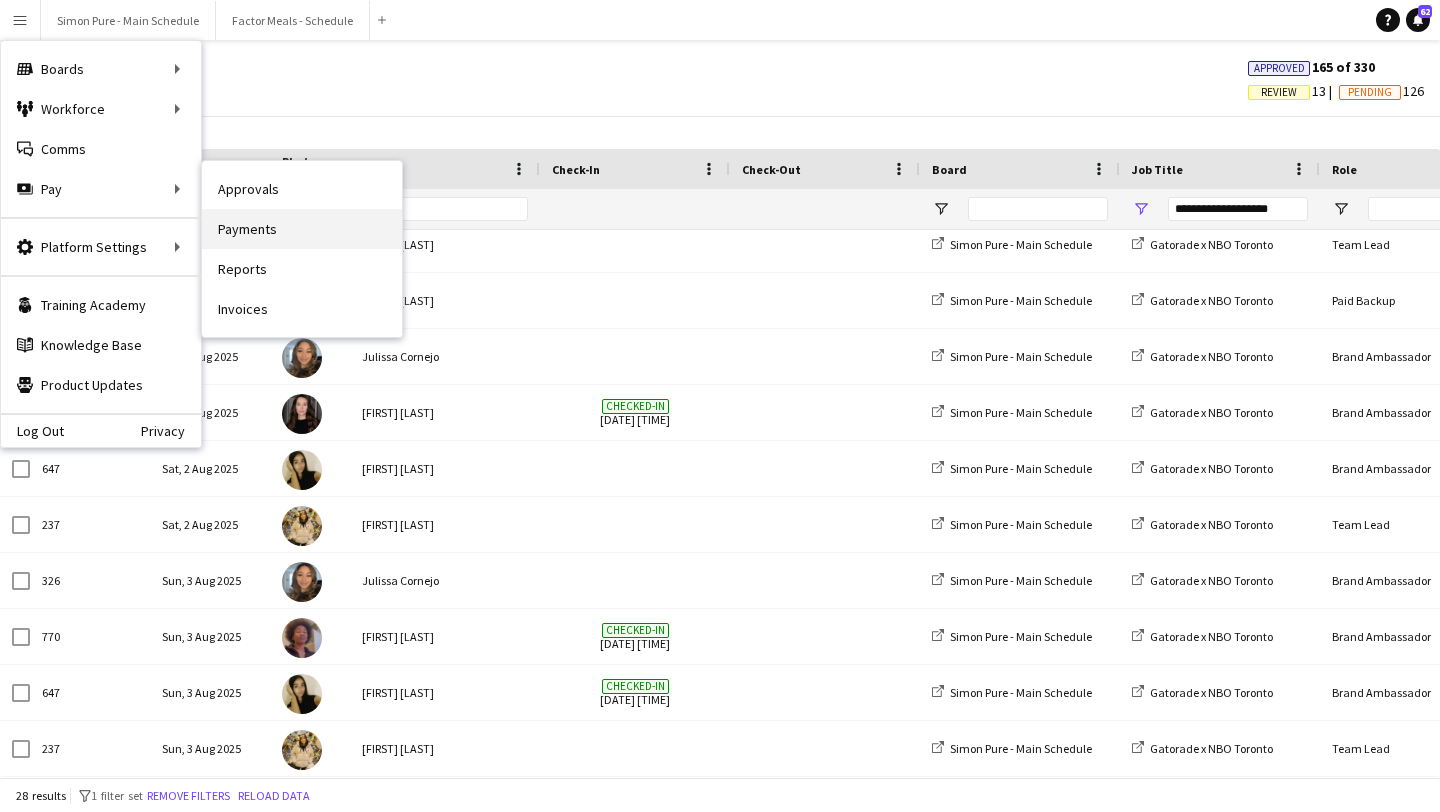 click on "Payments" at bounding box center (302, 229) 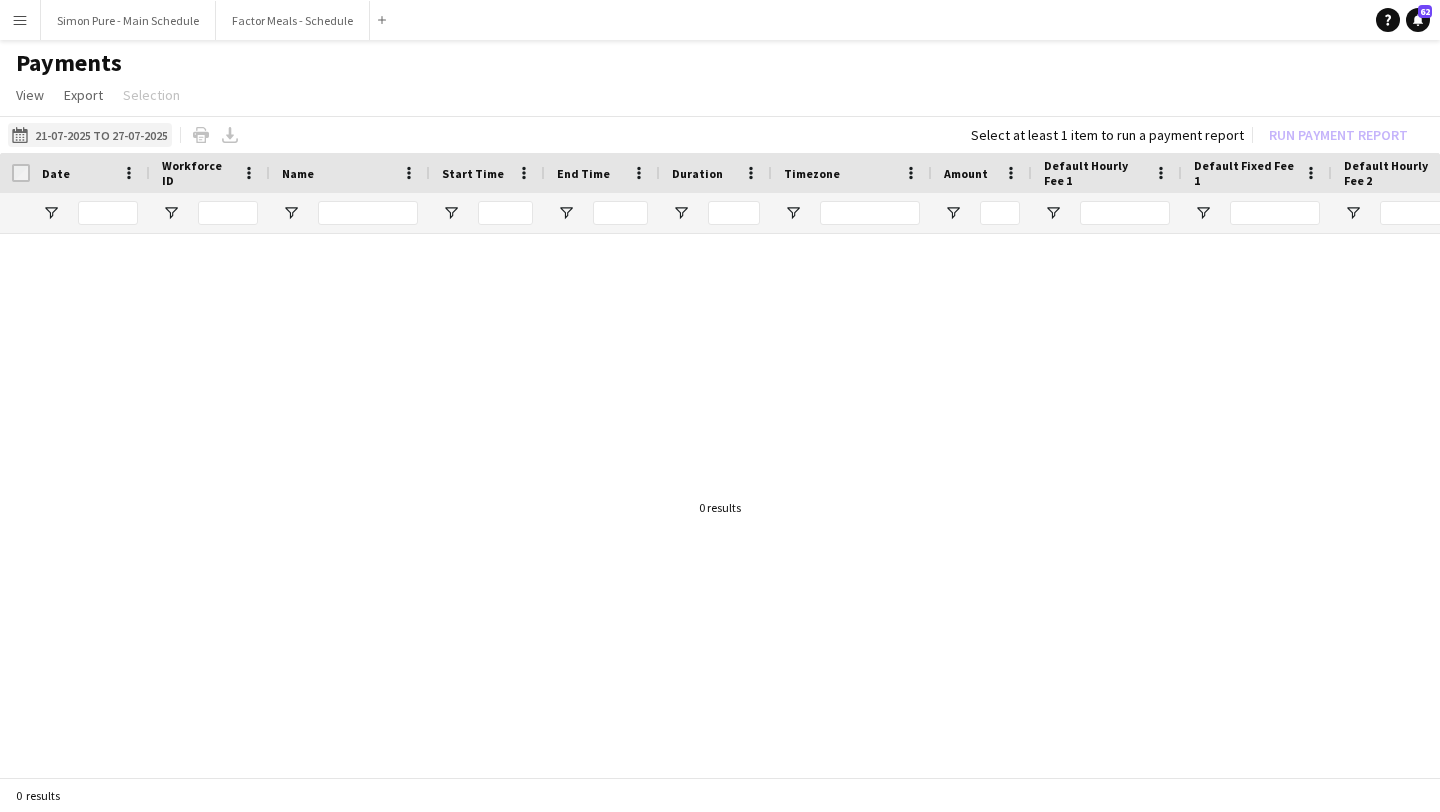 click on "[DATE] to [DATE]
[DATE] to [DATE]" 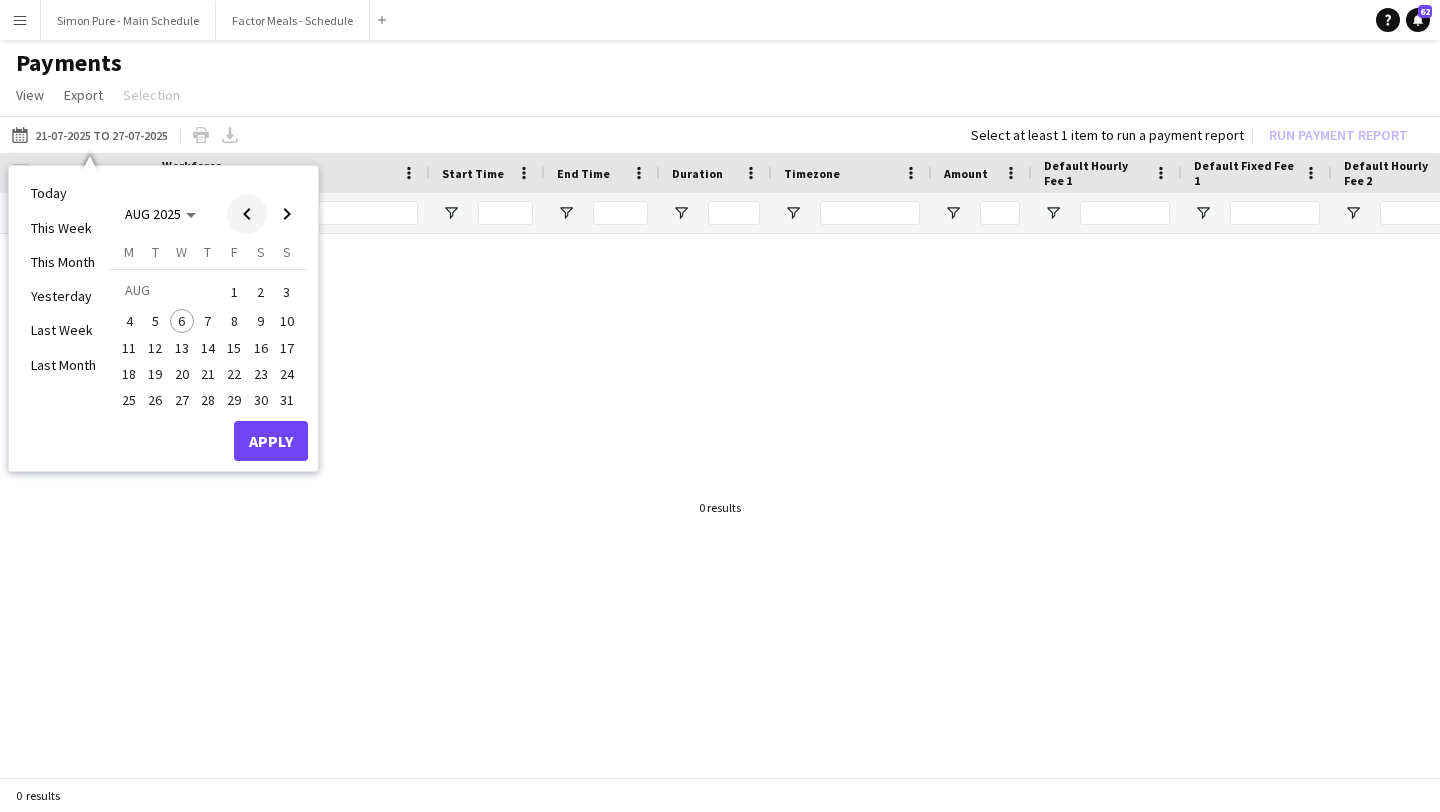 click at bounding box center [247, 214] 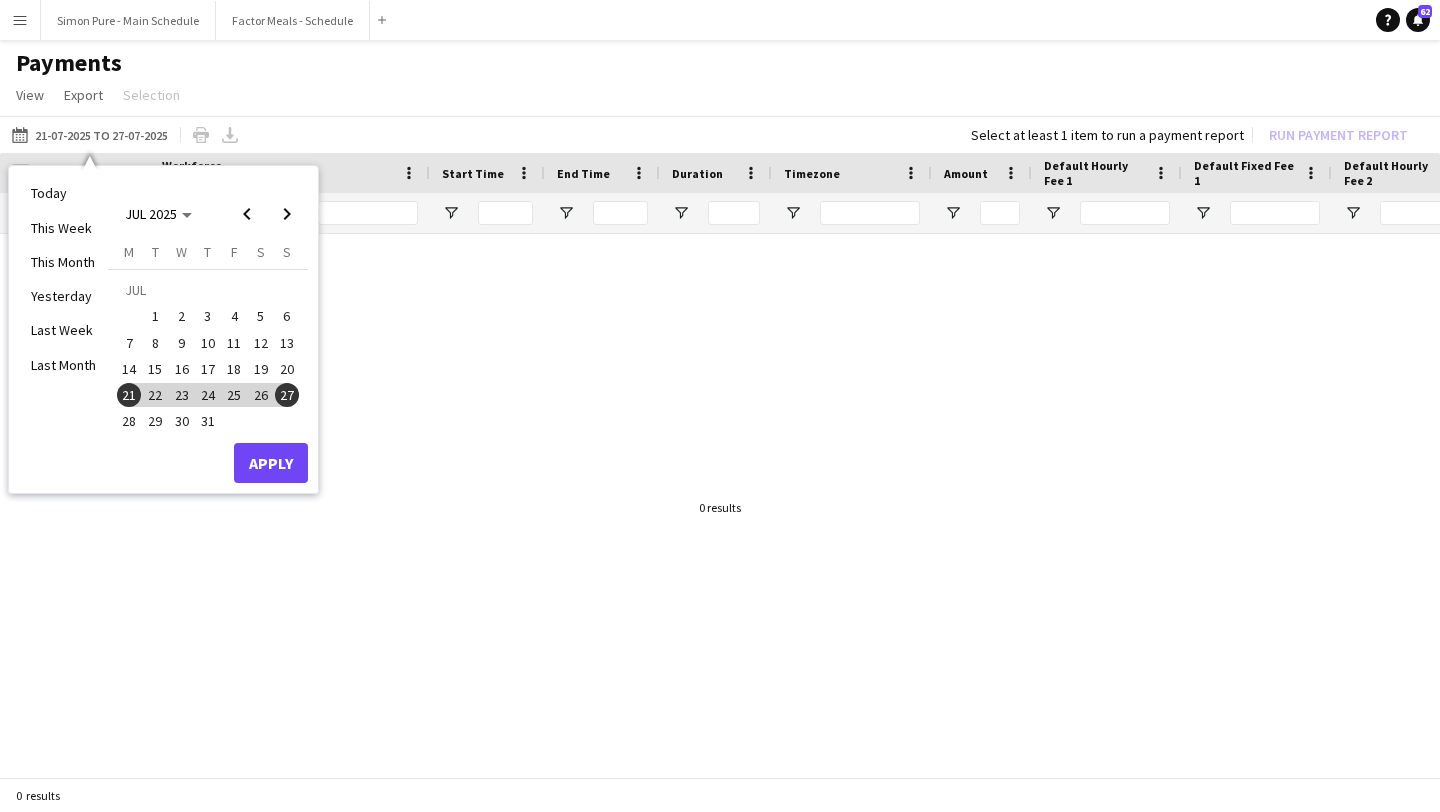 click on "28" at bounding box center (129, 422) 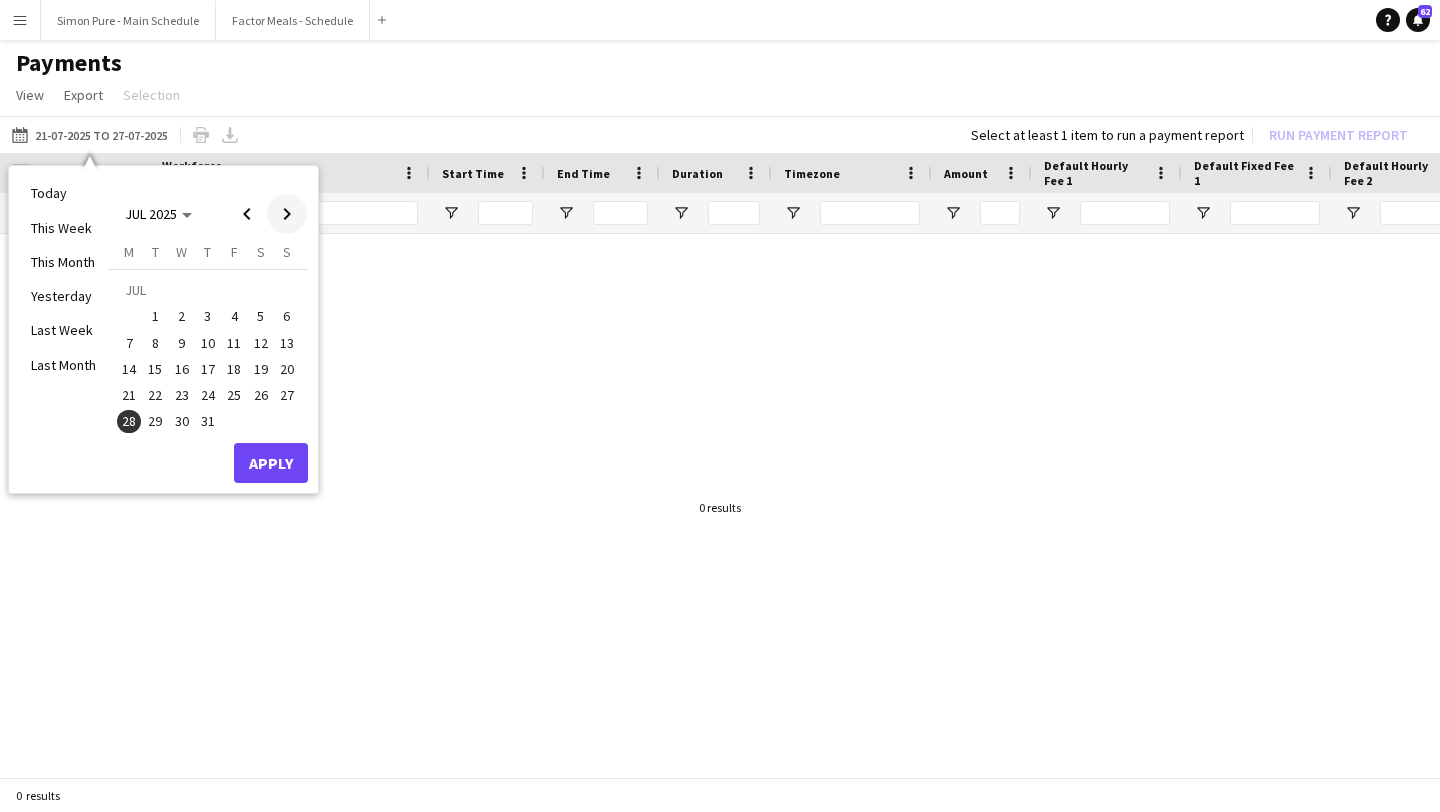 click at bounding box center [287, 214] 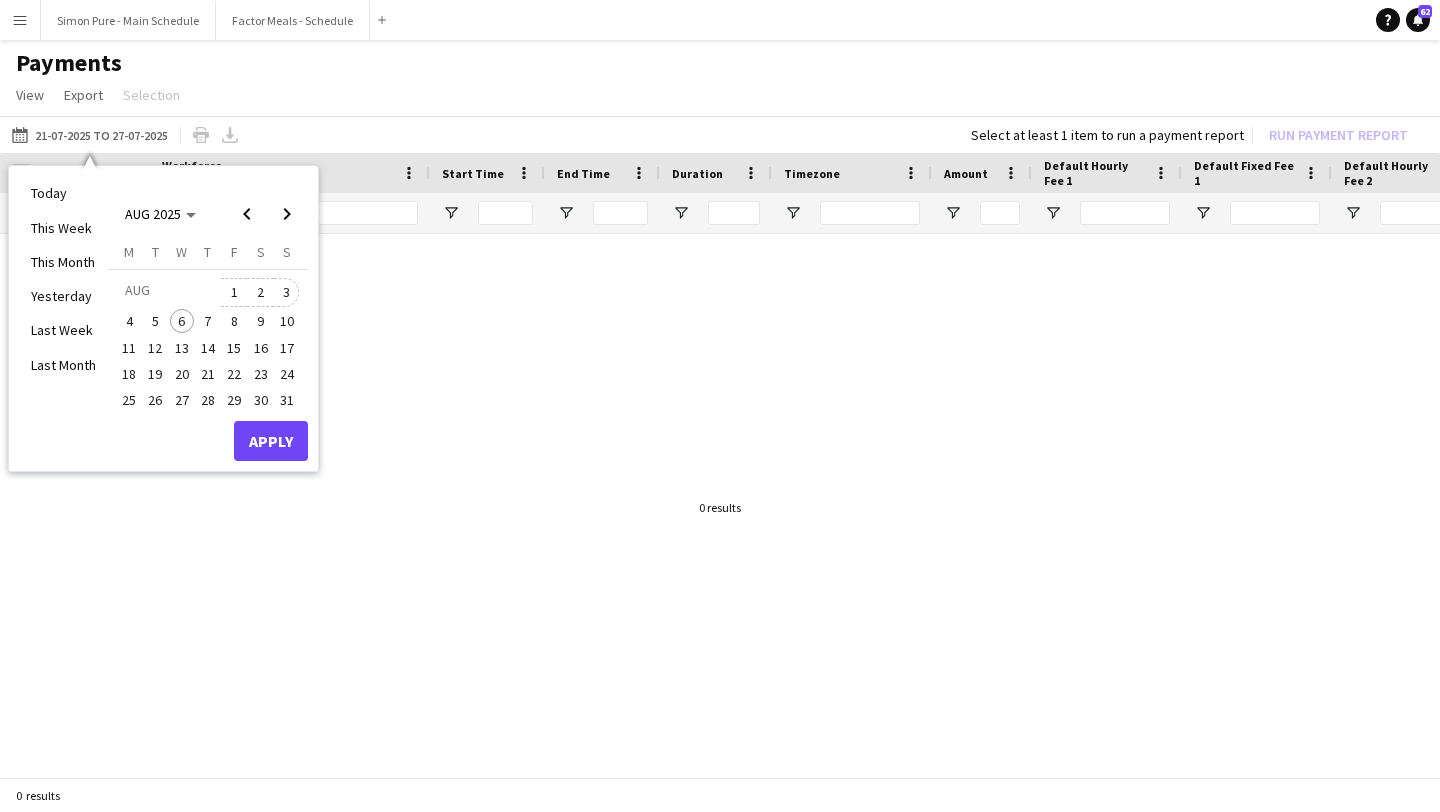click on "3" at bounding box center [287, 292] 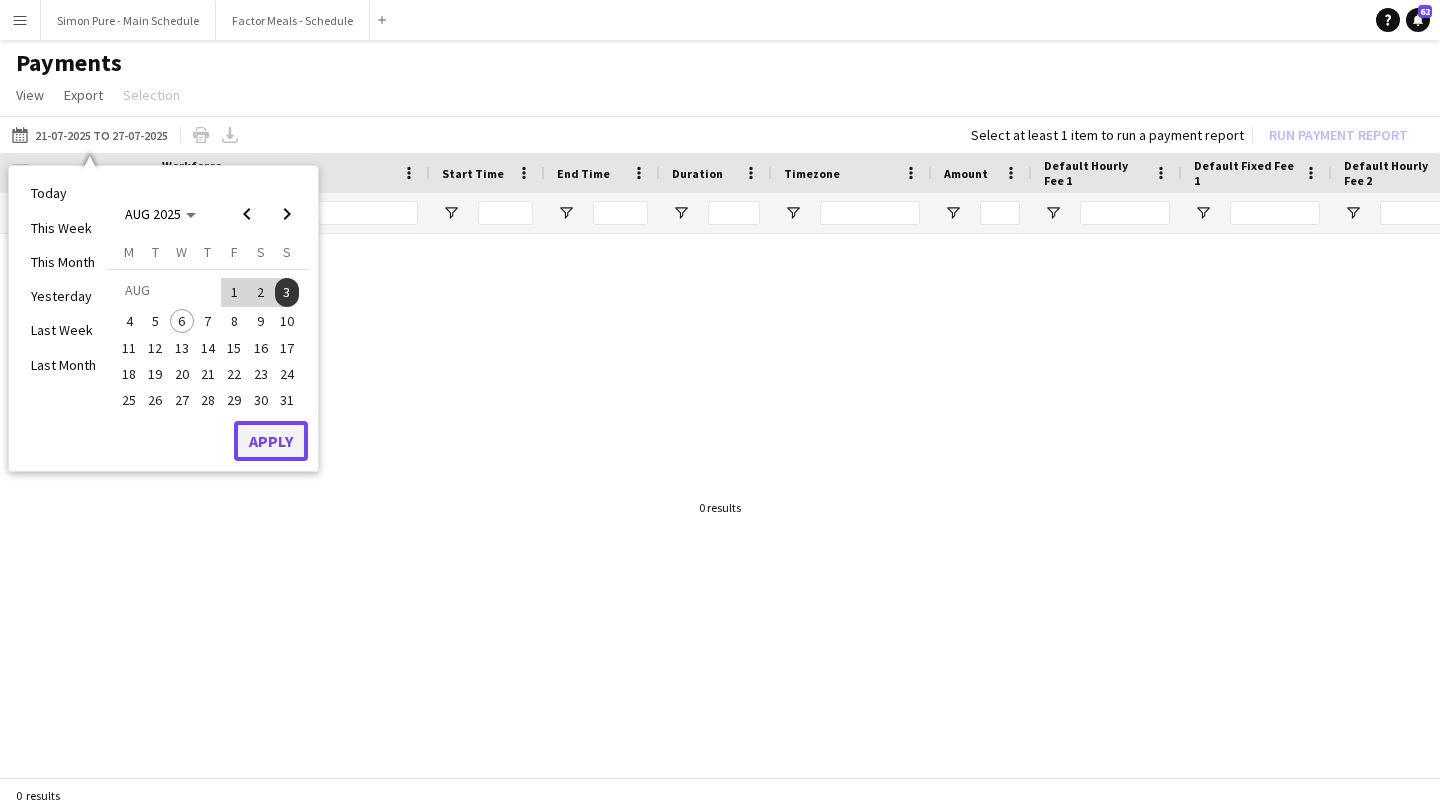 click on "Apply" at bounding box center (271, 441) 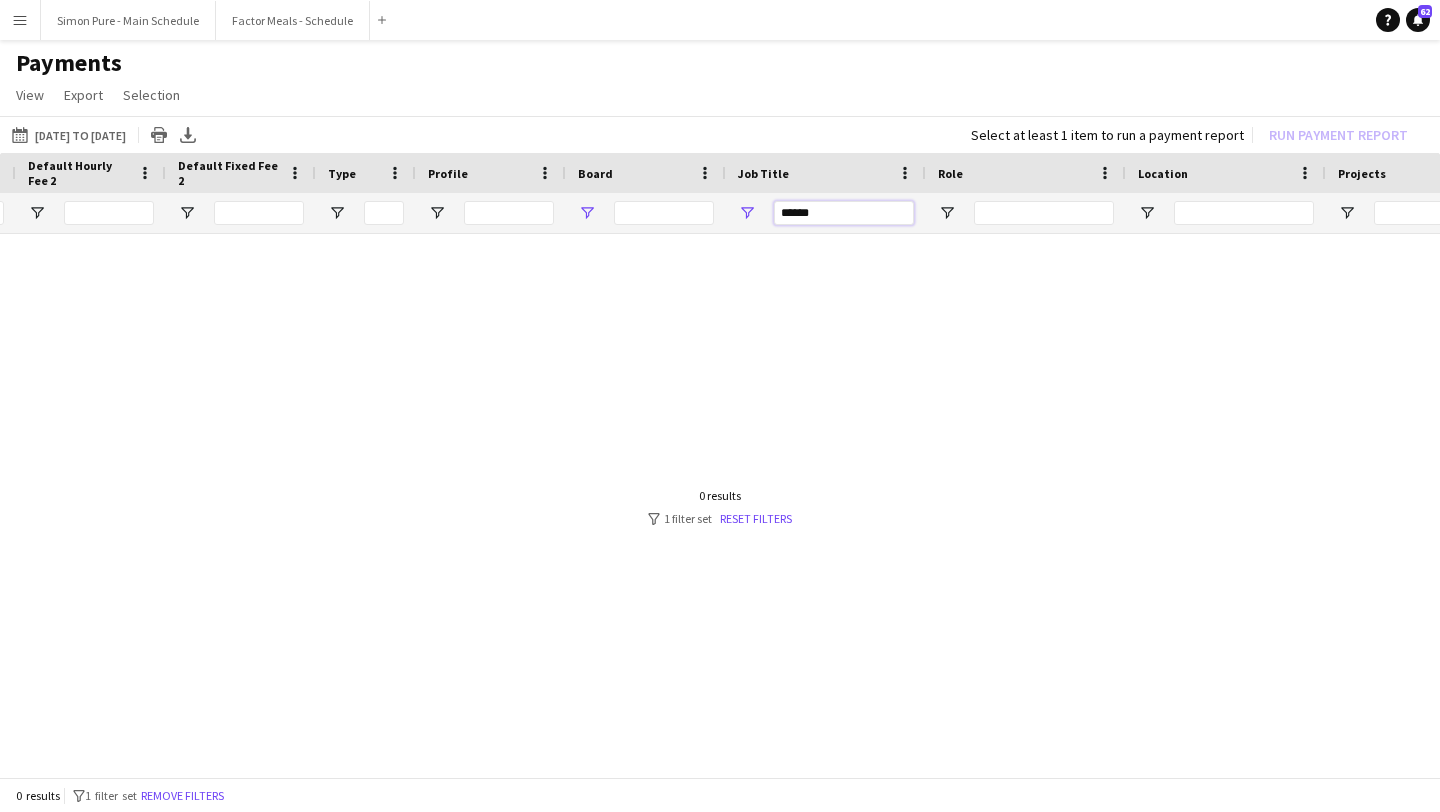 drag, startPoint x: 862, startPoint y: 210, endPoint x: 586, endPoint y: 214, distance: 276.029 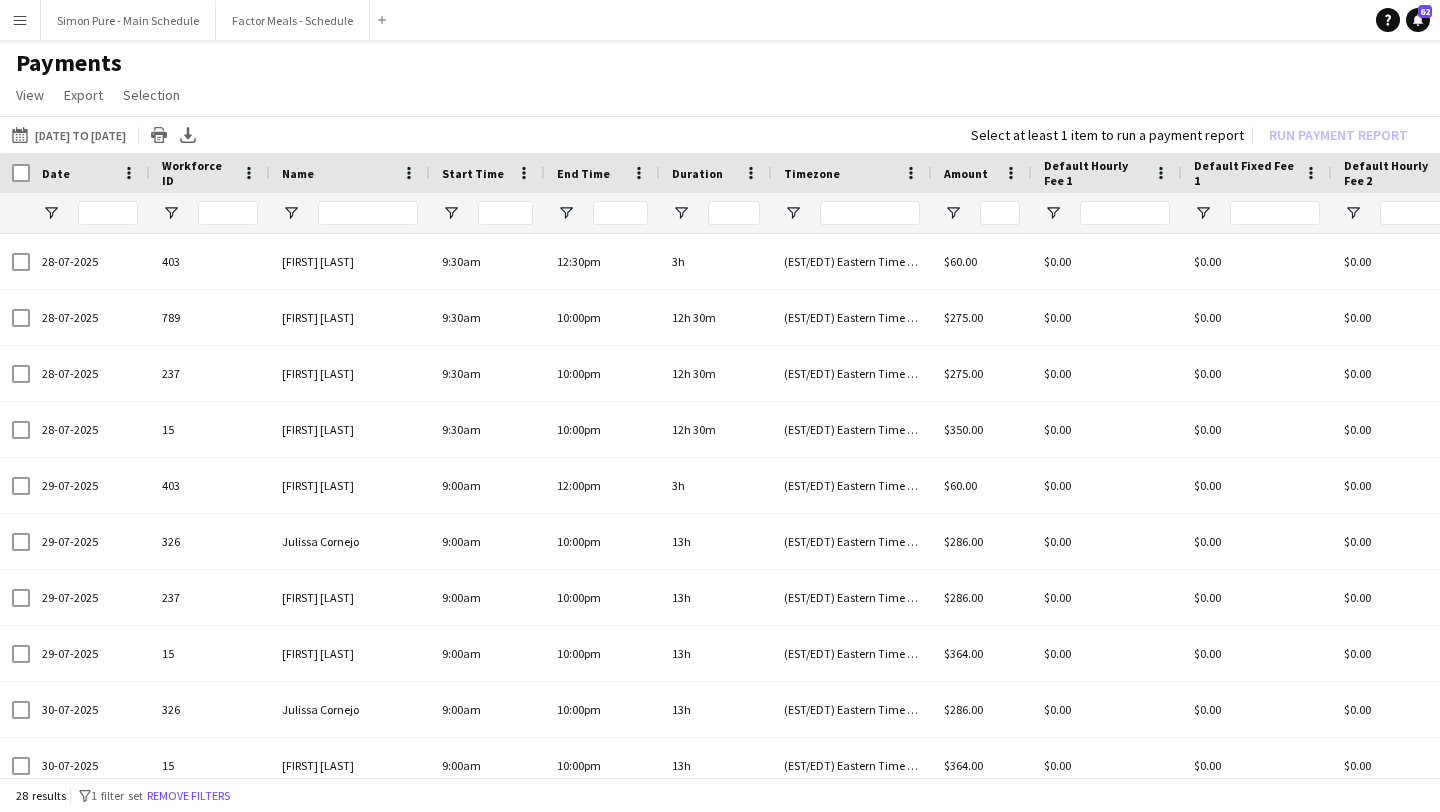 type on "**********" 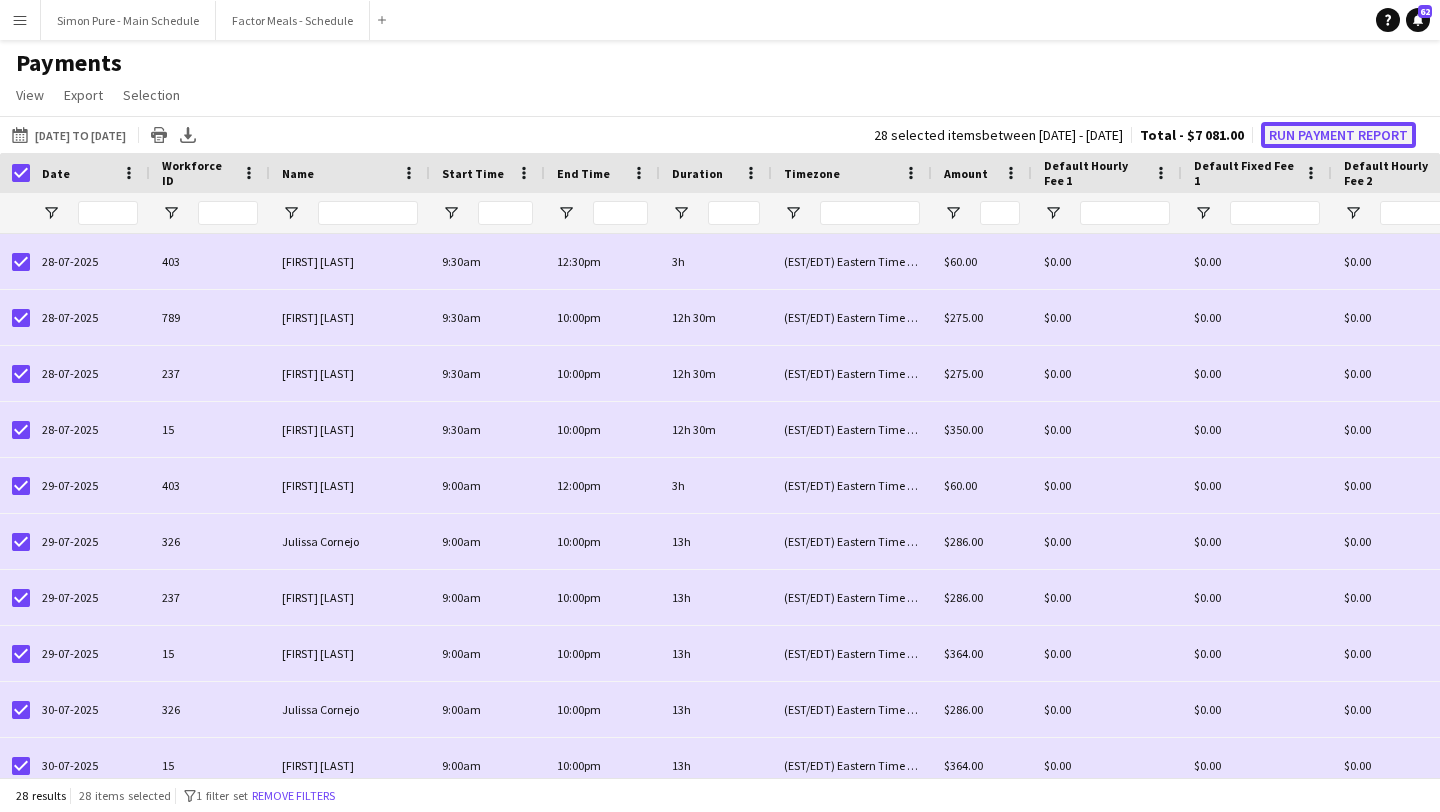 click on "Run Payment Report" 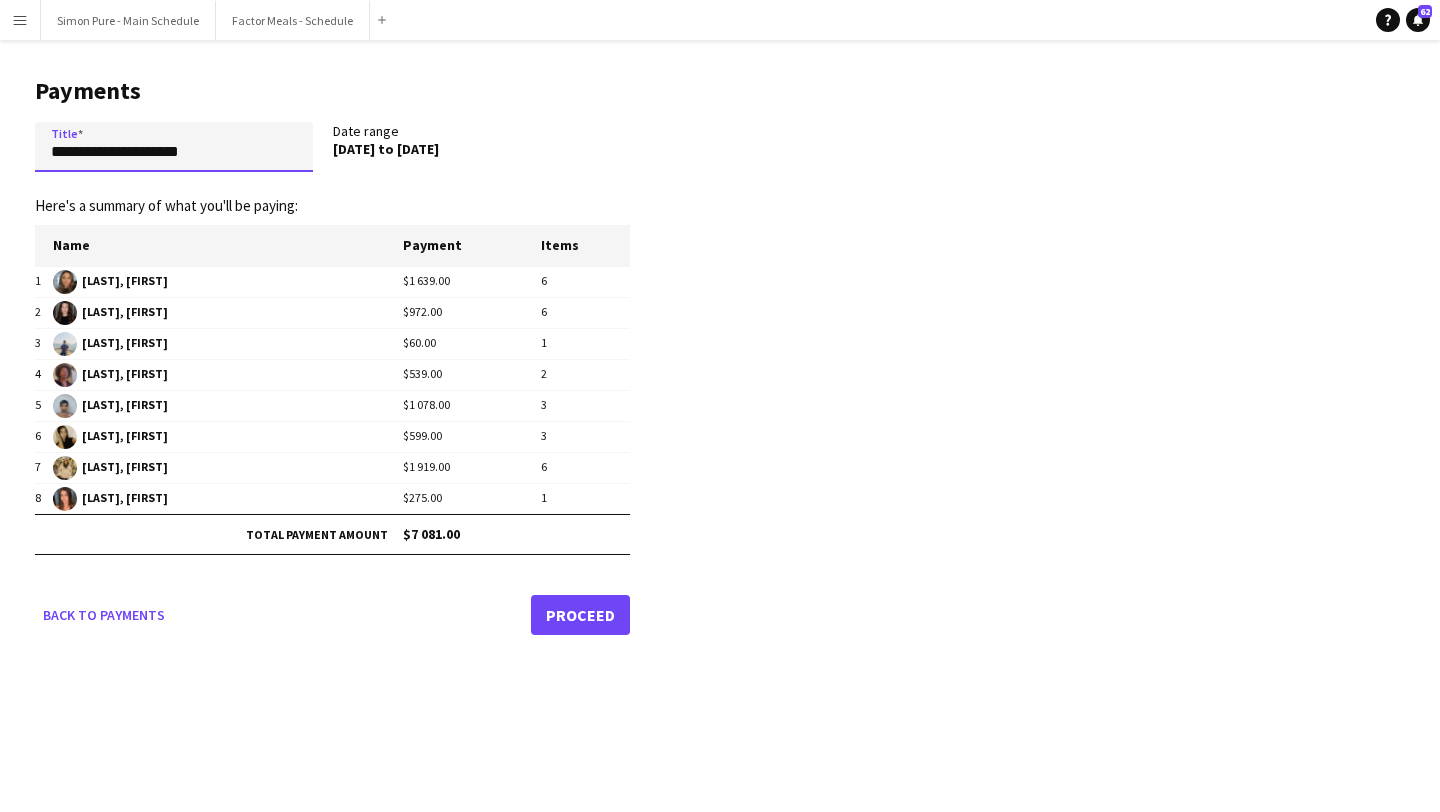 drag, startPoint x: 229, startPoint y: 154, endPoint x: 0, endPoint y: 147, distance: 229.10696 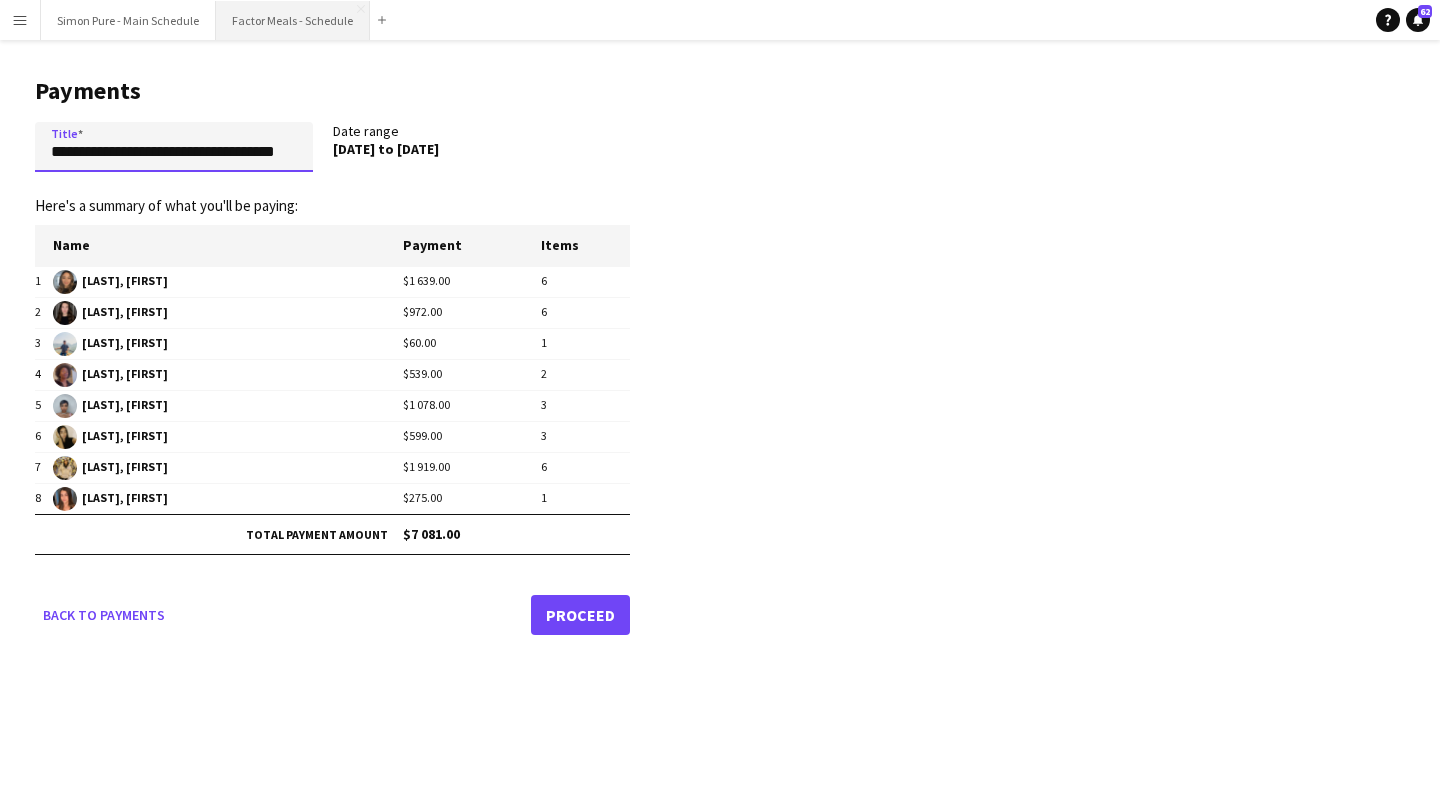 type on "**********" 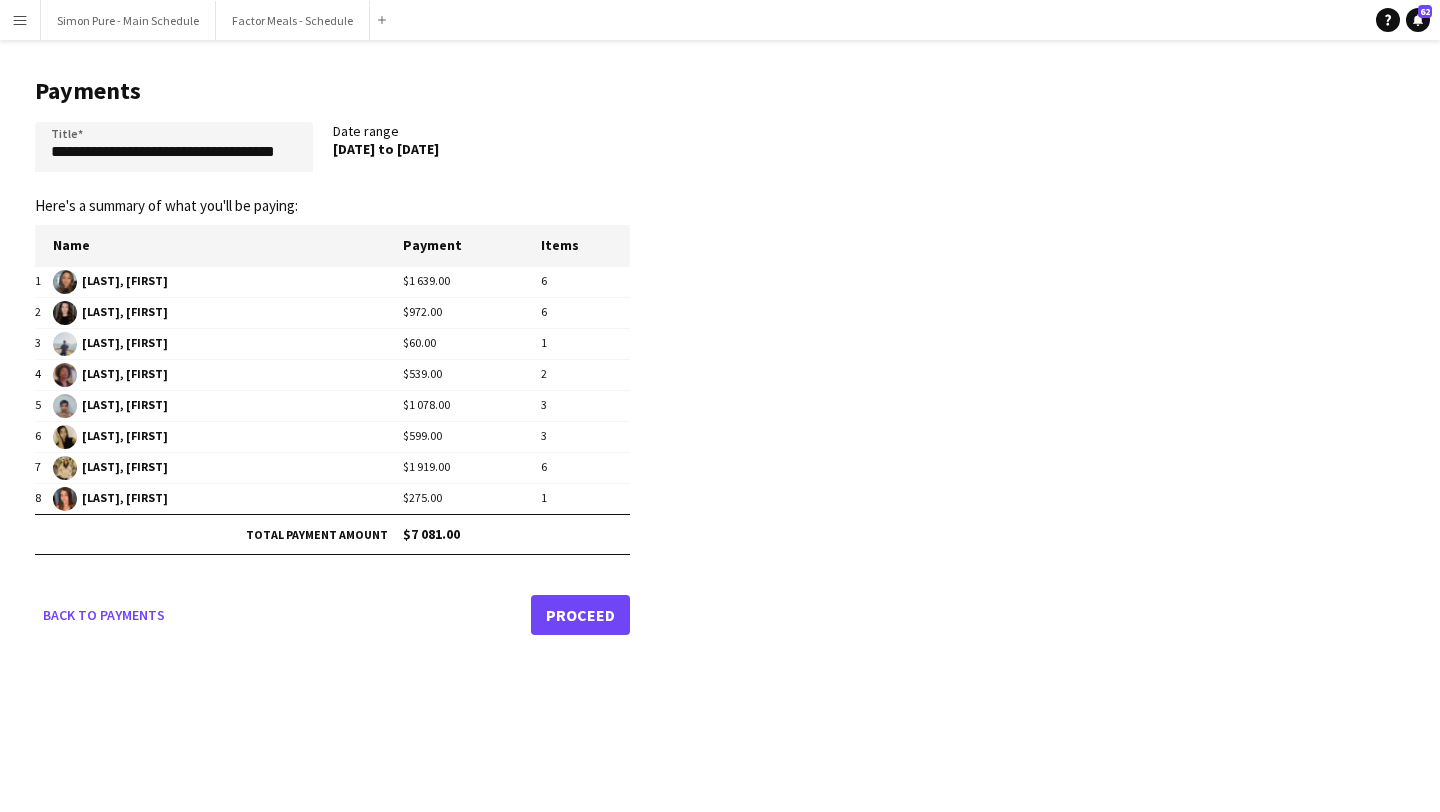 drag, startPoint x: 598, startPoint y: 621, endPoint x: 1079, endPoint y: 702, distance: 487.7725 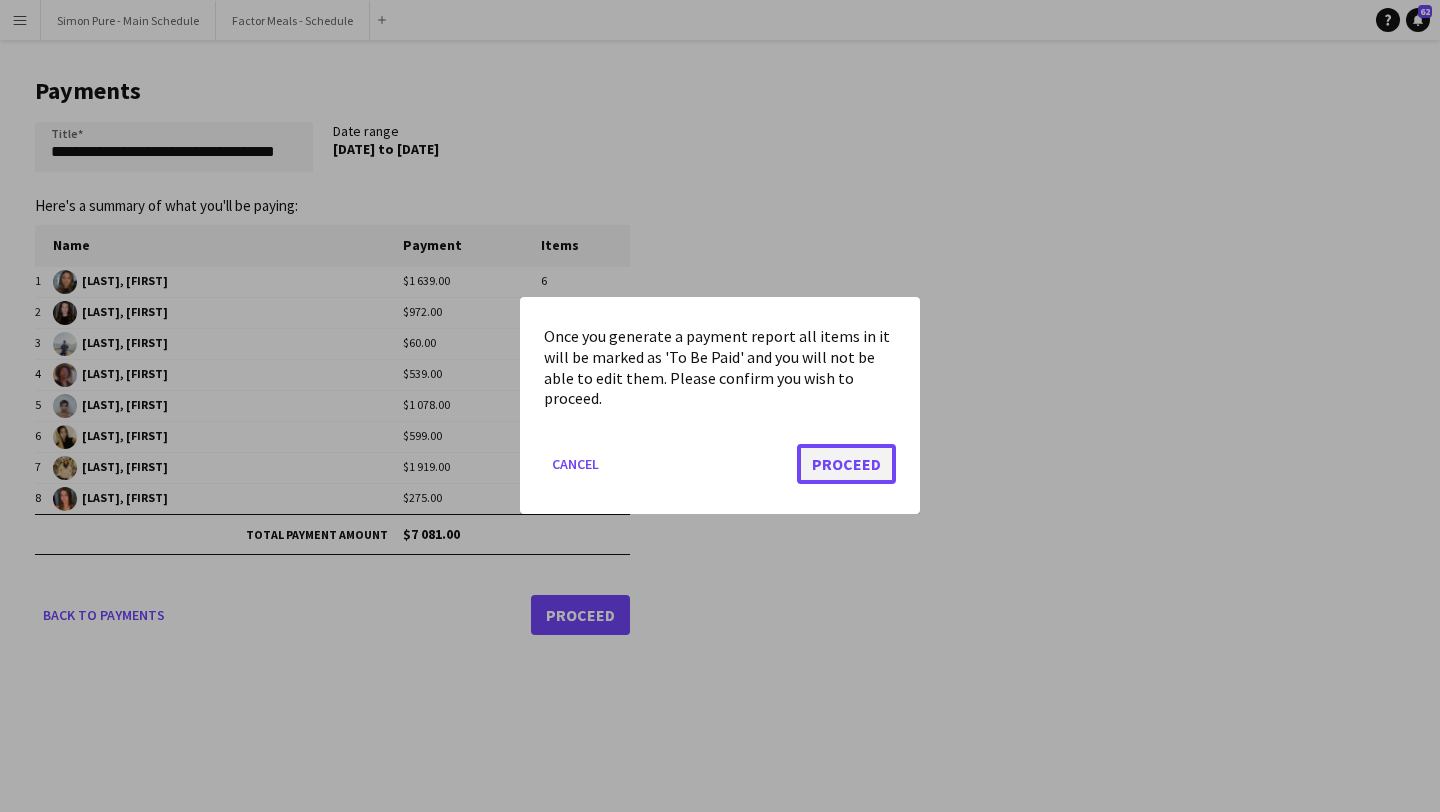 click on "Proceed" 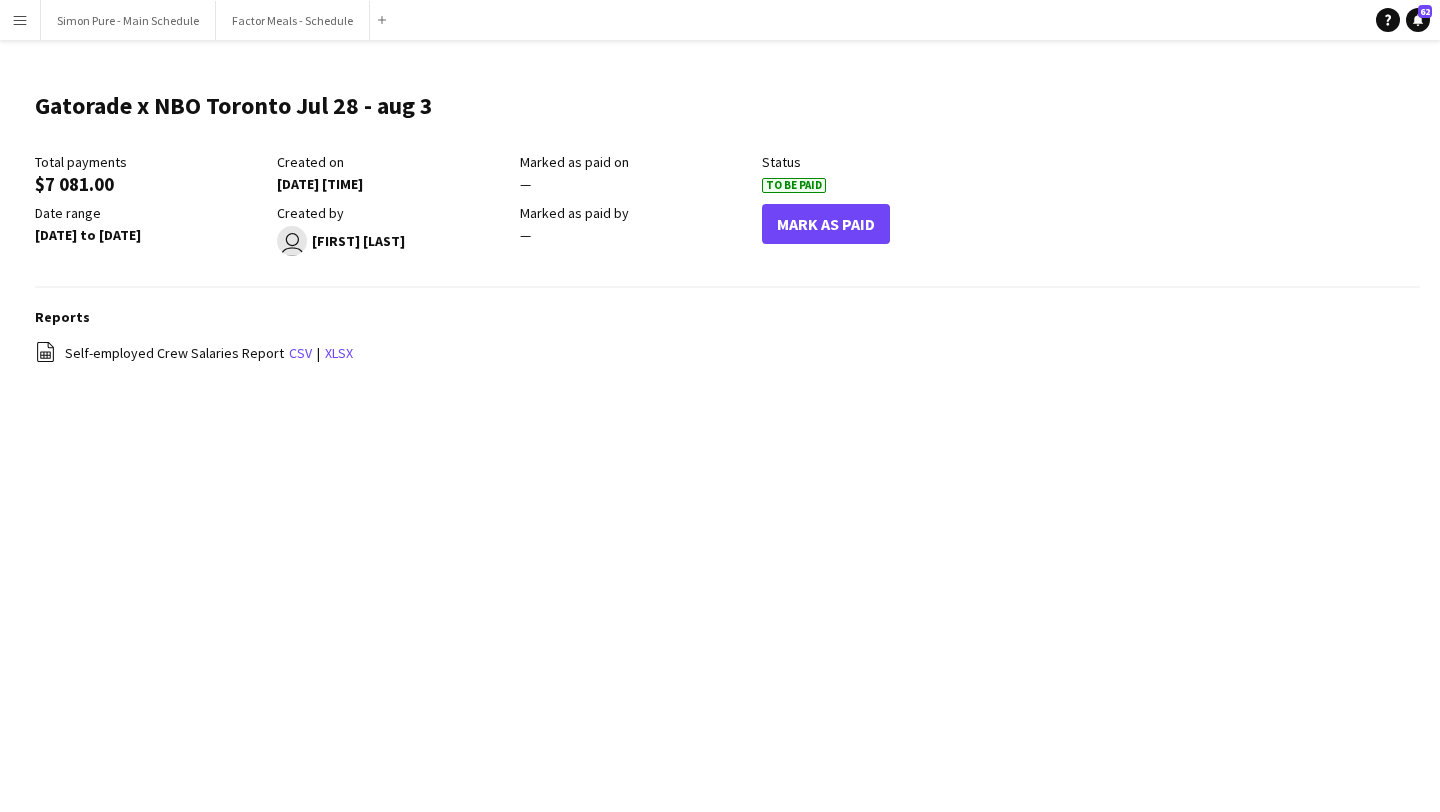 click on "Menu" at bounding box center [20, 20] 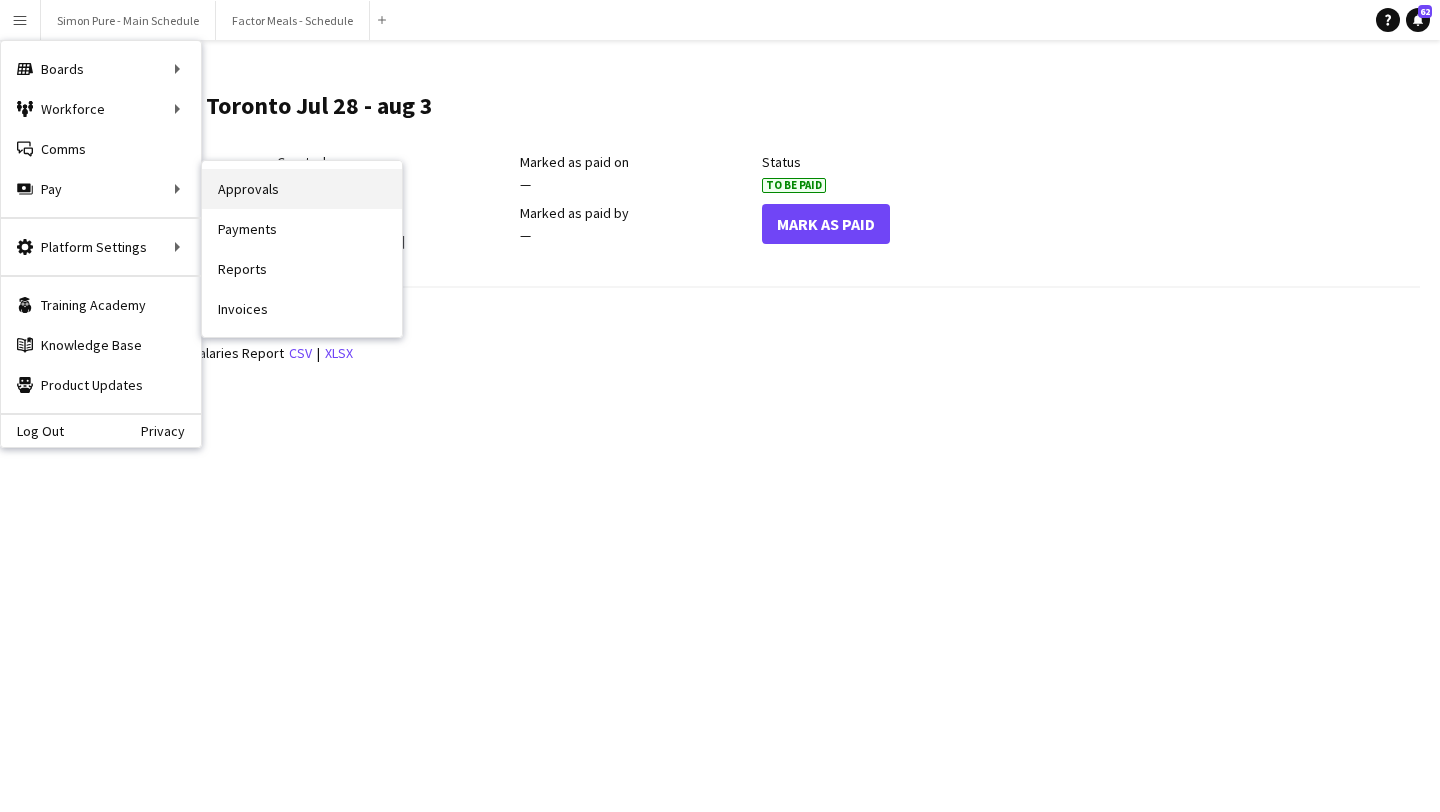 click on "Approvals" at bounding box center [302, 189] 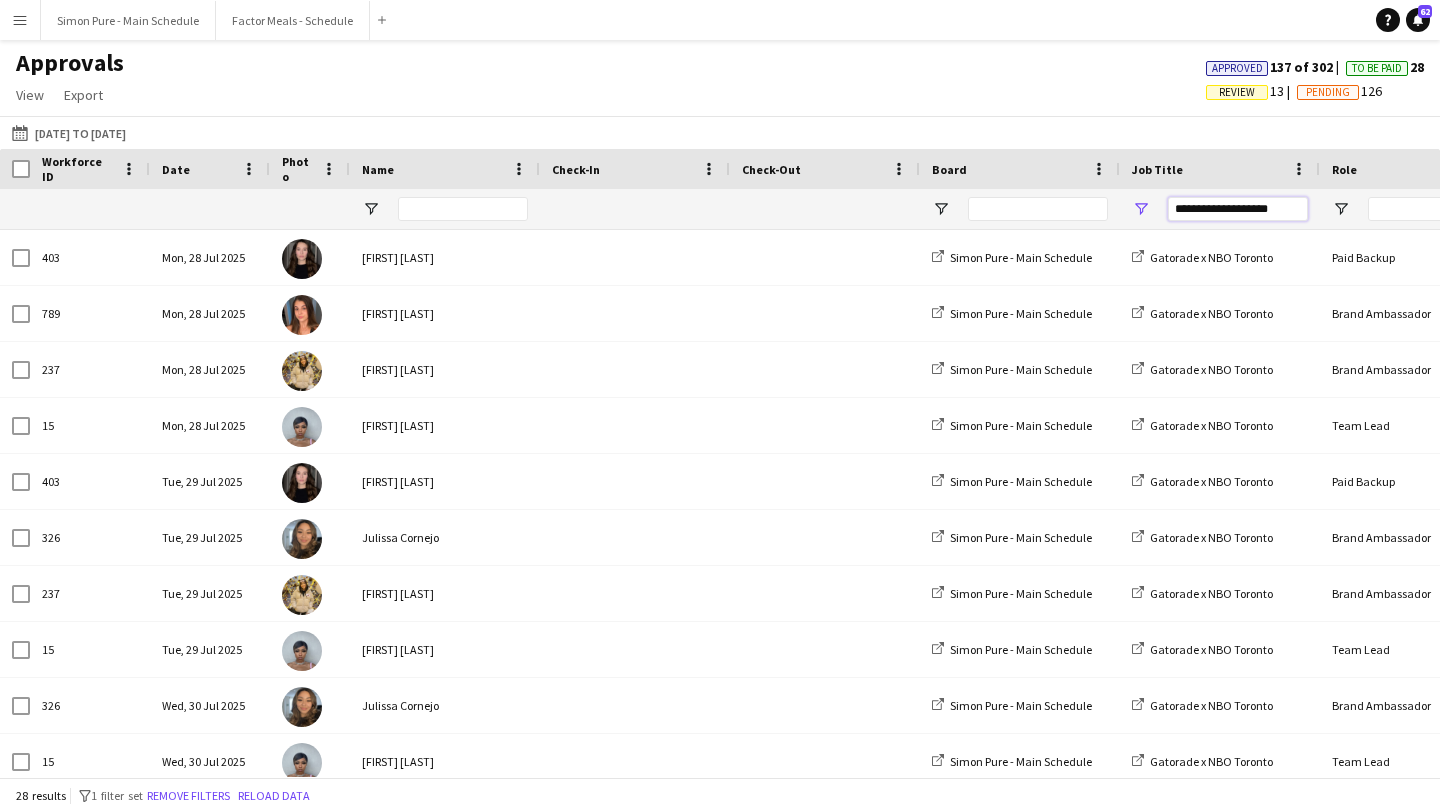 click on "**********" at bounding box center (1238, 209) 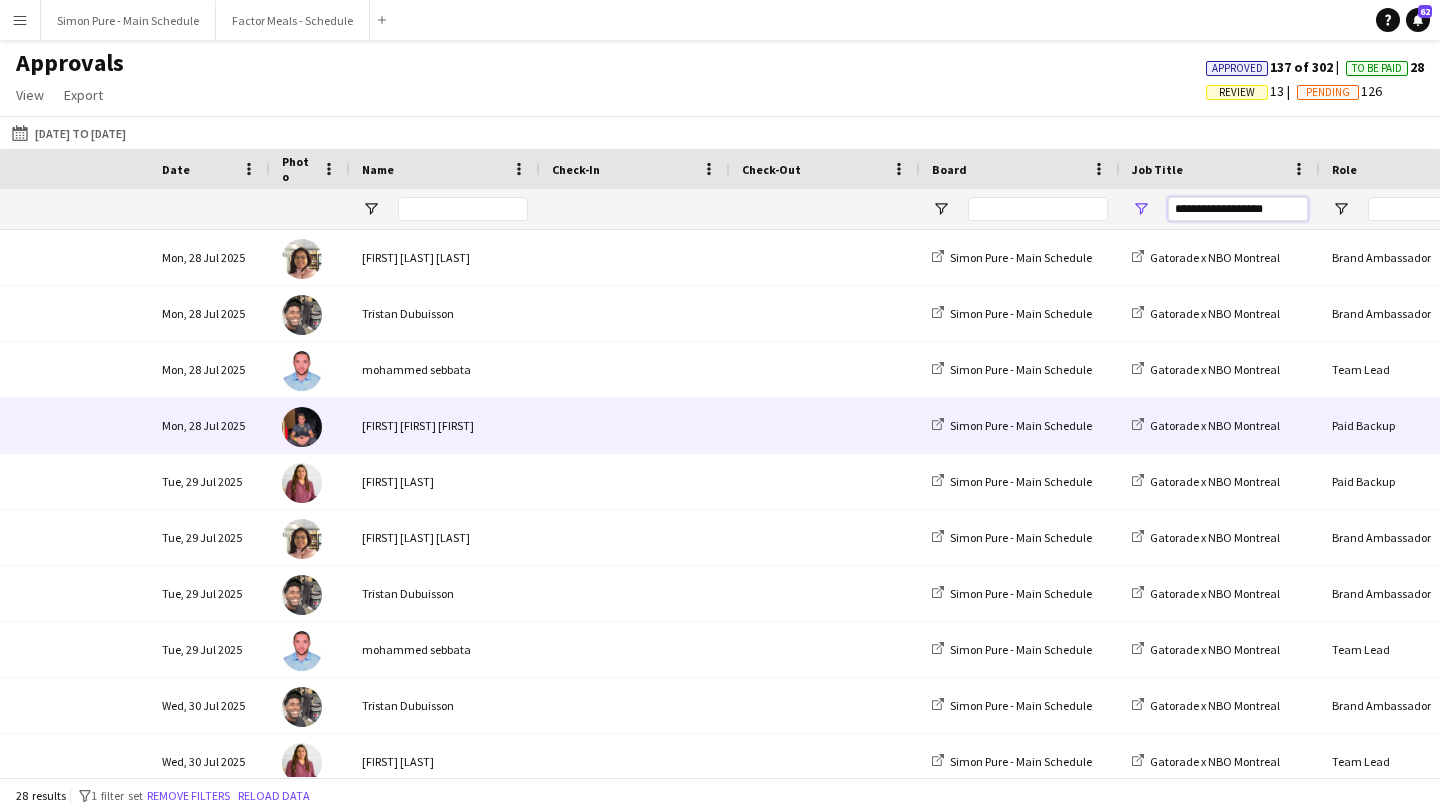 scroll, scrollTop: 0, scrollLeft: 1414, axis: horizontal 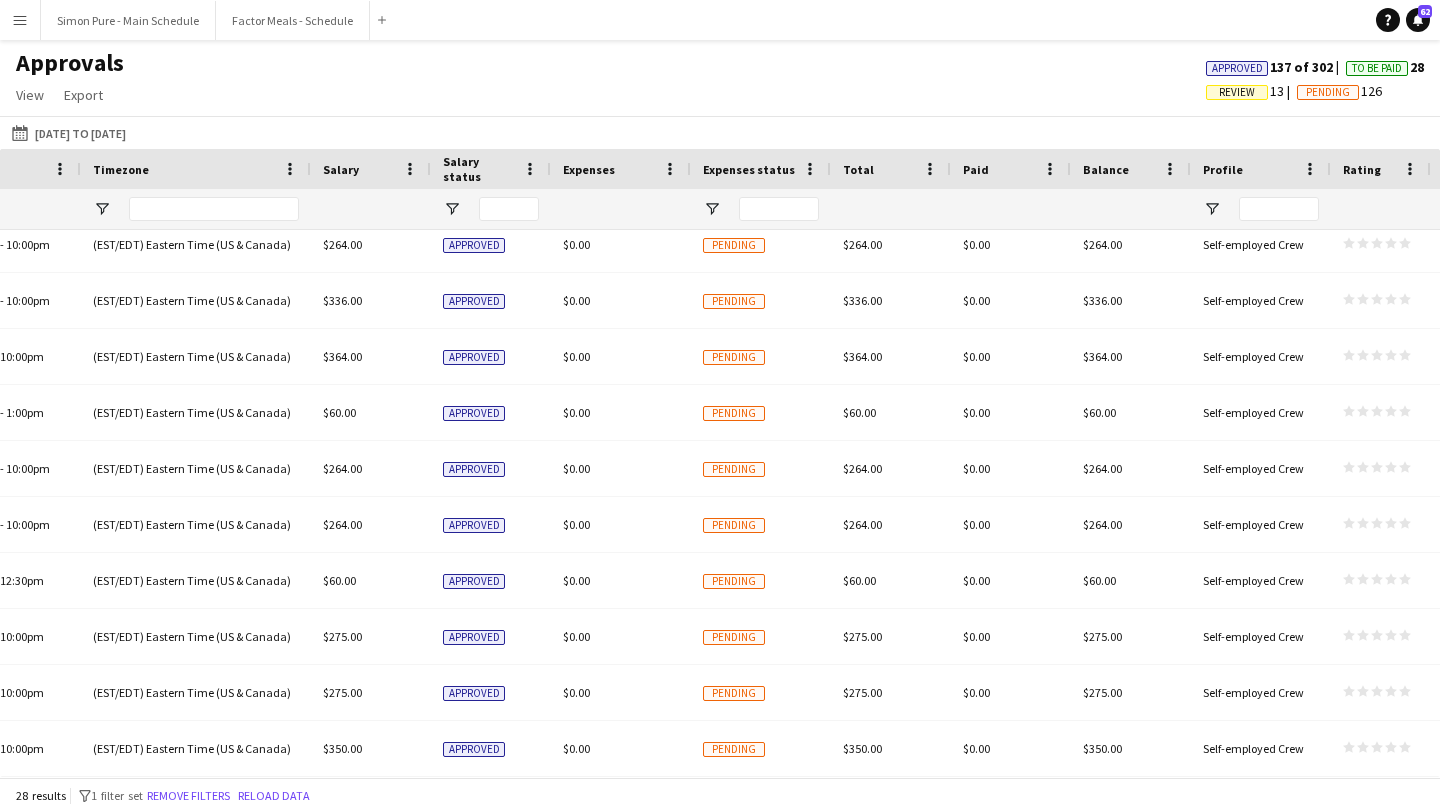 type on "**********" 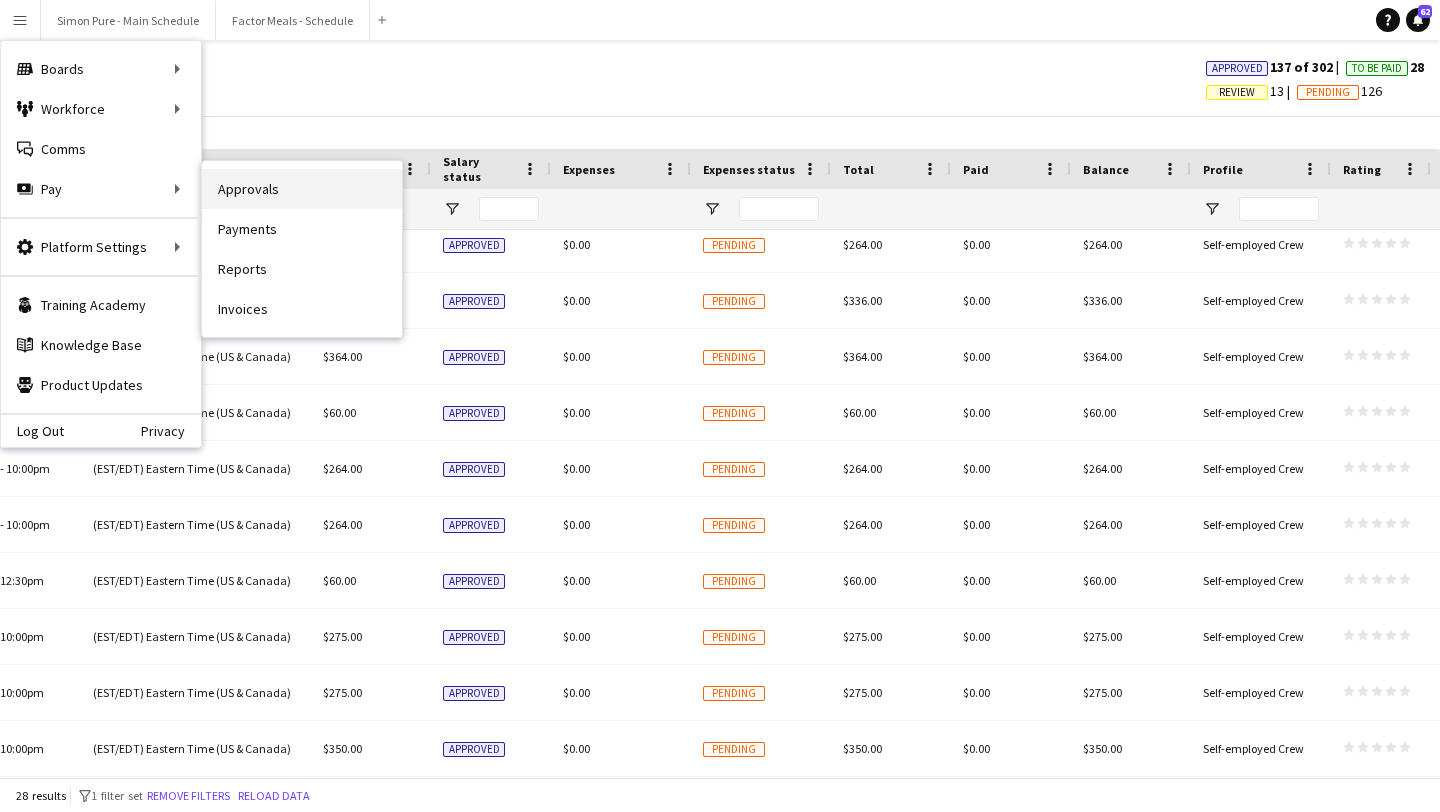 click on "Approvals" at bounding box center (302, 189) 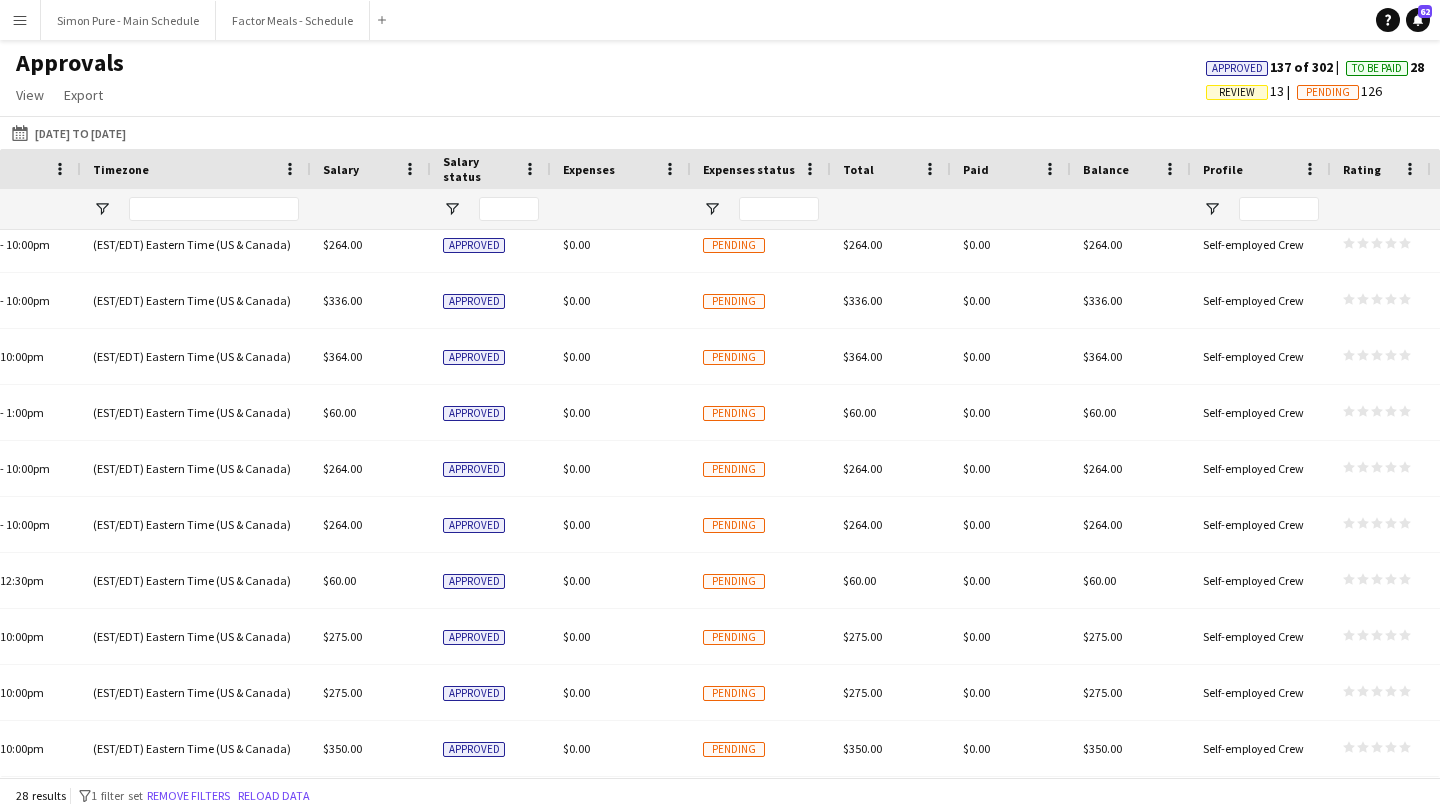 click on "Menu" at bounding box center (20, 20) 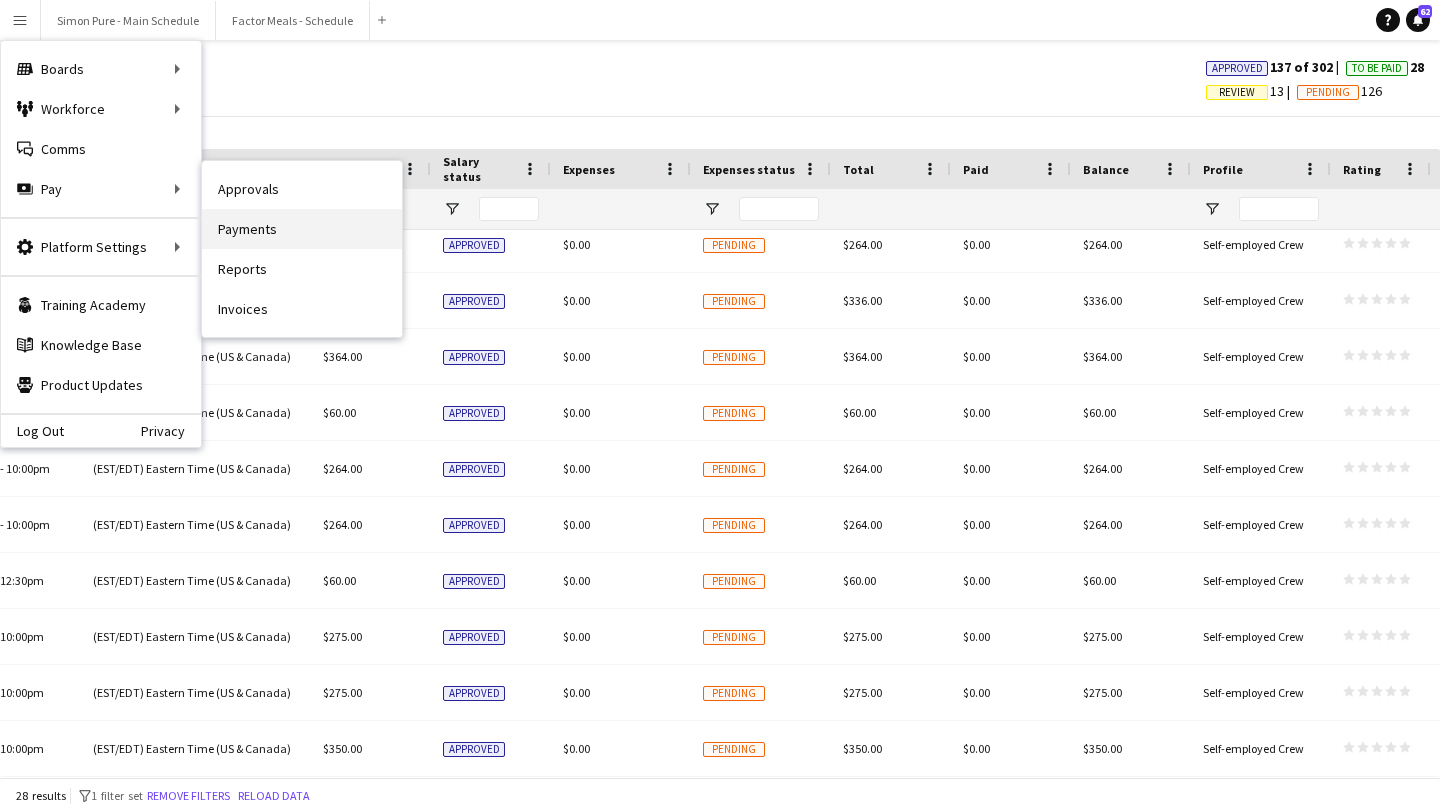 click on "Payments" at bounding box center (302, 229) 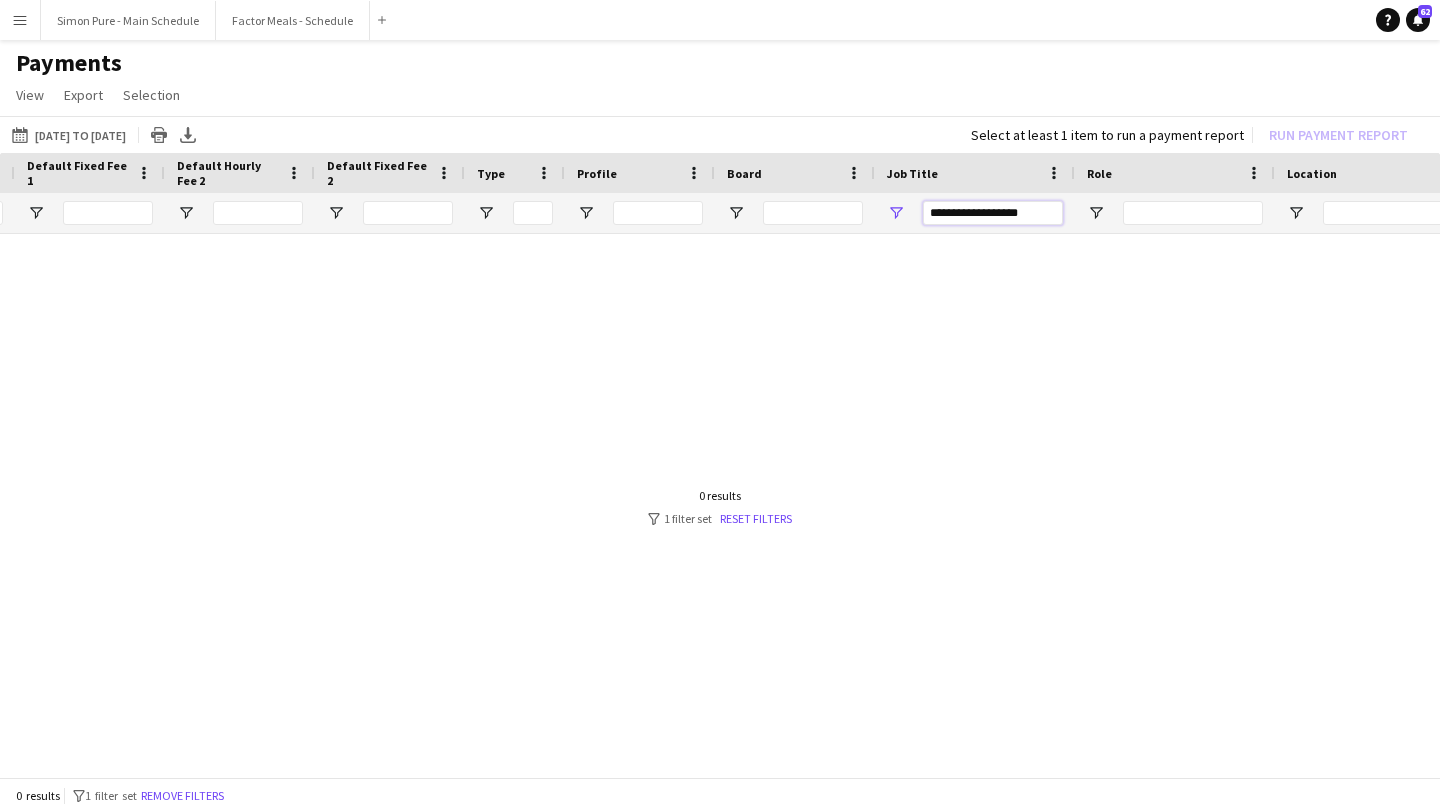 click on "**********" at bounding box center [993, 213] 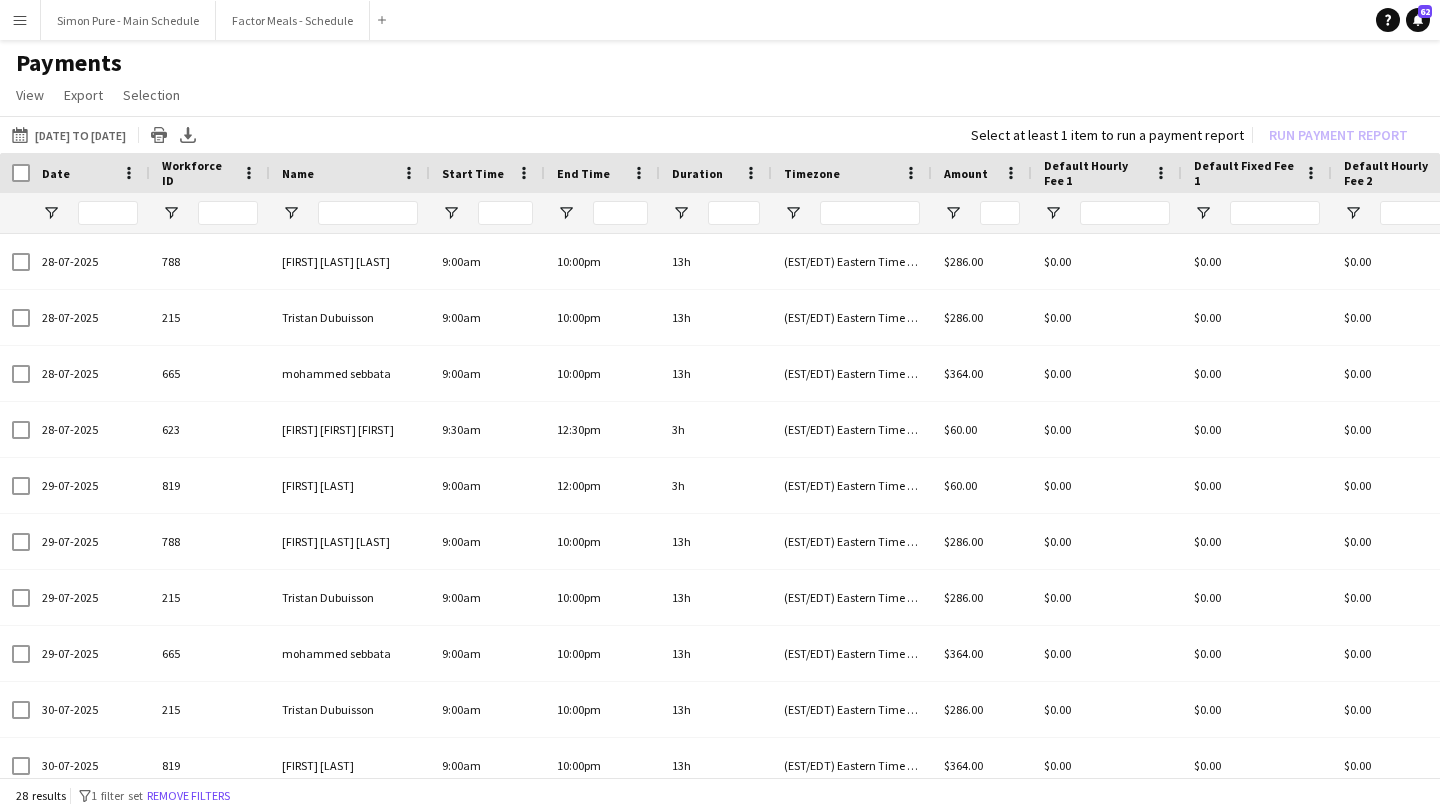 type on "**********" 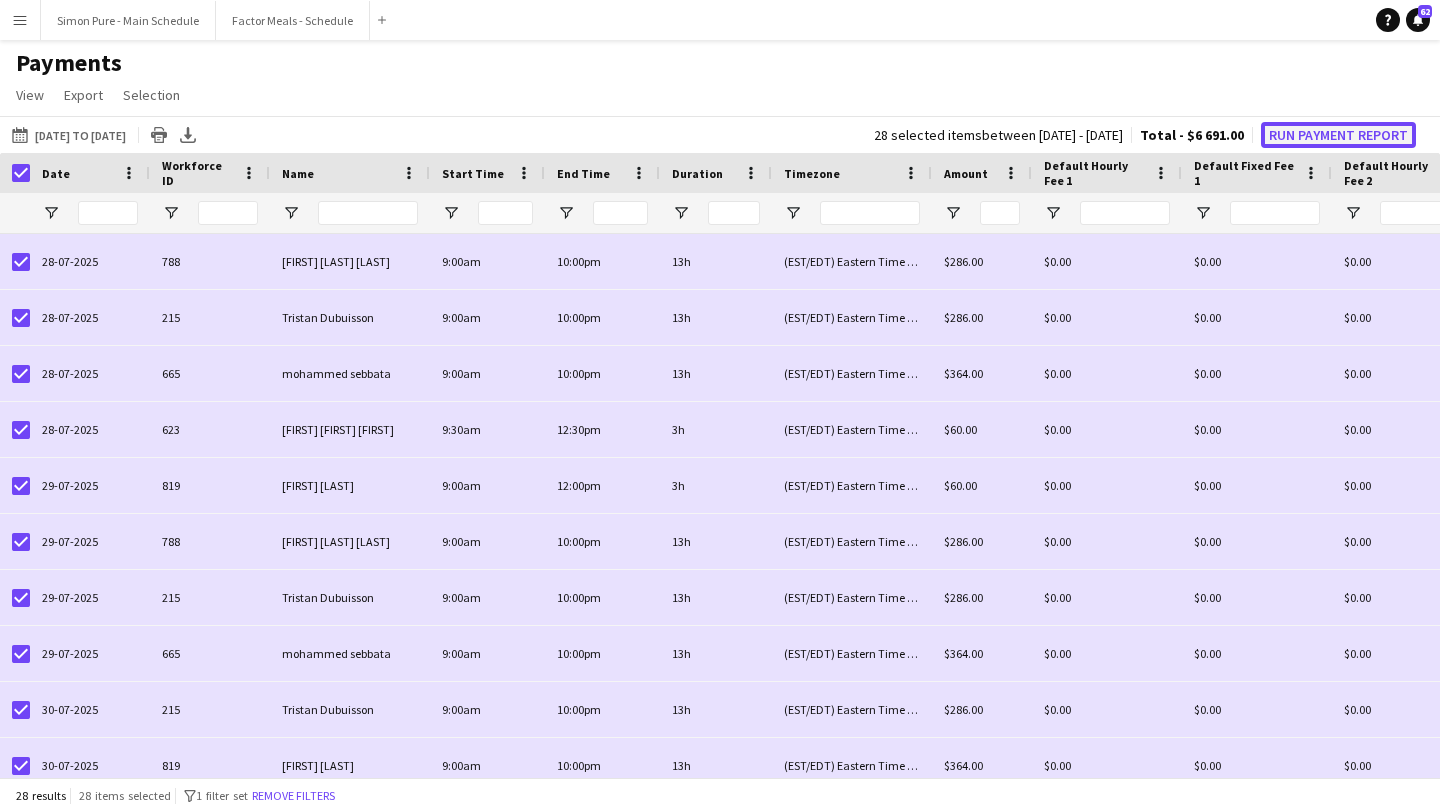 click on "Run Payment Report" 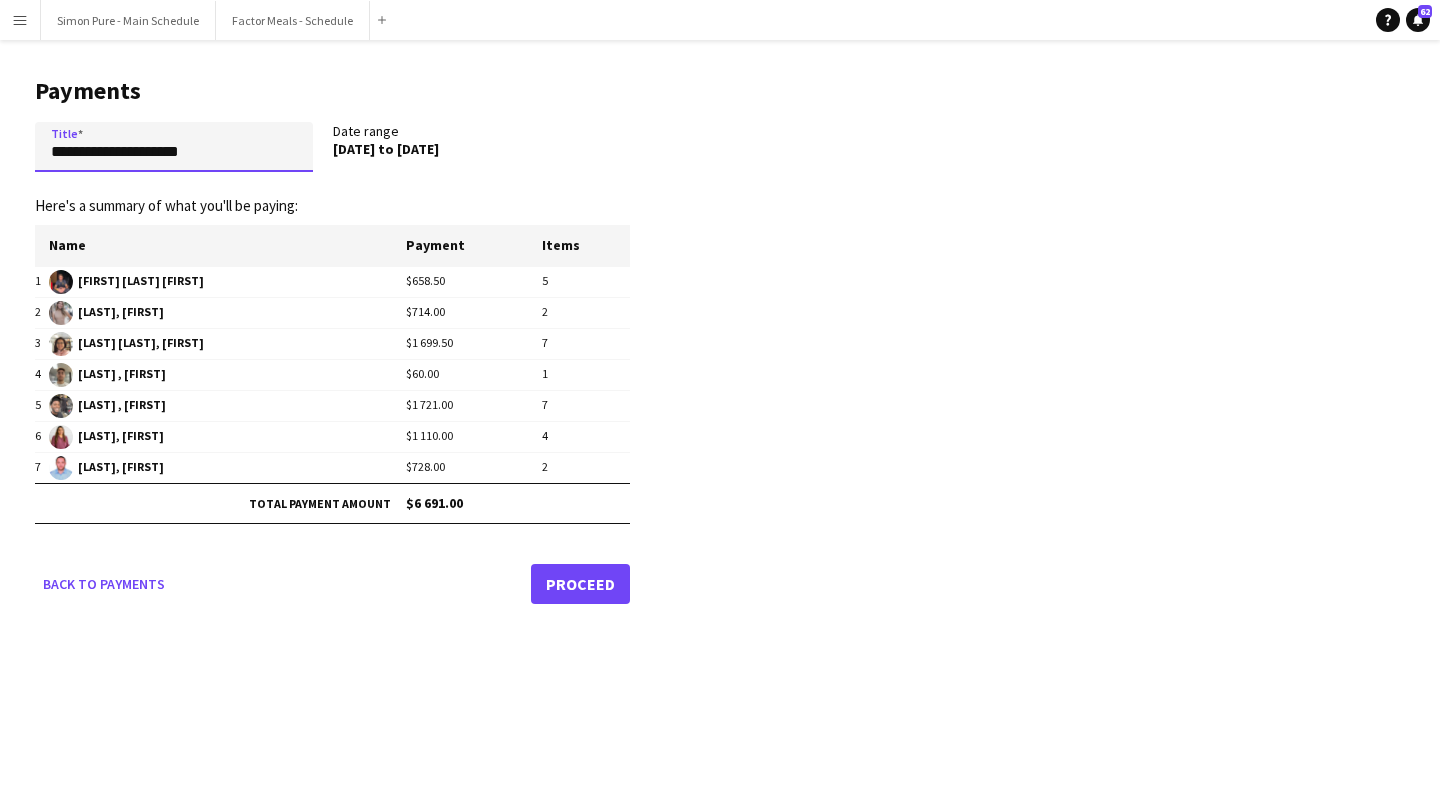 drag, startPoint x: 239, startPoint y: 160, endPoint x: 0, endPoint y: 148, distance: 239.30107 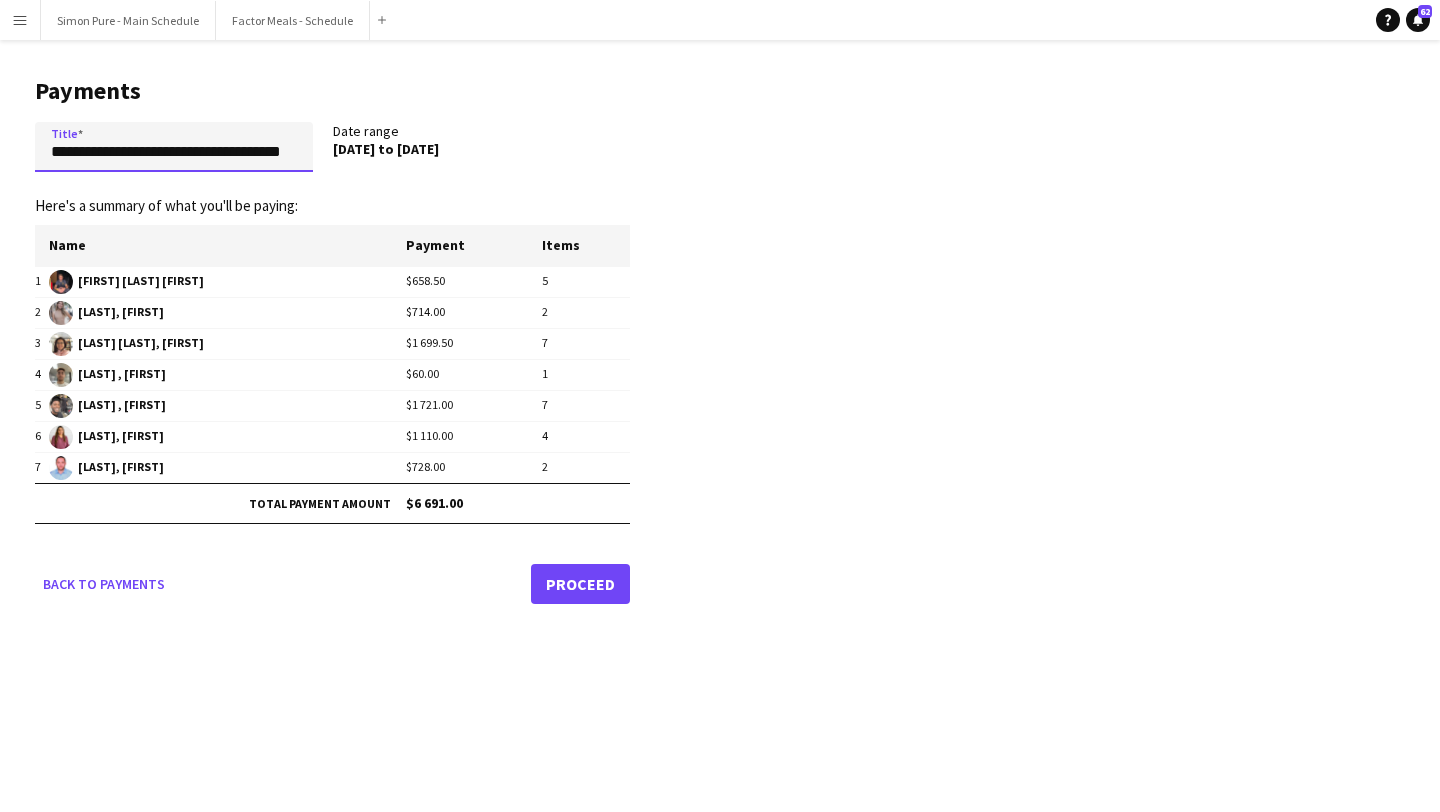 type on "**********" 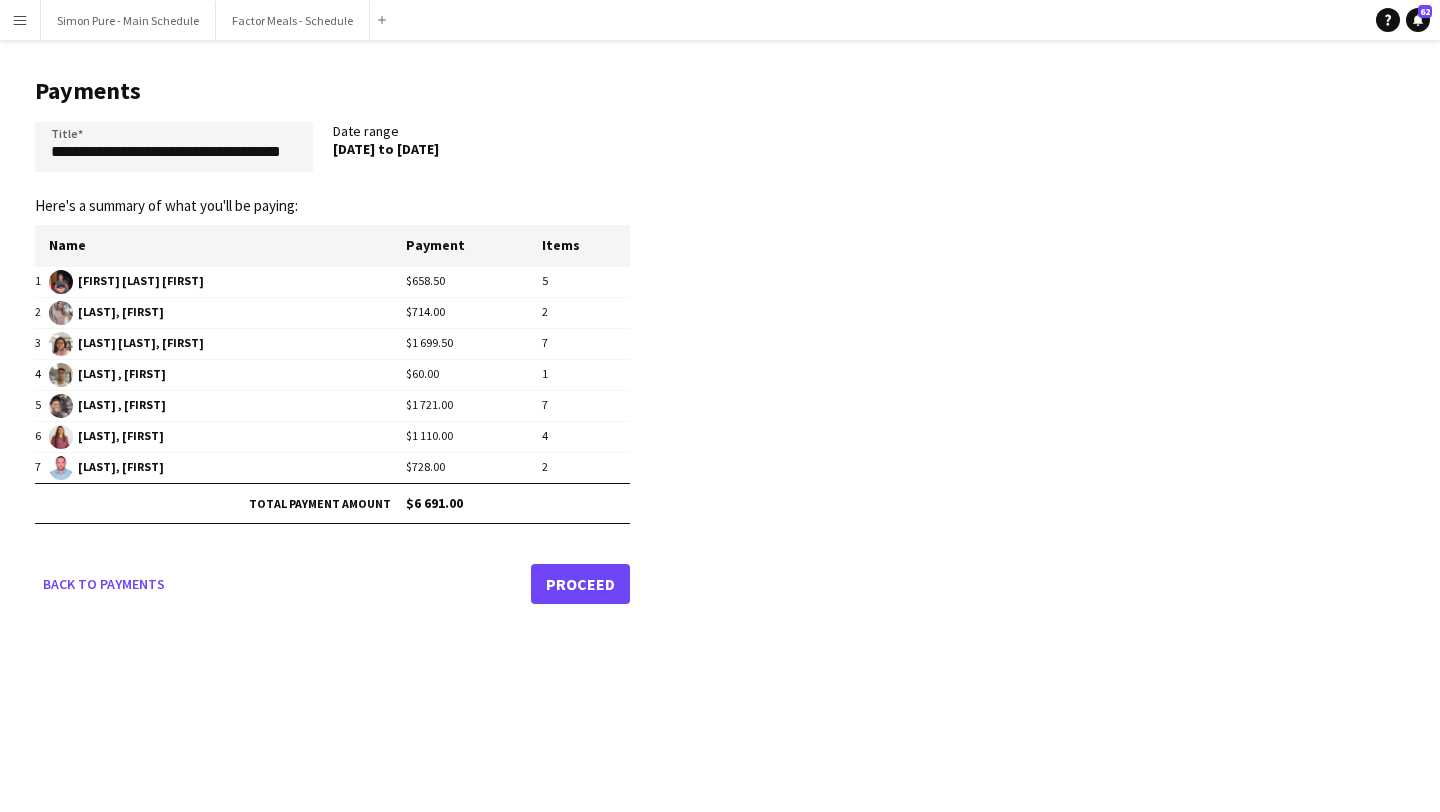 click on "Proceed" 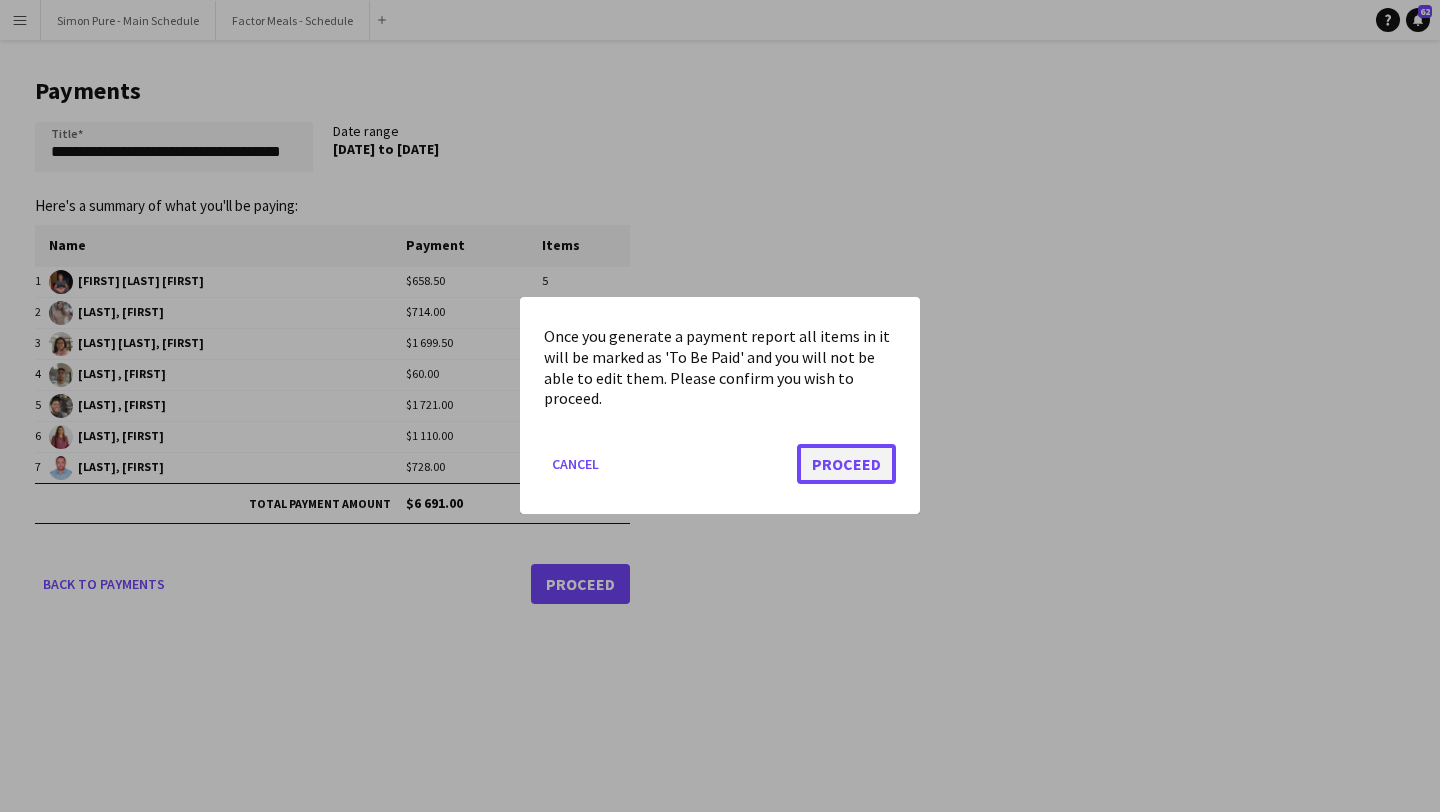 click on "Proceed" 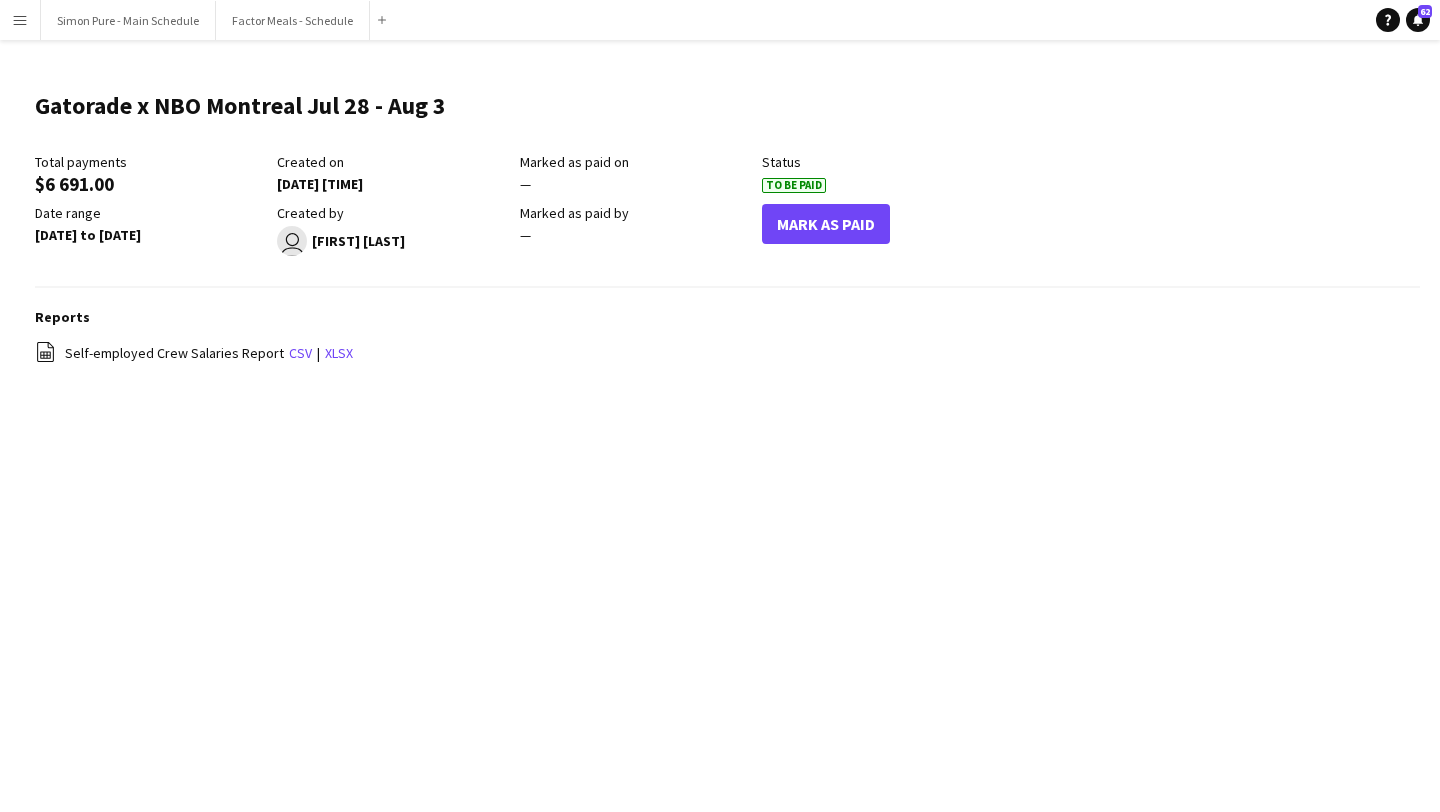click on "Menu" at bounding box center (20, 20) 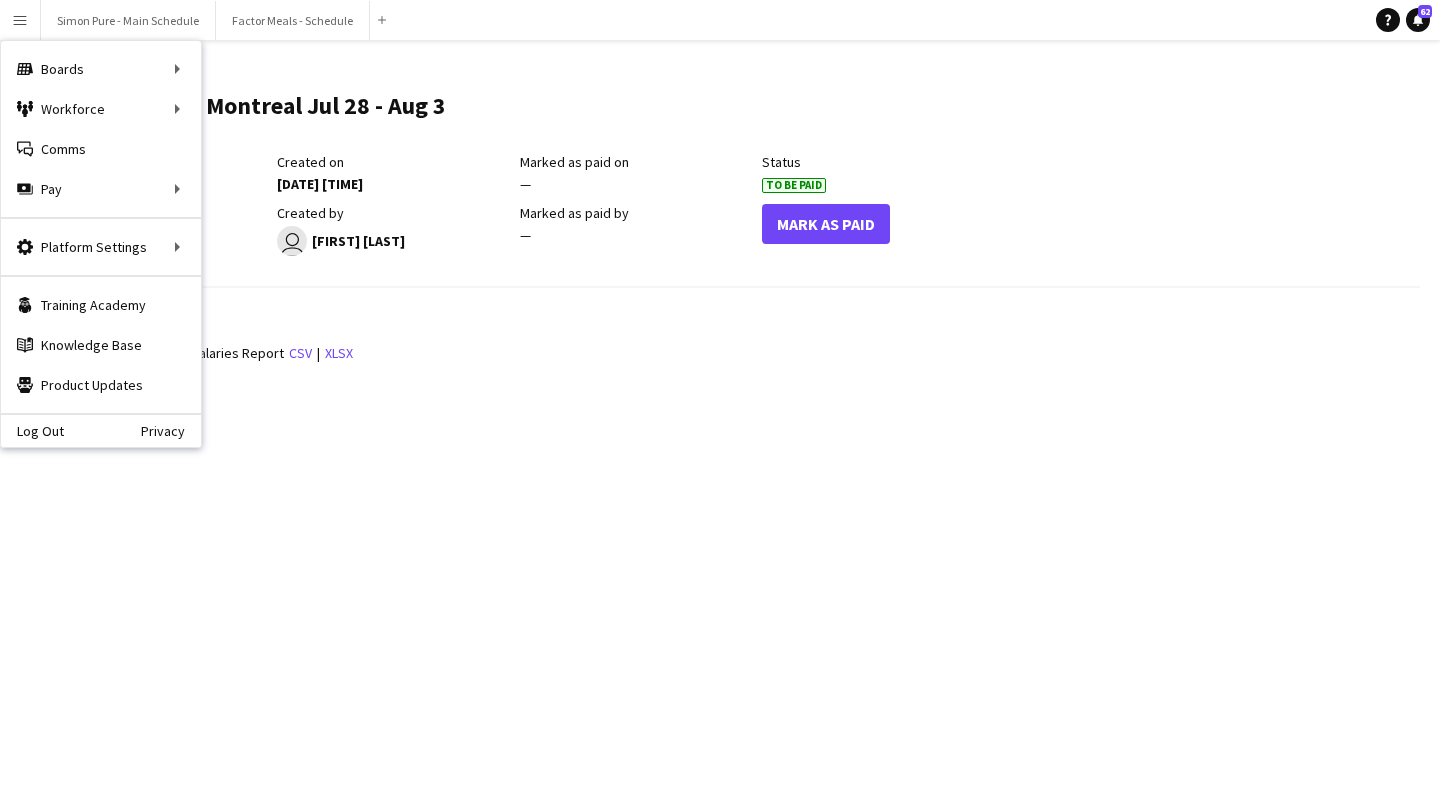 click on "$6 691.00" 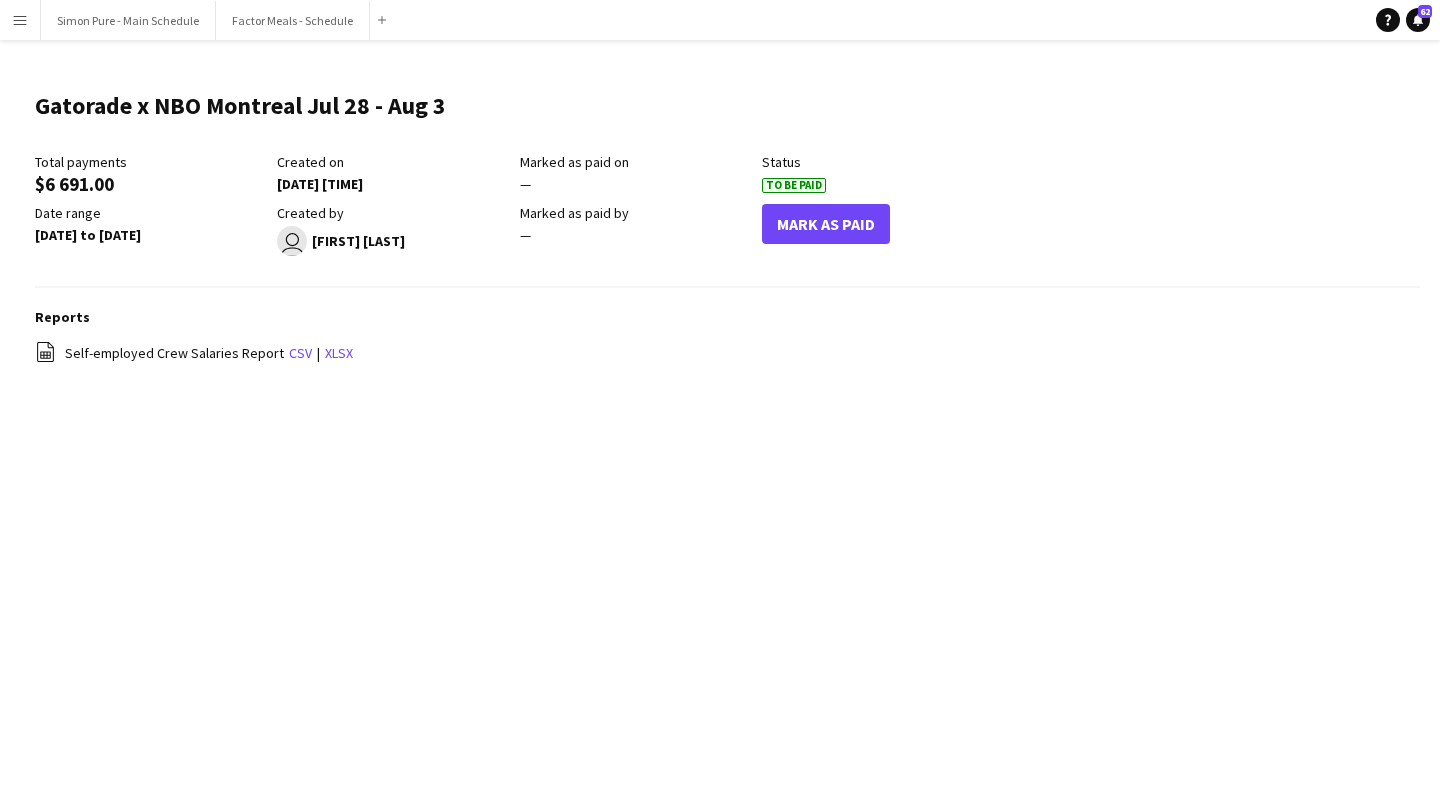 click on "Menu" at bounding box center [20, 20] 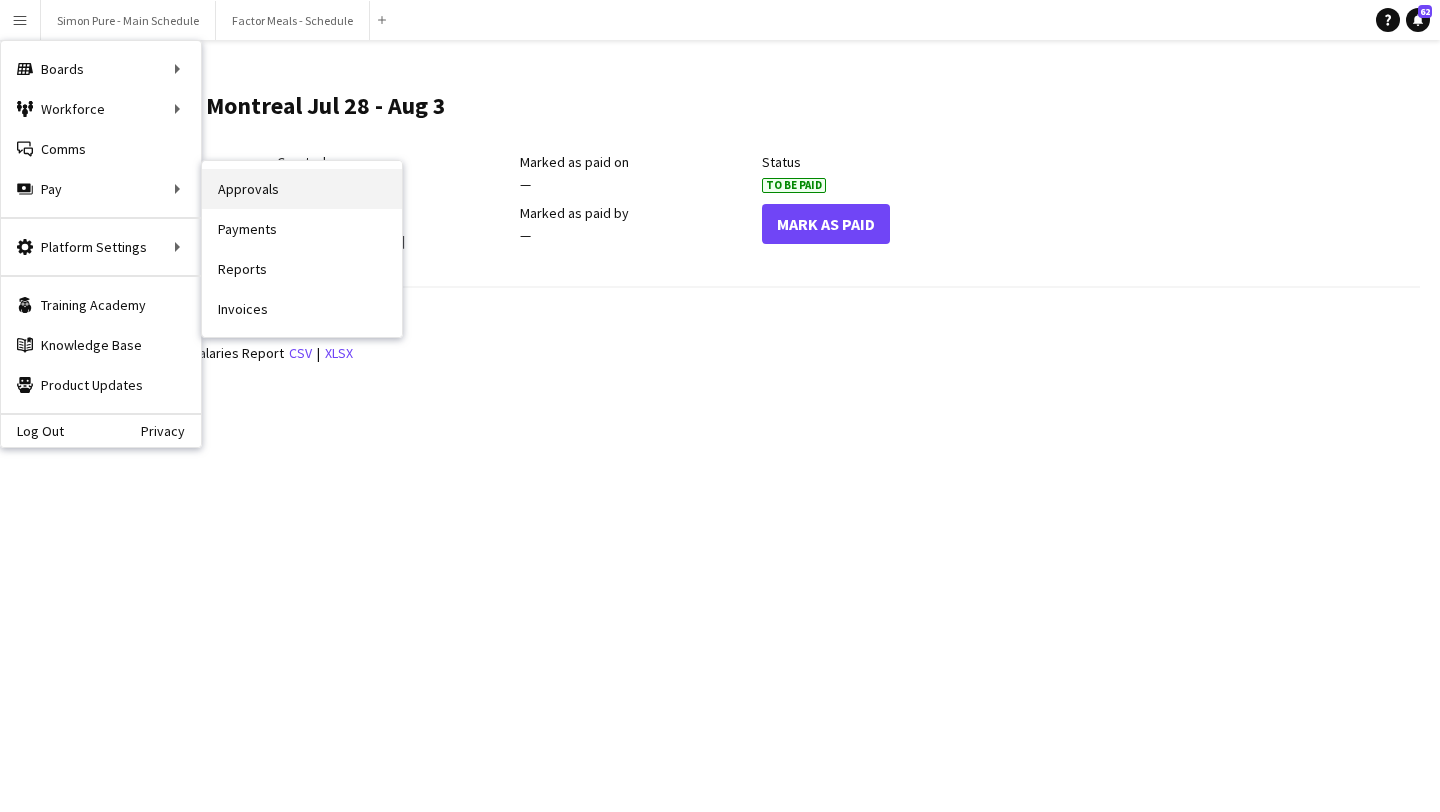 click on "Approvals" at bounding box center [302, 189] 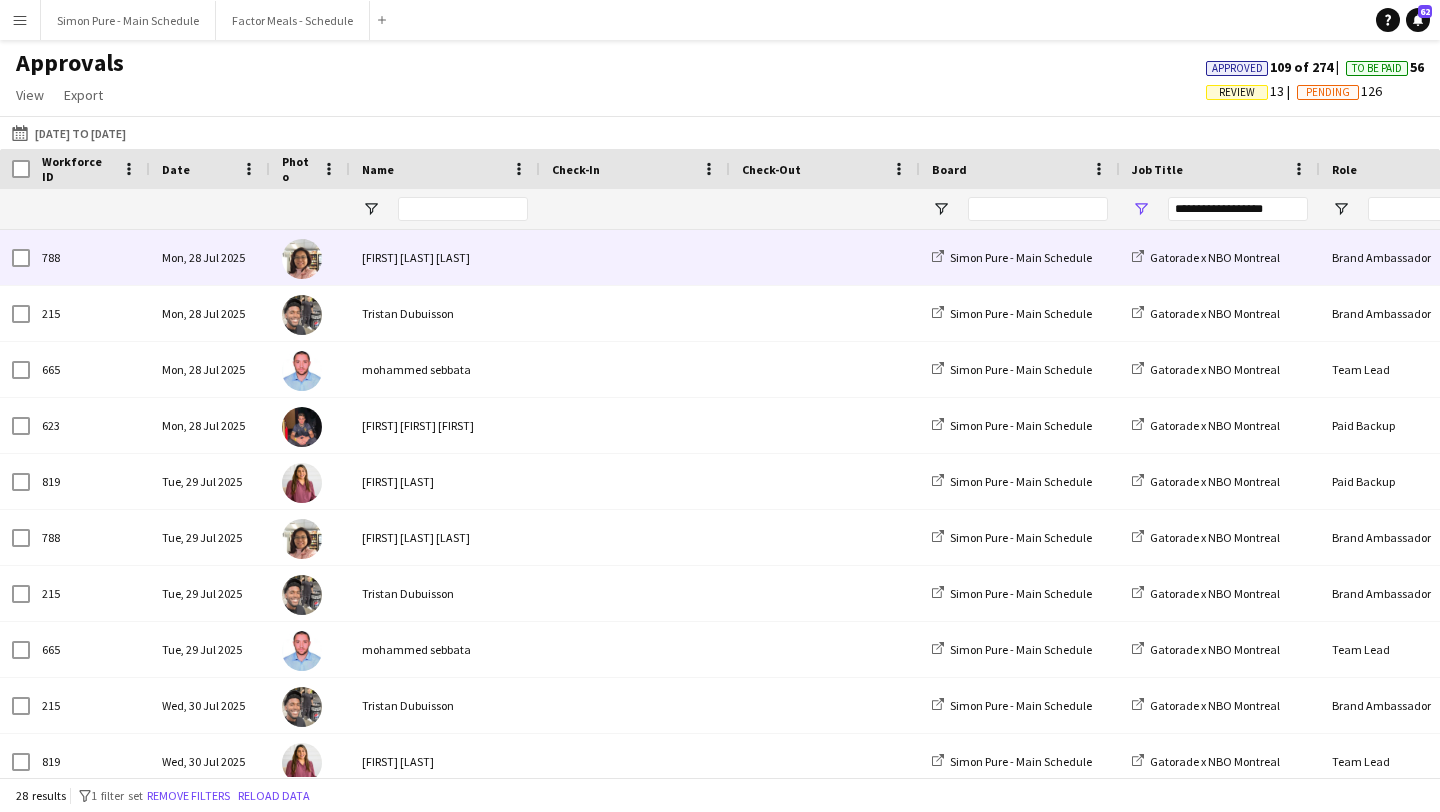 scroll, scrollTop: 0, scrollLeft: 224, axis: horizontal 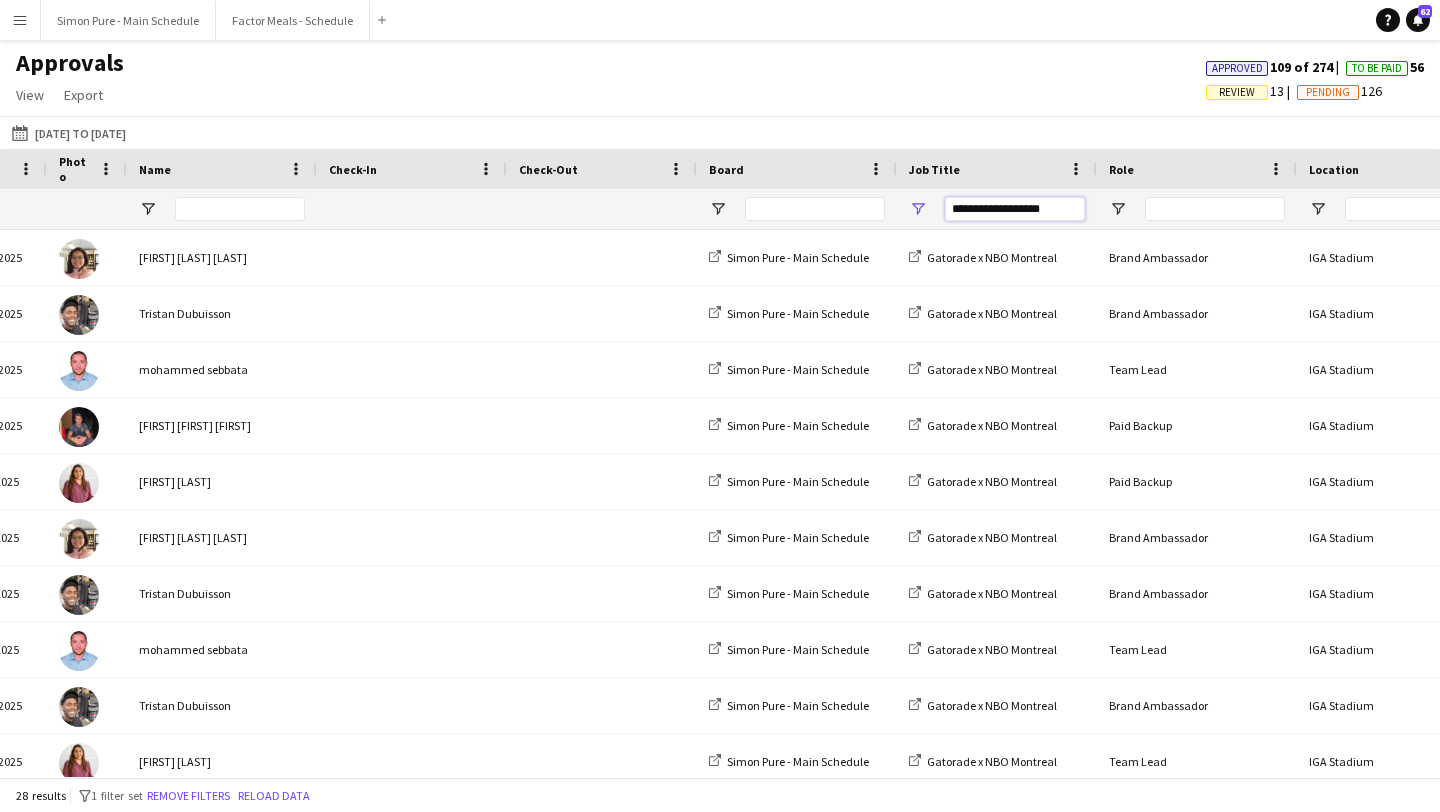 drag, startPoint x: 1064, startPoint y: 210, endPoint x: 763, endPoint y: 202, distance: 301.1063 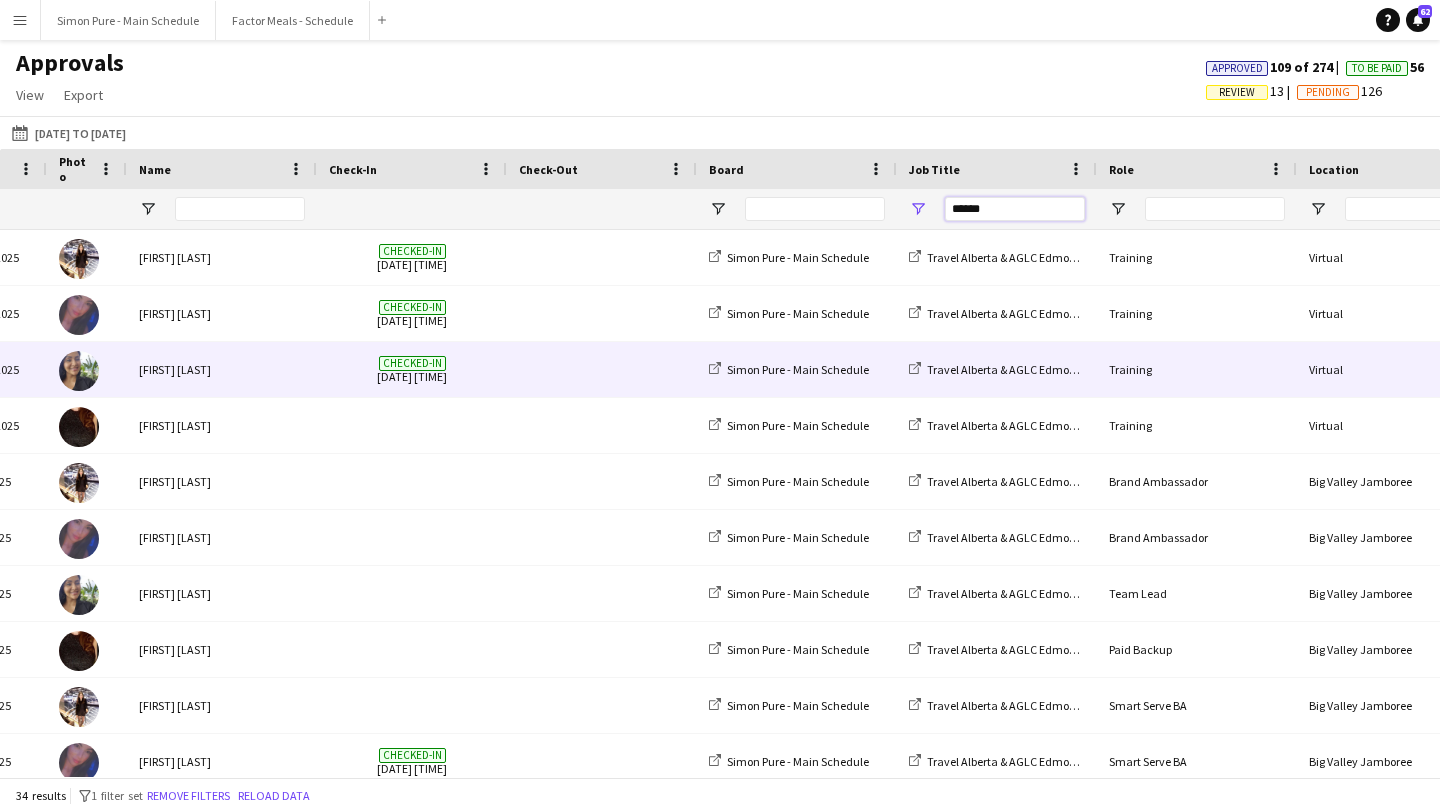 scroll, scrollTop: 0, scrollLeft: 65, axis: horizontal 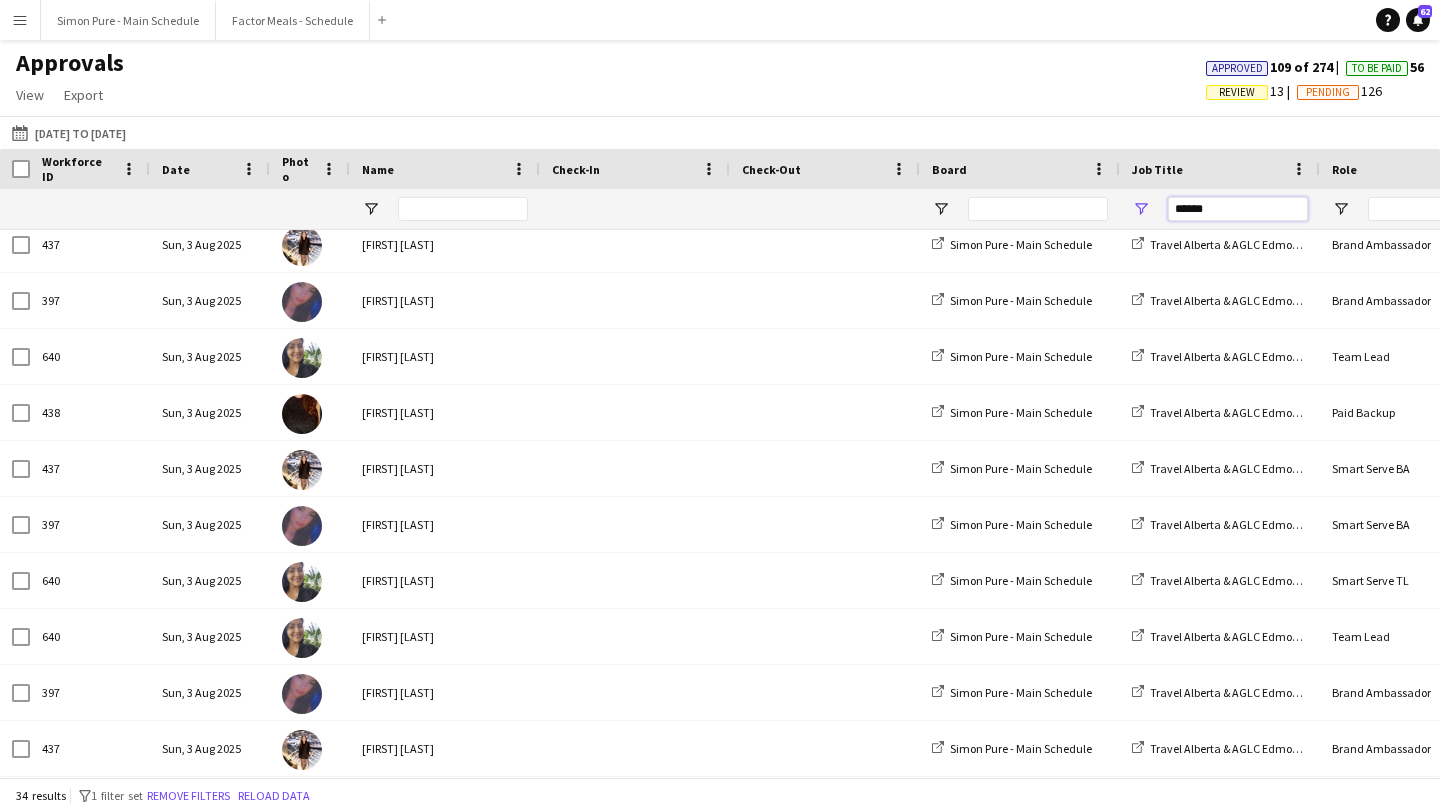 type on "******" 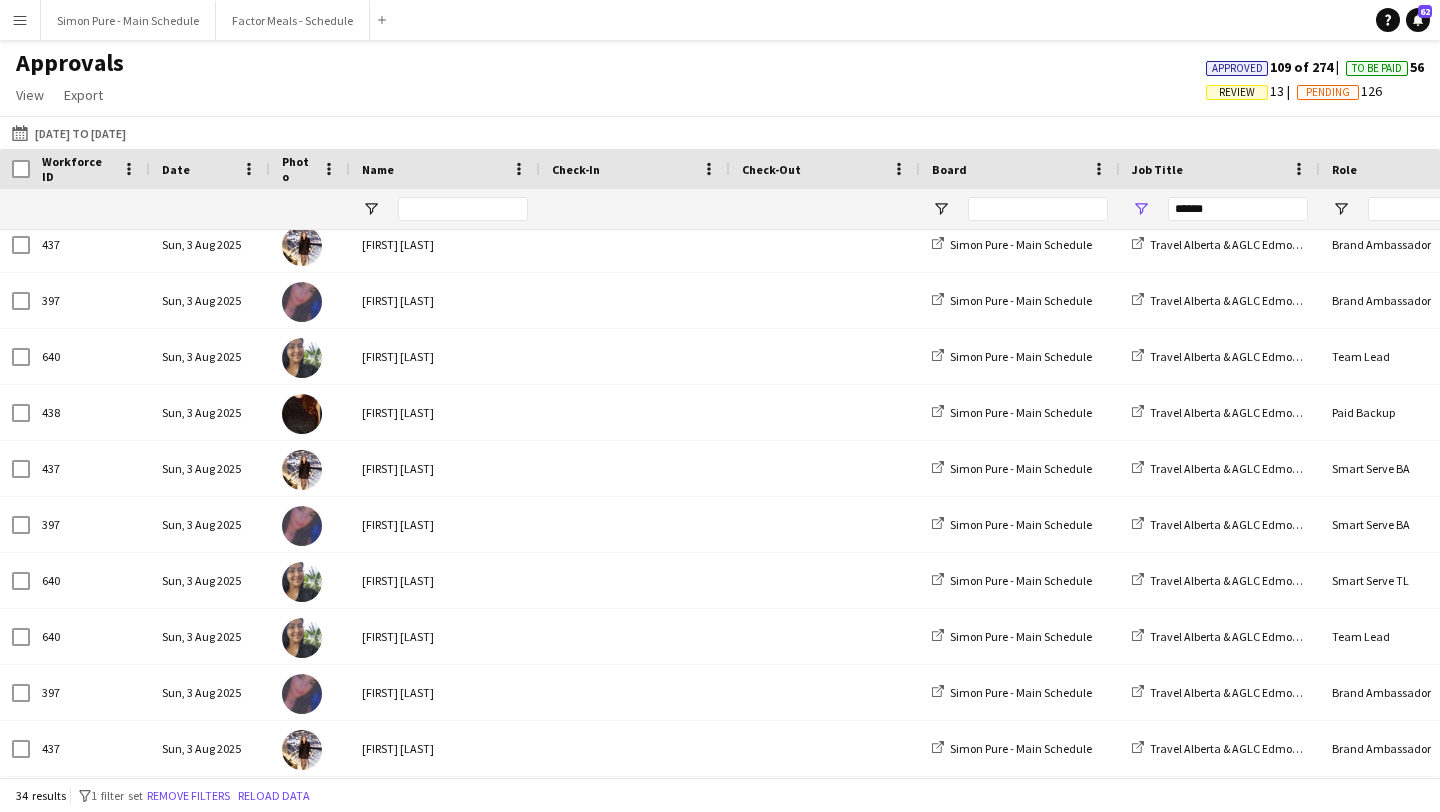 click on "Menu" at bounding box center [20, 20] 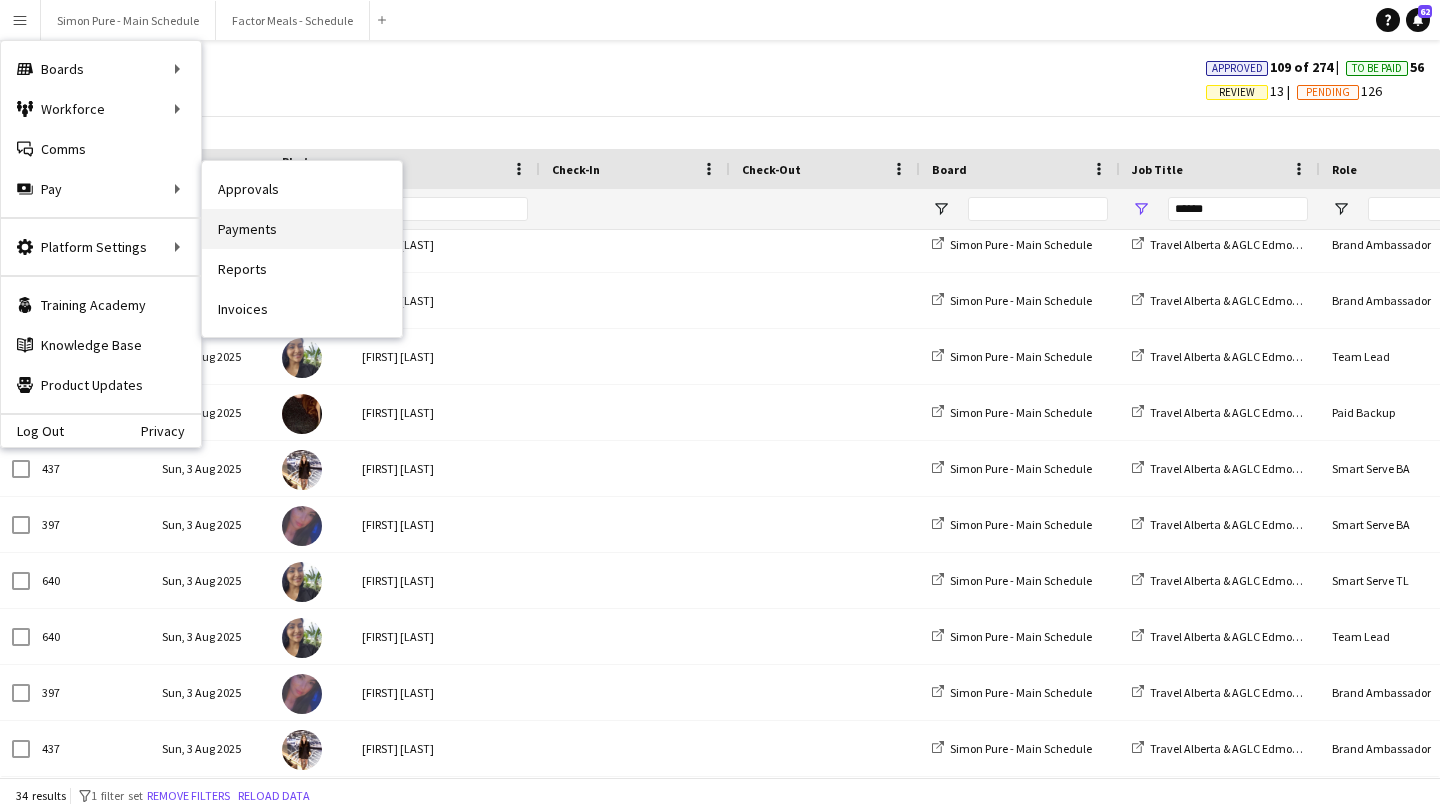 click on "Payments" at bounding box center (302, 229) 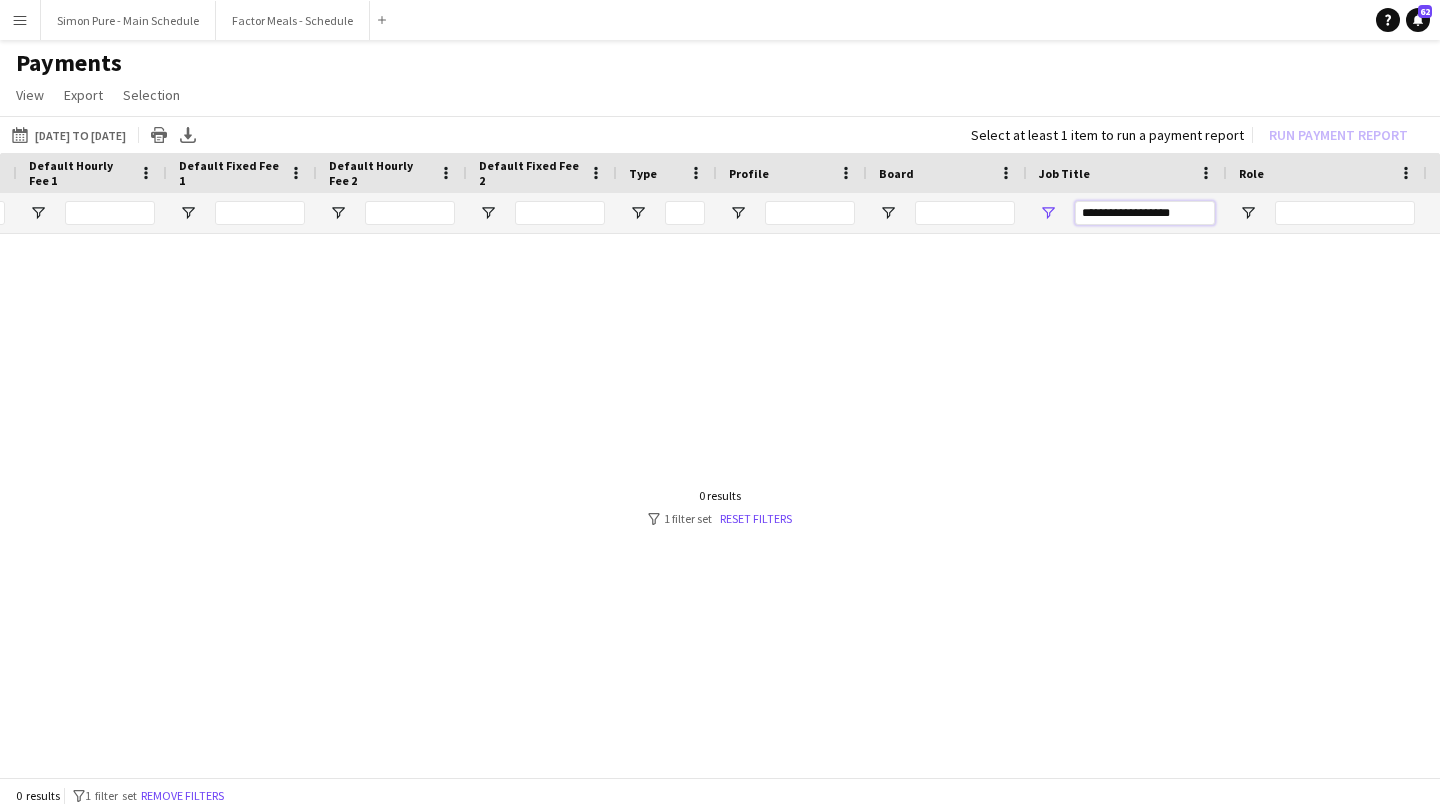 drag, startPoint x: 1205, startPoint y: 214, endPoint x: 903, endPoint y: 203, distance: 302.20026 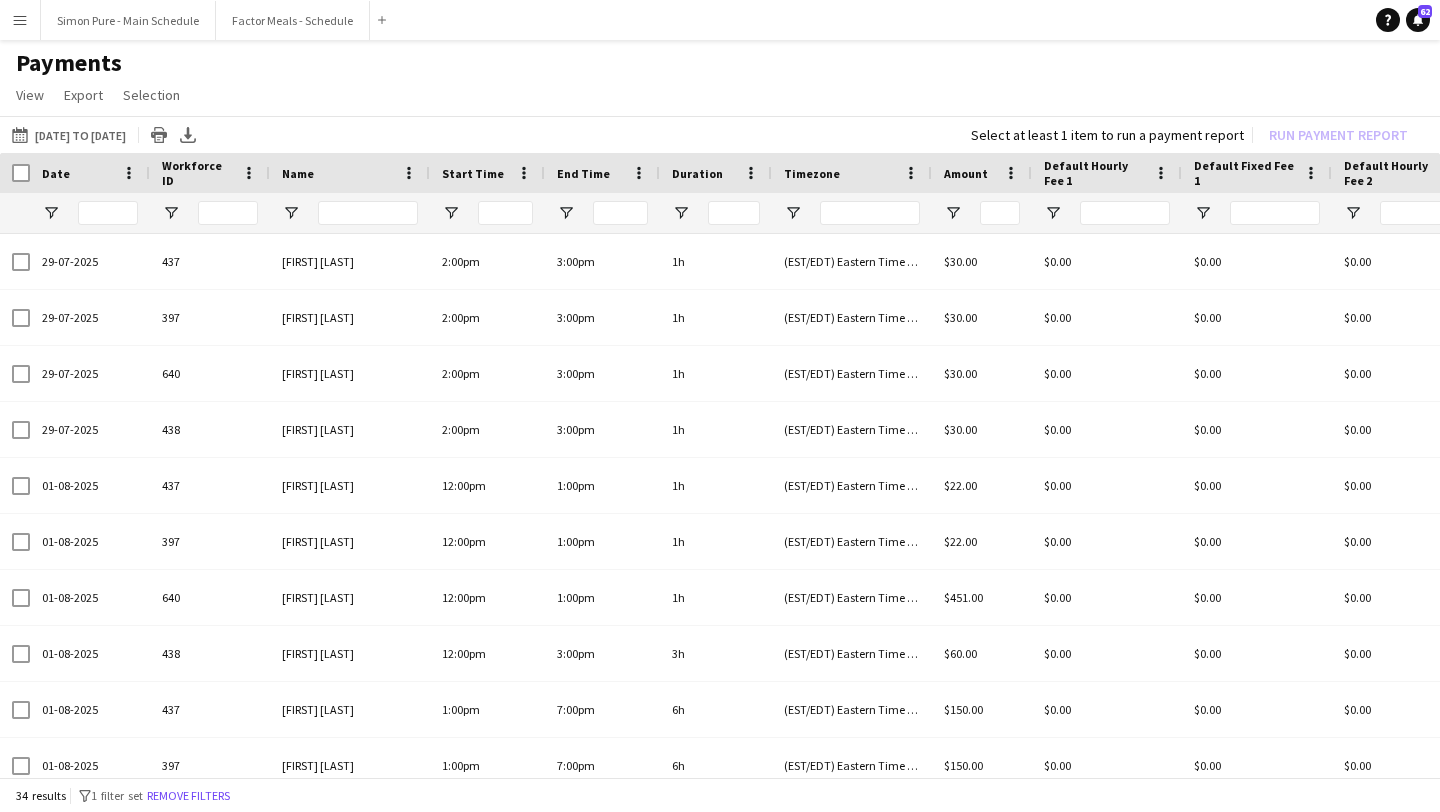 type on "*****" 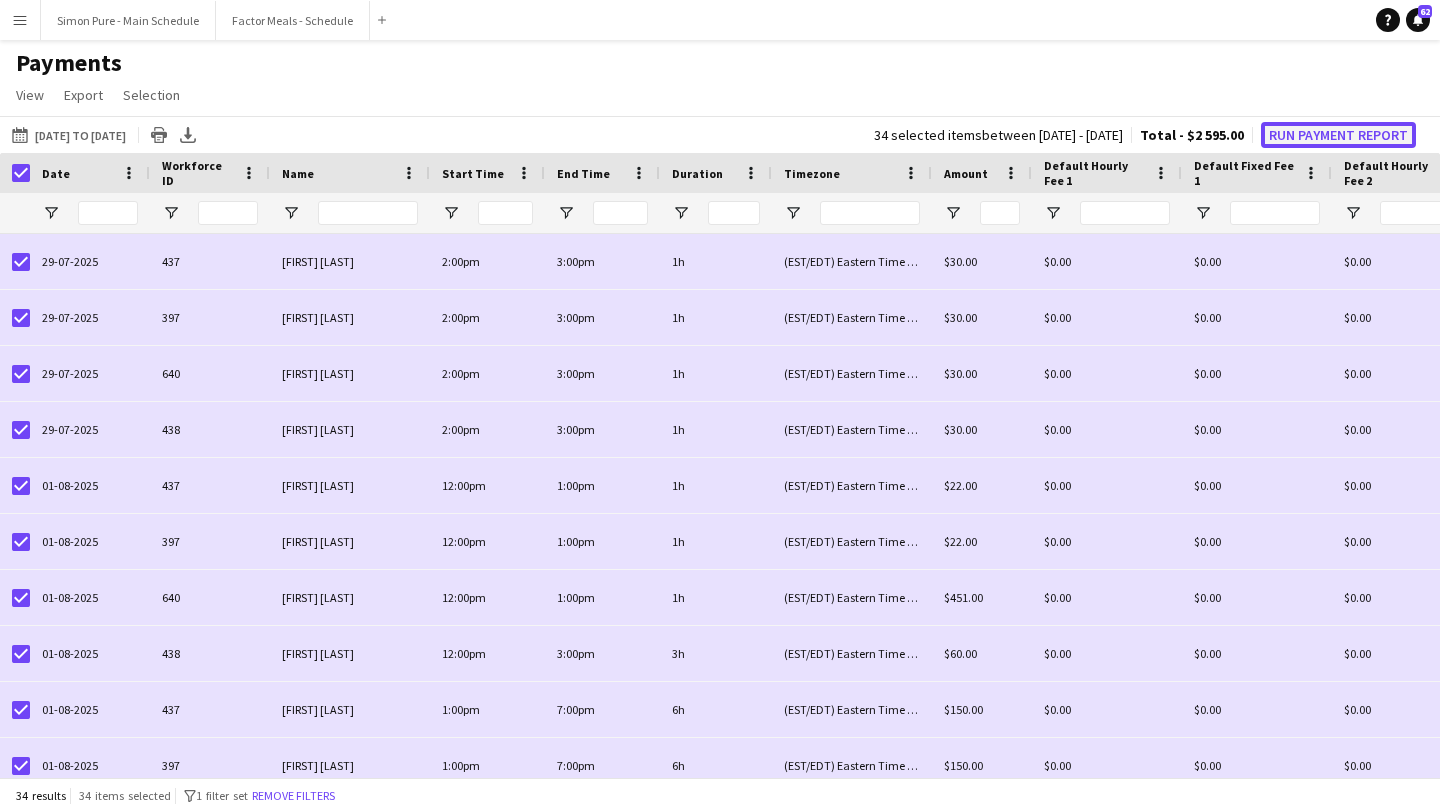 click on "Run Payment Report" 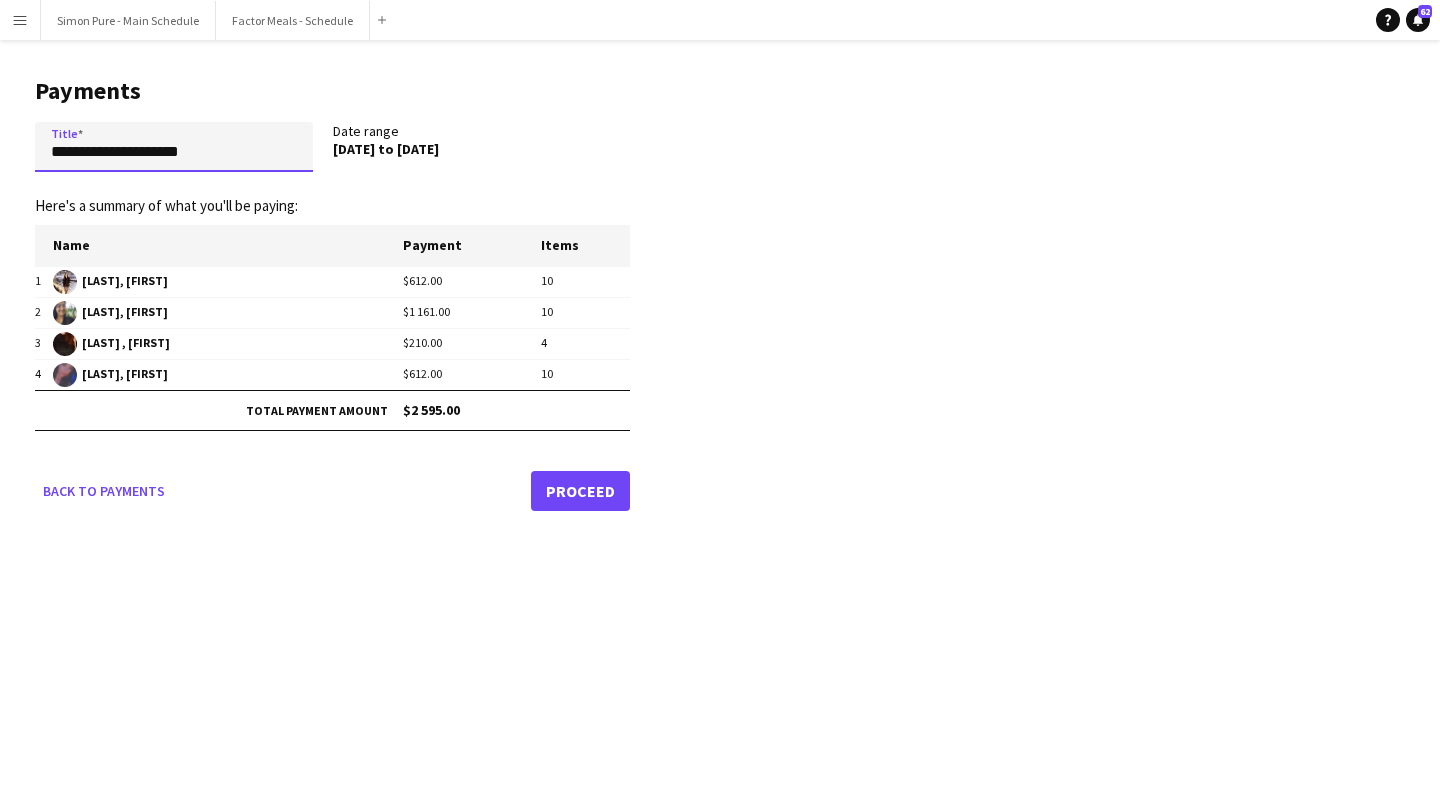 drag, startPoint x: 276, startPoint y: 158, endPoint x: 0, endPoint y: 156, distance: 276.00723 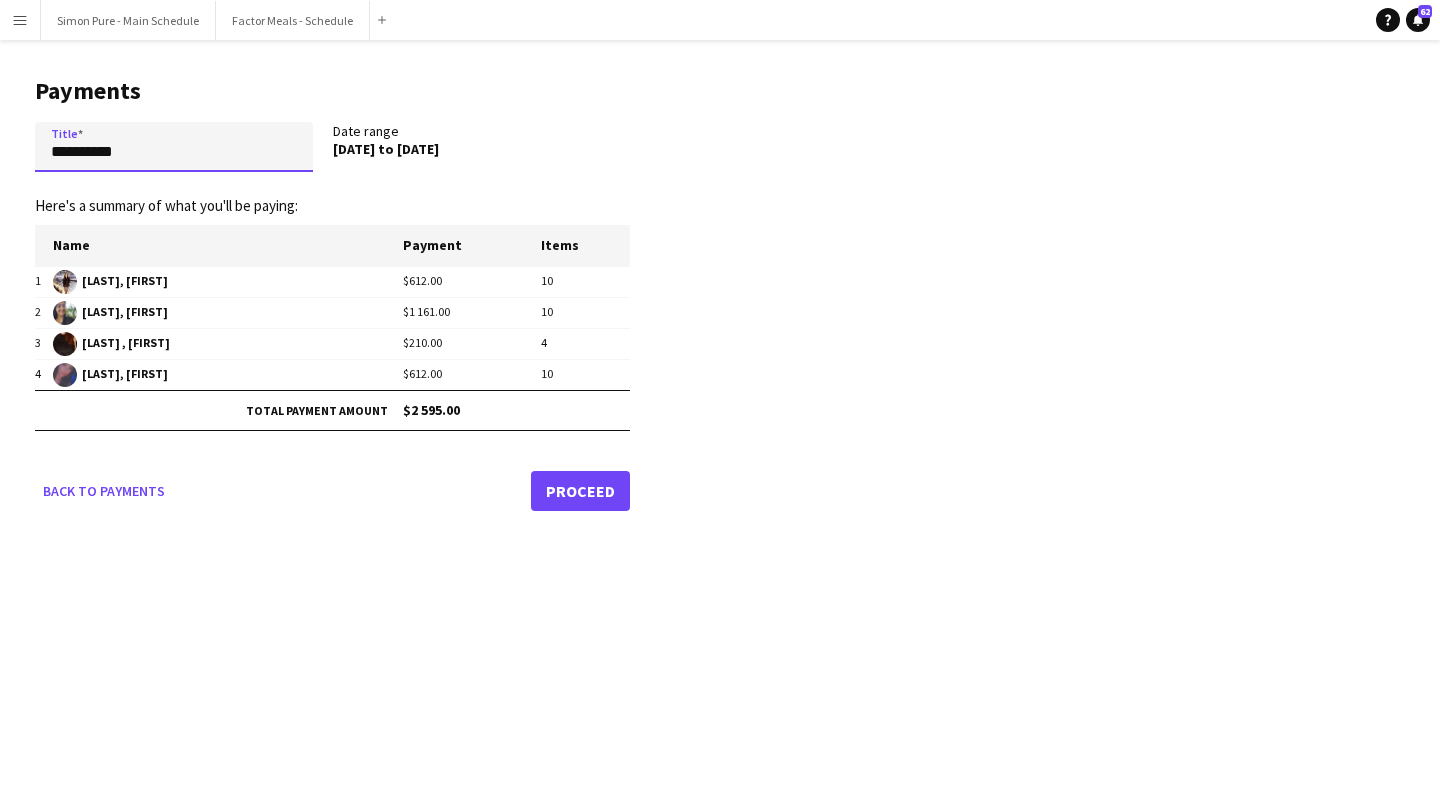 type on "**********" 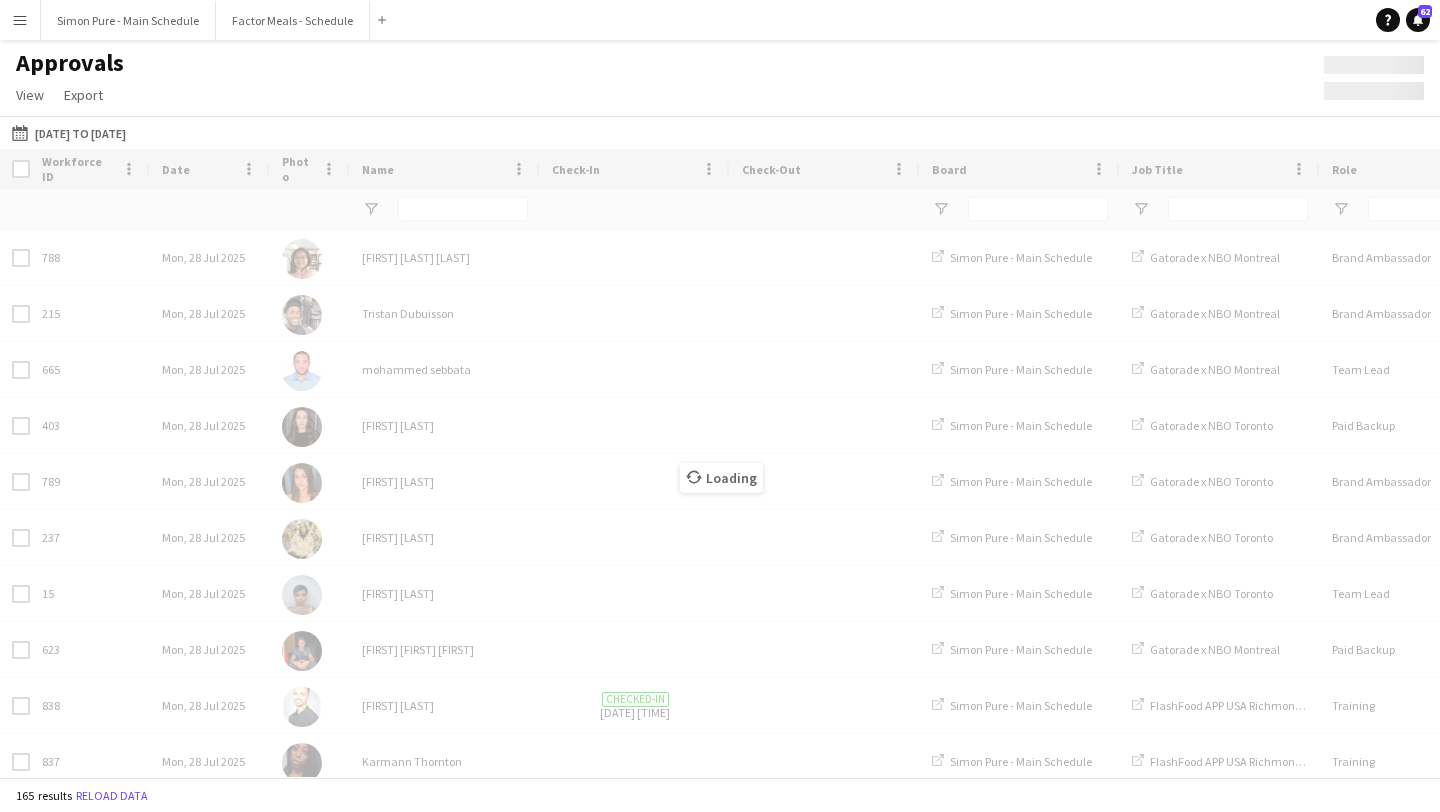 type on "******" 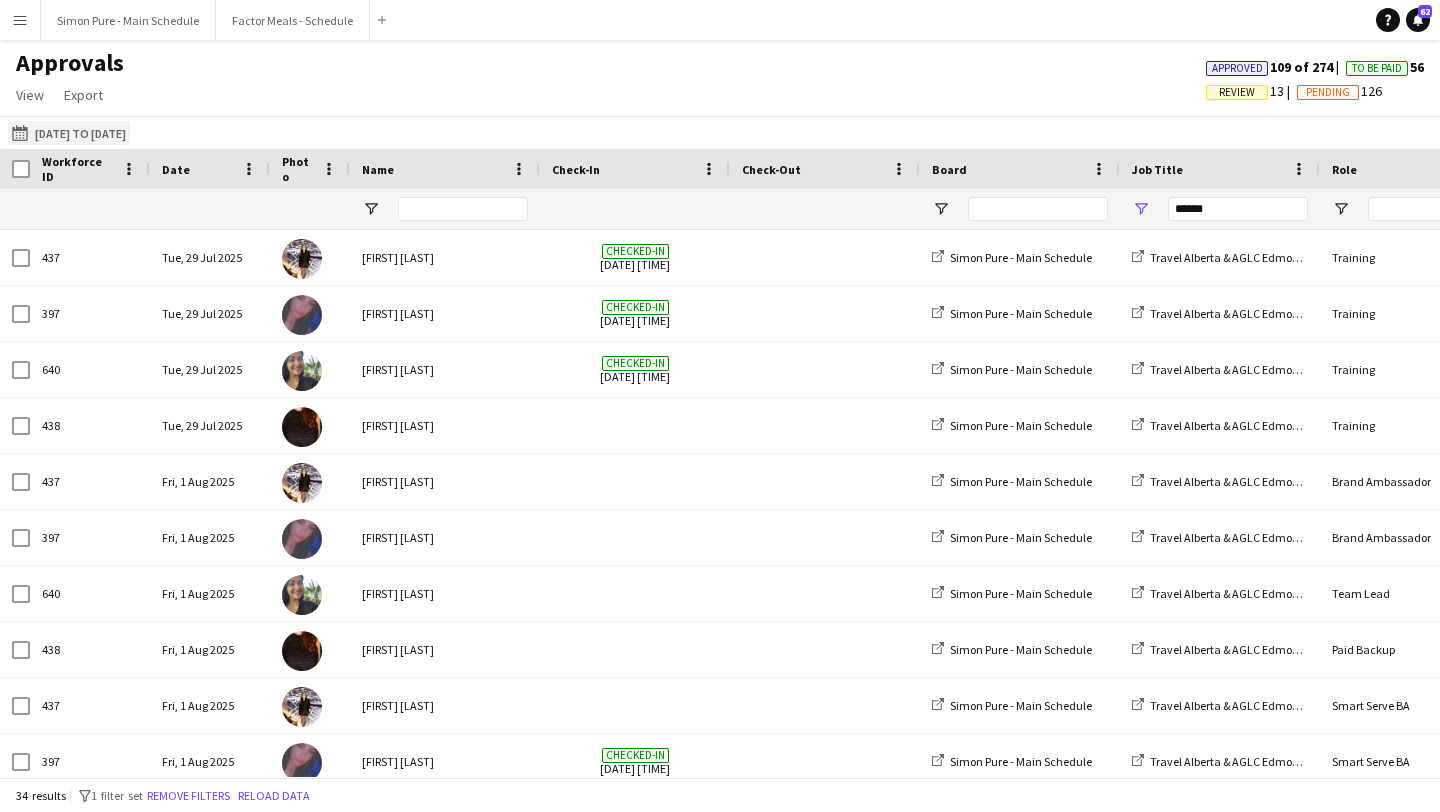 click on "[DATE] to [DATE]
[DATE] to [DATE]" 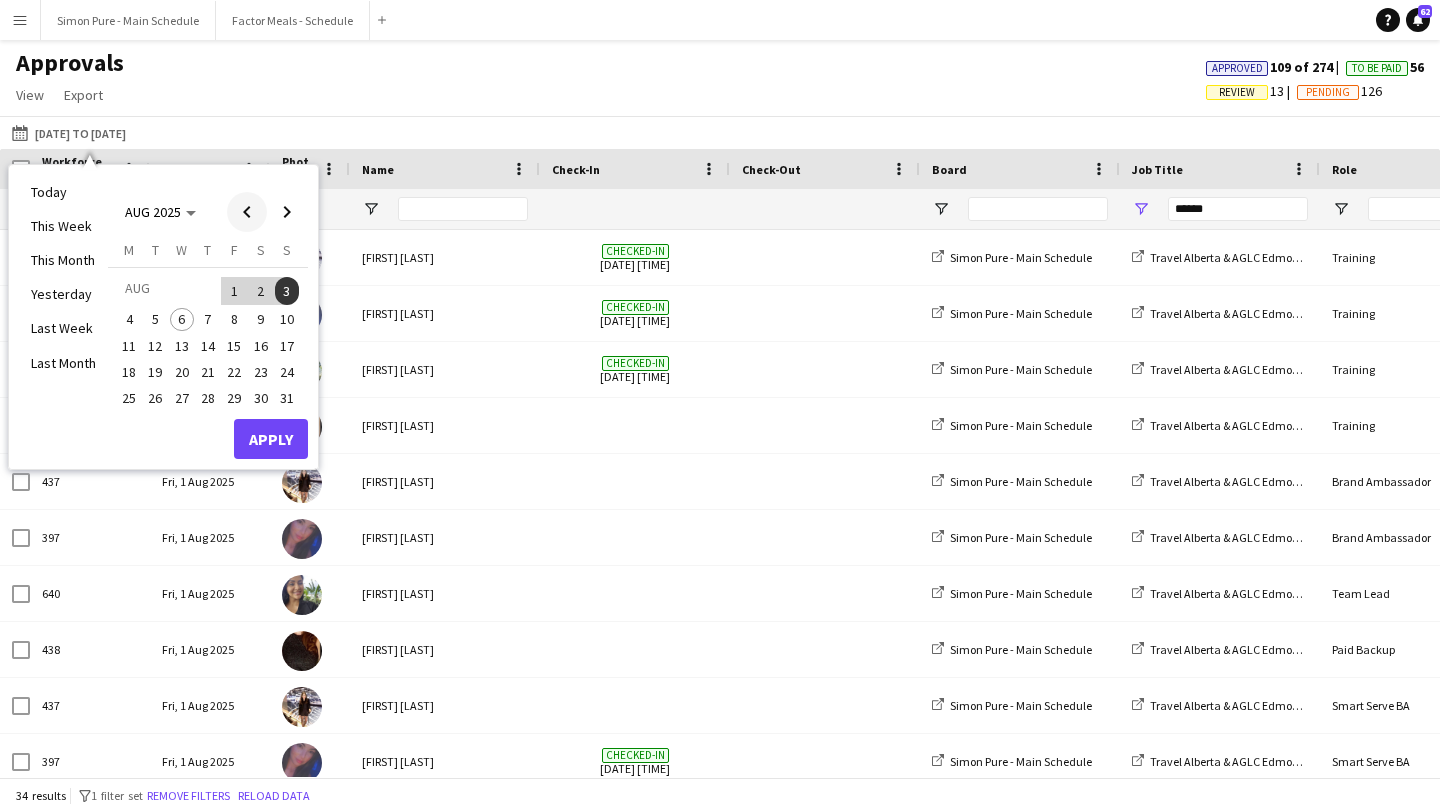click at bounding box center [247, 212] 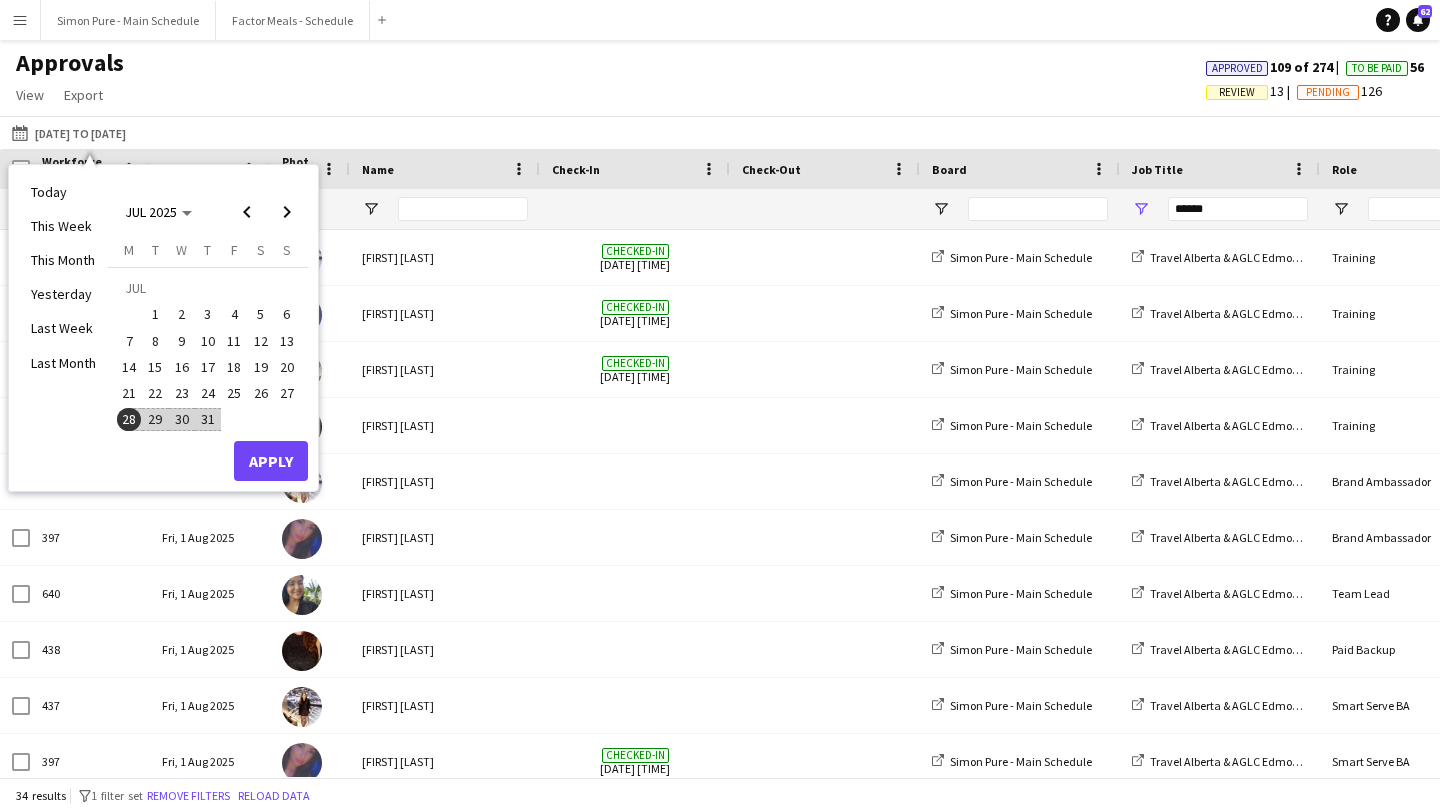 click on "28" at bounding box center [129, 420] 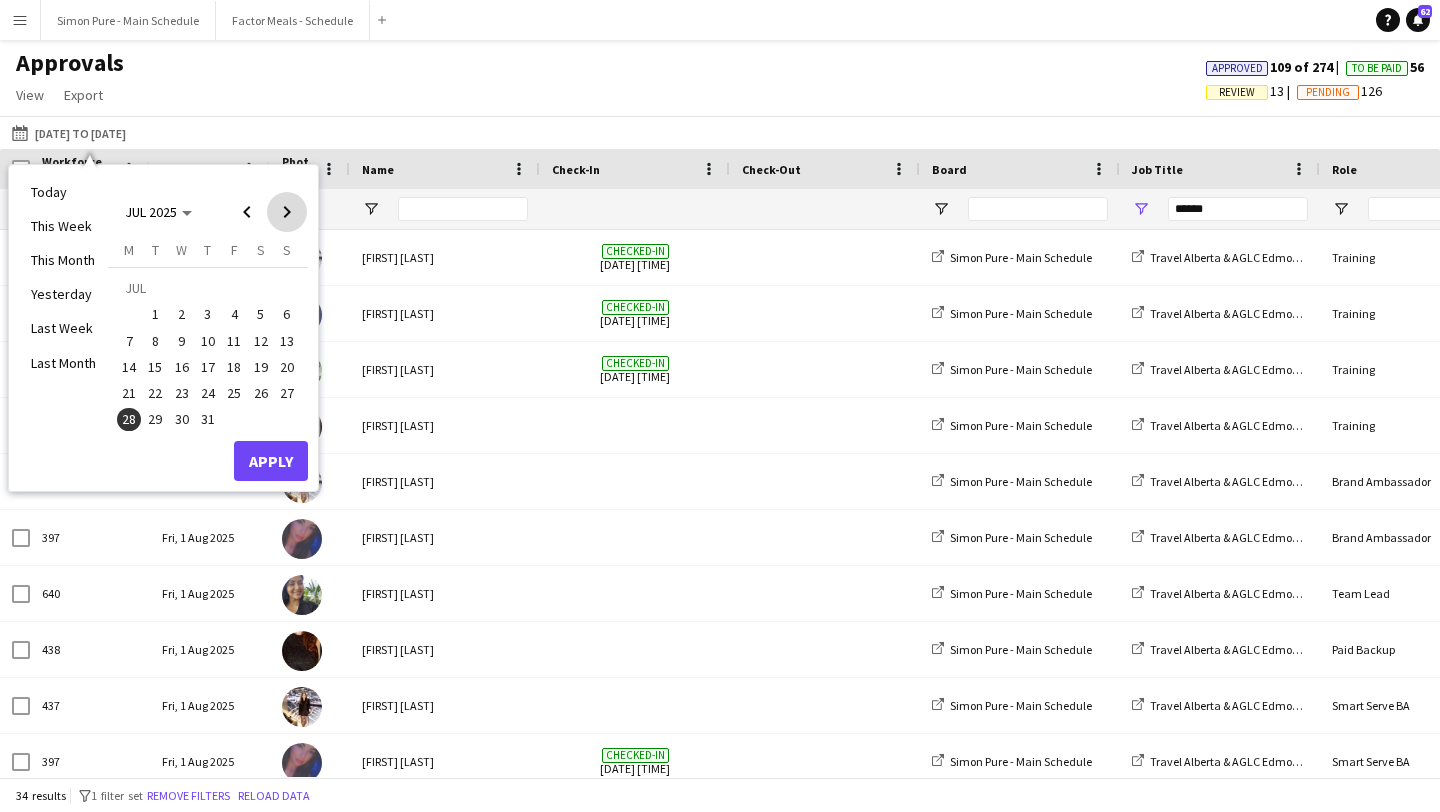 click at bounding box center [287, 212] 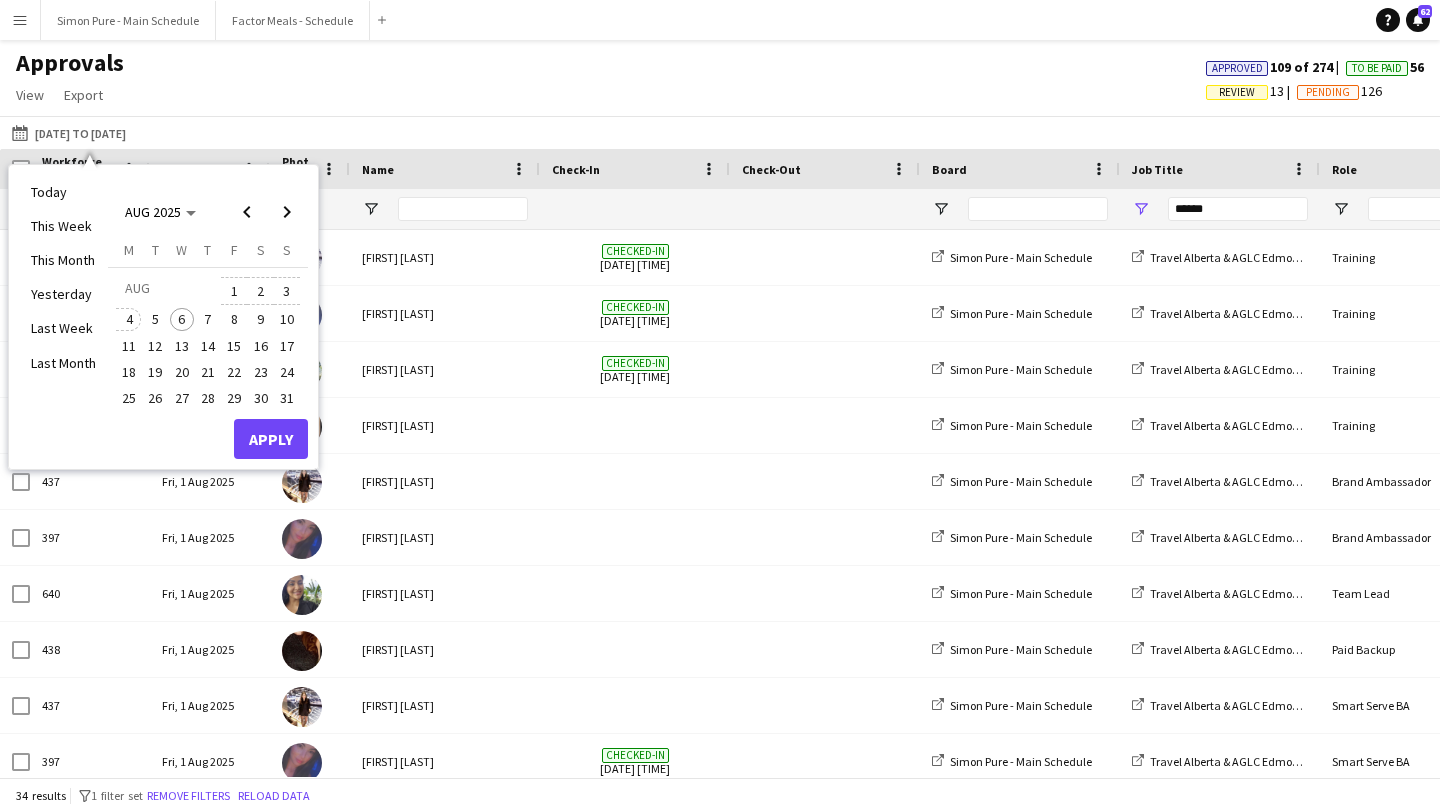 click on "4" at bounding box center [129, 320] 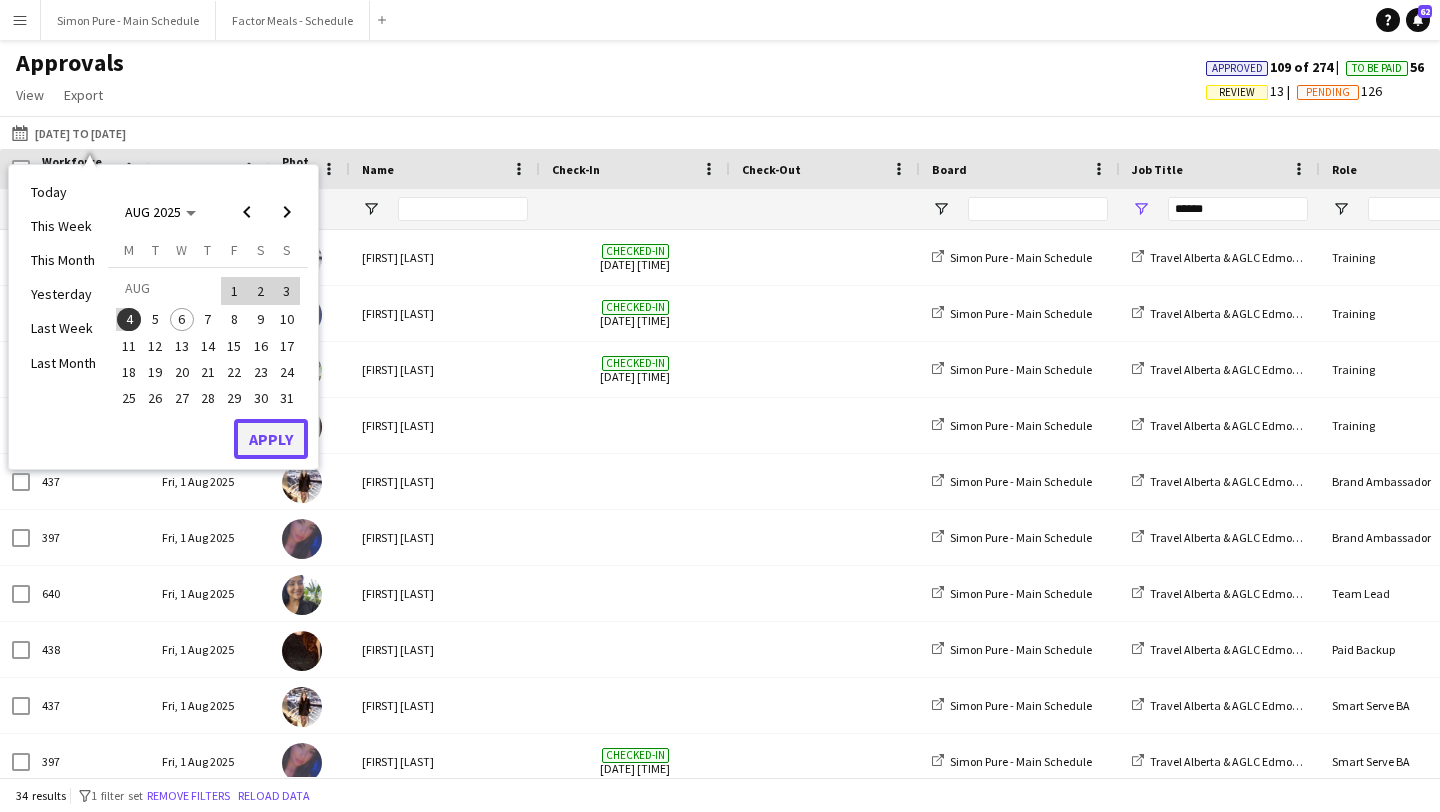 click on "Apply" at bounding box center (271, 439) 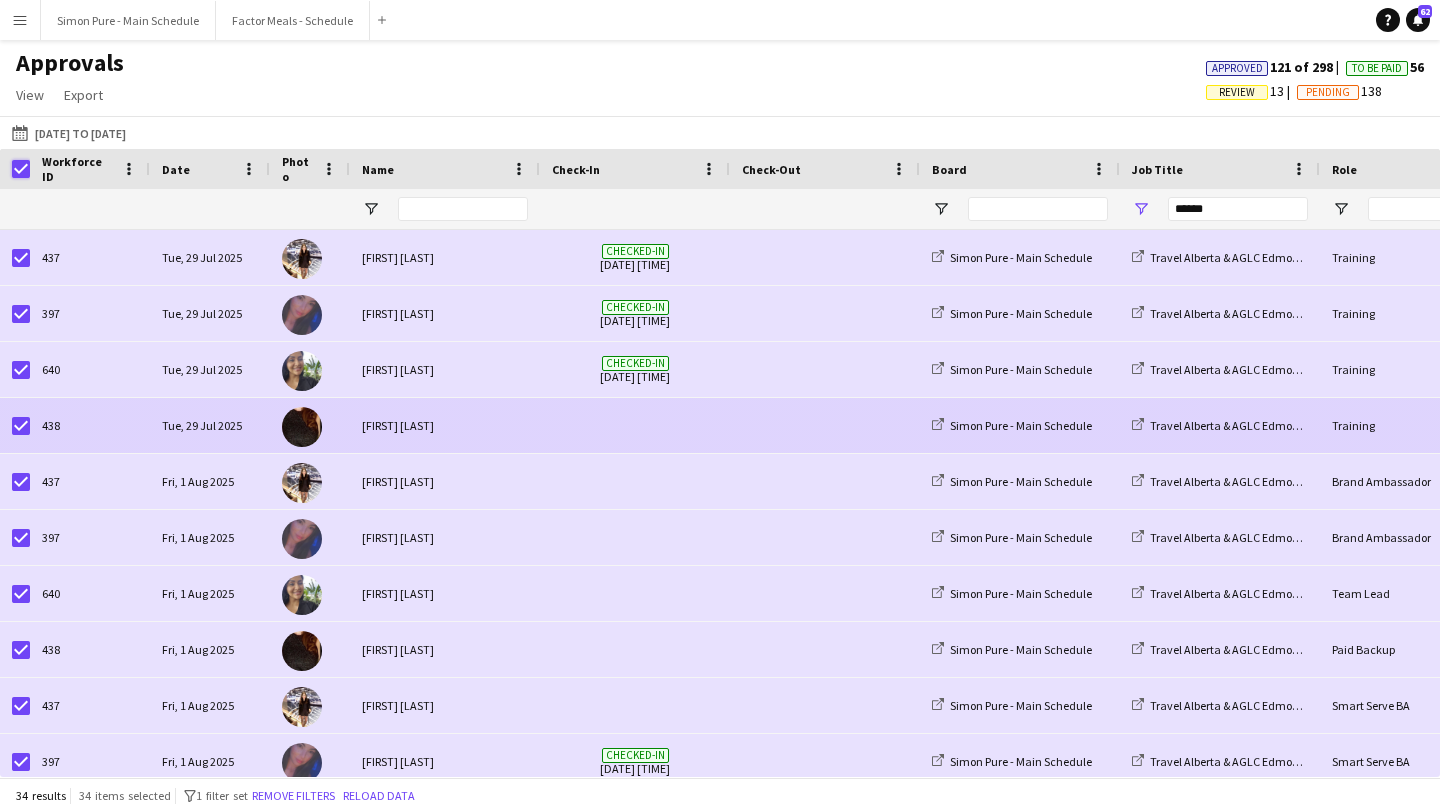scroll, scrollTop: 0, scrollLeft: 962, axis: horizontal 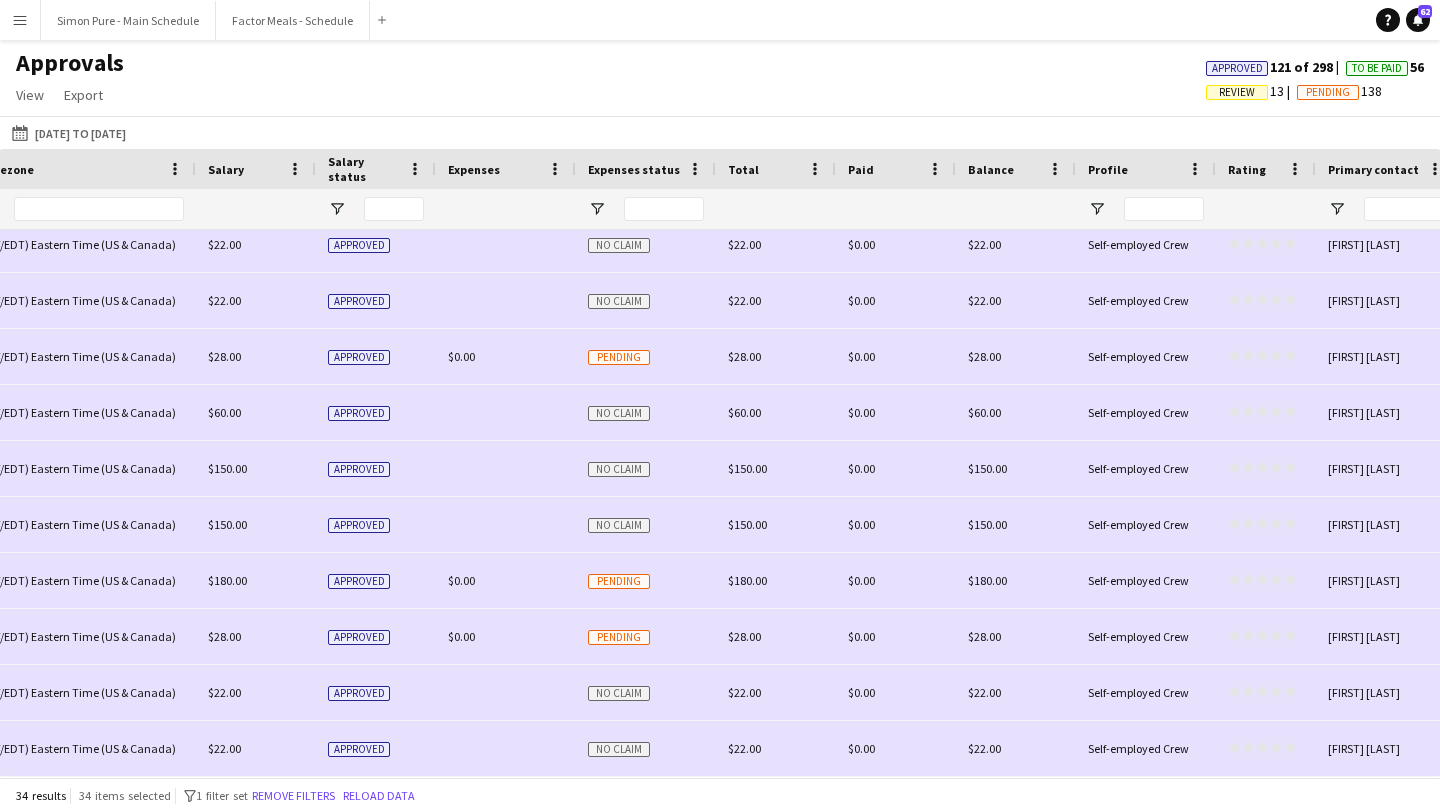 click on "Menu" at bounding box center [20, 20] 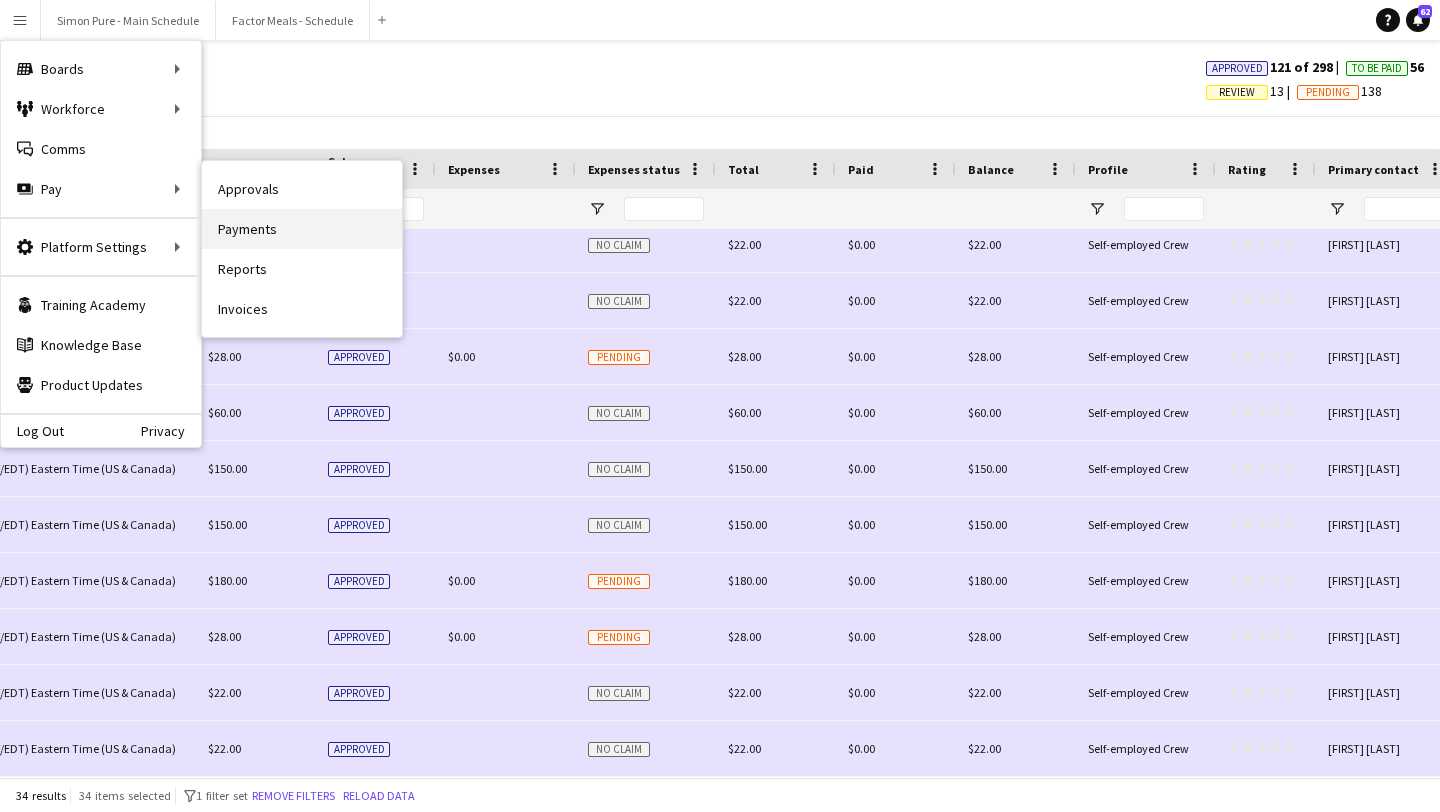click on "Payments" at bounding box center [302, 229] 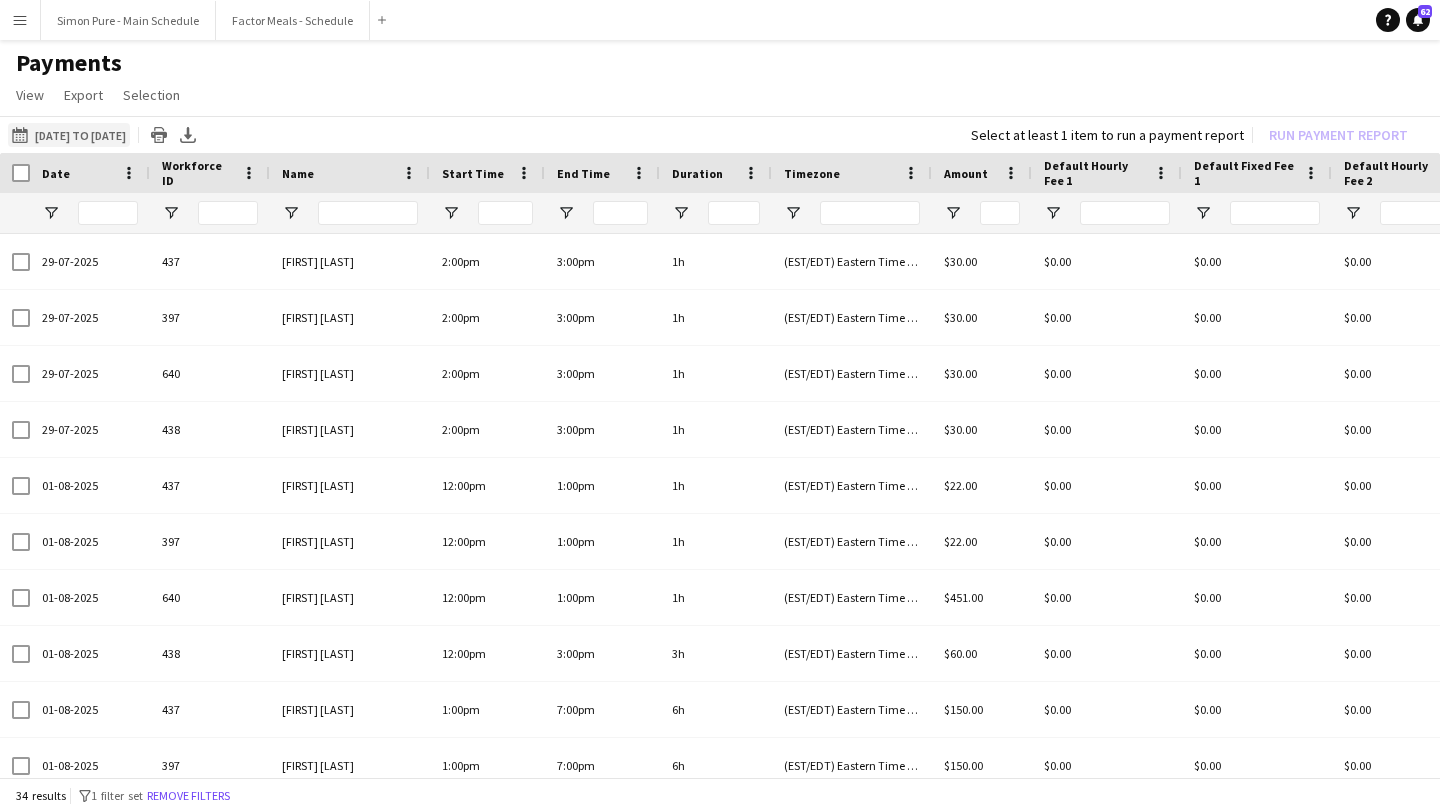 click on "28-07-2025 to 03-08-2025
28-07-2025 to 03-08-2025" 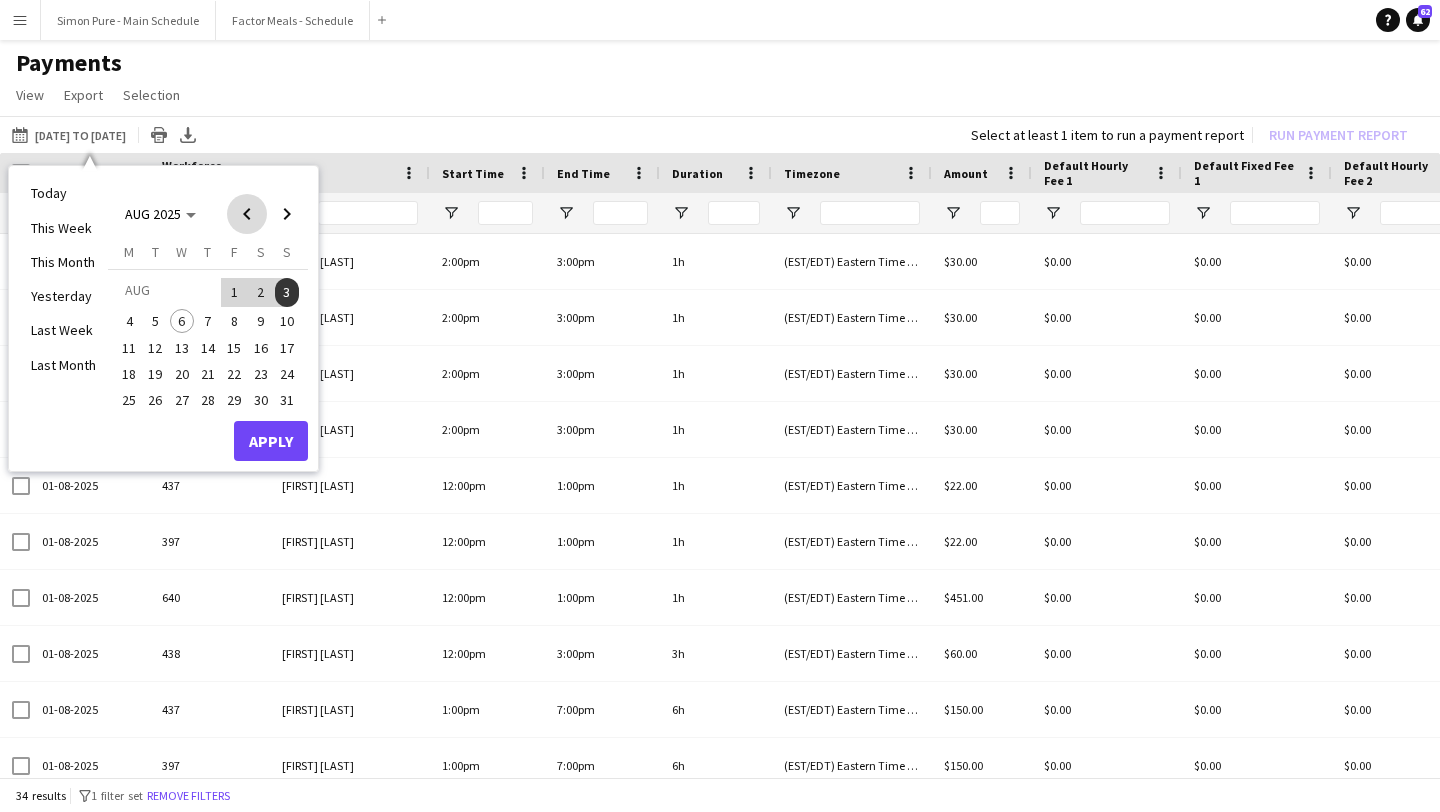 click at bounding box center (247, 214) 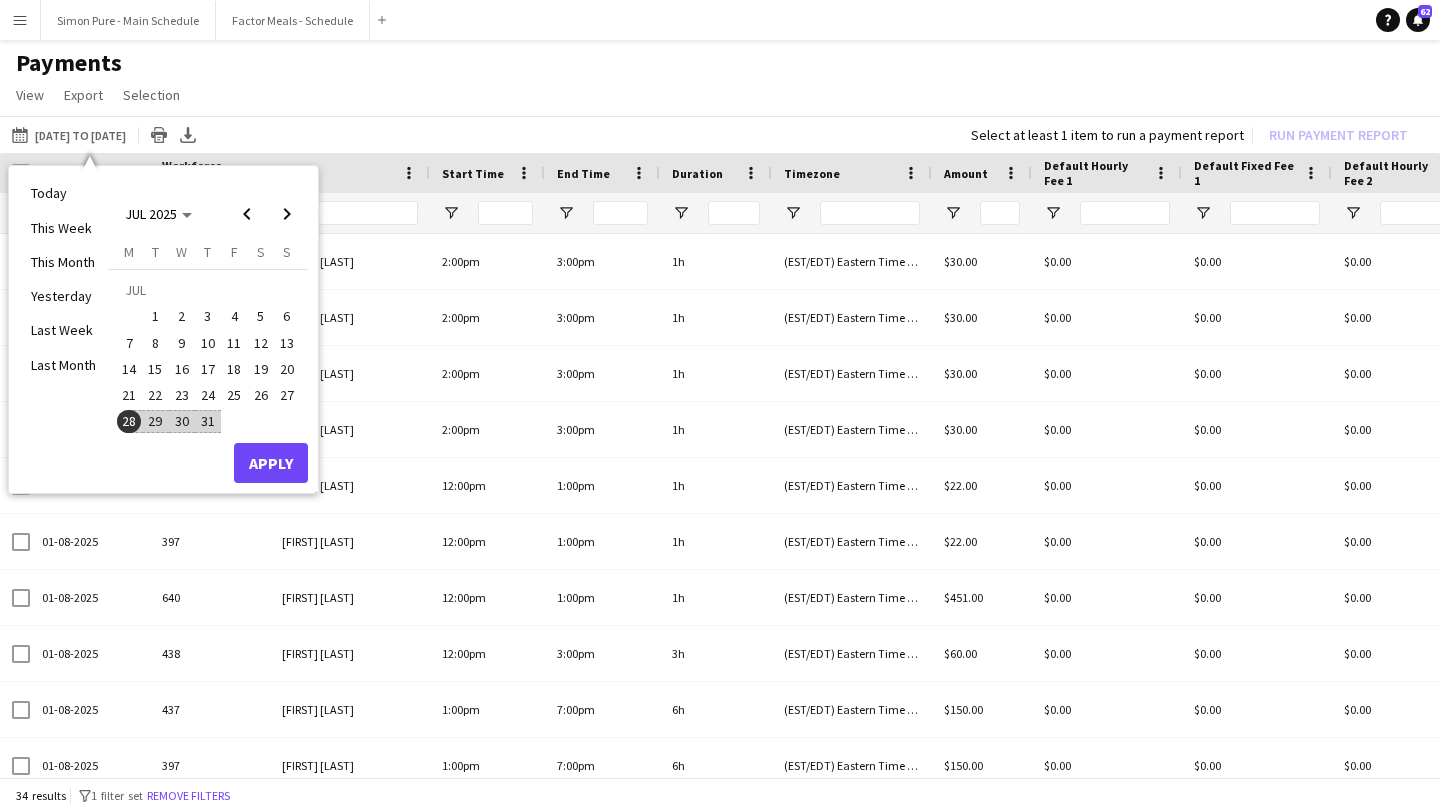 click on "28" at bounding box center (129, 422) 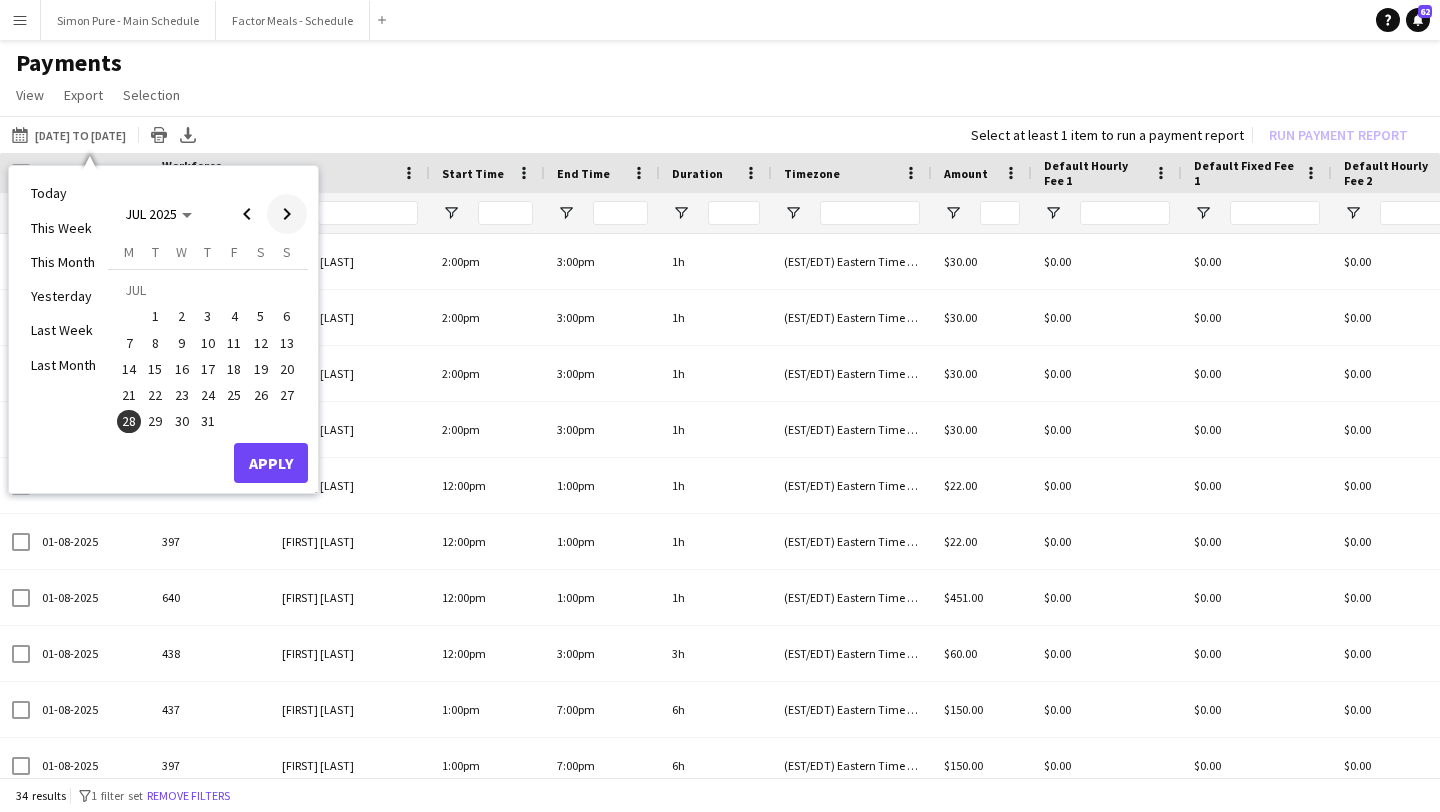 click at bounding box center (287, 214) 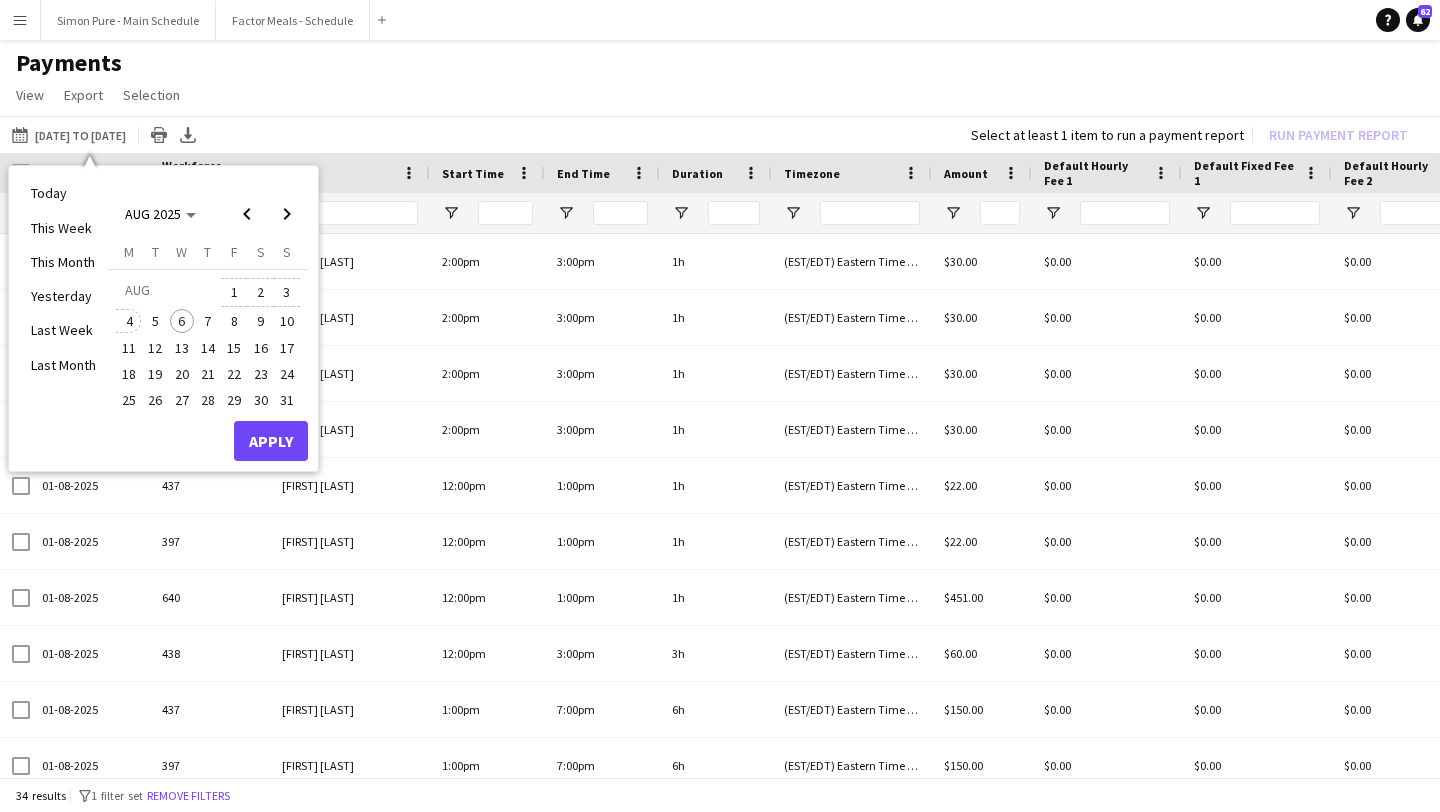 click on "4" at bounding box center [129, 321] 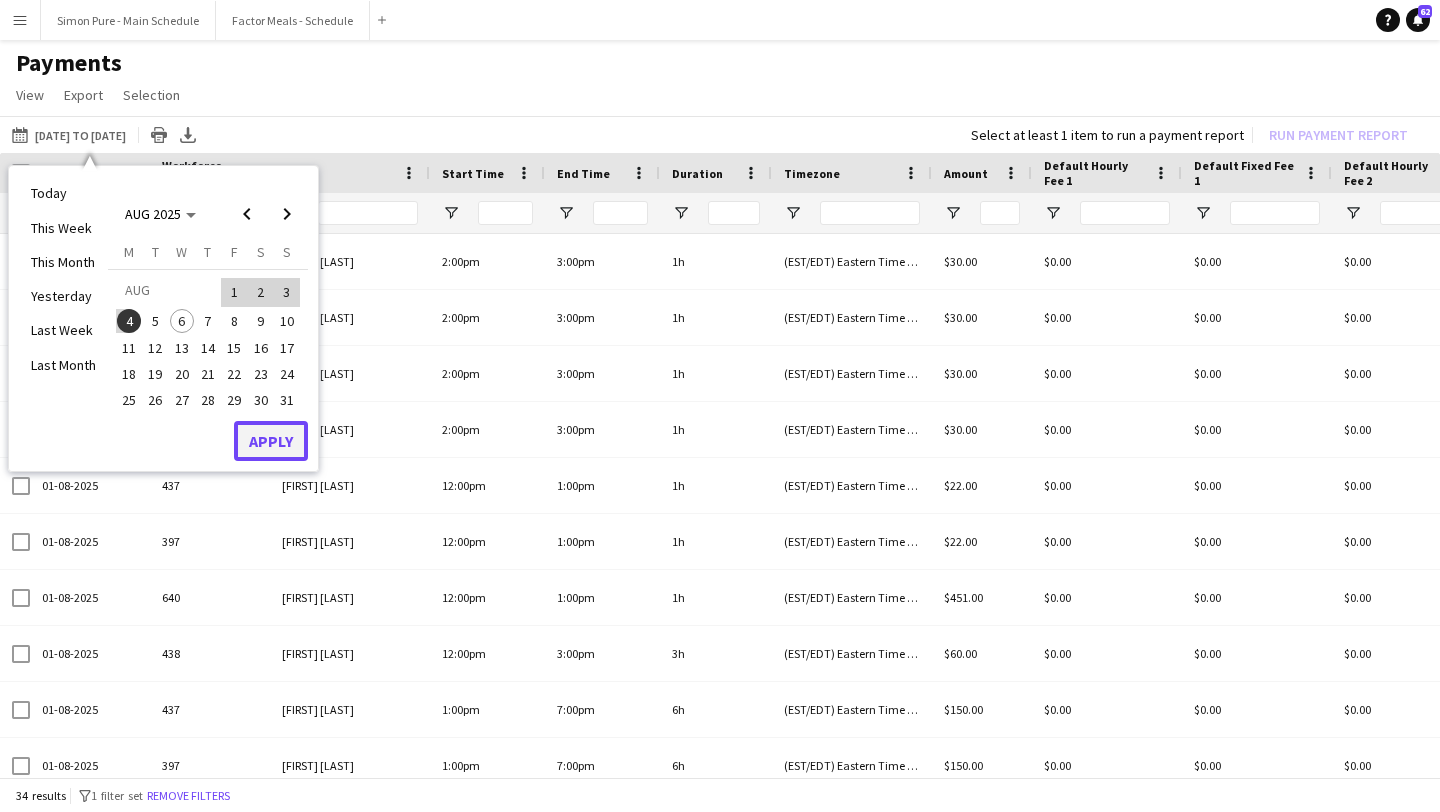 click on "Apply" at bounding box center (271, 441) 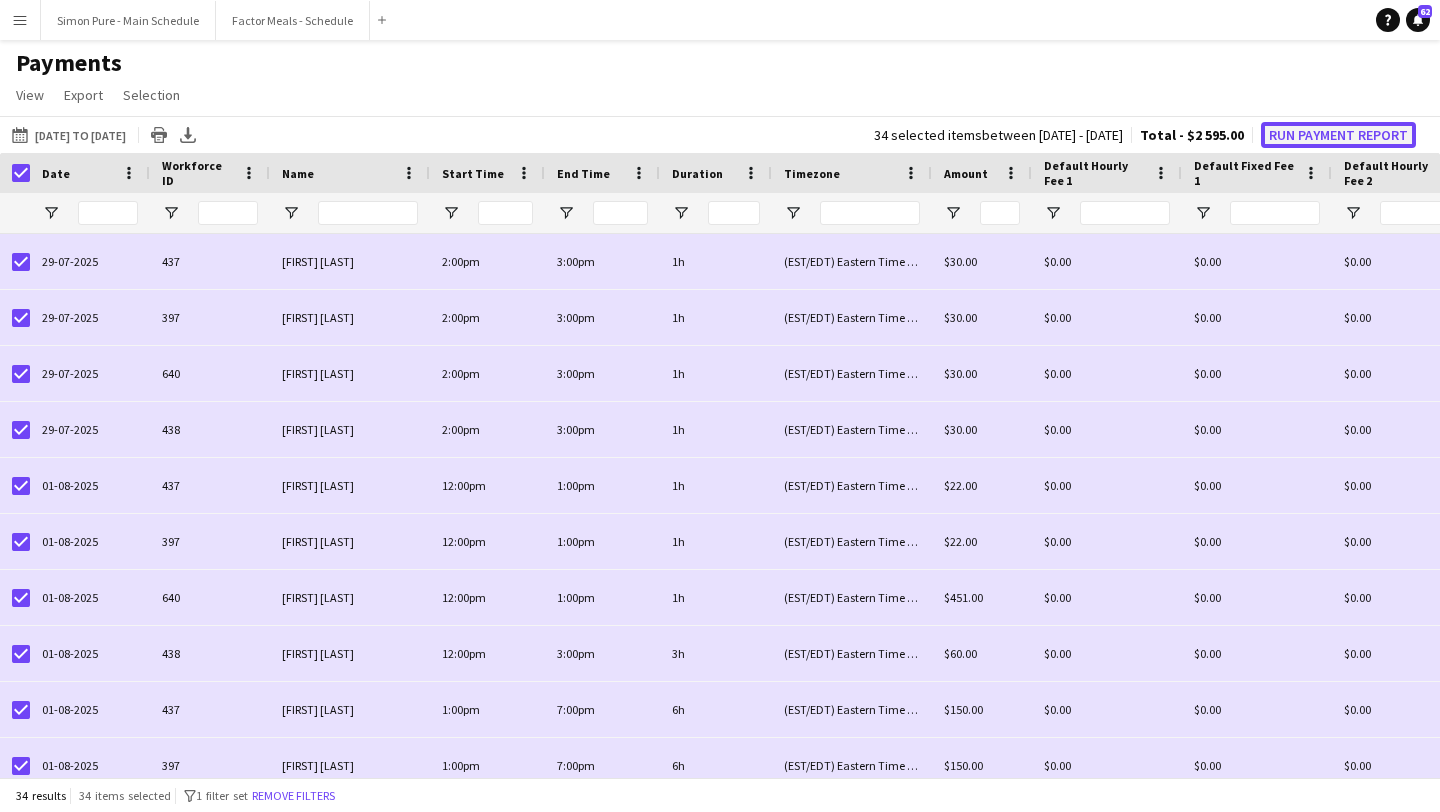 click on "Run Payment Report" 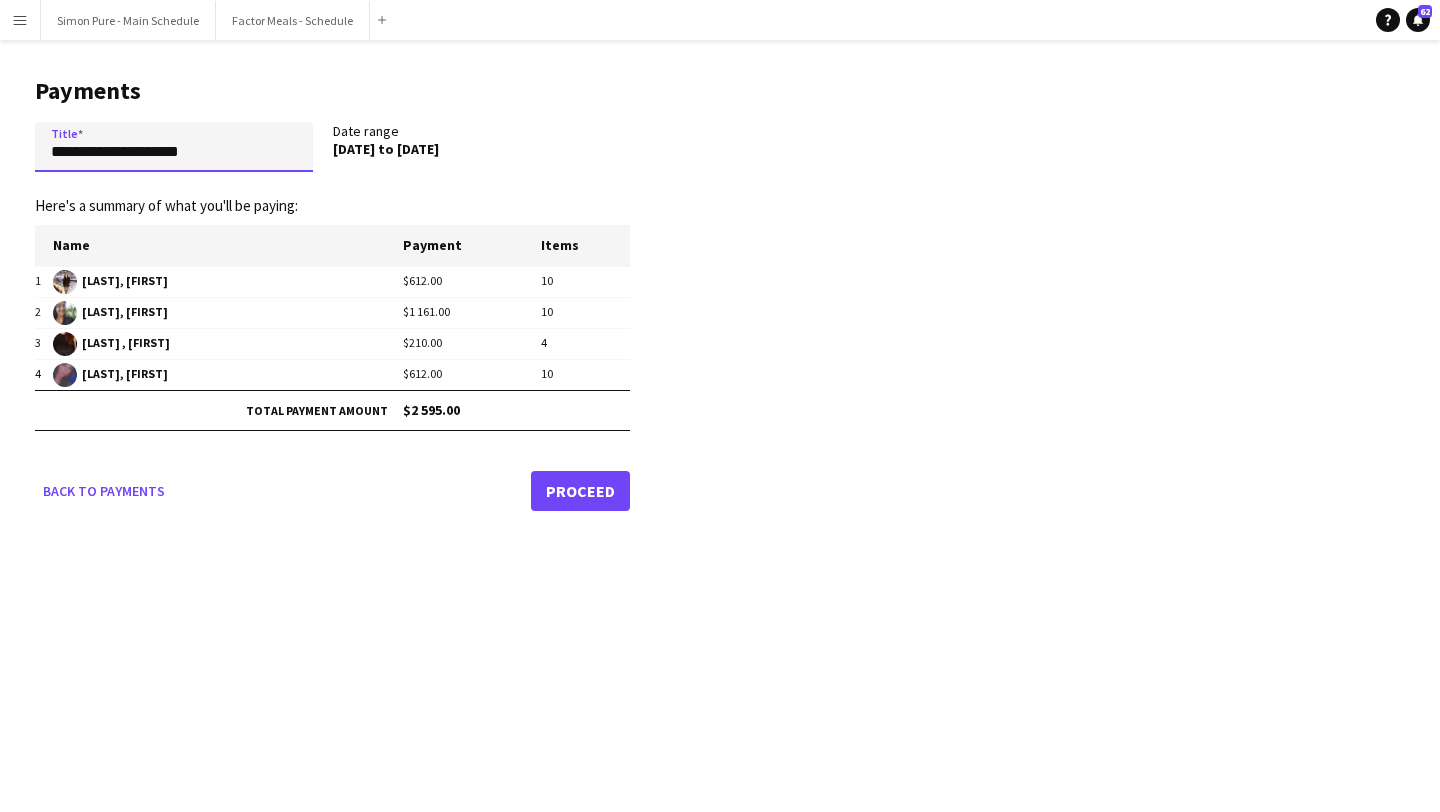drag, startPoint x: 222, startPoint y: 143, endPoint x: 0, endPoint y: 142, distance: 222.00226 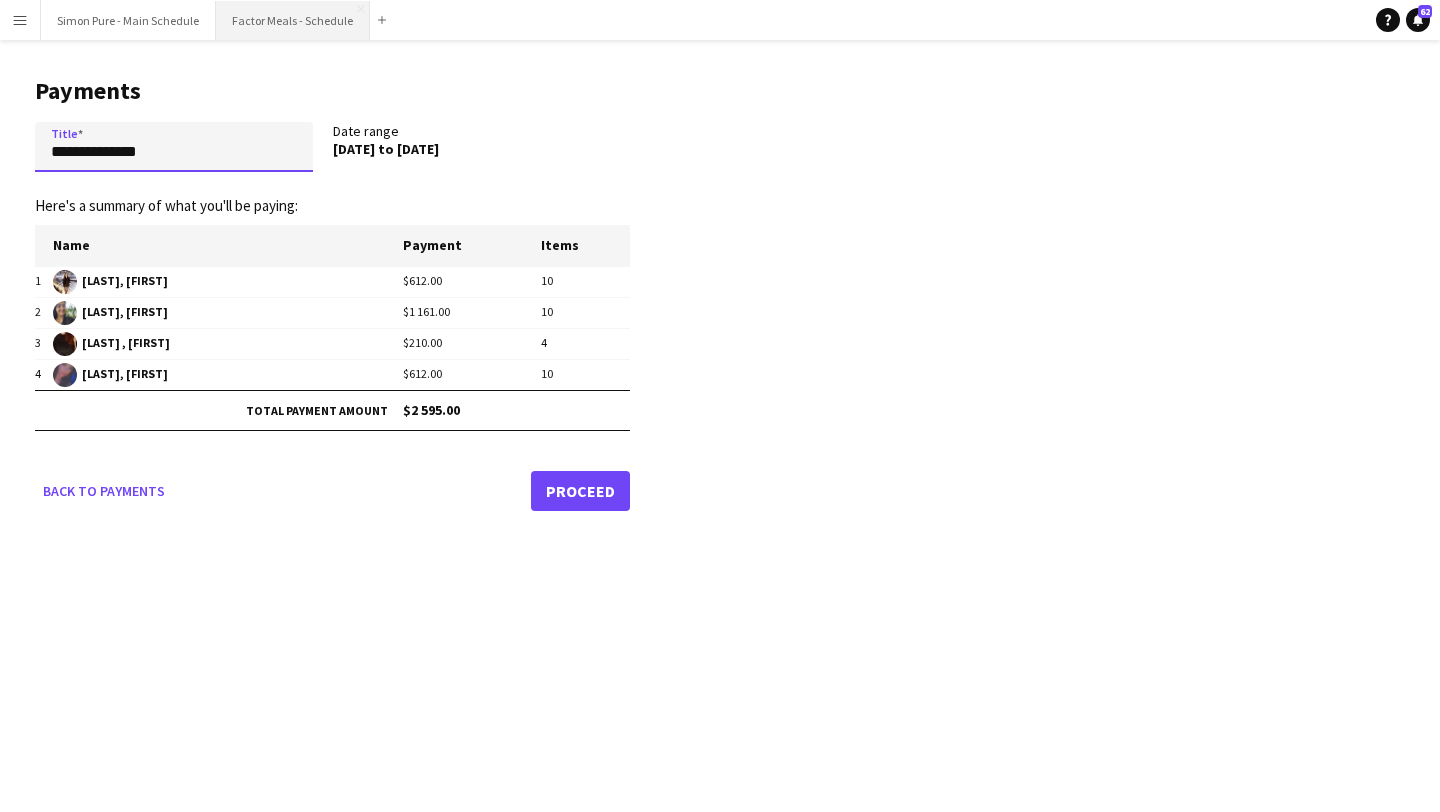 type on "**********" 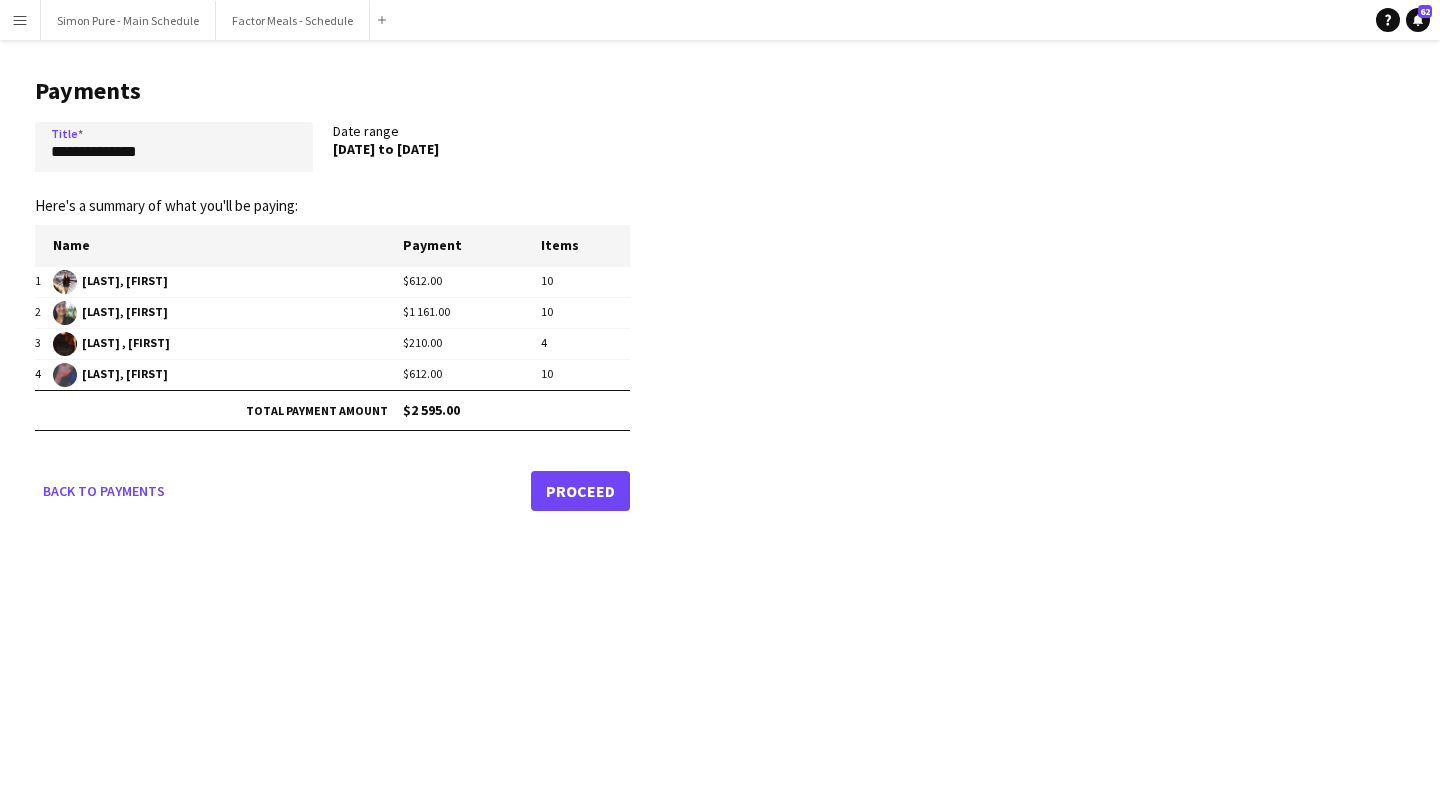 click on "Proceed" 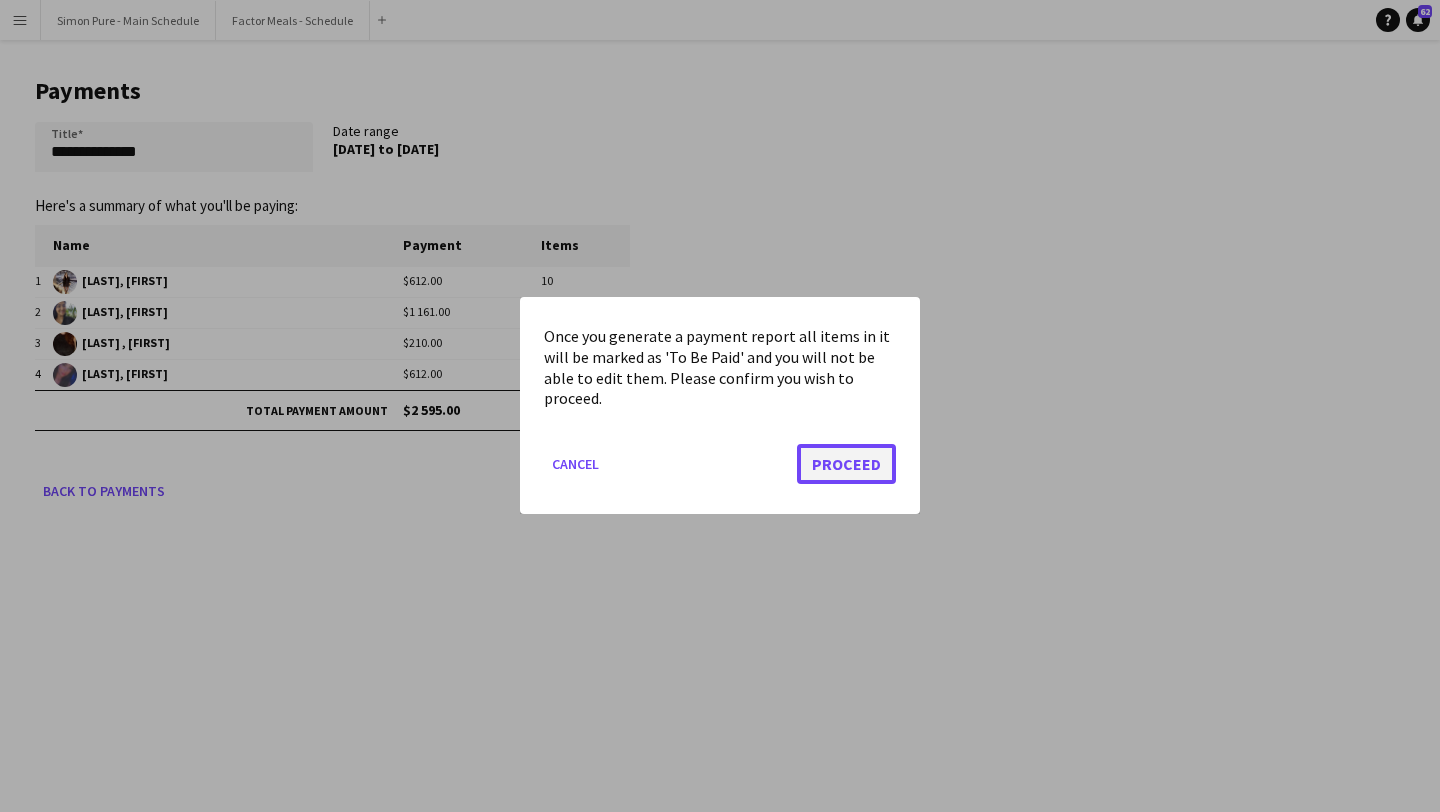 click on "Proceed" 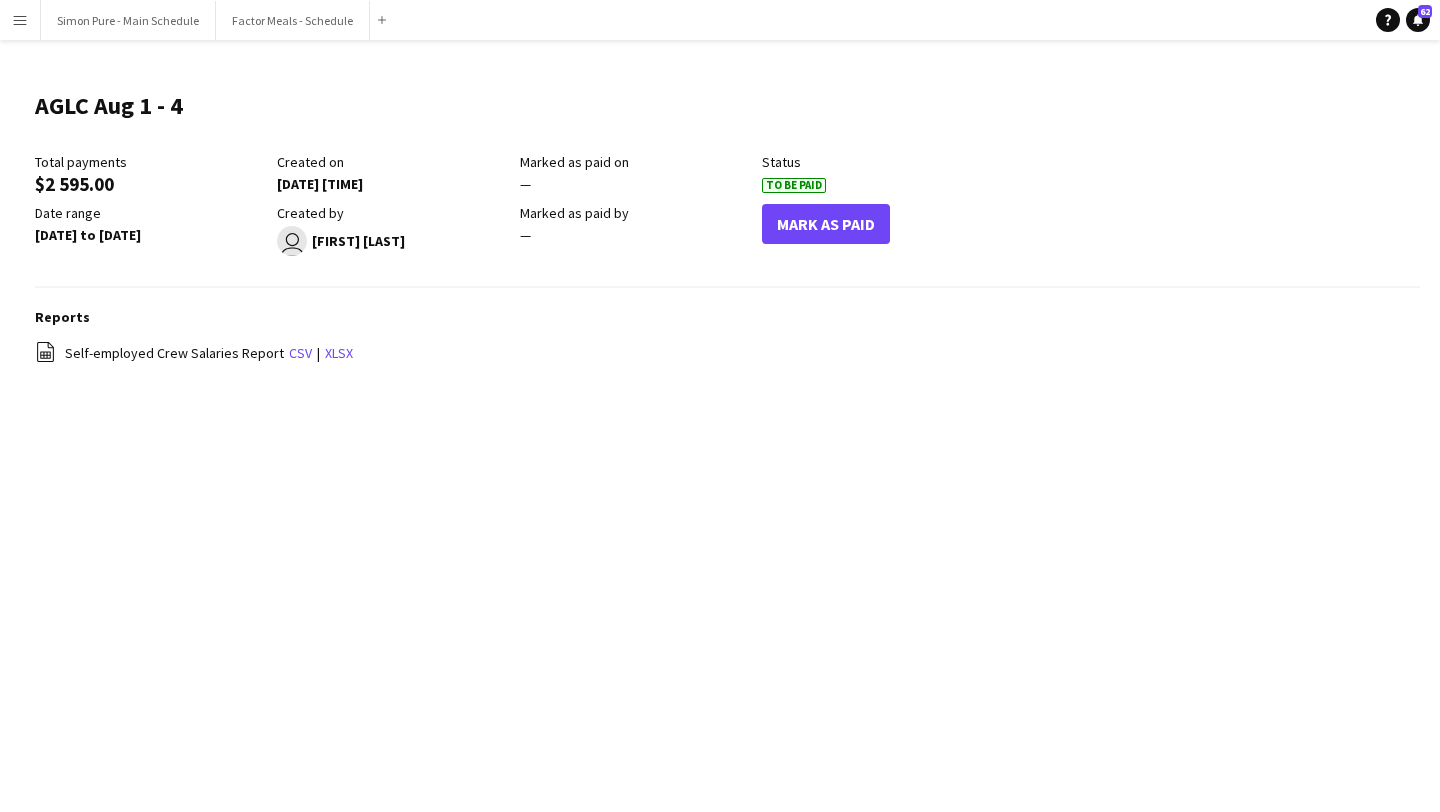 click on "Menu" at bounding box center (20, 20) 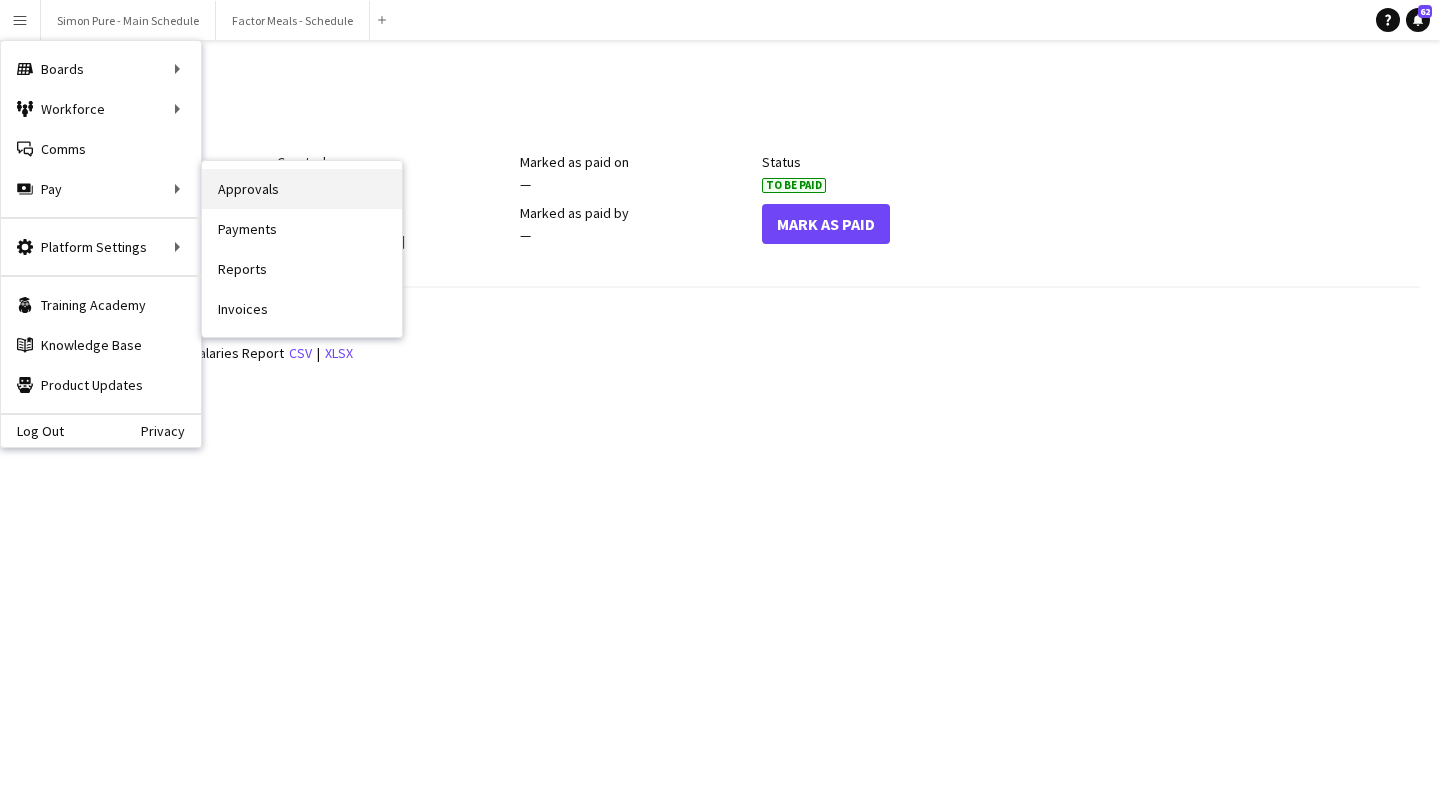 click on "Approvals" at bounding box center (302, 189) 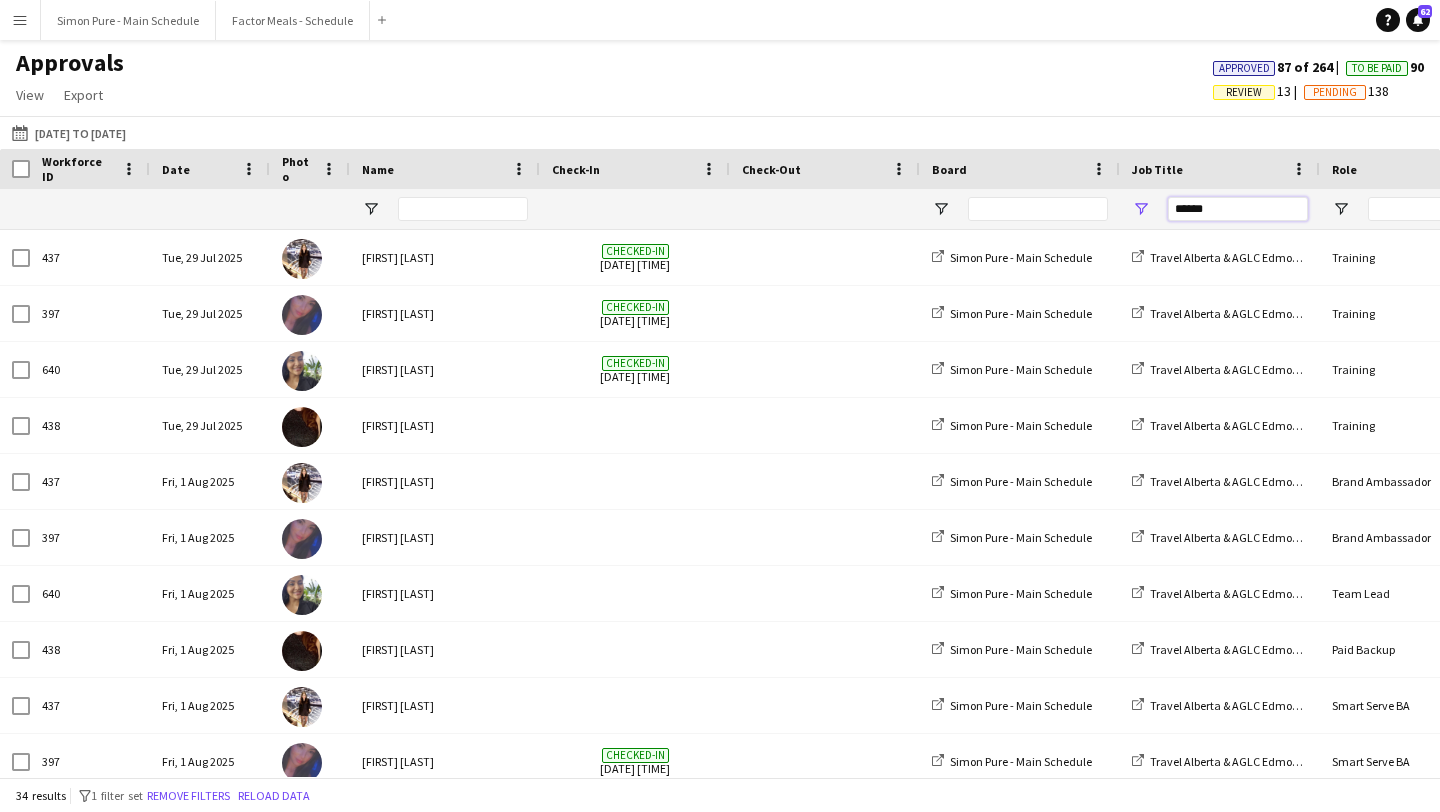 drag, startPoint x: 1228, startPoint y: 210, endPoint x: 997, endPoint y: 176, distance: 233.48875 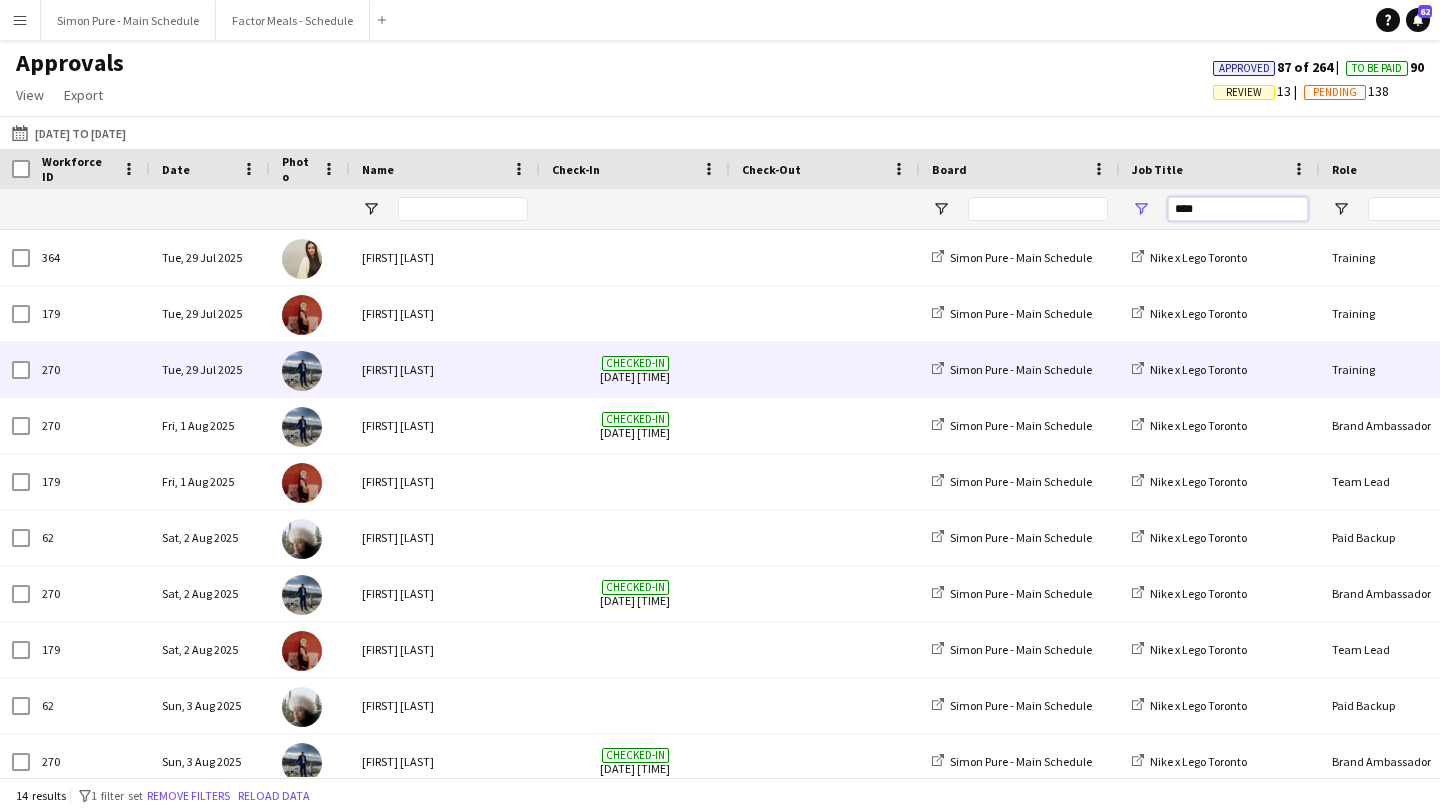 scroll, scrollTop: 0, scrollLeft: 346, axis: horizontal 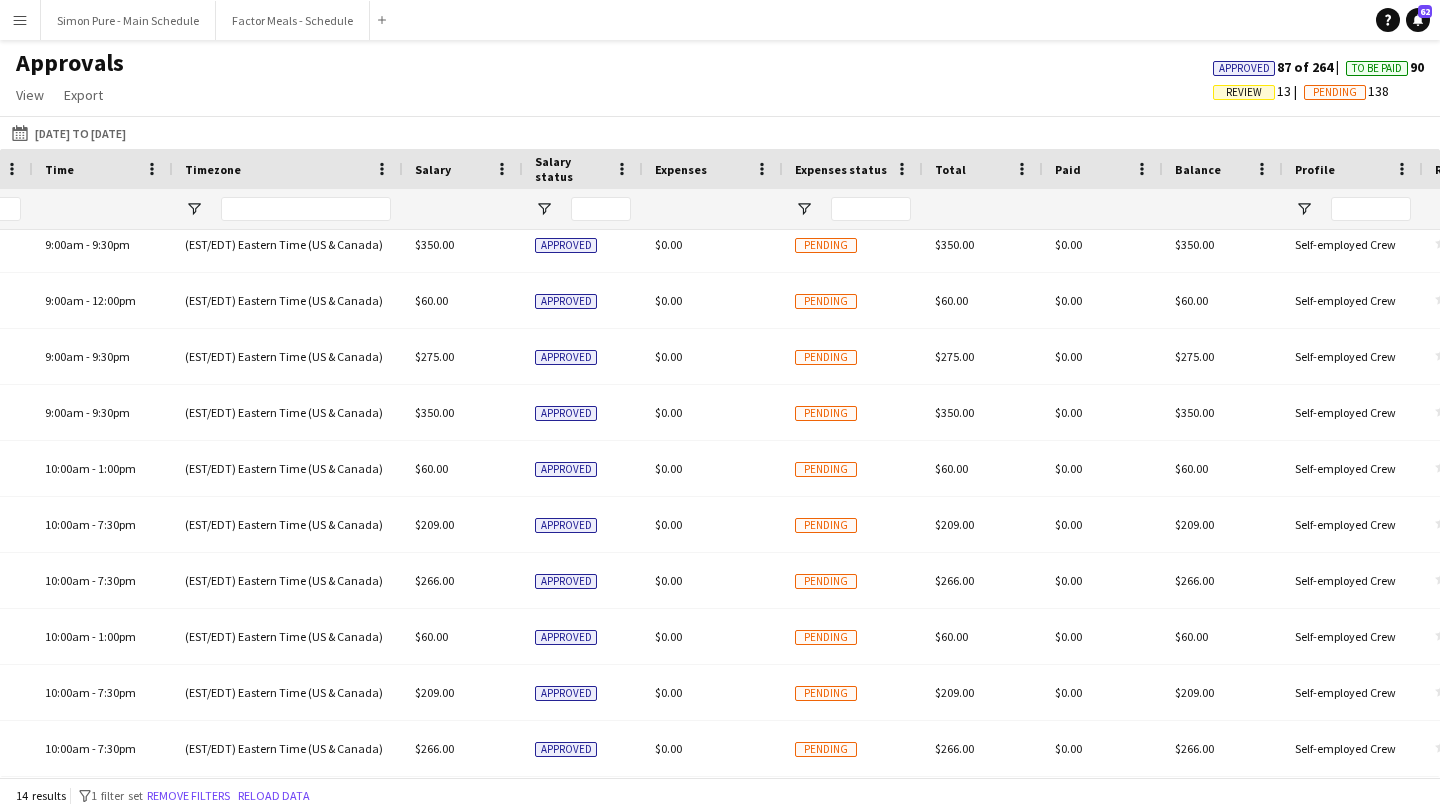 type on "****" 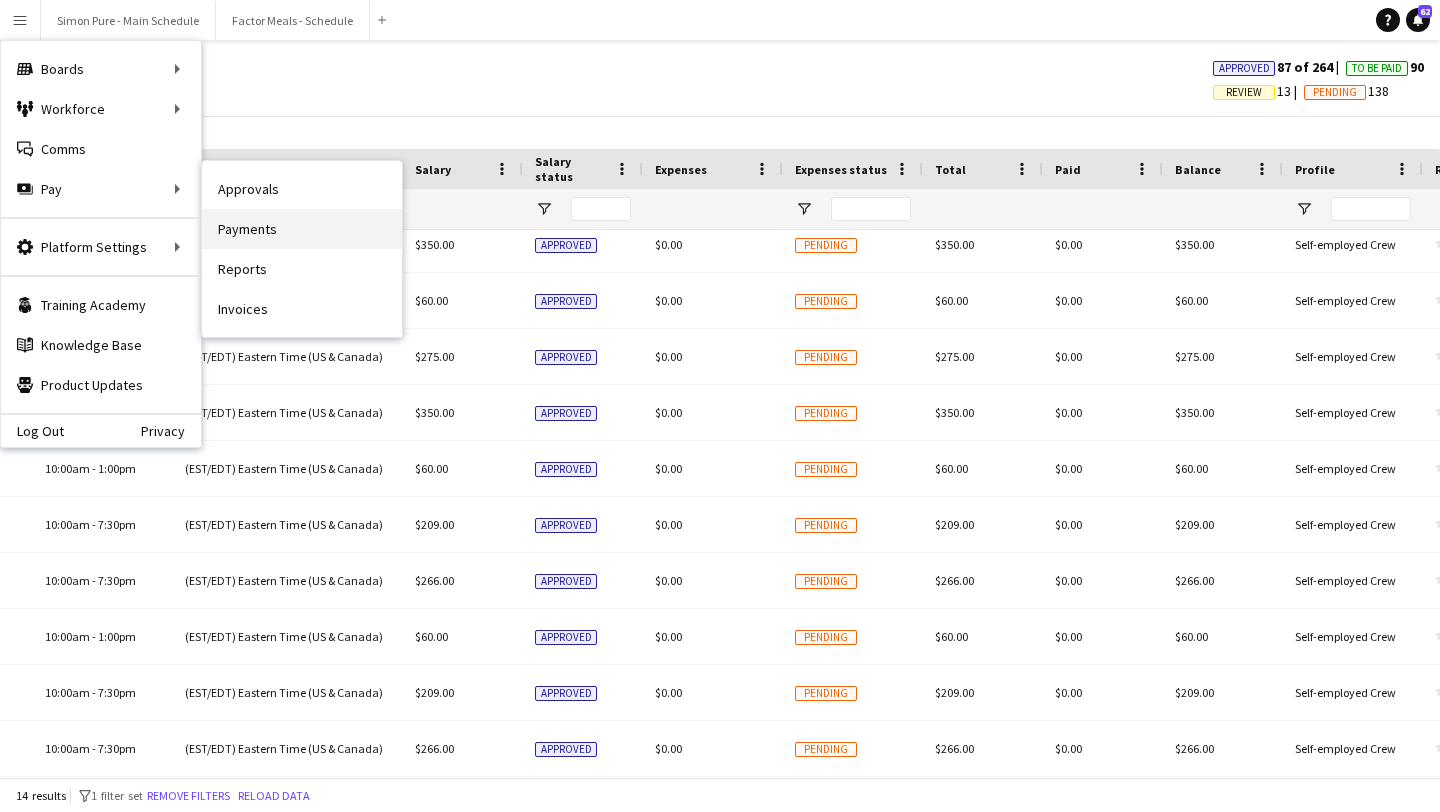 click on "Payments" at bounding box center (302, 229) 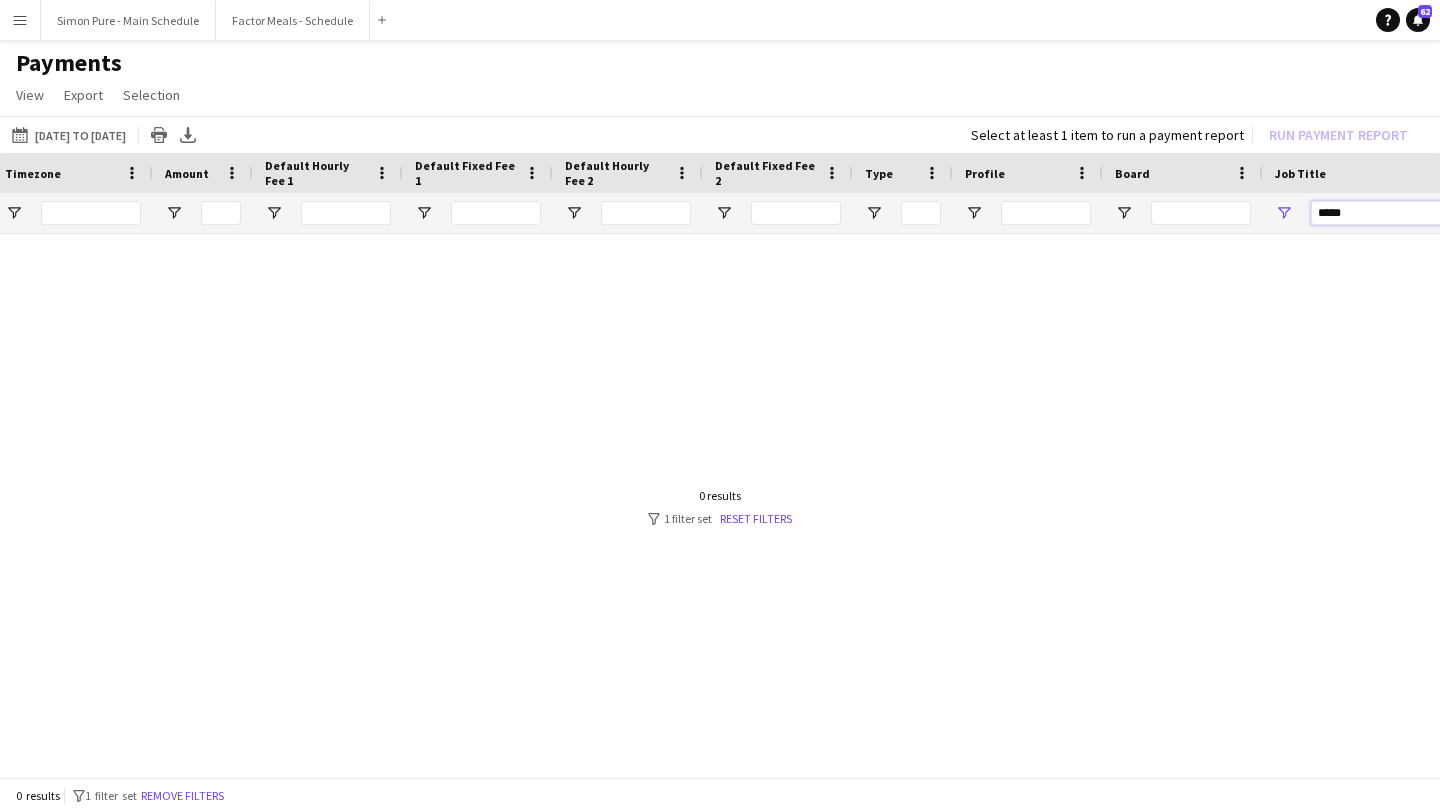 drag, startPoint x: 1364, startPoint y: 206, endPoint x: 1079, endPoint y: 206, distance: 285 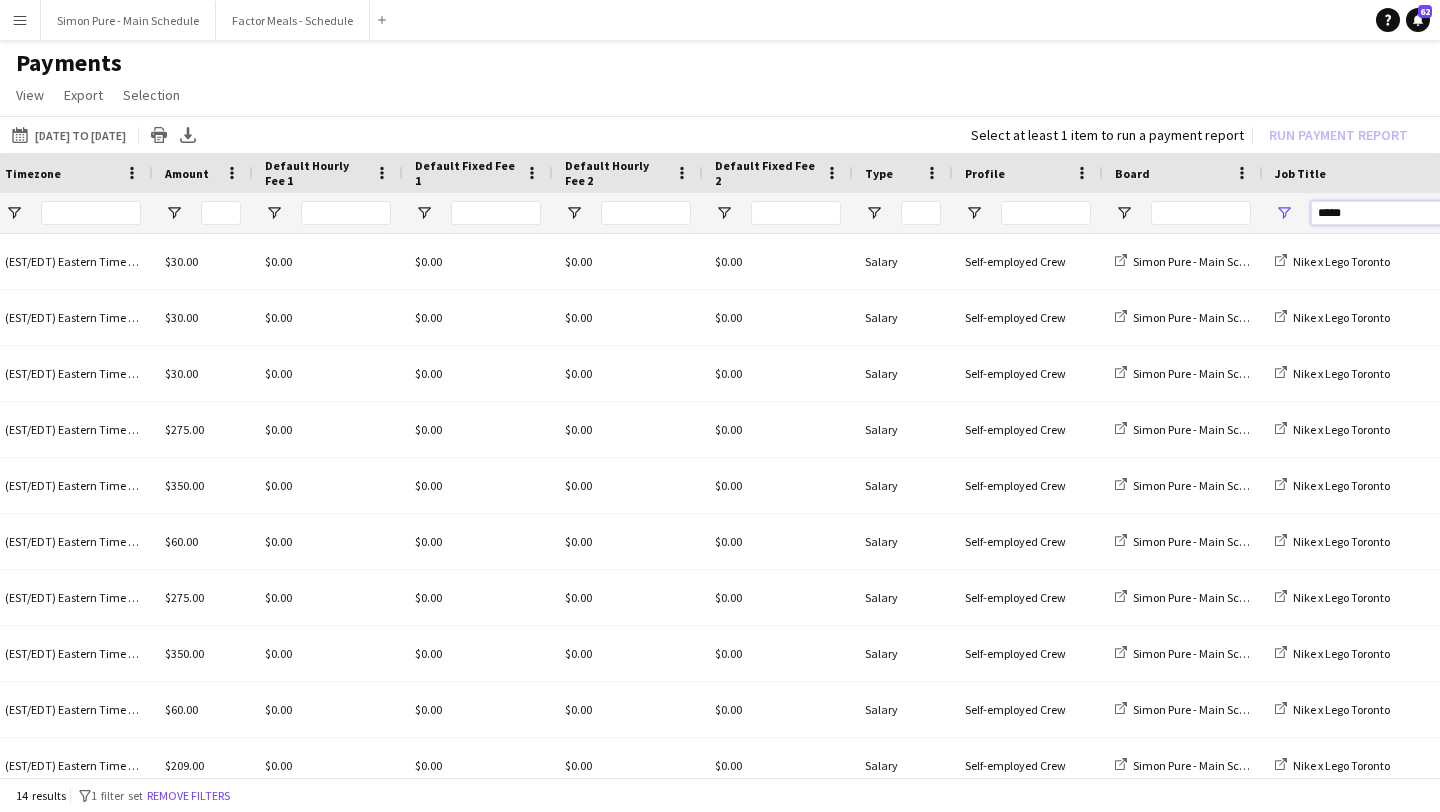 type on "****" 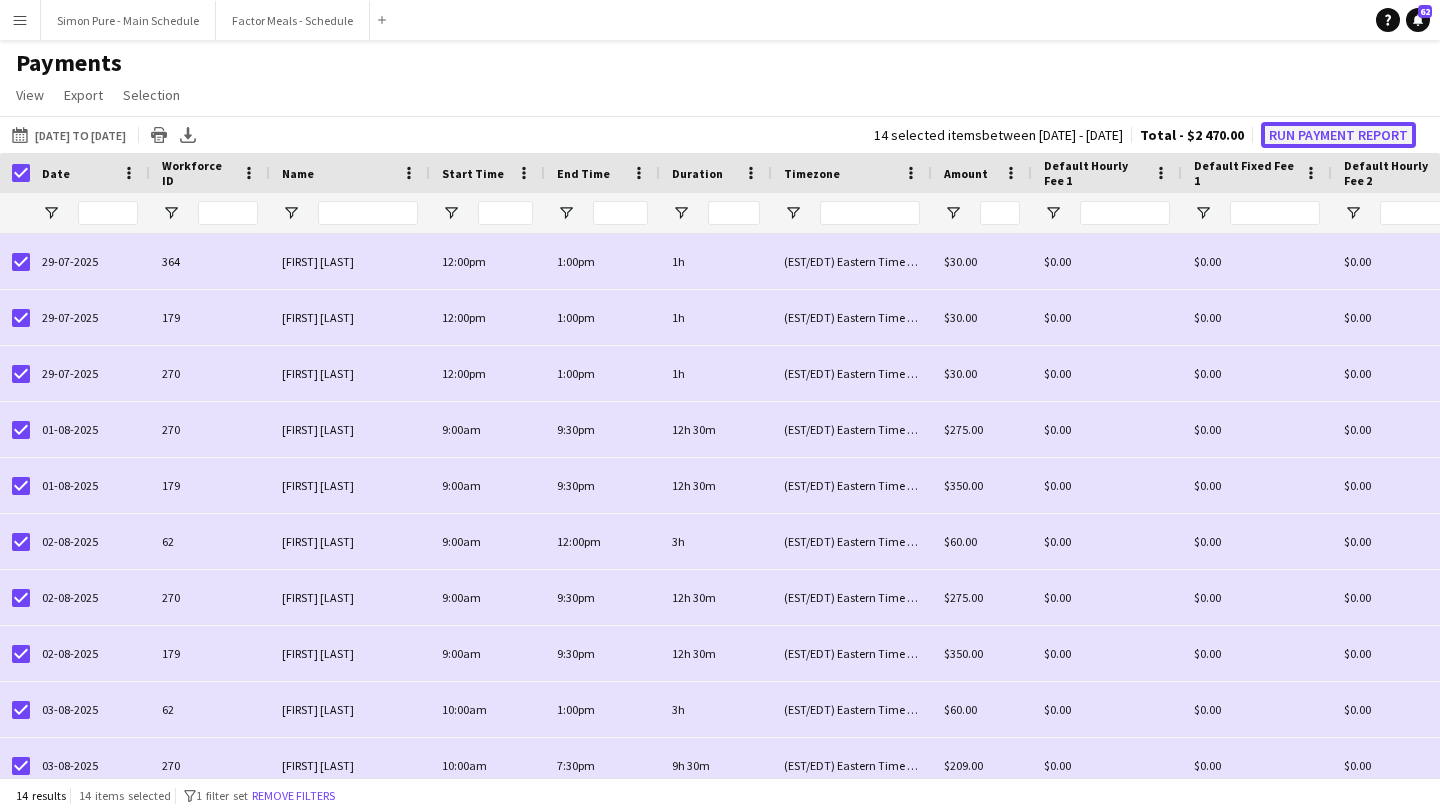 click on "Run Payment Report" 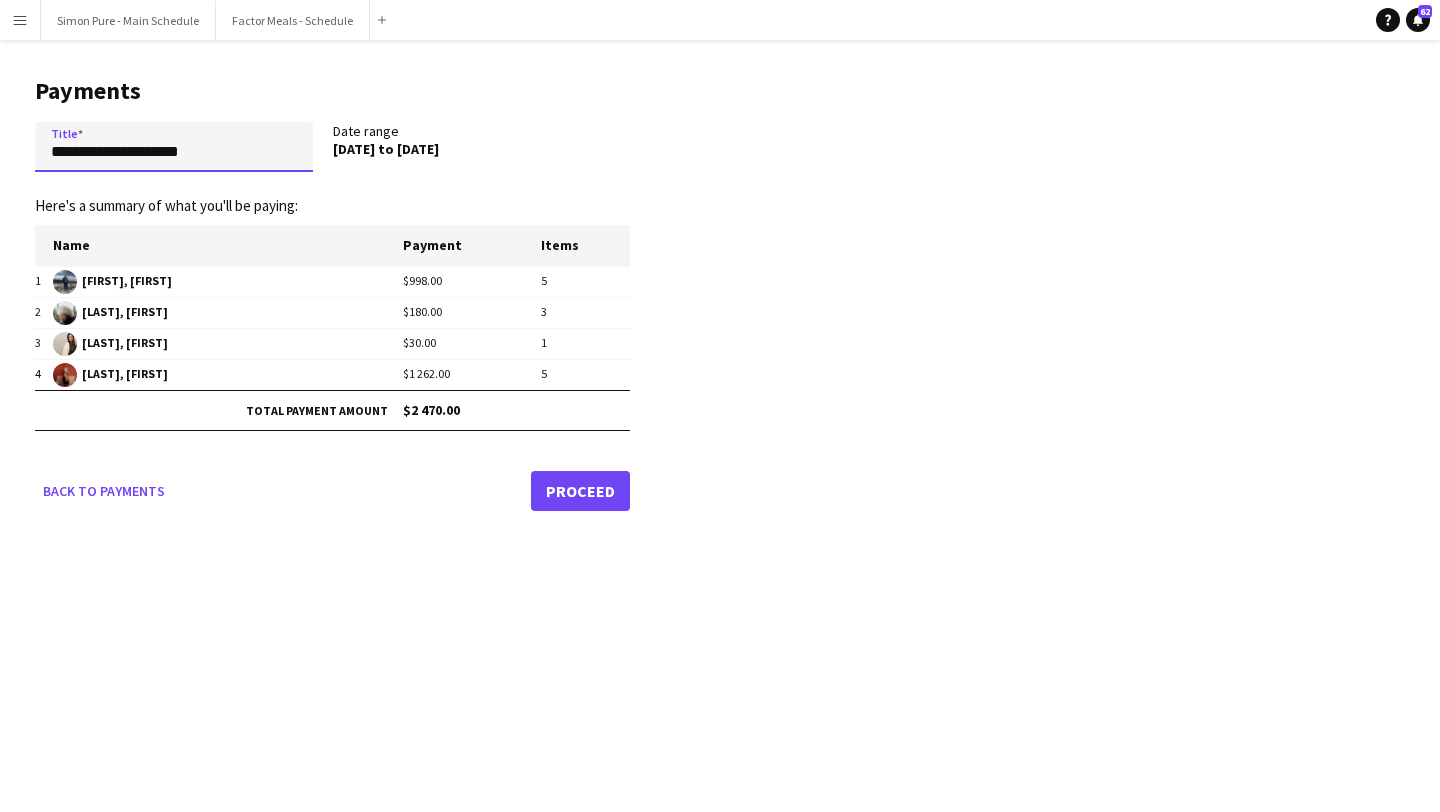 drag, startPoint x: 252, startPoint y: 148, endPoint x: 0, endPoint y: 140, distance: 252.12695 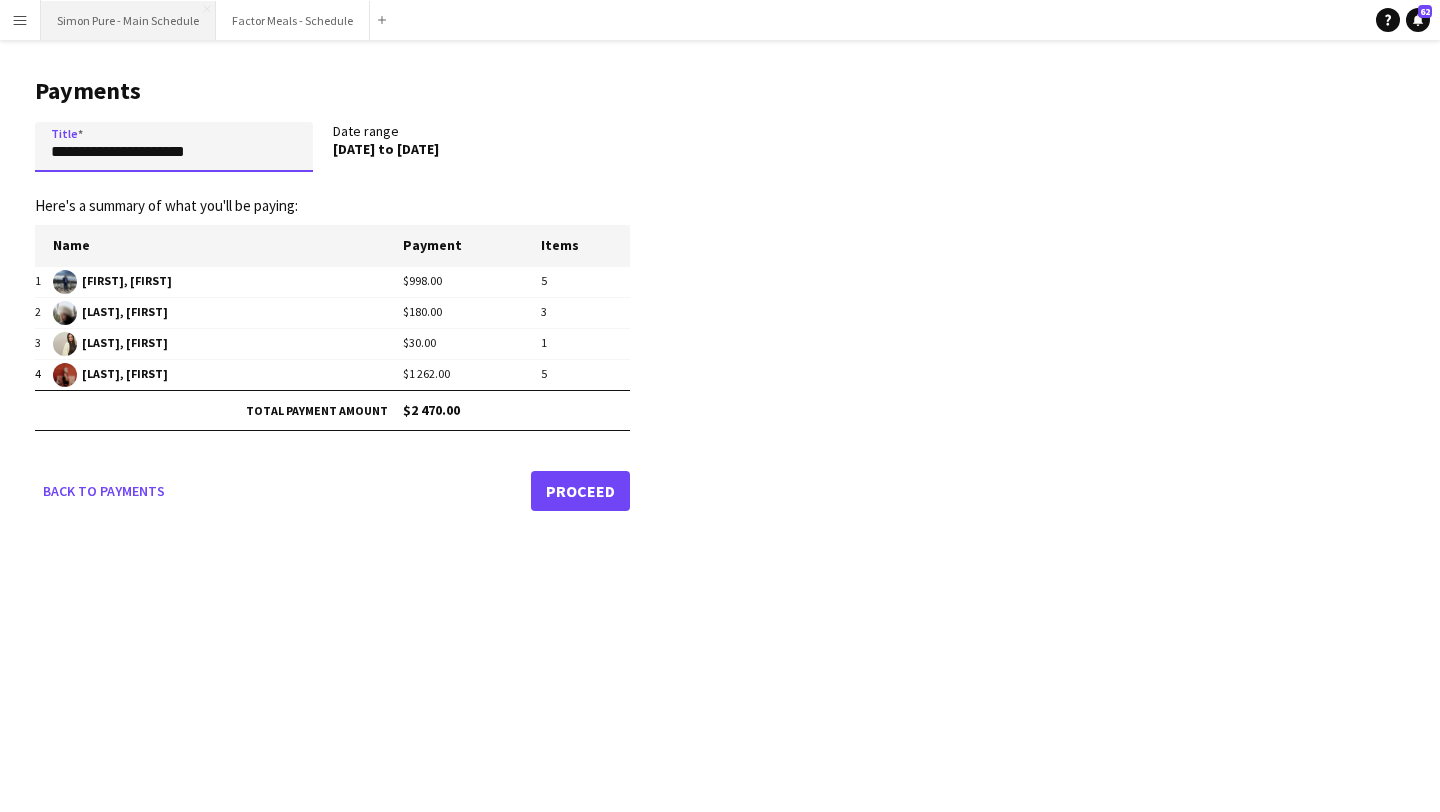 type on "**********" 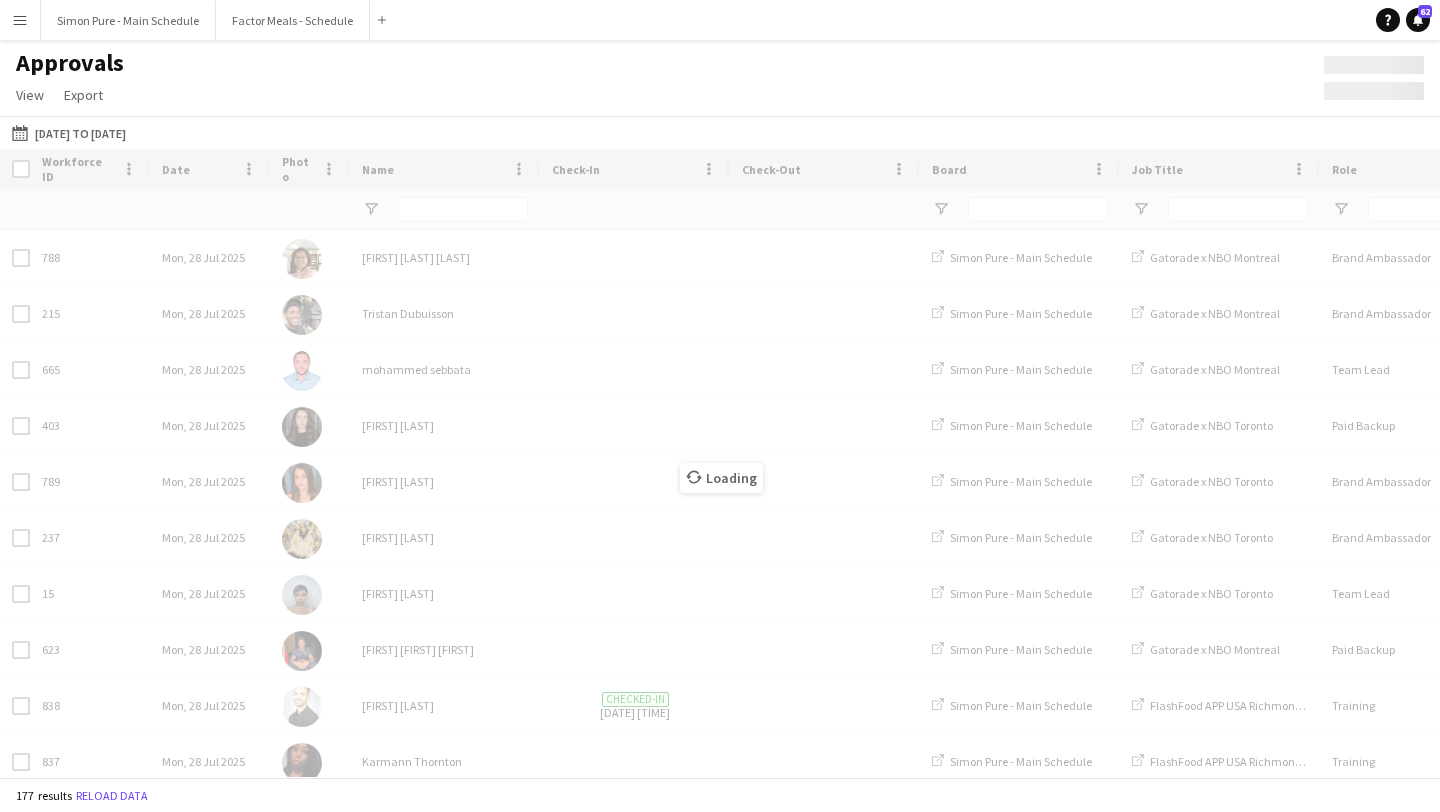 type on "****" 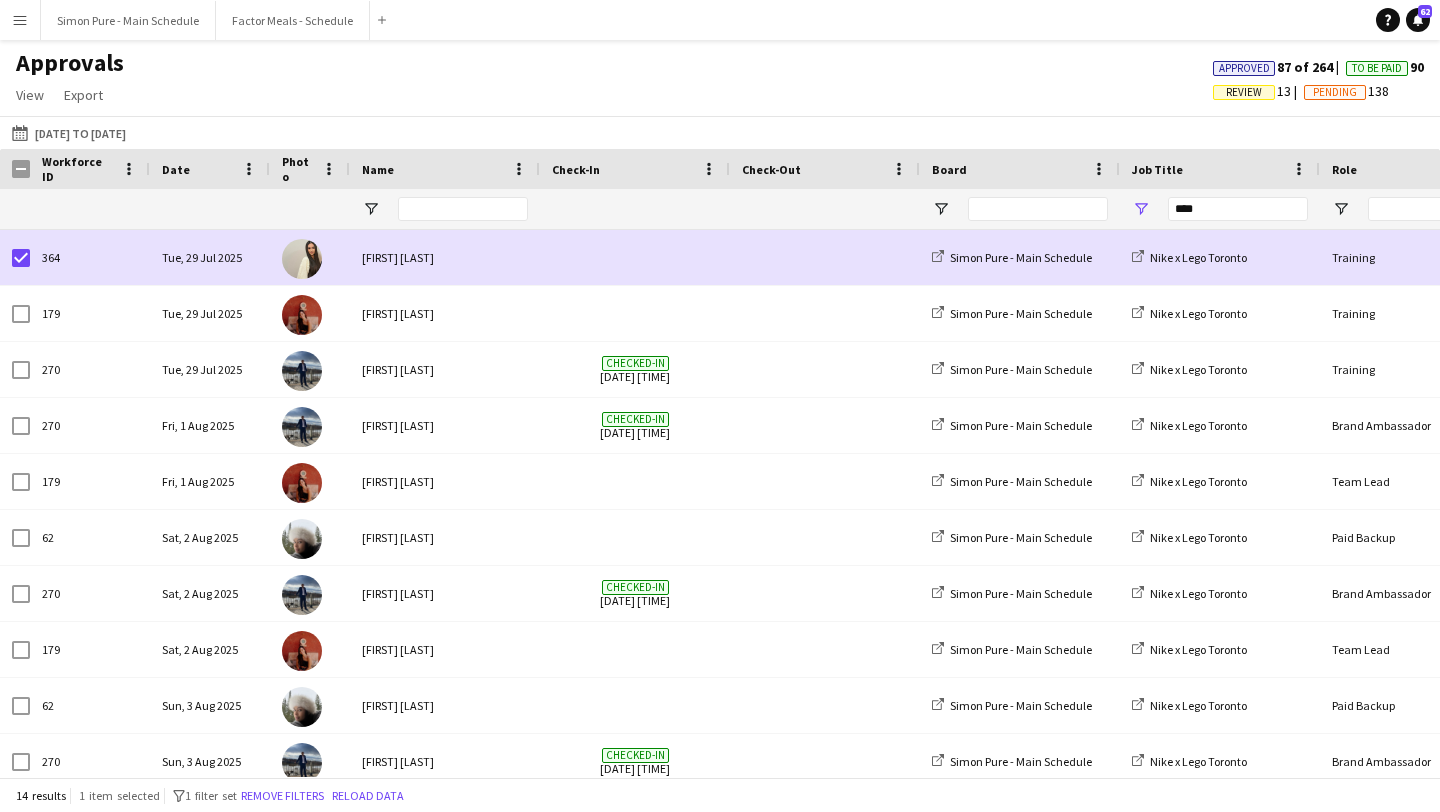 click at bounding box center [15, 169] 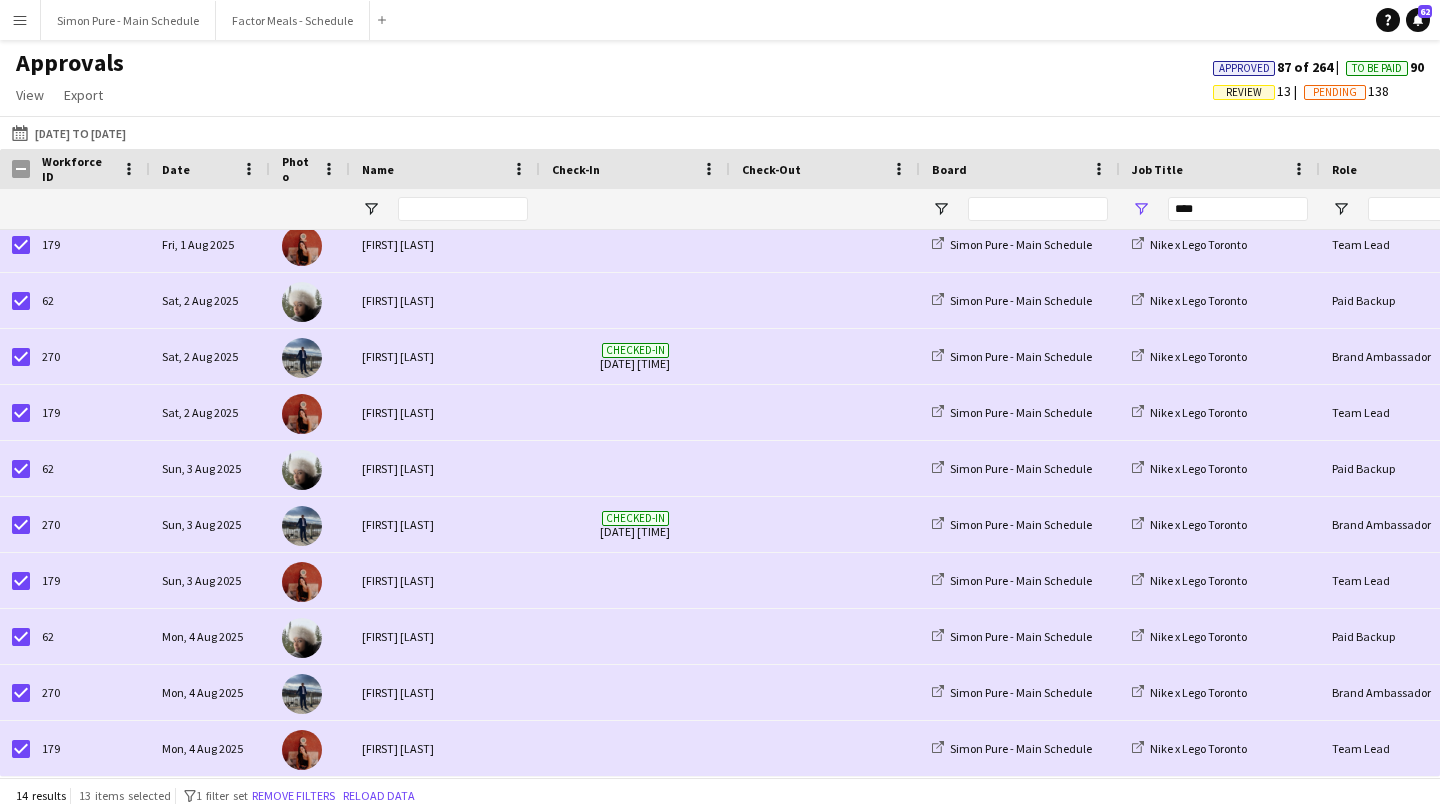 click on "Menu" at bounding box center [20, 20] 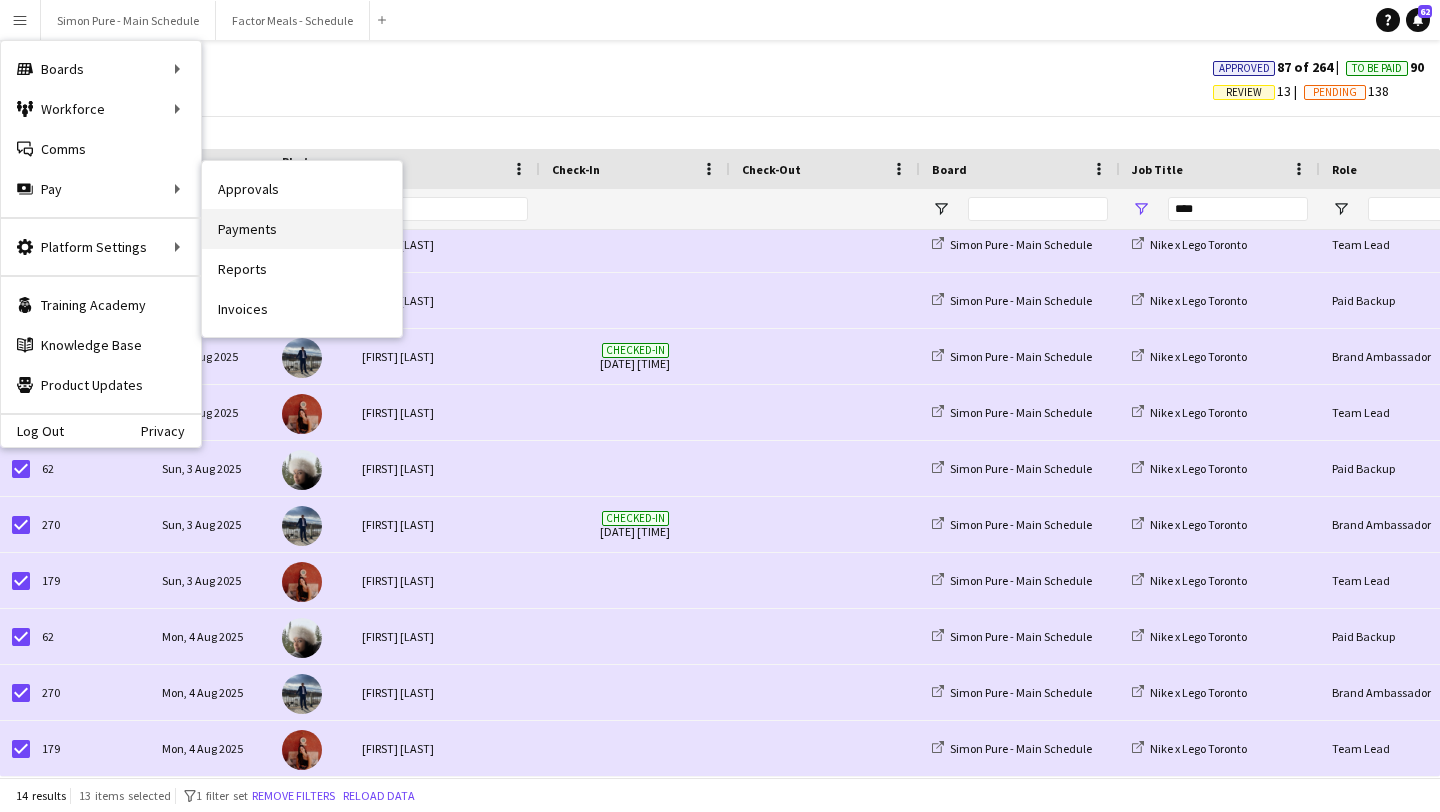 click on "Payments" at bounding box center (302, 229) 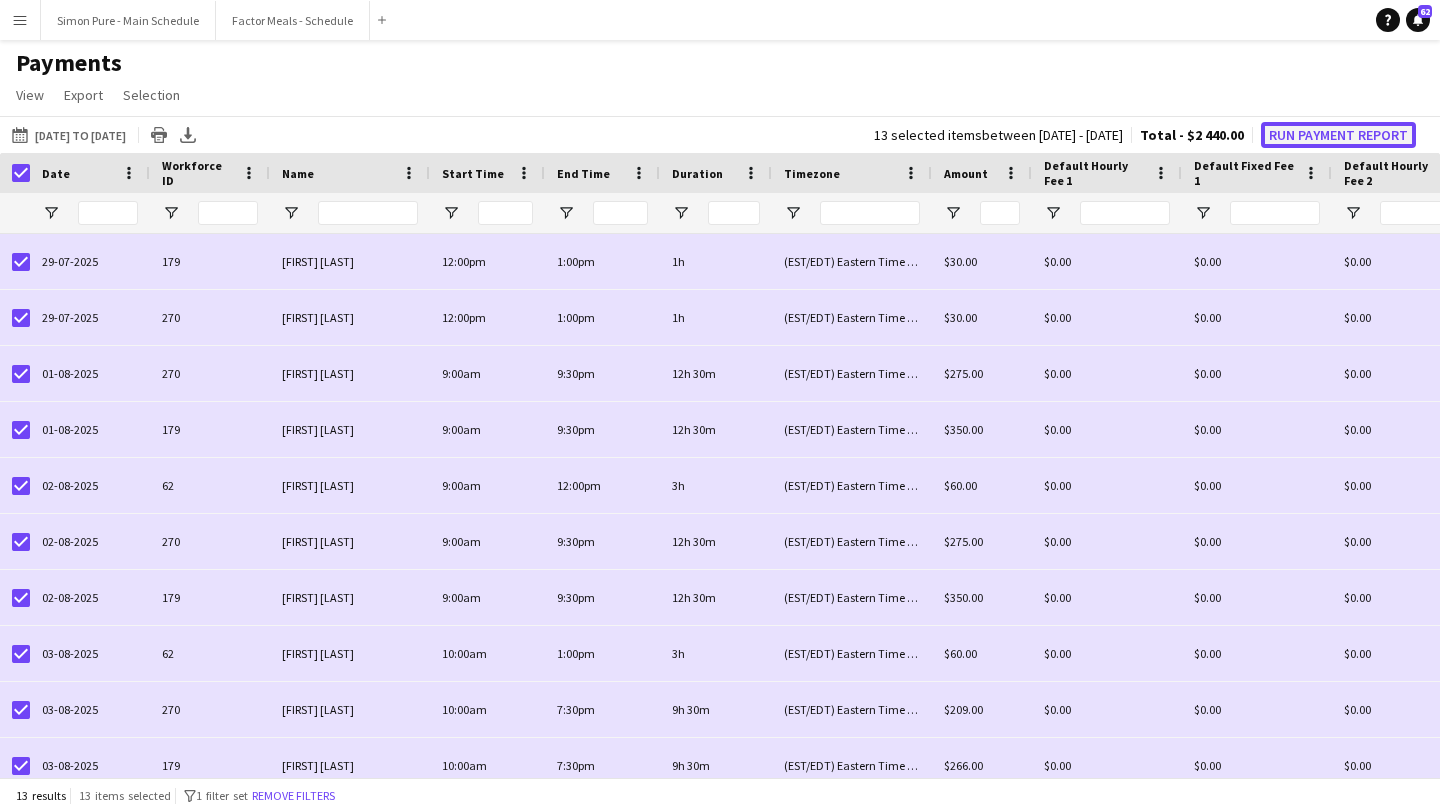 click on "Run Payment Report" 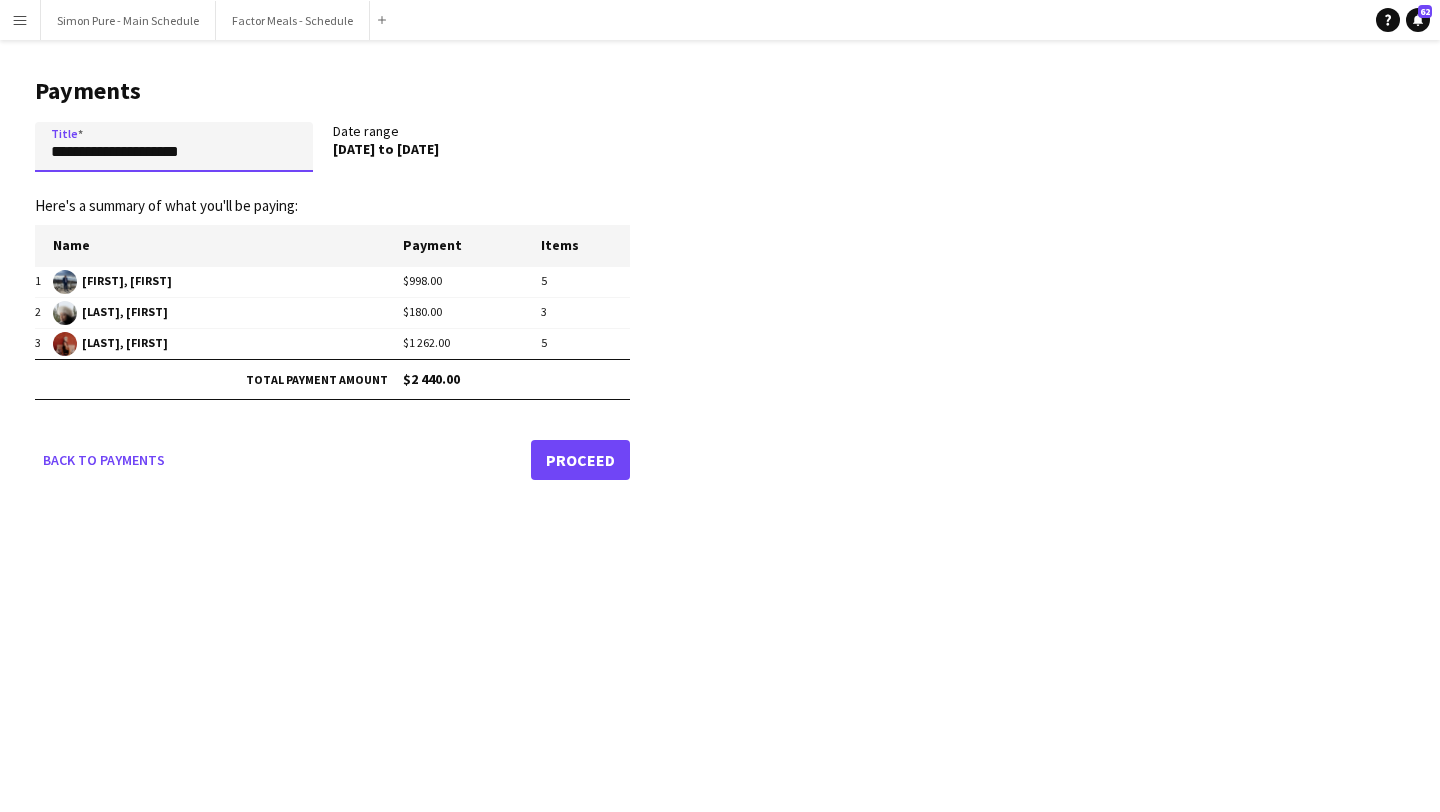 drag, startPoint x: 236, startPoint y: 149, endPoint x: 0, endPoint y: 145, distance: 236.03389 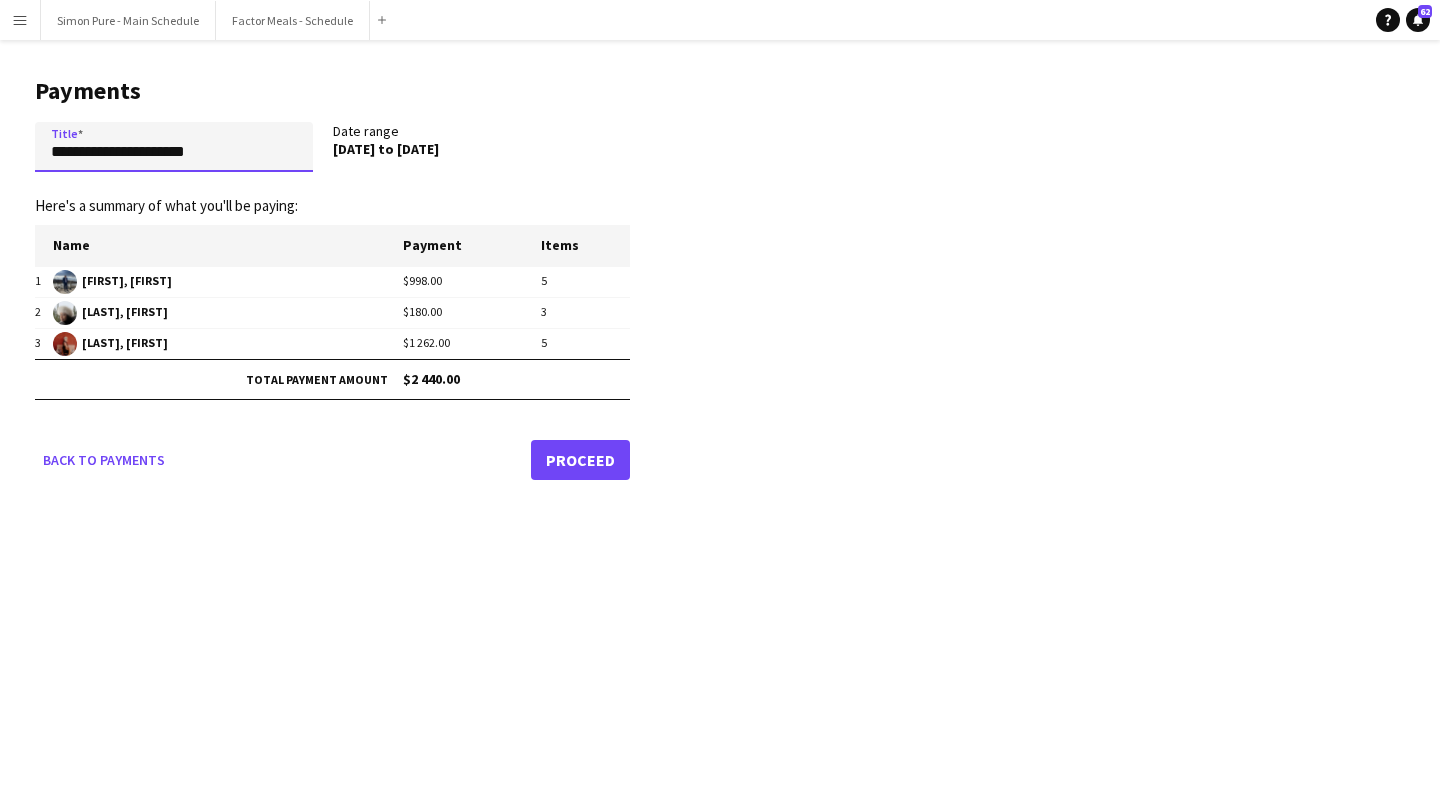 type on "**********" 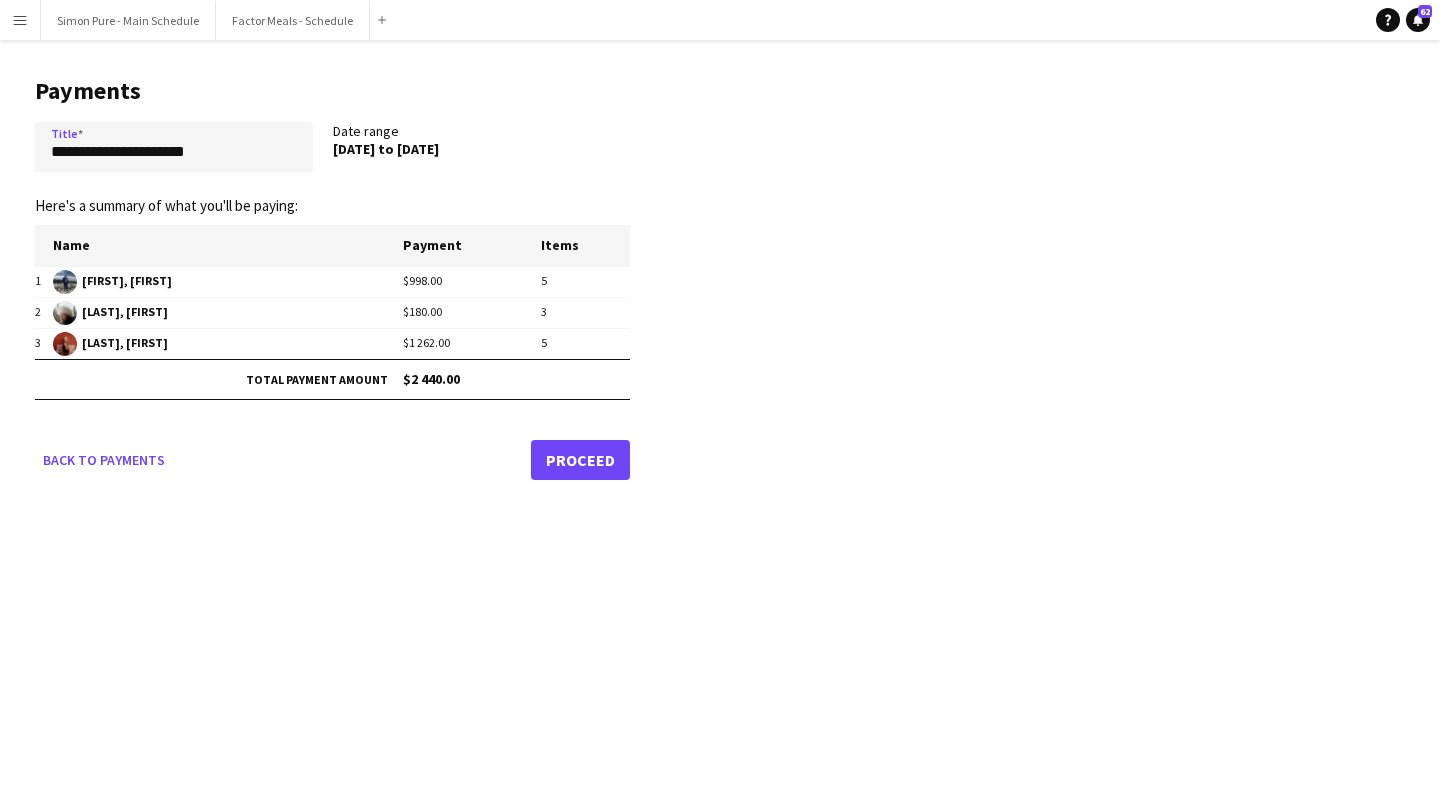 click on "Proceed" 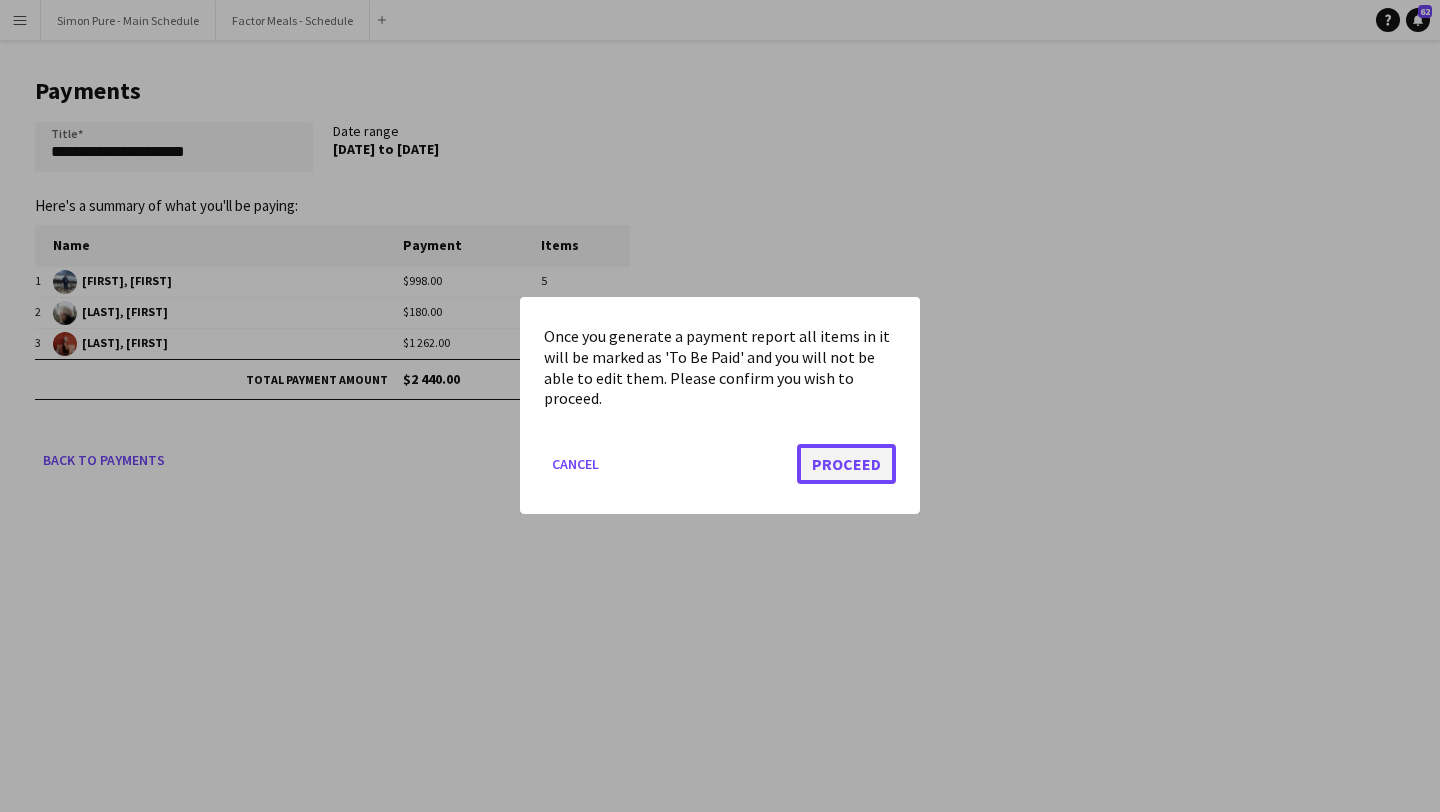 click on "Proceed" 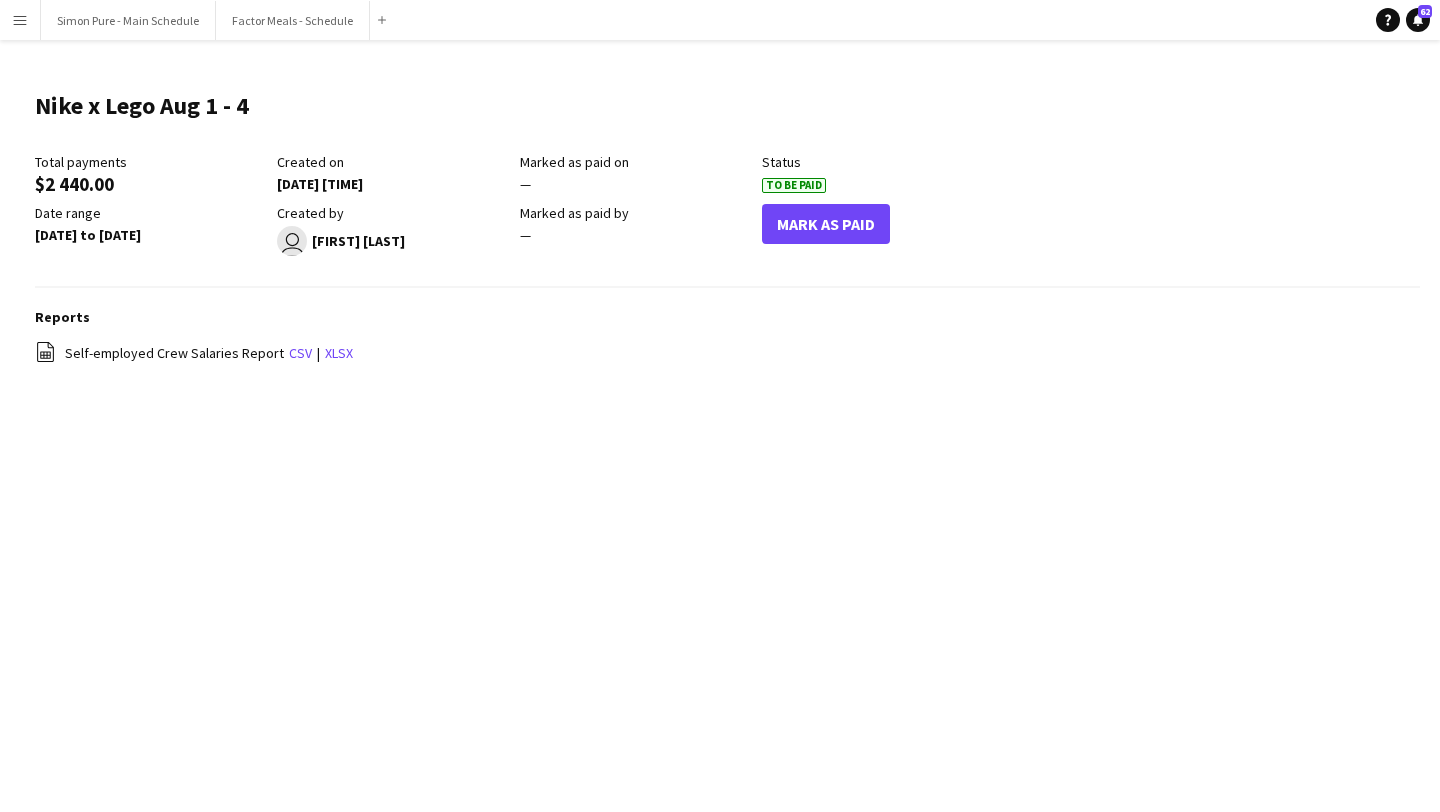 click on "Menu" at bounding box center [20, 20] 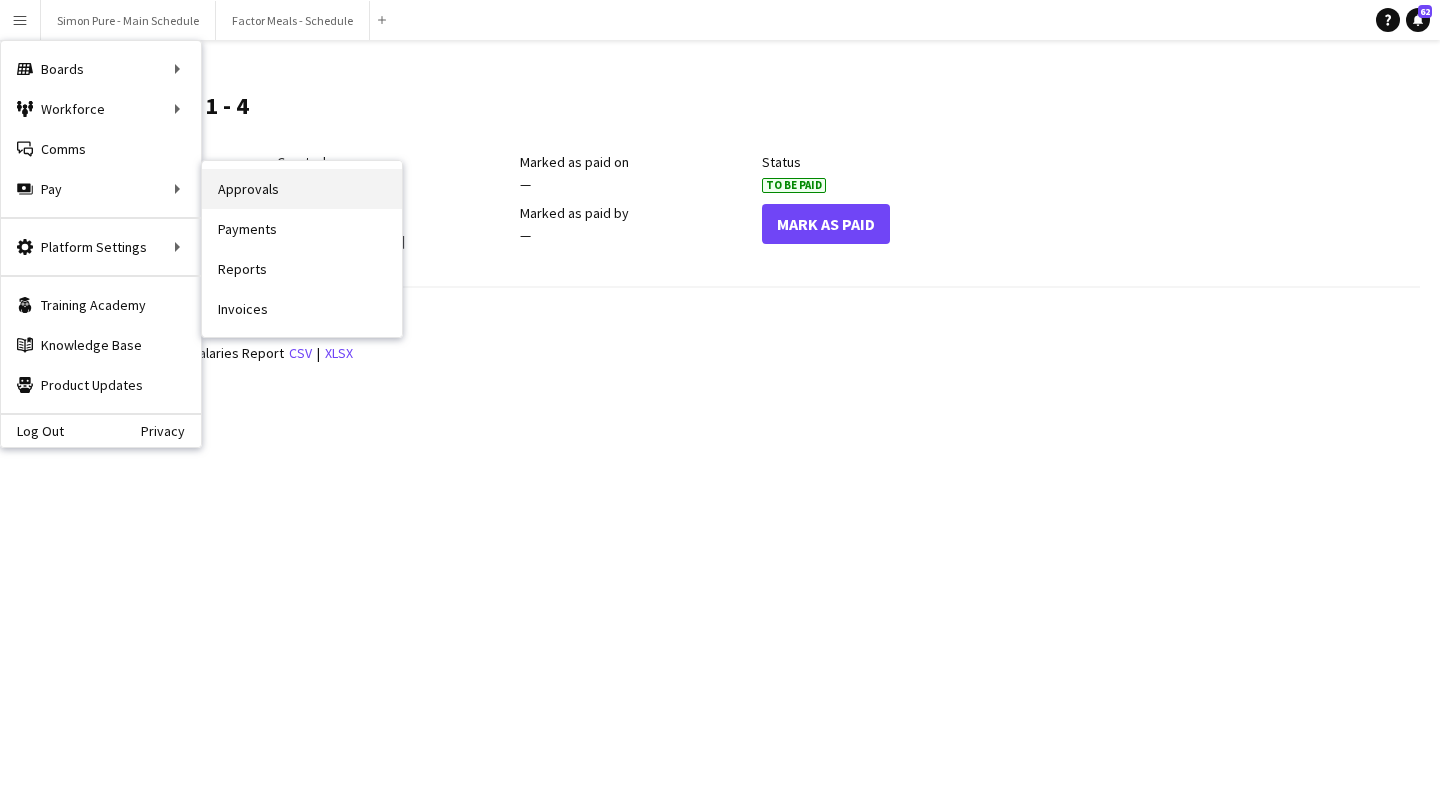 click on "Approvals" at bounding box center (302, 189) 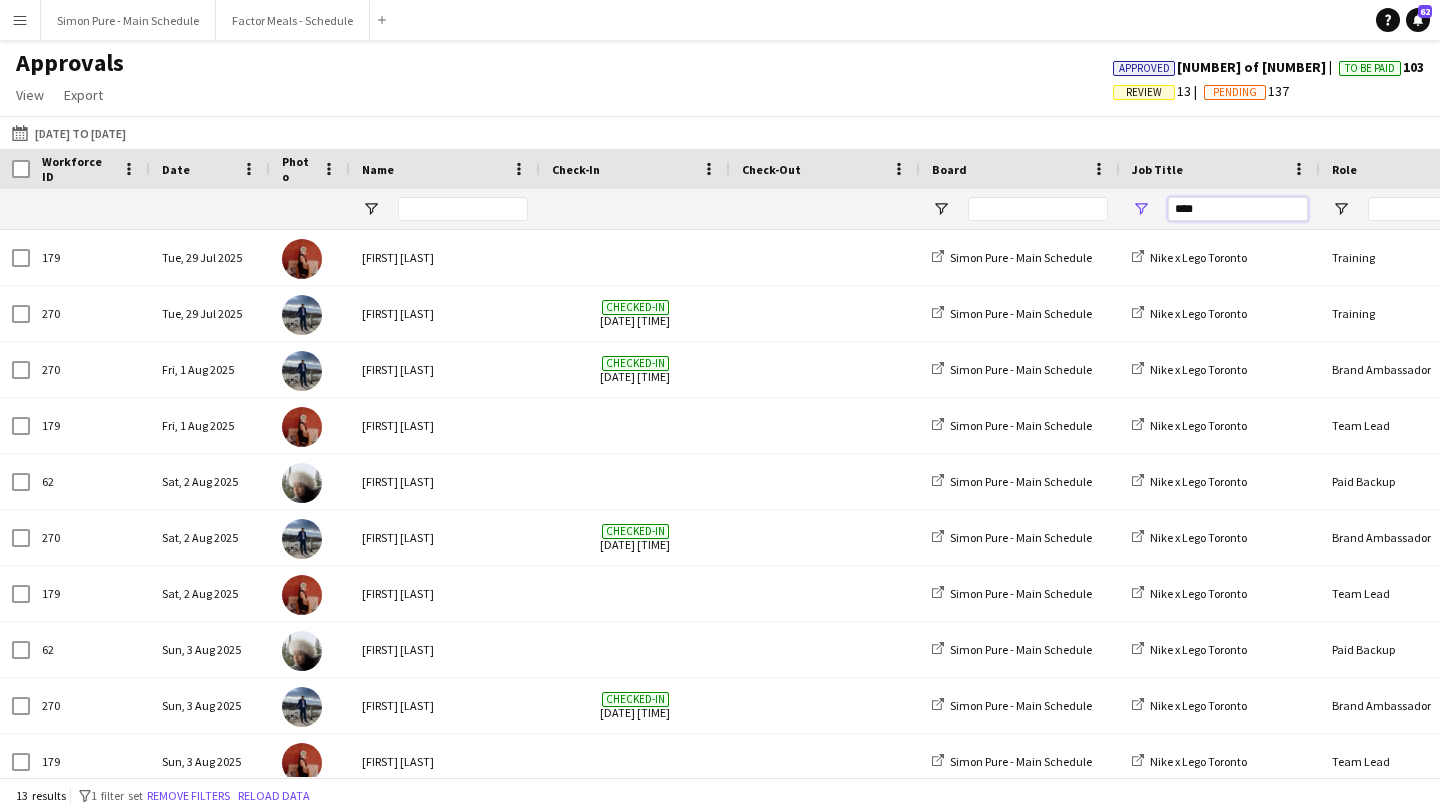 drag, startPoint x: 1218, startPoint y: 213, endPoint x: 1018, endPoint y: 212, distance: 200.0025 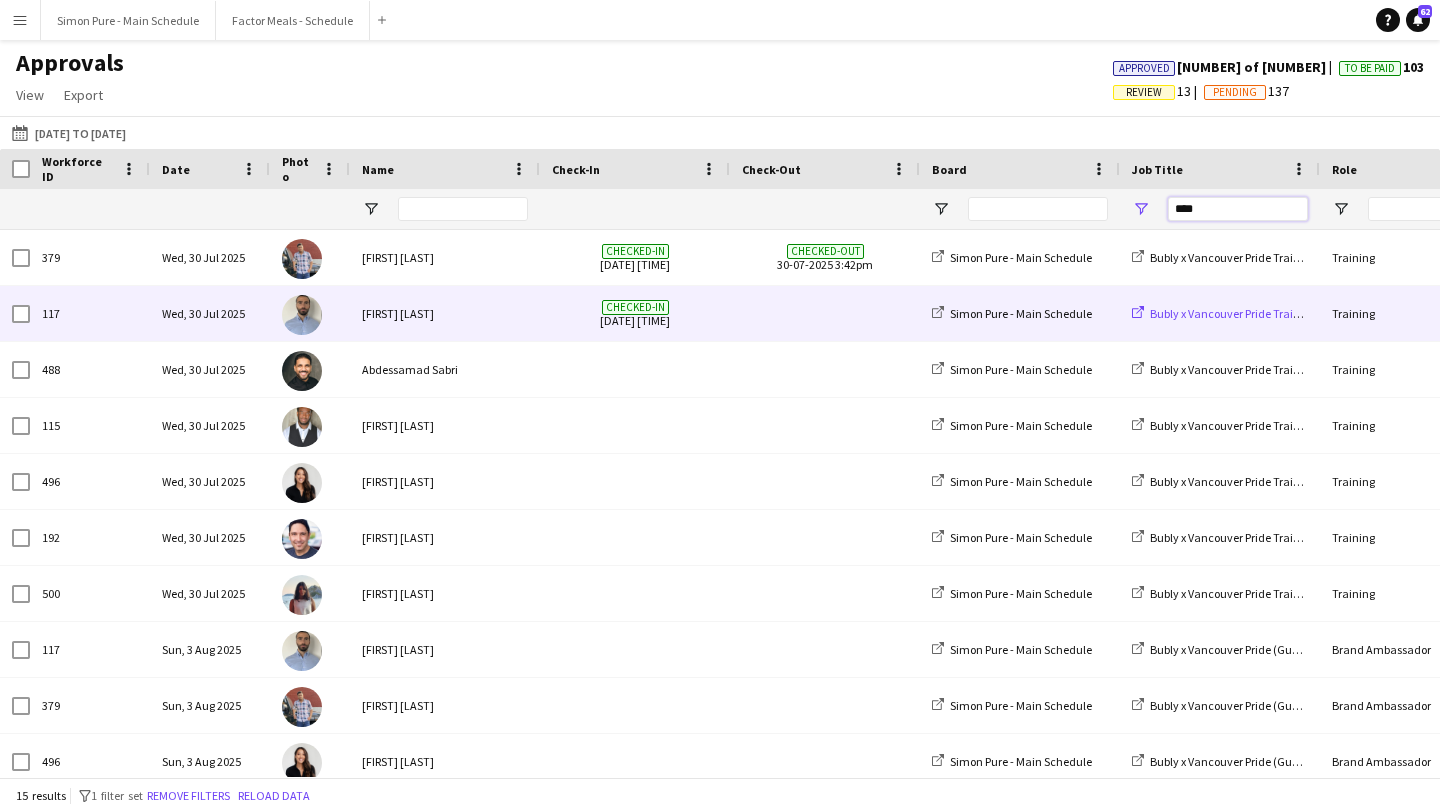 scroll, scrollTop: 0, scrollLeft: 719, axis: horizontal 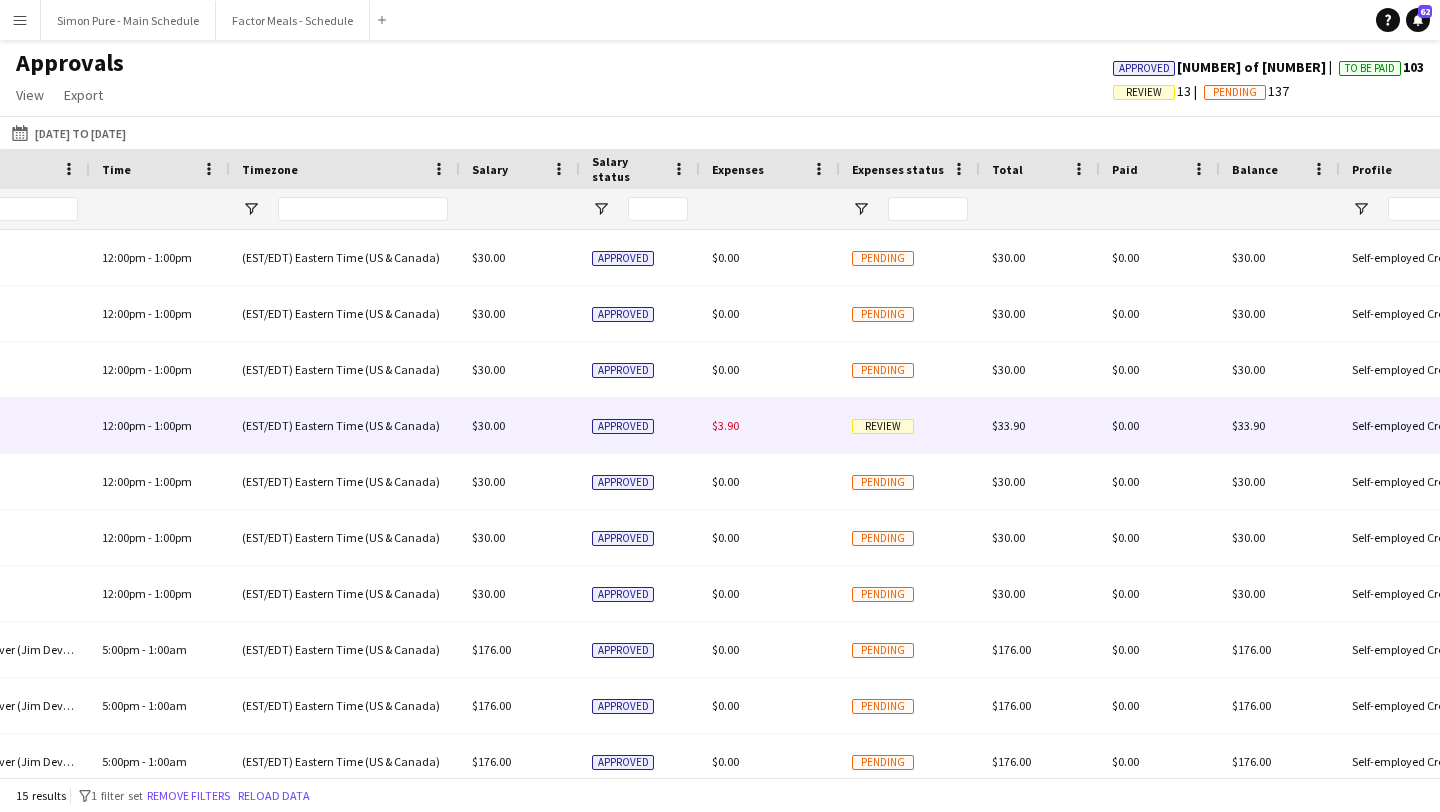 type on "****" 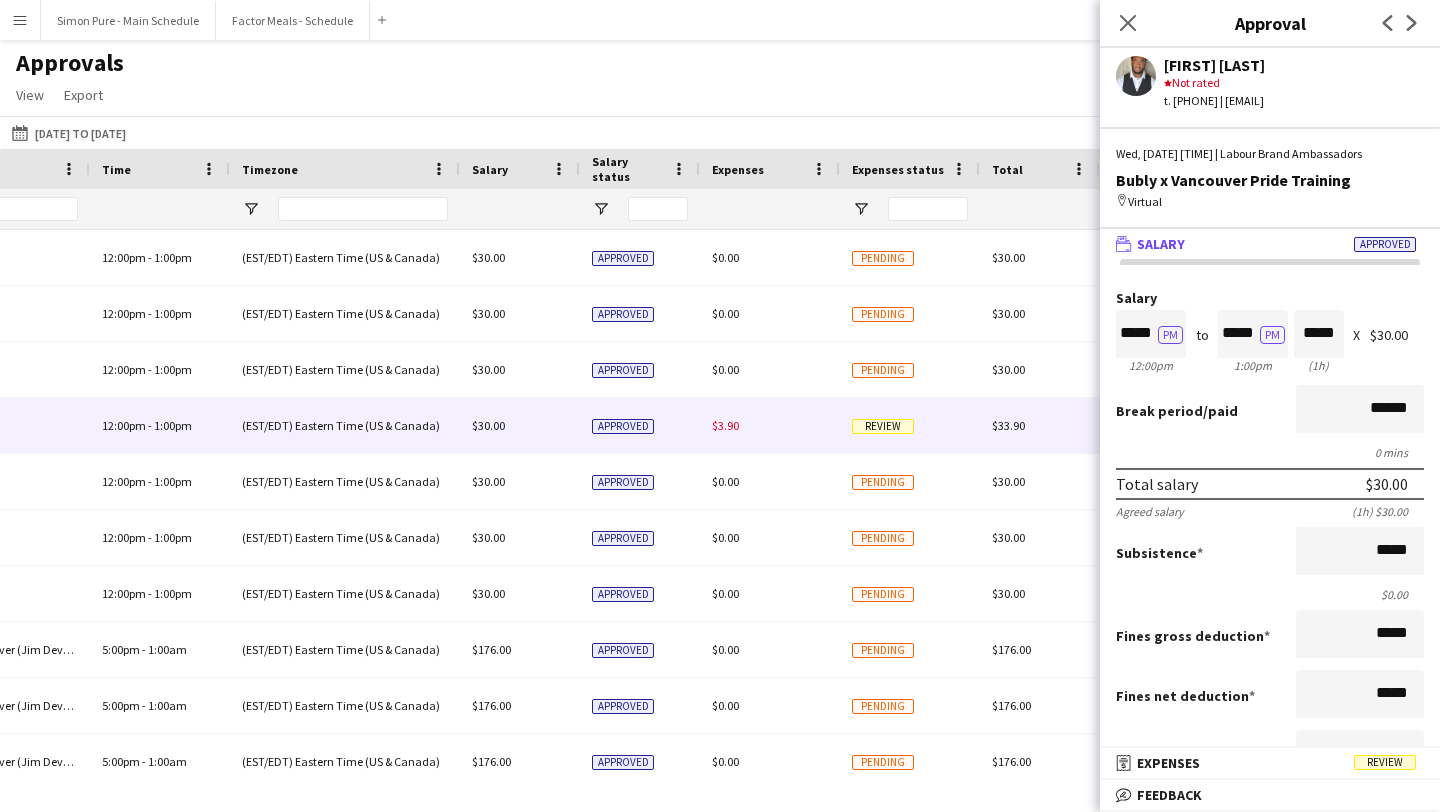 scroll, scrollTop: 1, scrollLeft: 0, axis: vertical 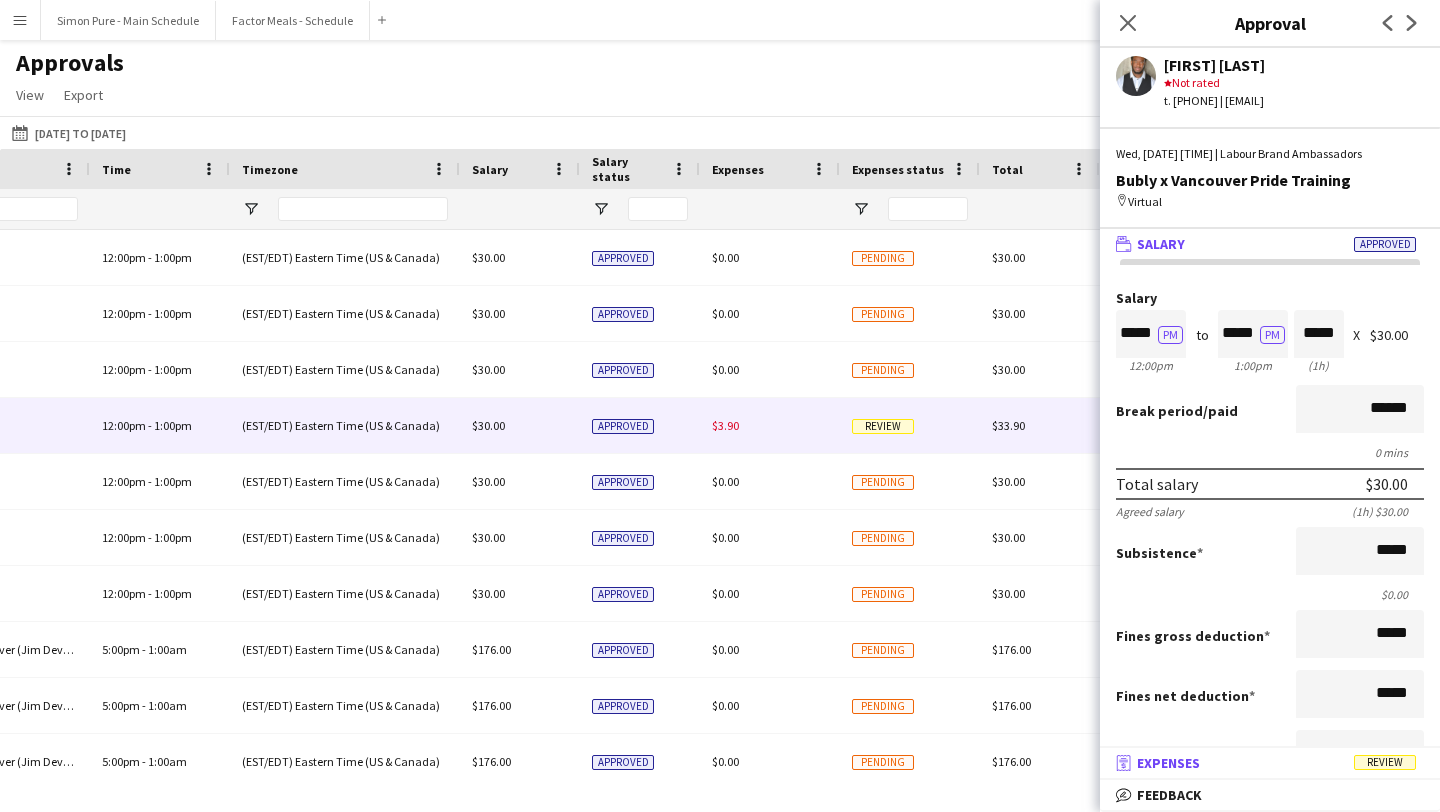 click on "receipt
Expenses   Review" at bounding box center [1266, 763] 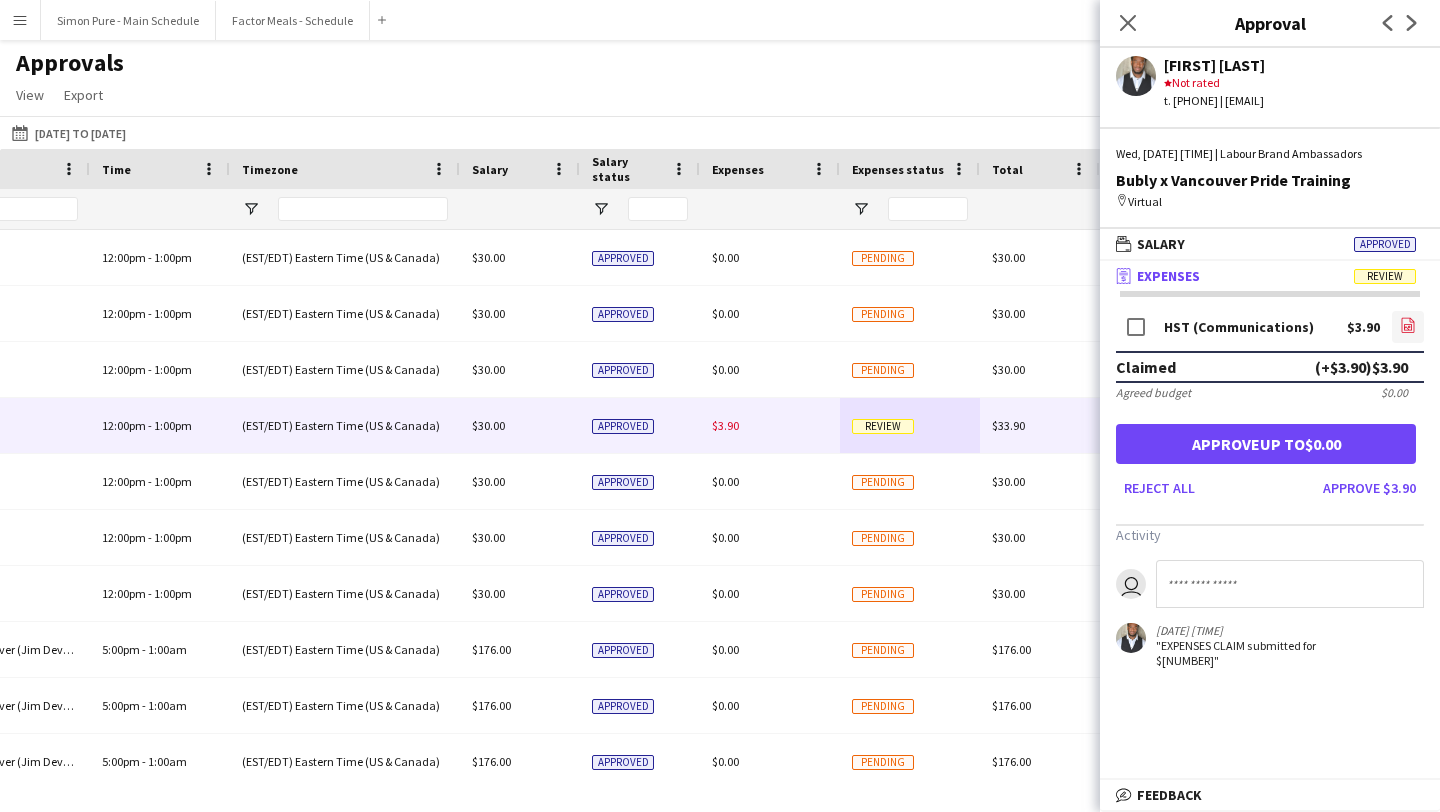 click on "file-image" at bounding box center (1408, 327) 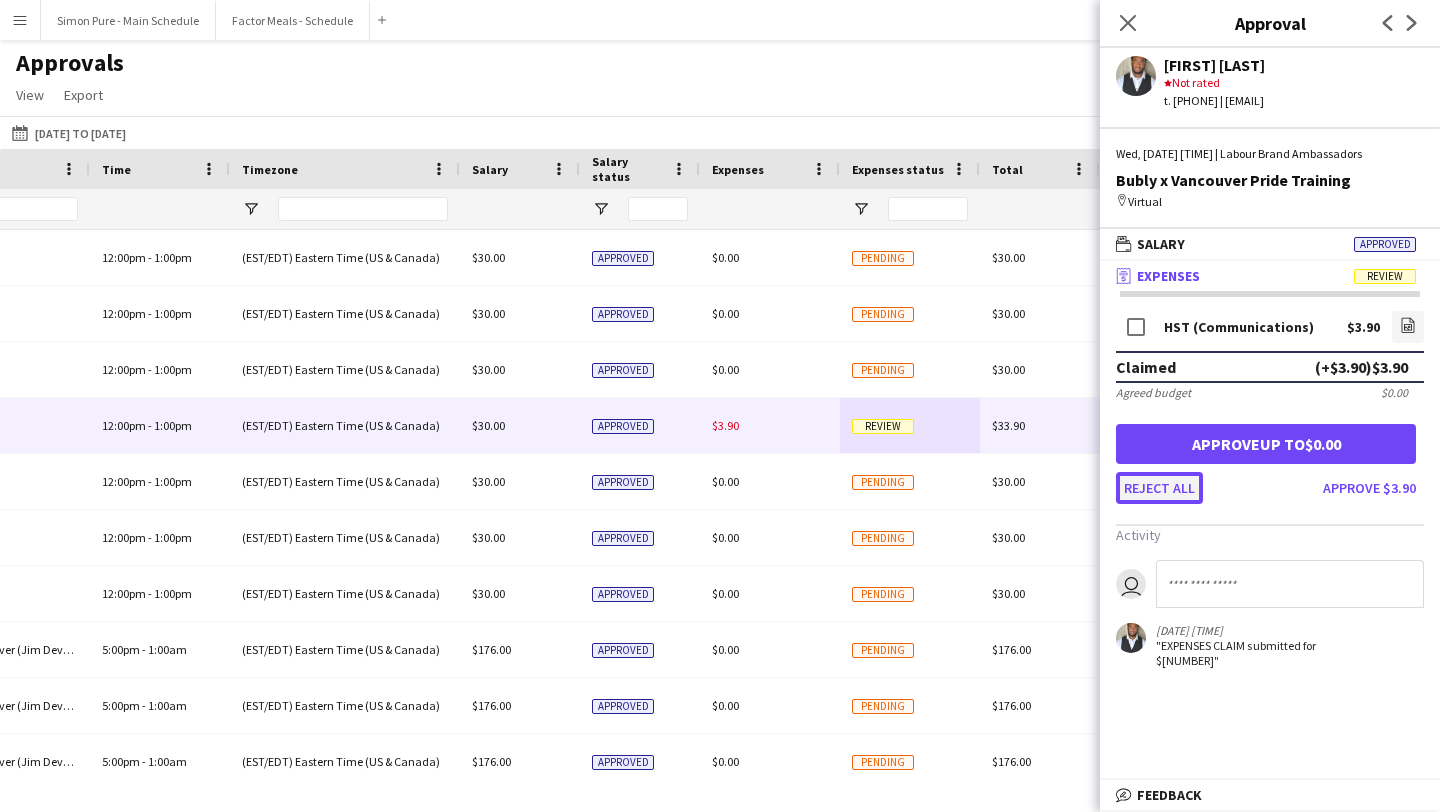 click on "Reject all" at bounding box center [1159, 488] 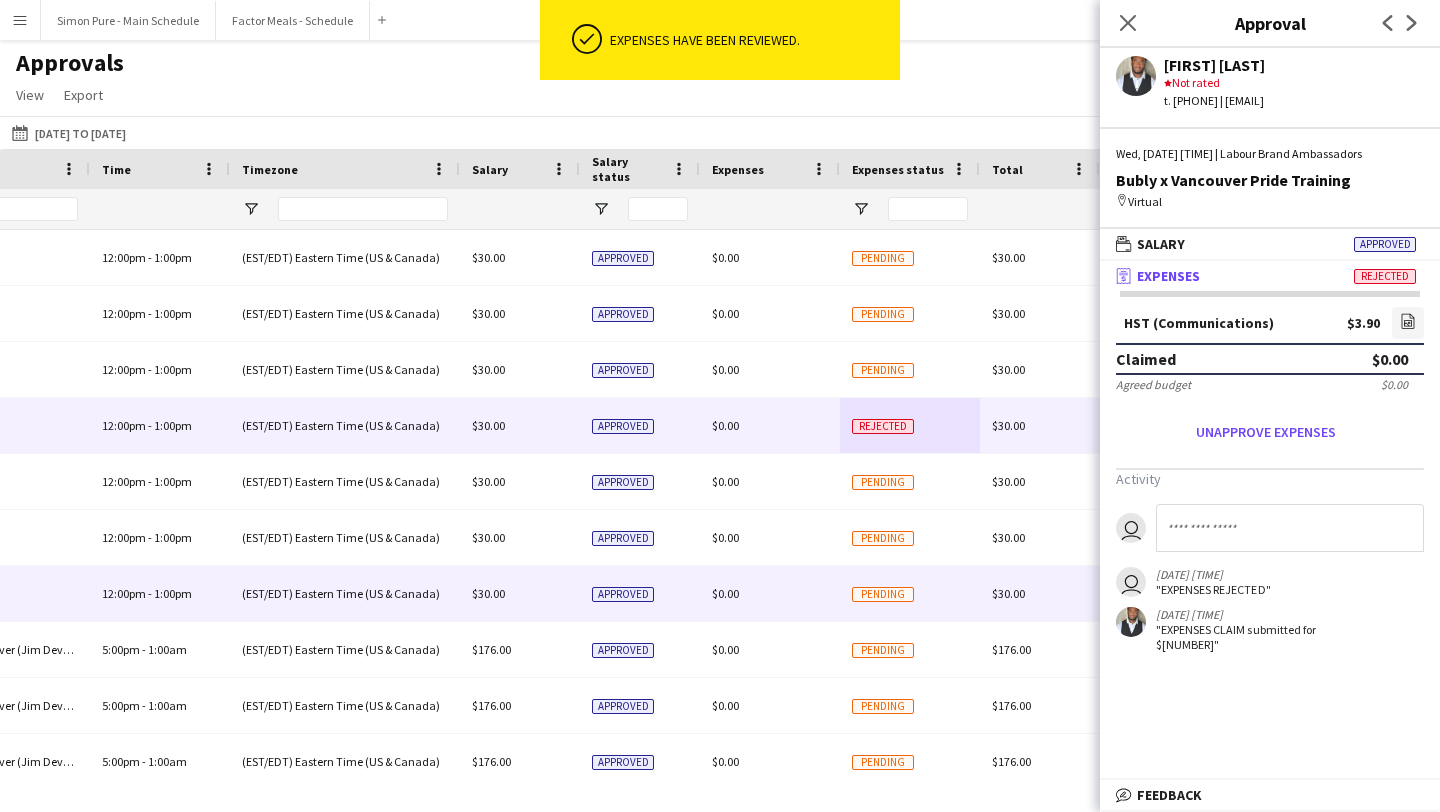 scroll, scrollTop: 176, scrollLeft: 0, axis: vertical 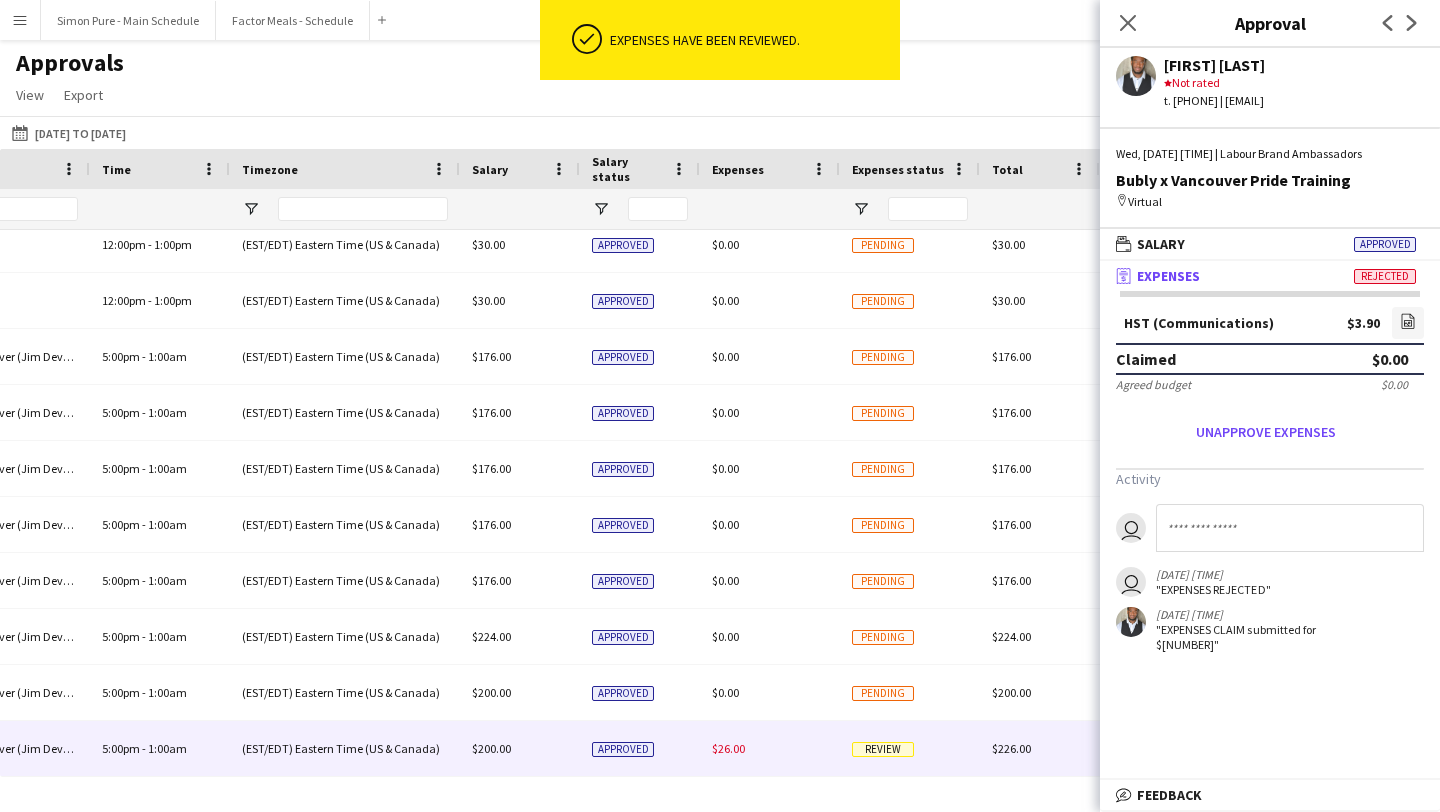 click on "Review" at bounding box center (883, 749) 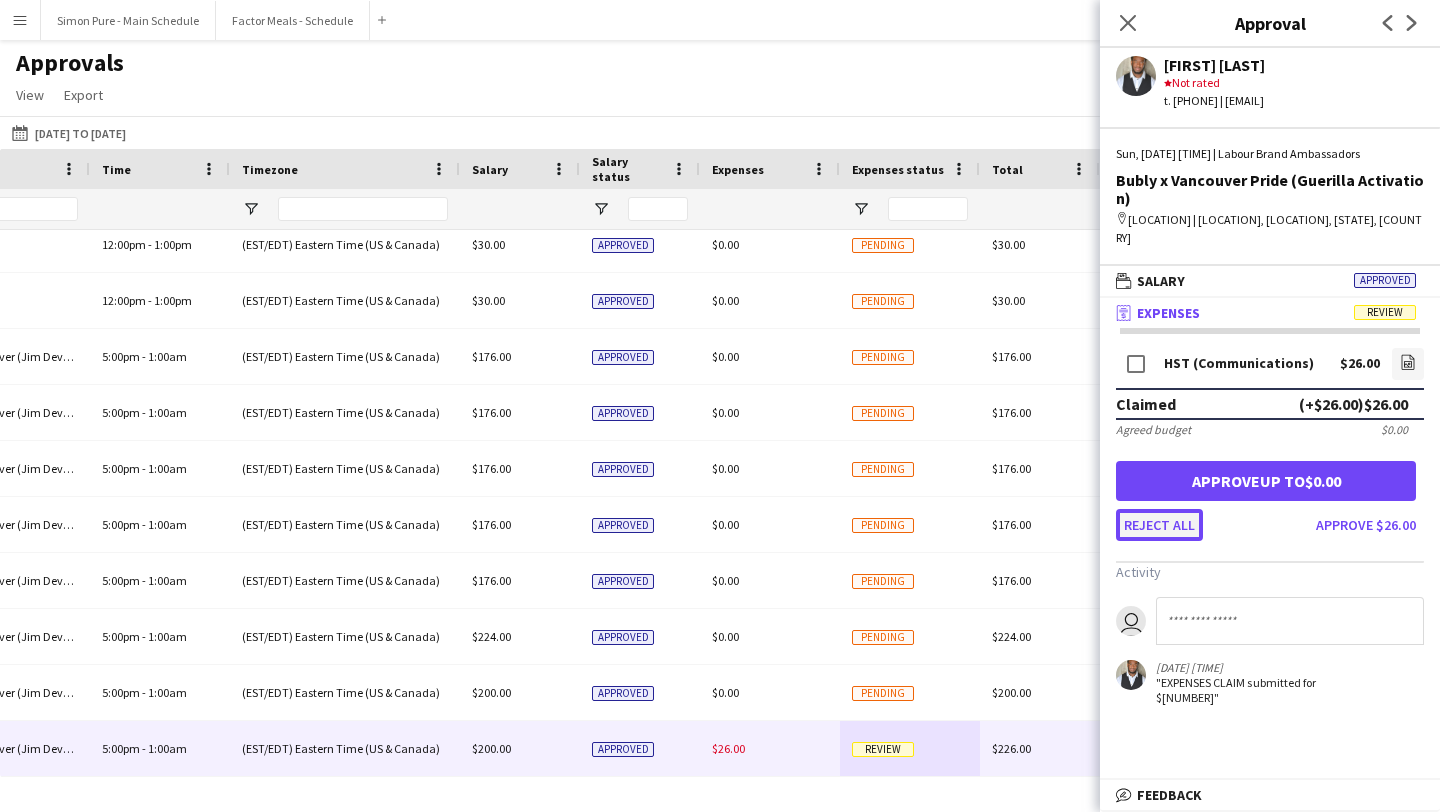 click on "Reject all" at bounding box center [1159, 525] 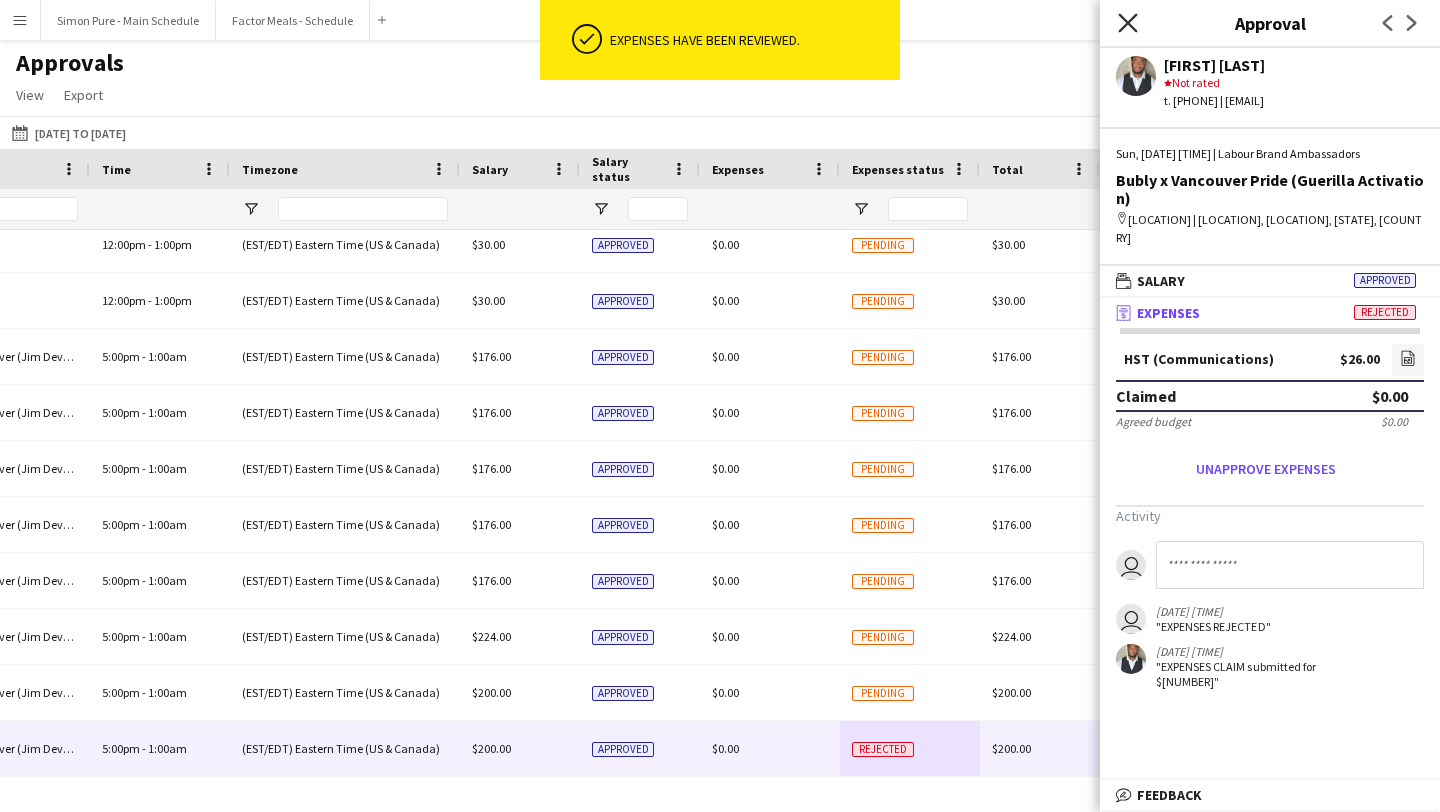 click on "Close pop-in" 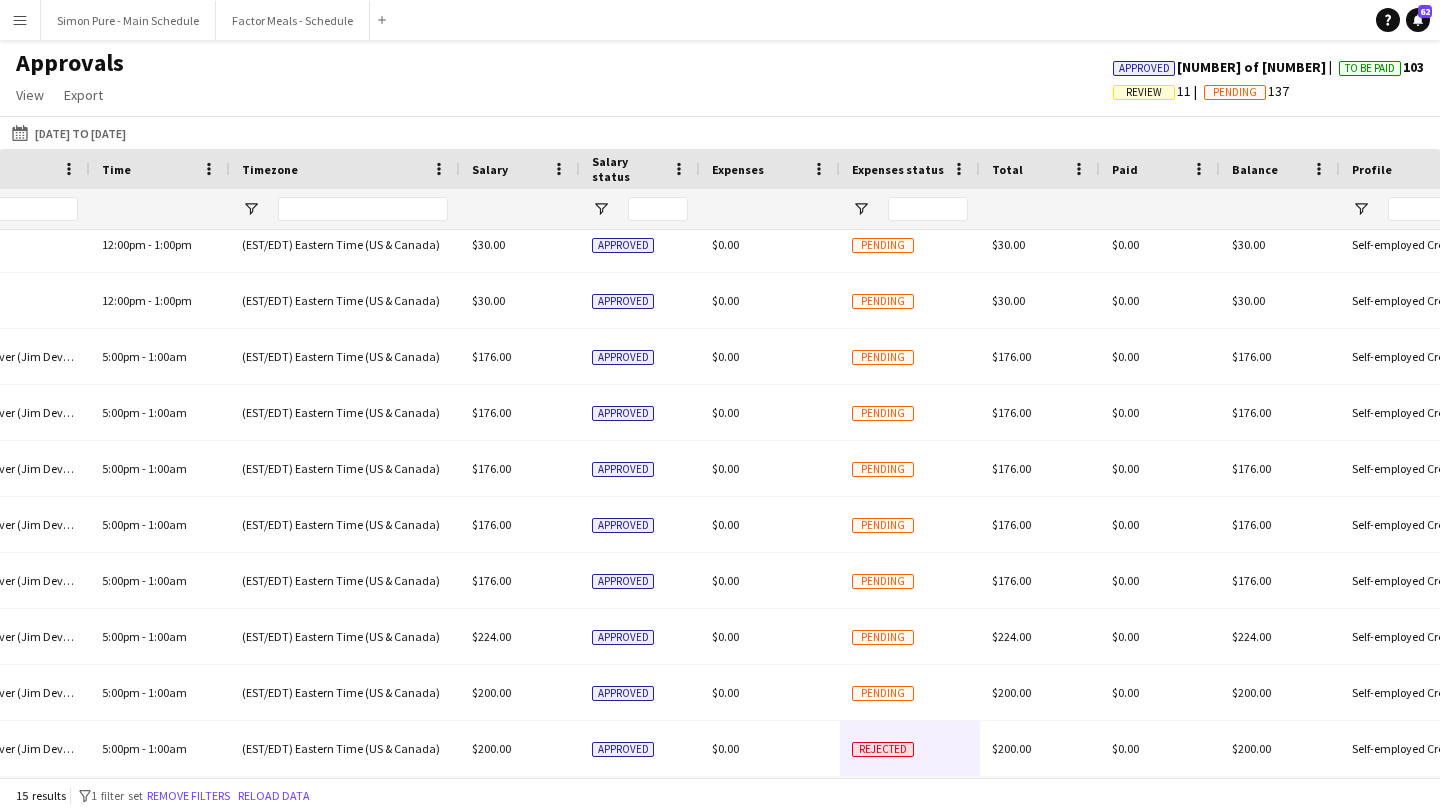 click on "Menu" at bounding box center [20, 20] 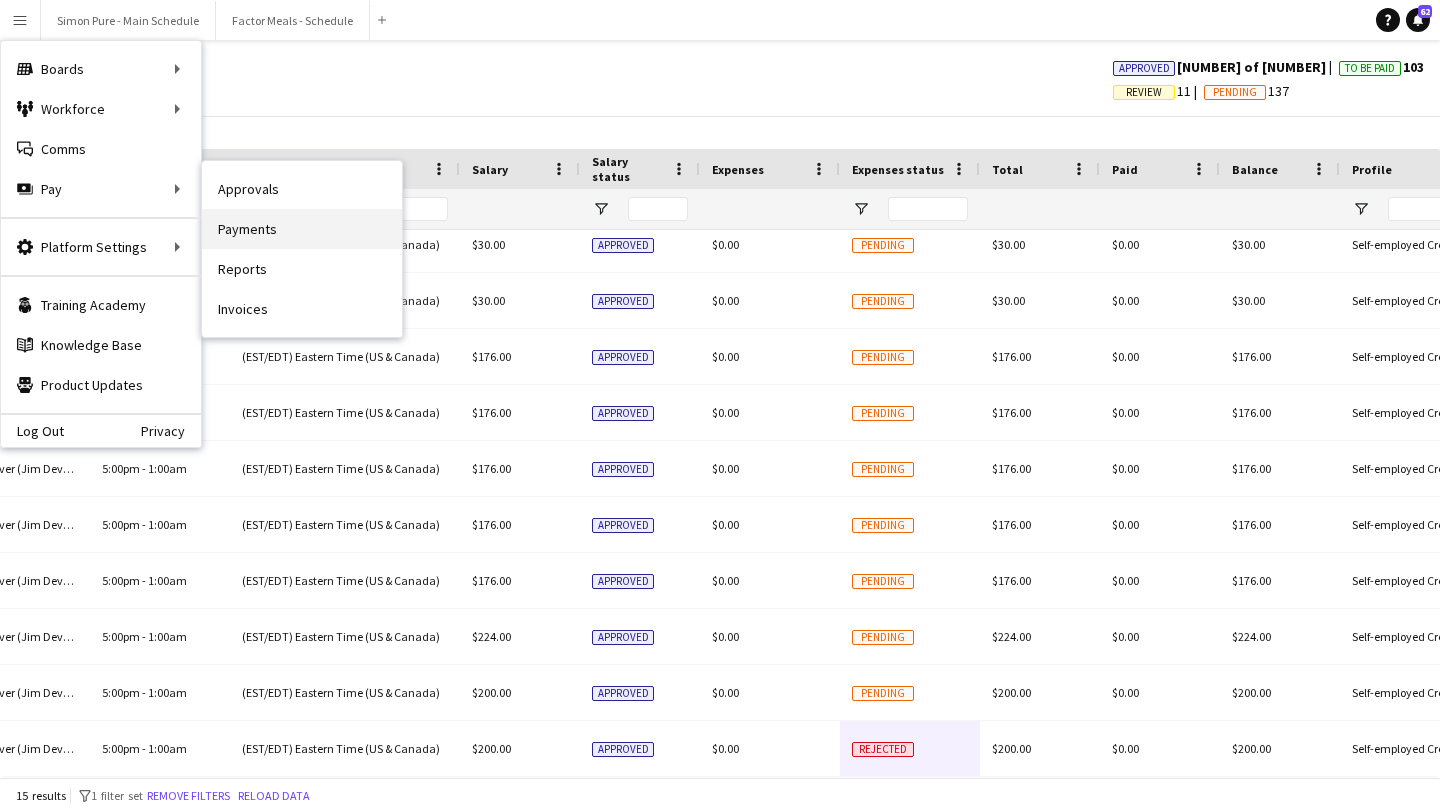 click on "Payments" at bounding box center [302, 229] 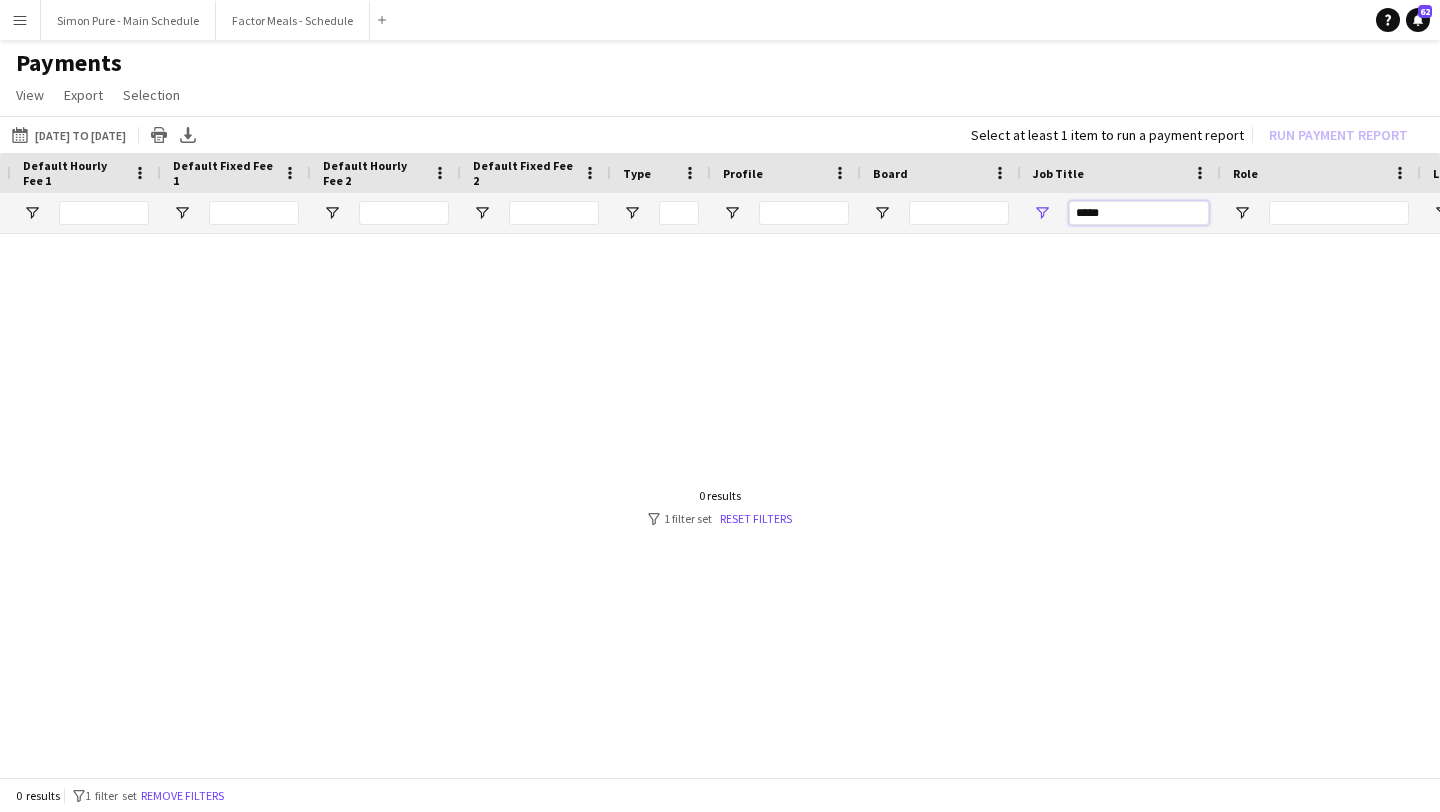 drag, startPoint x: 1139, startPoint y: 219, endPoint x: 905, endPoint y: 216, distance: 234.01923 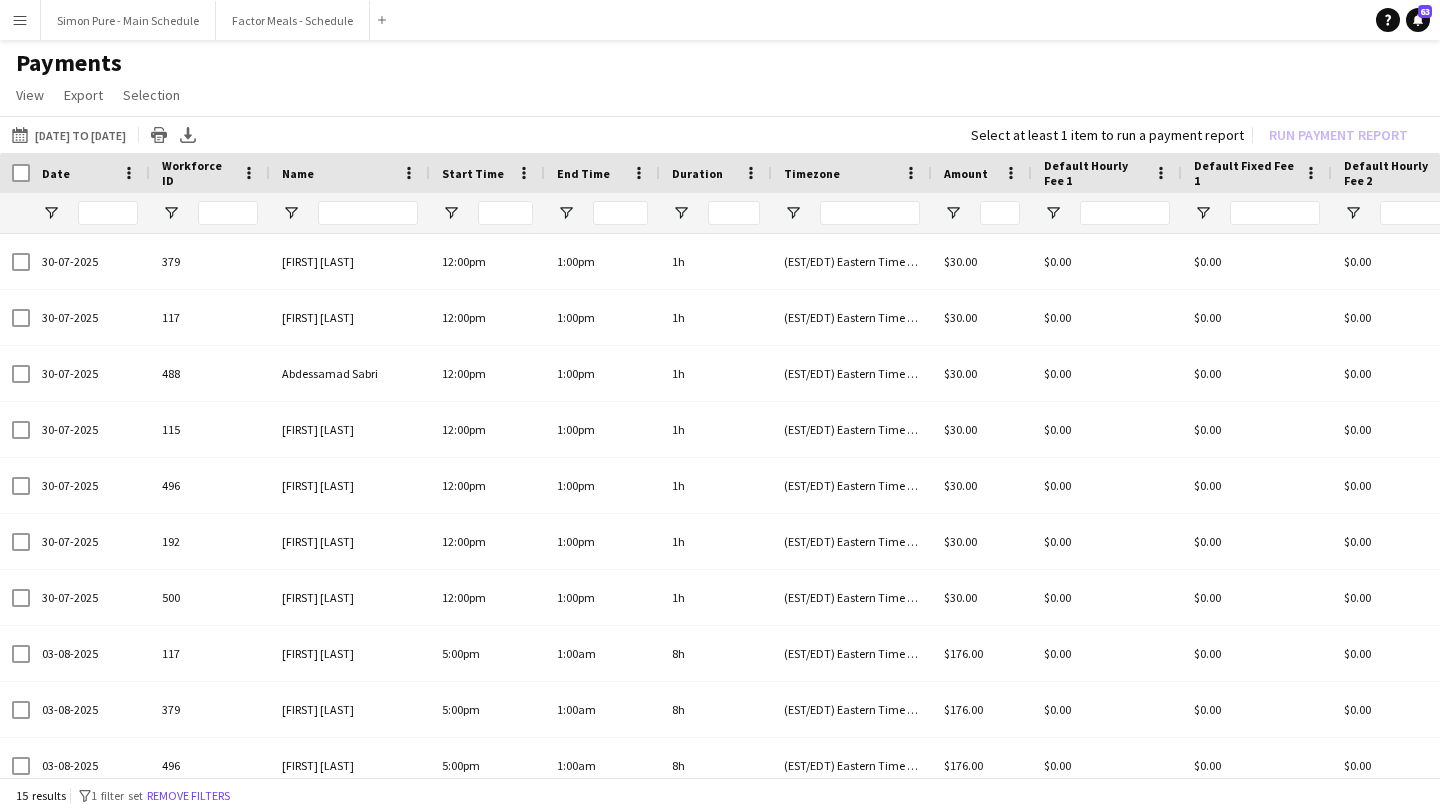 type on "***" 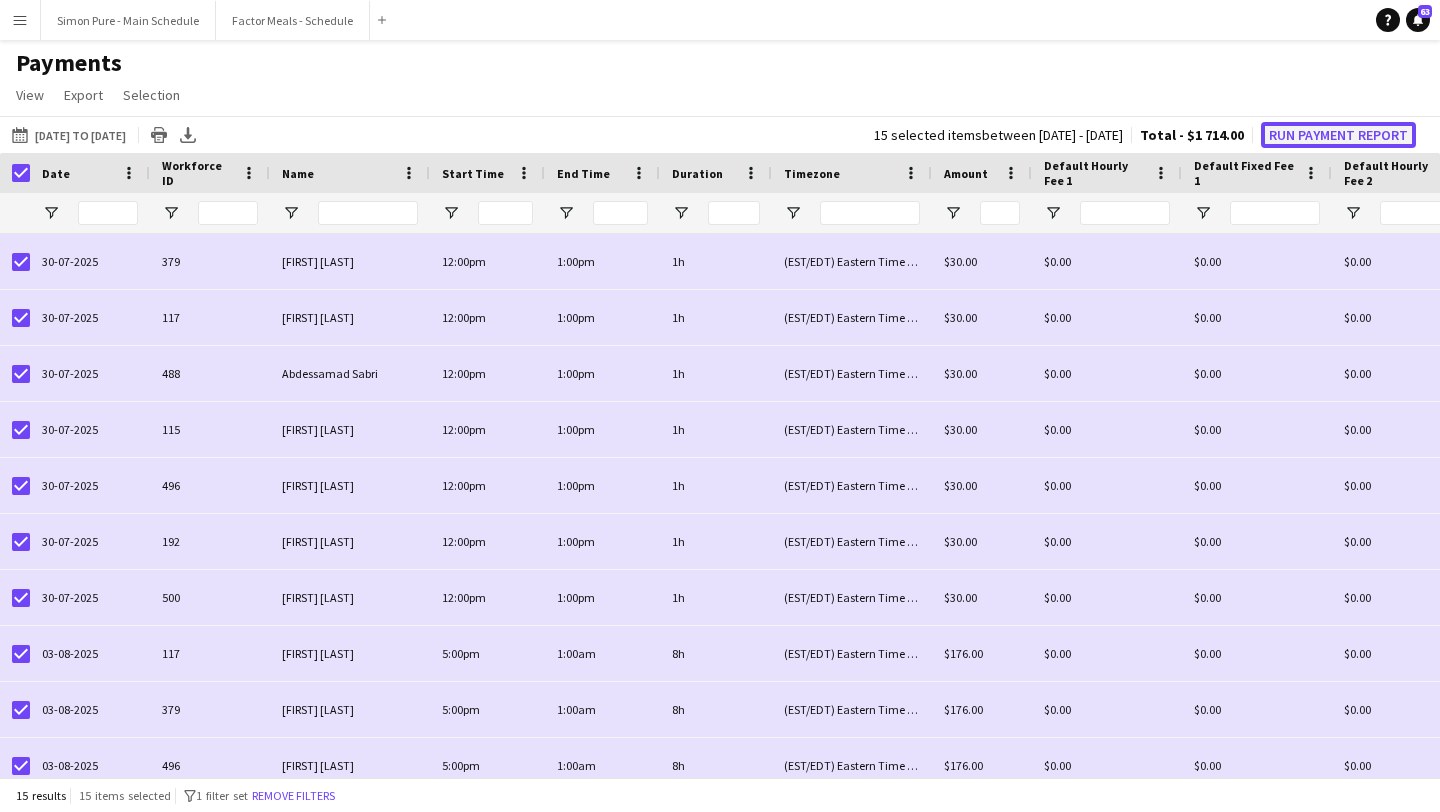 click on "Run Payment Report" 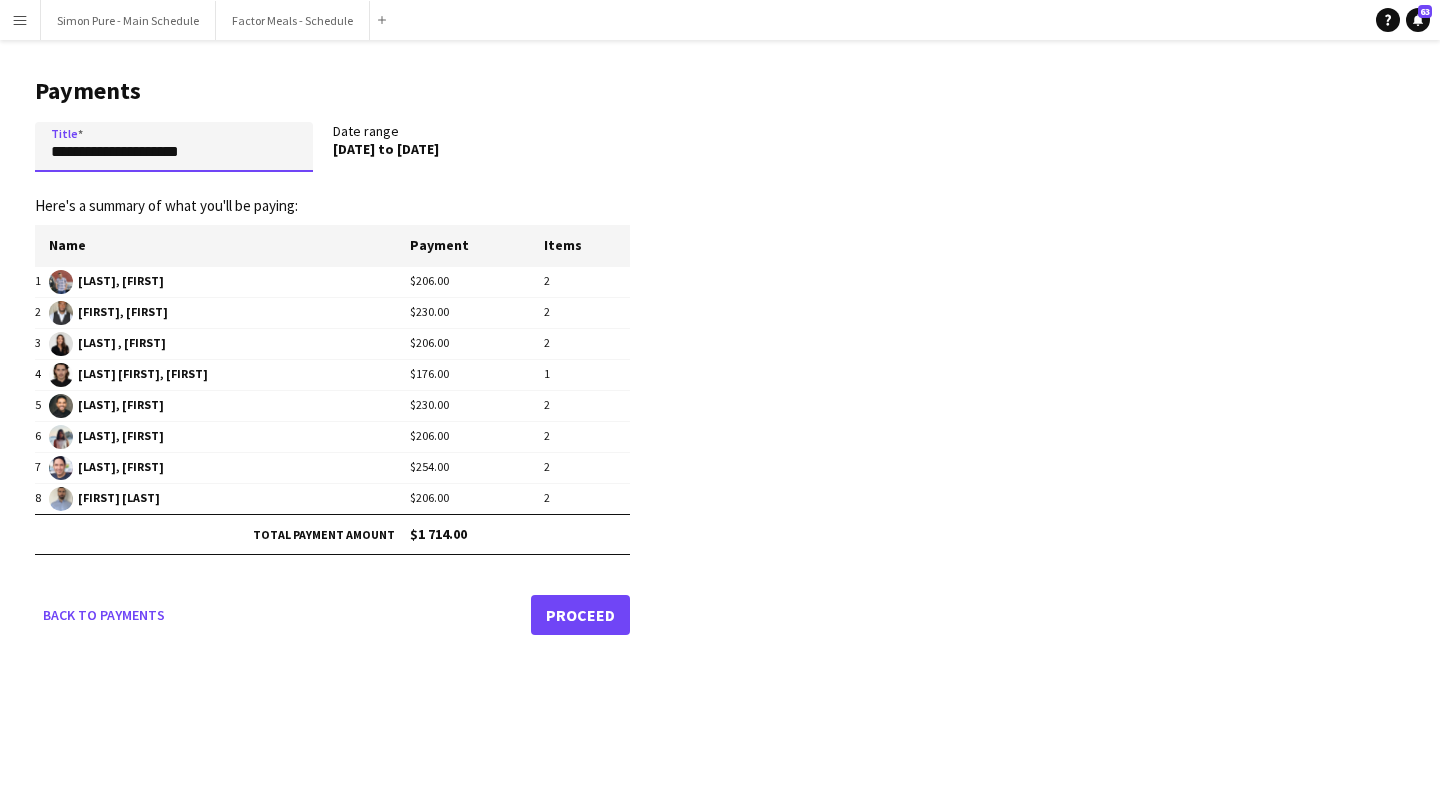 drag, startPoint x: 225, startPoint y: 143, endPoint x: 0, endPoint y: 137, distance: 225.07999 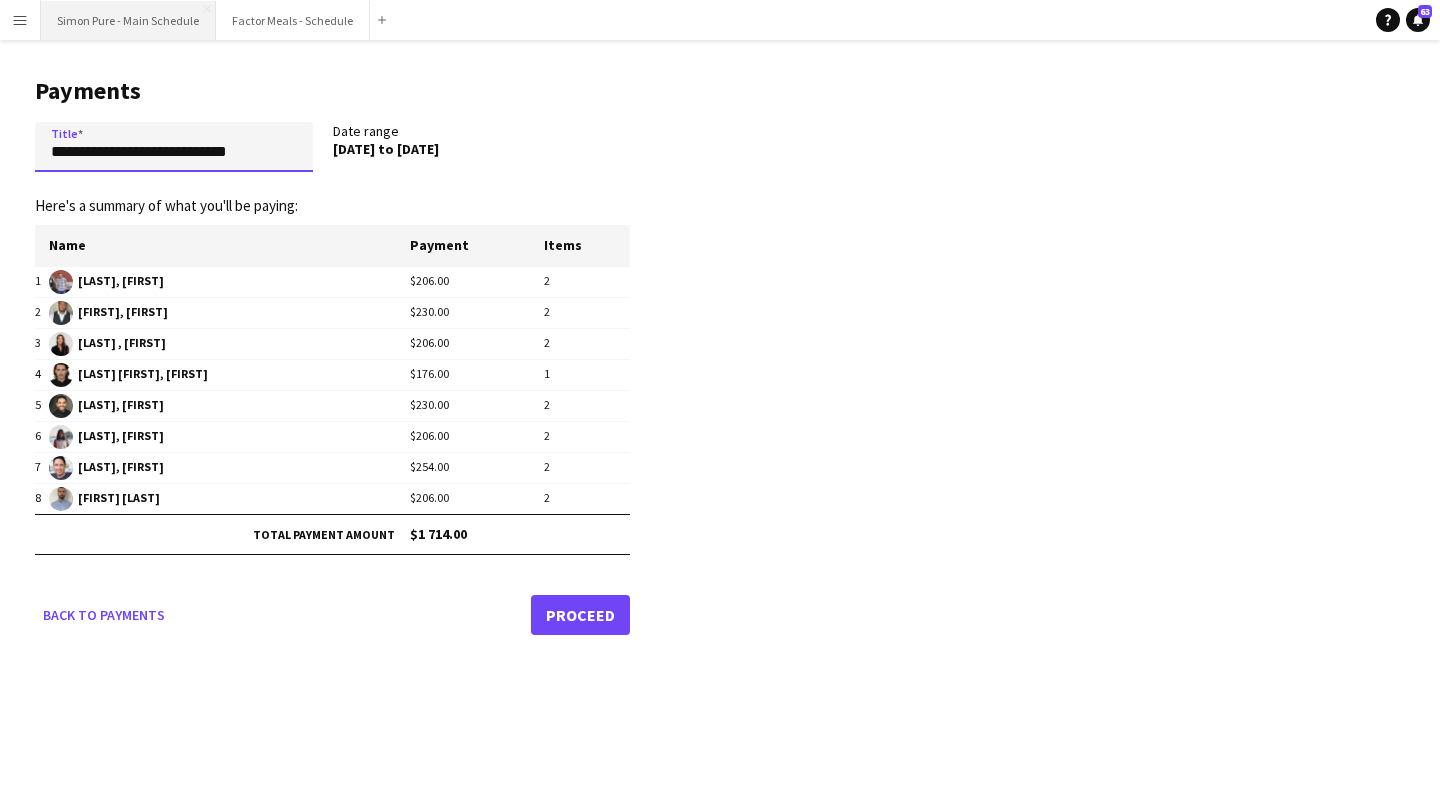 type on "**********" 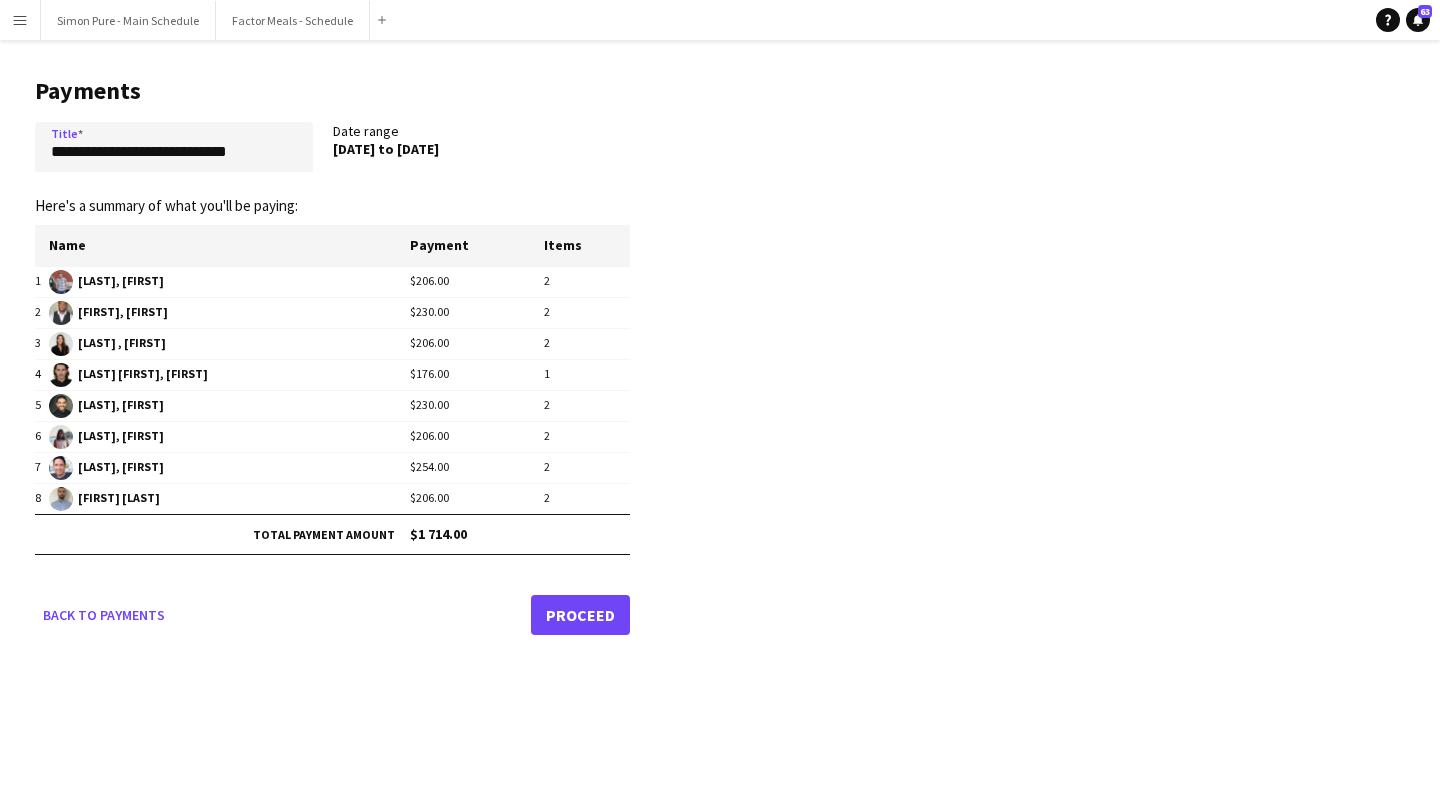 click on "Proceed" 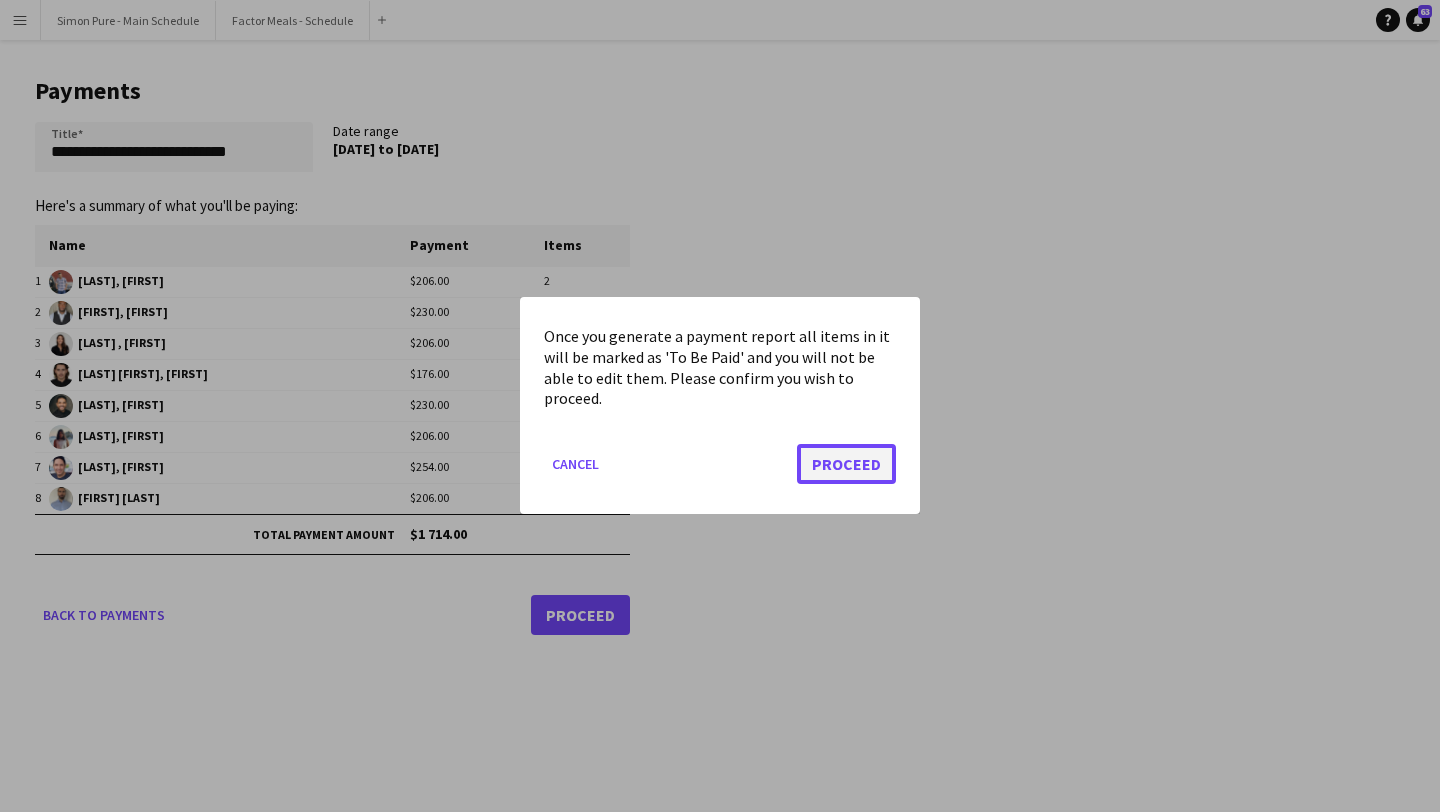 click on "Proceed" 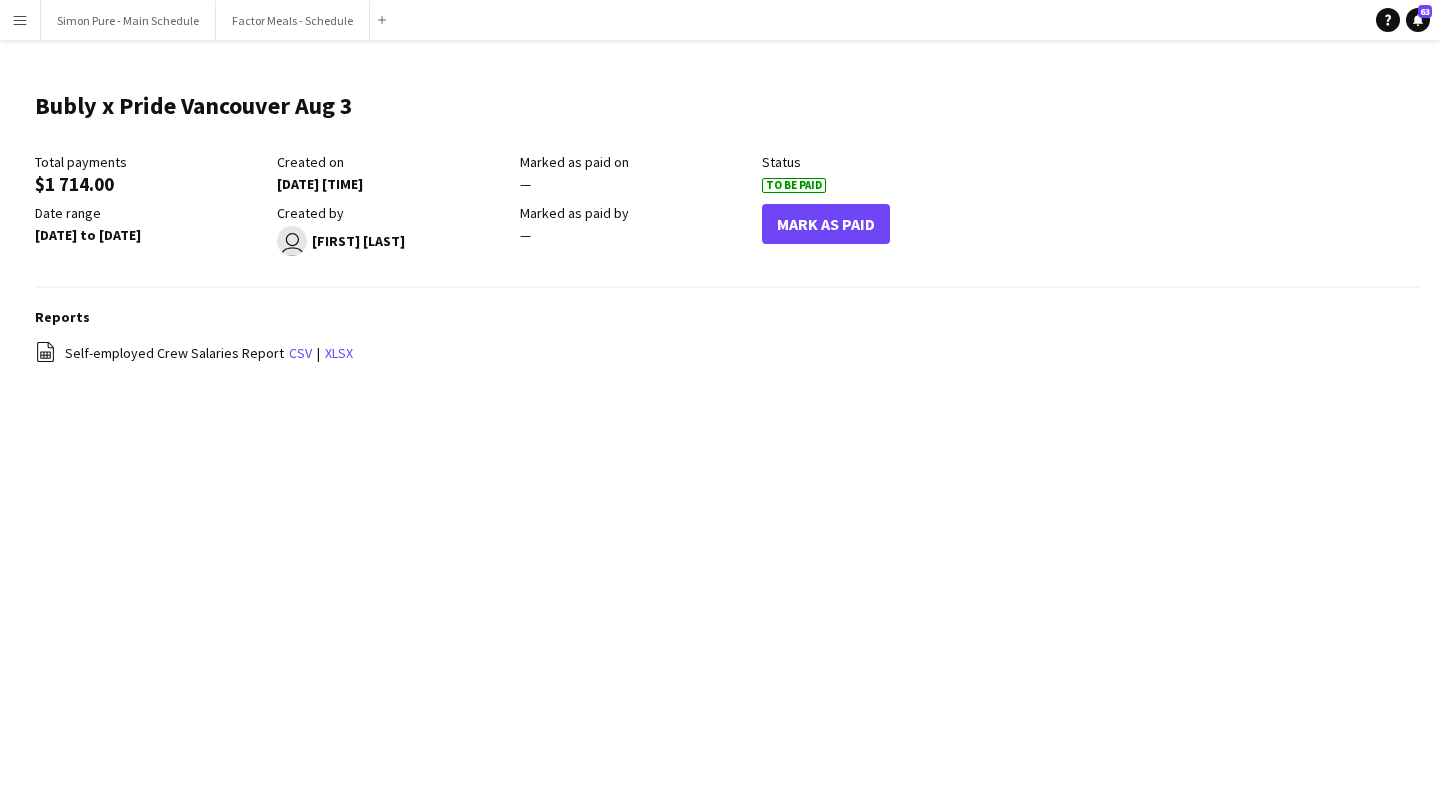 click on "Menu" at bounding box center [20, 20] 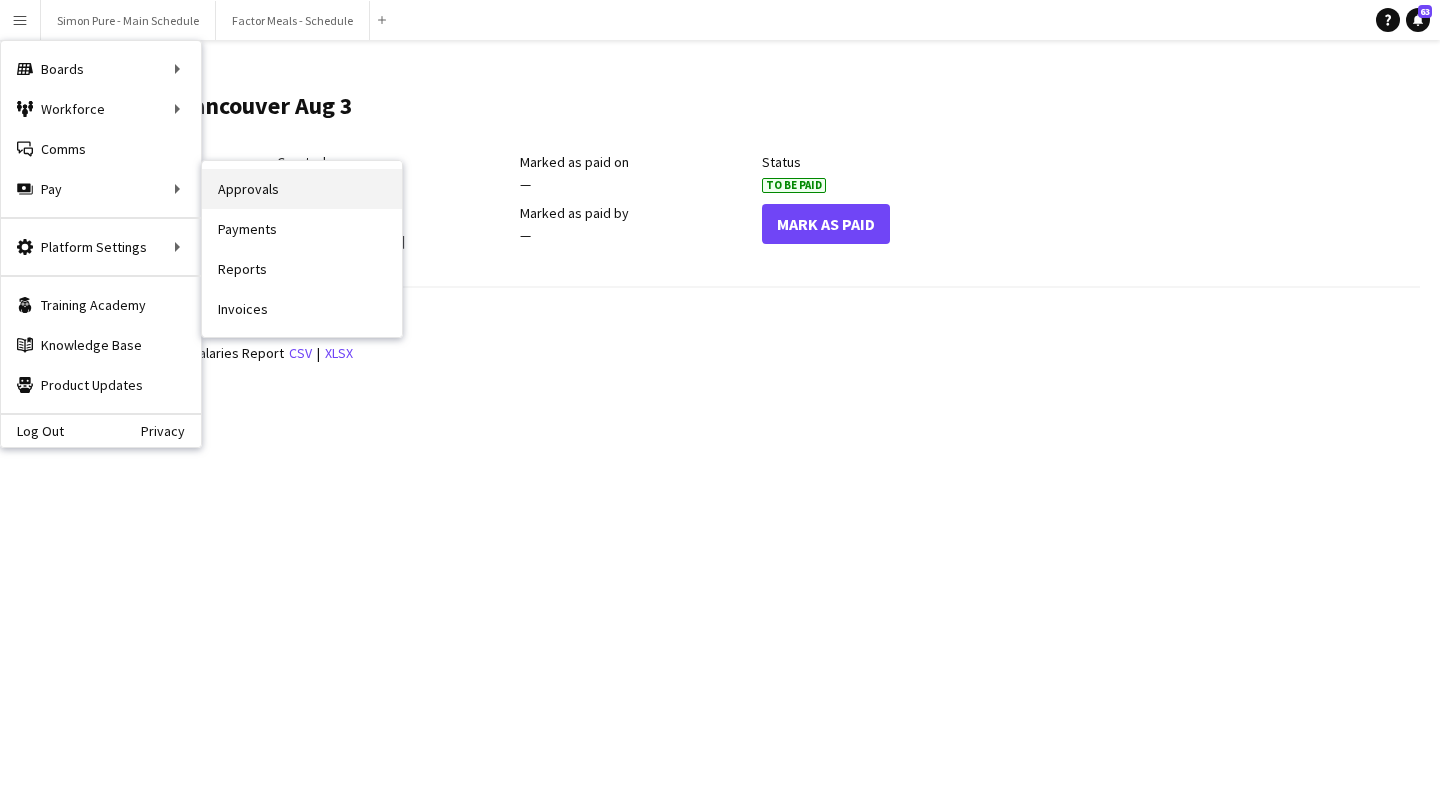 click on "Approvals" at bounding box center (302, 189) 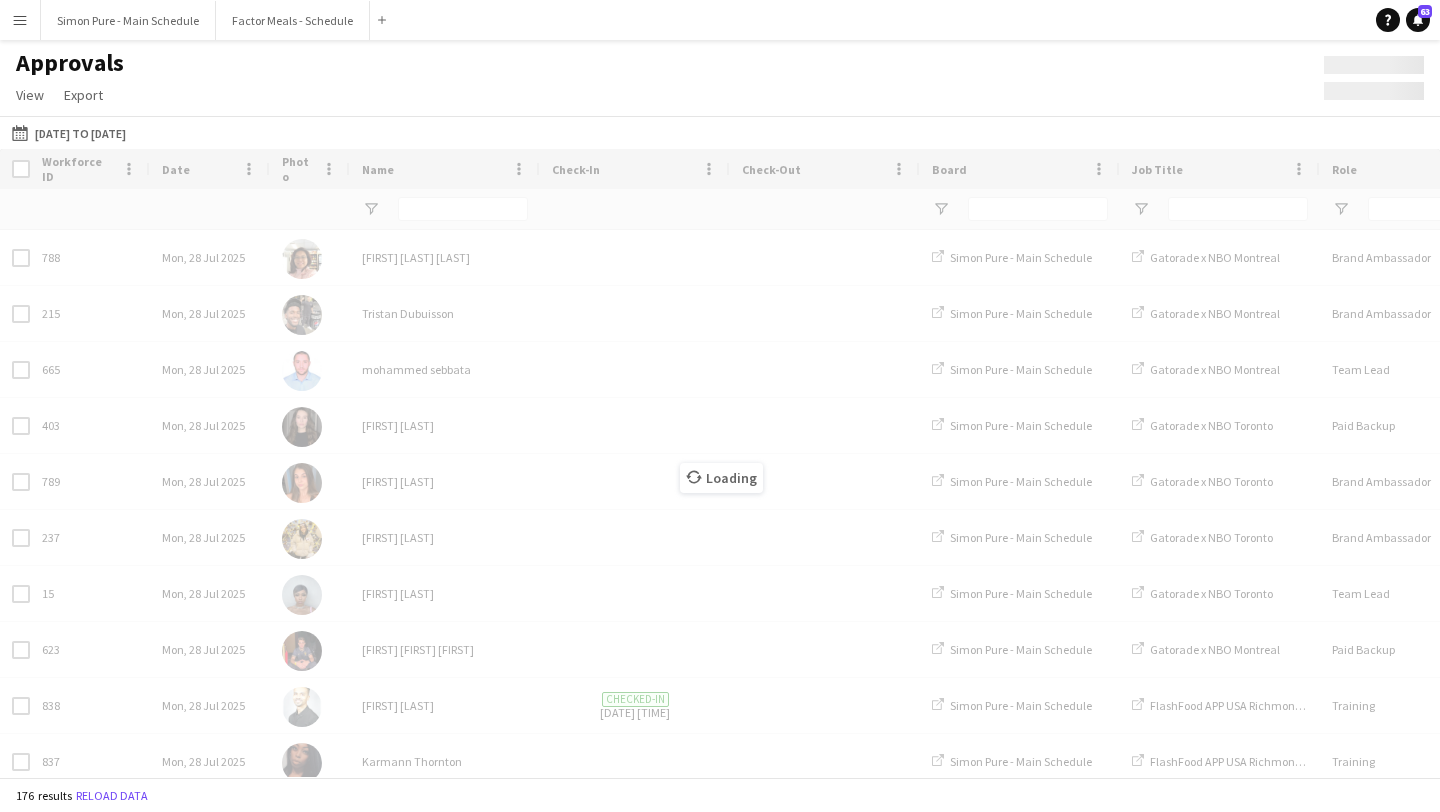 type on "****" 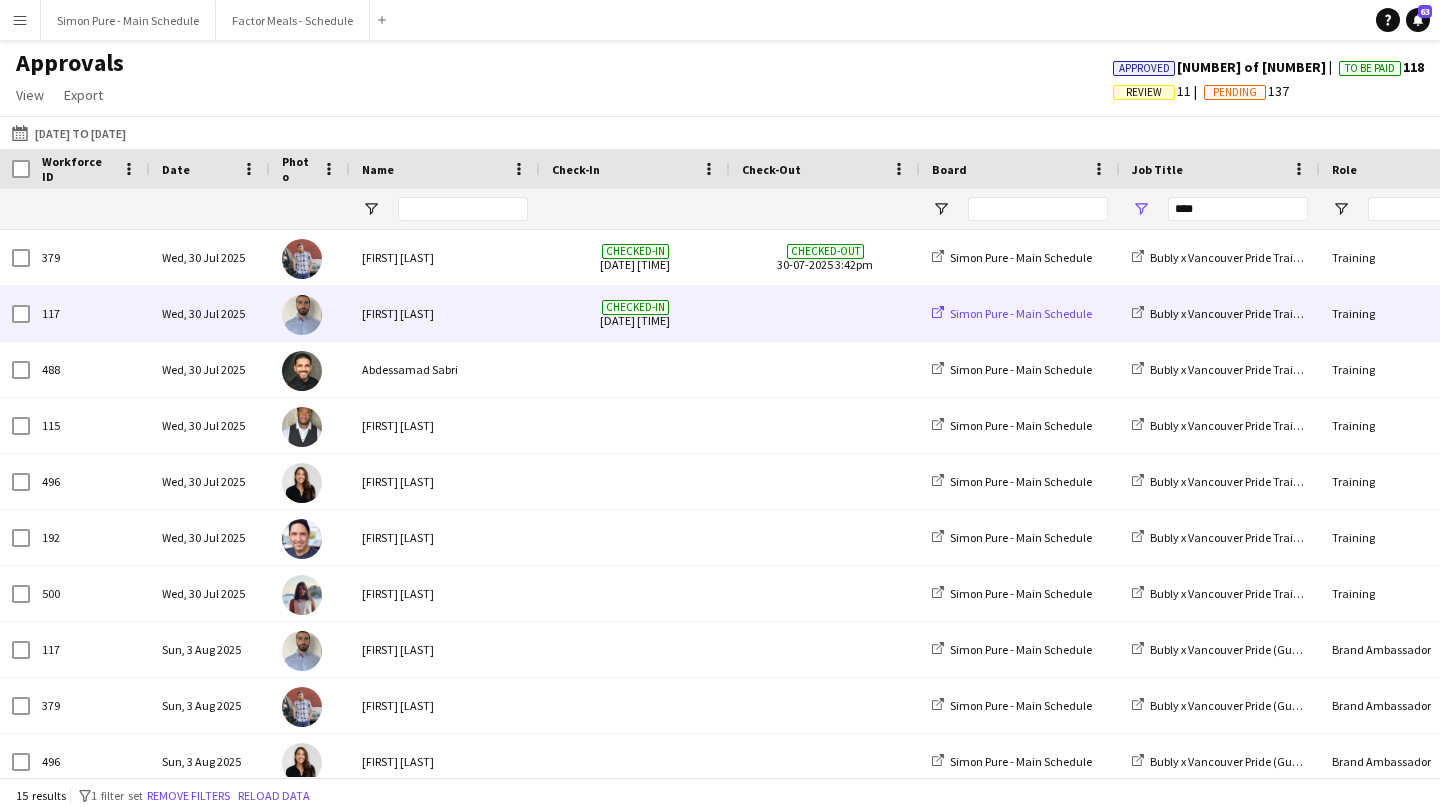 scroll, scrollTop: 0, scrollLeft: 282, axis: horizontal 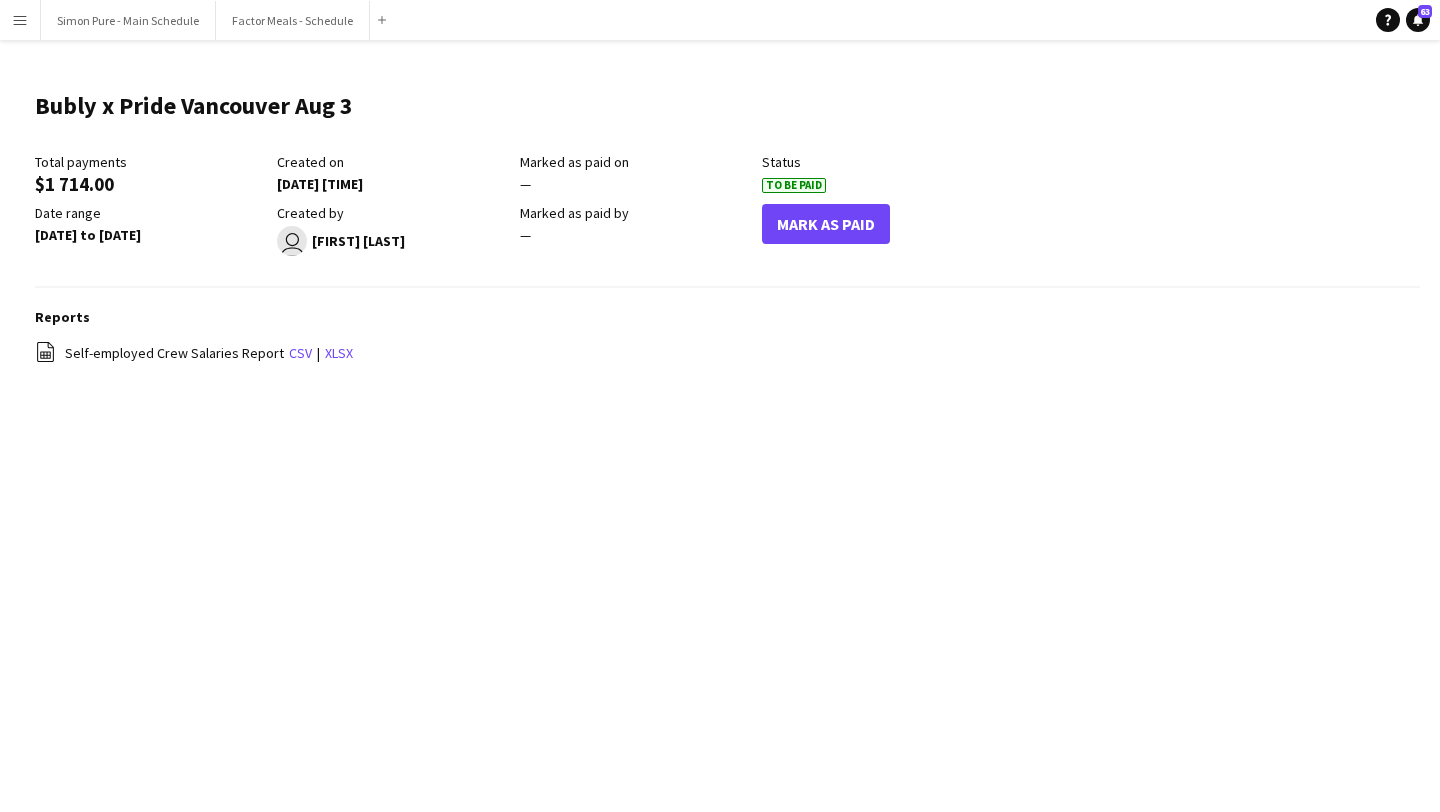 click on "Menu" at bounding box center (20, 20) 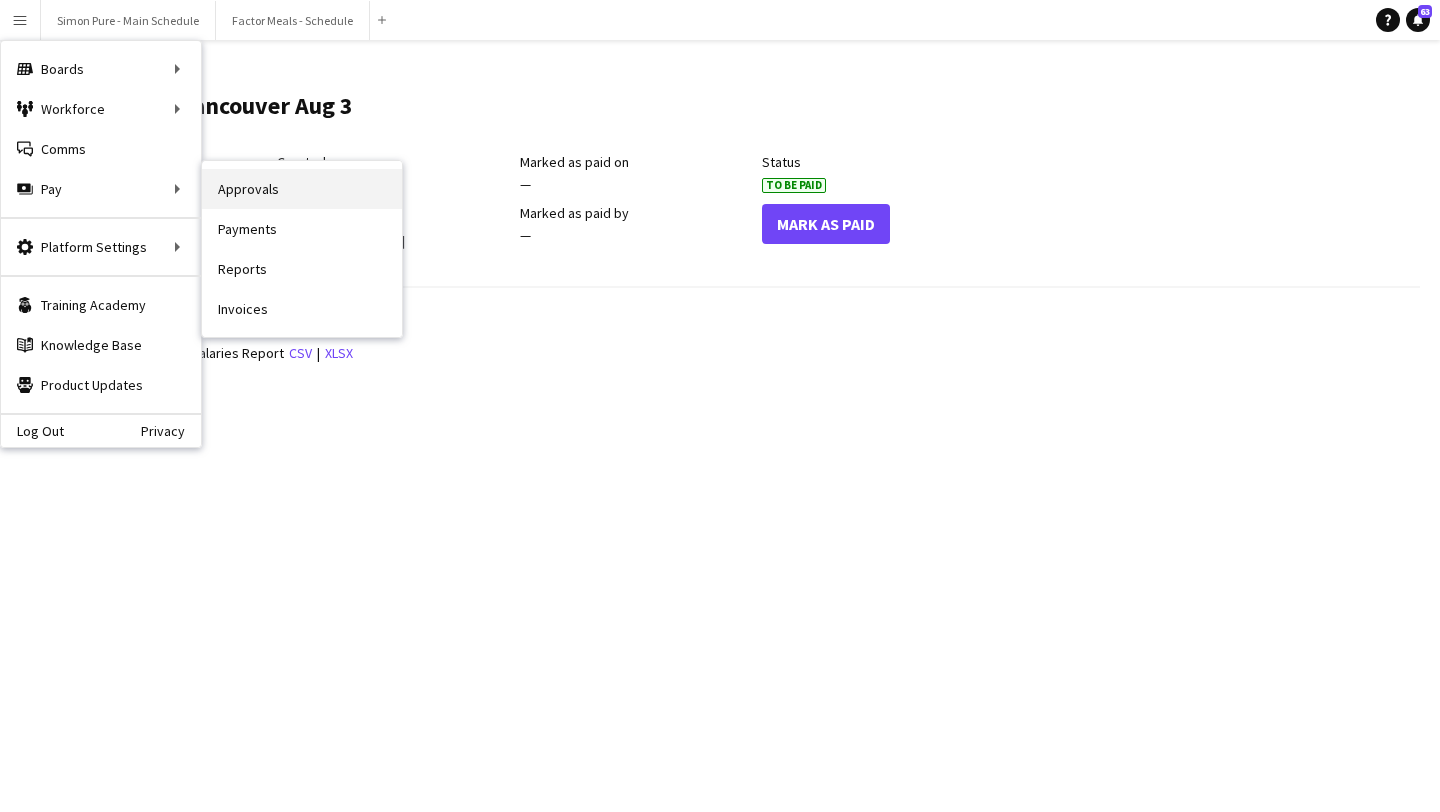 click on "Approvals" at bounding box center (302, 189) 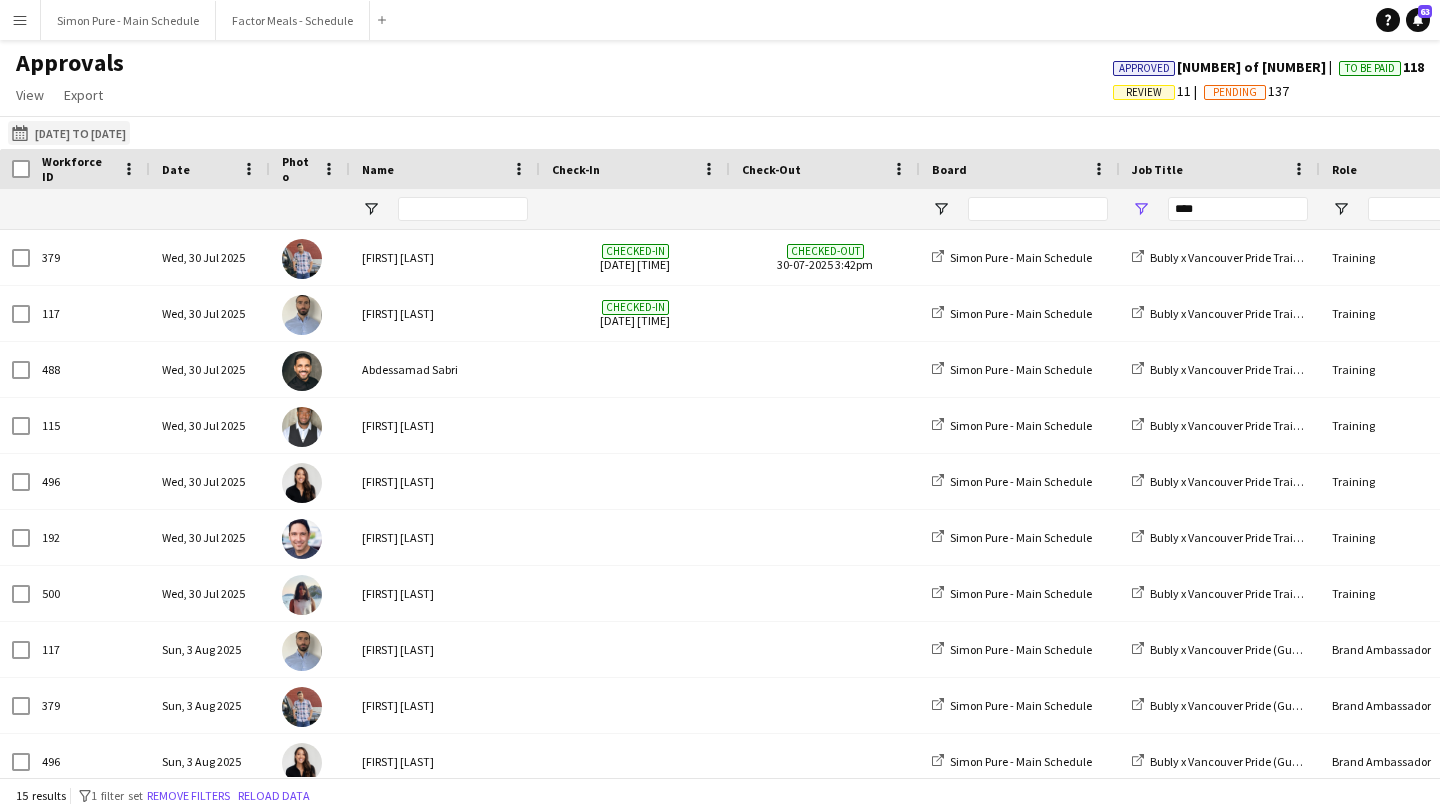 click on "28-07-2025 to 04-08-2025
28-07-2025 to 04-08-2025" 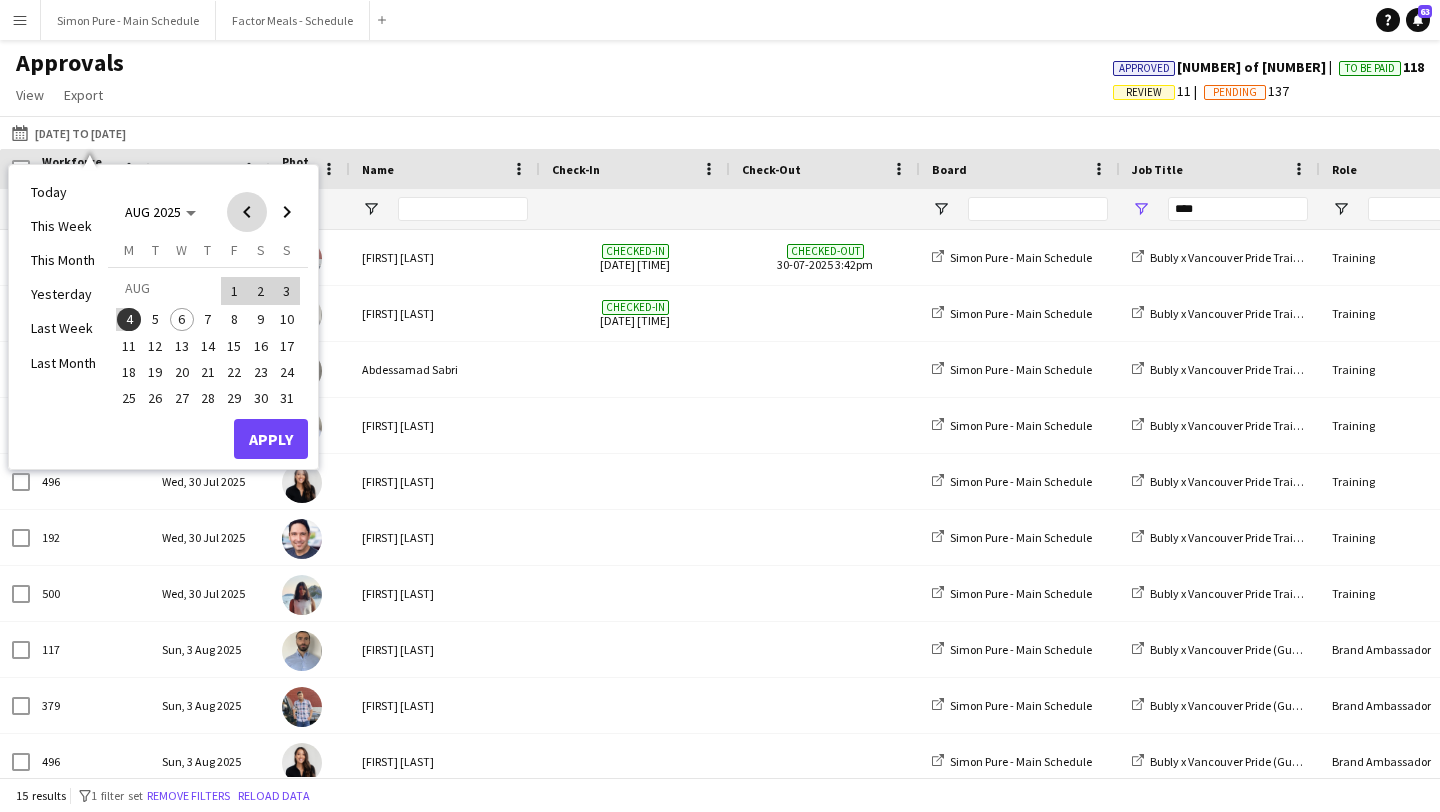 click at bounding box center [247, 212] 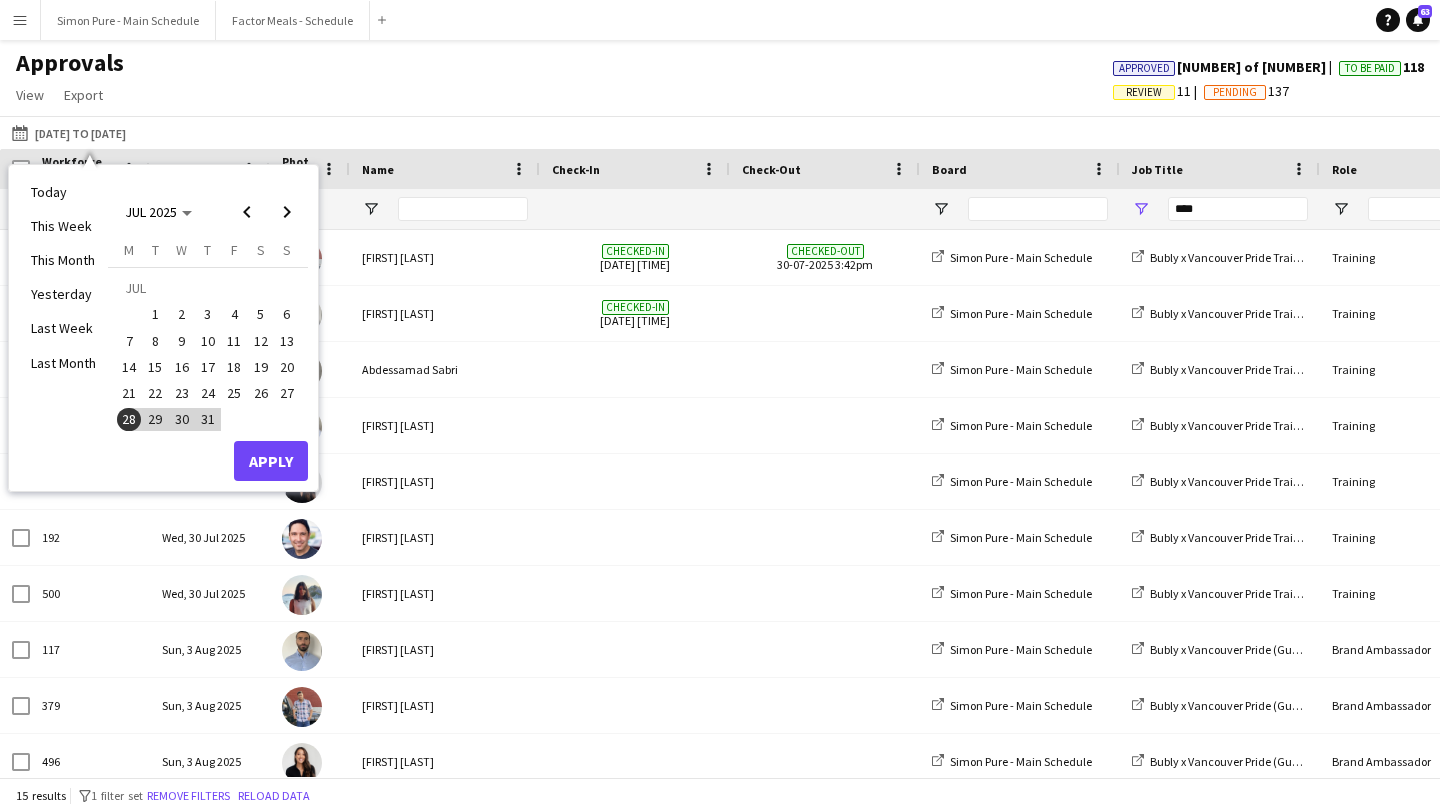 click on "28" at bounding box center (129, 420) 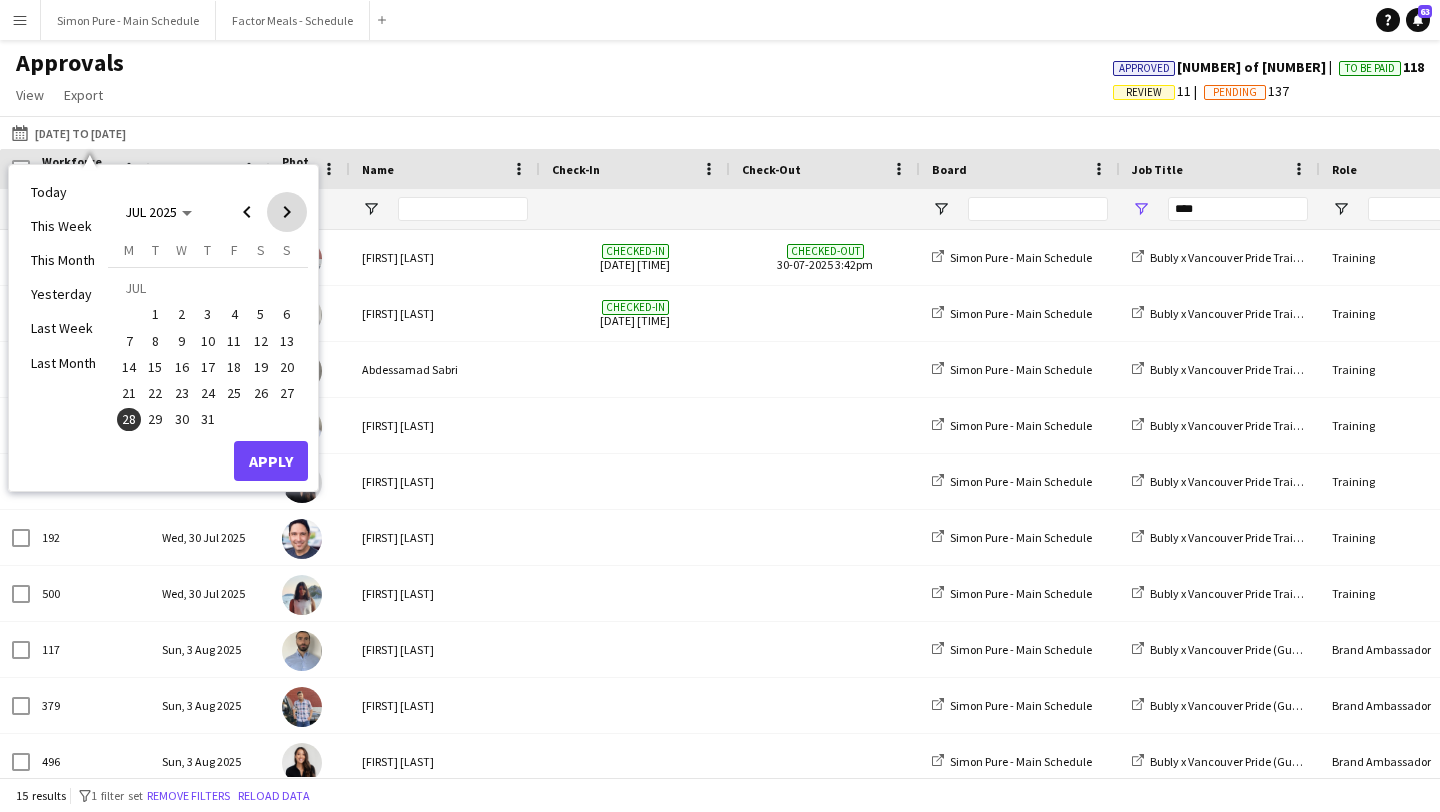 click at bounding box center [287, 212] 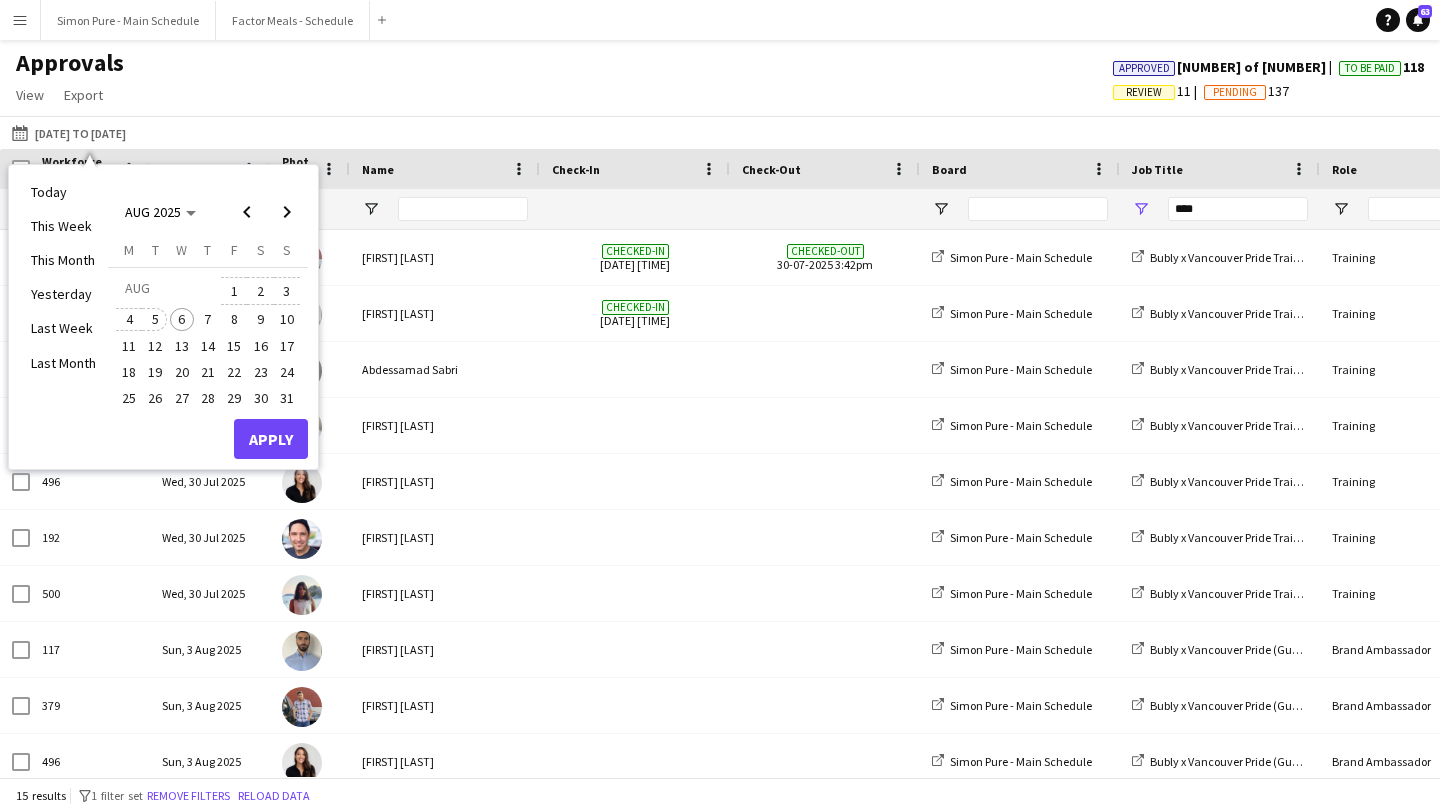 click on "5" at bounding box center (156, 320) 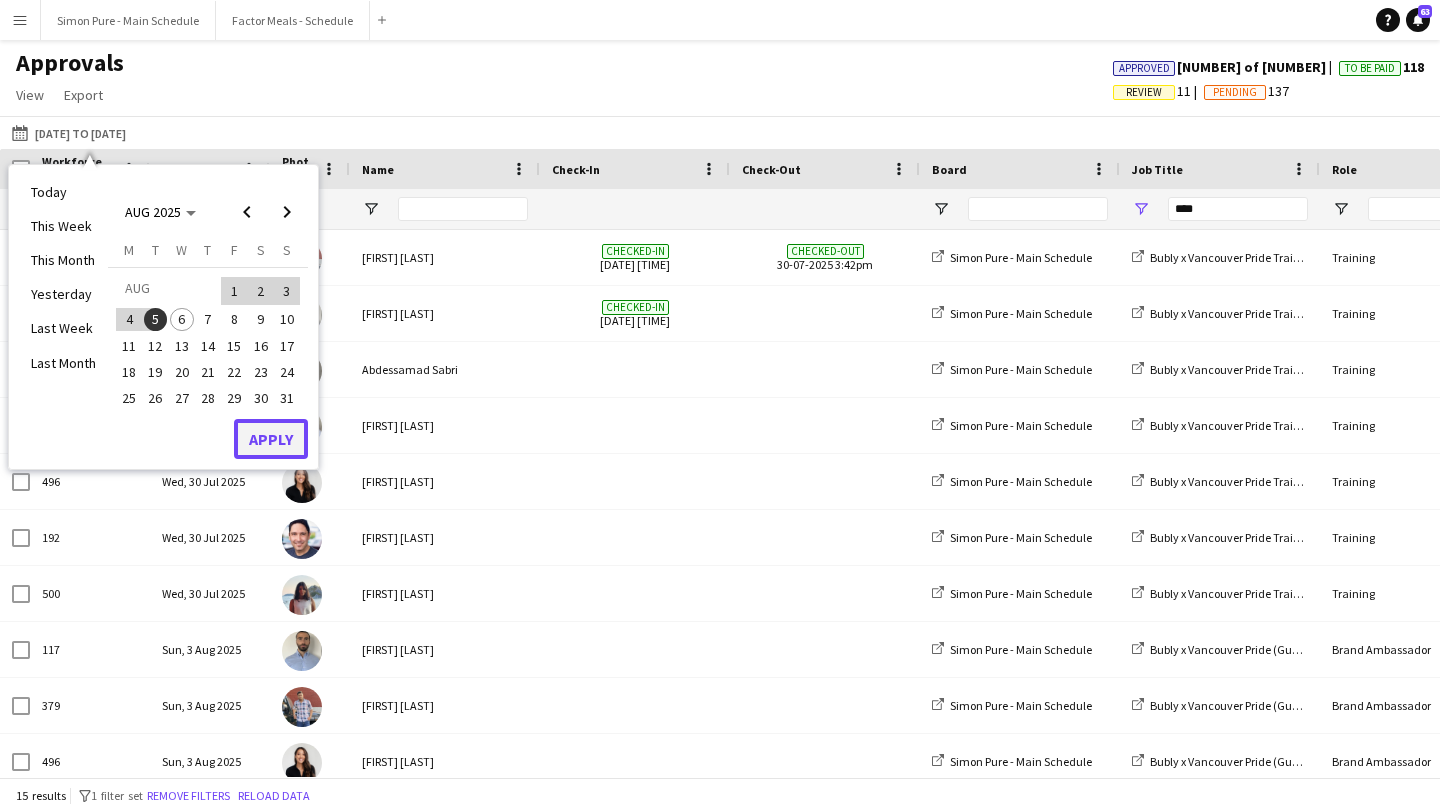 click on "Apply" at bounding box center (271, 439) 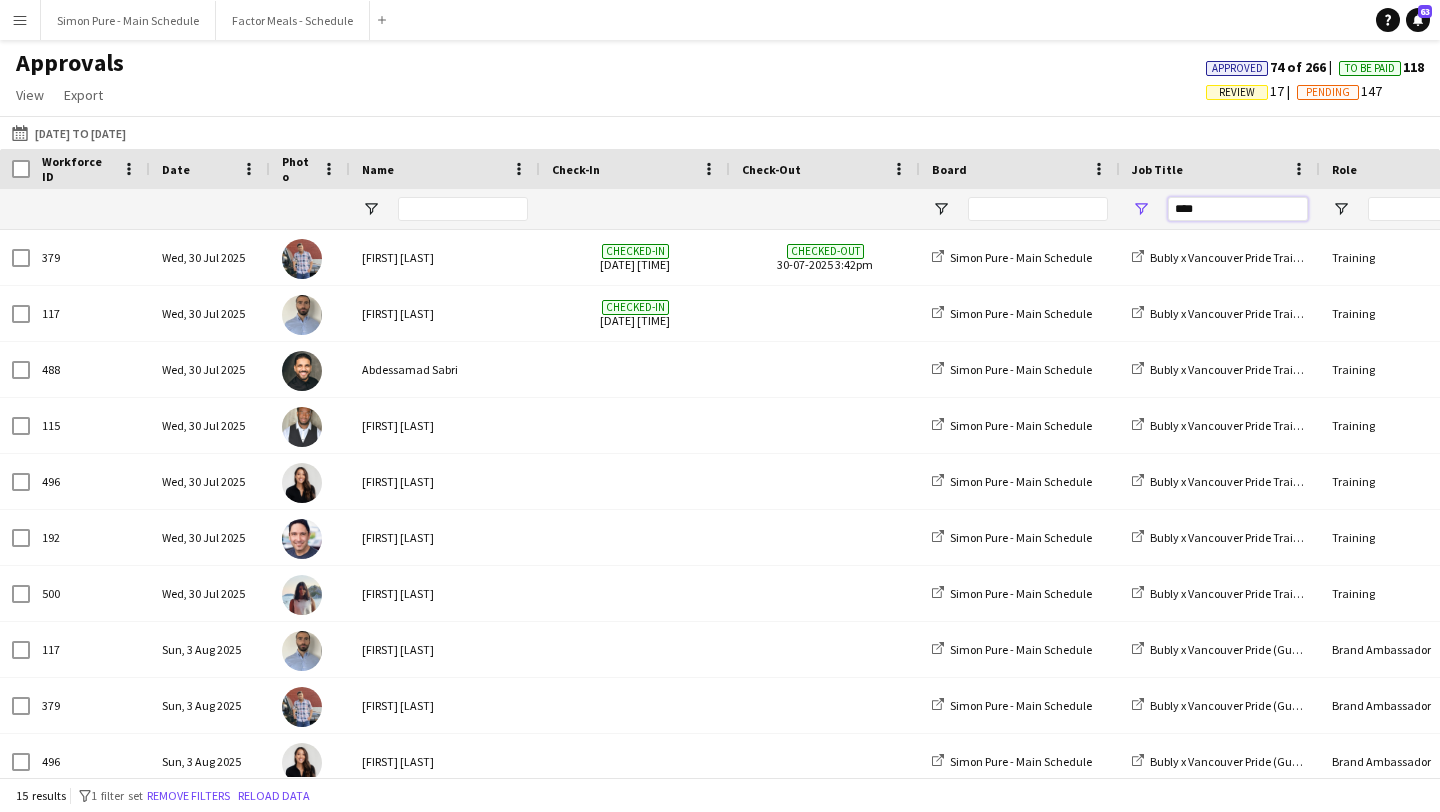 drag, startPoint x: 1230, startPoint y: 205, endPoint x: 982, endPoint y: 205, distance: 248 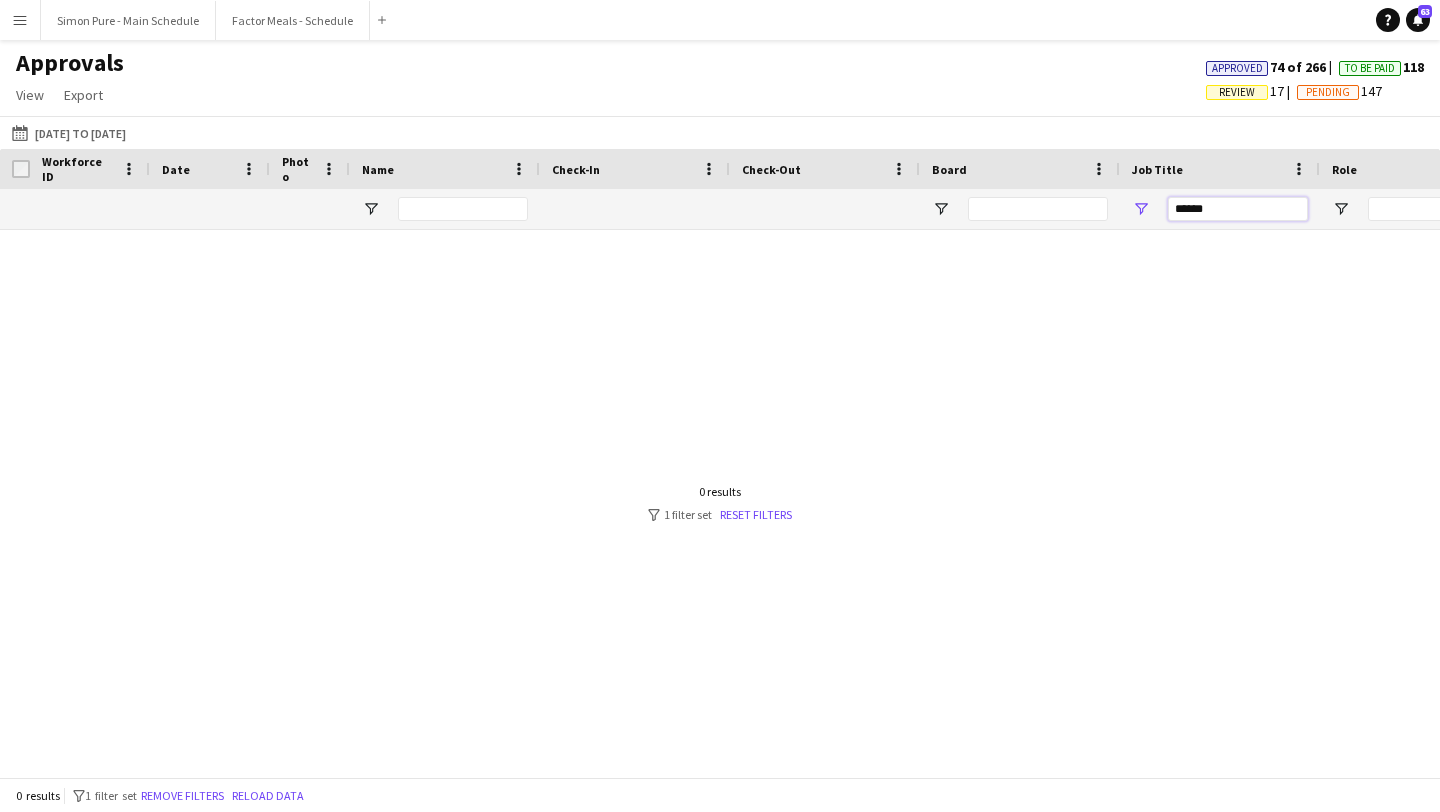 type on "*****" 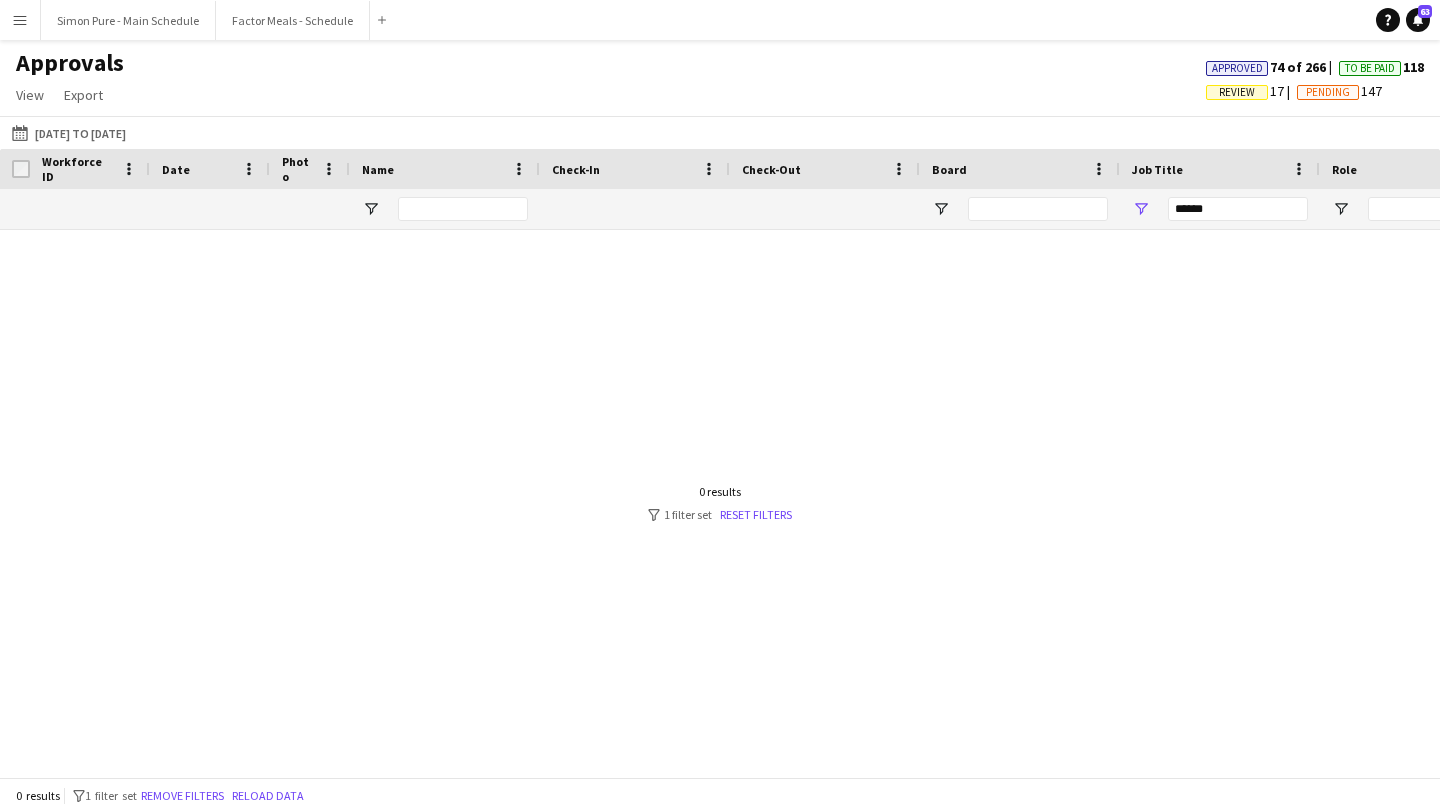 click at bounding box center (720, 503) 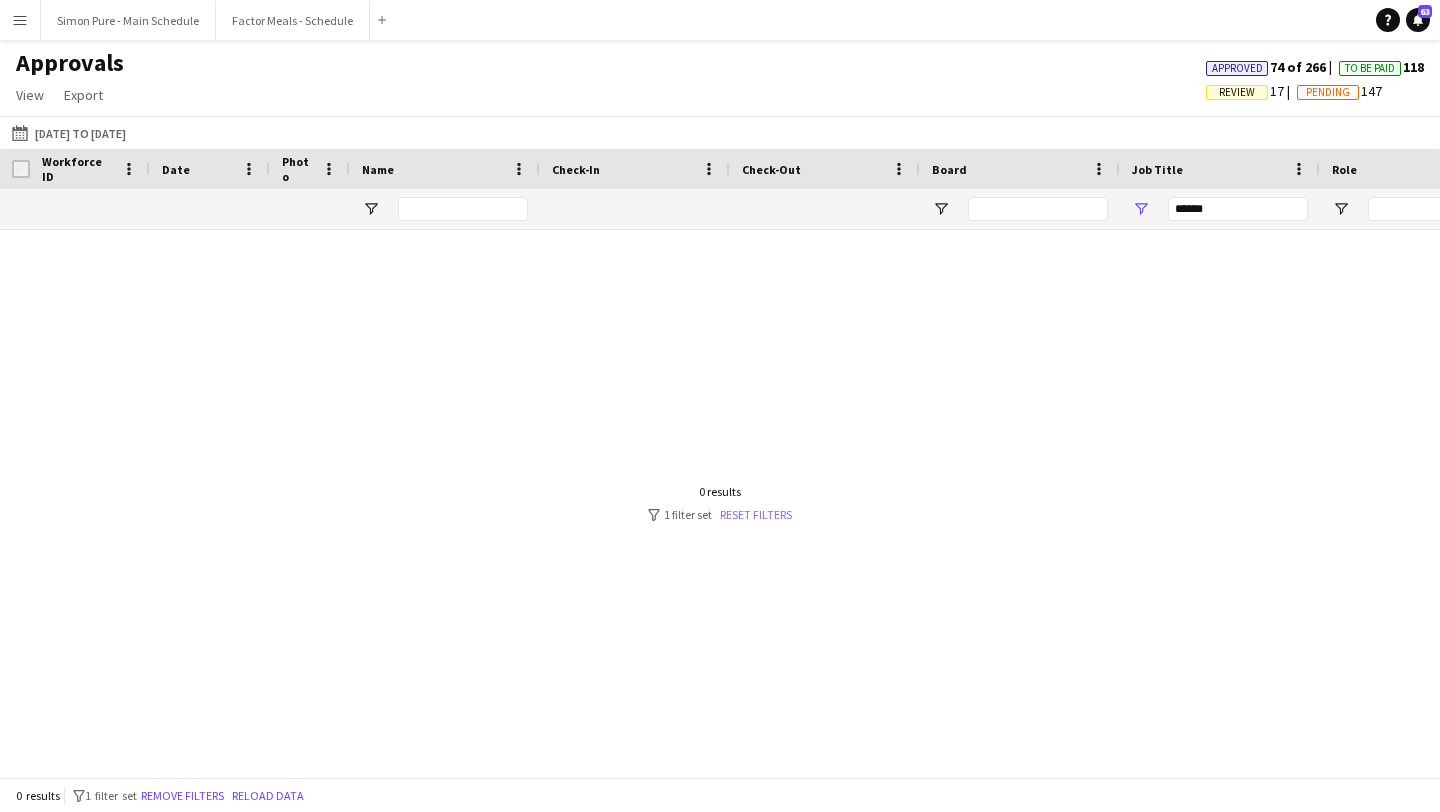 click on "Reset filters" at bounding box center (756, 514) 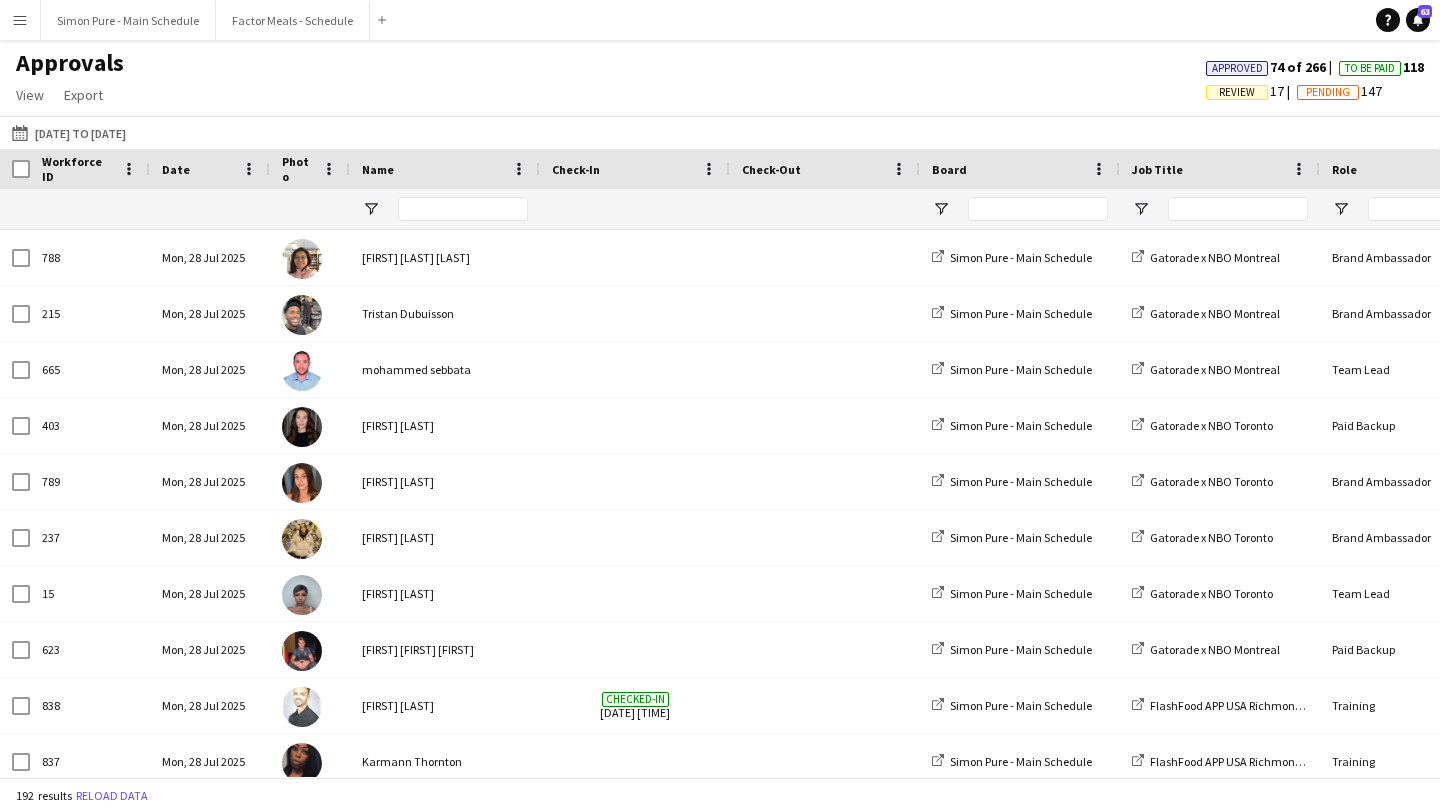 scroll, scrollTop: 0, scrollLeft: 58, axis: horizontal 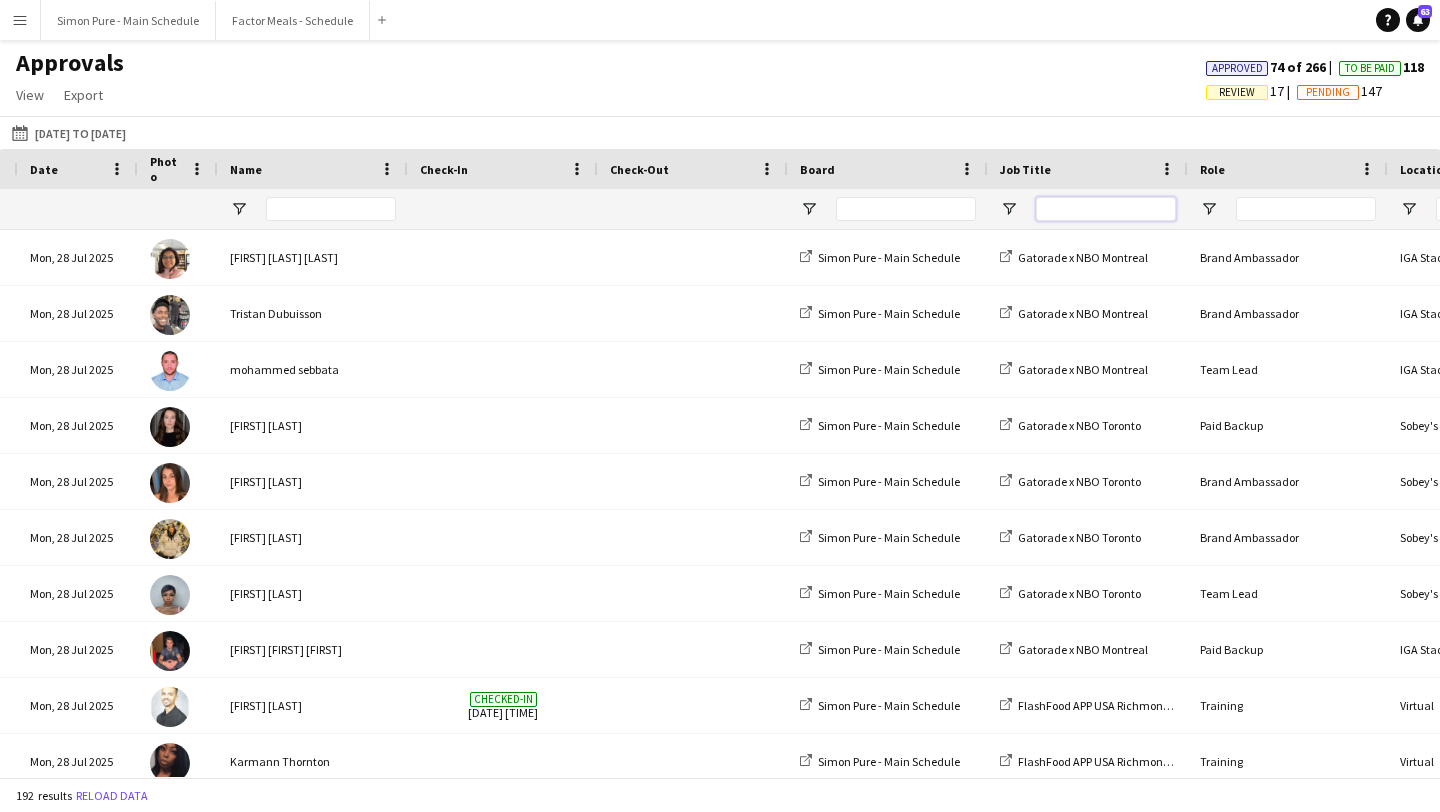 click at bounding box center [1106, 209] 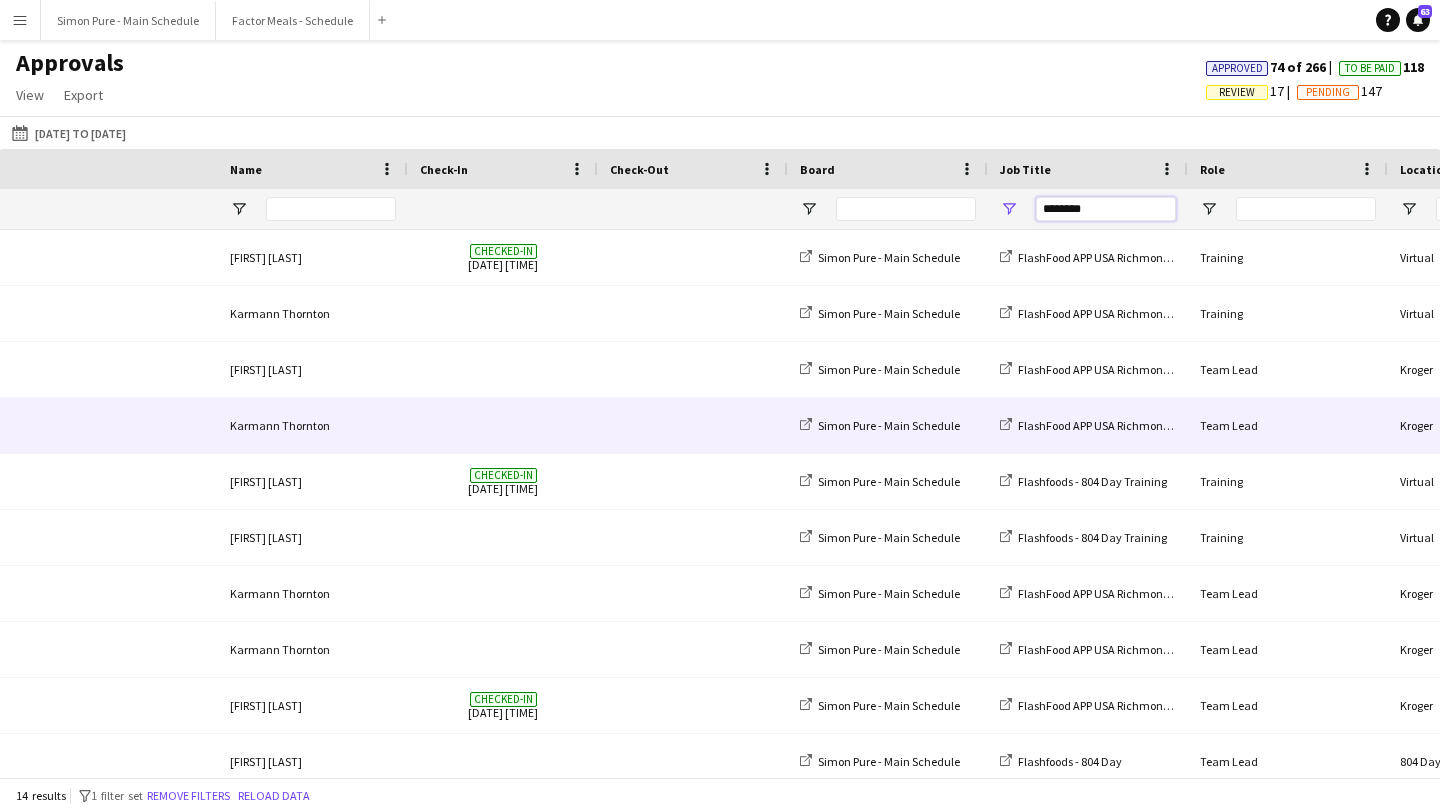 scroll, scrollTop: 0, scrollLeft: 868, axis: horizontal 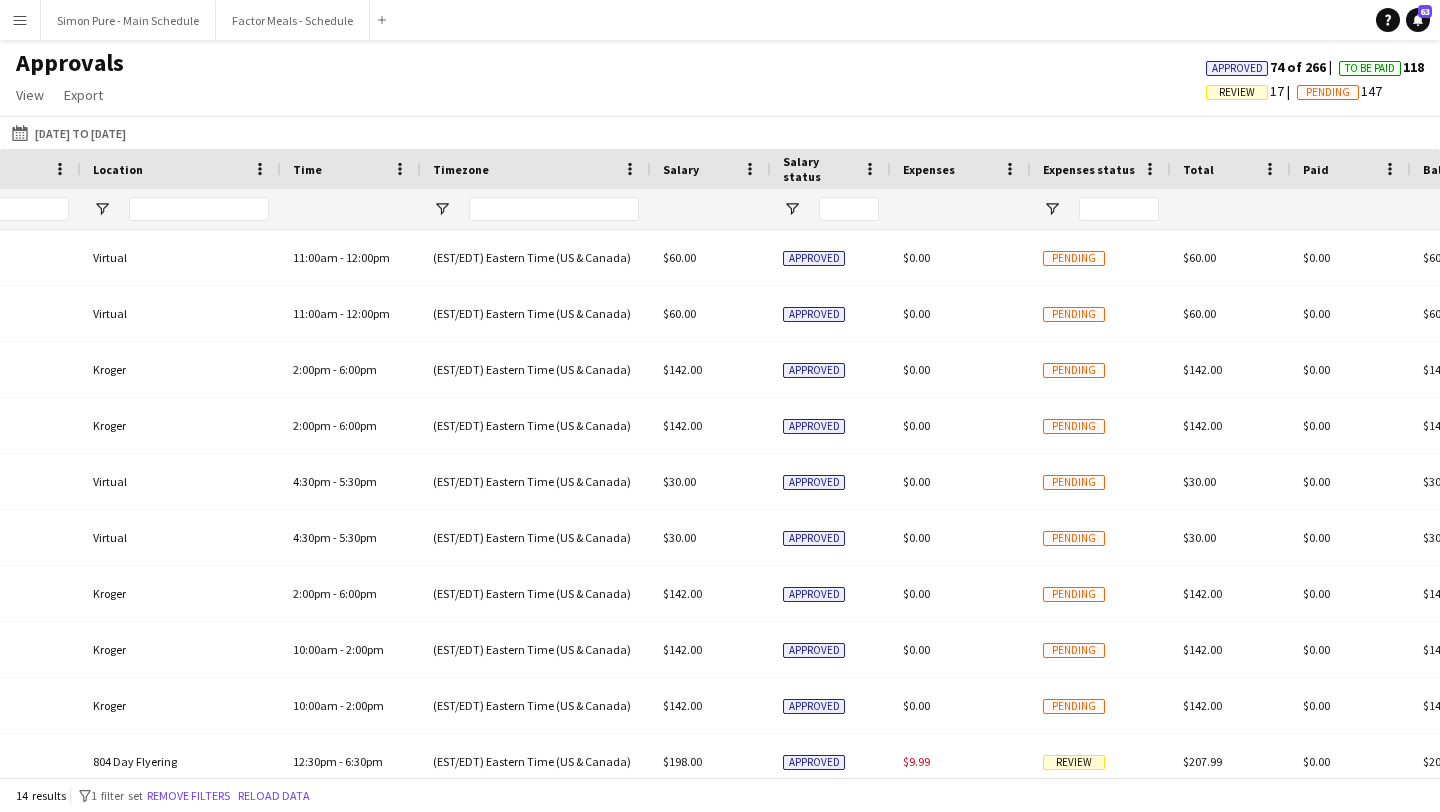 type on "********" 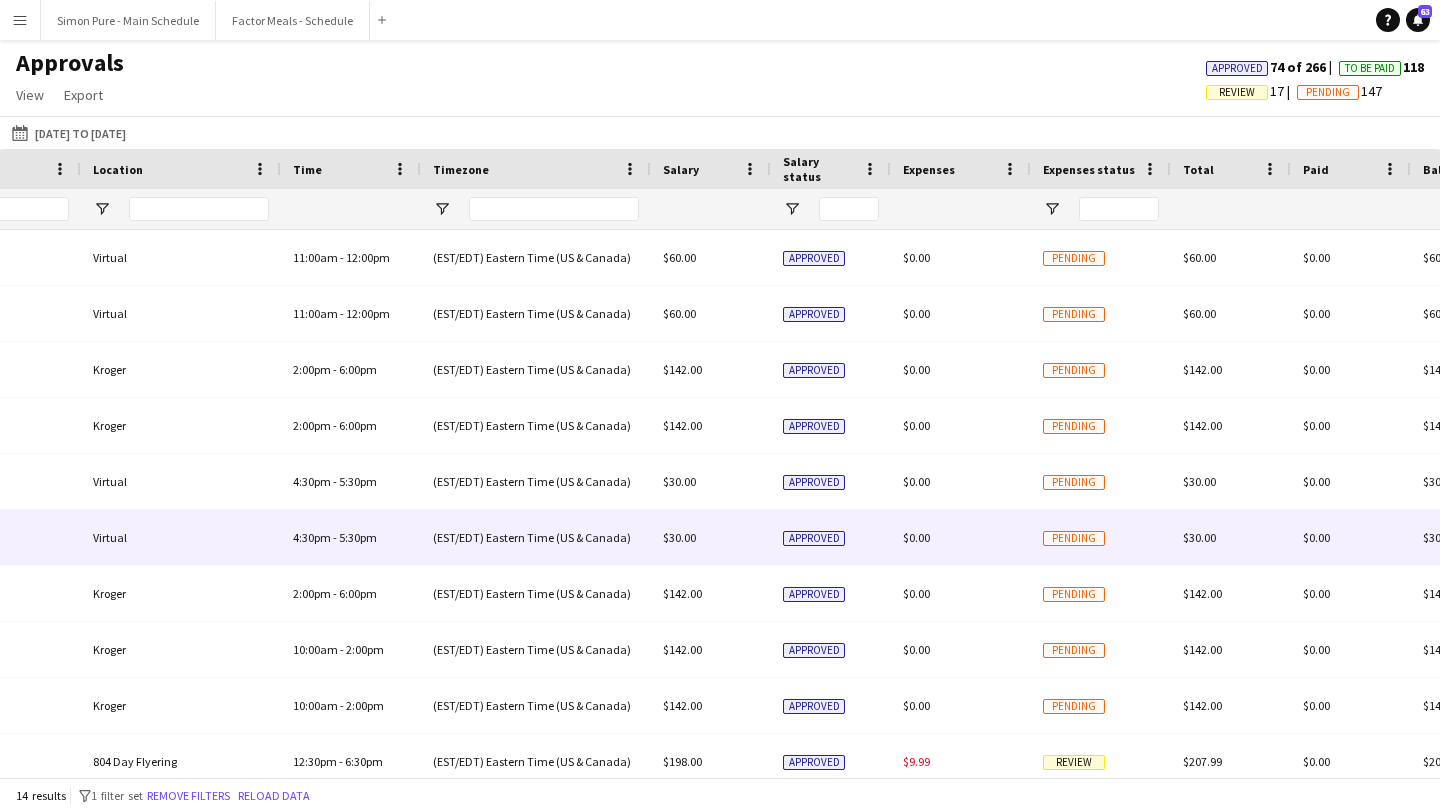scroll, scrollTop: 0, scrollLeft: 1447, axis: horizontal 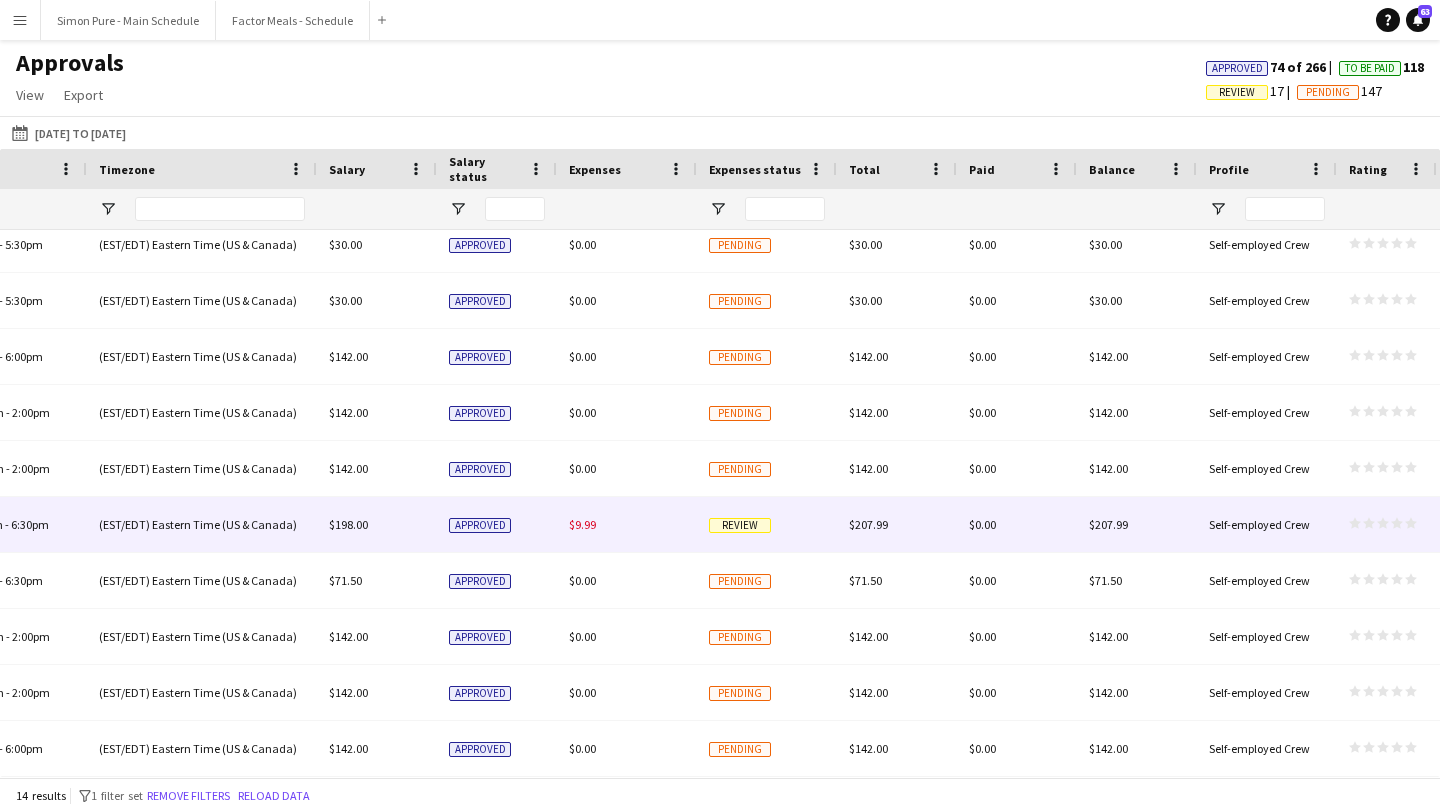 click on "Review" at bounding box center [740, 525] 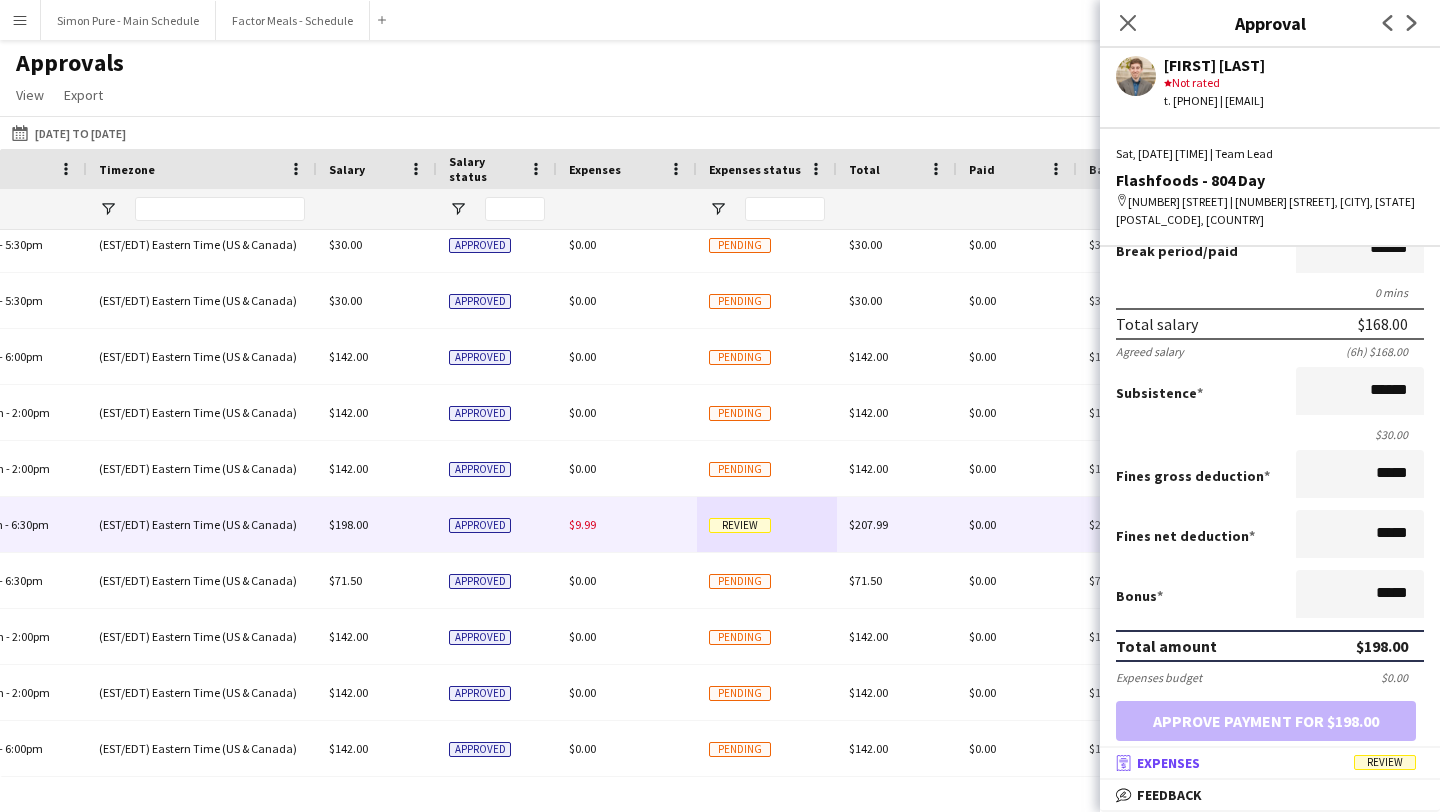 click on "receipt
Expenses   Review" at bounding box center [1266, 763] 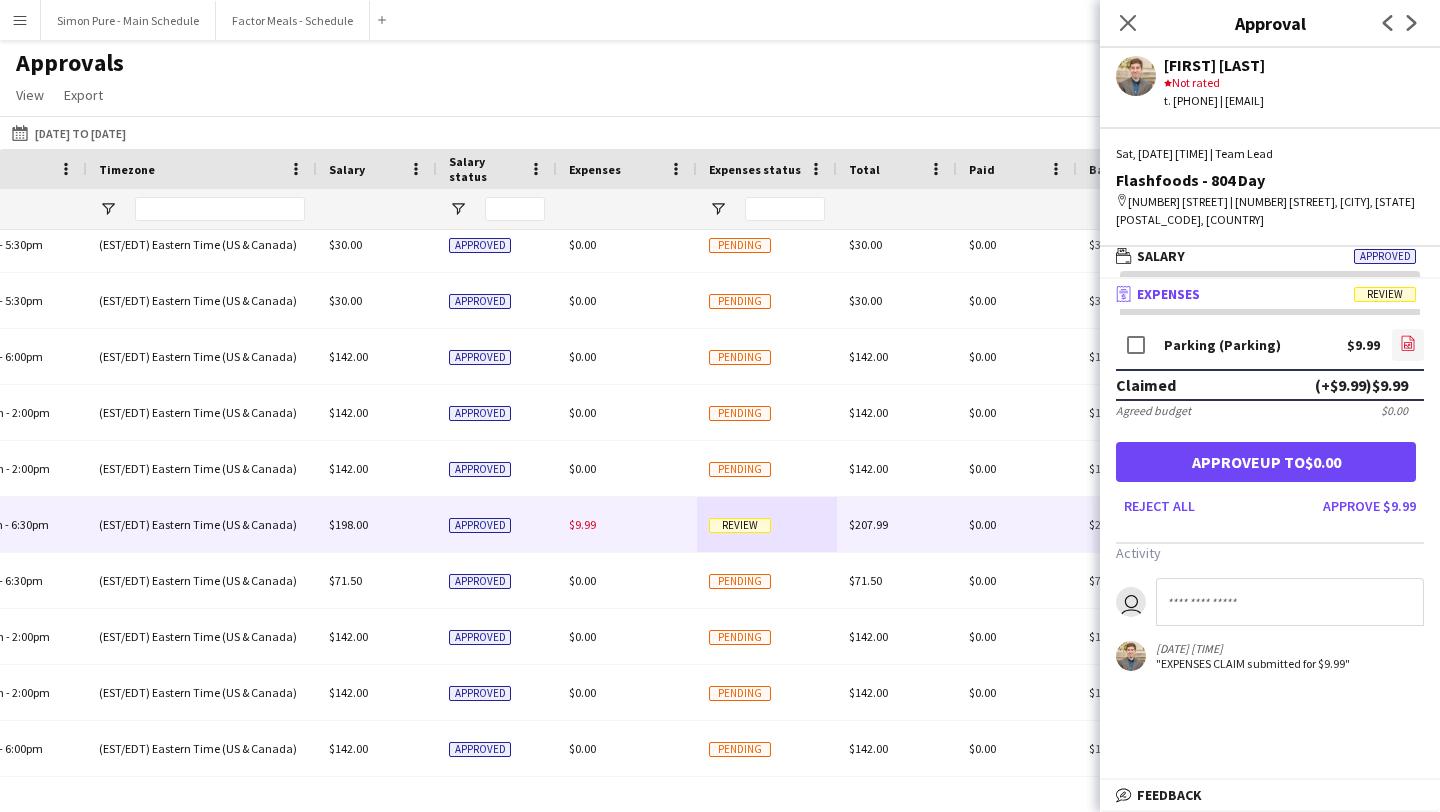click 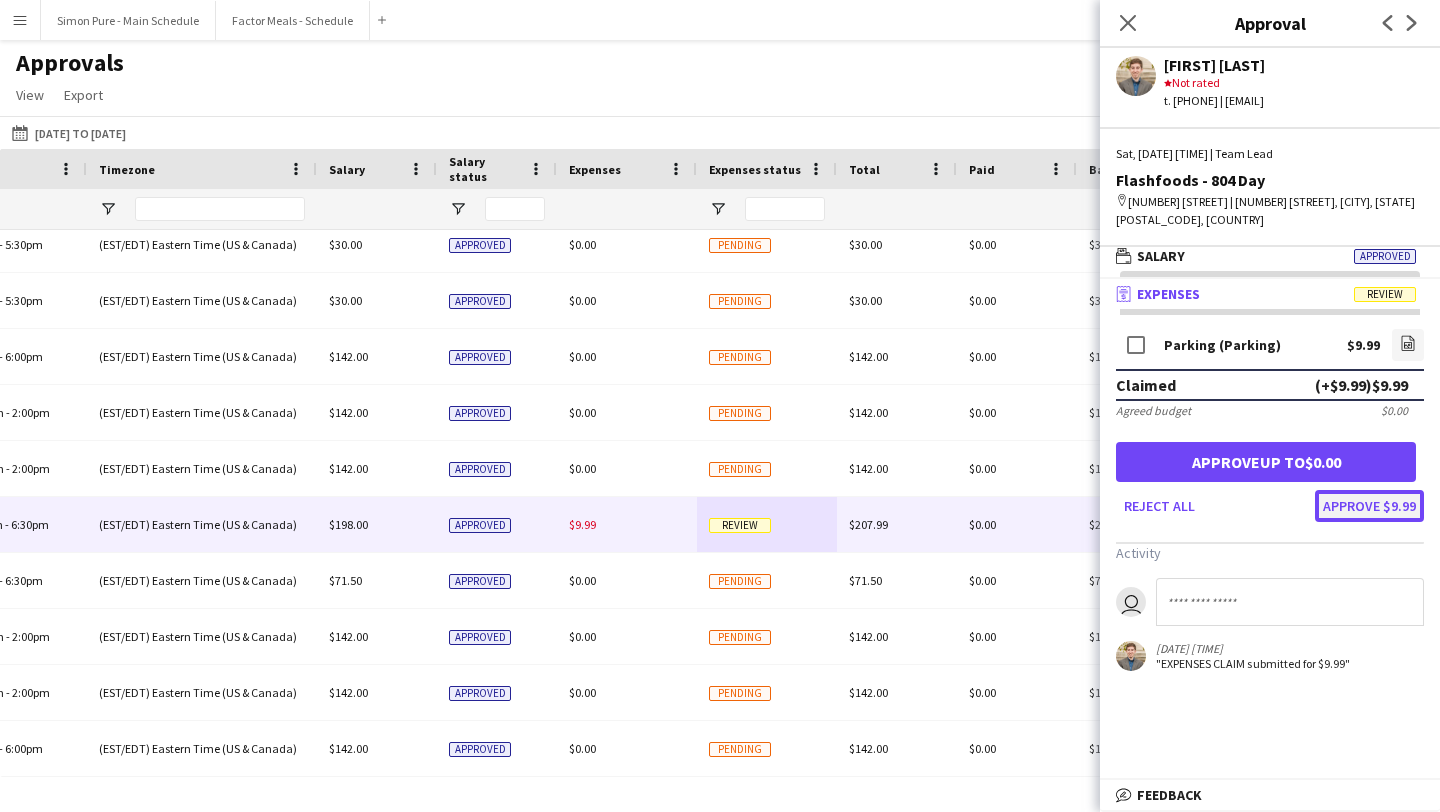 click on "Approve $9.99" at bounding box center [1369, 506] 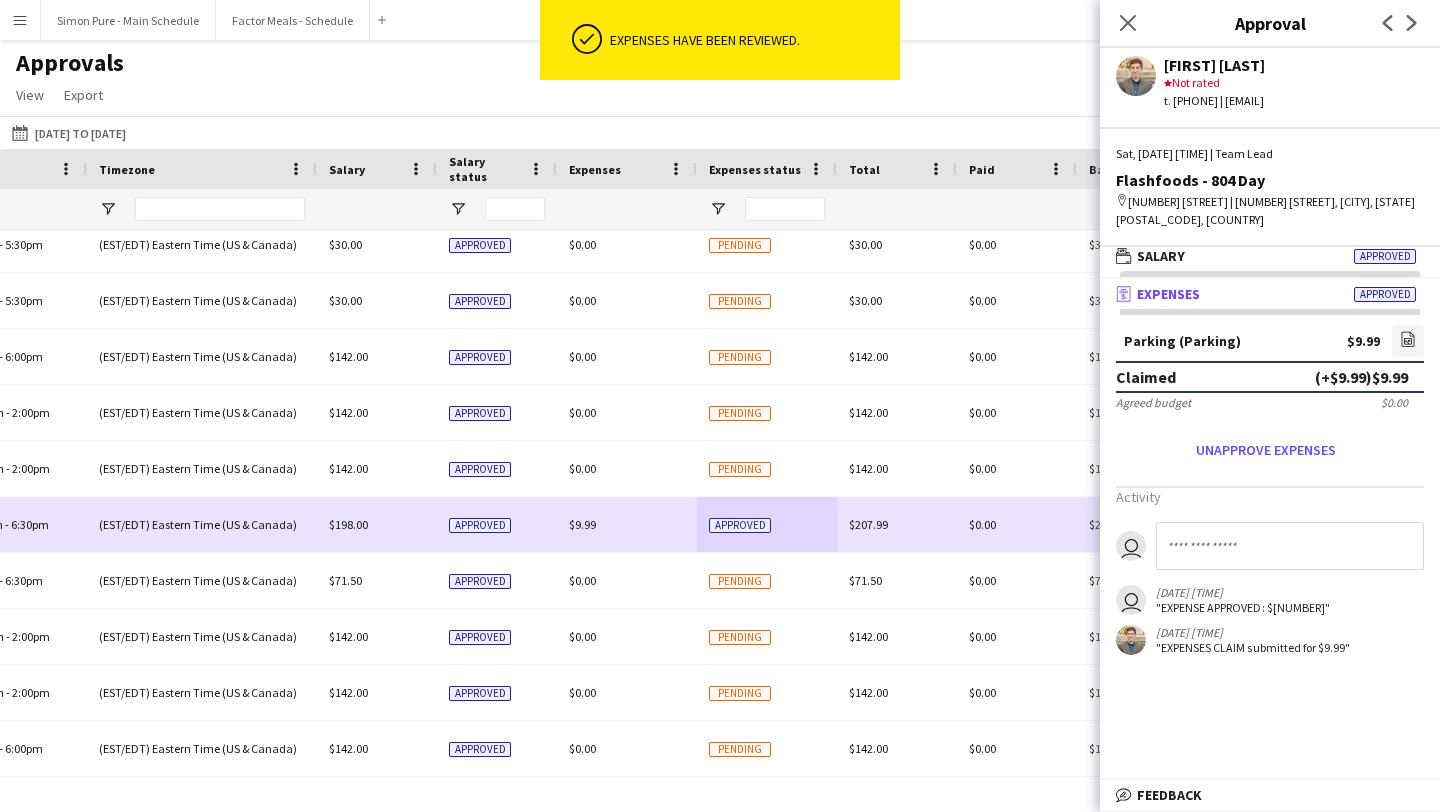 scroll, scrollTop: 117, scrollLeft: 0, axis: vertical 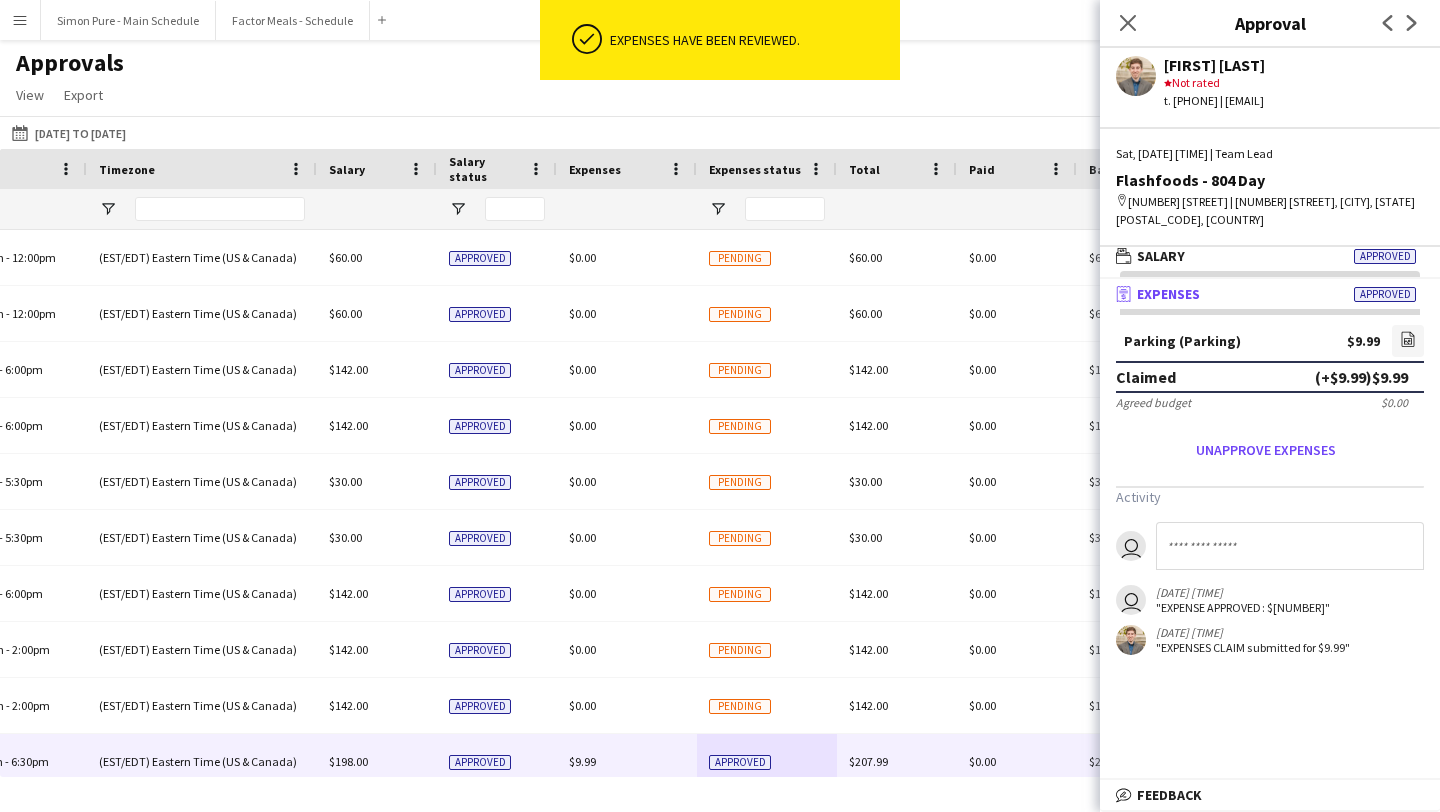 click on "Menu" at bounding box center [20, 20] 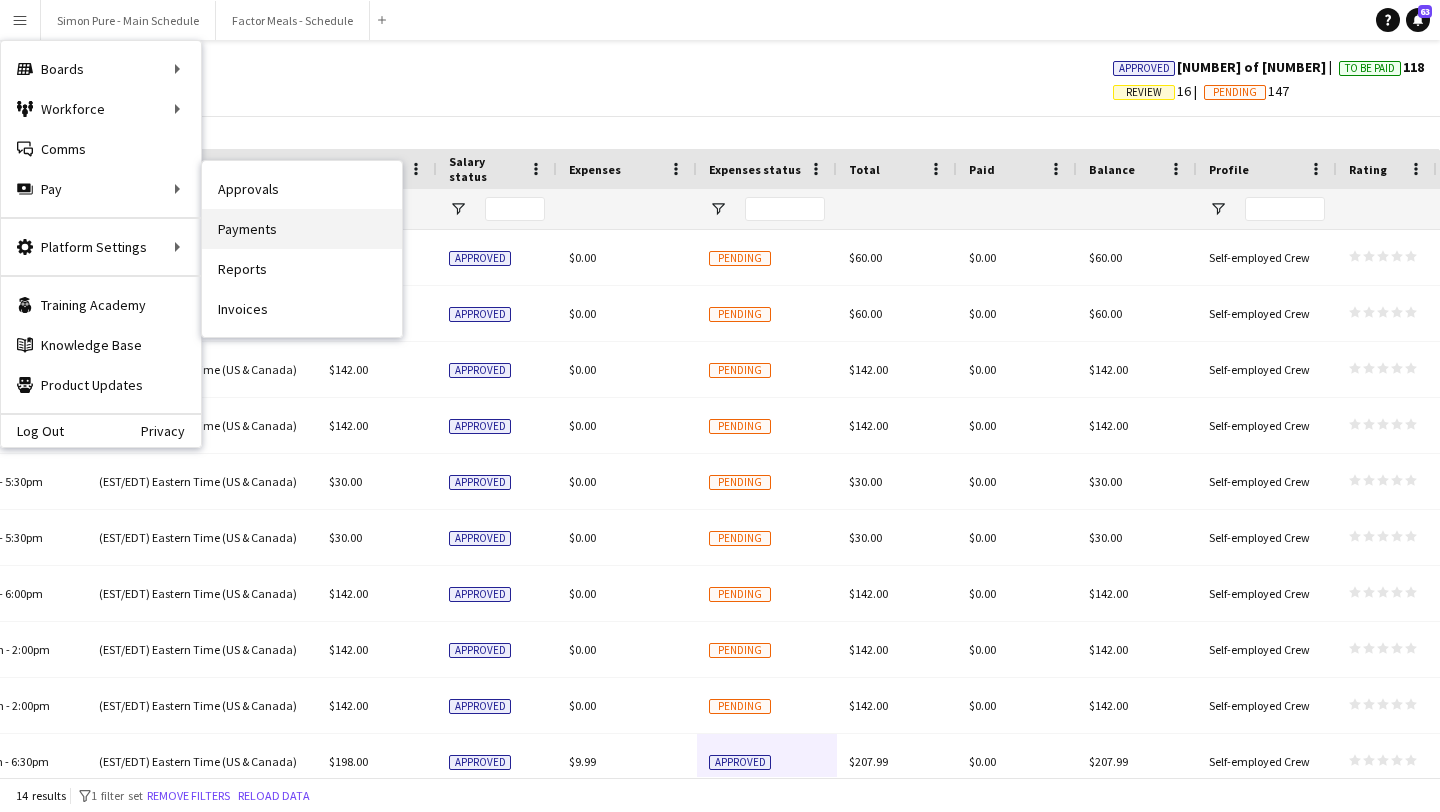 click on "Payments" at bounding box center (302, 229) 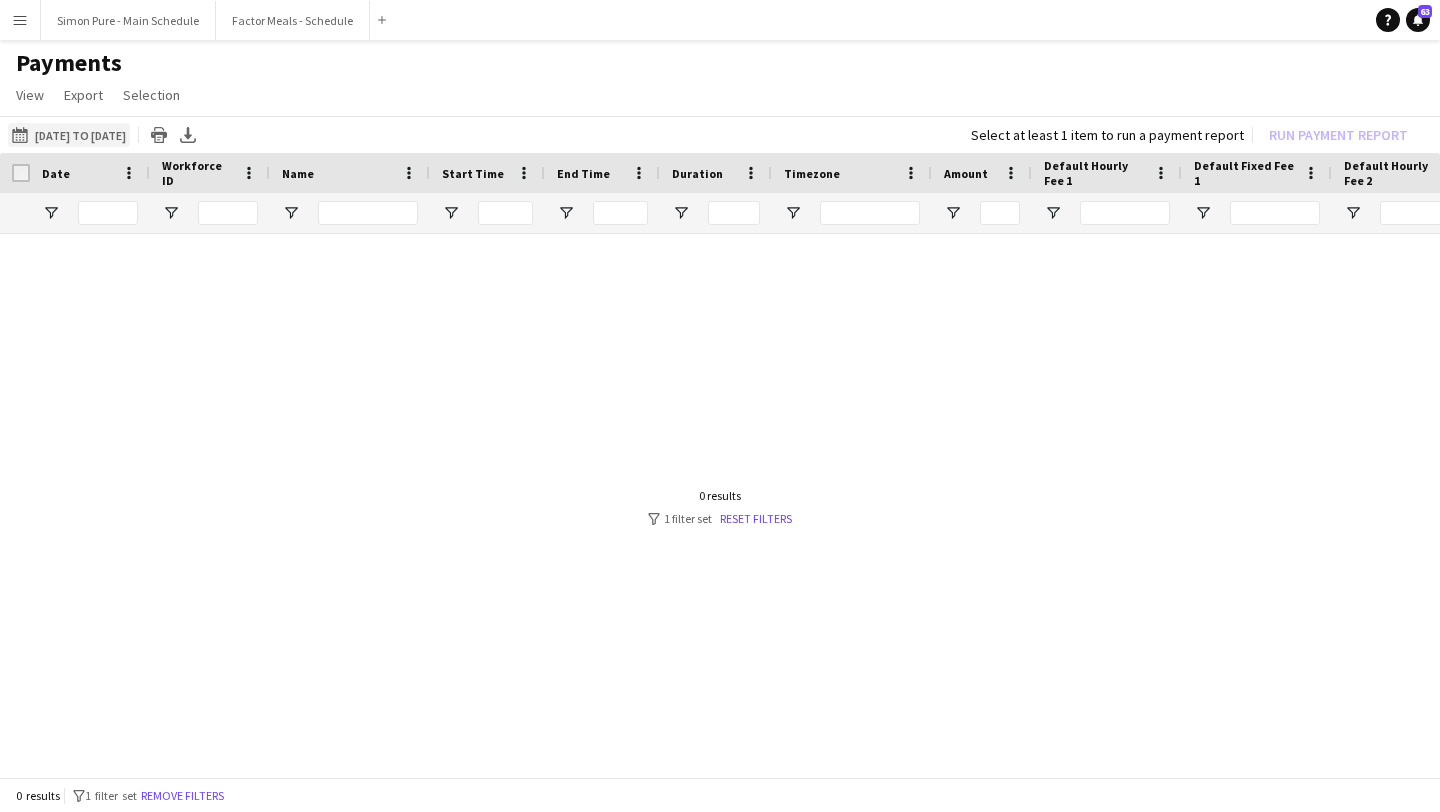 click on "28-07-2025 to 04-08-2025" 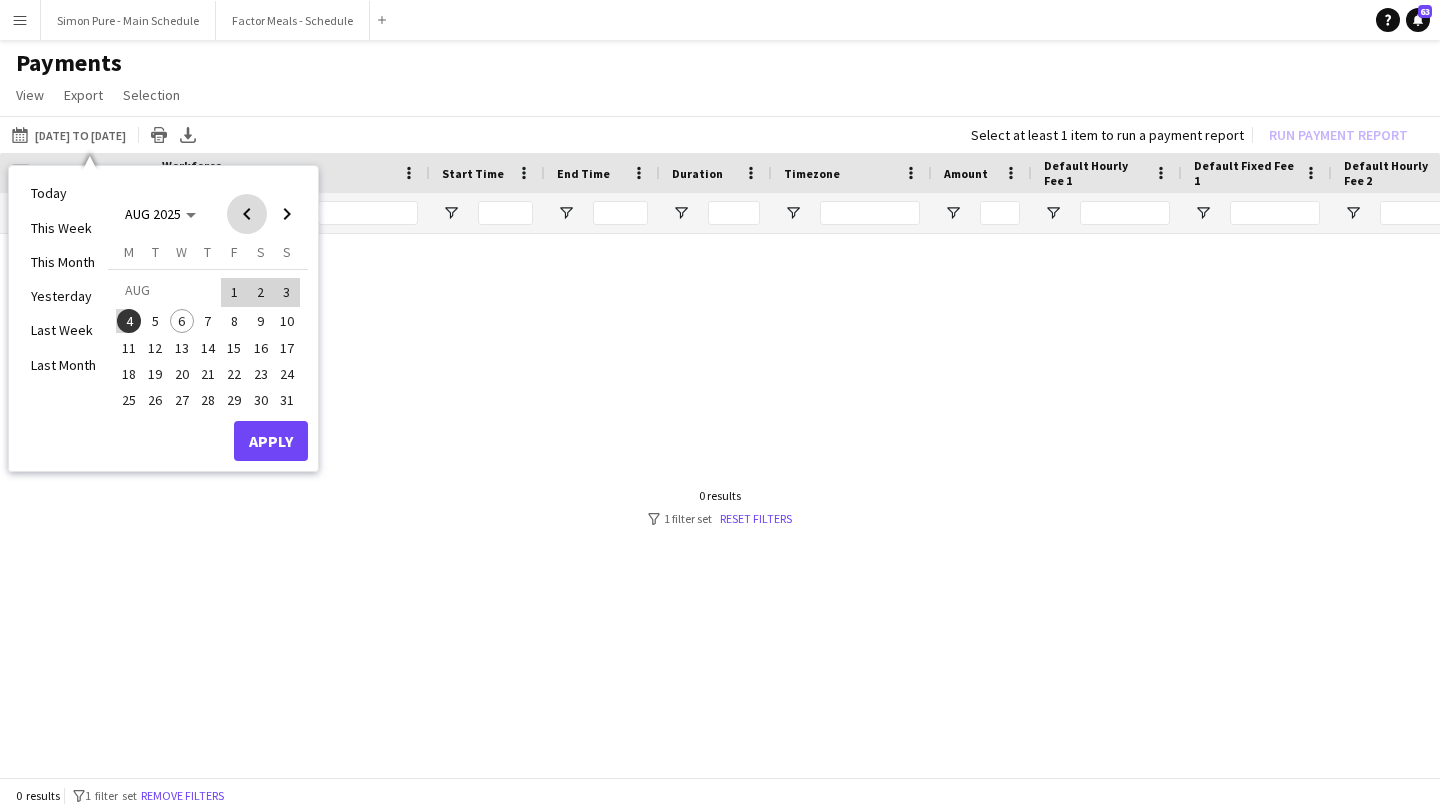 click at bounding box center [247, 214] 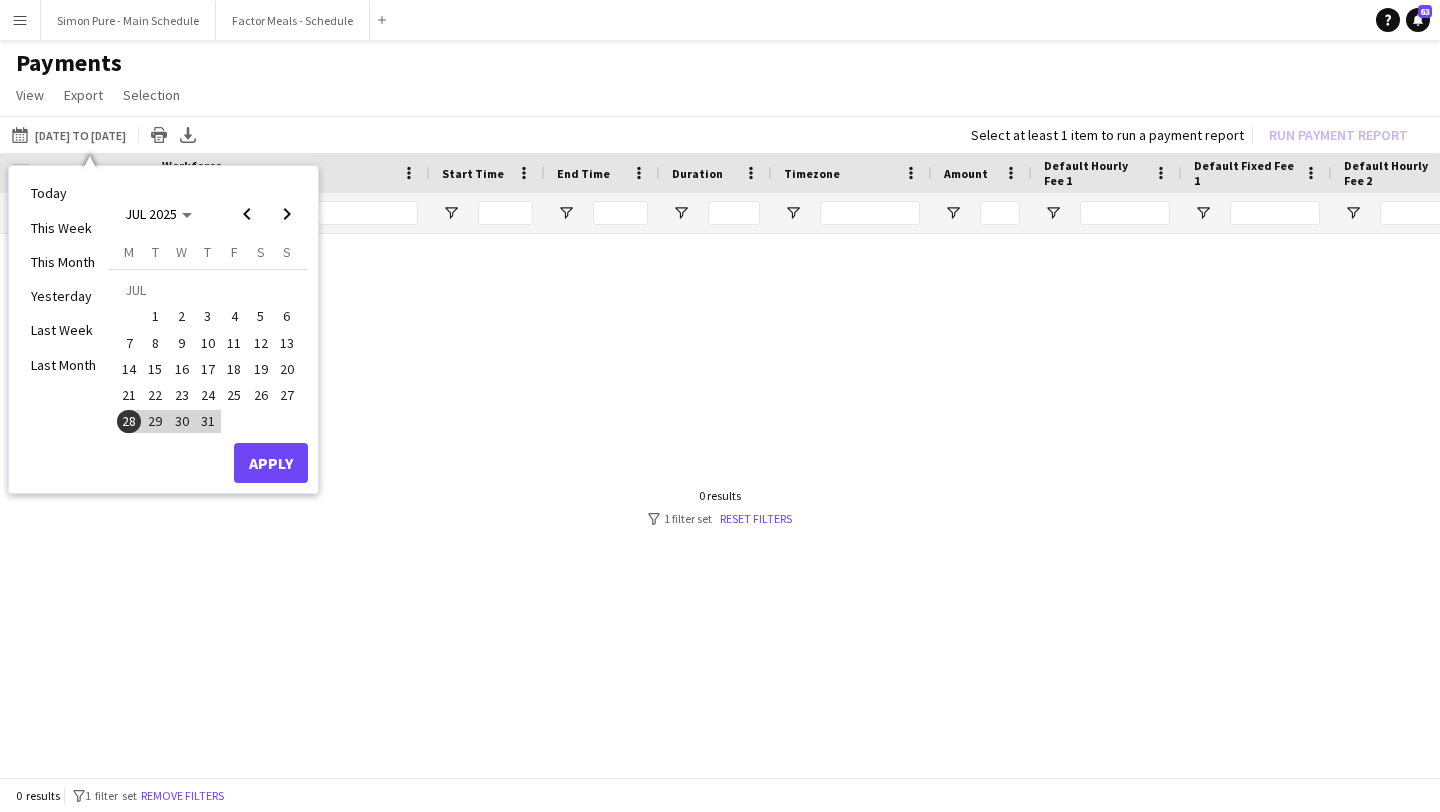 click on "28" at bounding box center (129, 422) 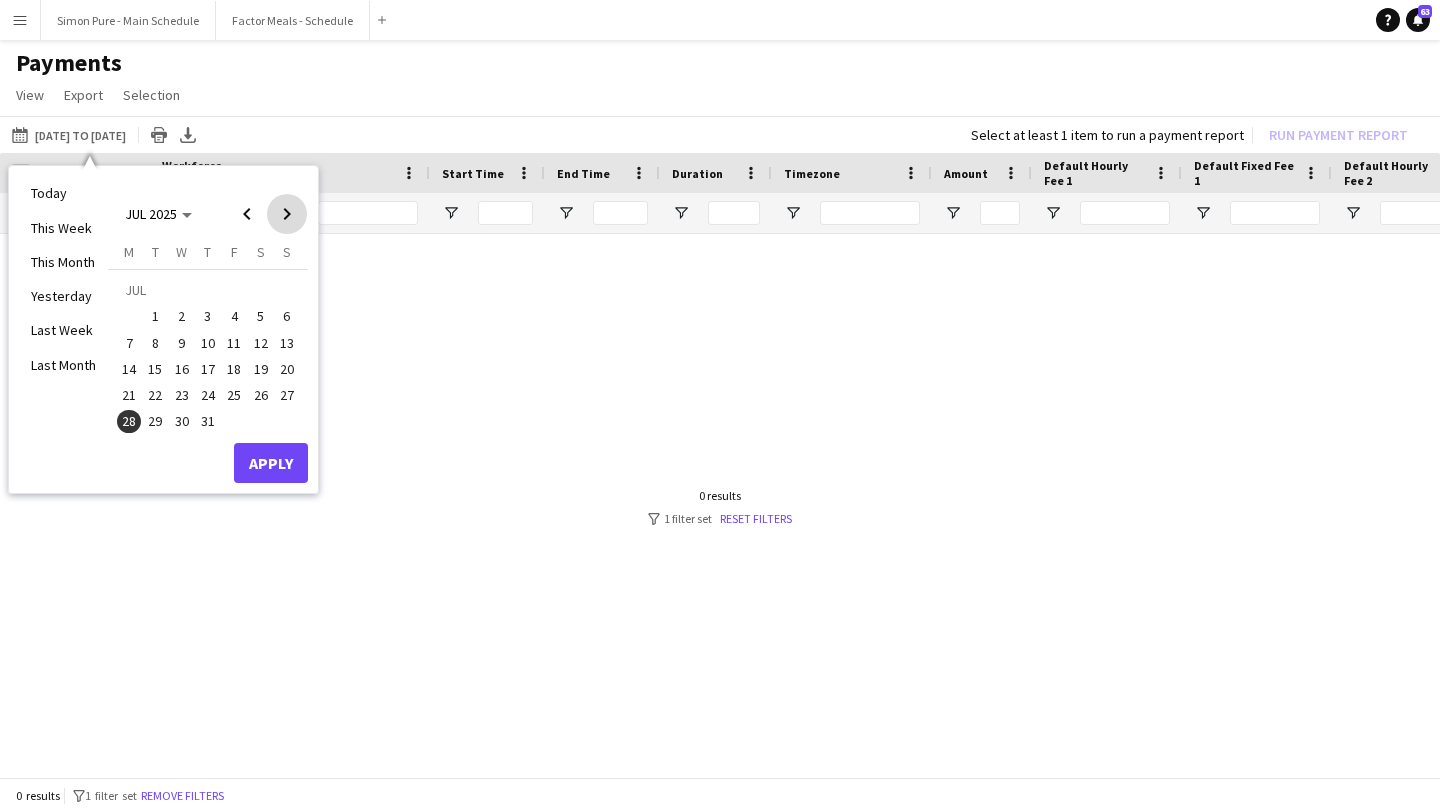 click at bounding box center [287, 214] 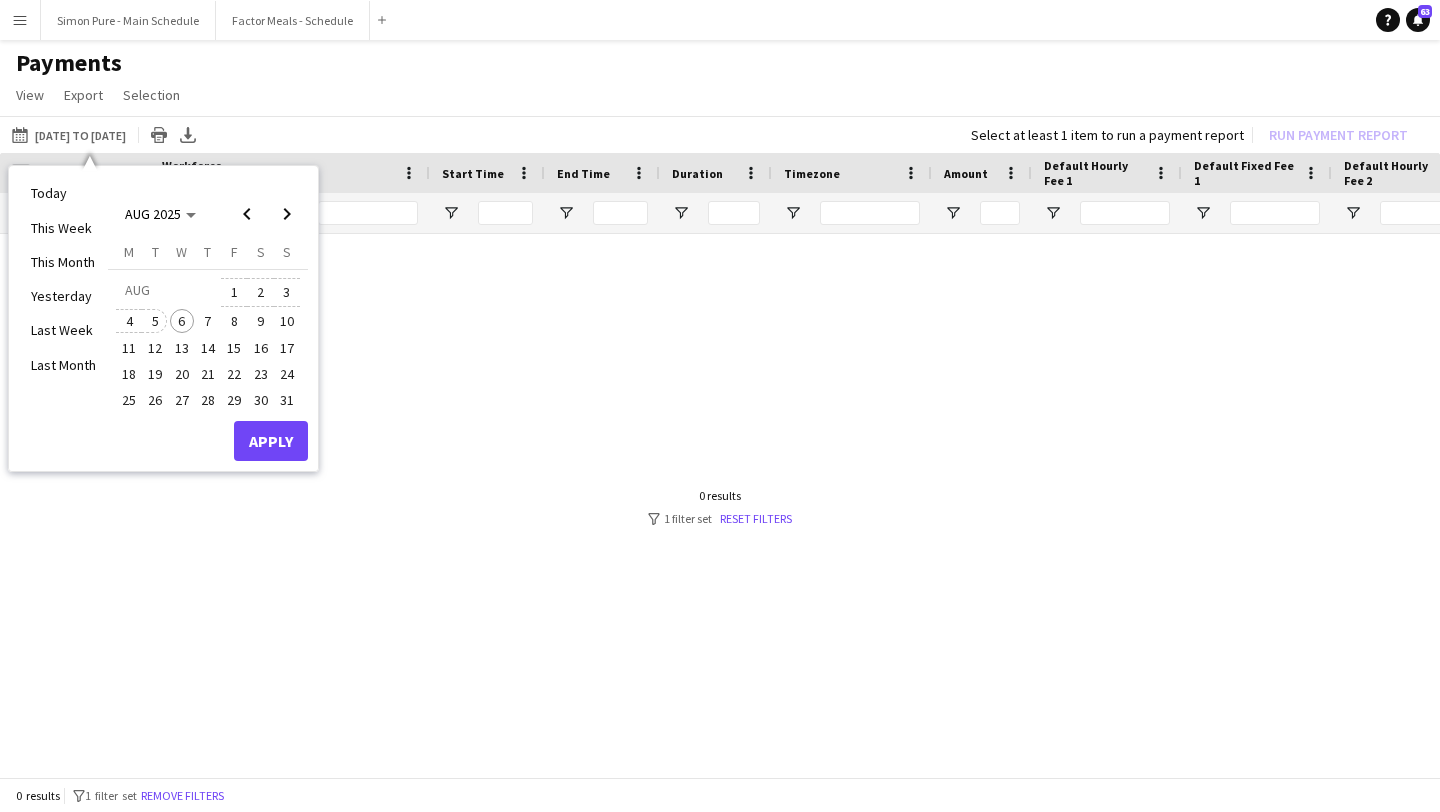 click on "5" at bounding box center (156, 321) 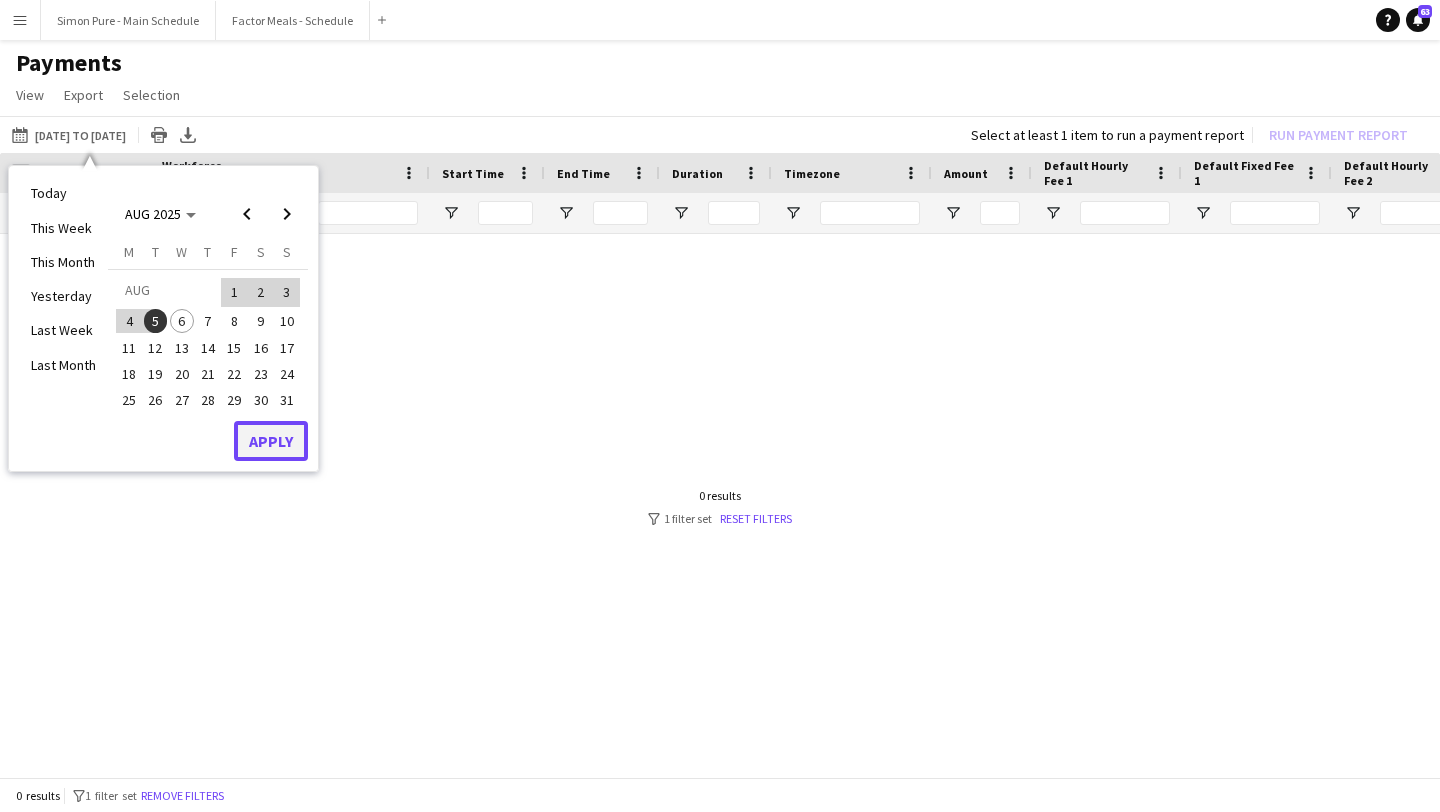 click on "Apply" at bounding box center (271, 441) 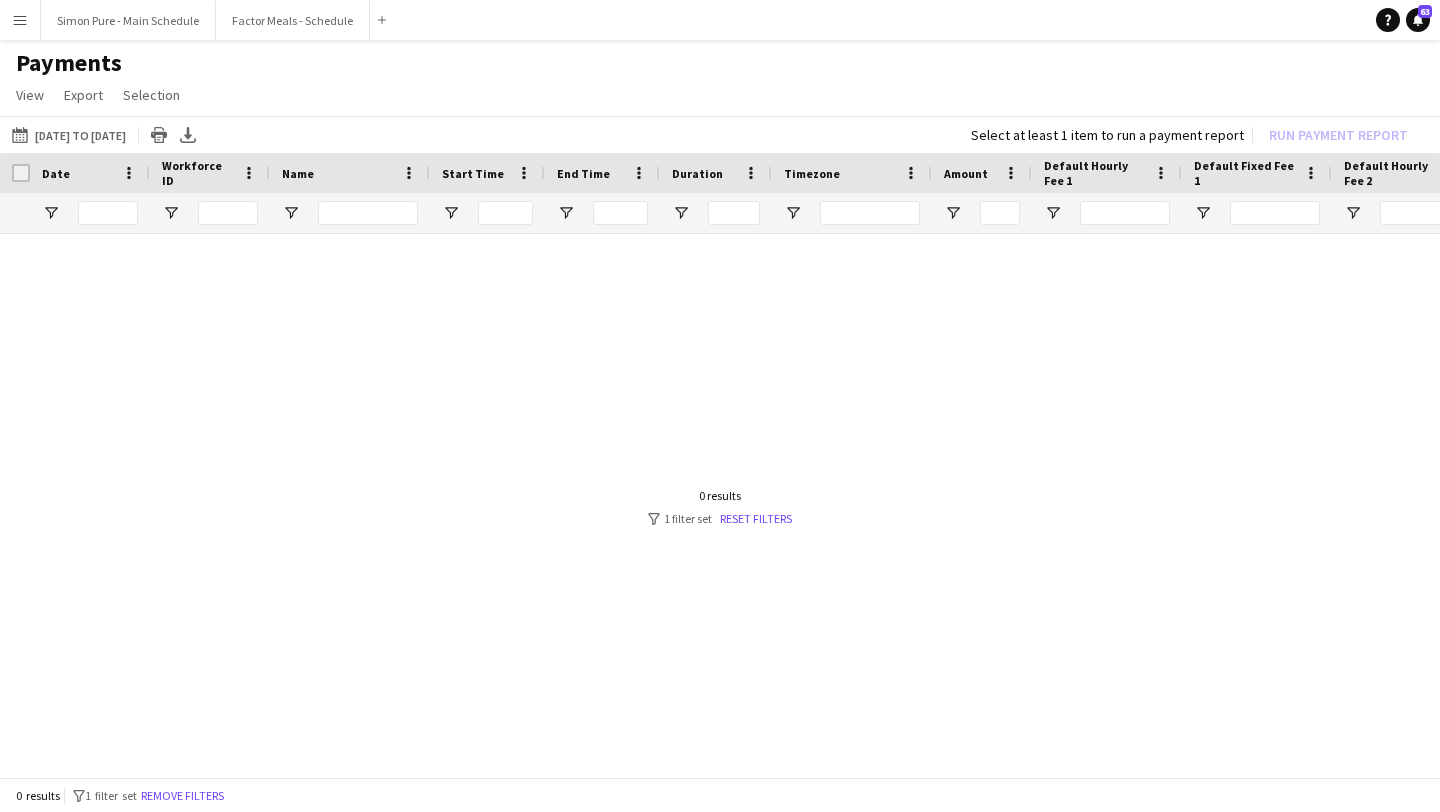 scroll, scrollTop: 0, scrollLeft: 583, axis: horizontal 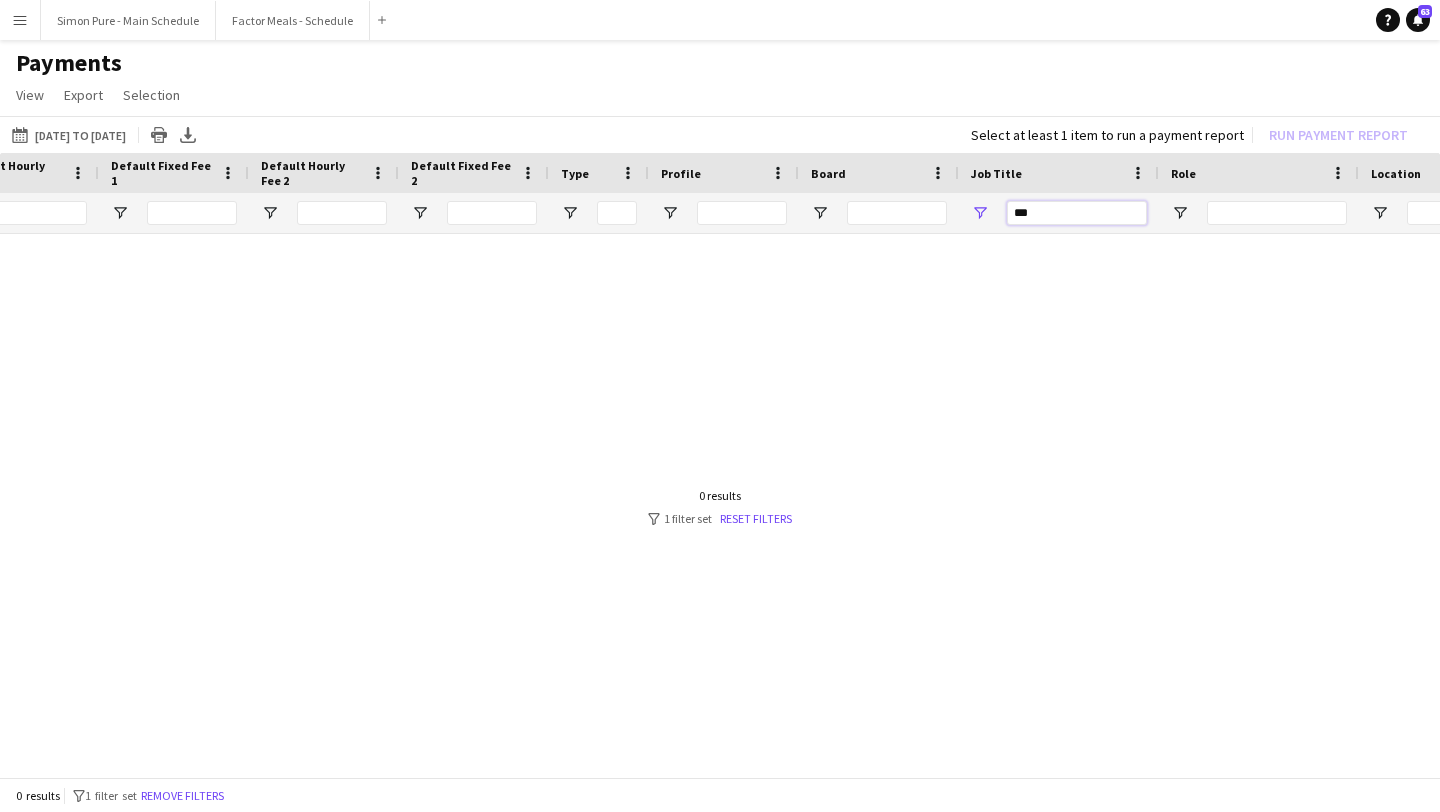drag, startPoint x: 1056, startPoint y: 213, endPoint x: 851, endPoint y: 223, distance: 205.24376 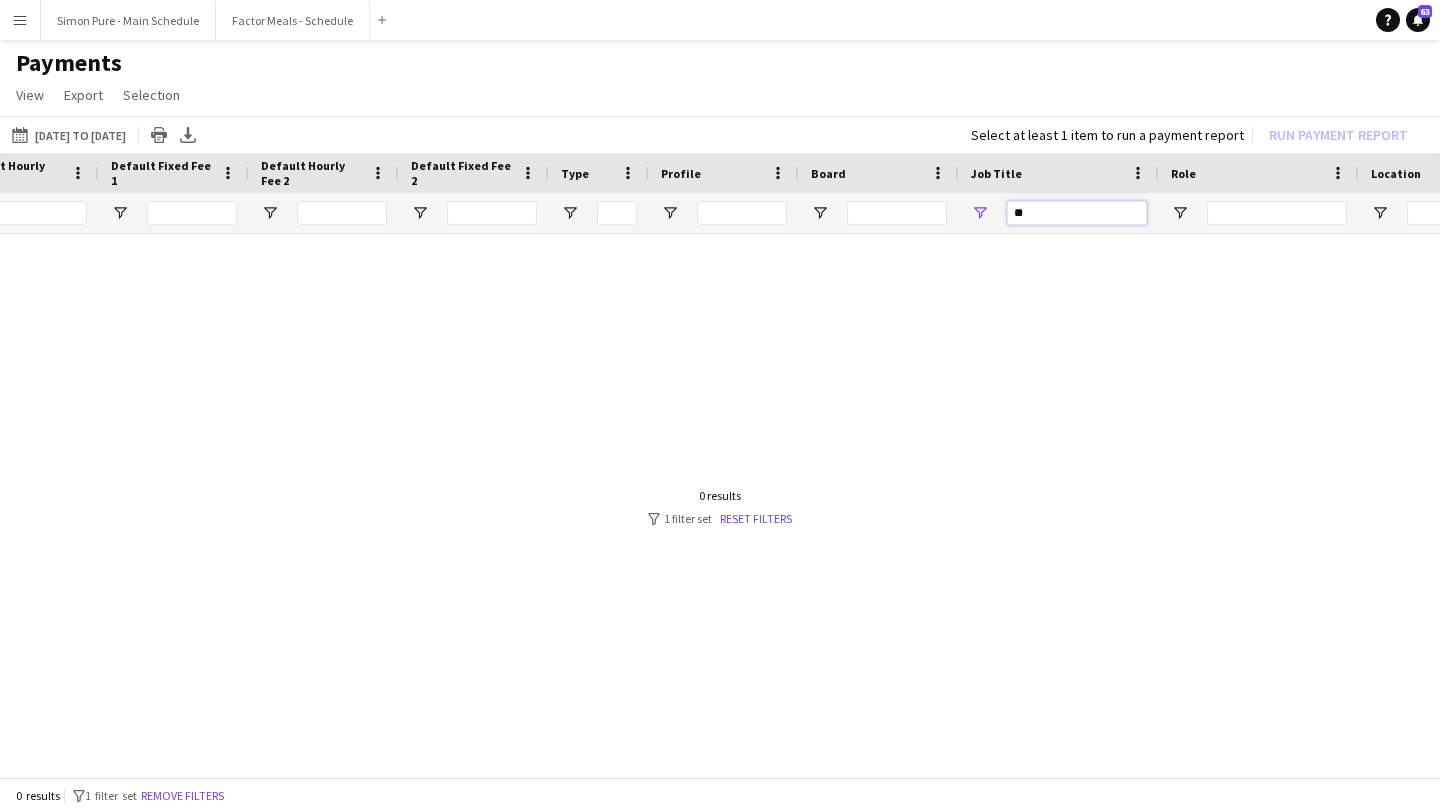 type on "*" 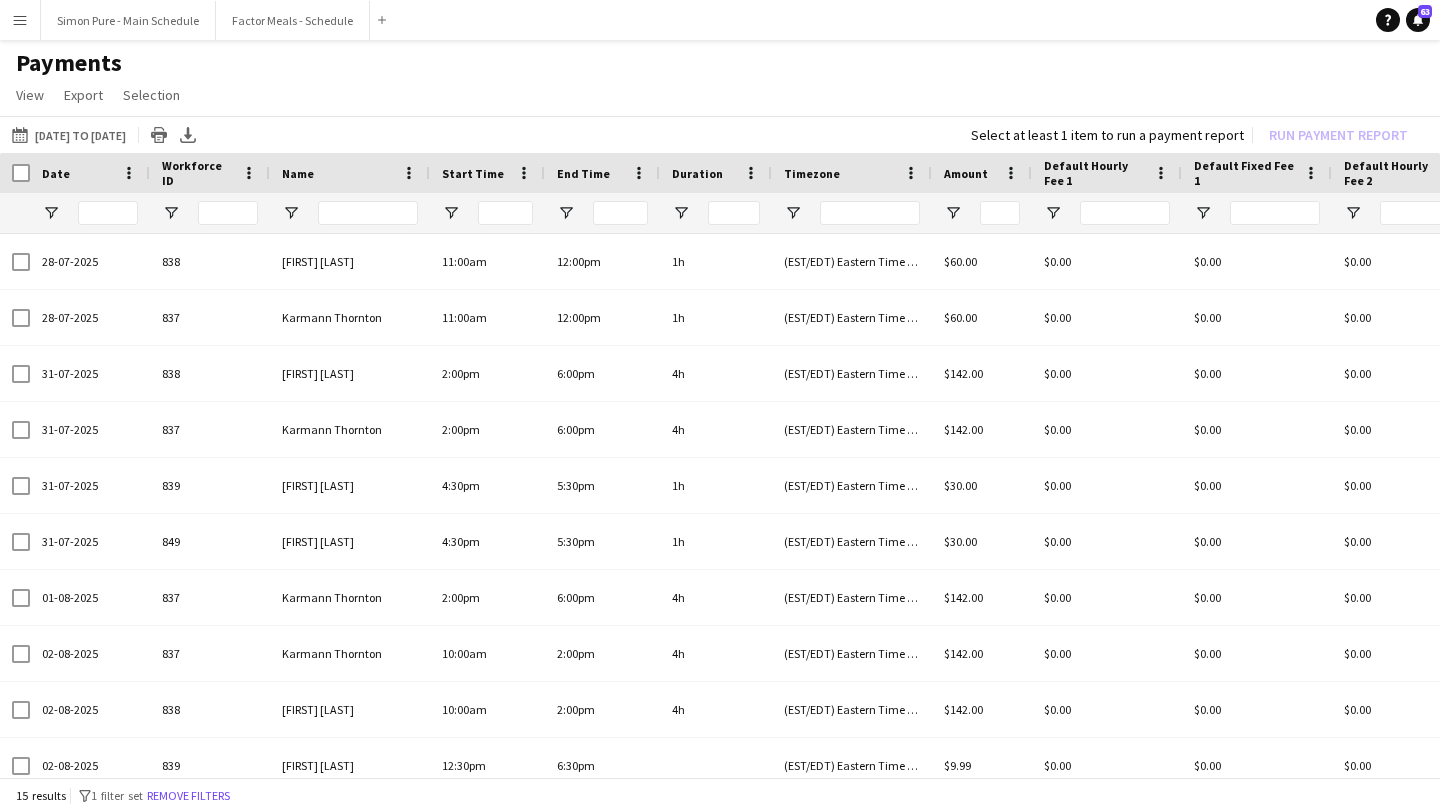 type on "*****" 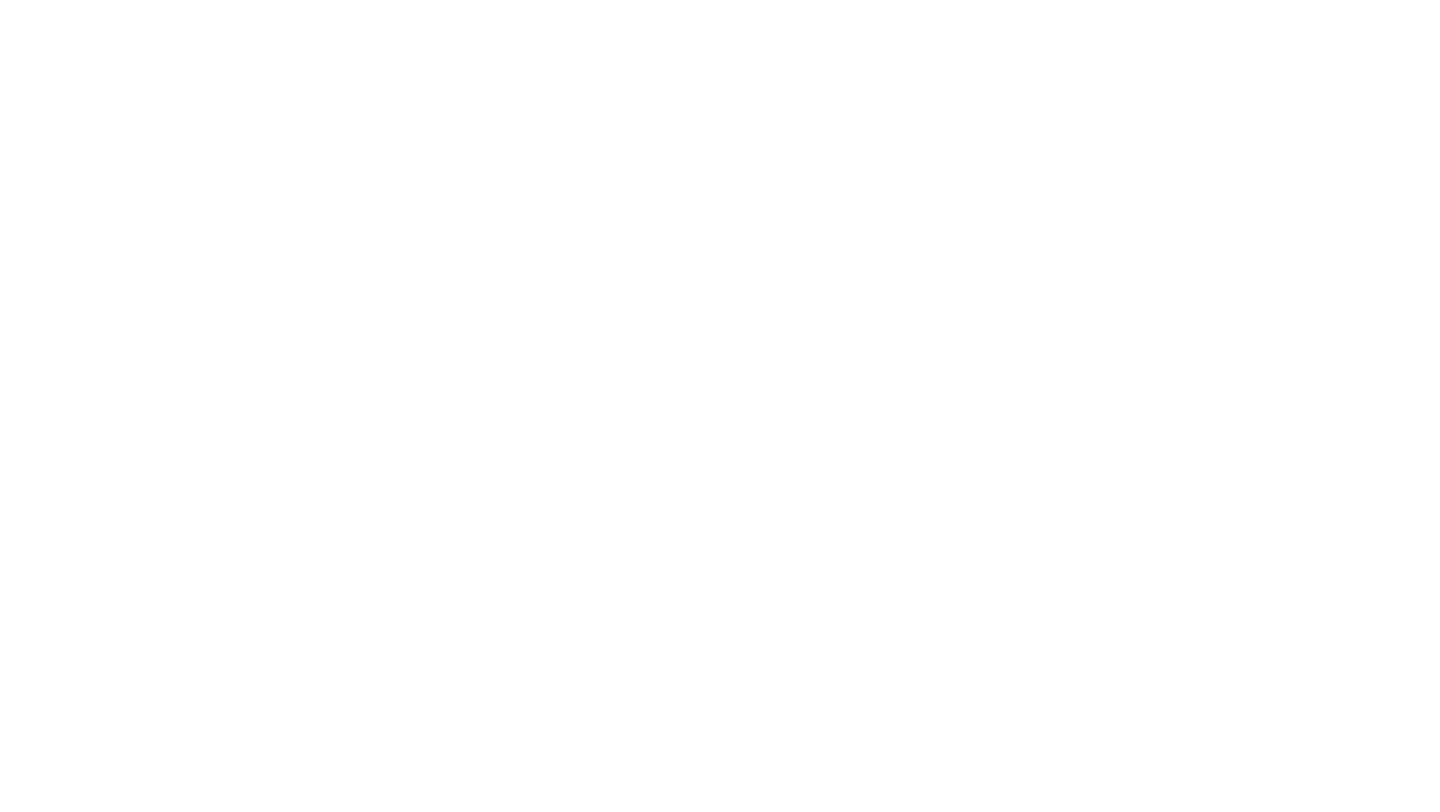 scroll, scrollTop: 0, scrollLeft: 0, axis: both 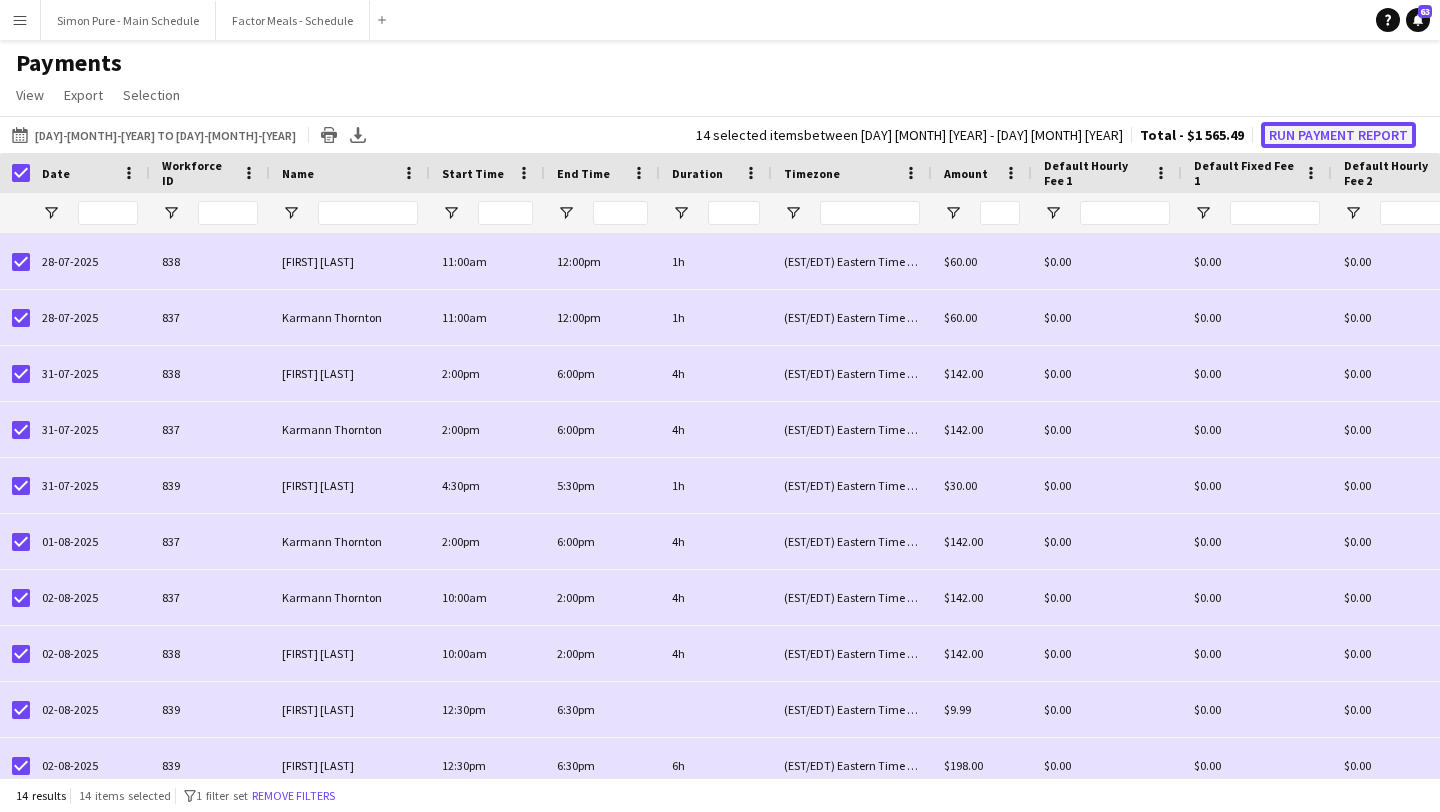 click on "Run Payment Report" 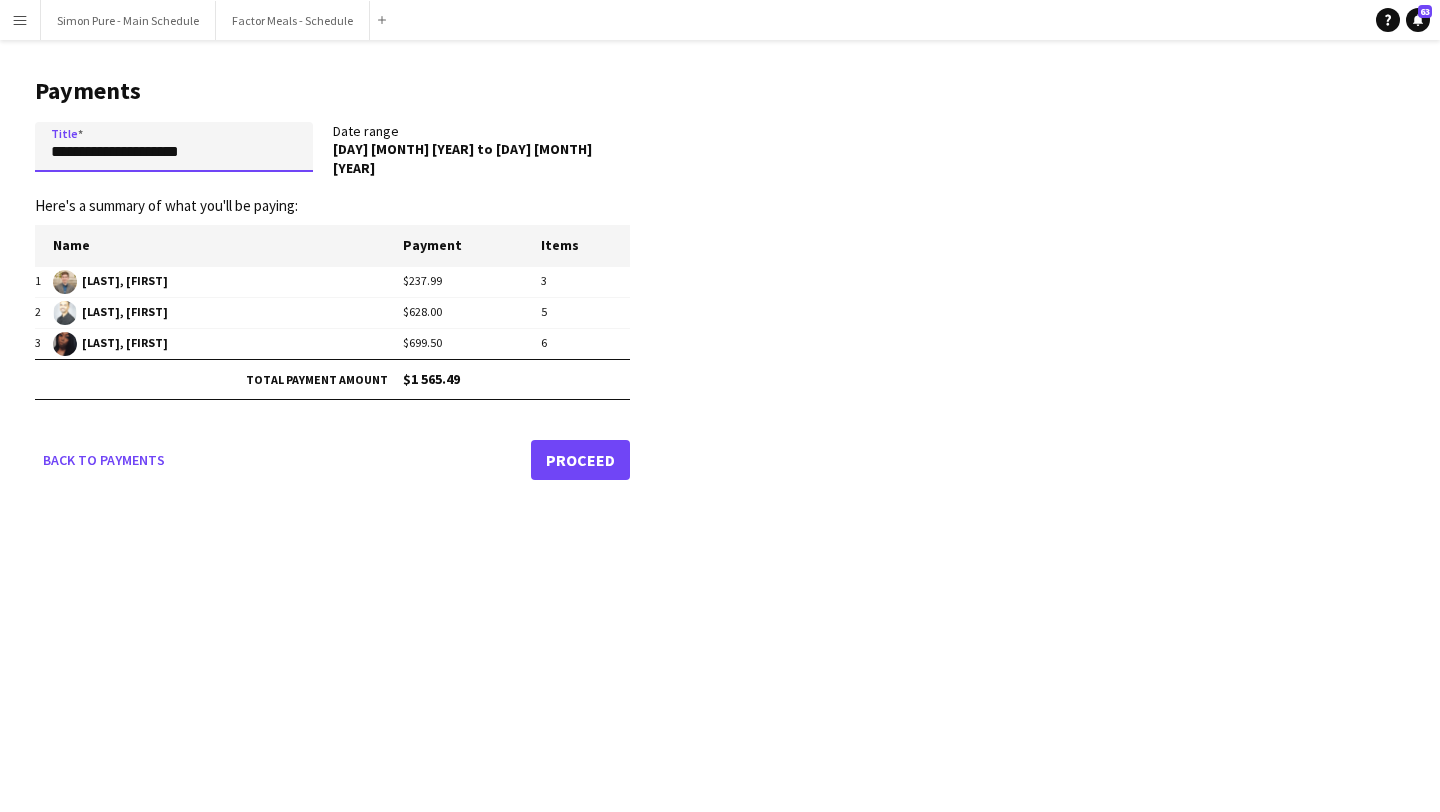 drag, startPoint x: 240, startPoint y: 148, endPoint x: 0, endPoint y: 154, distance: 240.07498 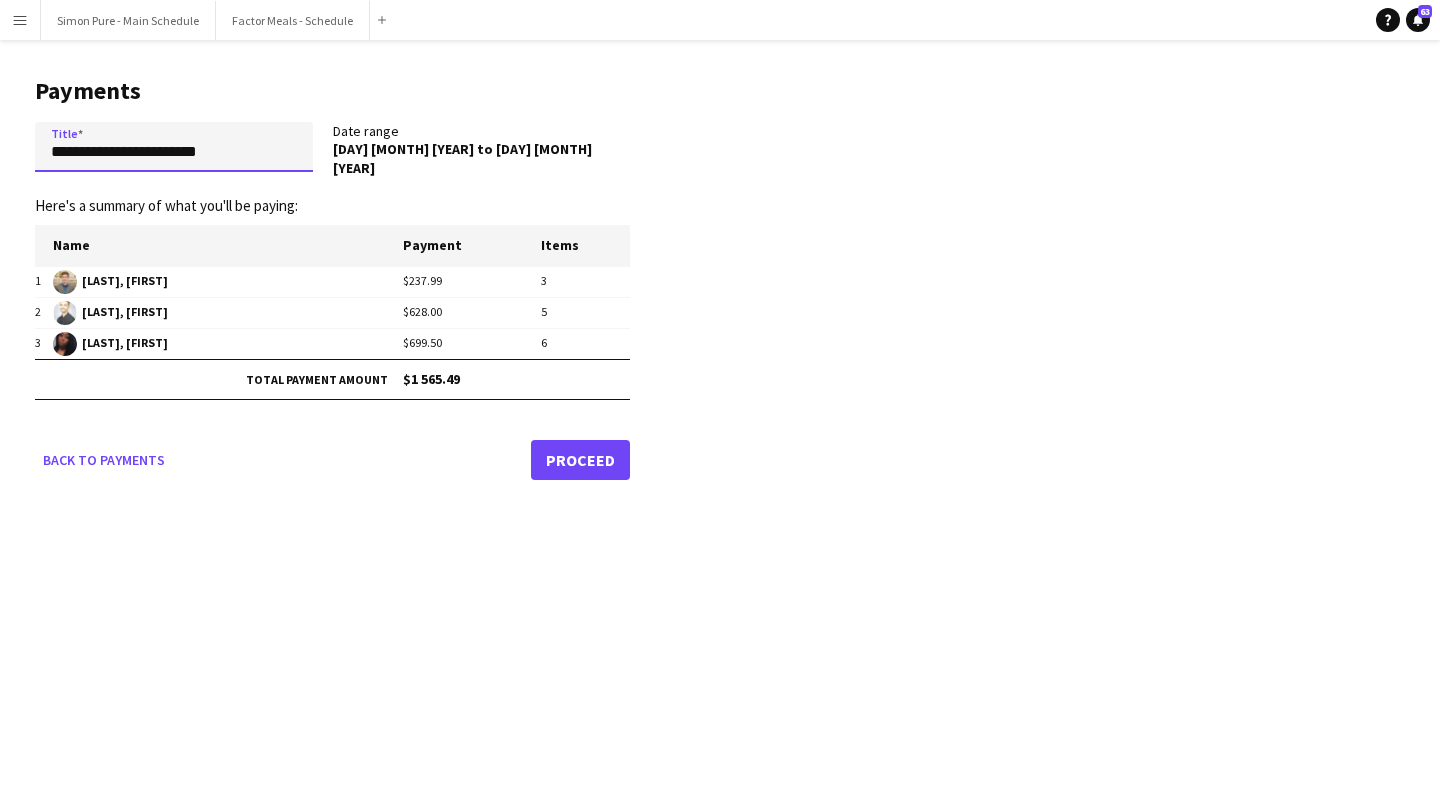 type on "**********" 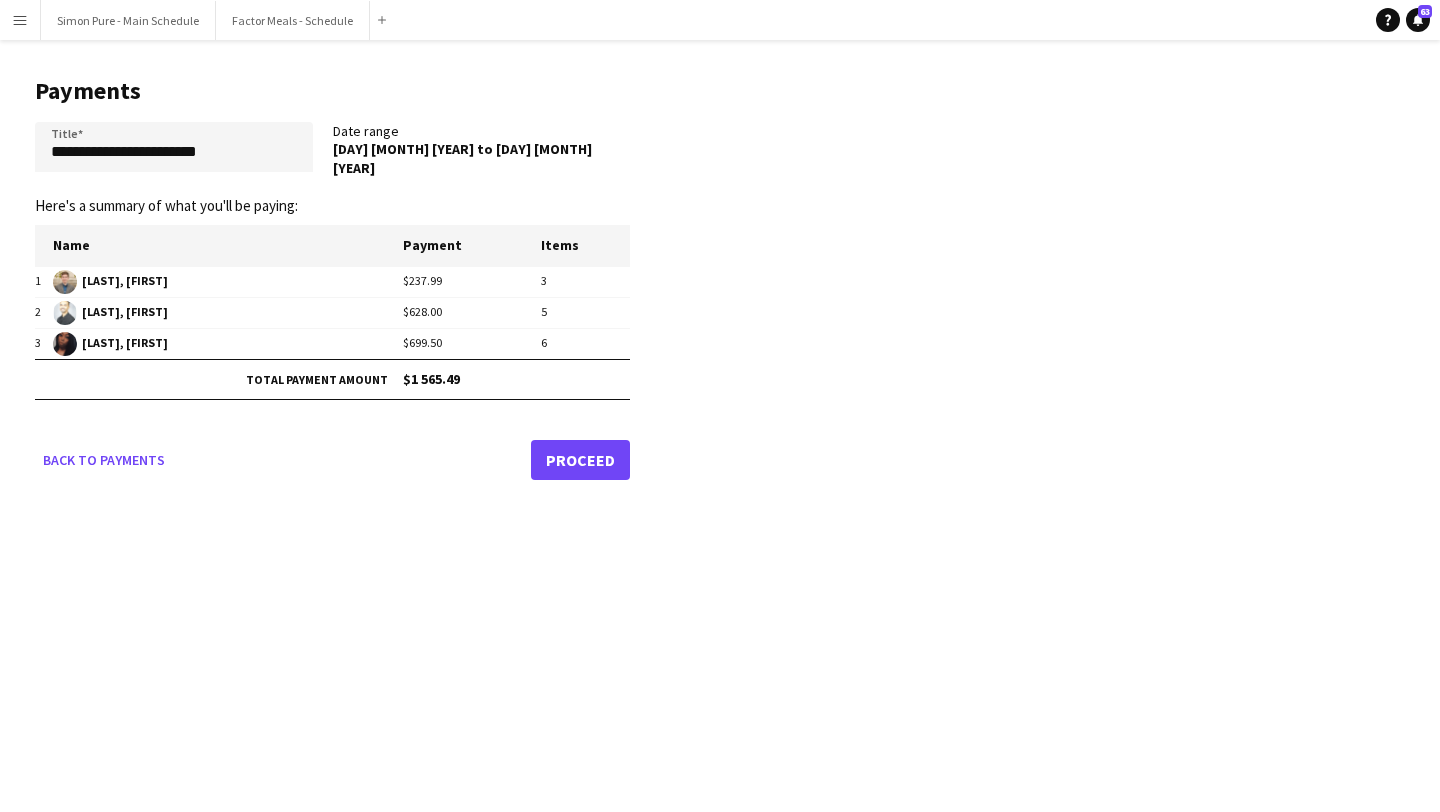 click on "Proceed" 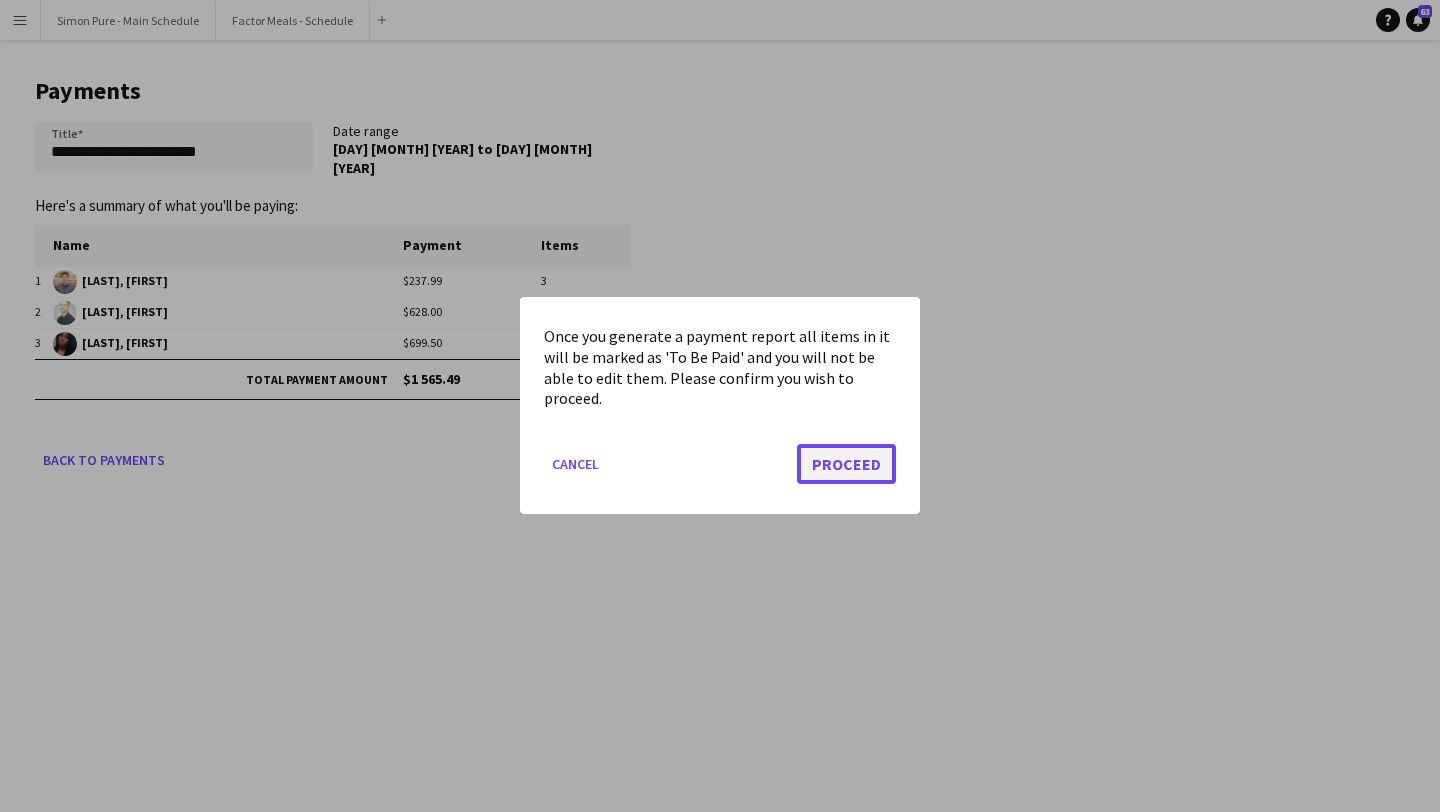 click on "Proceed" 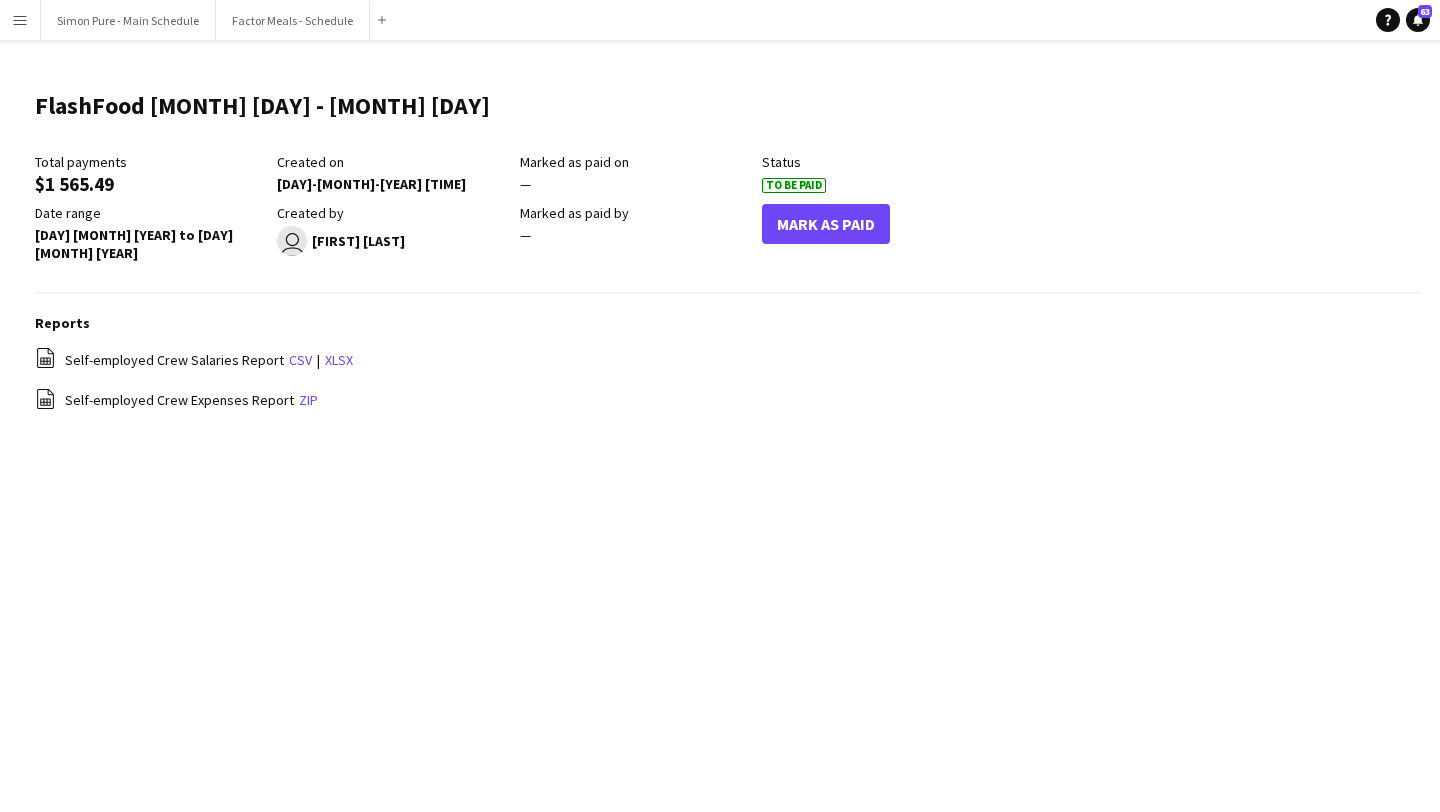 click on "Menu" at bounding box center (20, 20) 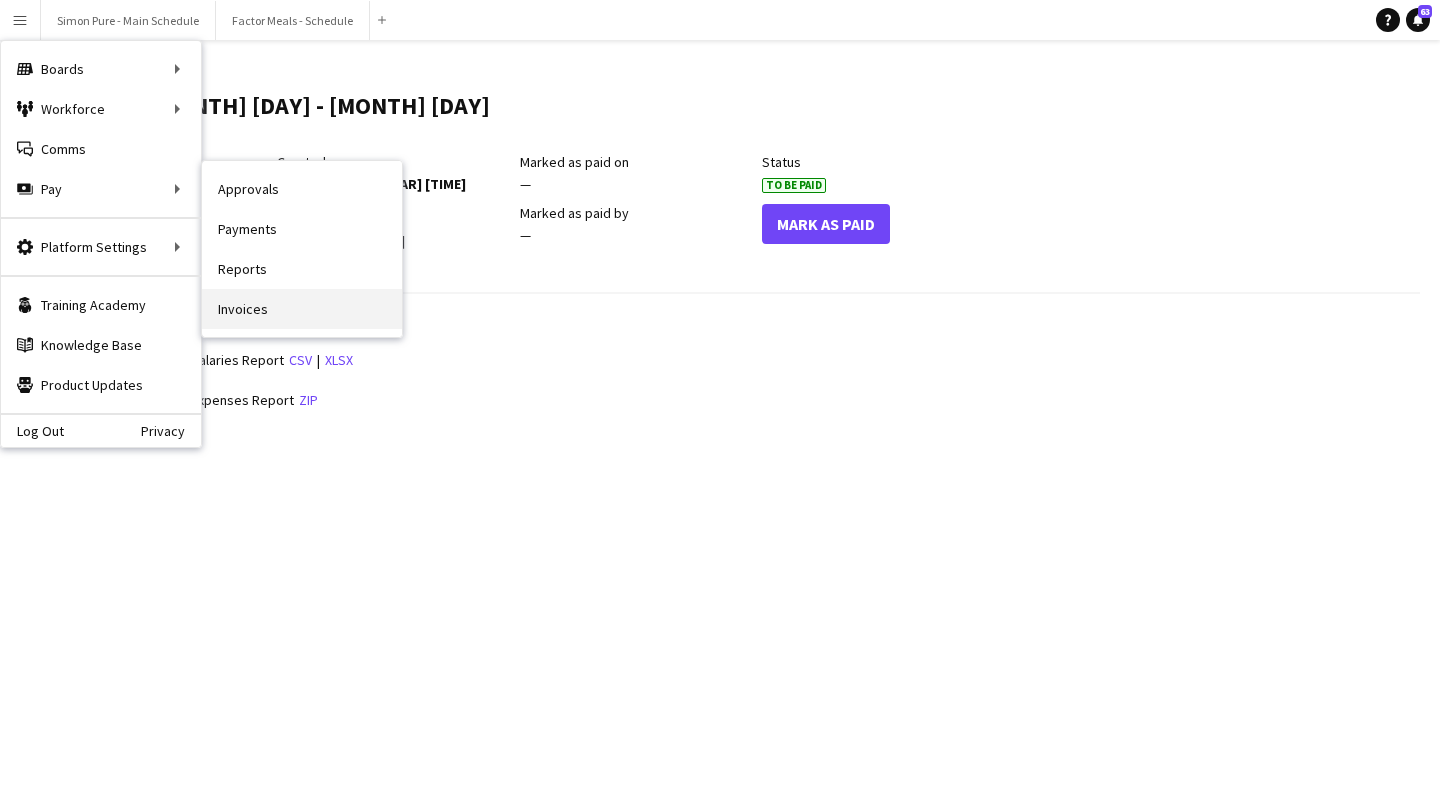 click on "Invoices" at bounding box center (302, 309) 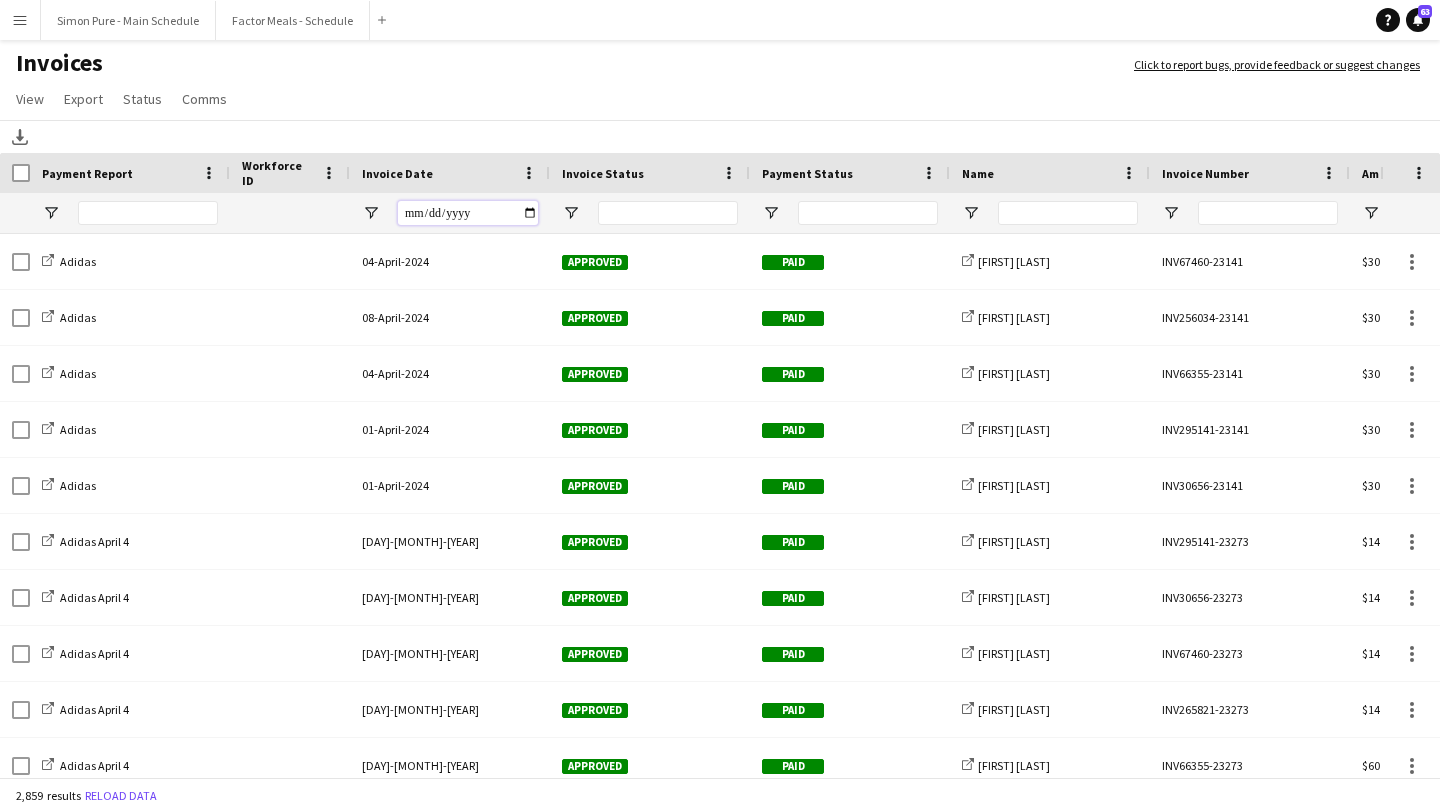 click at bounding box center [468, 213] 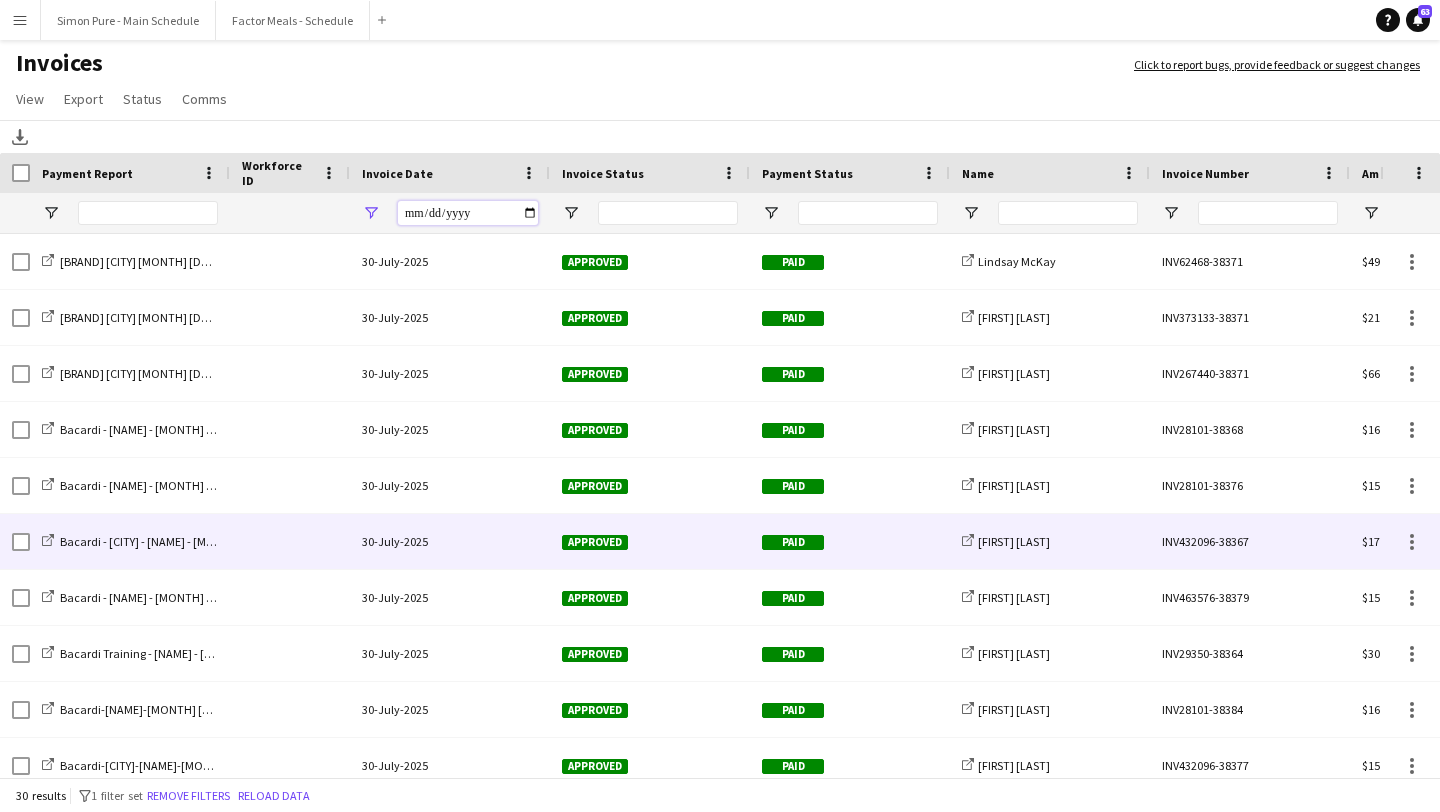 scroll, scrollTop: 129, scrollLeft: 0, axis: vertical 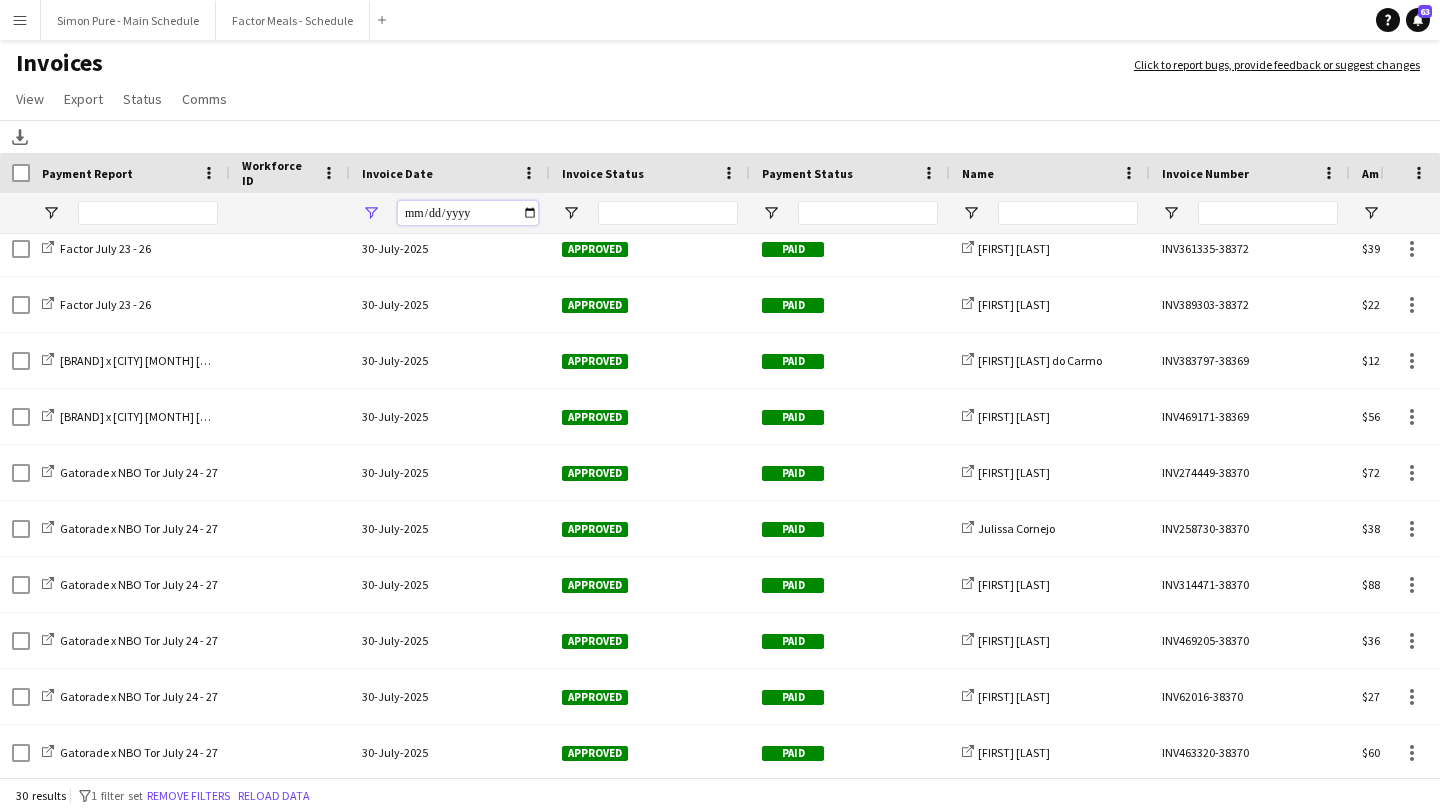 click on "**********" at bounding box center (468, 213) 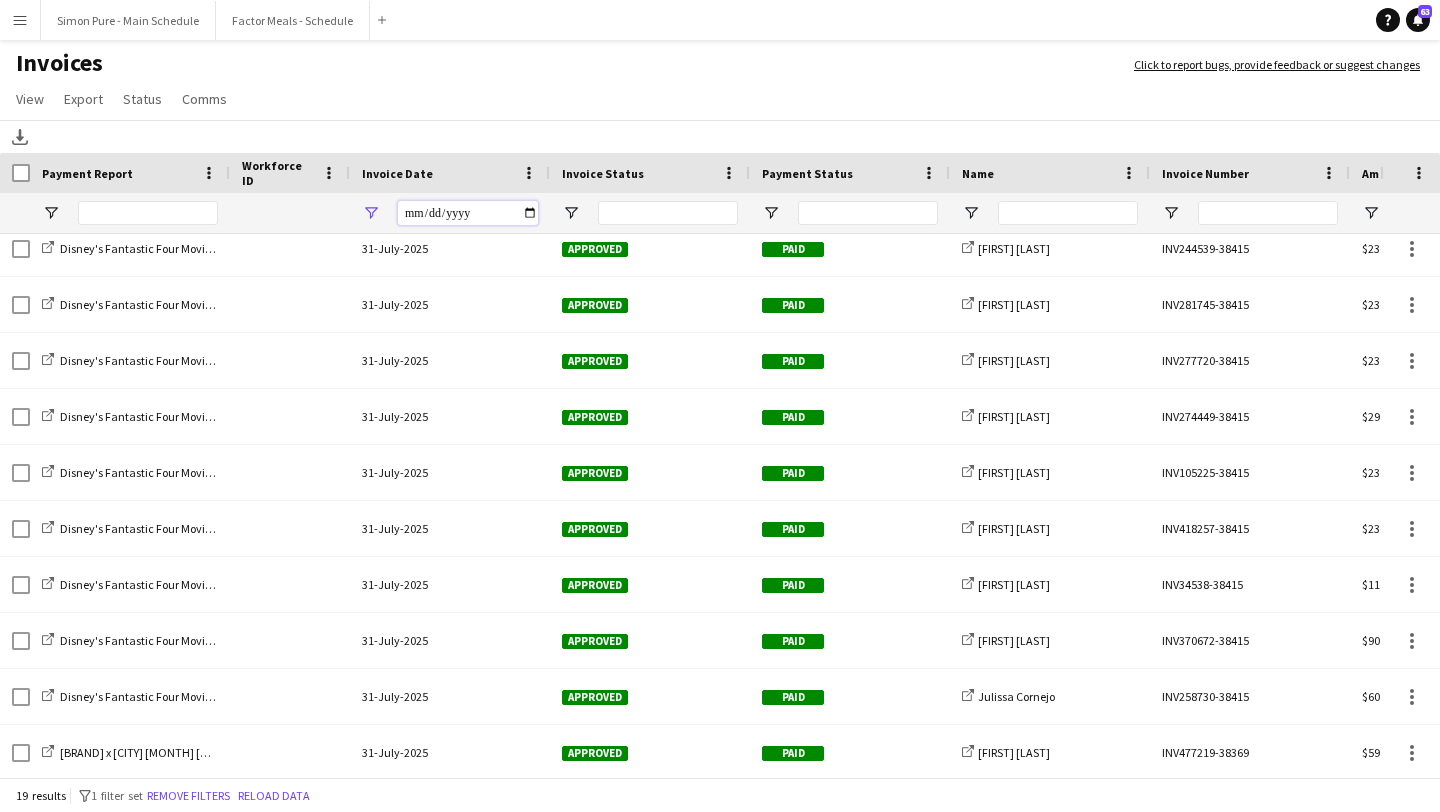 scroll, scrollTop: 432, scrollLeft: 0, axis: vertical 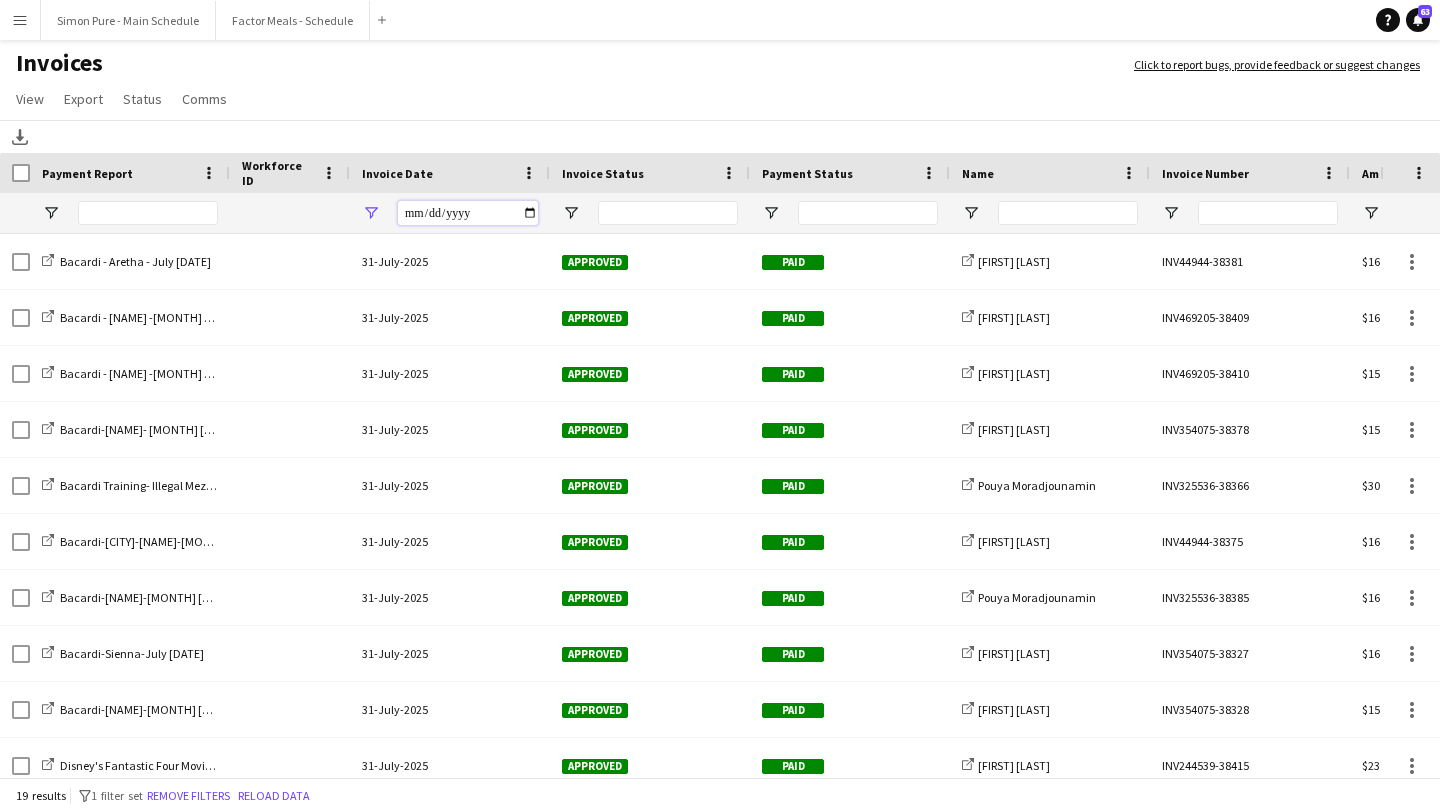 click on "**********" at bounding box center (468, 213) 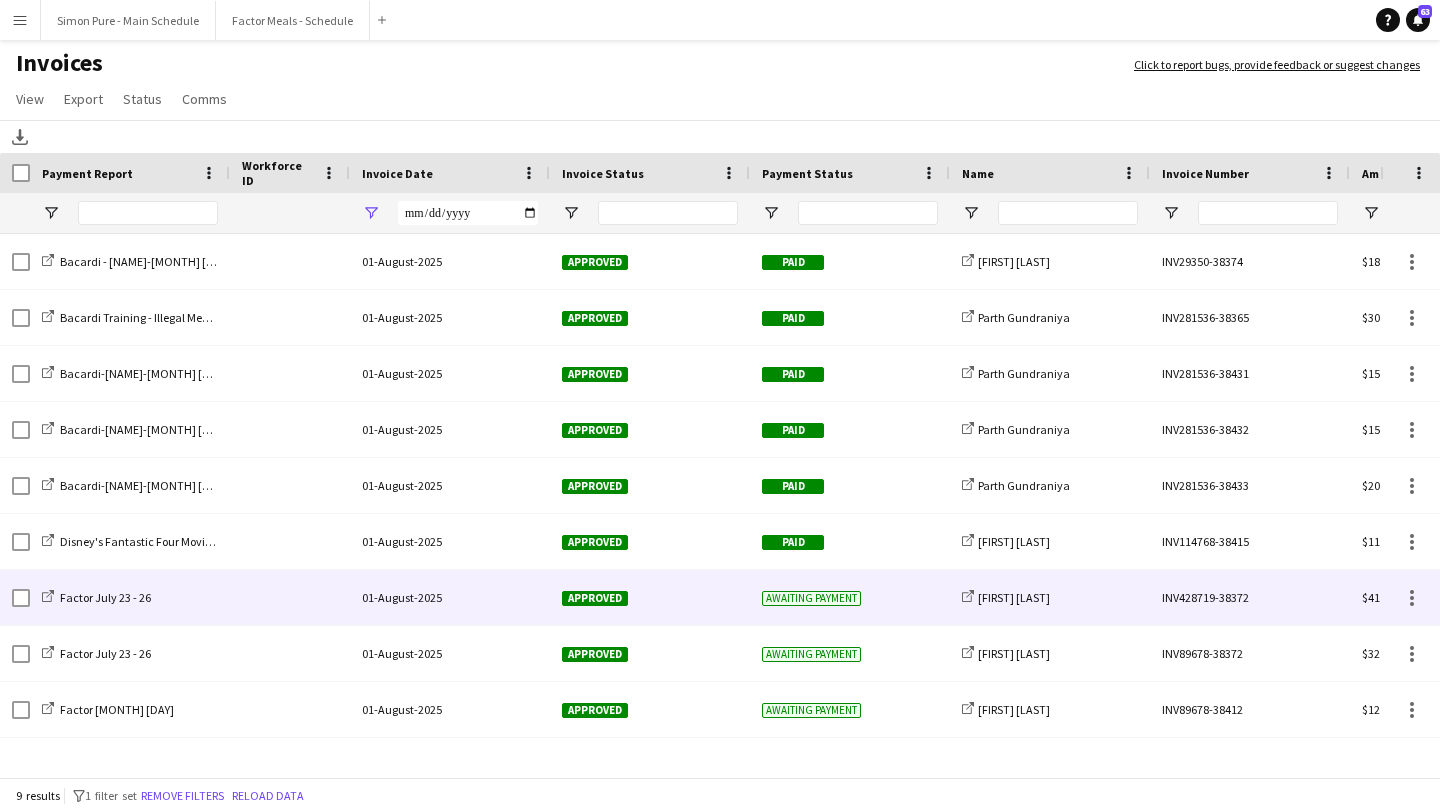 click on "Awaiting payment" 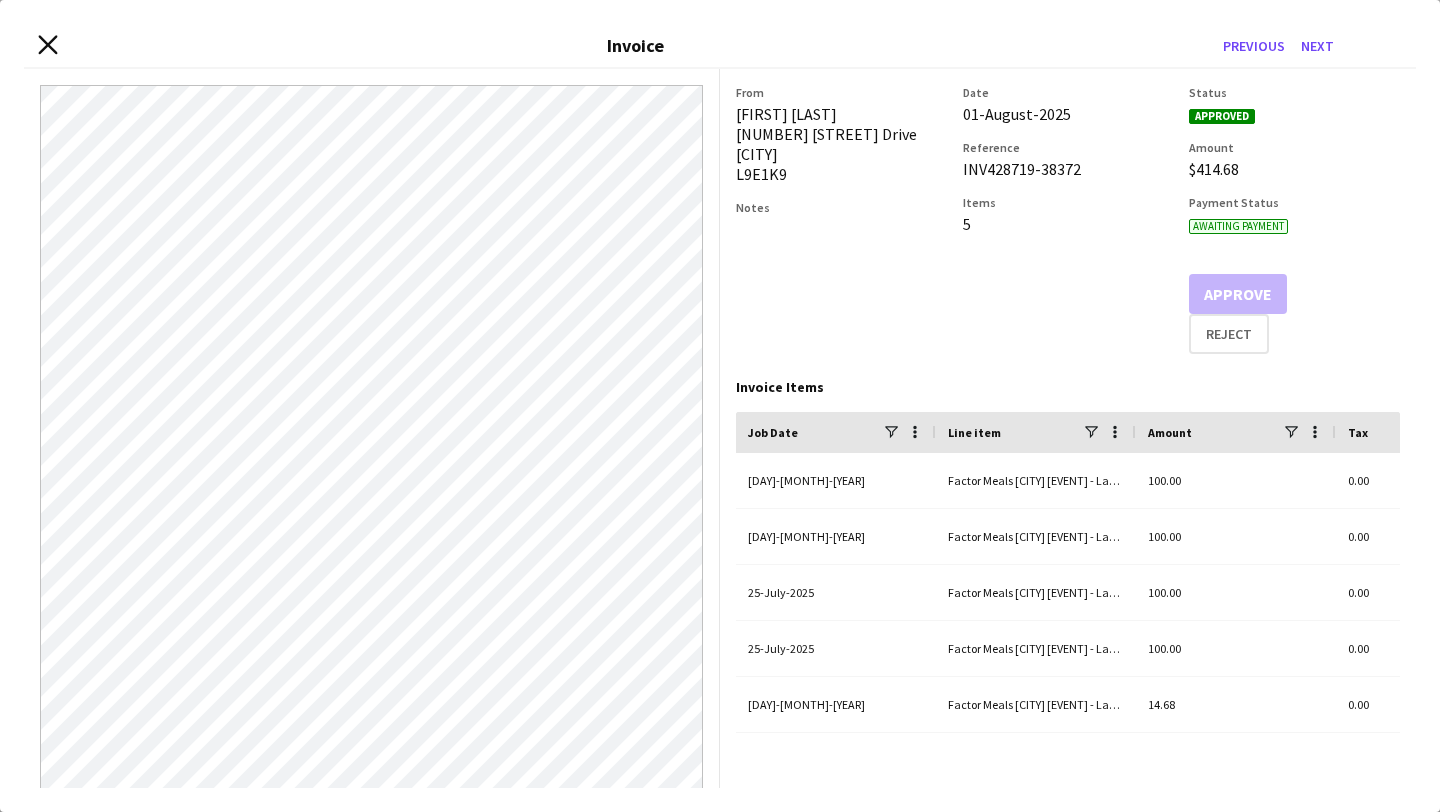 click on "Close invoice dialog" 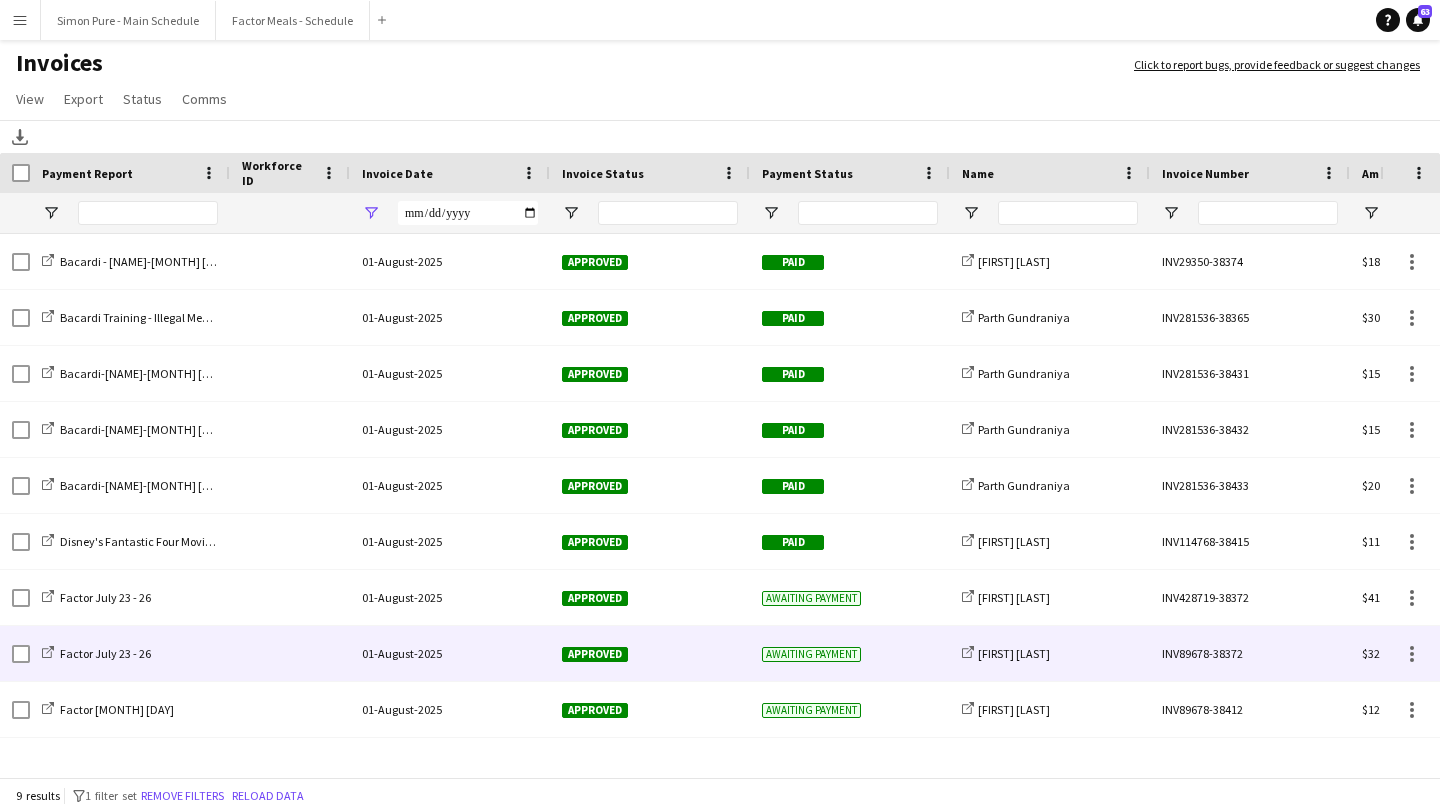 click on "Awaiting payment" 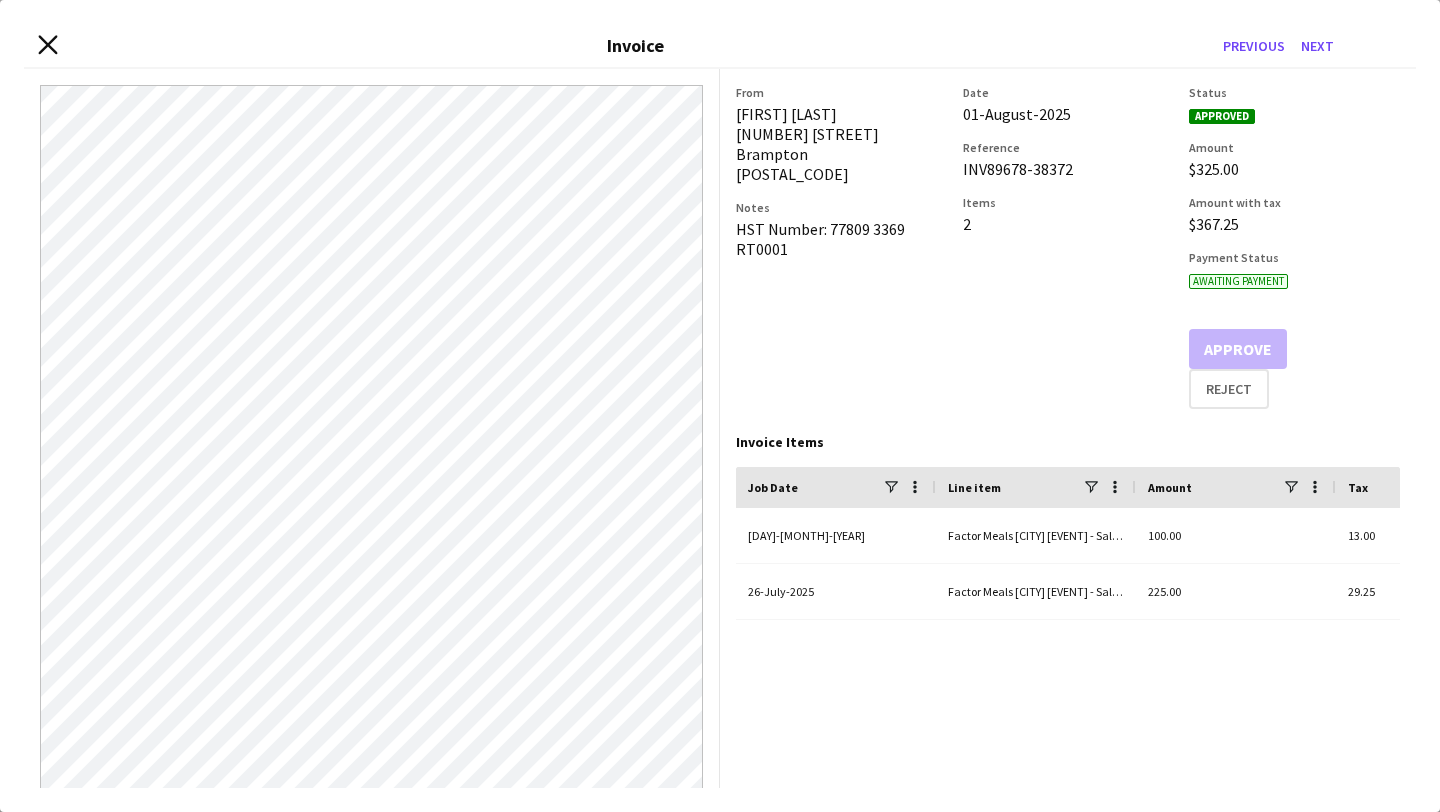 click on "Close invoice dialog" 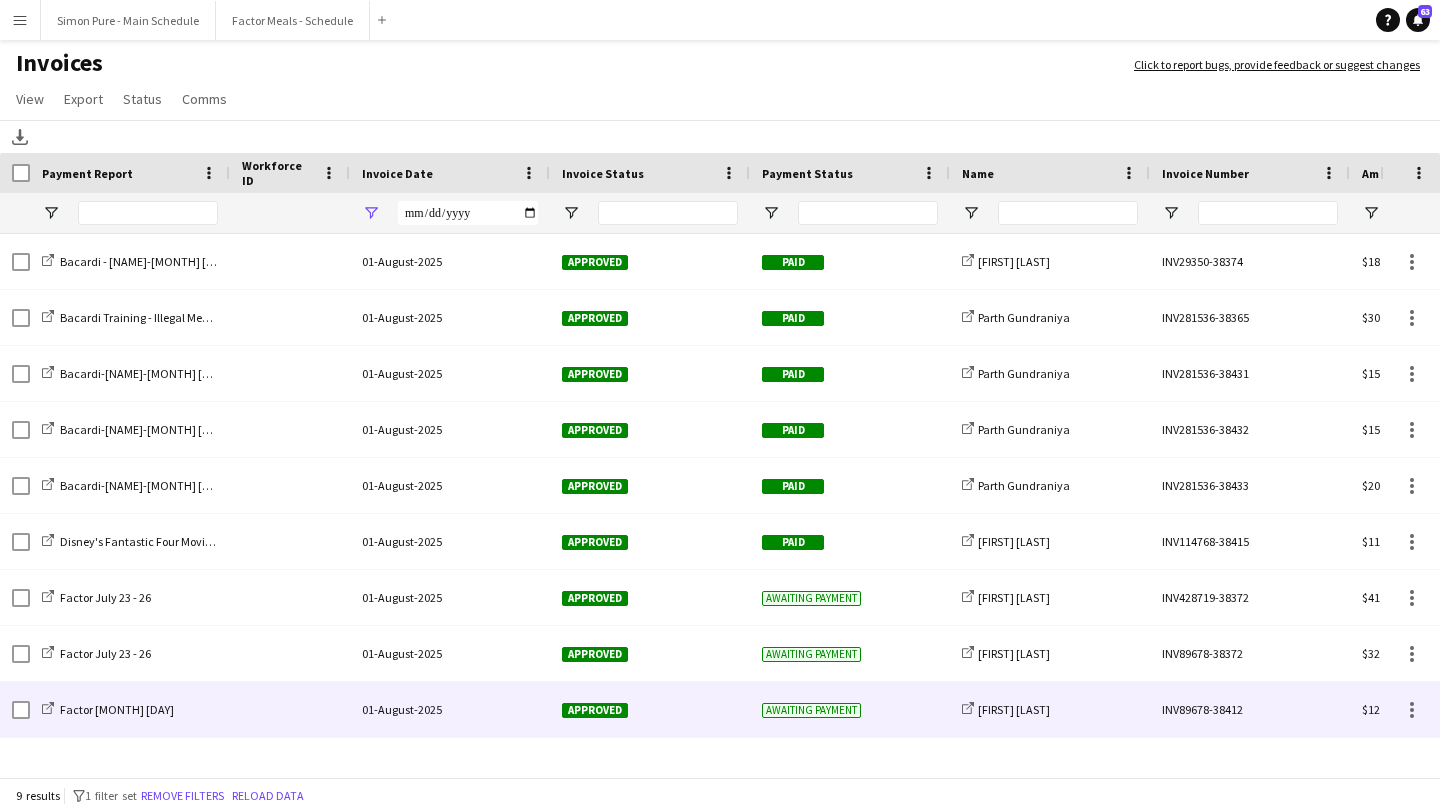 click on "Awaiting payment" 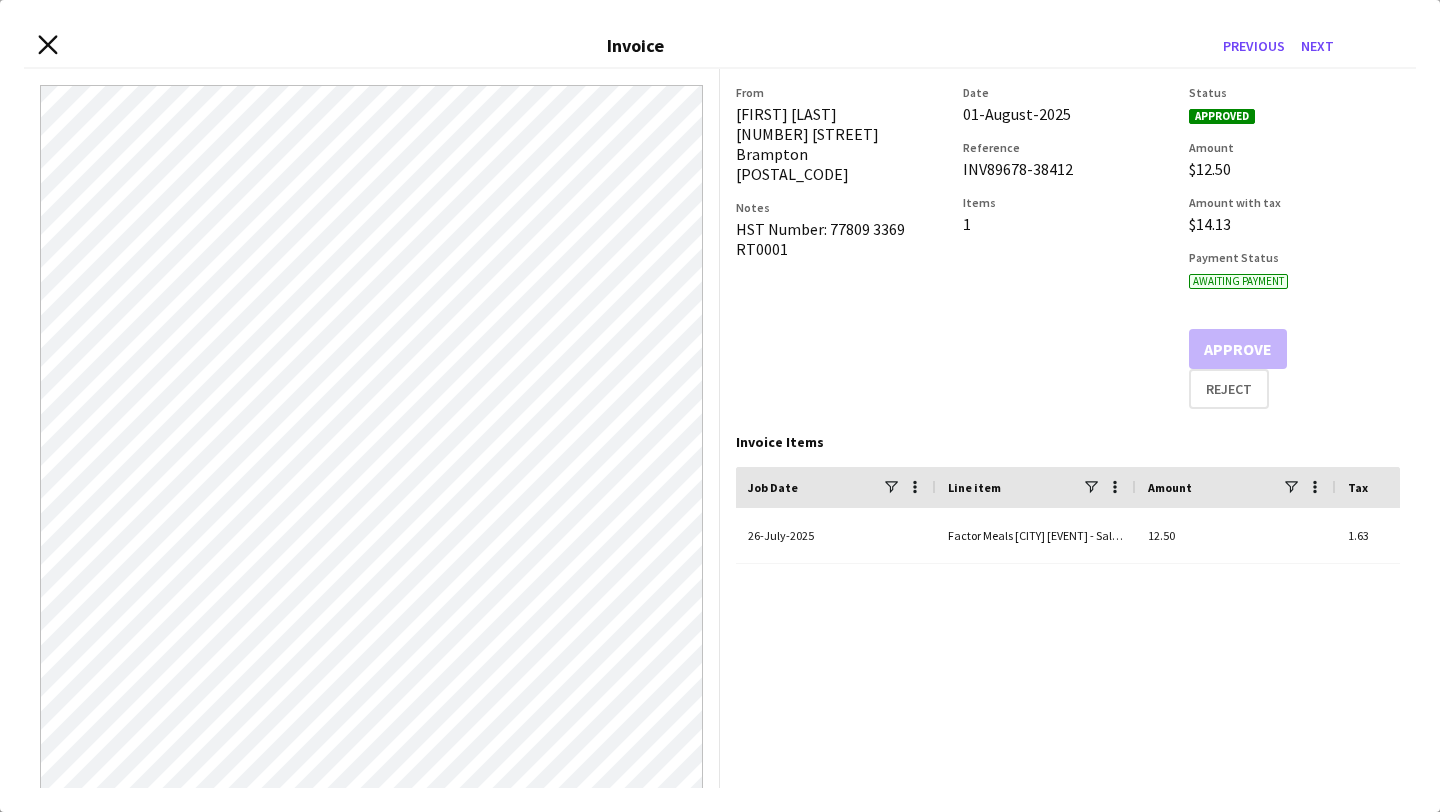 click on "Close invoice dialog" 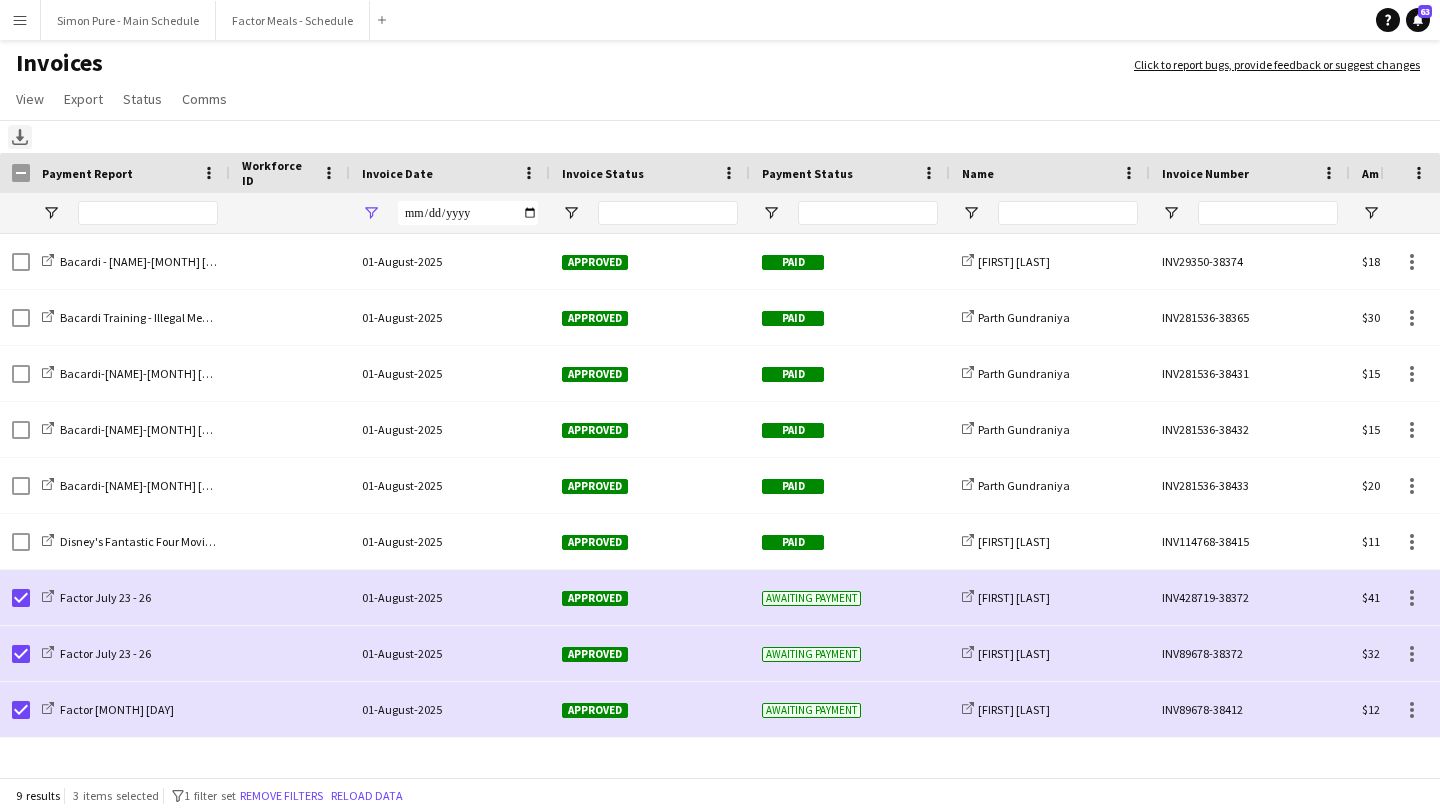 click on "Download" 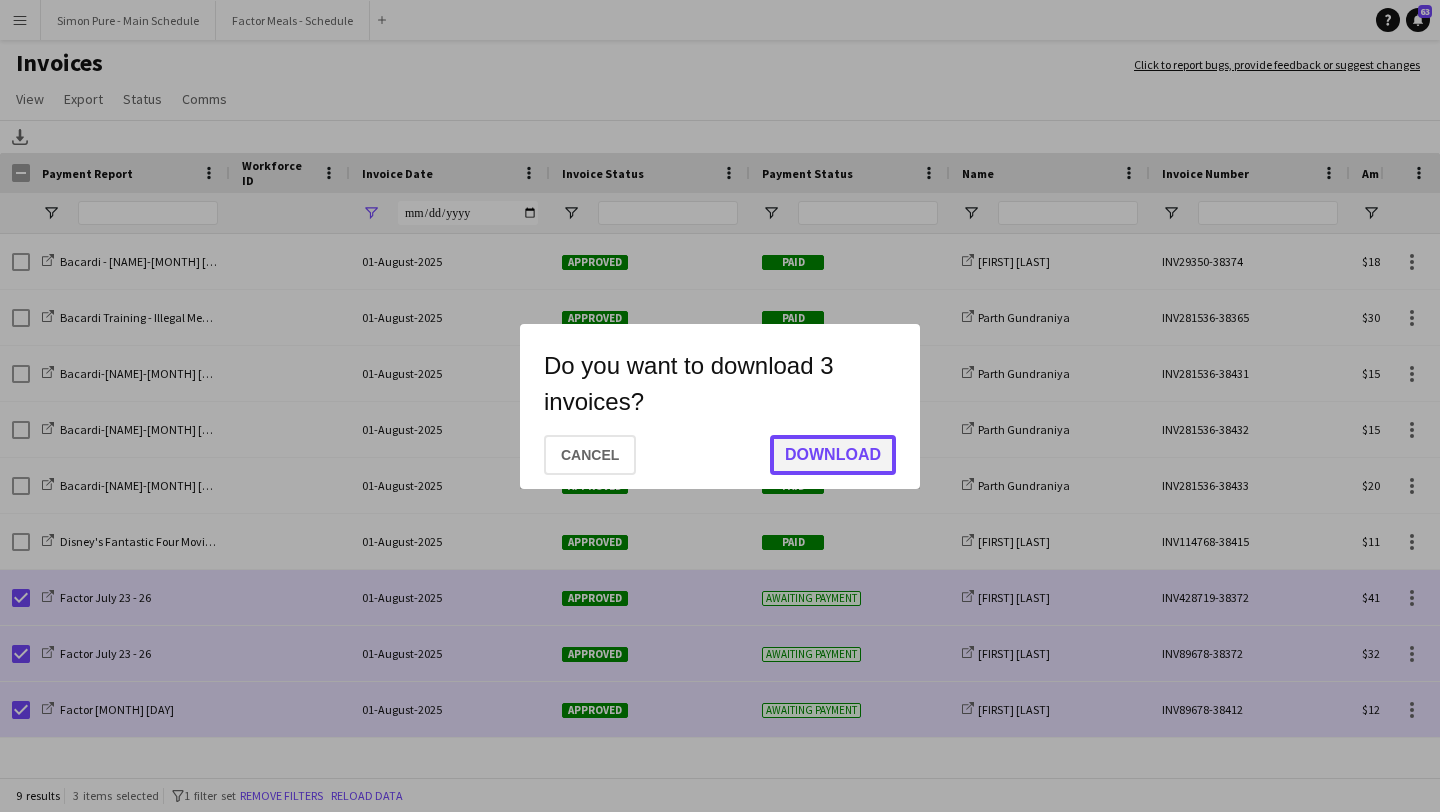 click on "Download" 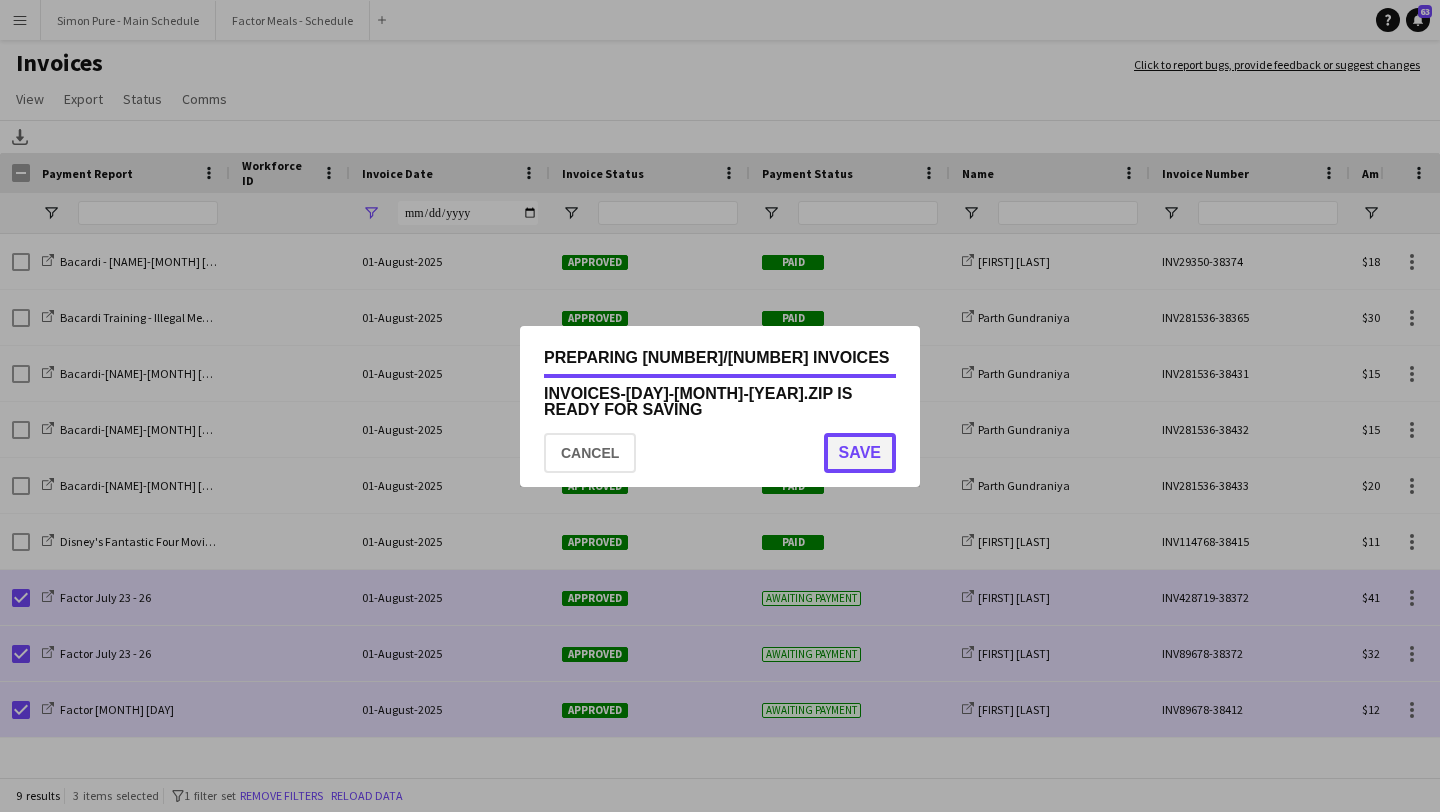 click on "Save" 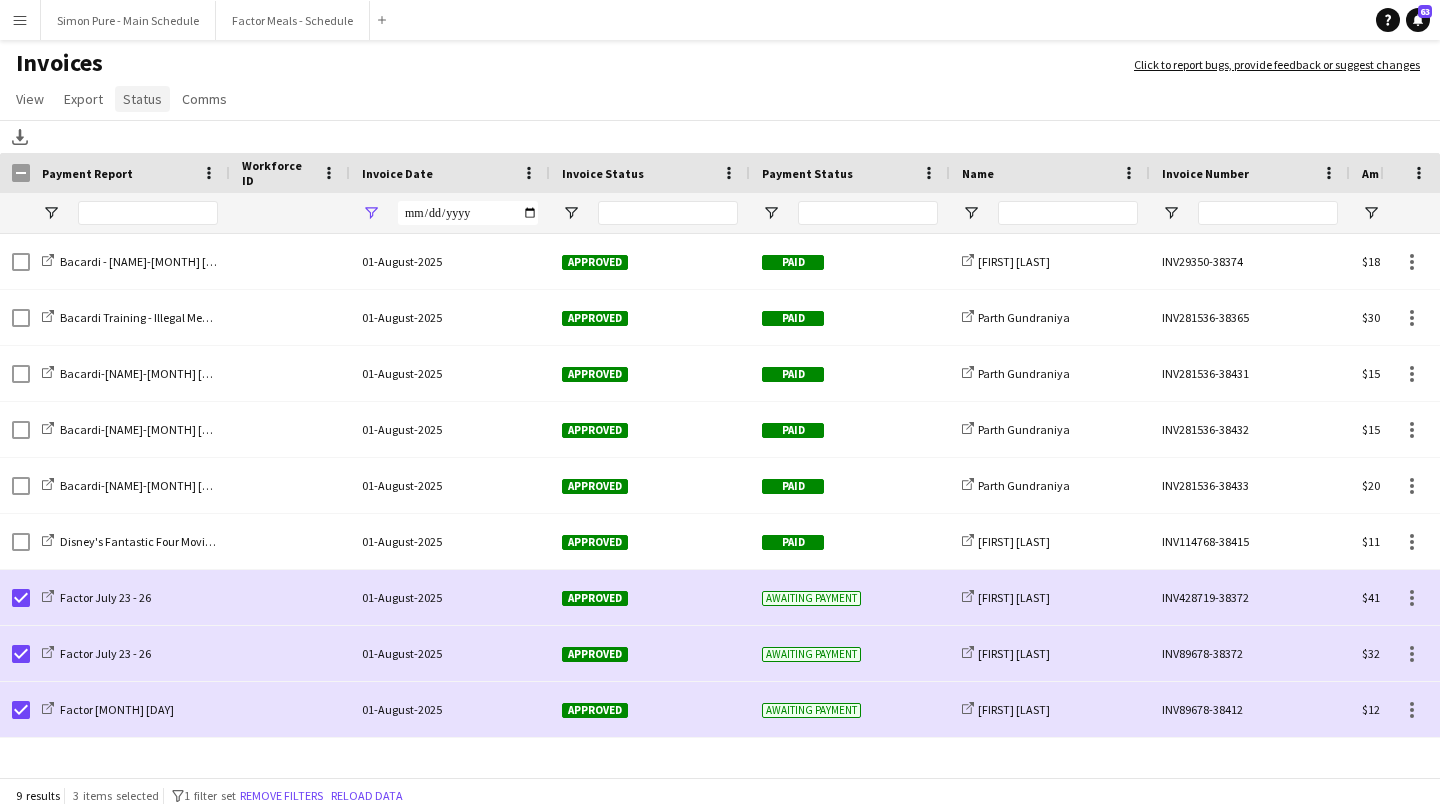 click on "Status" 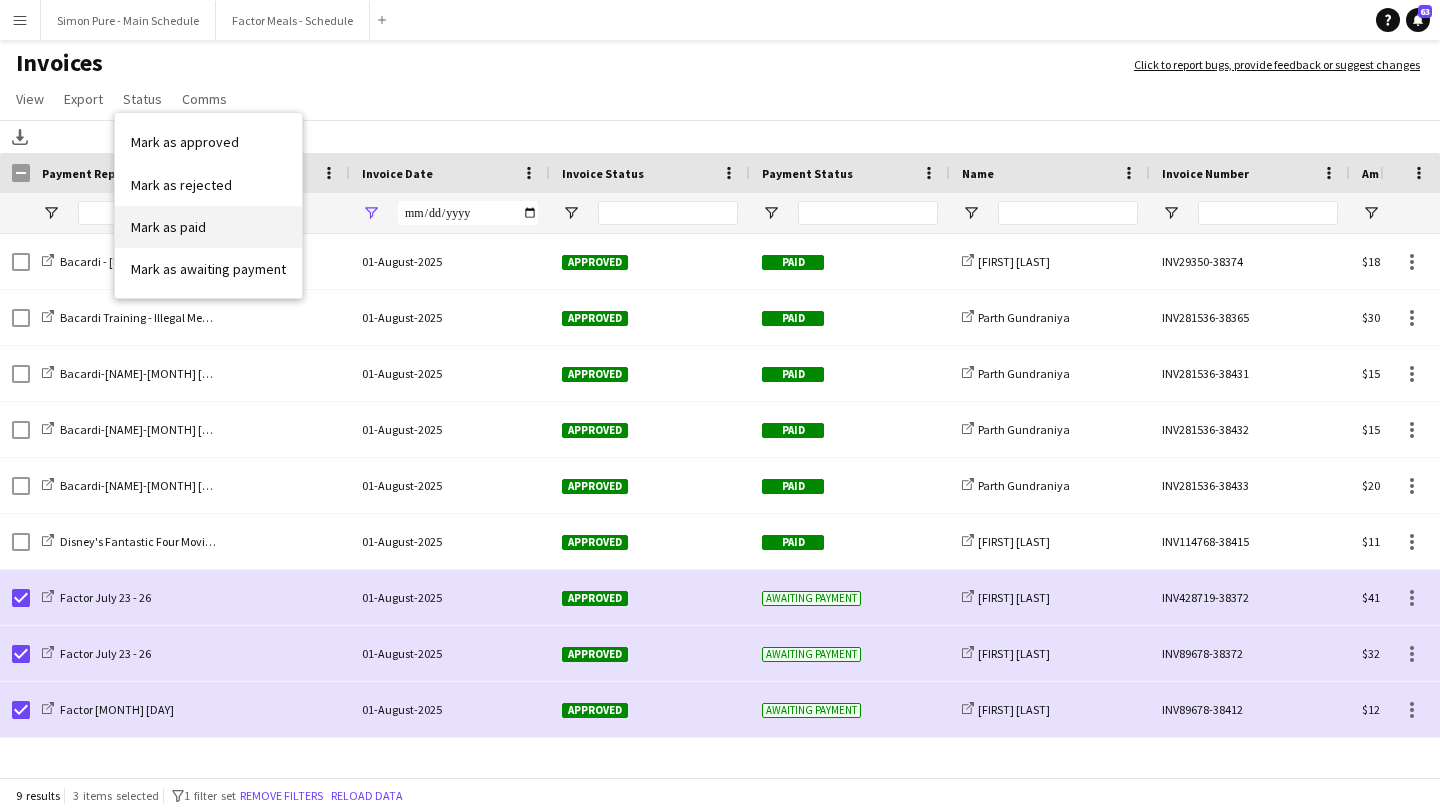 click on "Mark as paid" at bounding box center (168, 227) 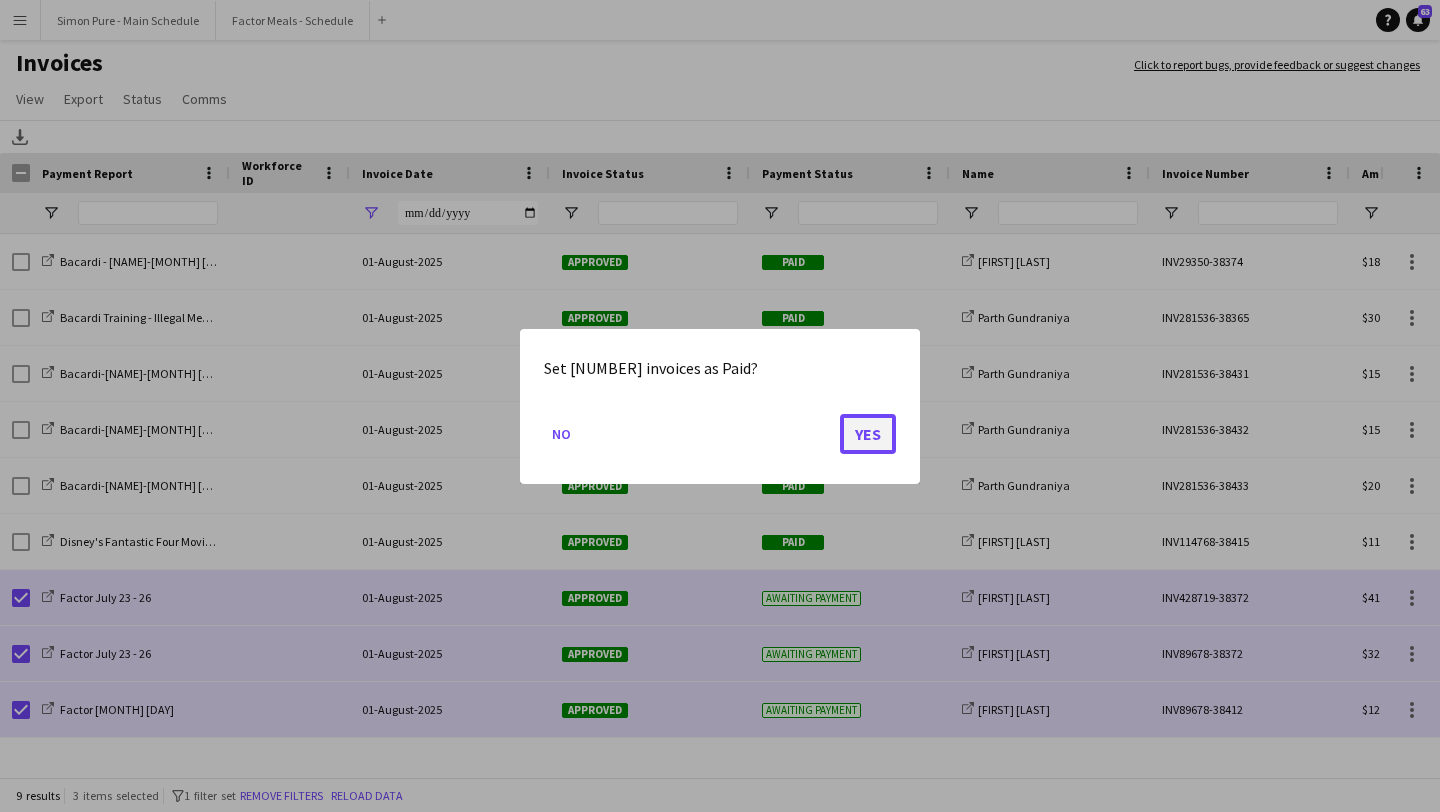 click on "Yes" 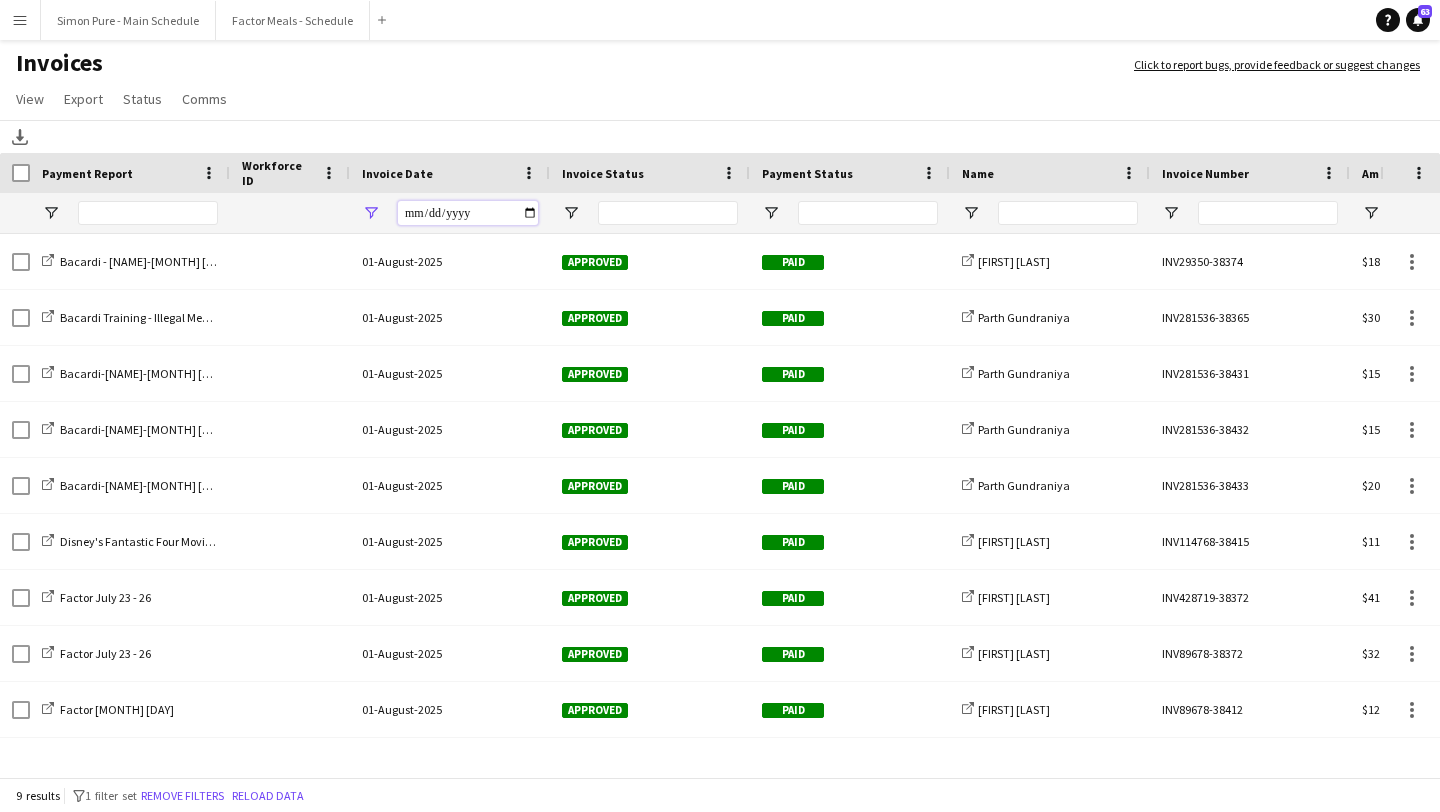 click on "**********" at bounding box center [468, 213] 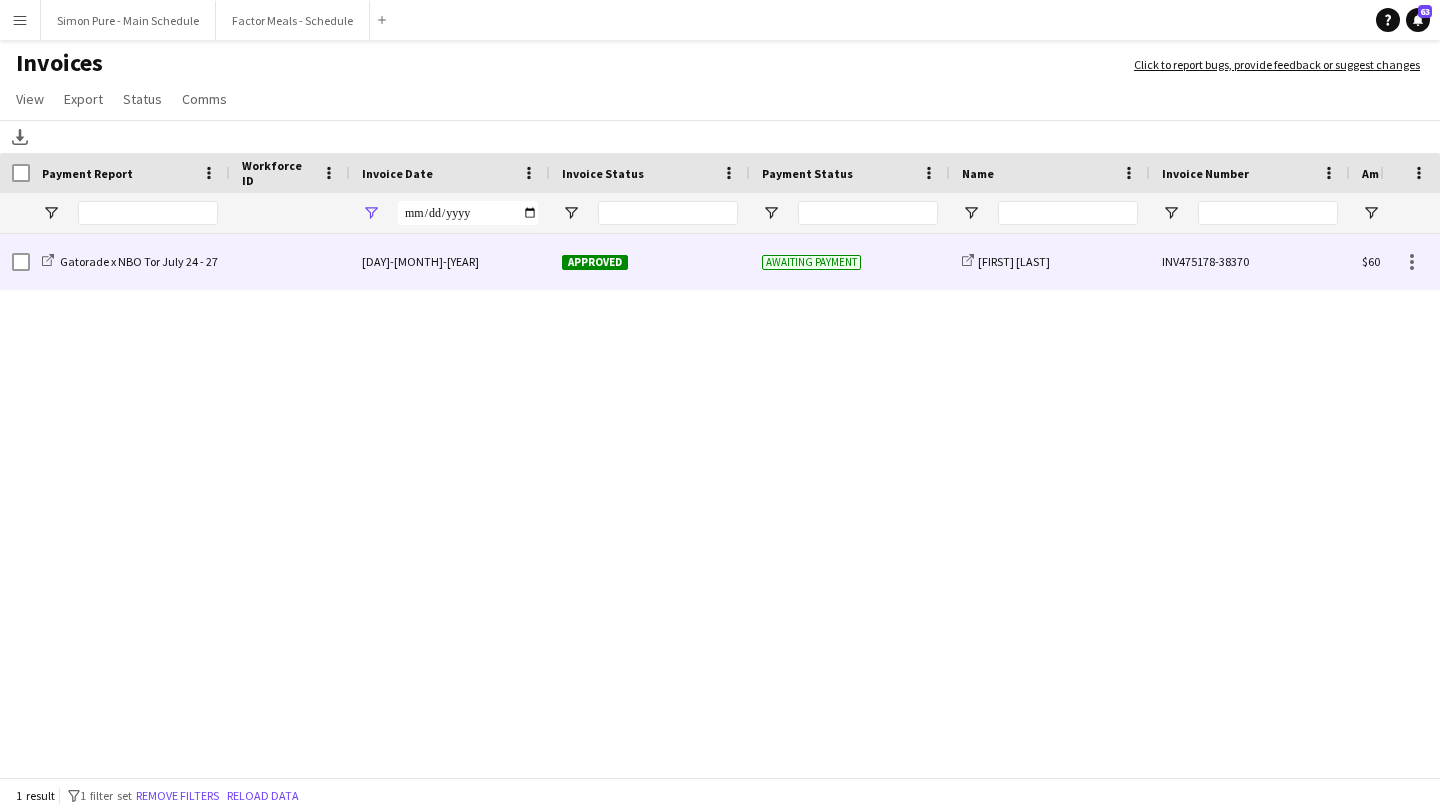 click on "Approved" 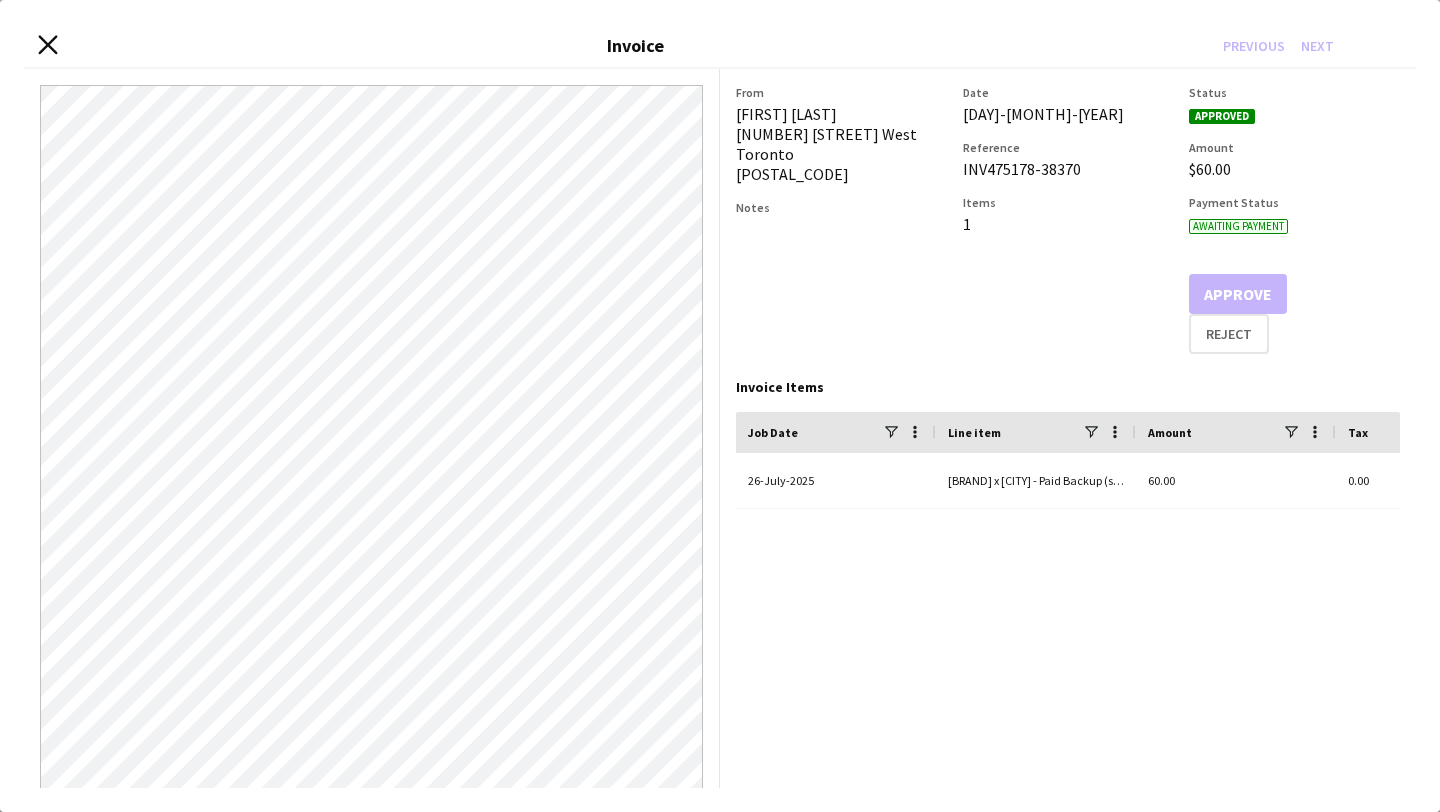 click on "Close invoice dialog" 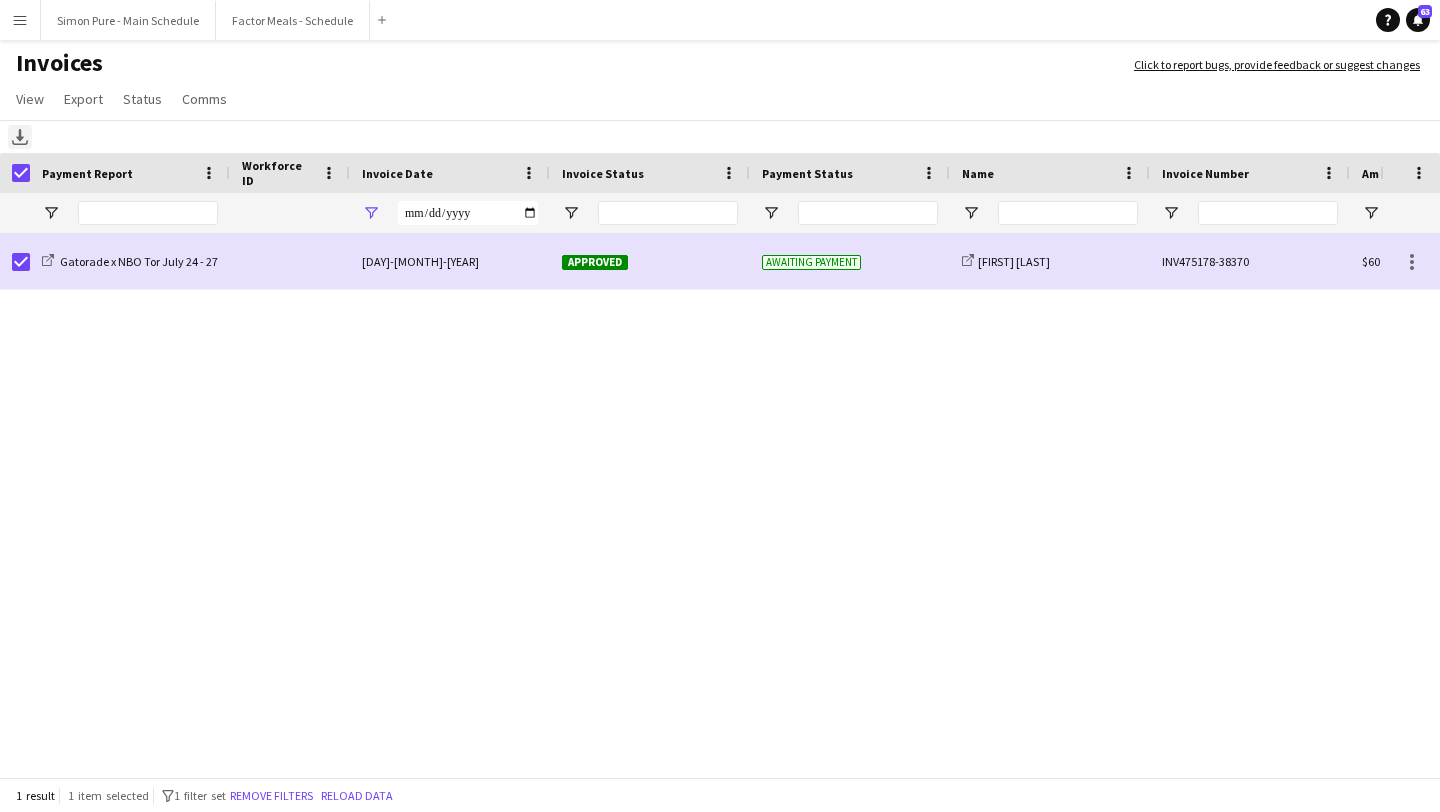 click on "Download" 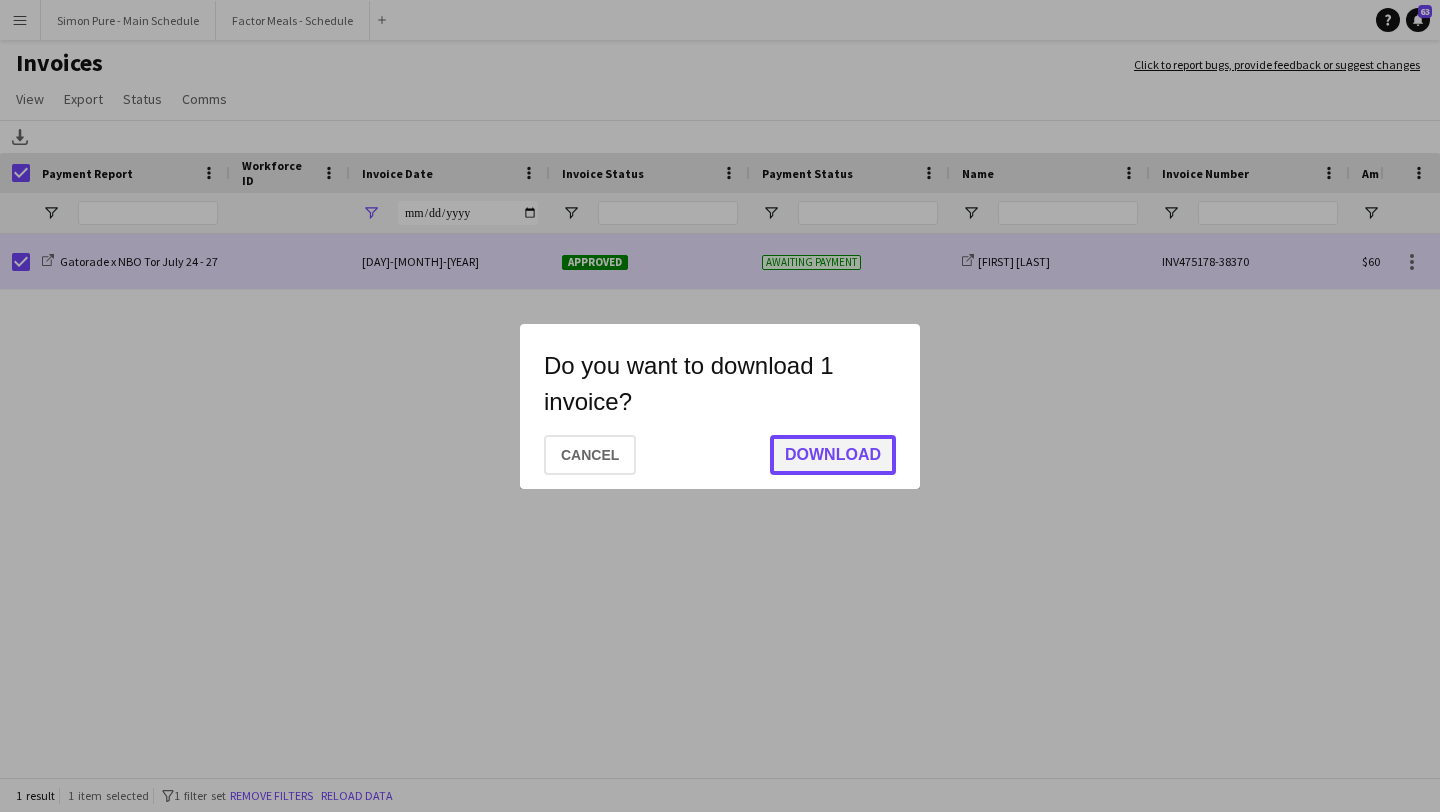 click on "Download" 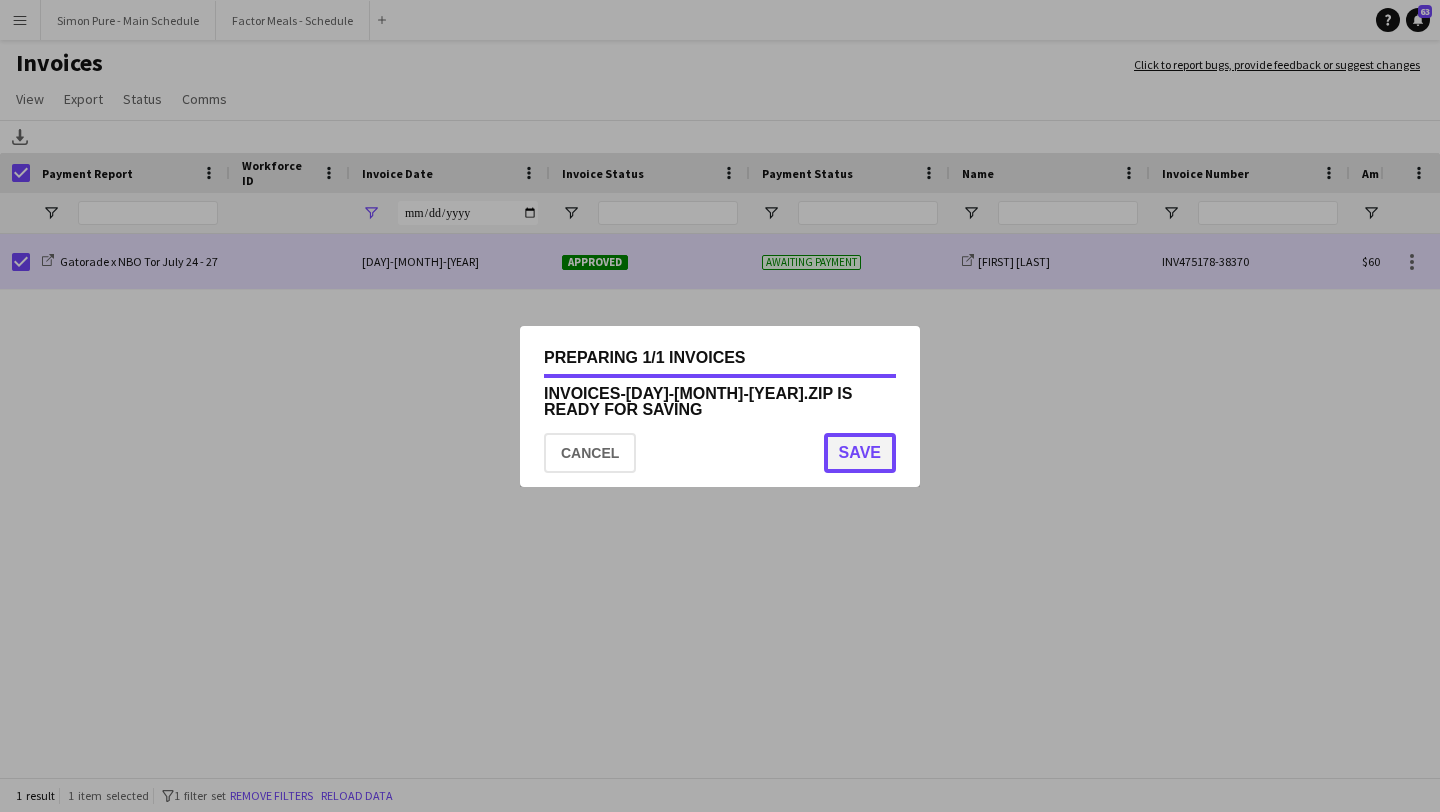 click on "Save" 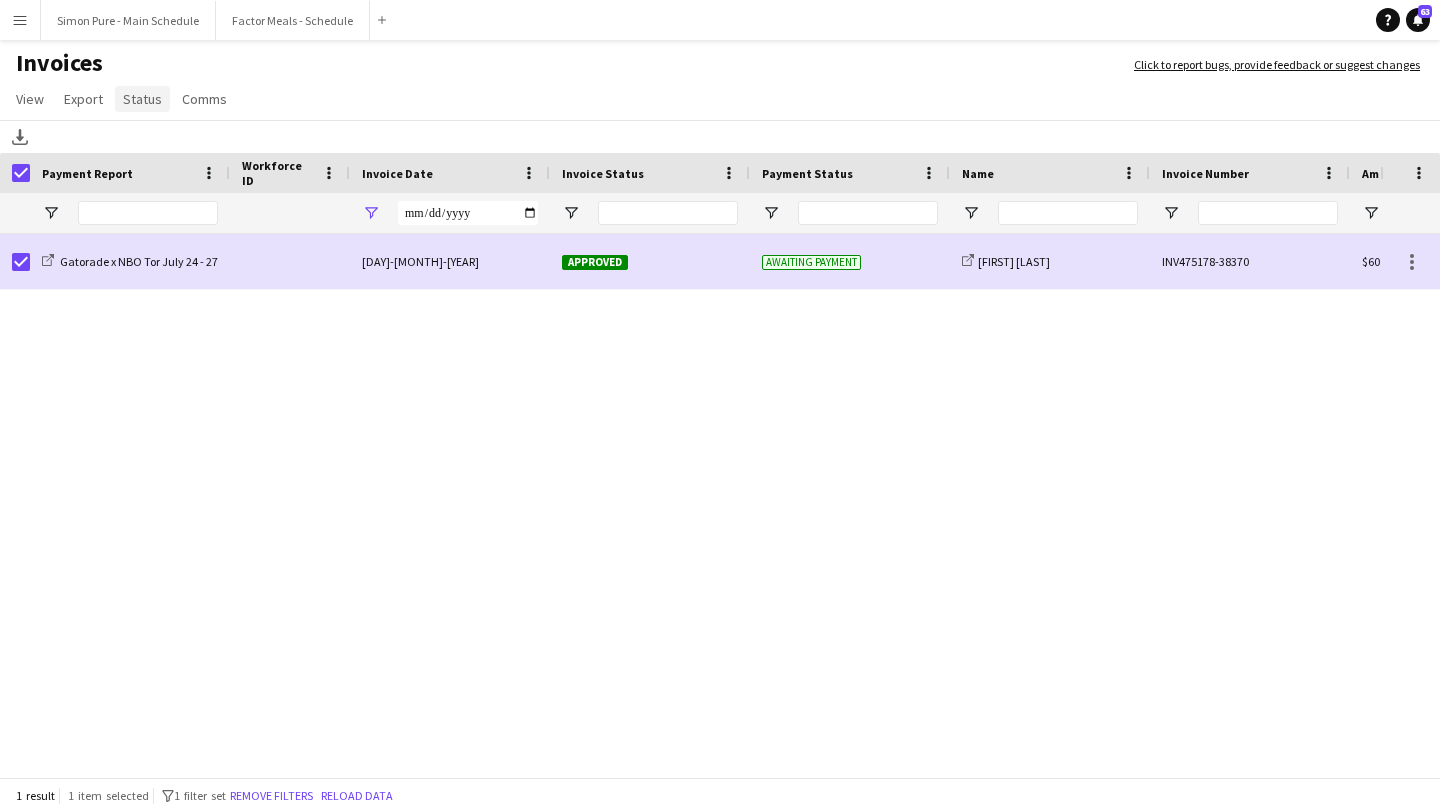 click on "Status" 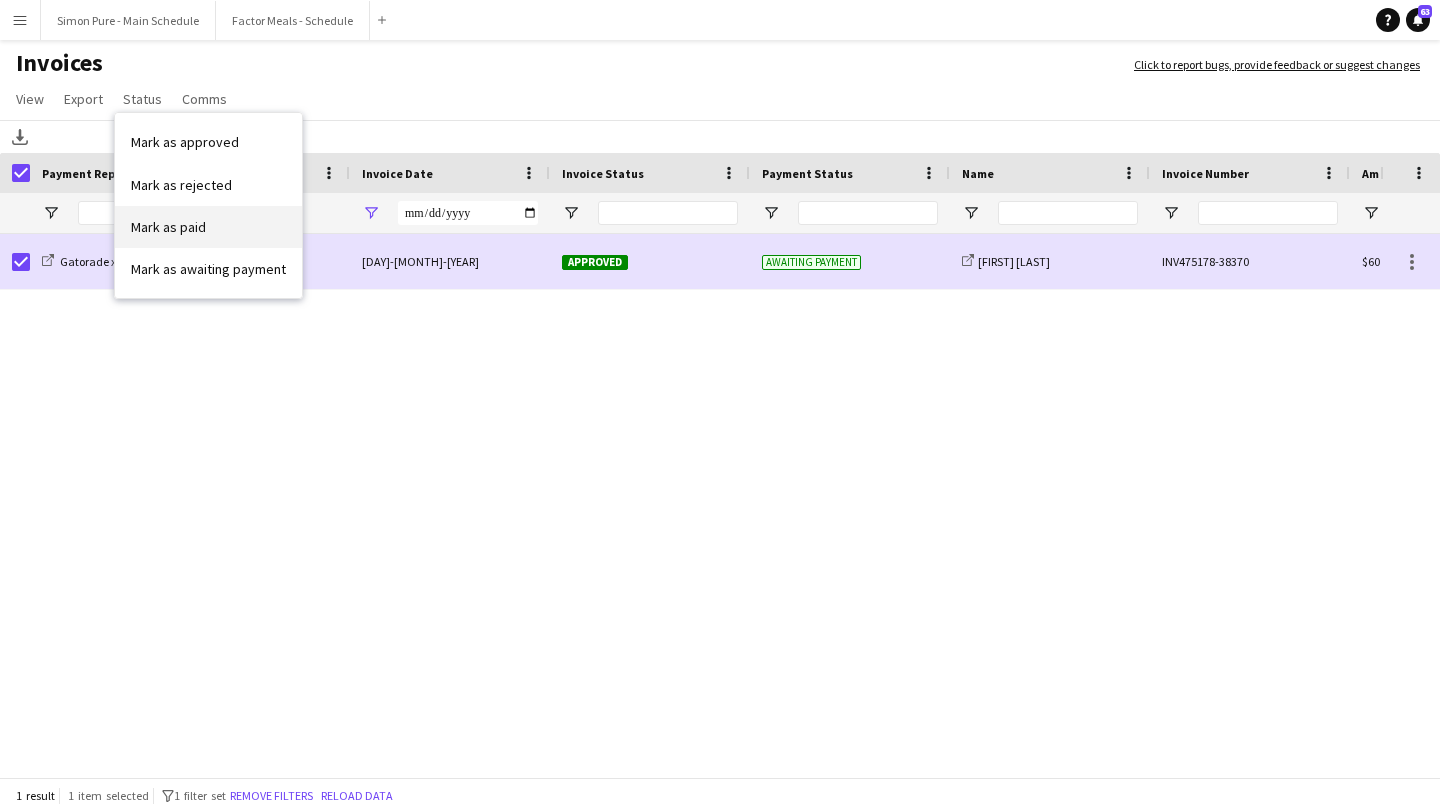 click on "Mark as paid" at bounding box center (168, 227) 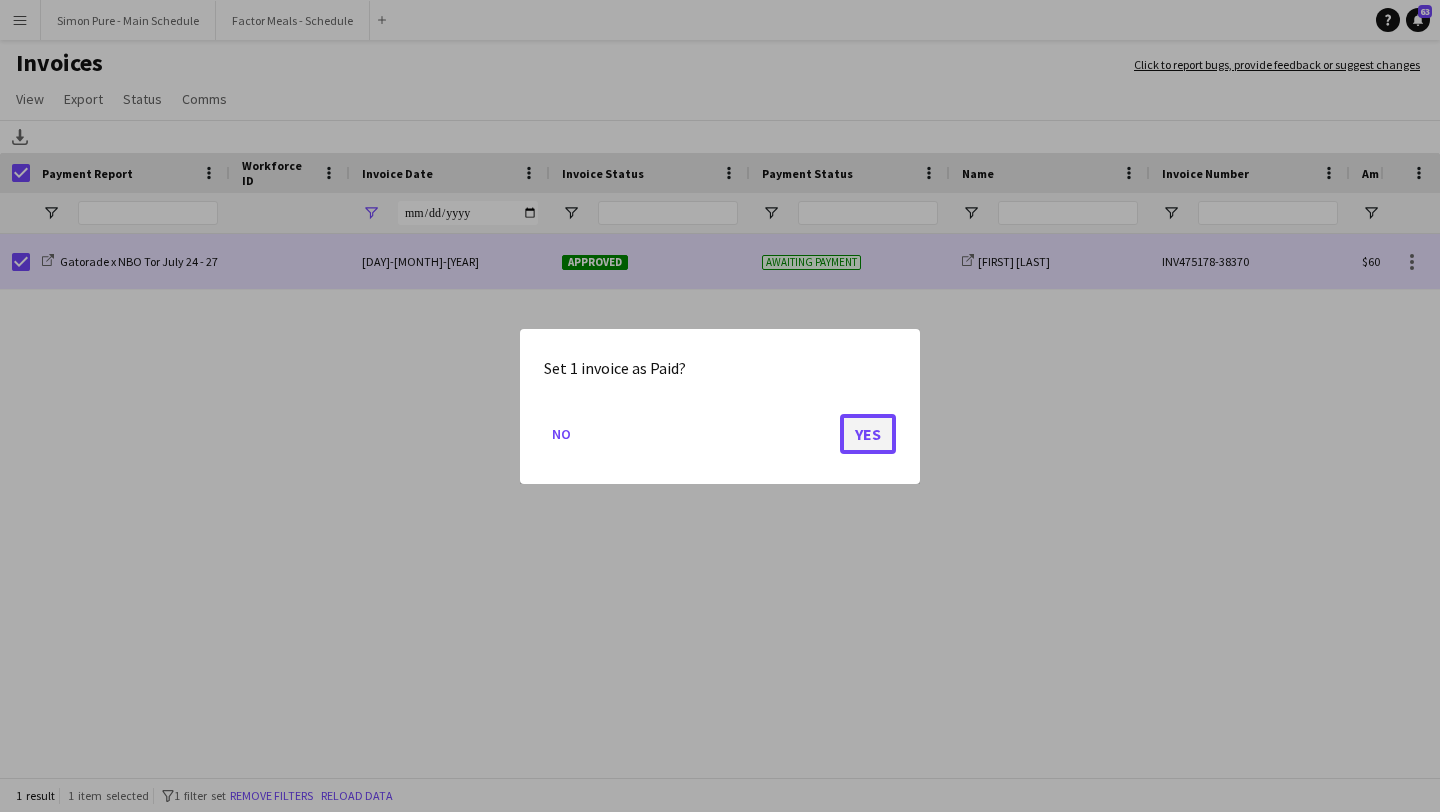 click on "Yes" 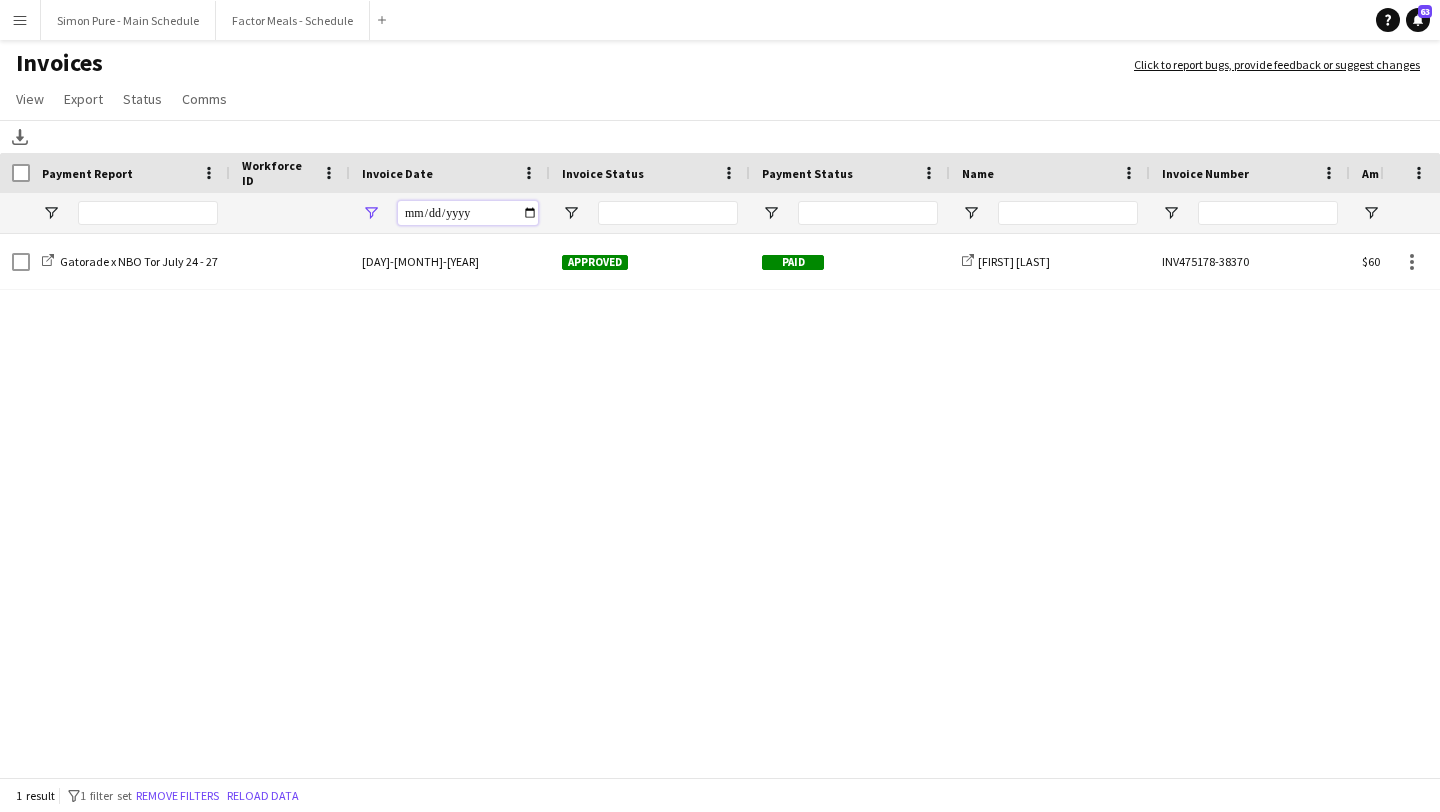 click on "**********" at bounding box center (468, 213) 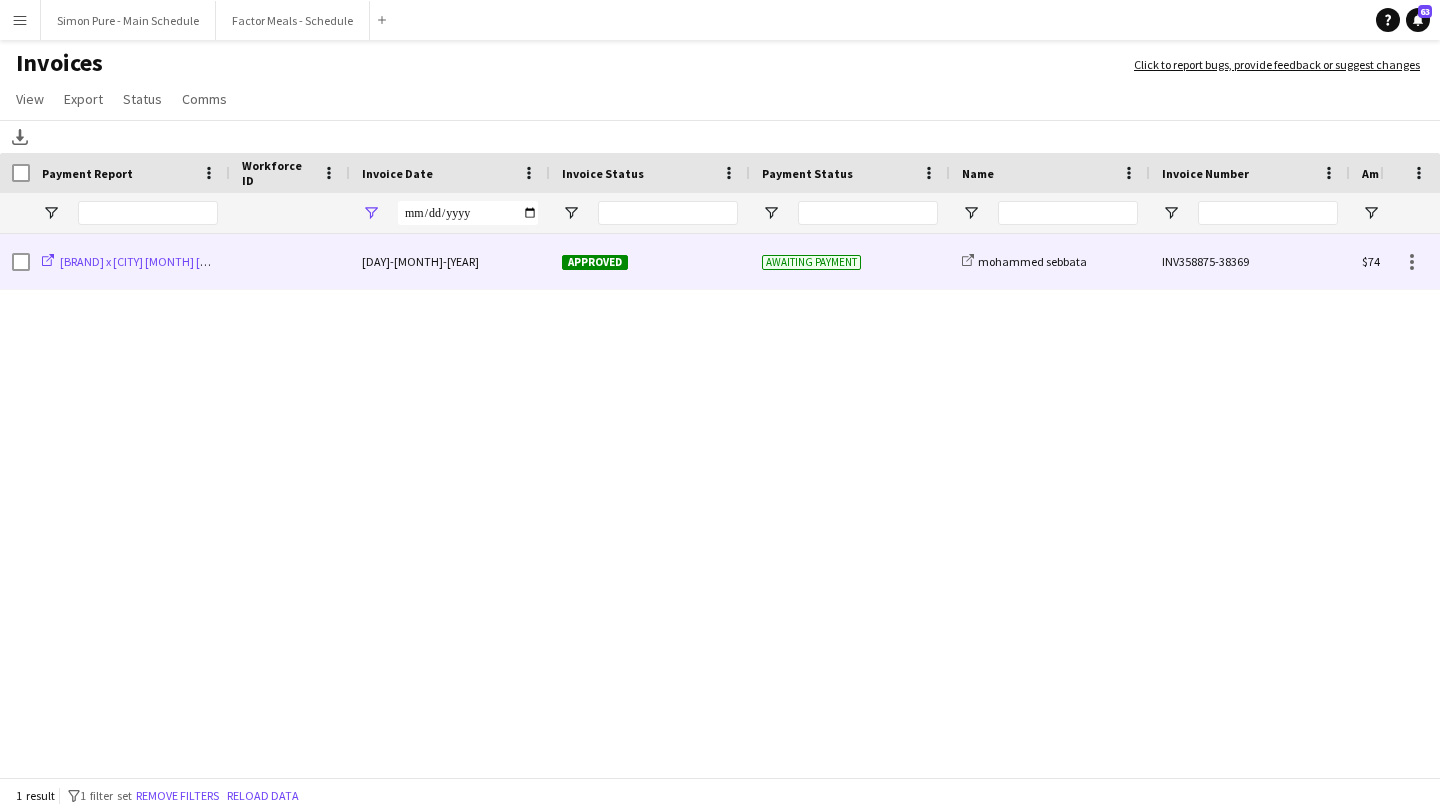 click on "[BRAND] x [CITY] [MONTH] [DAY] - [DAY]" 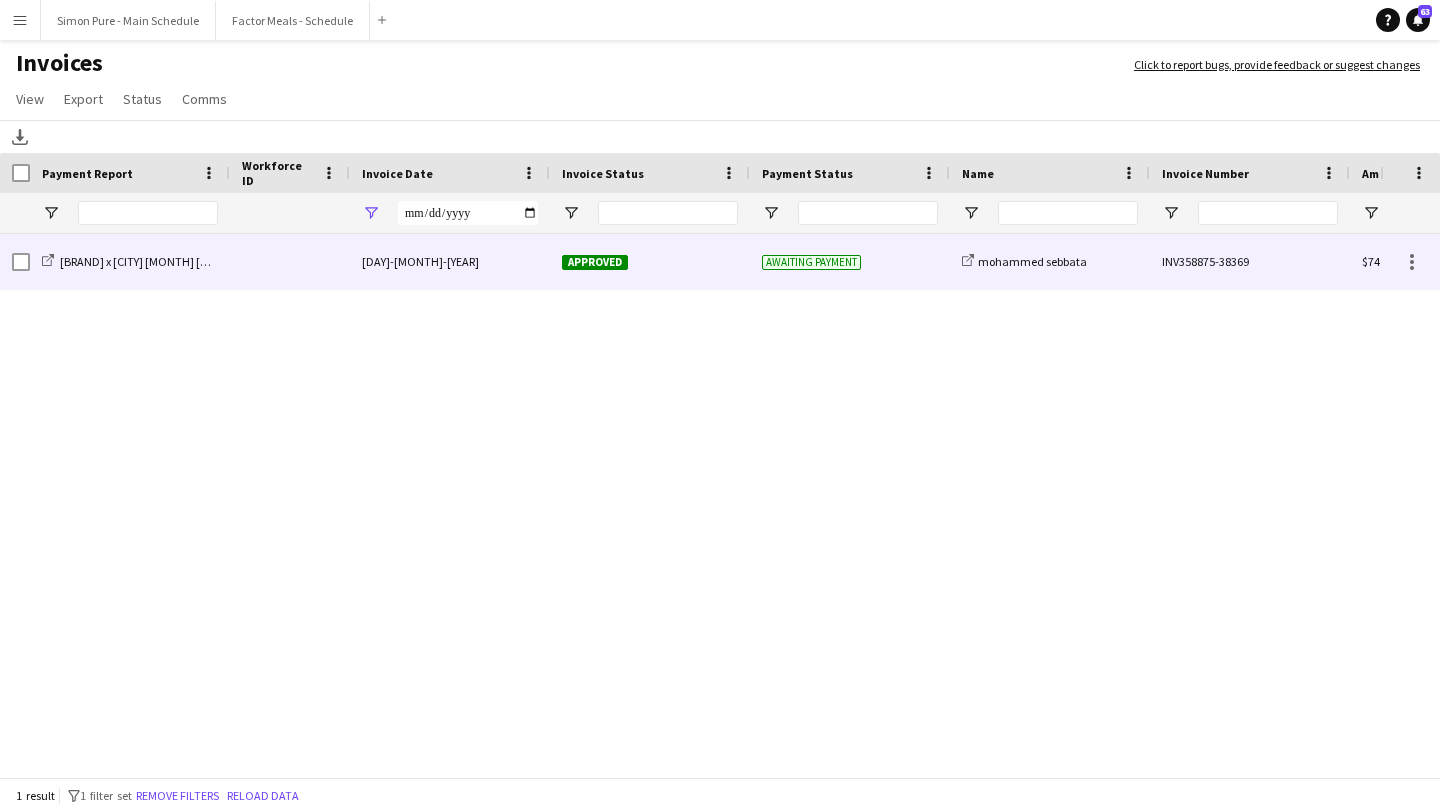 click on "Approved" 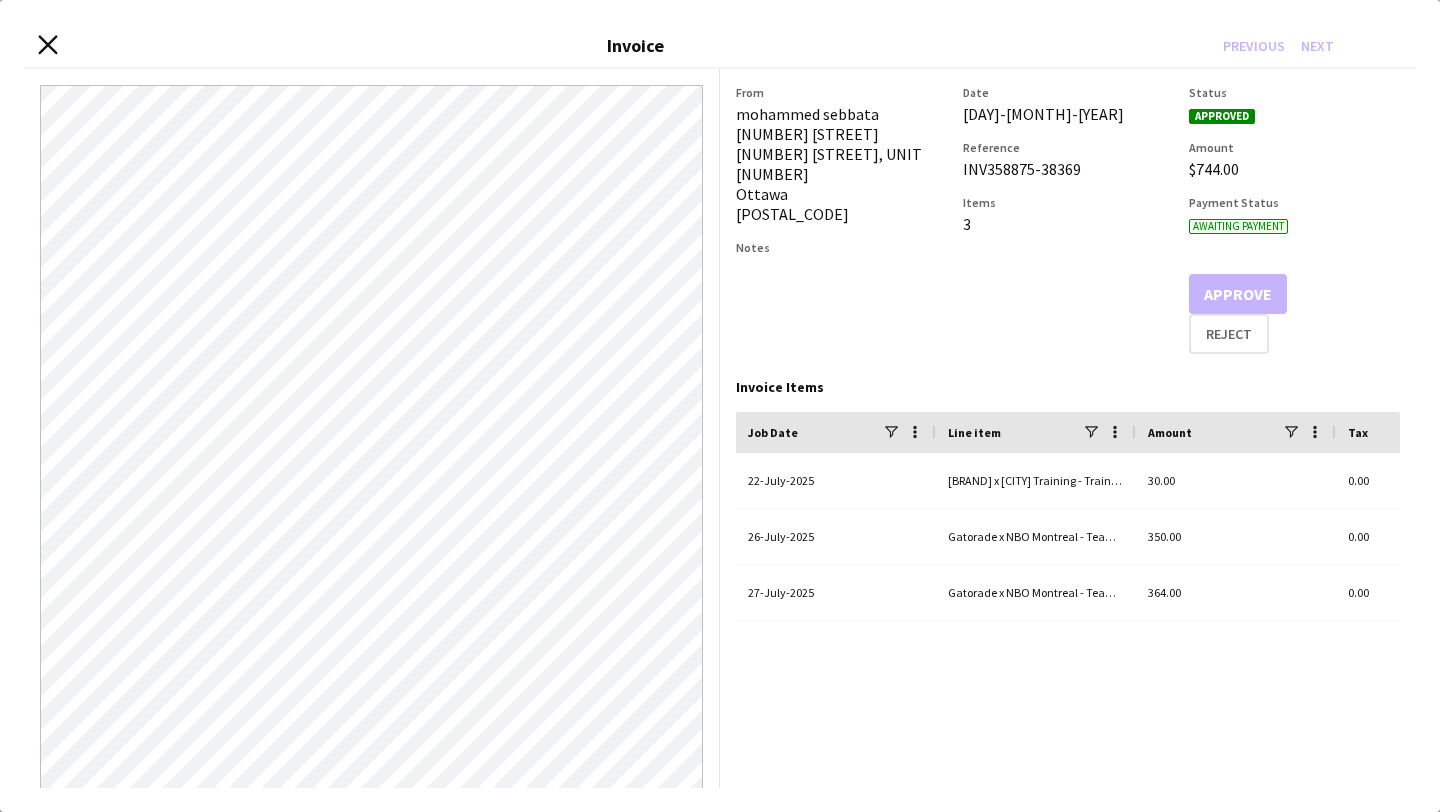 click on "Close invoice dialog" at bounding box center (47, 46) 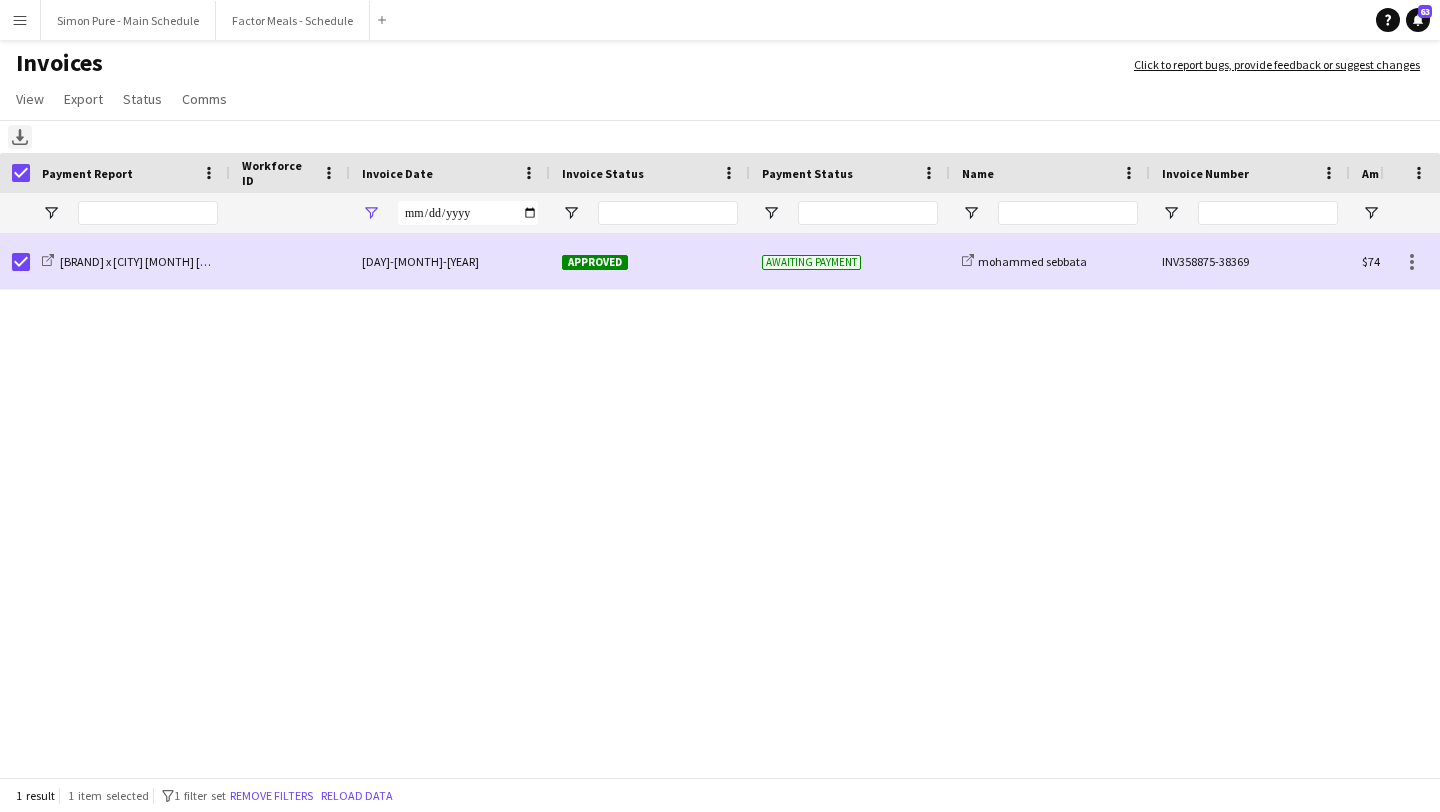 click on "Download" 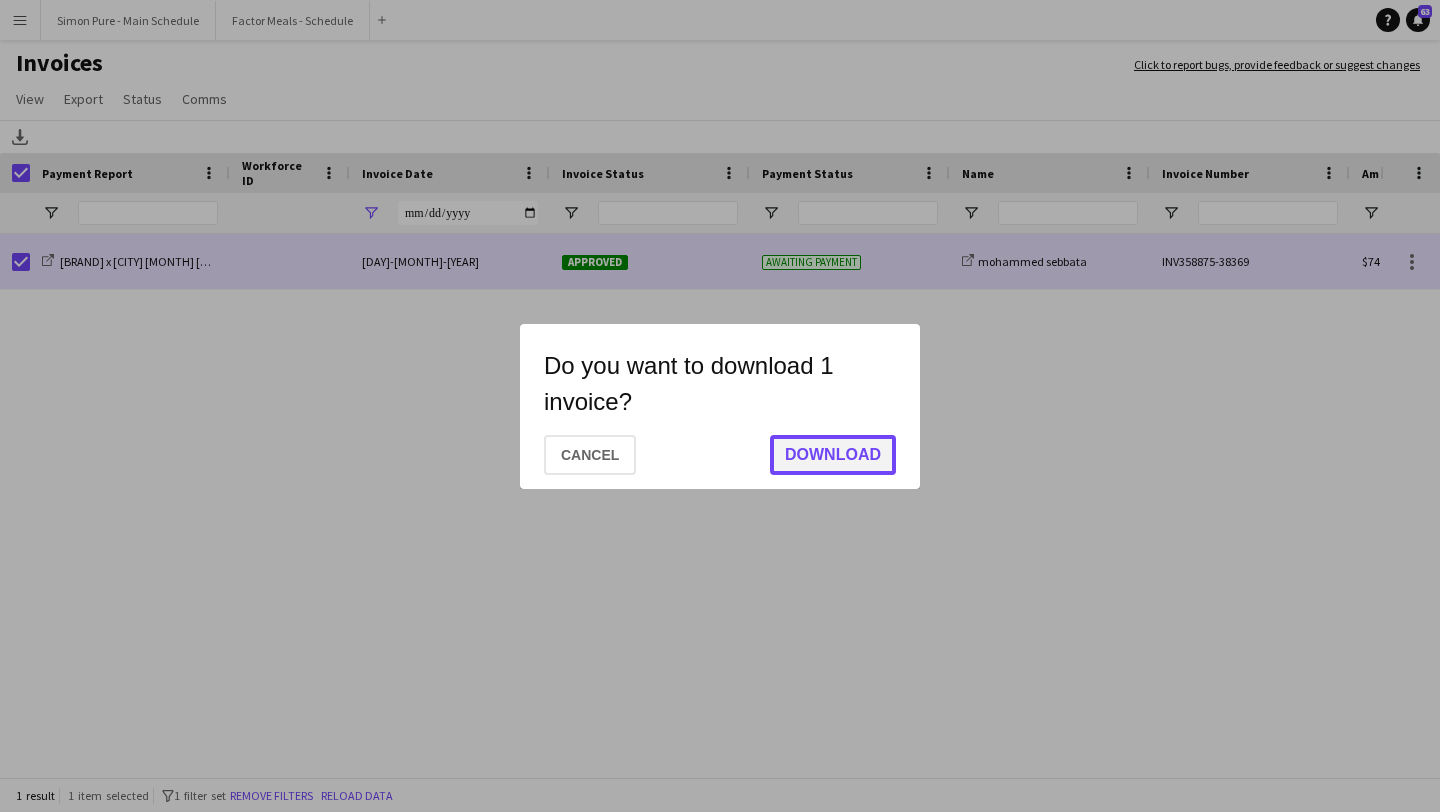 click on "Download" 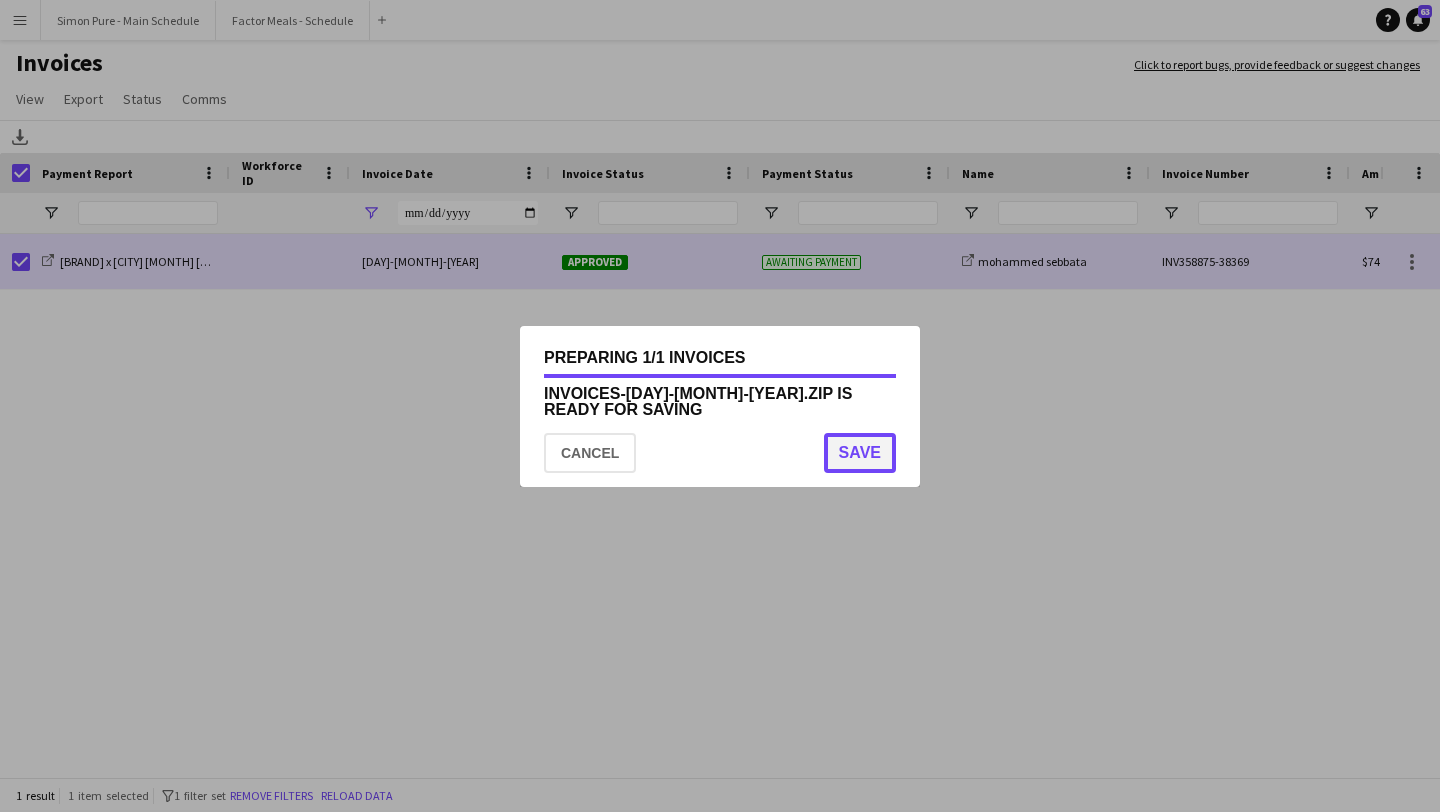 click on "Save" 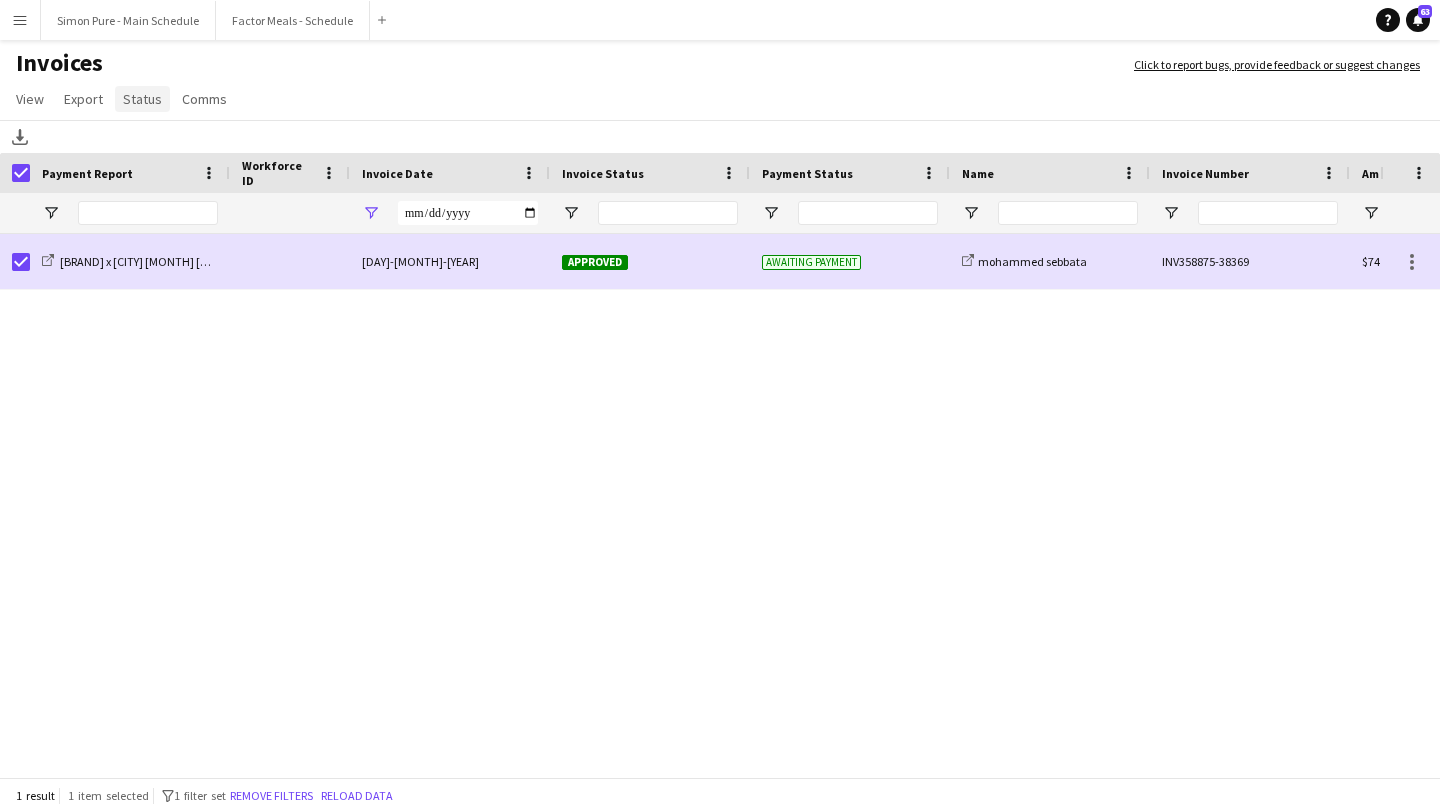 click on "Status" 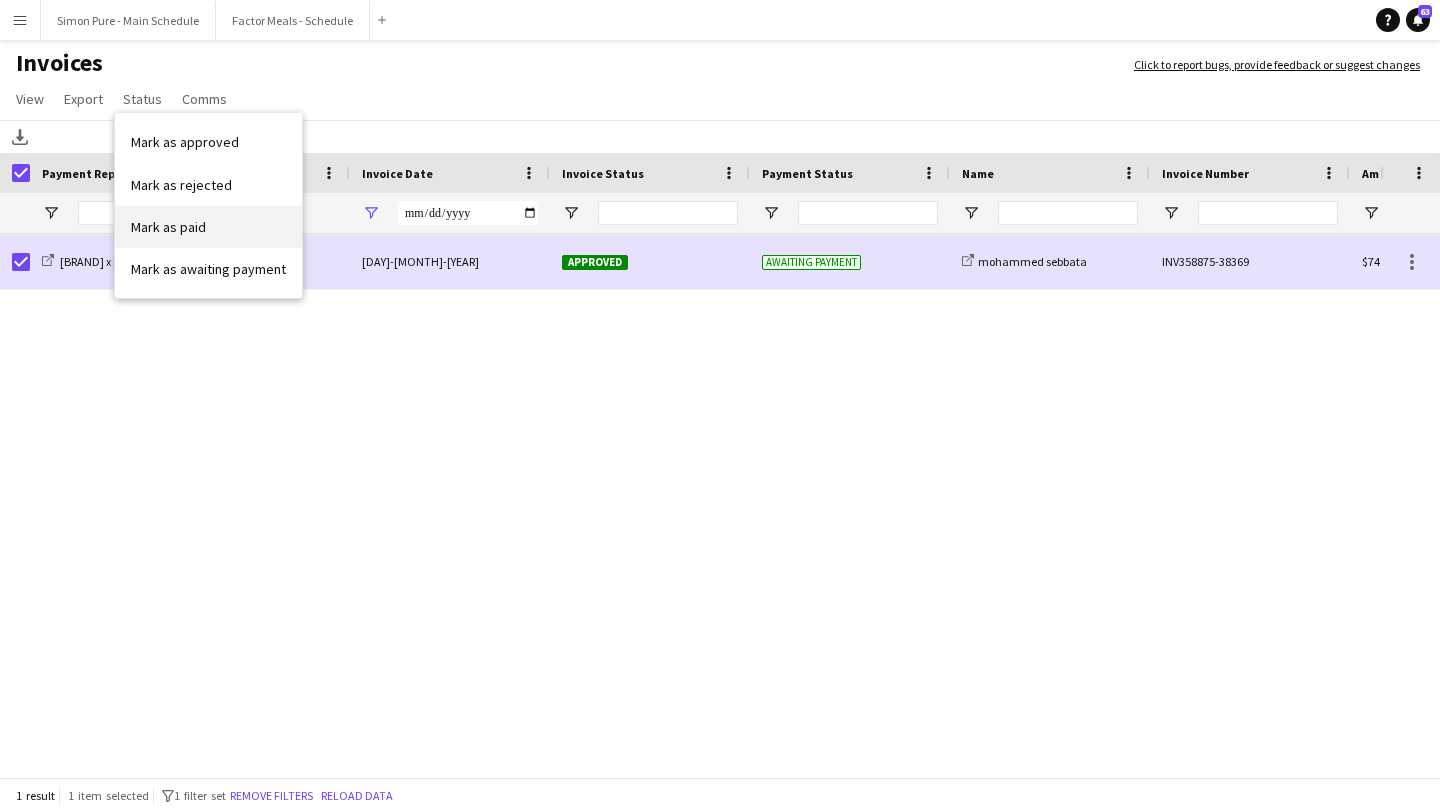 click on "Mark as paid" at bounding box center (208, 227) 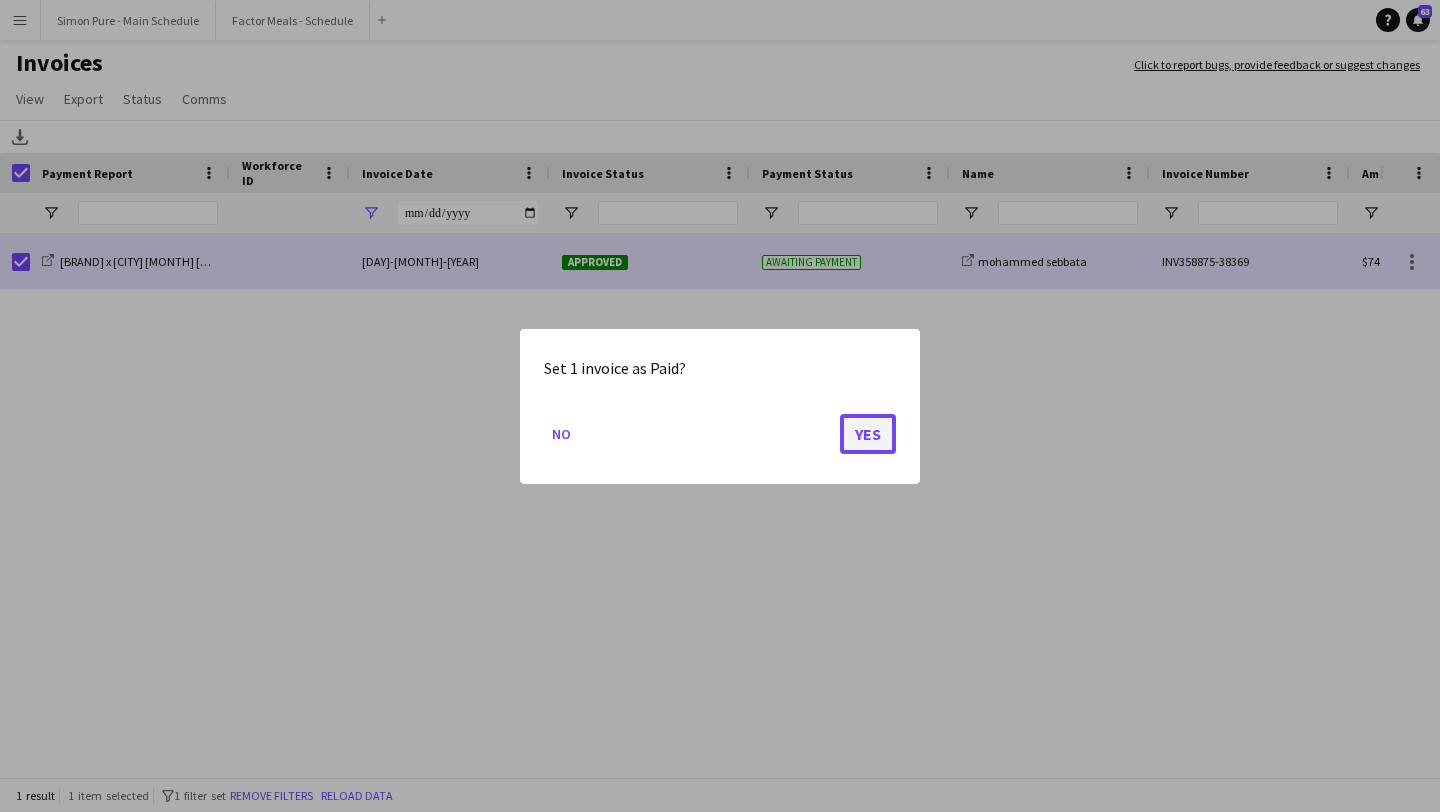 click on "Yes" 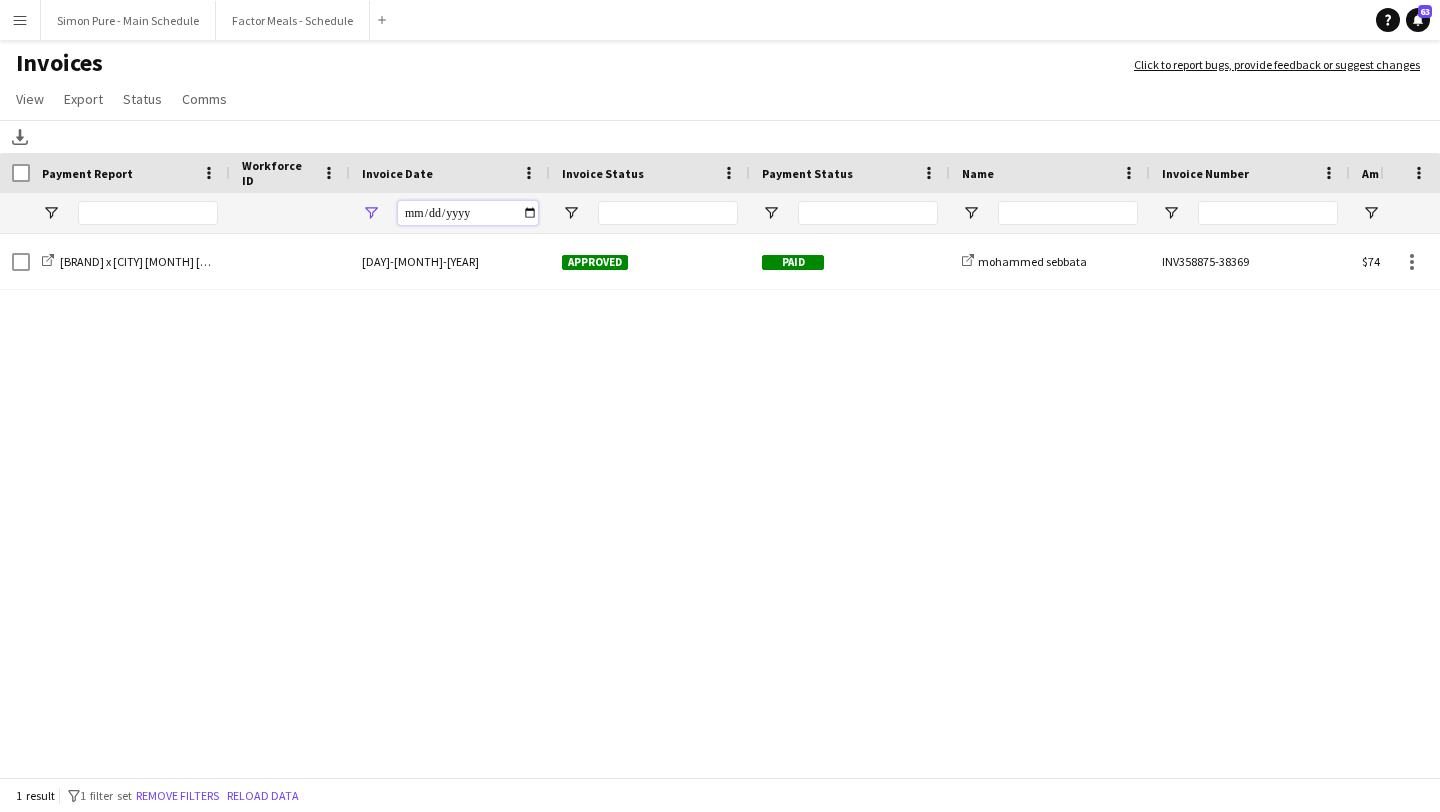 click on "**********" at bounding box center (468, 213) 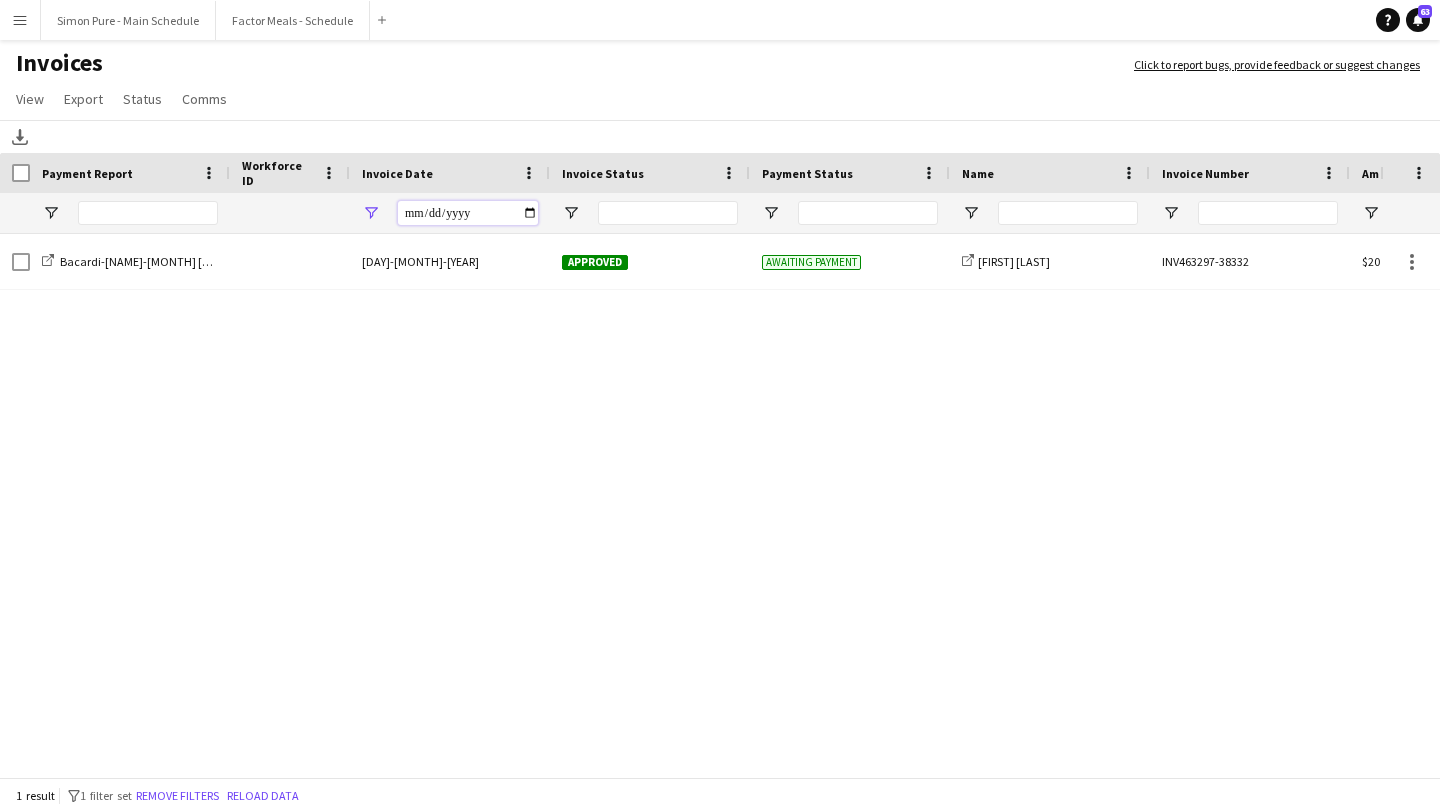 click on "**********" at bounding box center [468, 213] 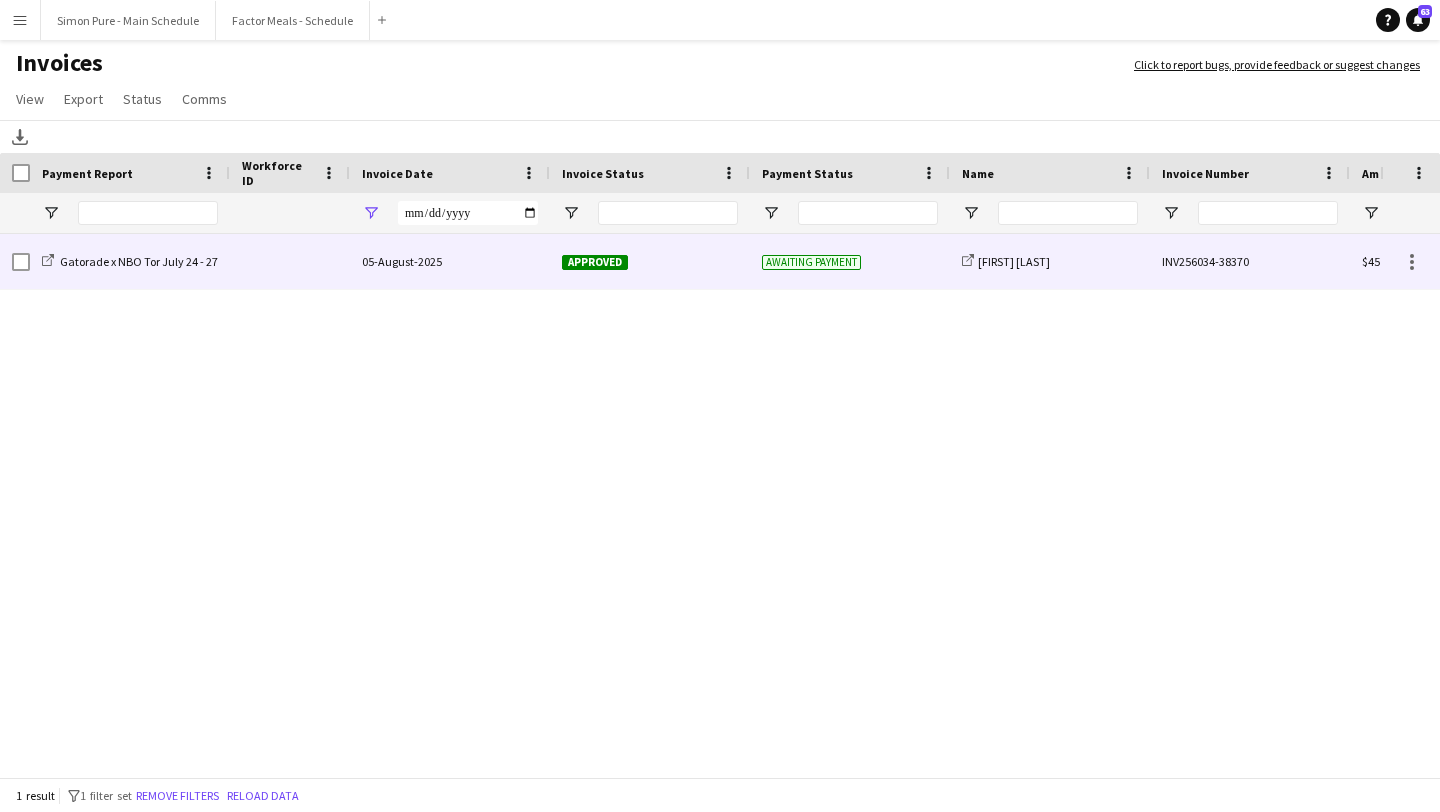 click on "Approved" 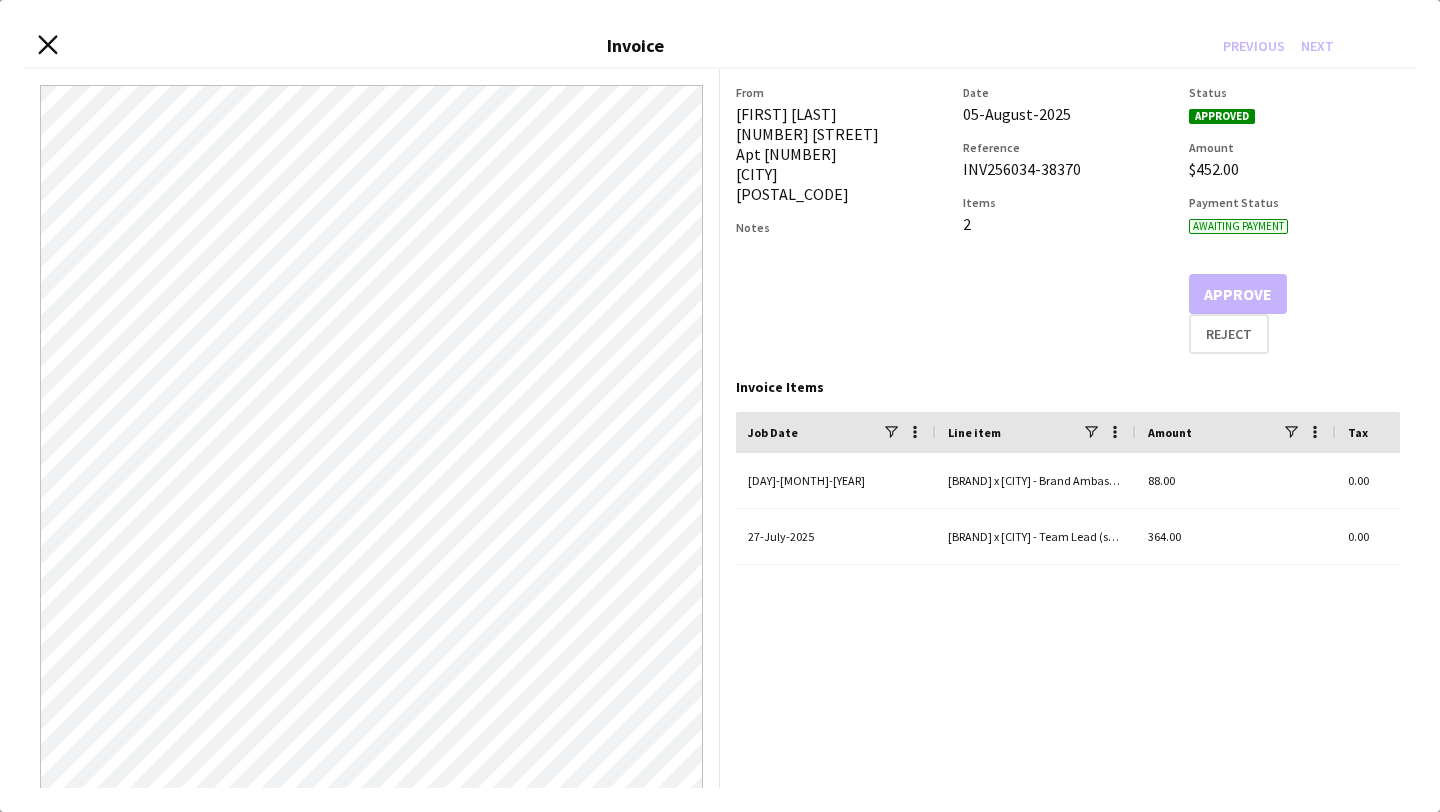 click on "Close invoice dialog" 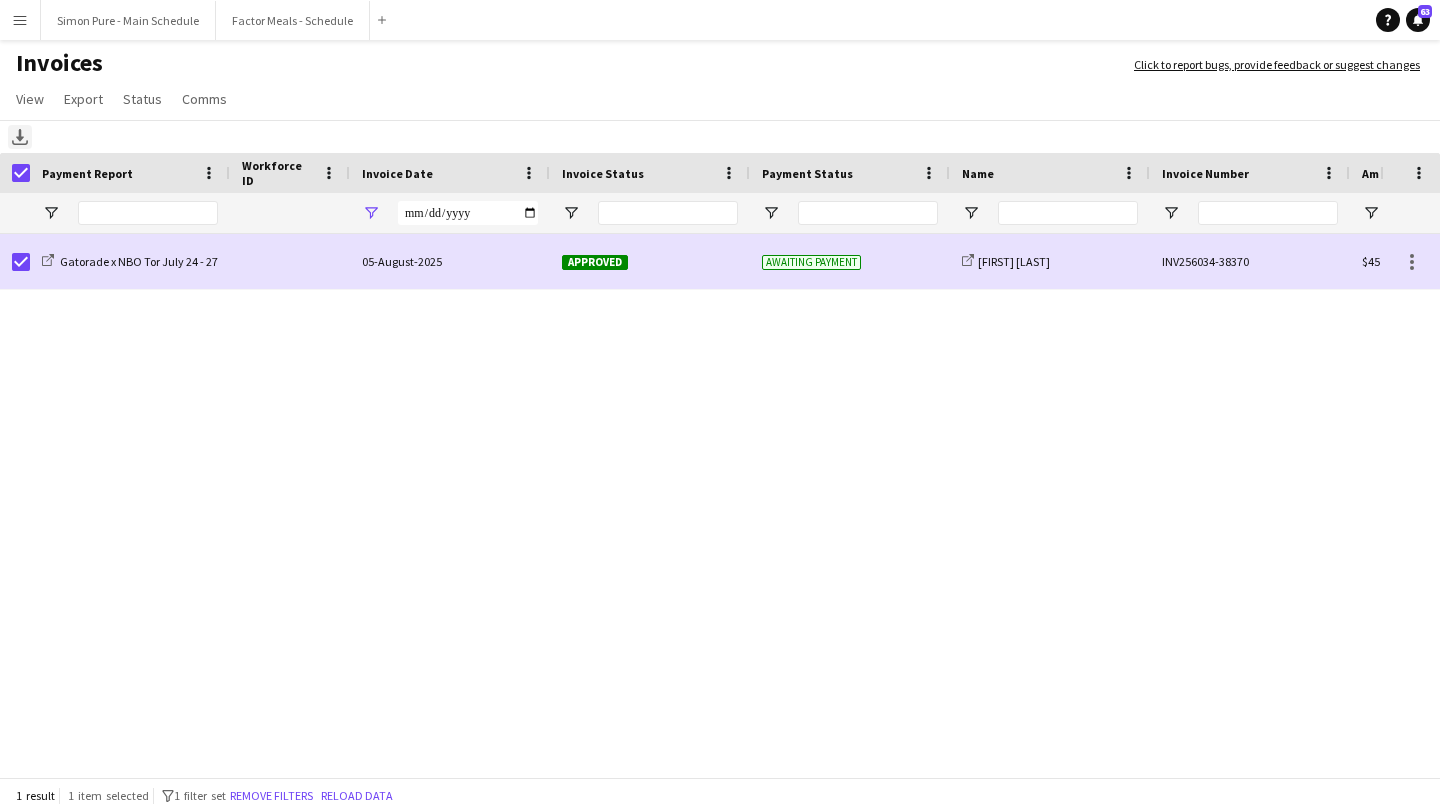 click 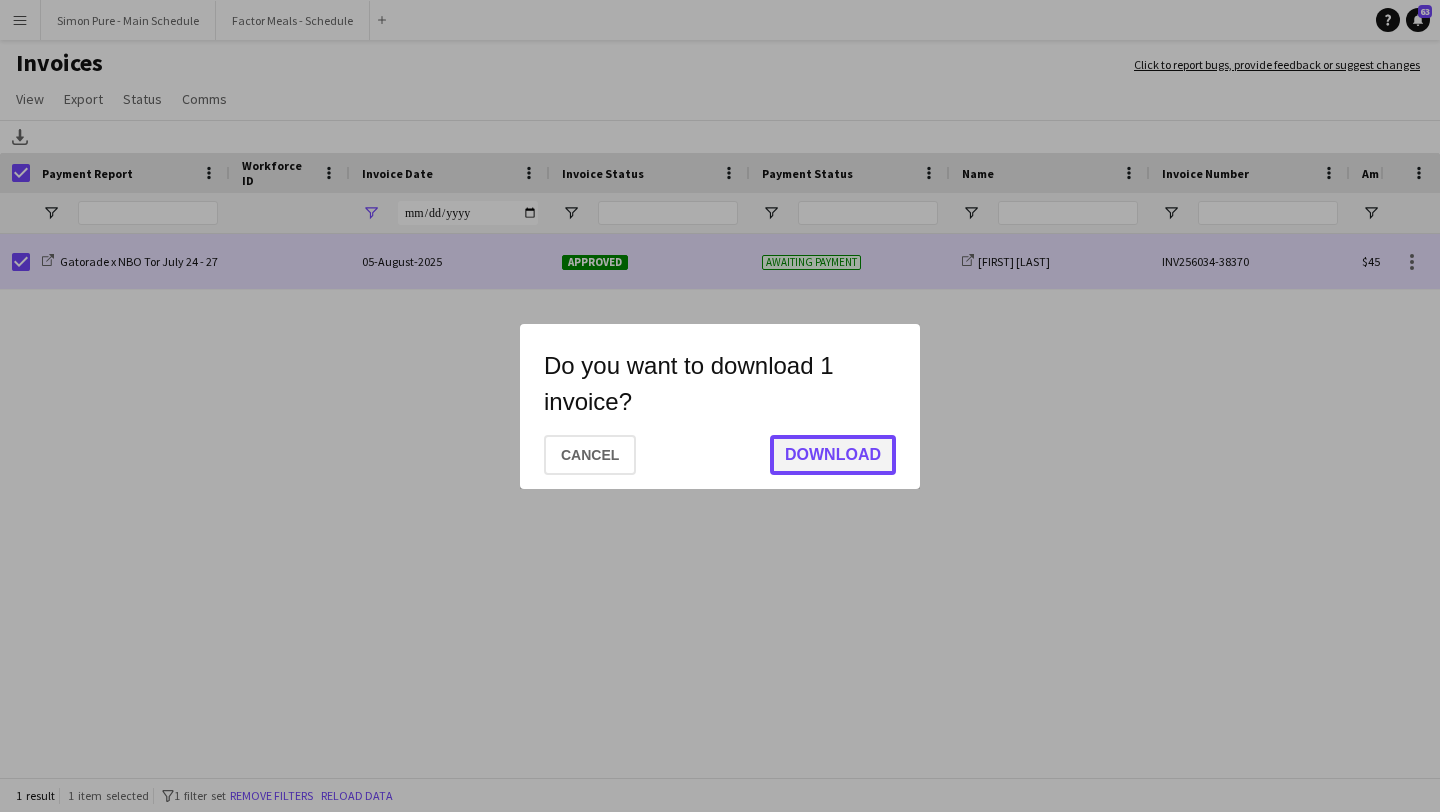 click on "Download" 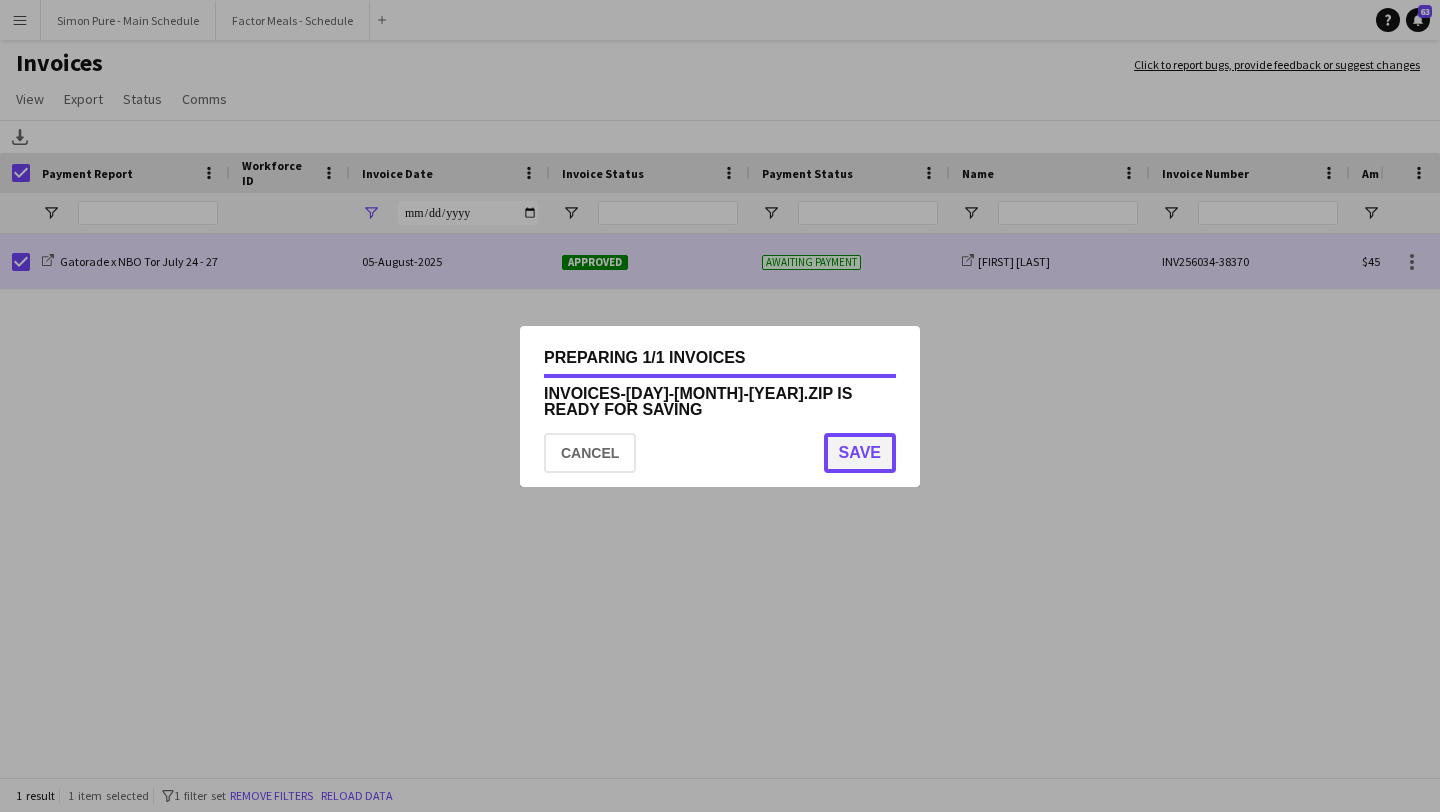 click on "Save" 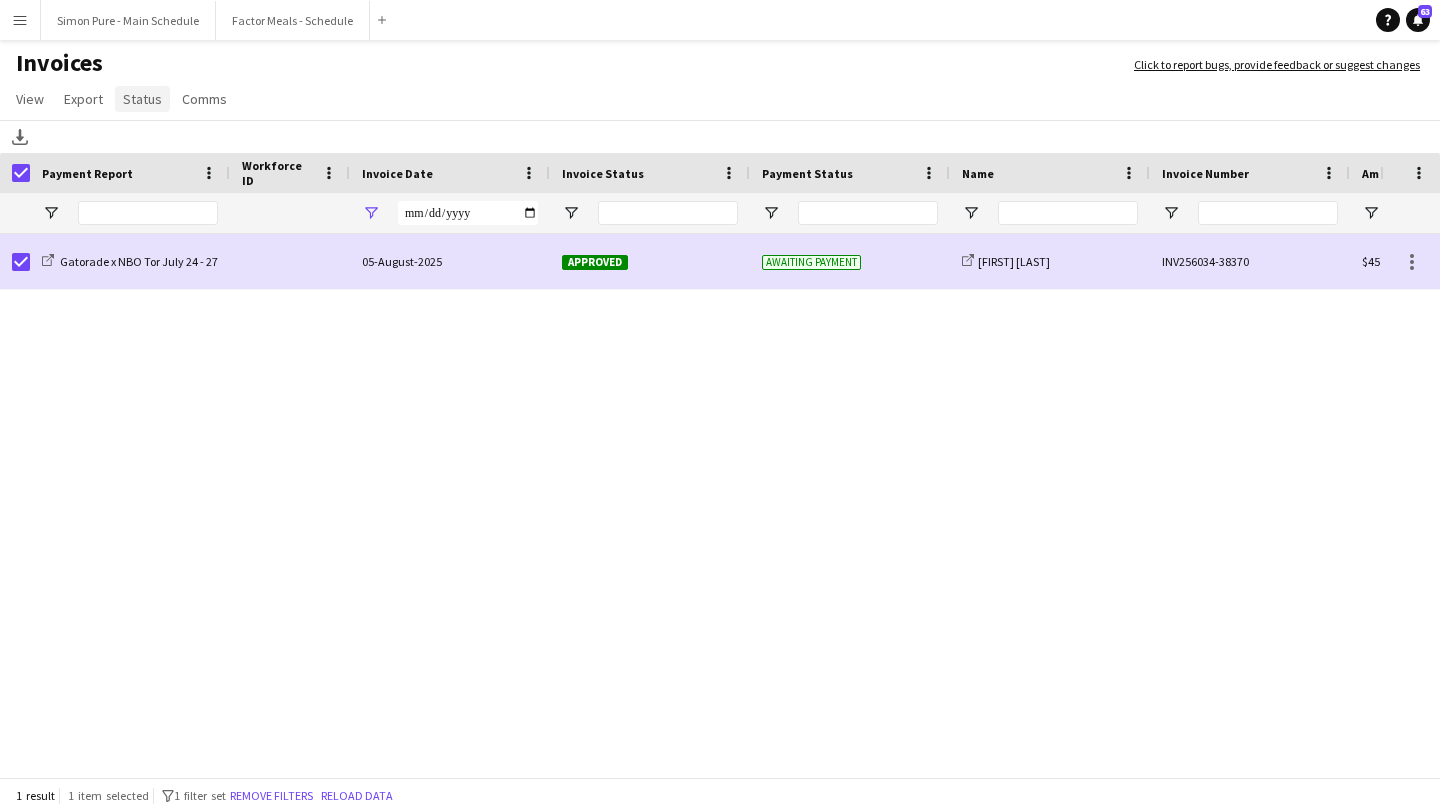 click on "Status" 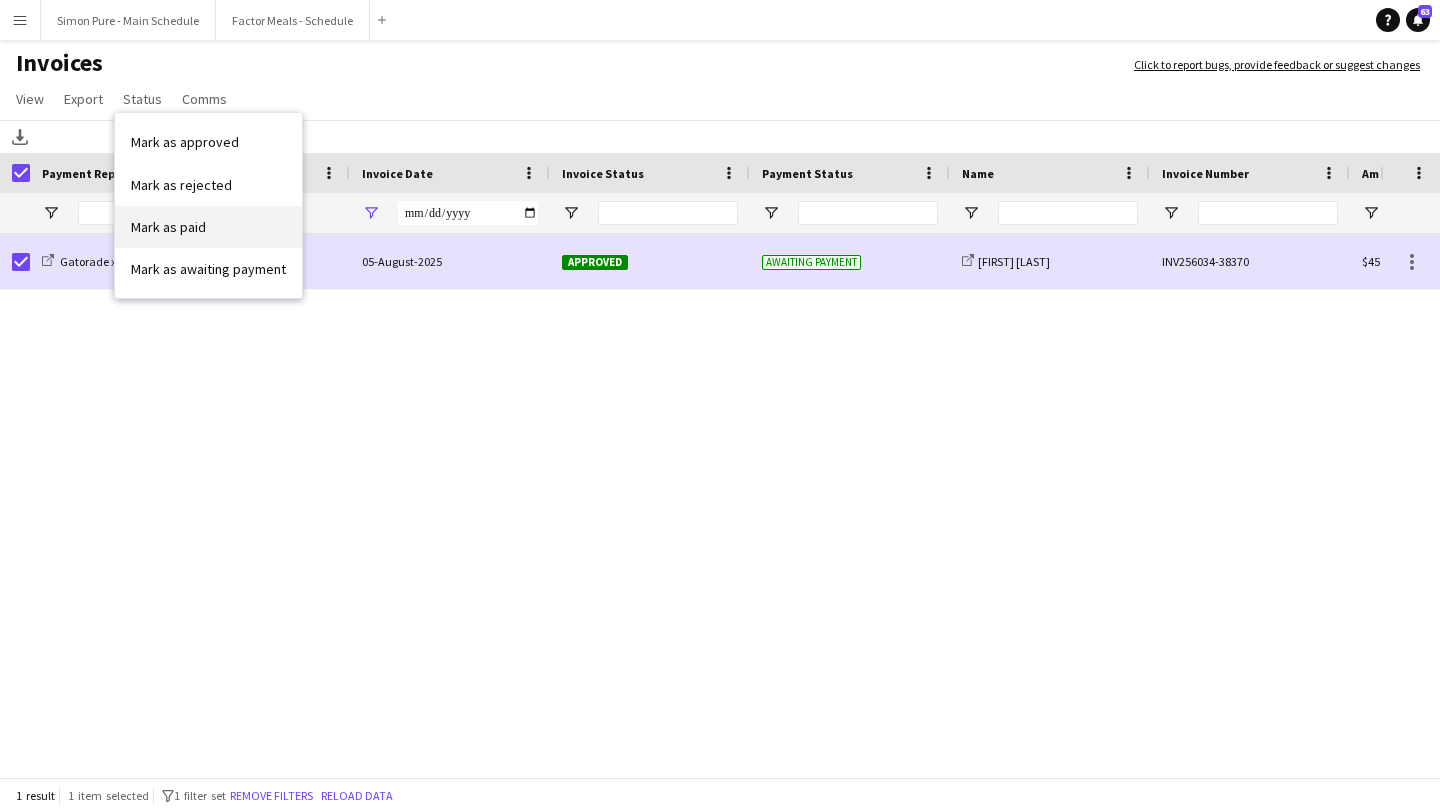 click on "Mark as paid" at bounding box center [208, 227] 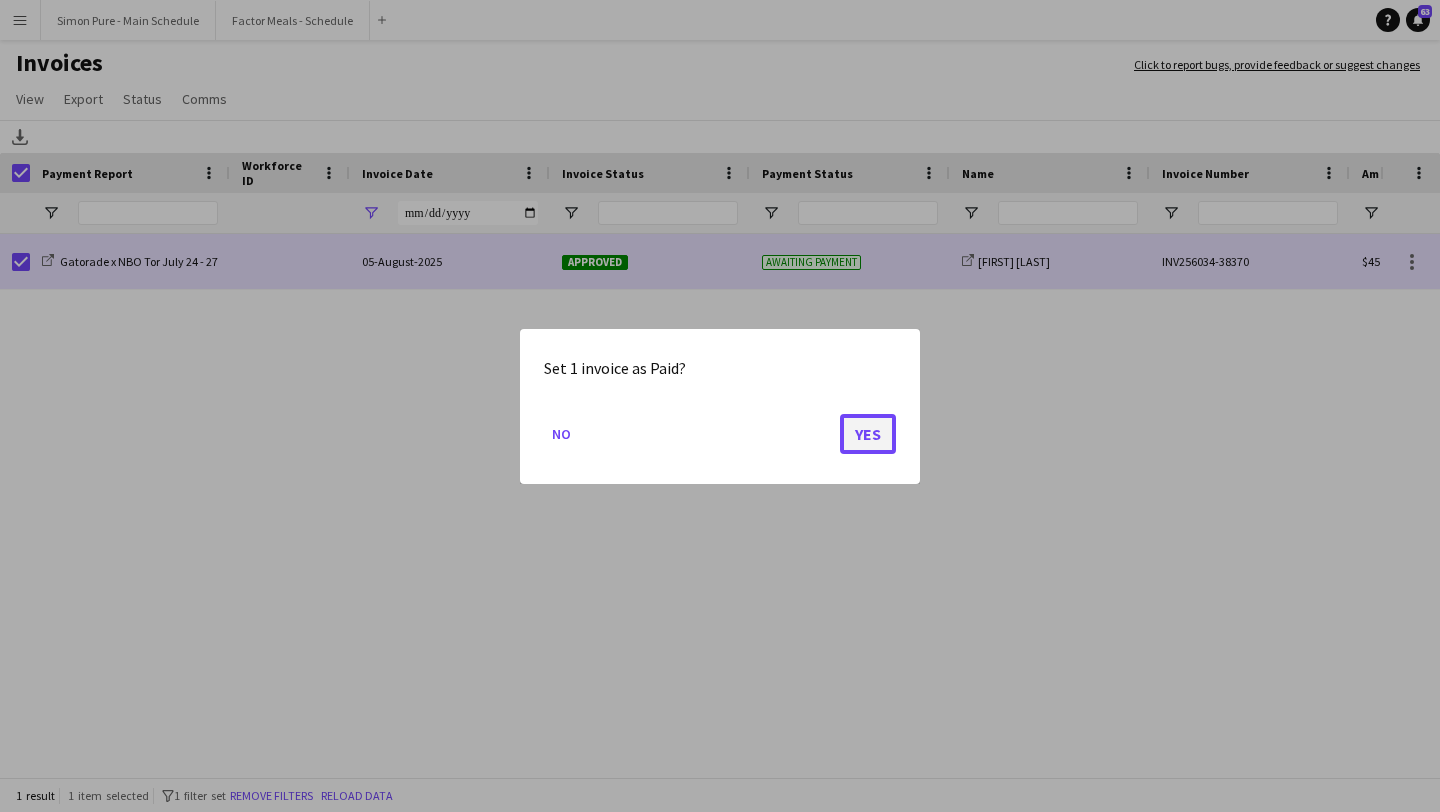 click on "Yes" 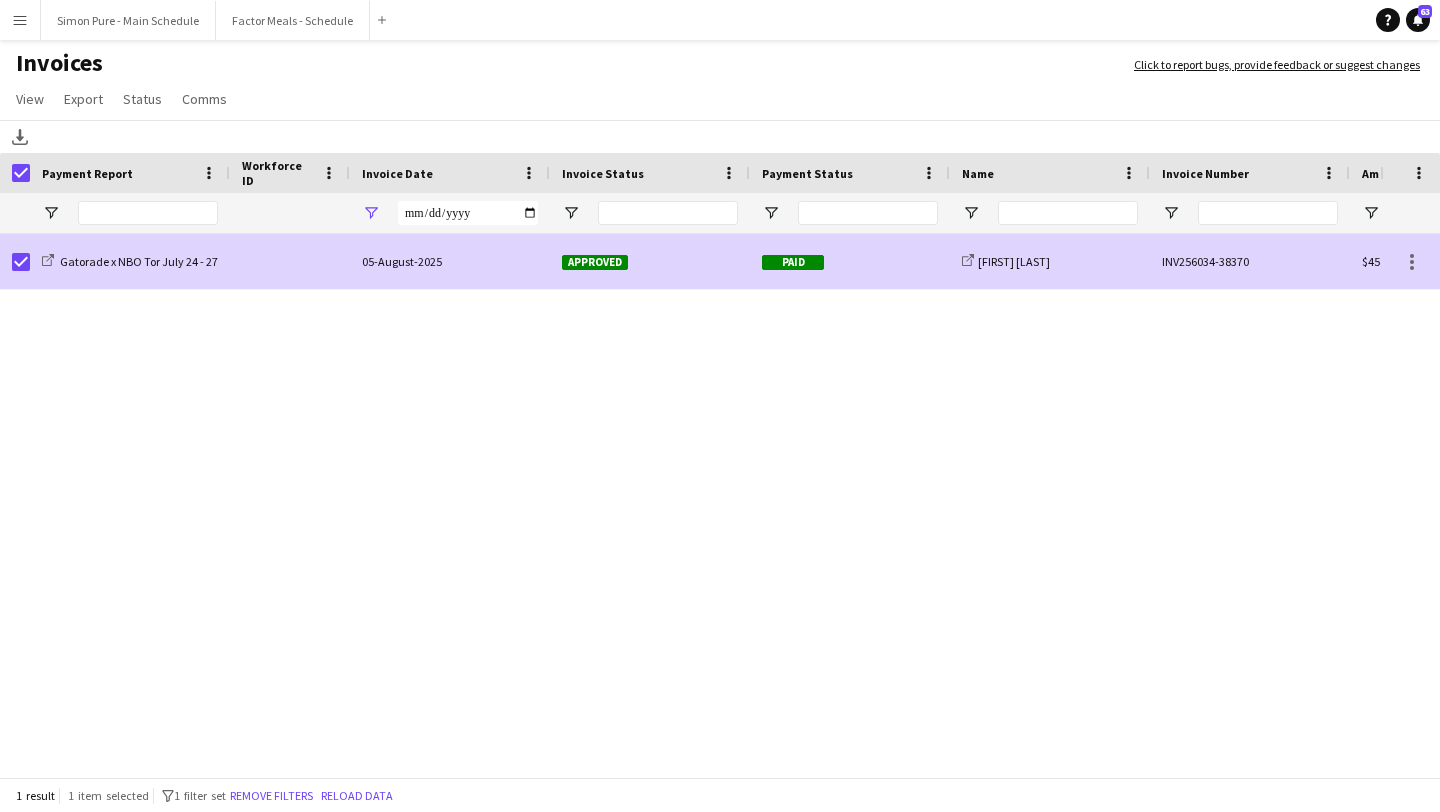 click 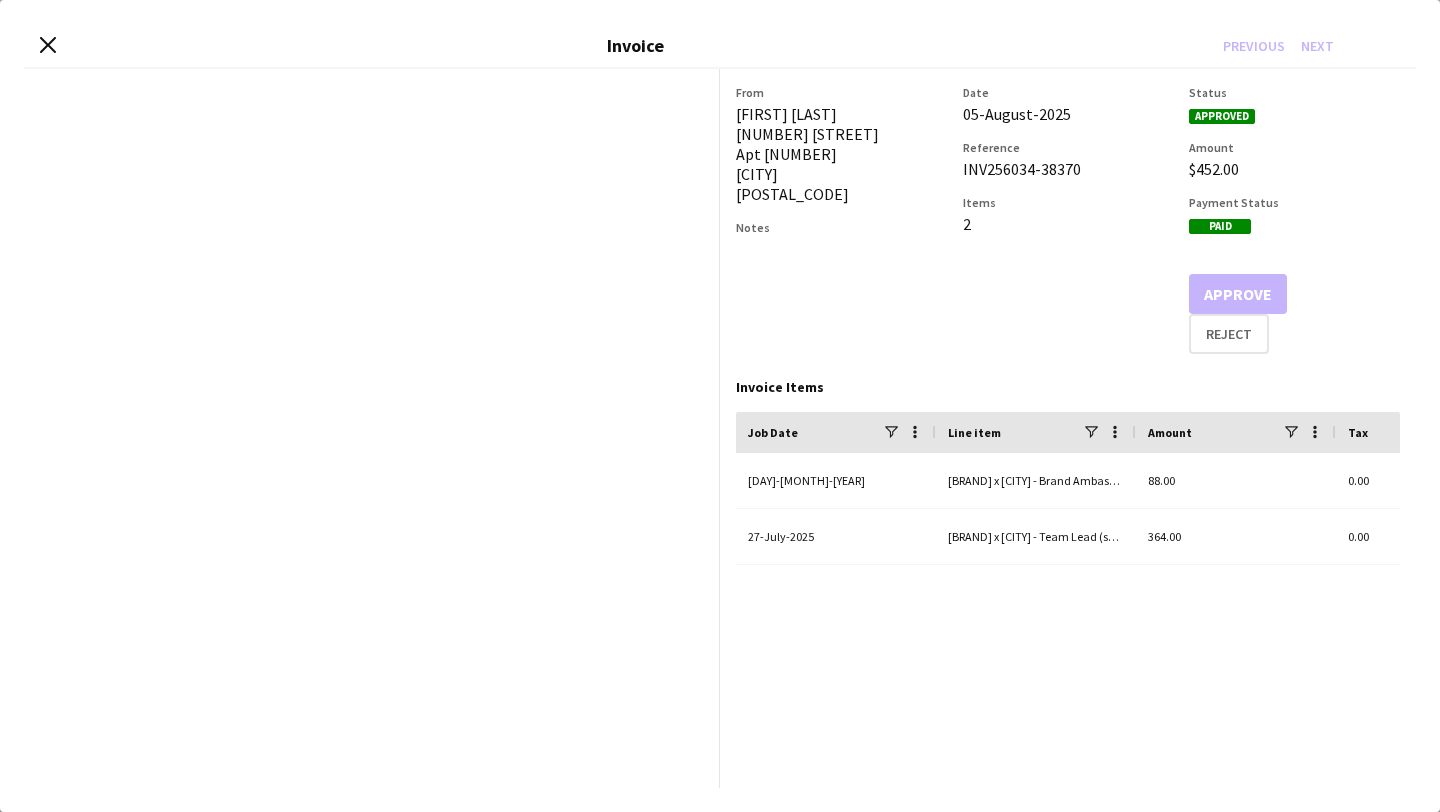 click on "Close invoice dialog
Invoice   Previous   Next   From  [FIRST] [LAST] [NUMBER] [STREET] [CITY] [POSTAL_CODE]  Notes   Date   [DAY]-[MONTH]-[YEAR]   Reference   INV256034-38370   Items   2   Status  Approved  Amount   $452.00   Payment Status   Paid   Approve   Reject   Invoice Items
Drag here to set row groups Drag here to set column labels
Job Date
Line item" at bounding box center (720, 406) 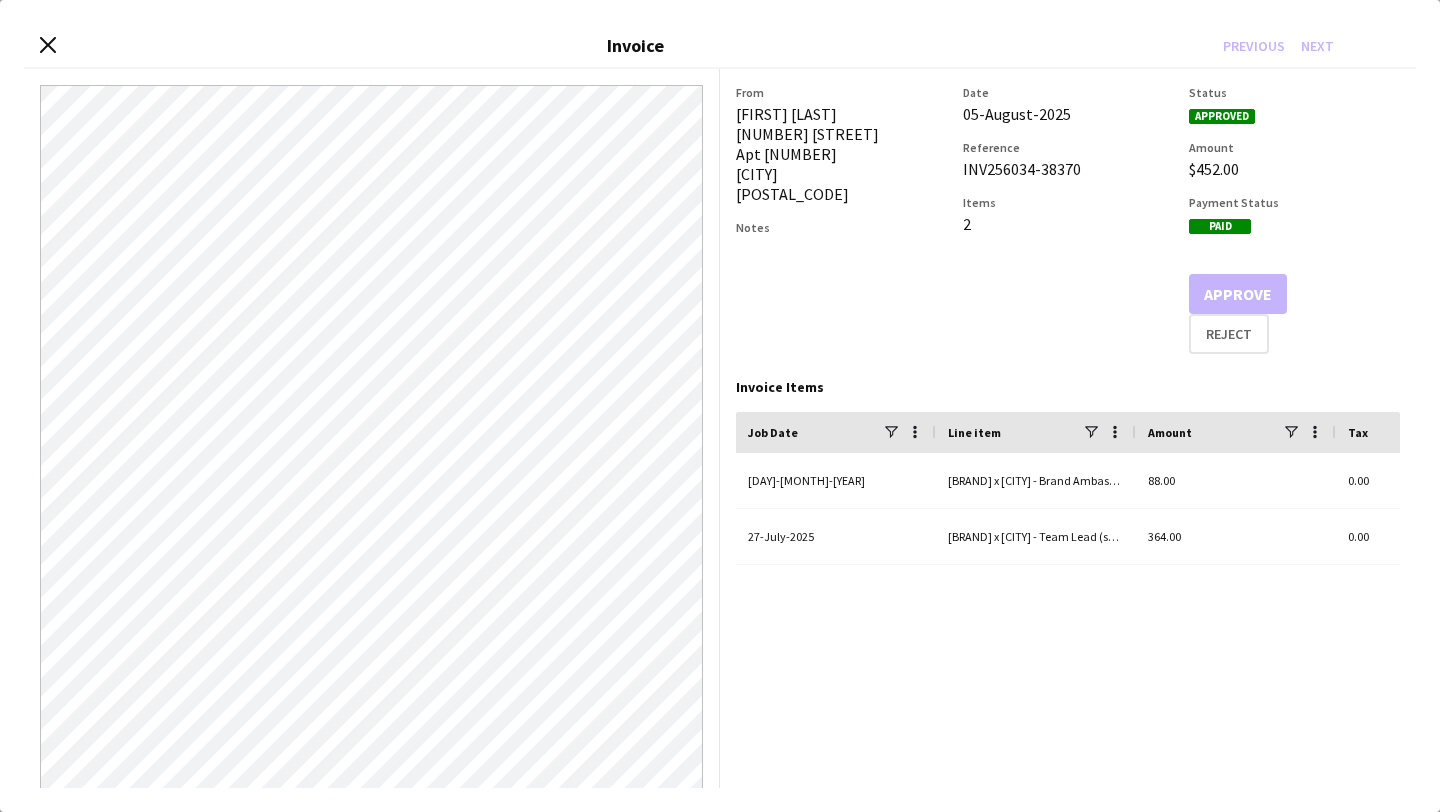 click on "Close invoice dialog
Invoice   Previous   Next" at bounding box center [720, 46] 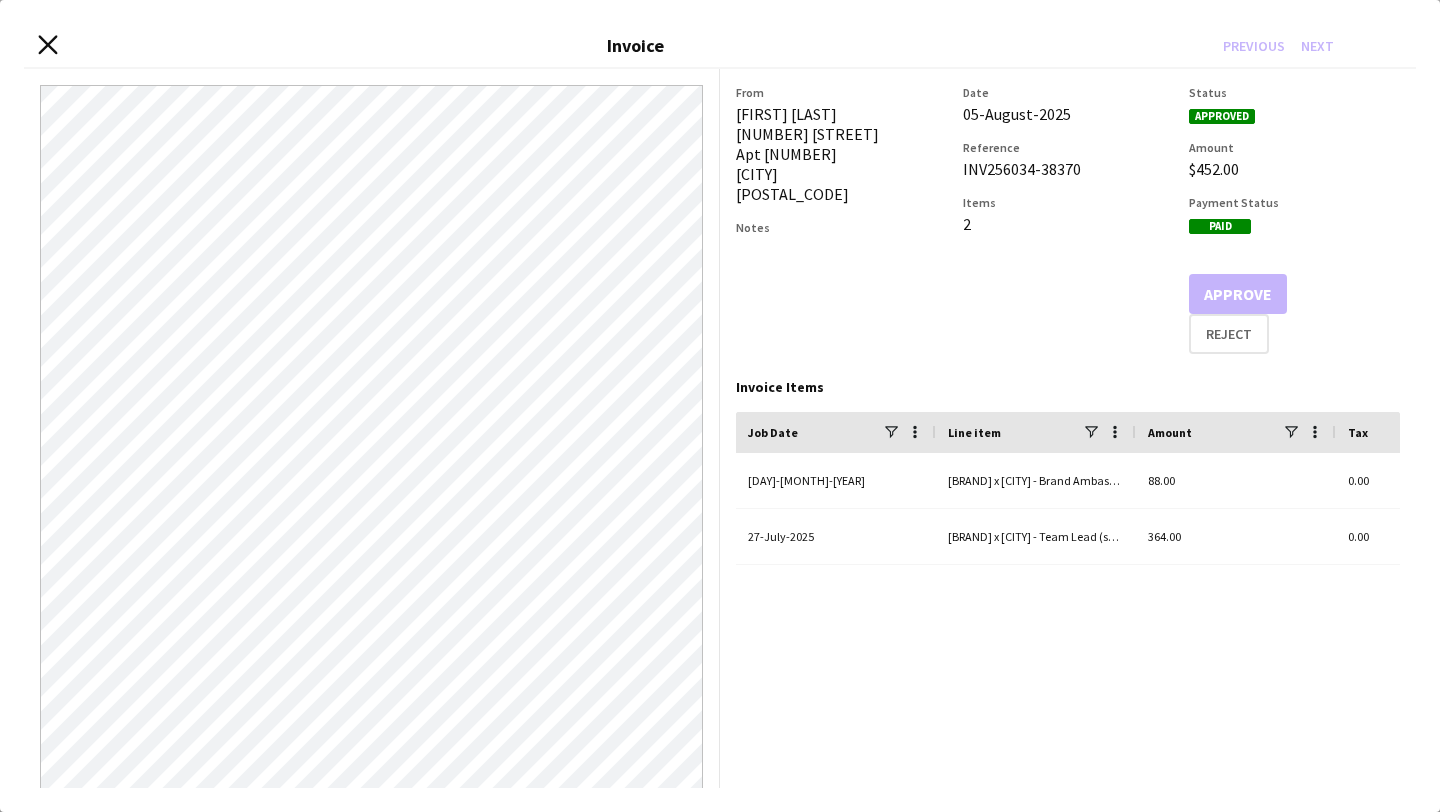 click 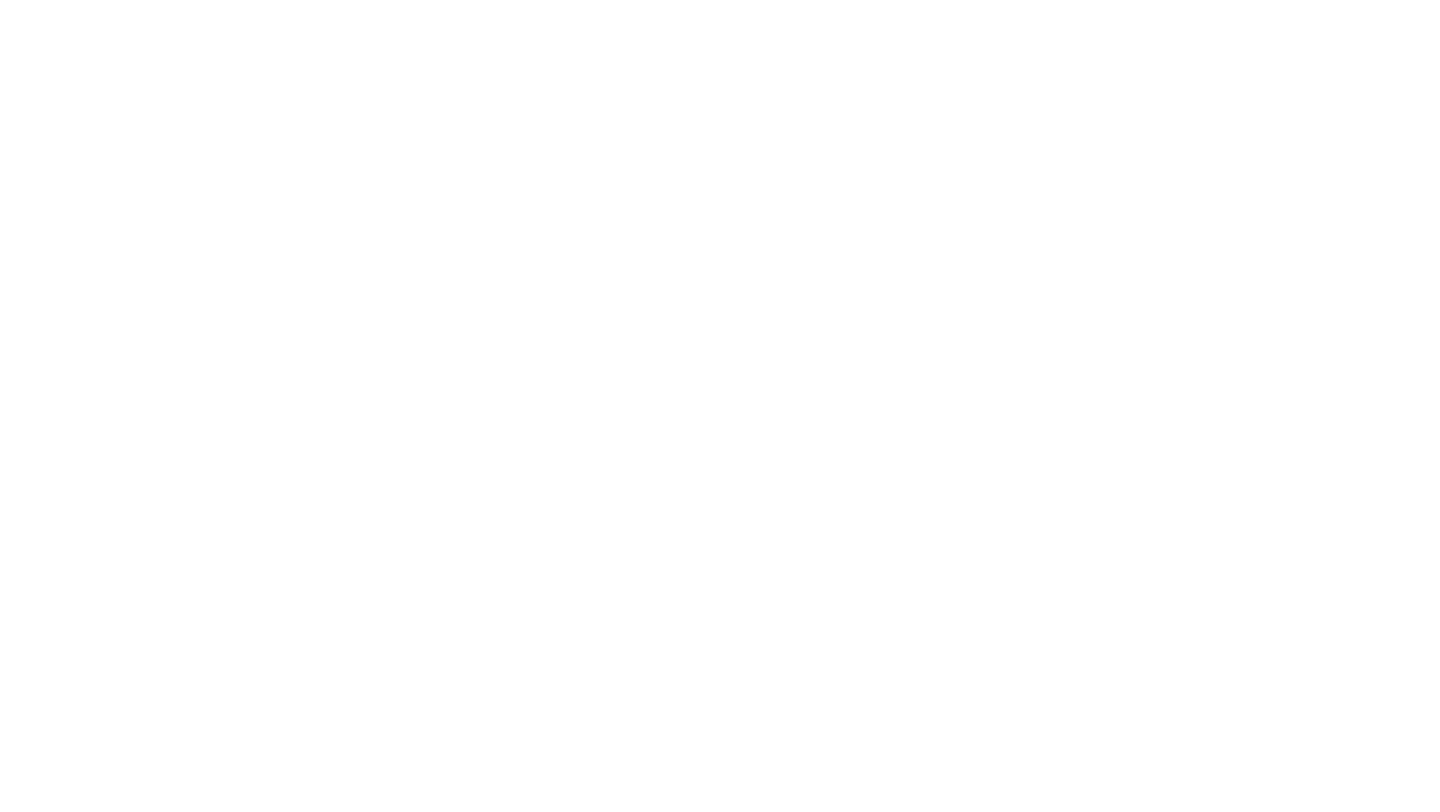 scroll, scrollTop: 0, scrollLeft: 0, axis: both 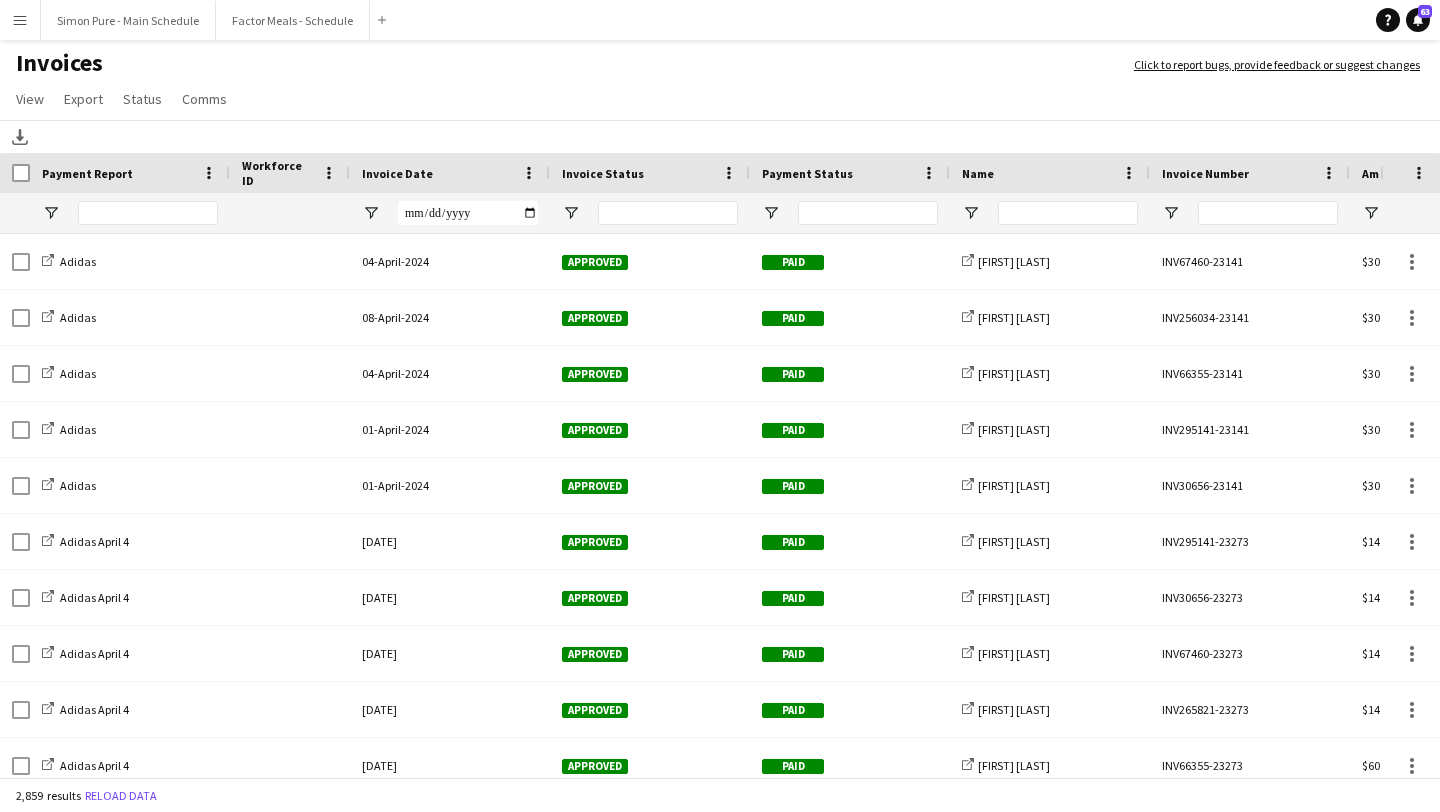 click 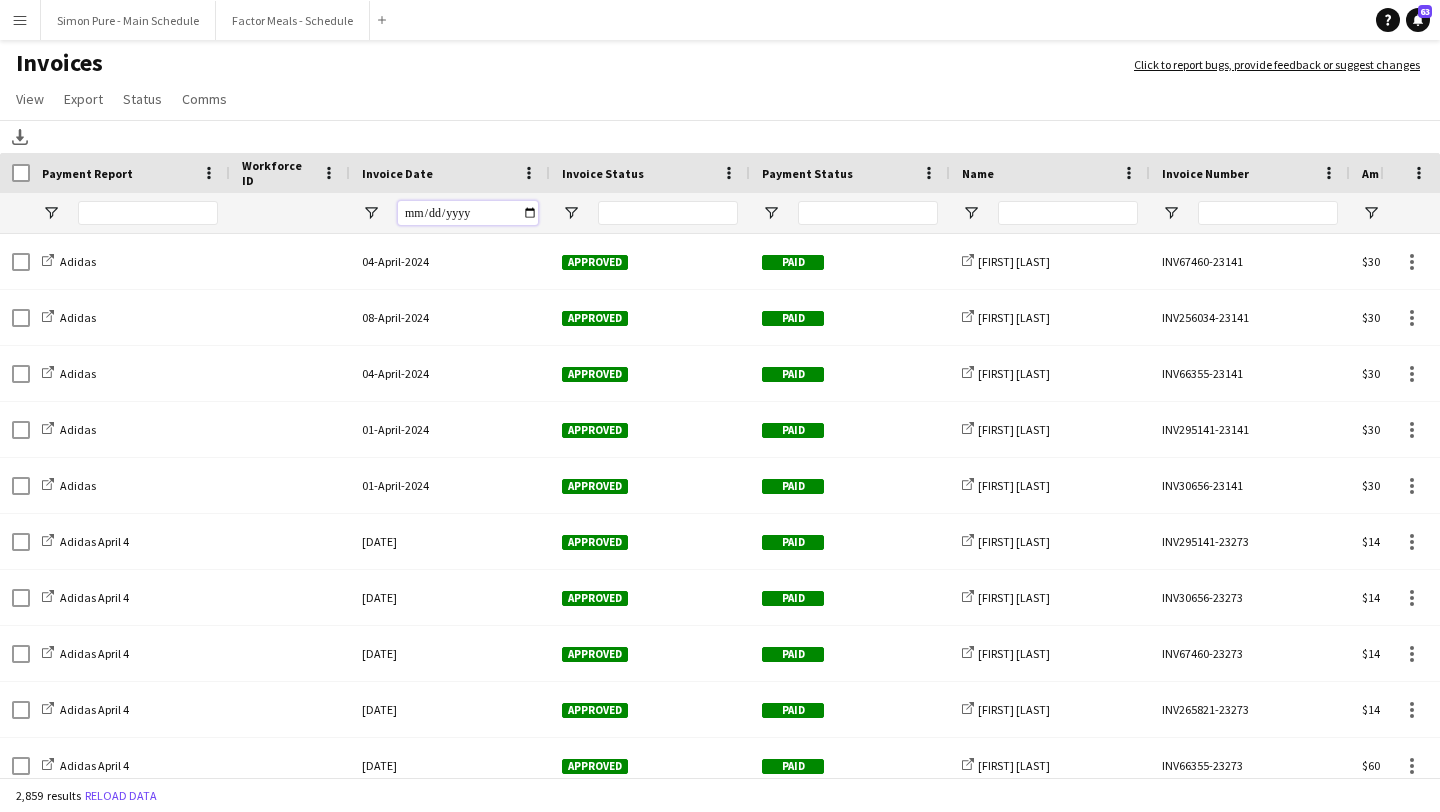 click at bounding box center [468, 213] 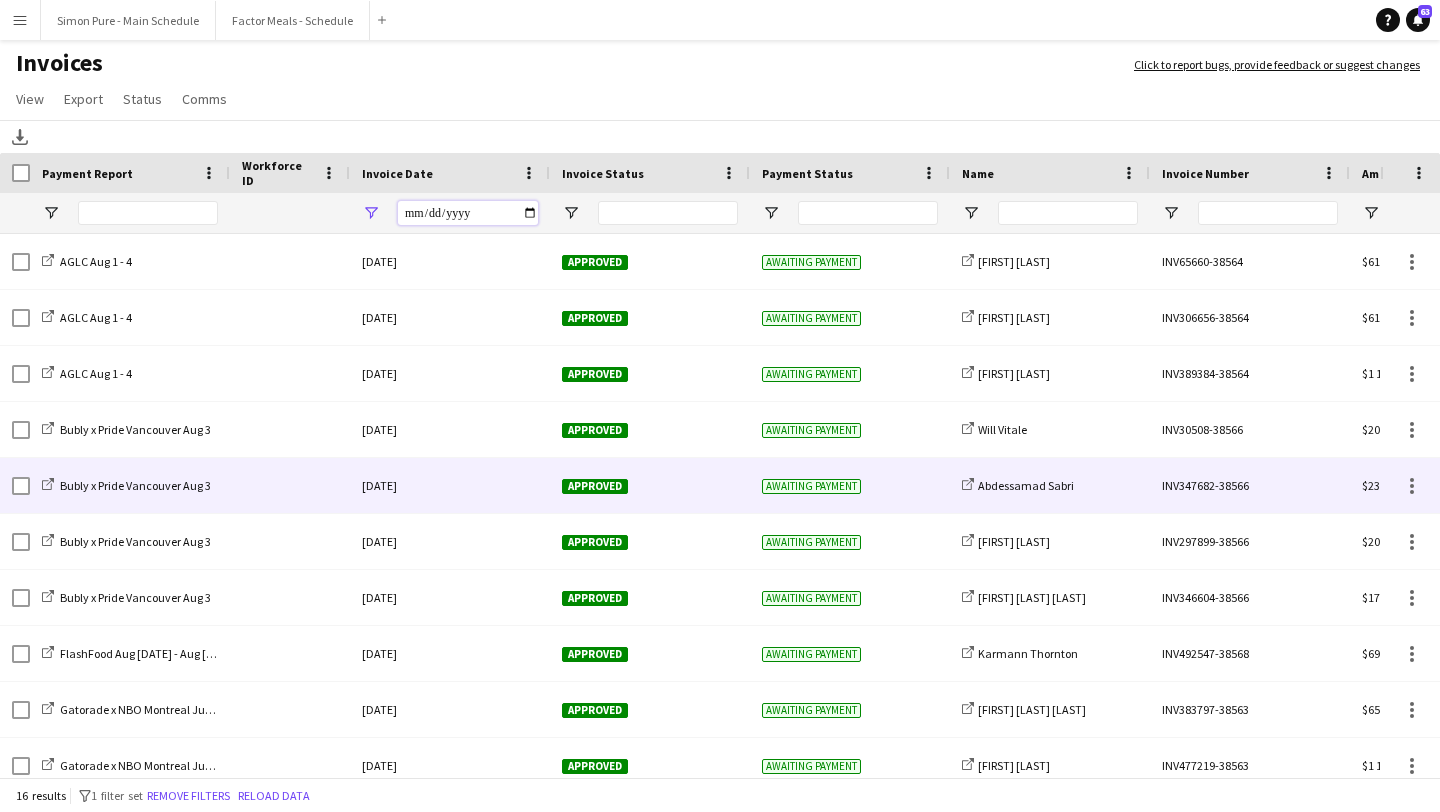scroll, scrollTop: 31, scrollLeft: 0, axis: vertical 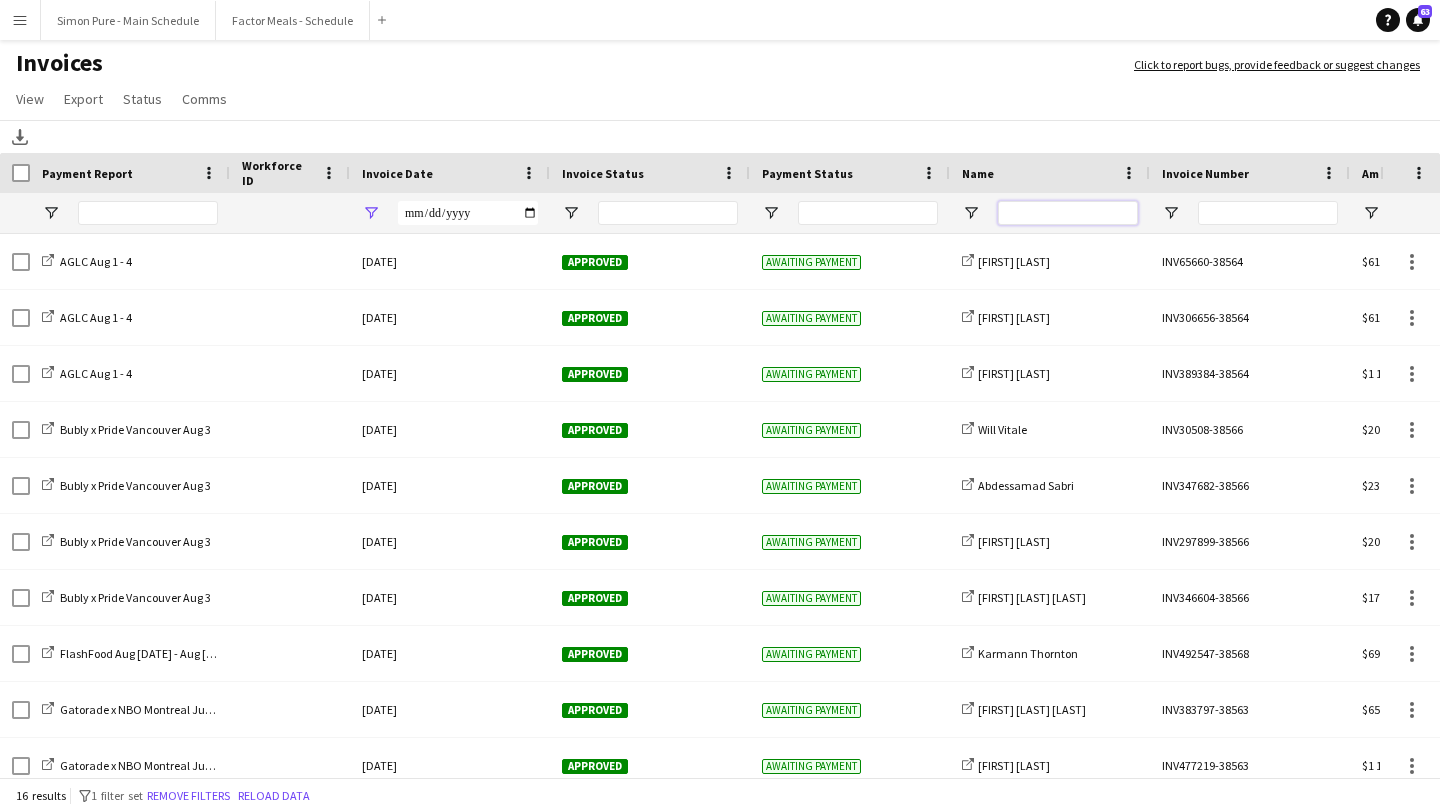 click at bounding box center (1068, 213) 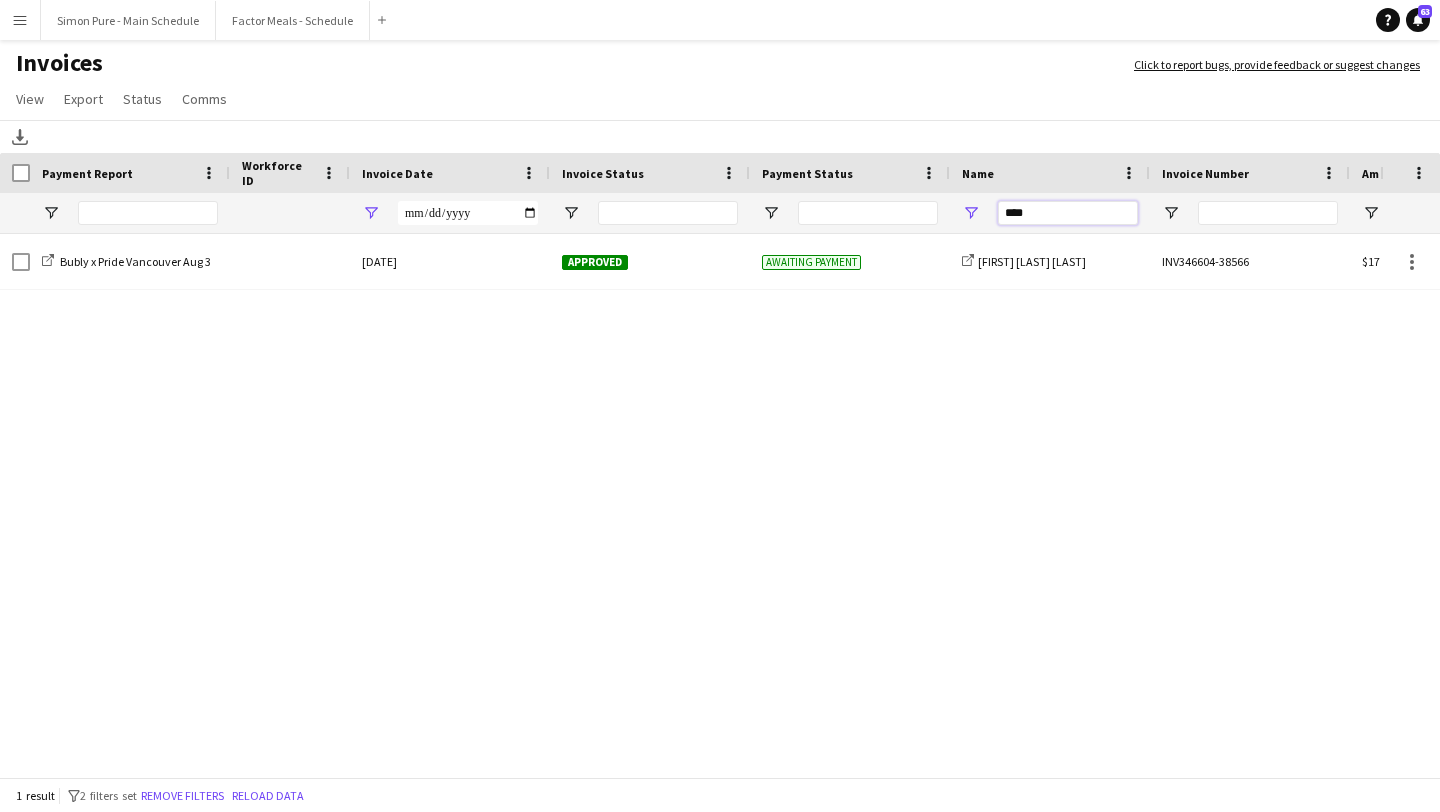 type on "****" 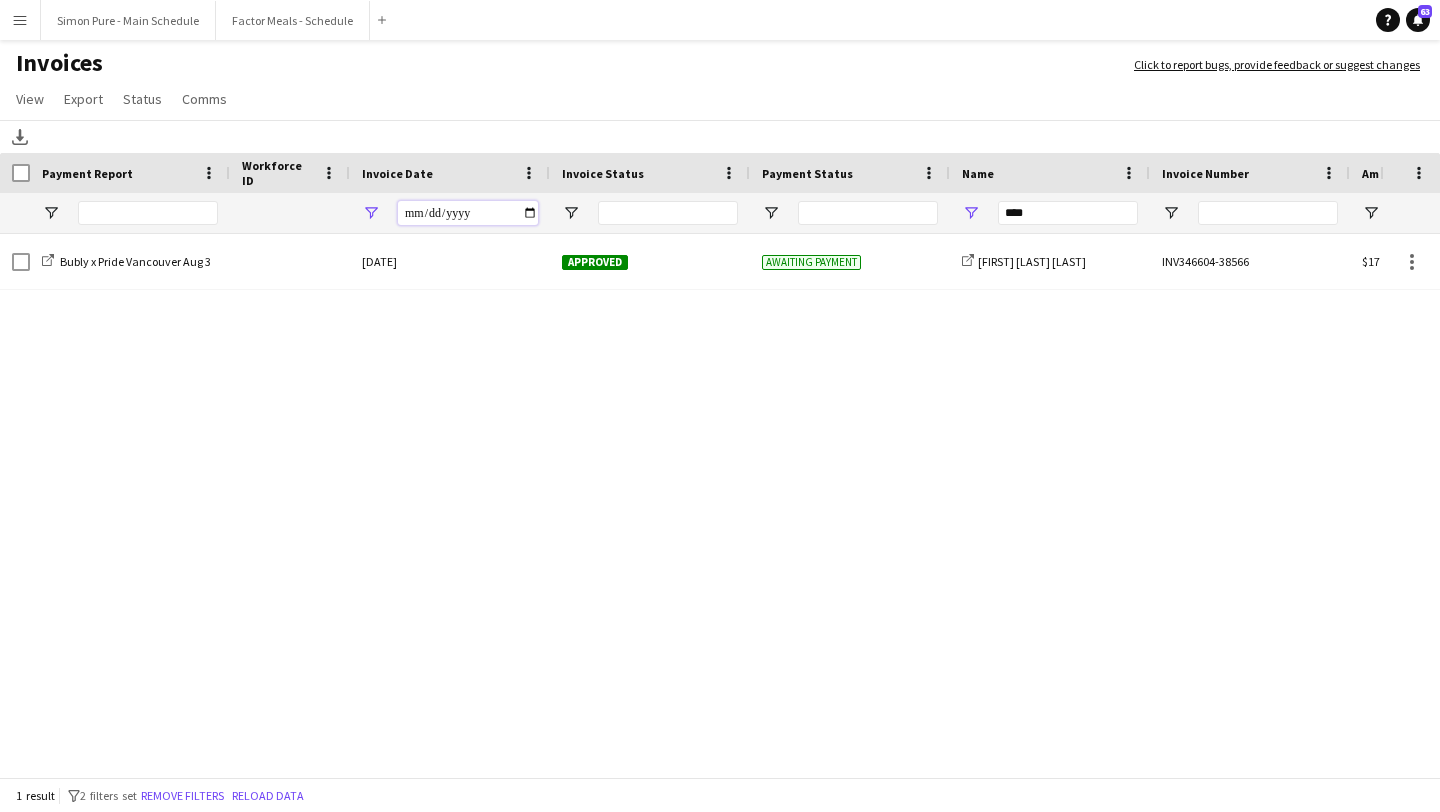 click on "**********" at bounding box center (468, 213) 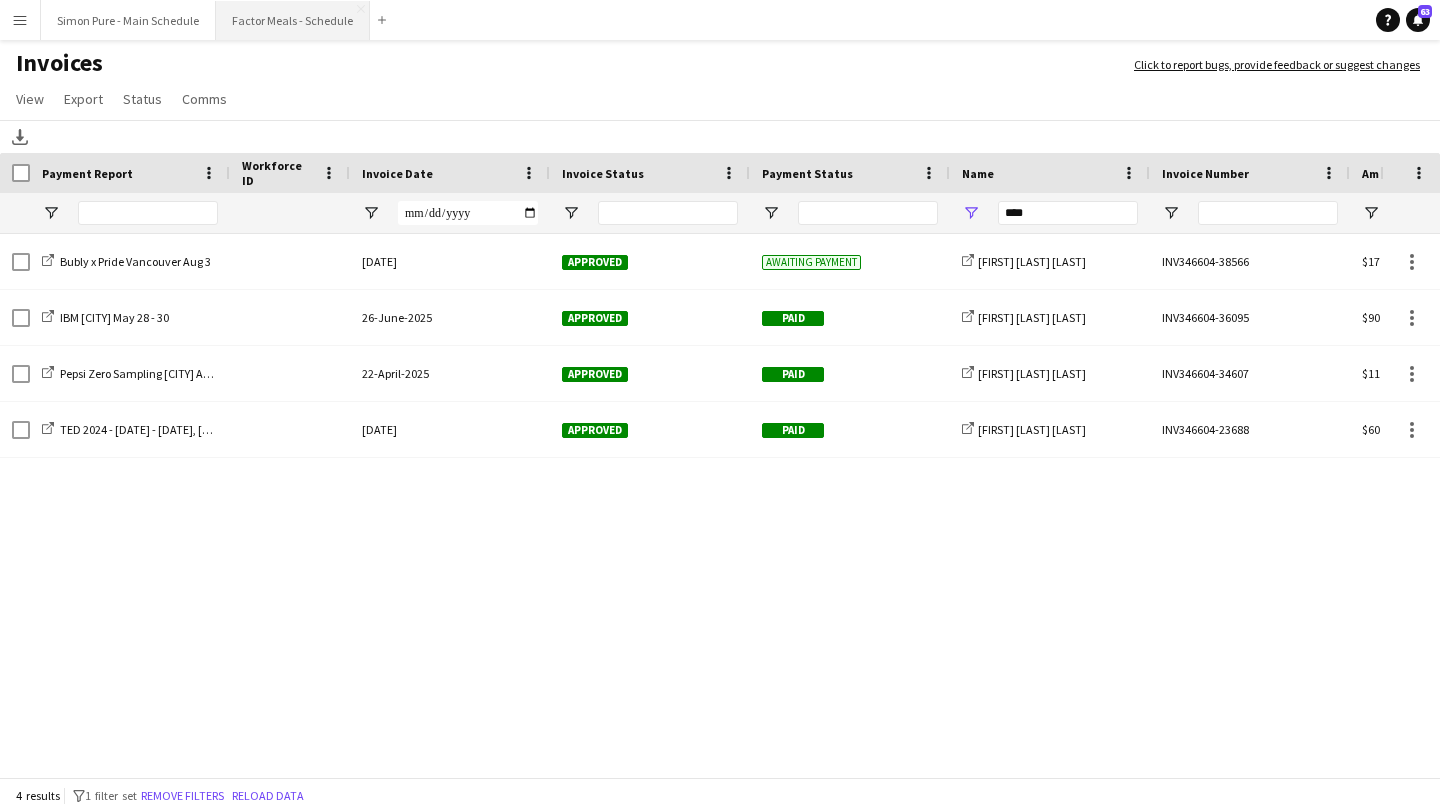 click on "Factor Meals - Schedule
Close" at bounding box center (293, 20) 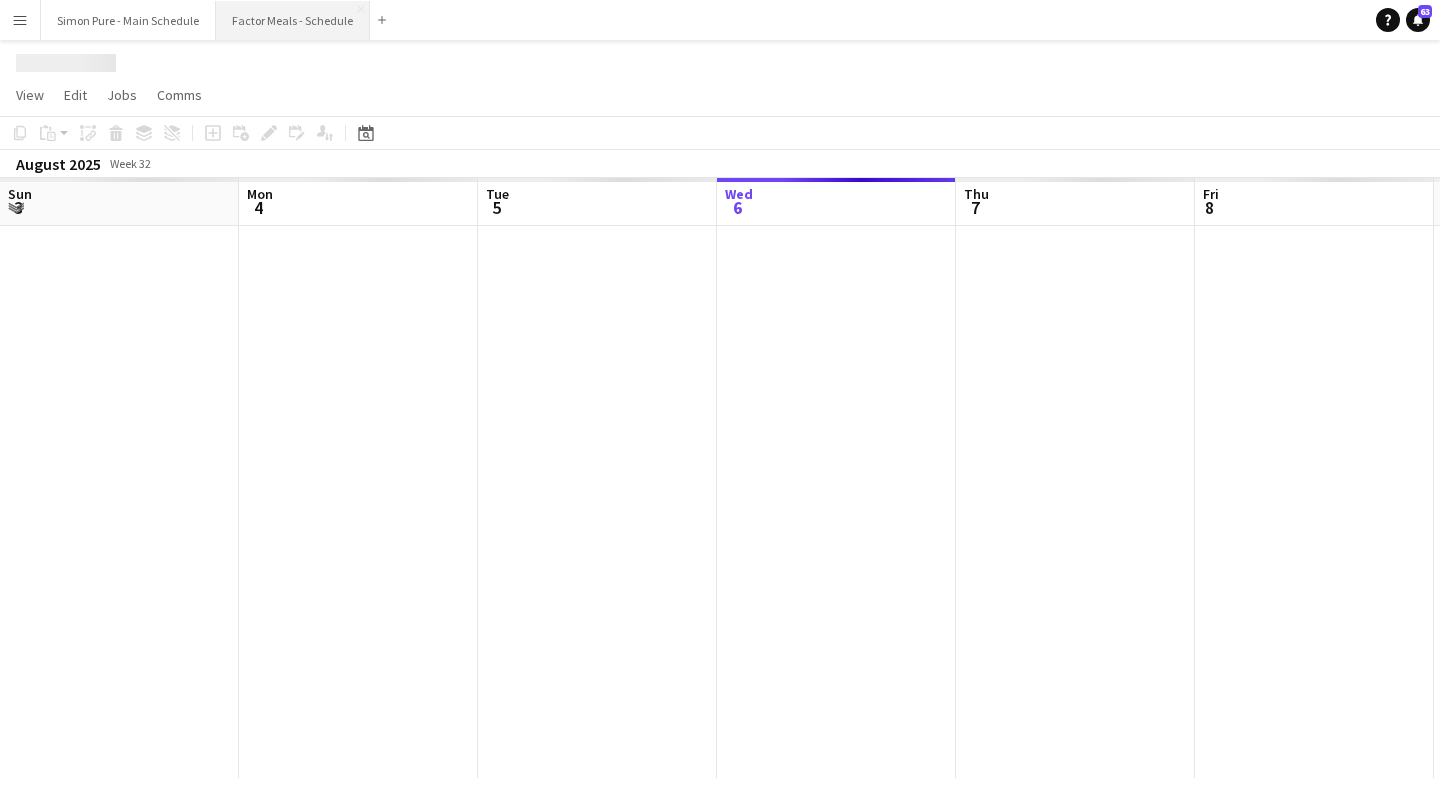 scroll, scrollTop: 0, scrollLeft: 478, axis: horizontal 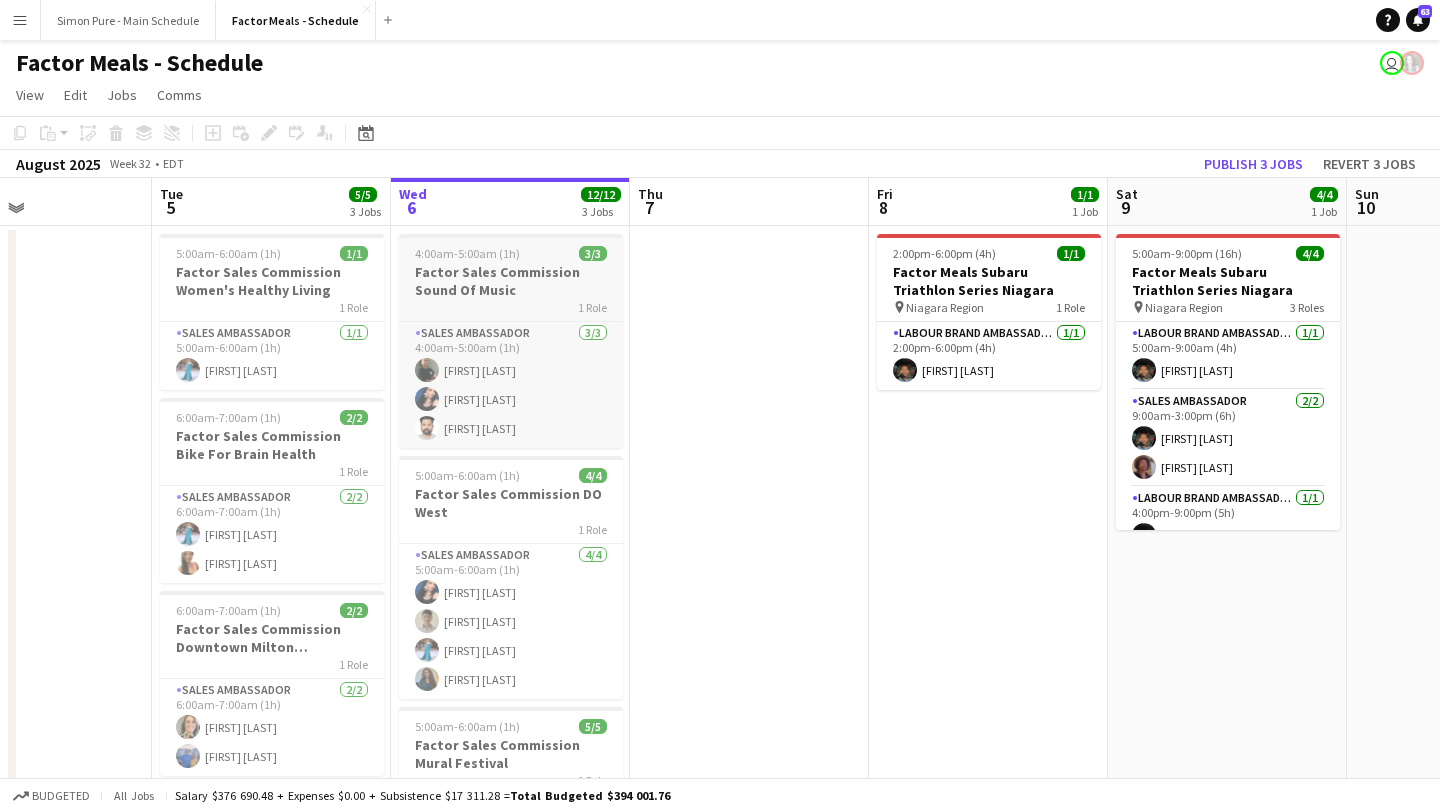 click on "[TIME]-[TIME] (1h)    3/3   Factor Sales Commission Sound Of Music   1 Role   Sales Ambassador   3/3   [TIME]-[TIME] (1h)
[FIRST] [LAST] [FIRST] [LAST] [FIRST] [LAST]" at bounding box center (511, 341) 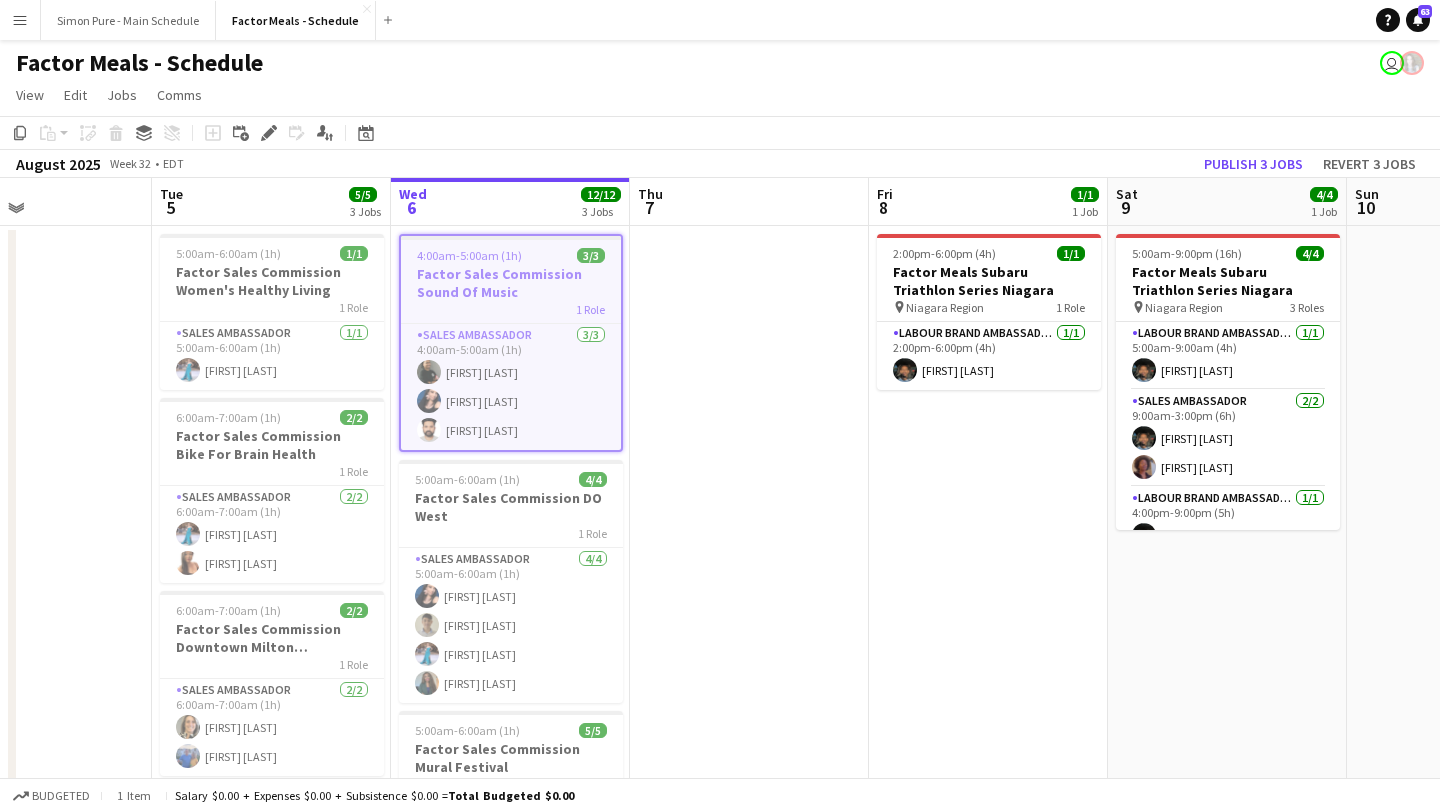 click on "Copy
Paste
Paste
Command
V Paste with crew
Command
Shift
V
Paste linked Job
Delete
Group
Ungroup" 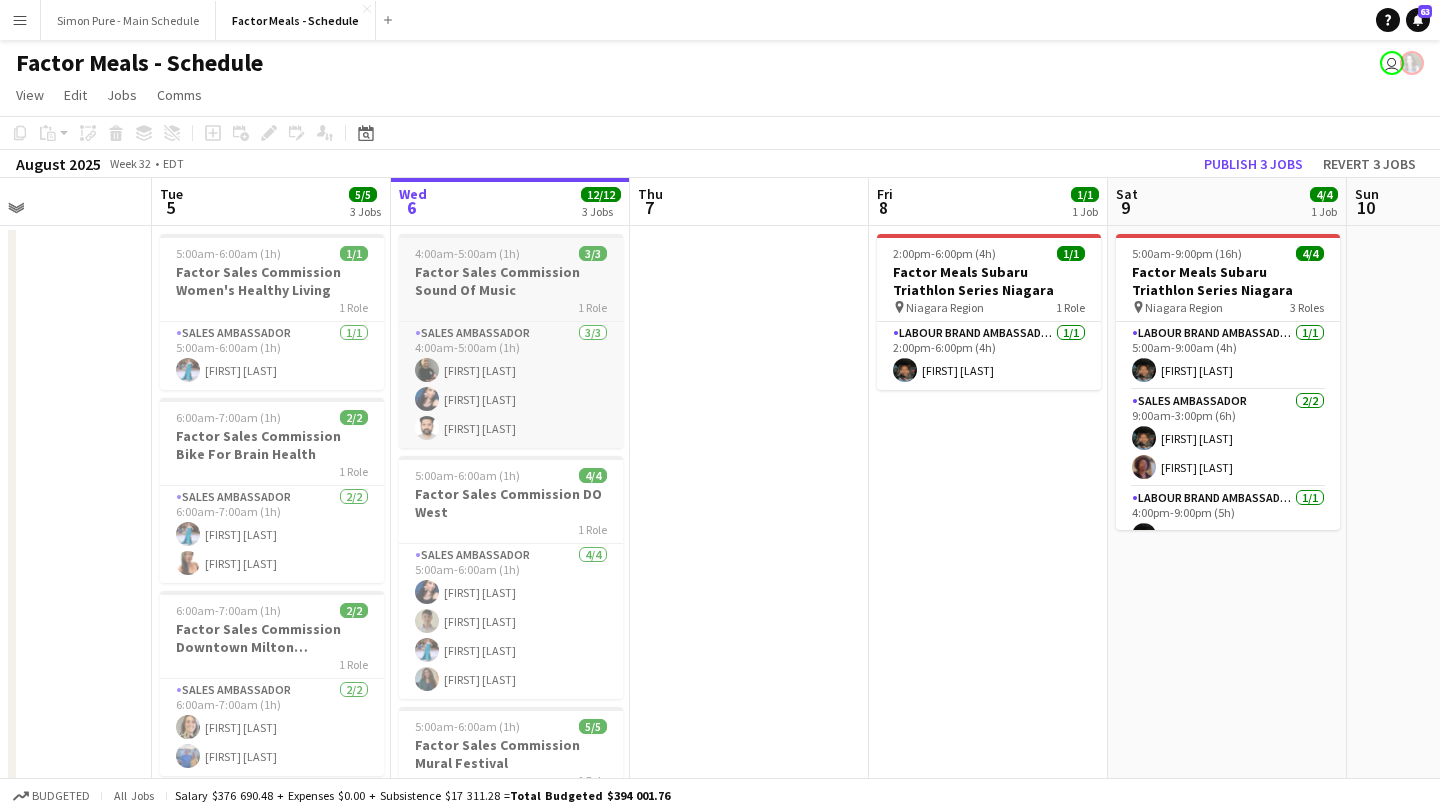 click on "Factor Sales Commission Sound Of Music" at bounding box center (511, 281) 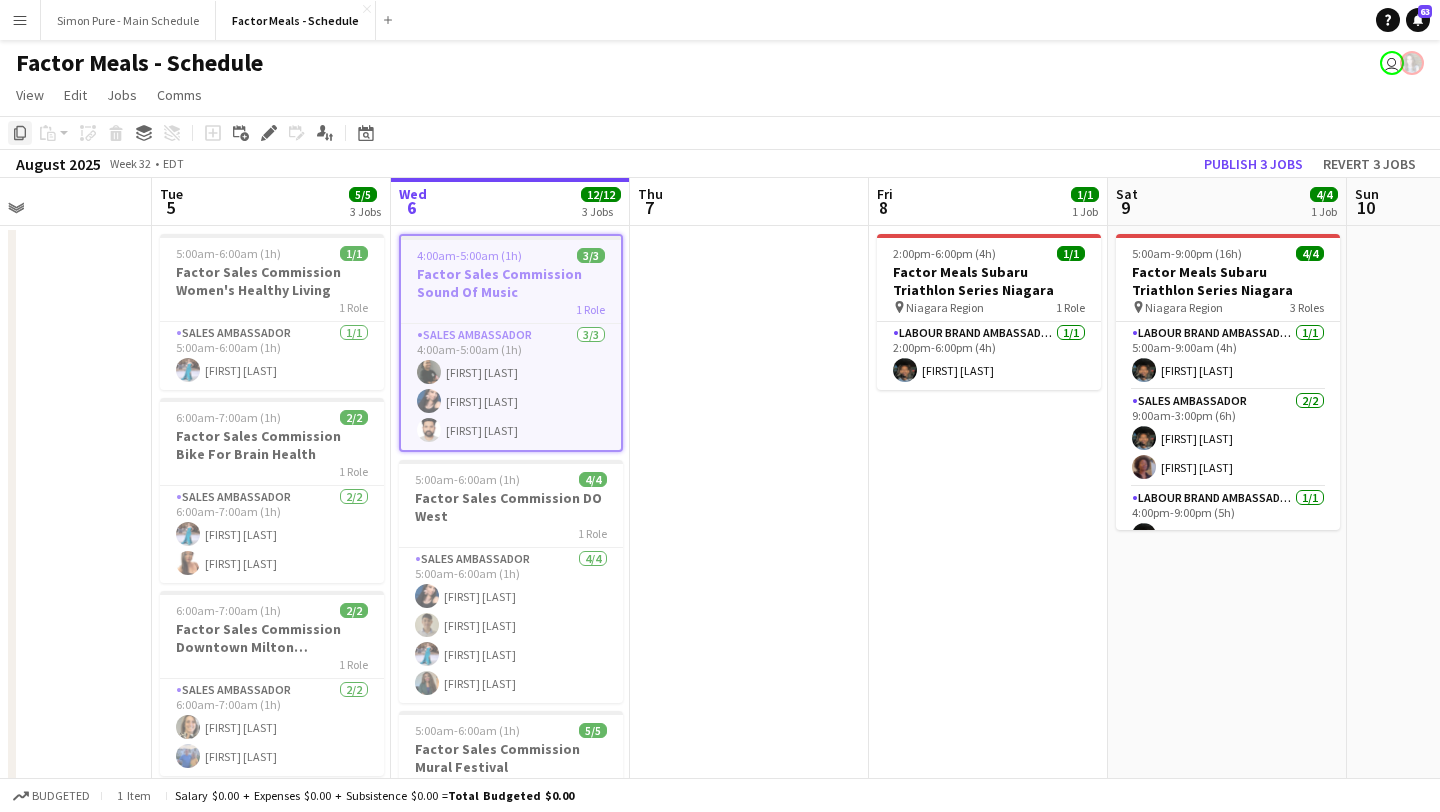 click on "Copy" 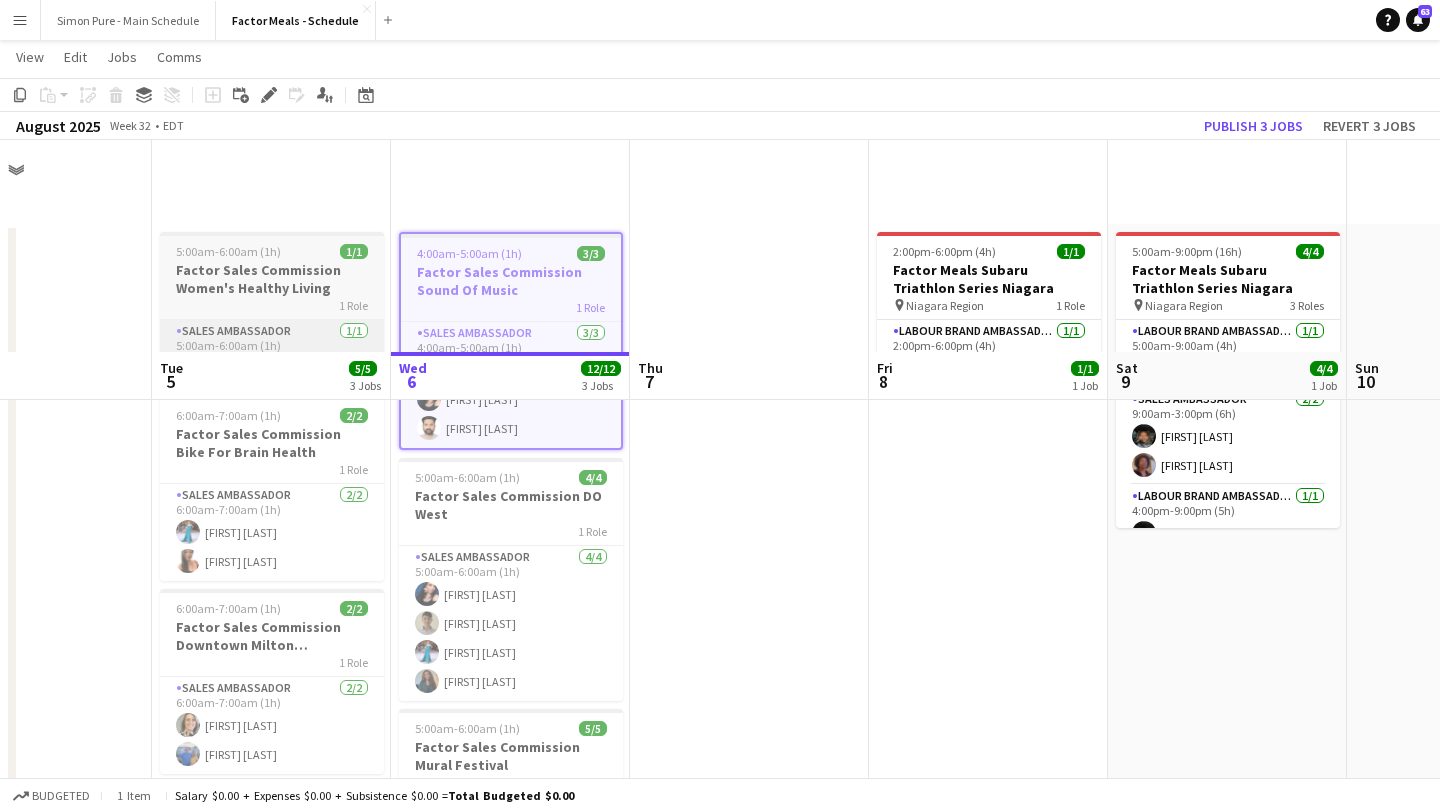 scroll, scrollTop: 243, scrollLeft: 0, axis: vertical 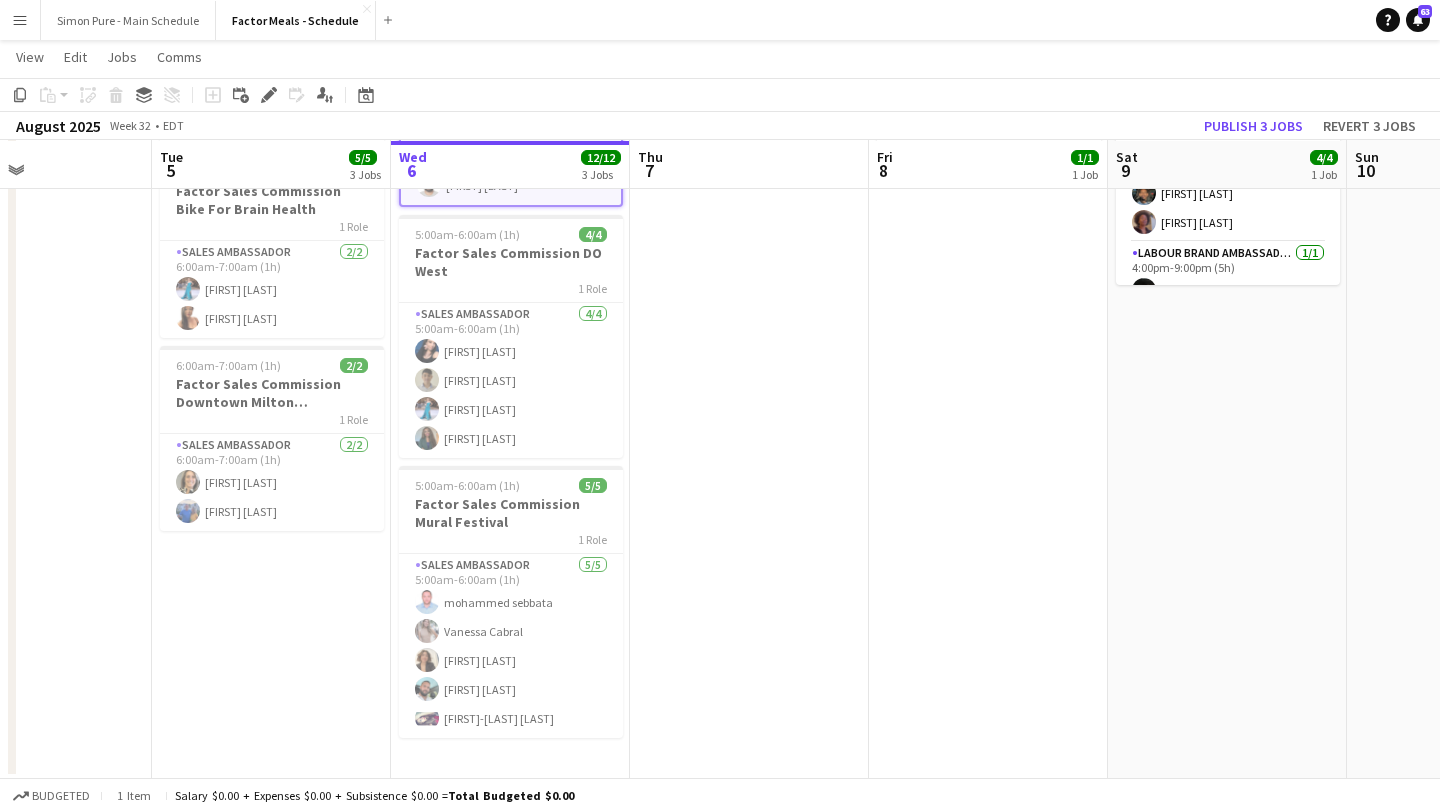 click on "[TIME]-[TIME] (1h)    3/3   Factor Sales Commission Sound Of Music   1 Role   Sales Ambassador   3/3   [TIME]-[TIME] (1h)
[FIRST] [LAST] [FIRST] [LAST] [FIRST] [LAST]     [TIME]-[TIME] (1h)    4/4   Factor Sales Commission DO West   1 Role   Sales Ambassador   4/4   [TIME]-[TIME] (1h)
[FIRST] [LAST] [FIRST] [LAST] [FIRST] [LAST] [FIRST] [LAST]     [TIME]-[TIME] (1h)    5/5   Factor Sales Commission Mural Festival   1 Role   Sales Ambassador   5/5   [TIME]-[TIME] (1h)
[FIRST] [LAST] [FIRST] [LAST] [FIRST] [LAST] [FIRST] [LAST] [FIRST]-[LAST]" at bounding box center [510, 380] 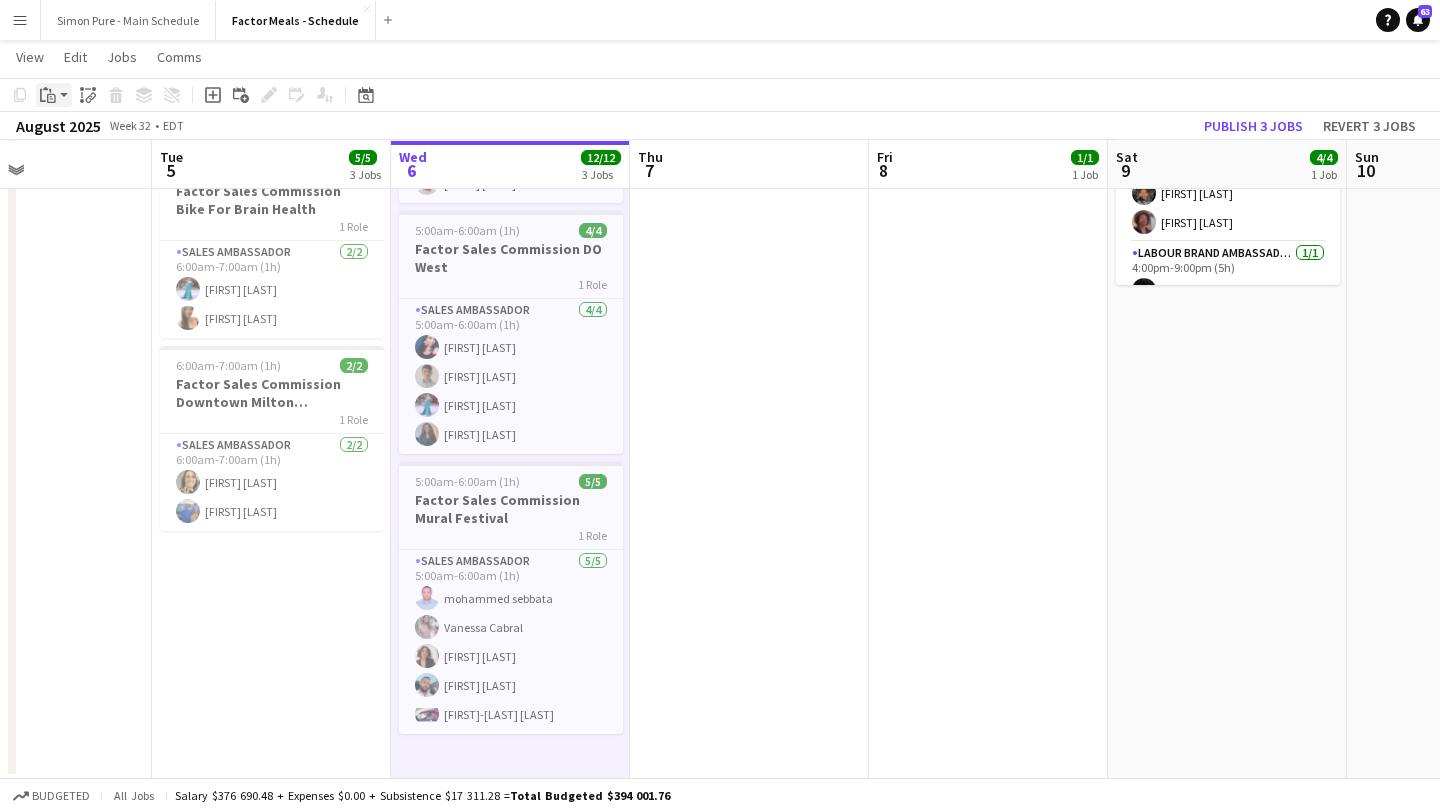 click on "Paste" 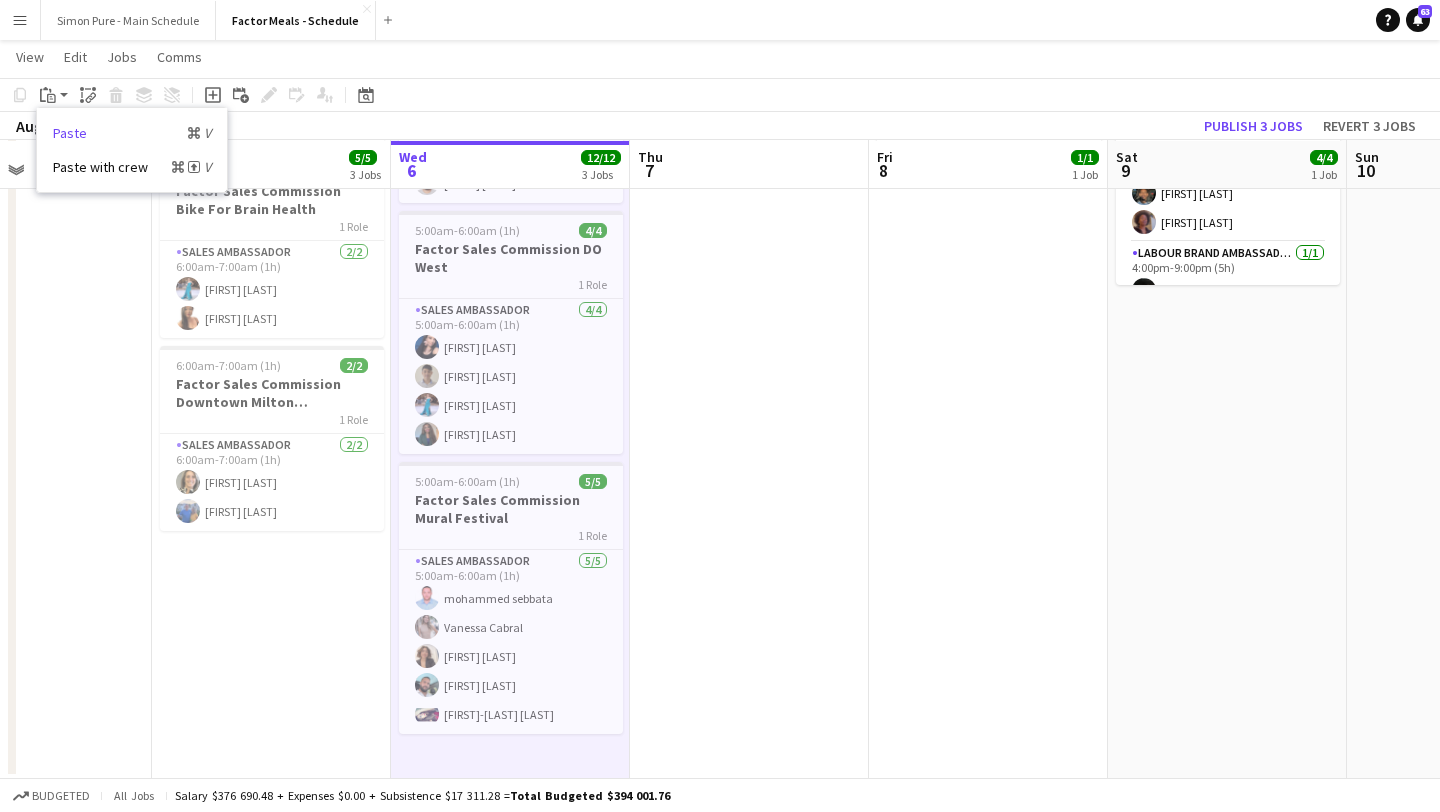 click on "Paste
Command
V" at bounding box center [132, 133] 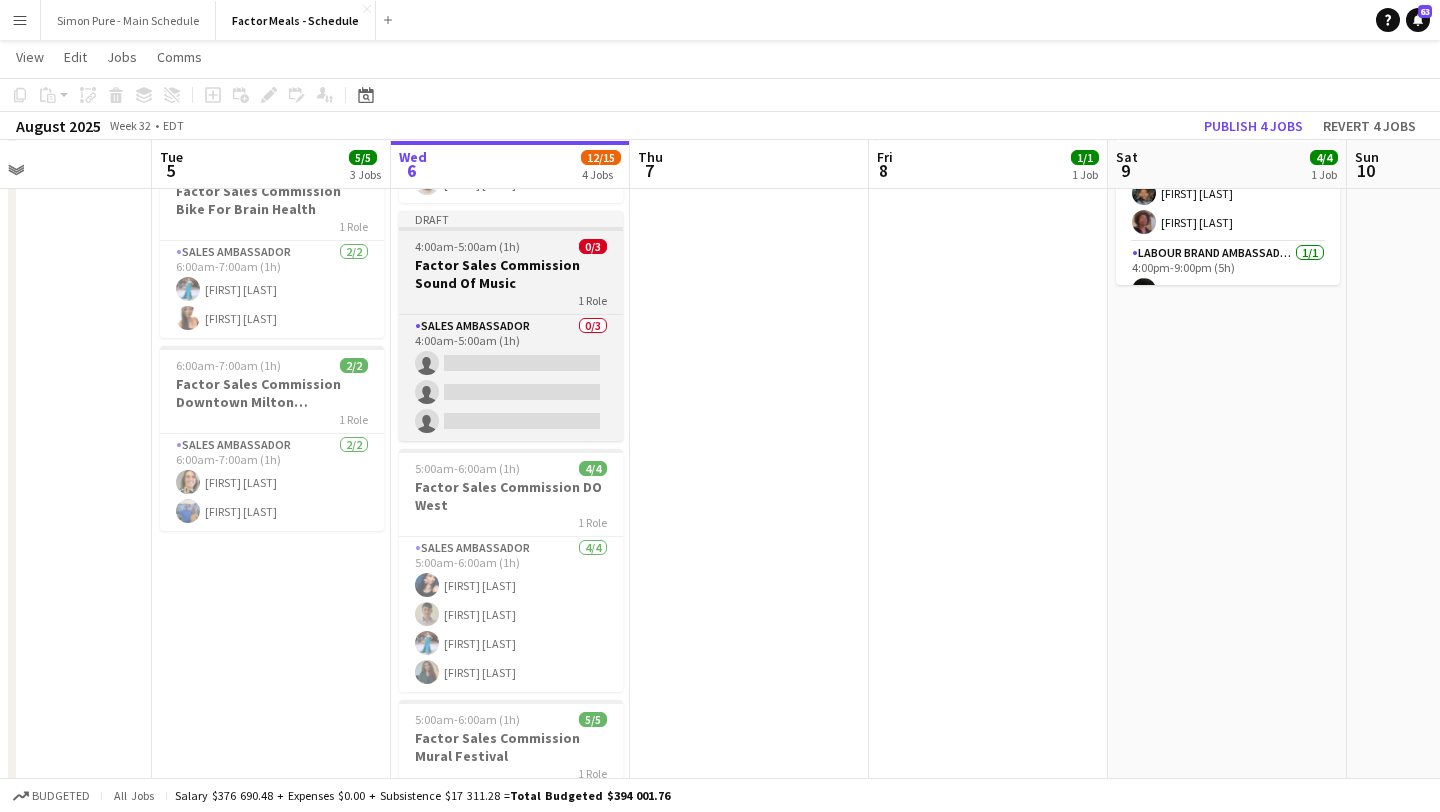click at bounding box center (511, 229) 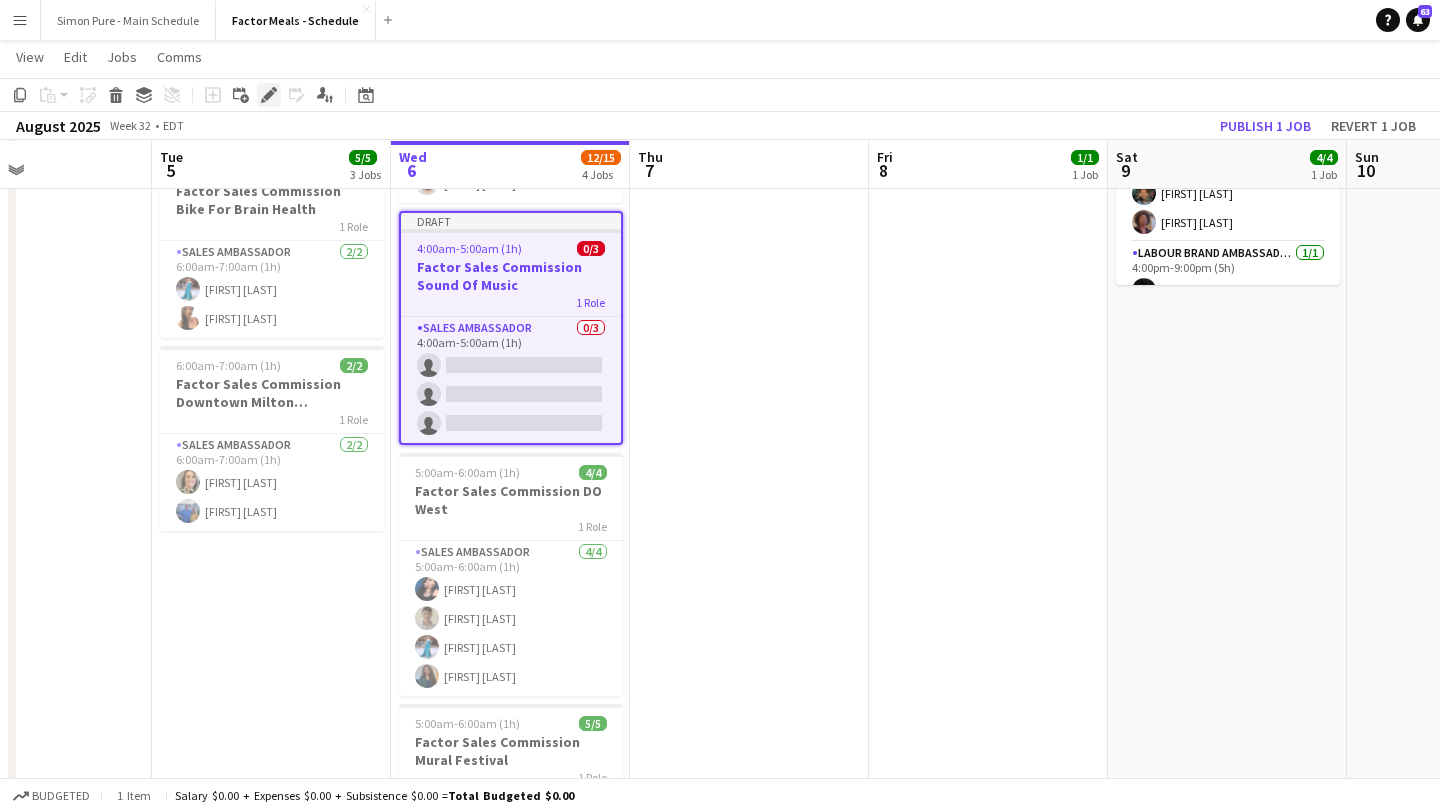 click 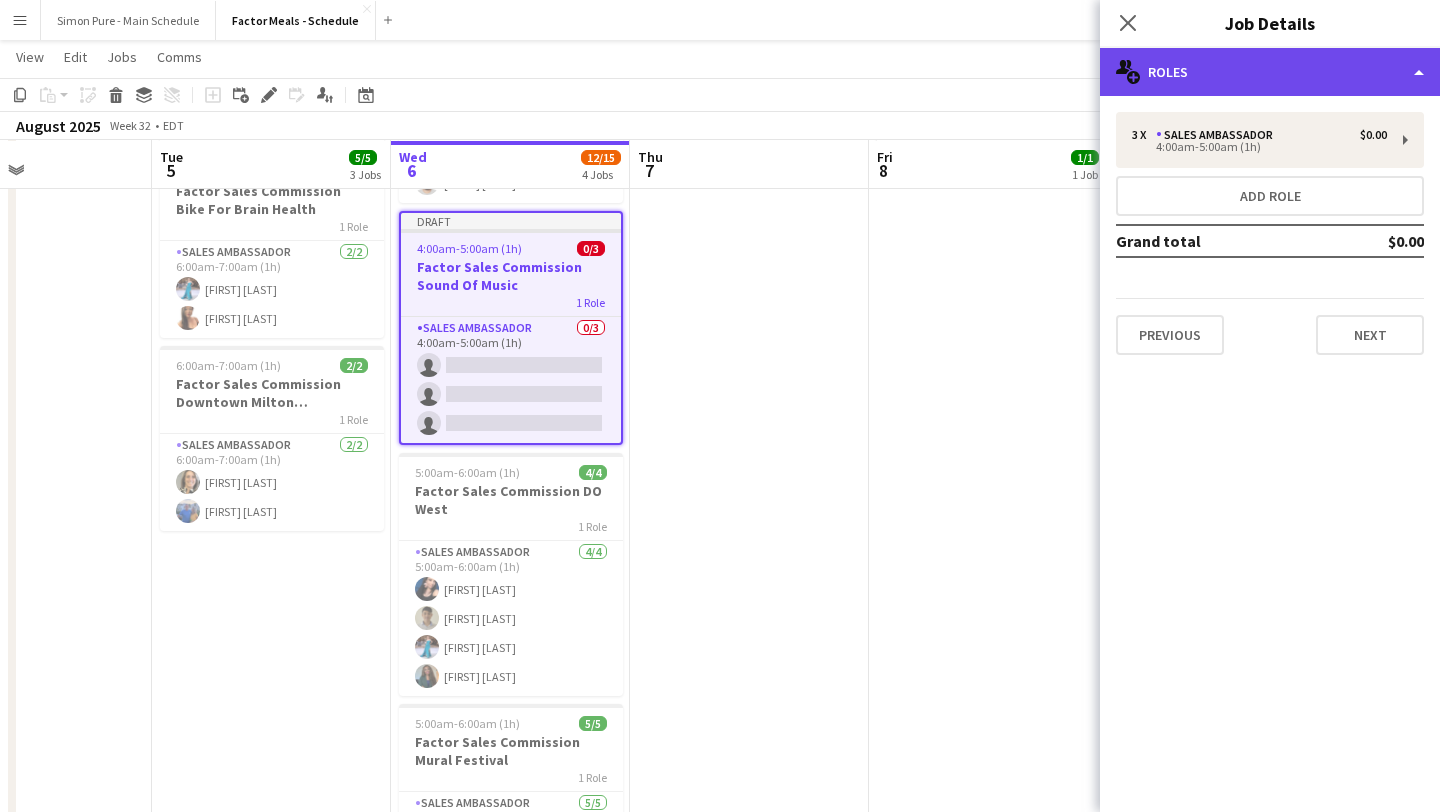 click on "multiple-users-add
Roles" 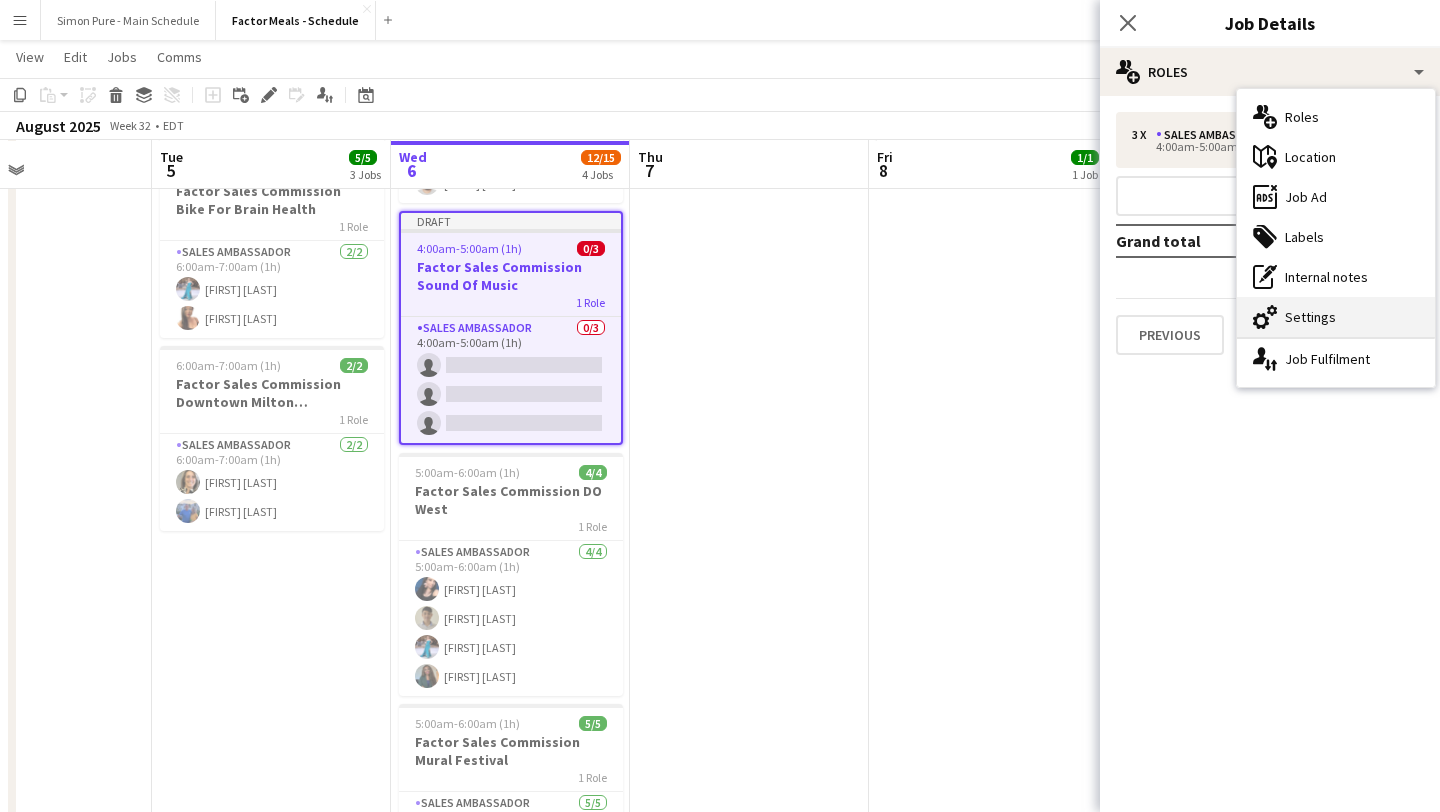 click on "cog-double-3
Settings" at bounding box center (1336, 317) 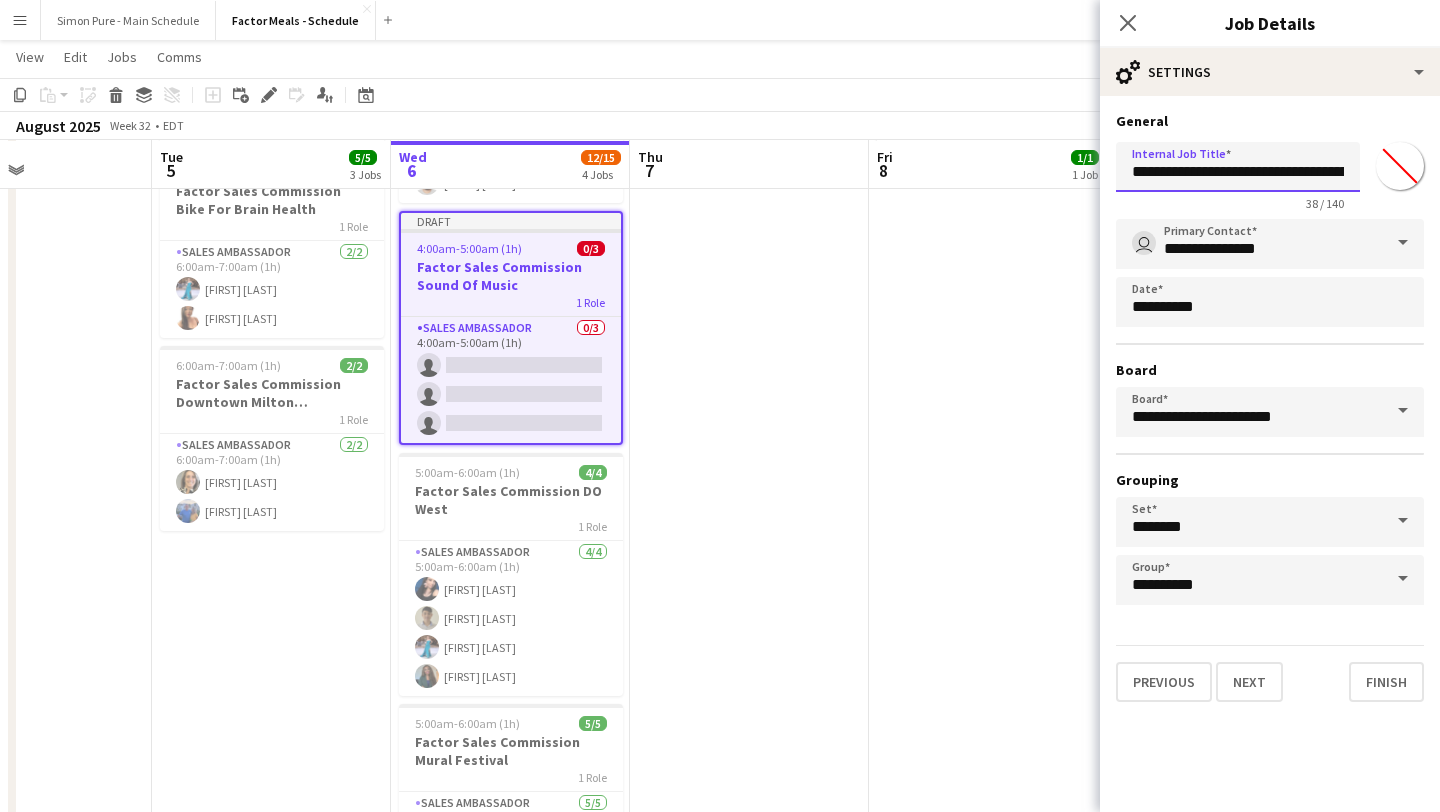 scroll, scrollTop: 0, scrollLeft: 61, axis: horizontal 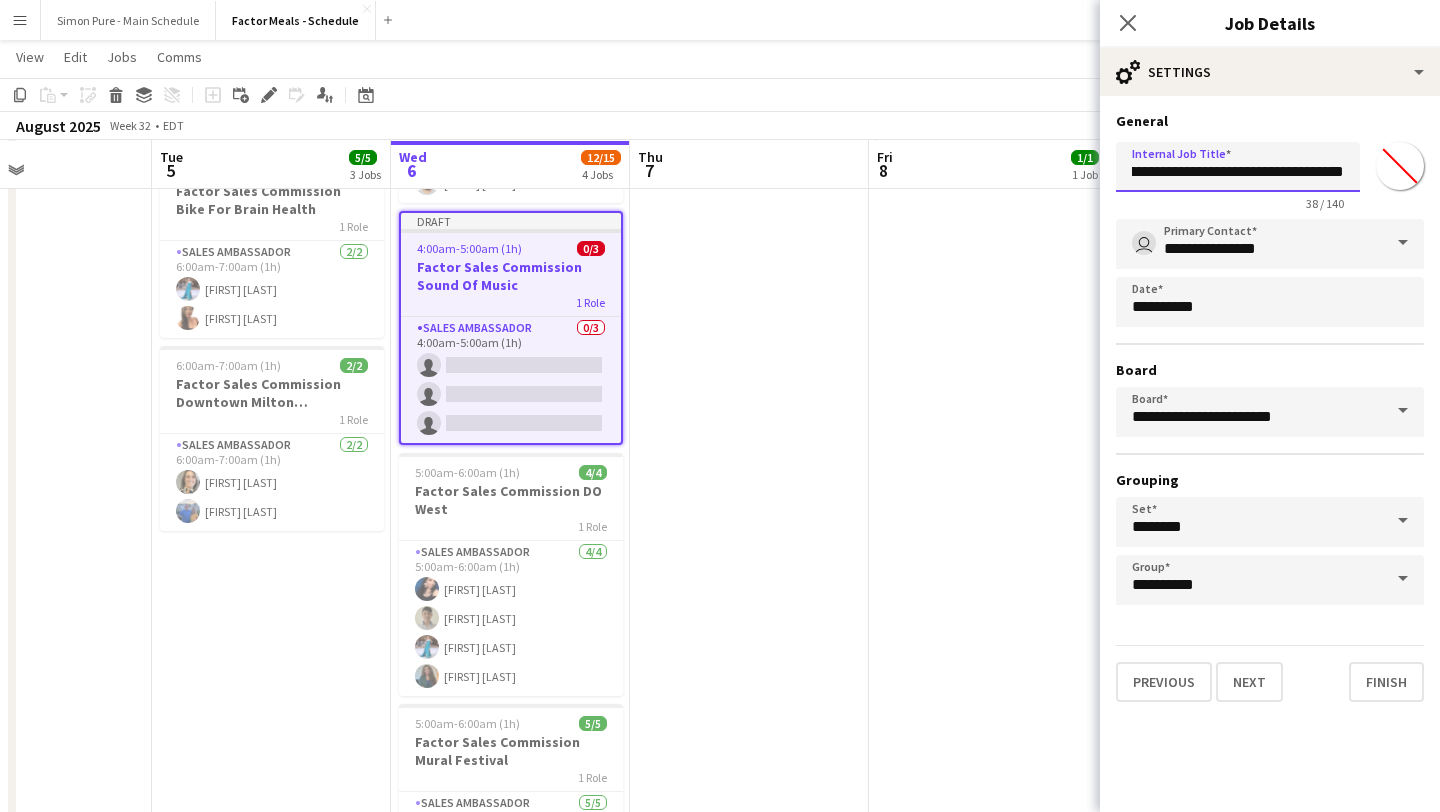 drag, startPoint x: 1303, startPoint y: 175, endPoint x: 1437, endPoint y: 172, distance: 134.03358 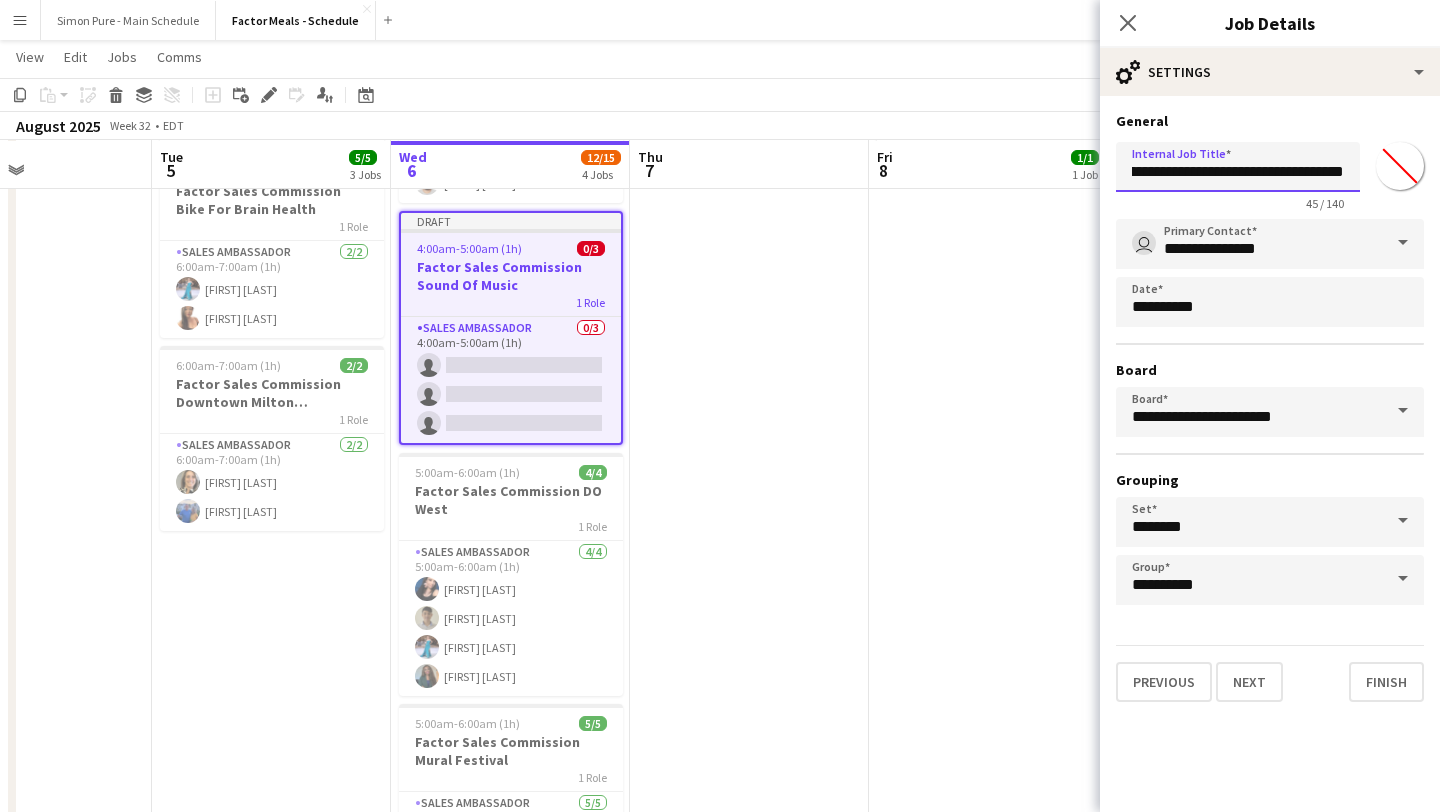 scroll, scrollTop: 0, scrollLeft: 80, axis: horizontal 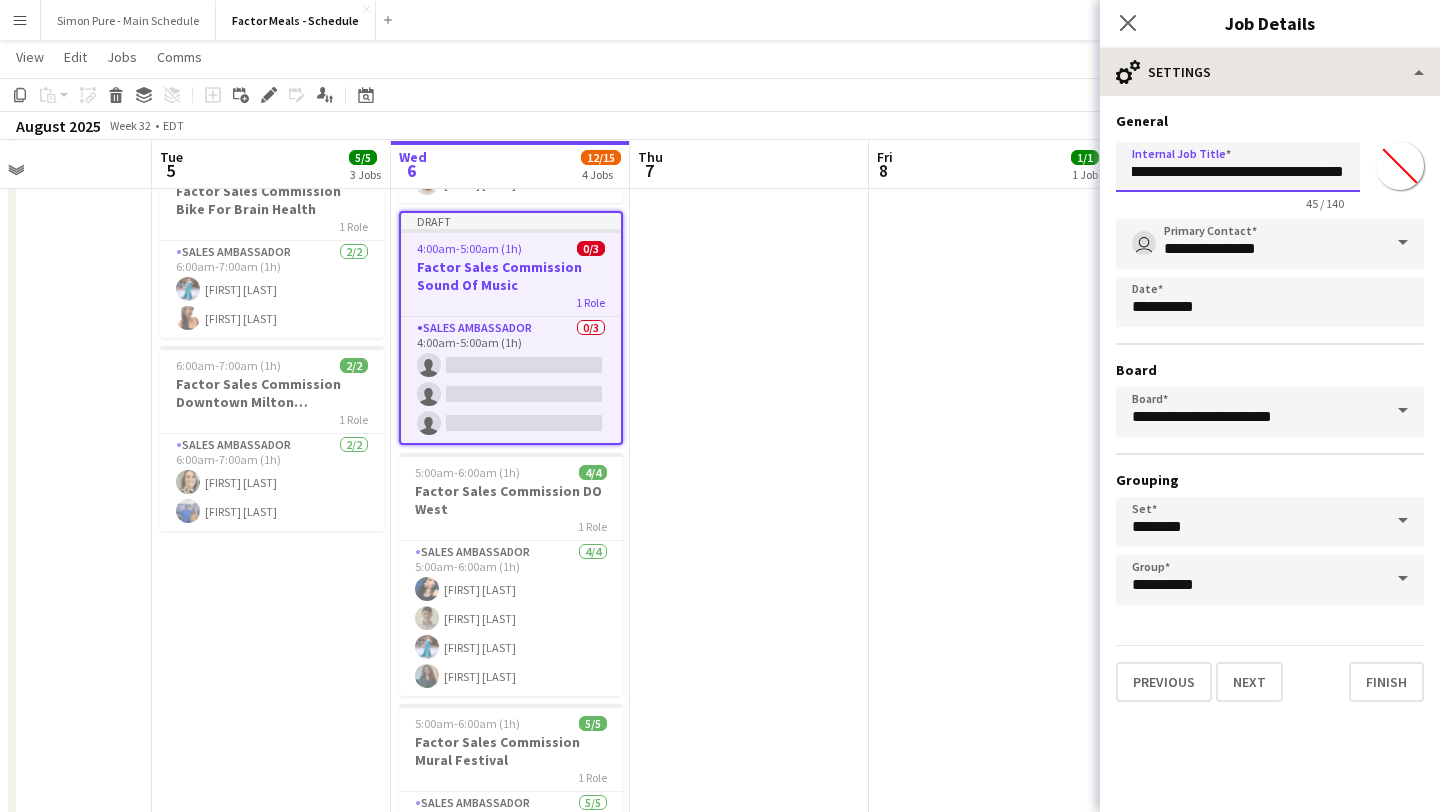 type on "**********" 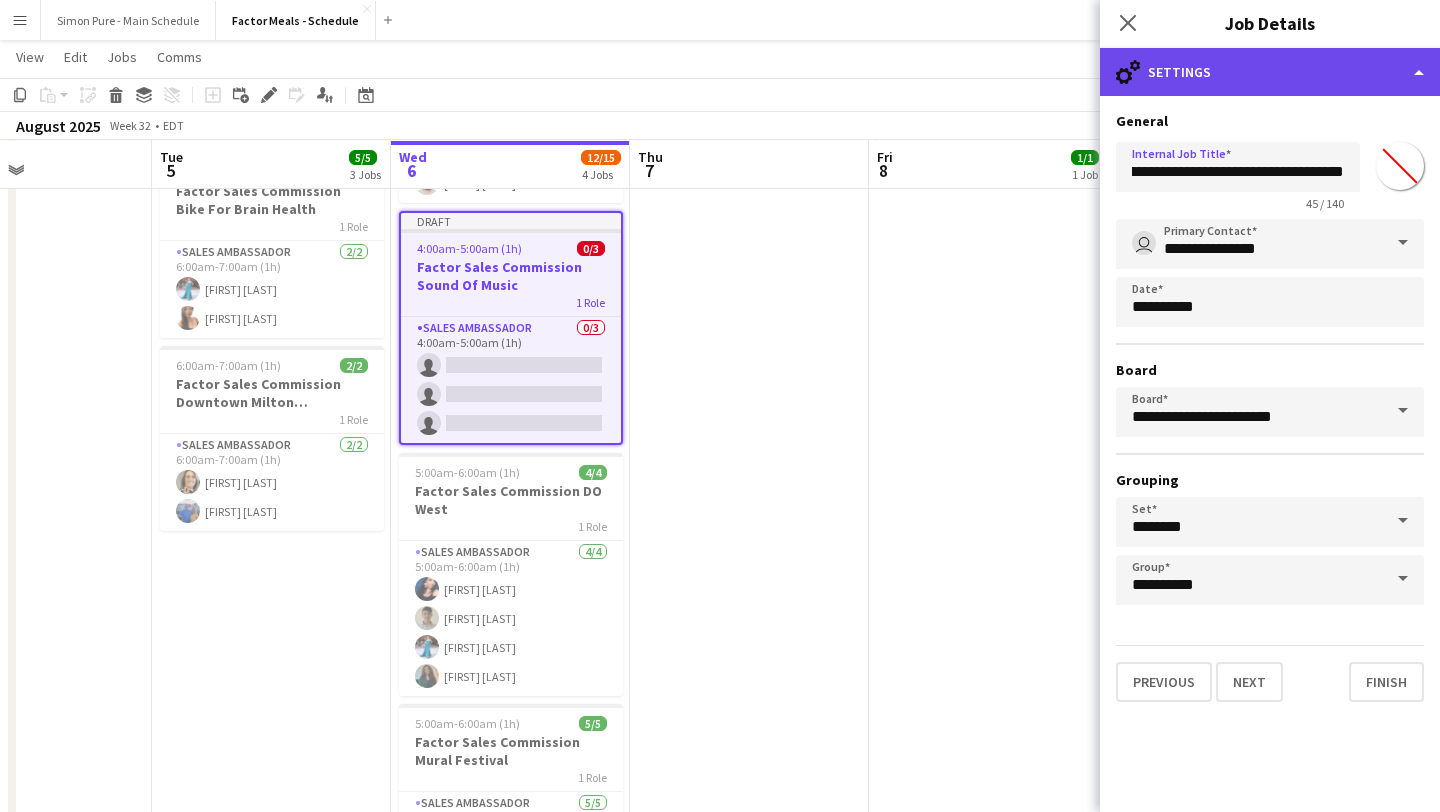 scroll, scrollTop: 0, scrollLeft: 0, axis: both 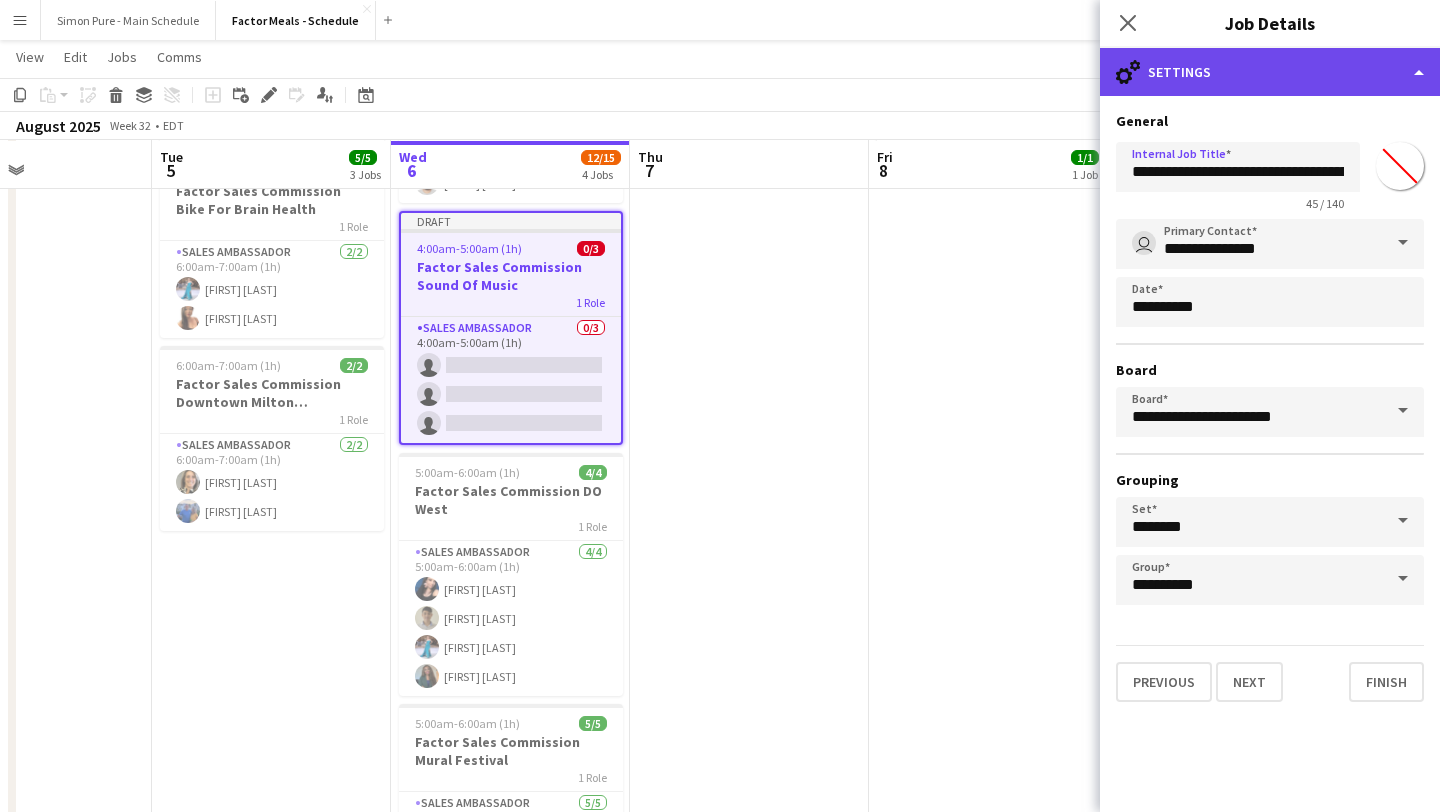 click on "cog-double-3
Settings" 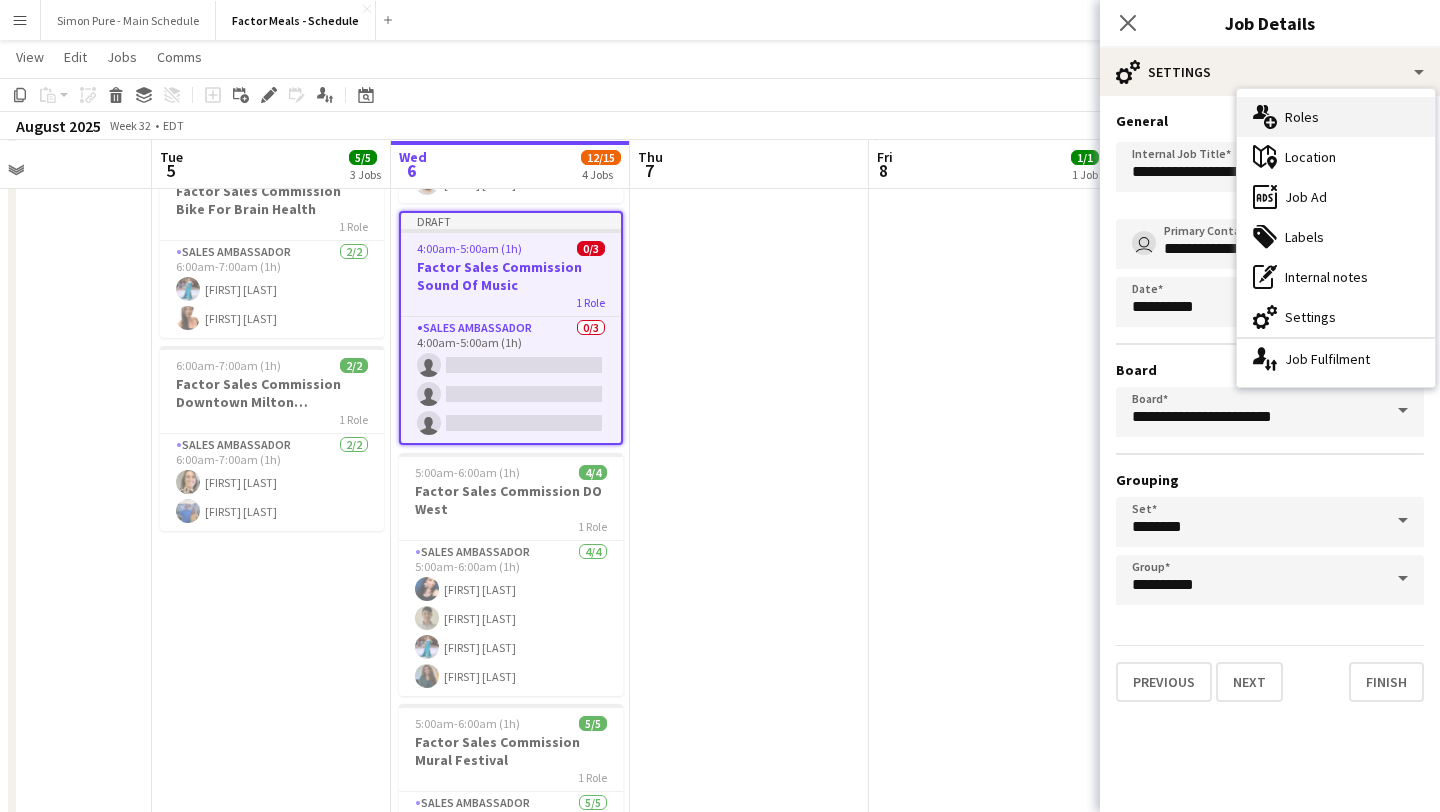 click on "multiple-users-add
Roles" at bounding box center [1336, 117] 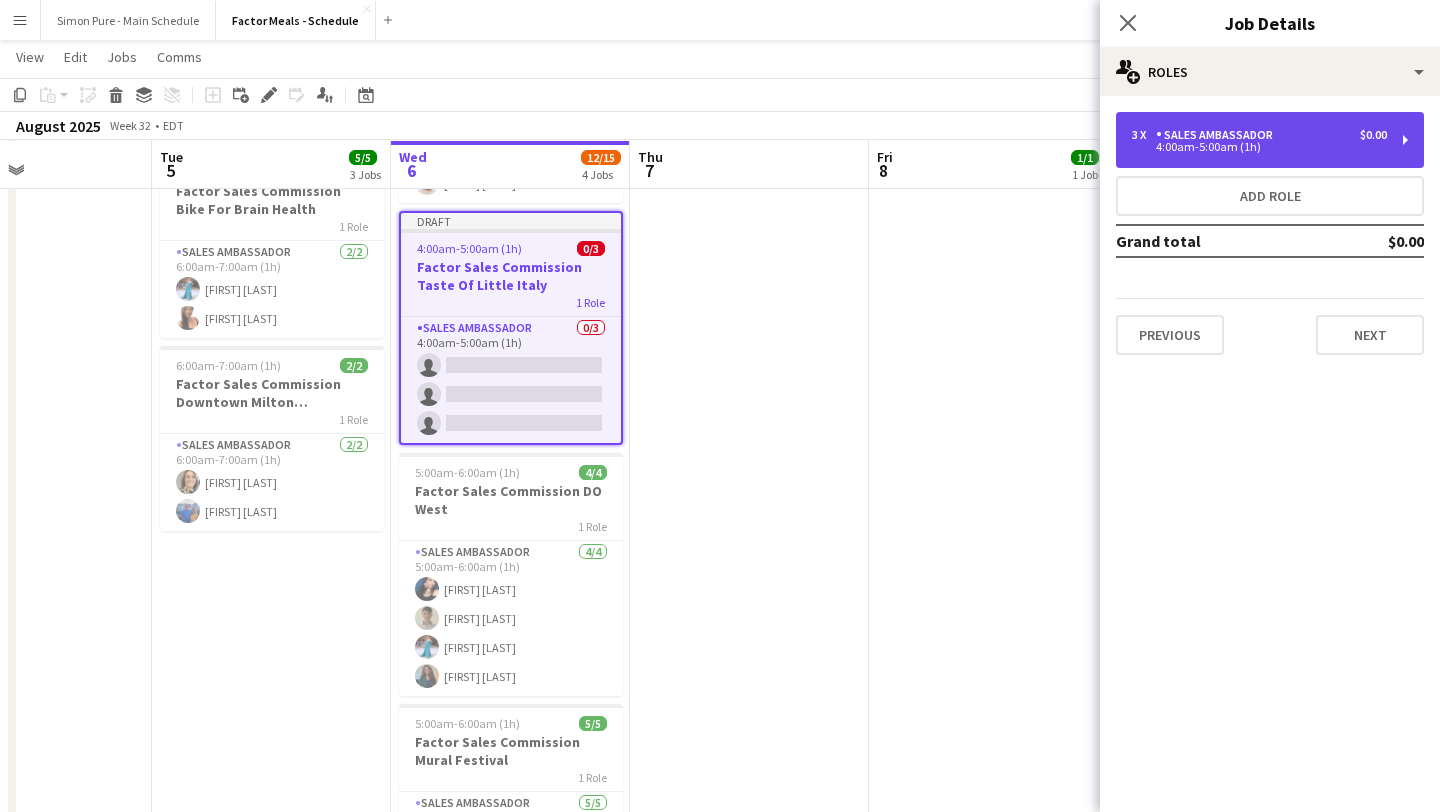 click on "Sales Ambassador" at bounding box center (1218, 135) 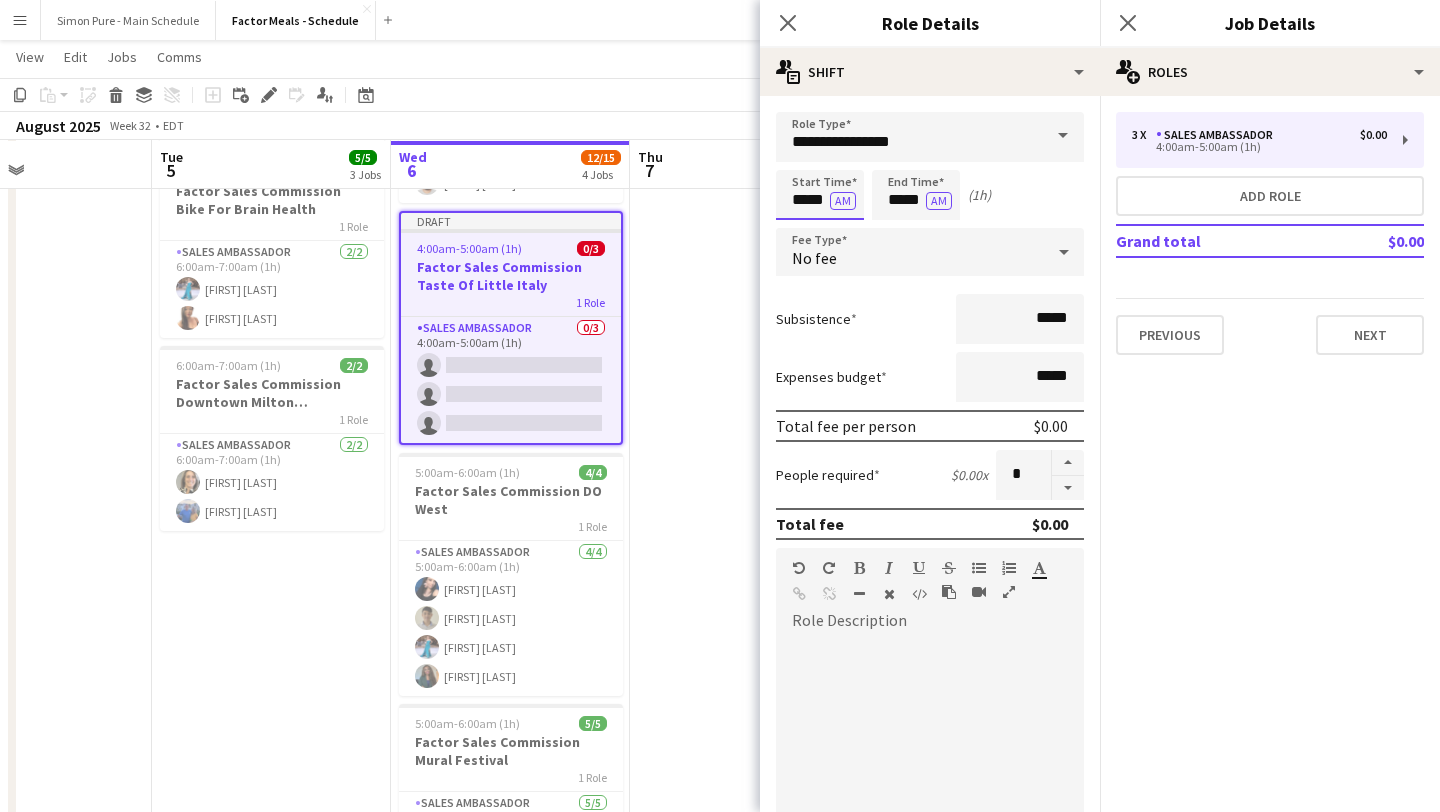 click on "*****" at bounding box center [820, 195] 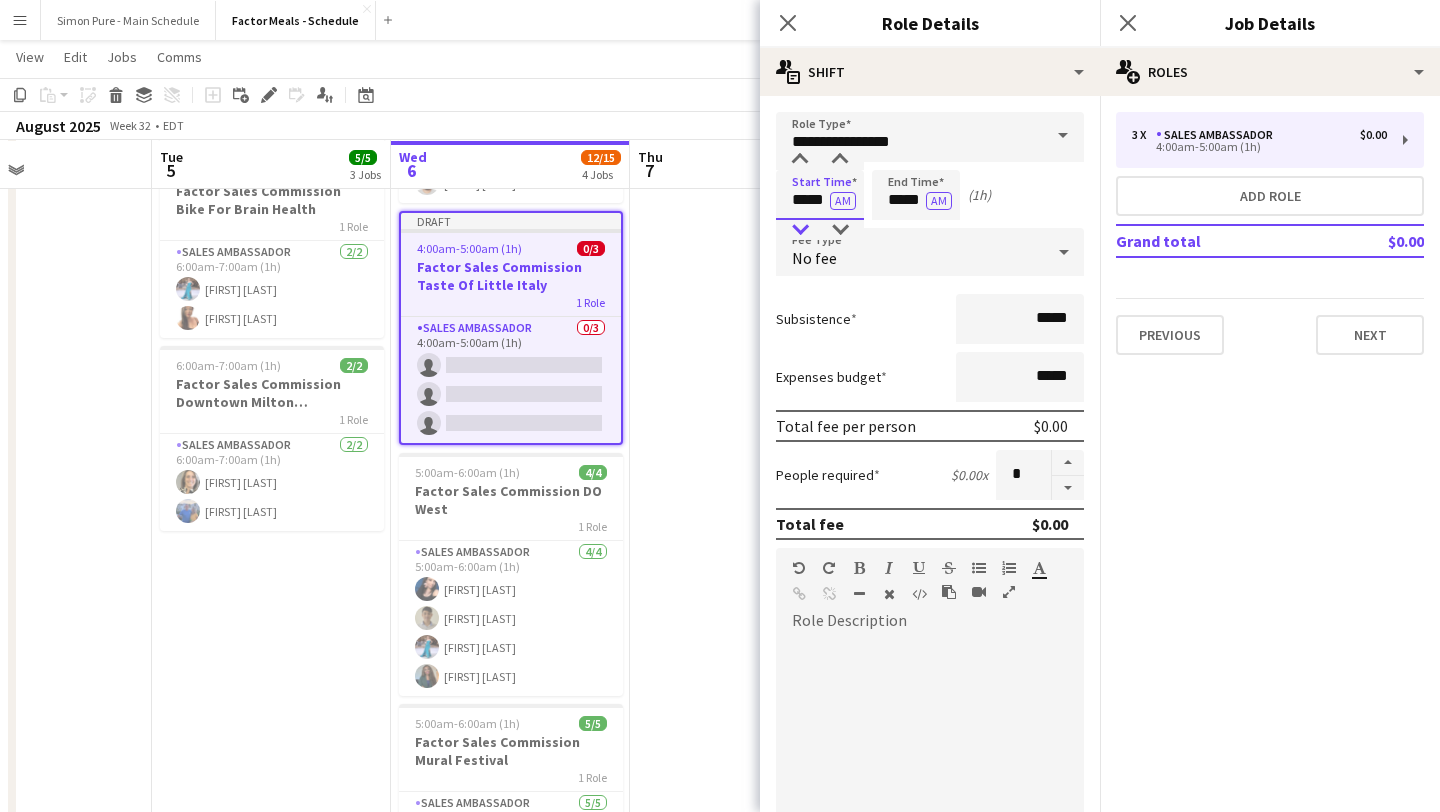 type on "*****" 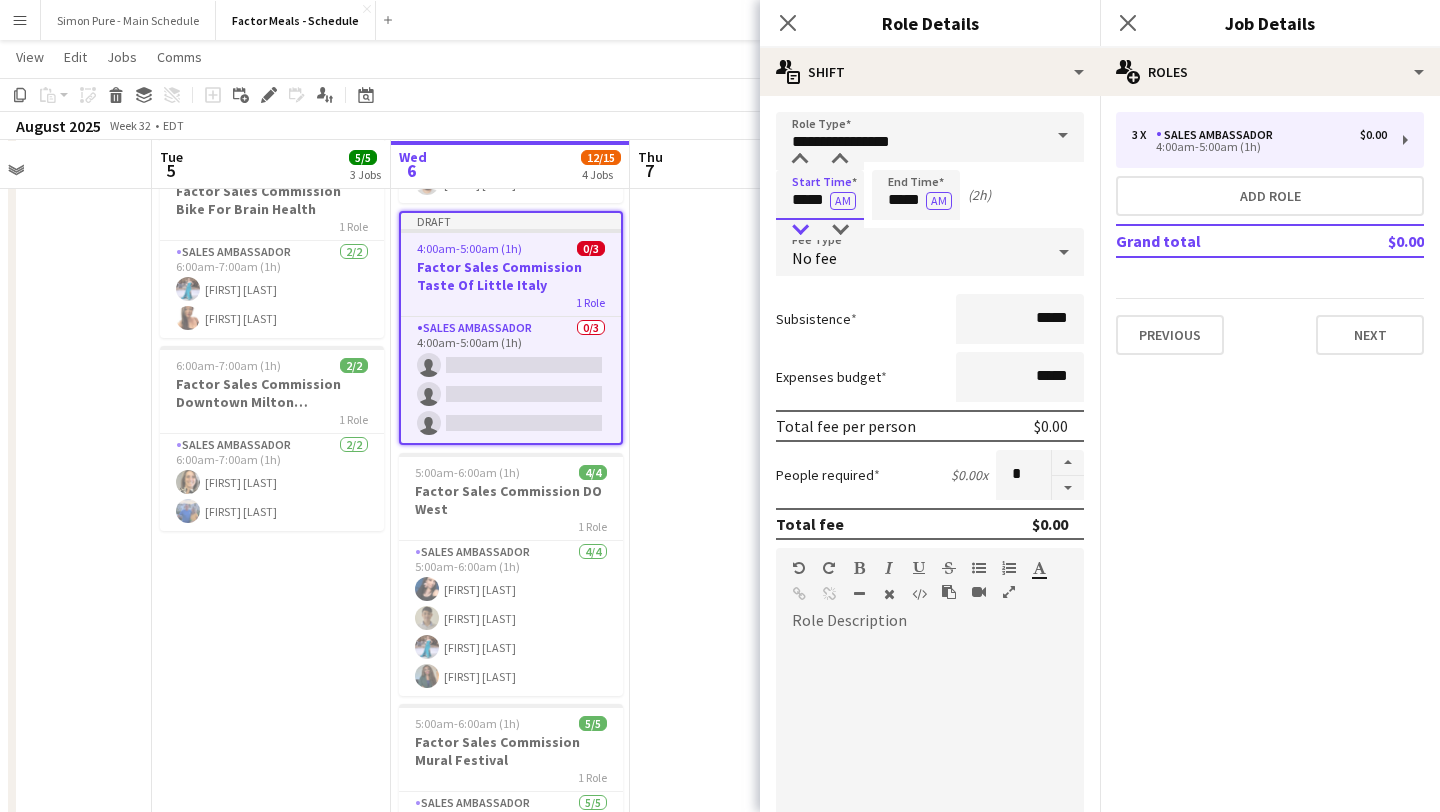 click at bounding box center (800, 230) 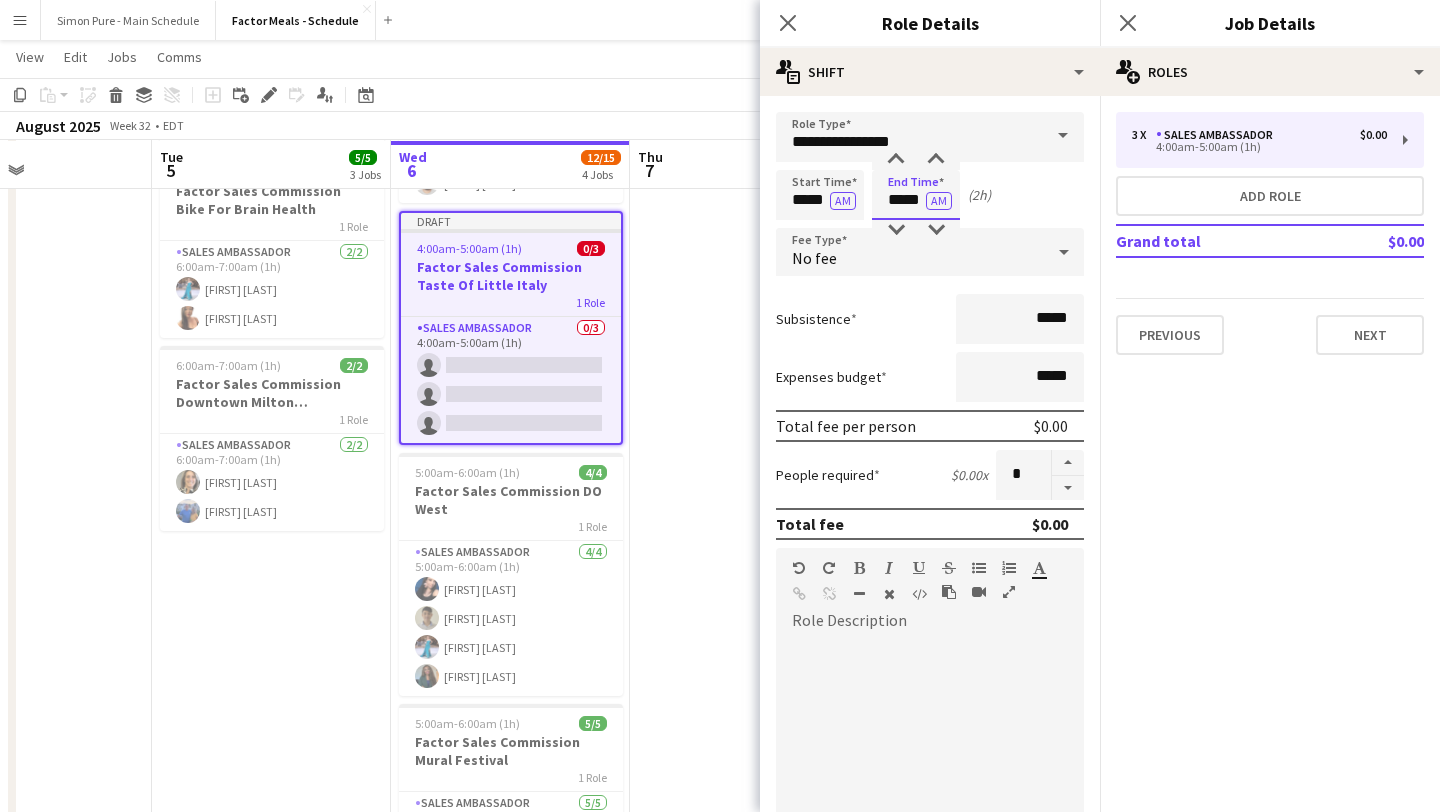 click on "*****" at bounding box center [916, 195] 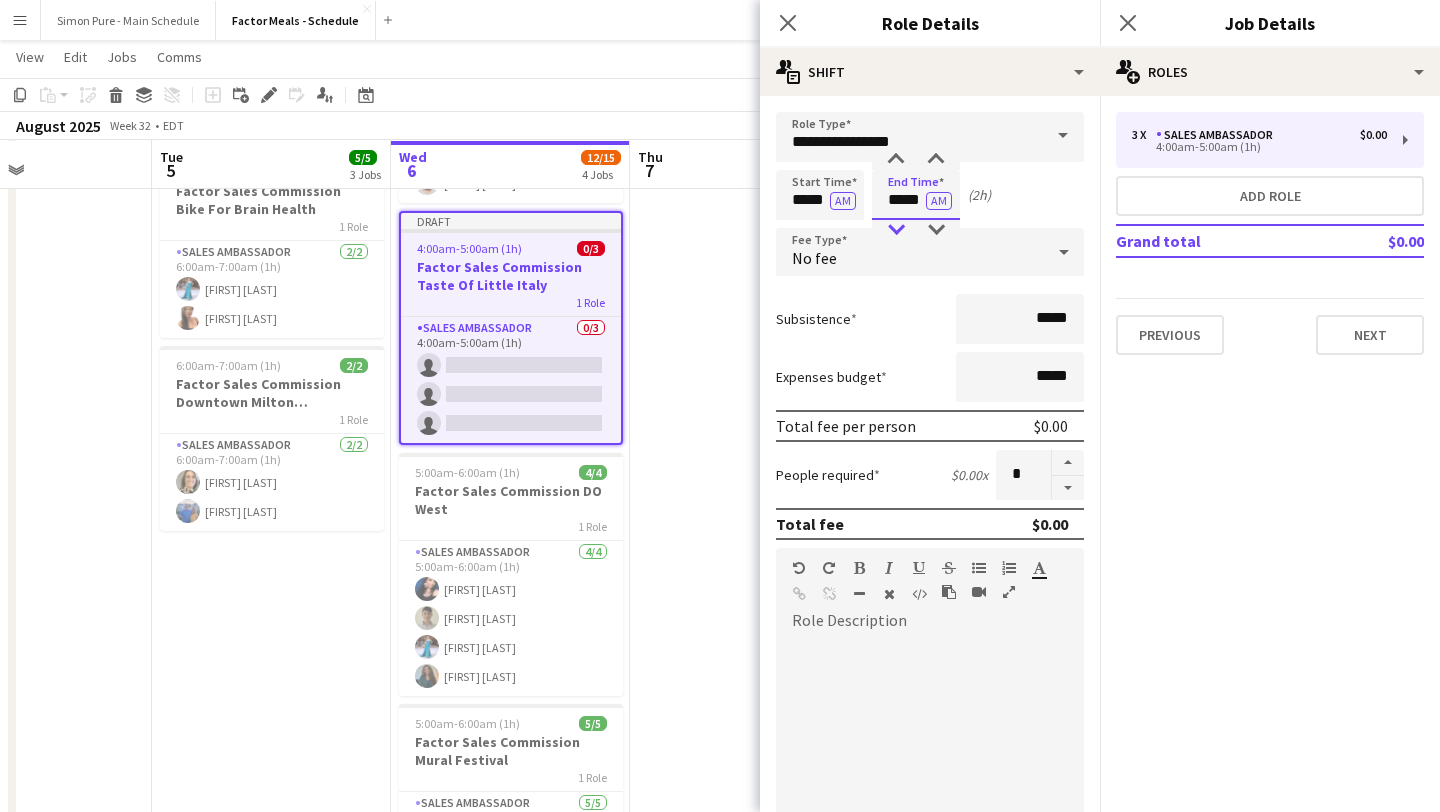 type on "*****" 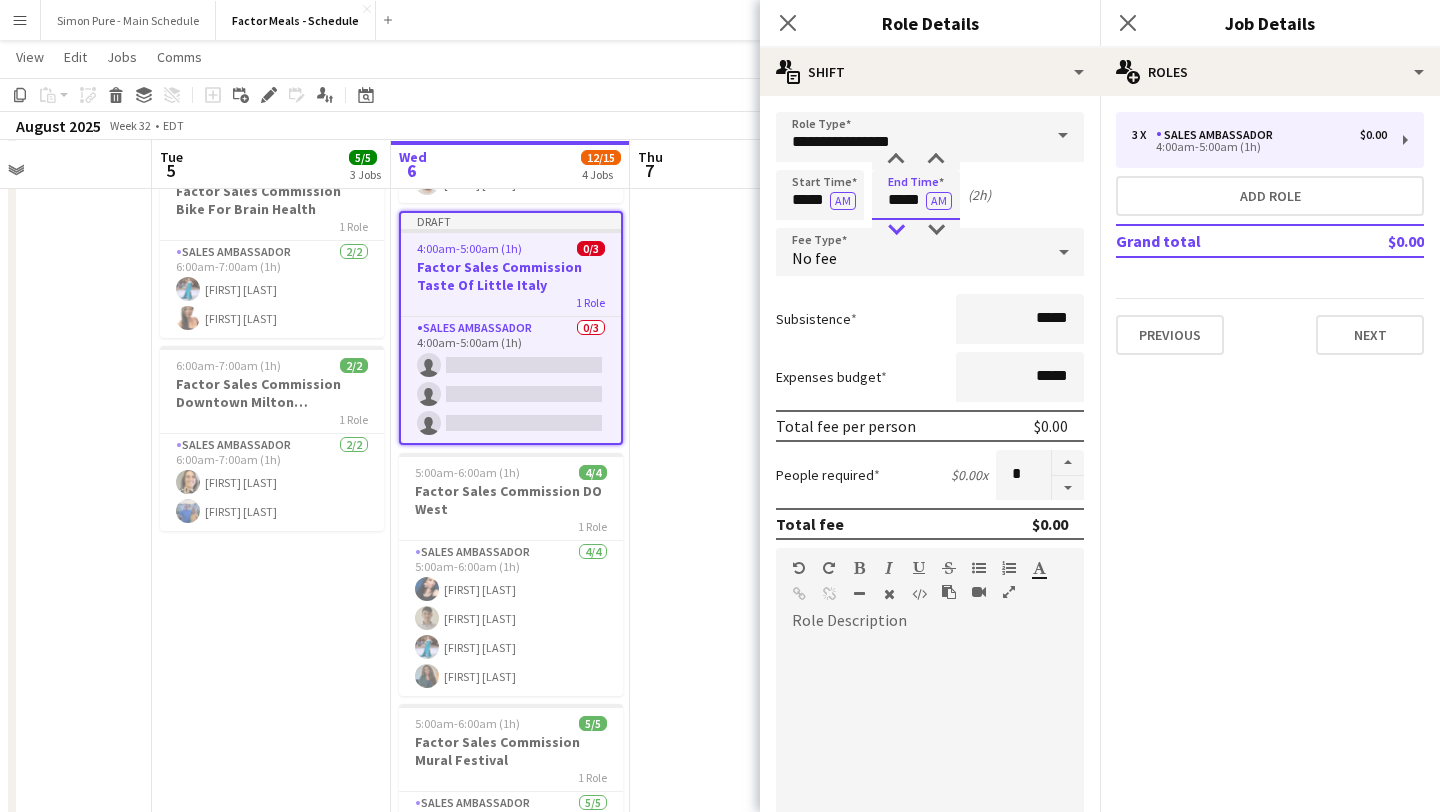click at bounding box center (896, 230) 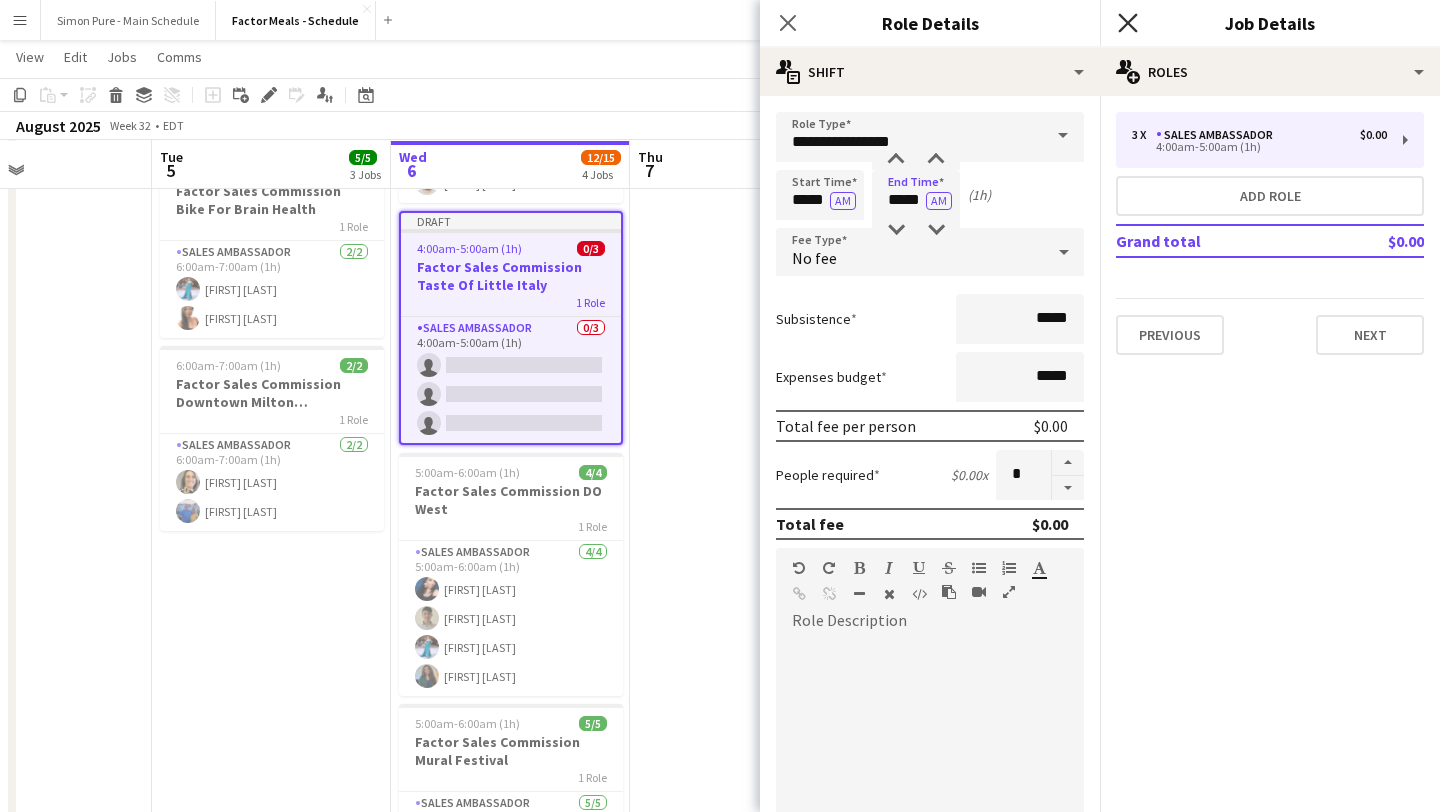 click on "Close pop-in" 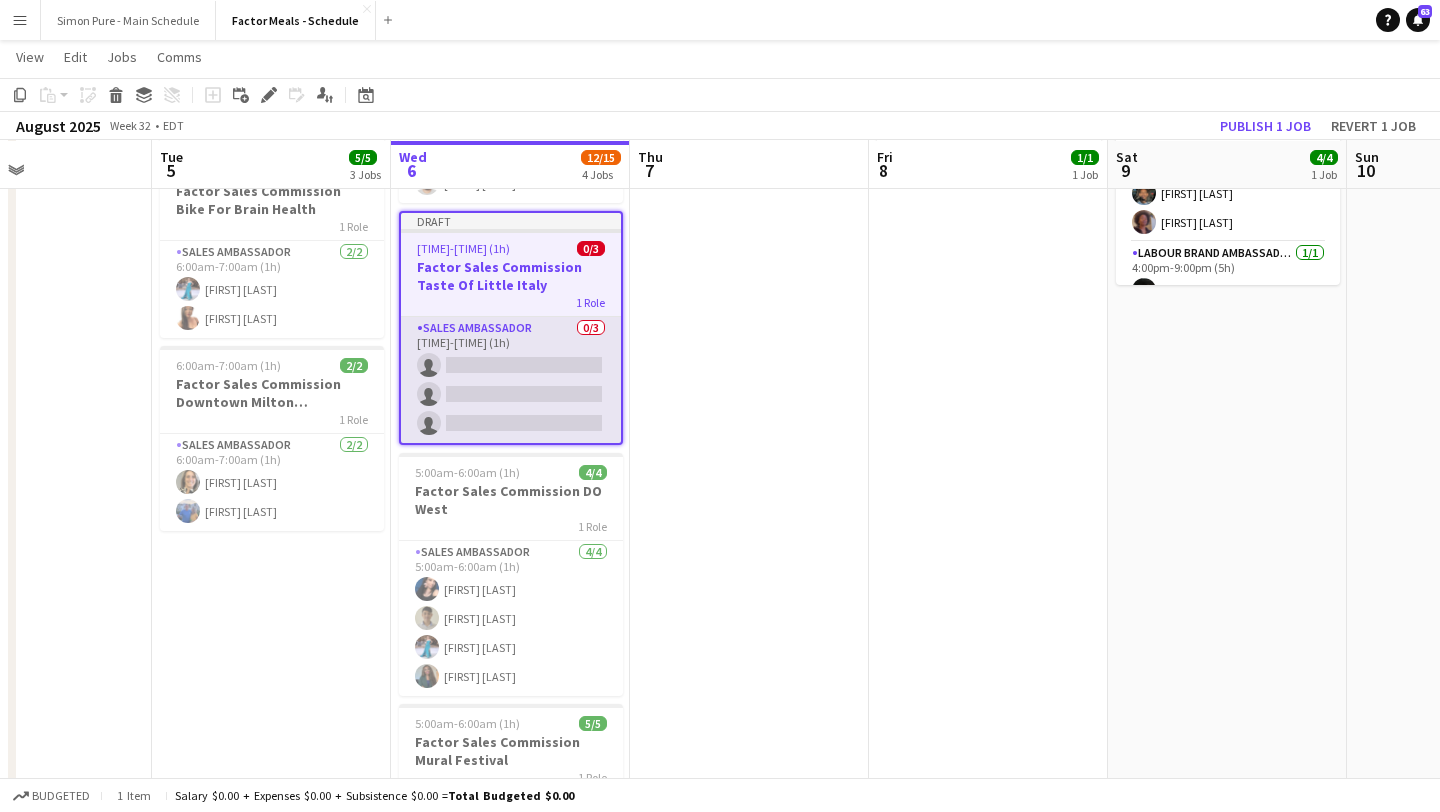 click on "Sales Ambassador   0/3   [TIME]-[TIME] (1h)
single-neutral-actions
single-neutral-actions
single-neutral-actions" at bounding box center [511, 380] 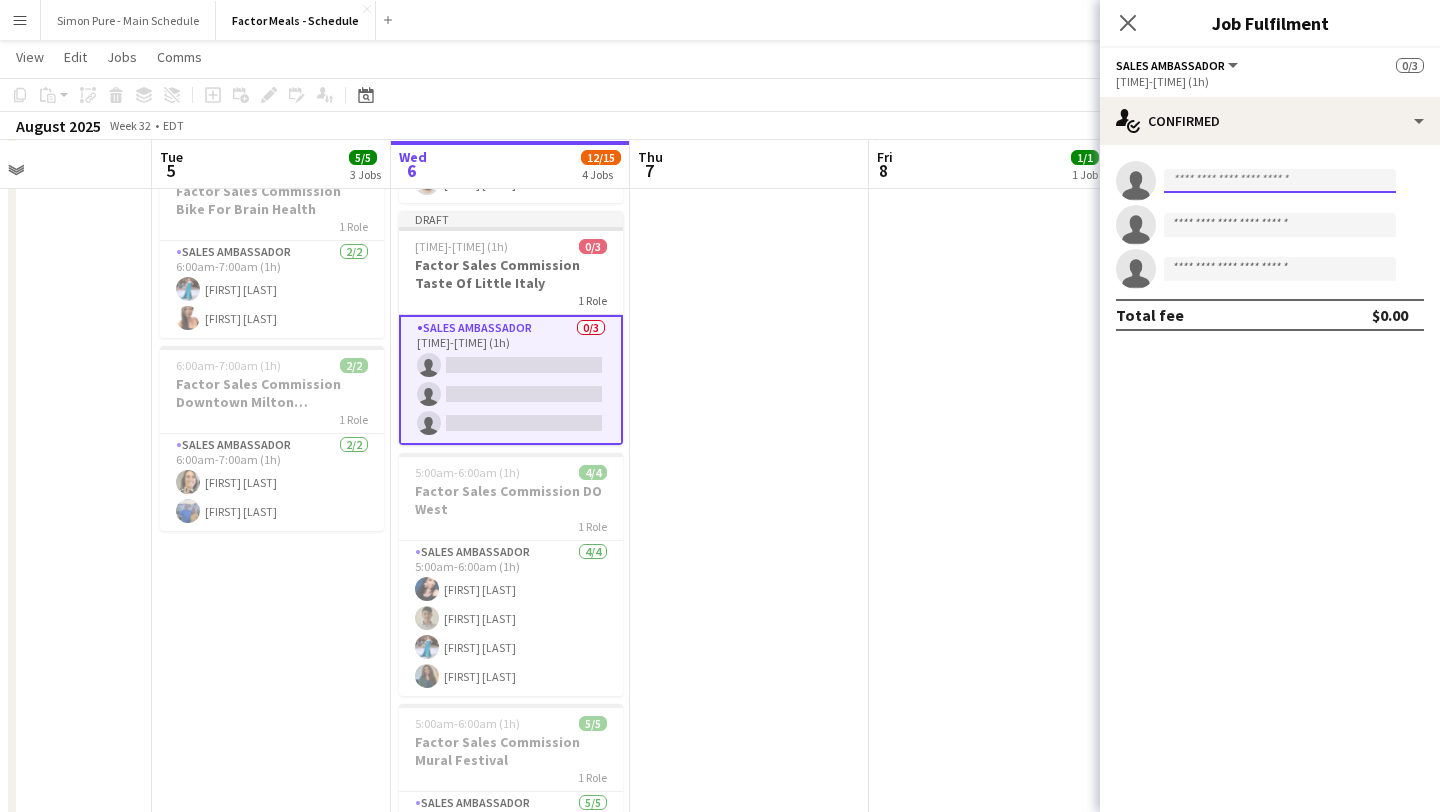 click at bounding box center (1280, 181) 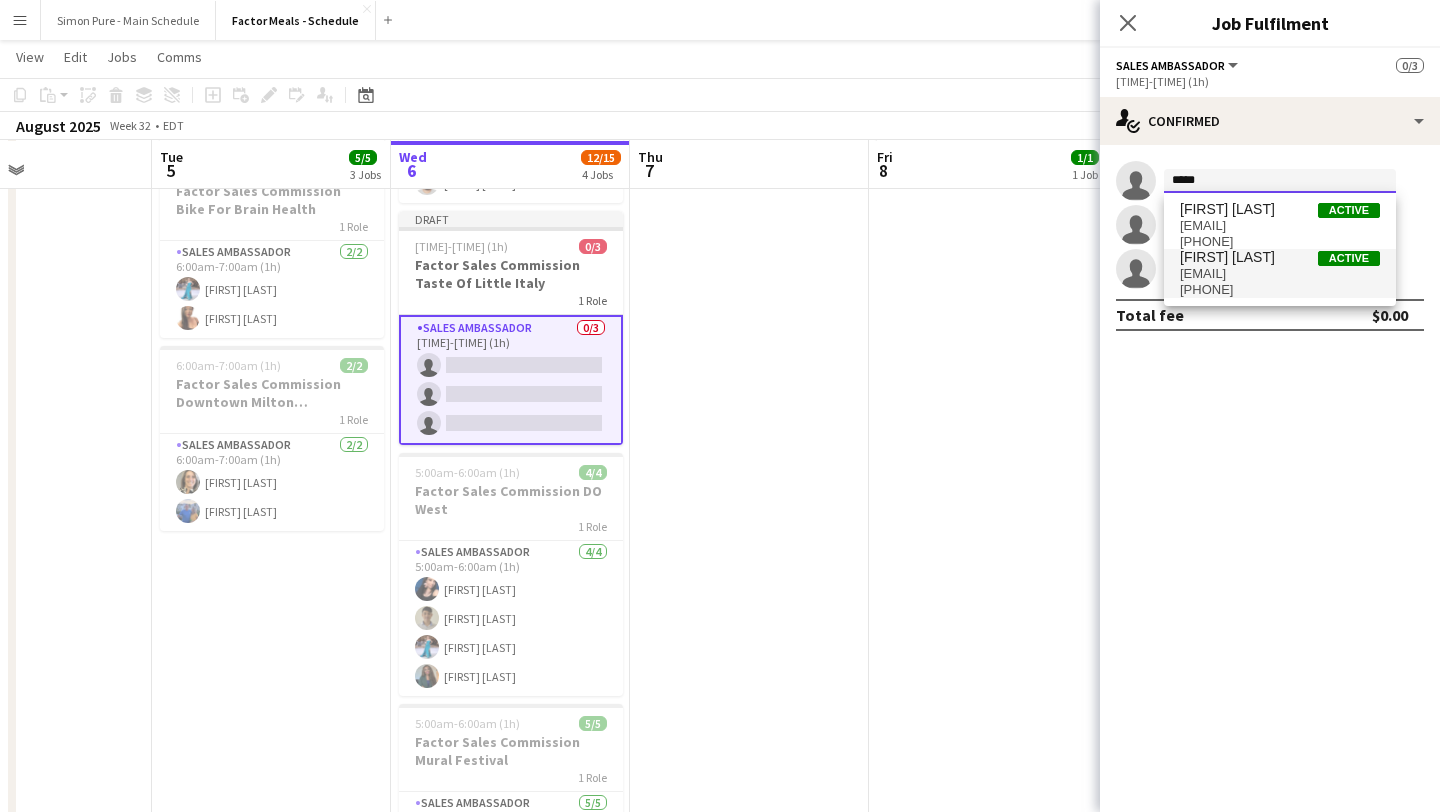 type on "*****" 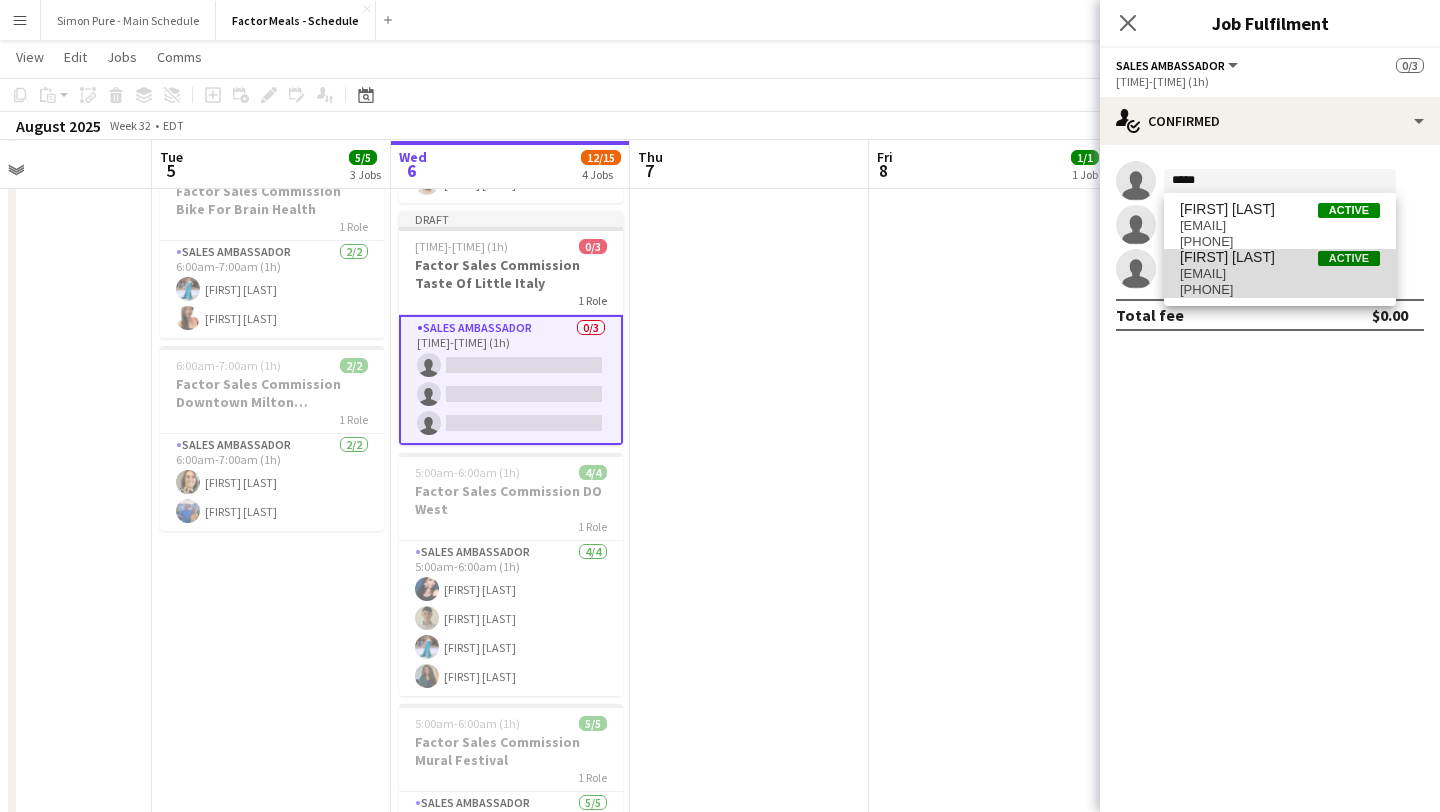 click on "[PHONE]" at bounding box center [1280, 290] 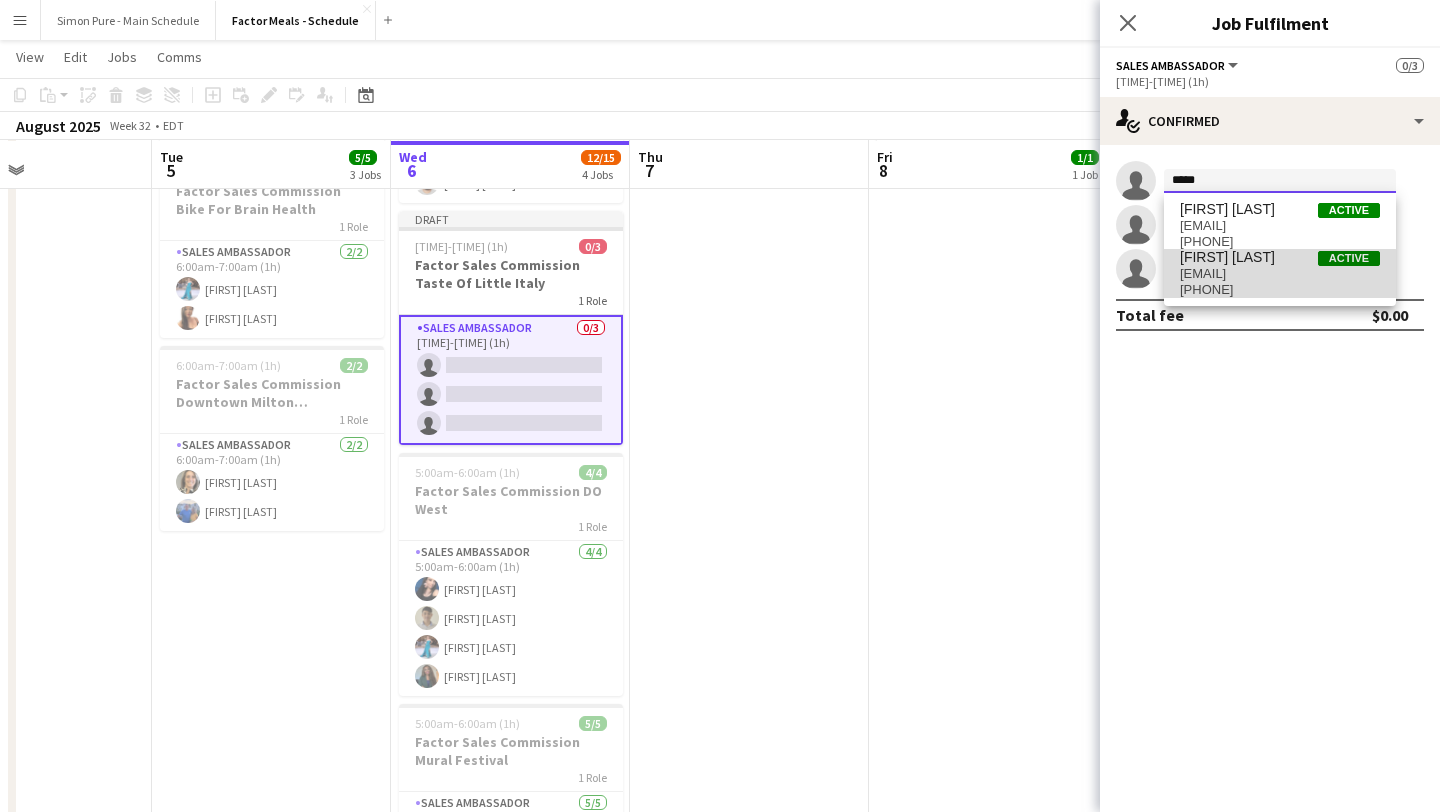 type 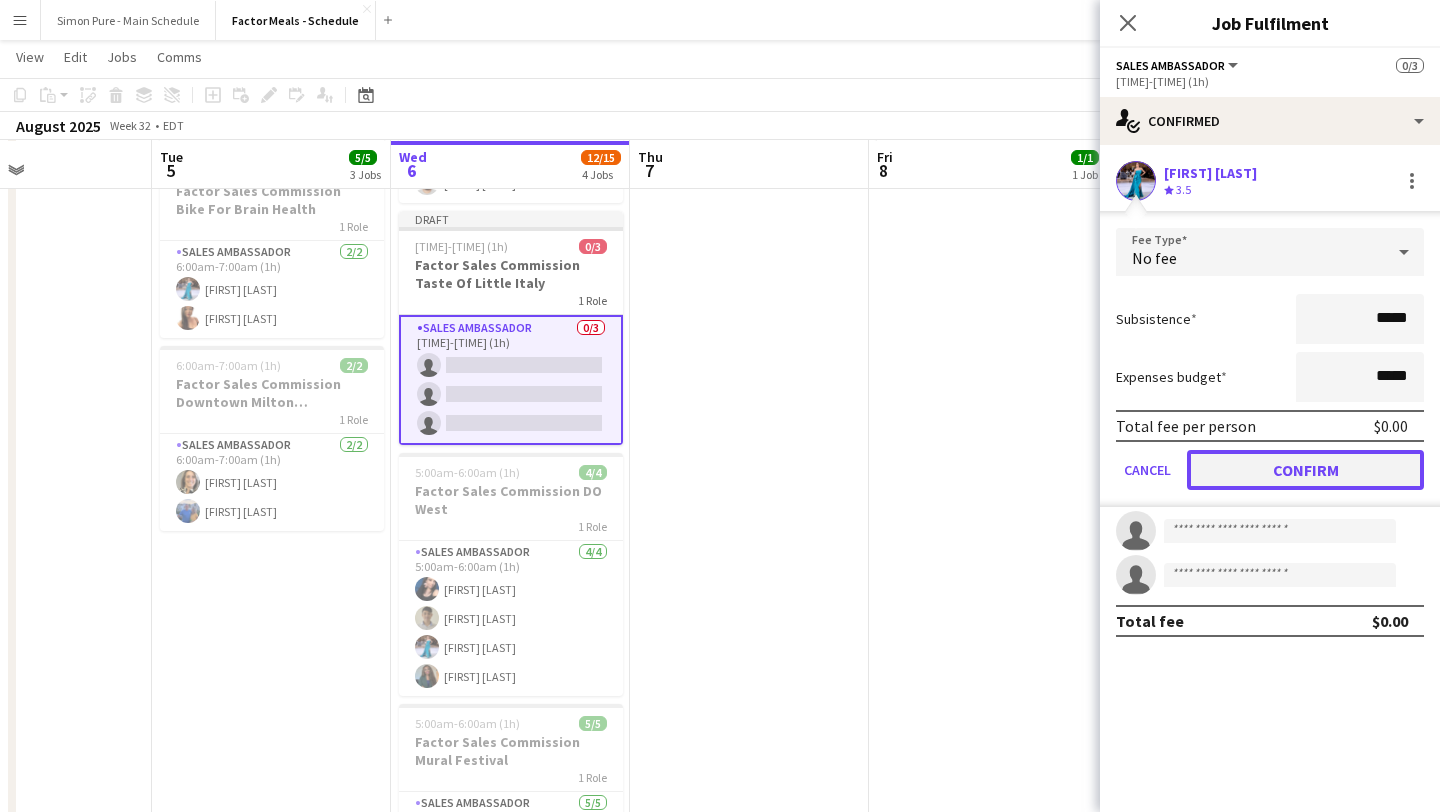 click on "Confirm" at bounding box center (1305, 470) 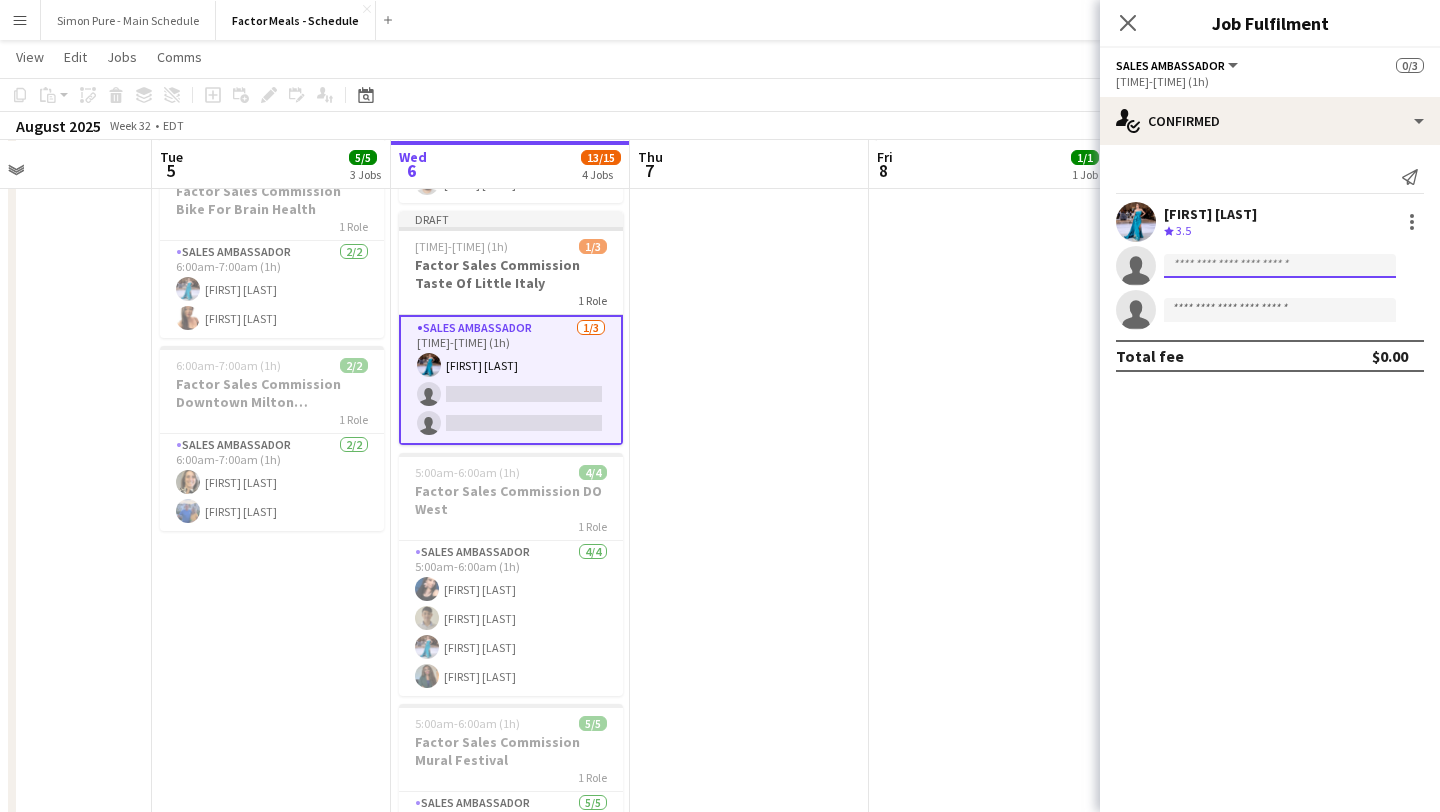 click at bounding box center (1280, 310) 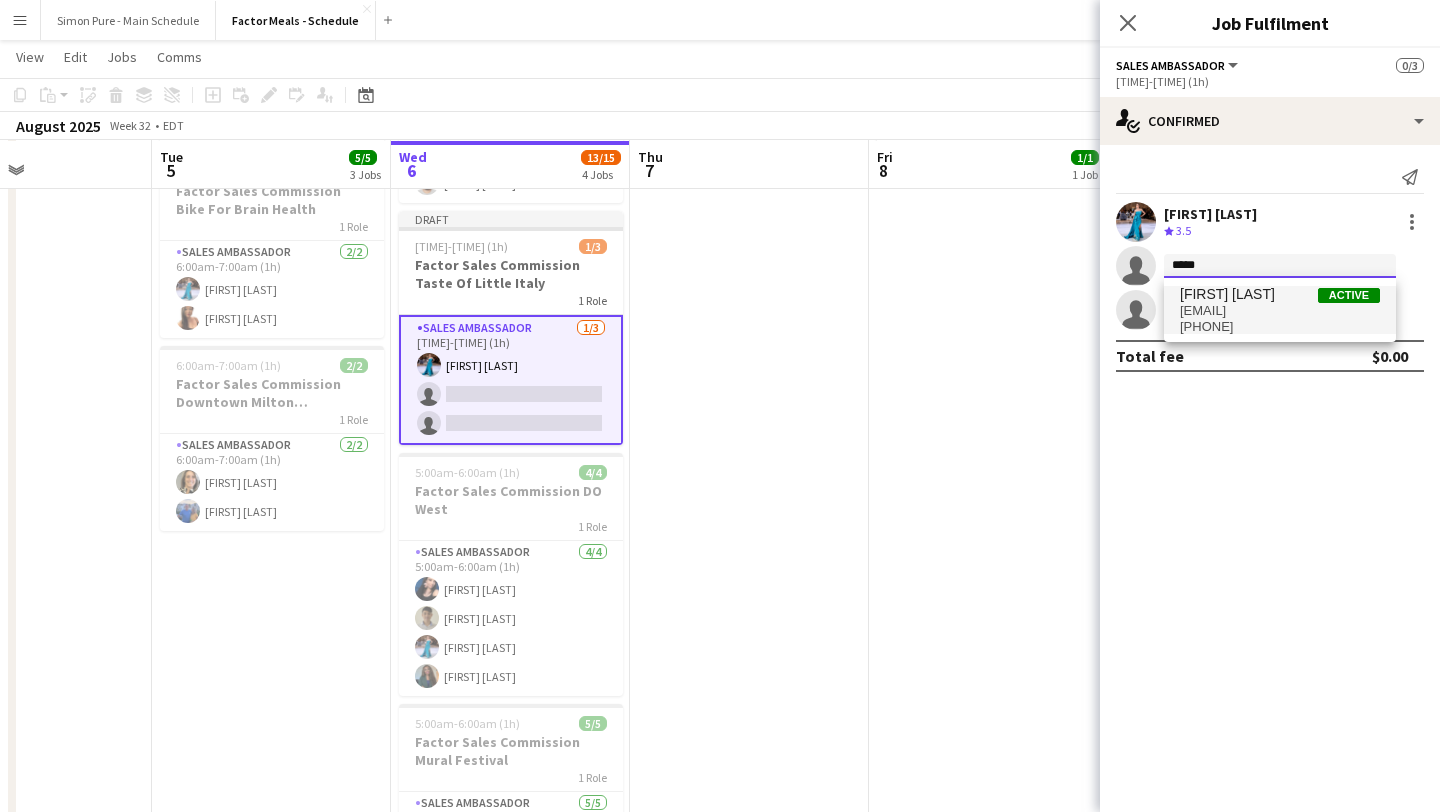 type on "*****" 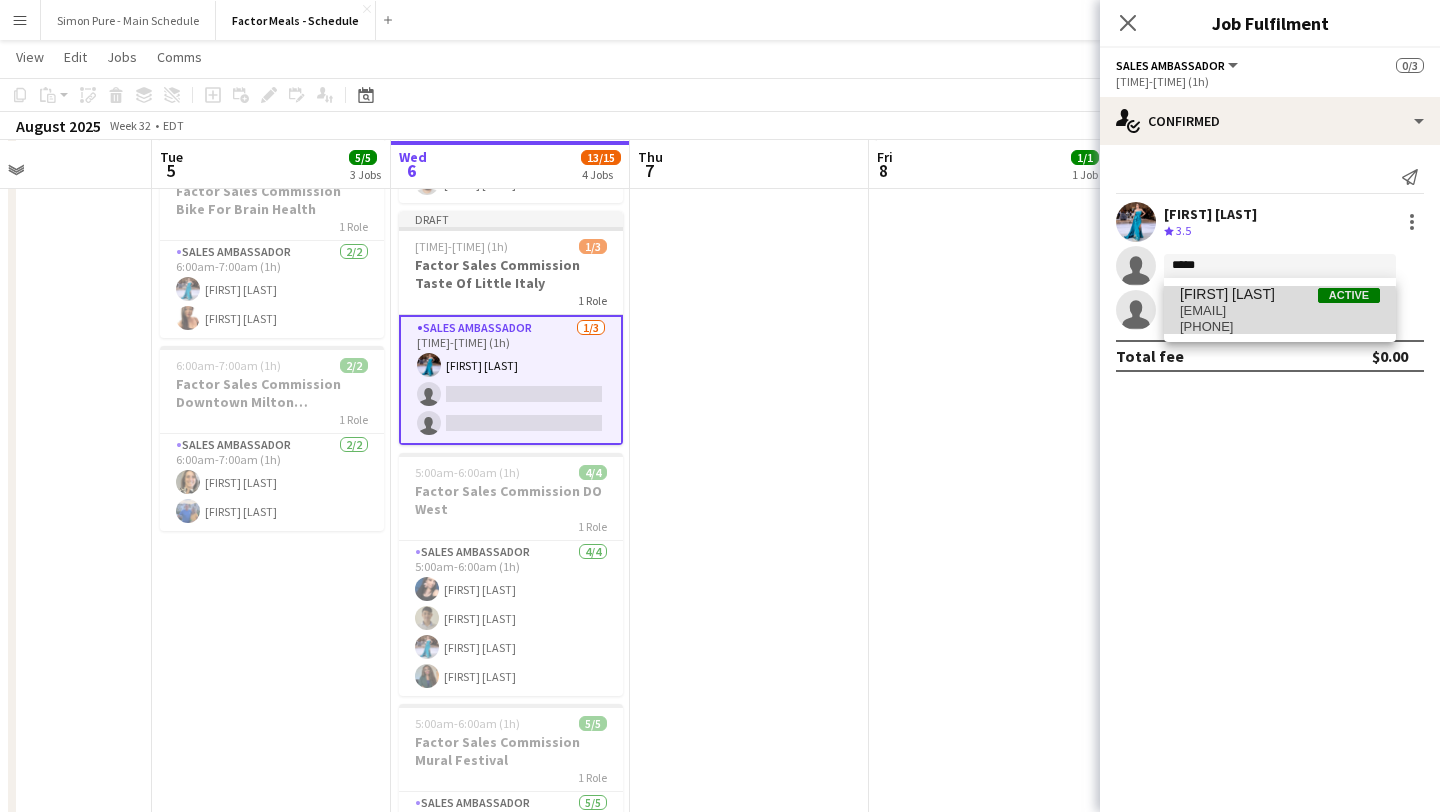 click on "[EMAIL]" at bounding box center (1280, 311) 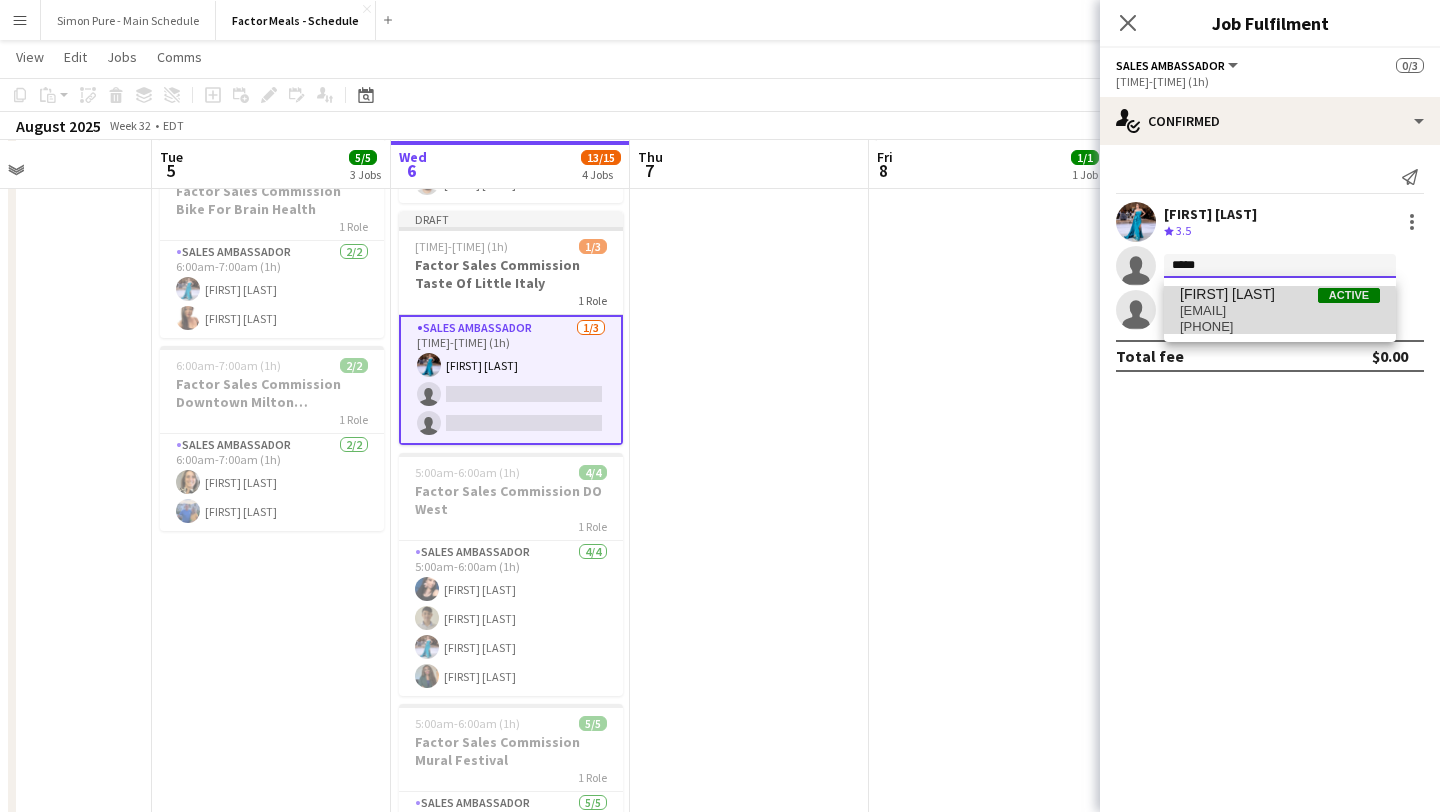 type 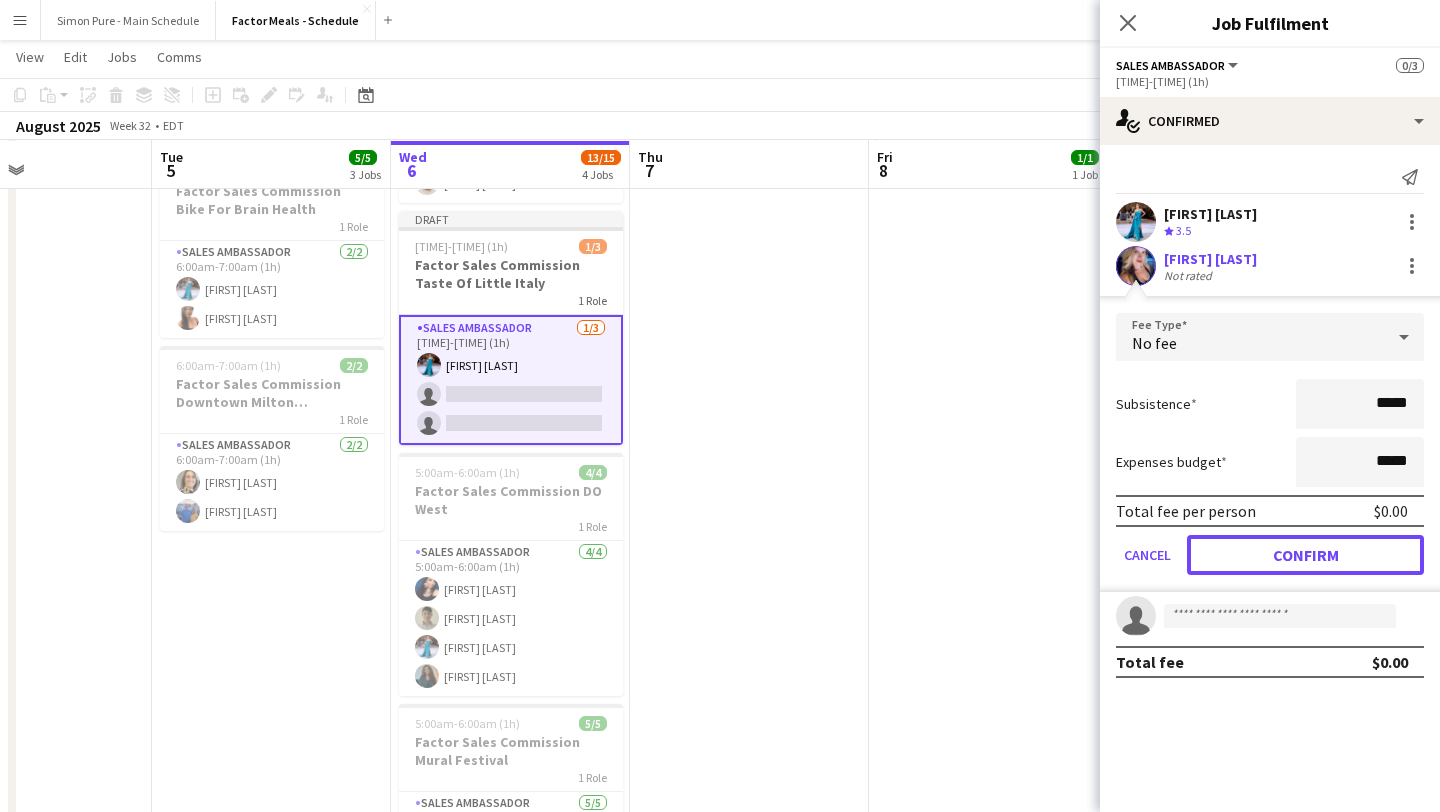 click on "Confirm" at bounding box center [1305, 555] 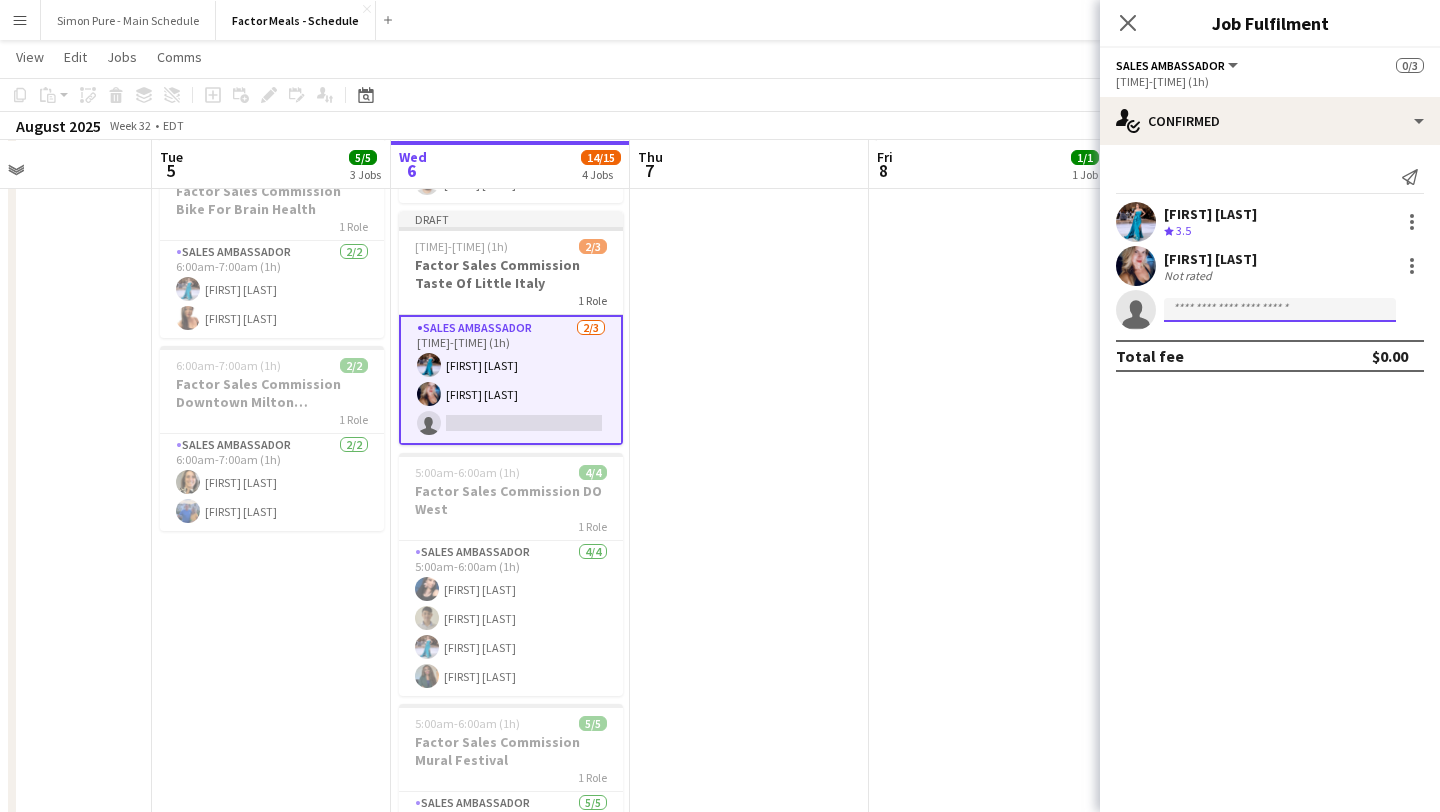 click 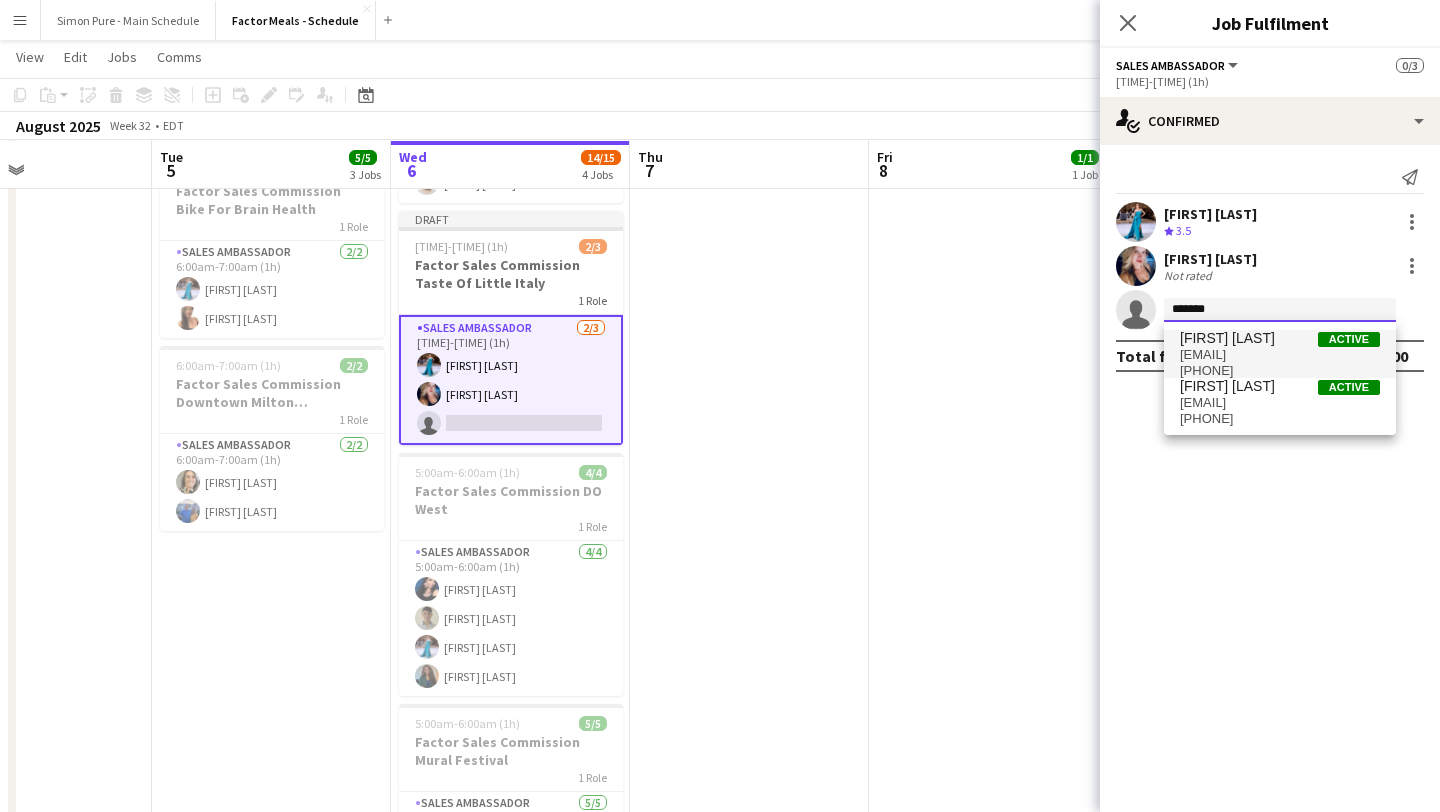 type on "*******" 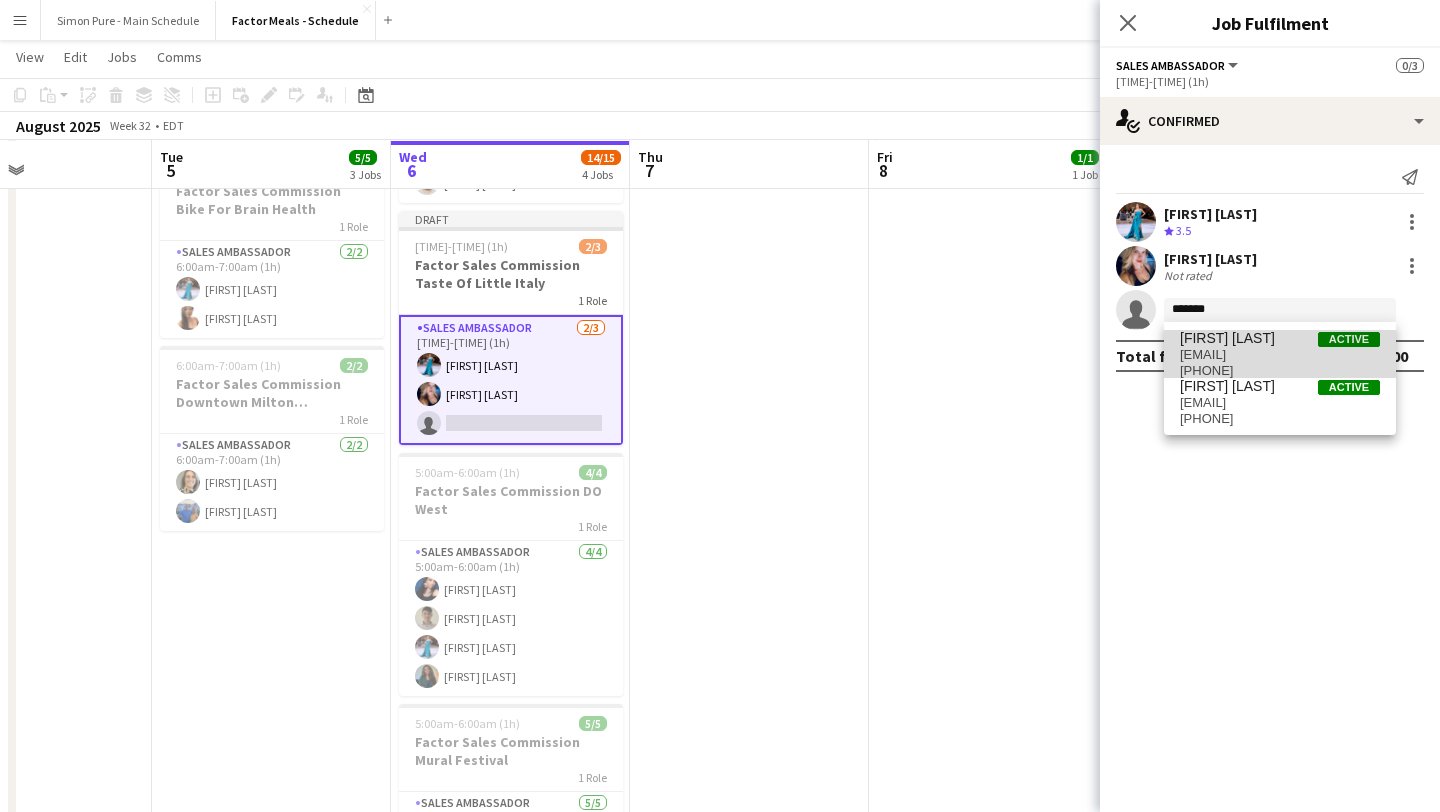 click on "[EMAIL]" at bounding box center (1280, 355) 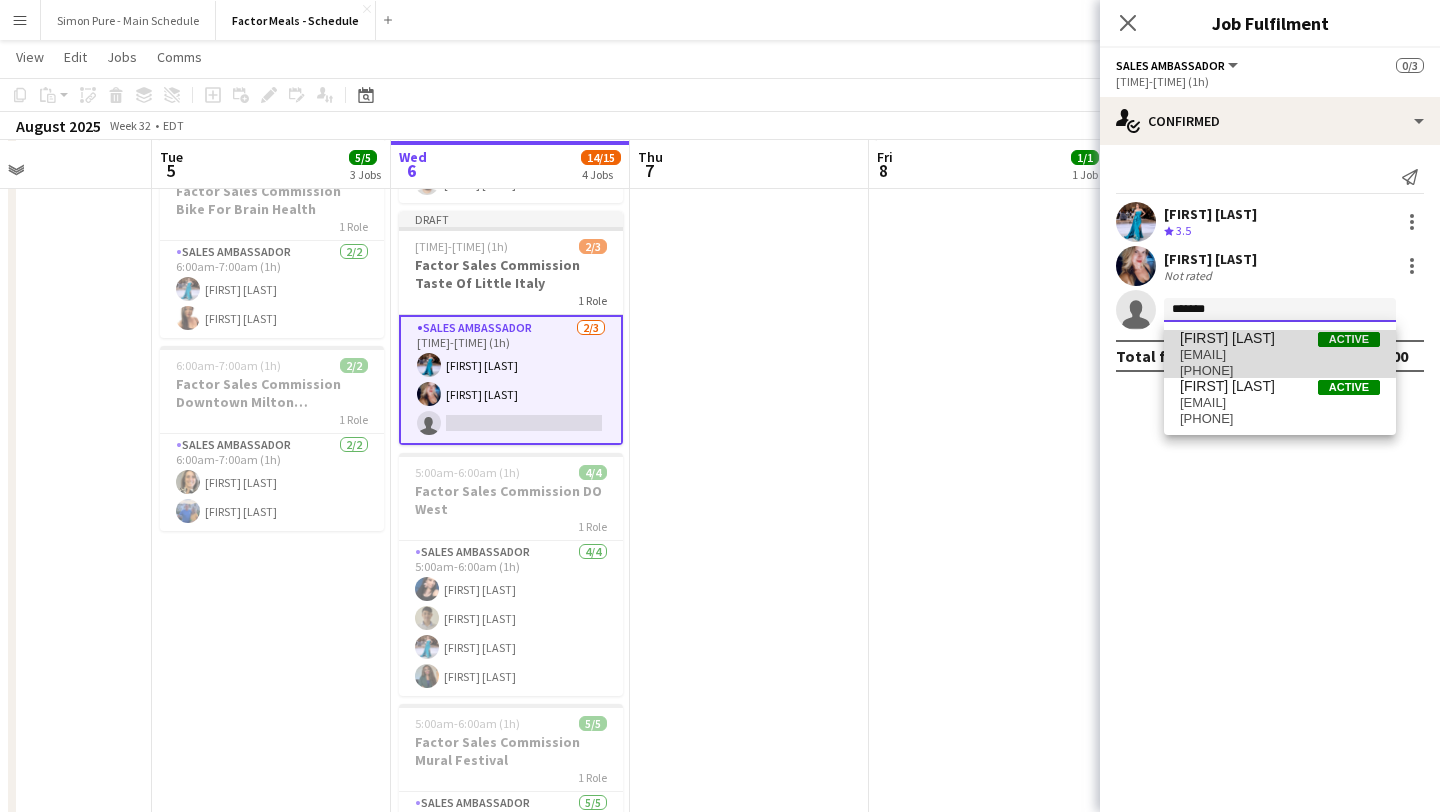 type 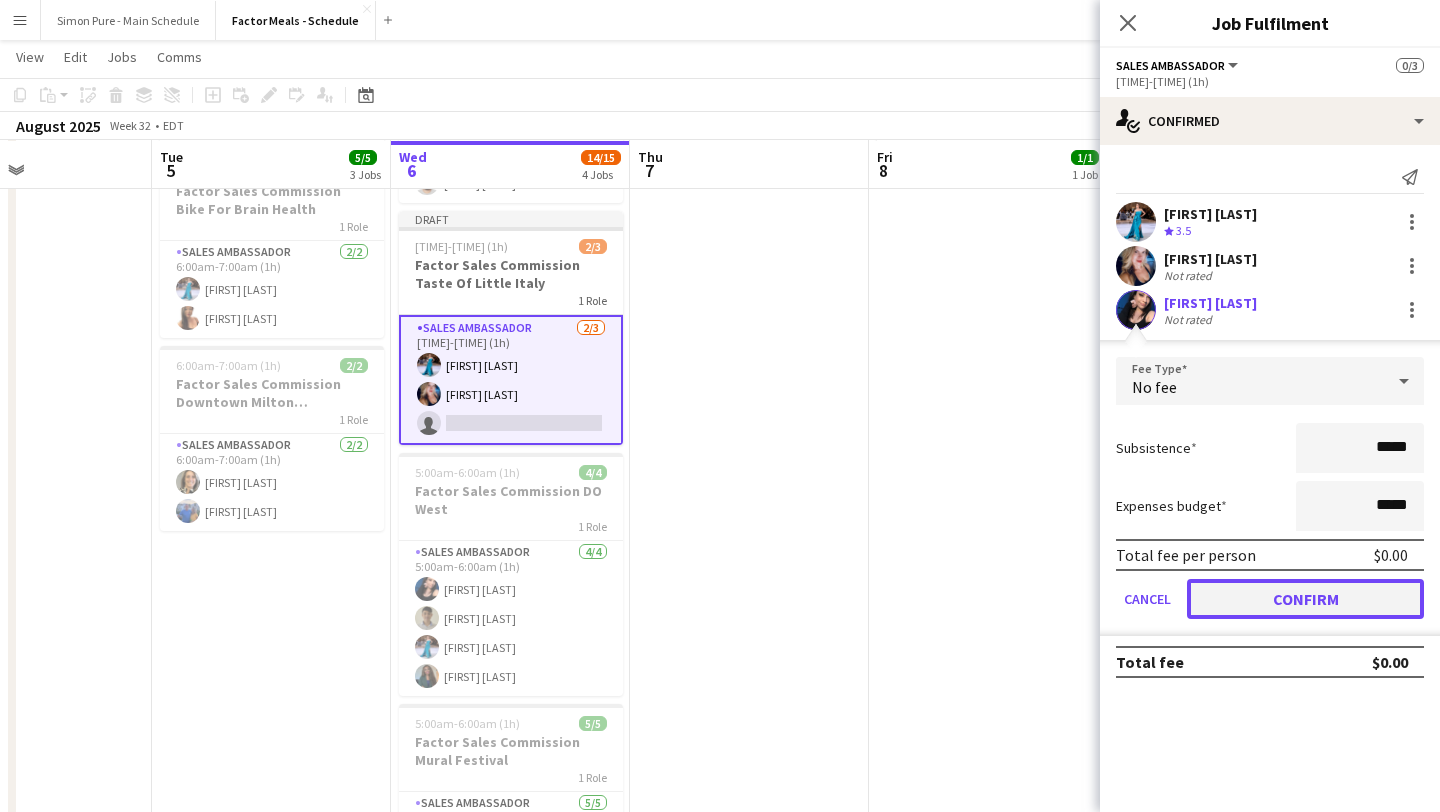 click on "Confirm" at bounding box center [1305, 599] 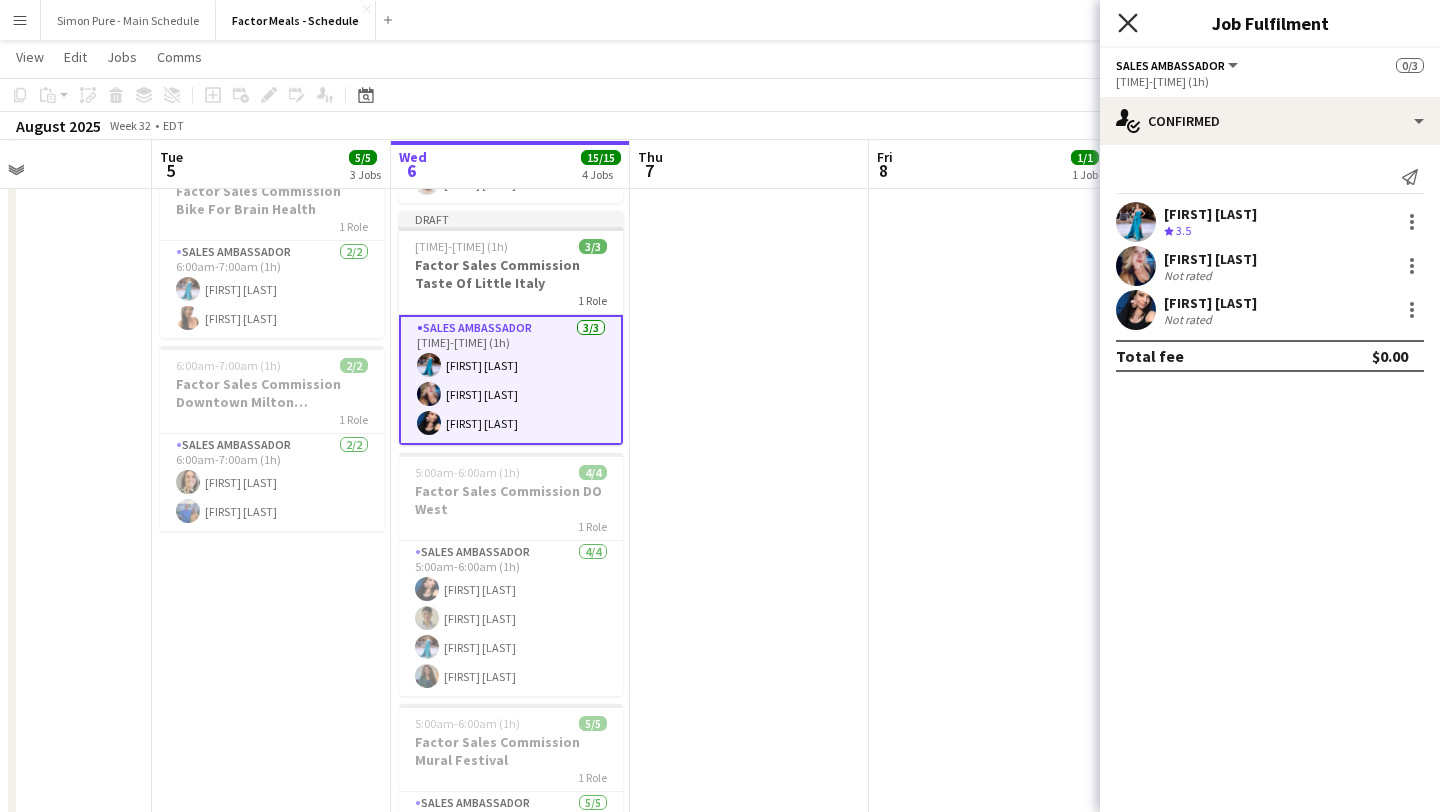 click on "Close pop-in" 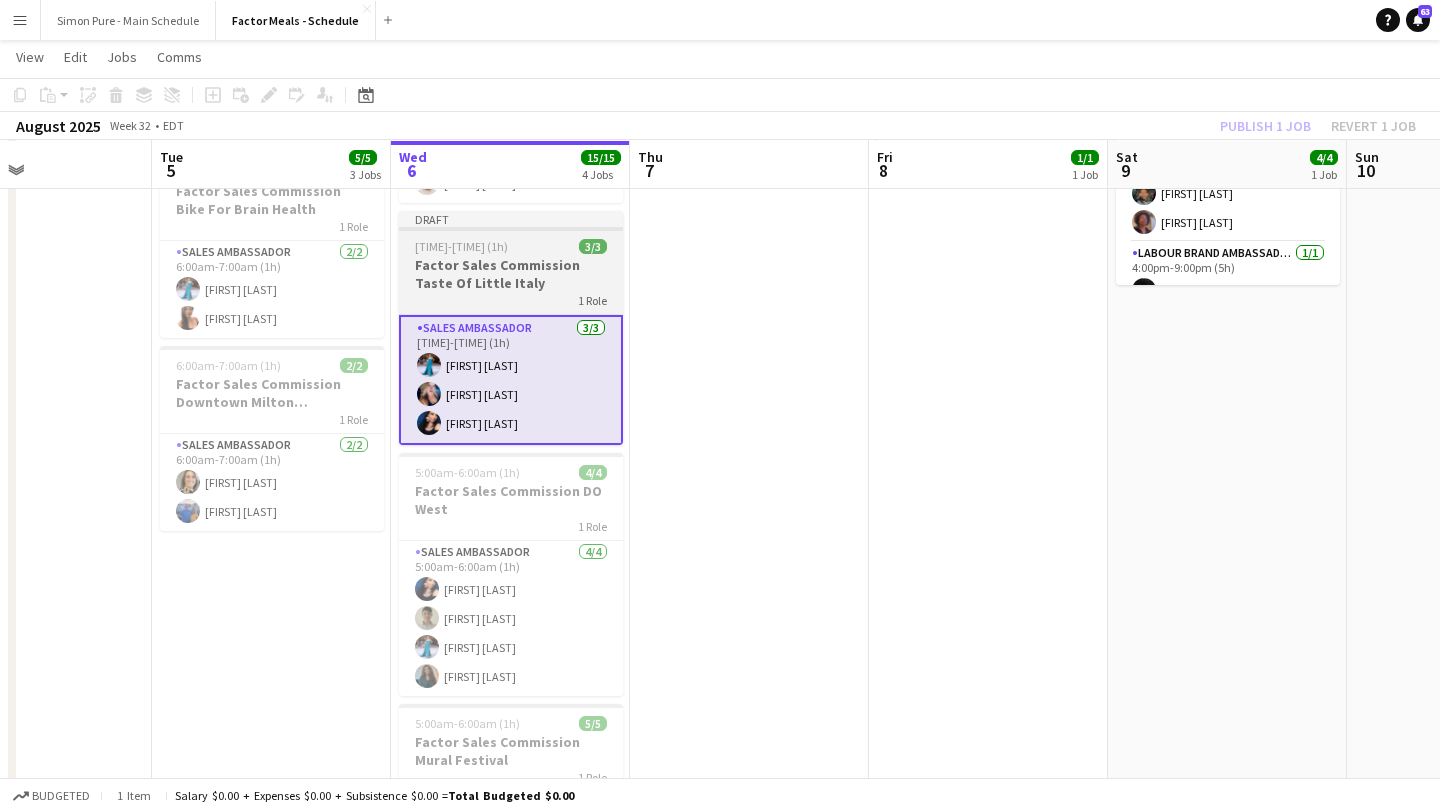click on "Draft   [TIME]-[TIME] (1h)    3/3   Factor Sales Commission Taste Of Little Italy   1 Role   Sales Ambassador   3/3   [TIME]-[TIME] (1h)
[FIRST] [LAST] [FIRST] [LAST]" at bounding box center [511, 328] 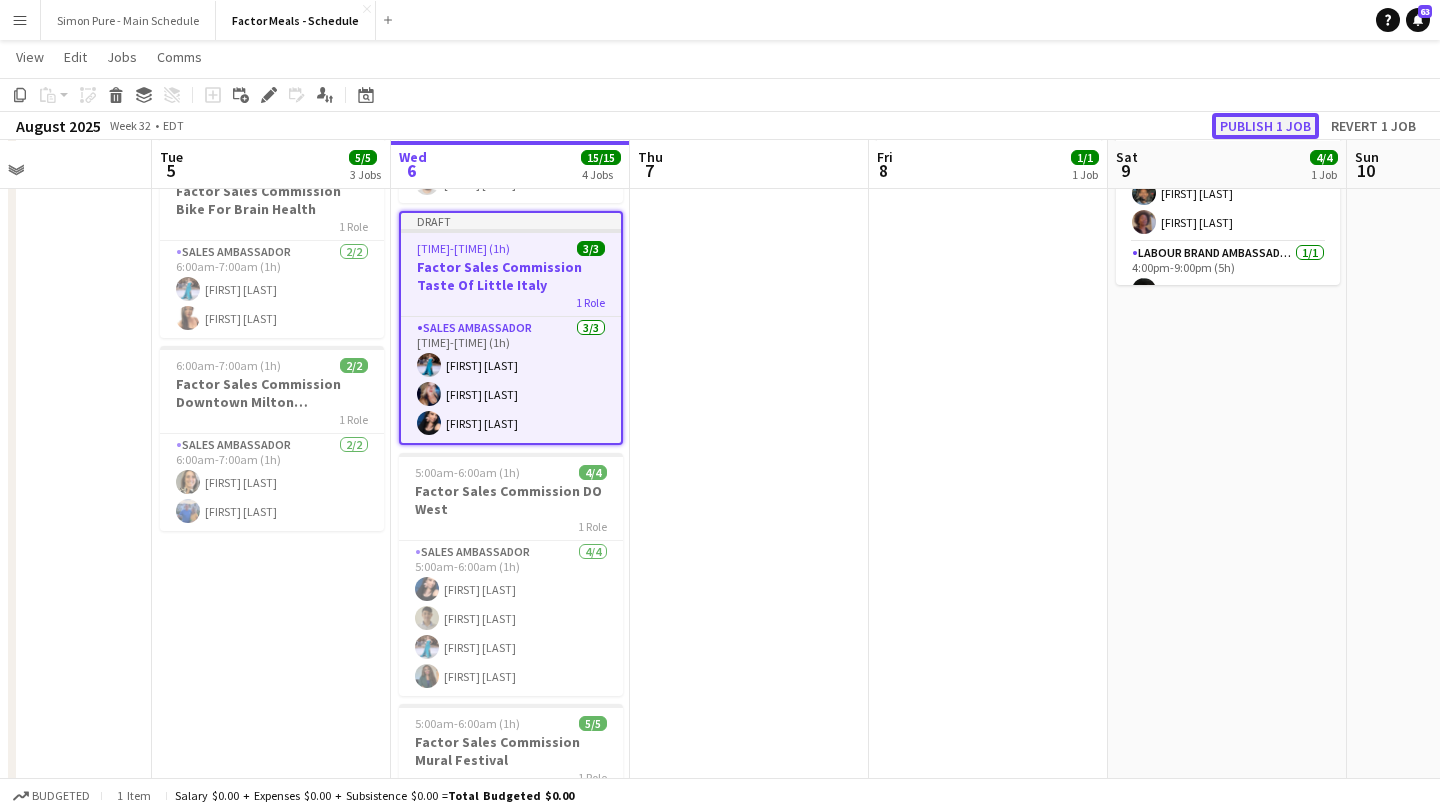 click on "Publish 1 job" 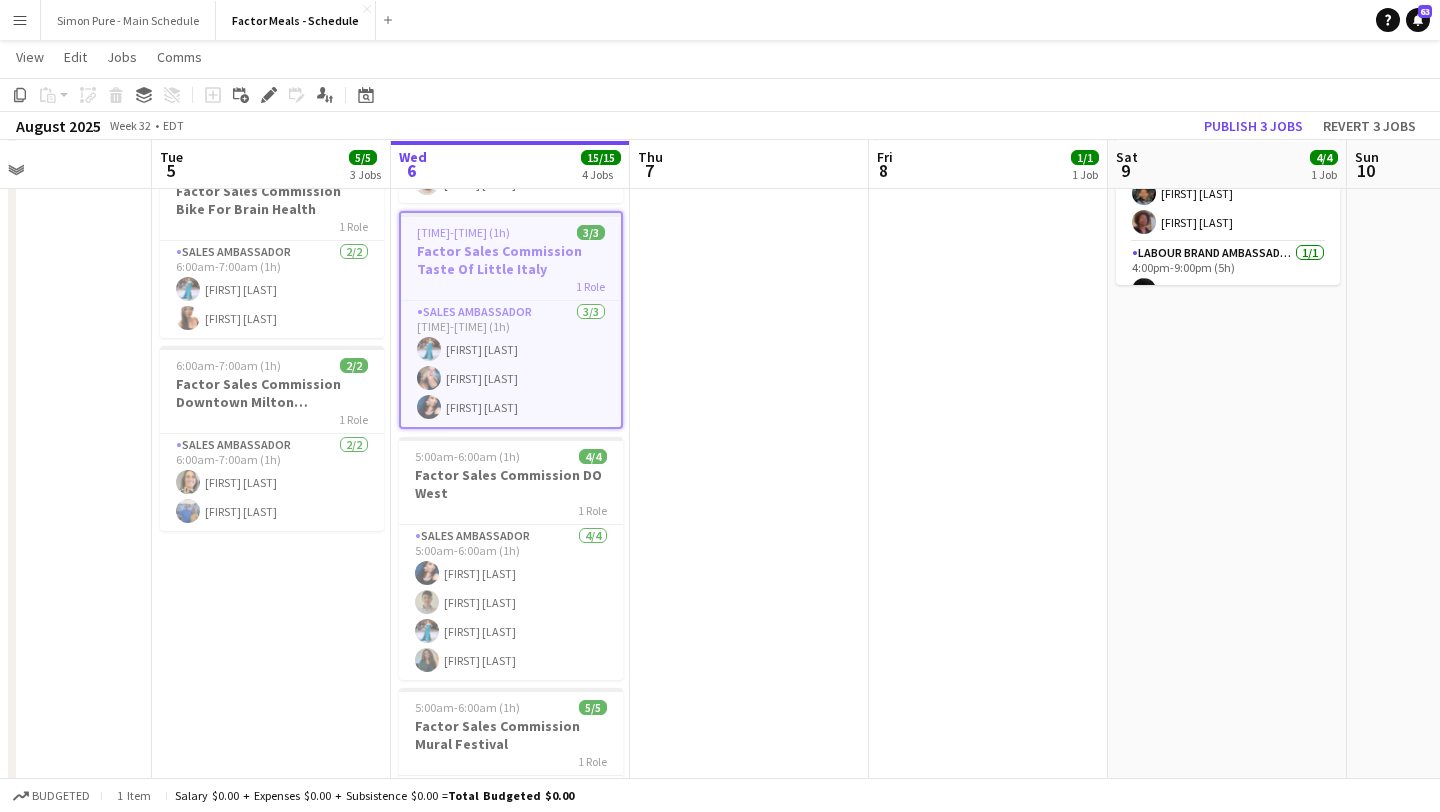 click on "Menu" at bounding box center [20, 20] 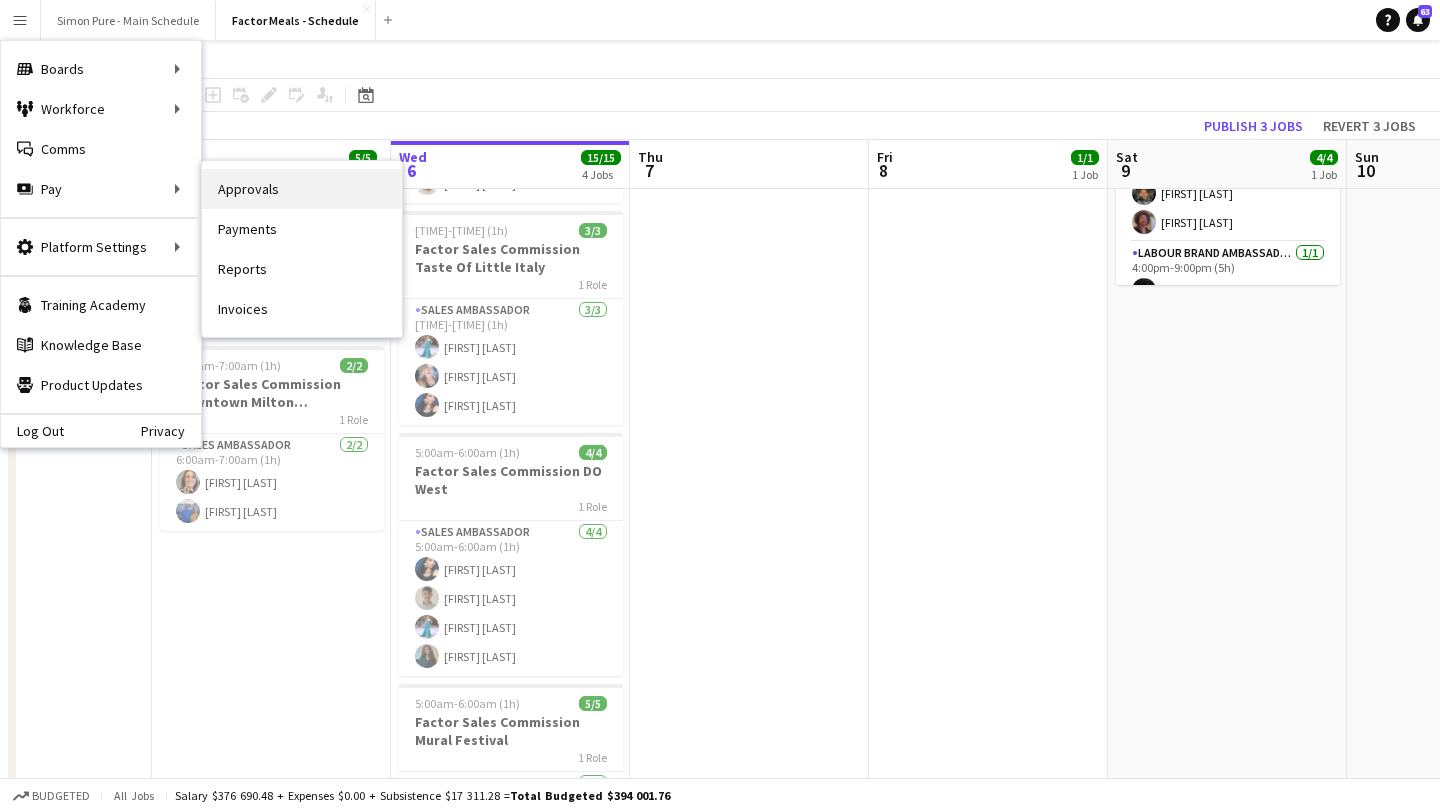 click on "Approvals" at bounding box center [302, 189] 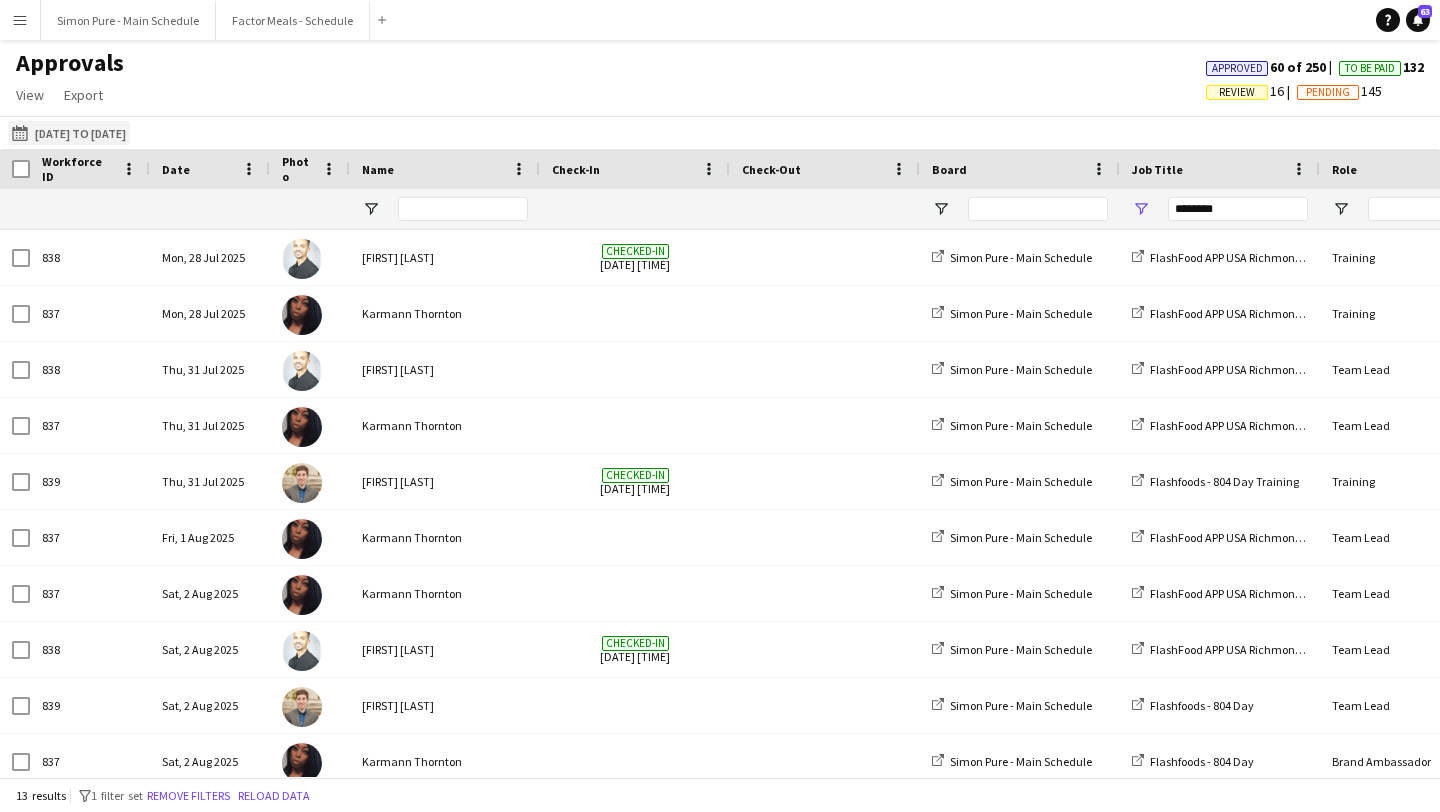 click on "[DATE] to [DATE]
[DATE] to [DATE]" 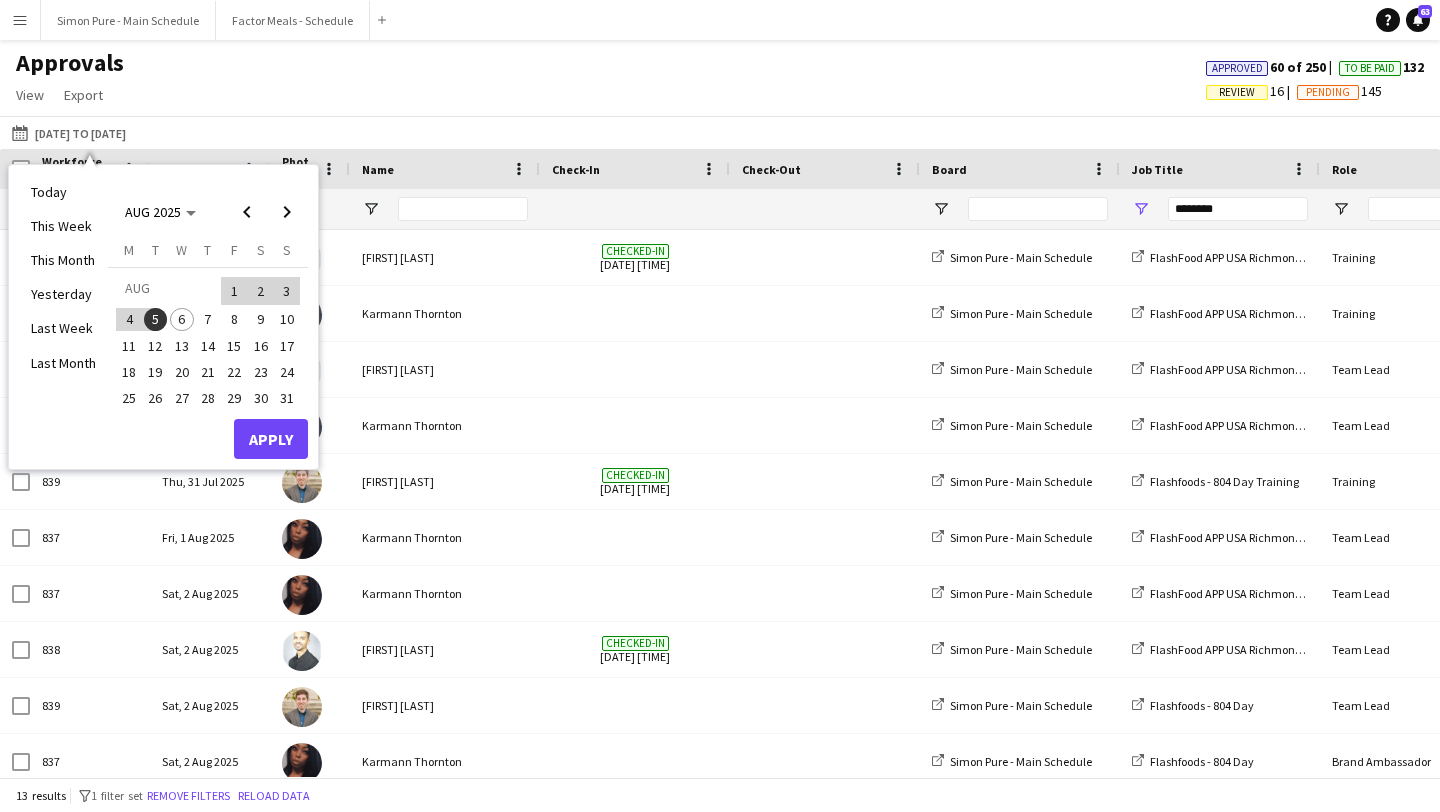 click on "5" at bounding box center [156, 320] 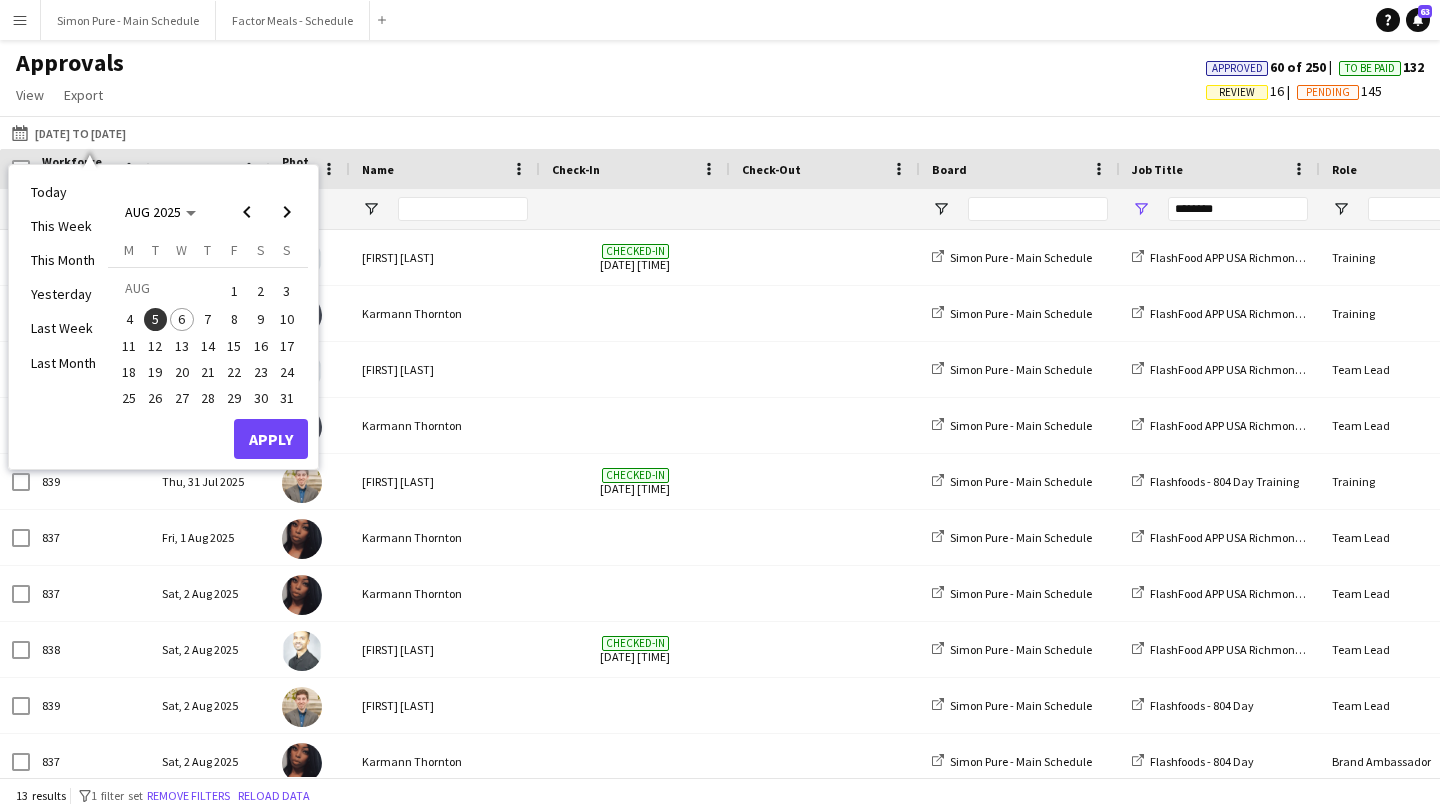click on "5" at bounding box center [155, 319] 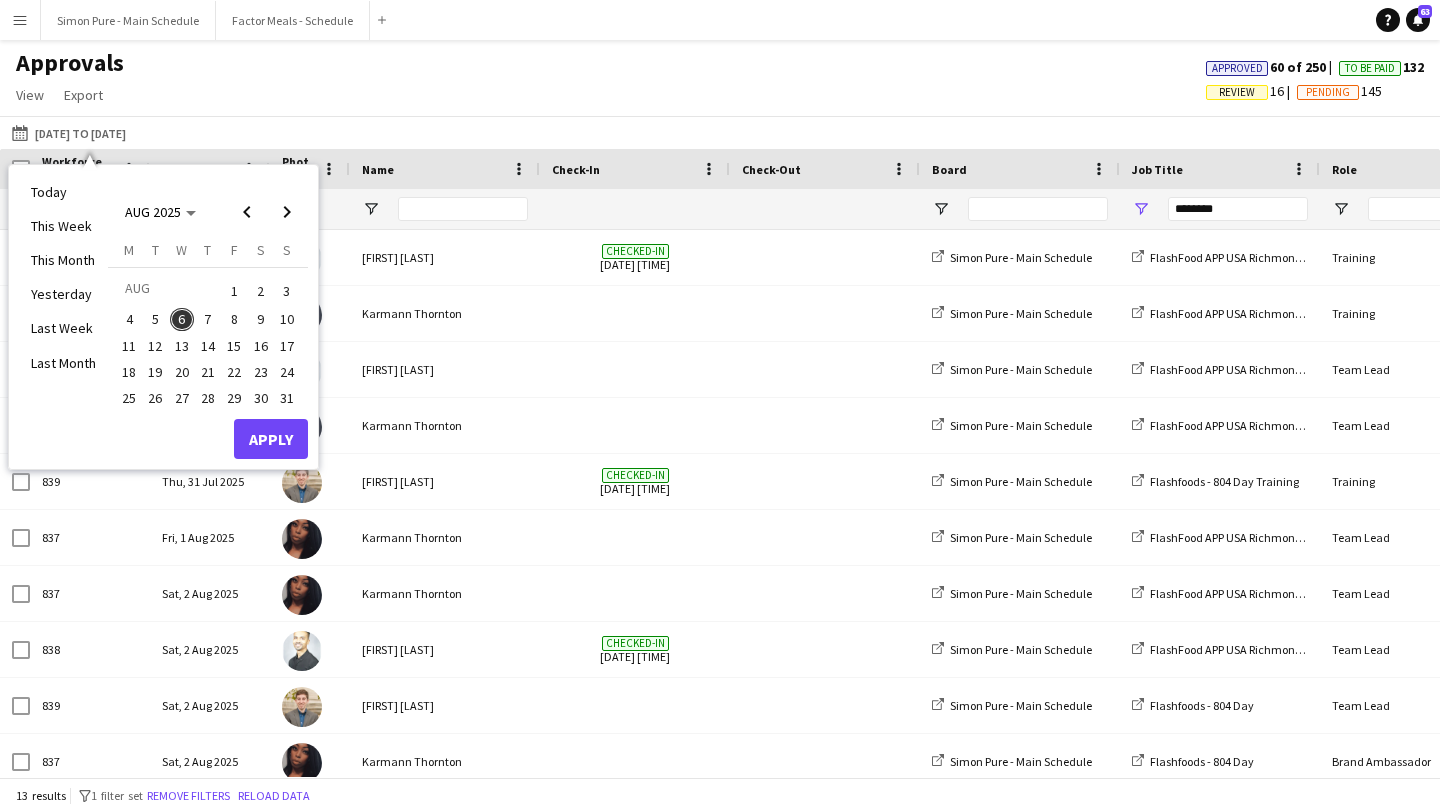 click on "5" at bounding box center (156, 320) 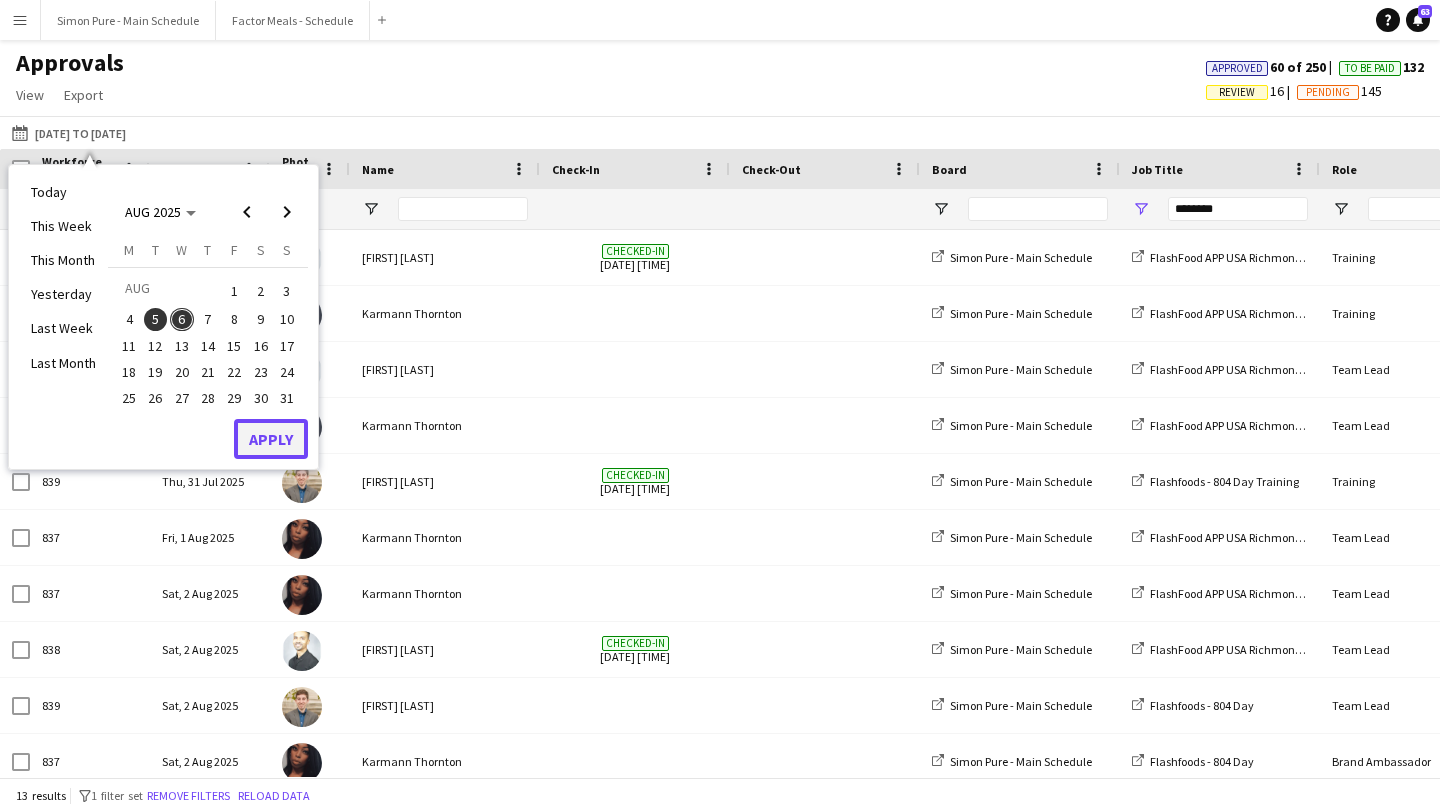 click on "Apply" at bounding box center [271, 439] 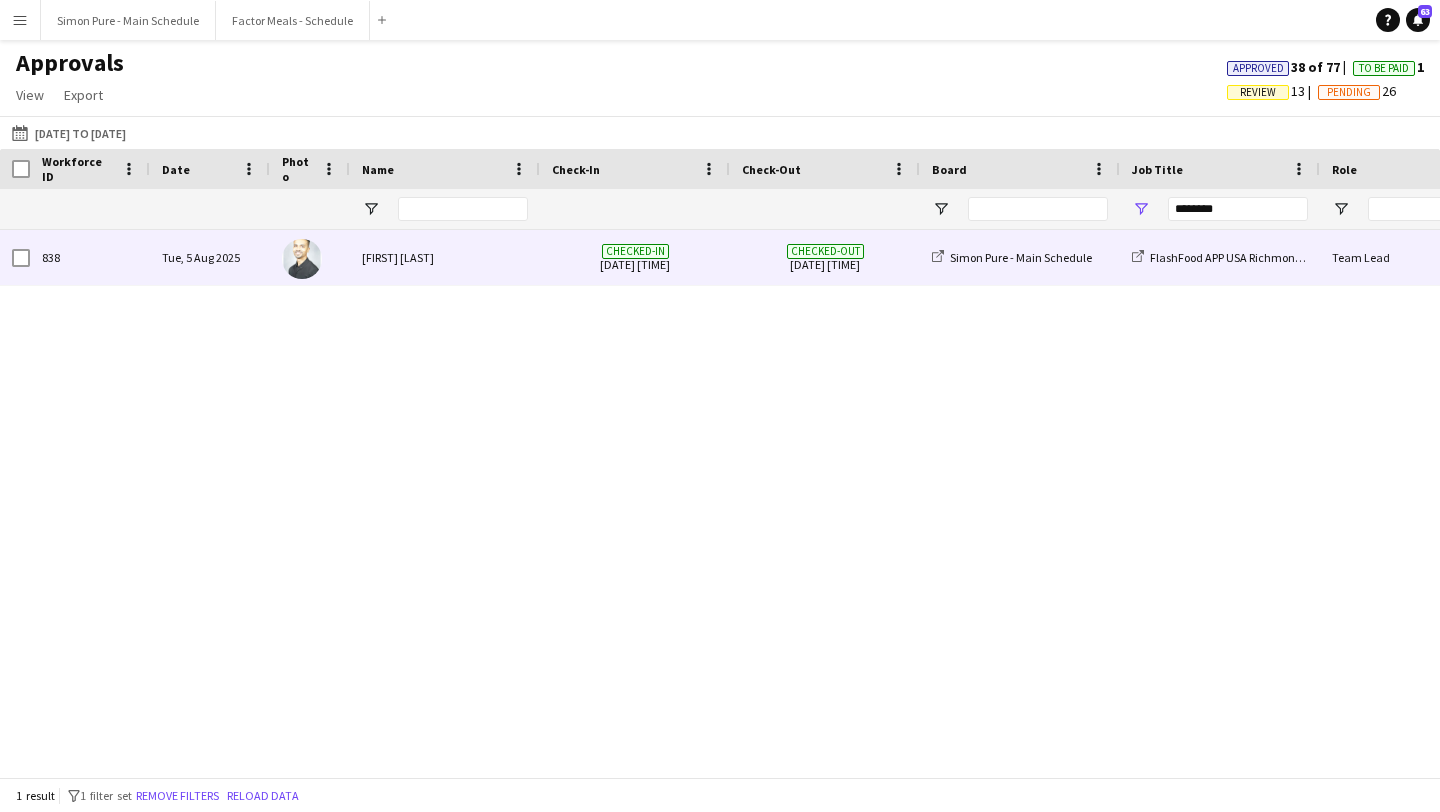 scroll, scrollTop: 0, scrollLeft: 252, axis: horizontal 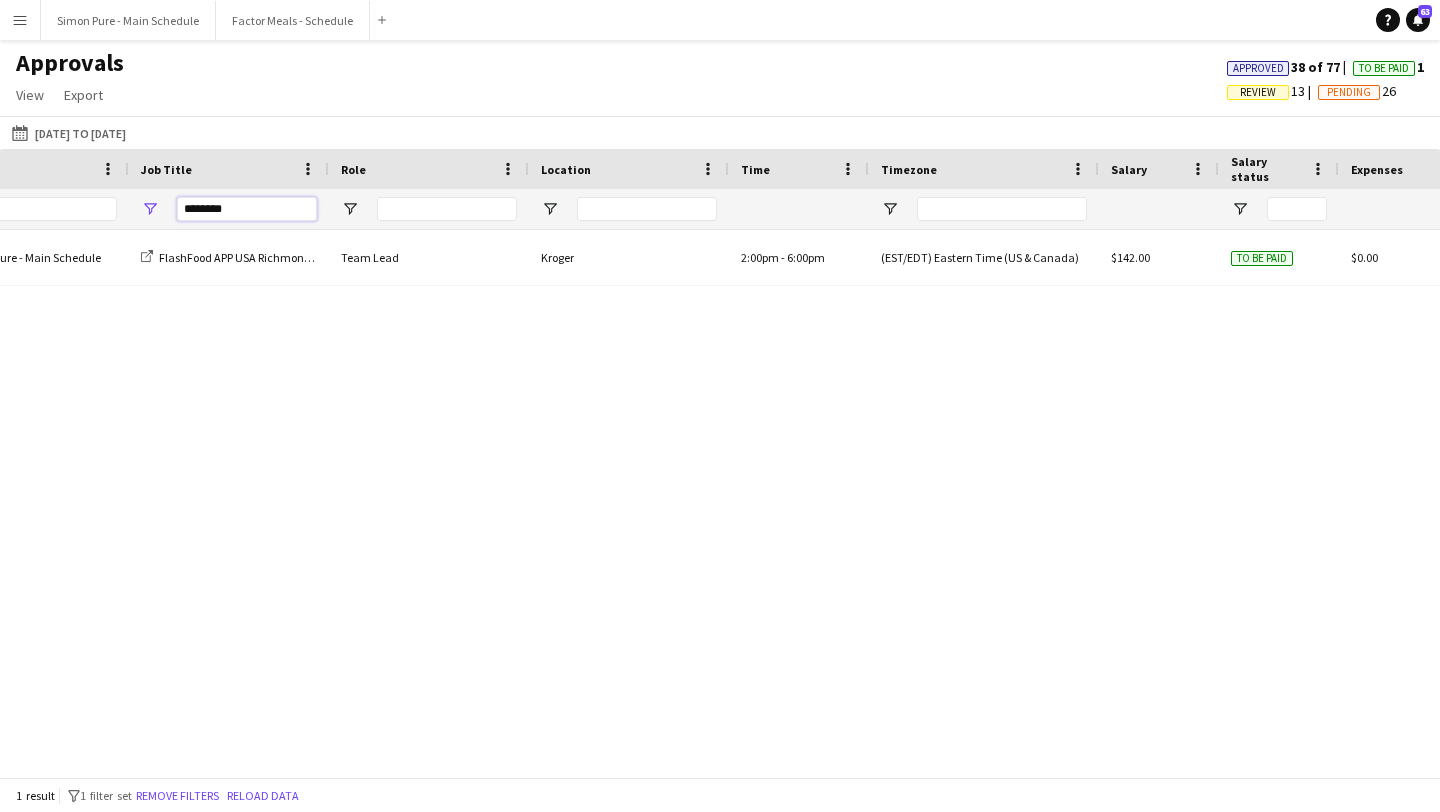 drag, startPoint x: 238, startPoint y: 220, endPoint x: 29, endPoint y: 211, distance: 209.1937 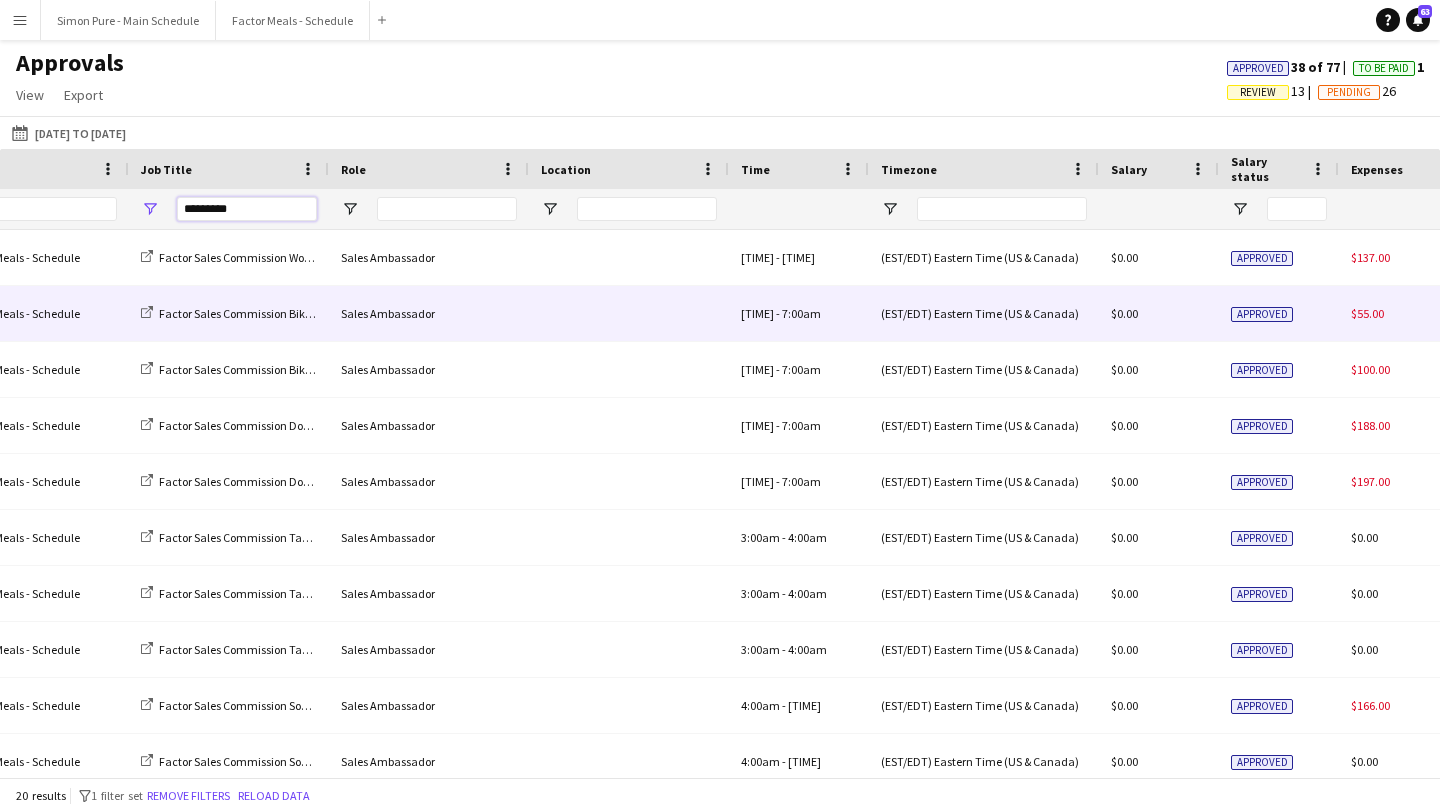 scroll, scrollTop: 0, scrollLeft: 1770, axis: horizontal 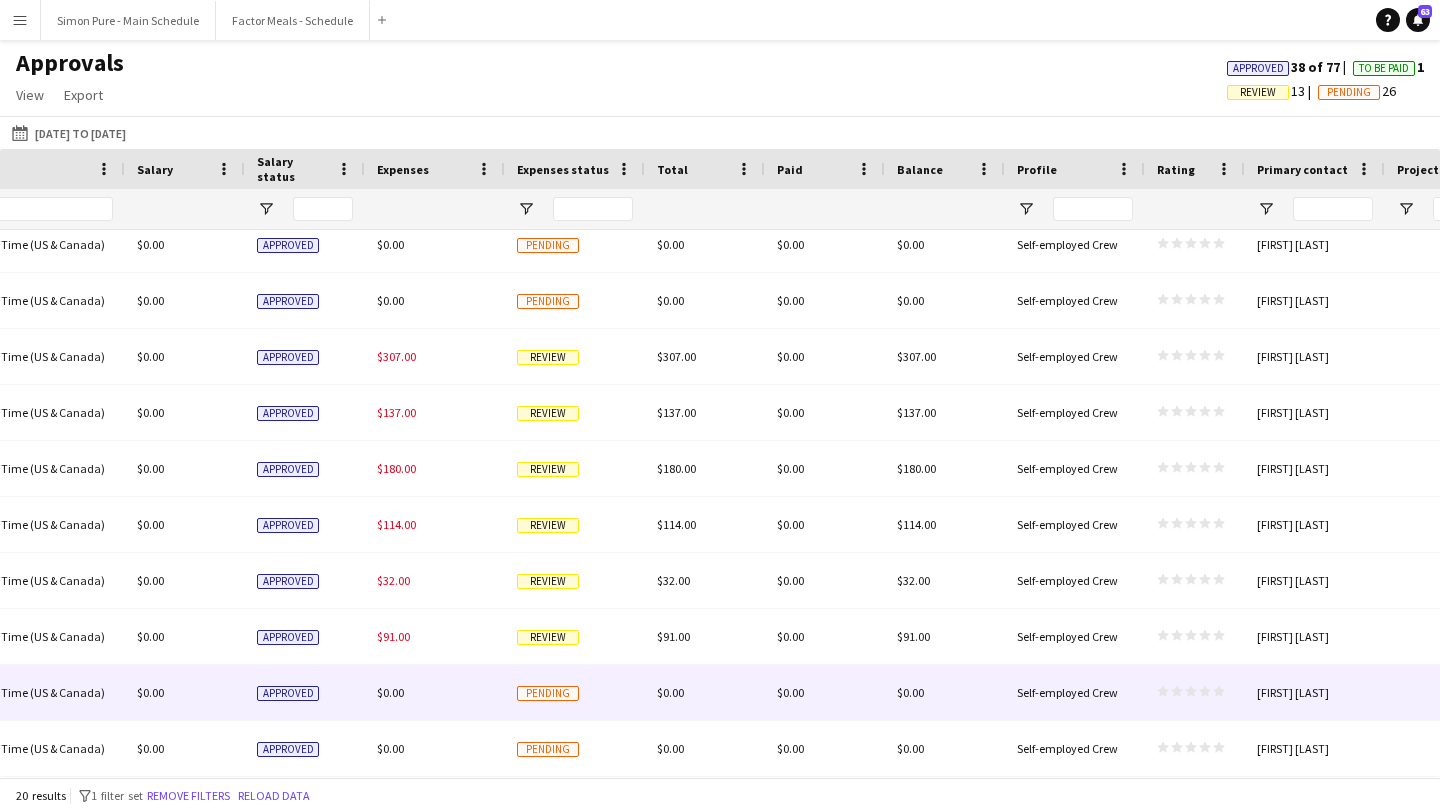 type on "*********" 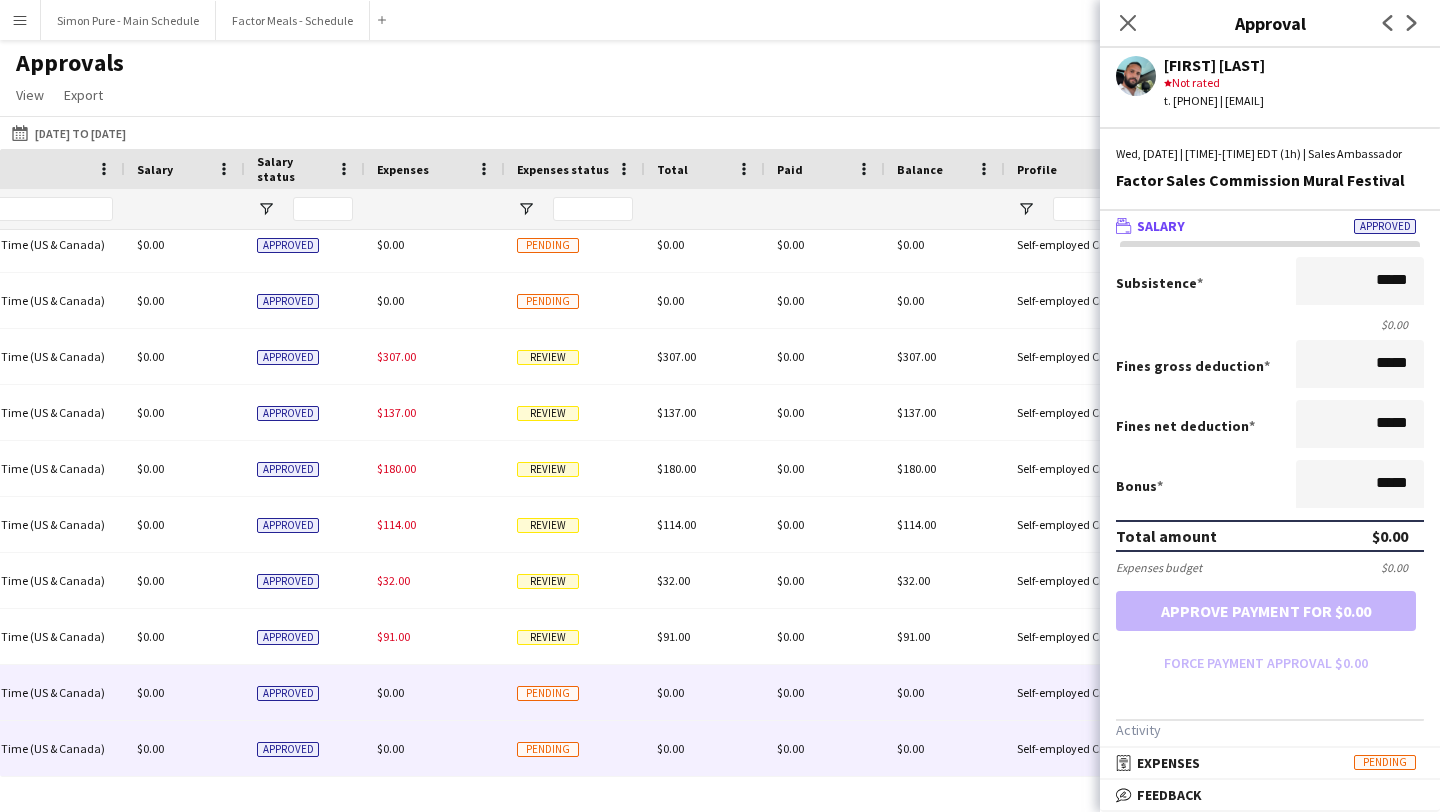 click on "Pending" at bounding box center [548, 749] 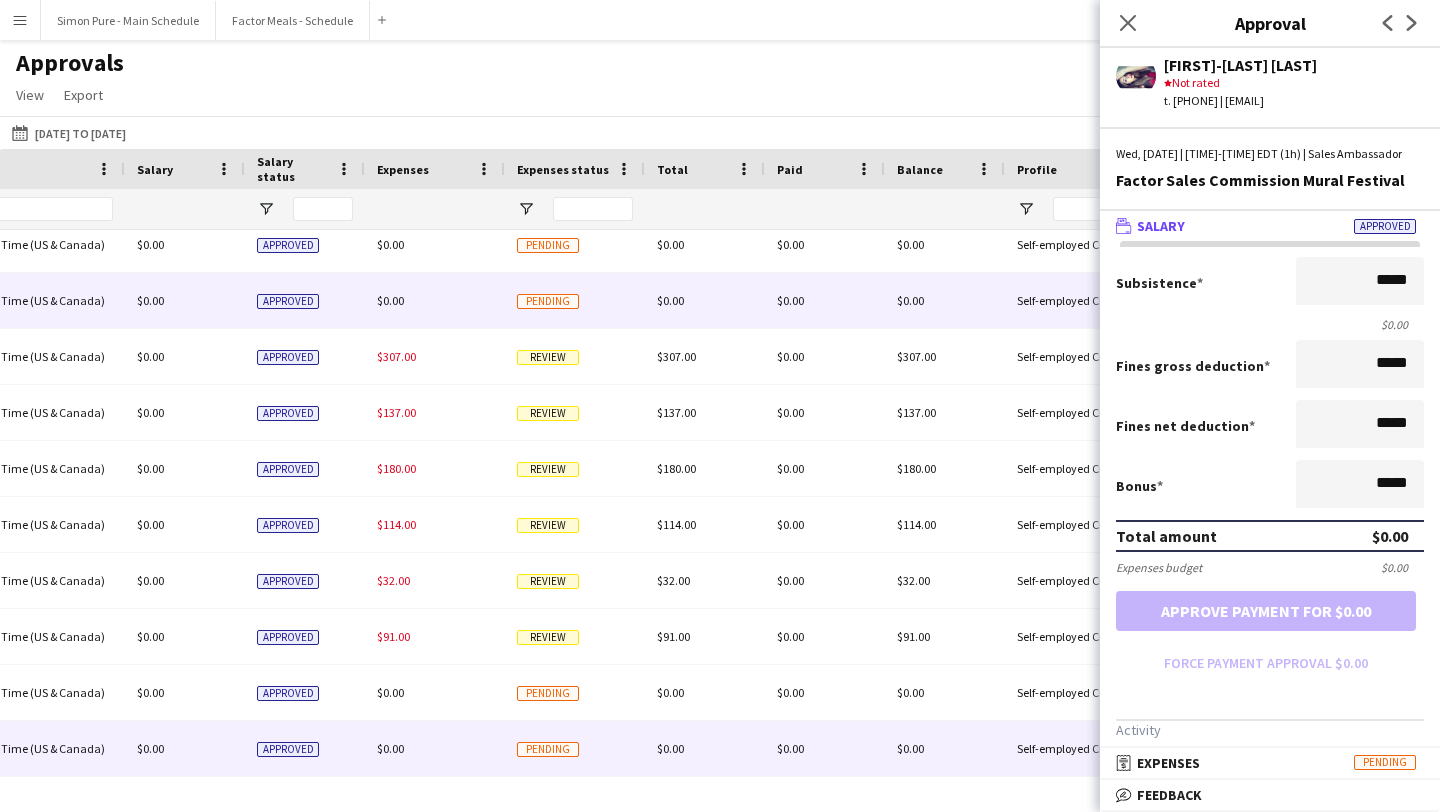 click on "Pending" at bounding box center [548, 301] 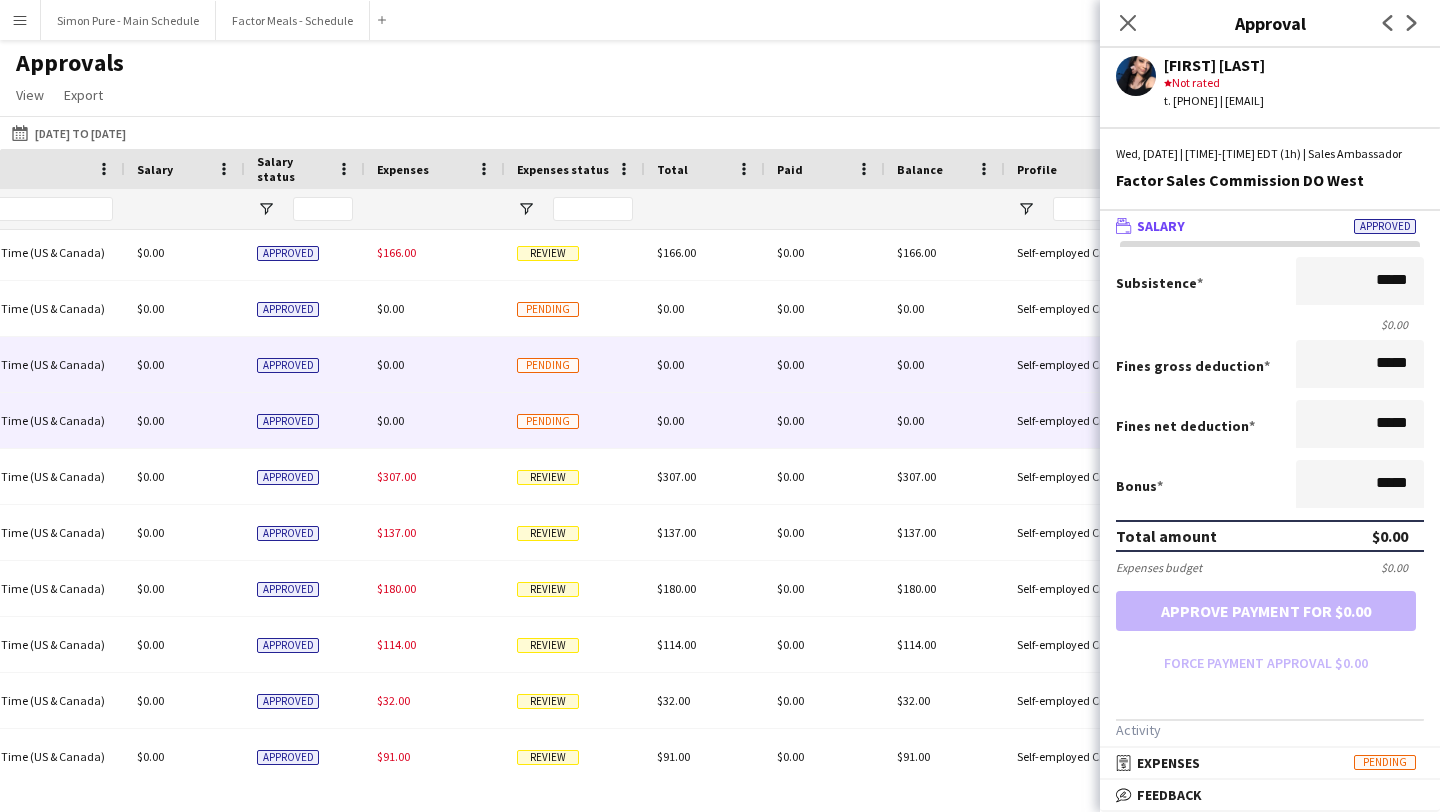 click on "Pending" at bounding box center [548, 365] 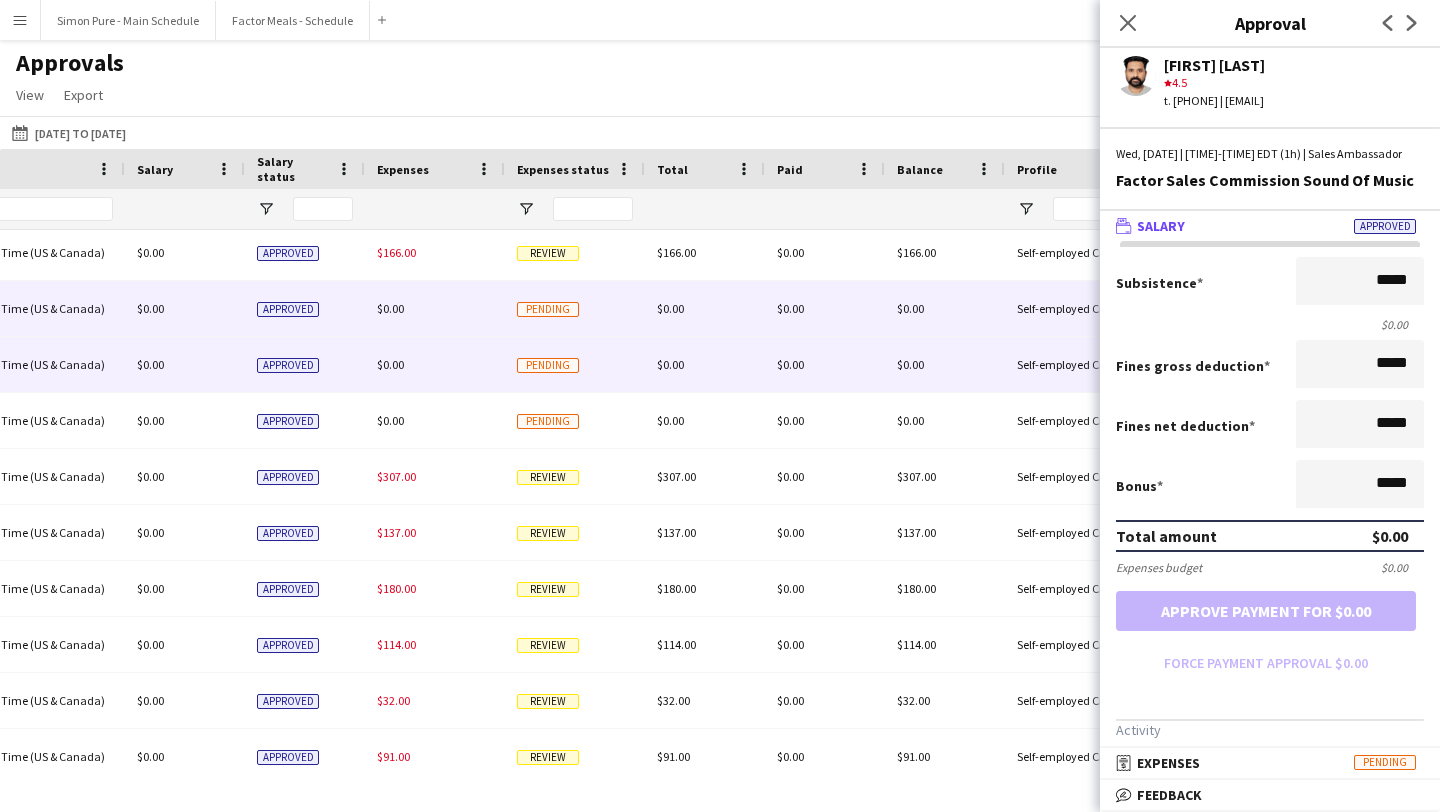 click on "Pending" at bounding box center (548, 309) 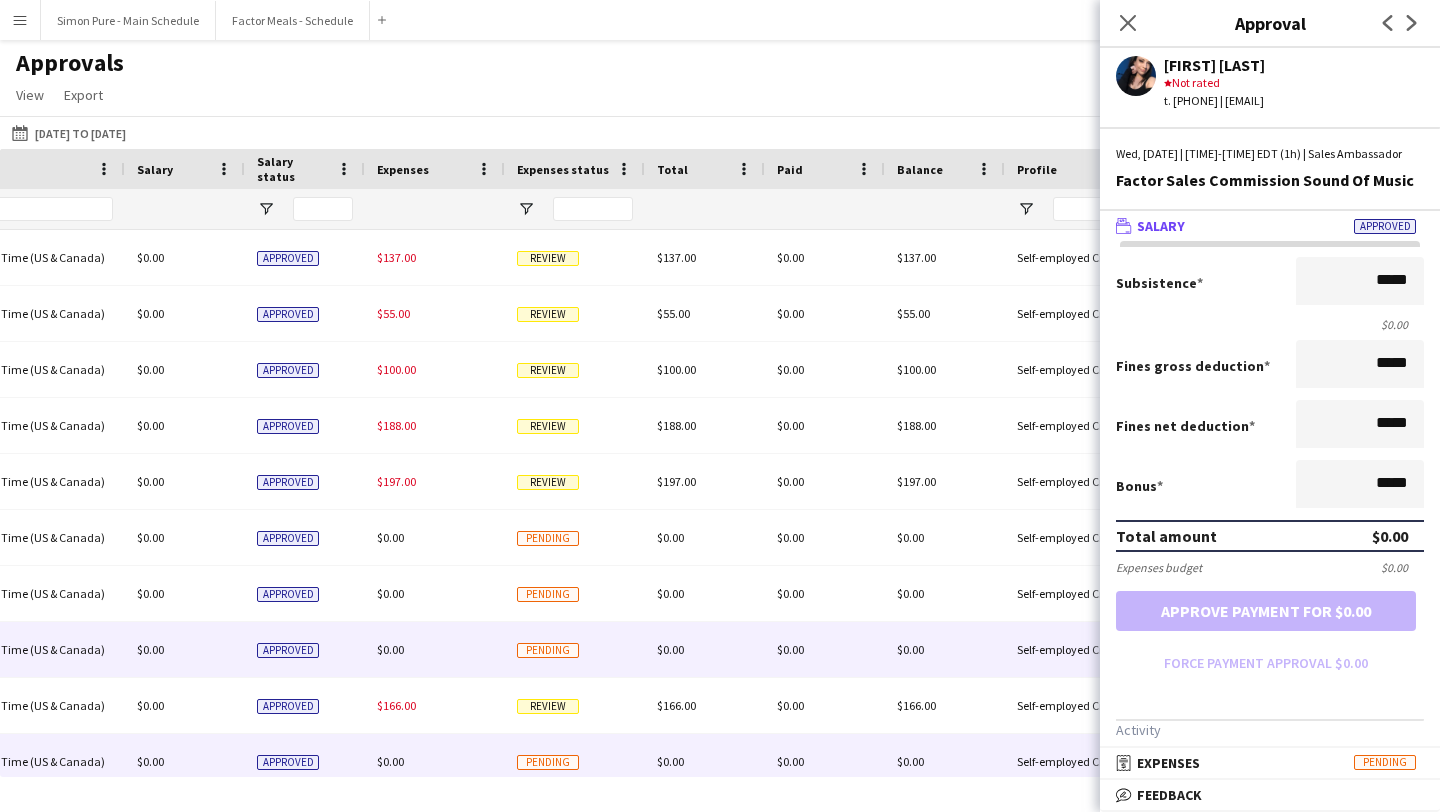 click on "Pending" at bounding box center (548, 650) 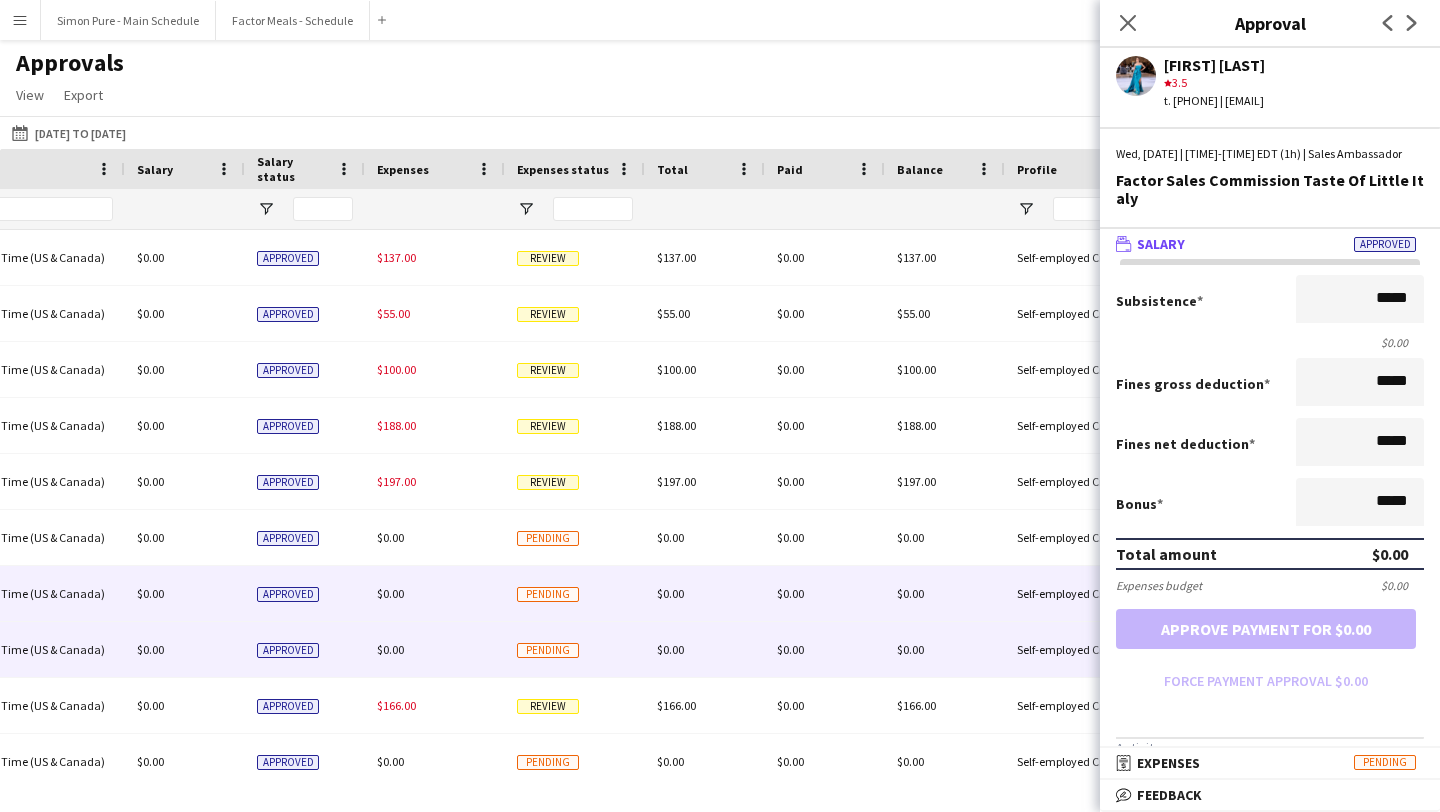 click on "Pending" at bounding box center [575, 593] 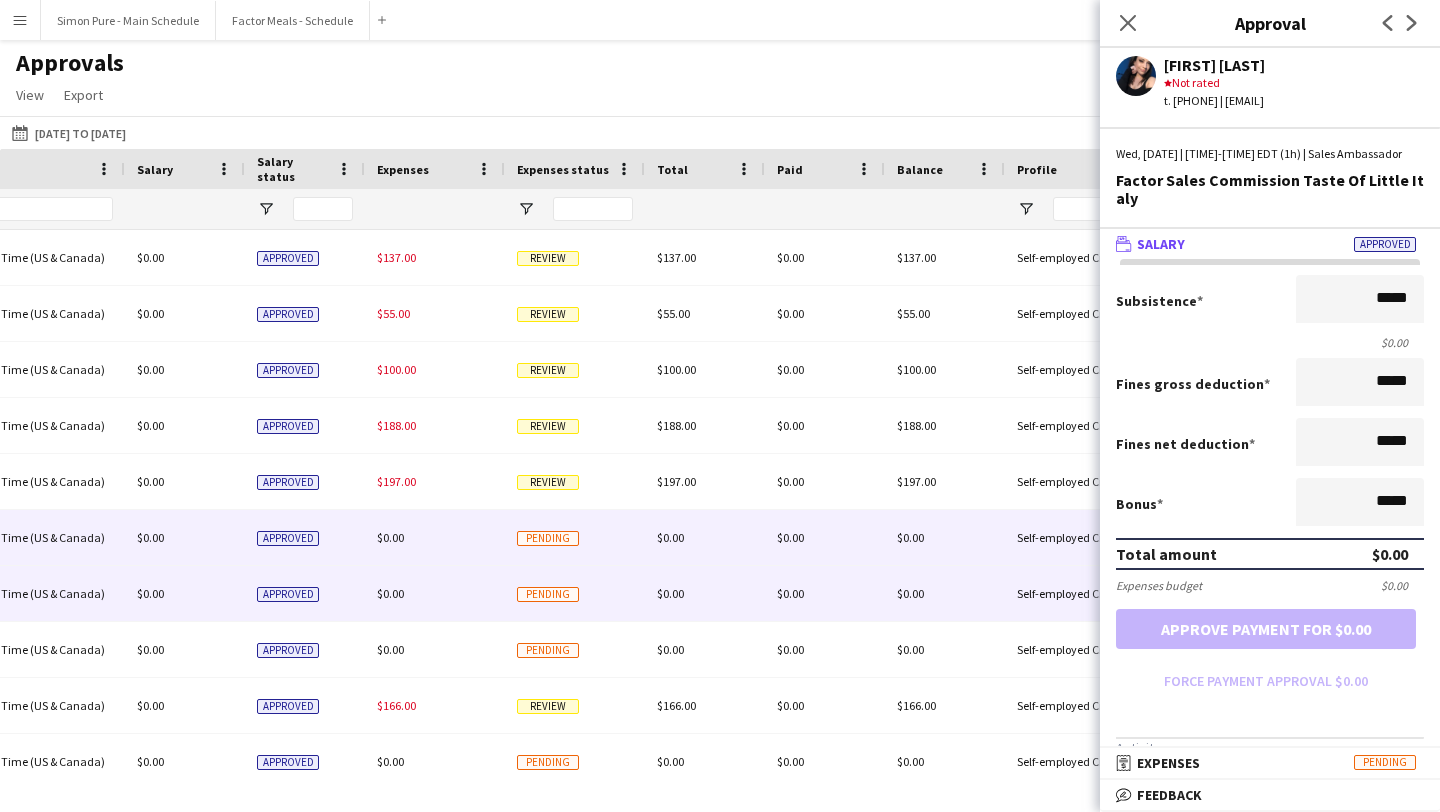 click on "Pending" at bounding box center (548, 538) 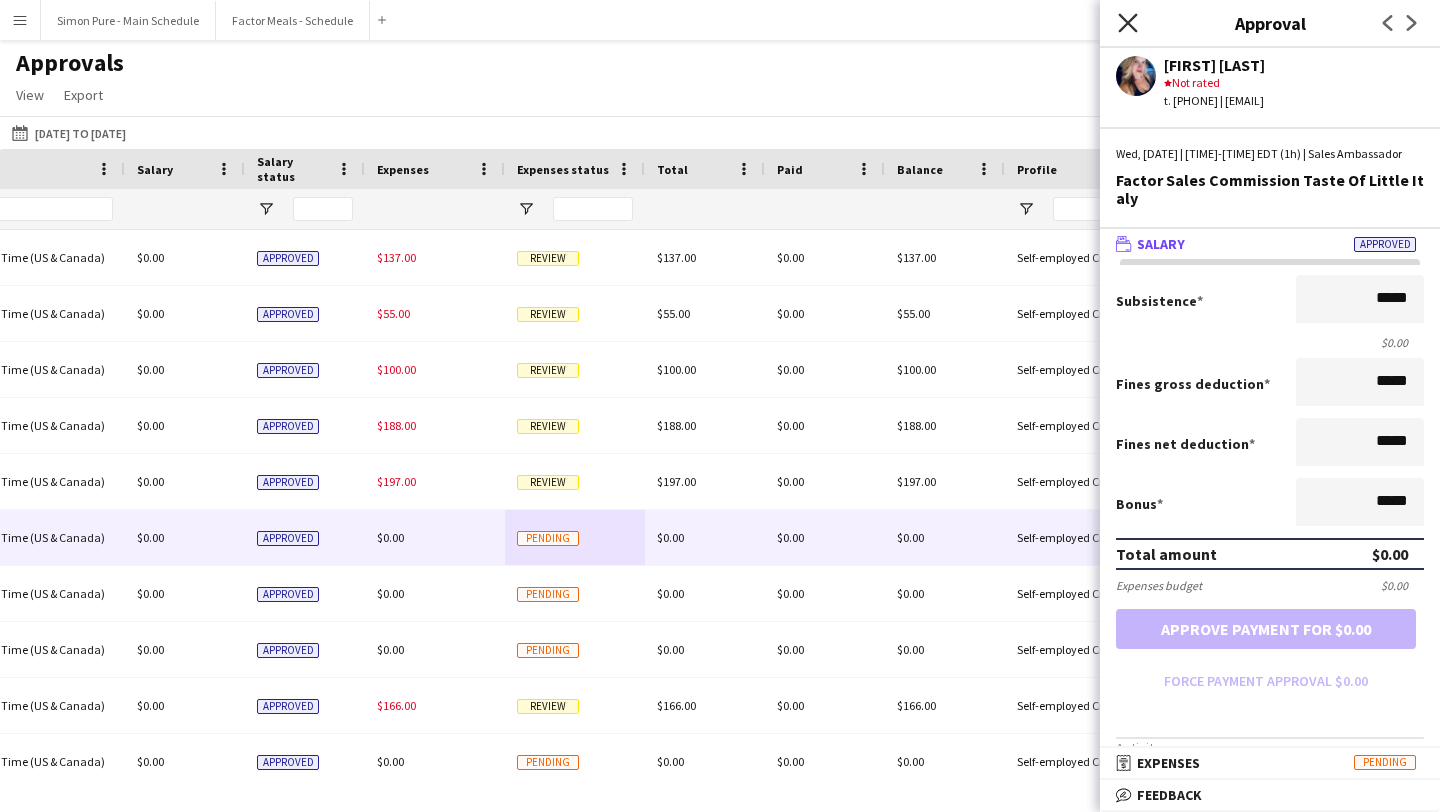 click on "Close pop-in" 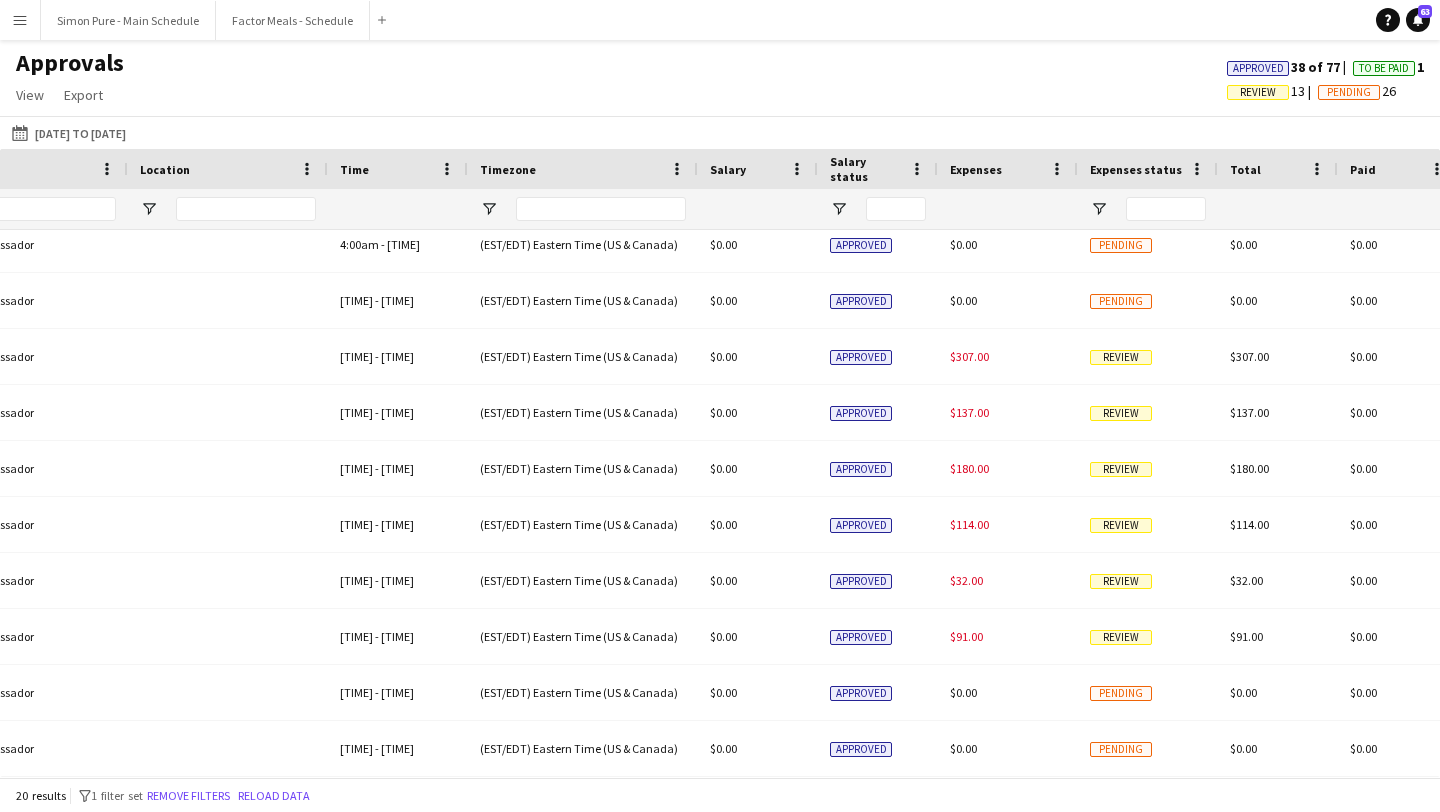 click on "Menu" at bounding box center [20, 20] 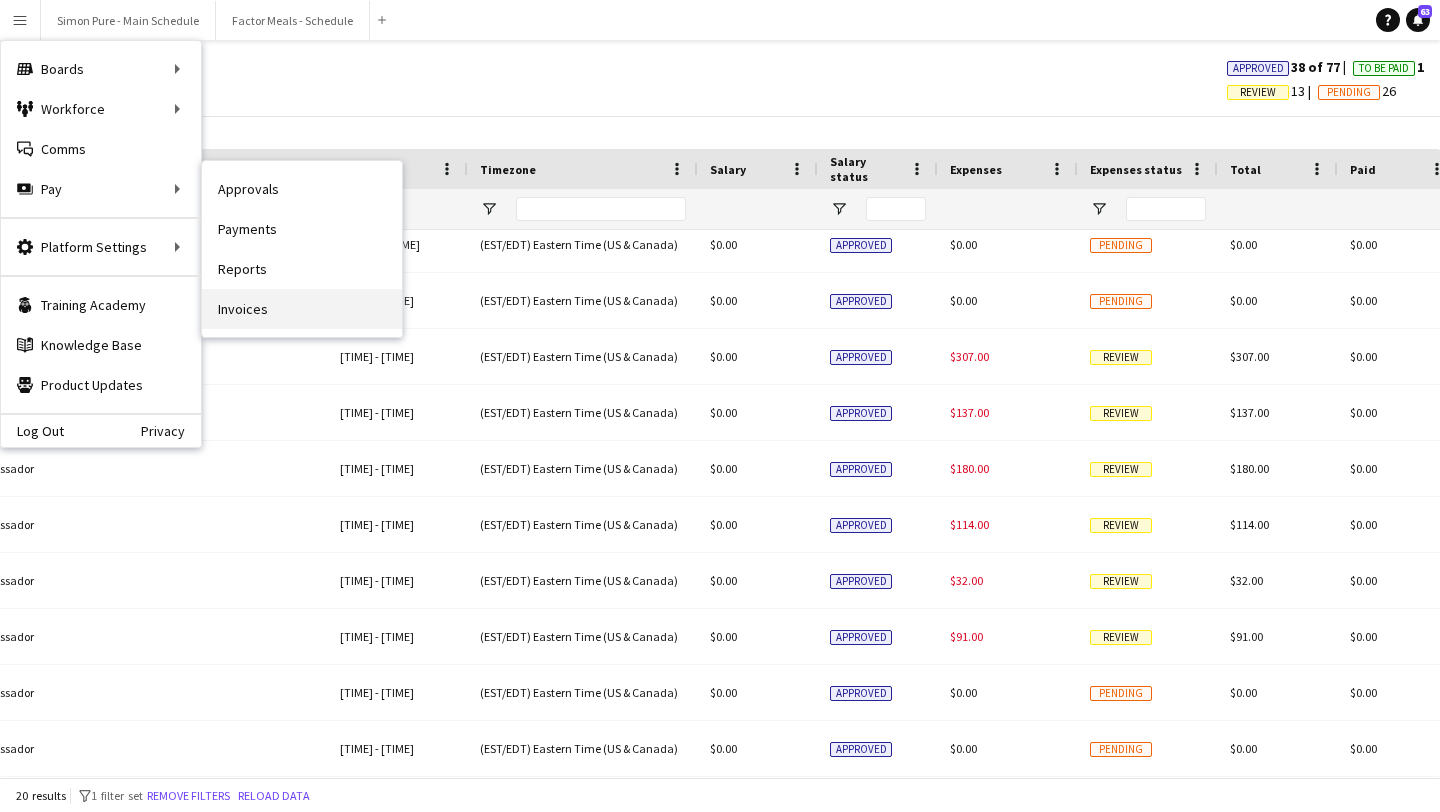click on "Invoices" at bounding box center (302, 309) 